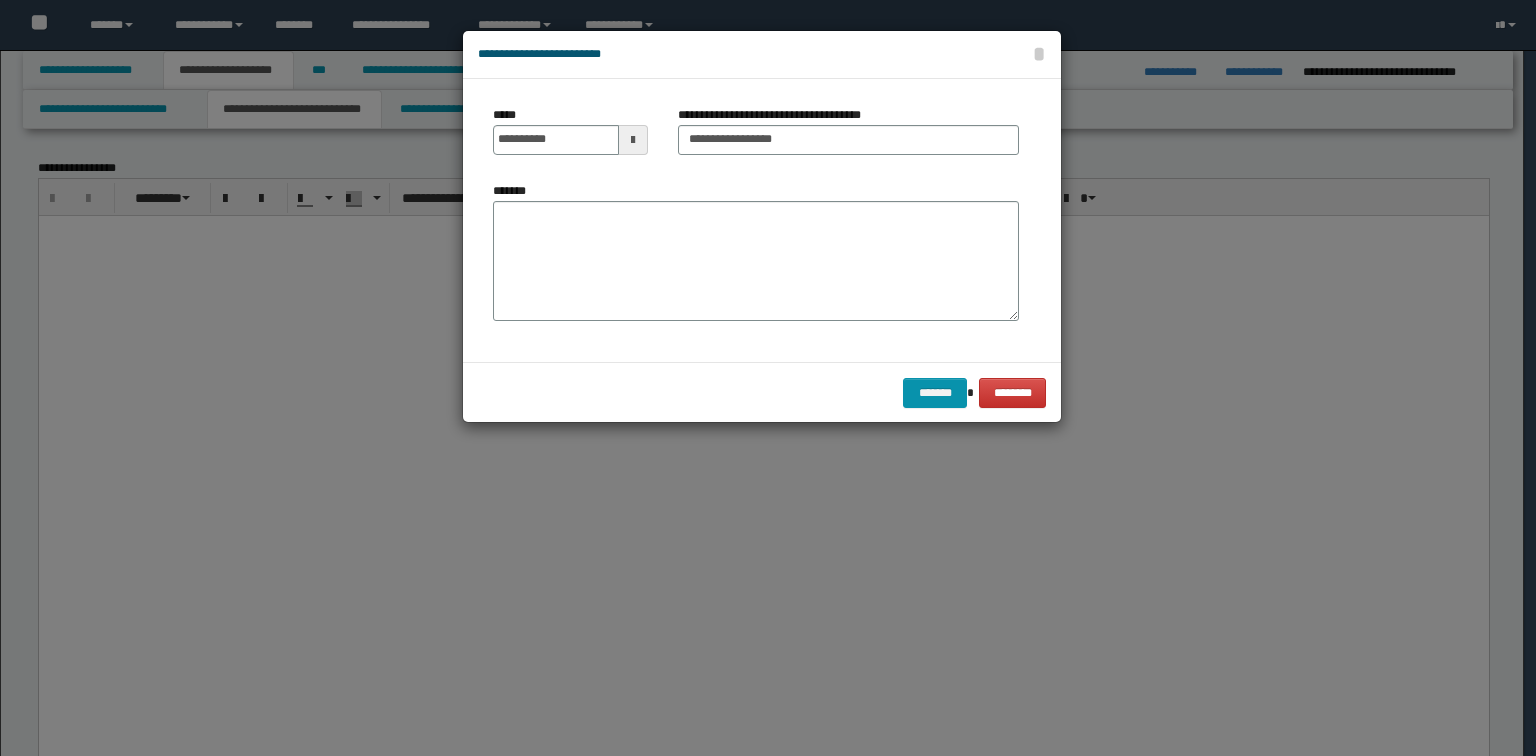 scroll, scrollTop: 800, scrollLeft: 0, axis: vertical 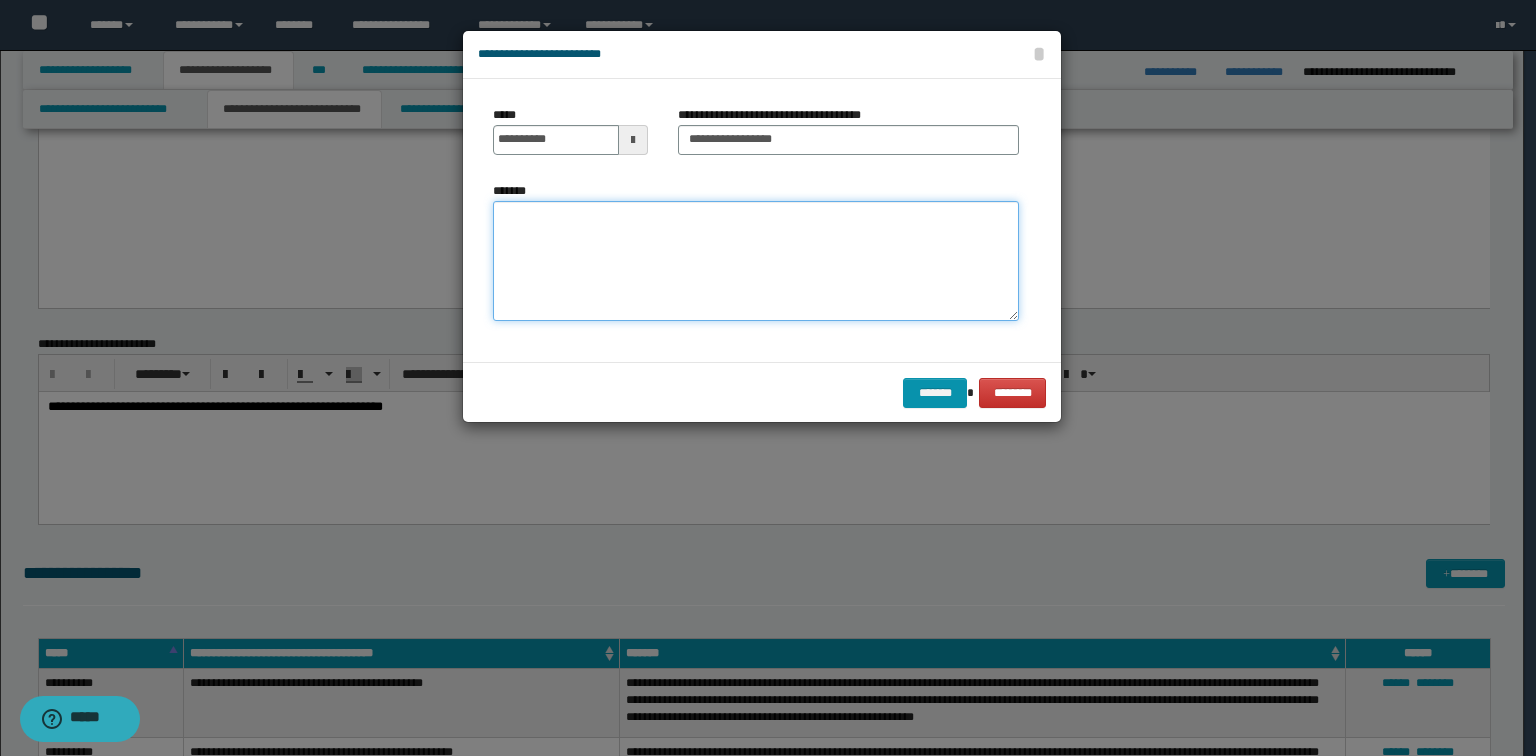 click on "*******" at bounding box center (756, 261) 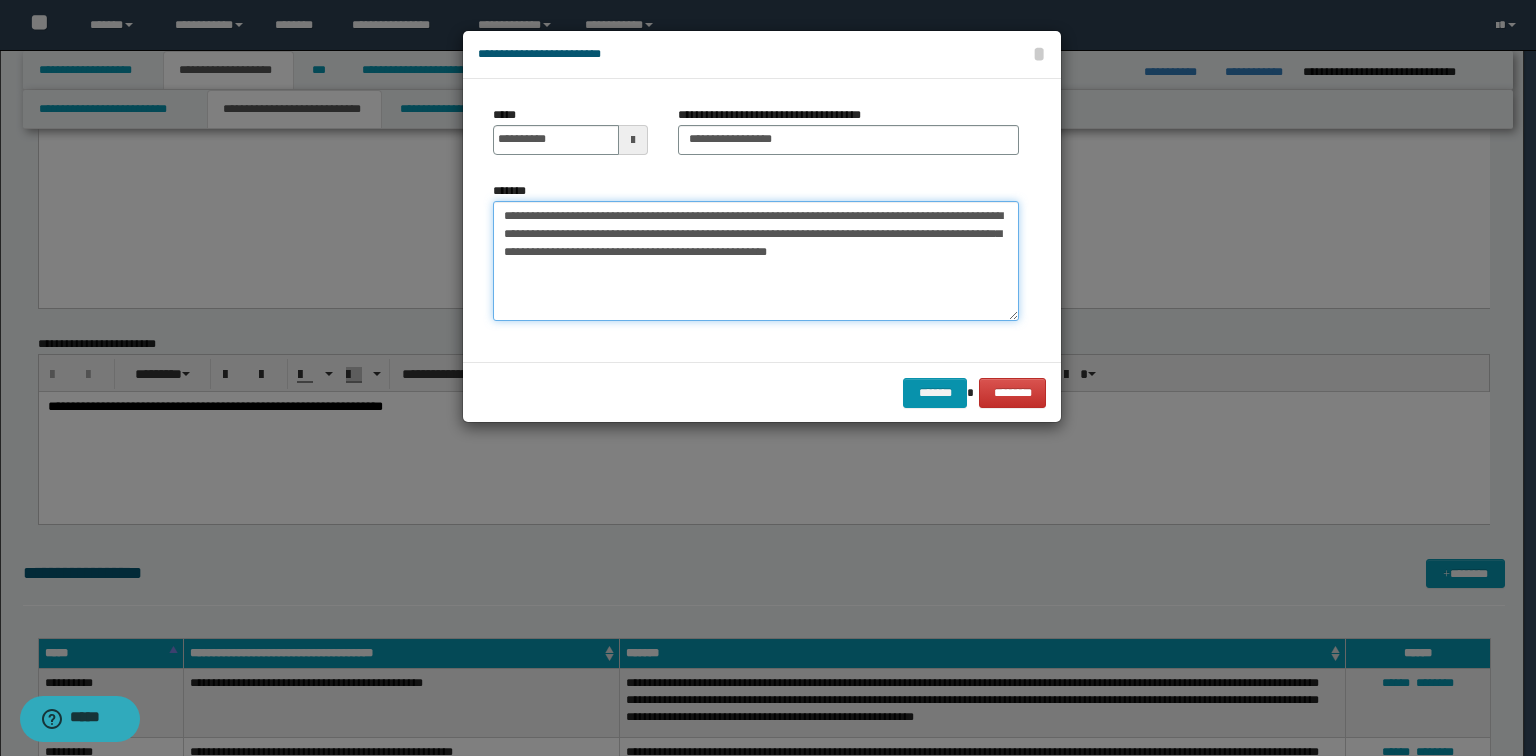 type on "**********" 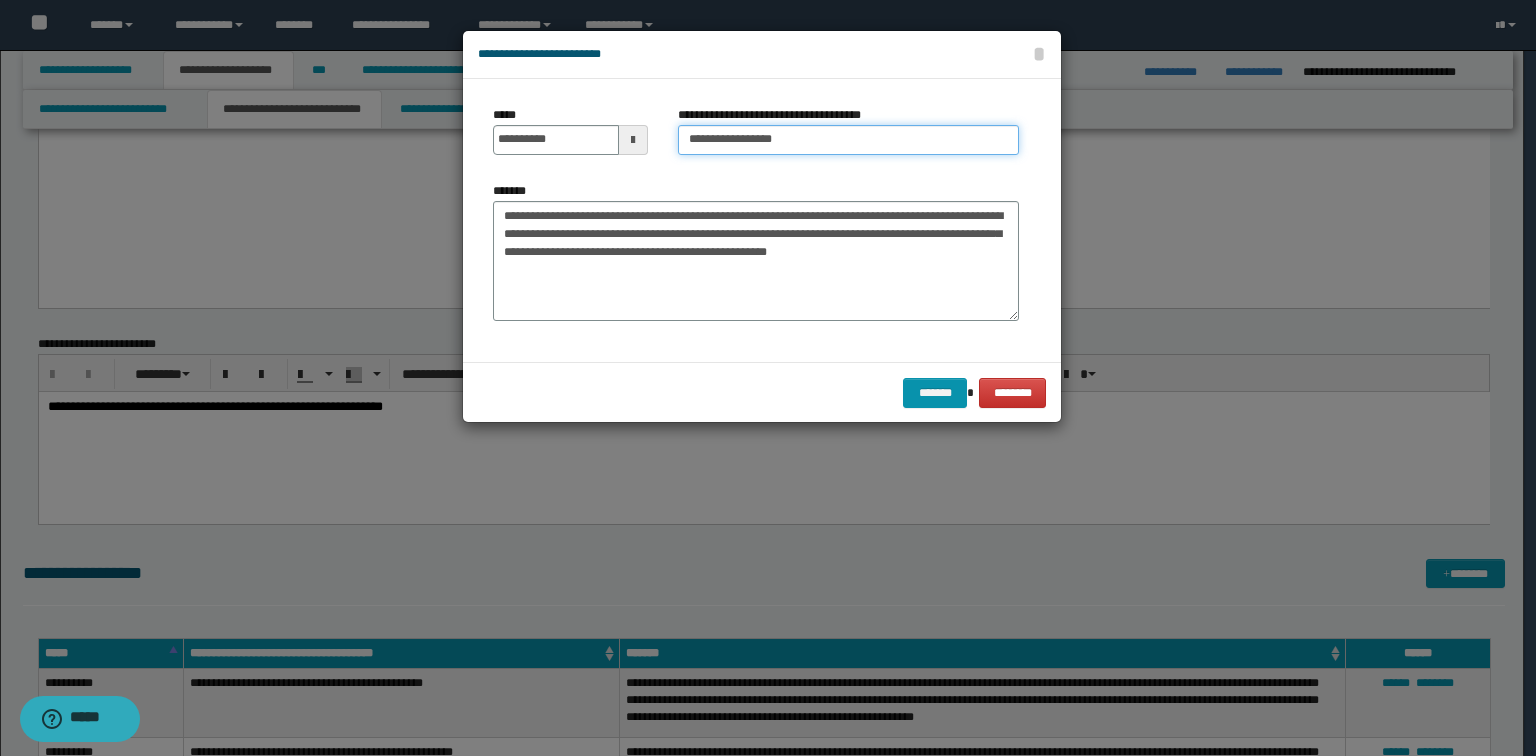 click on "**********" at bounding box center (848, 140) 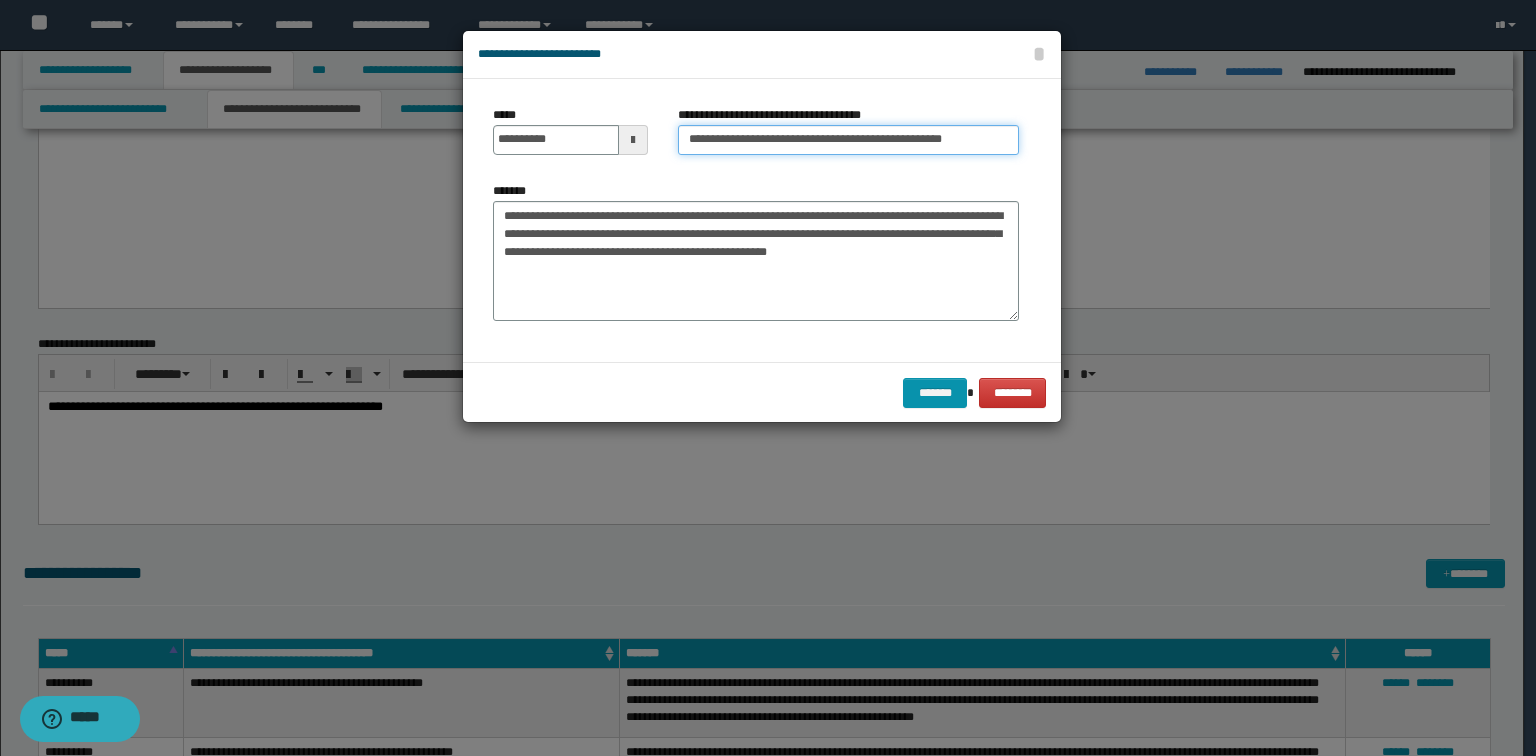type on "**********" 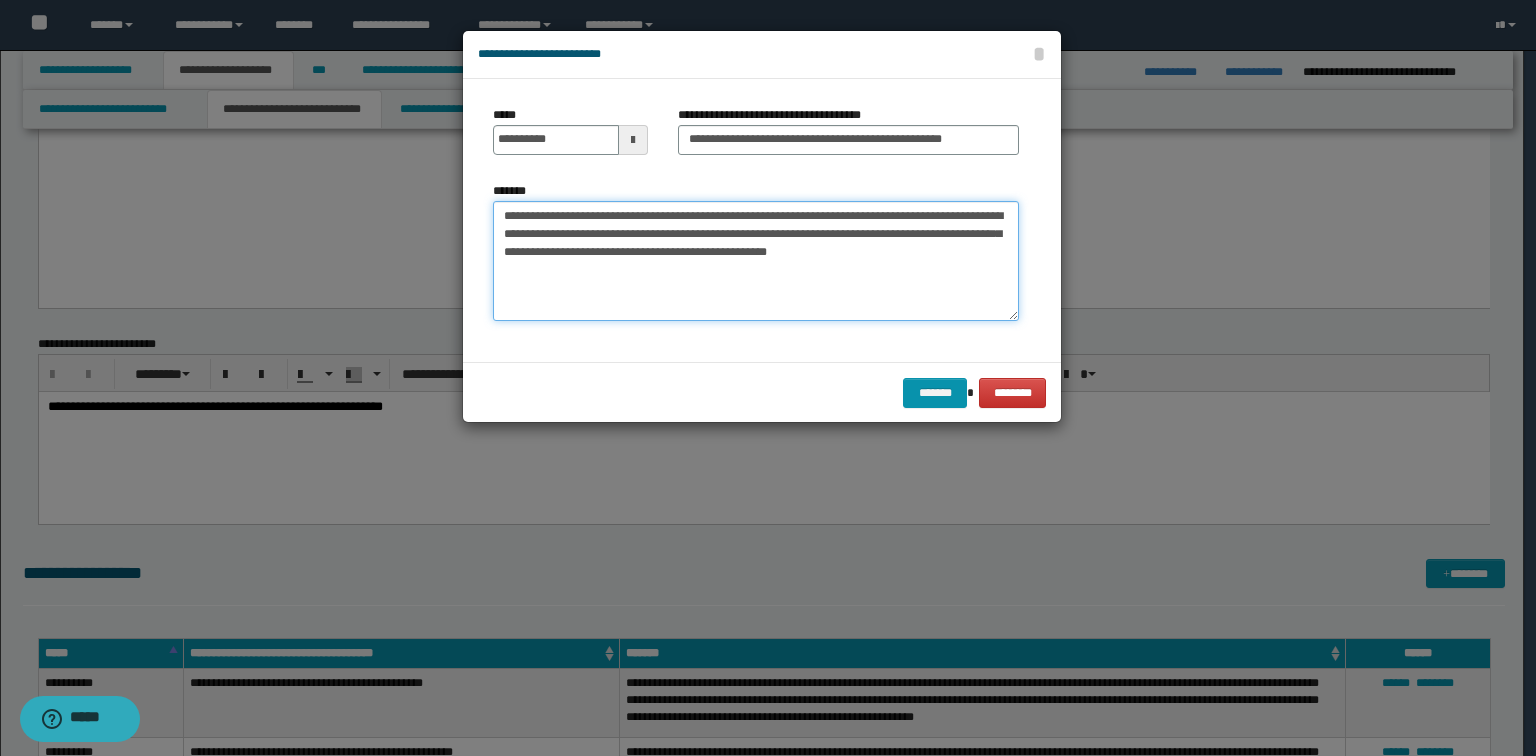 click on "**********" at bounding box center (756, 261) 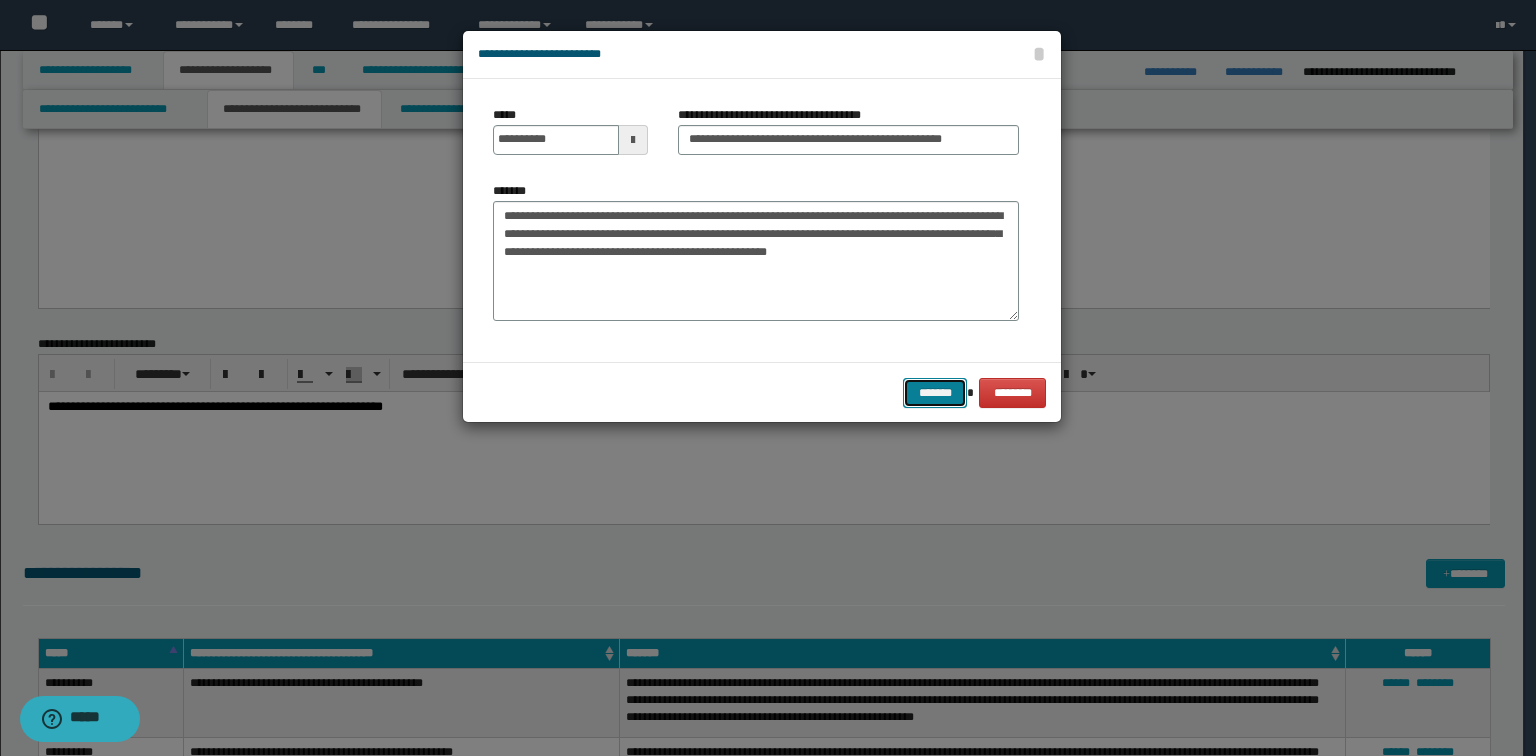 click on "*******" at bounding box center (935, 393) 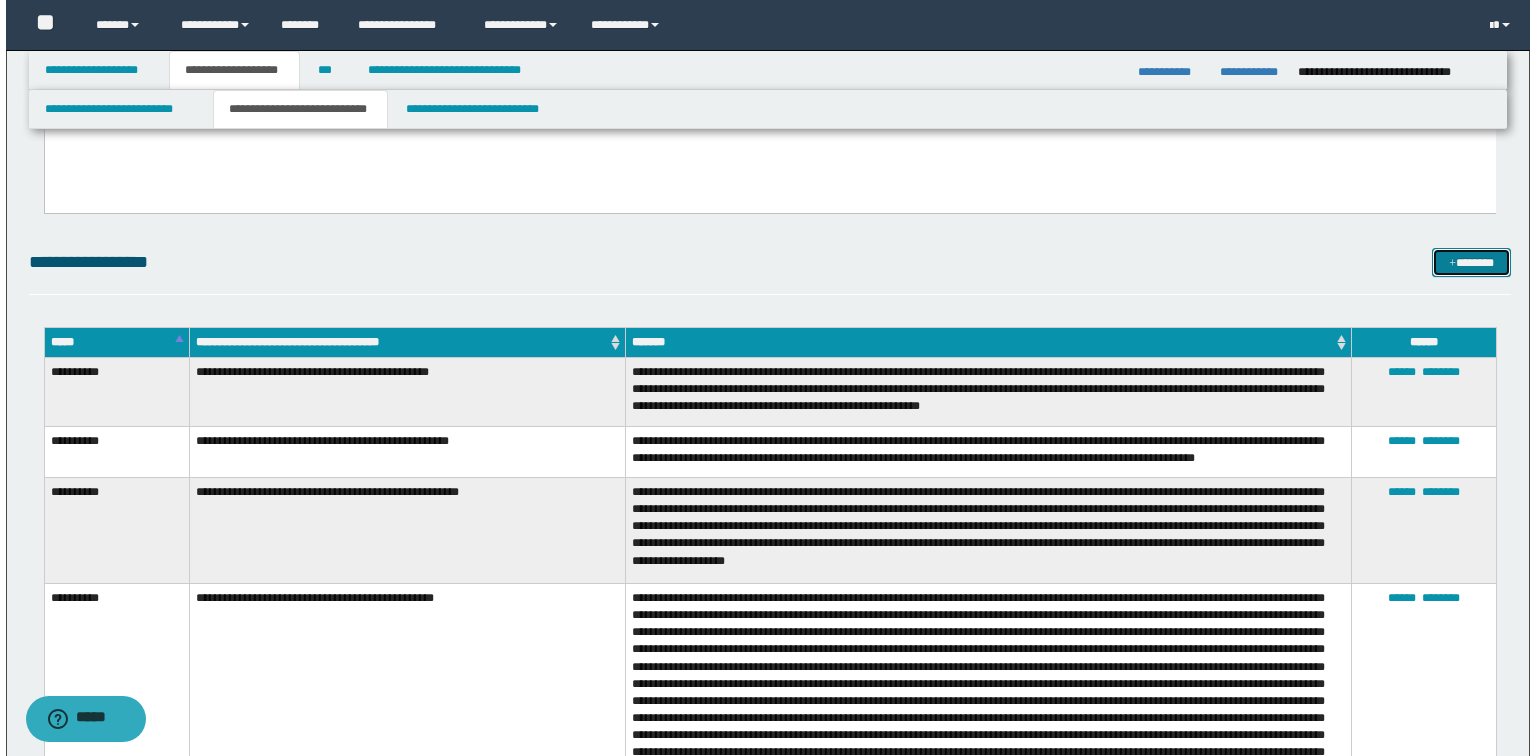 scroll, scrollTop: 1120, scrollLeft: 0, axis: vertical 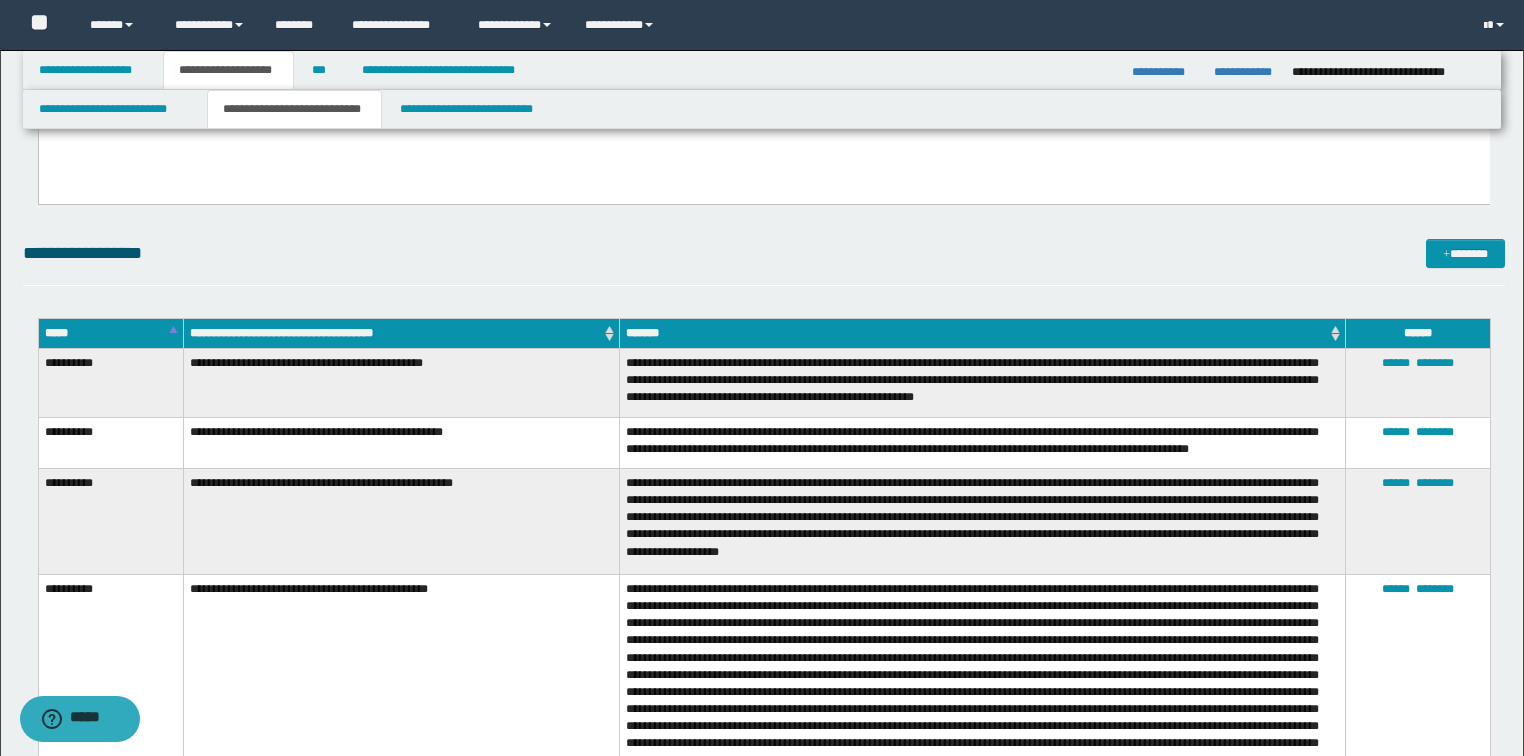 click on "**********" at bounding box center [402, 333] 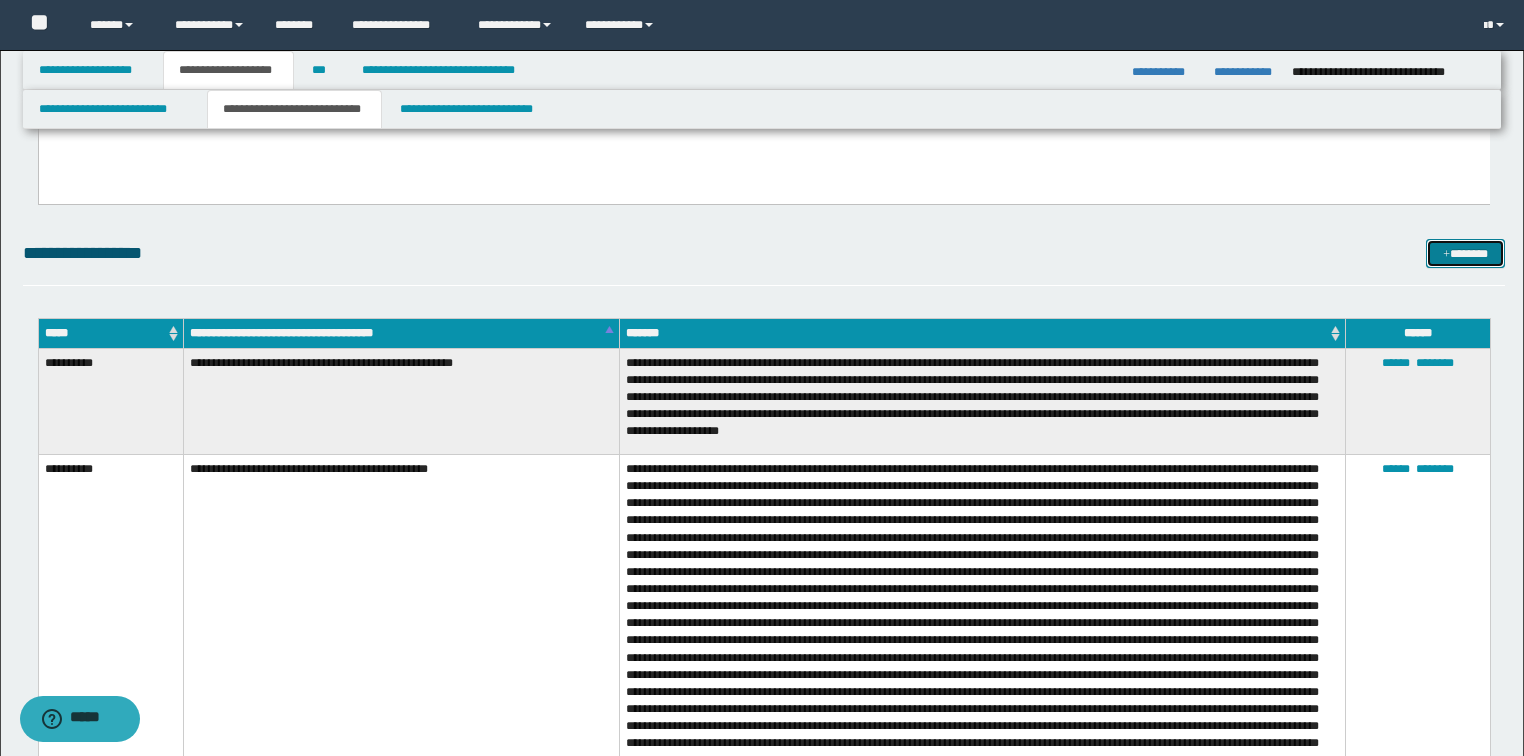 click on "*******" at bounding box center [1465, 254] 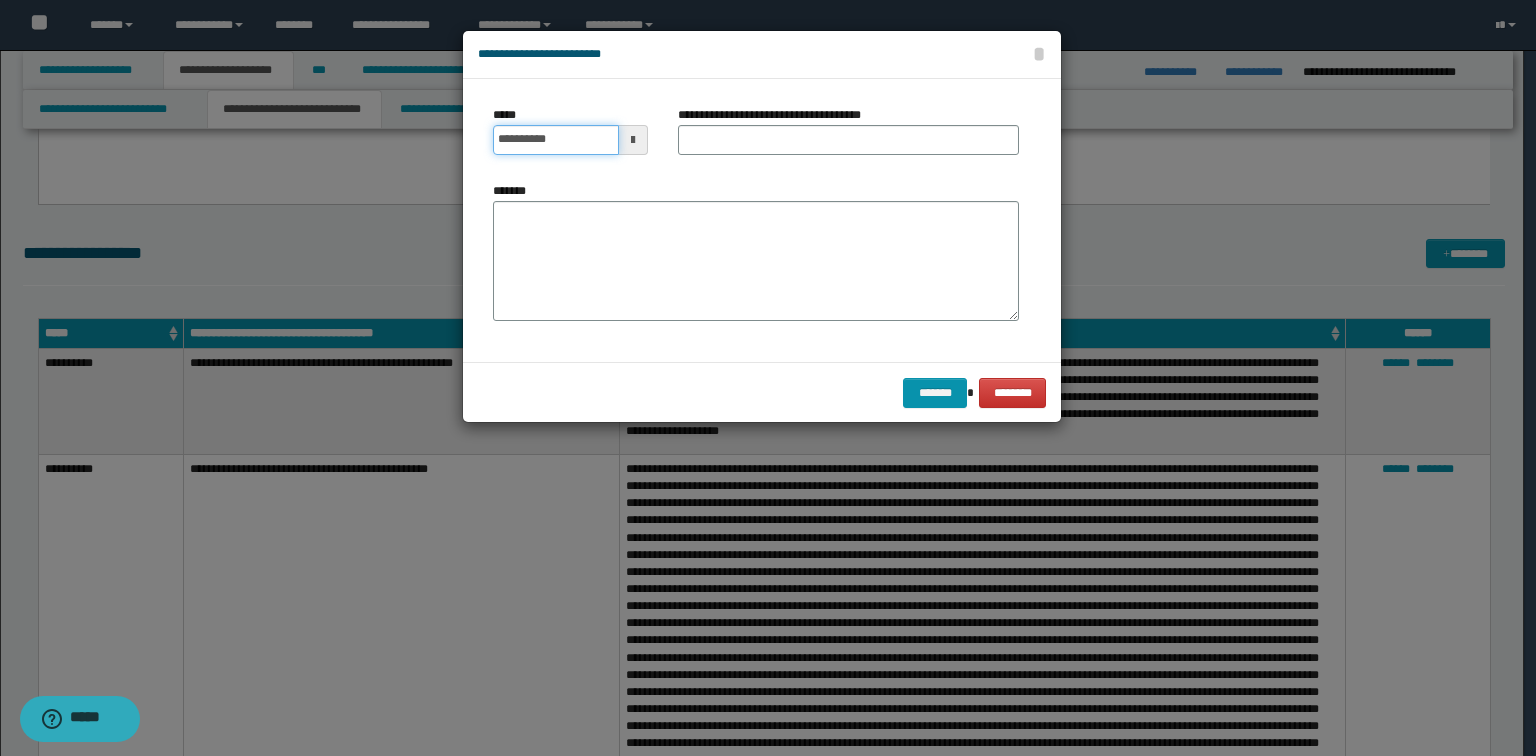 click on "**********" at bounding box center [556, 140] 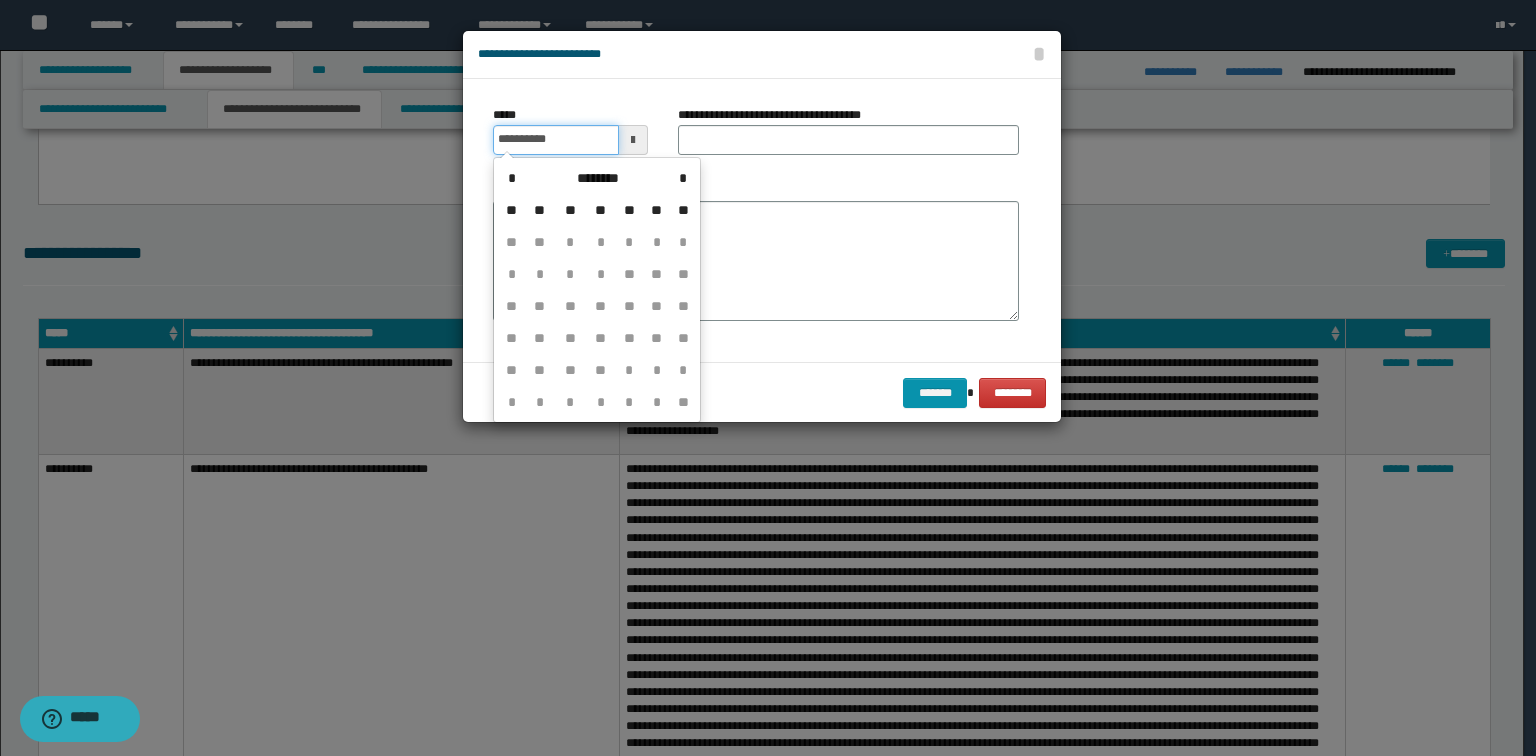 type on "**********" 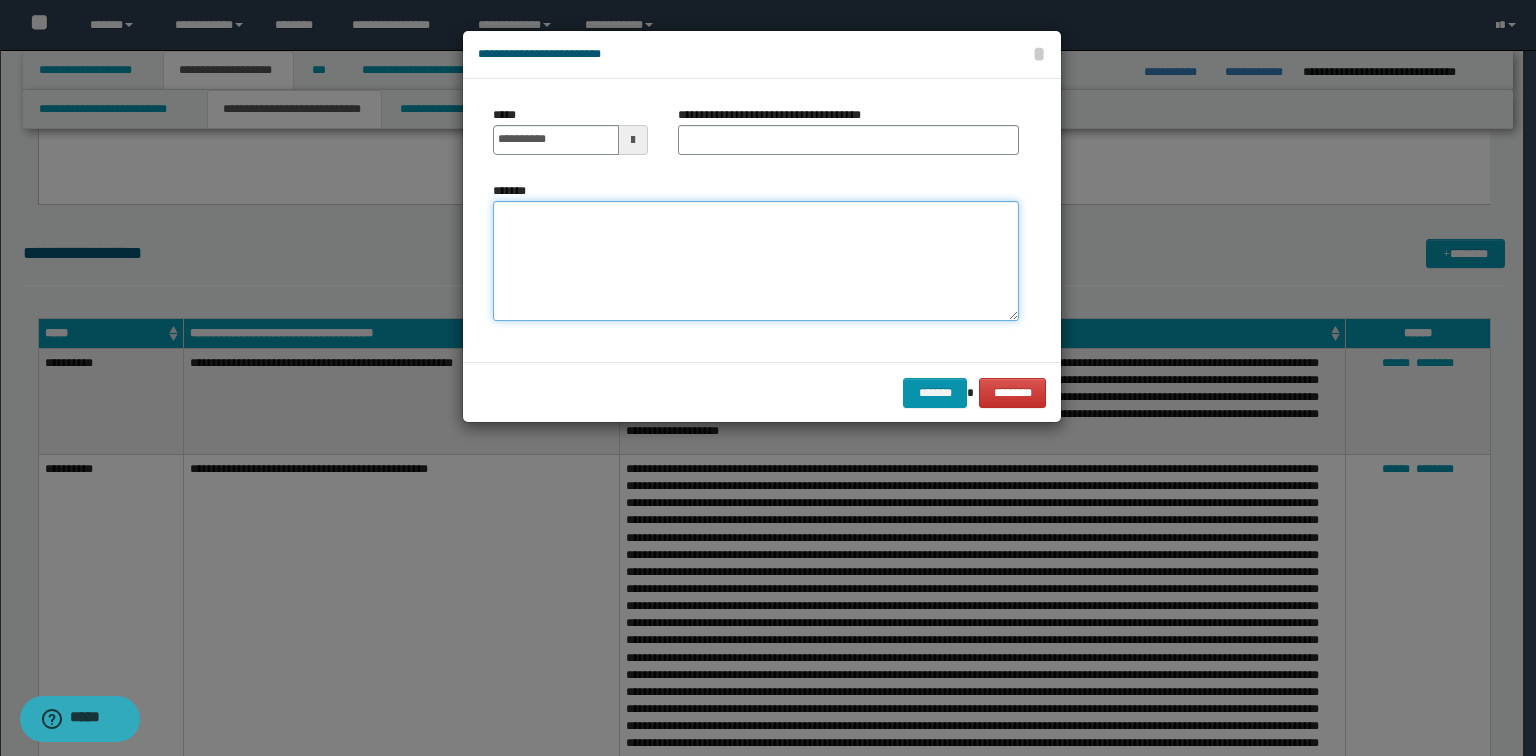 click on "*******" at bounding box center (756, 261) 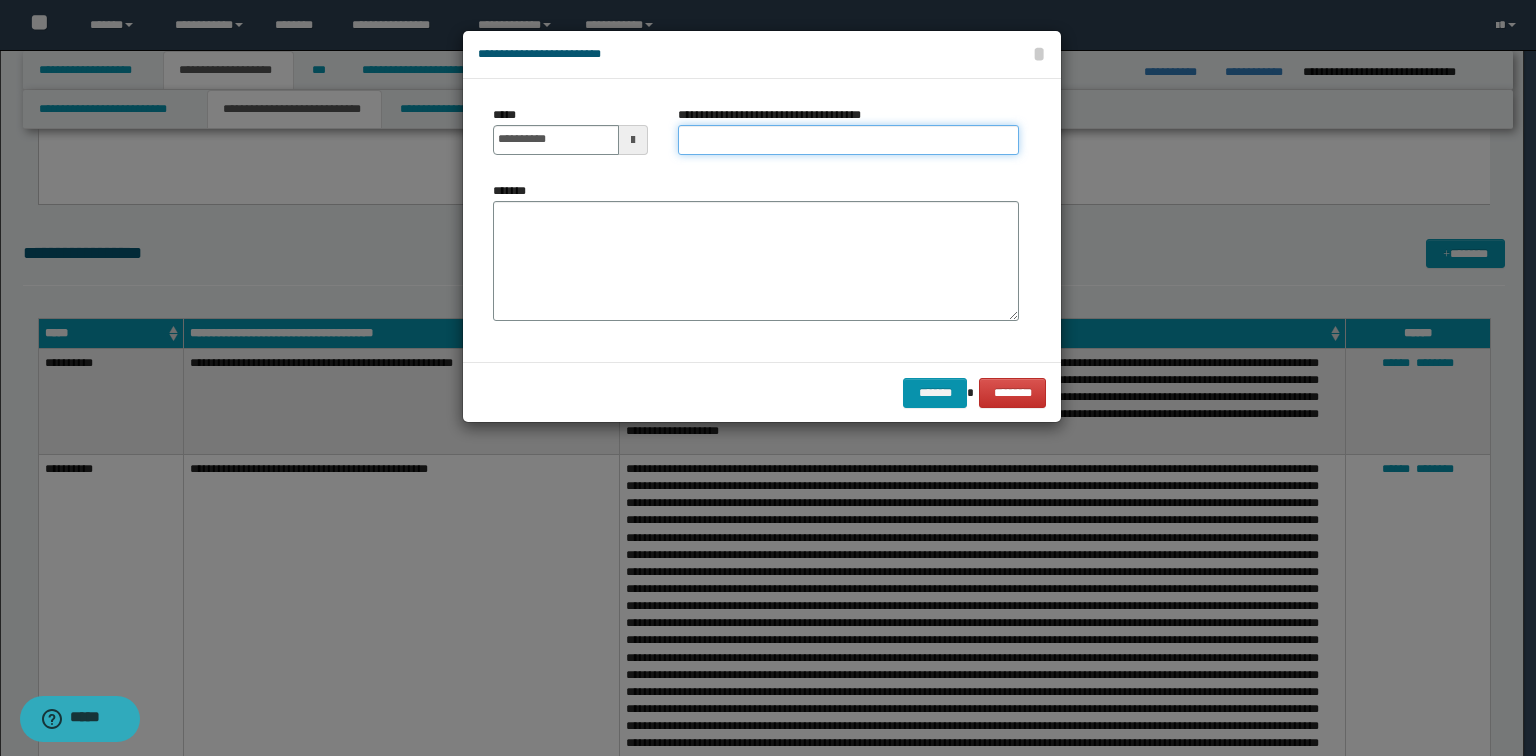 click on "**********" at bounding box center (848, 140) 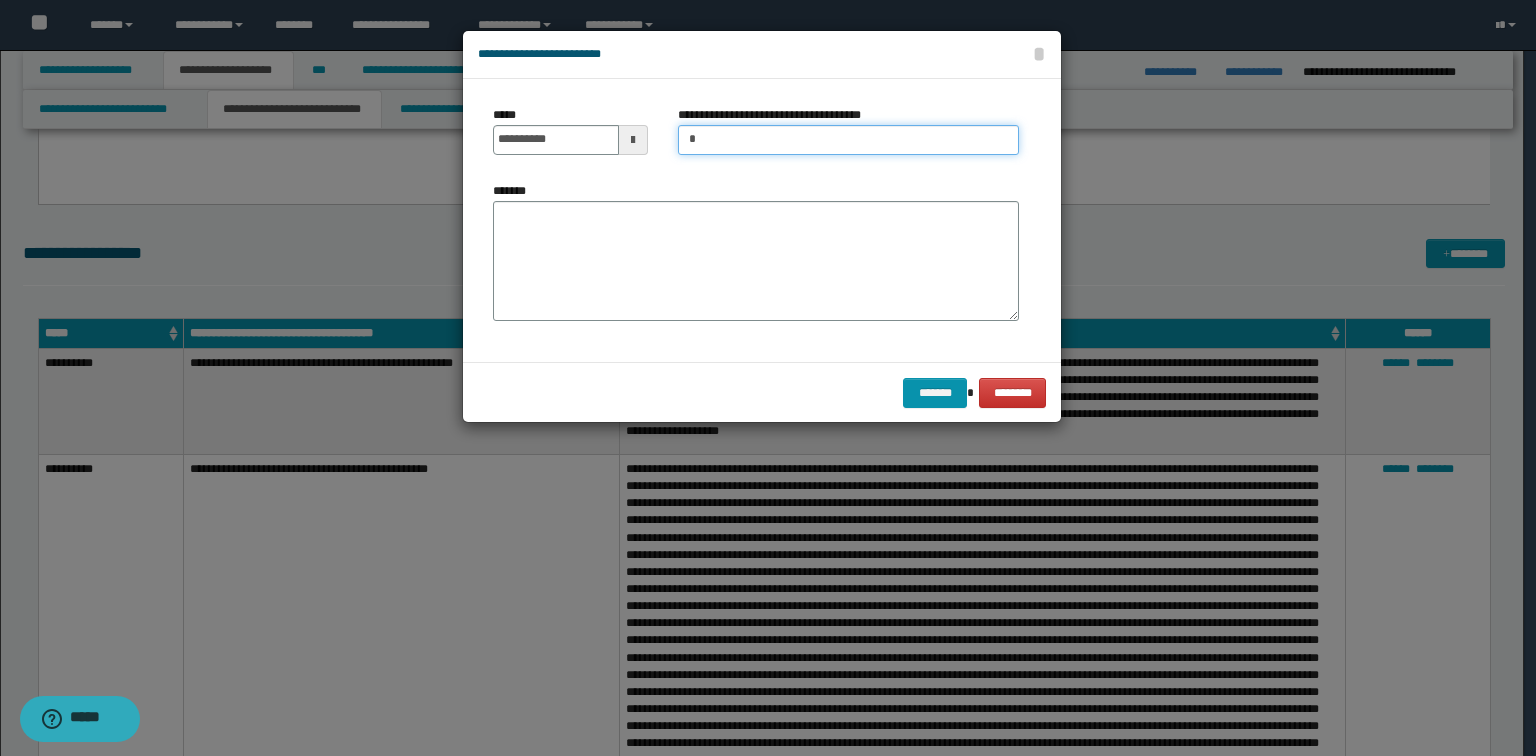 type on "**********" 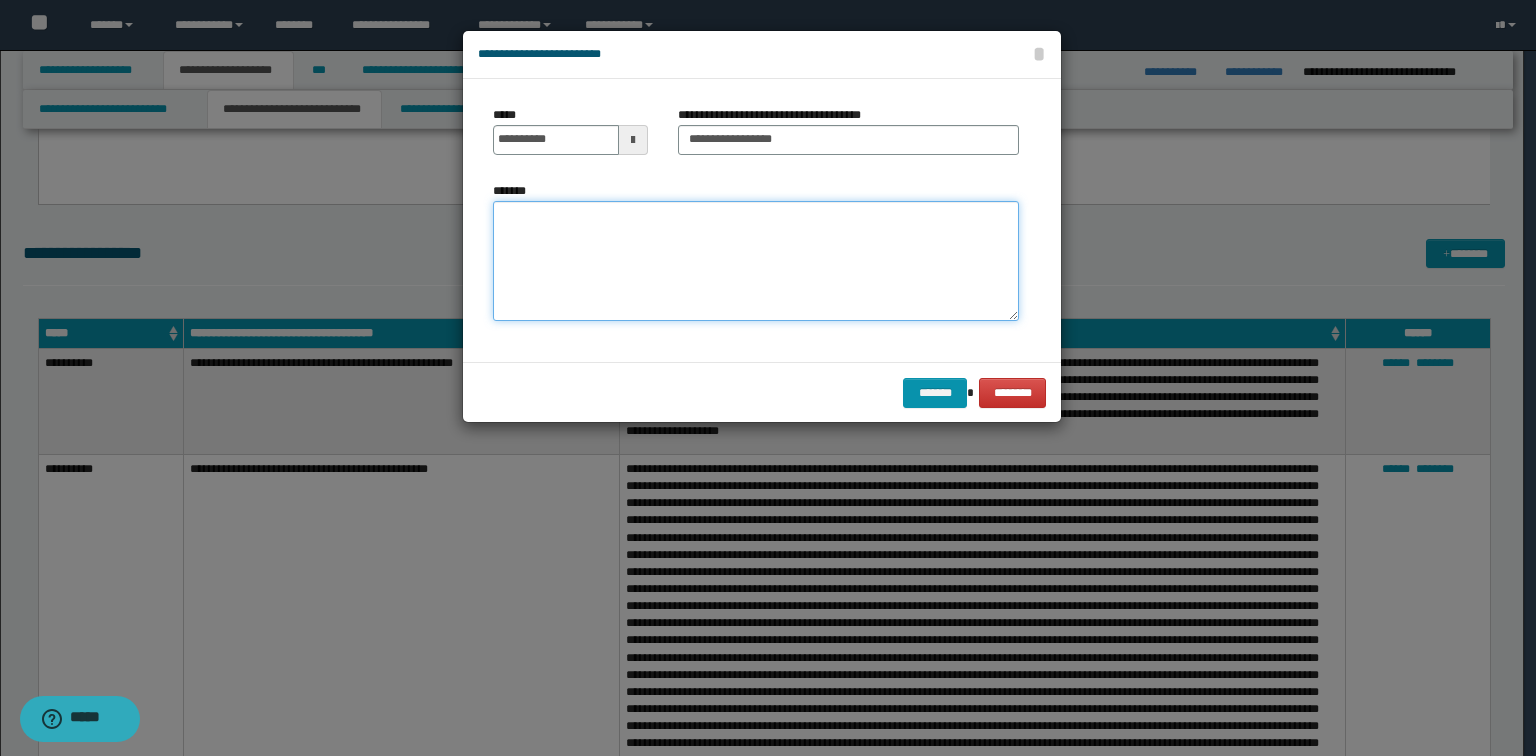click on "*******" at bounding box center [756, 261] 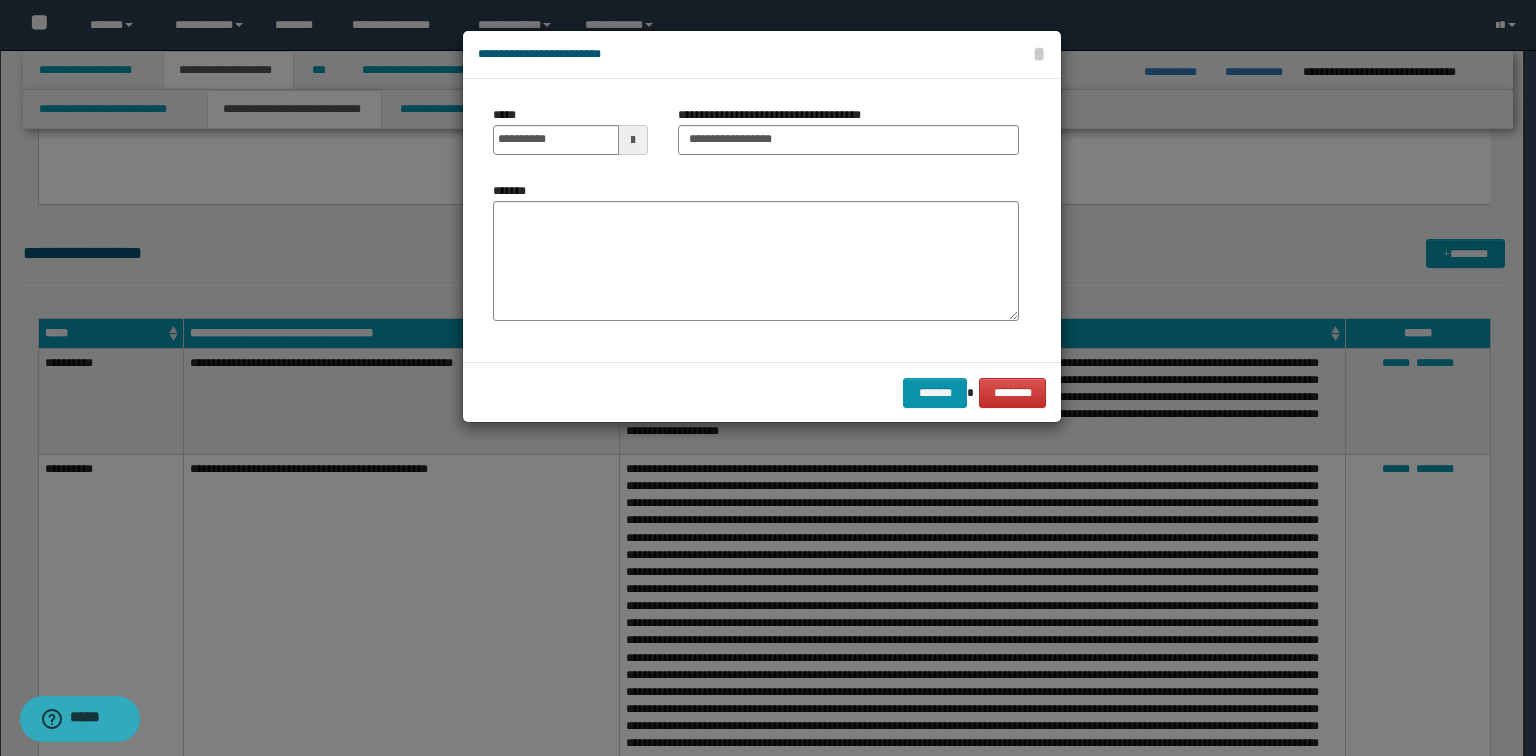click at bounding box center [768, 378] 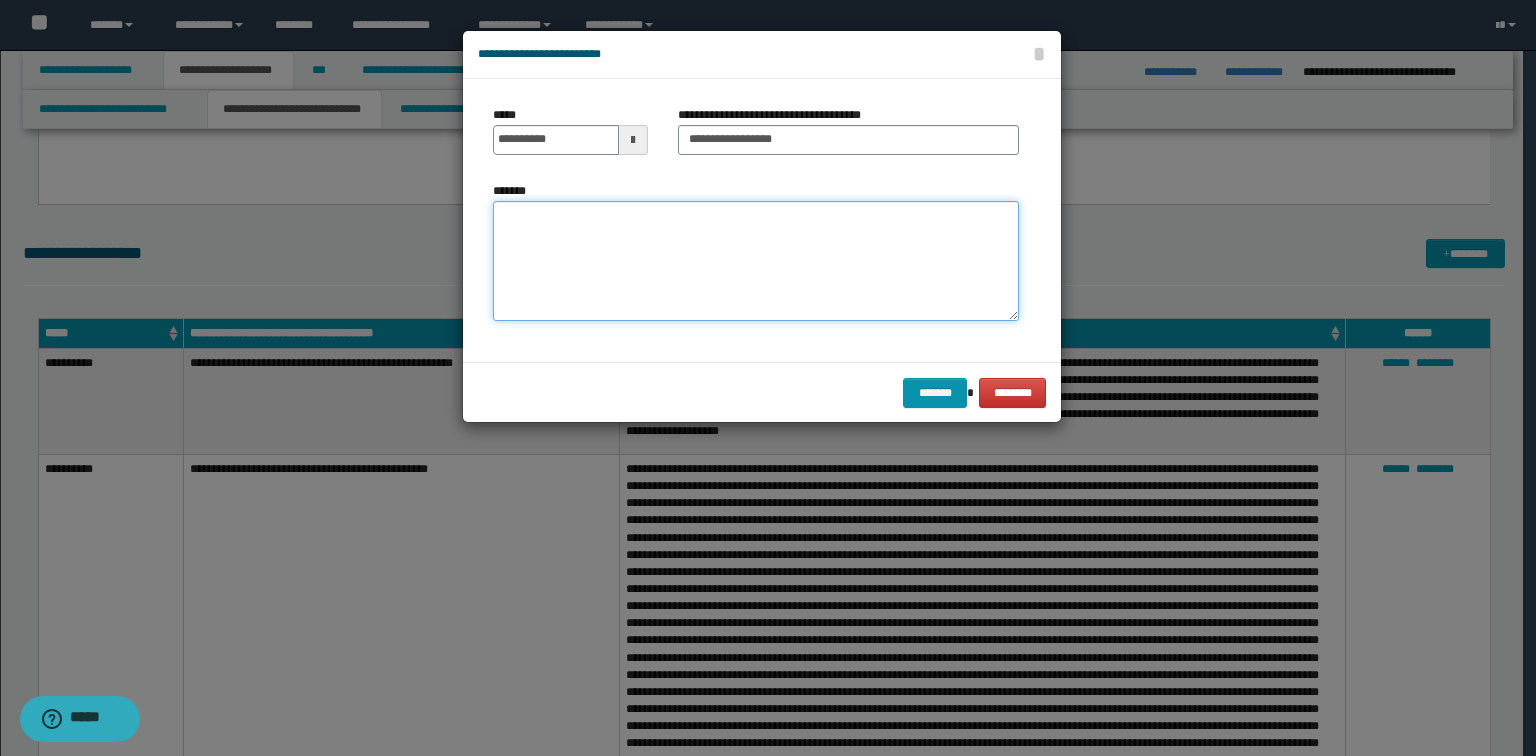 click on "*******" at bounding box center [756, 261] 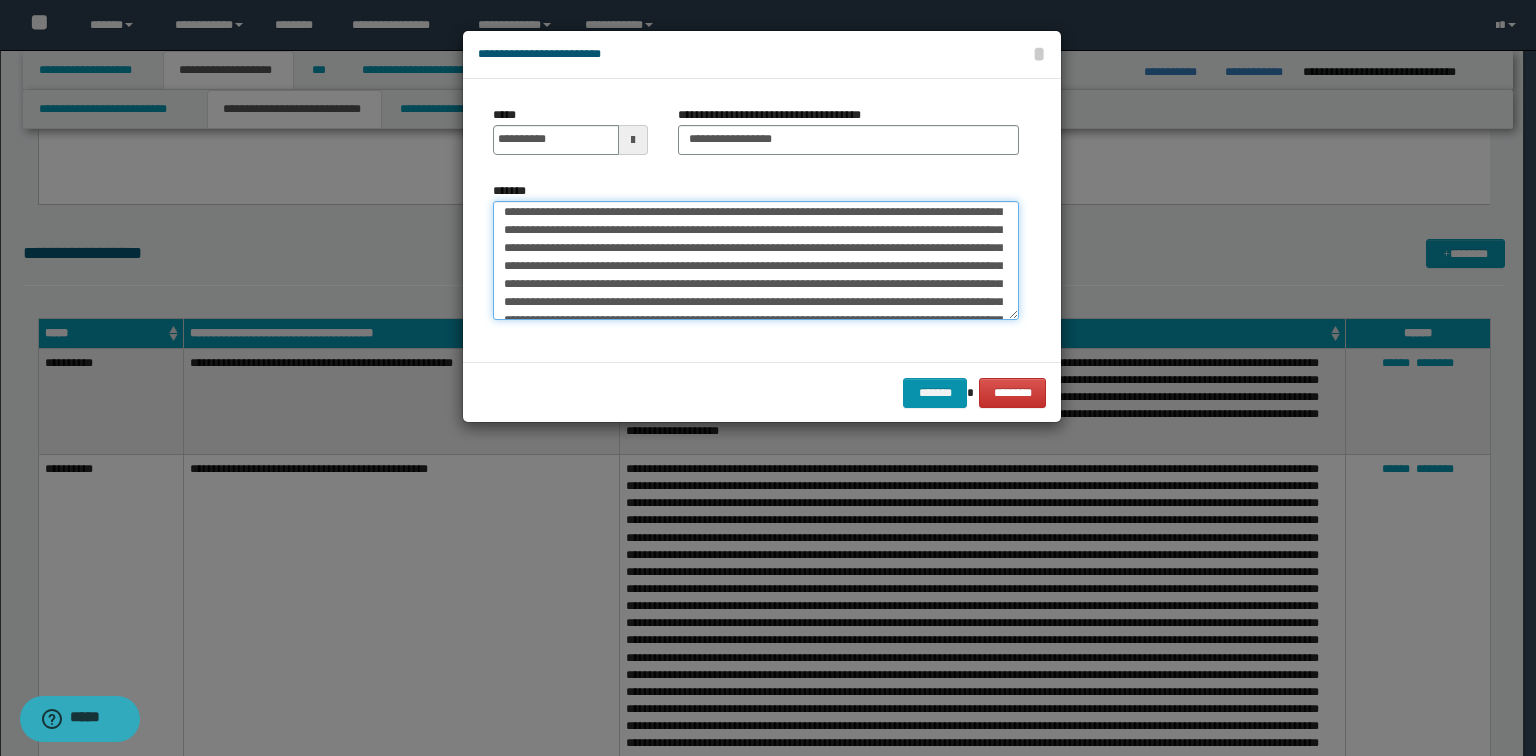 scroll, scrollTop: 0, scrollLeft: 0, axis: both 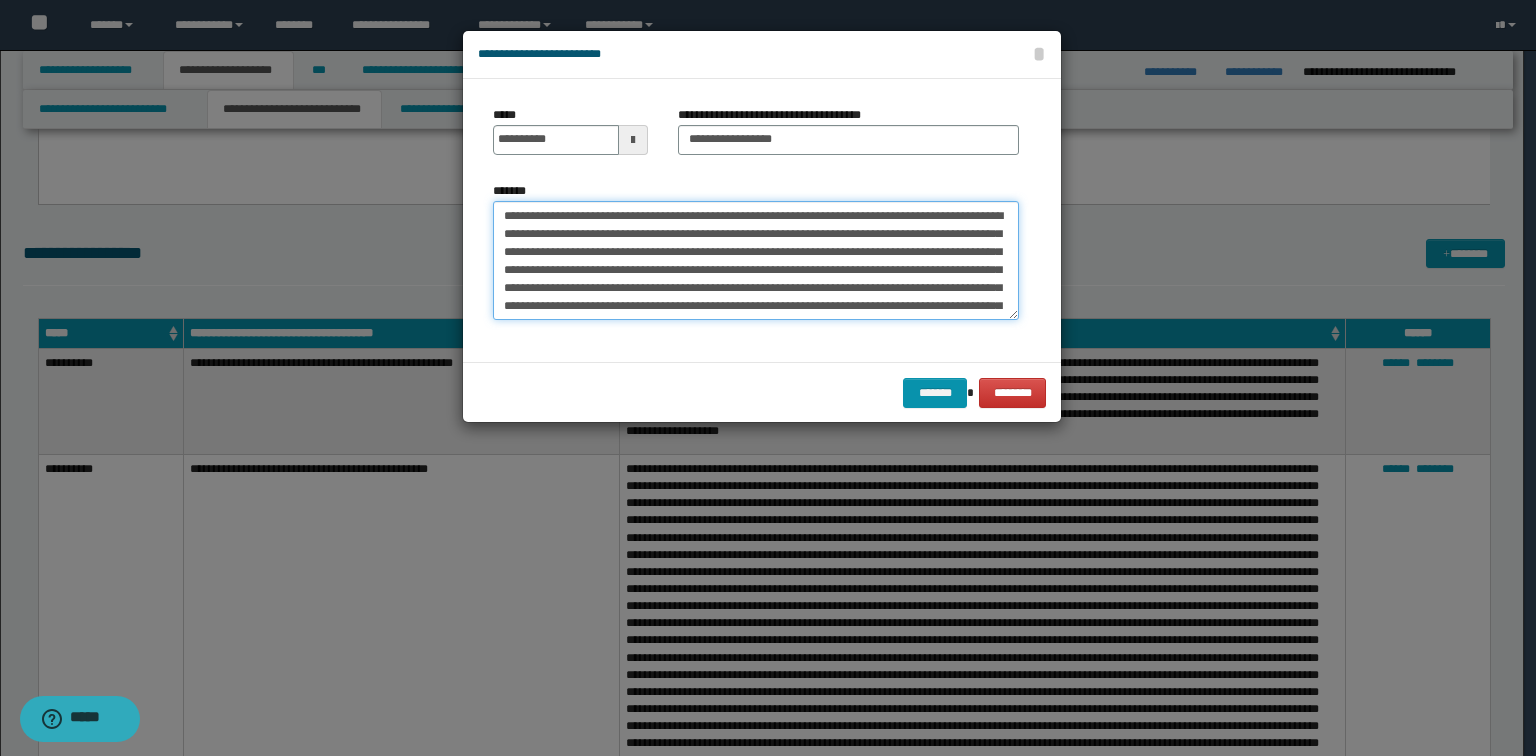 type on "**********" 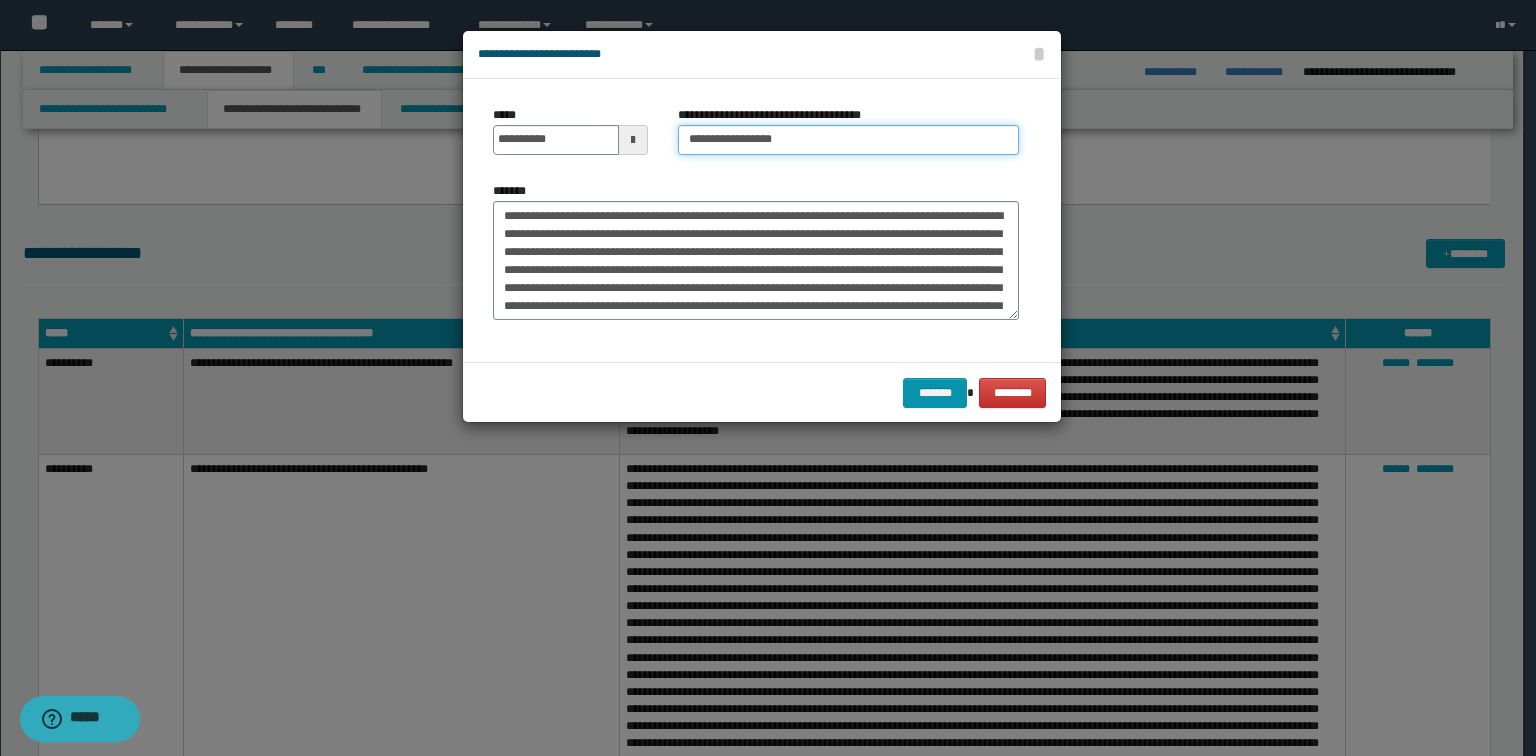 click on "**********" at bounding box center [848, 140] 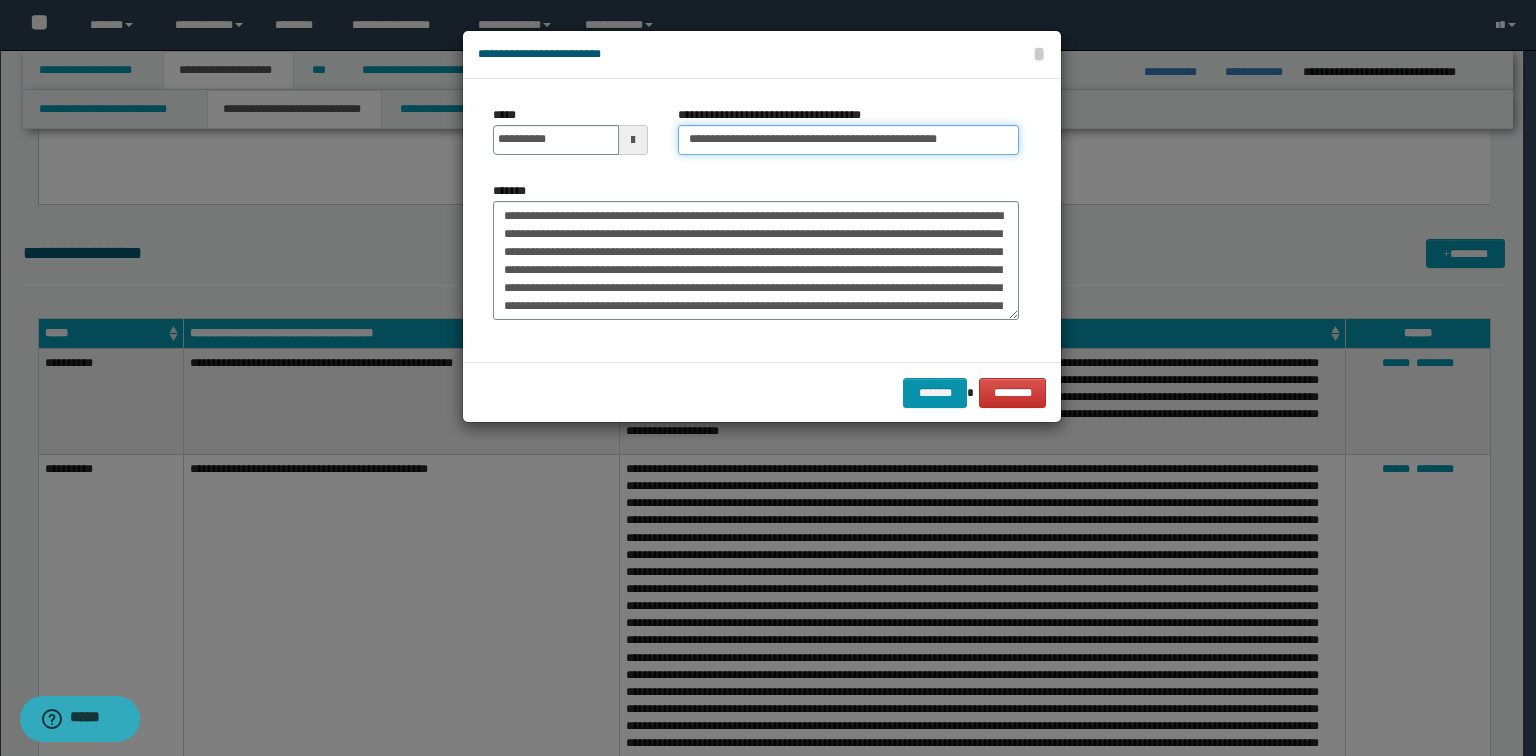 type on "**********" 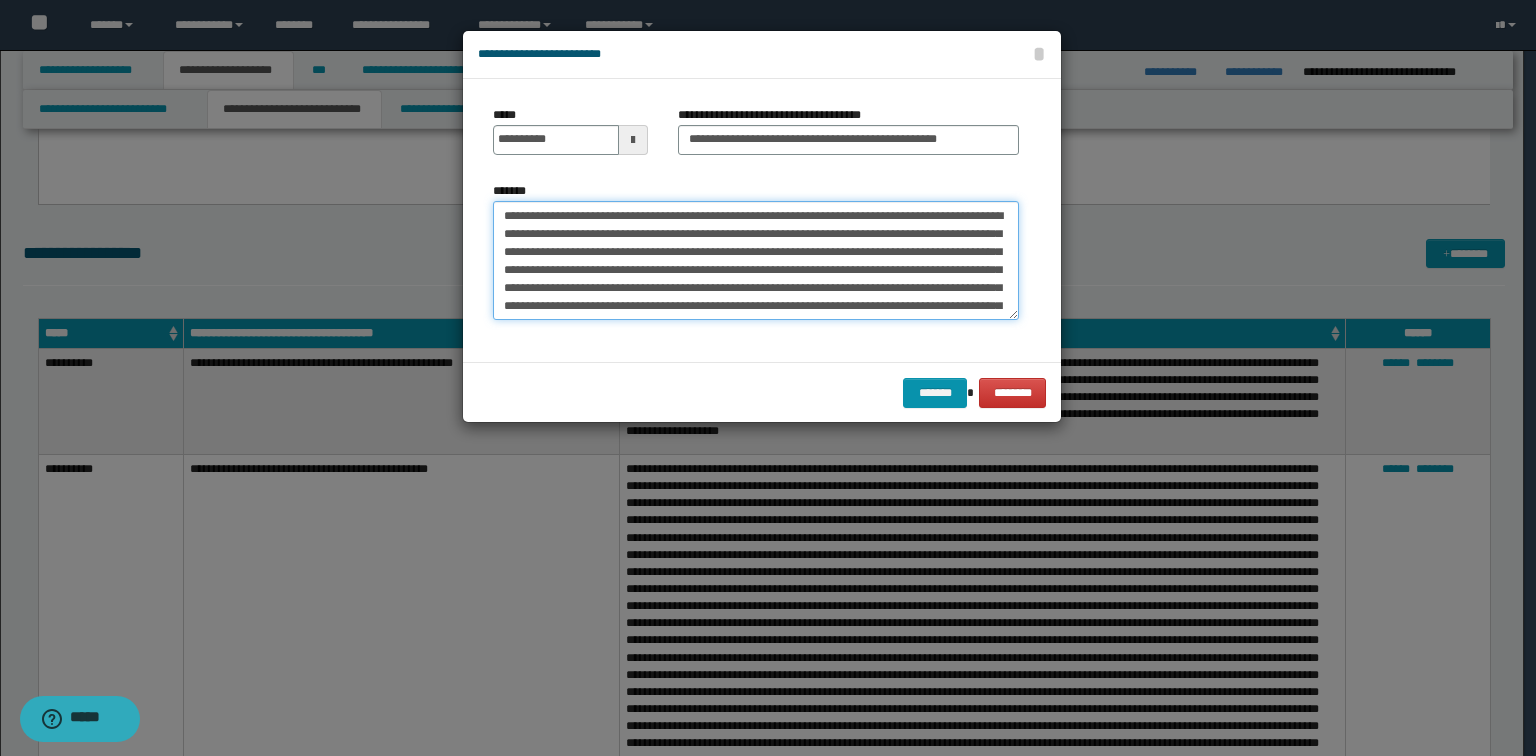 click on "*******" at bounding box center [756, 261] 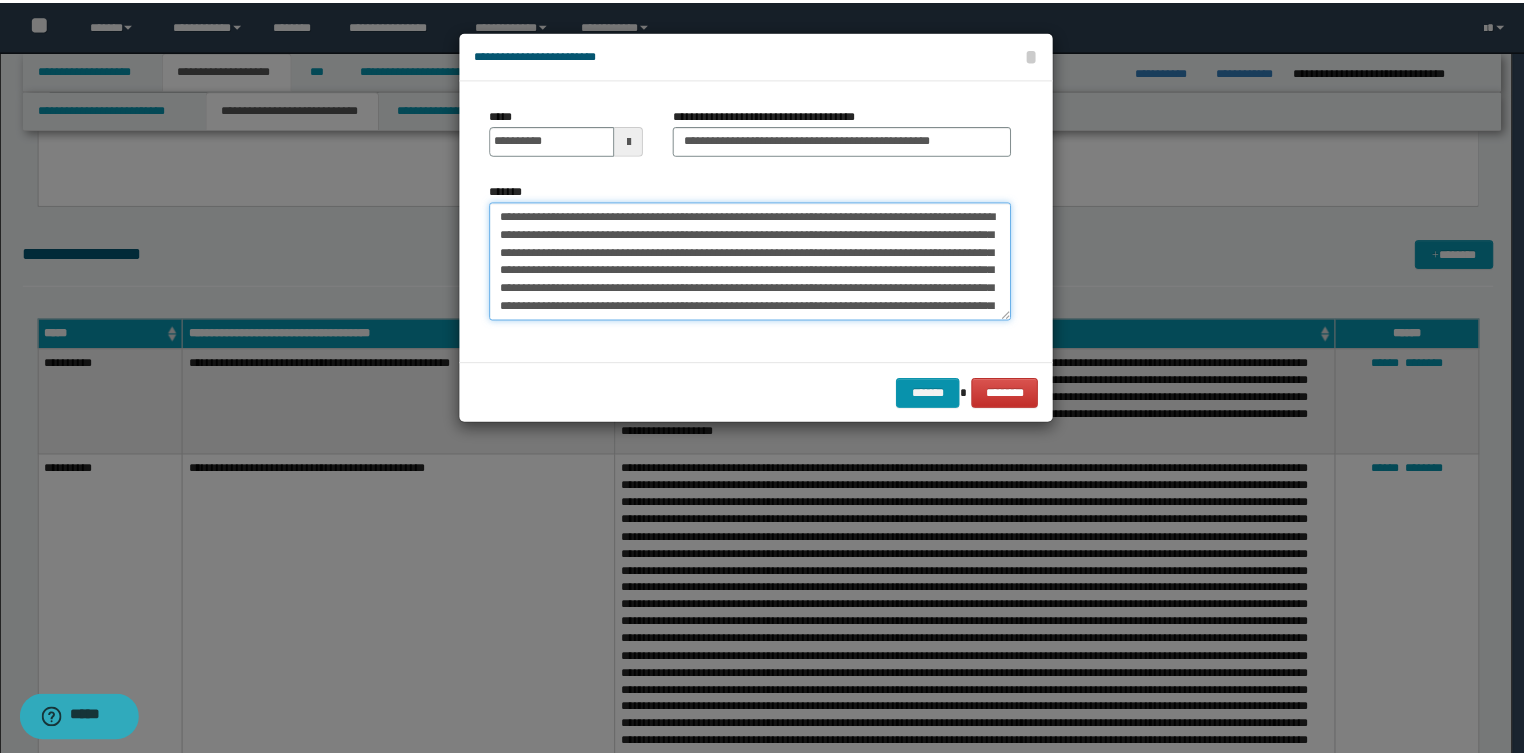 scroll, scrollTop: 12, scrollLeft: 0, axis: vertical 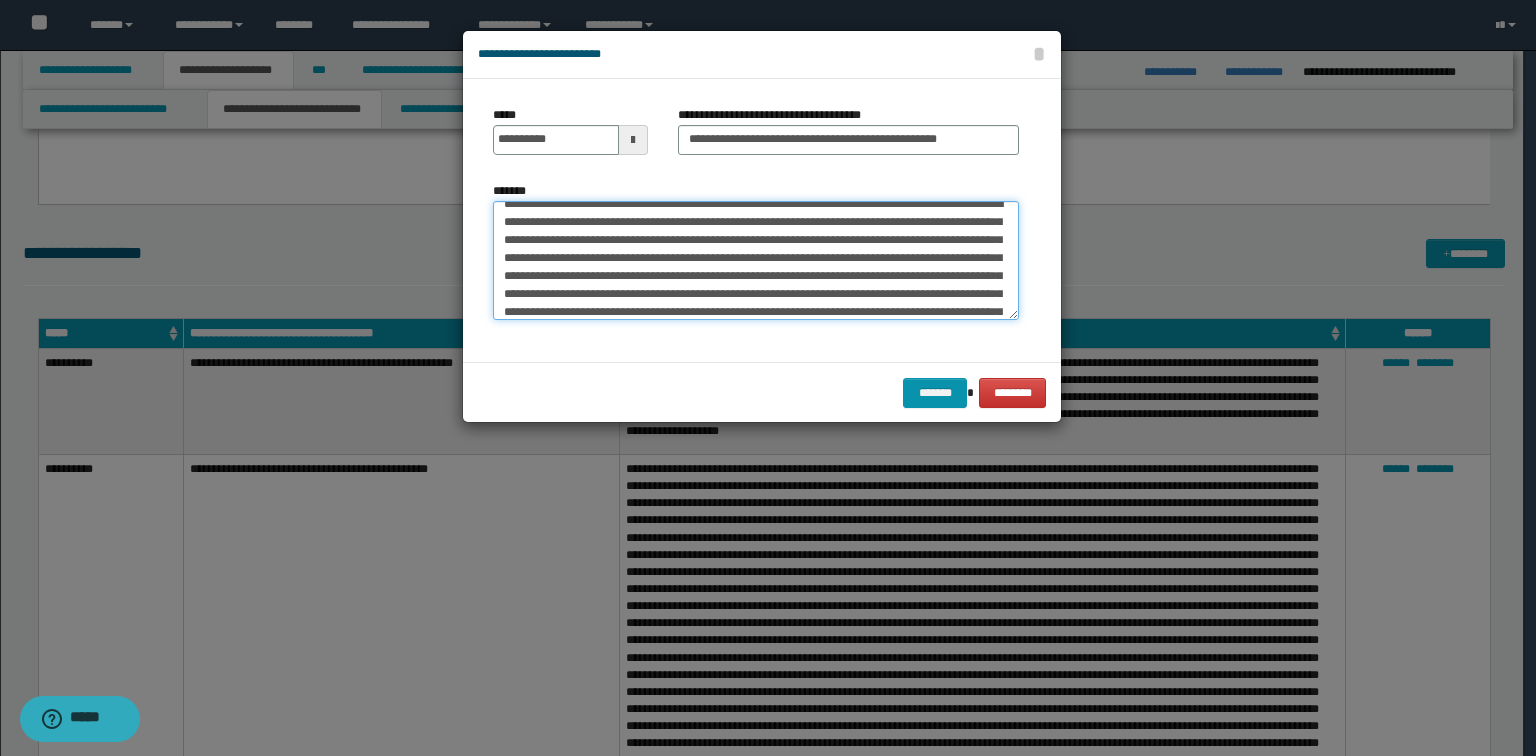 type on "**********" 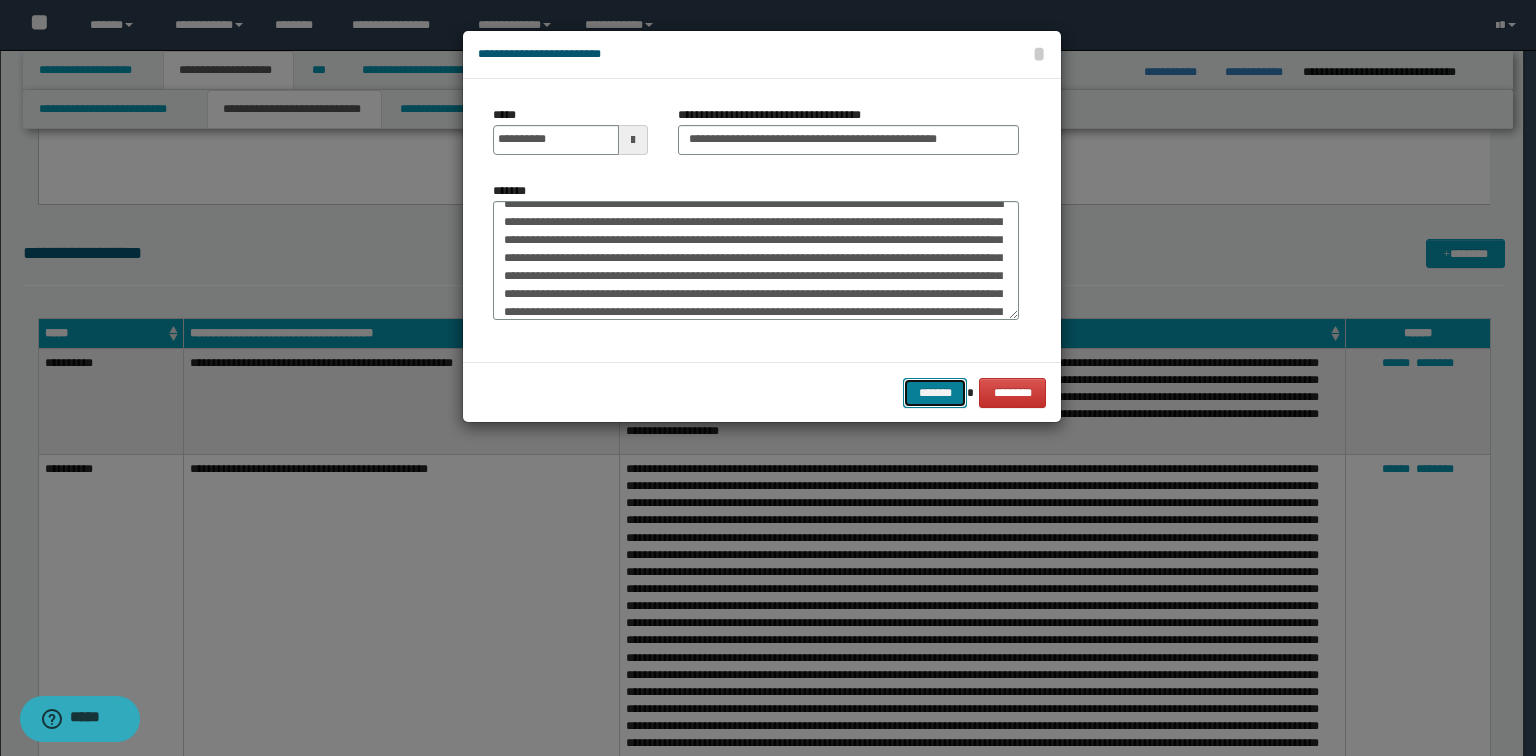 click on "*******" at bounding box center [935, 393] 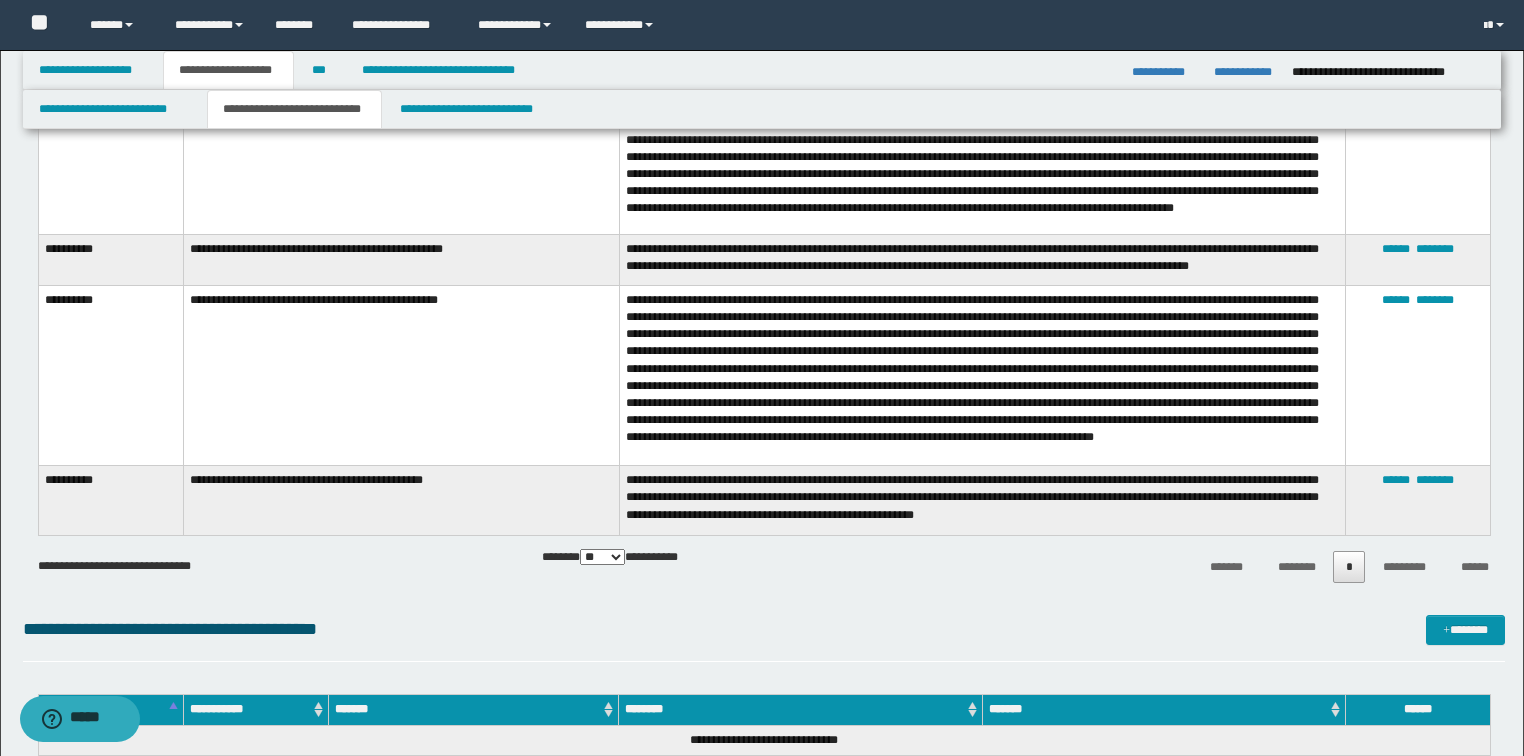 scroll, scrollTop: 2320, scrollLeft: 0, axis: vertical 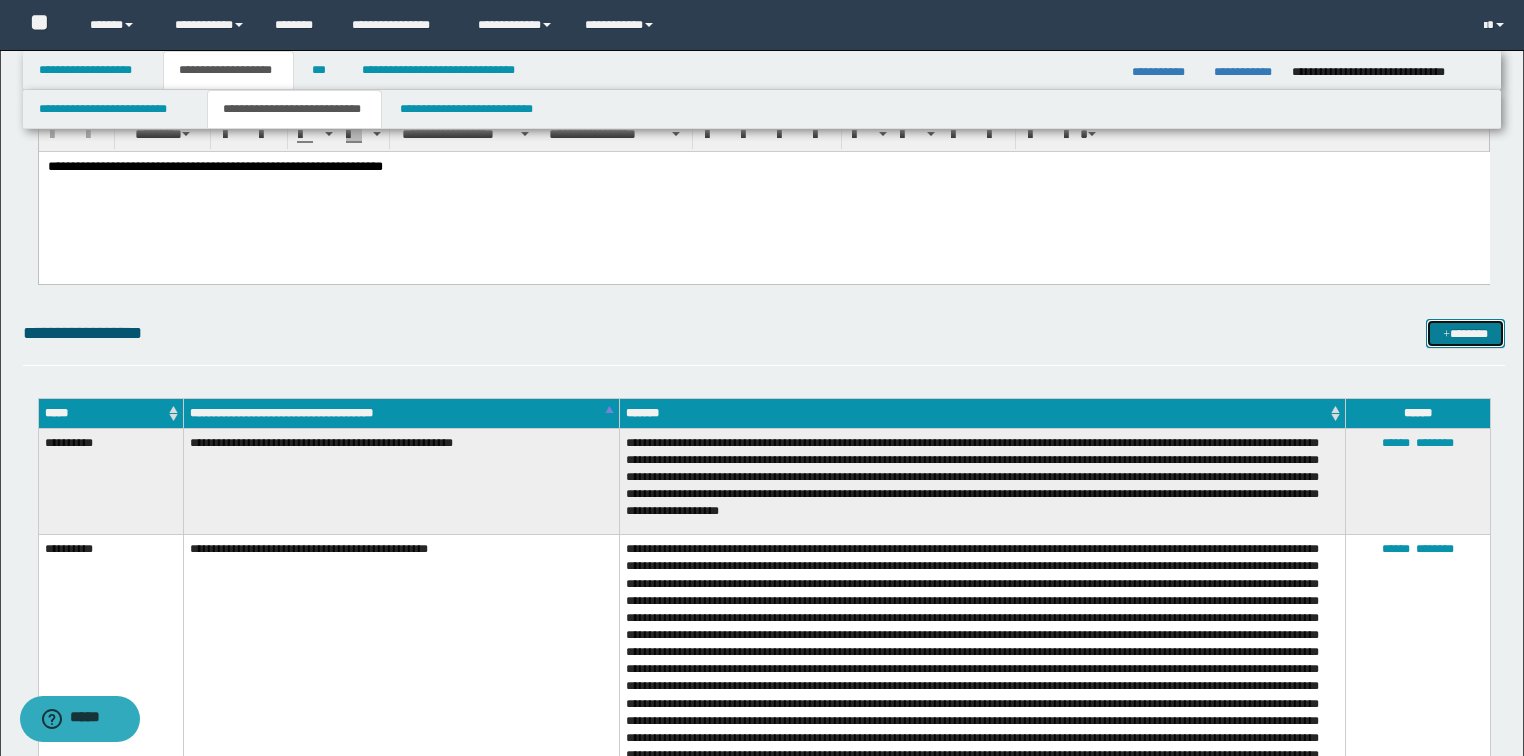 click on "*******" at bounding box center (1465, 334) 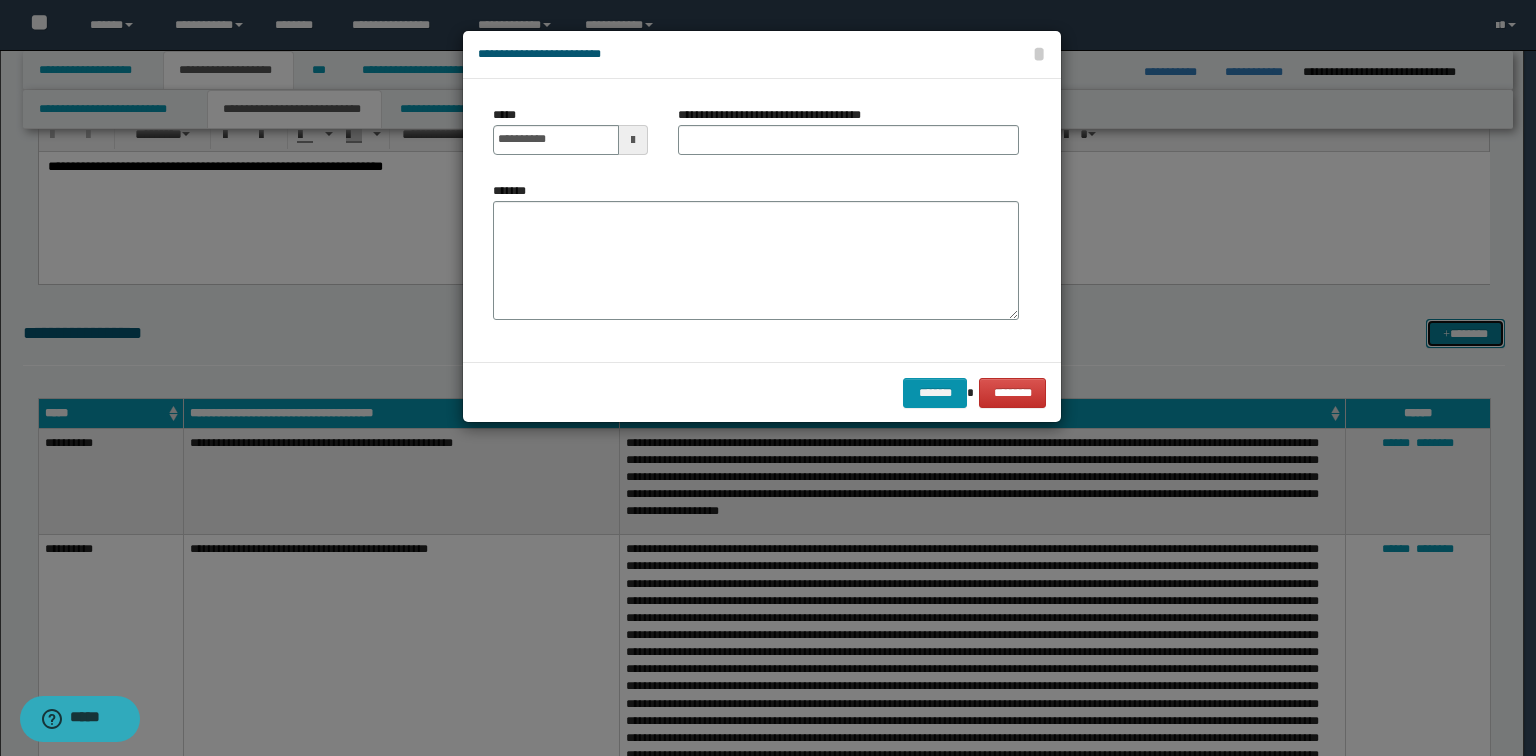 scroll, scrollTop: 0, scrollLeft: 0, axis: both 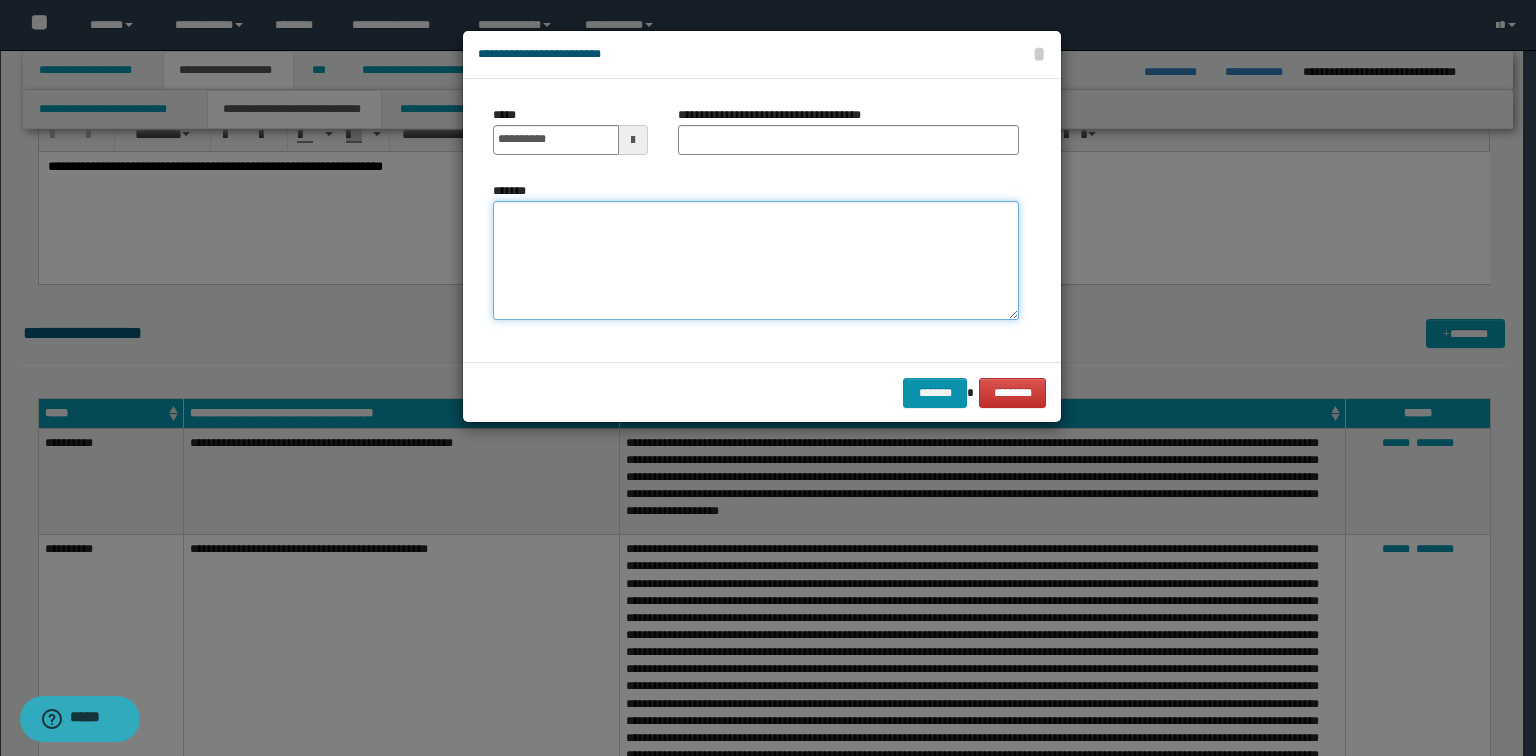 click on "*******" at bounding box center [756, 261] 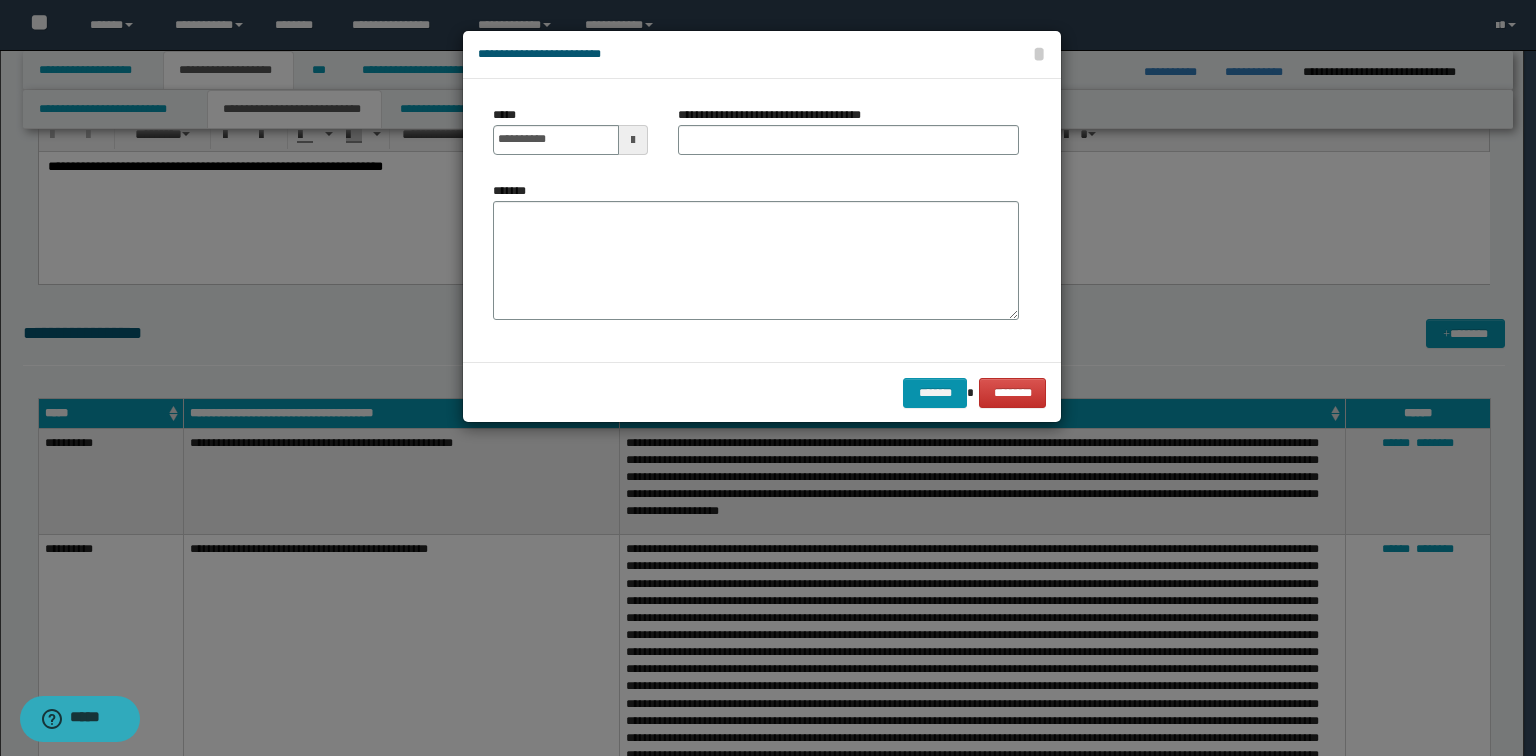 click on "**********" at bounding box center (570, 138) 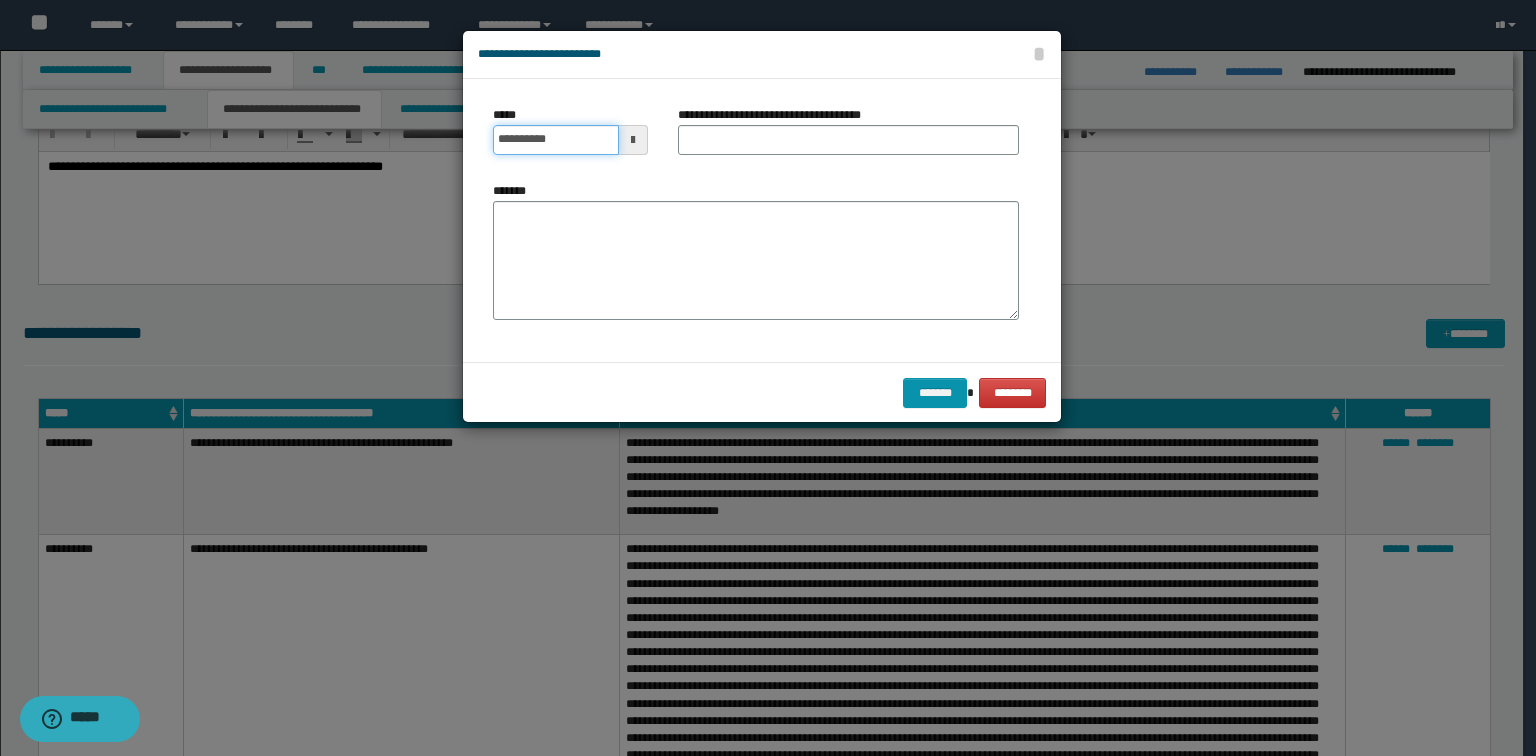 click on "**********" at bounding box center (556, 140) 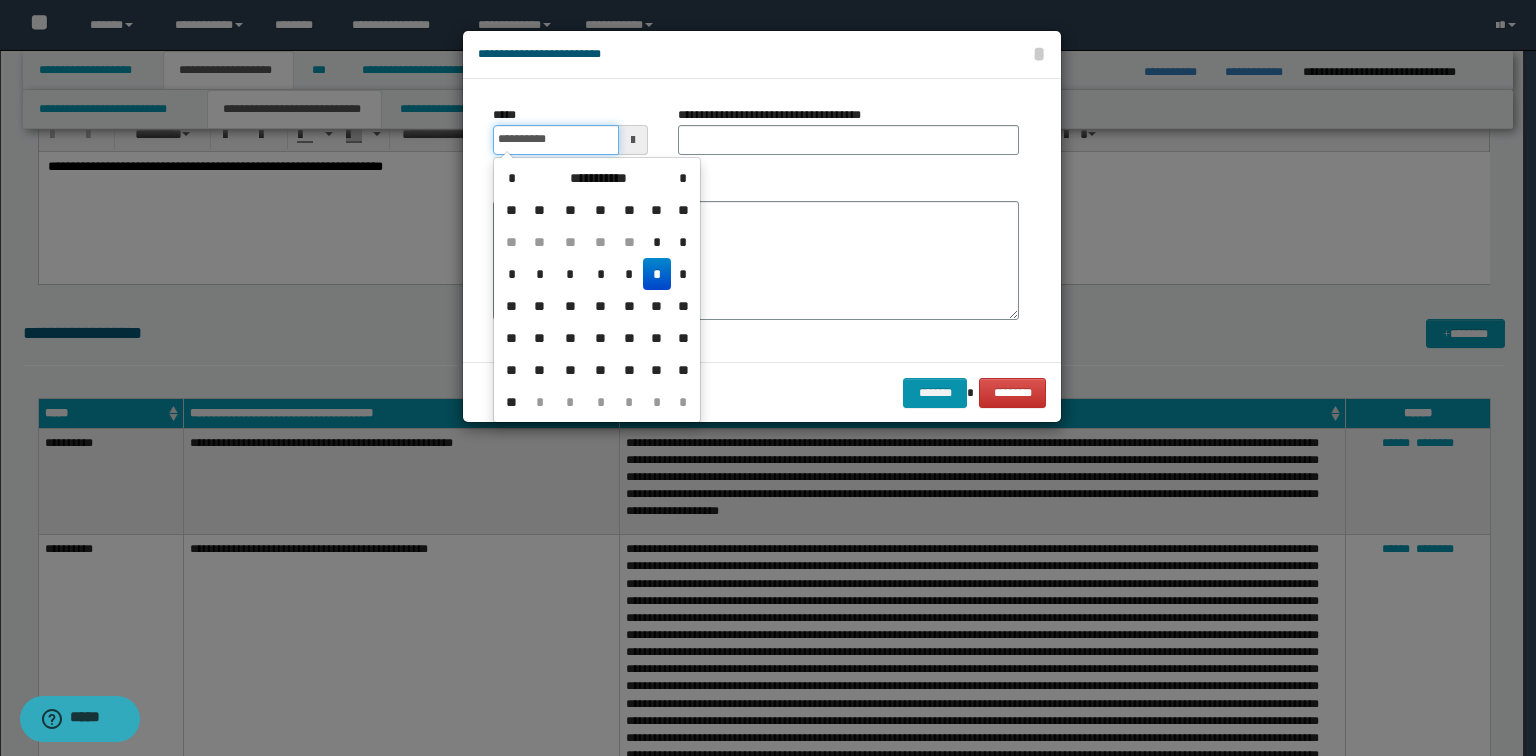 type on "**********" 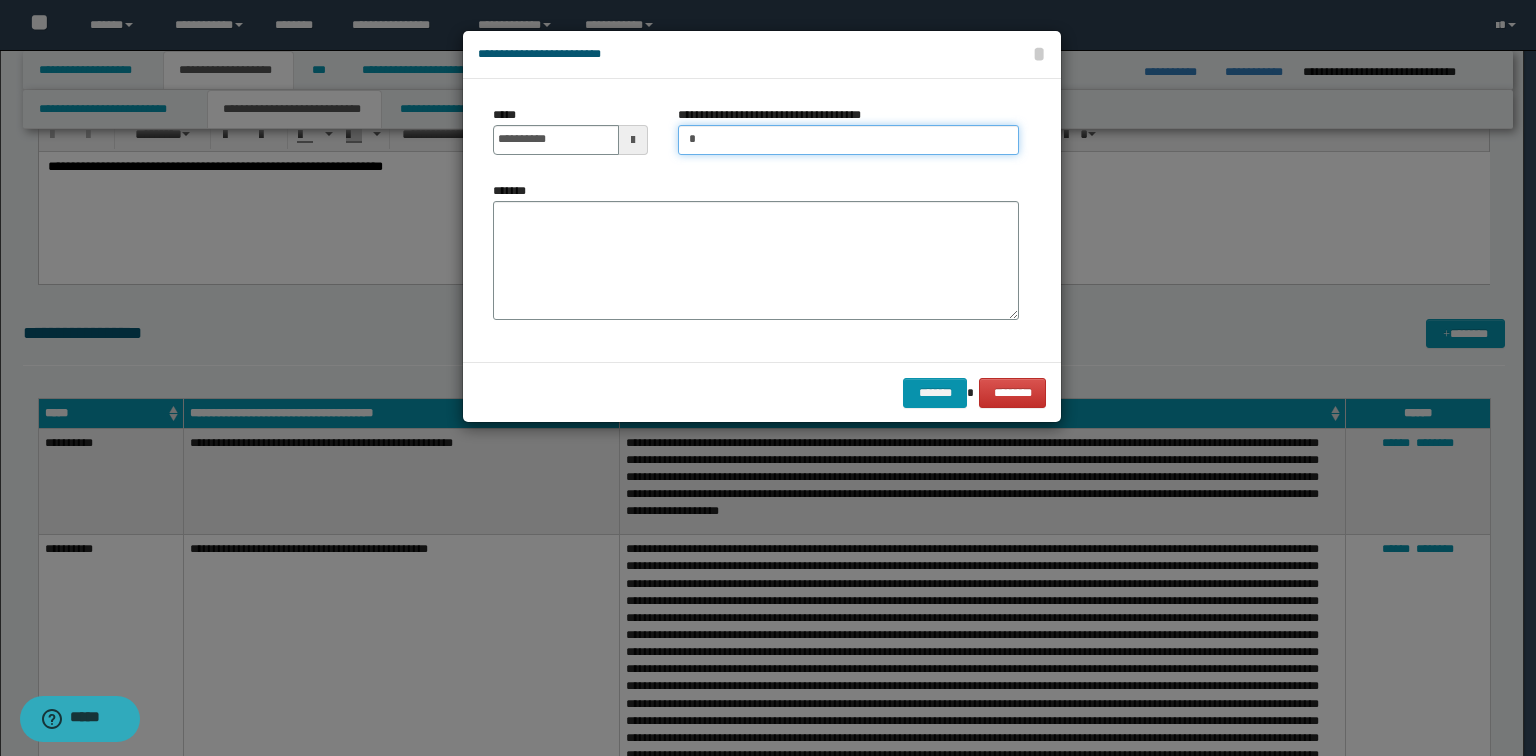type on "**********" 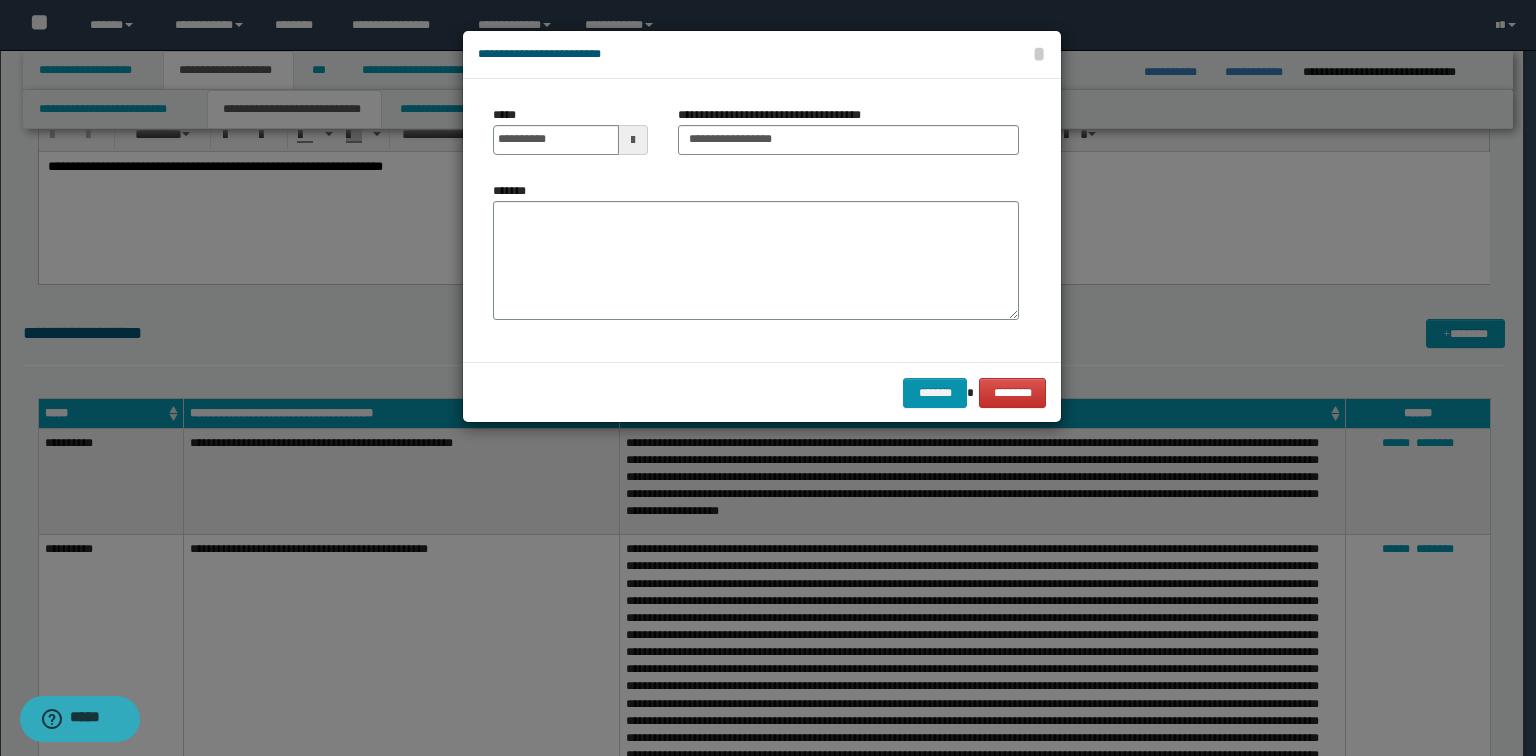 click on "*******" at bounding box center (756, 258) 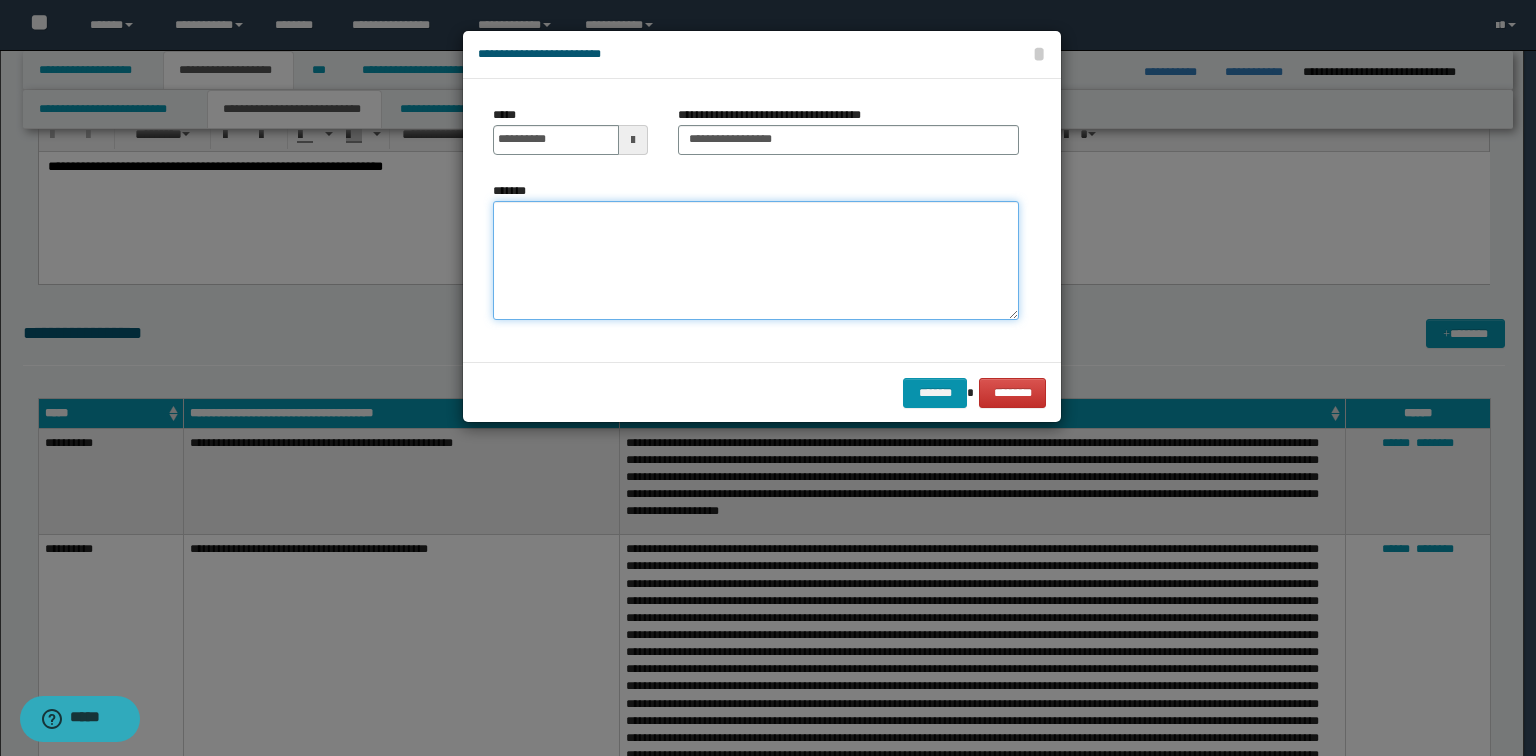 click on "*******" at bounding box center (756, 261) 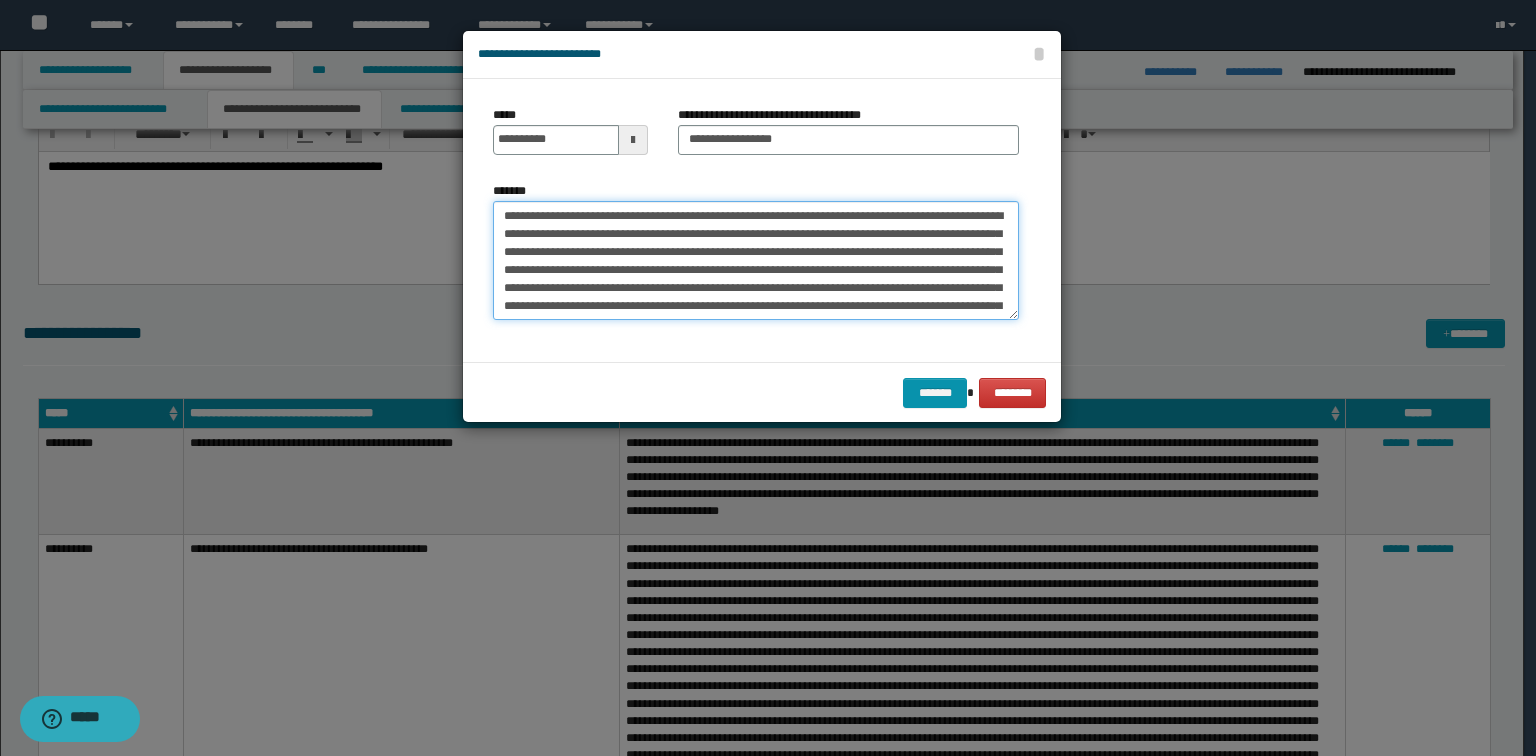 scroll, scrollTop: 120, scrollLeft: 0, axis: vertical 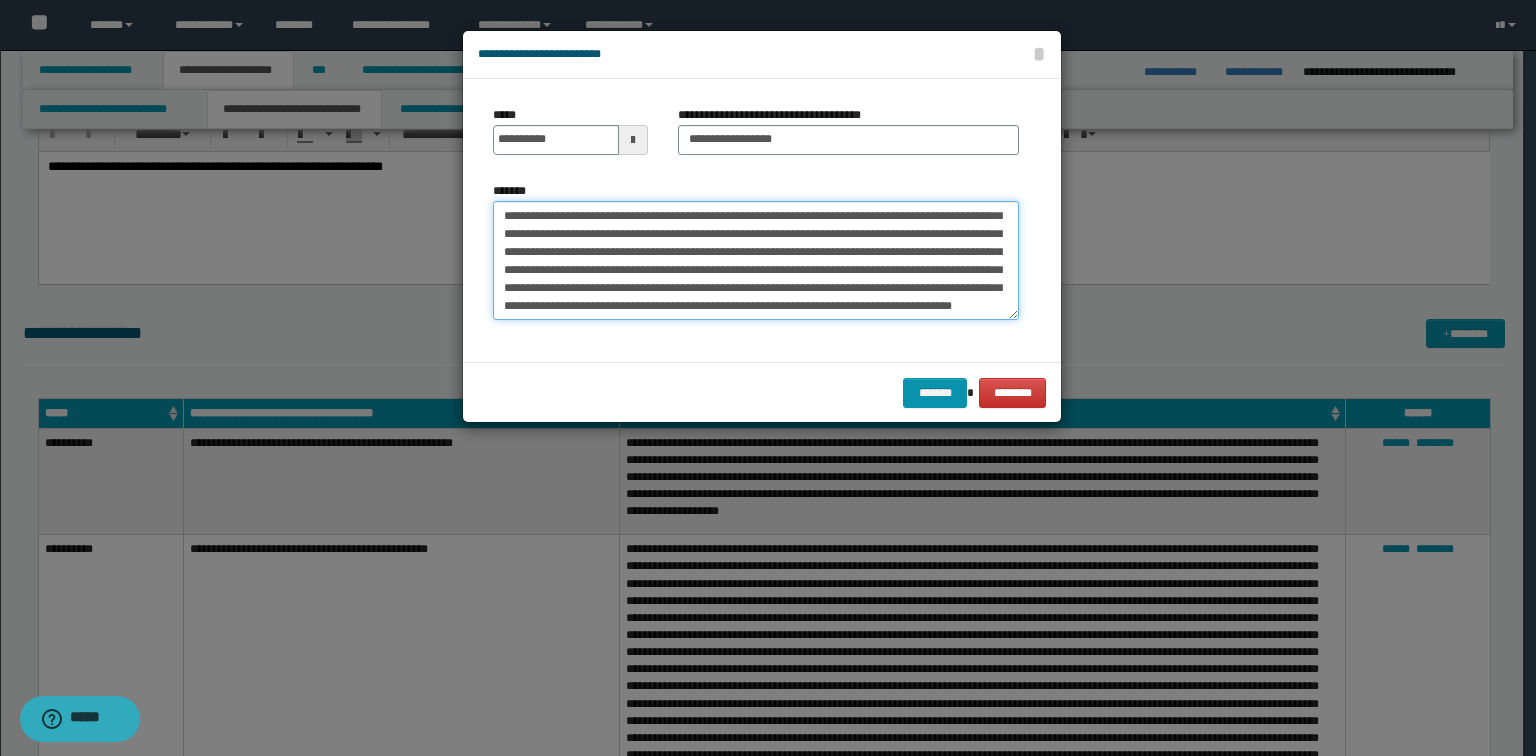type on "**********" 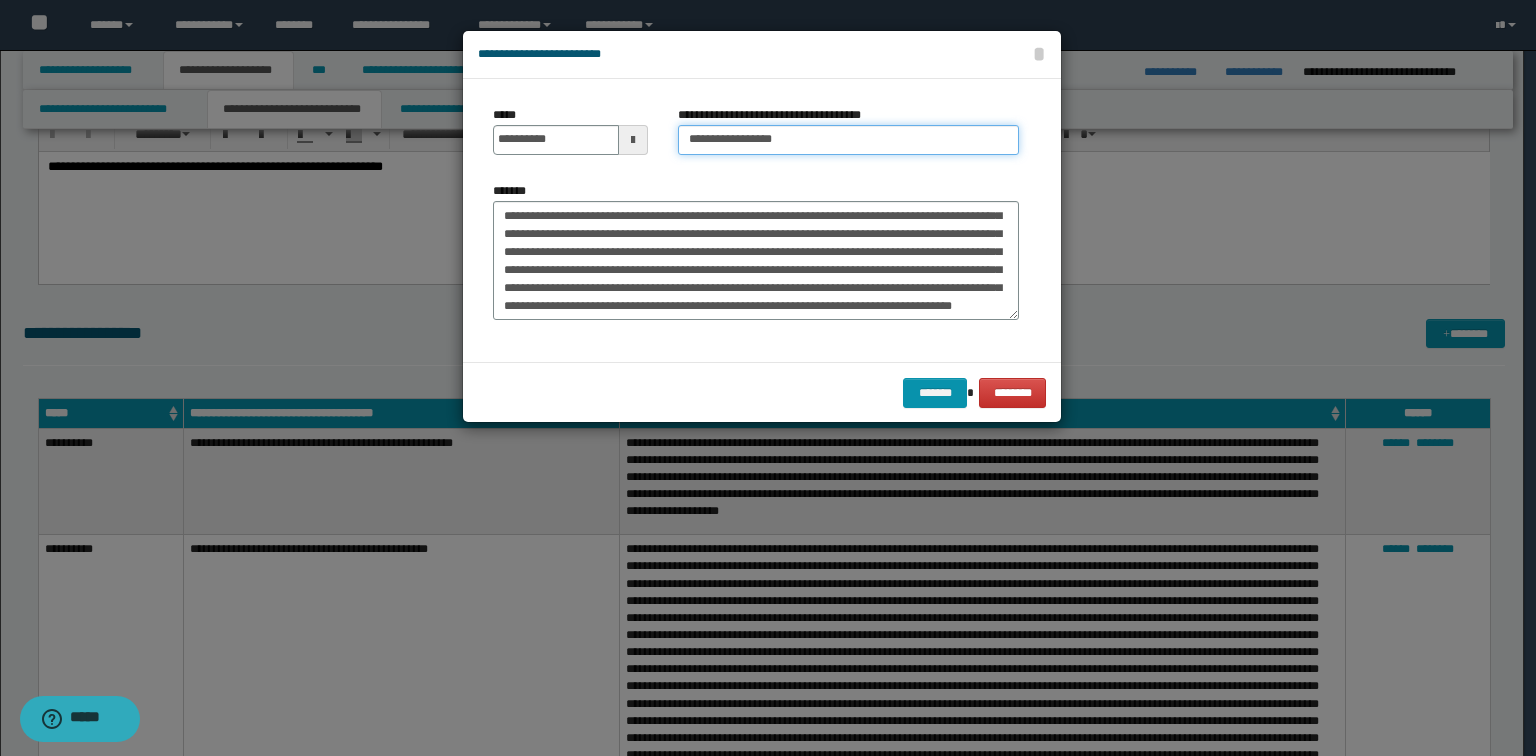 click on "**********" at bounding box center (848, 140) 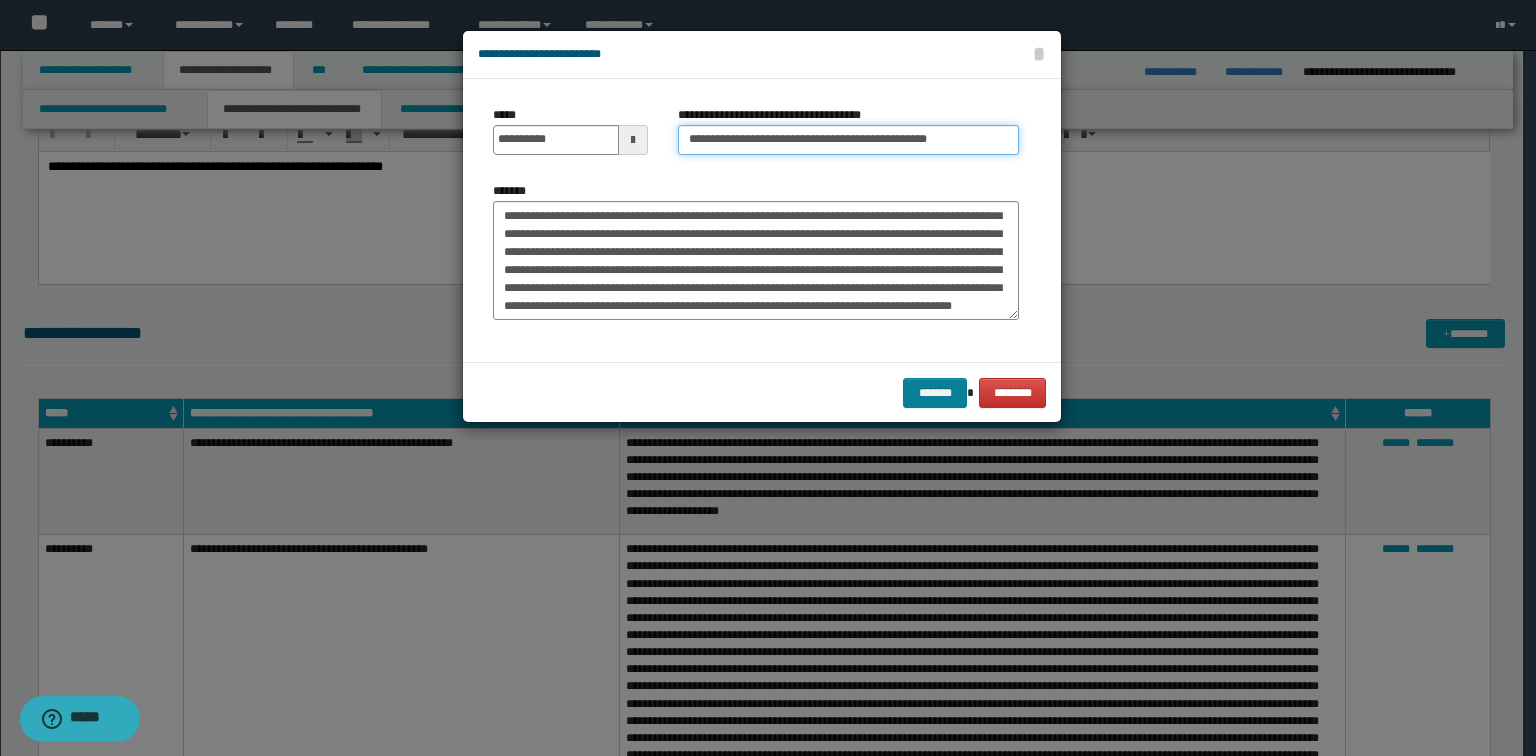type on "**********" 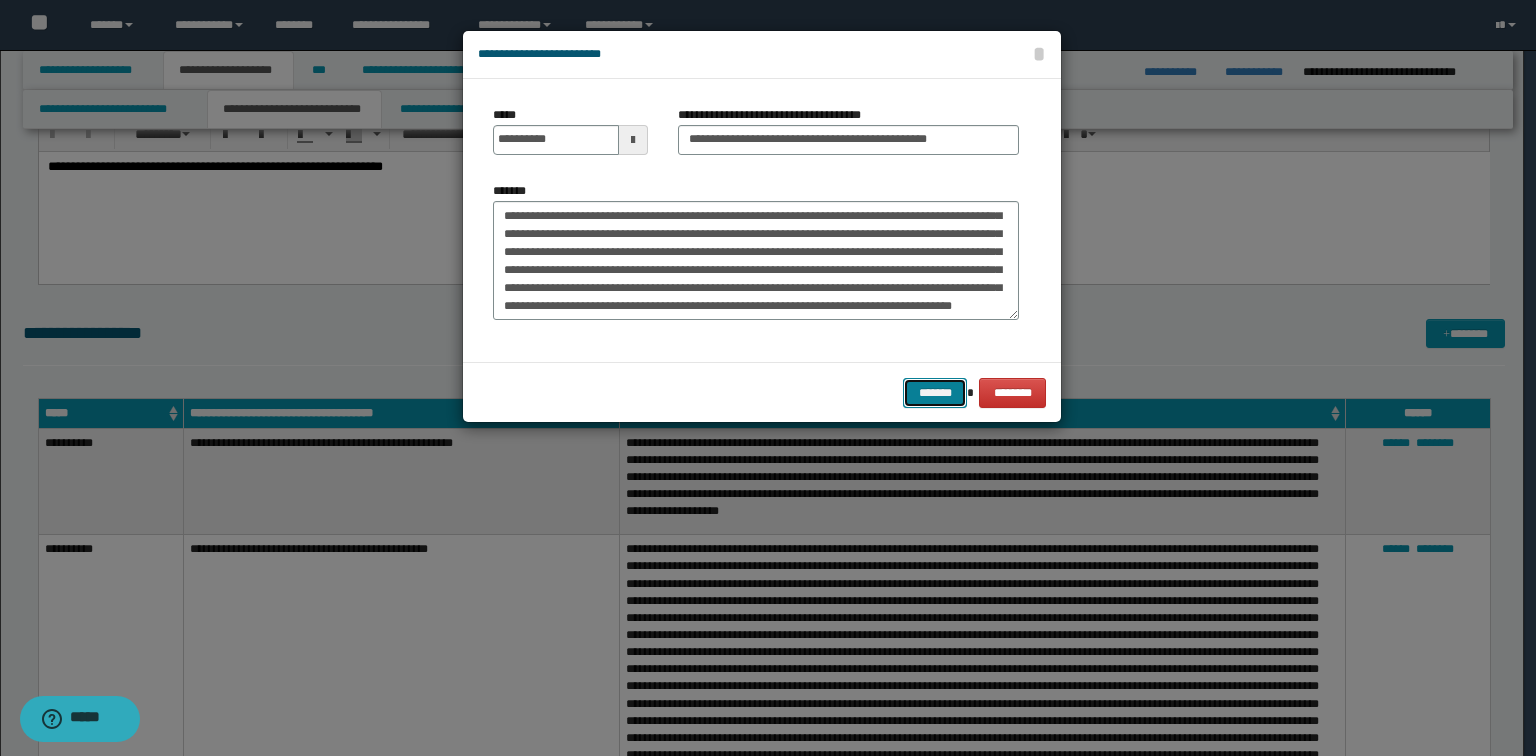 click on "*******" at bounding box center (935, 393) 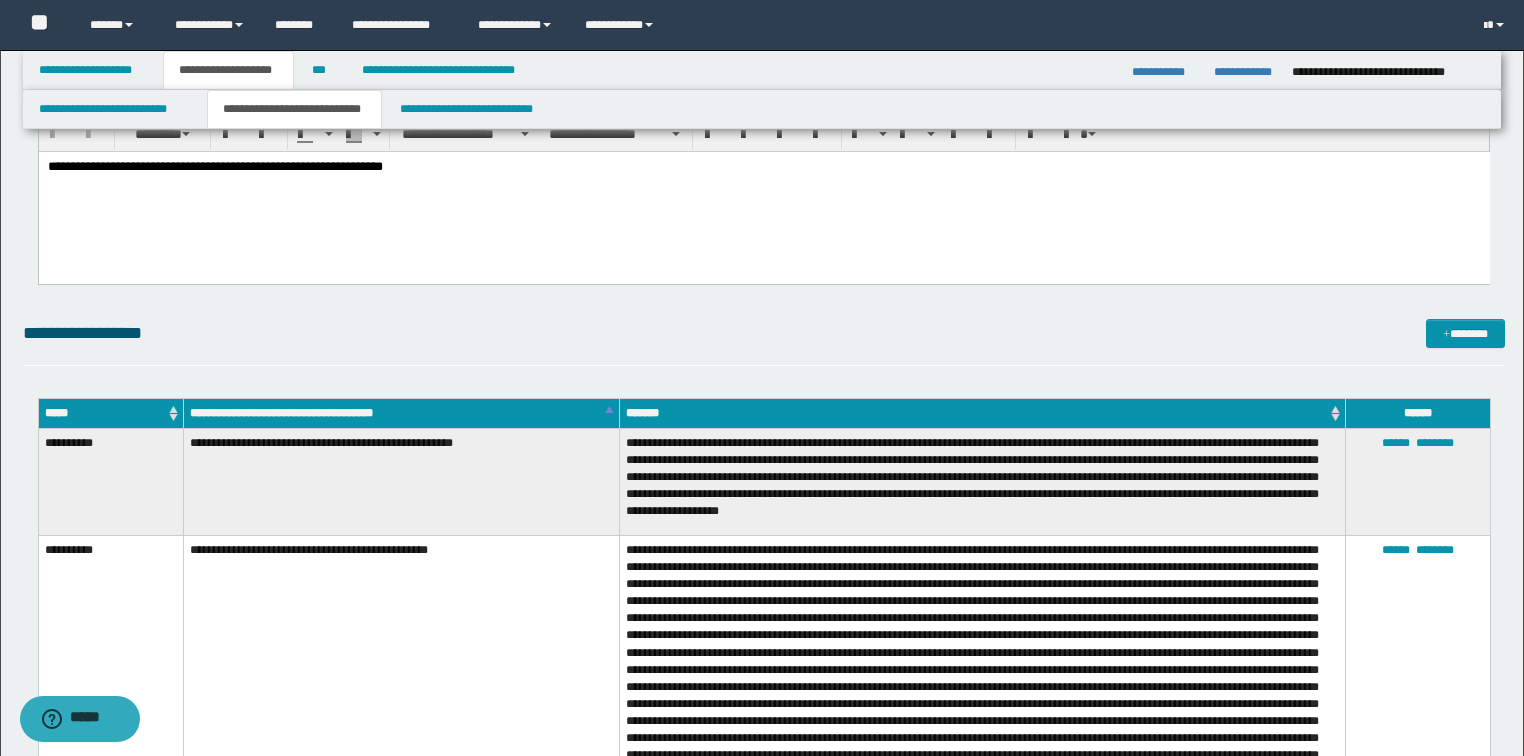 click on "*****" at bounding box center [110, 413] 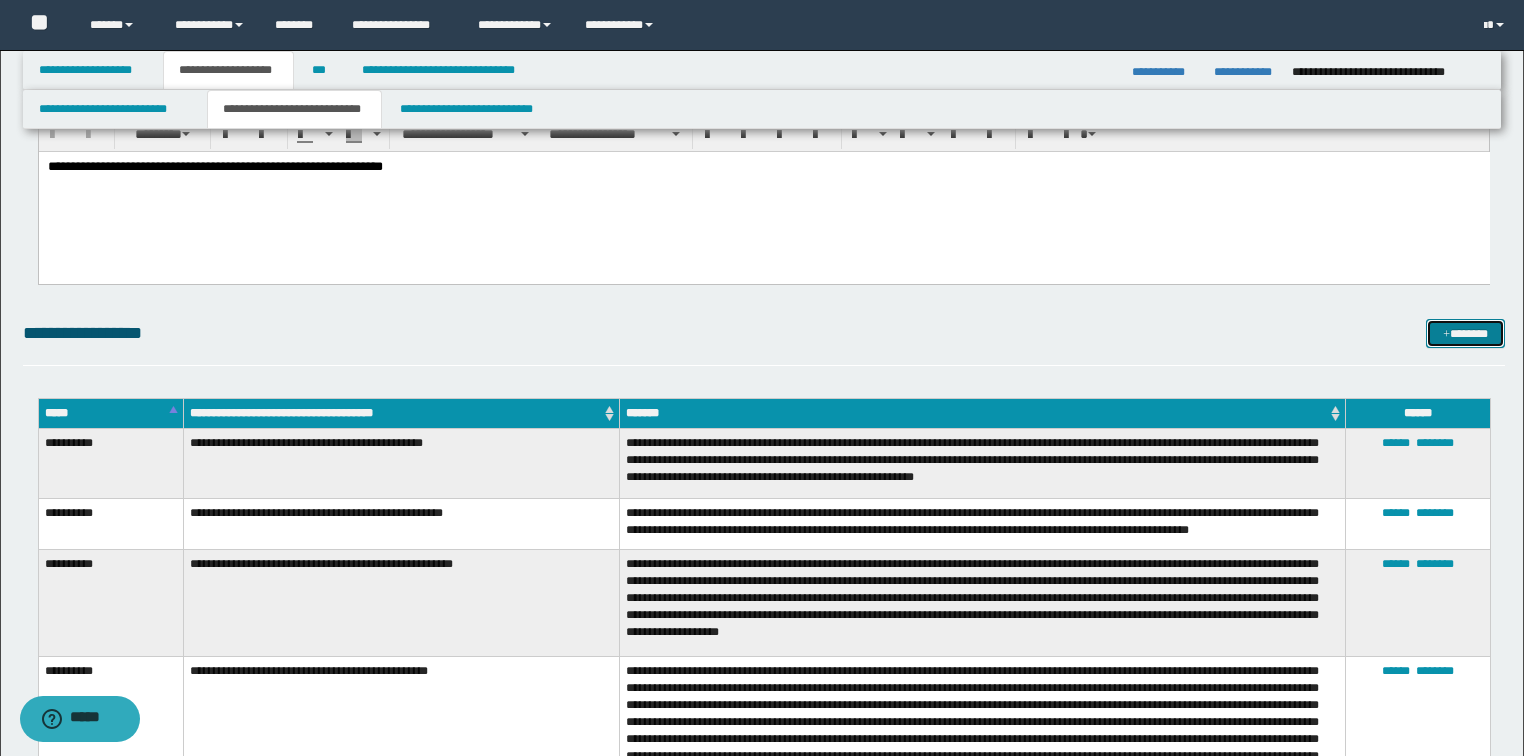 click on "*******" at bounding box center (1465, 334) 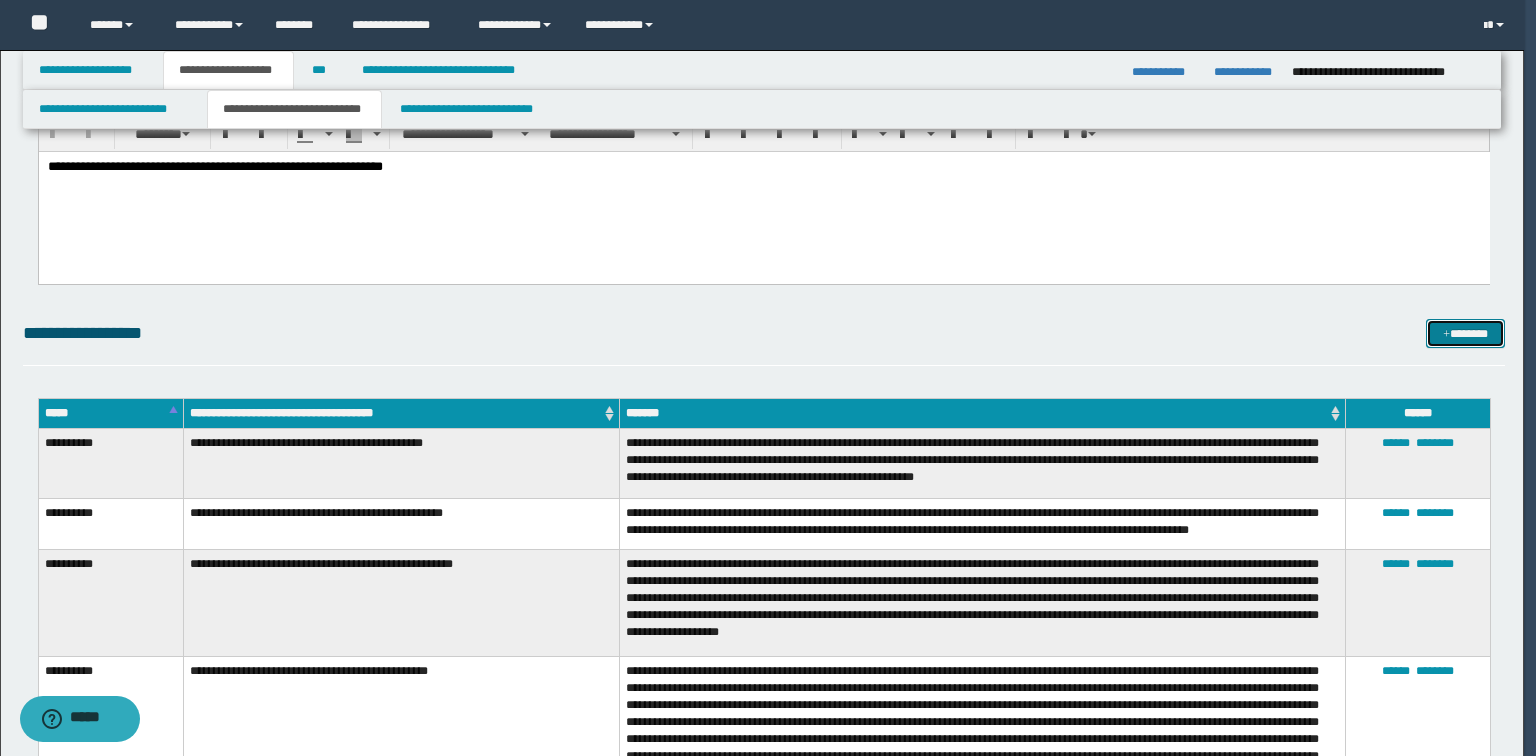 scroll, scrollTop: 0, scrollLeft: 0, axis: both 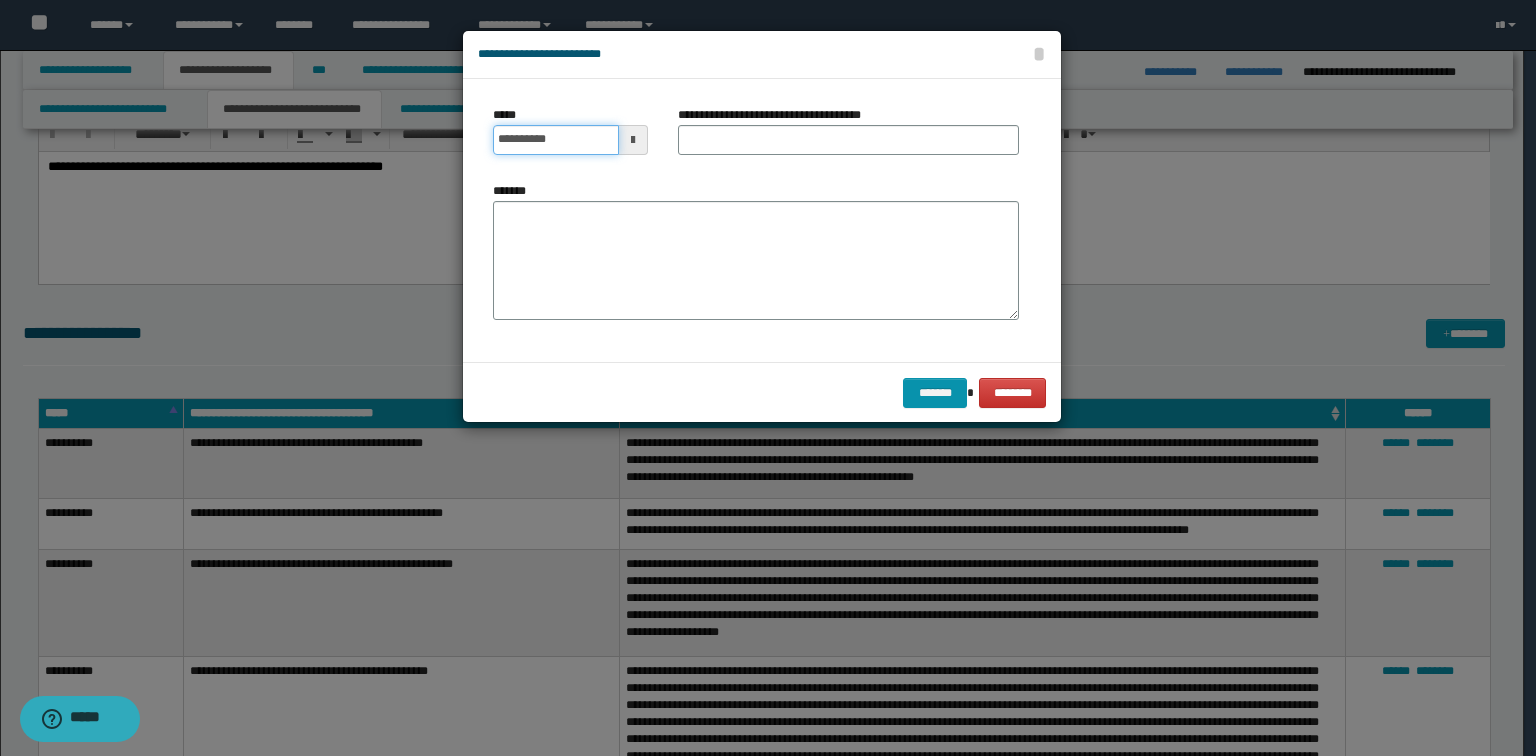 click on "**********" at bounding box center [556, 140] 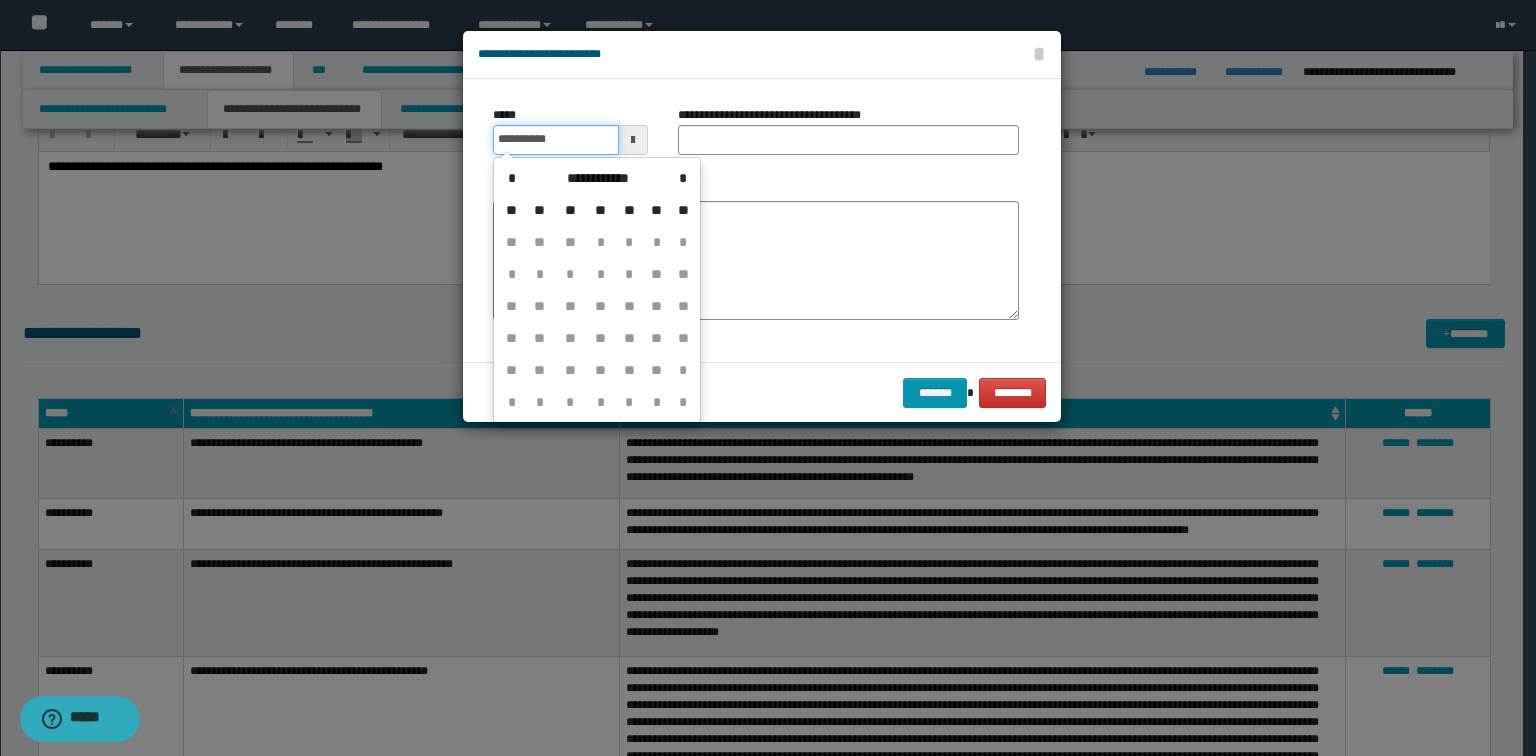 type on "**********" 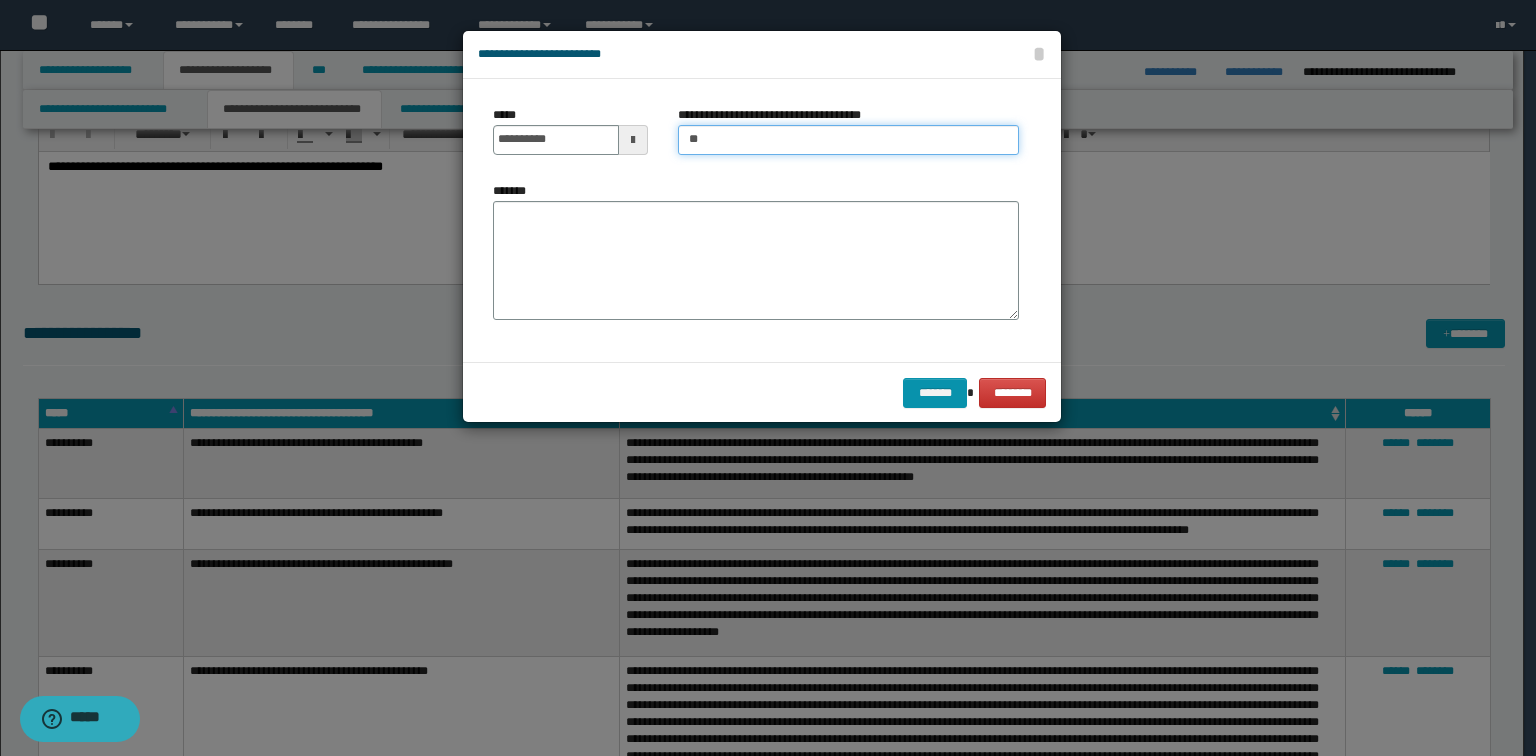 type on "**********" 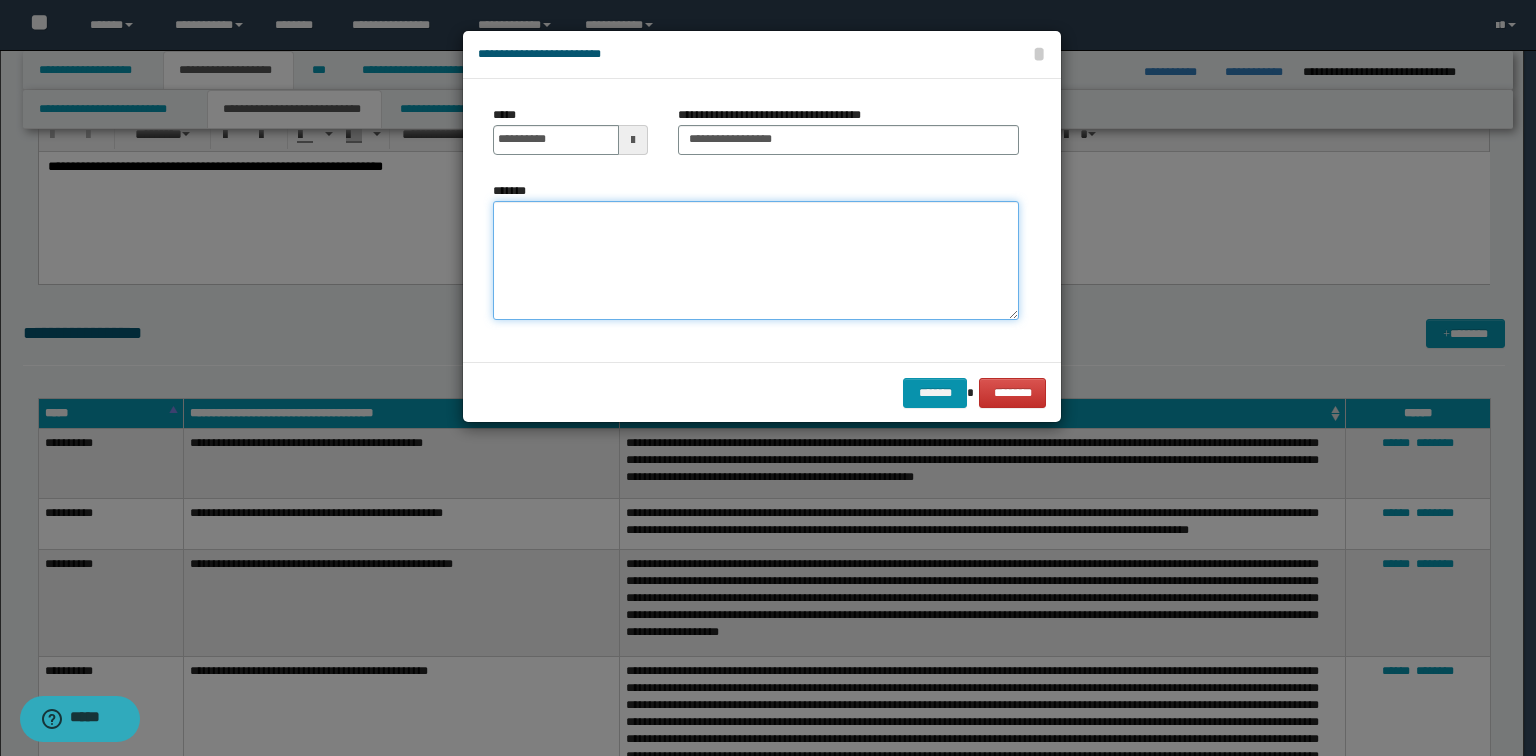 click on "*******" at bounding box center [756, 261] 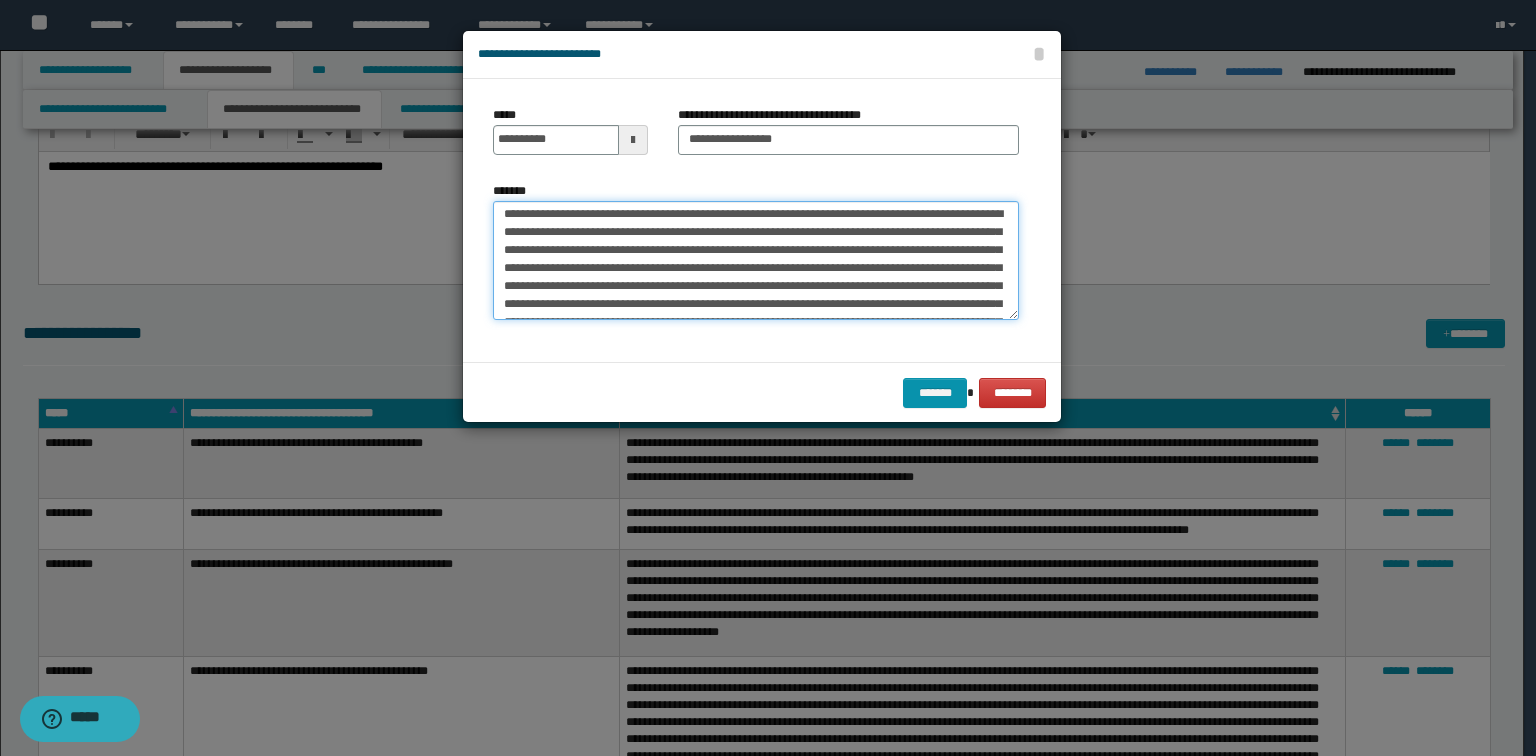 scroll, scrollTop: 0, scrollLeft: 0, axis: both 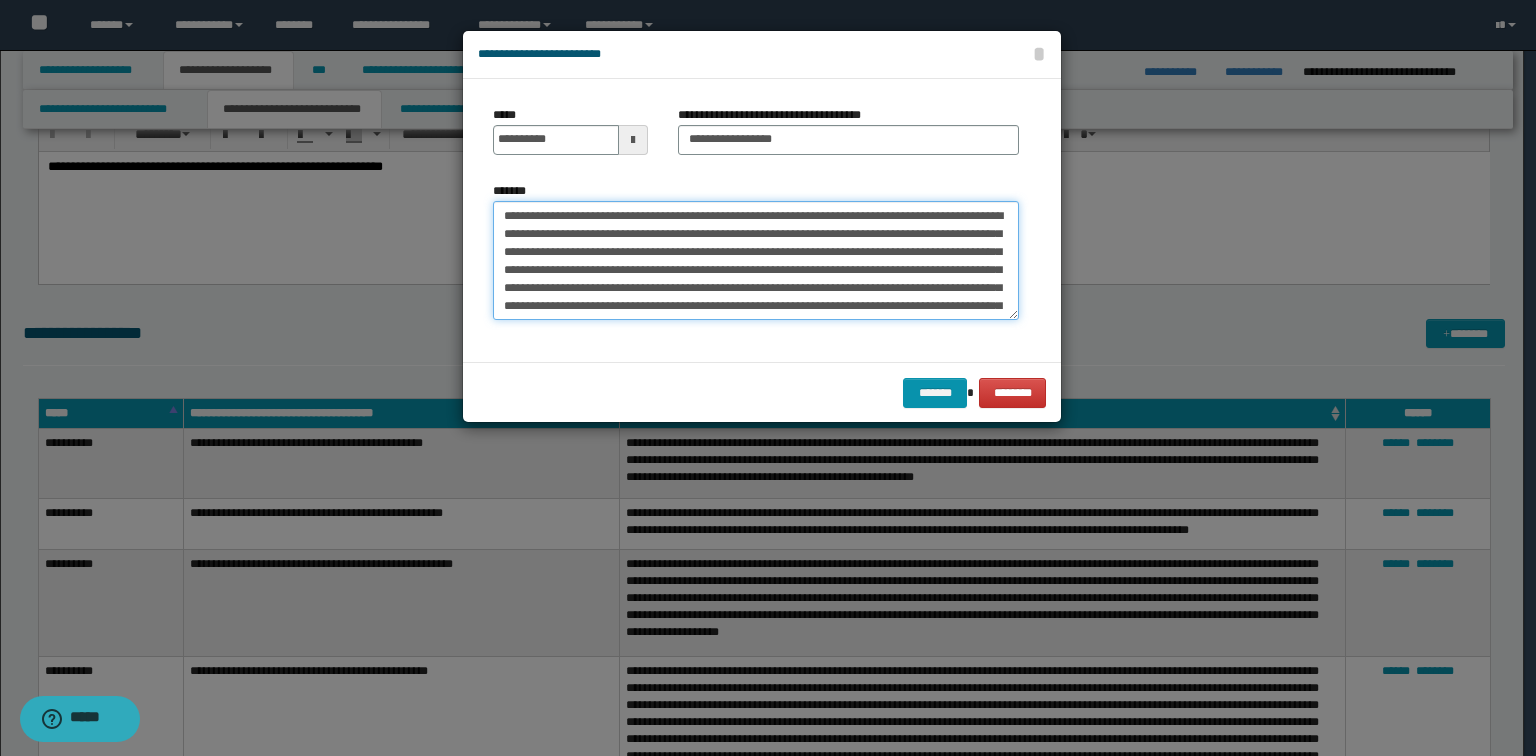 type on "**********" 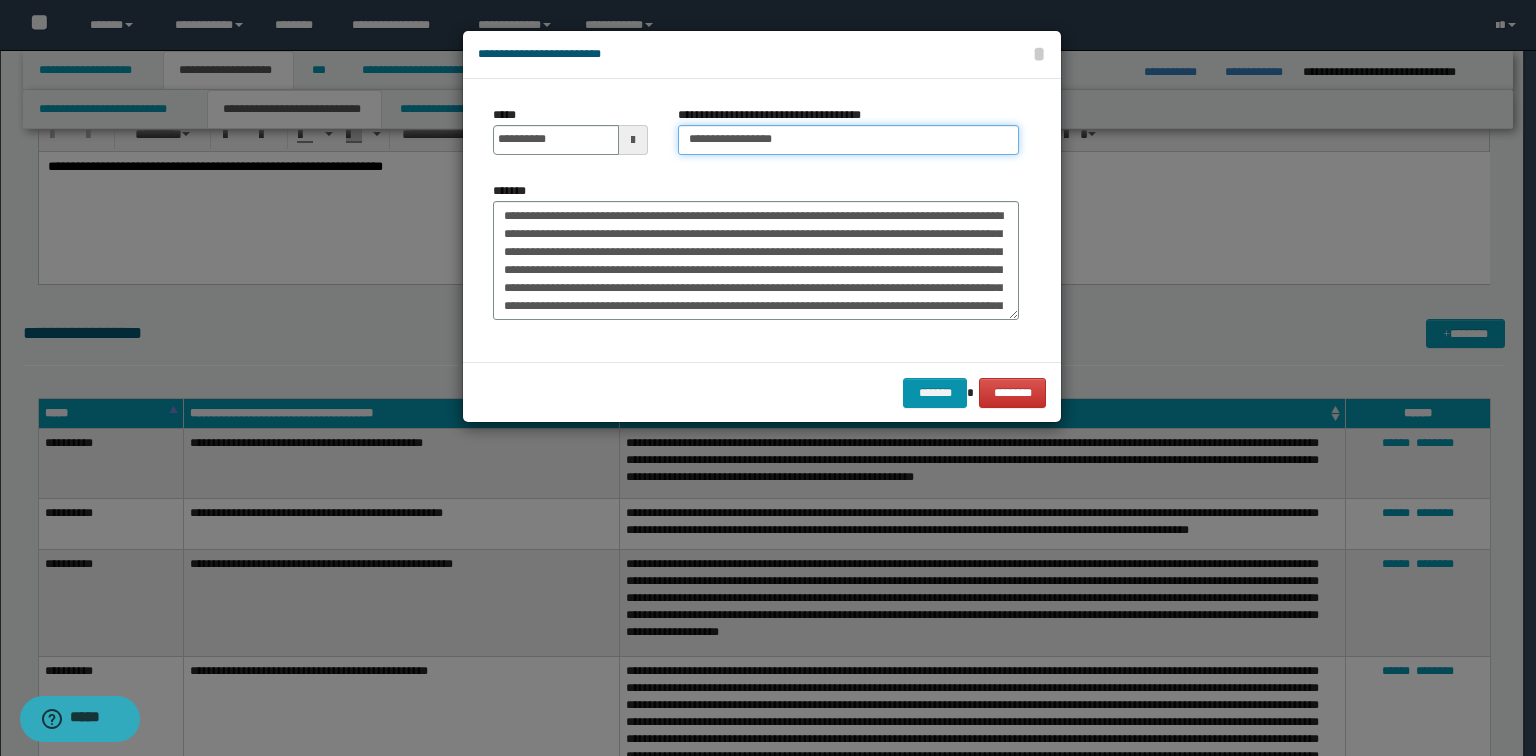 click on "**********" at bounding box center (848, 140) 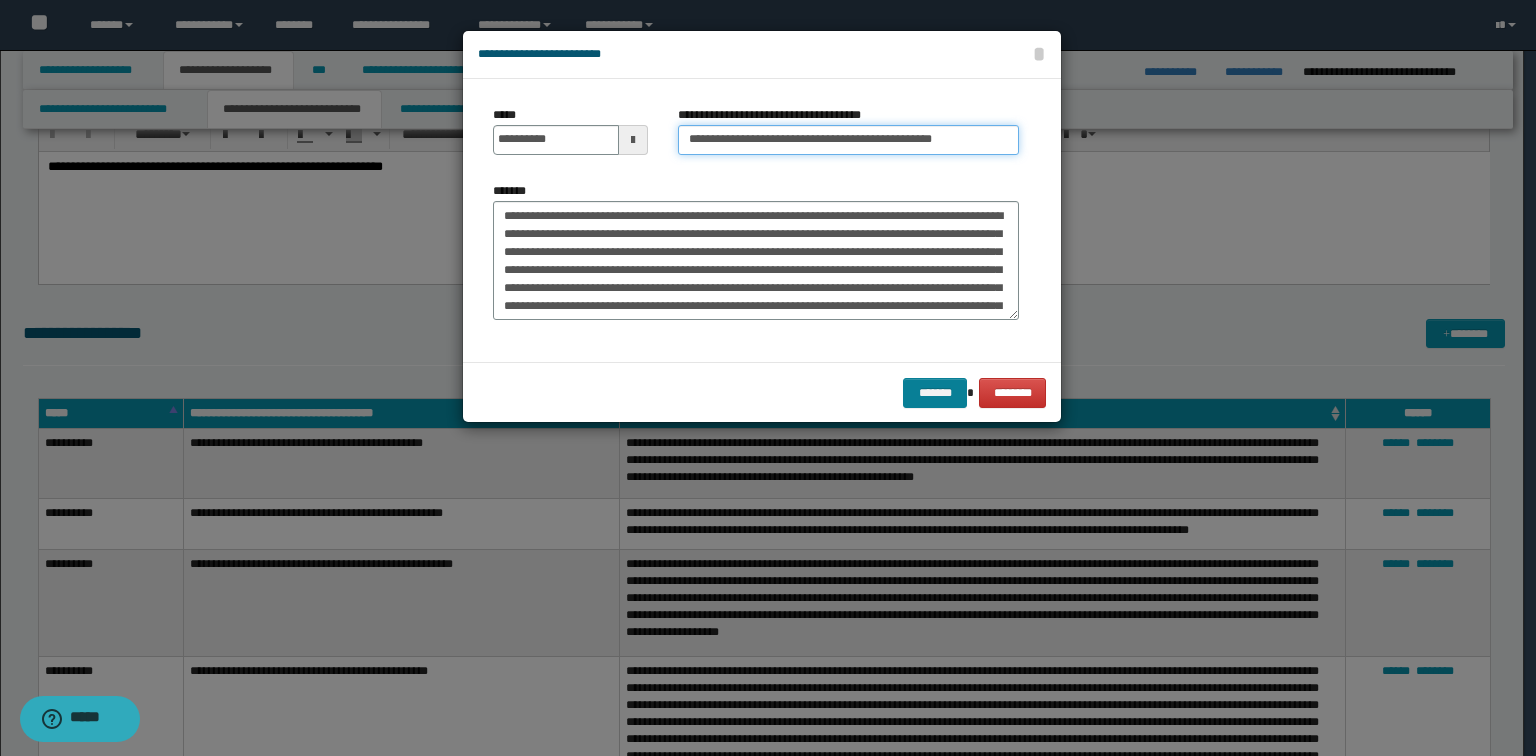 type on "**********" 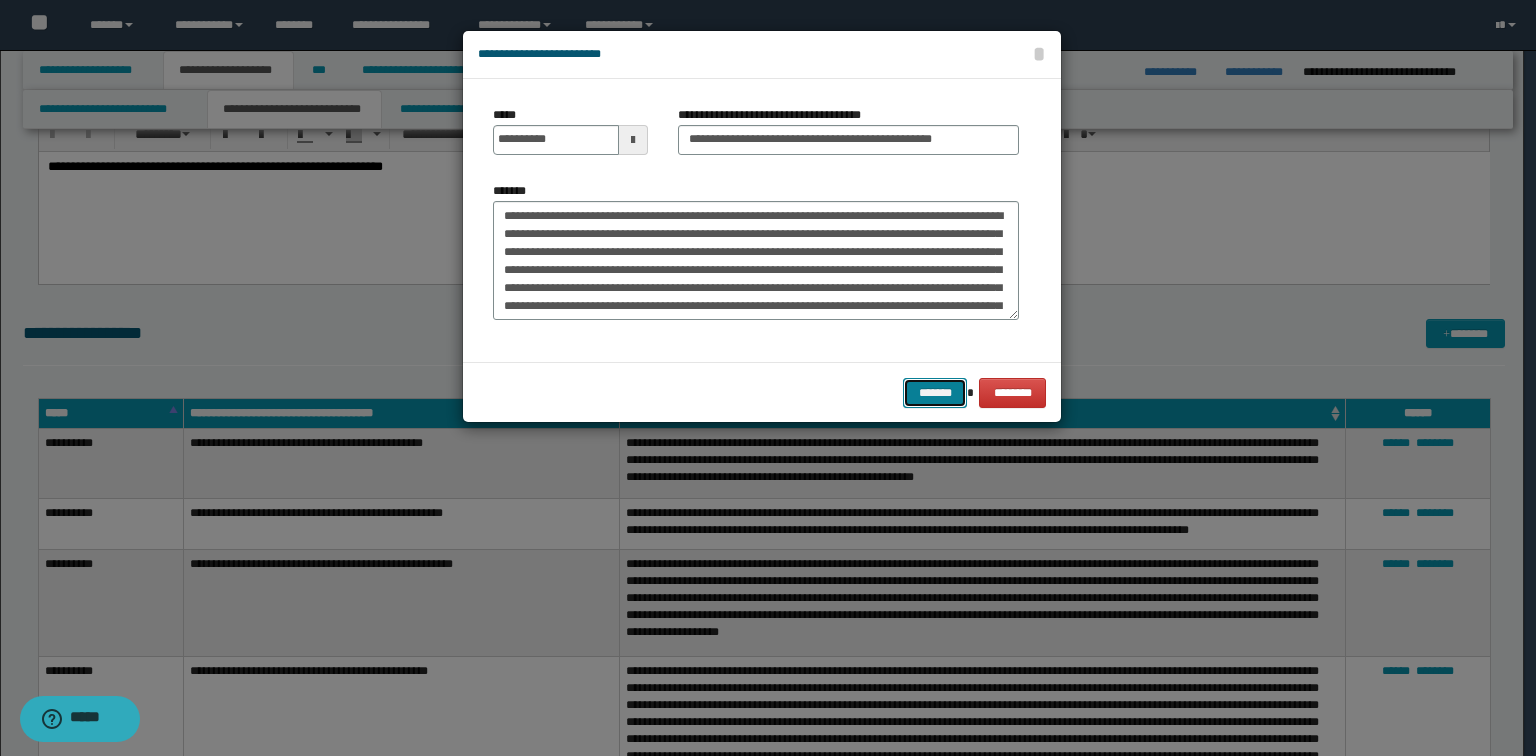 click on "*******" at bounding box center (935, 393) 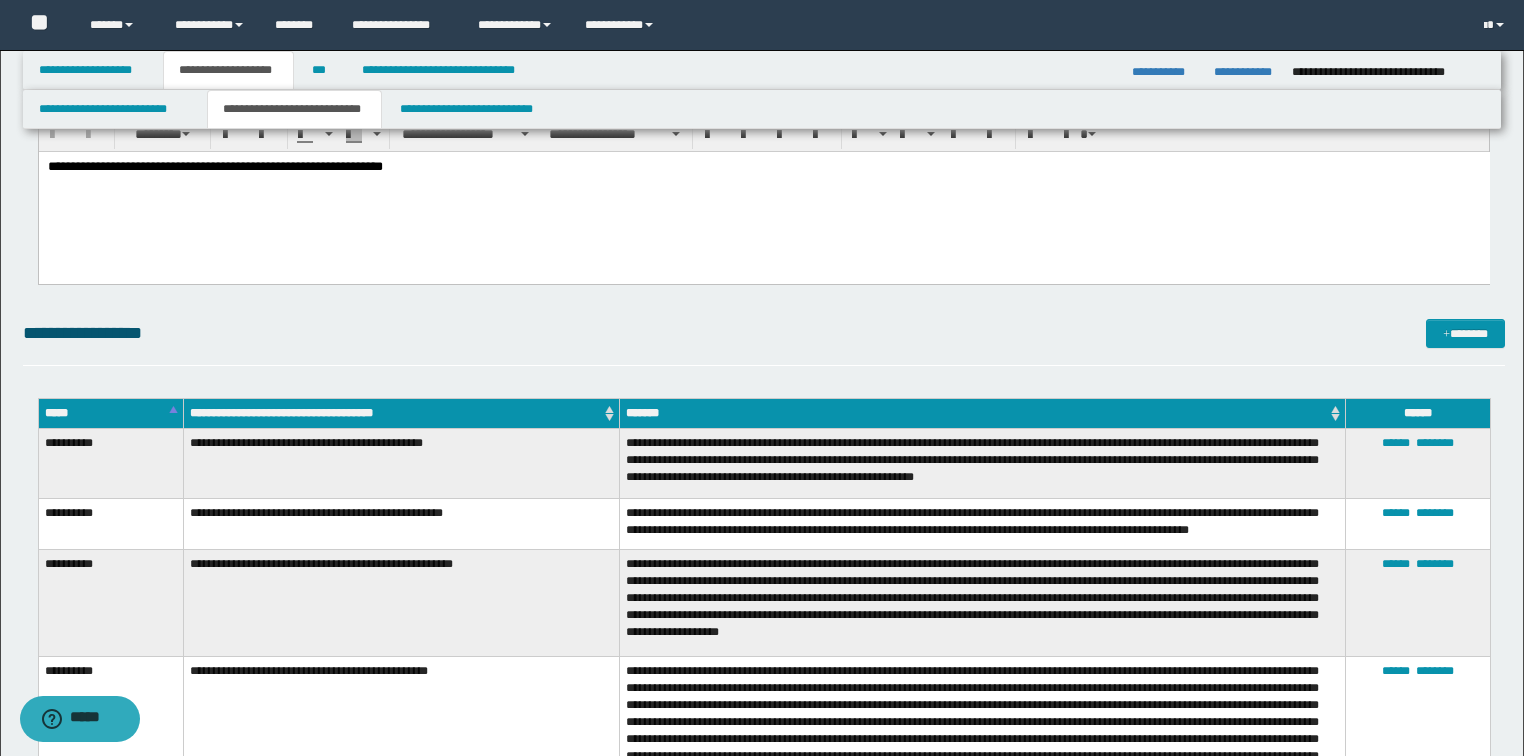 click on "**********" at bounding box center [762, 1023] 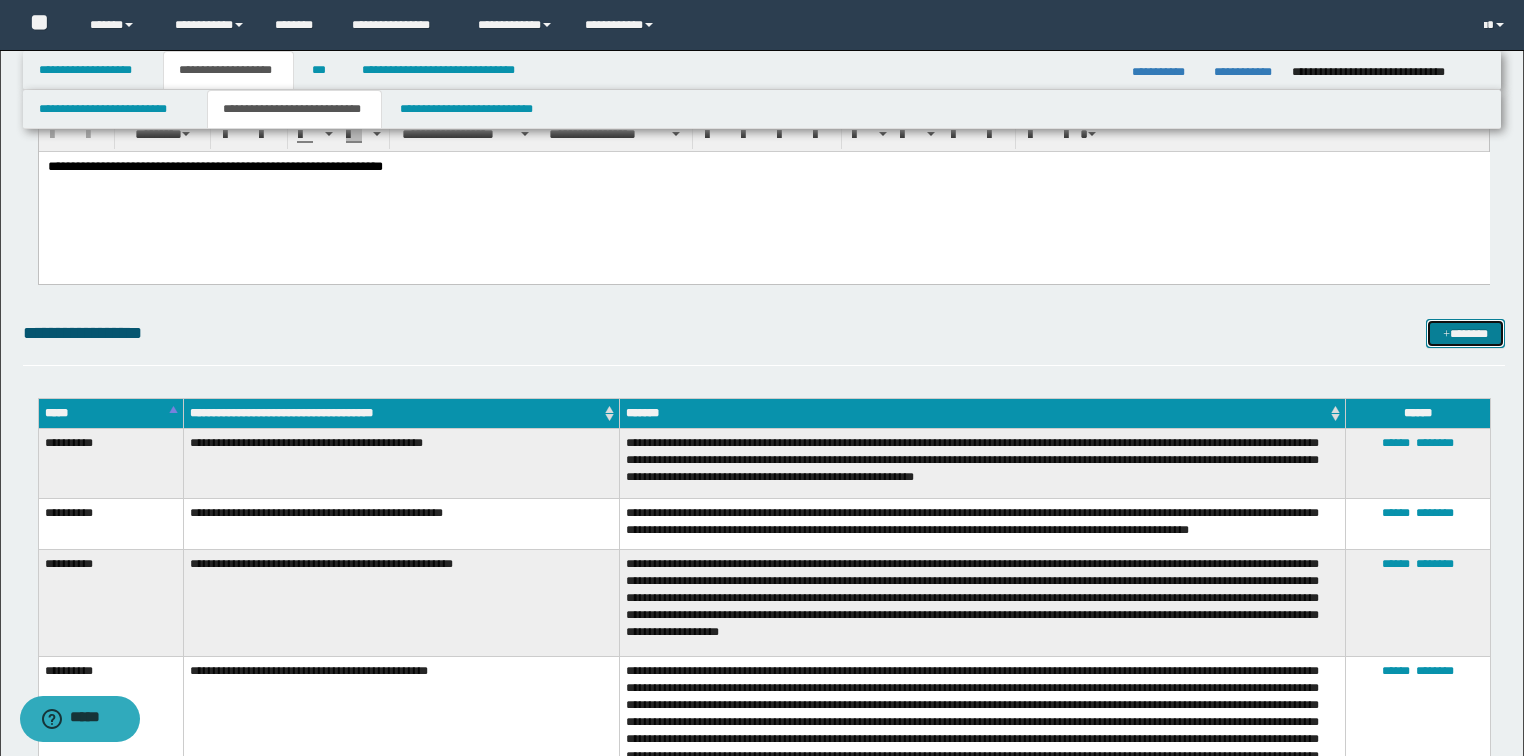 click on "*******" at bounding box center (1465, 334) 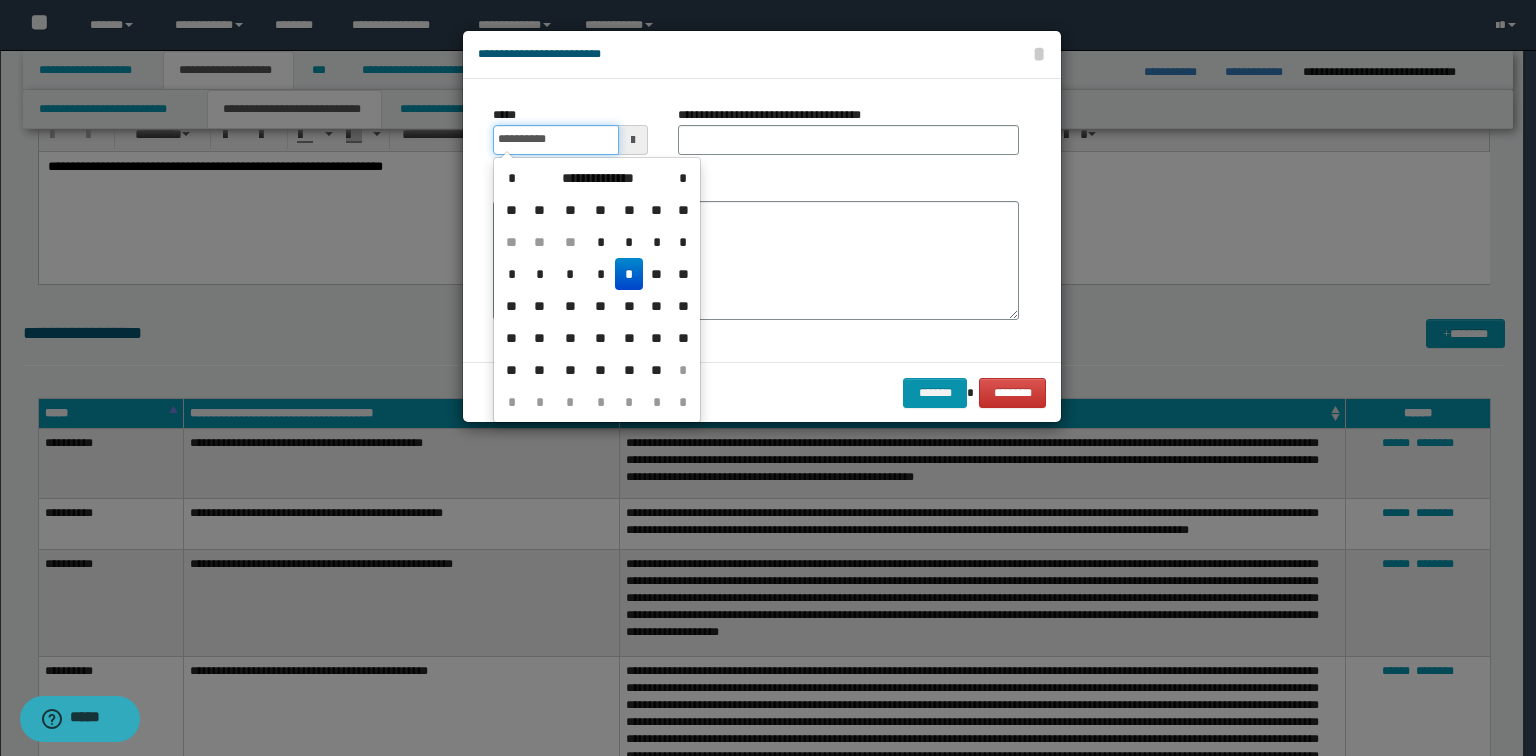 click on "**********" at bounding box center [556, 140] 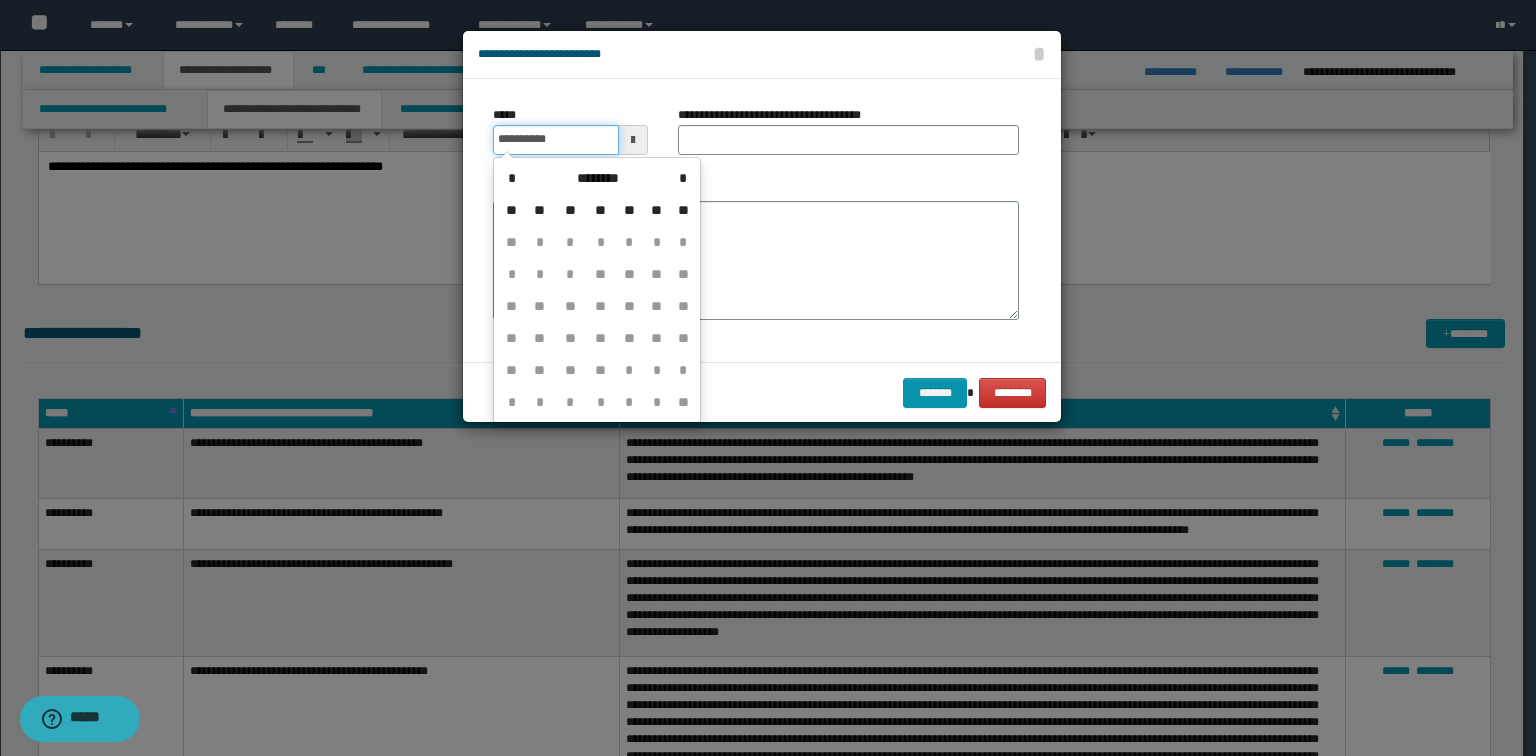 type on "**********" 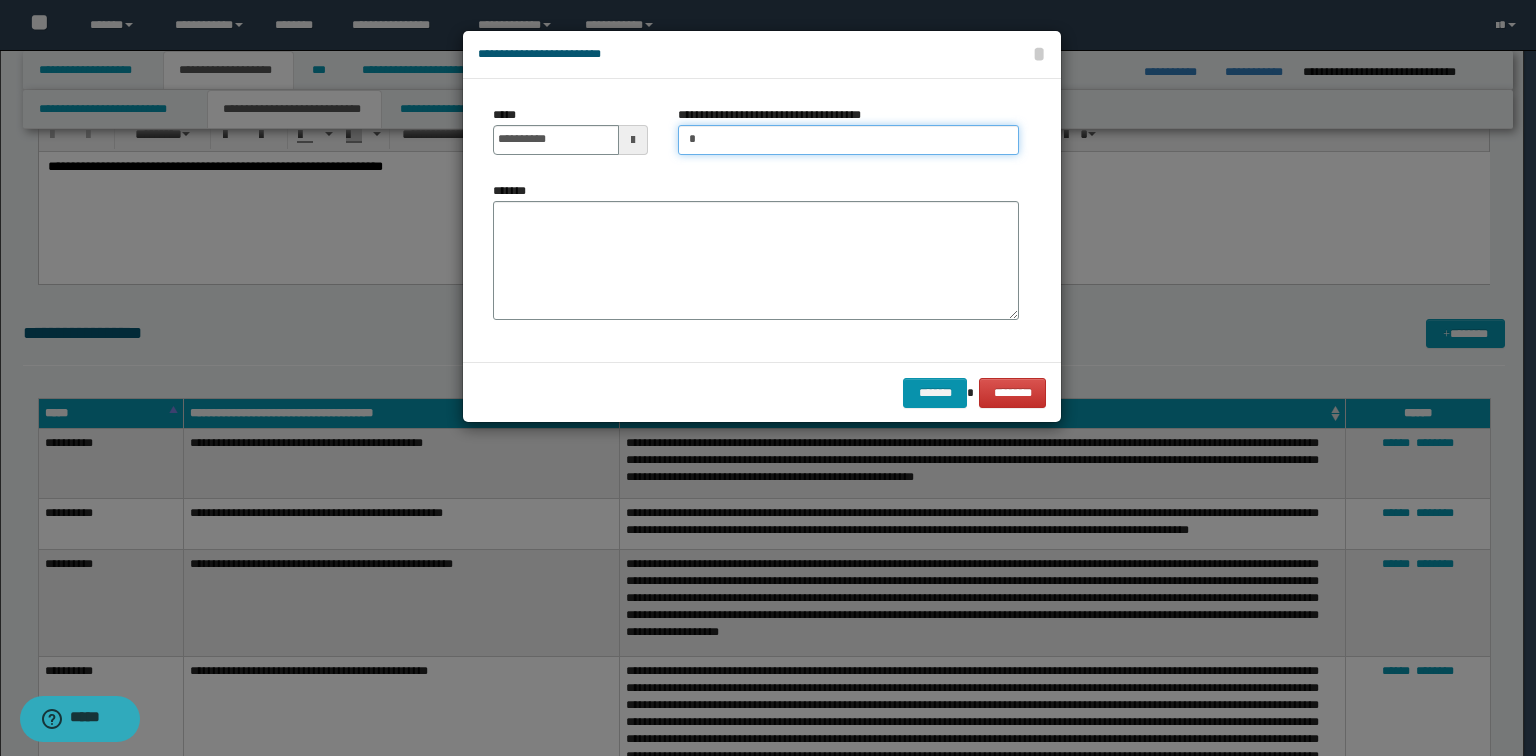 type on "*" 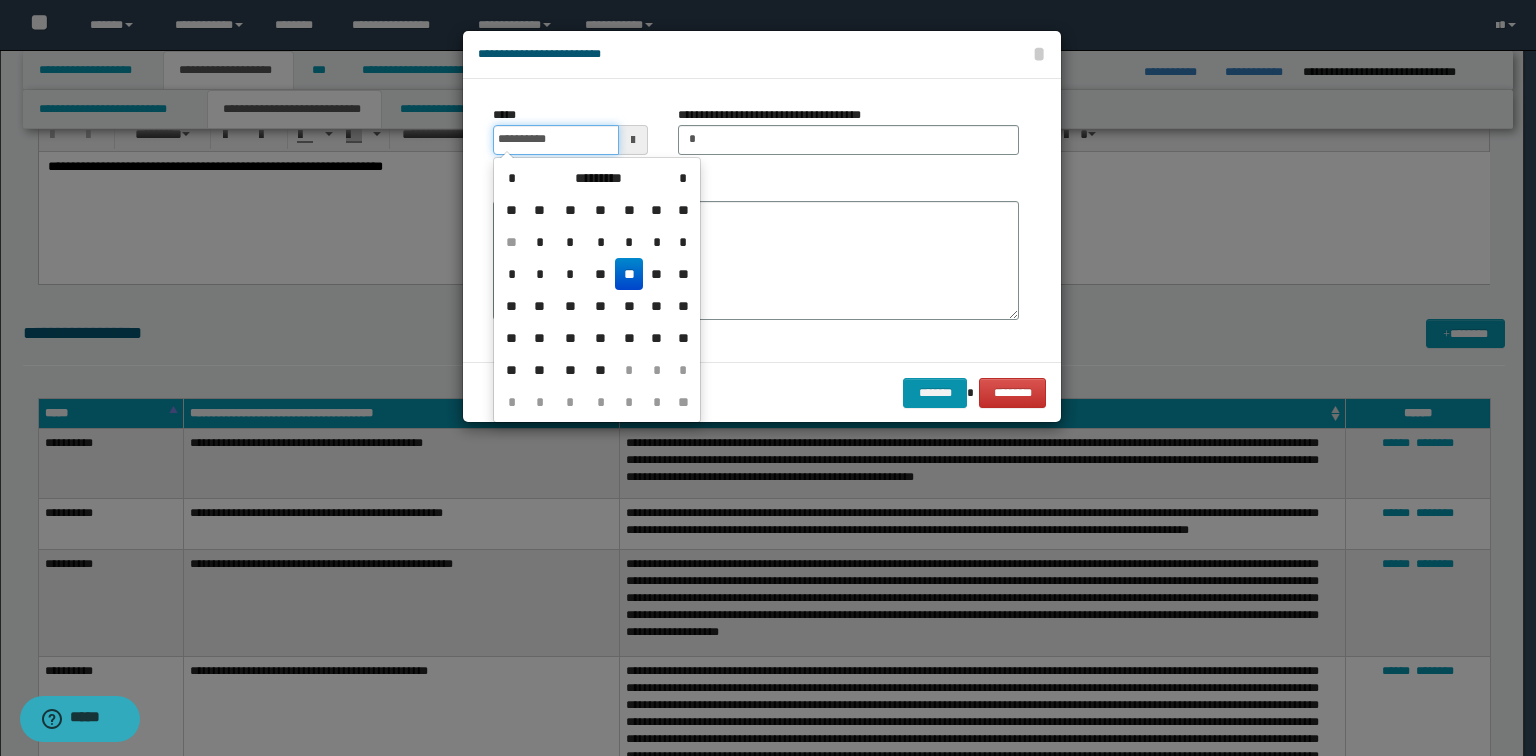 drag, startPoint x: 583, startPoint y: 132, endPoint x: 168, endPoint y: 126, distance: 415.04337 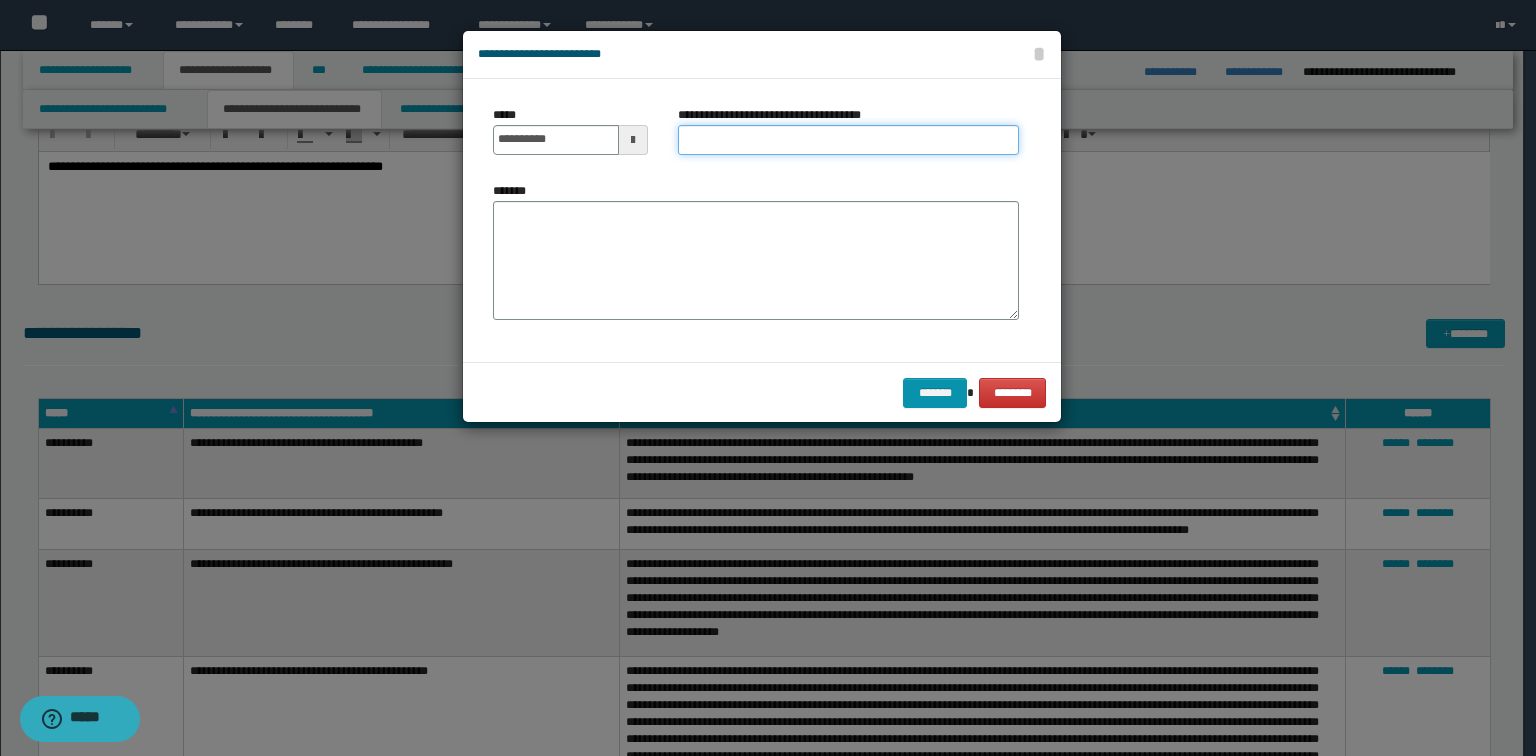 type 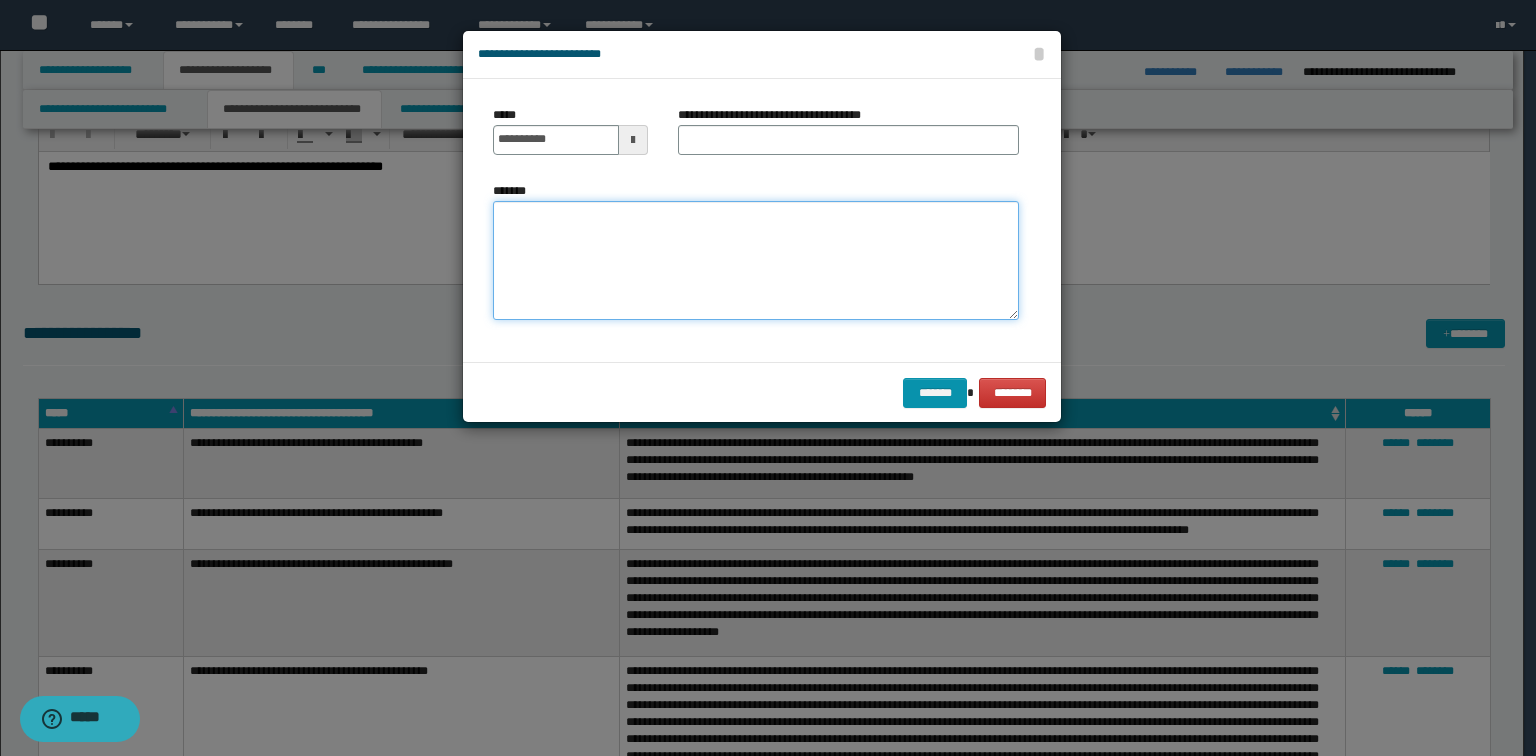 click on "*******" at bounding box center [756, 261] 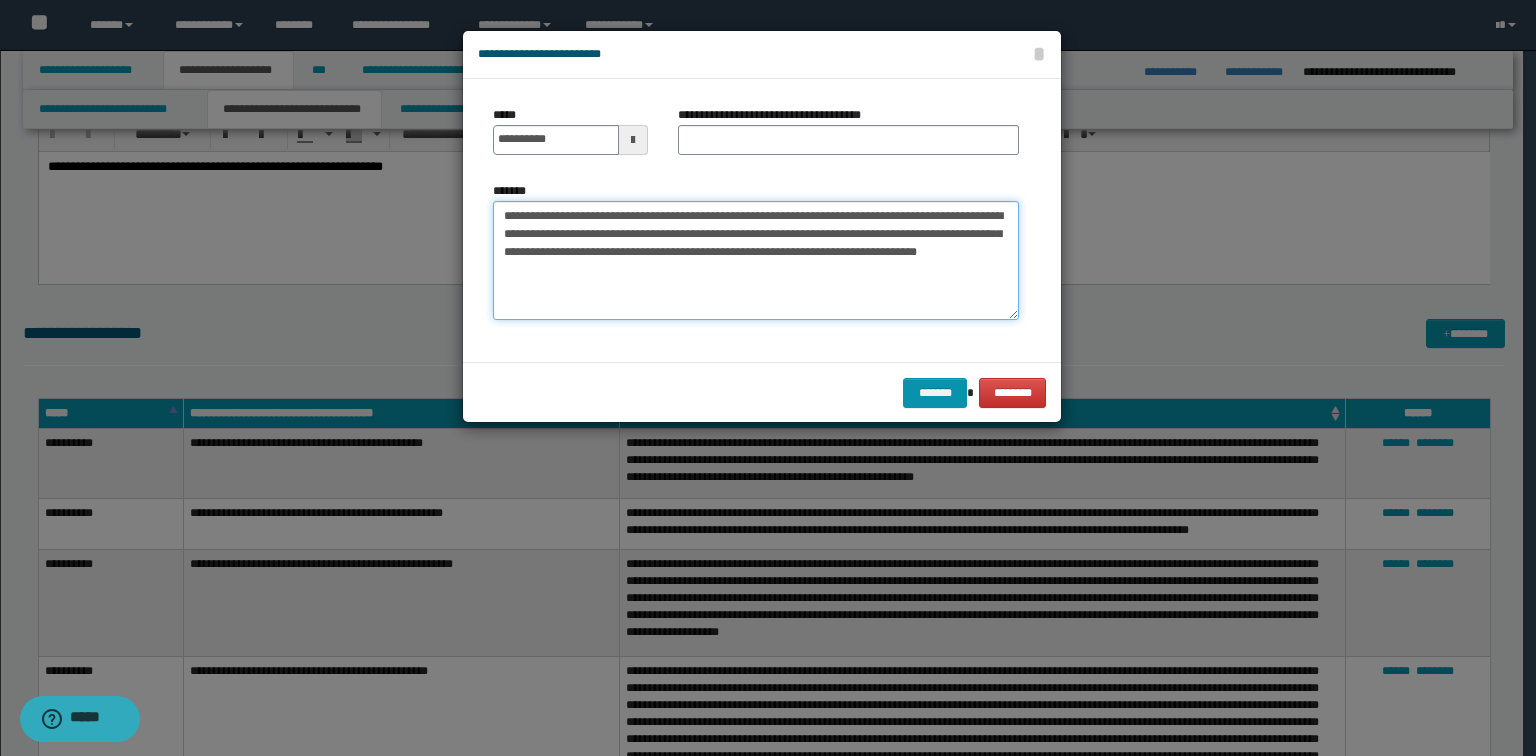 type on "**********" 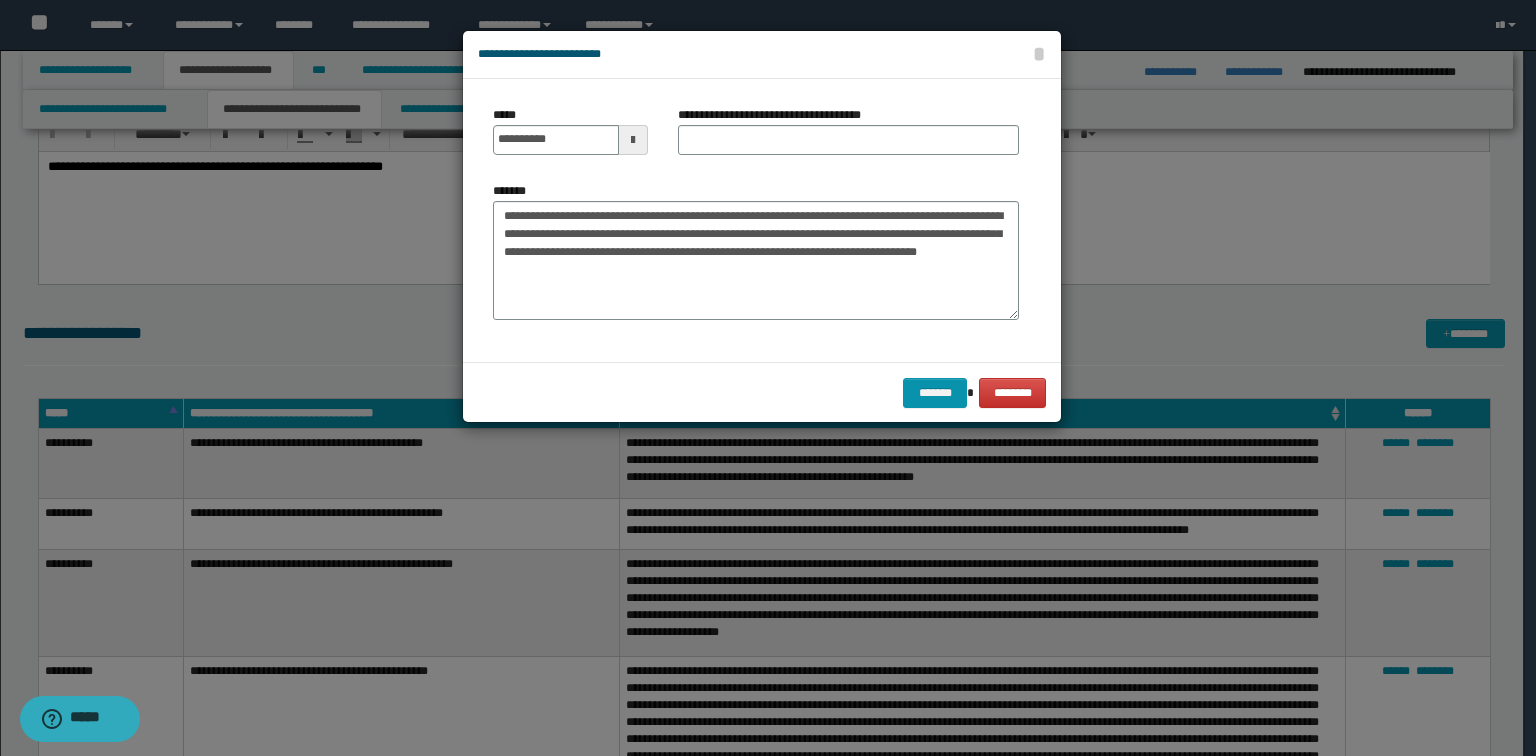 click on "**********" at bounding box center (777, 115) 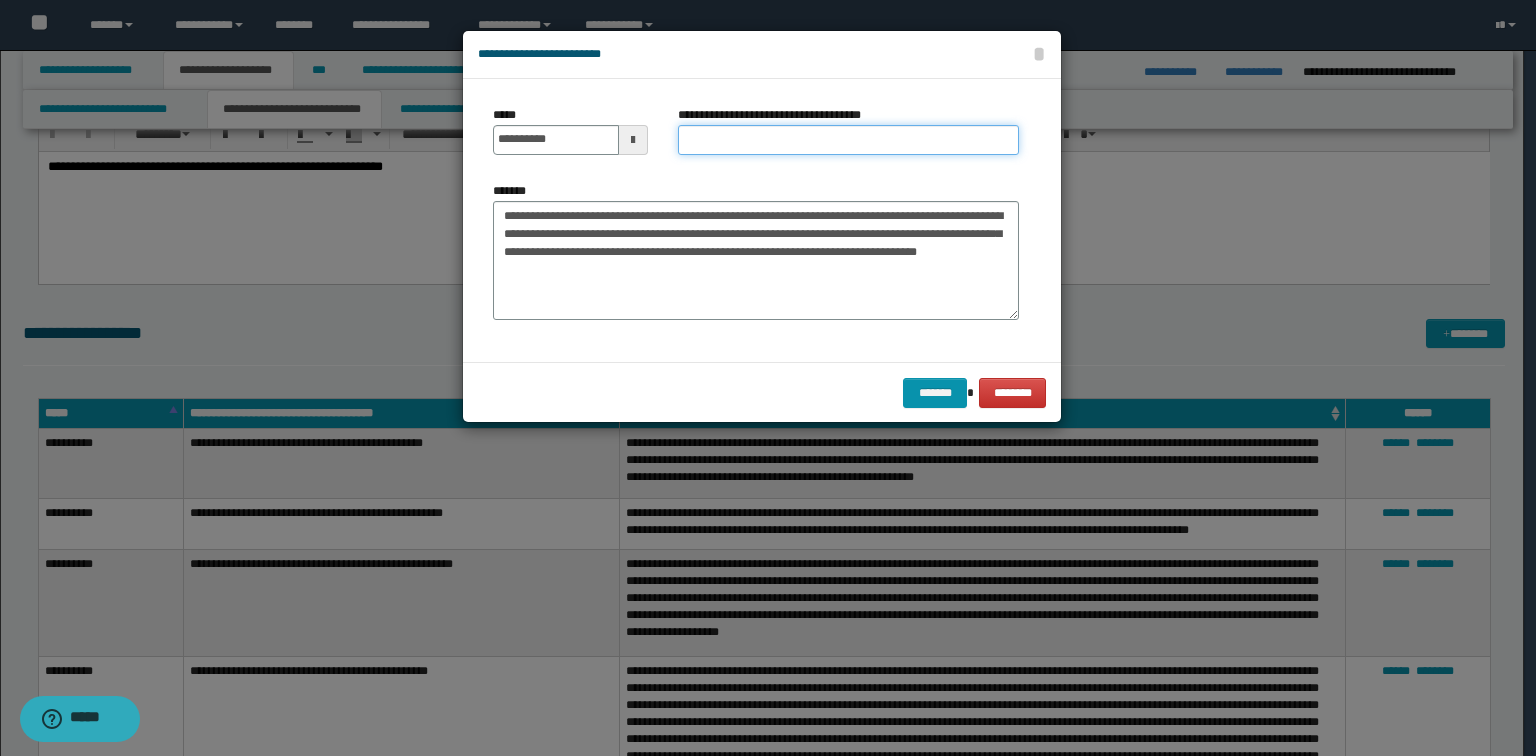 click on "**********" at bounding box center (848, 140) 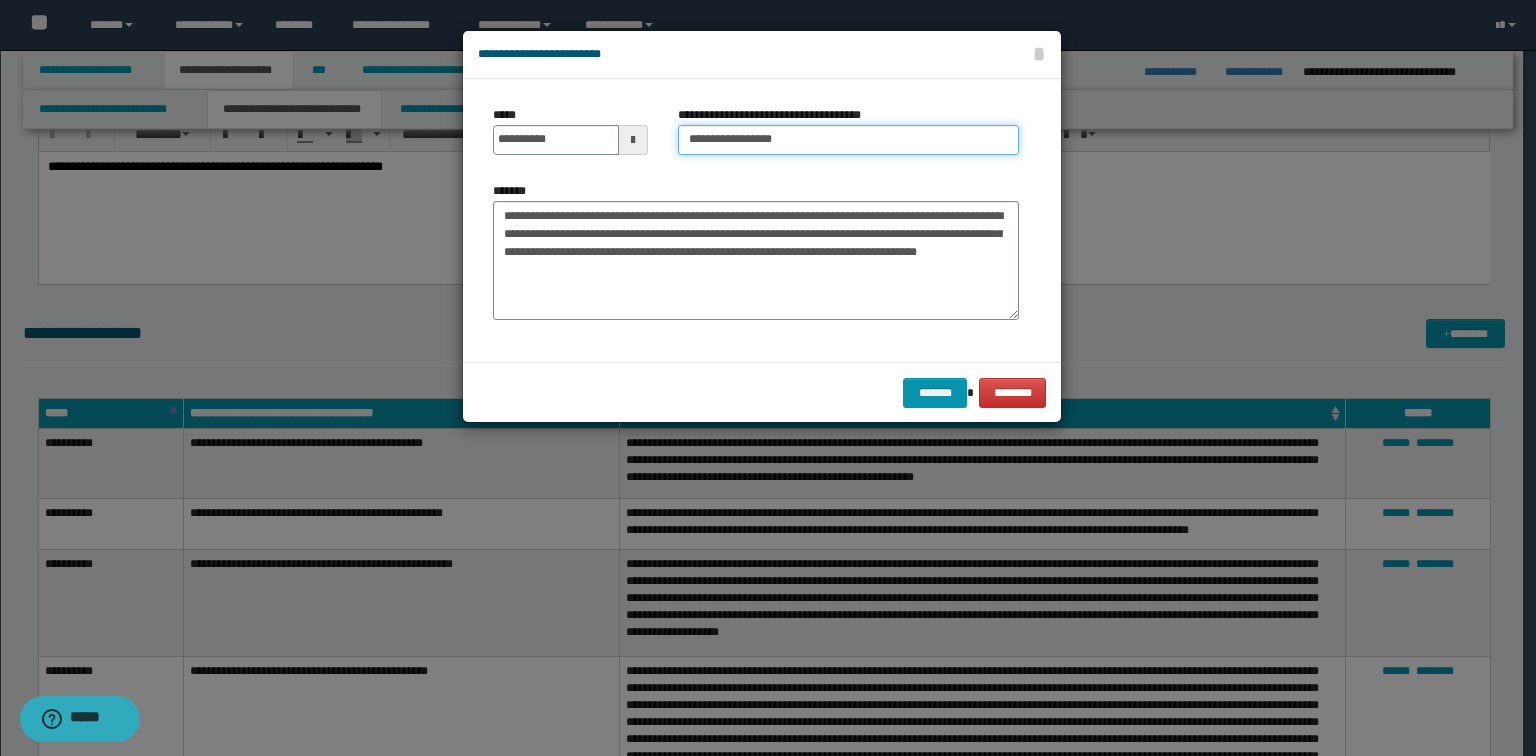 paste on "**********" 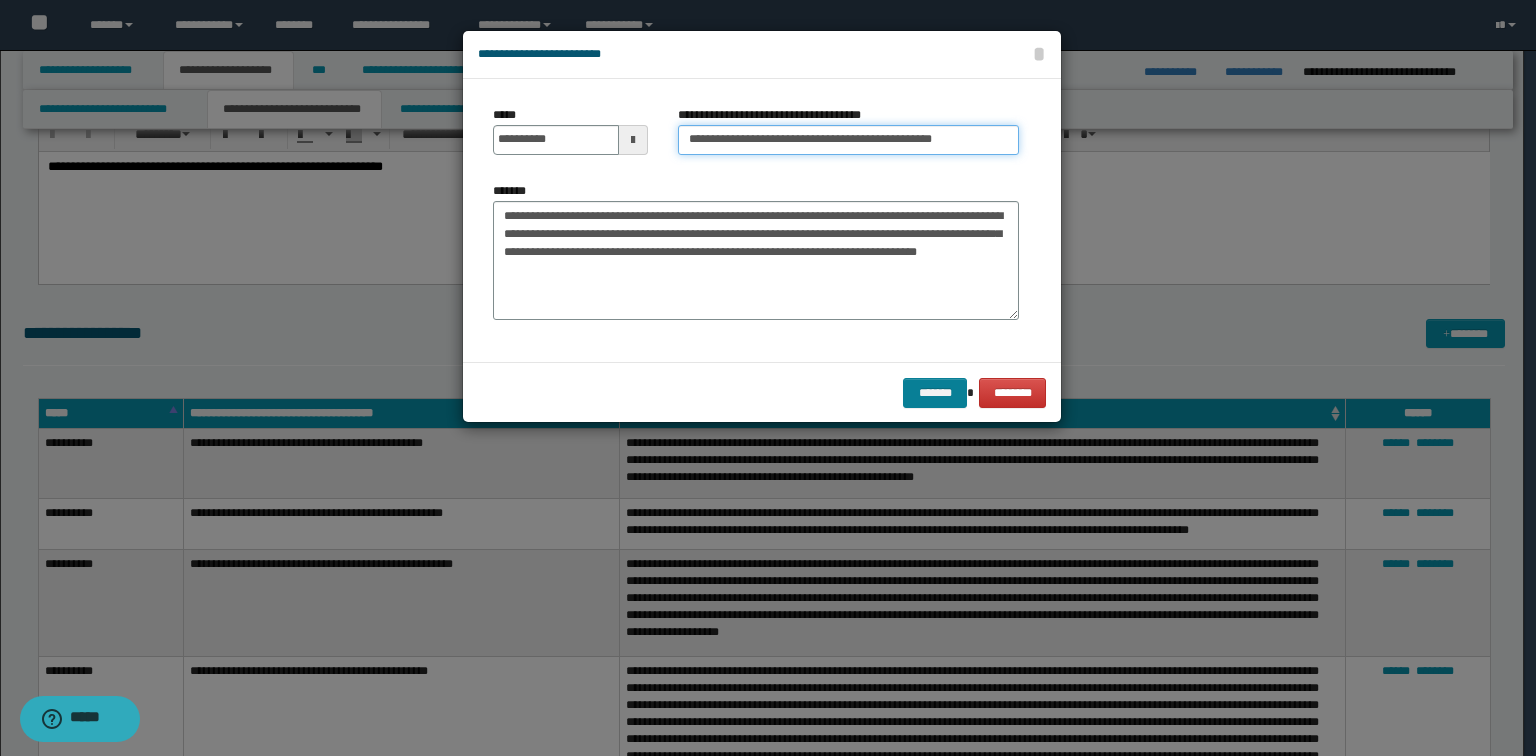 type on "**********" 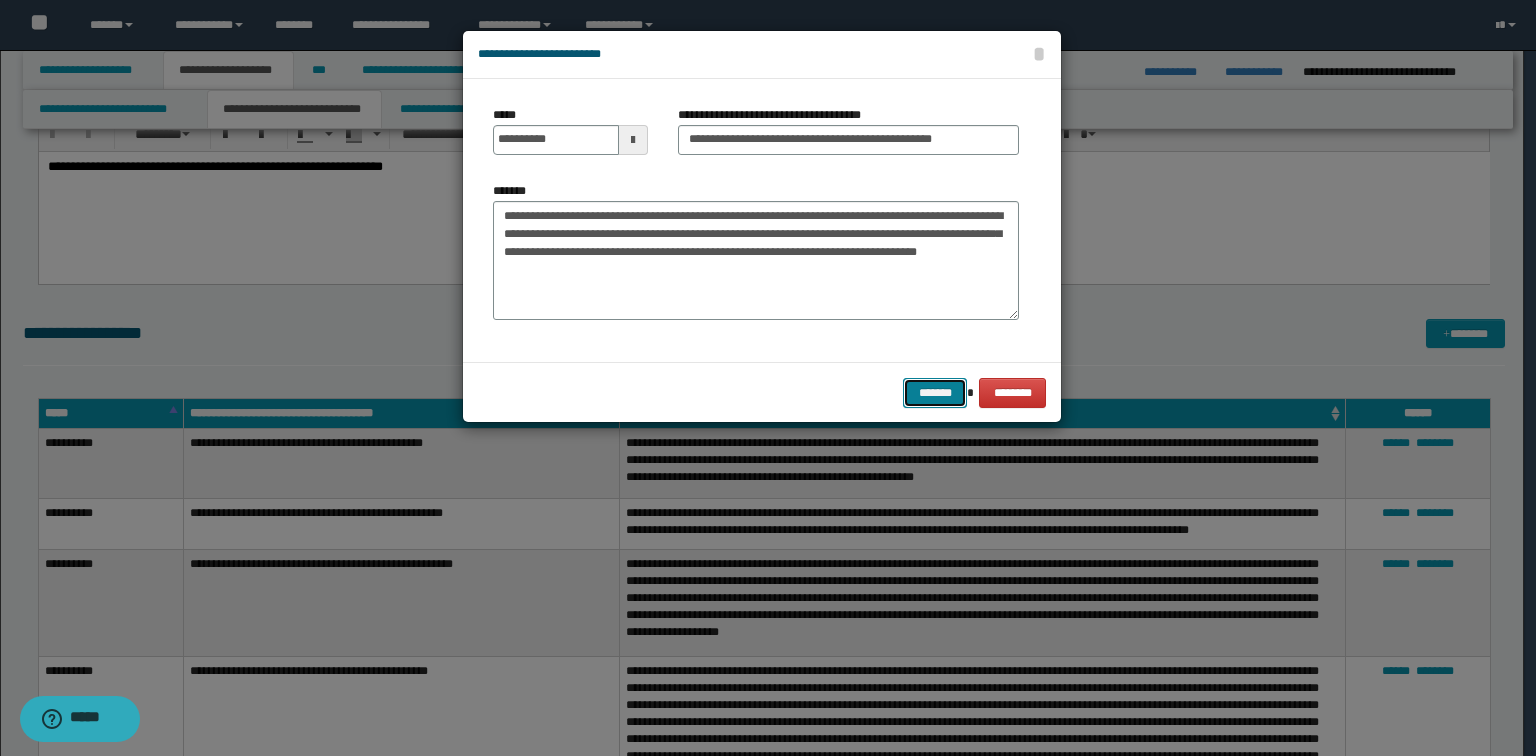 click on "*******" at bounding box center (935, 393) 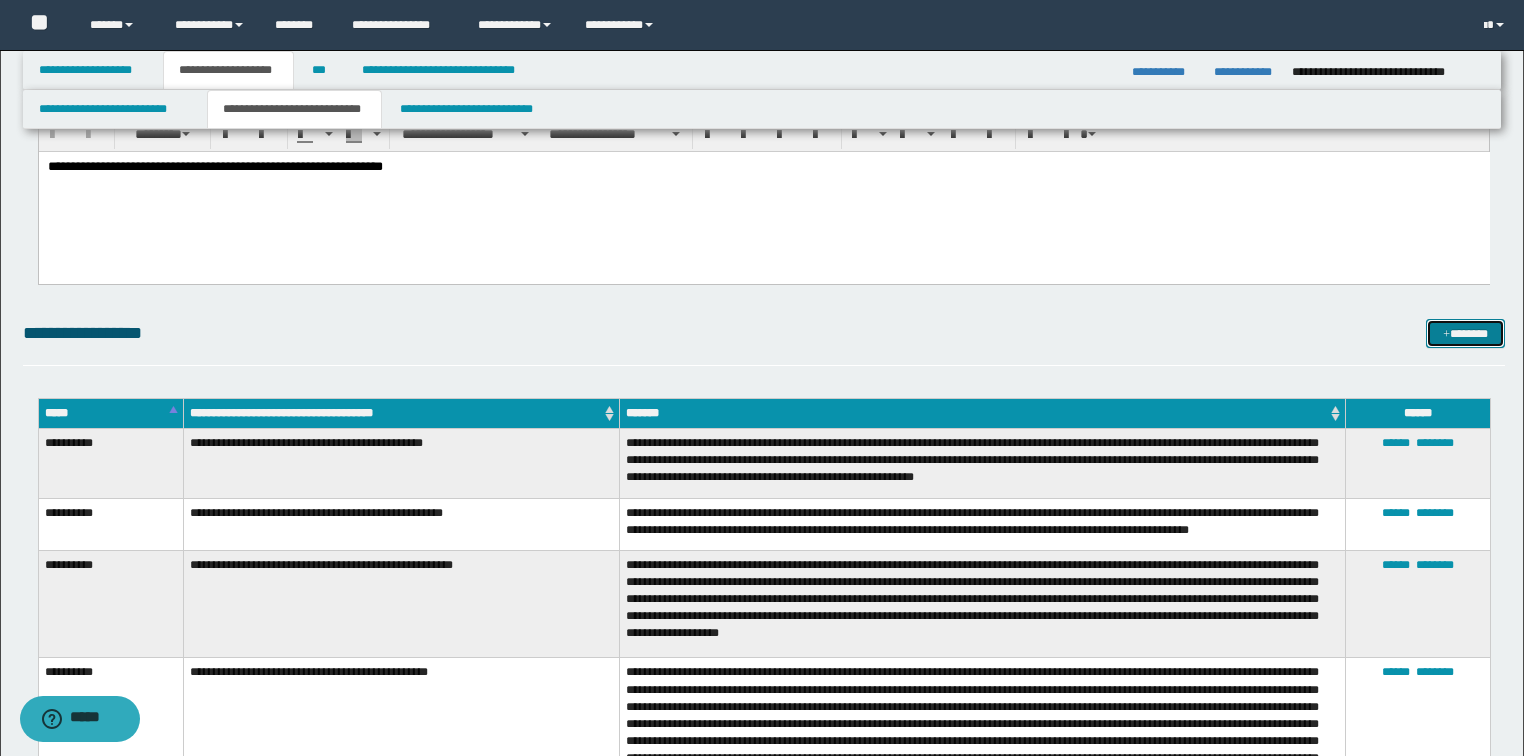 click on "*******" at bounding box center [1465, 334] 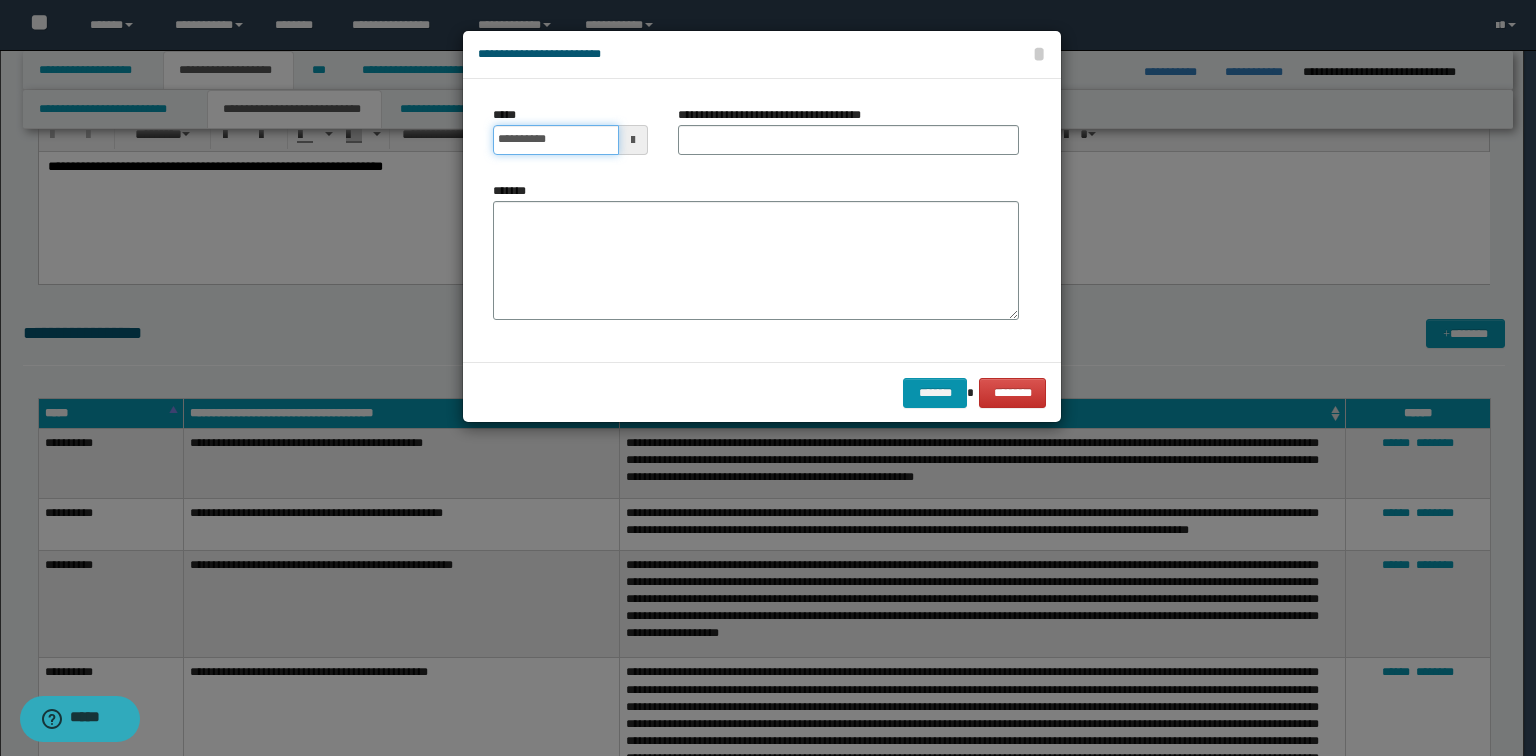 click on "**********" at bounding box center (556, 140) 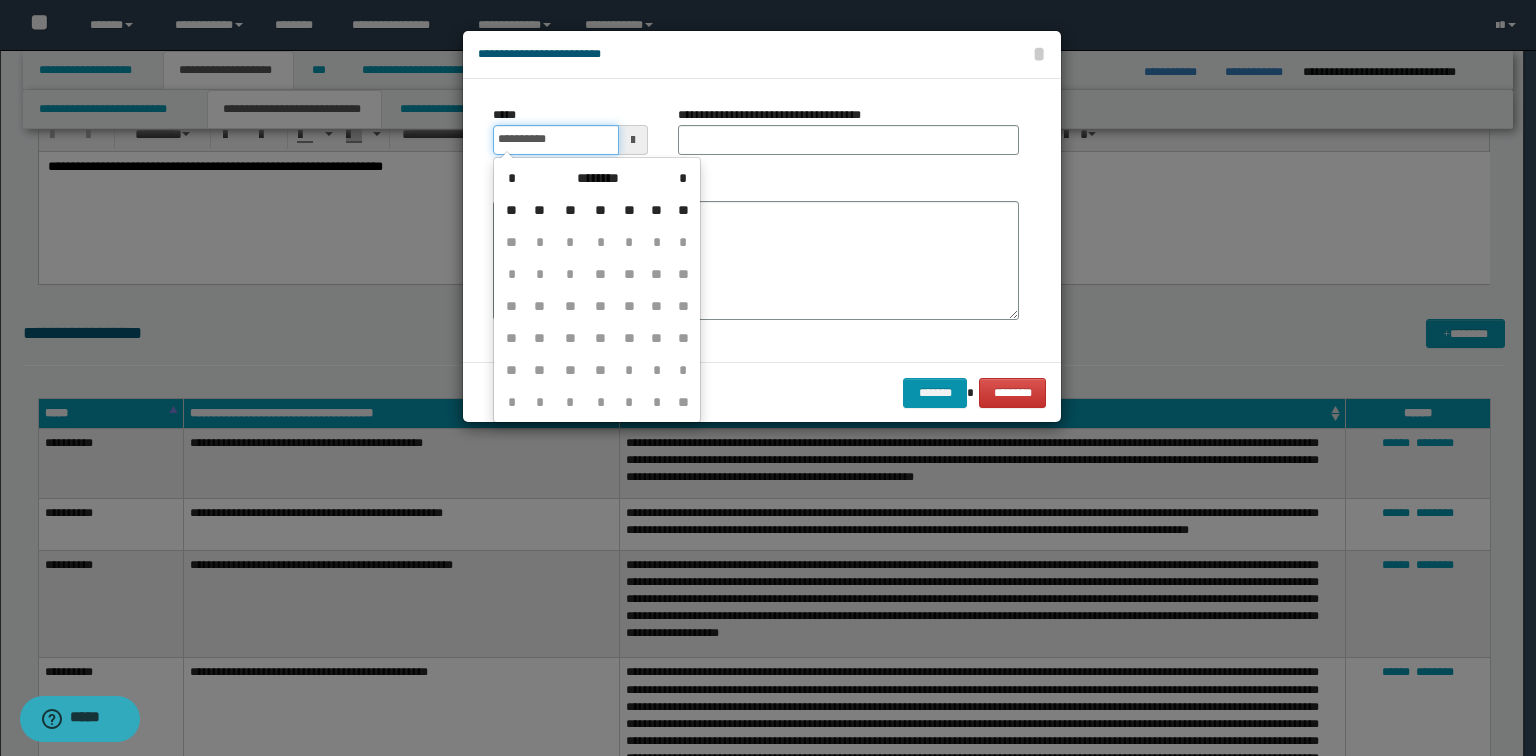 type on "**********" 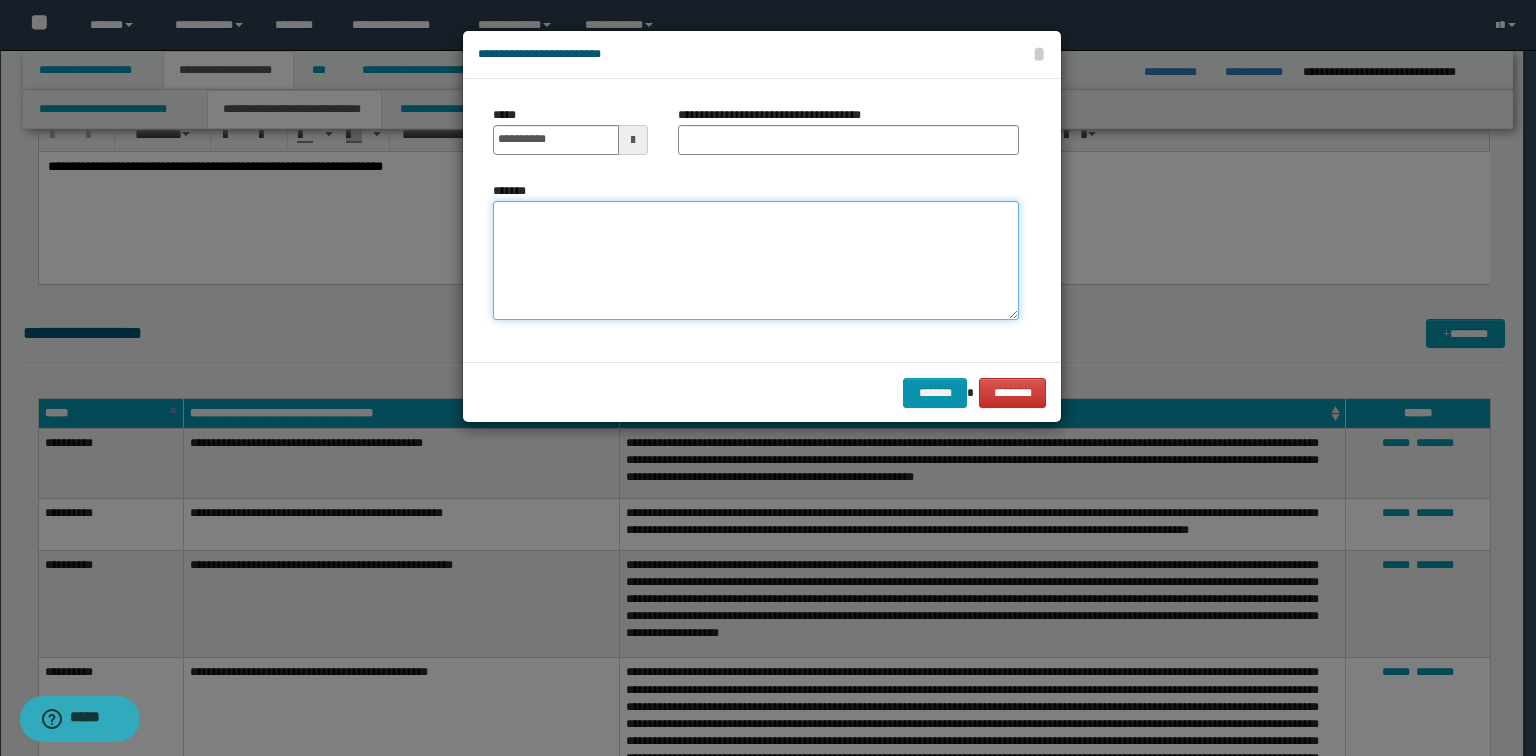 click on "*******" at bounding box center (756, 261) 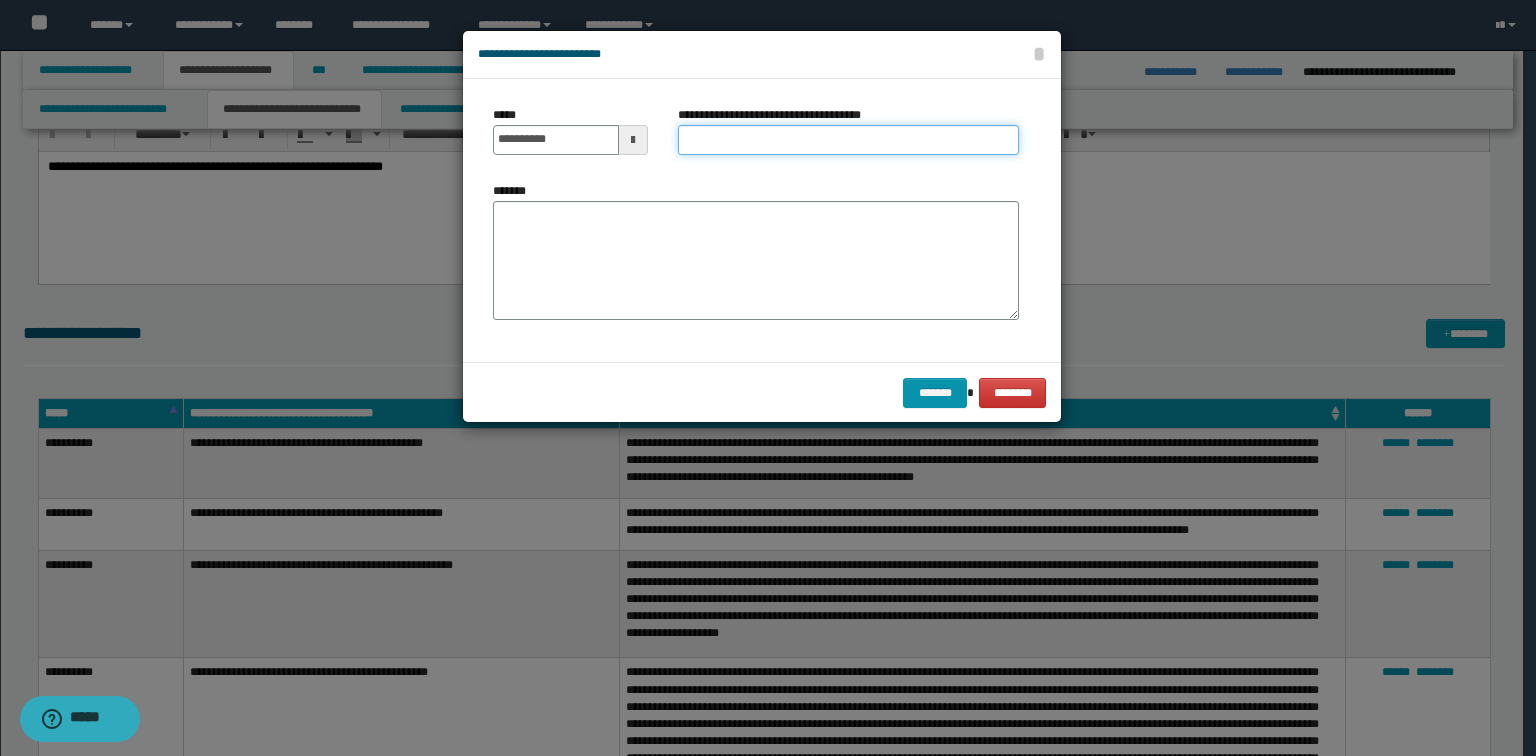 click on "**********" at bounding box center [848, 140] 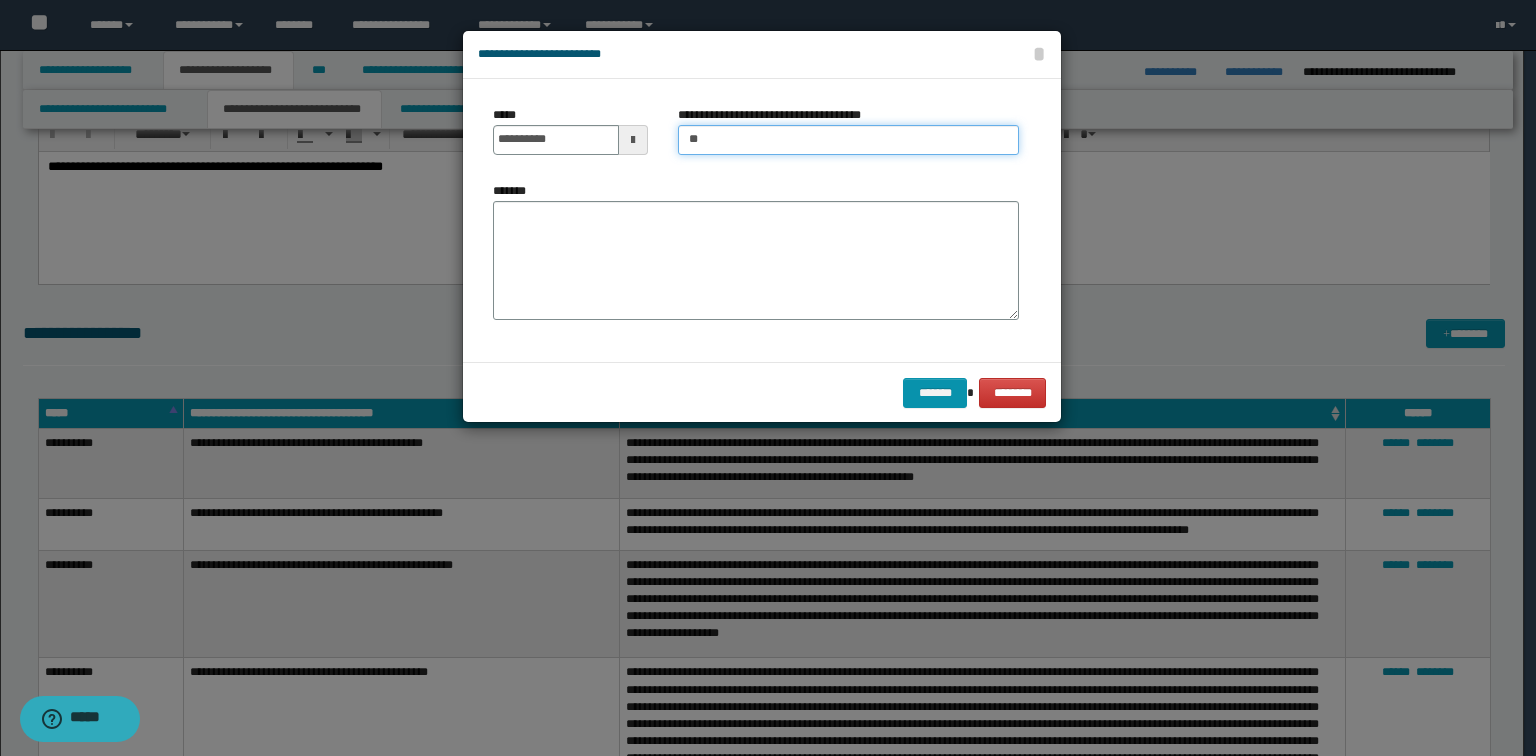 type on "**********" 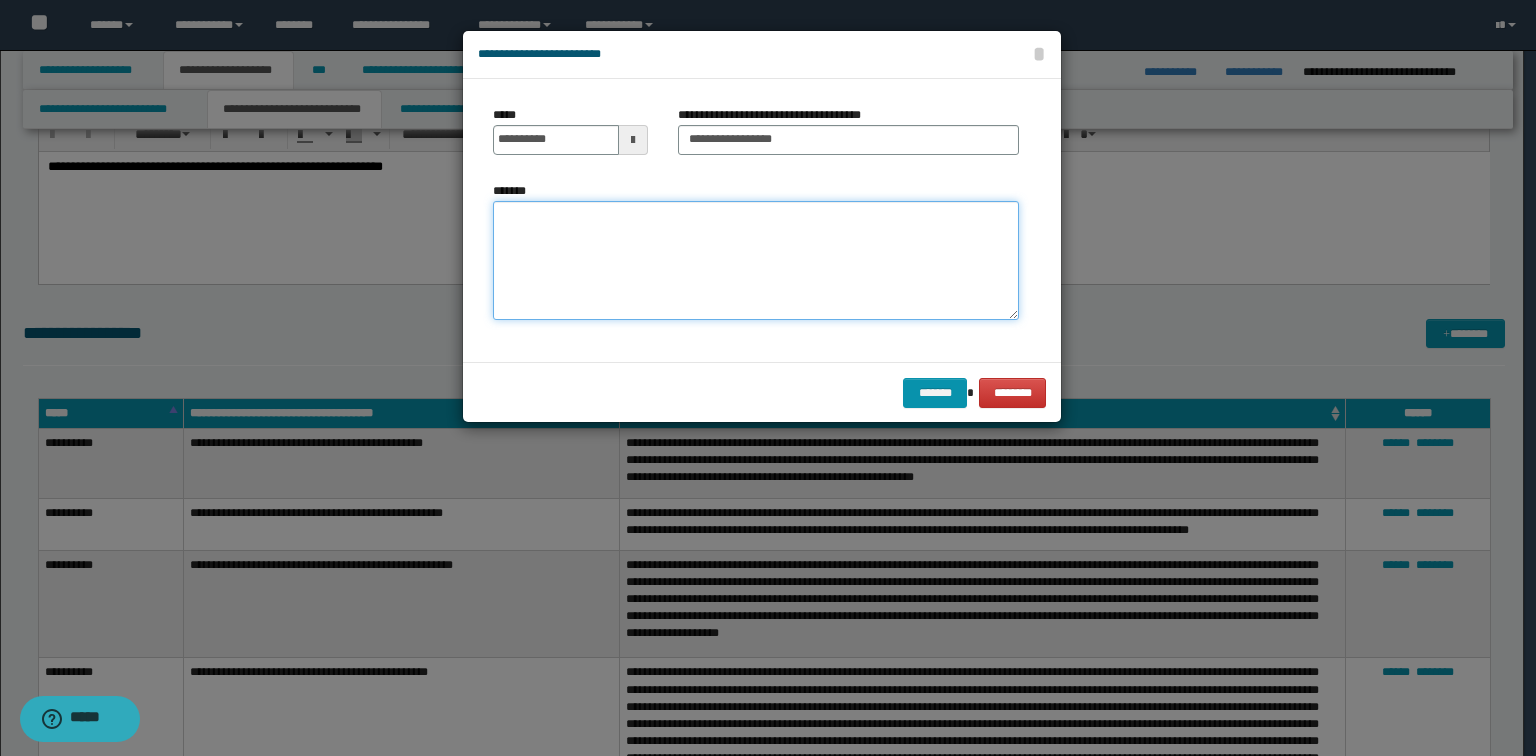 click on "*******" at bounding box center [756, 261] 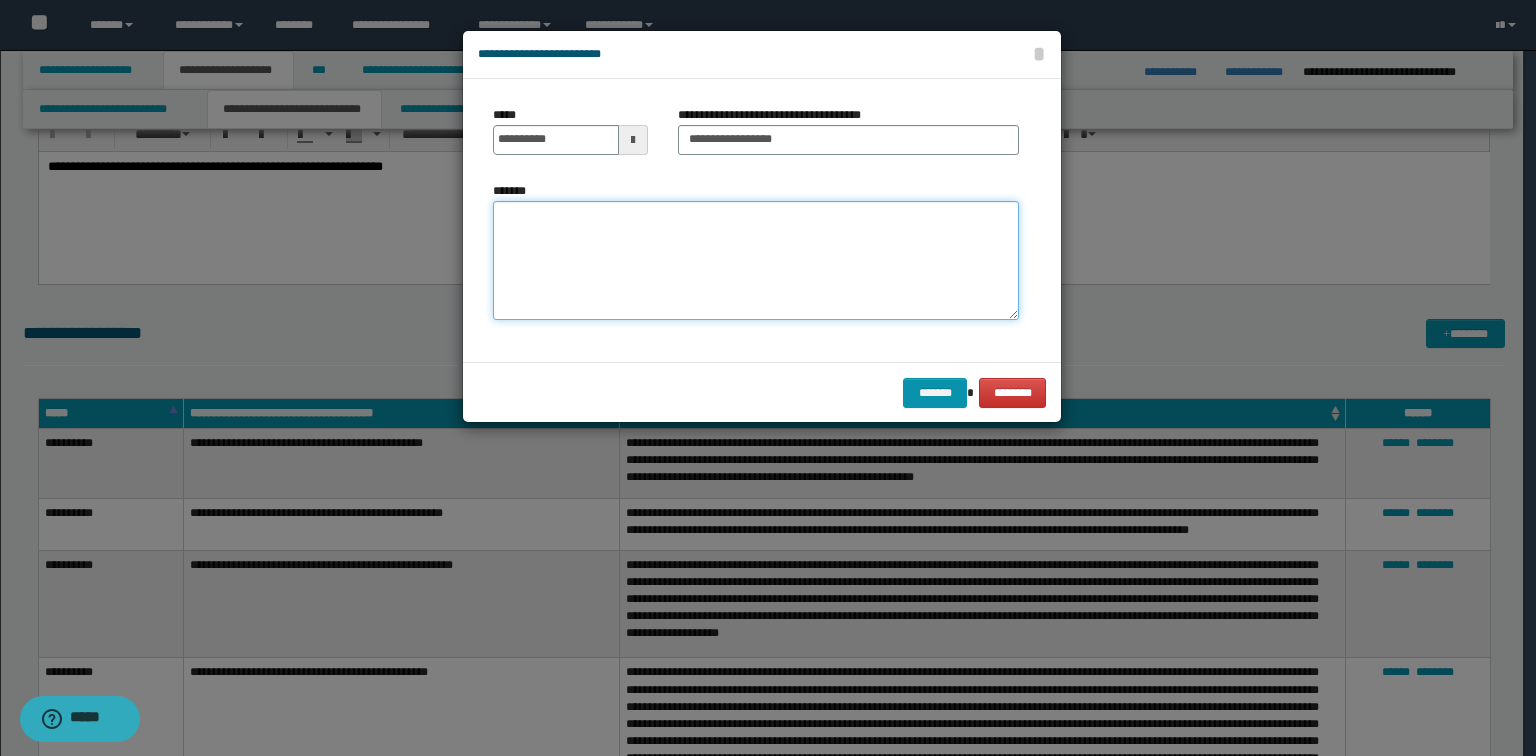 click on "*******" at bounding box center (756, 261) 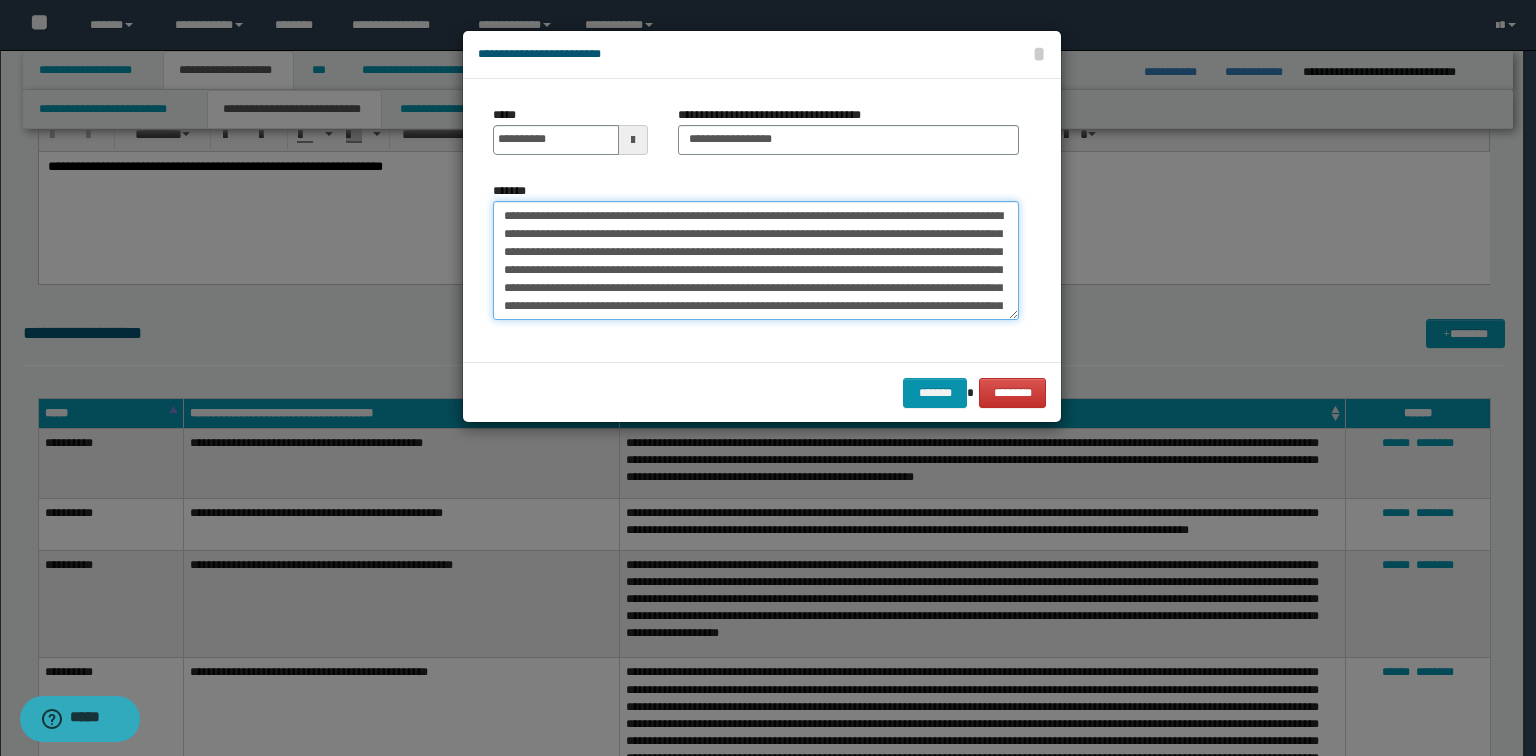 scroll, scrollTop: 102, scrollLeft: 0, axis: vertical 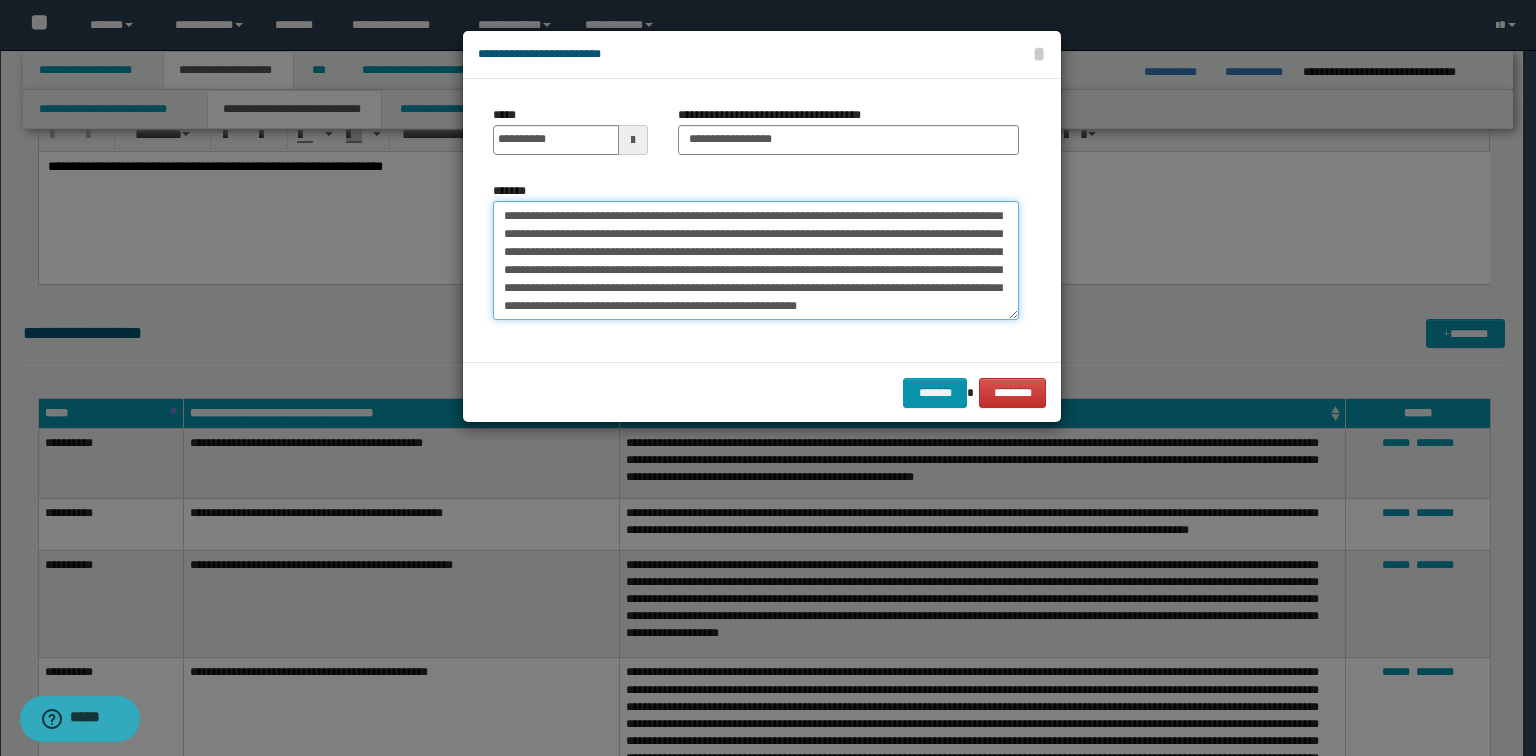 type on "**********" 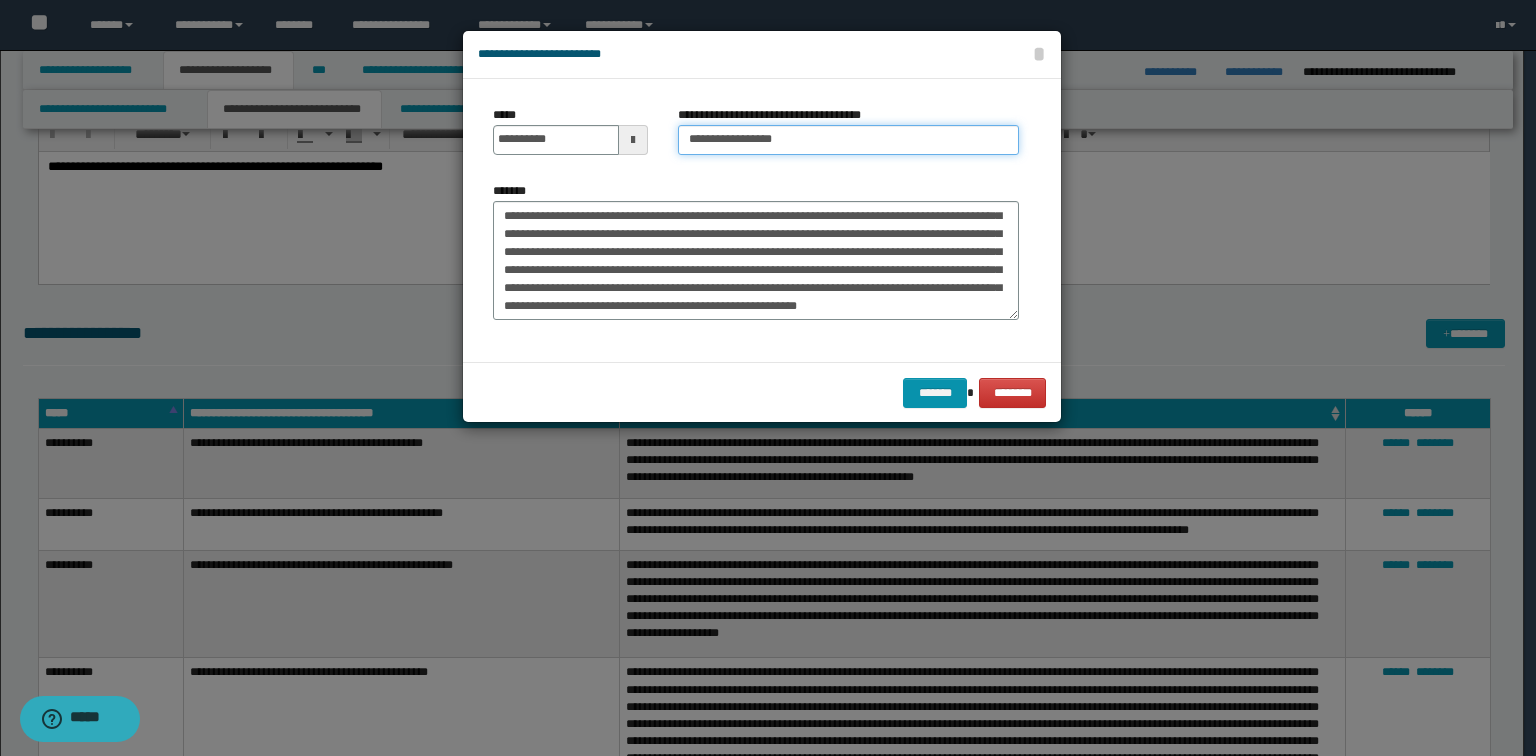 click on "**********" at bounding box center [848, 140] 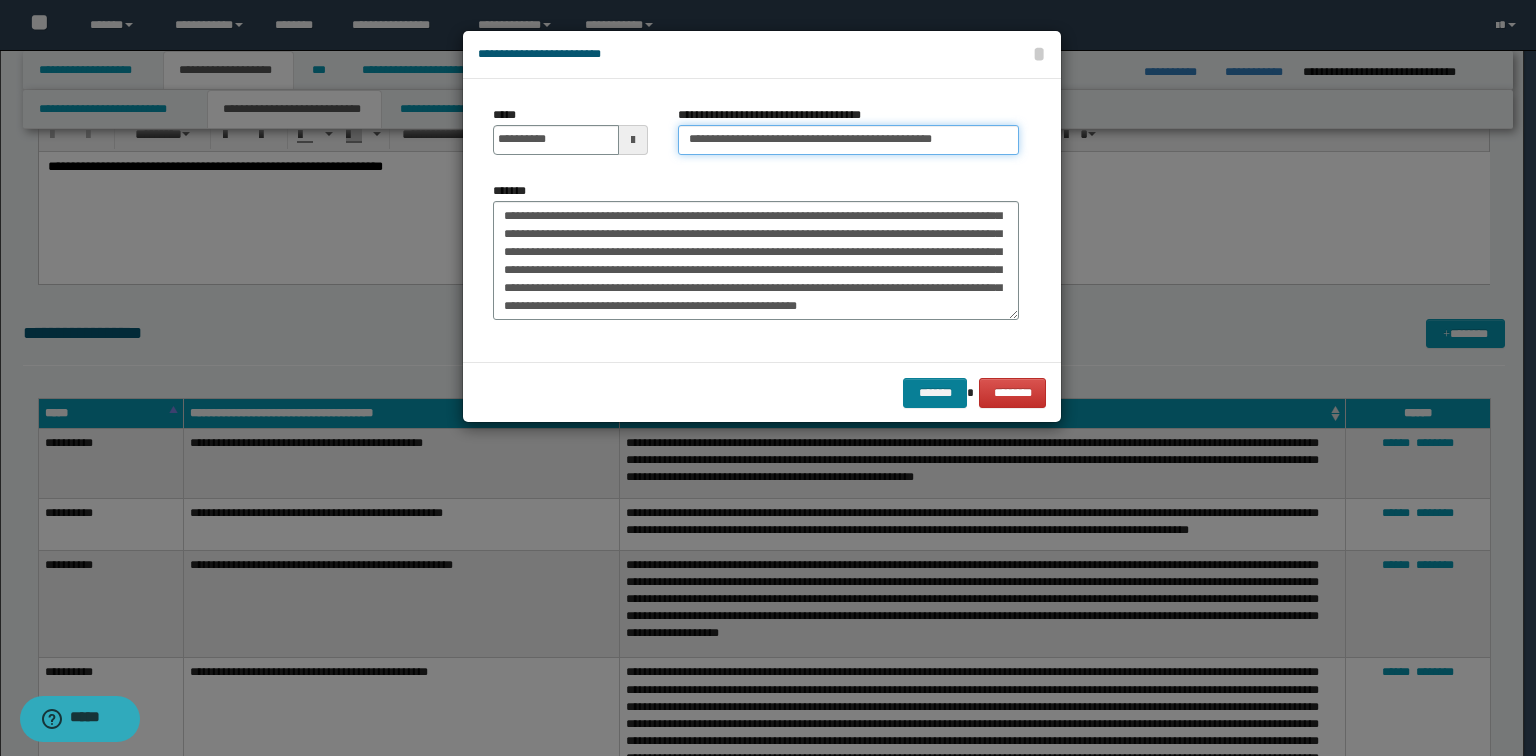 type on "**********" 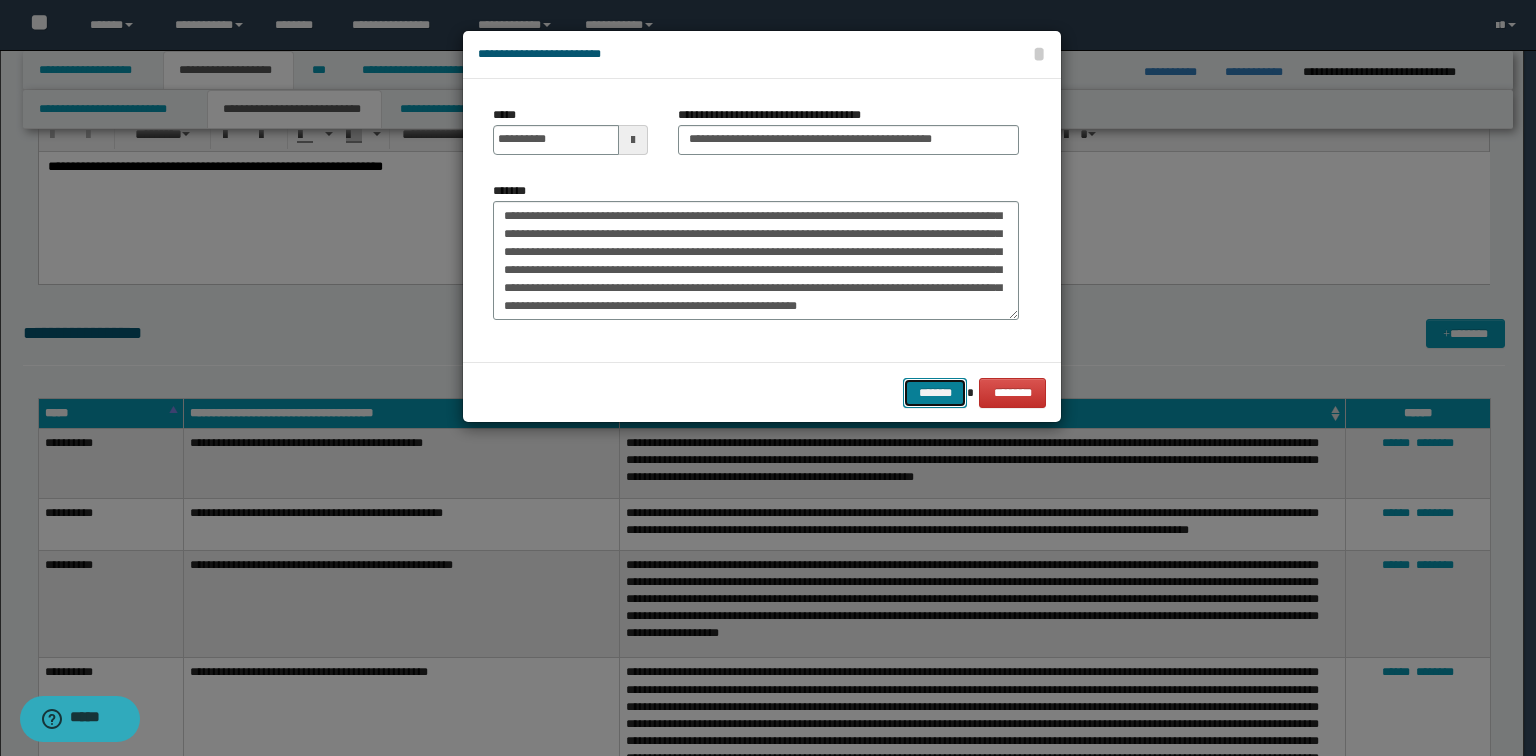 click on "*******" at bounding box center (935, 393) 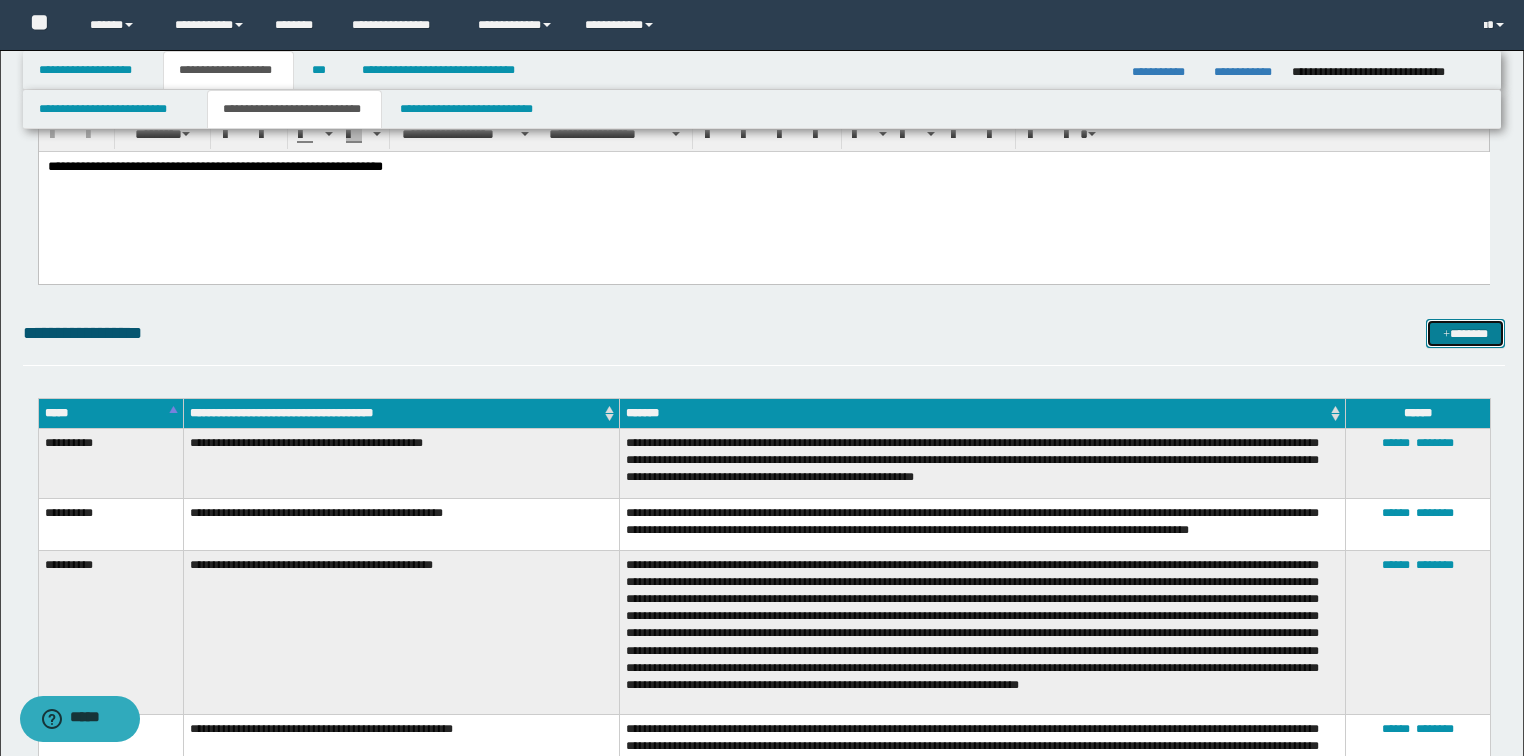 click on "*******" at bounding box center (1465, 334) 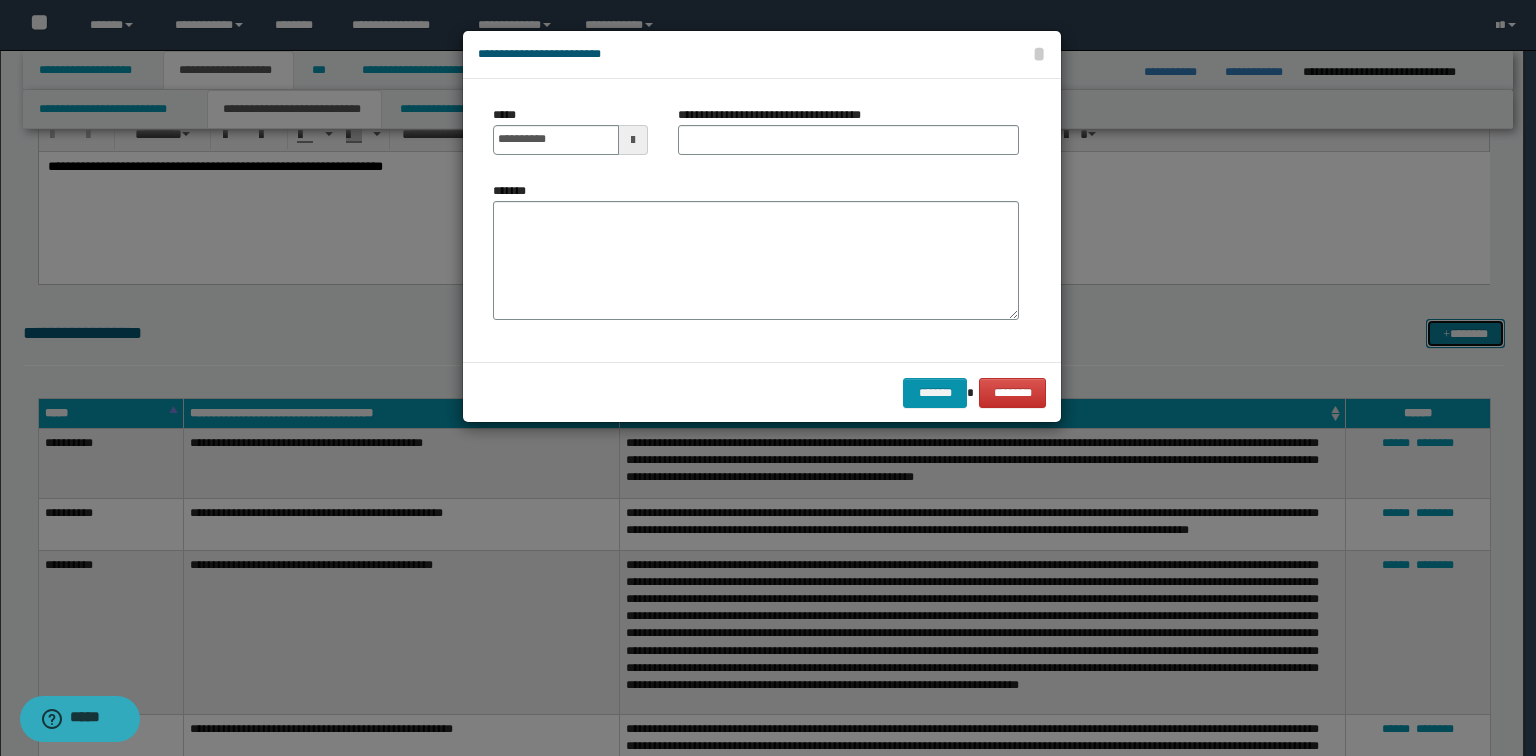 scroll, scrollTop: 0, scrollLeft: 0, axis: both 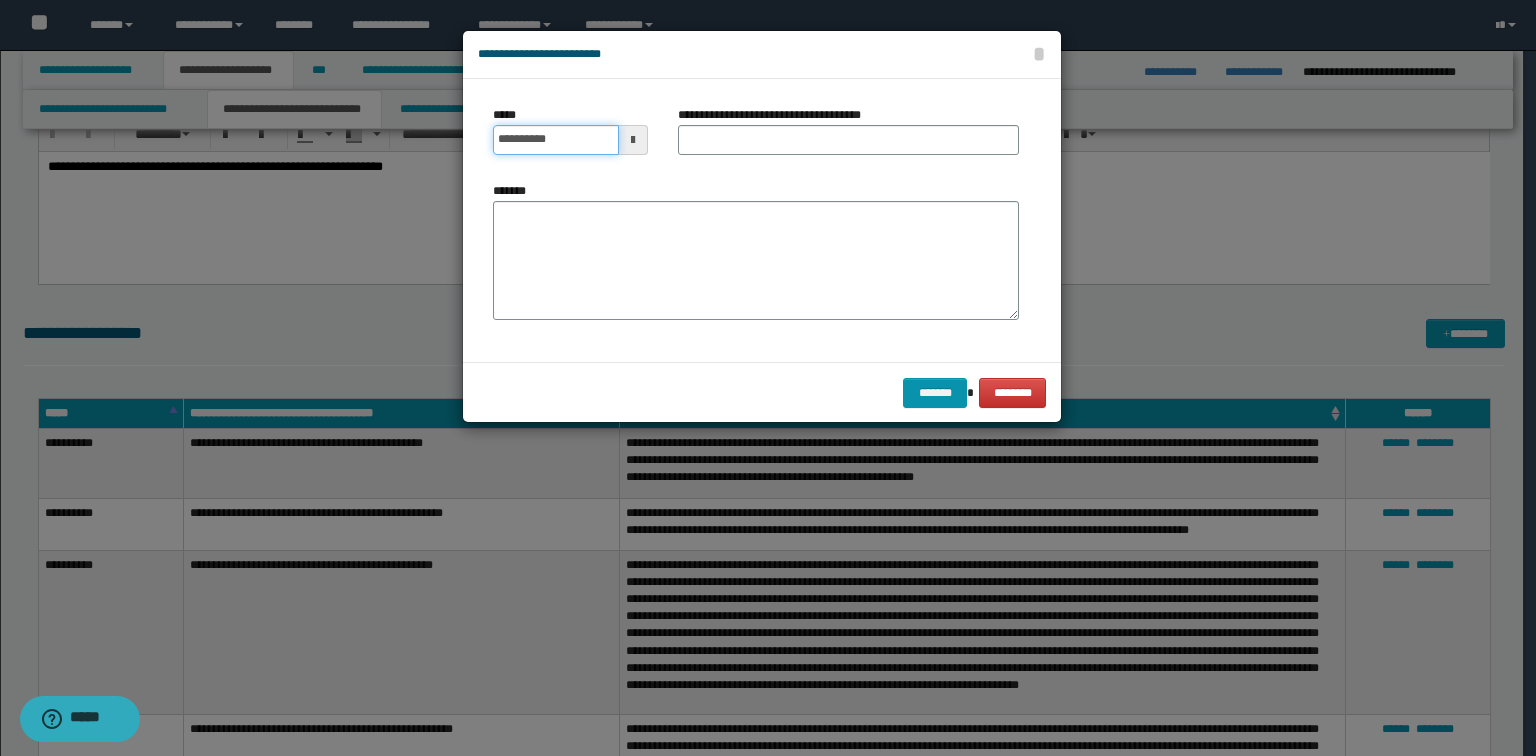 click on "**********" at bounding box center [556, 140] 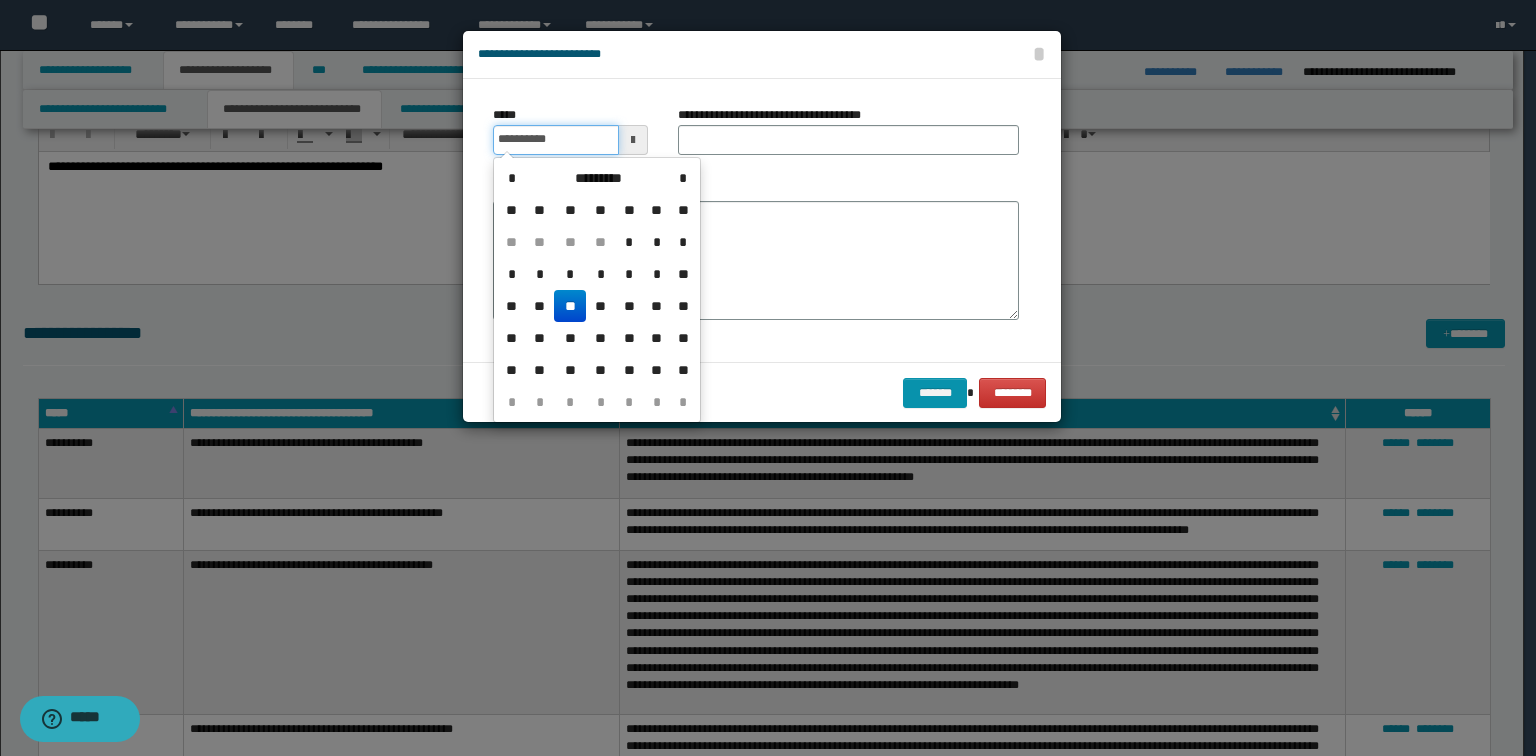 type on "**********" 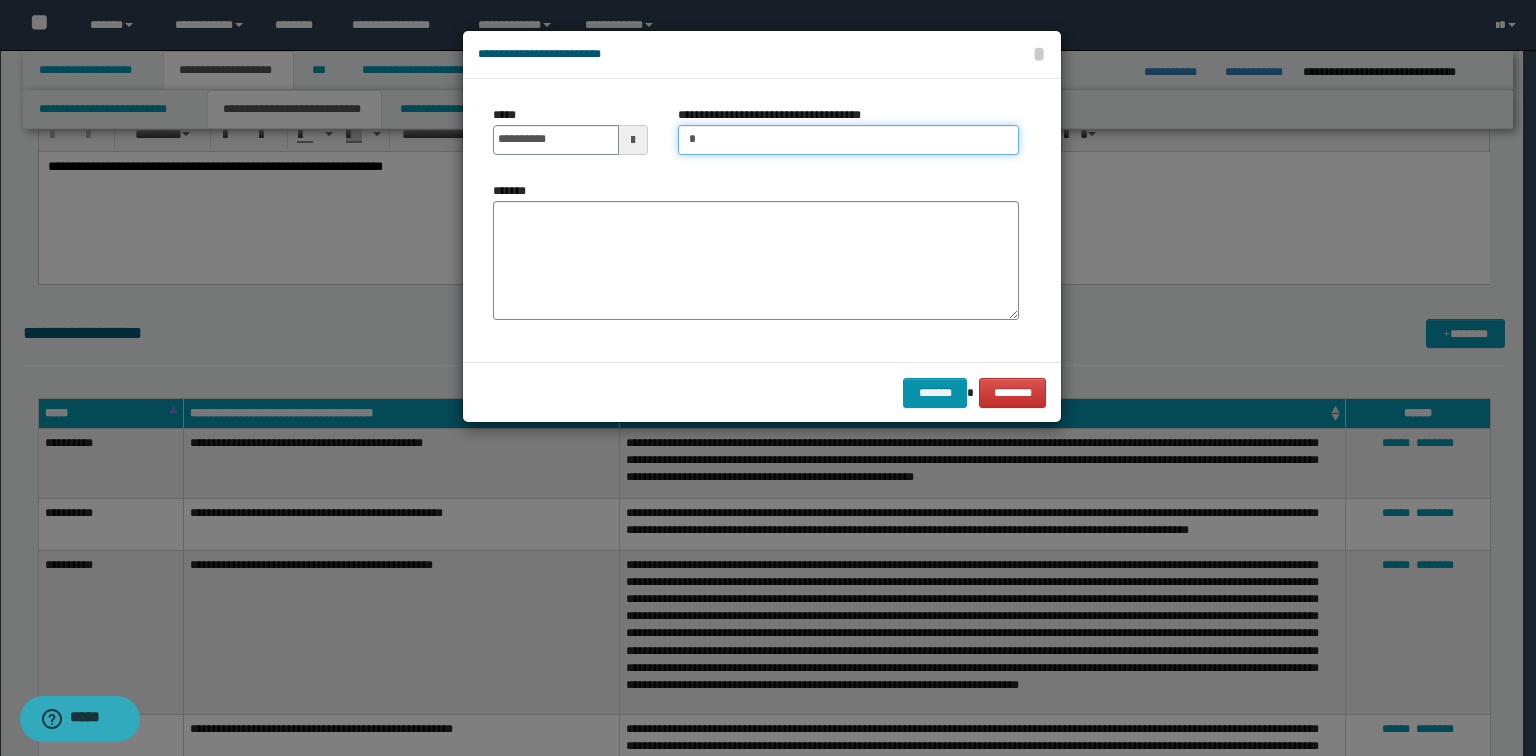 type on "**********" 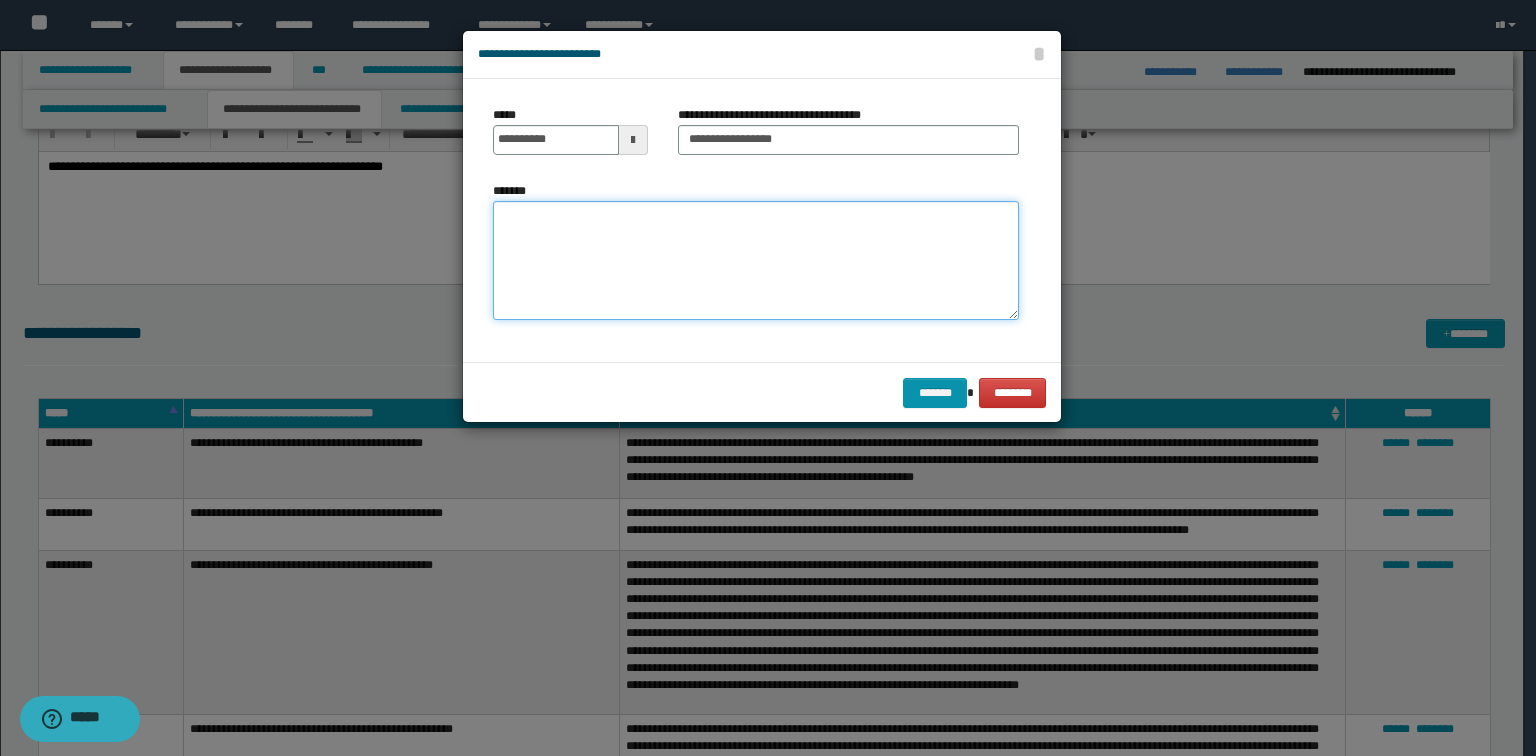 click on "*******" at bounding box center [756, 261] 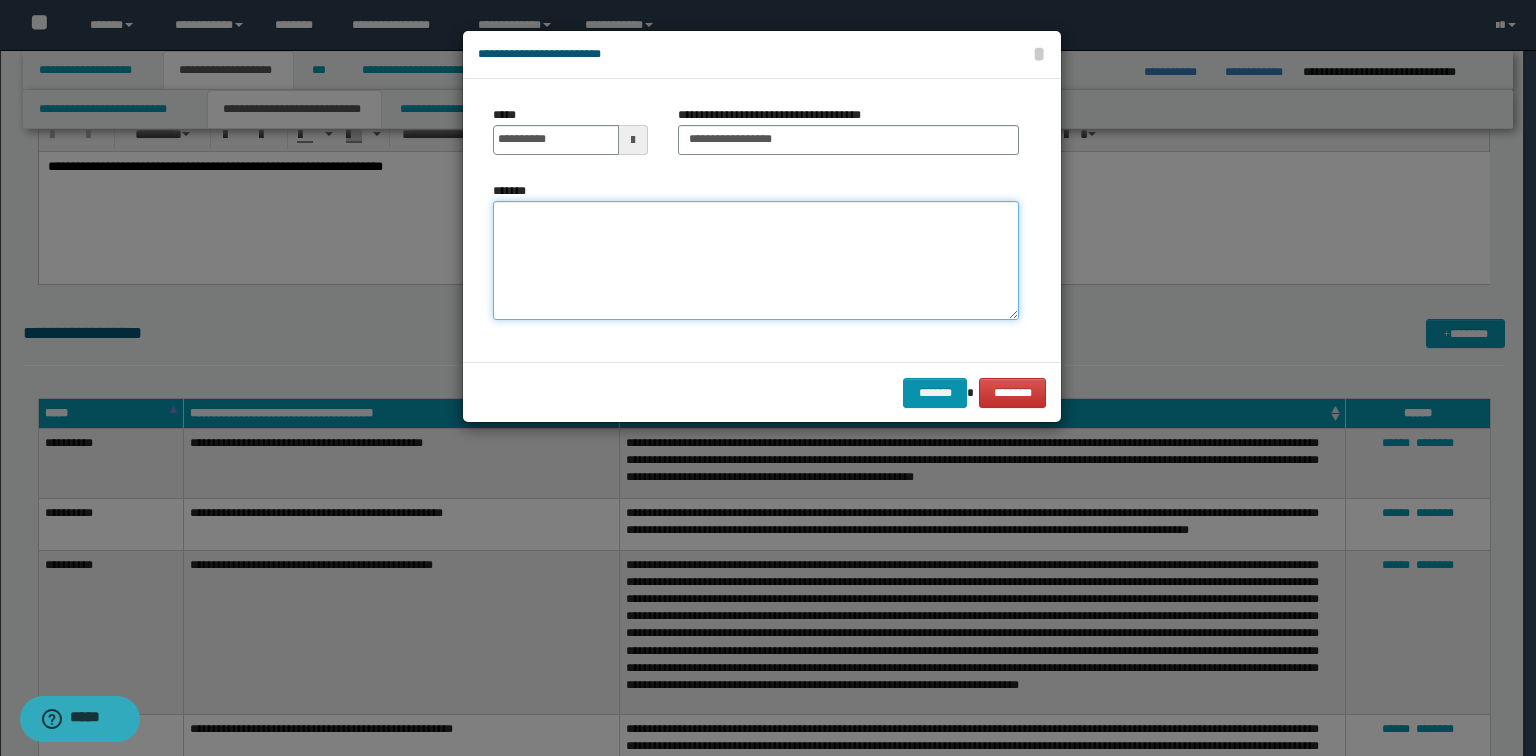 click on "*******" at bounding box center [756, 261] 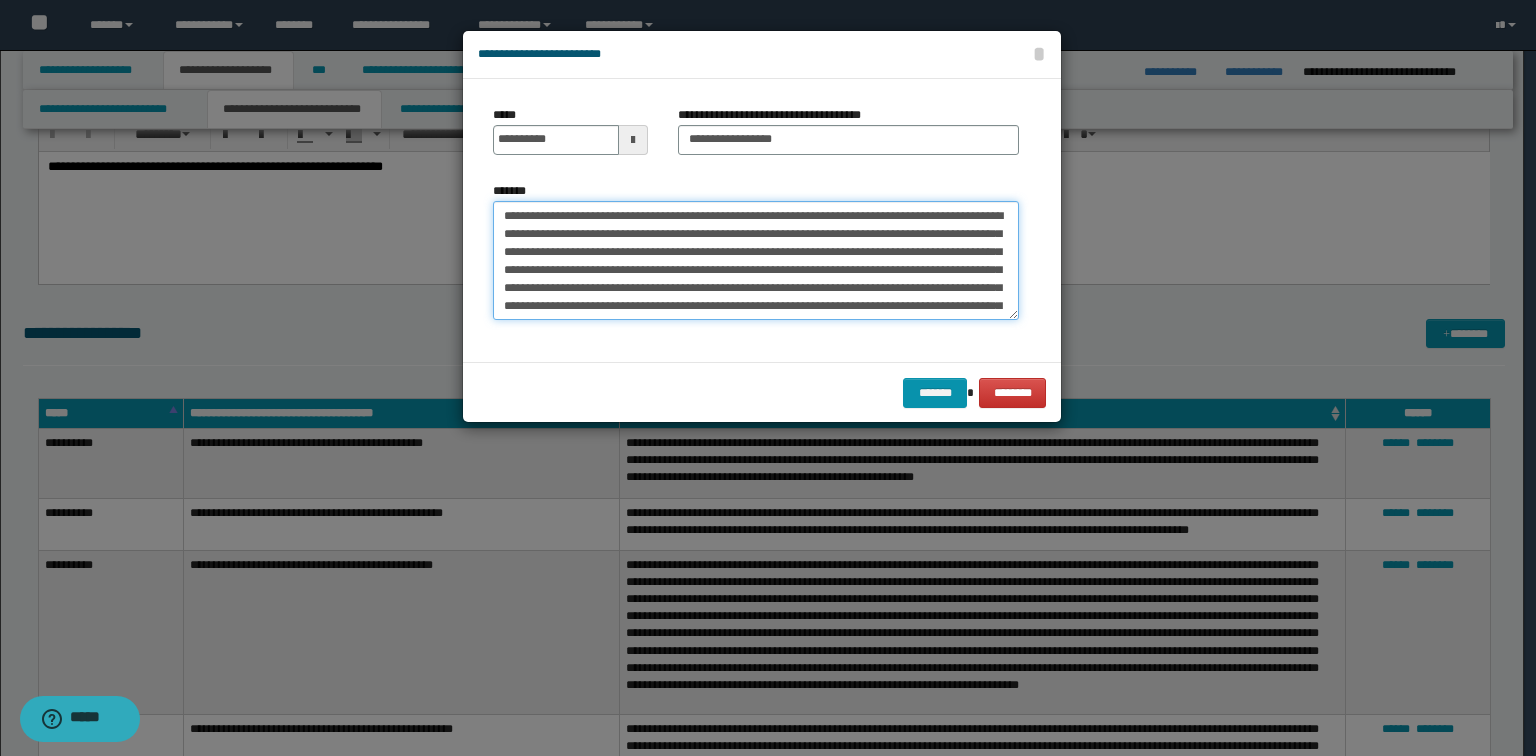 scroll, scrollTop: 84, scrollLeft: 0, axis: vertical 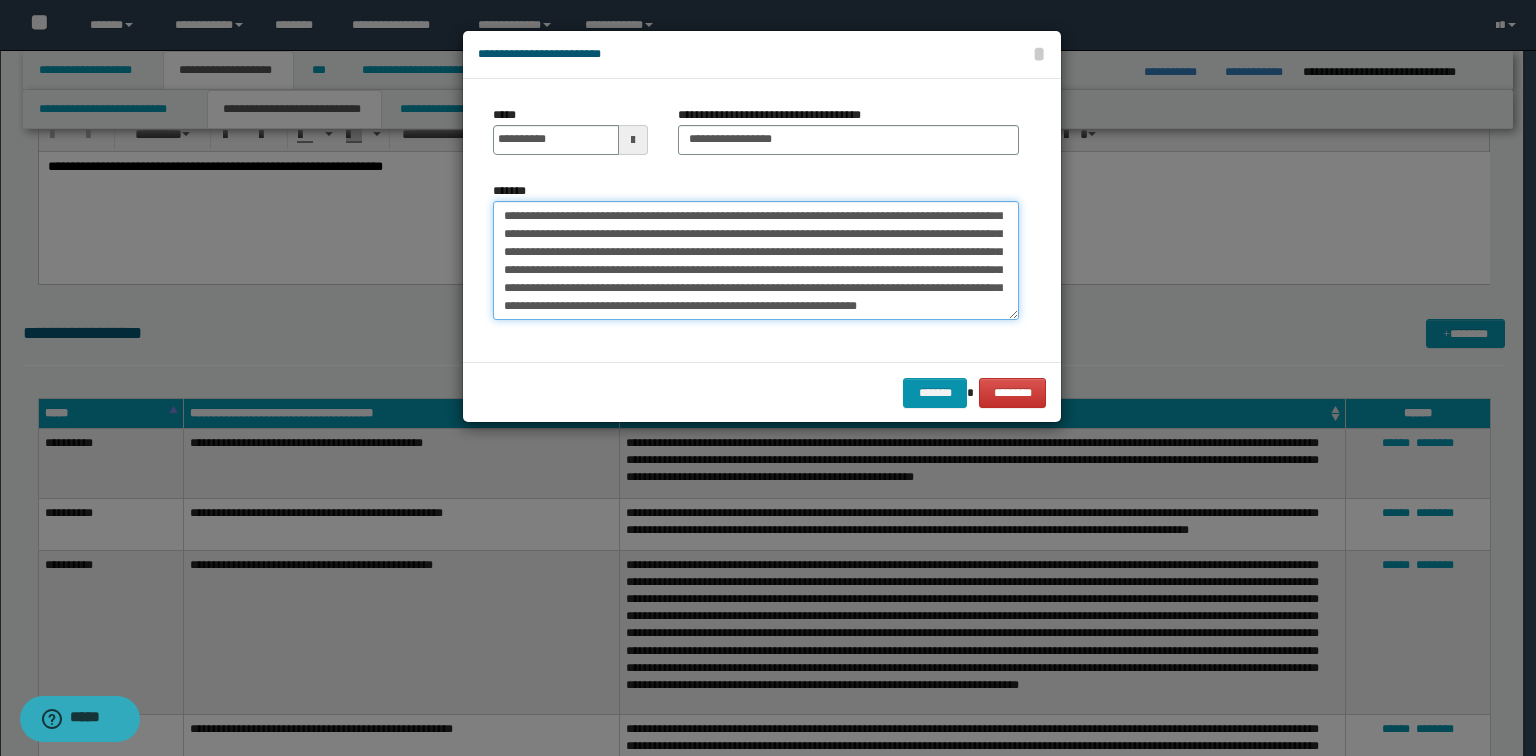 type on "**********" 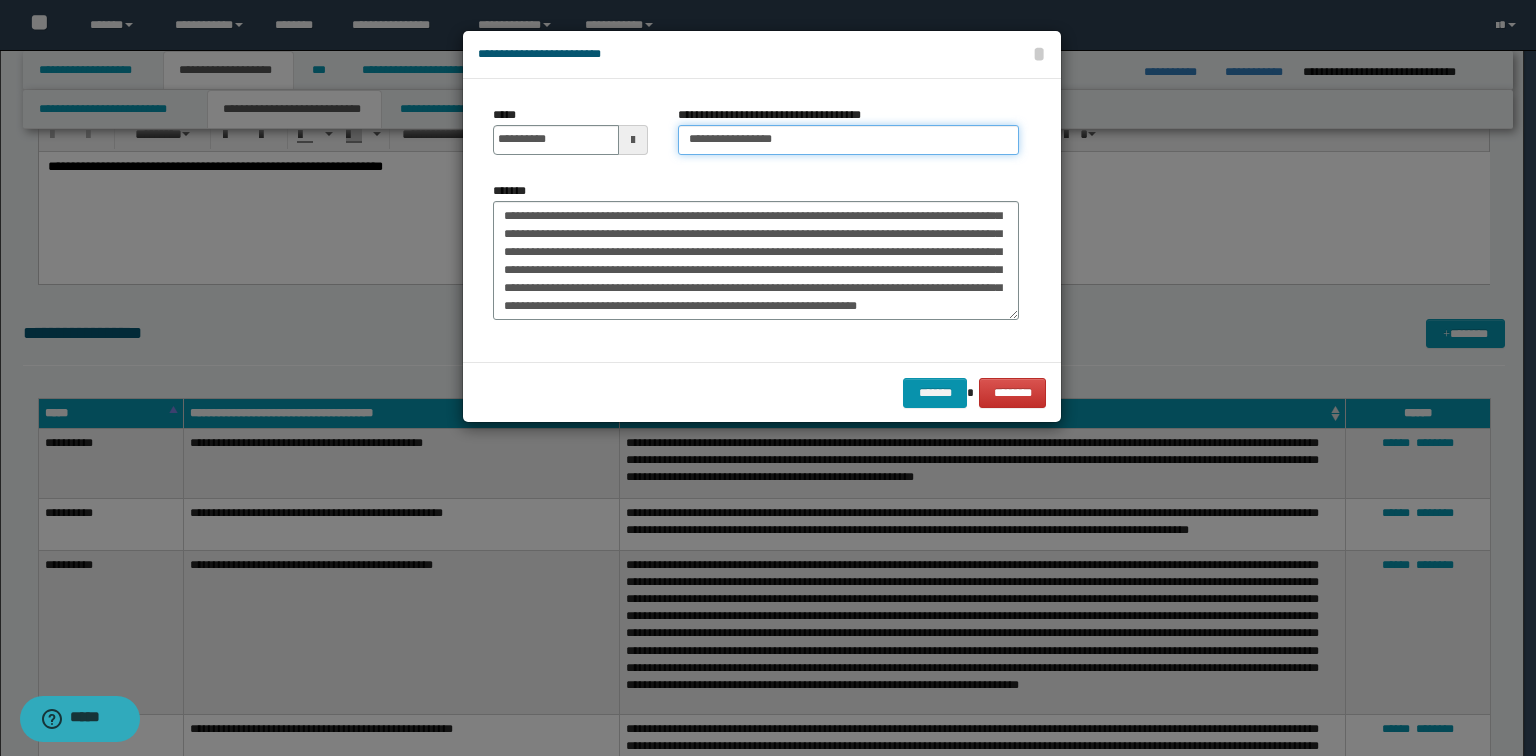 click on "**********" at bounding box center (848, 140) 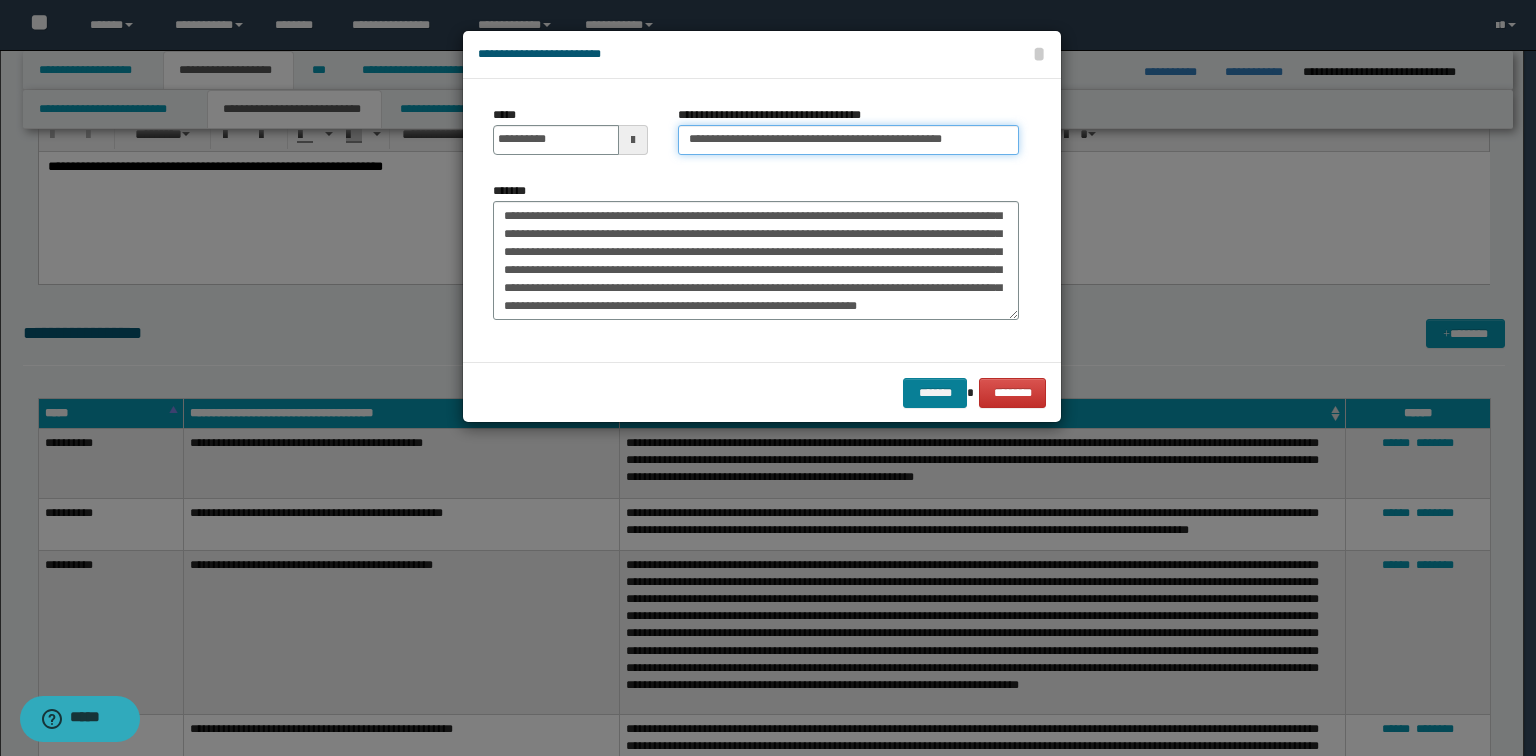 type on "**********" 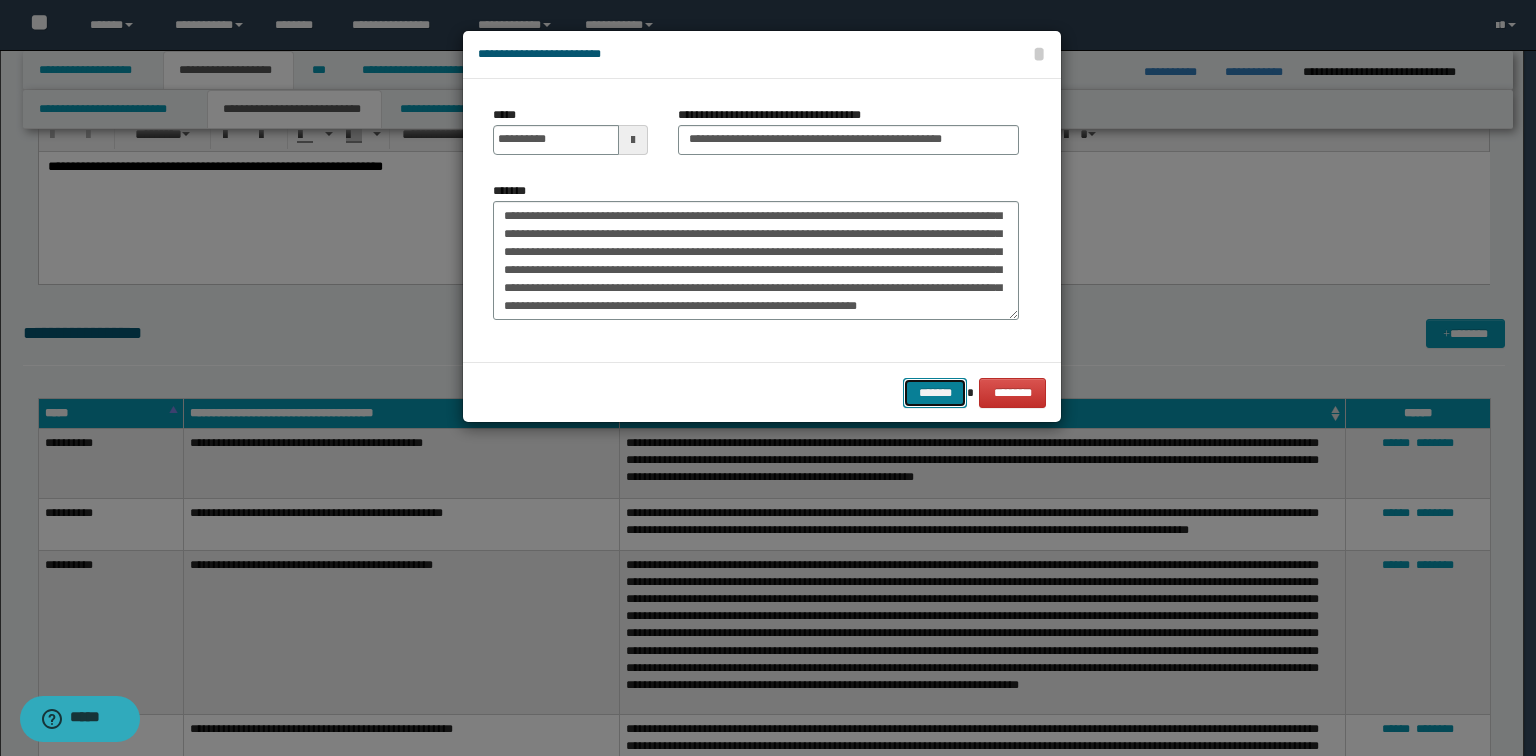 click on "*******" at bounding box center [935, 393] 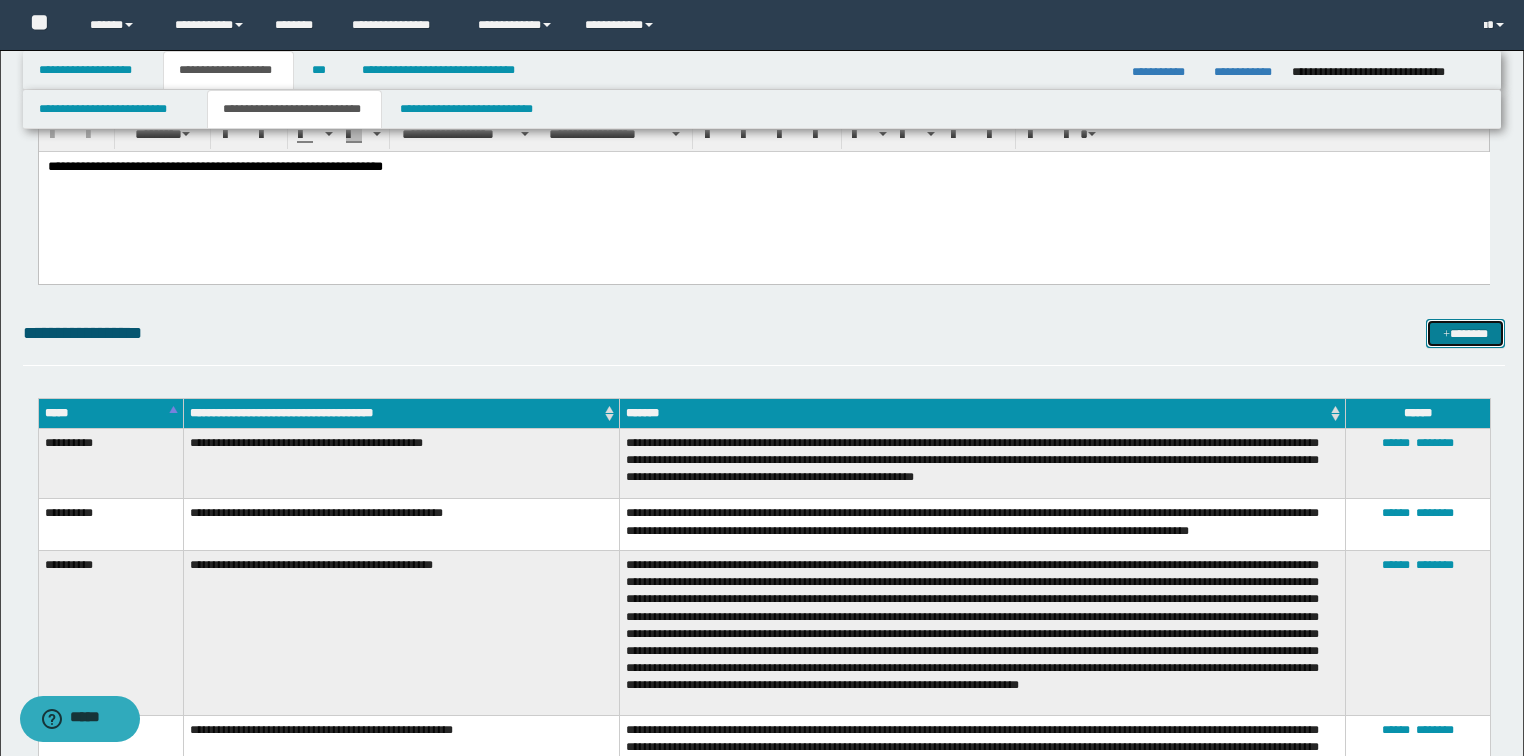 click on "*******" at bounding box center [1465, 334] 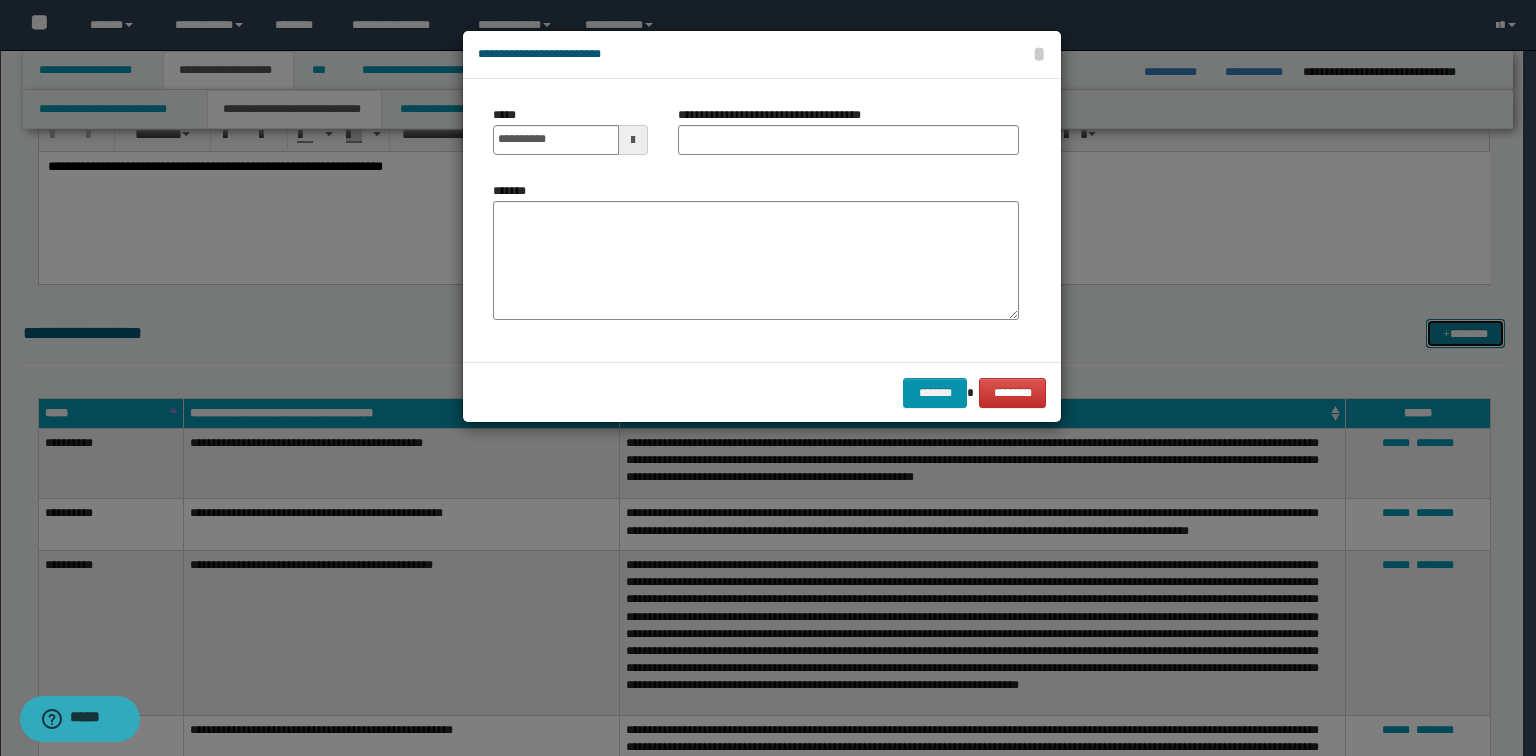 scroll, scrollTop: 0, scrollLeft: 0, axis: both 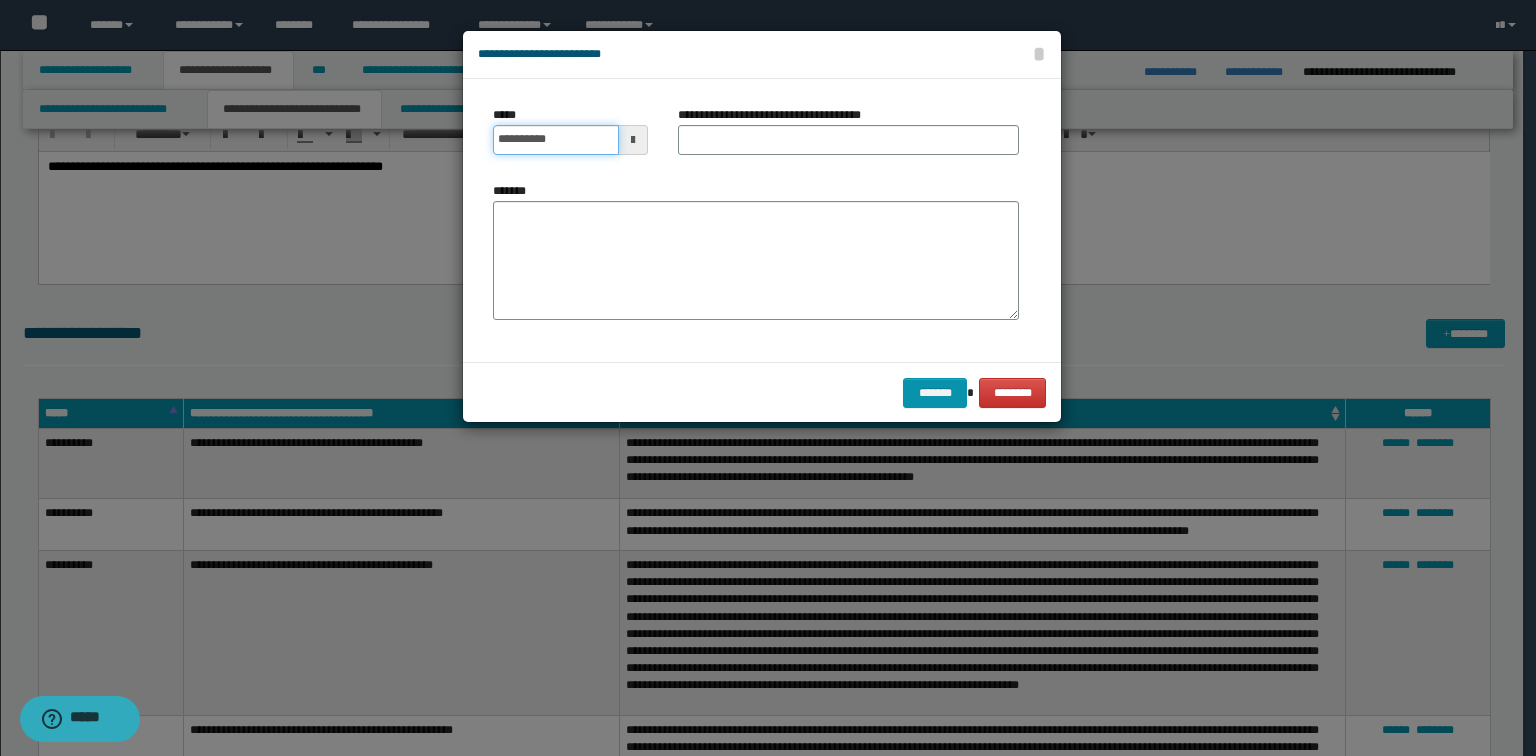 click on "**********" at bounding box center [556, 140] 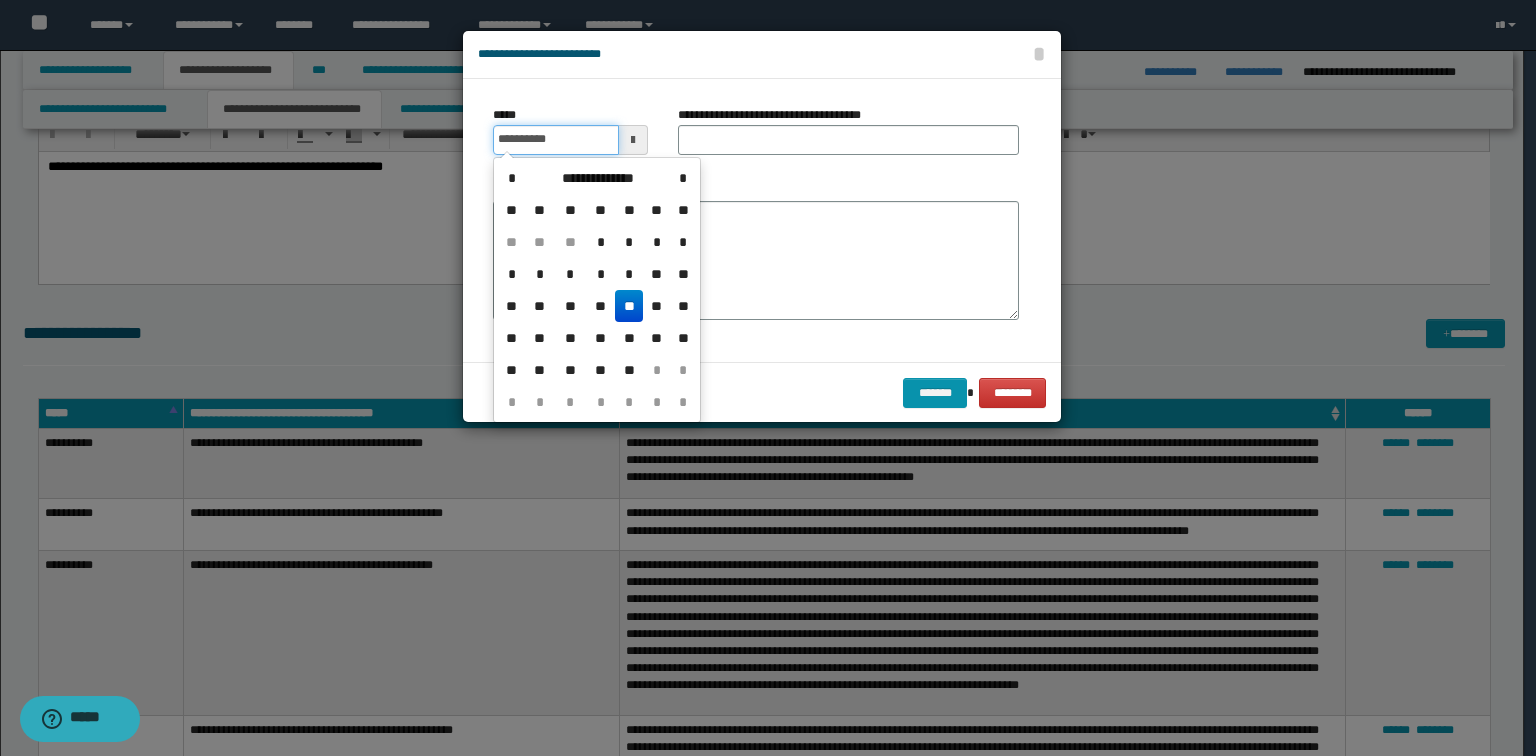 type on "**********" 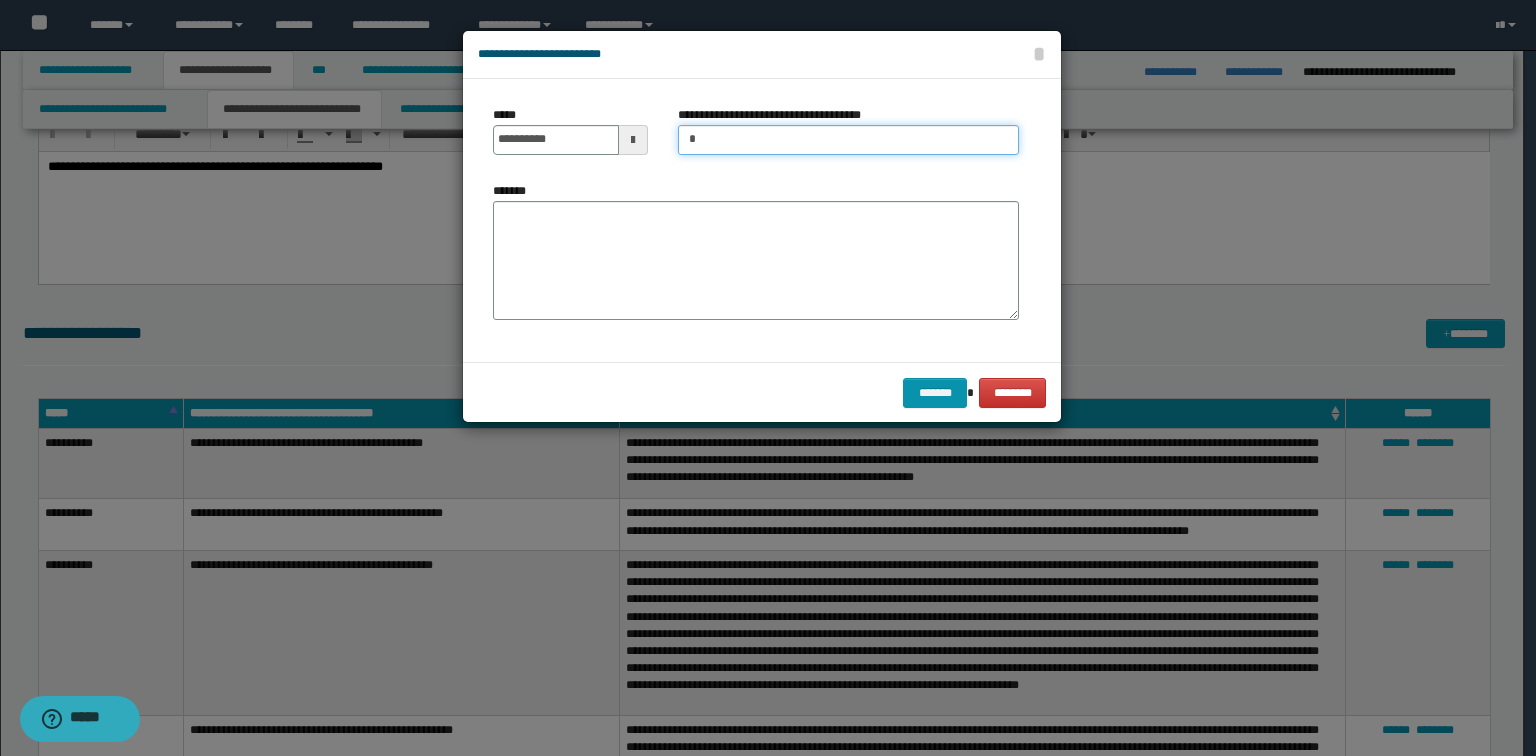 type on "**********" 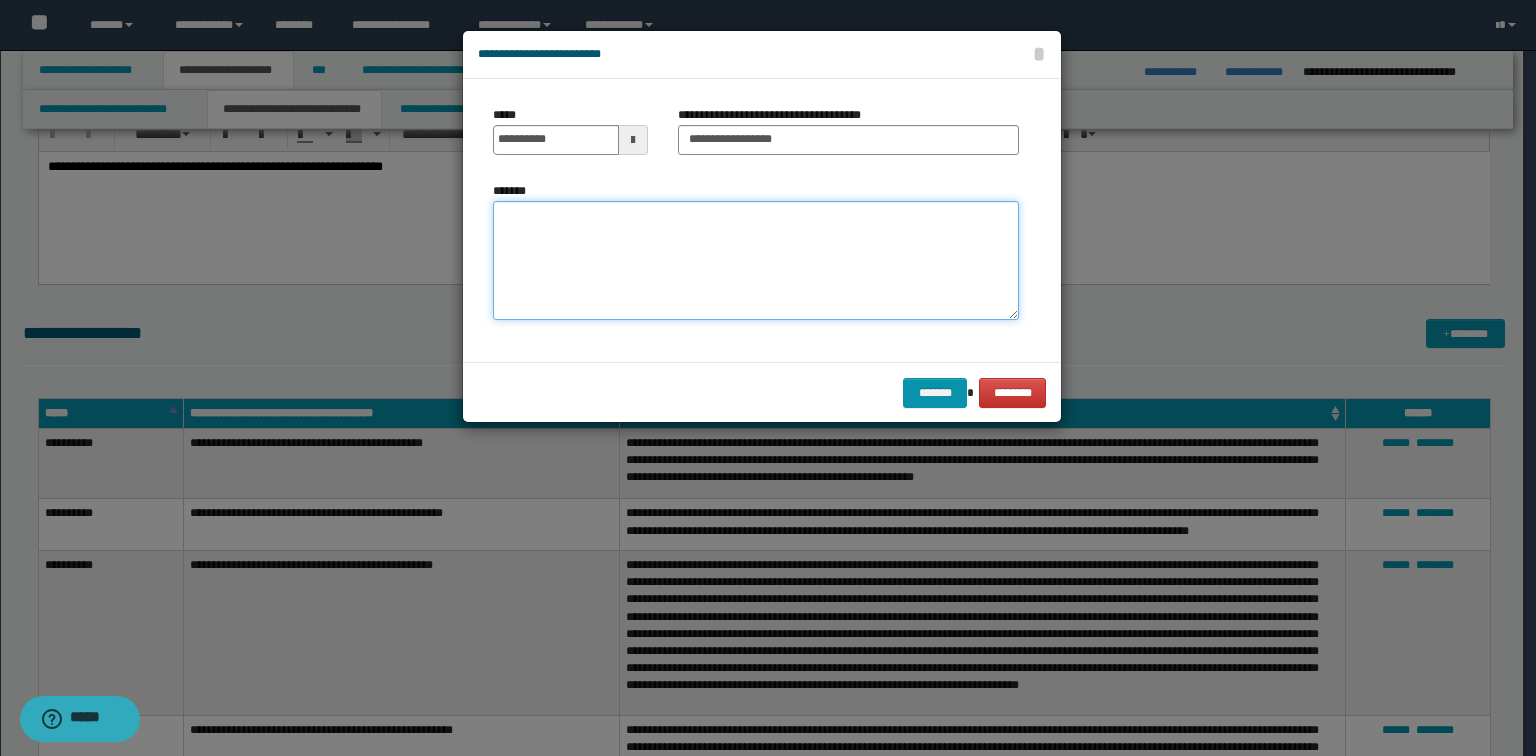 click on "*******" at bounding box center [756, 261] 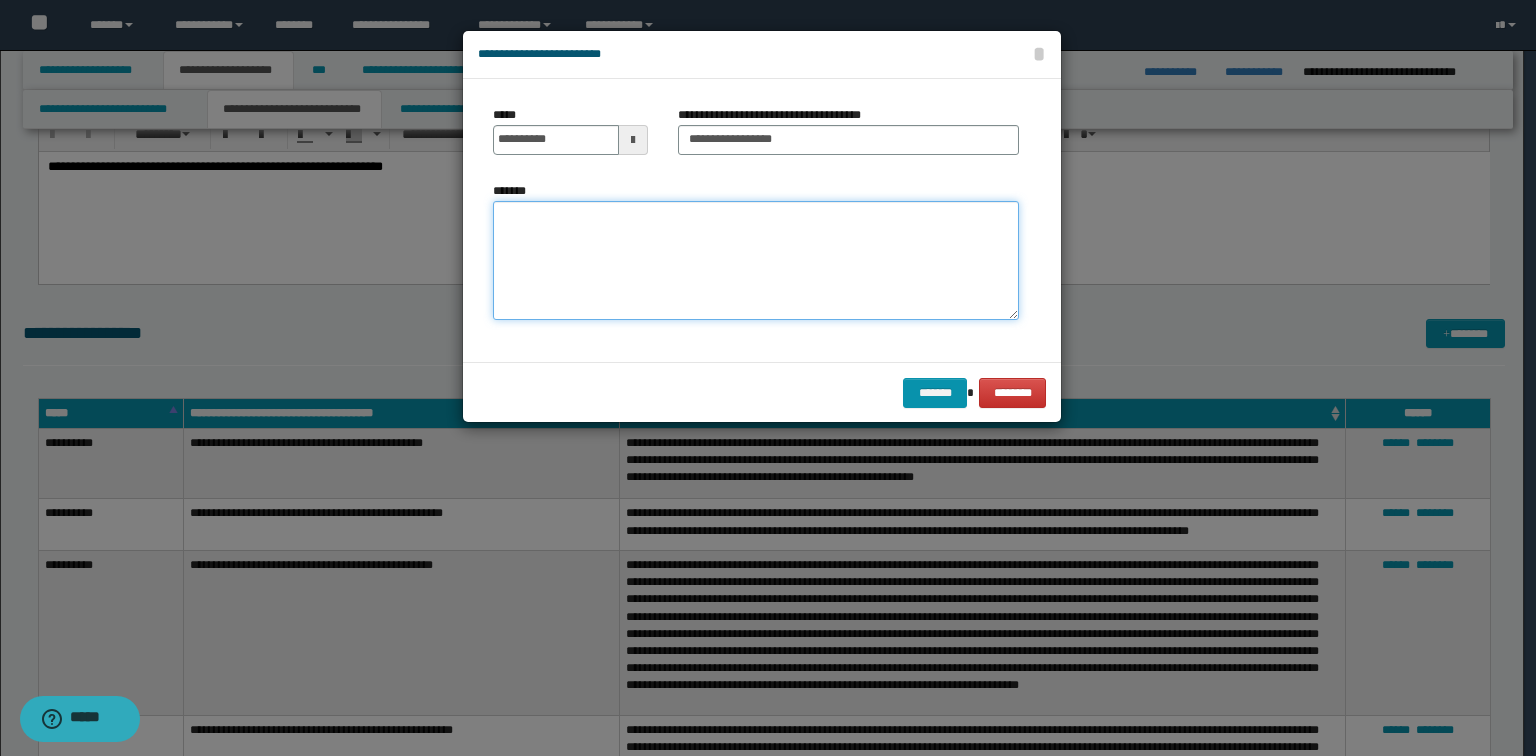 click on "*******" at bounding box center [756, 261] 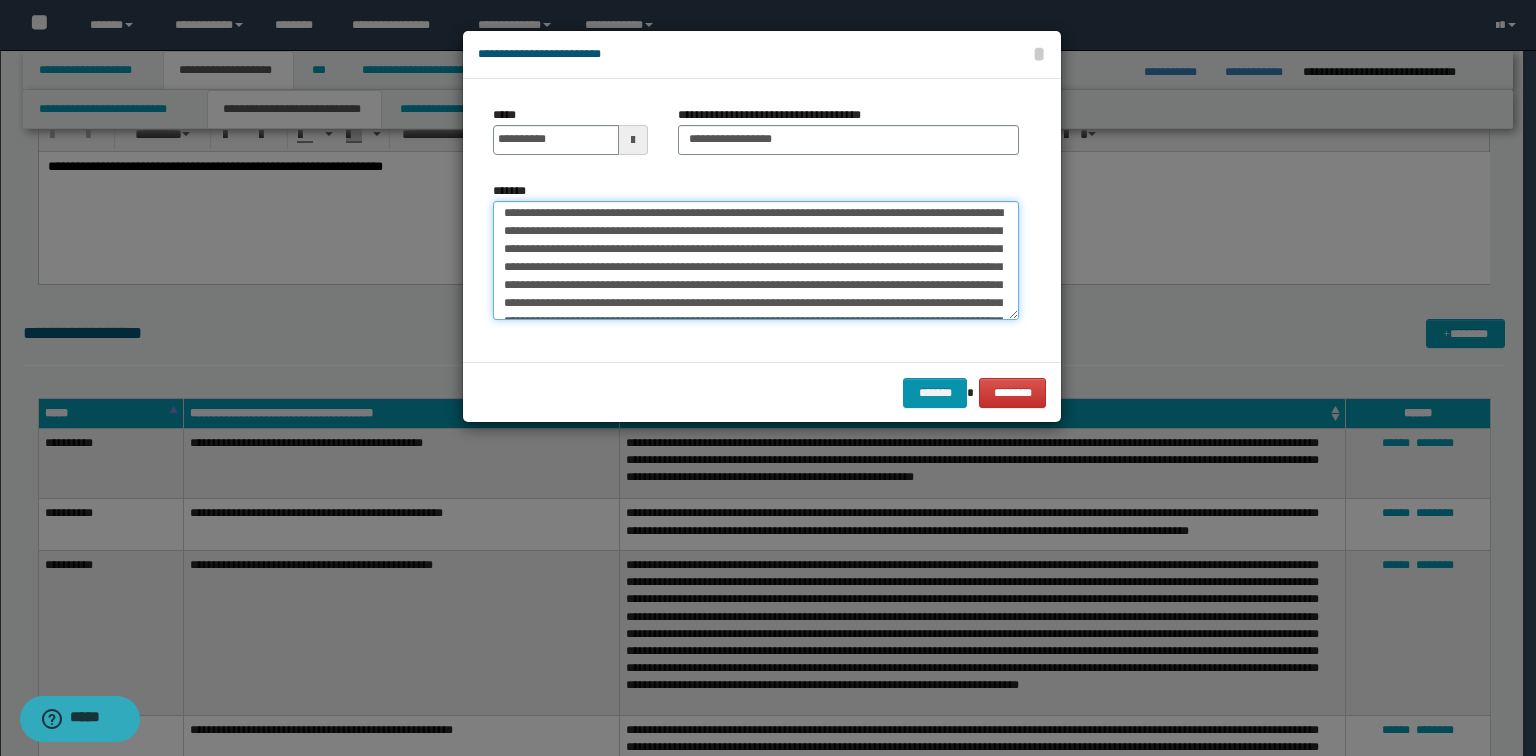 scroll, scrollTop: 0, scrollLeft: 0, axis: both 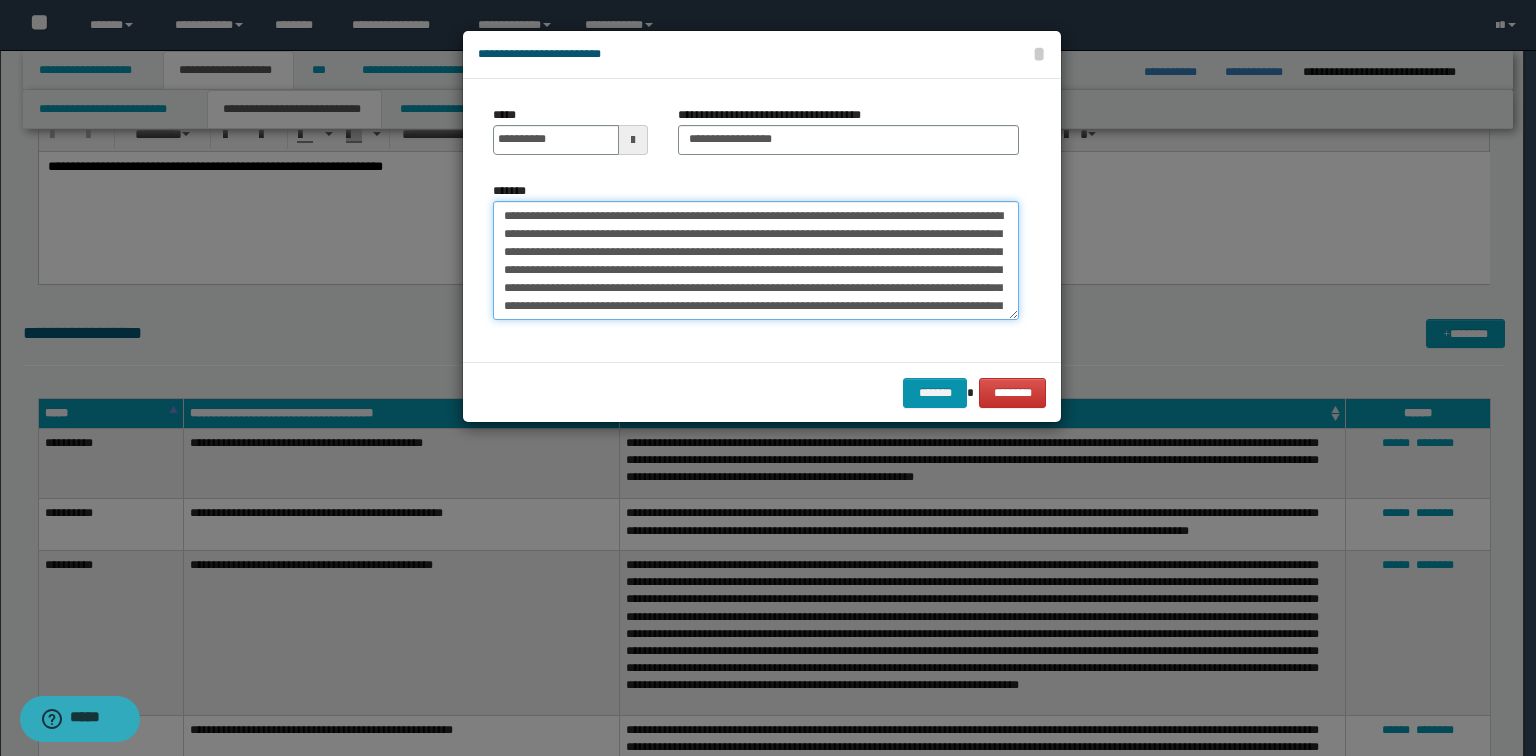 type on "**********" 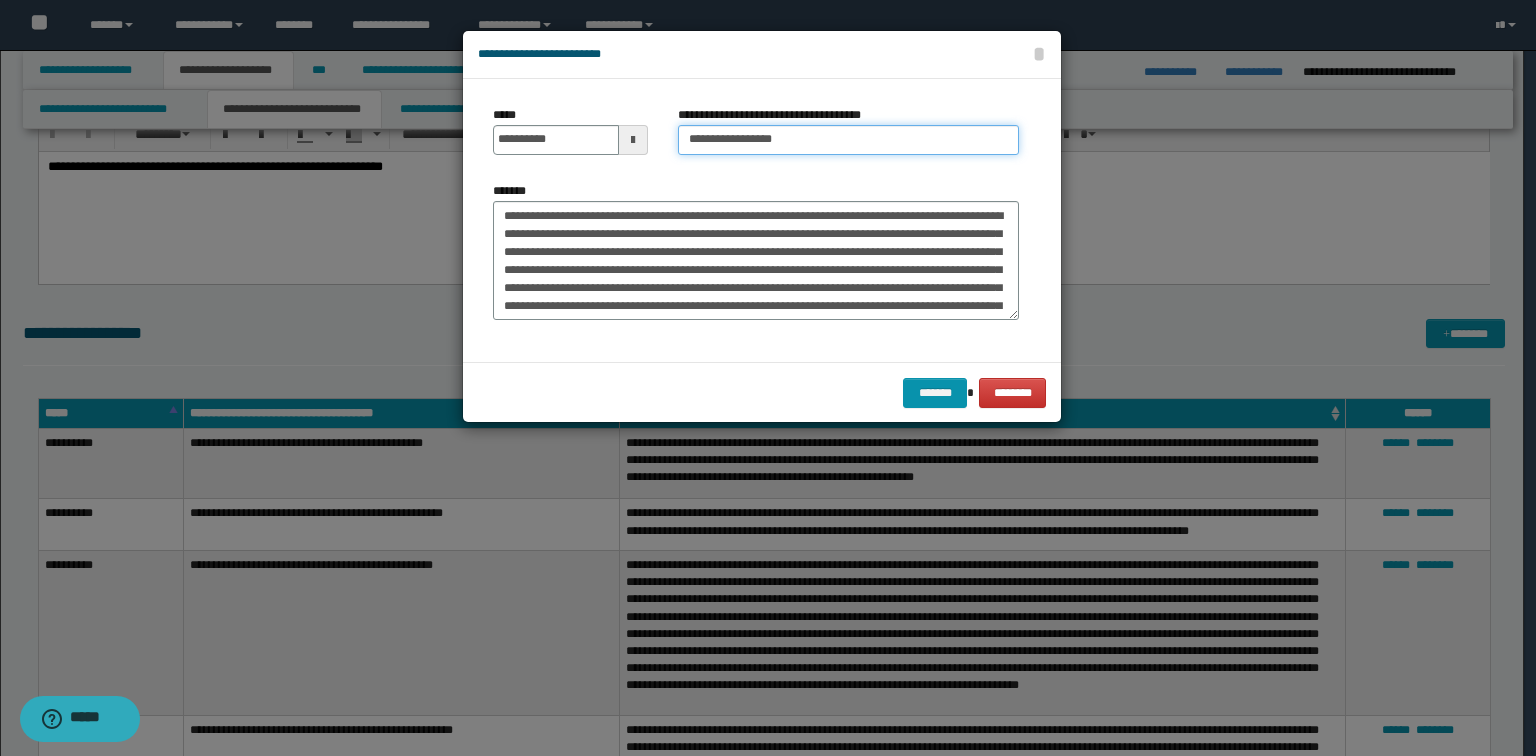 click on "**********" at bounding box center [848, 140] 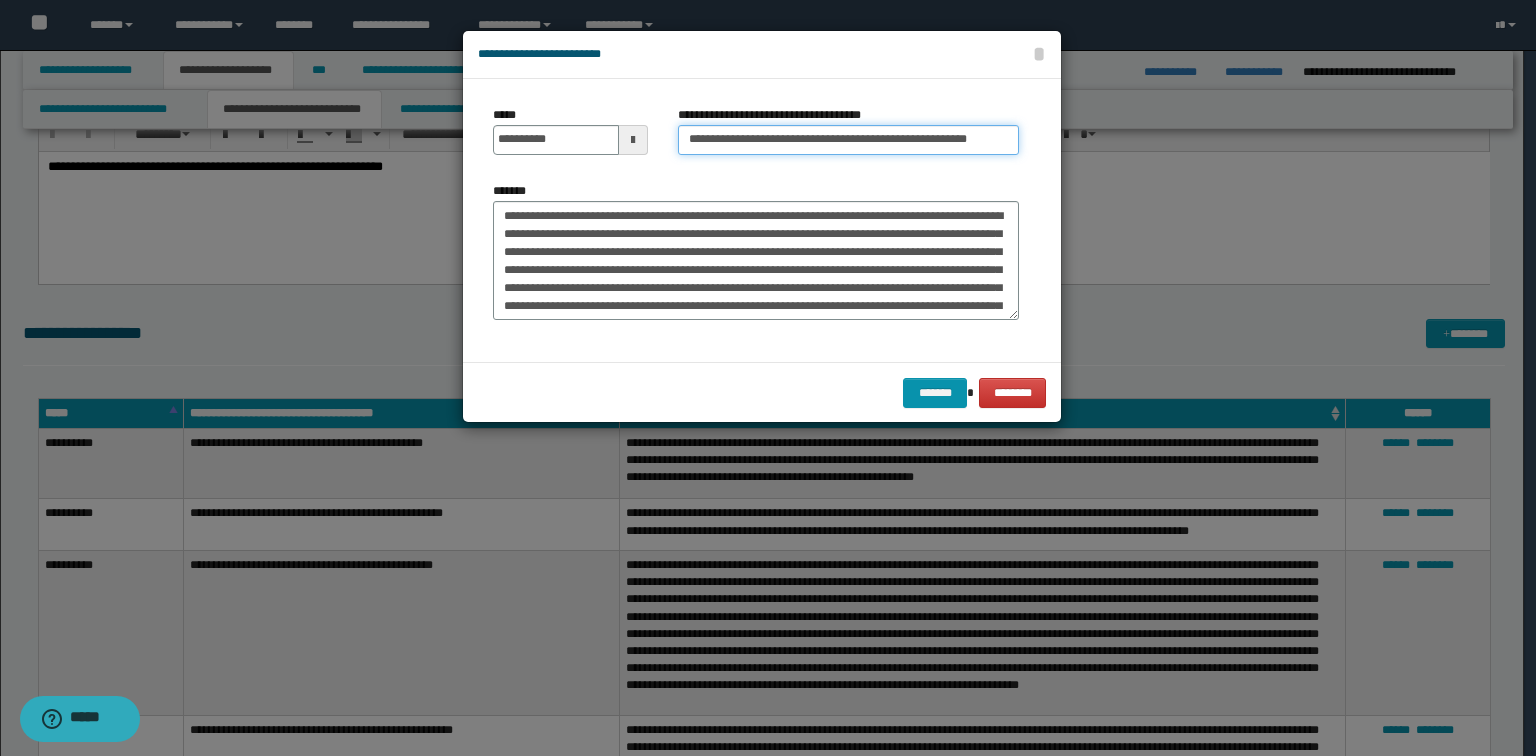 type on "**********" 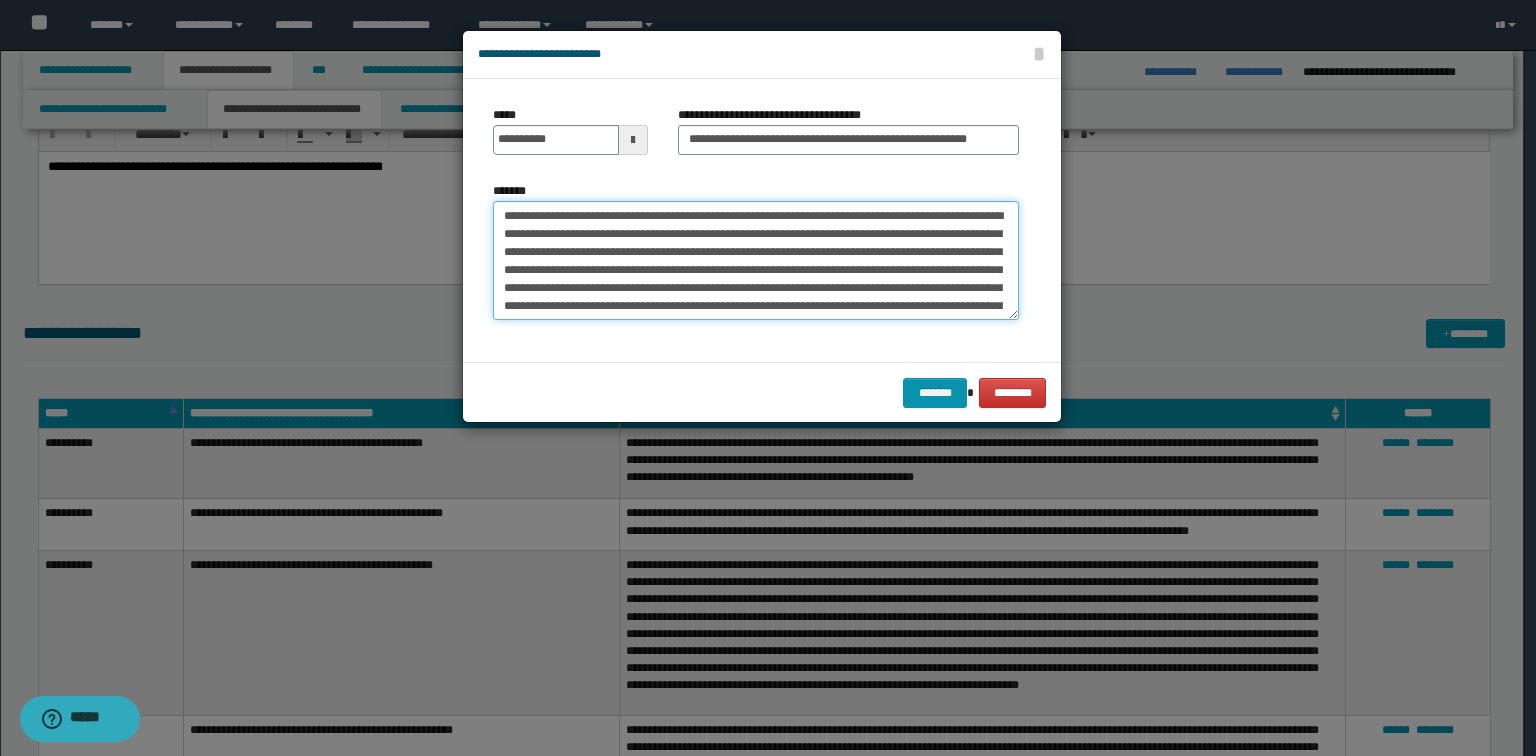 click on "*******" at bounding box center [756, 261] 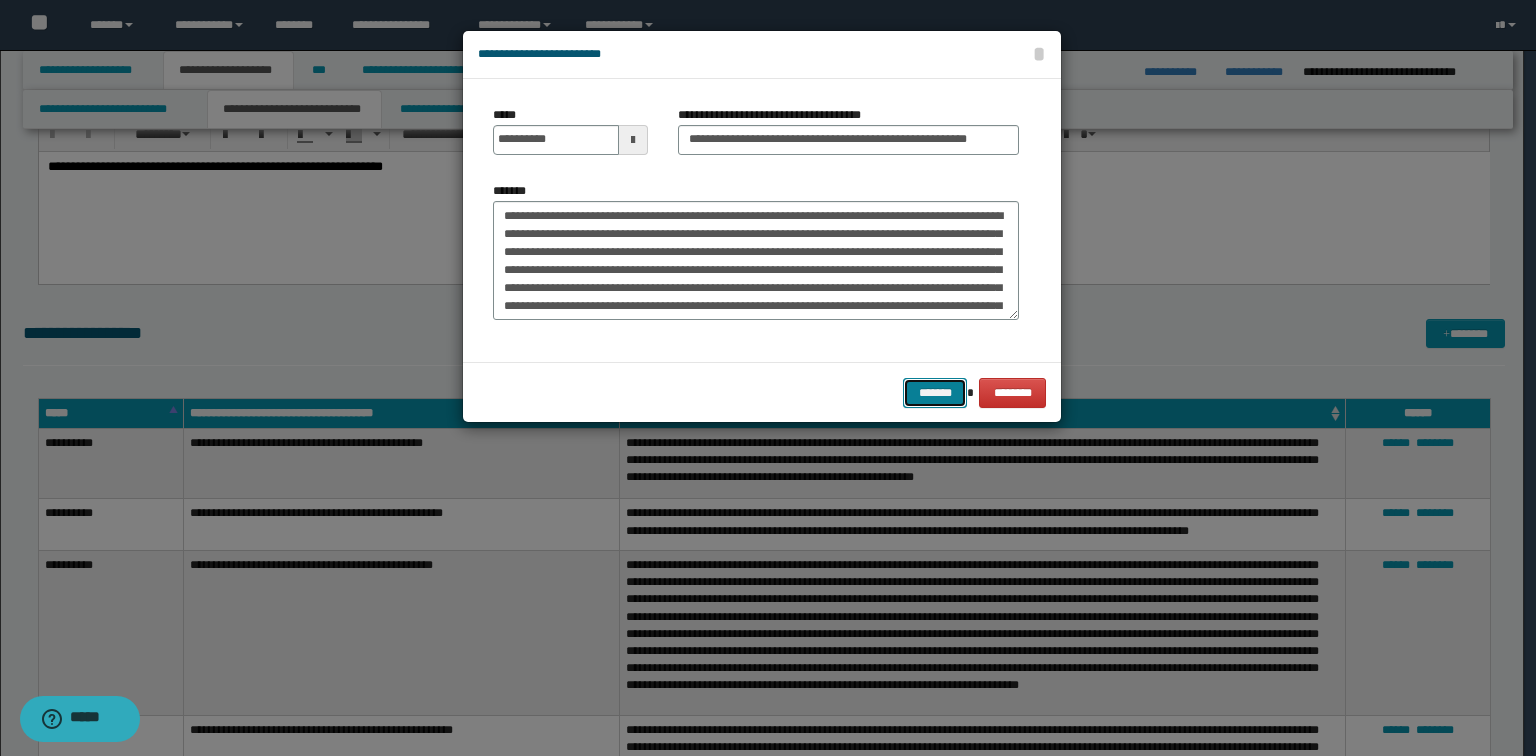 click on "*******" at bounding box center [935, 393] 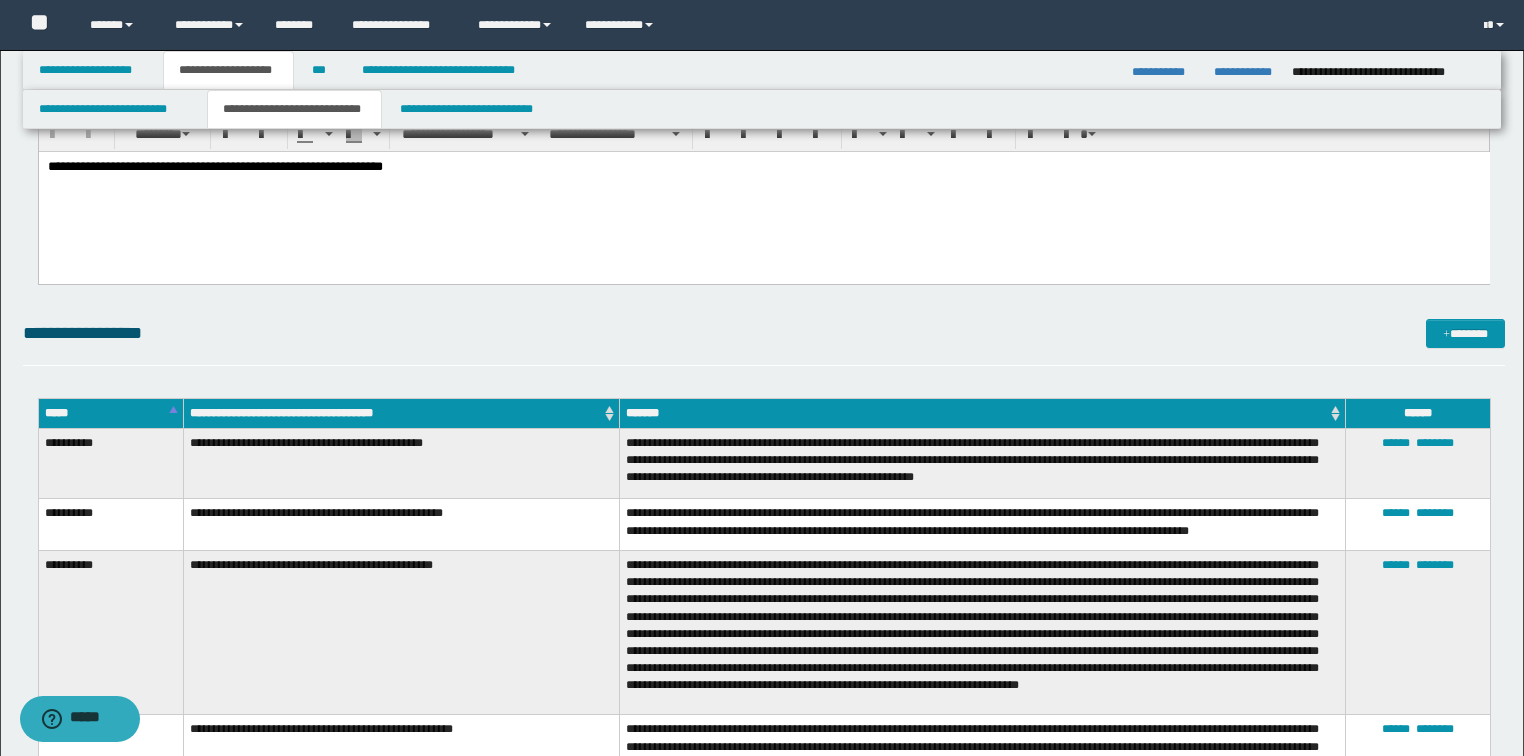 click on "*****" at bounding box center [110, 413] 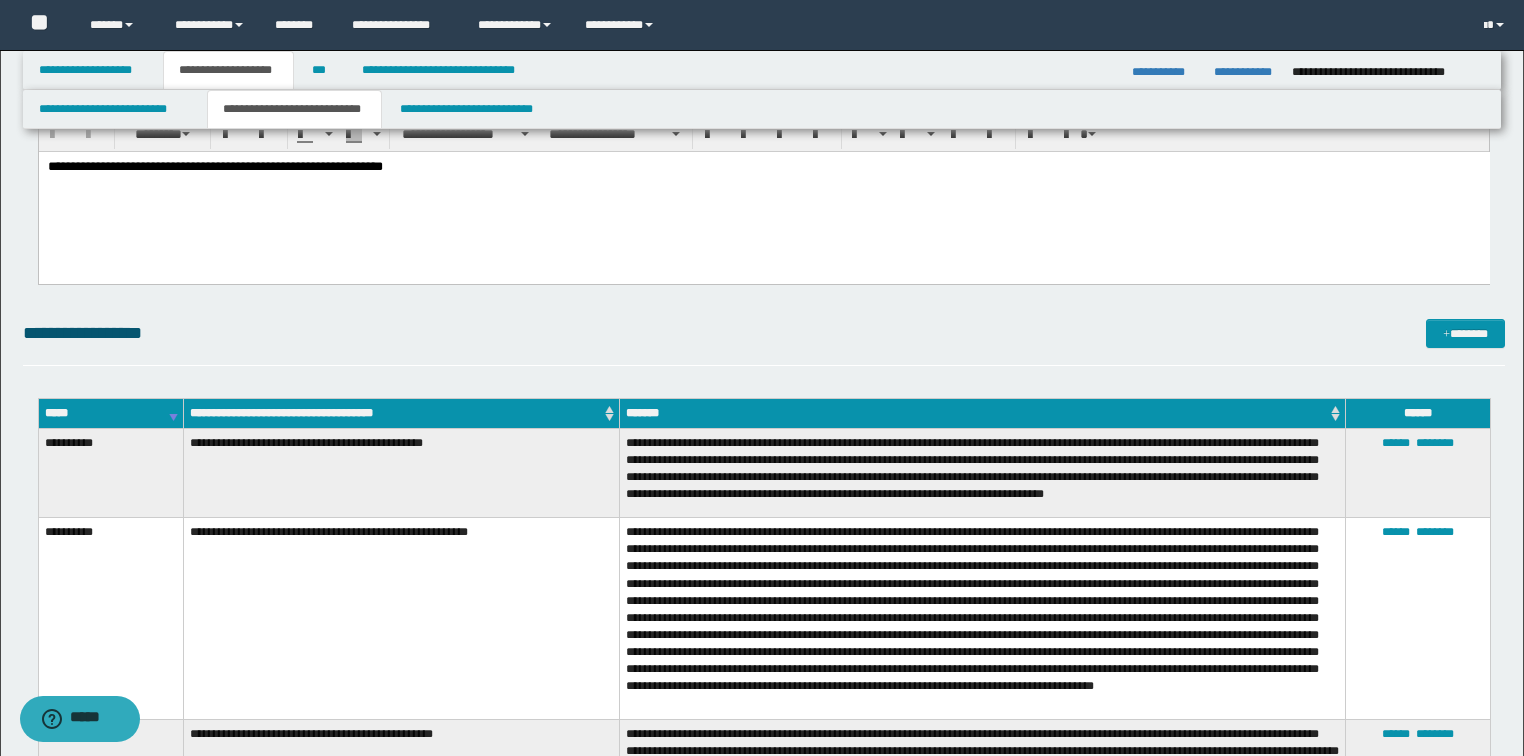 click on "*****" at bounding box center (110, 413) 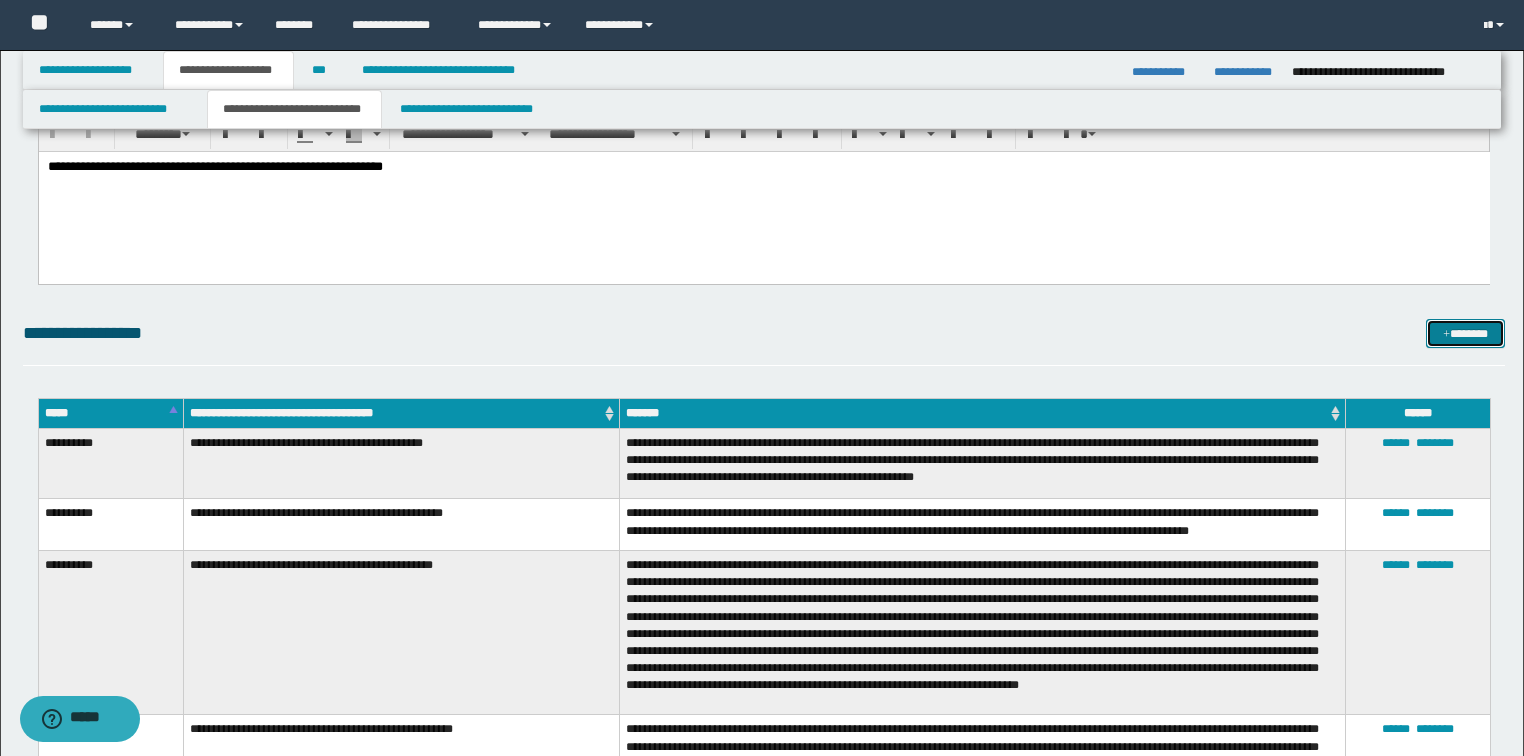 click on "*******" at bounding box center [1465, 334] 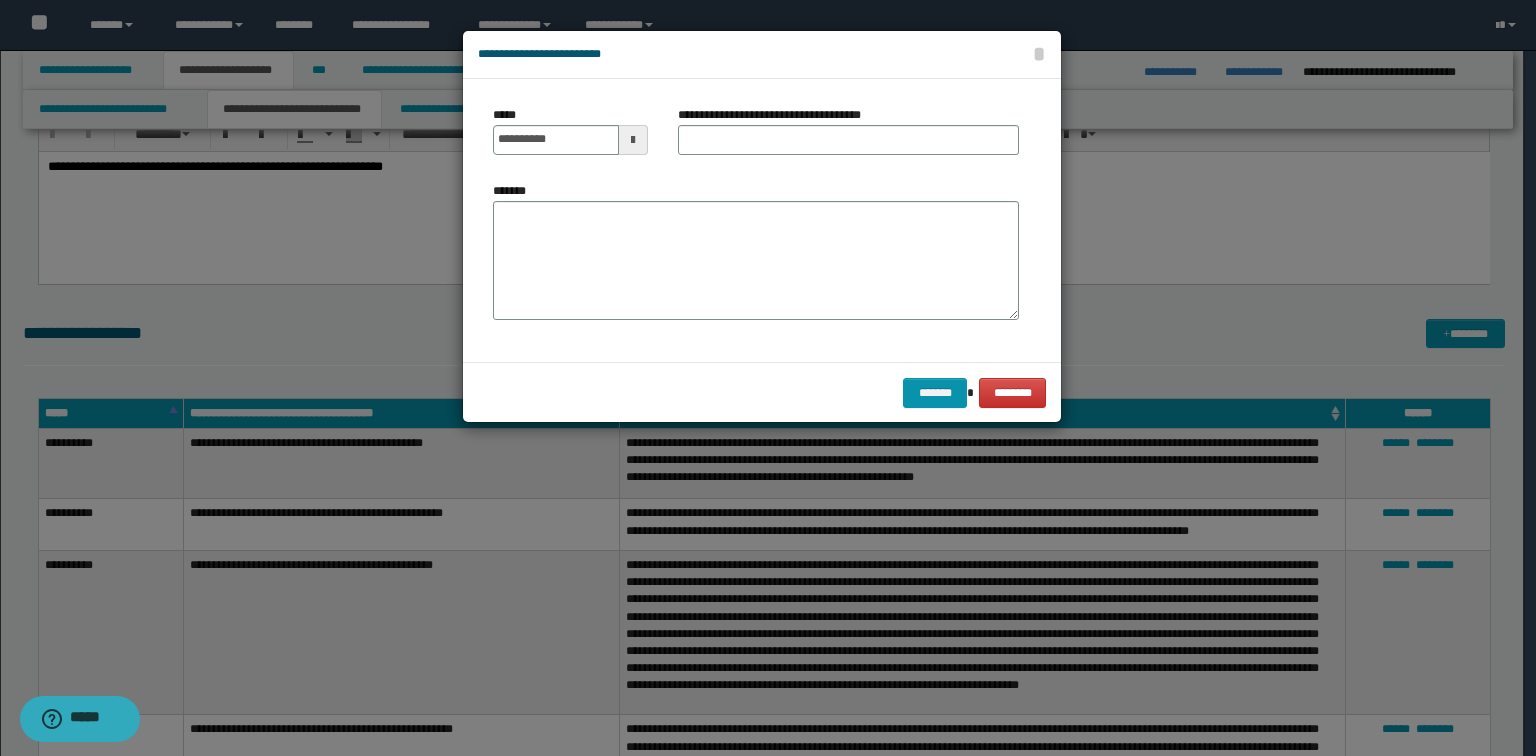 click on "**********" at bounding box center [570, 130] 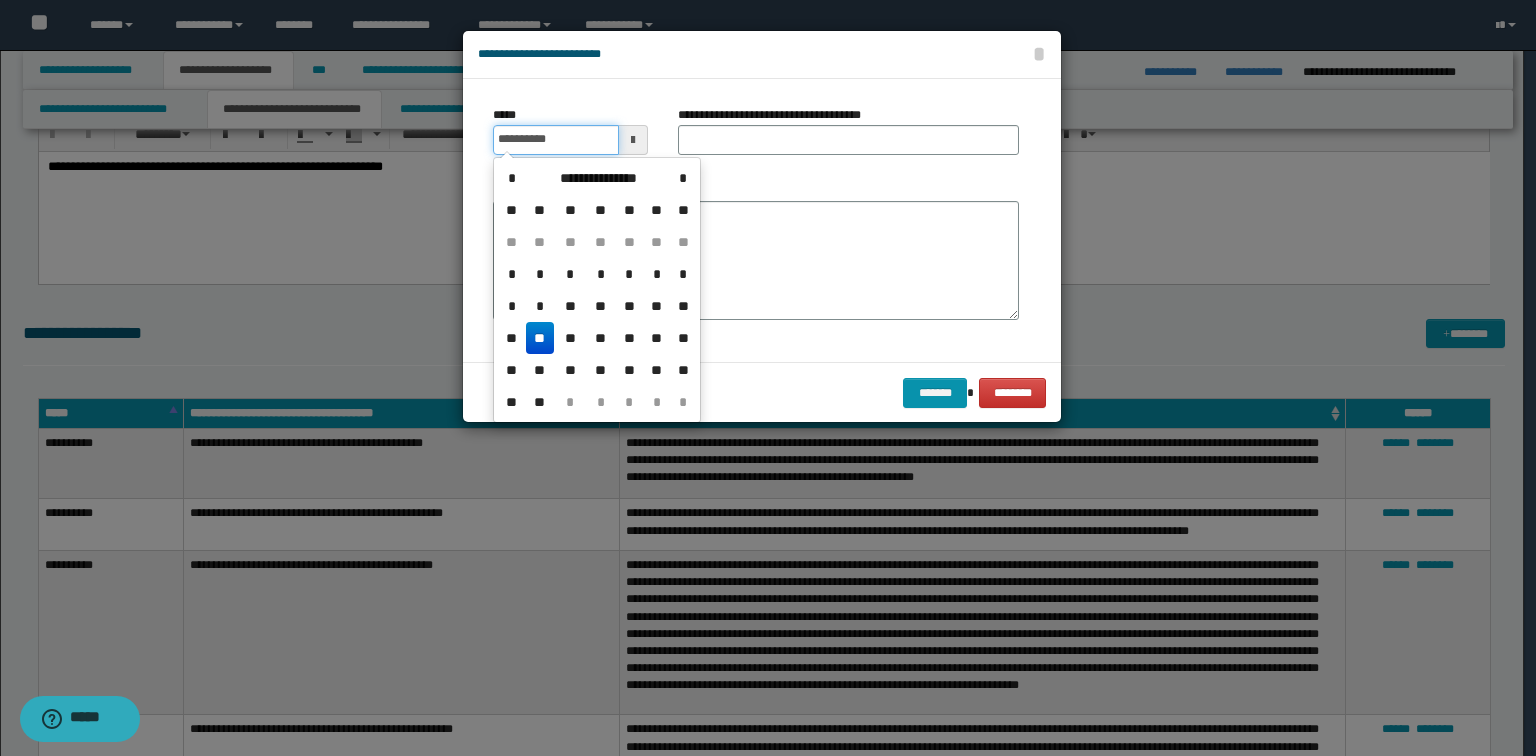 click on "**********" at bounding box center [556, 140] 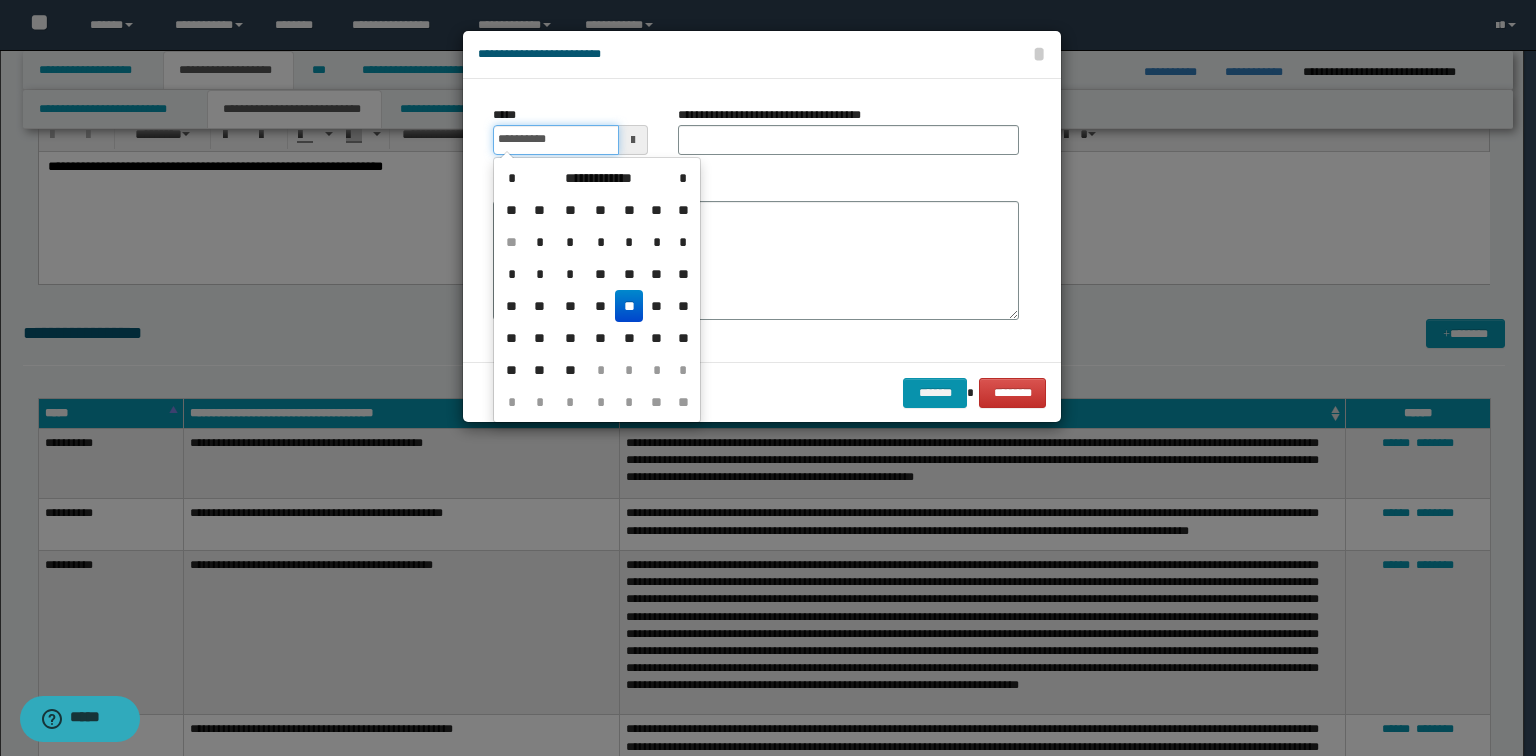 type on "**********" 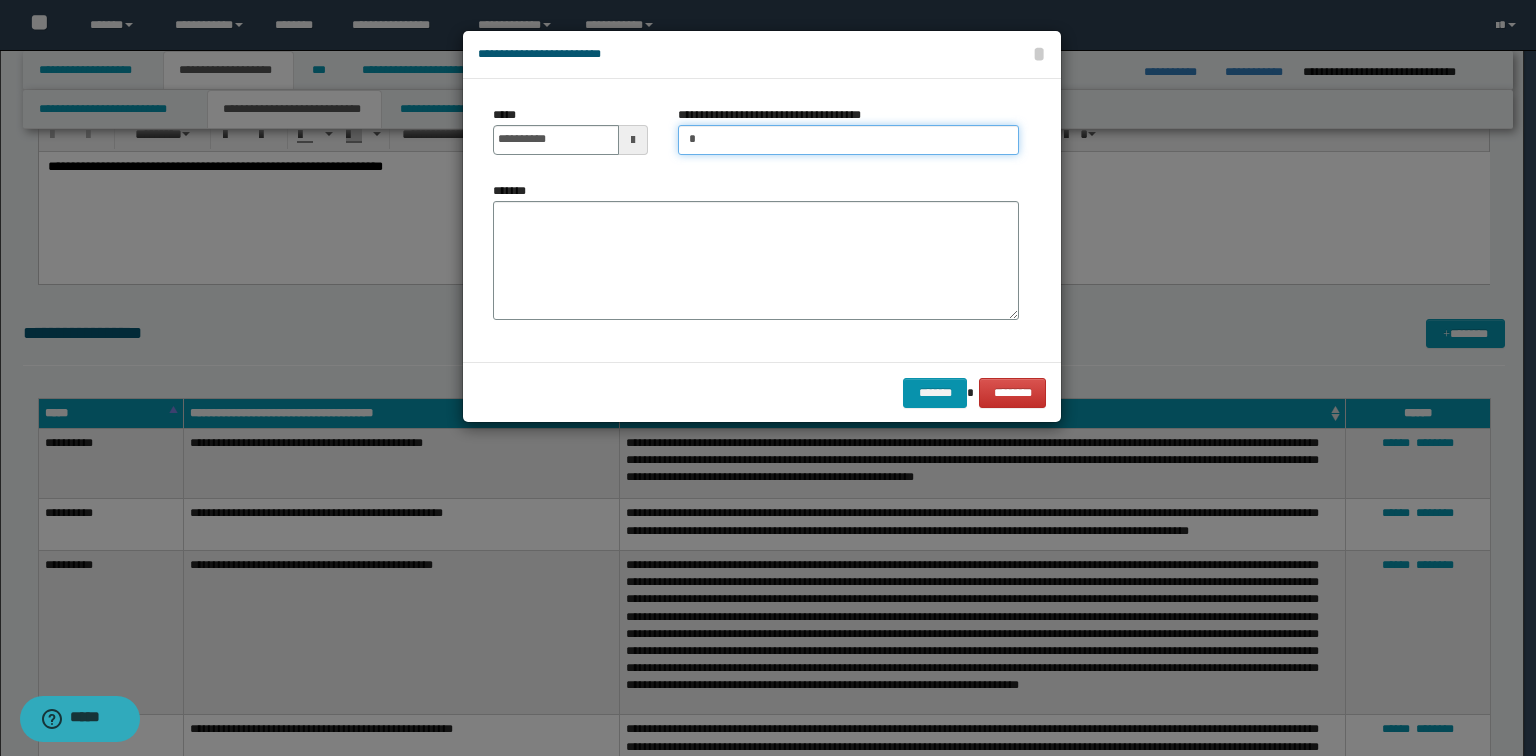 type on "**********" 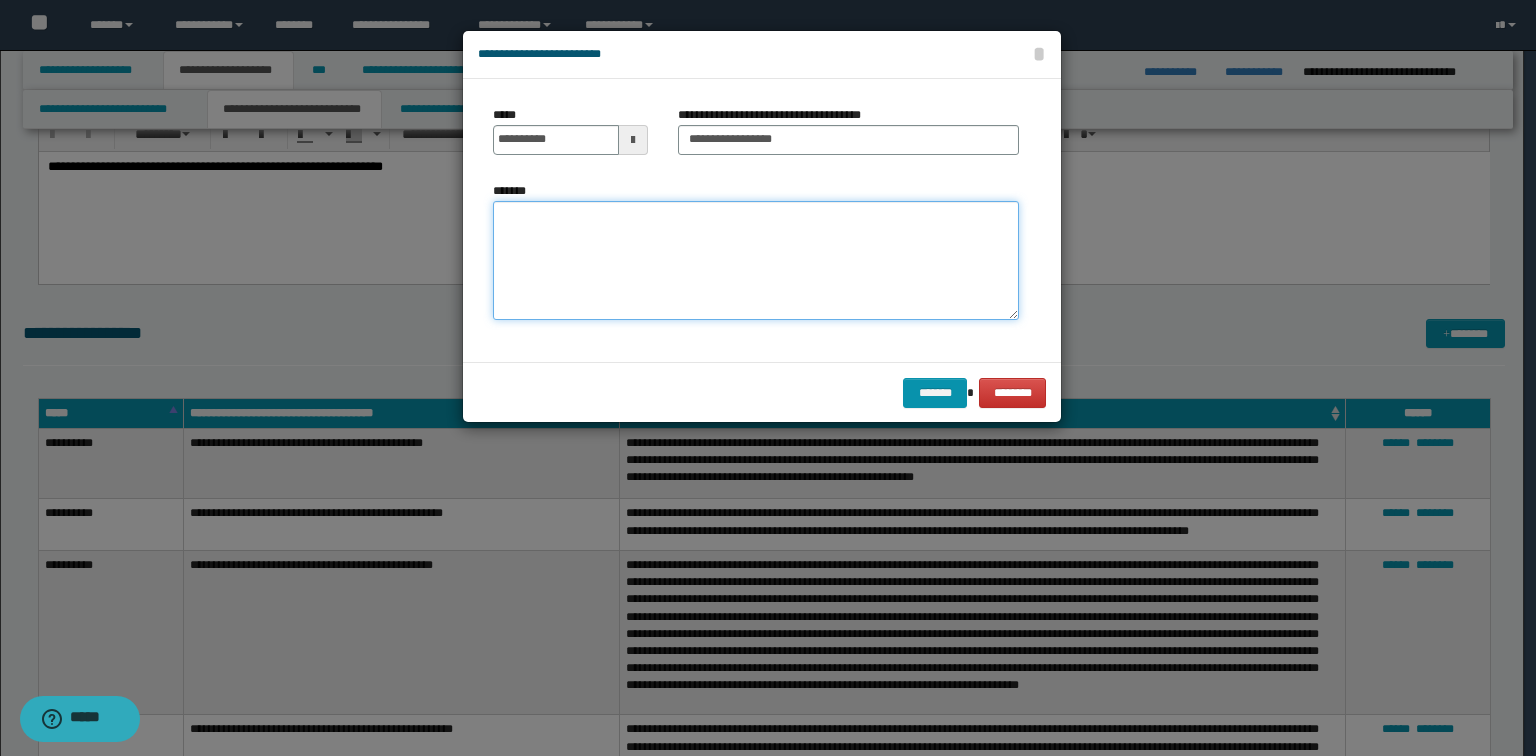 click on "*******" at bounding box center (756, 261) 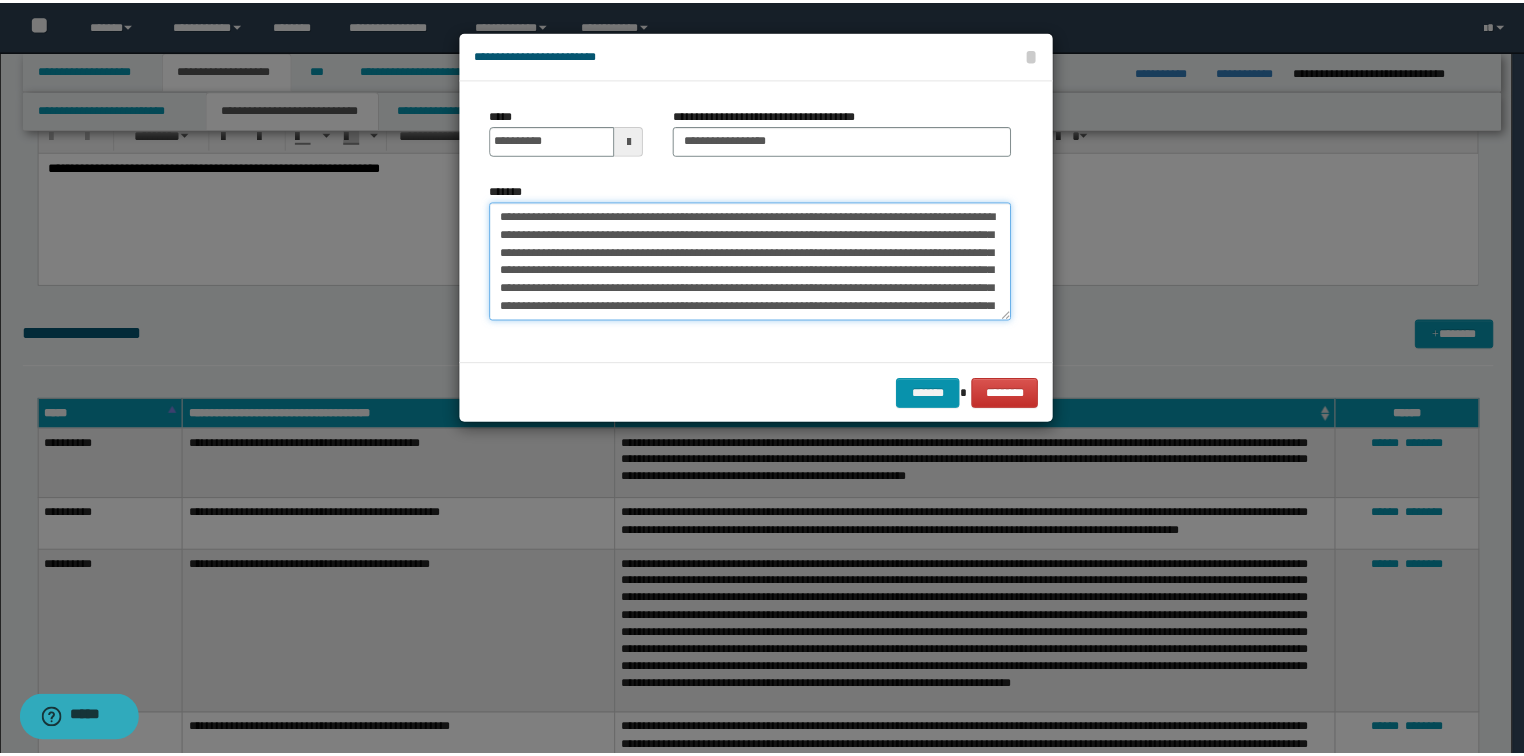 scroll, scrollTop: 138, scrollLeft: 0, axis: vertical 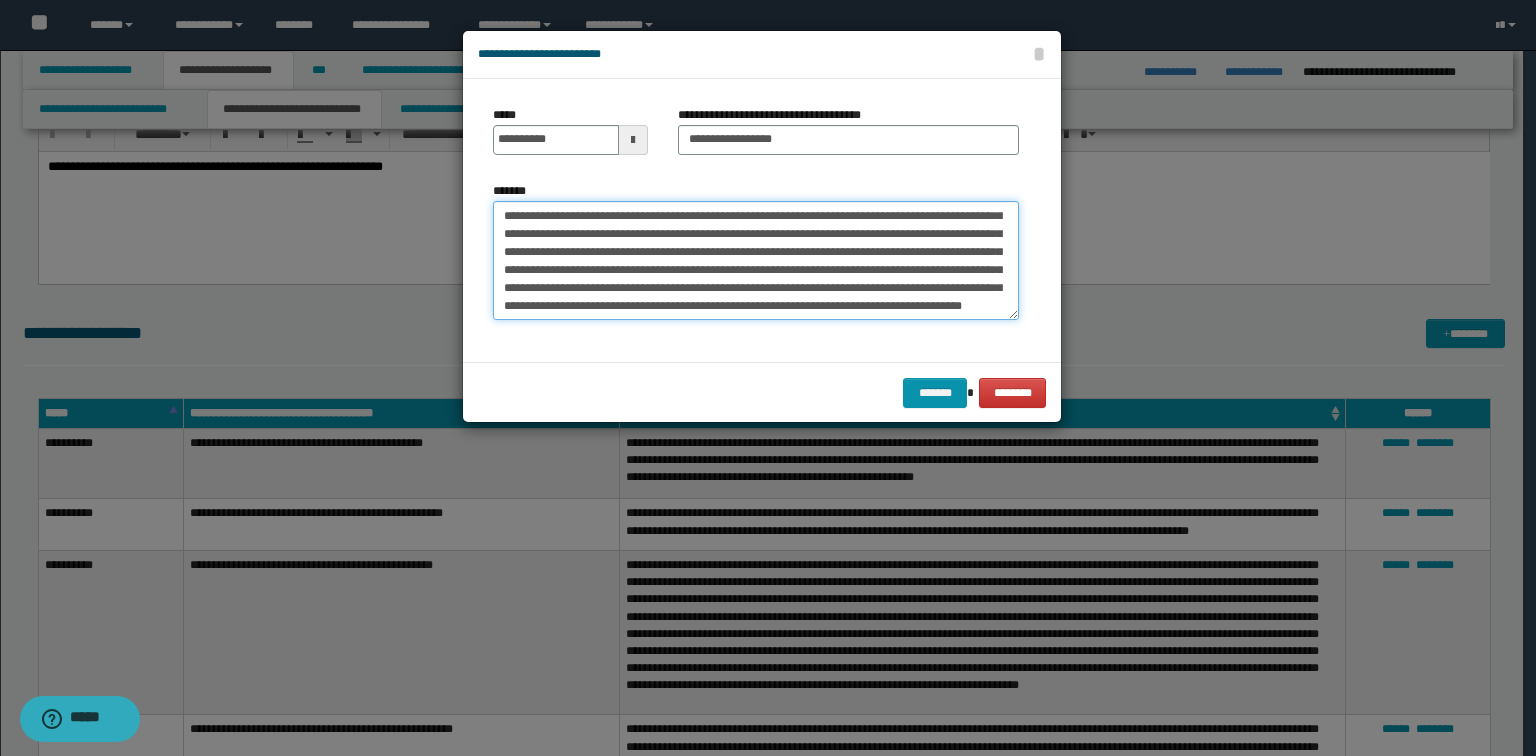 type on "**********" 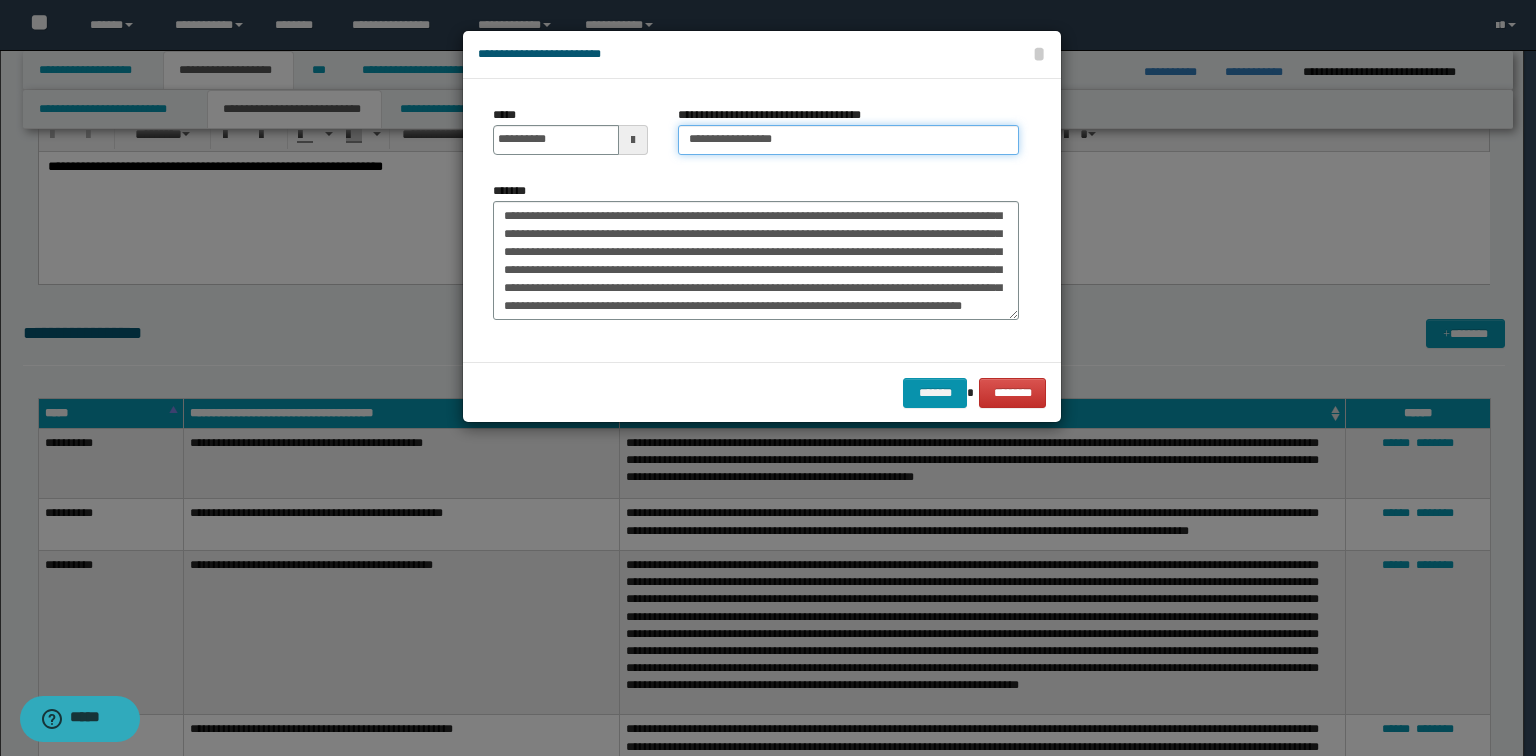click on "**********" at bounding box center (848, 140) 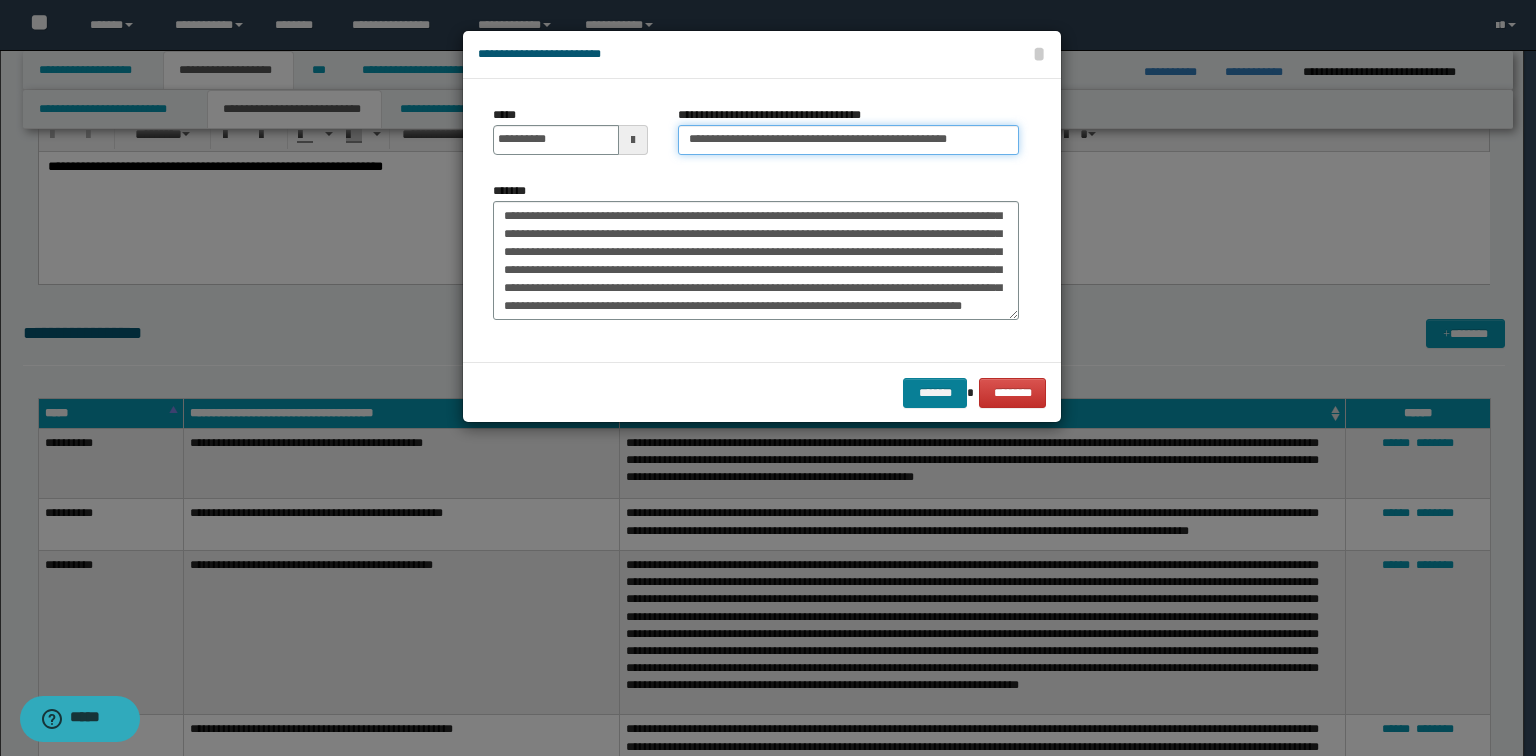 type on "**********" 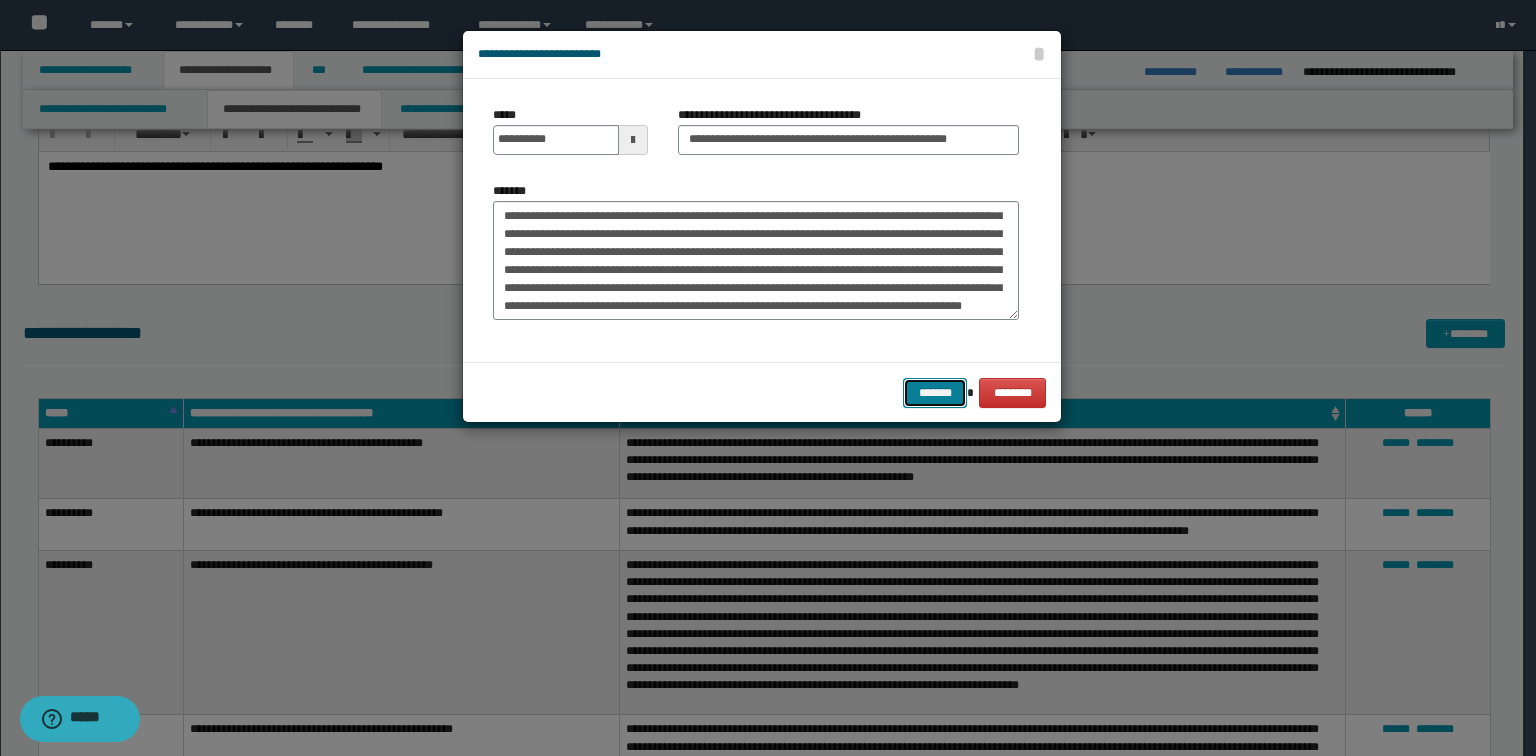 click on "*******" at bounding box center [935, 393] 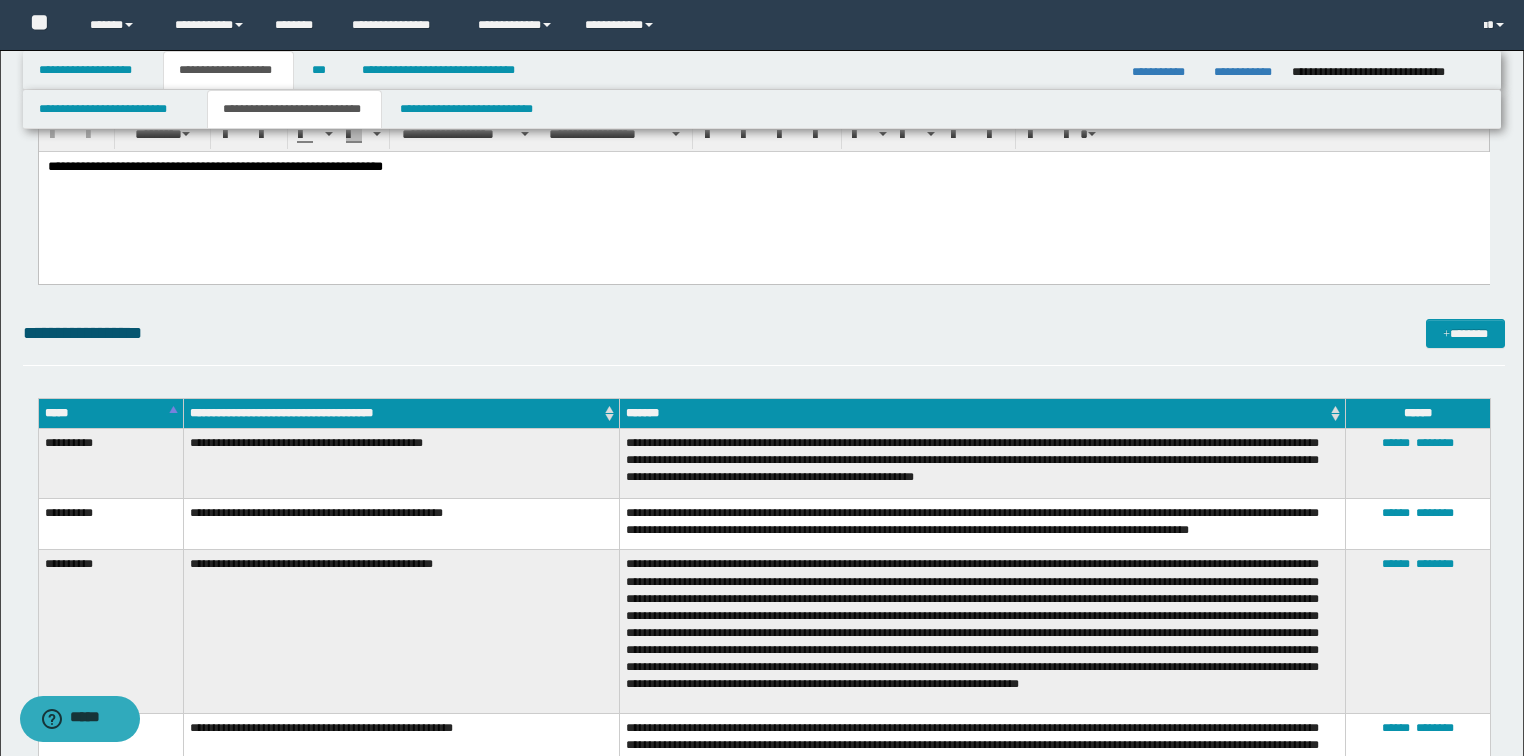 click on "*****" at bounding box center [110, 413] 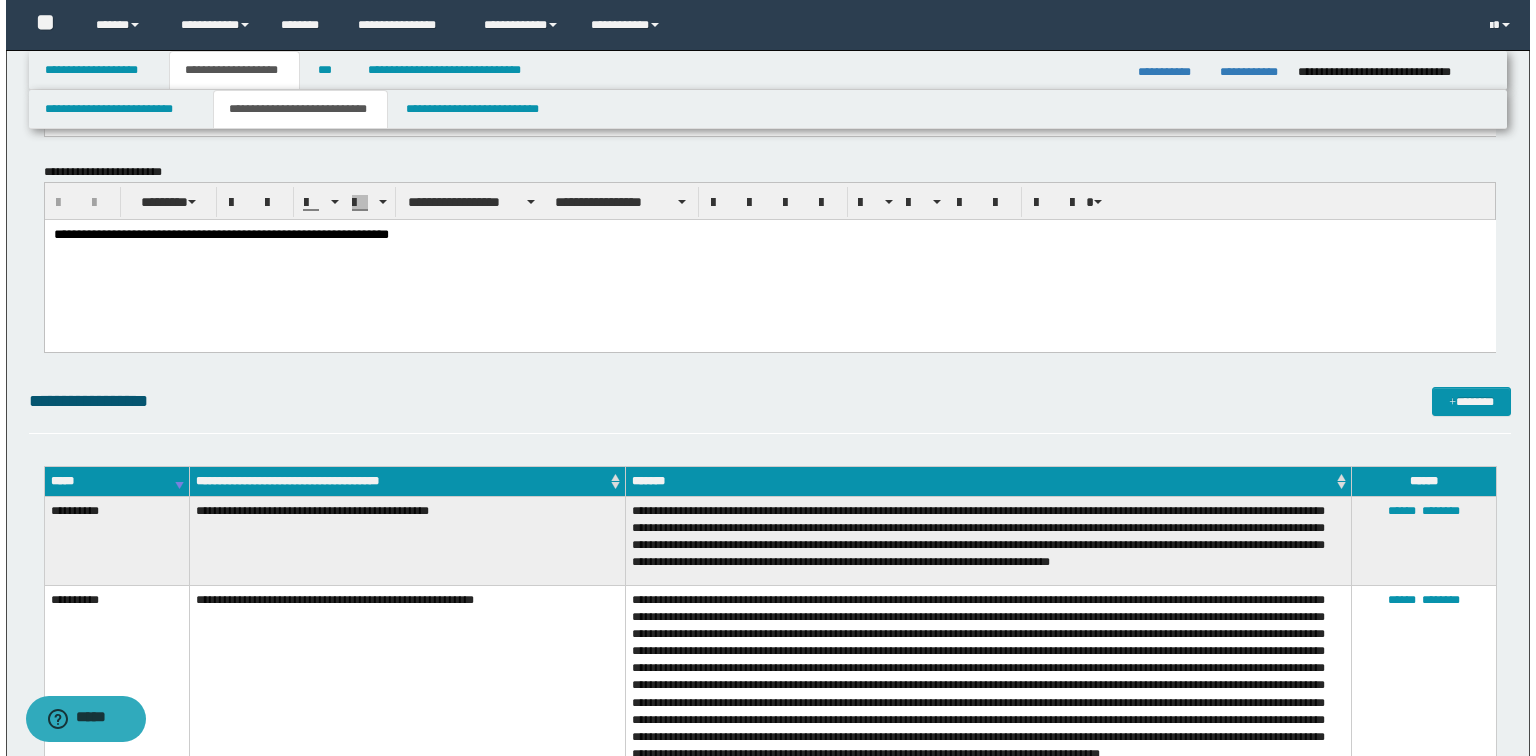 scroll, scrollTop: 960, scrollLeft: 0, axis: vertical 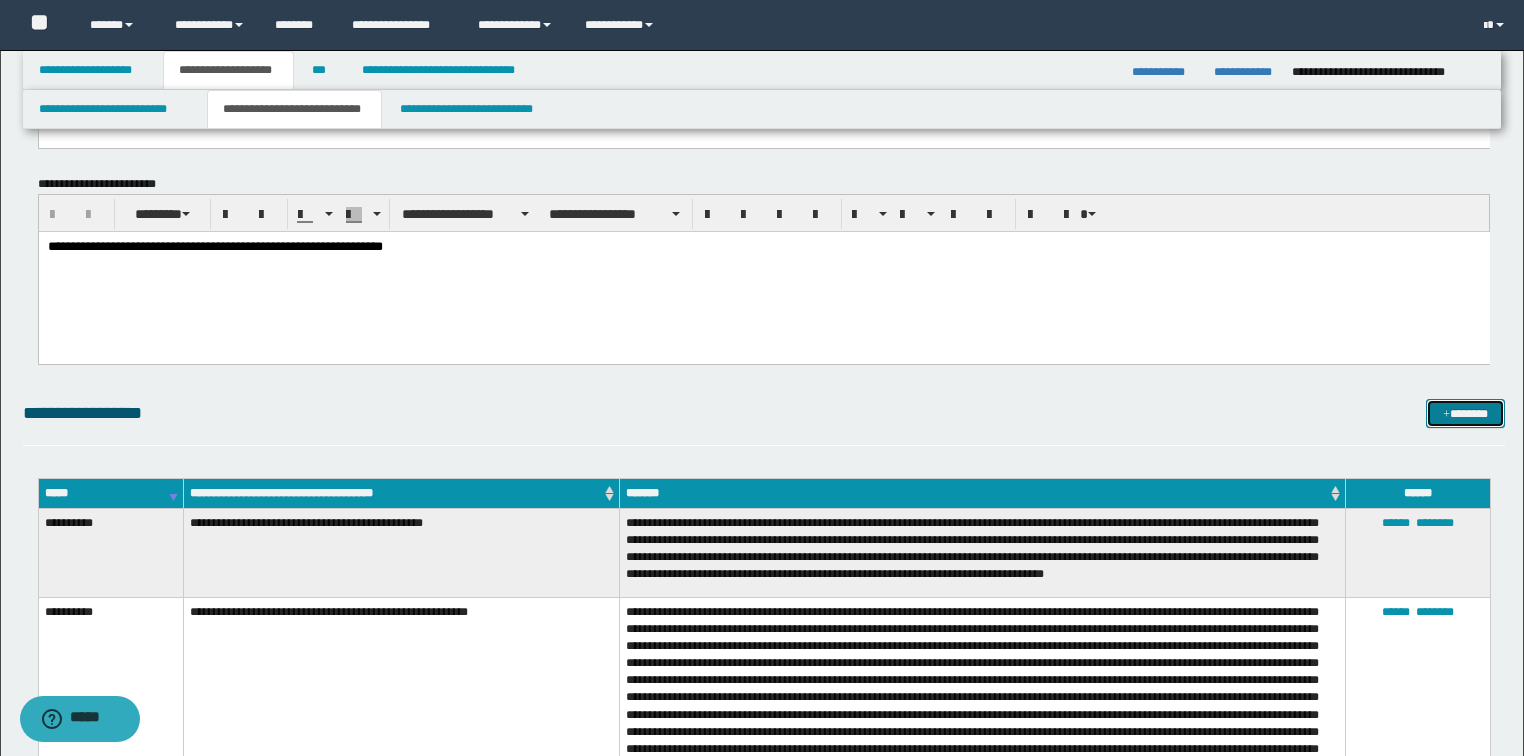 click on "*******" at bounding box center (1465, 414) 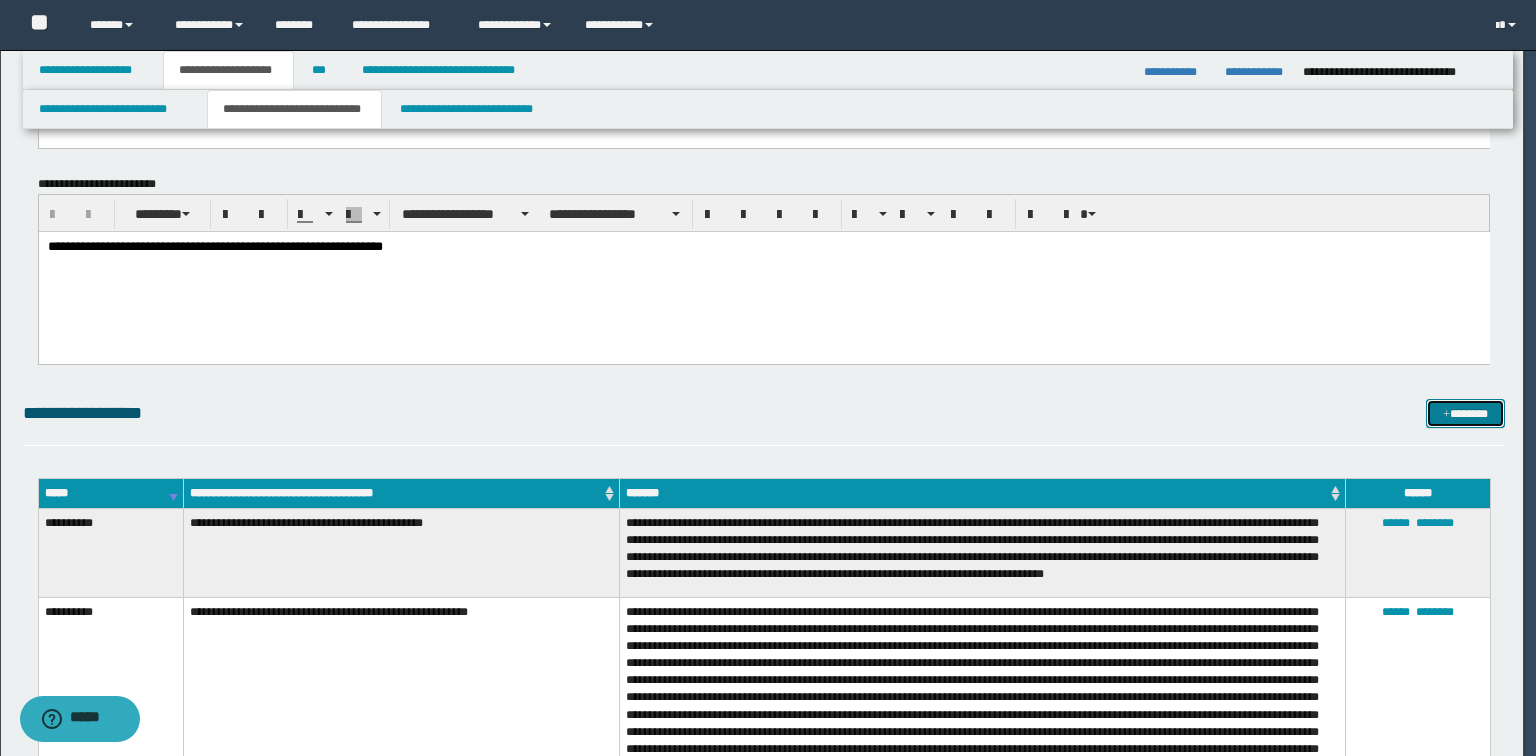 scroll, scrollTop: 0, scrollLeft: 0, axis: both 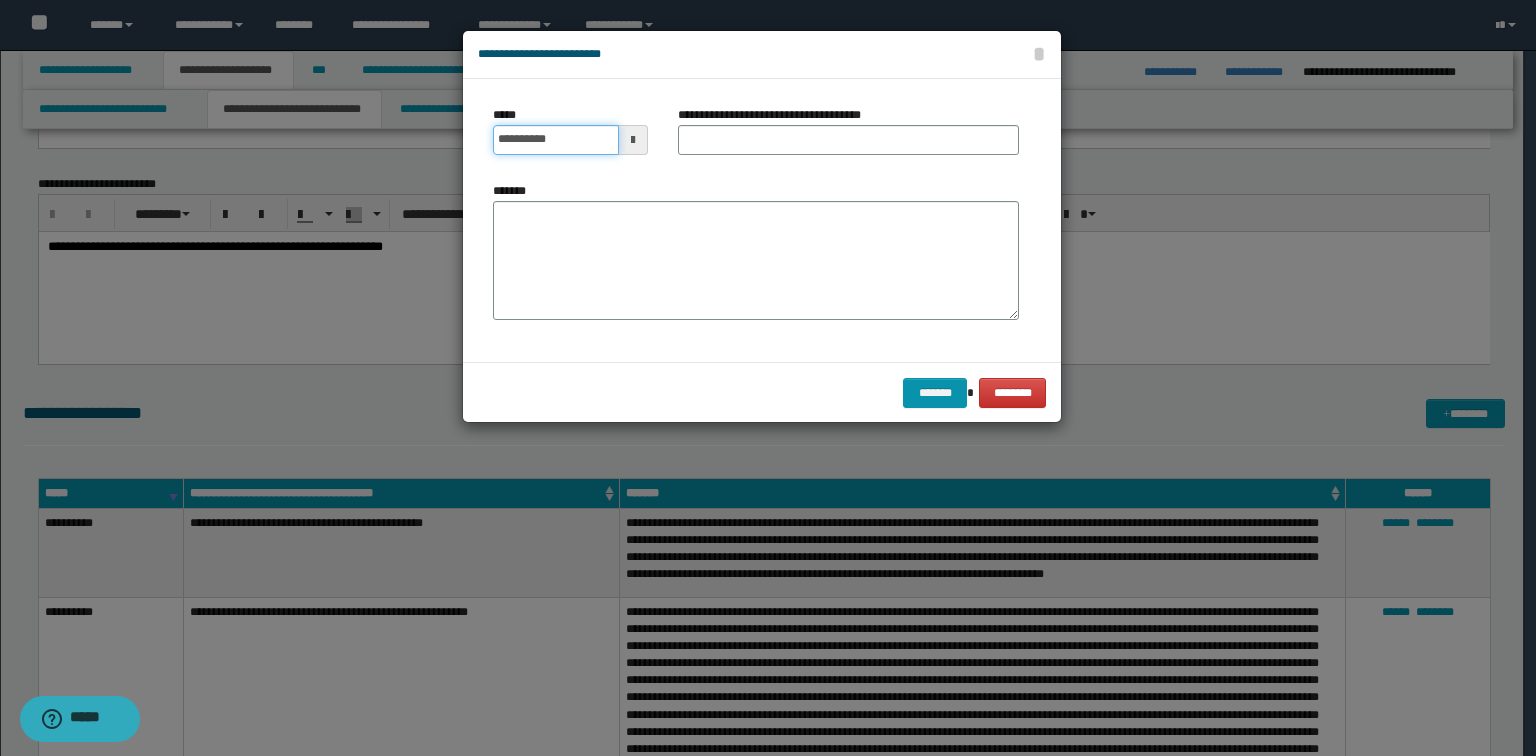 click on "**********" at bounding box center (556, 140) 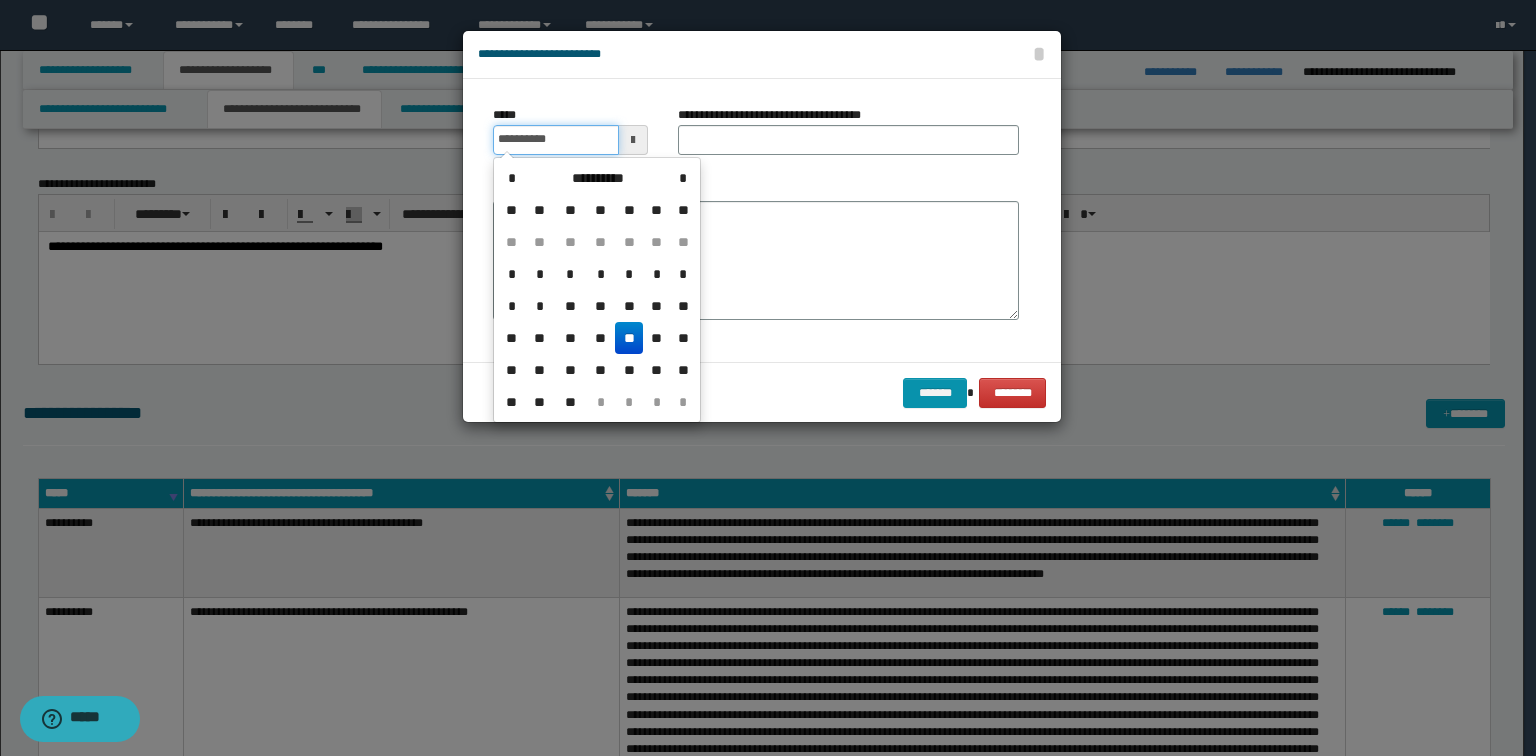 type on "**********" 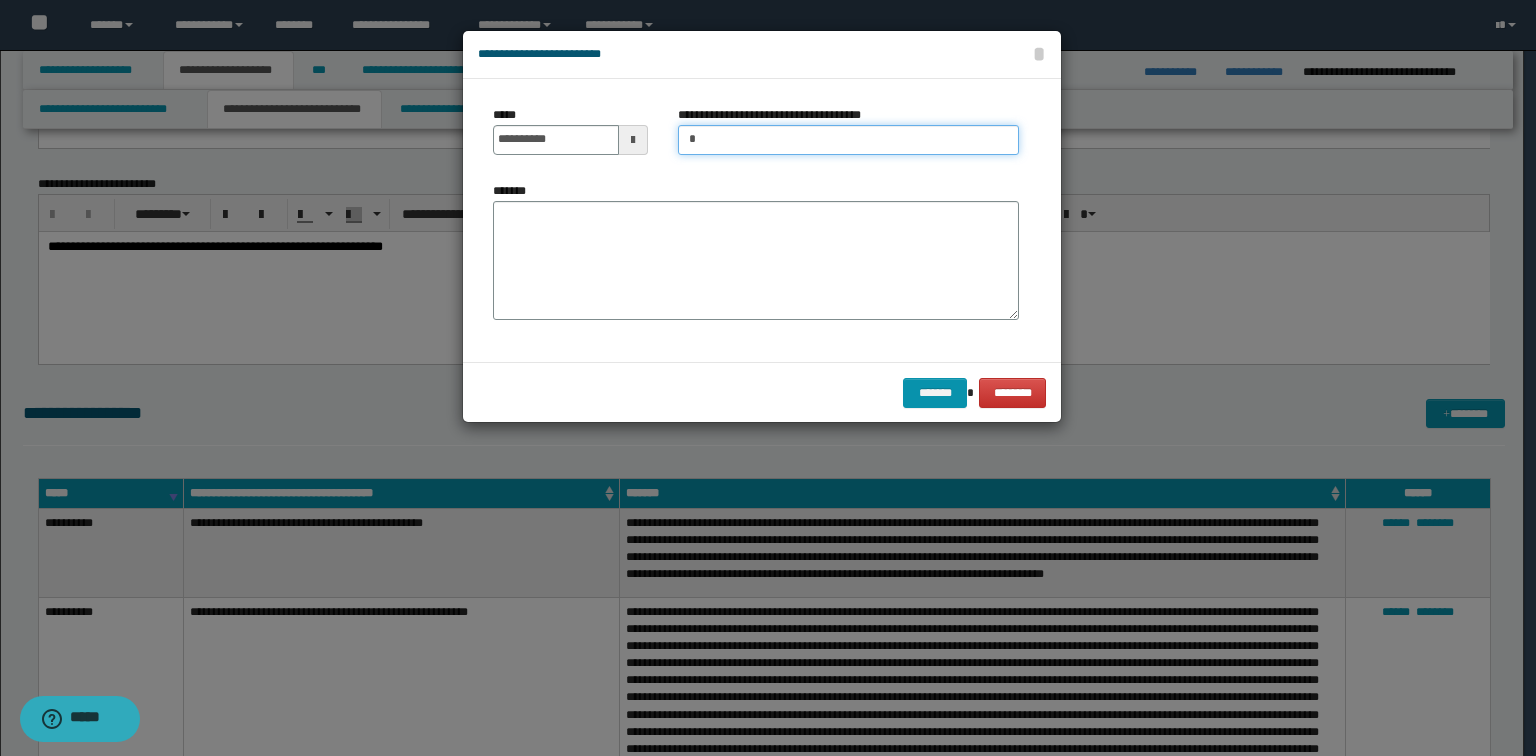 type on "**********" 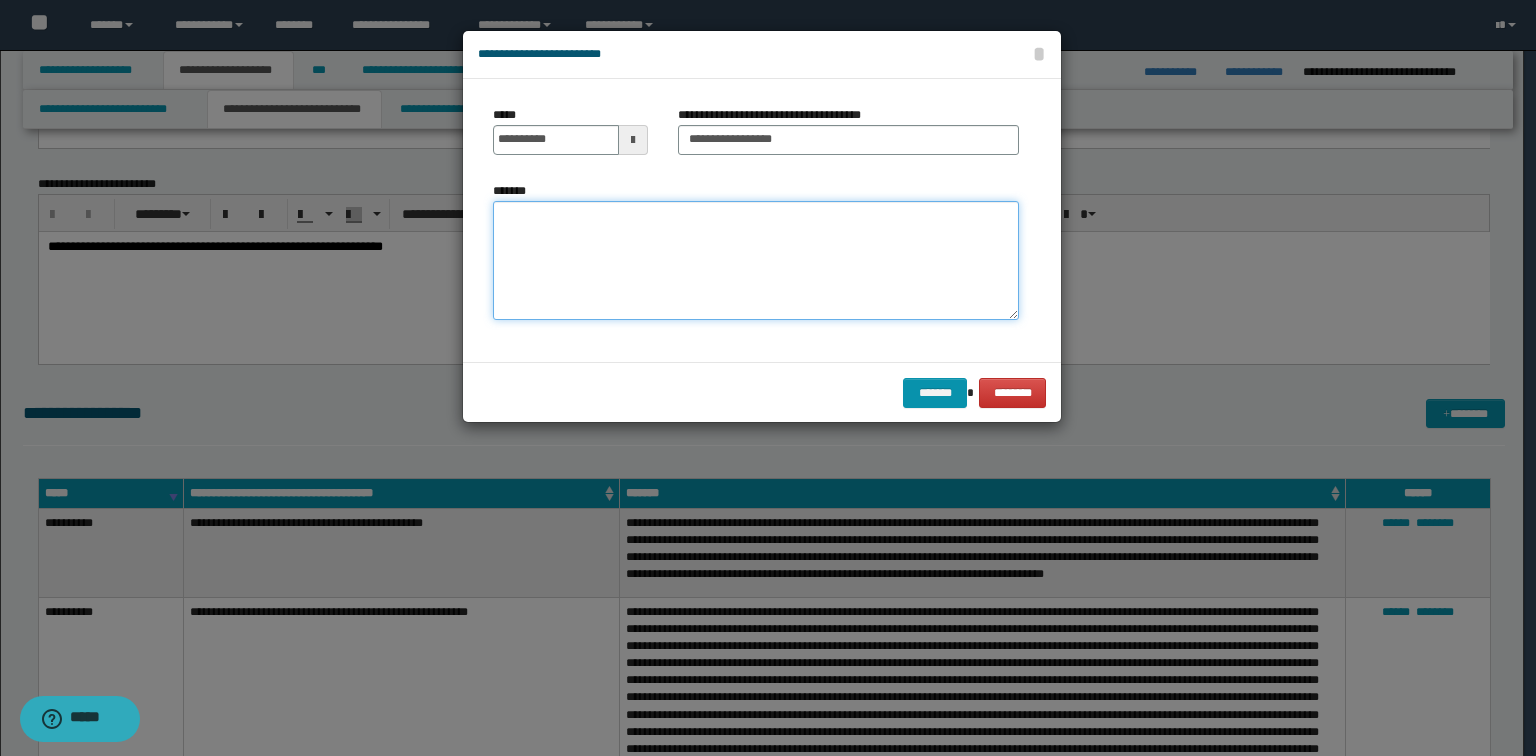 click on "*******" at bounding box center [756, 261] 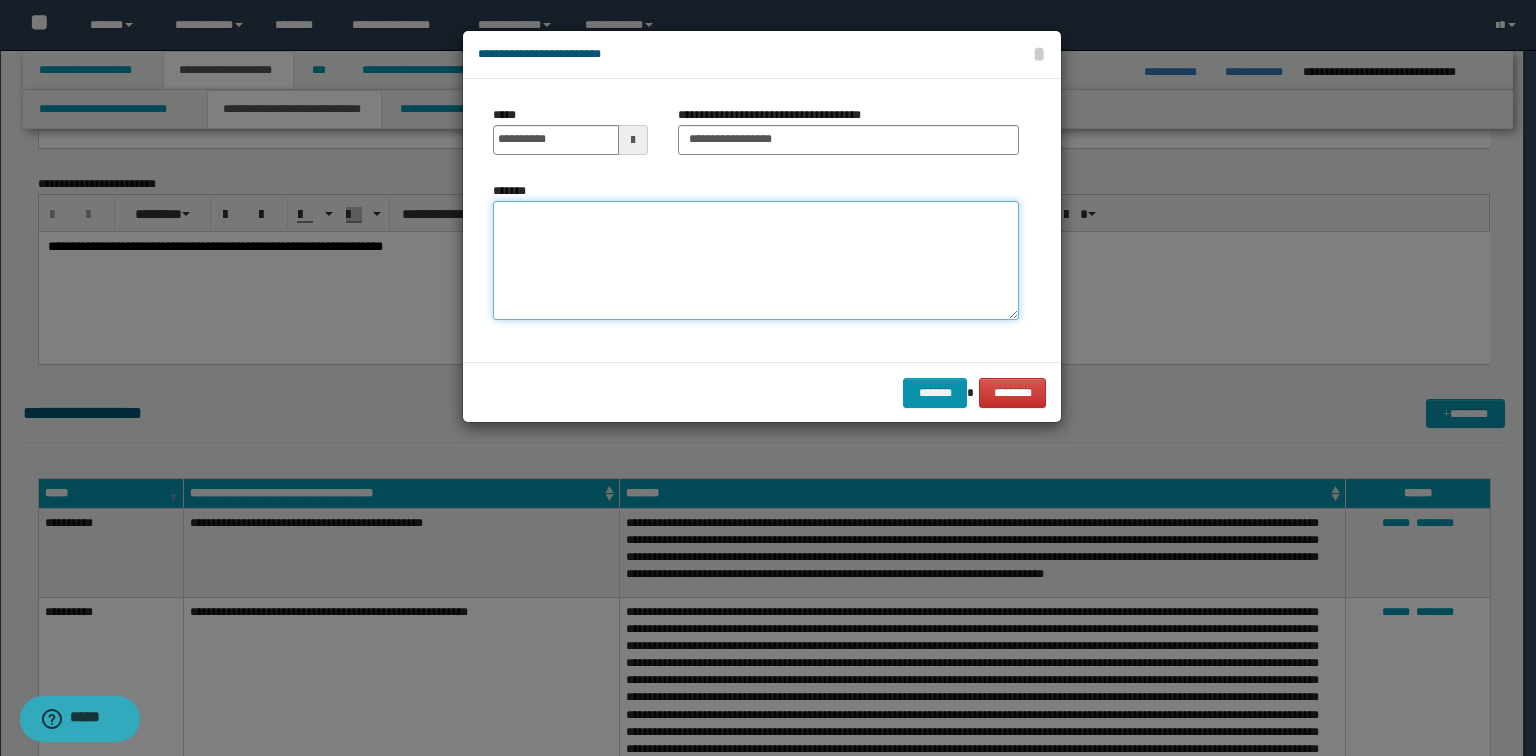 click on "*******" at bounding box center [756, 261] 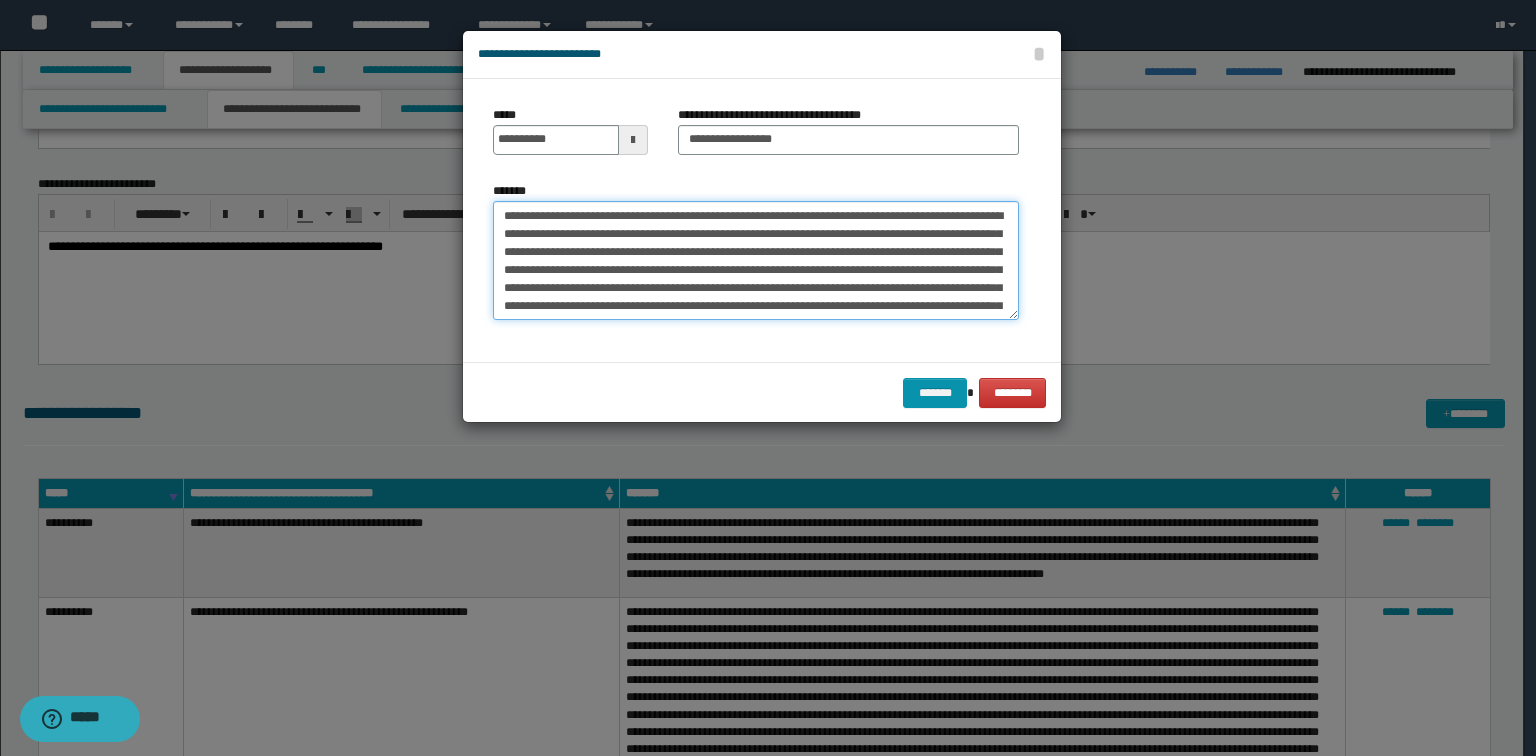 scroll, scrollTop: 66, scrollLeft: 0, axis: vertical 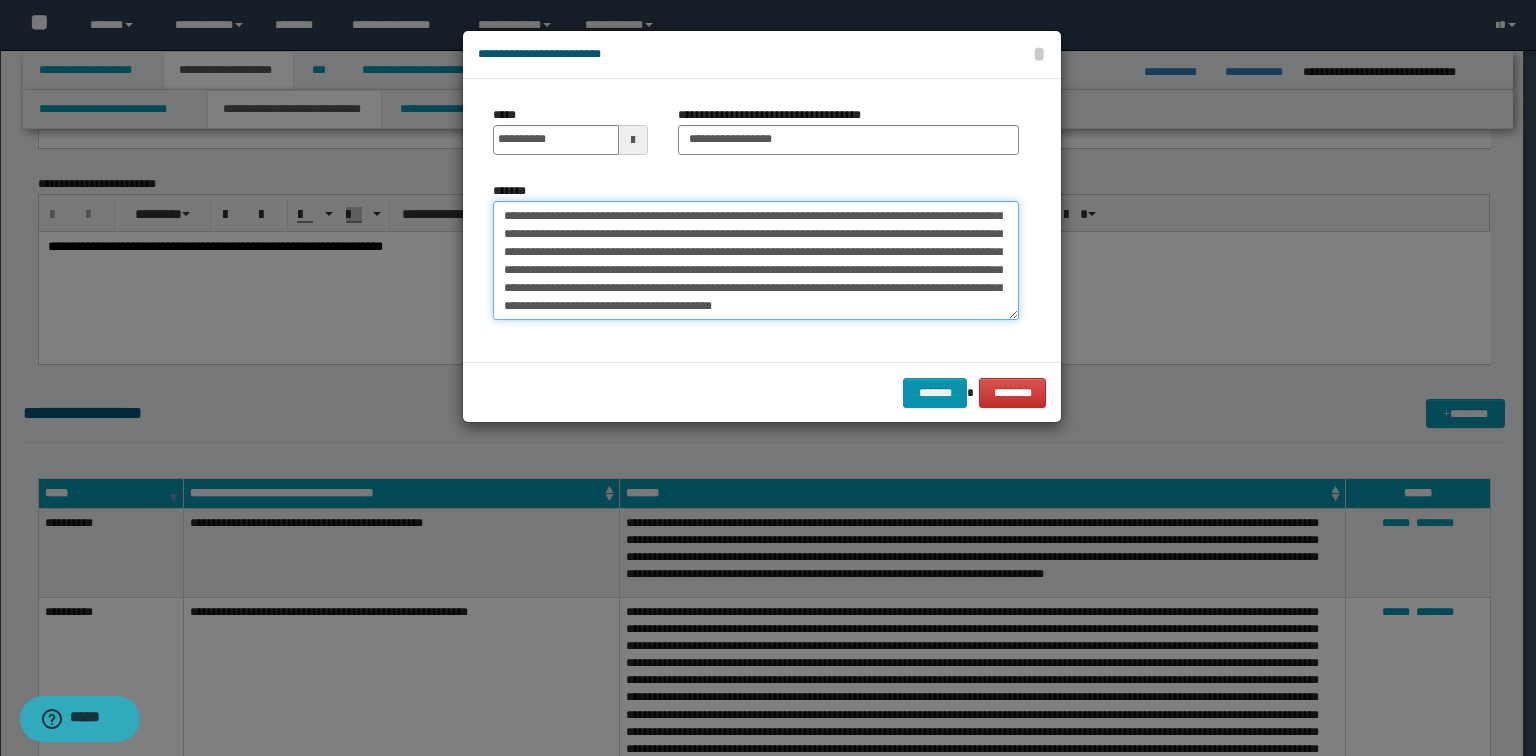 type on "**********" 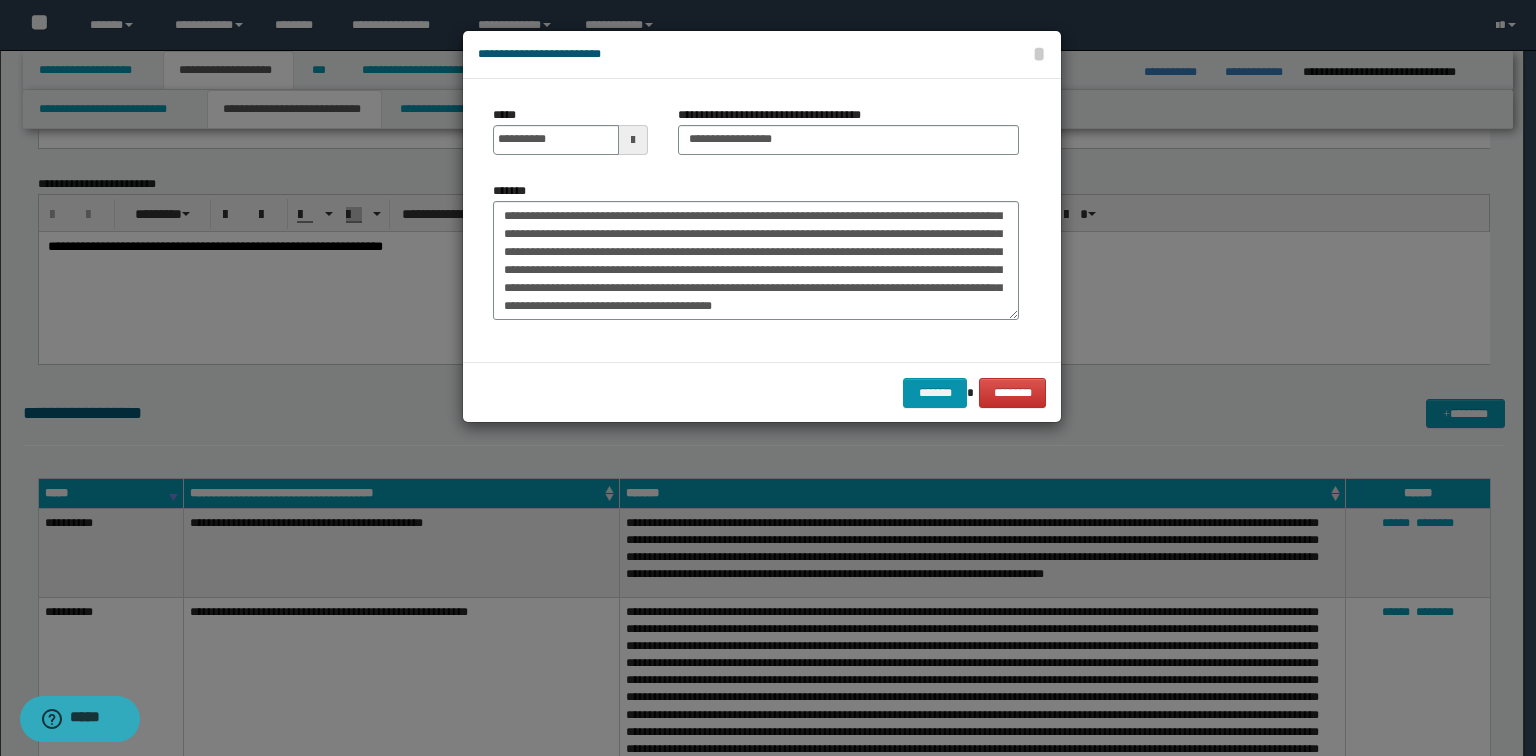 click on "**********" at bounding box center (848, 138) 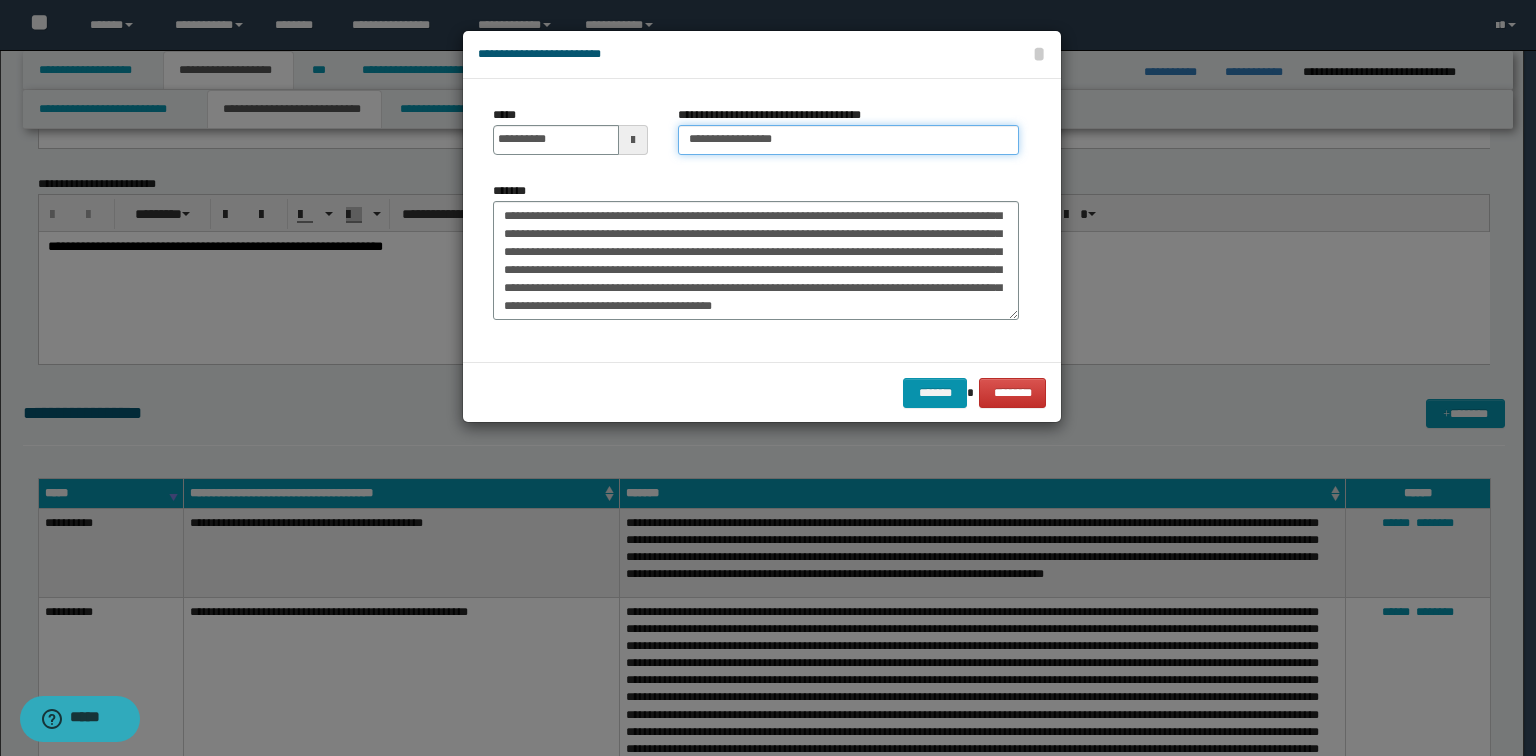 click on "**********" at bounding box center [848, 140] 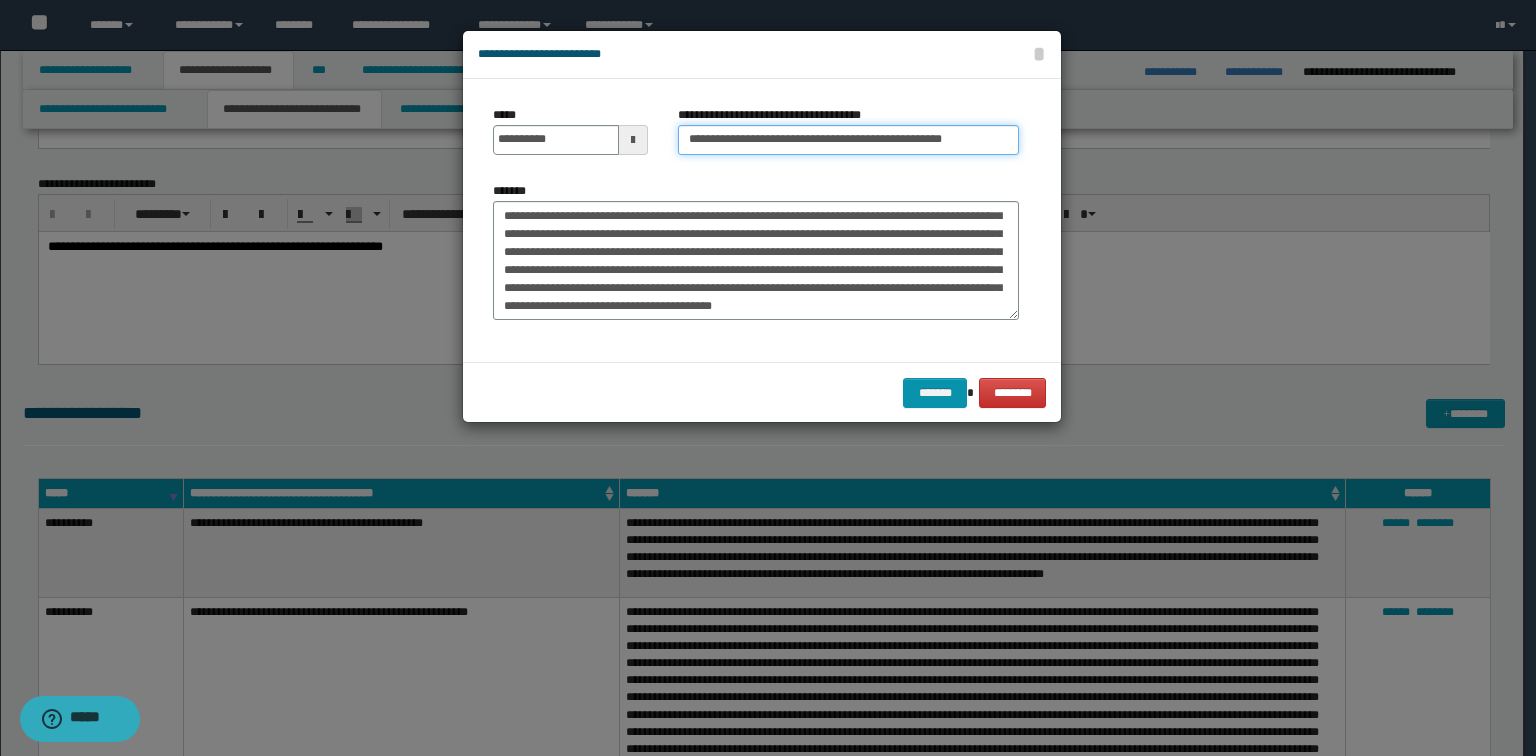 type on "**********" 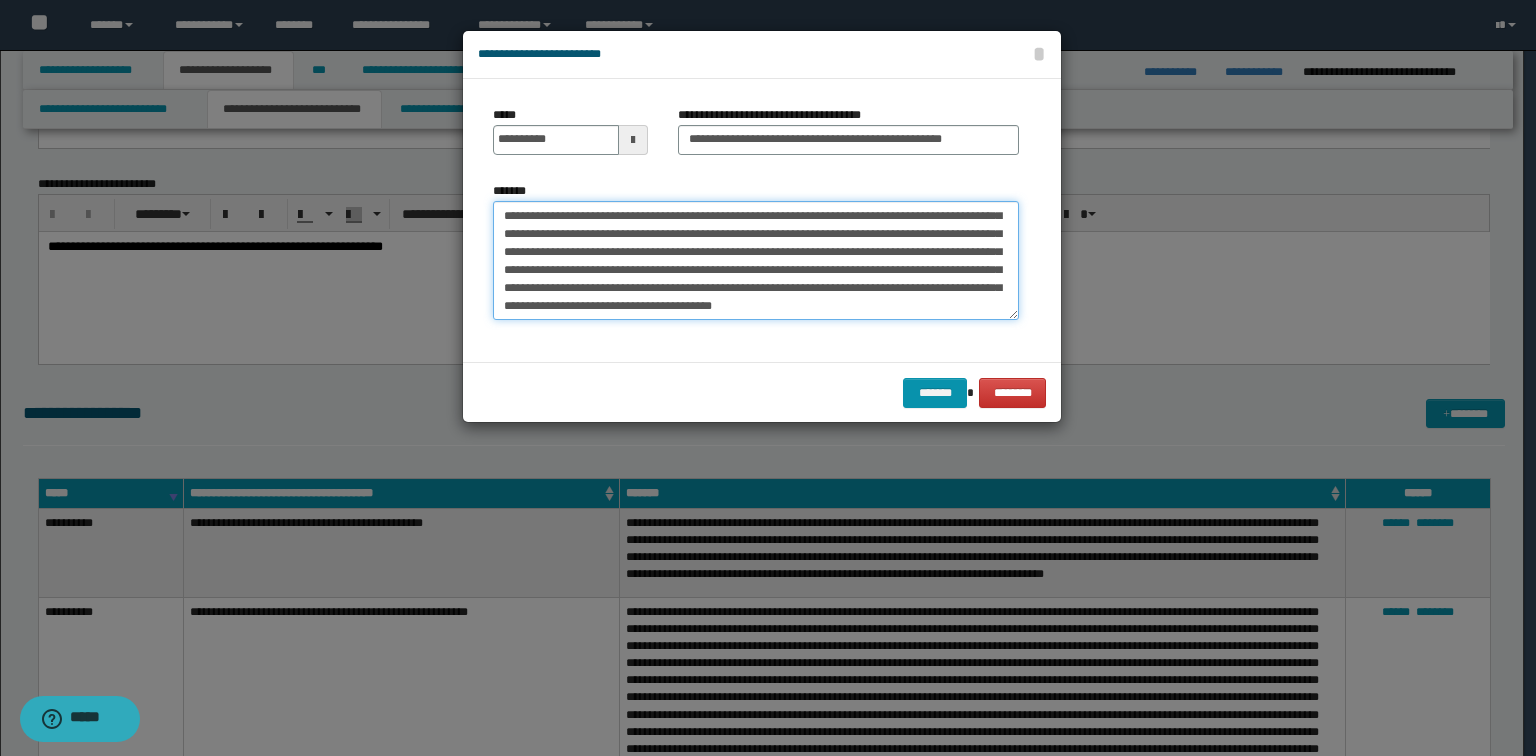 click on "**********" at bounding box center (756, 261) 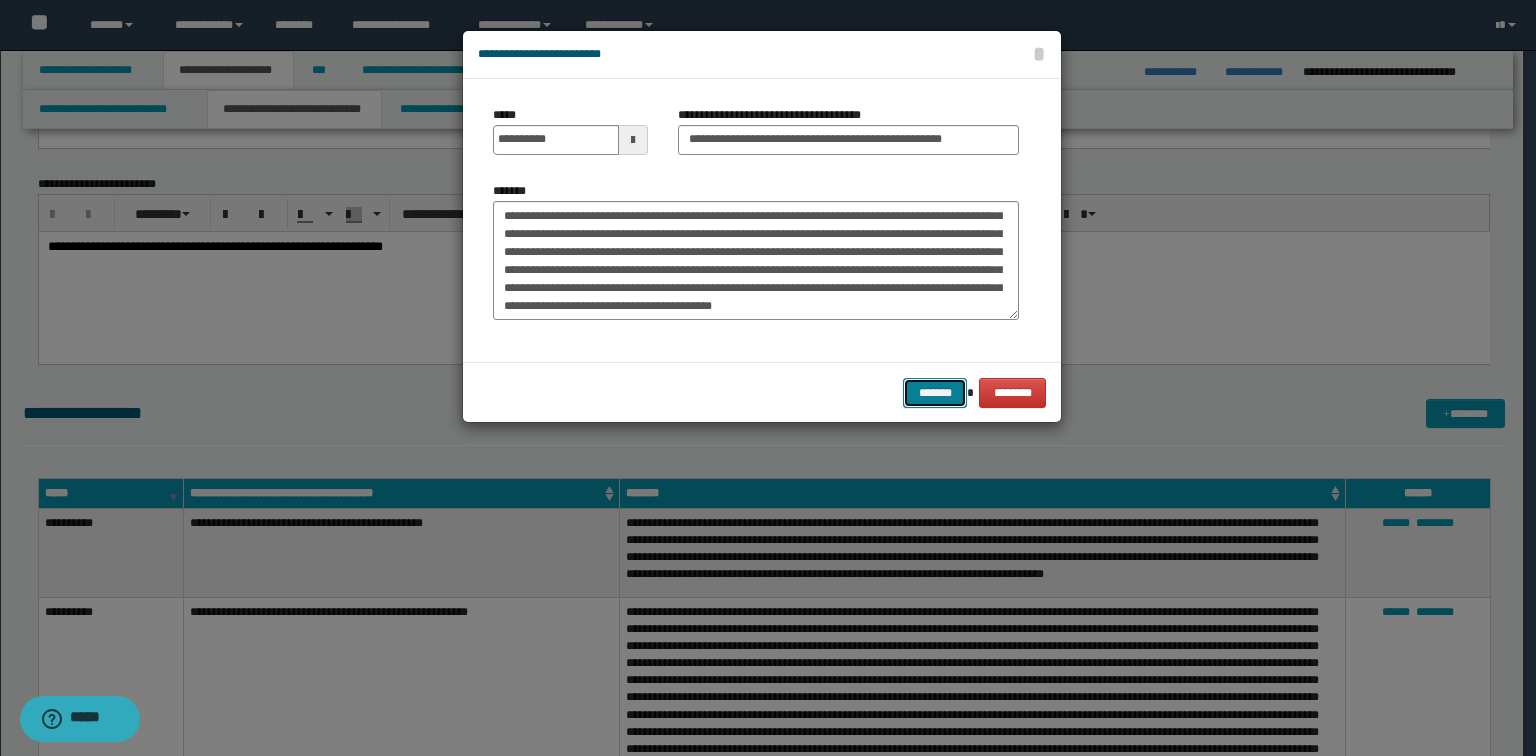 click on "*******" at bounding box center (935, 393) 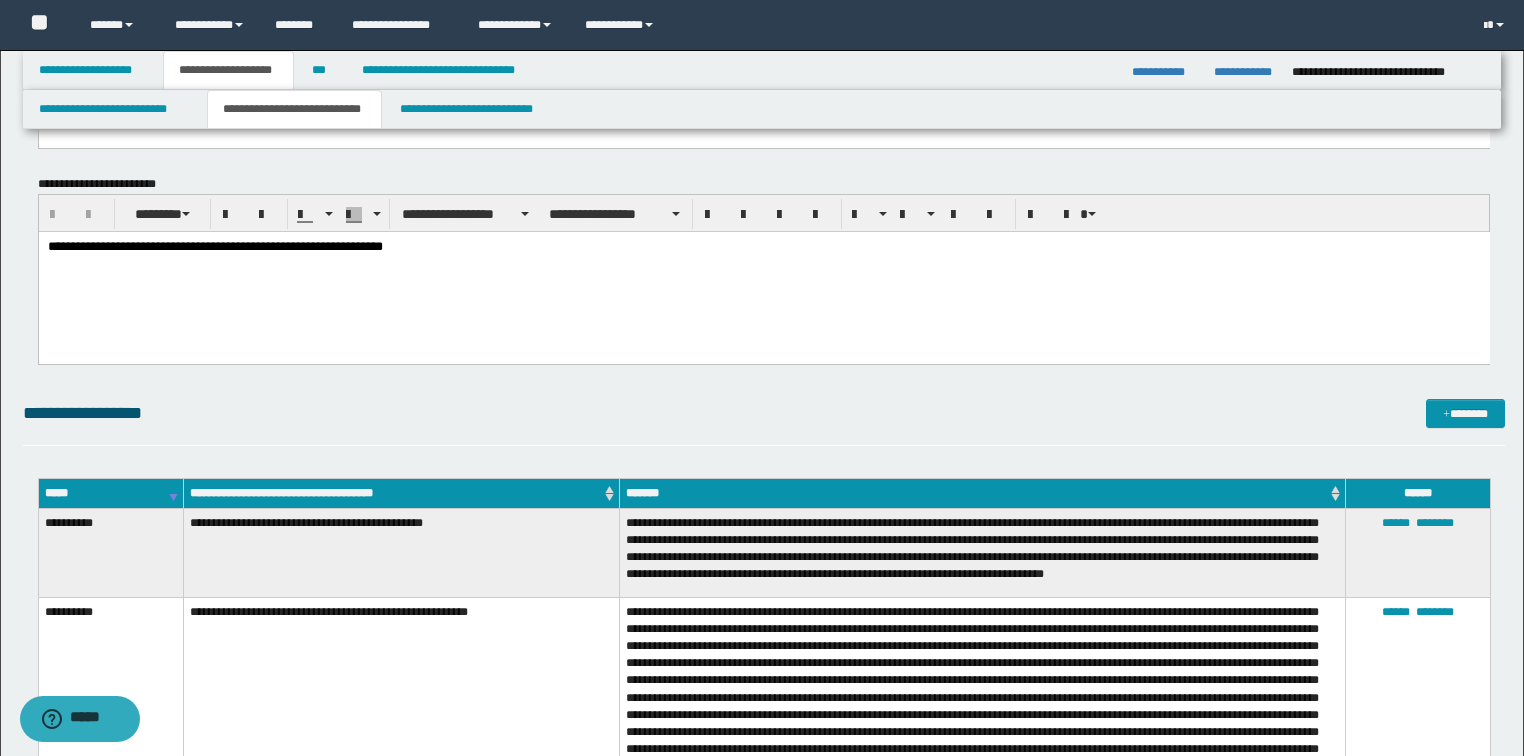 drag, startPoint x: 720, startPoint y: 574, endPoint x: 876, endPoint y: 543, distance: 159.05031 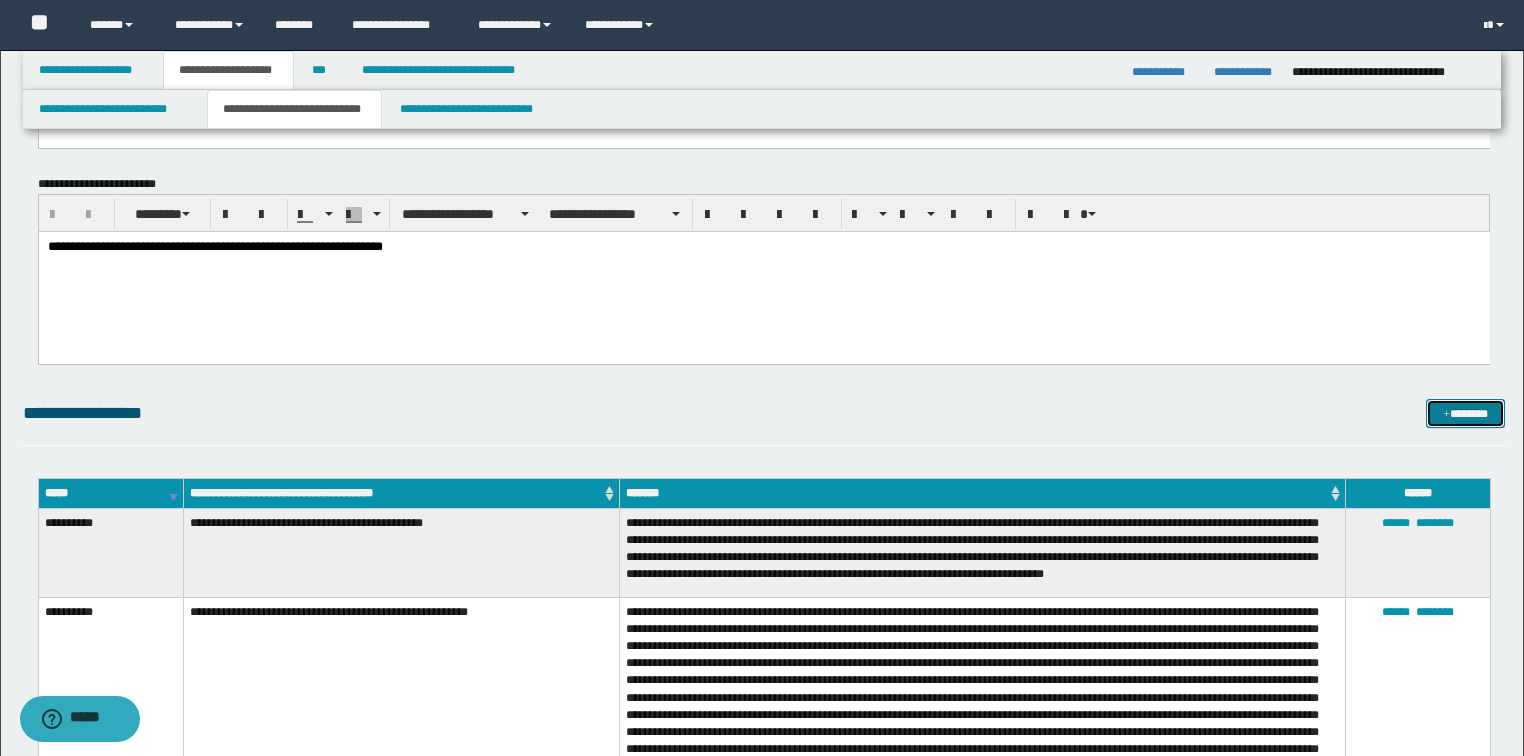 click on "*******" at bounding box center (1465, 414) 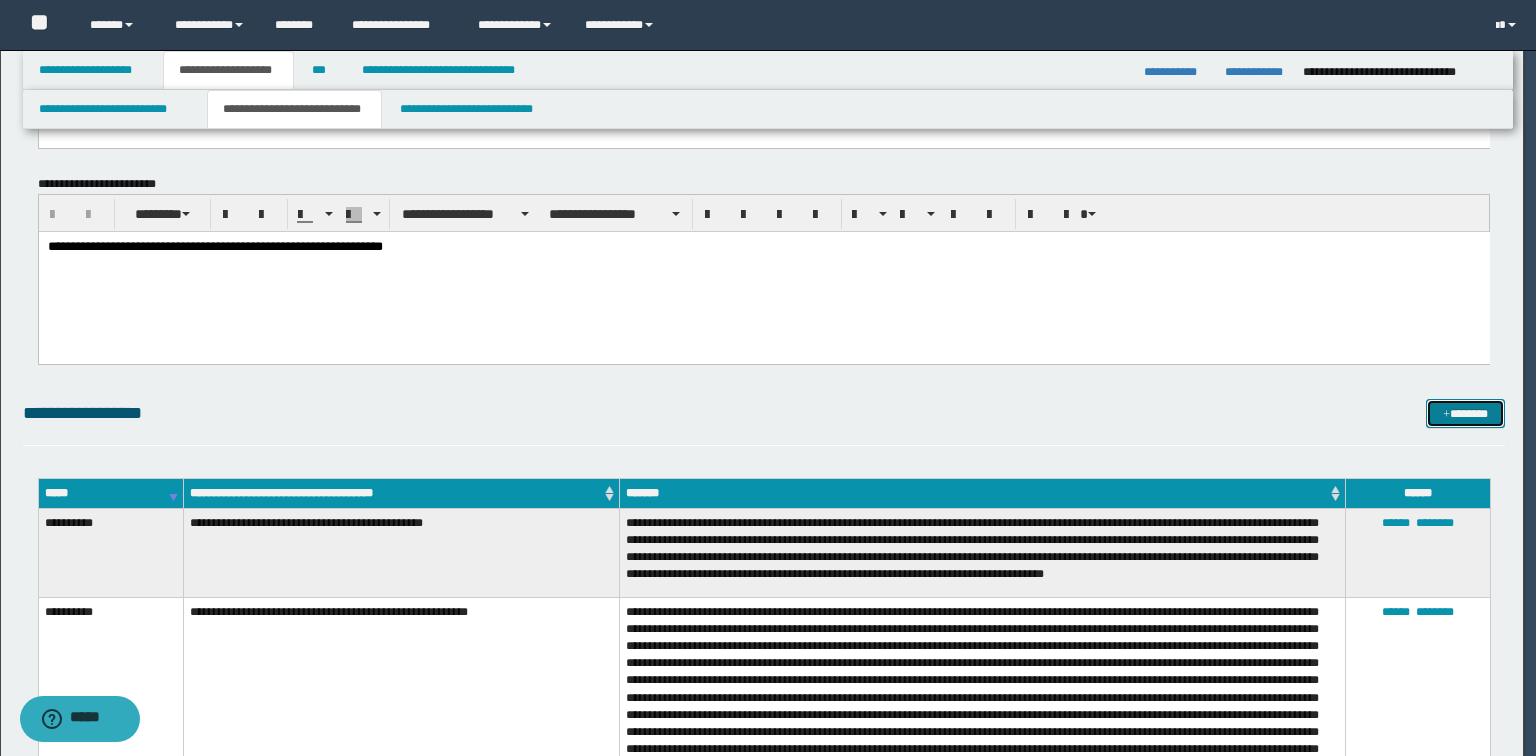 scroll, scrollTop: 0, scrollLeft: 0, axis: both 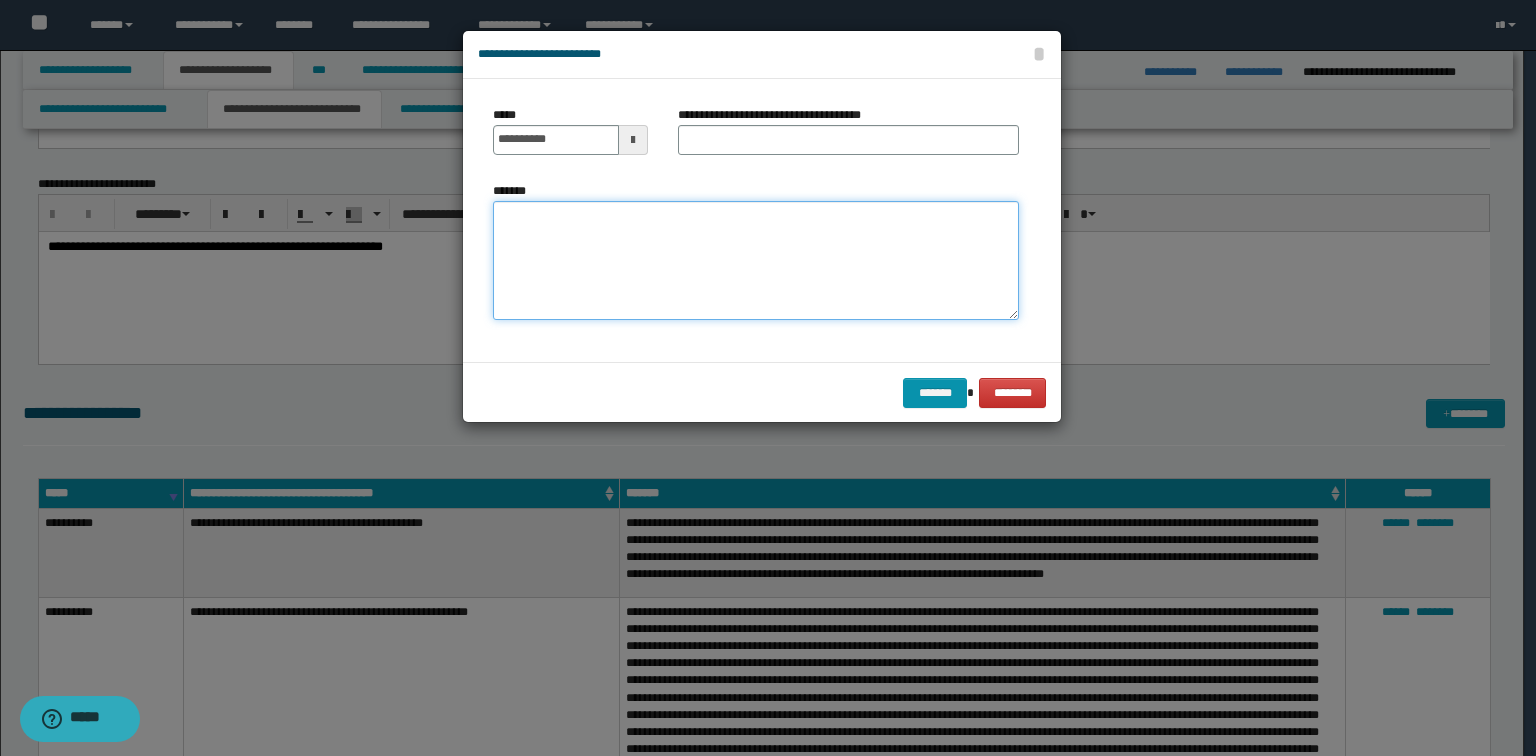 click on "*******" at bounding box center [756, 261] 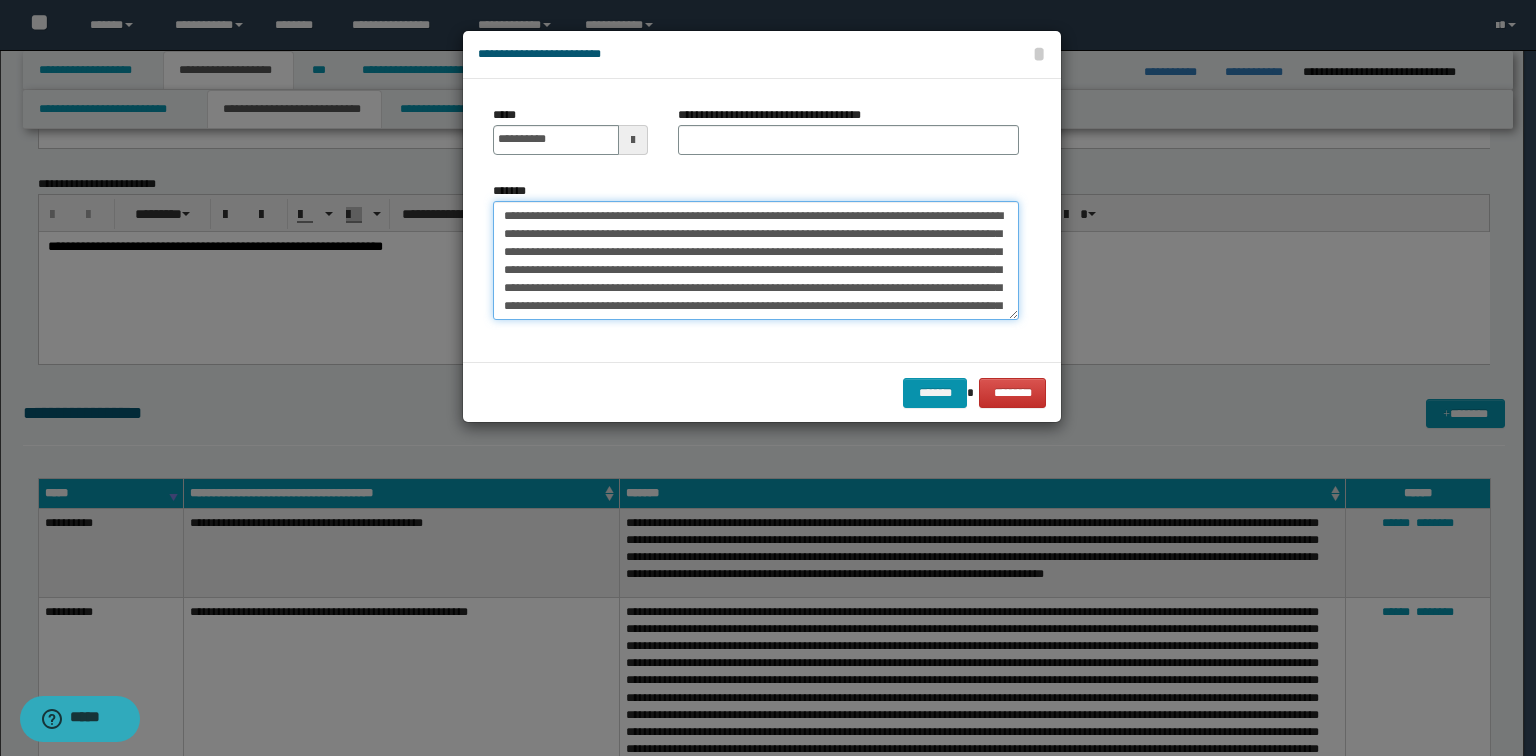 scroll, scrollTop: 300, scrollLeft: 0, axis: vertical 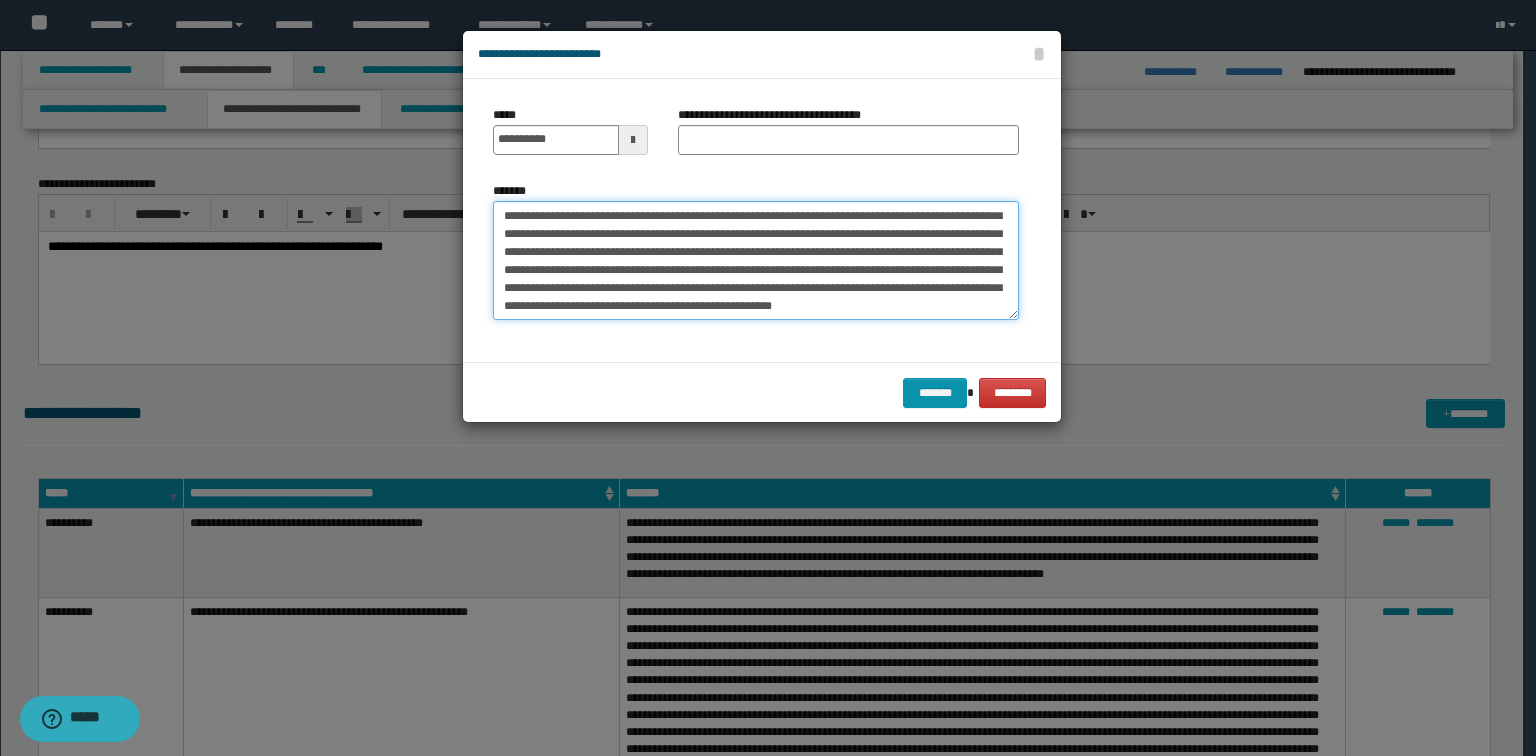 type on "**********" 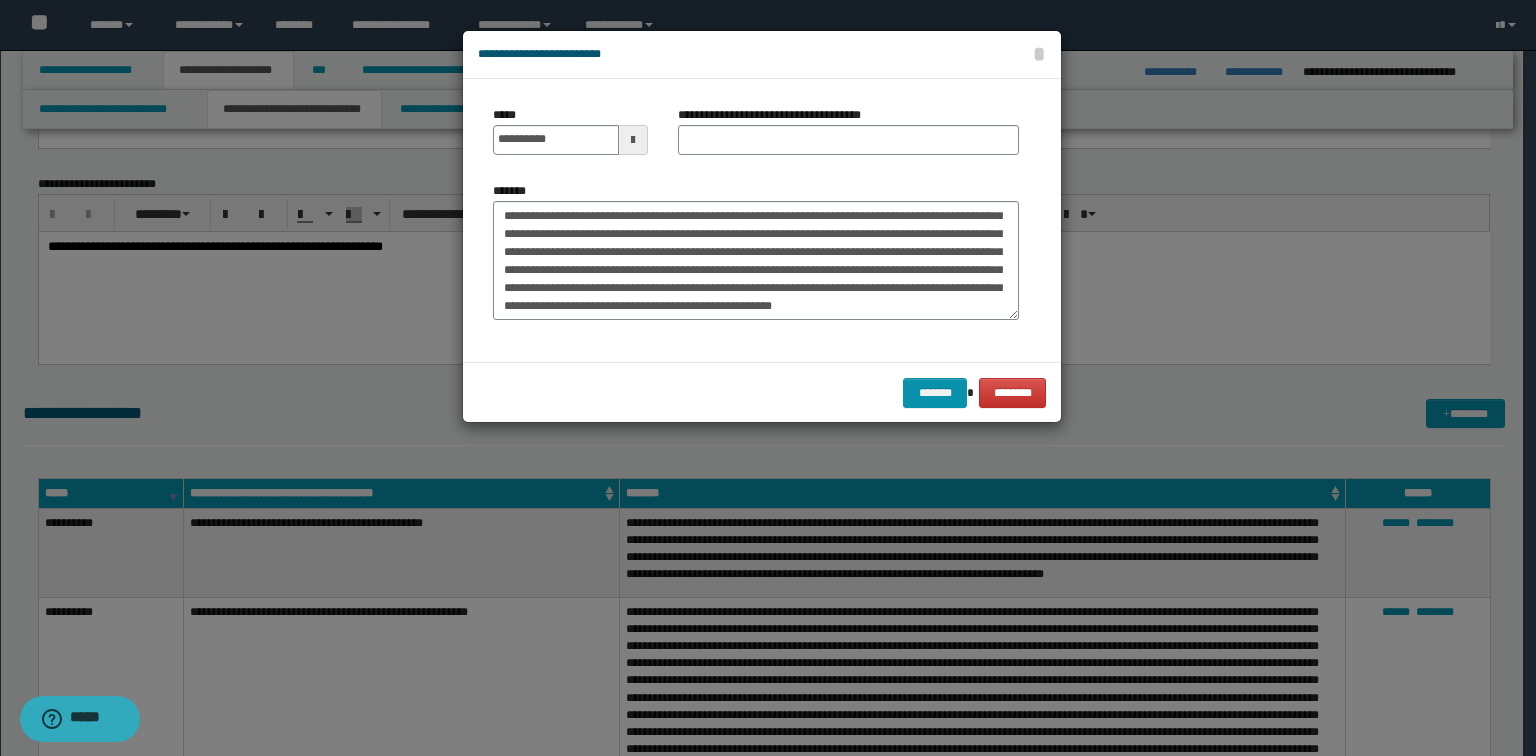 click on "**********" at bounding box center (777, 115) 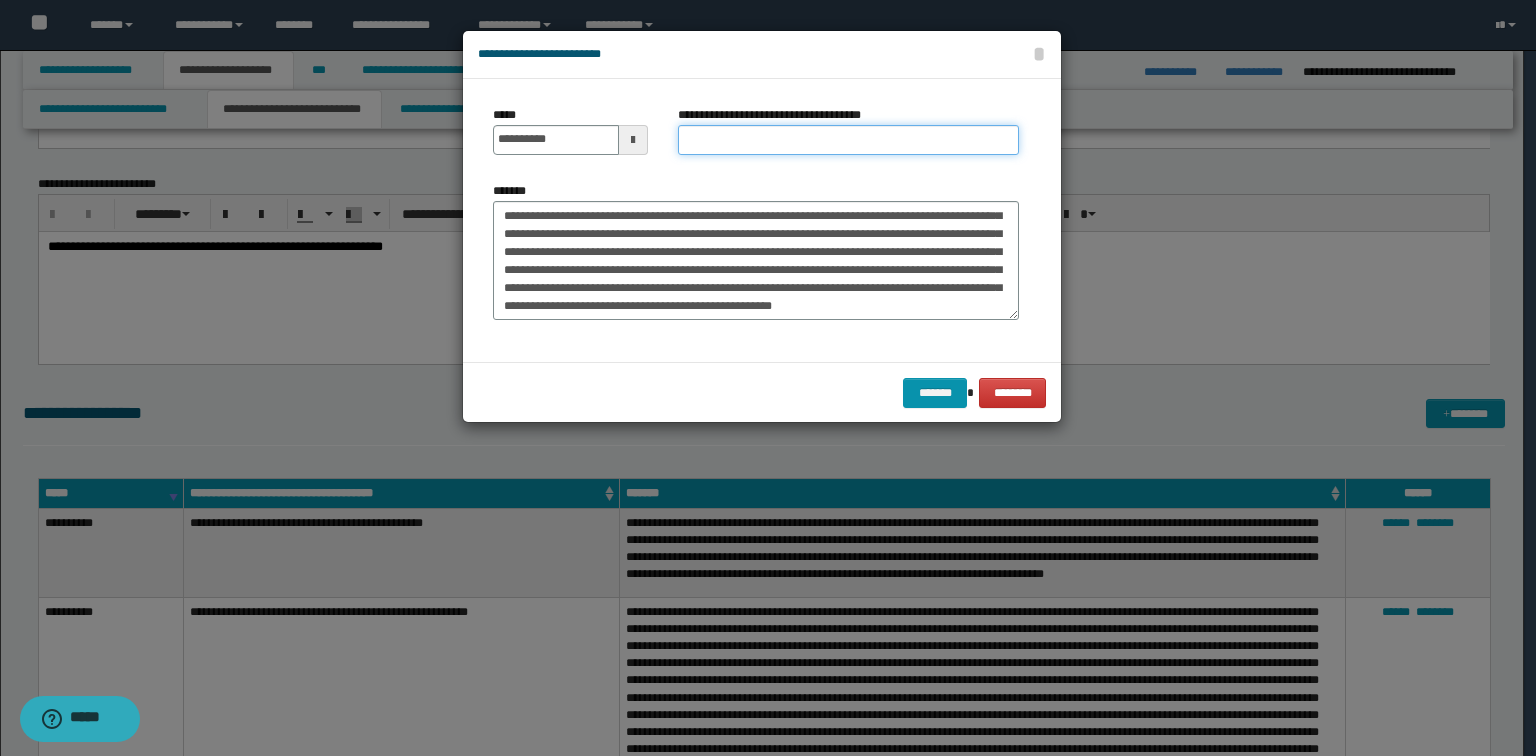 click on "**********" at bounding box center (848, 140) 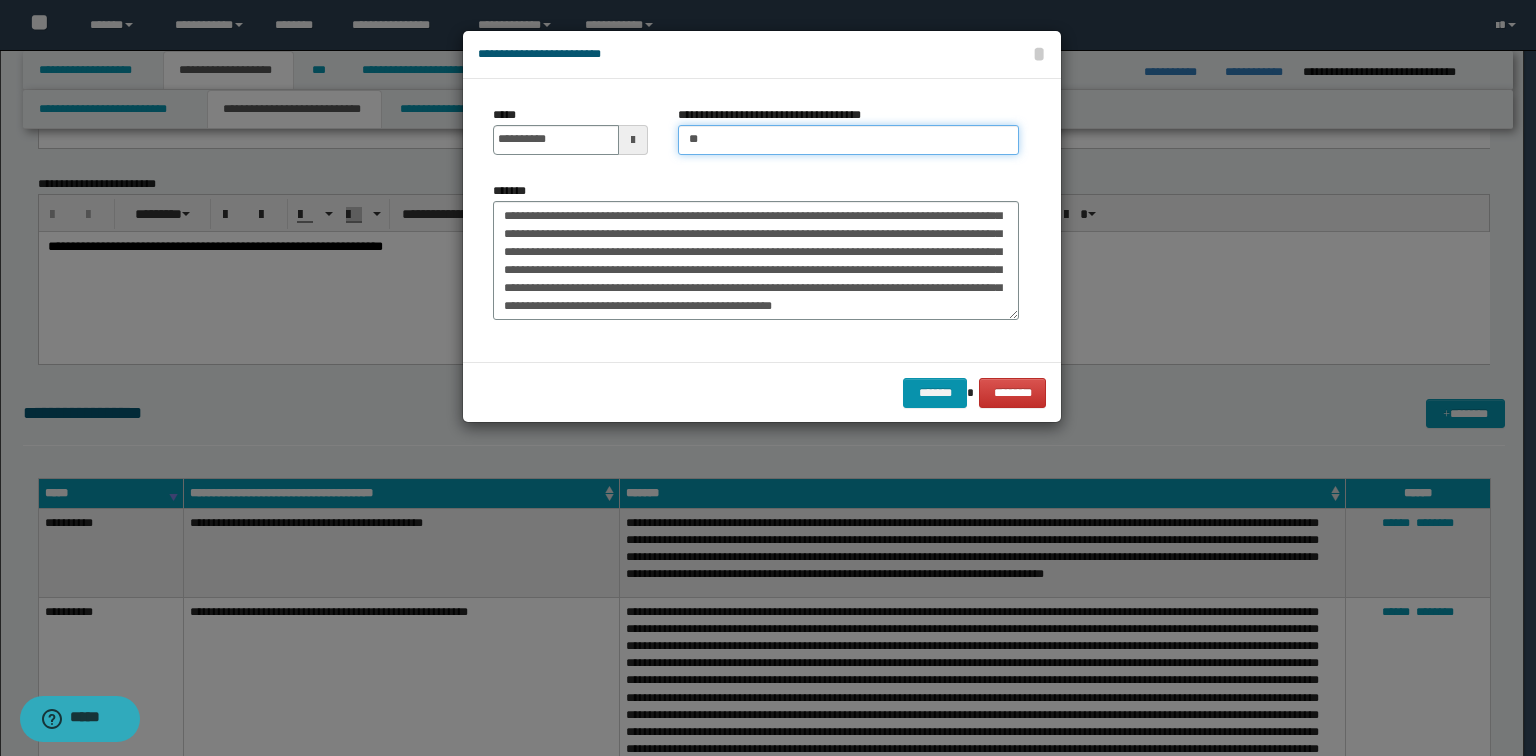type on "**********" 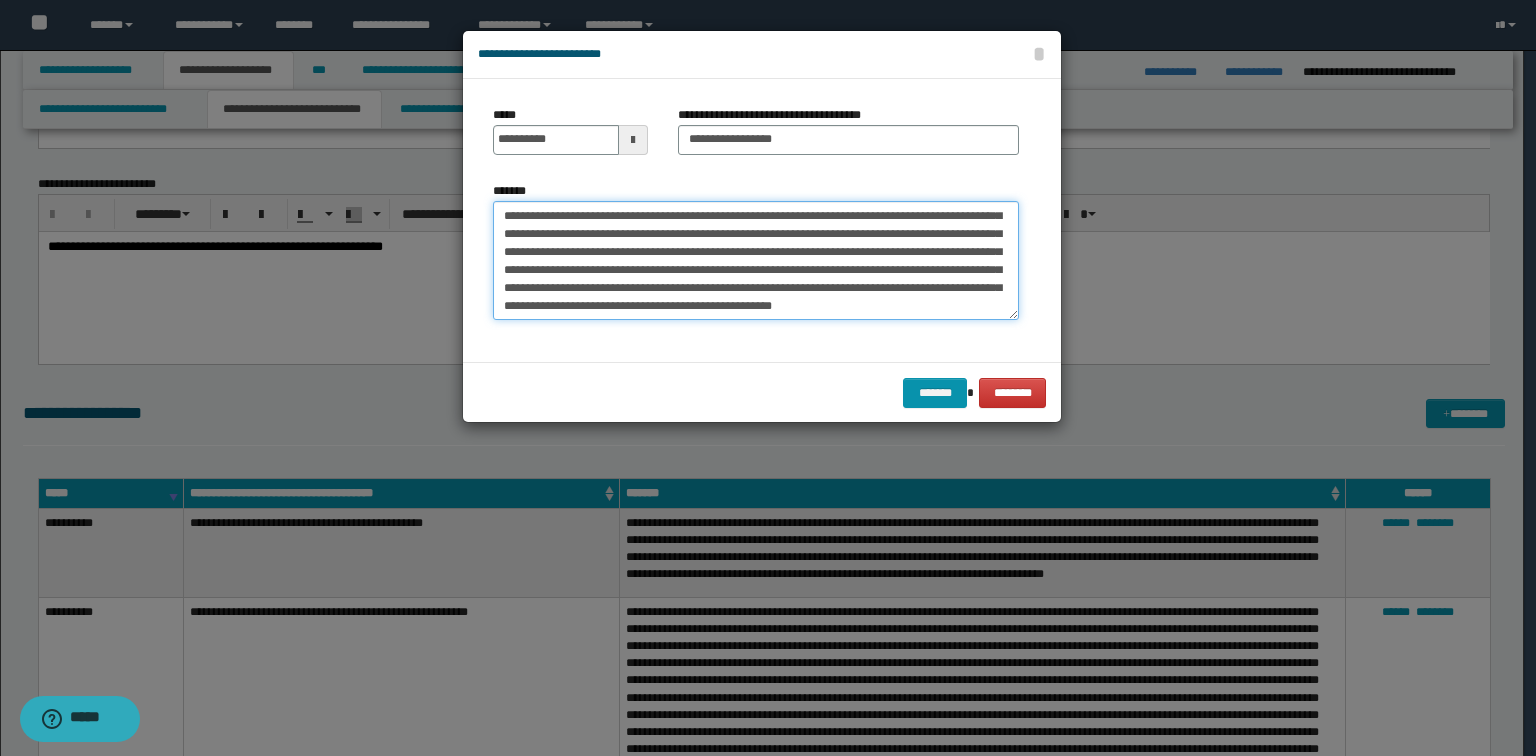 click on "*******" at bounding box center [756, 261] 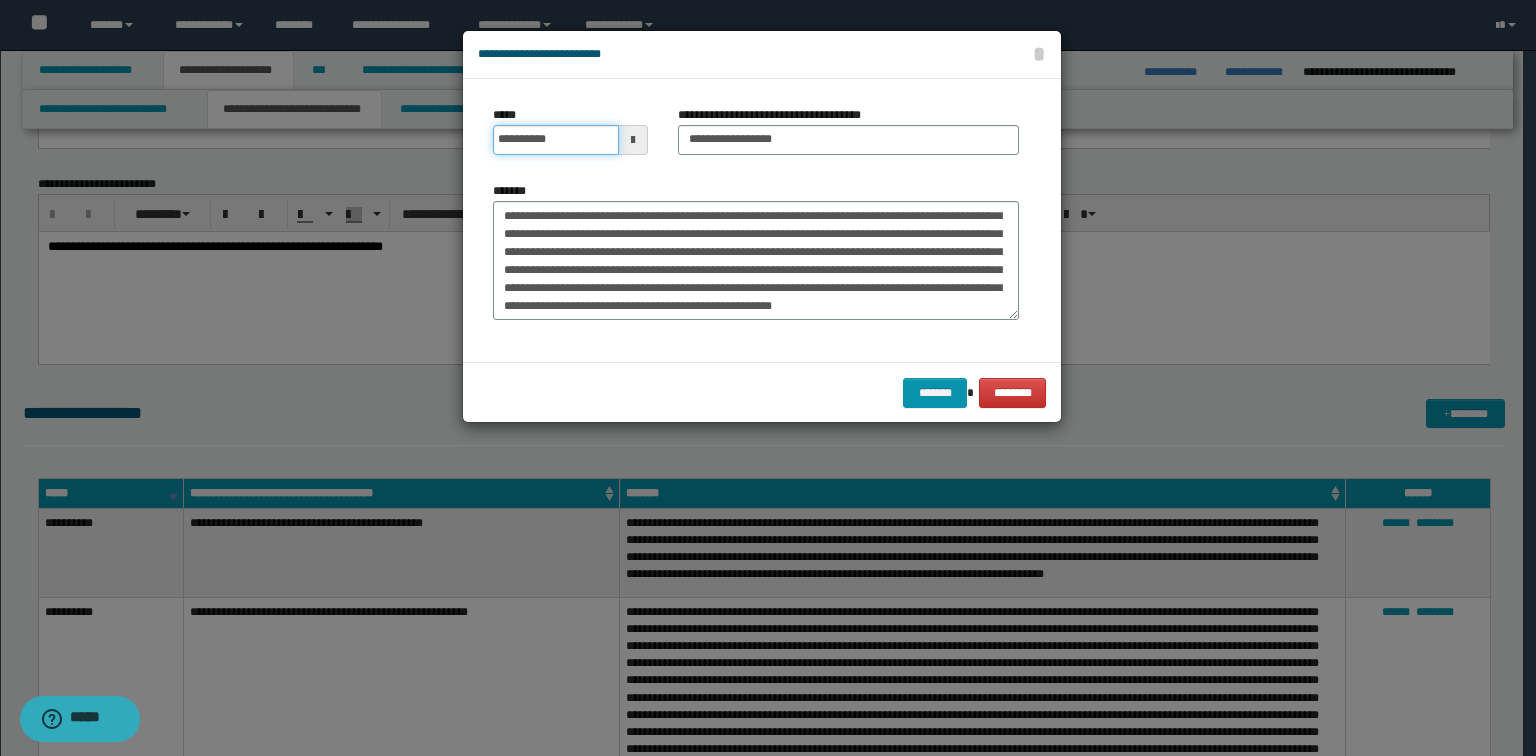 click on "**********" at bounding box center (556, 140) 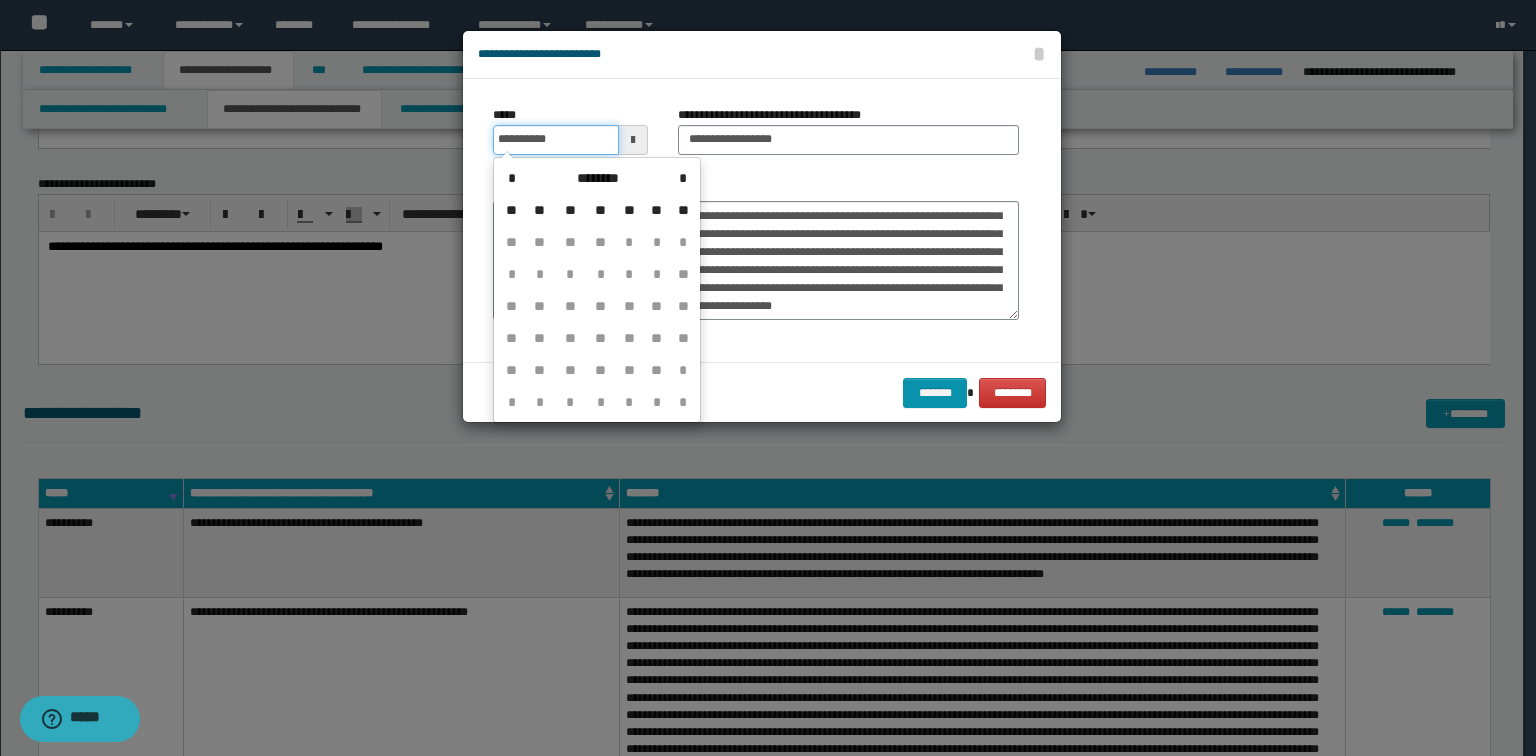 type on "**********" 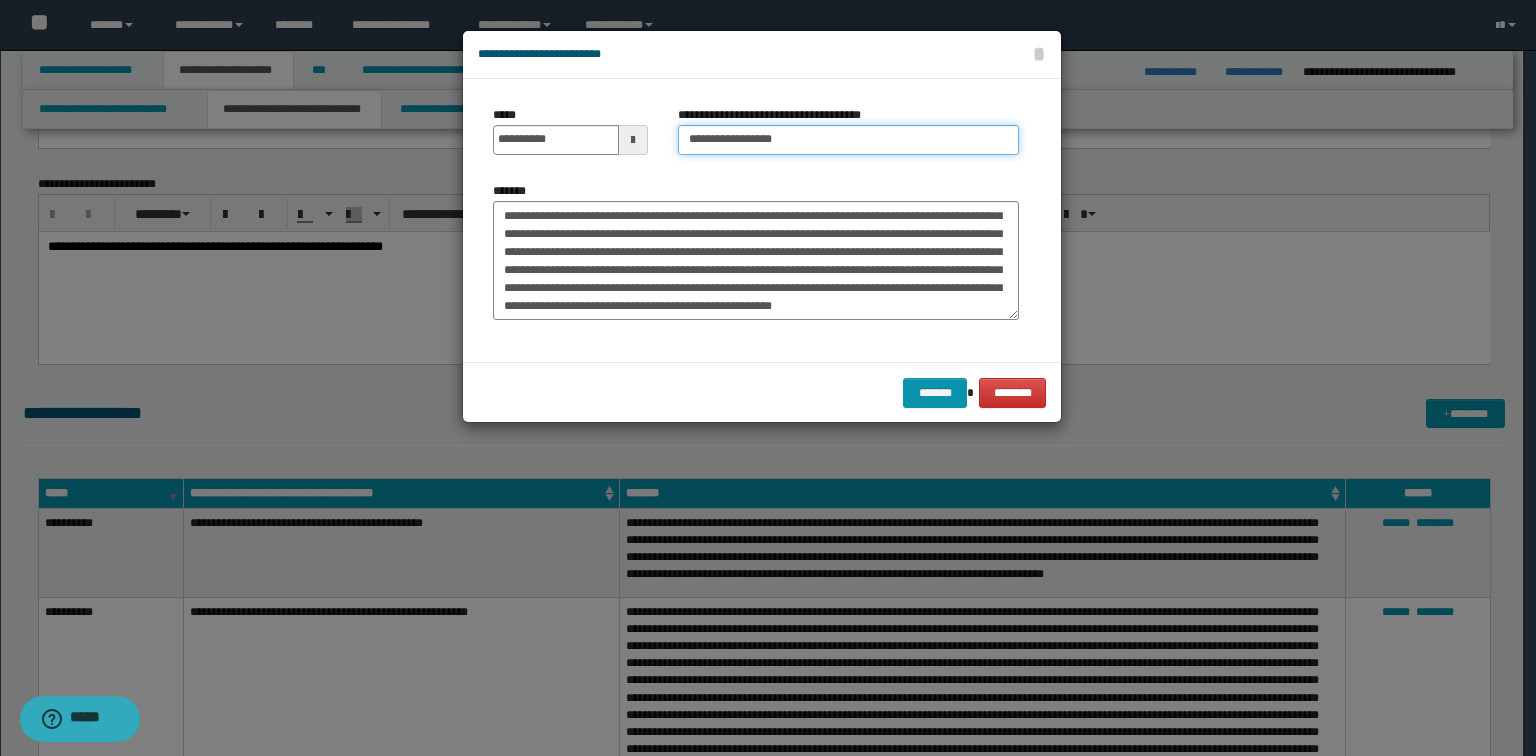 click on "**********" at bounding box center (848, 140) 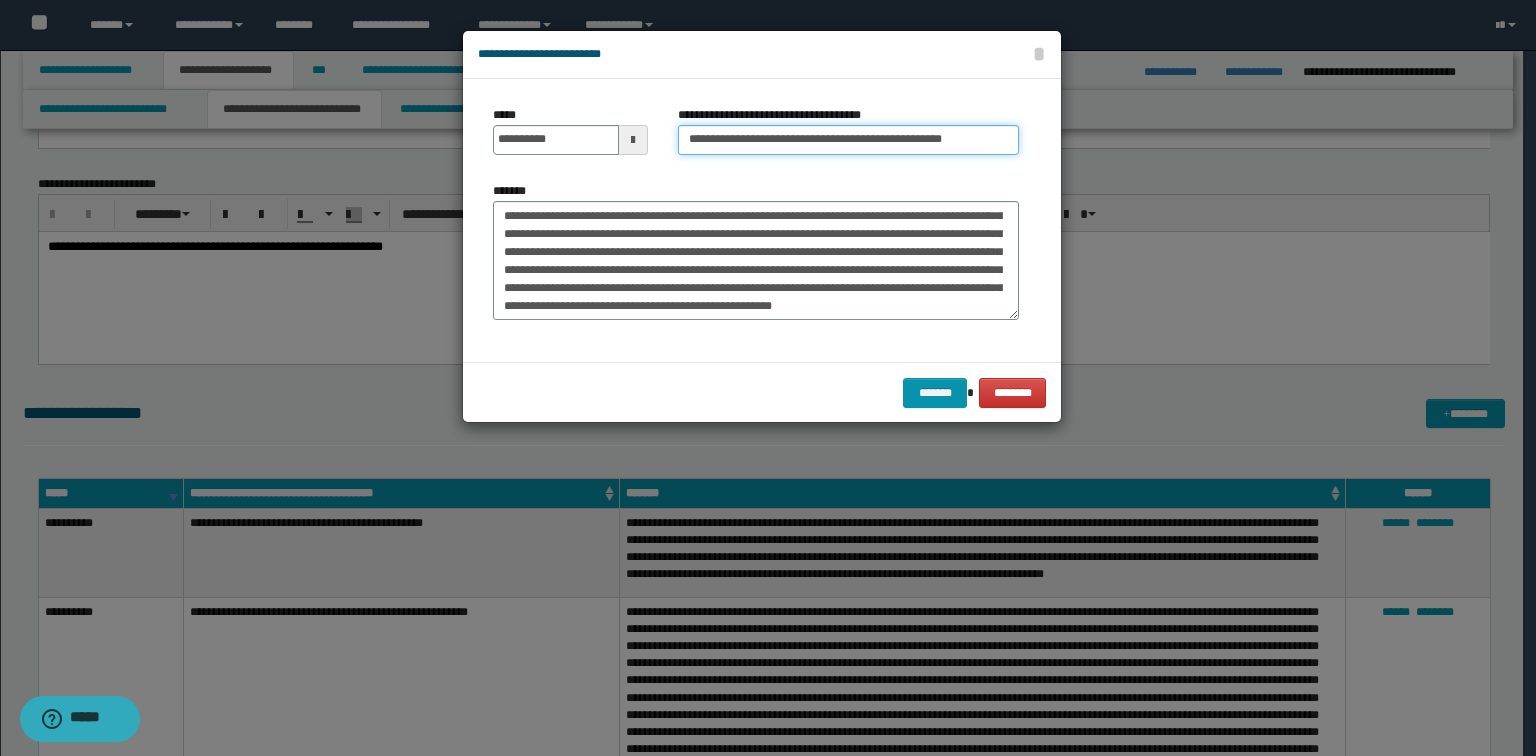 type on "**********" 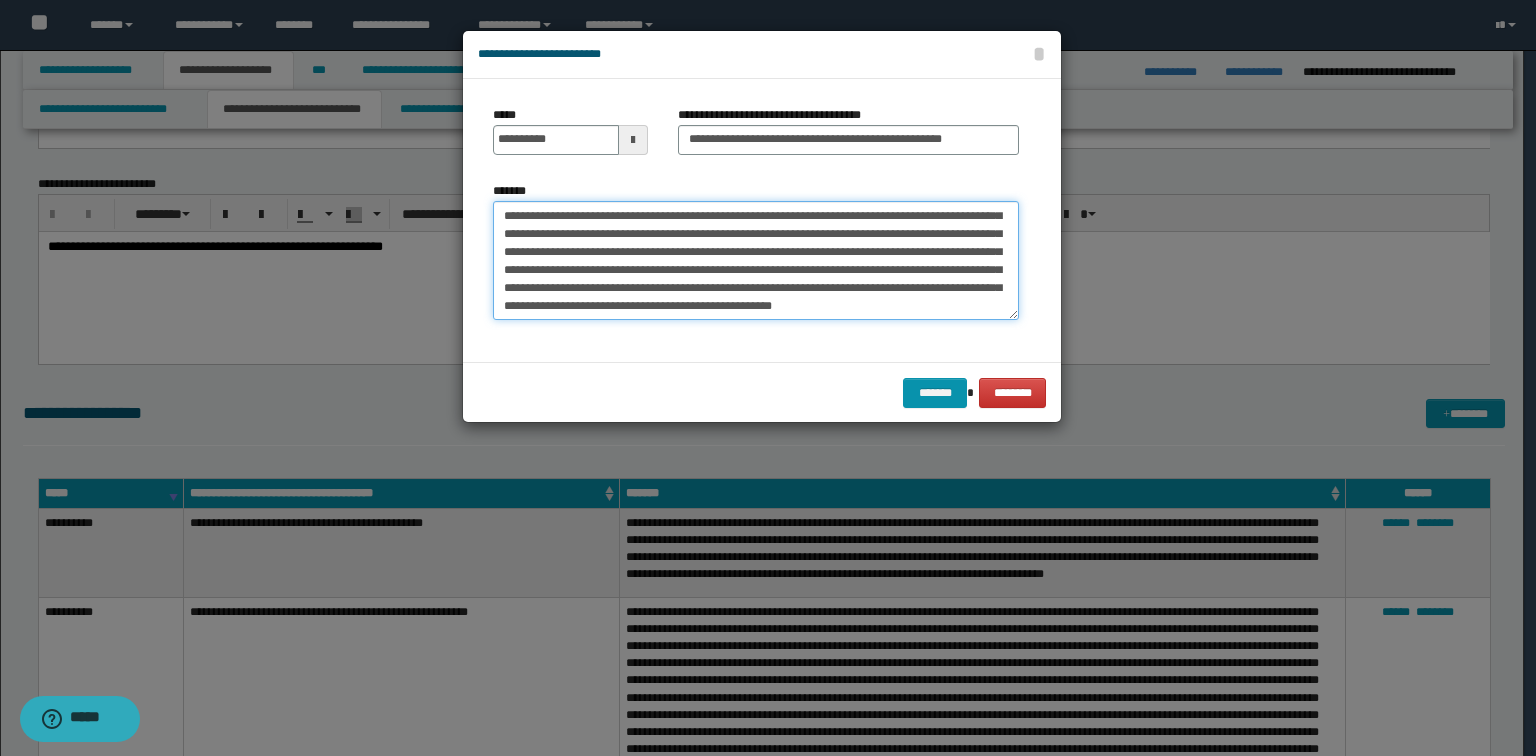 click on "*******" at bounding box center (756, 261) 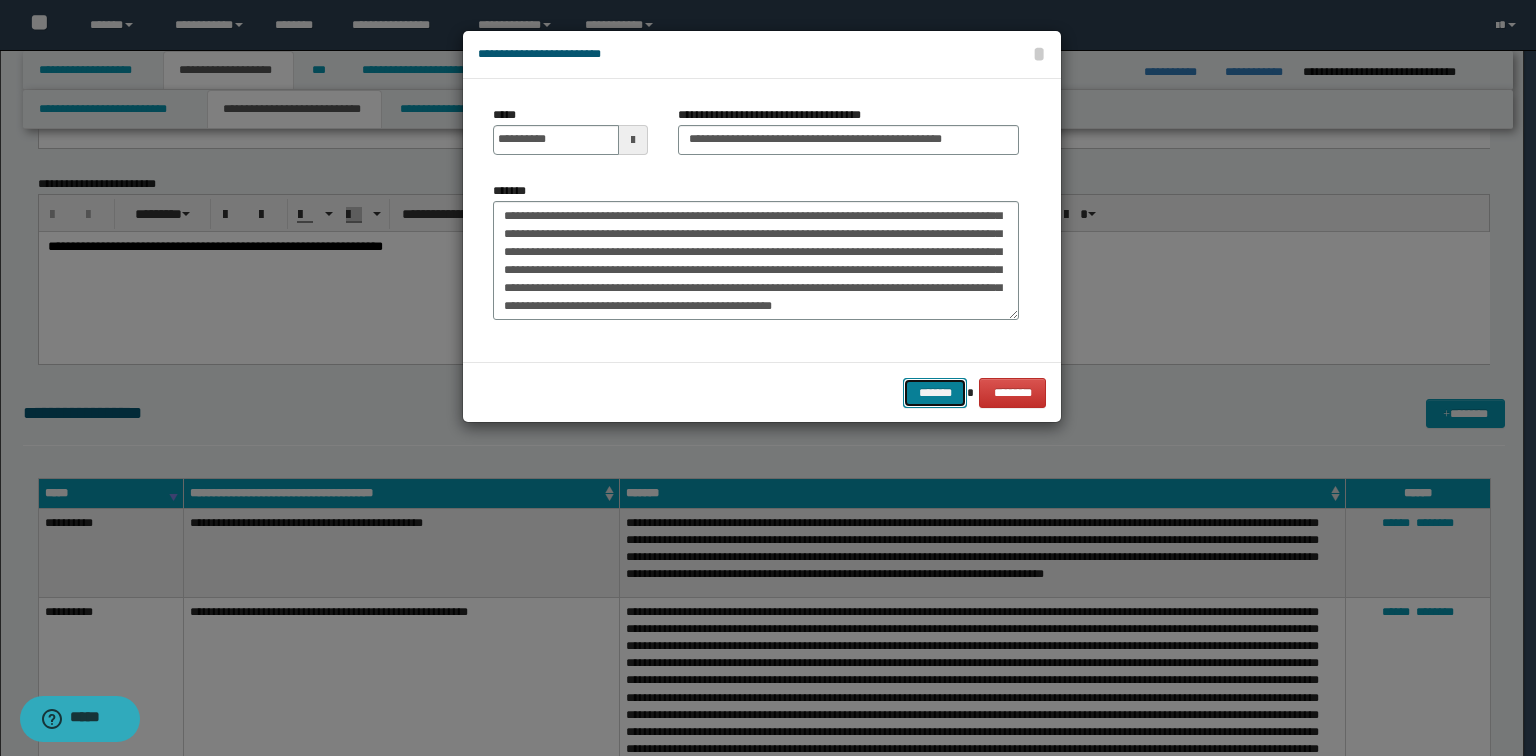 click on "*******" at bounding box center [935, 393] 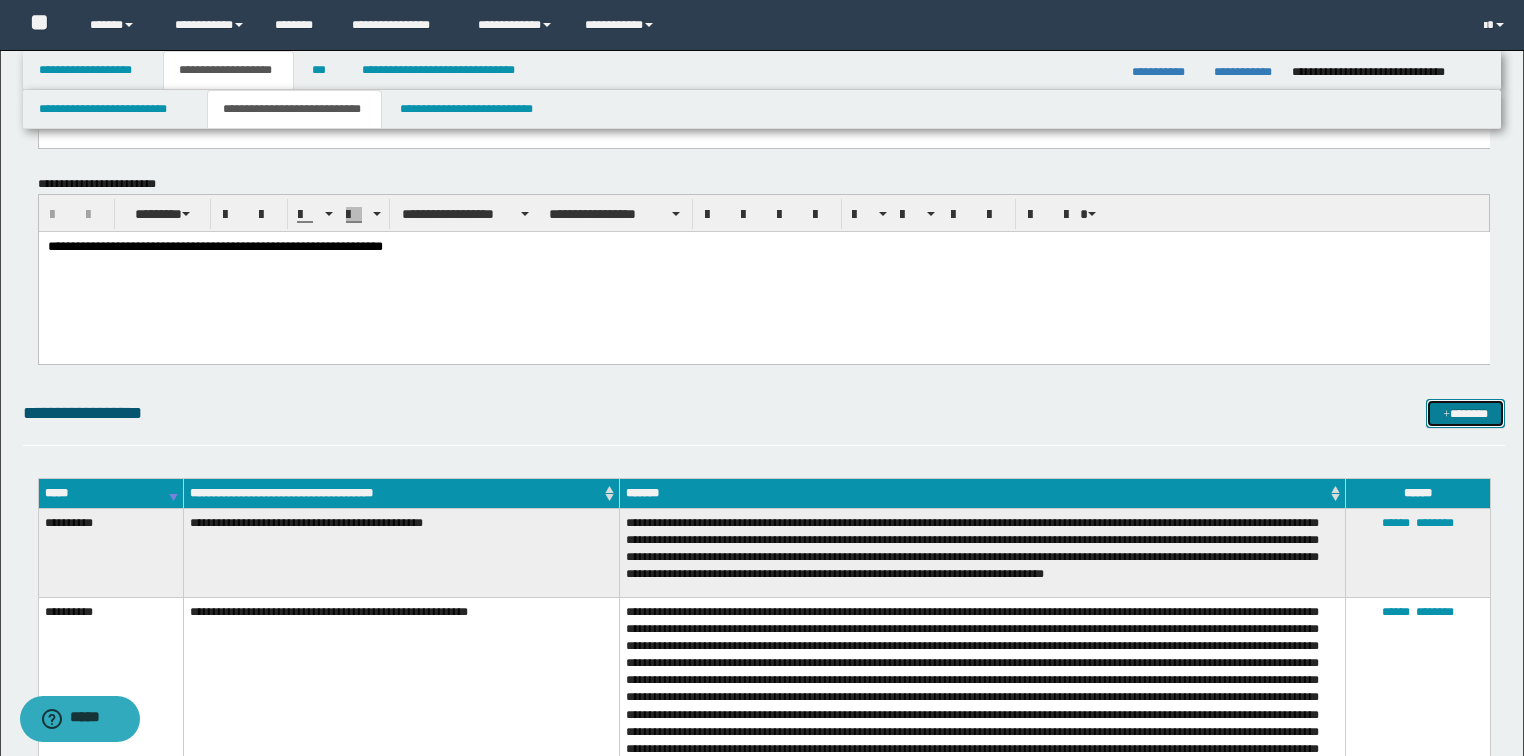 click on "*******" at bounding box center (1465, 414) 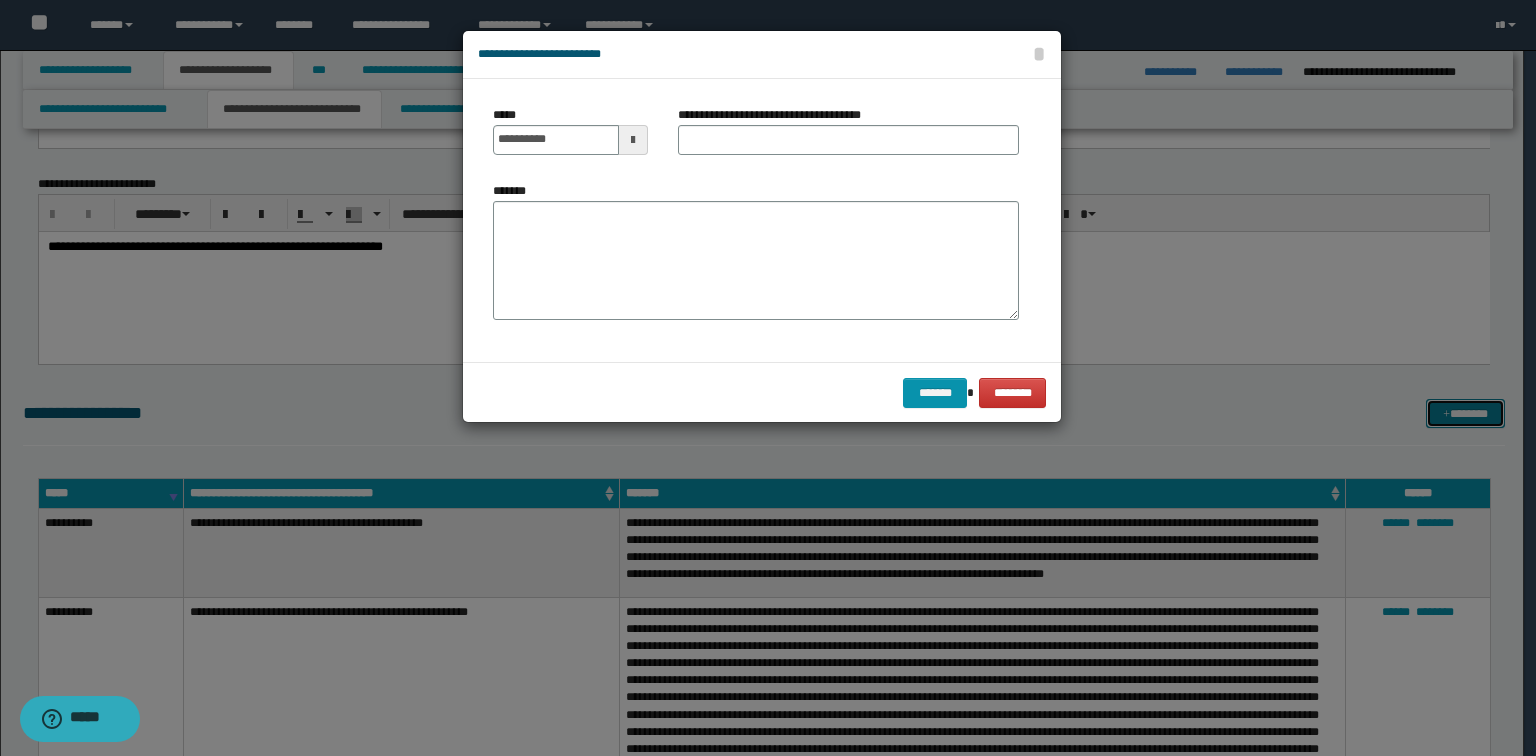 scroll, scrollTop: 0, scrollLeft: 0, axis: both 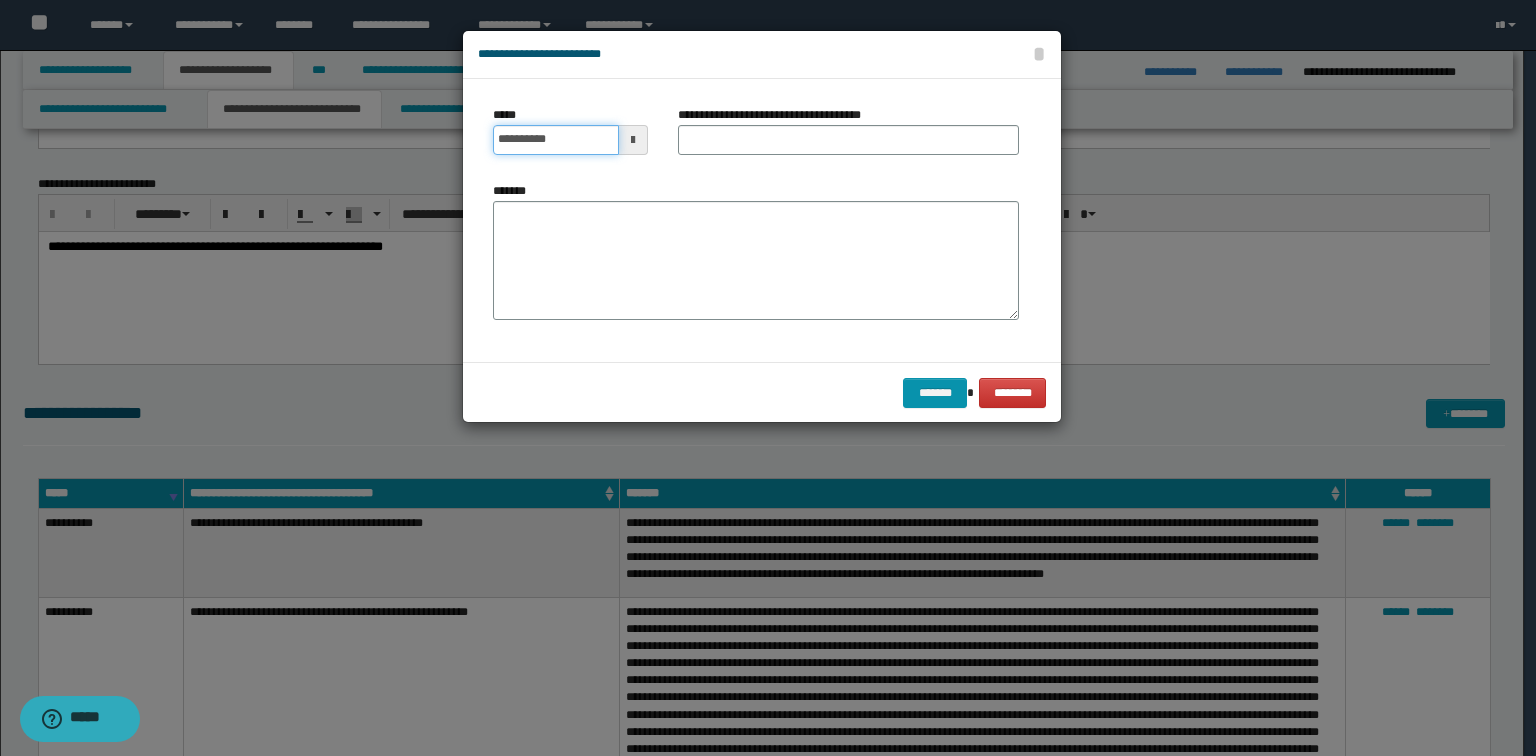 click on "**********" at bounding box center [556, 140] 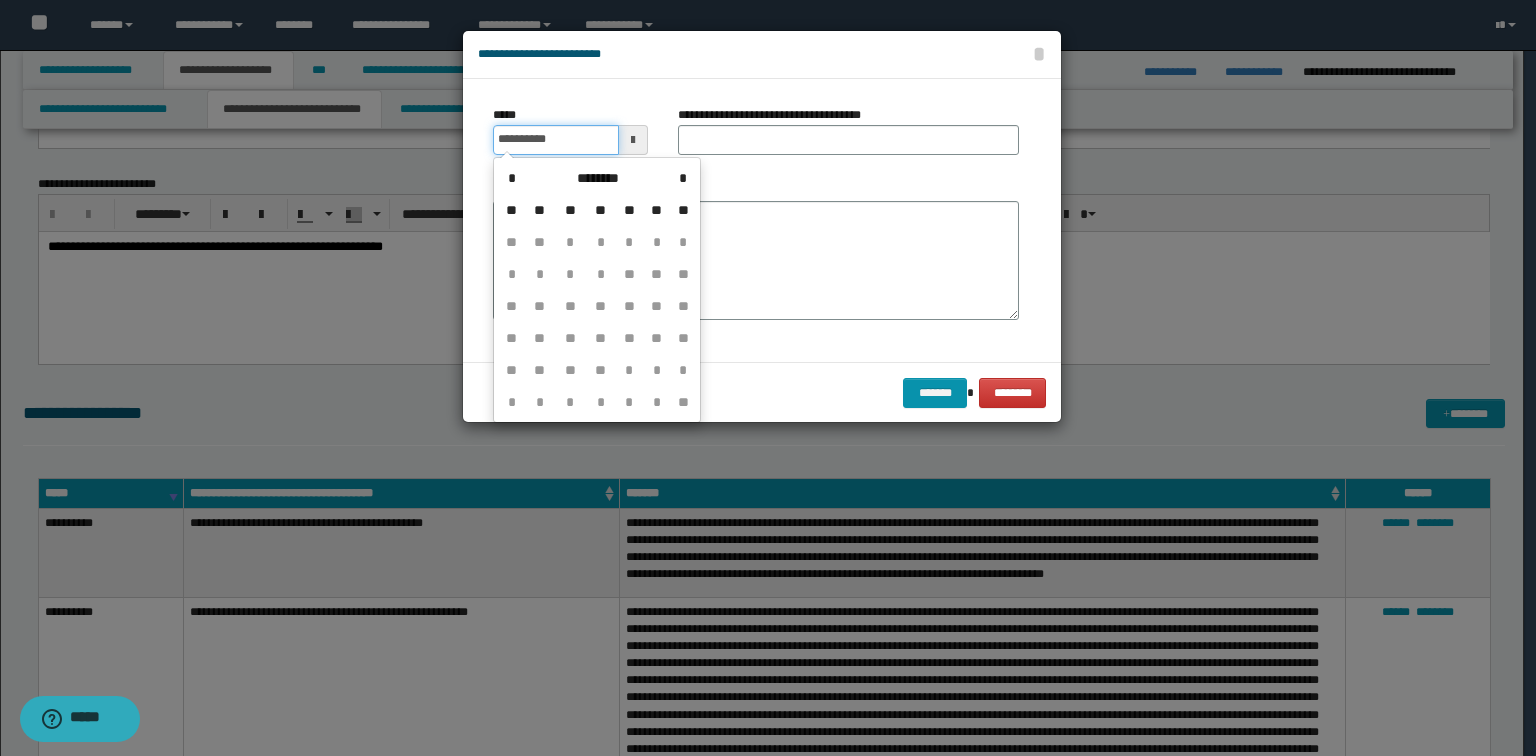 type on "**********" 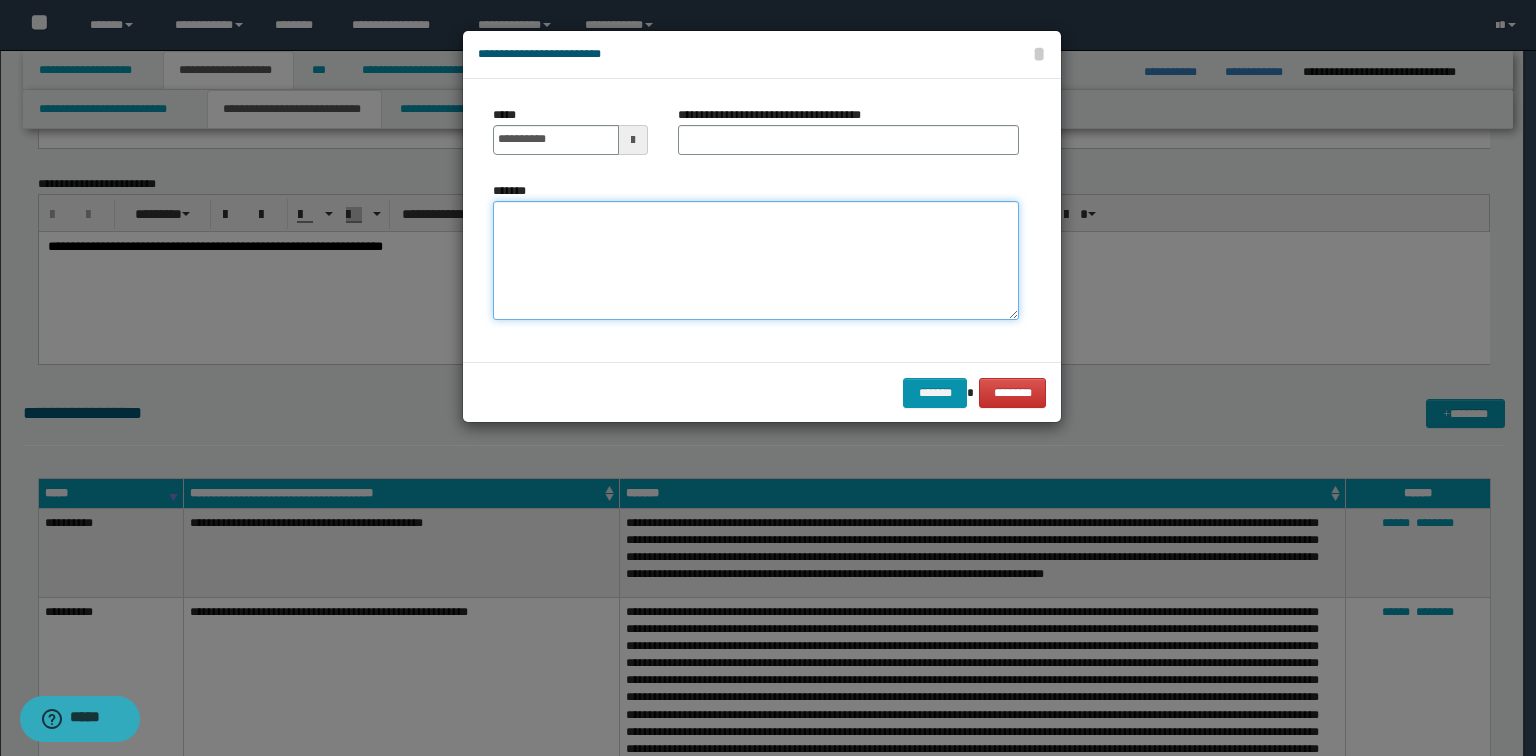 click on "*******" at bounding box center (756, 261) 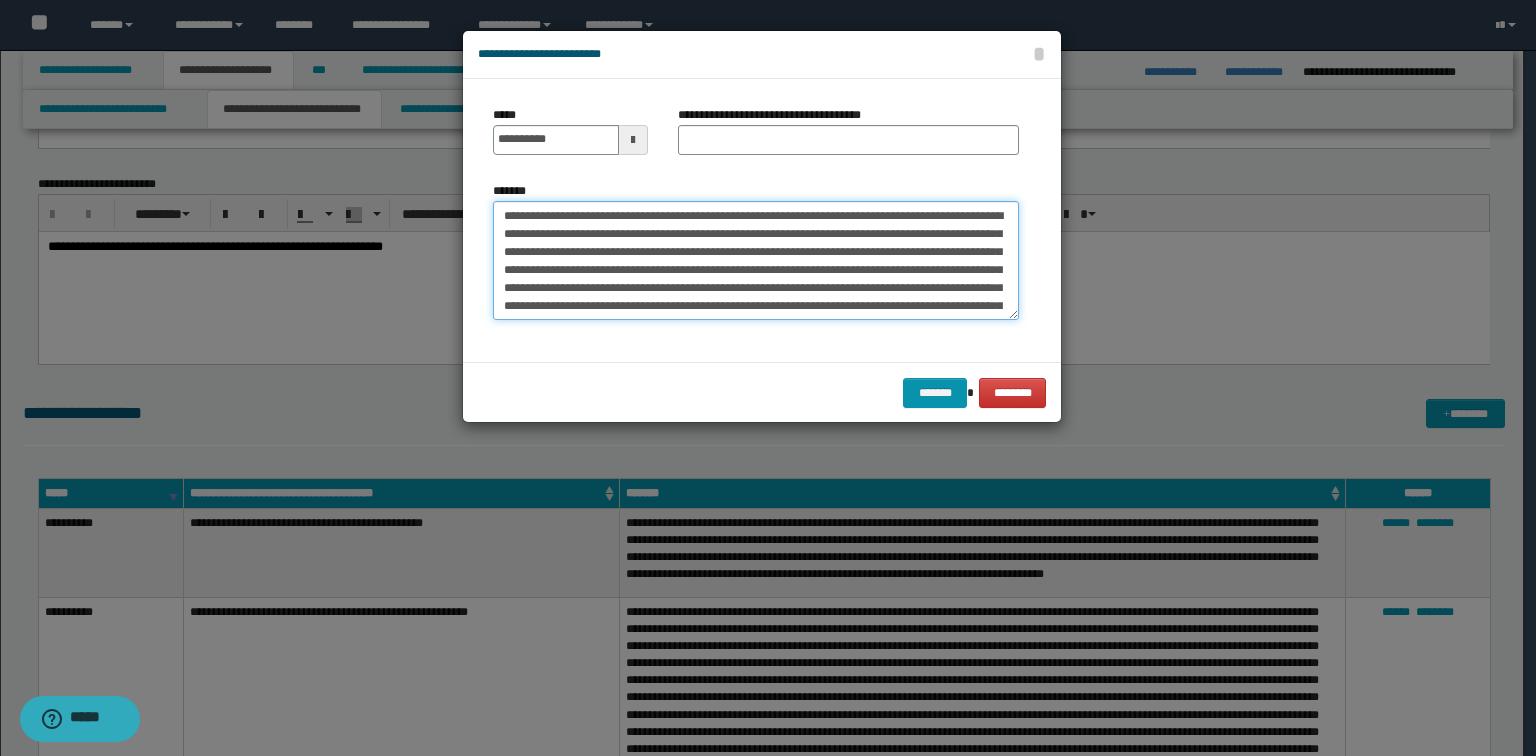 scroll, scrollTop: 102, scrollLeft: 0, axis: vertical 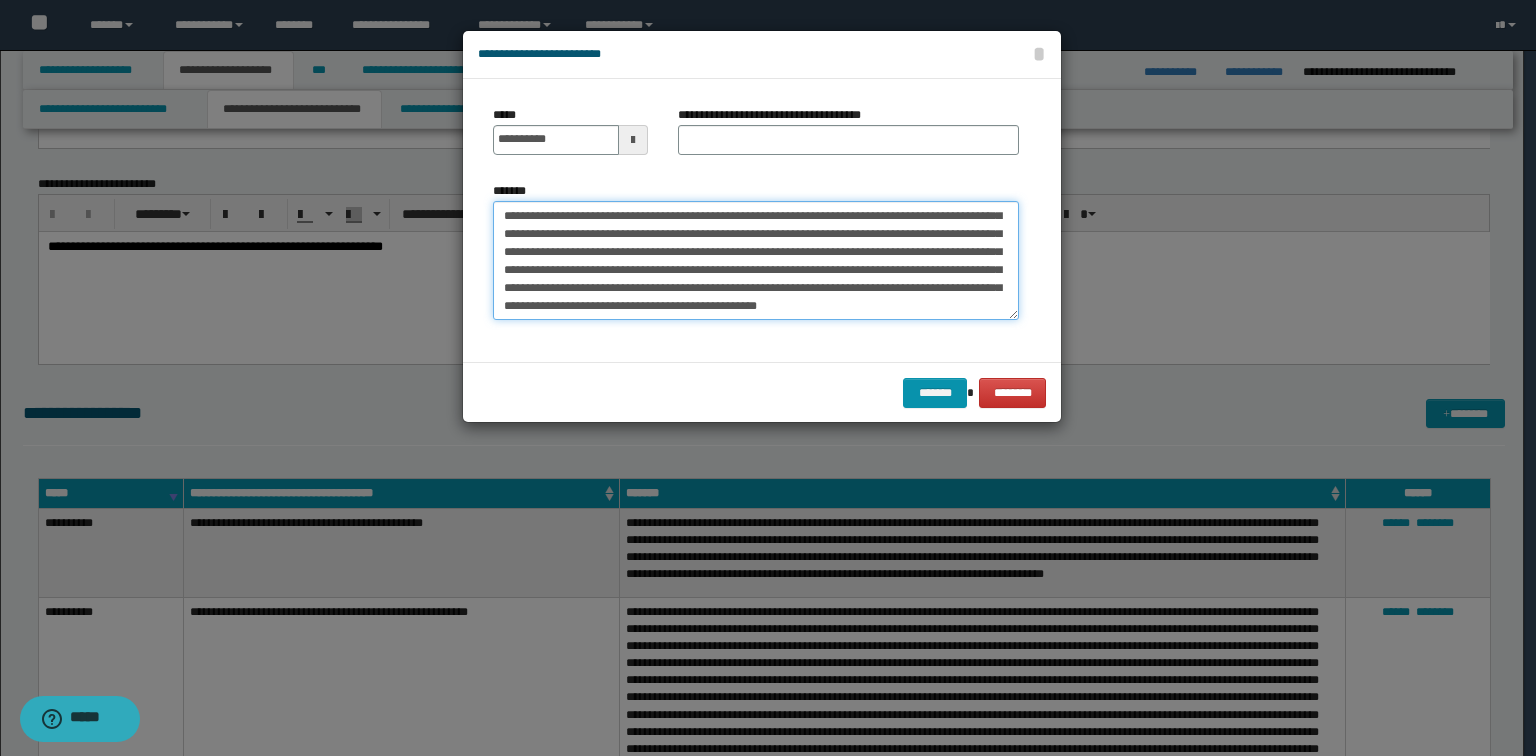 type on "**********" 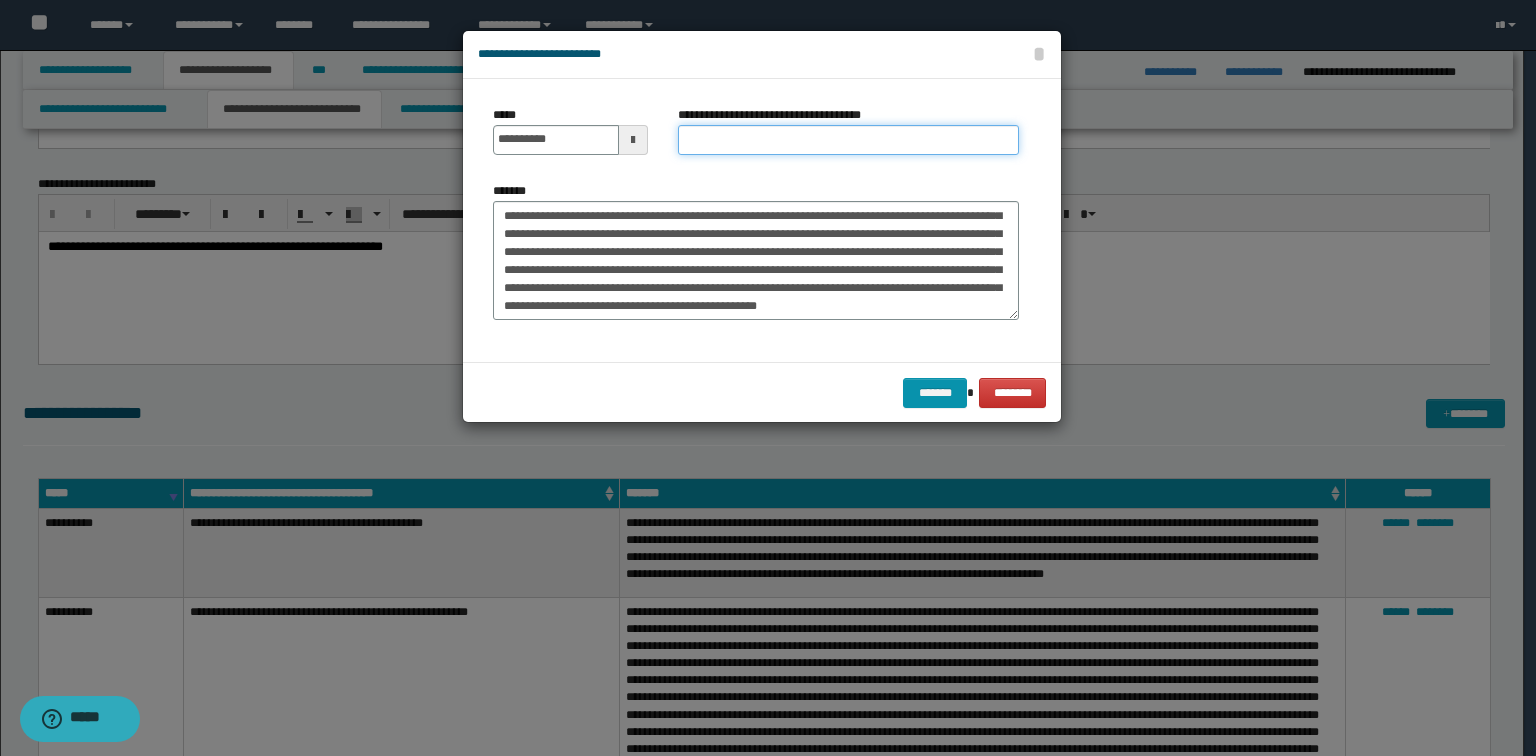 click on "**********" at bounding box center [848, 140] 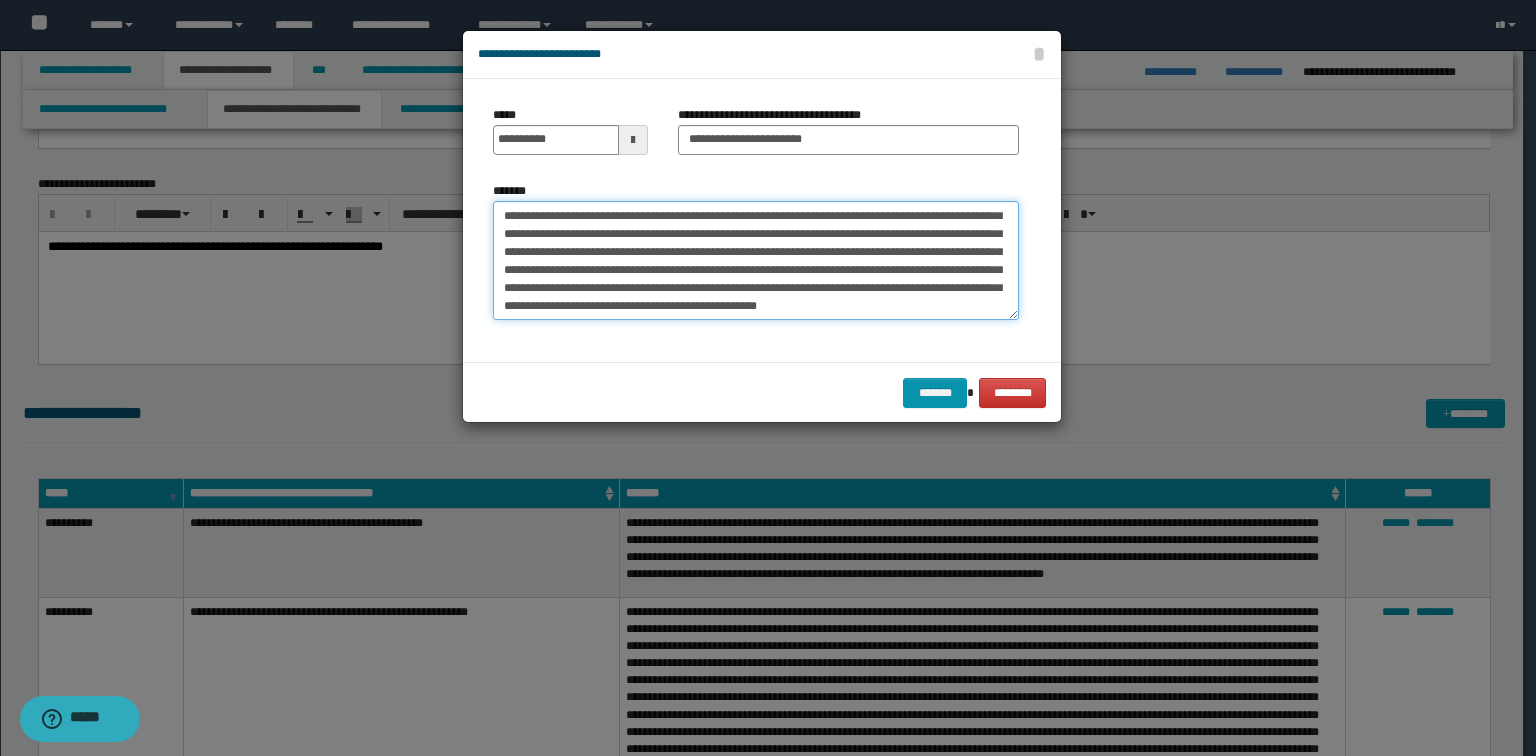 click on "*******" at bounding box center [756, 261] 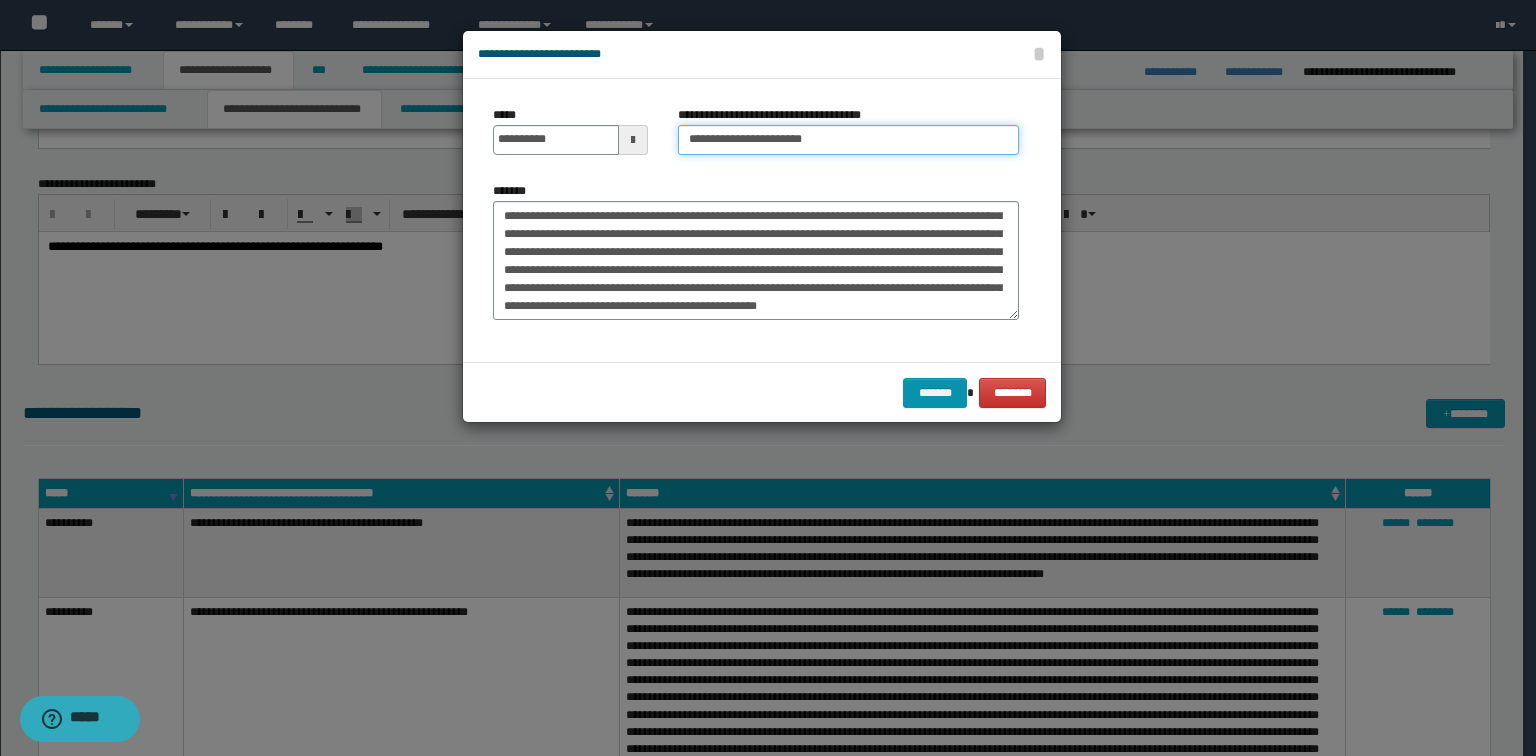 click on "**********" at bounding box center (848, 140) 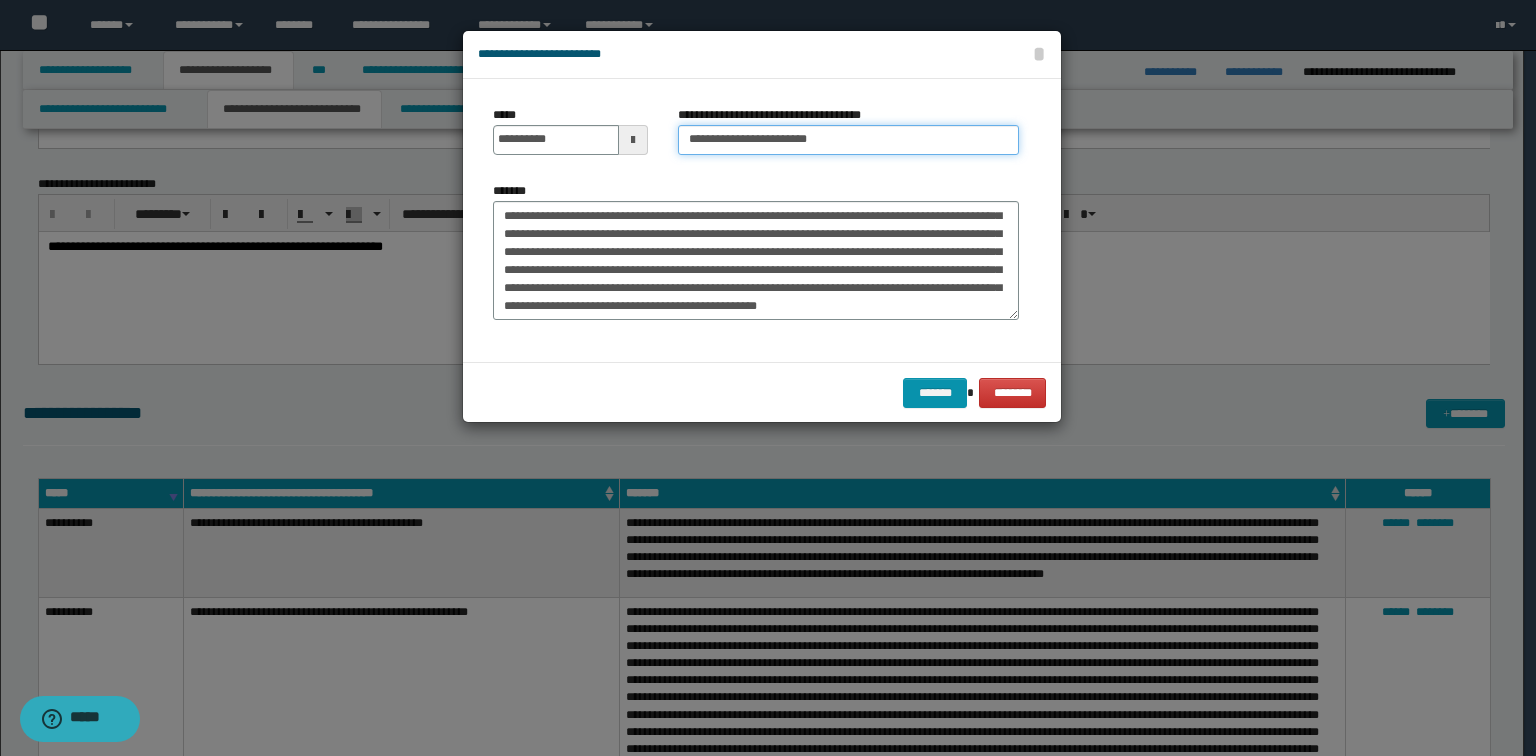 paste on "**********" 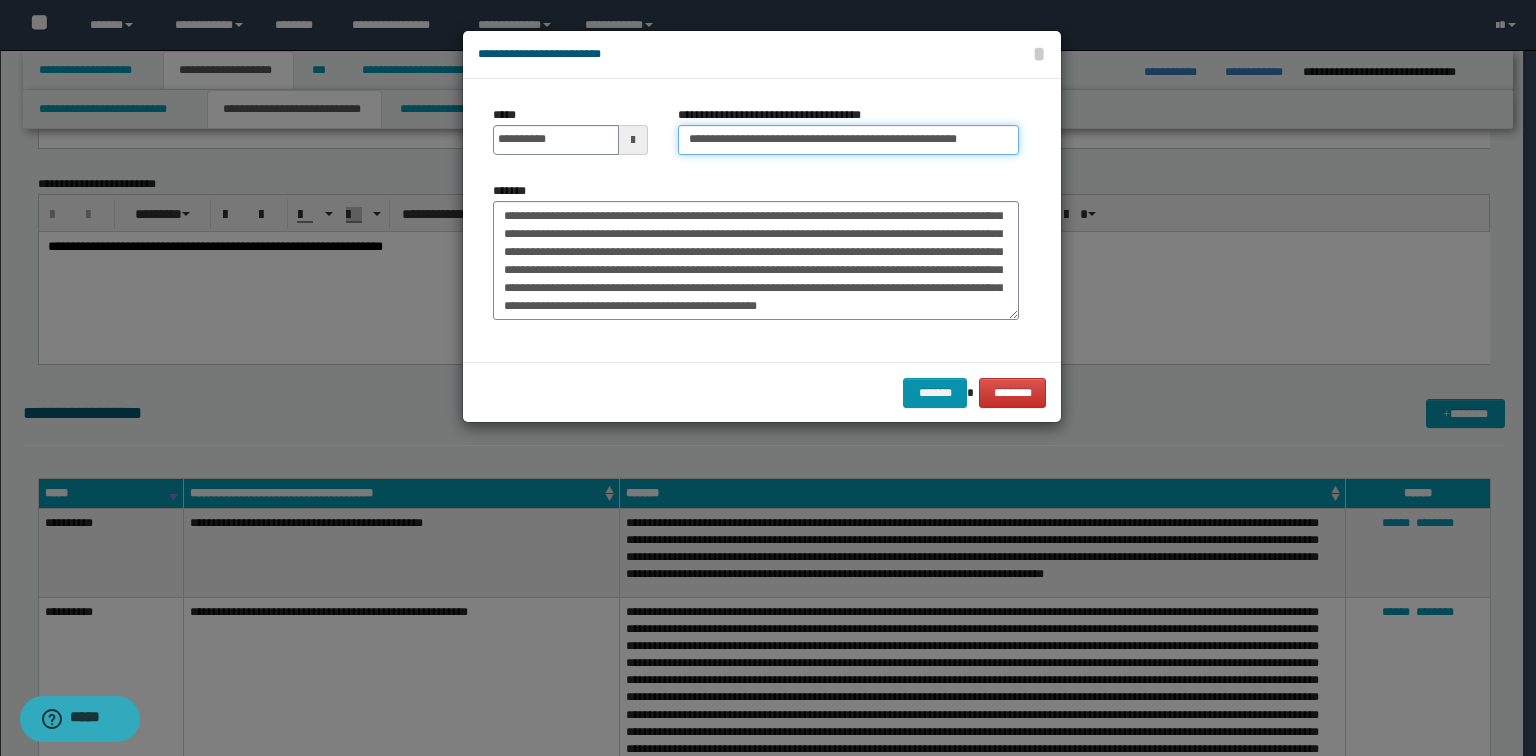 scroll, scrollTop: 0, scrollLeft: 20, axis: horizontal 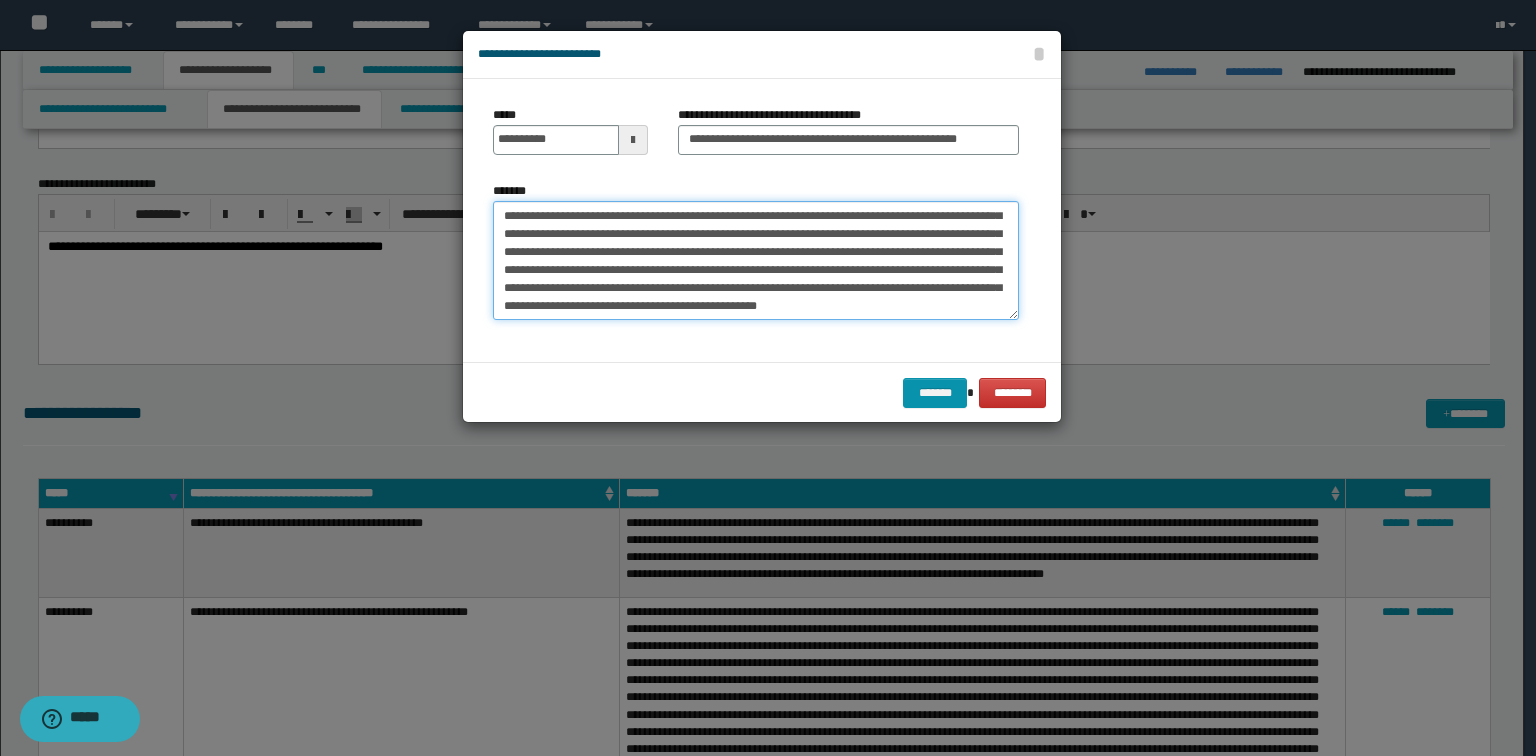 click on "*******" at bounding box center [756, 261] 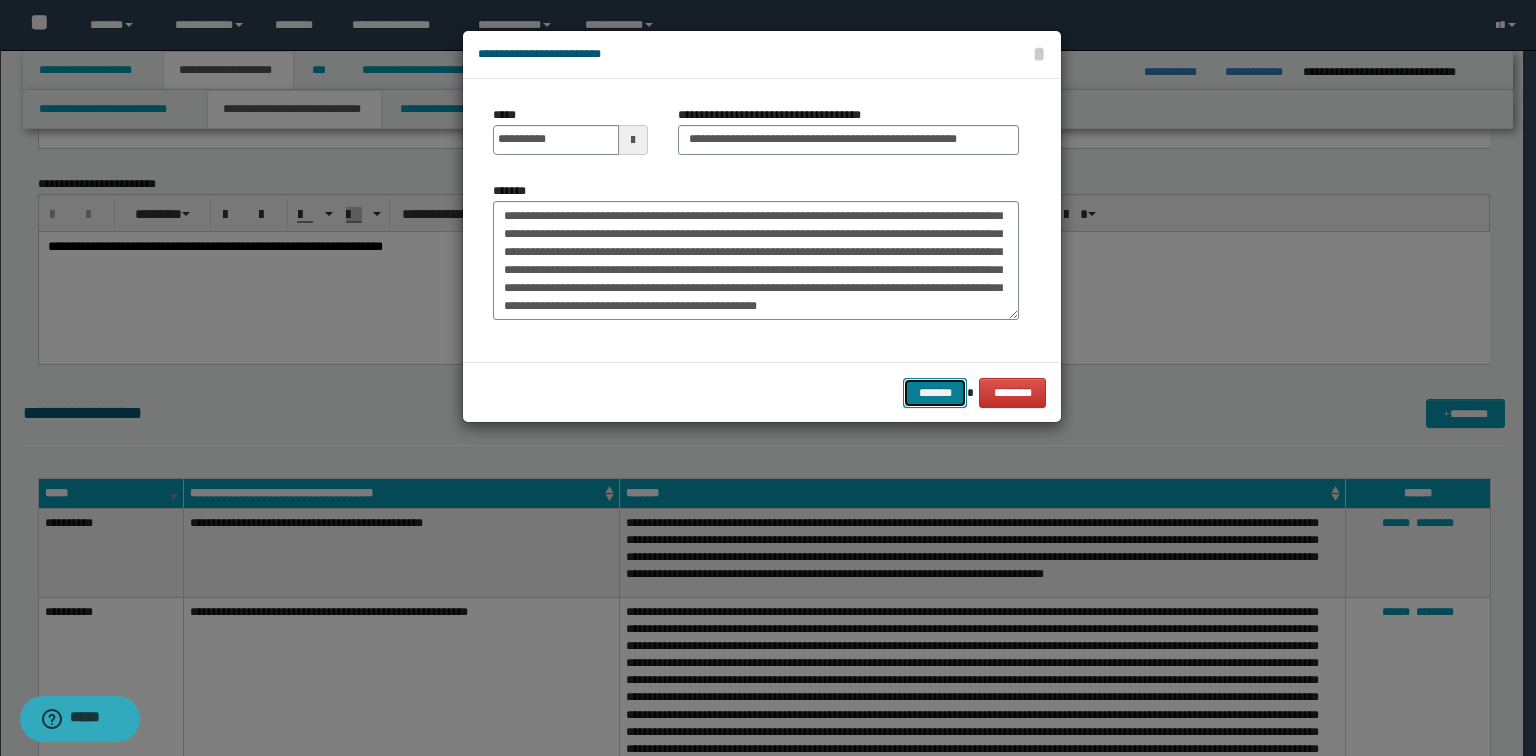 click on "*******" at bounding box center [935, 393] 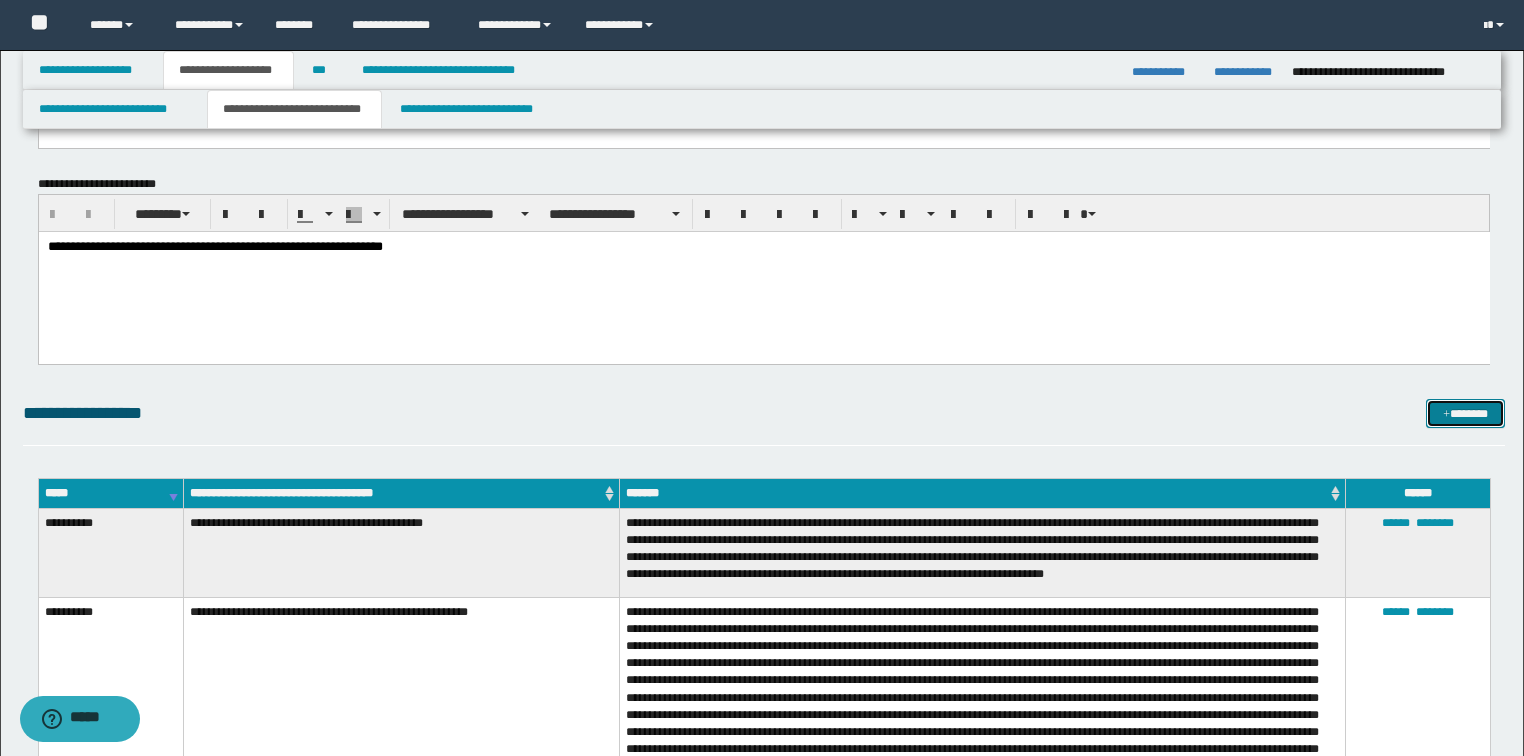 click on "*******" at bounding box center (1465, 414) 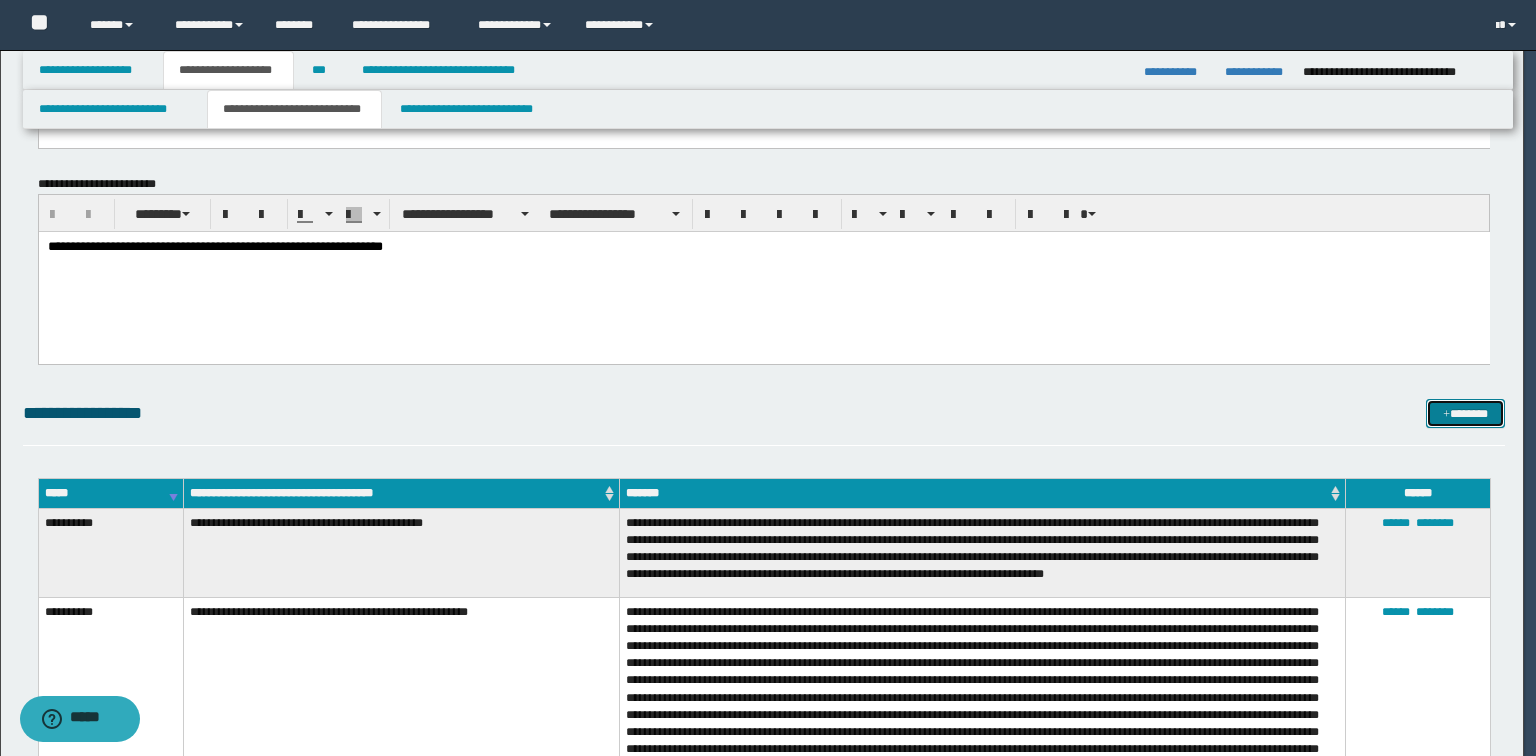 scroll, scrollTop: 0, scrollLeft: 0, axis: both 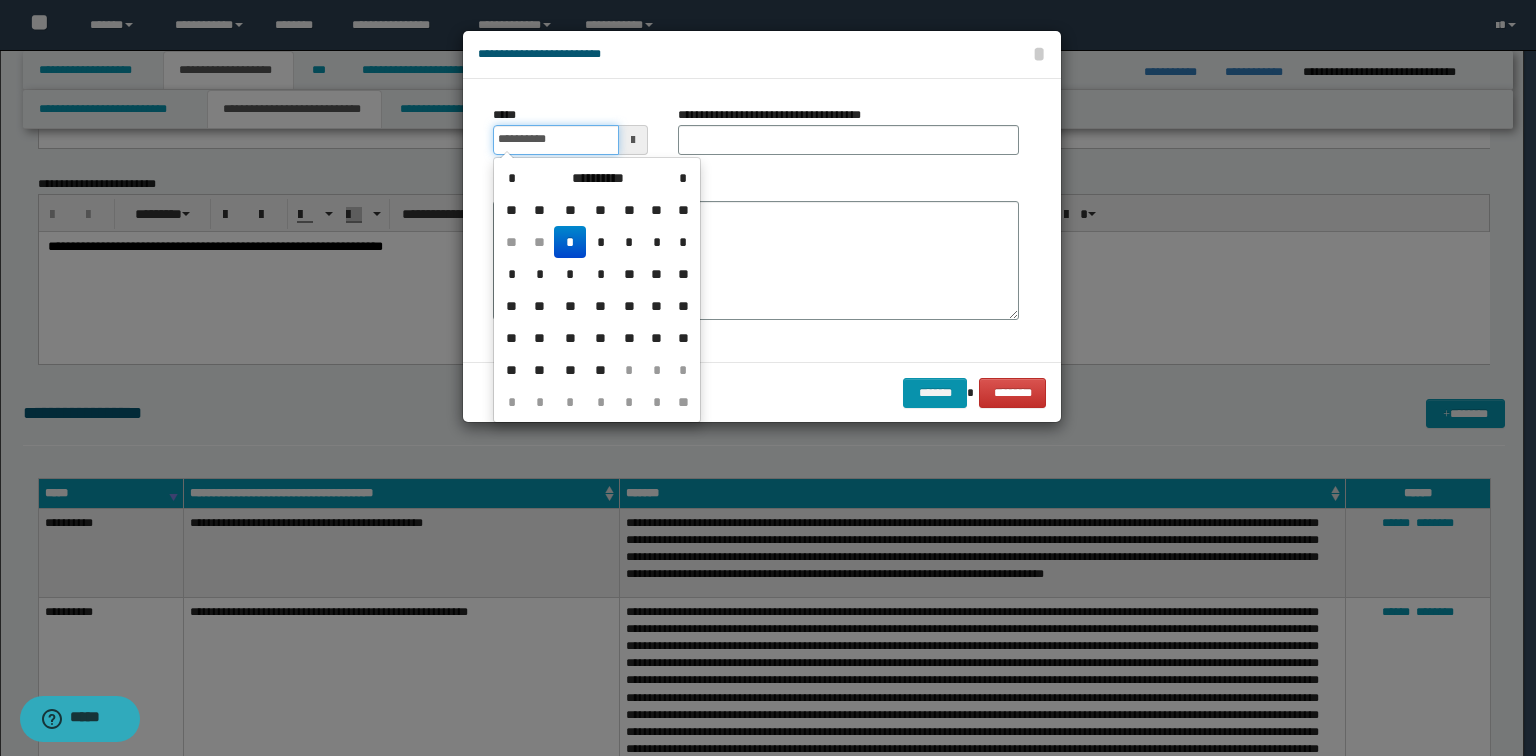 click on "**********" at bounding box center (556, 140) 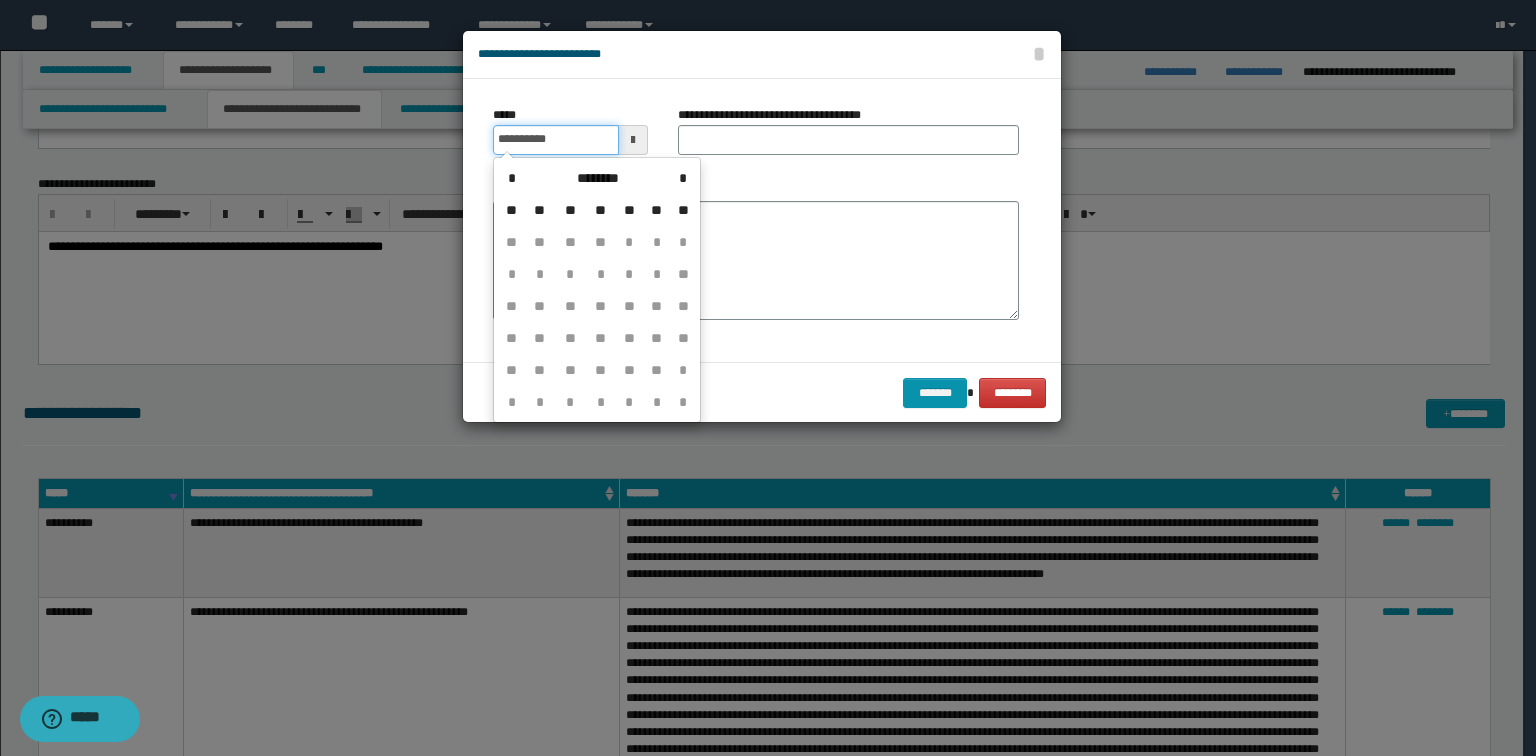 type on "**********" 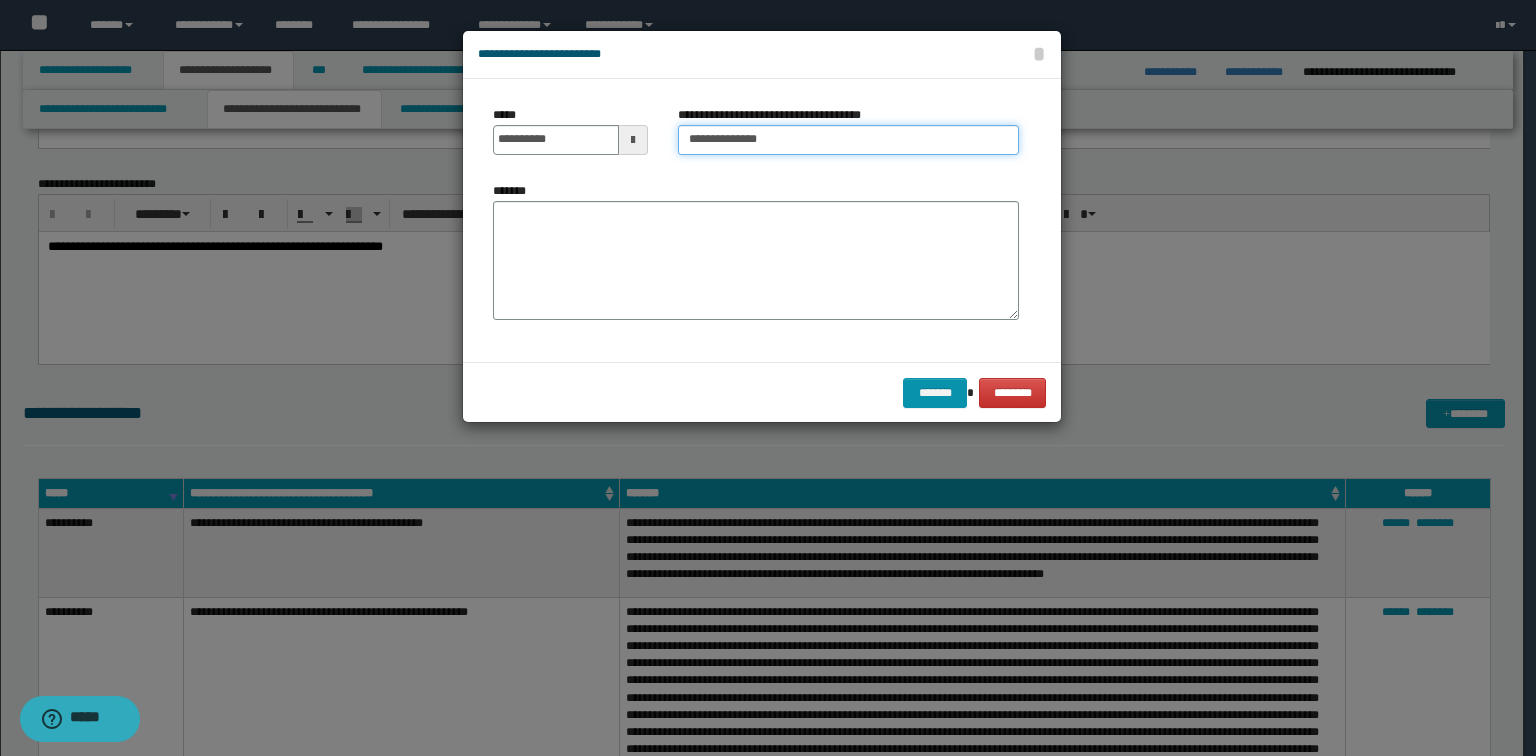 type on "**********" 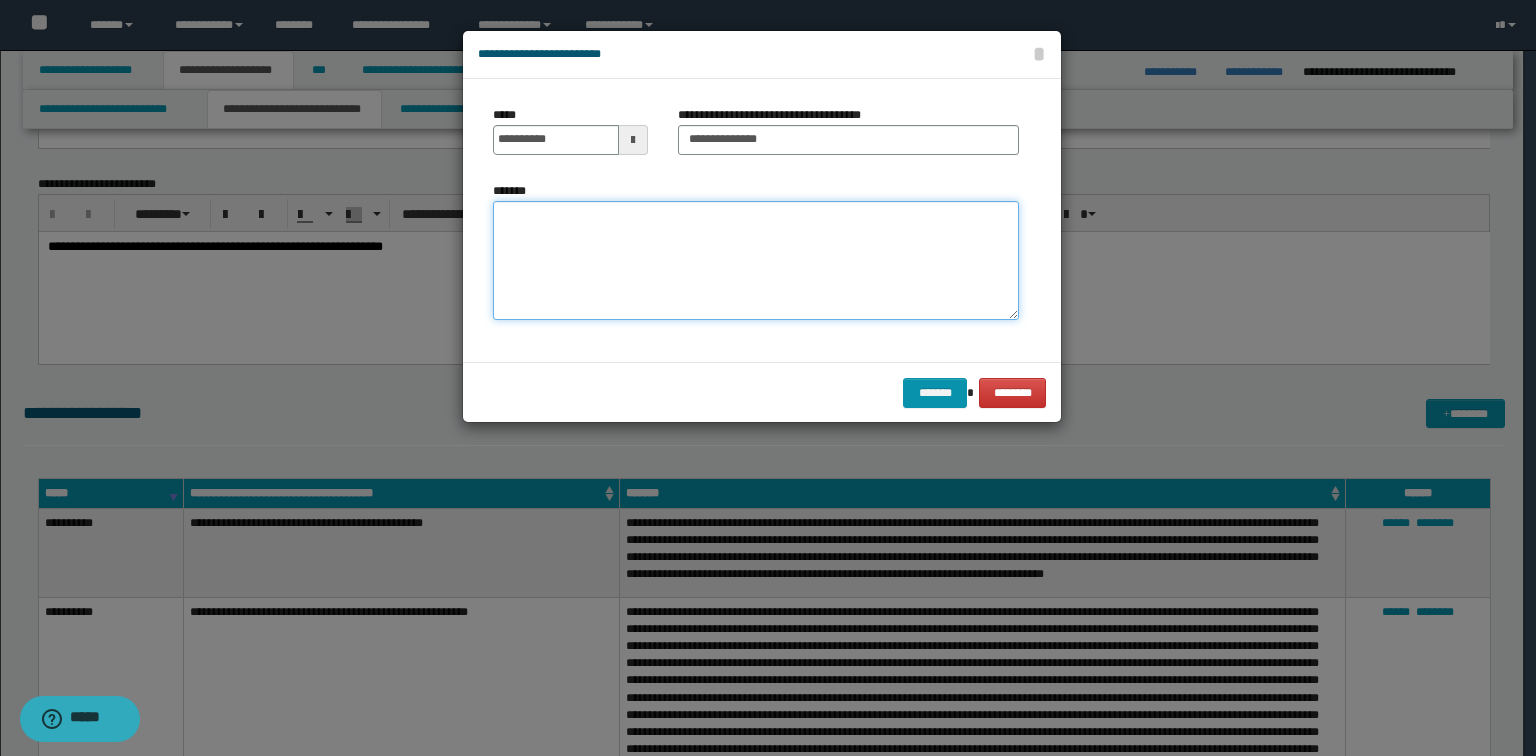 click on "*******" at bounding box center [756, 261] 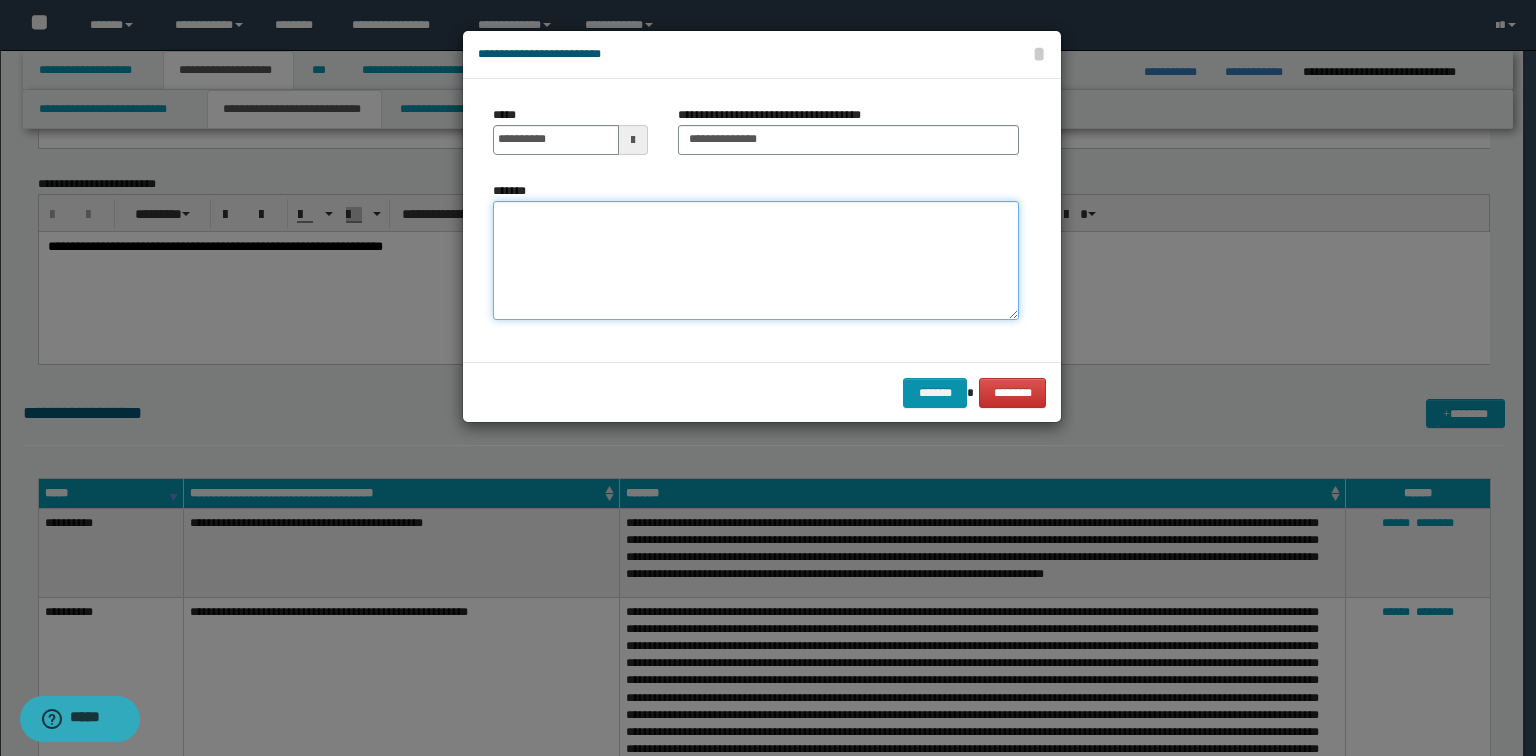click on "*******" at bounding box center [756, 261] 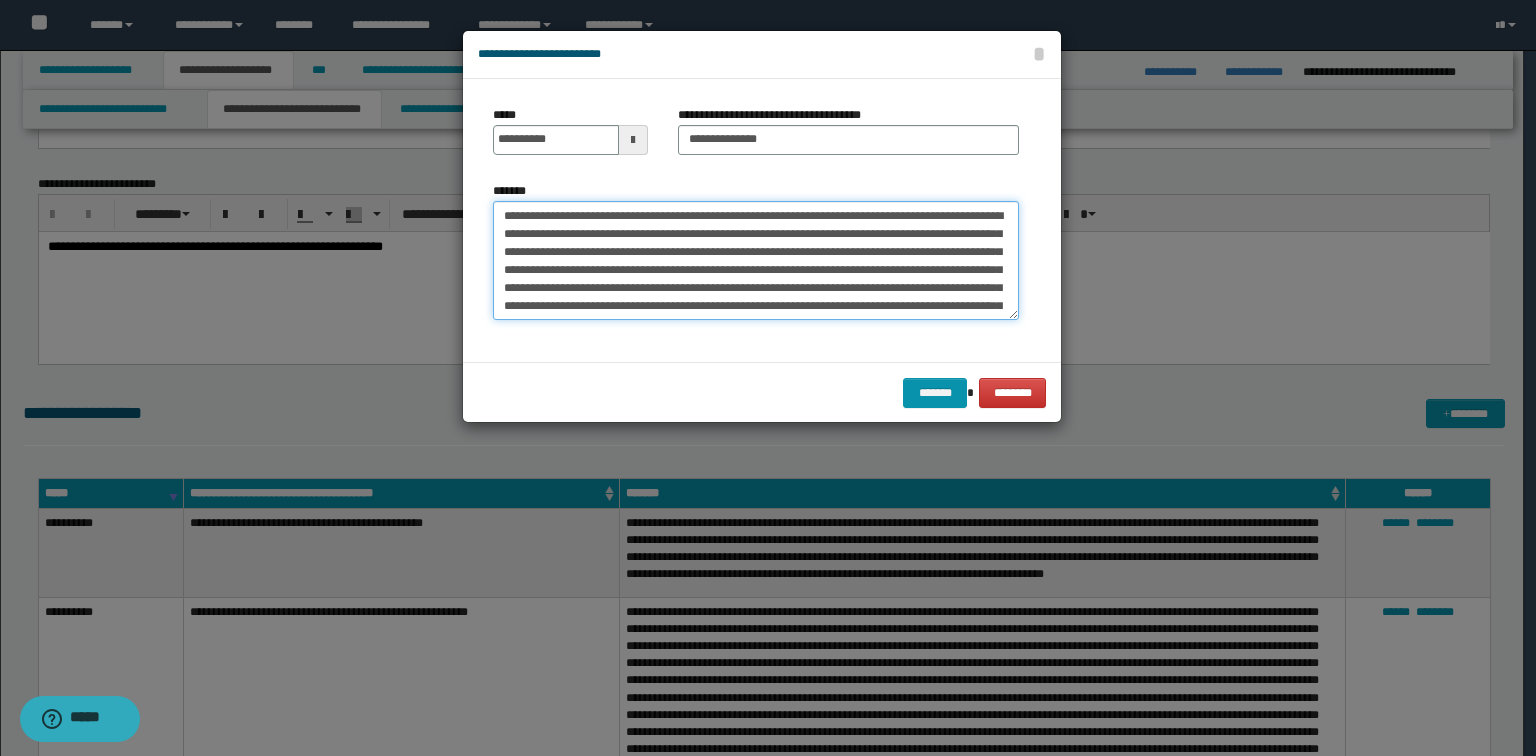 scroll, scrollTop: 462, scrollLeft: 0, axis: vertical 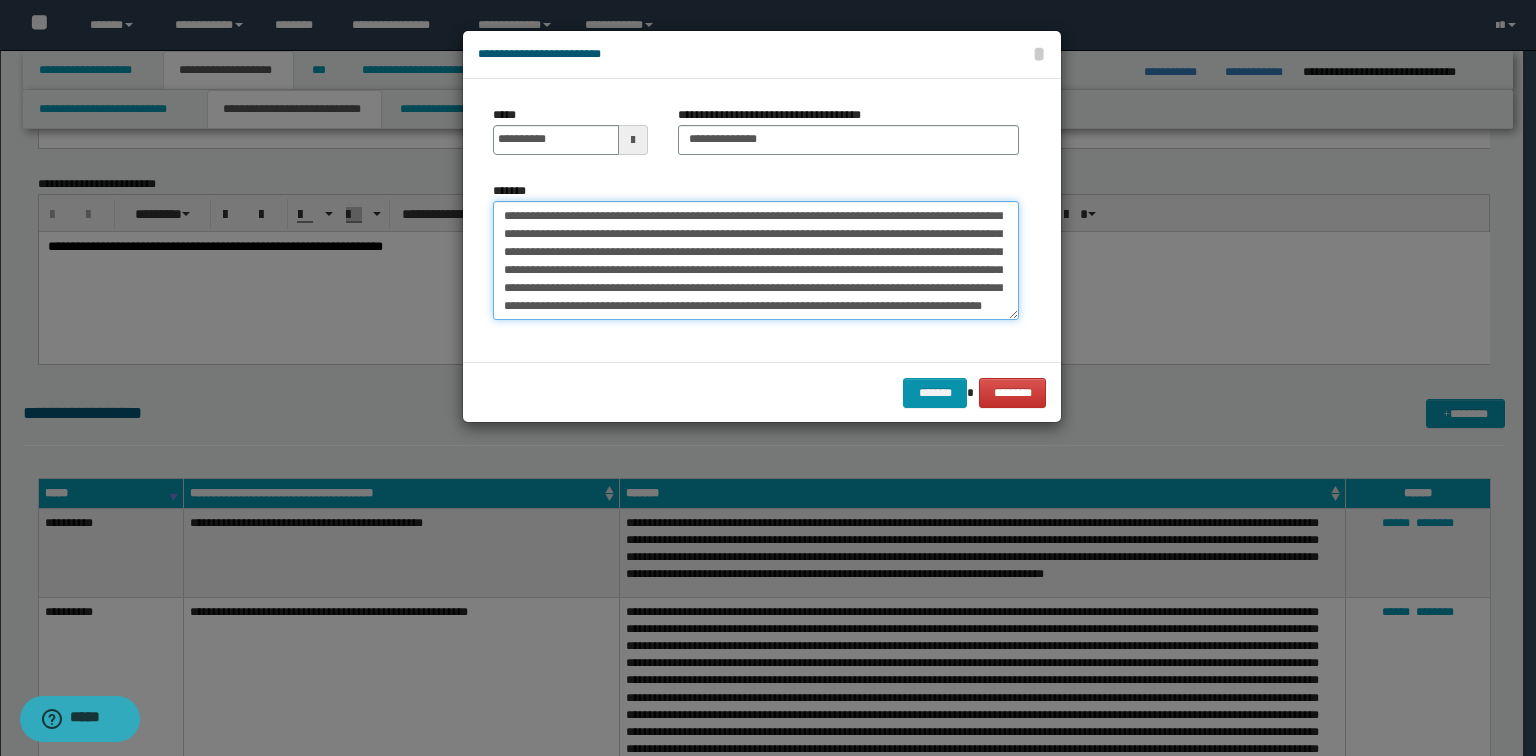 type on "**********" 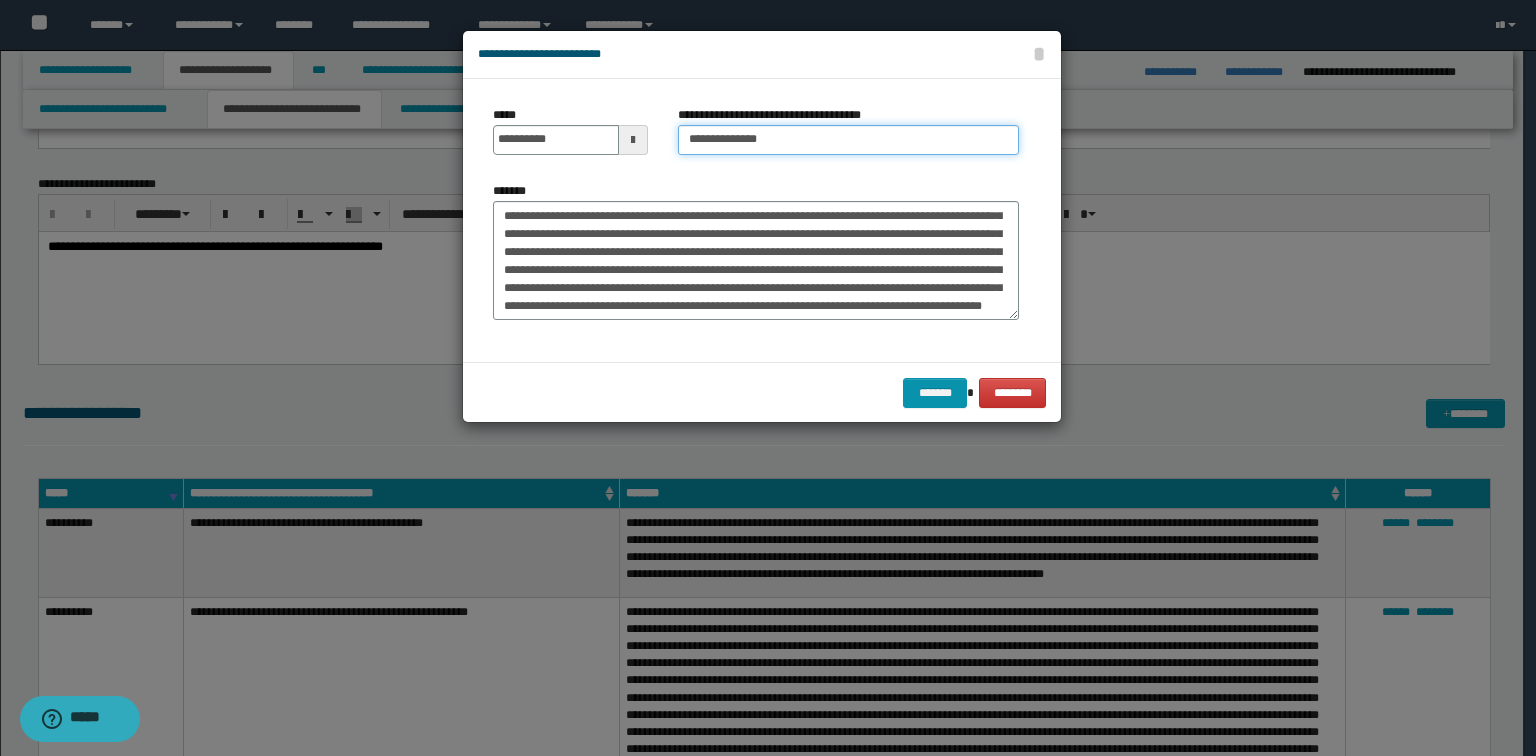 click on "**********" at bounding box center (848, 140) 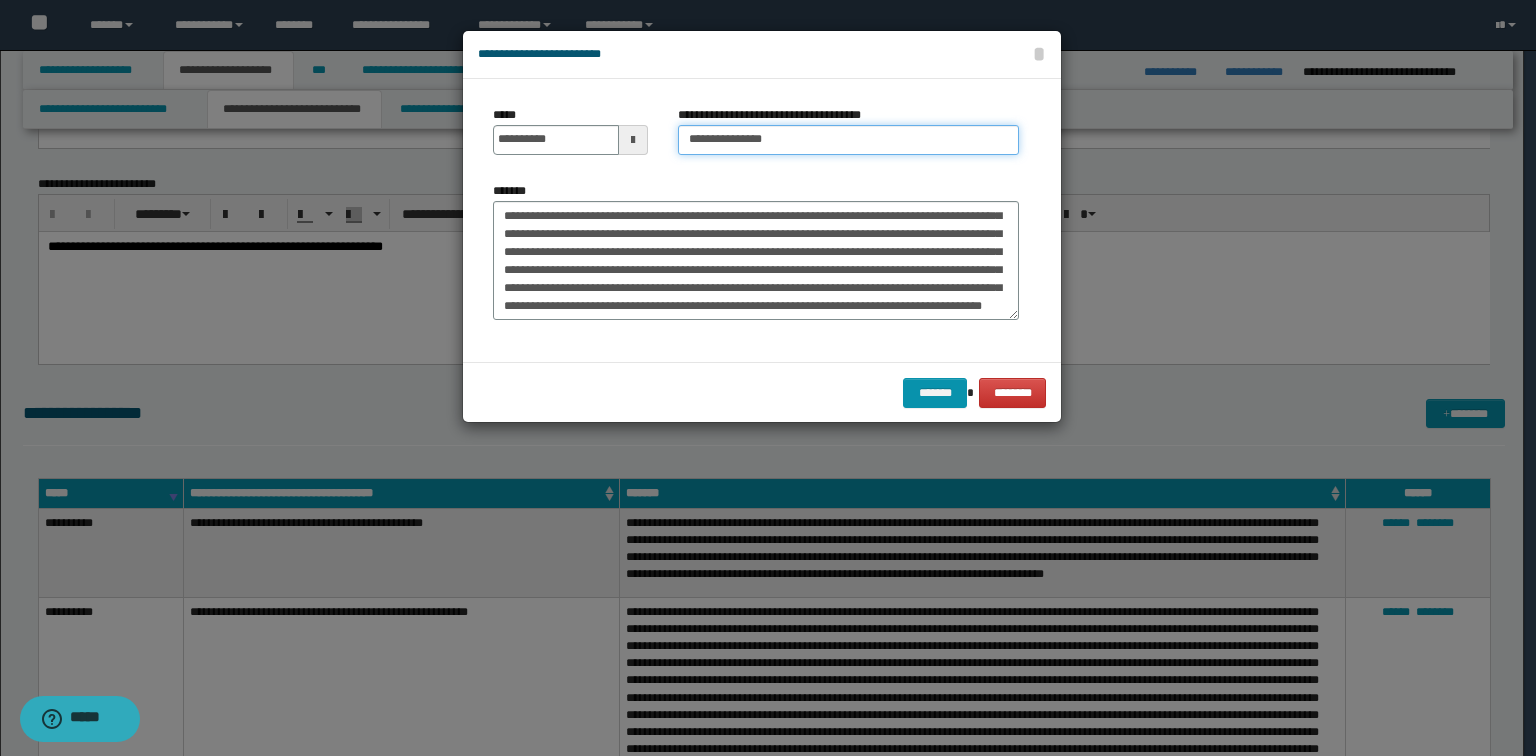 paste on "**********" 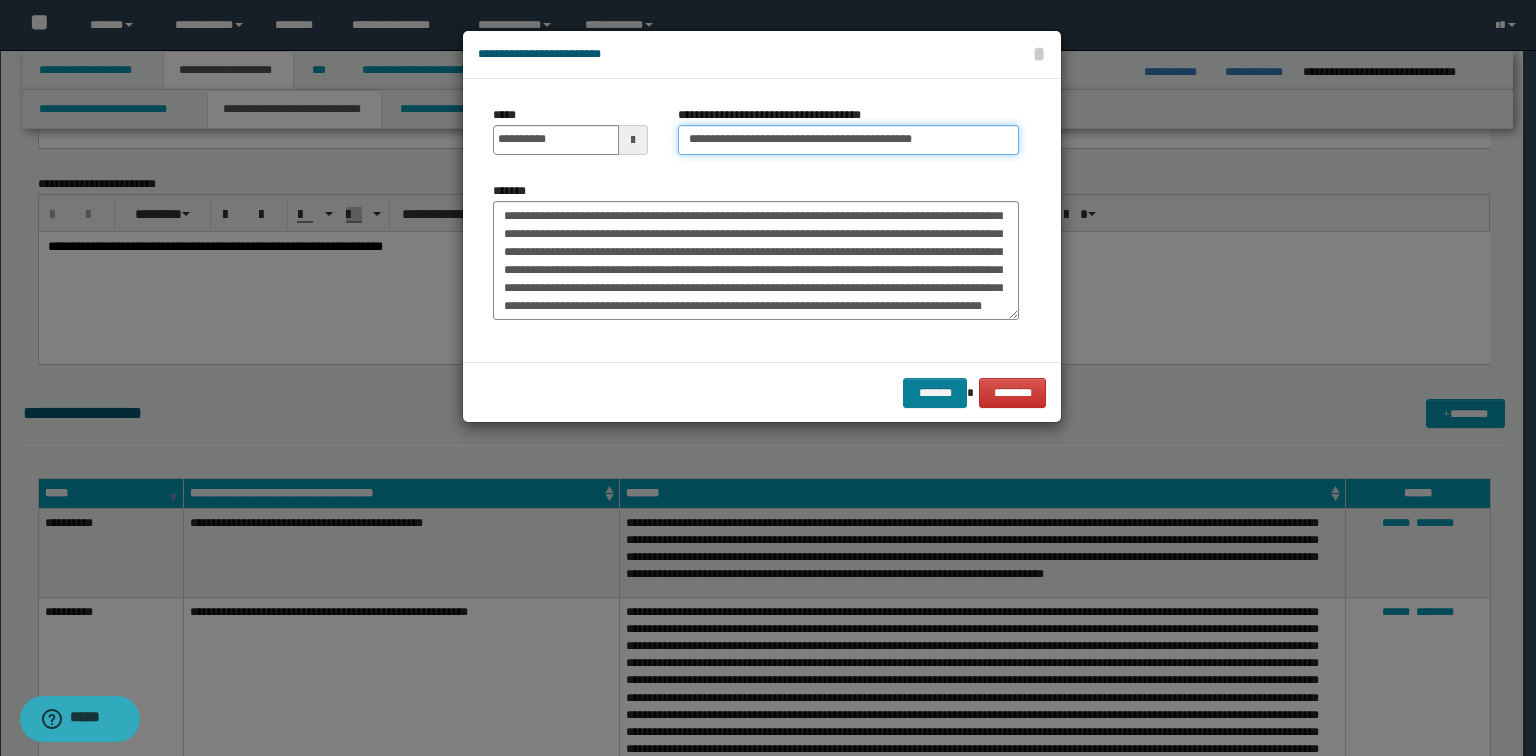 type on "**********" 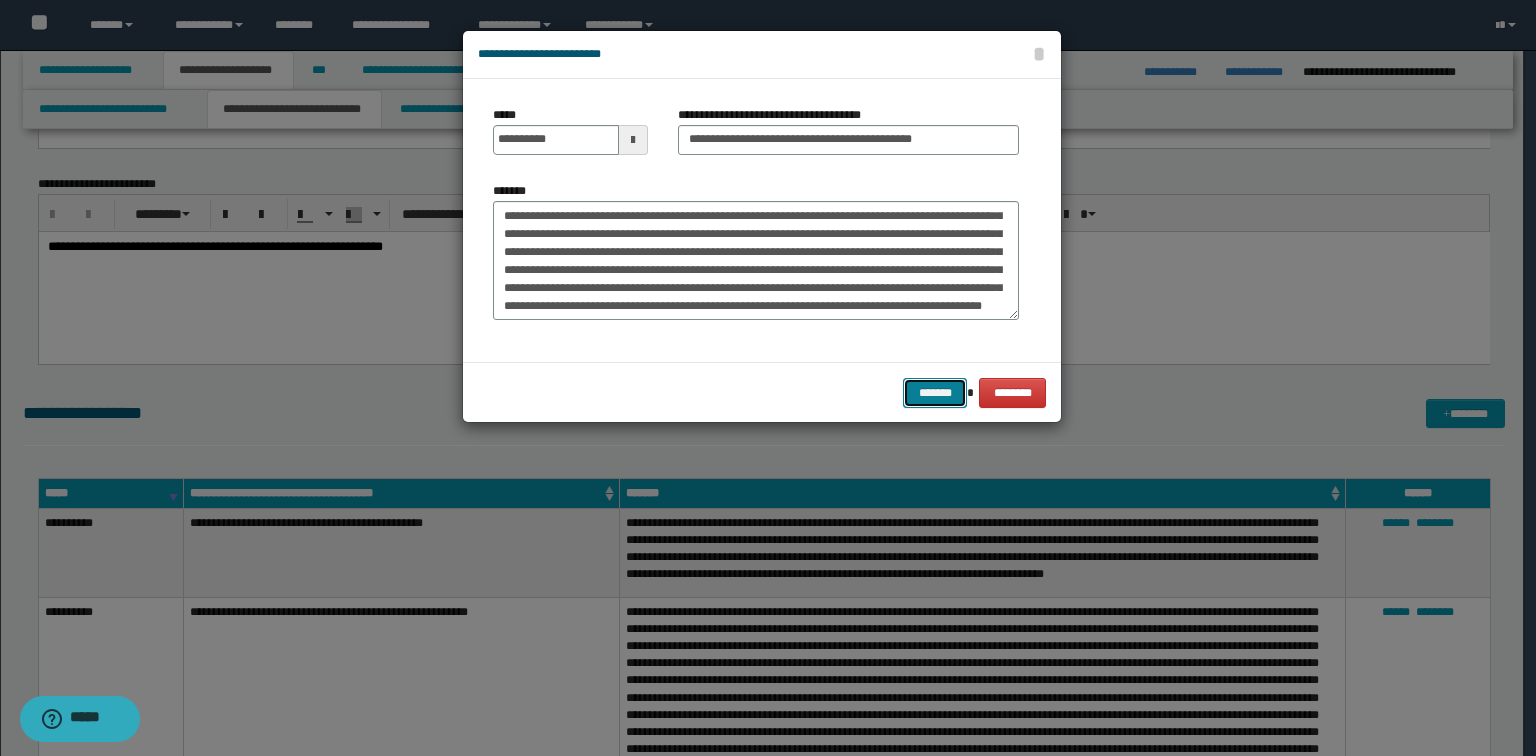 click on "*******" at bounding box center (935, 393) 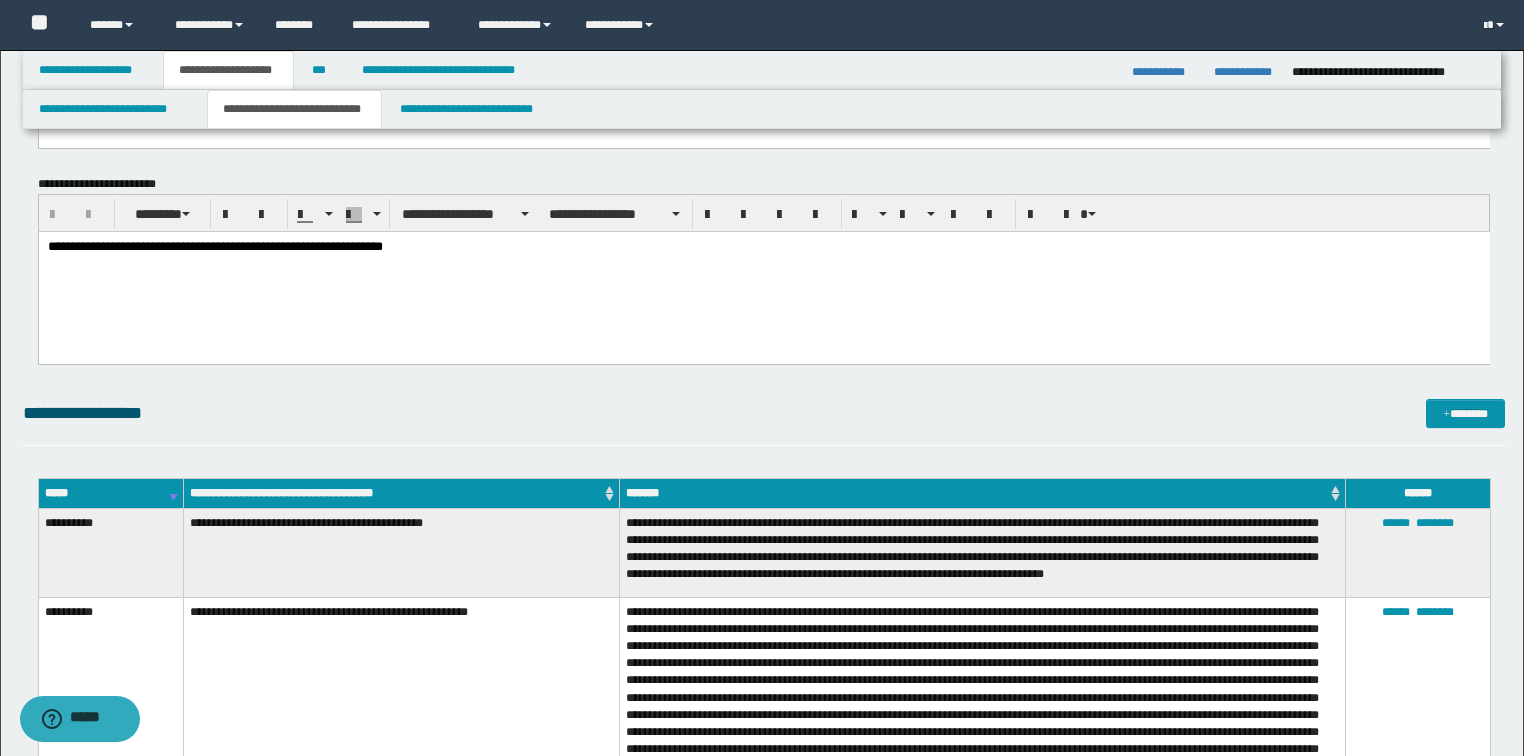 click on "*****" at bounding box center [110, 493] 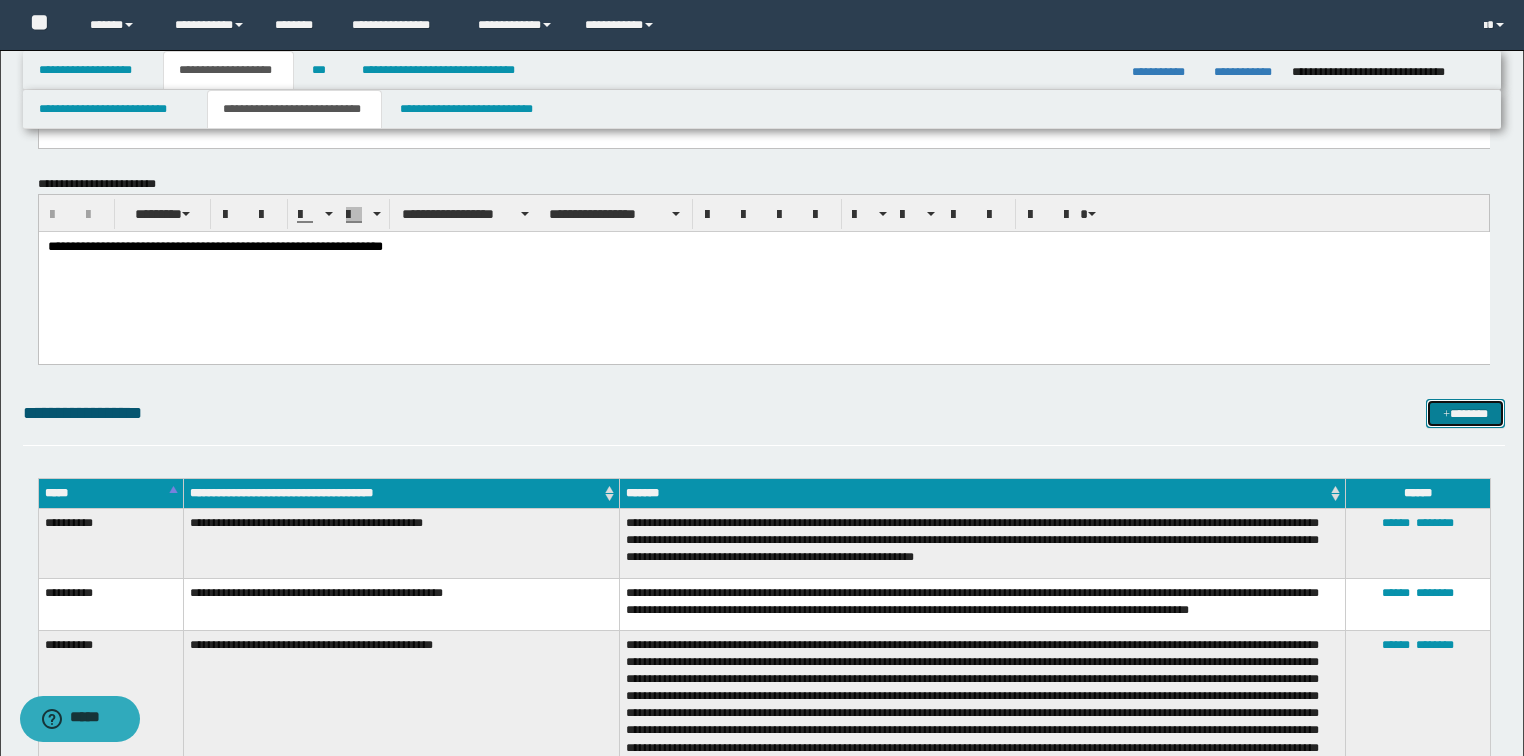 click on "*******" at bounding box center (1465, 414) 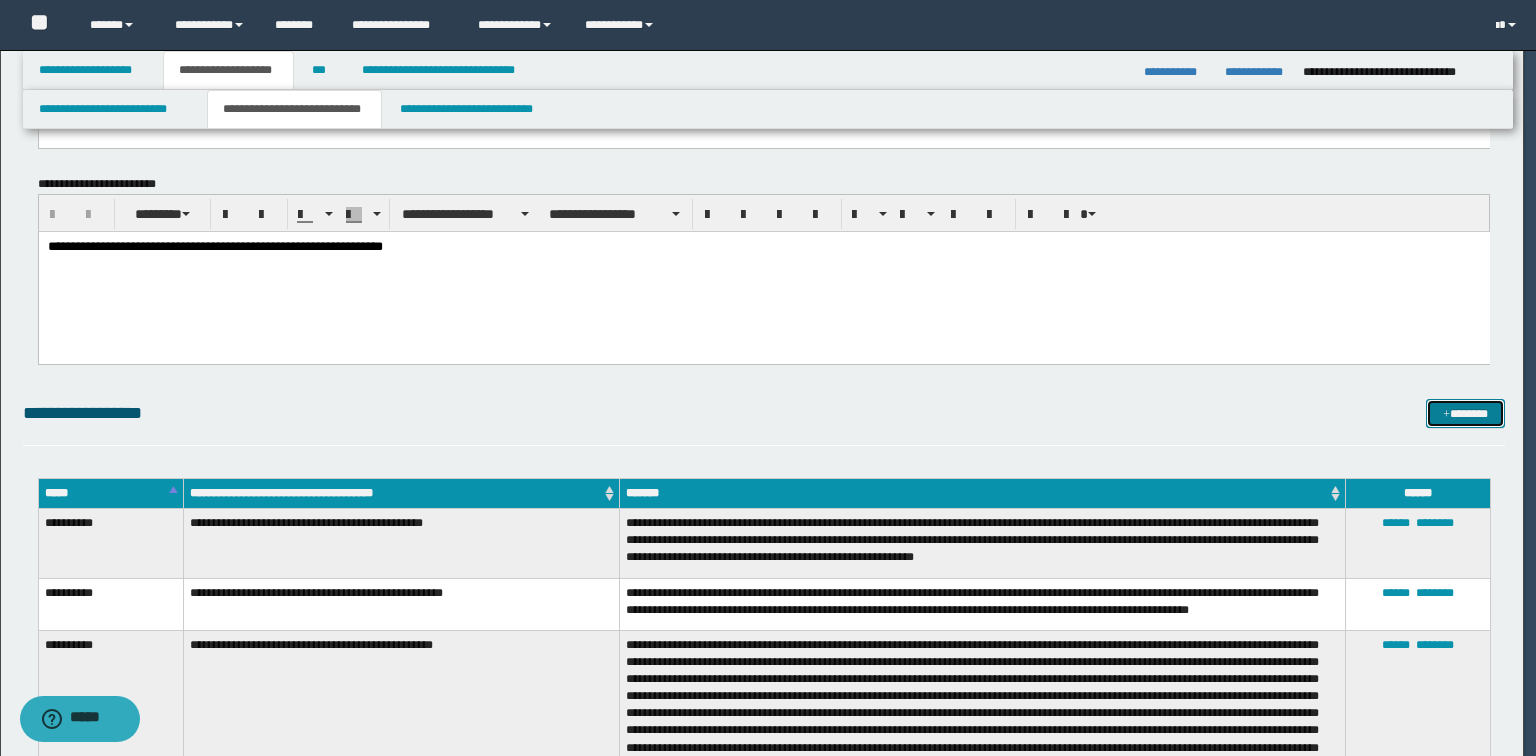 scroll, scrollTop: 0, scrollLeft: 0, axis: both 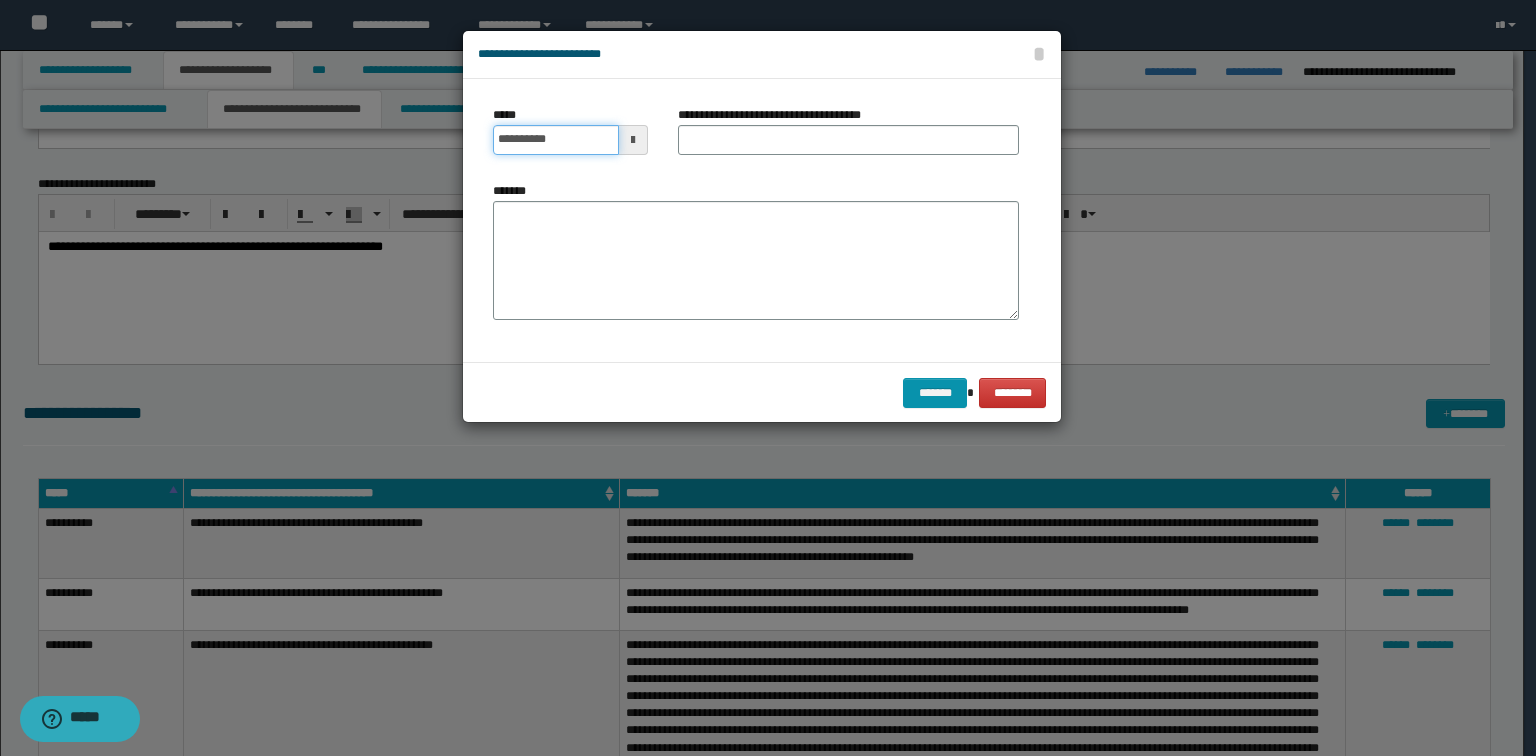 click on "**********" at bounding box center [556, 140] 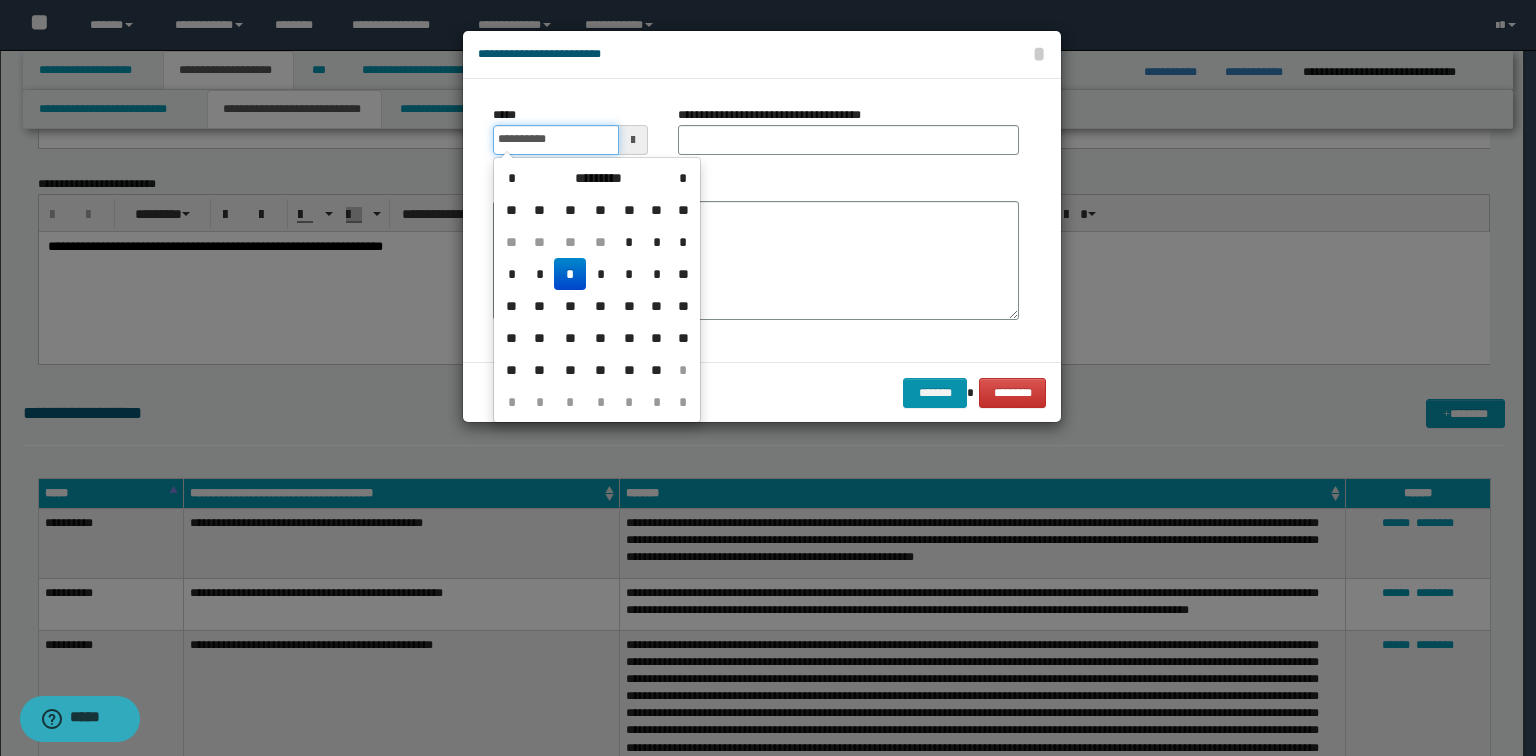 type on "**********" 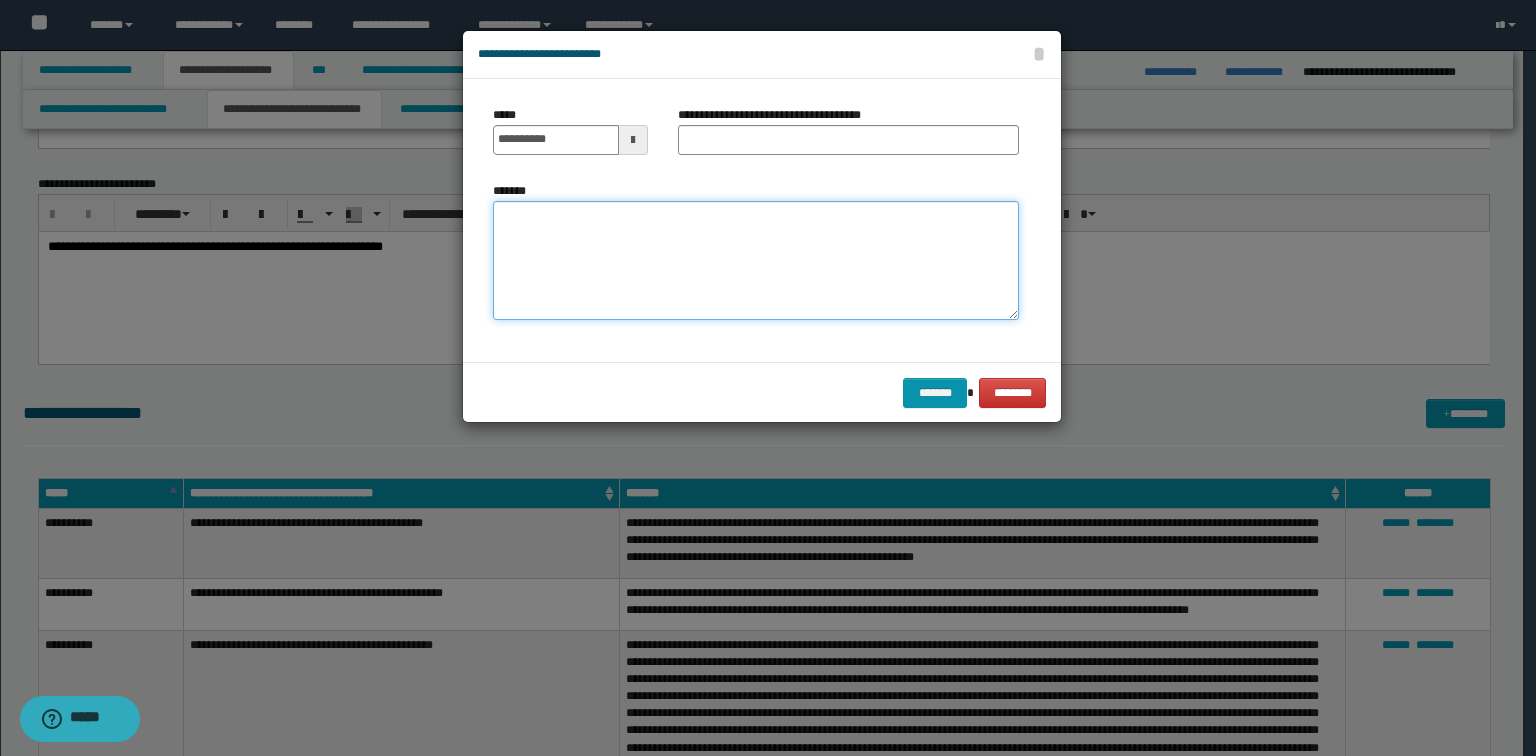 click on "*******" at bounding box center (756, 261) 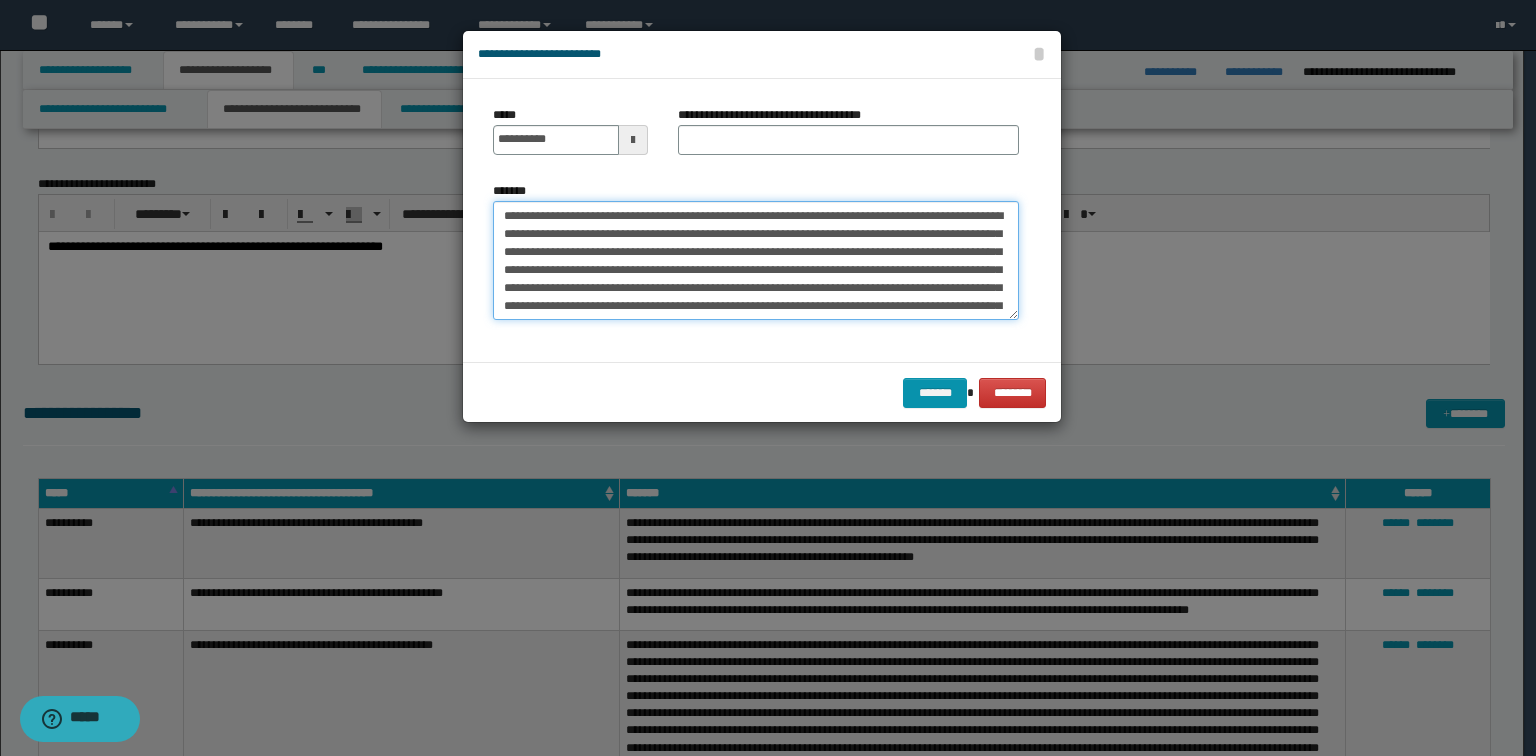 scroll, scrollTop: 30, scrollLeft: 0, axis: vertical 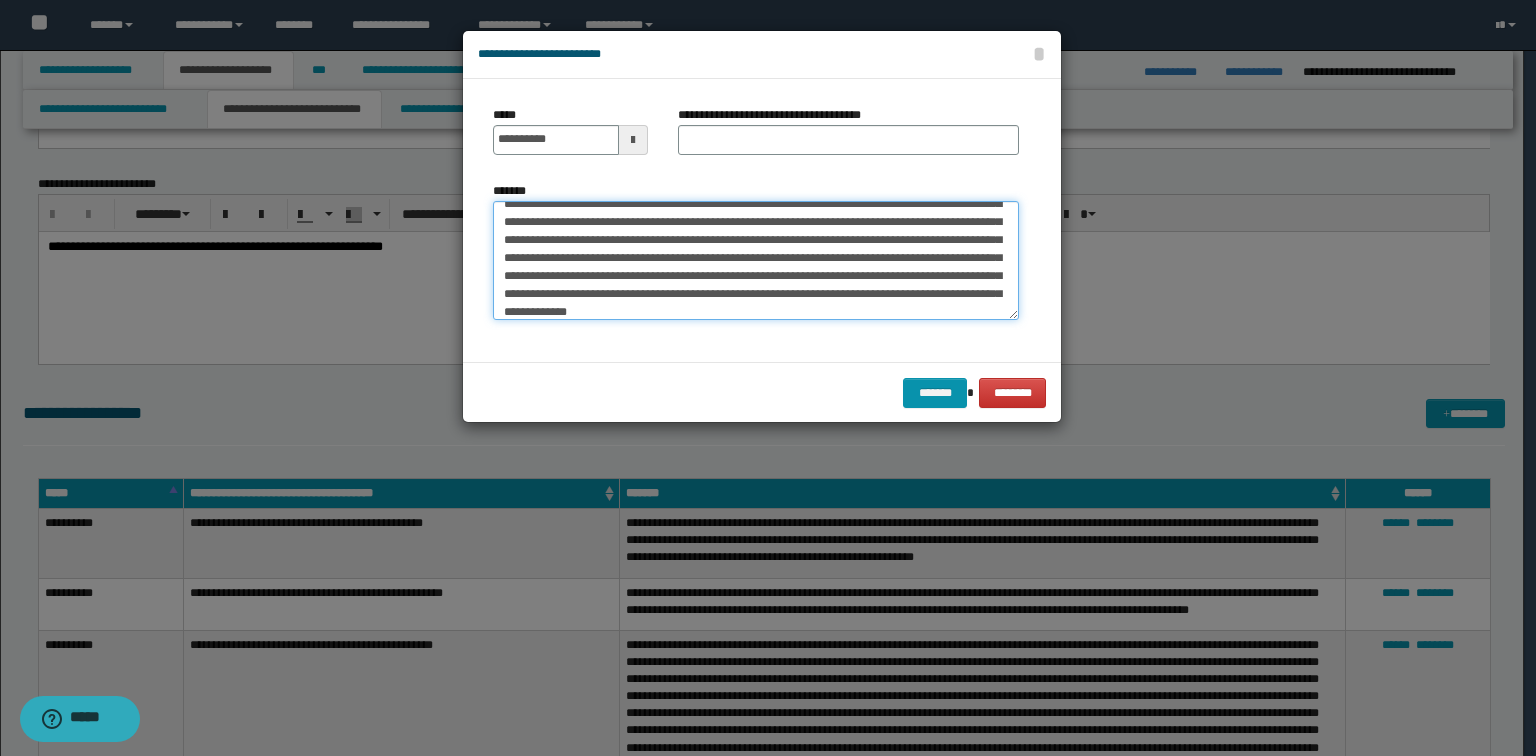 type on "**********" 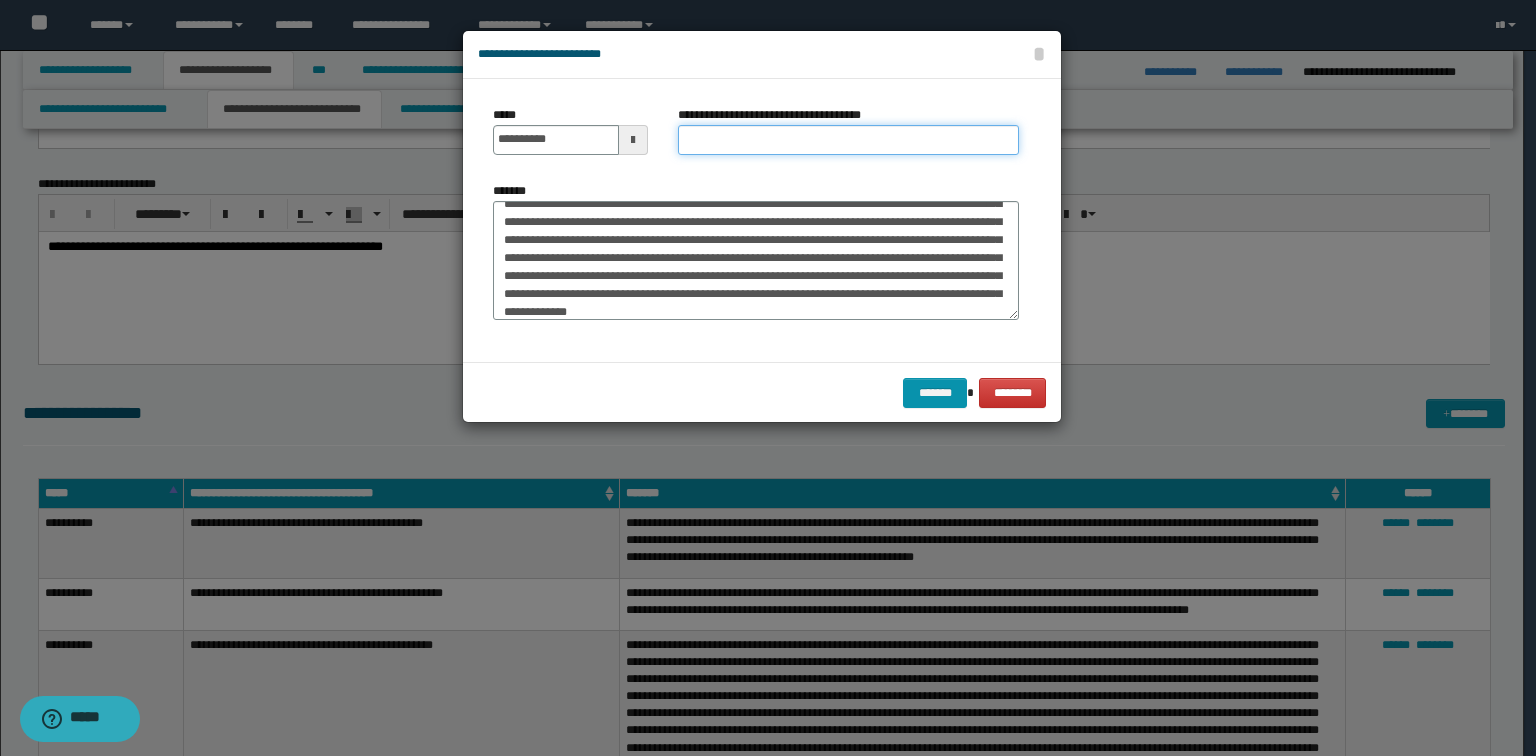 click on "**********" at bounding box center [848, 140] 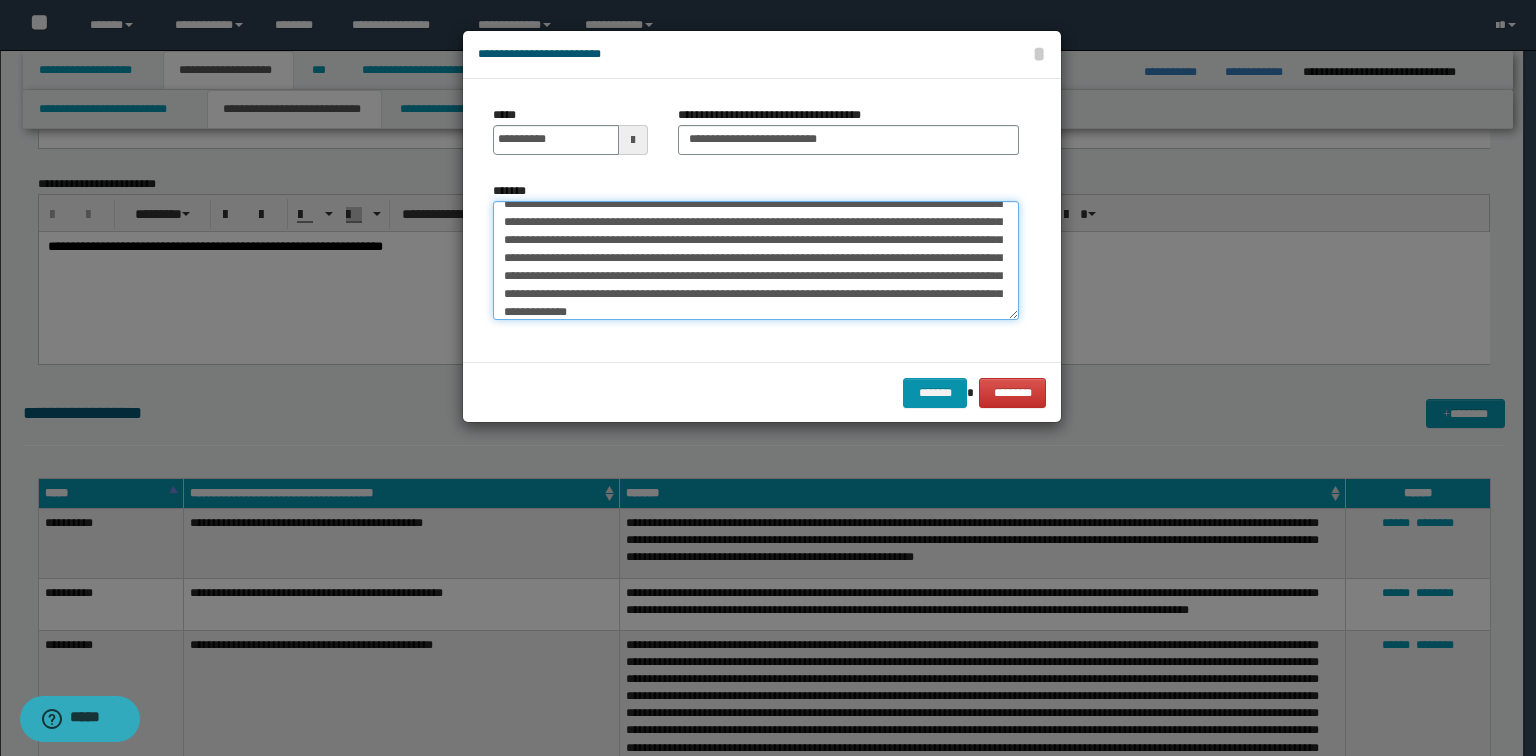 click on "**********" at bounding box center [756, 261] 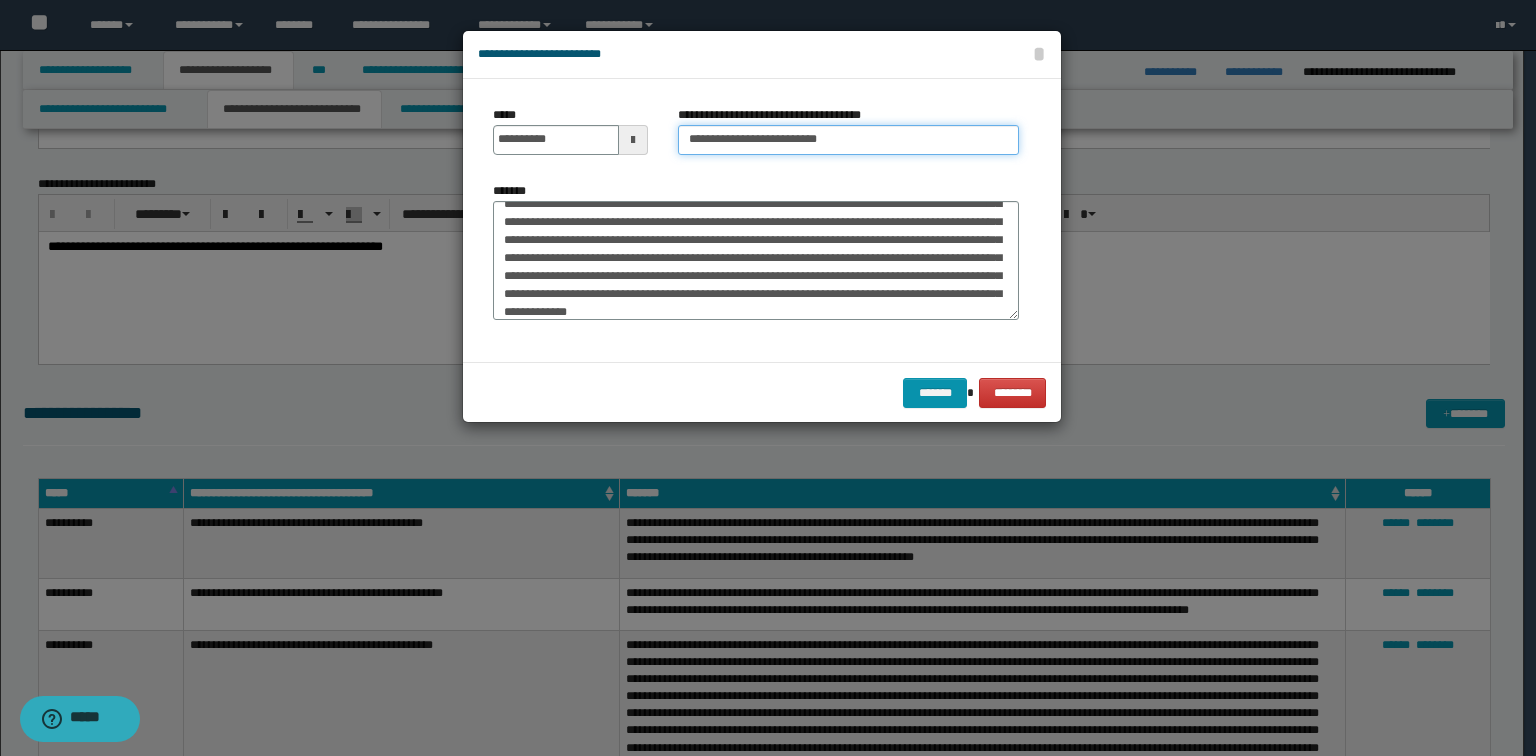 click on "**********" at bounding box center [848, 140] 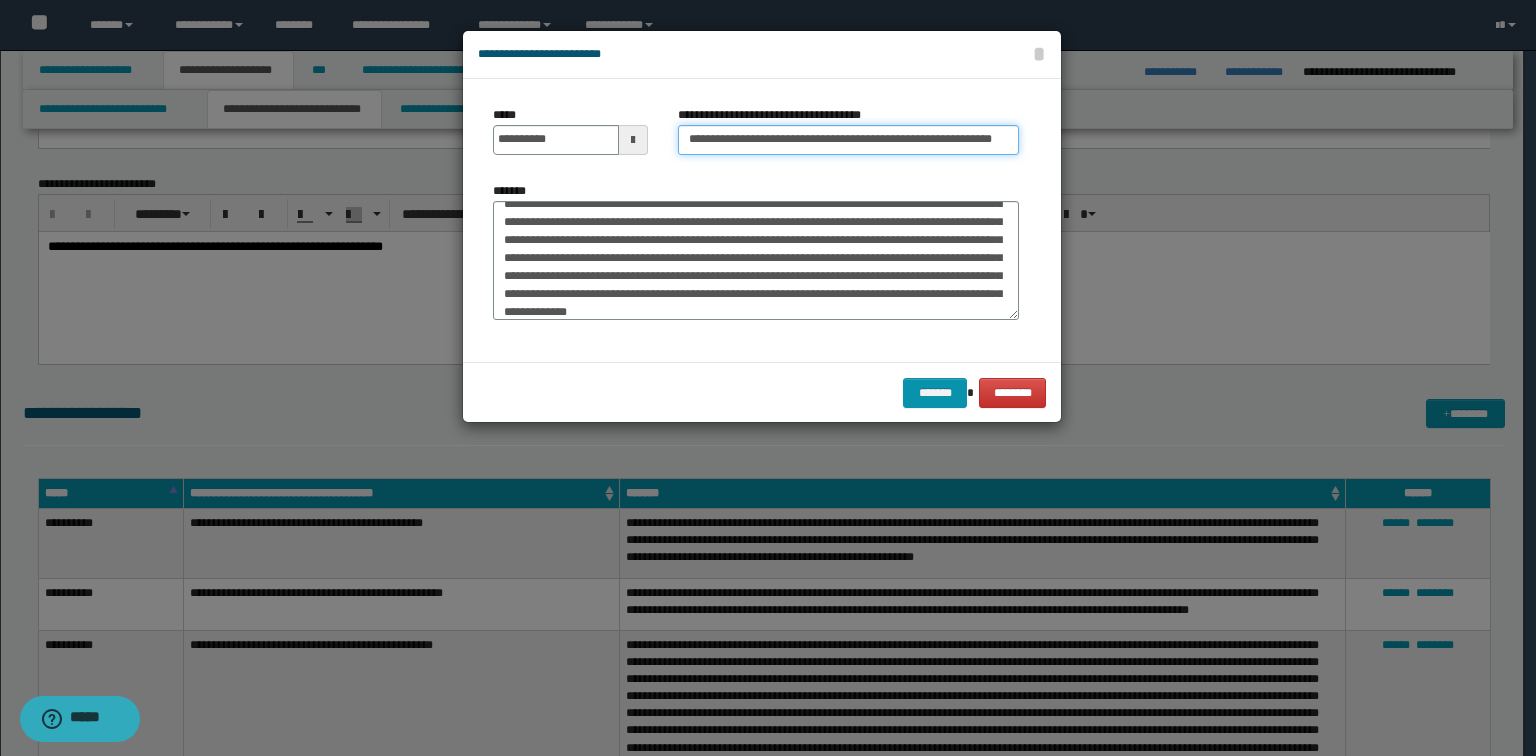 scroll, scrollTop: 0, scrollLeft: 41, axis: horizontal 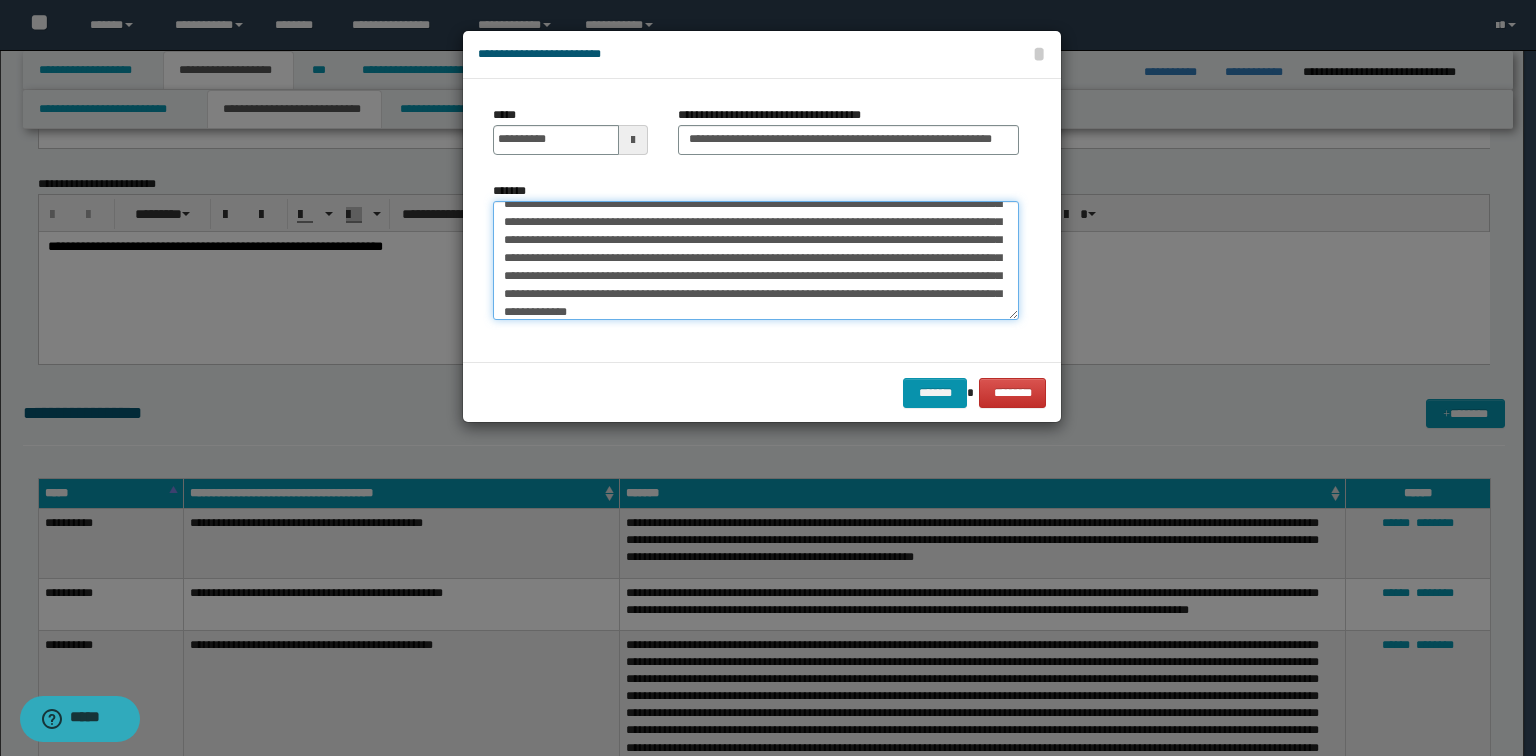 click on "**********" at bounding box center [756, 261] 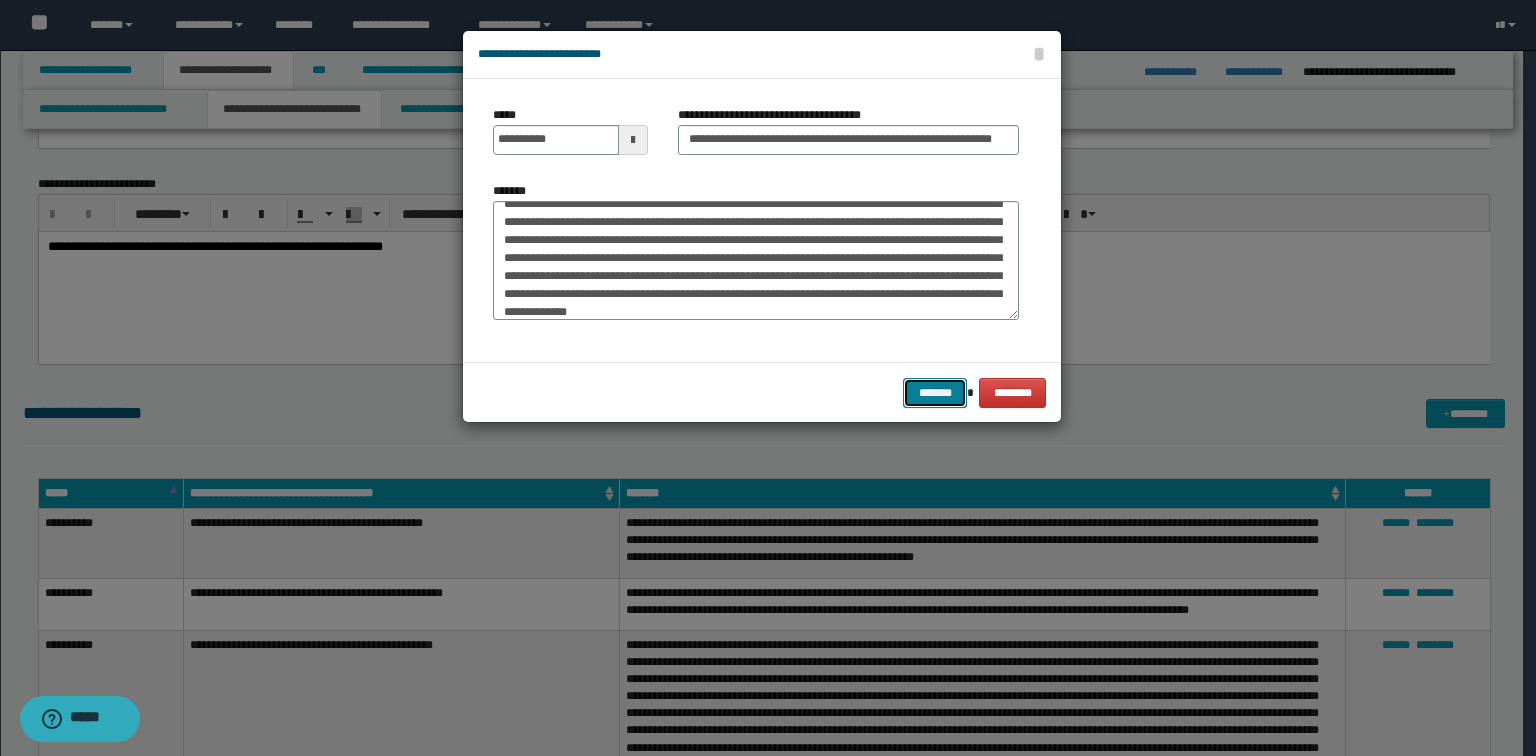 click on "*******" at bounding box center (935, 393) 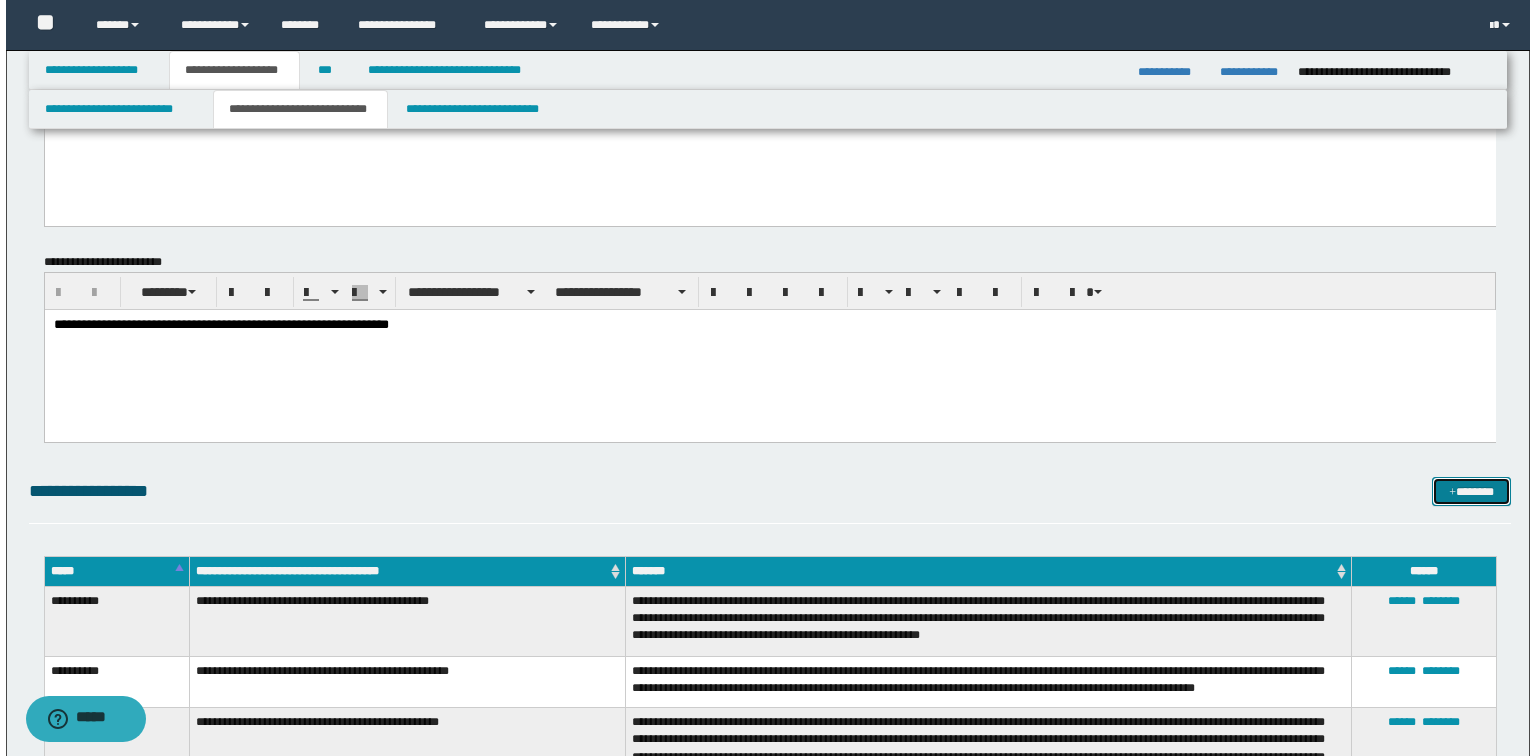 scroll, scrollTop: 880, scrollLeft: 0, axis: vertical 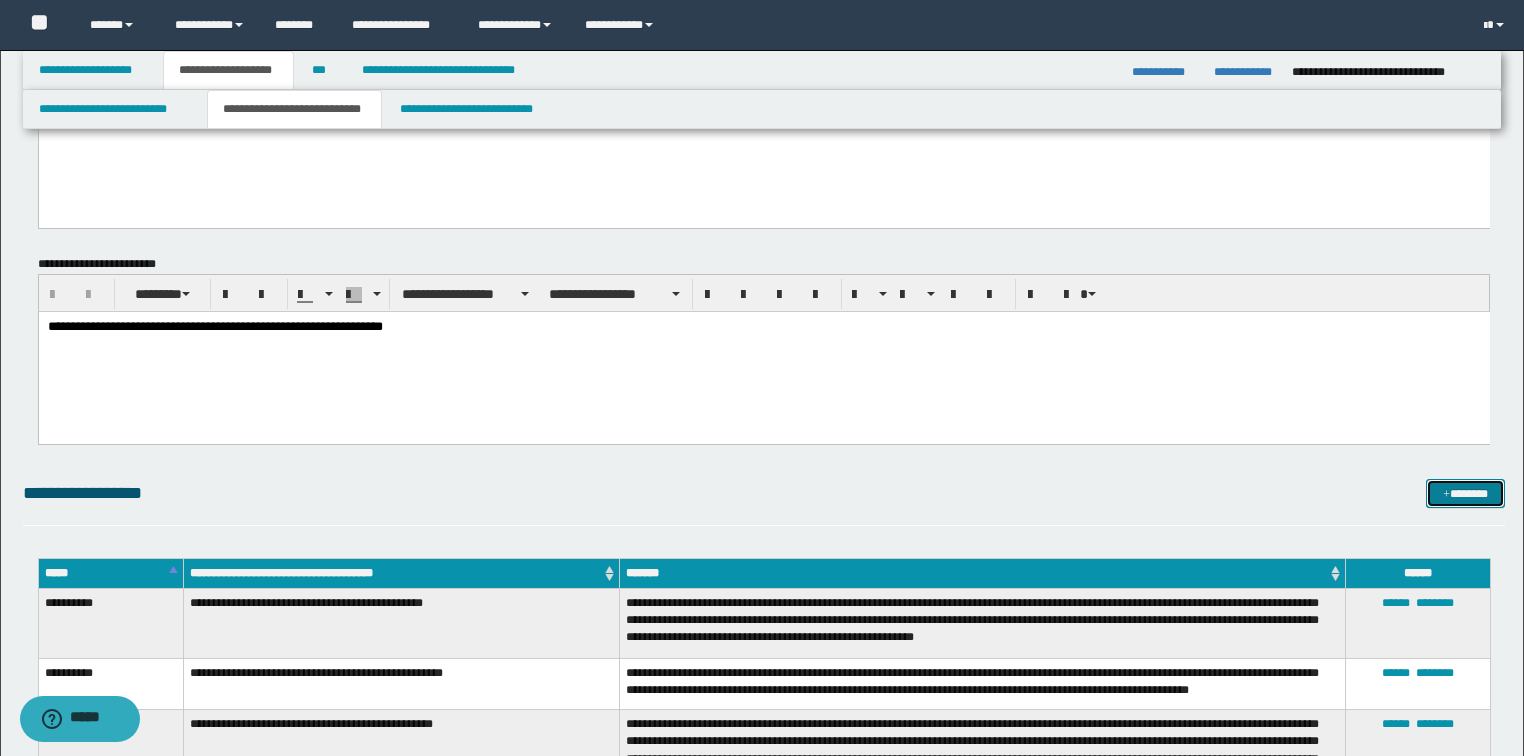 click on "*******" at bounding box center [1465, 494] 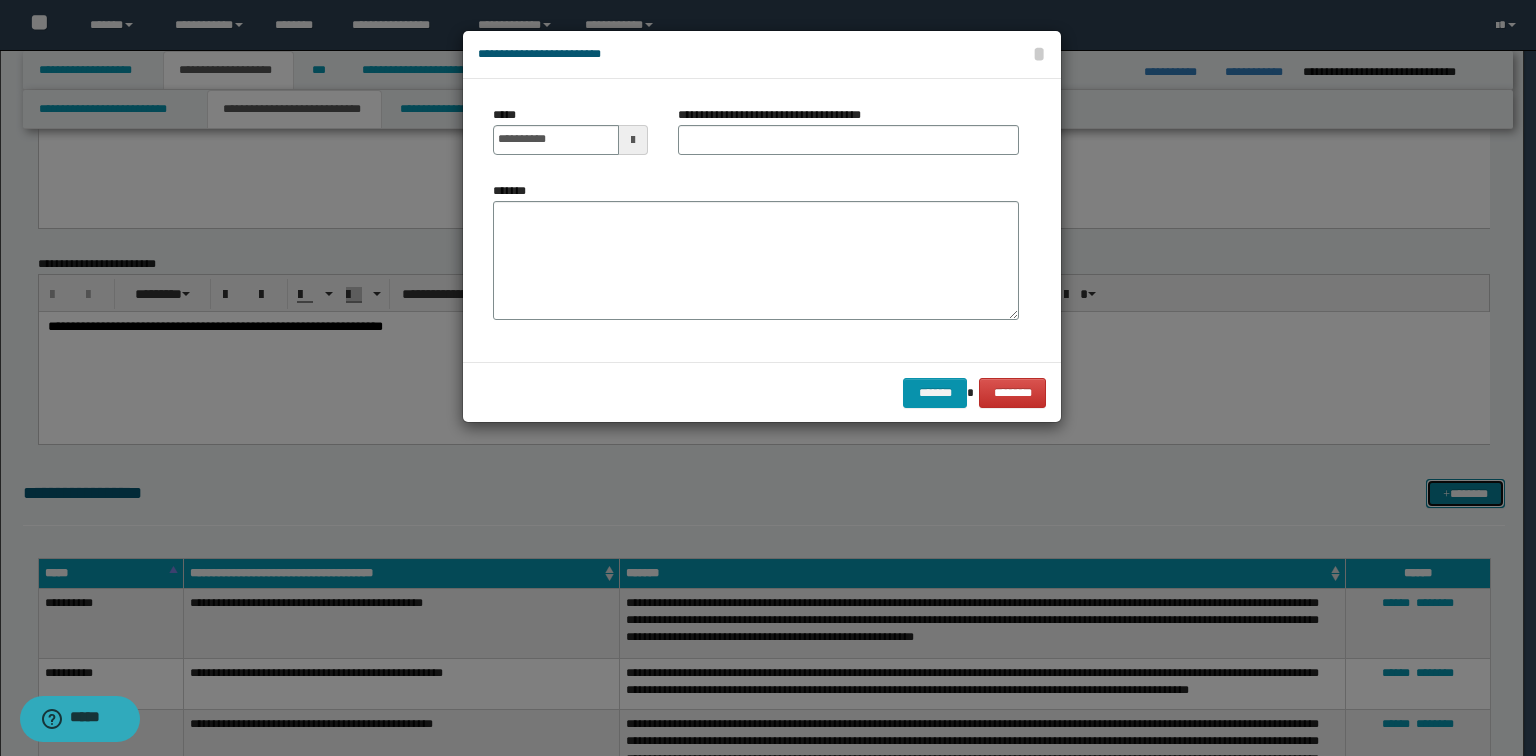 scroll, scrollTop: 0, scrollLeft: 0, axis: both 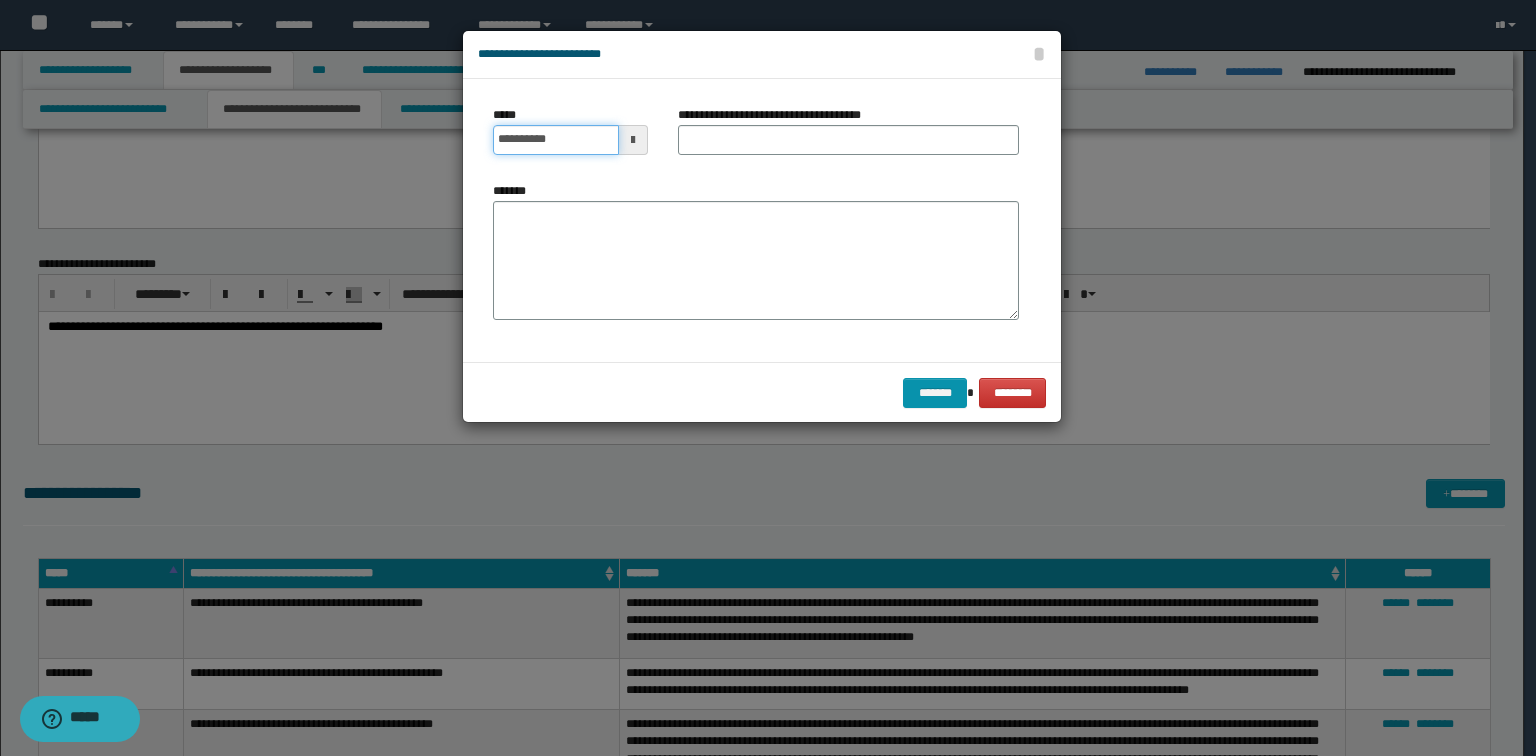 click on "**********" at bounding box center (556, 140) 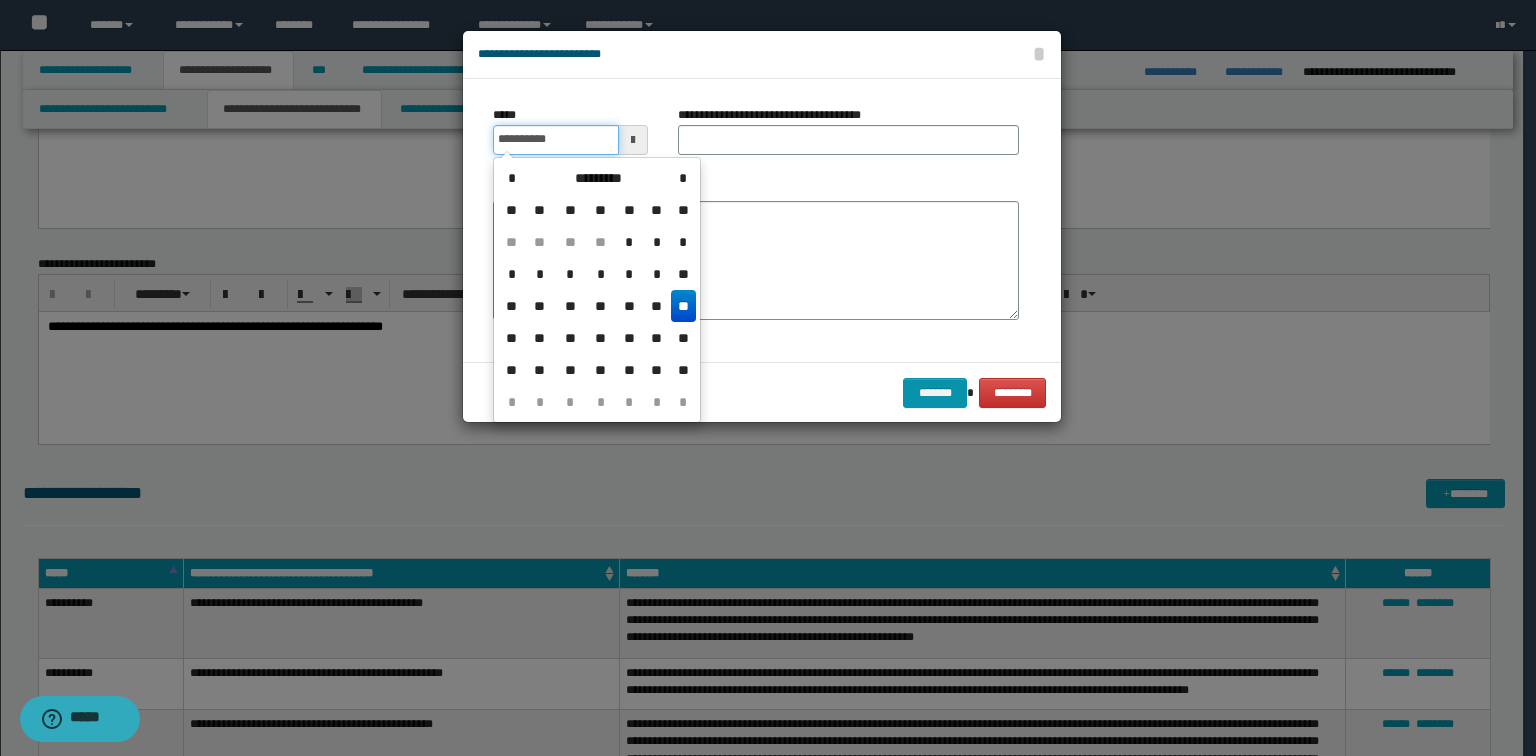 type on "**********" 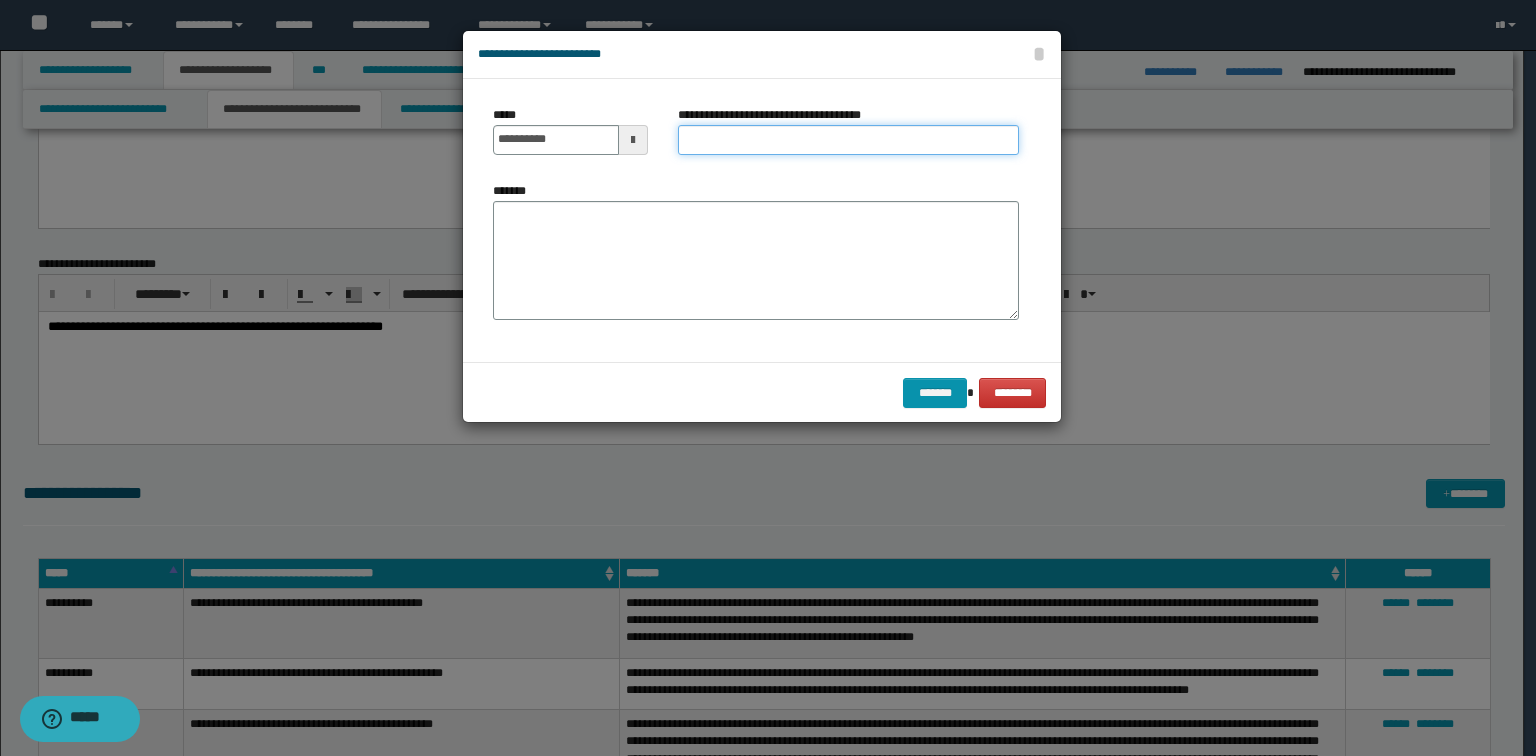 type on "*" 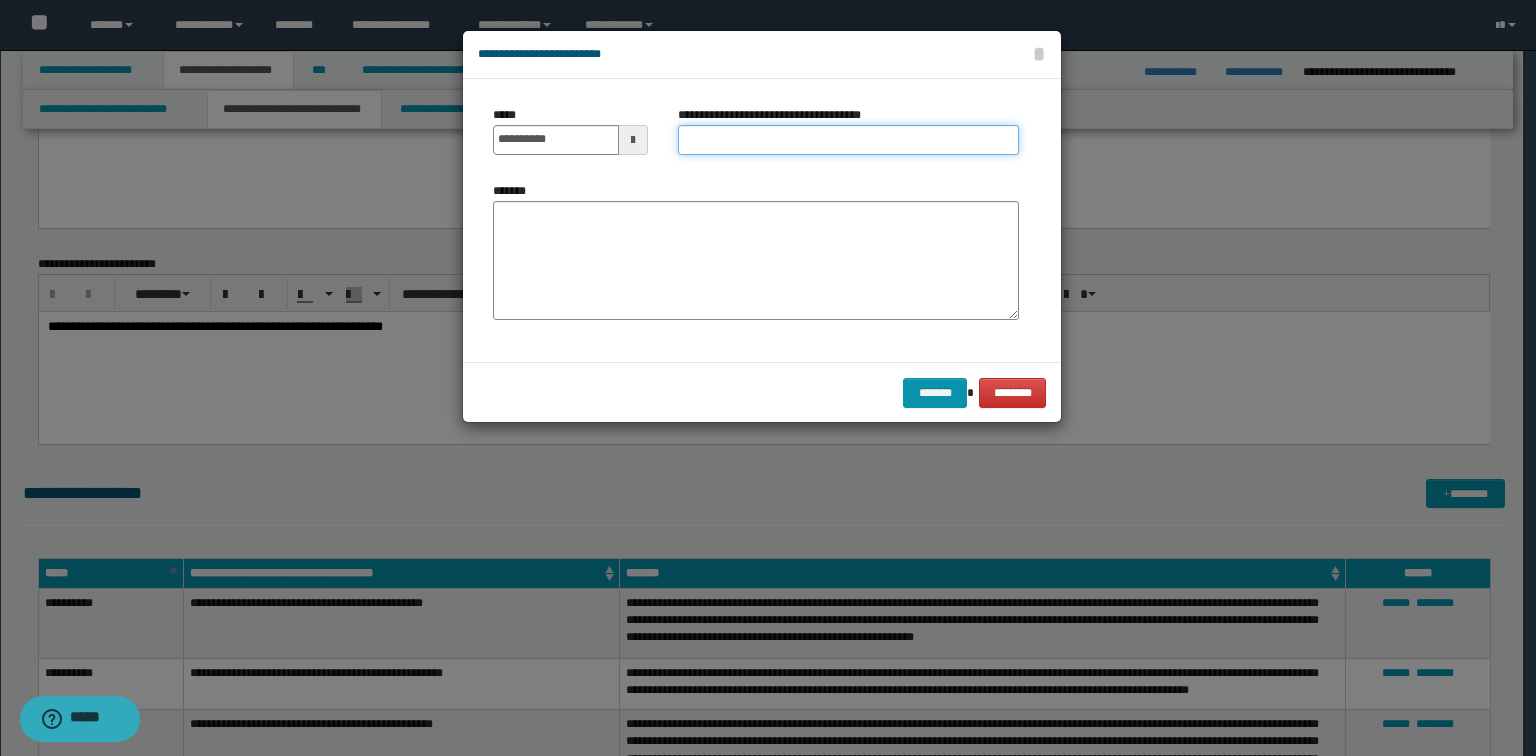 click on "**********" at bounding box center [848, 140] 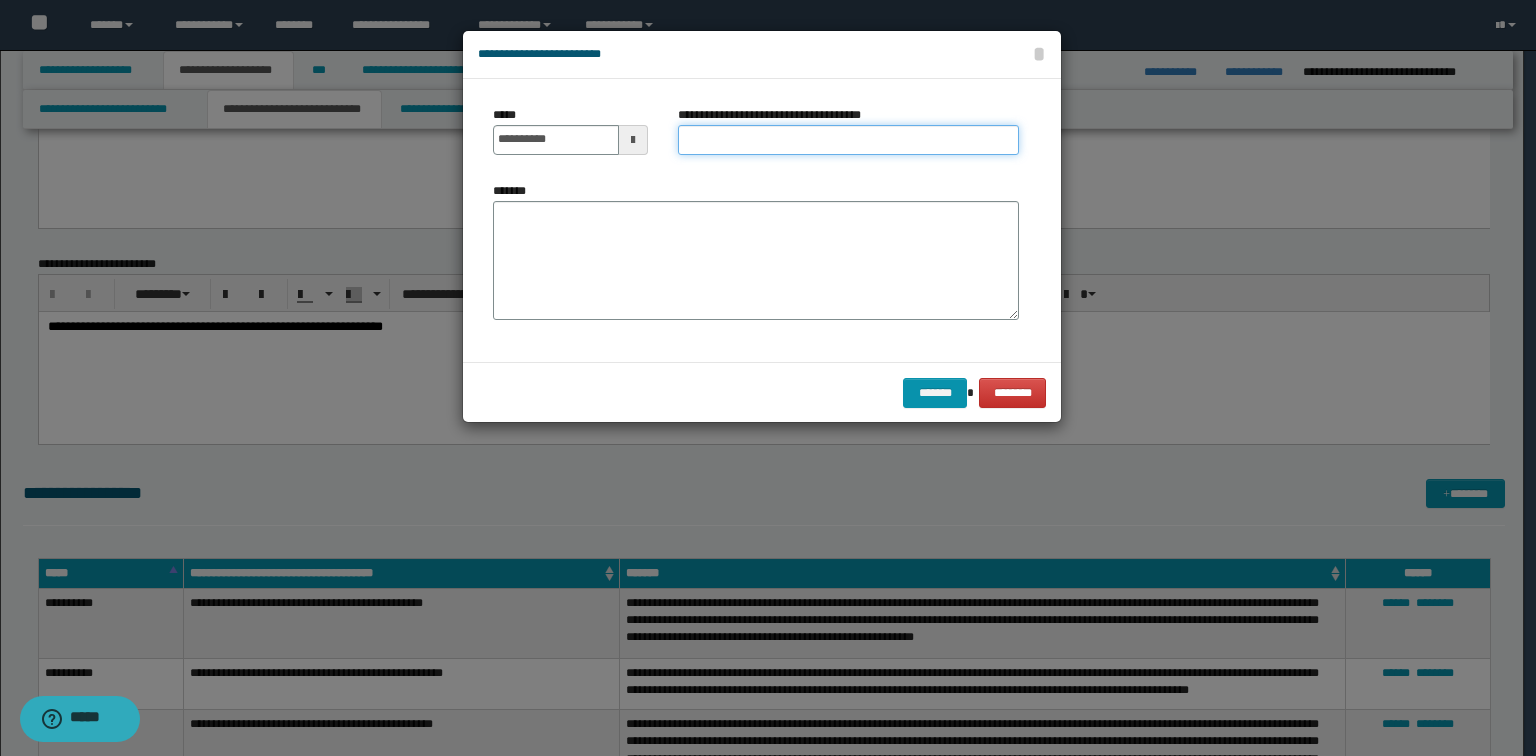 type on "*" 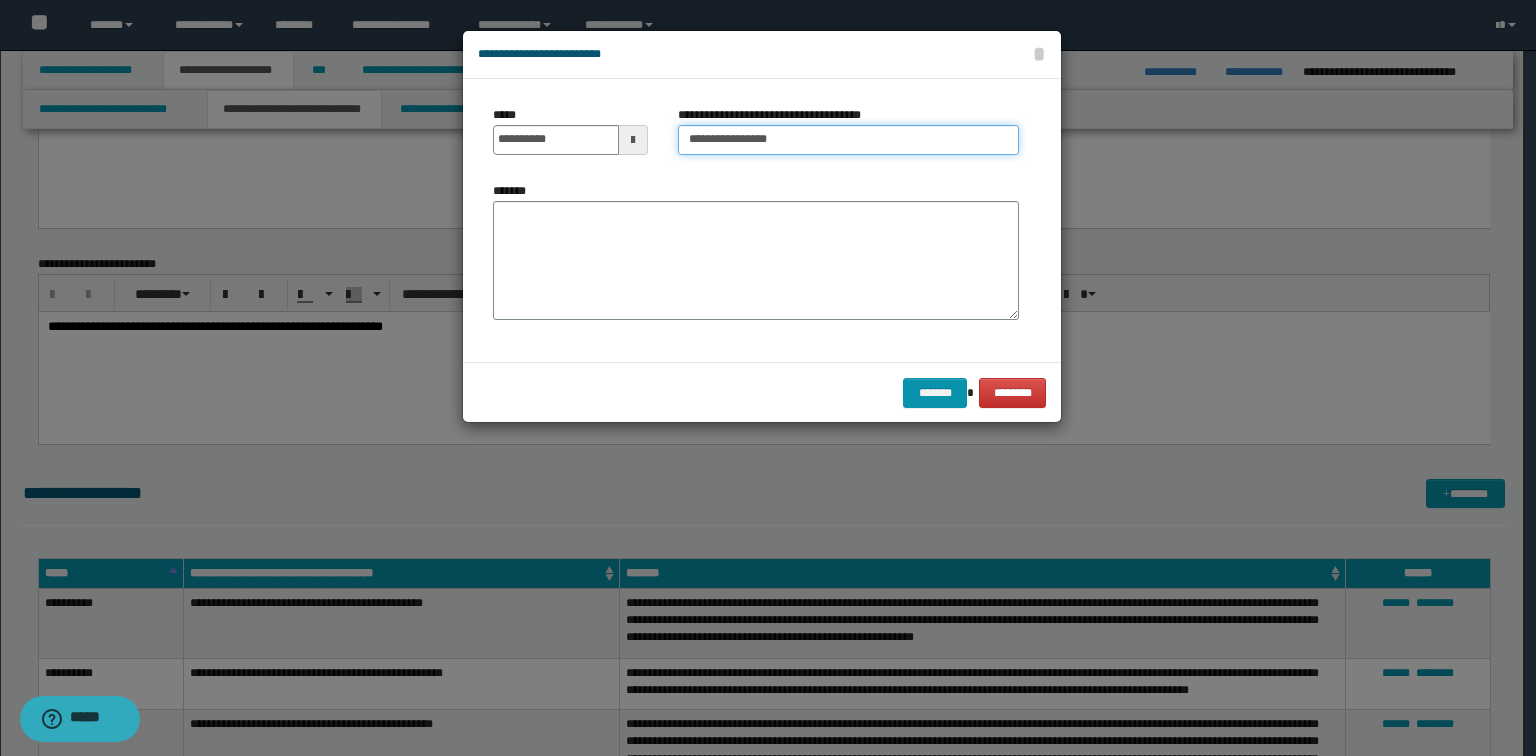 type on "**********" 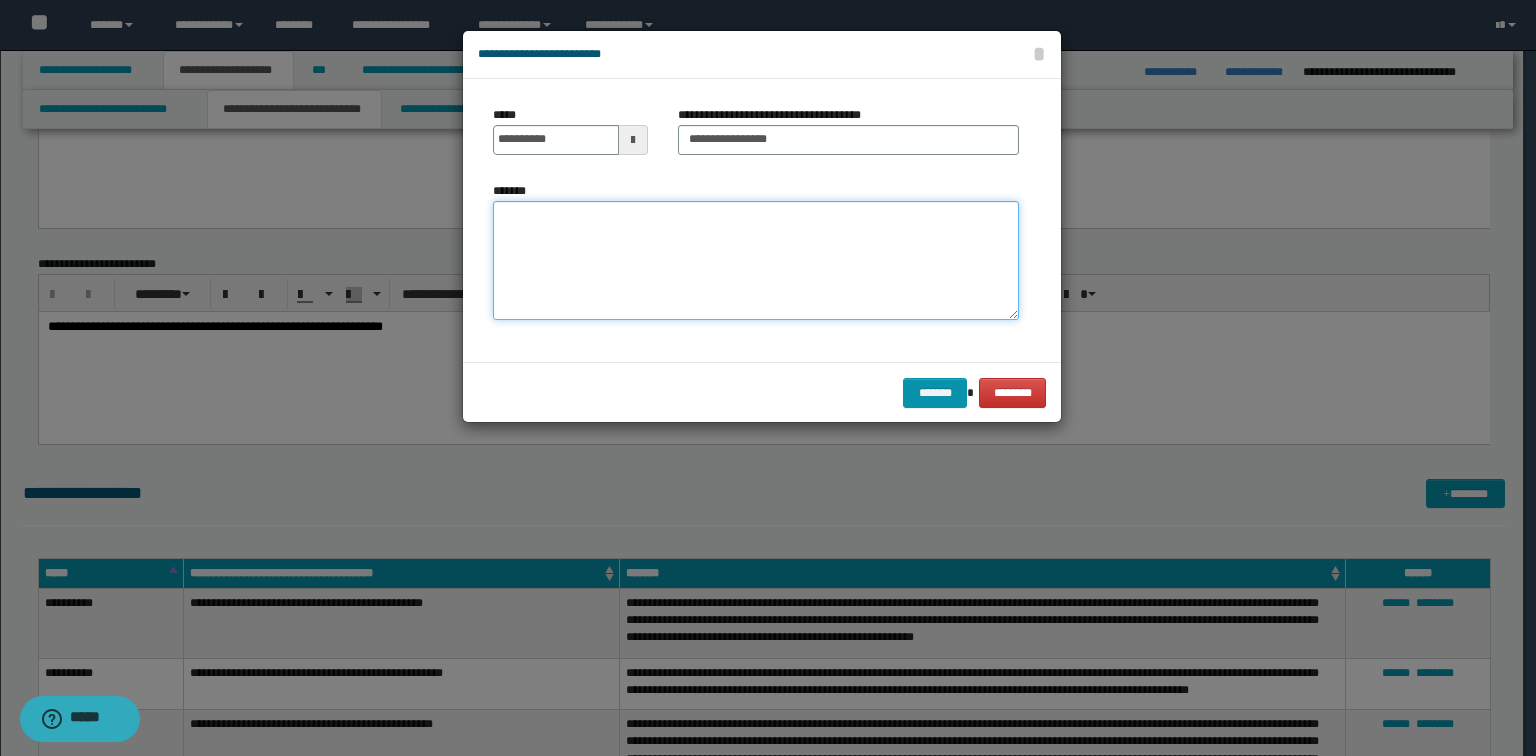 click on "*******" at bounding box center [756, 261] 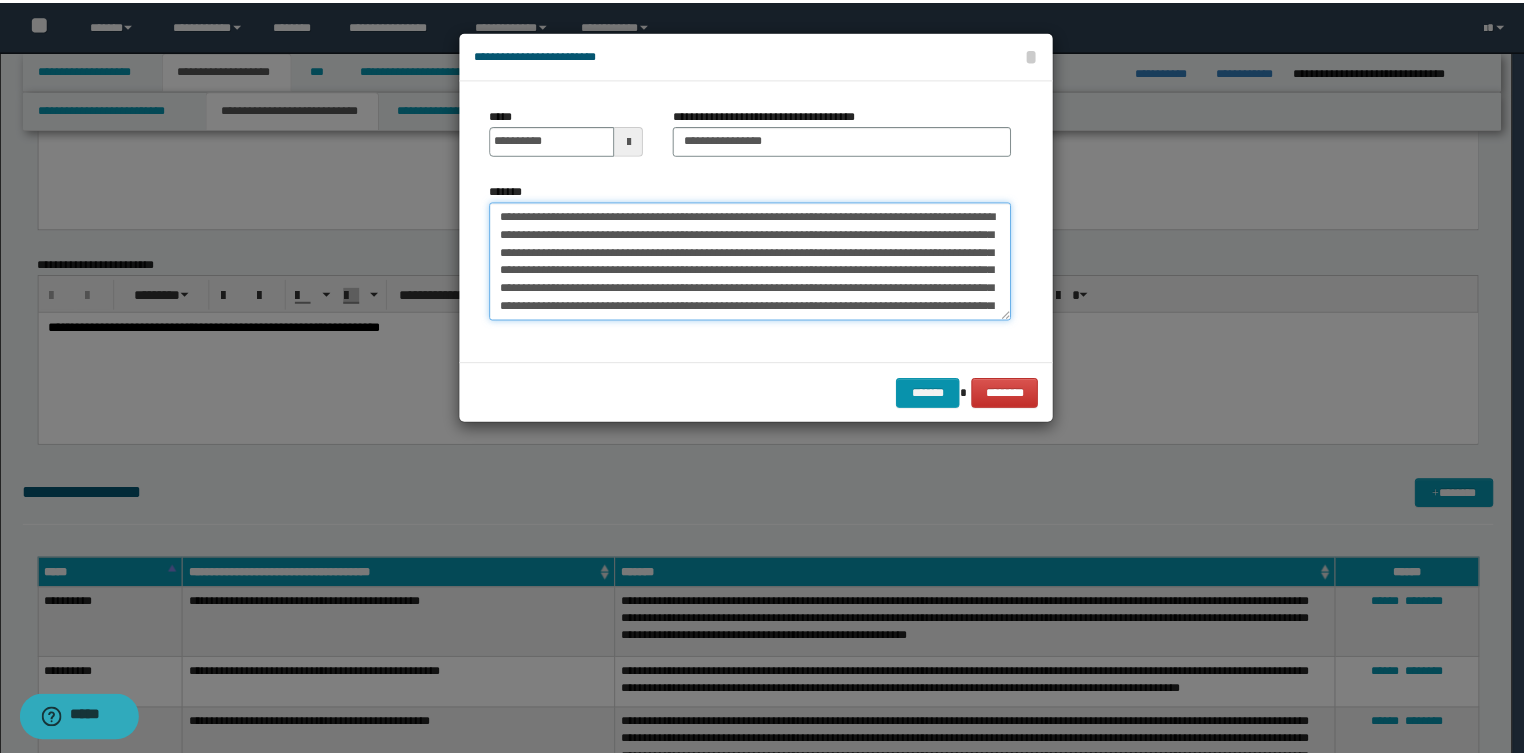 scroll, scrollTop: 48, scrollLeft: 0, axis: vertical 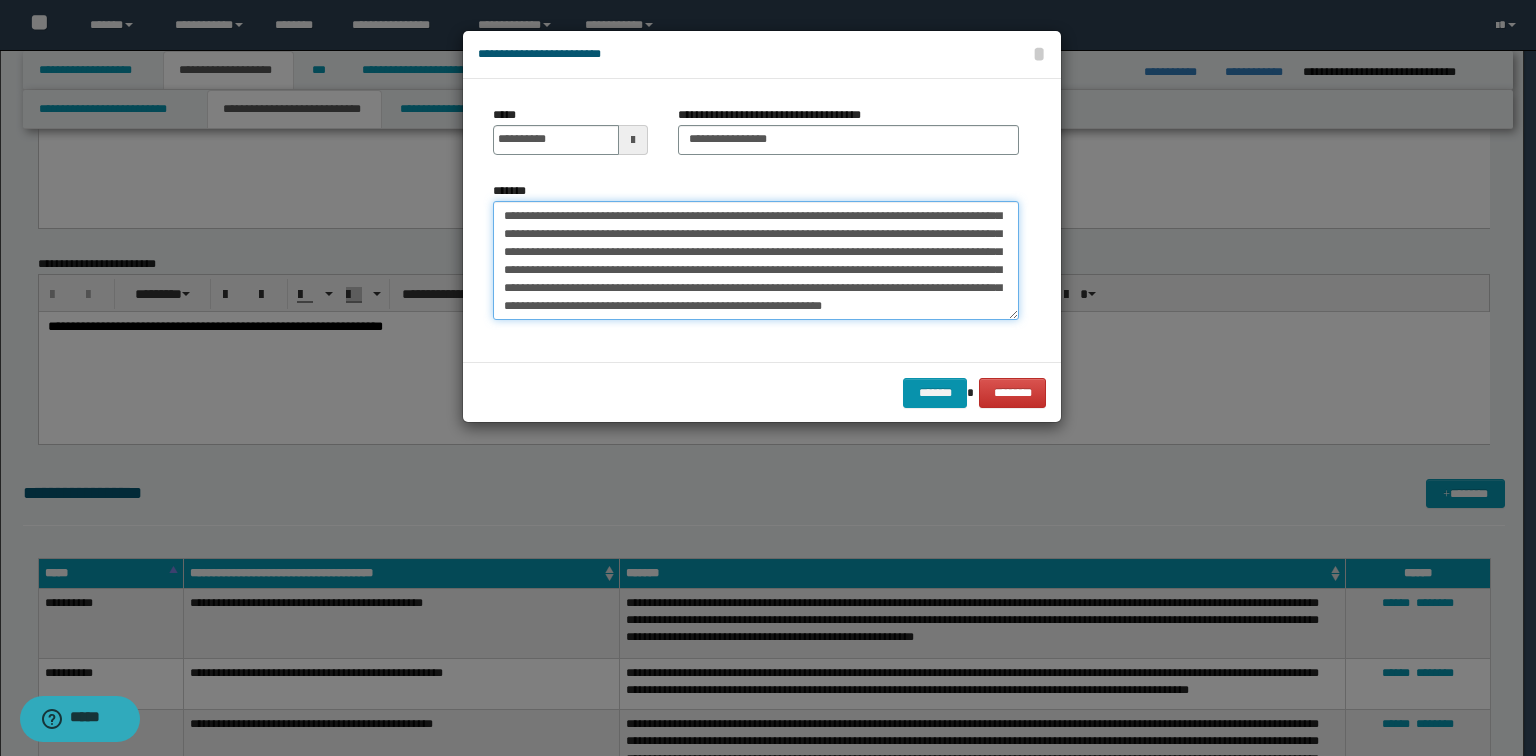 type on "**********" 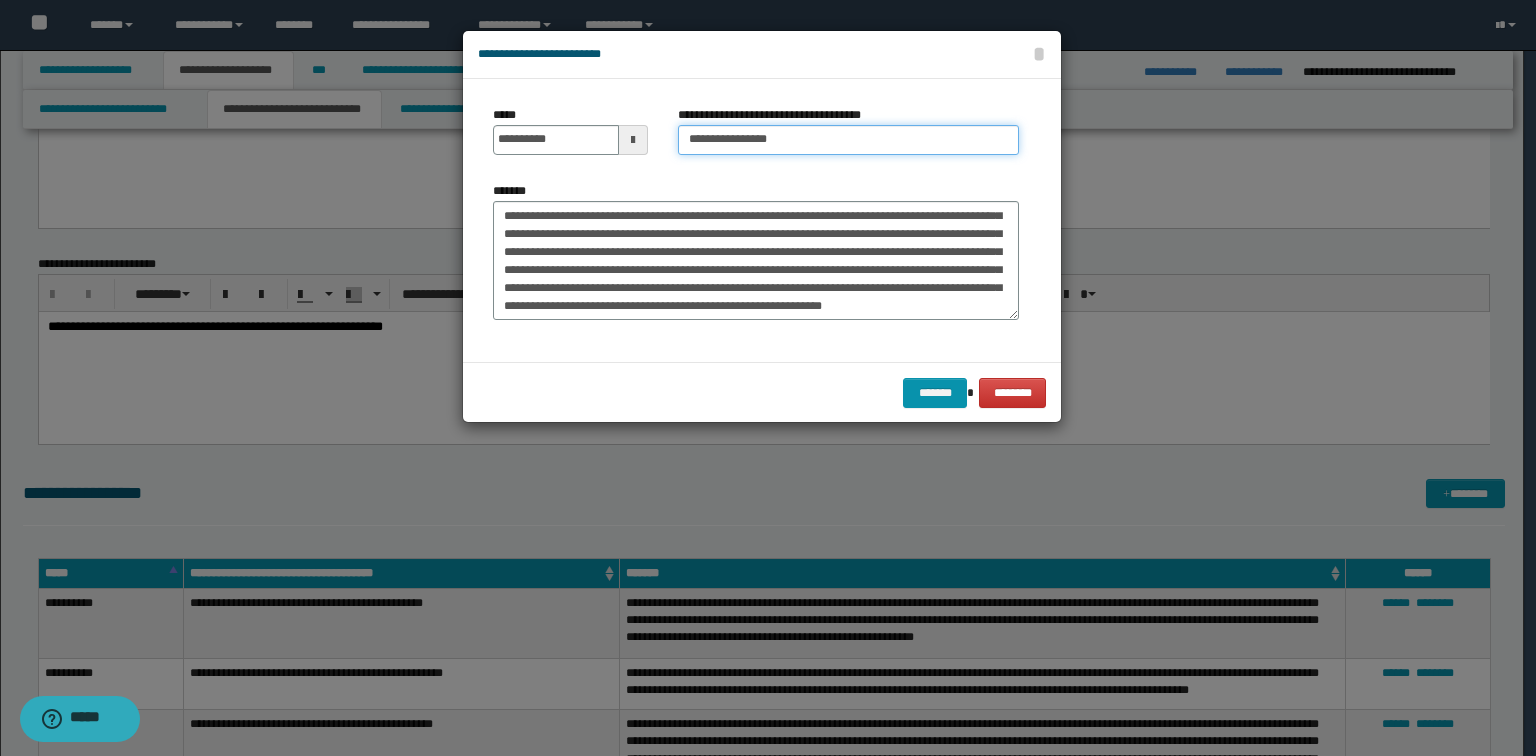 click on "**********" at bounding box center [848, 140] 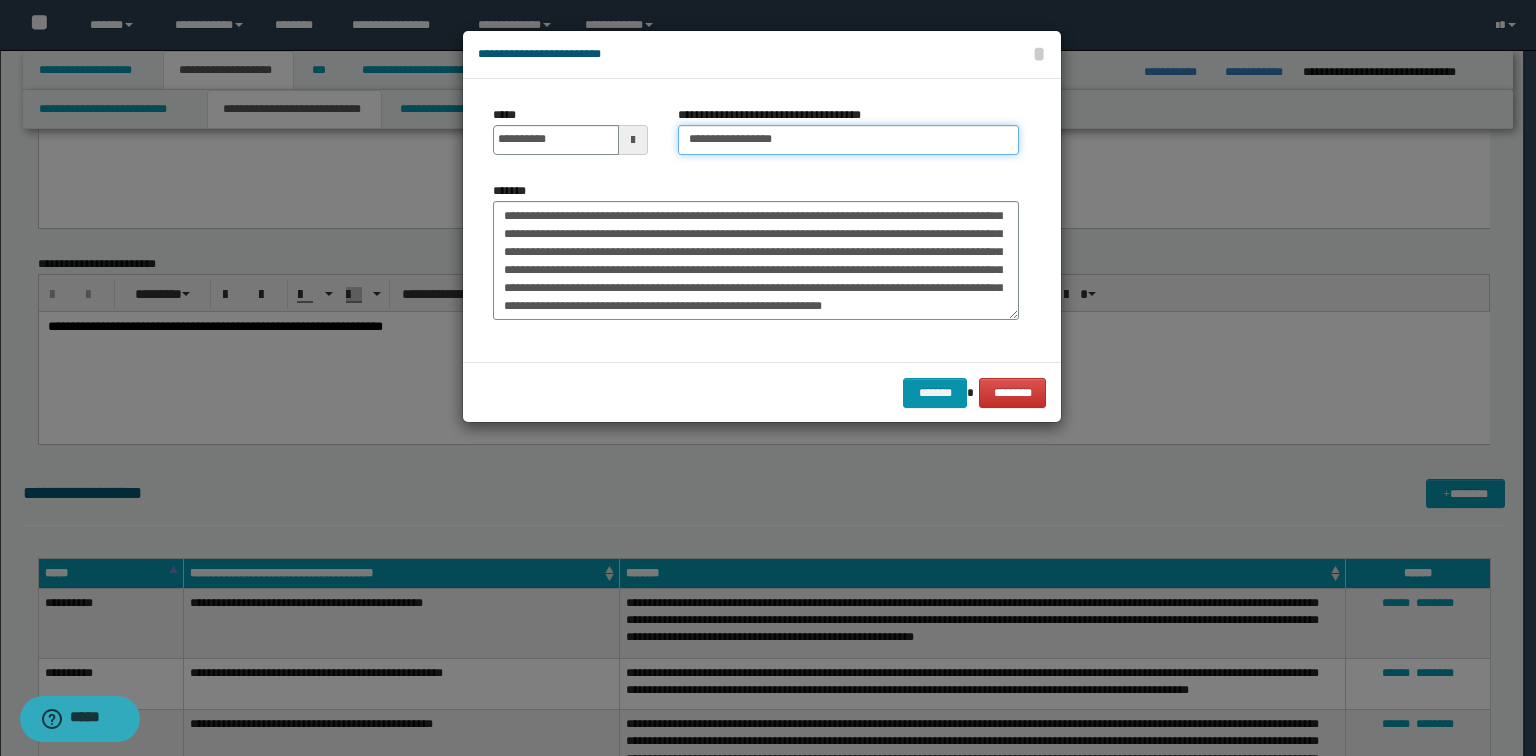 paste on "**********" 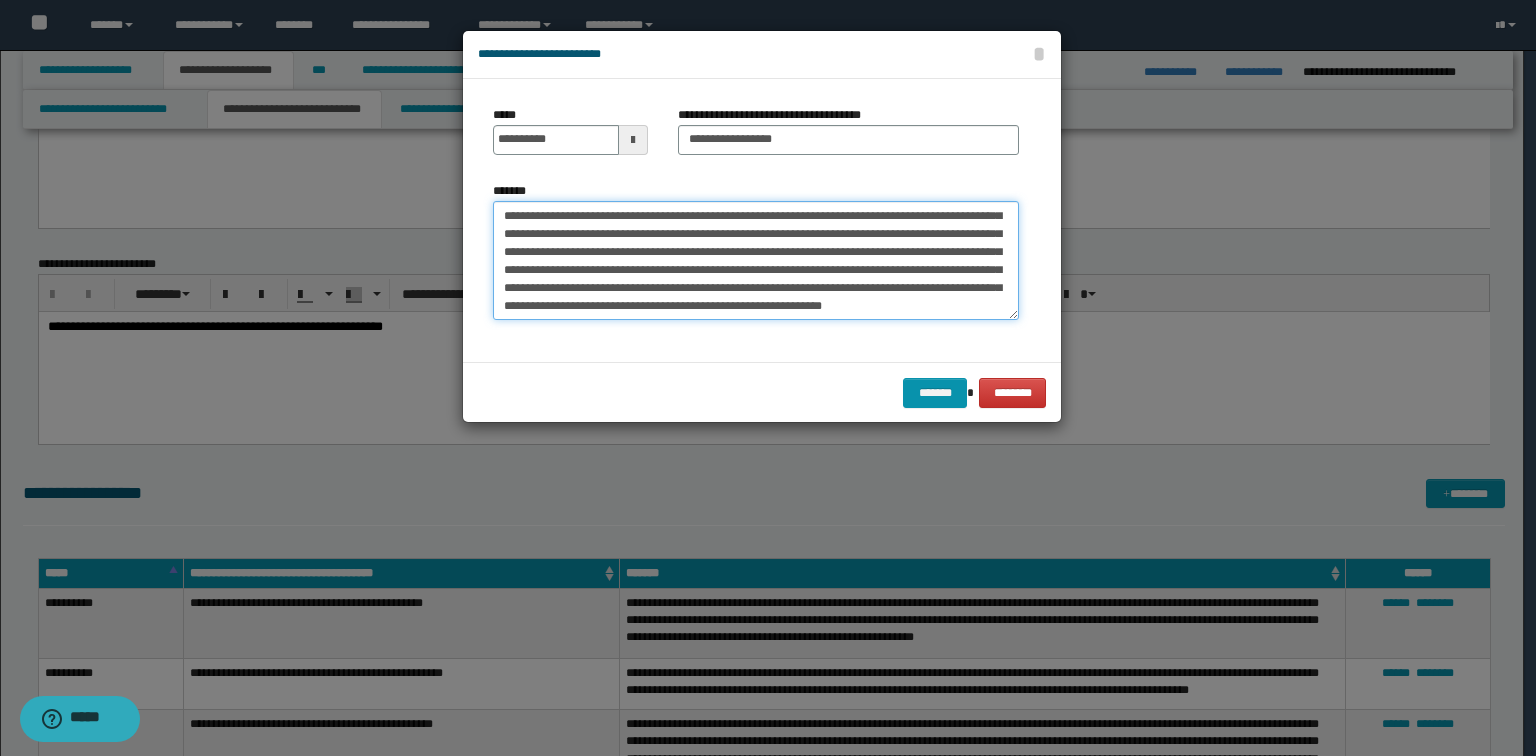 click on "**********" at bounding box center (756, 261) 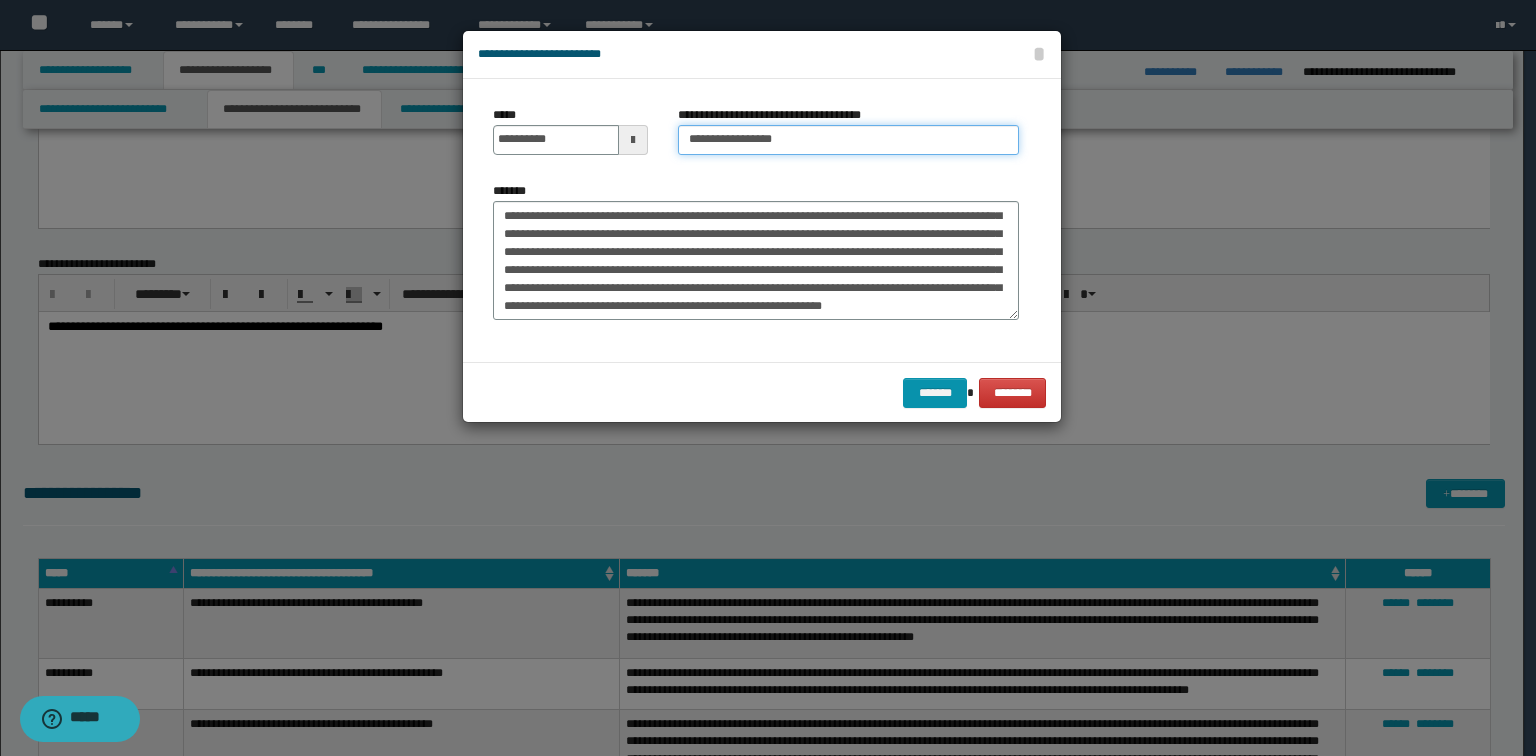 click on "**********" at bounding box center (848, 140) 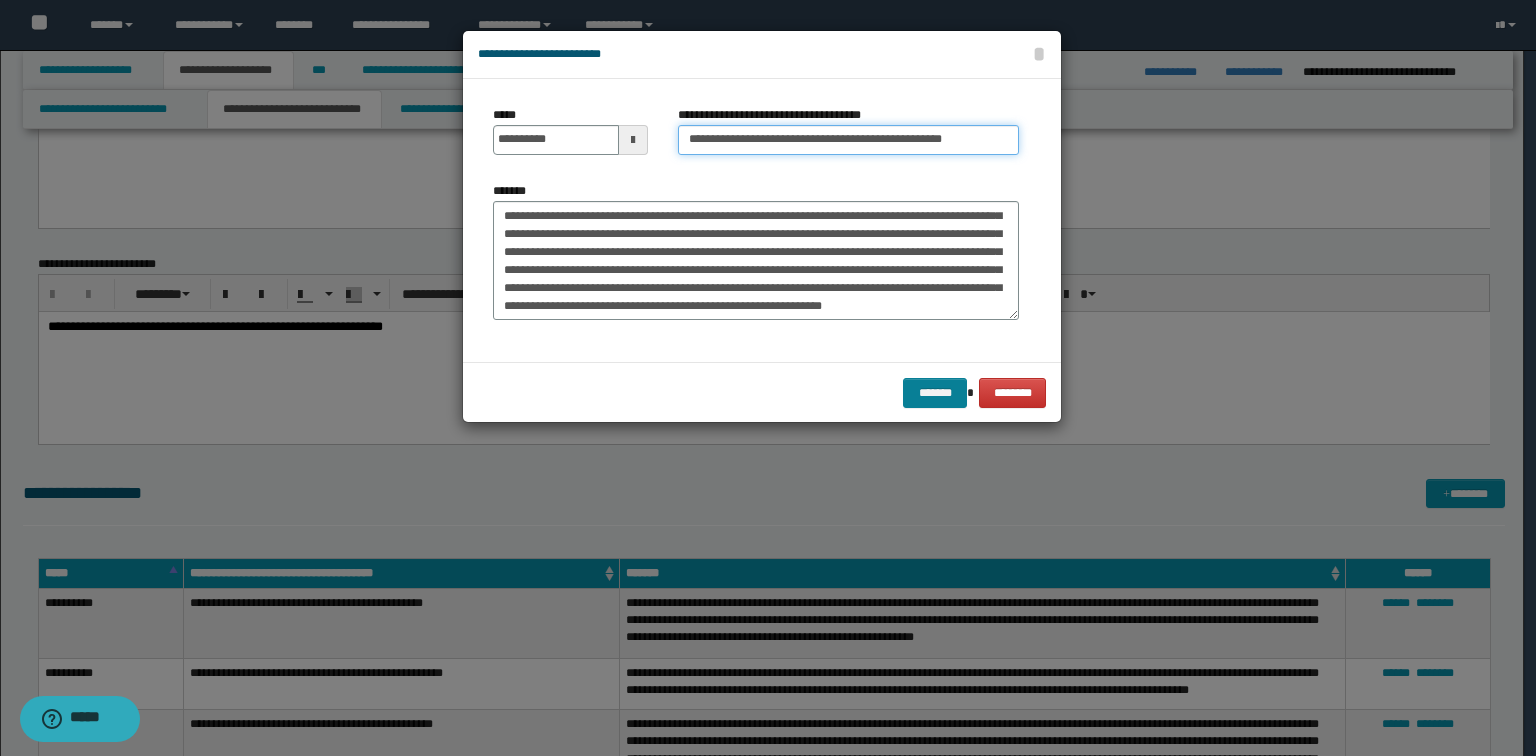 type on "**********" 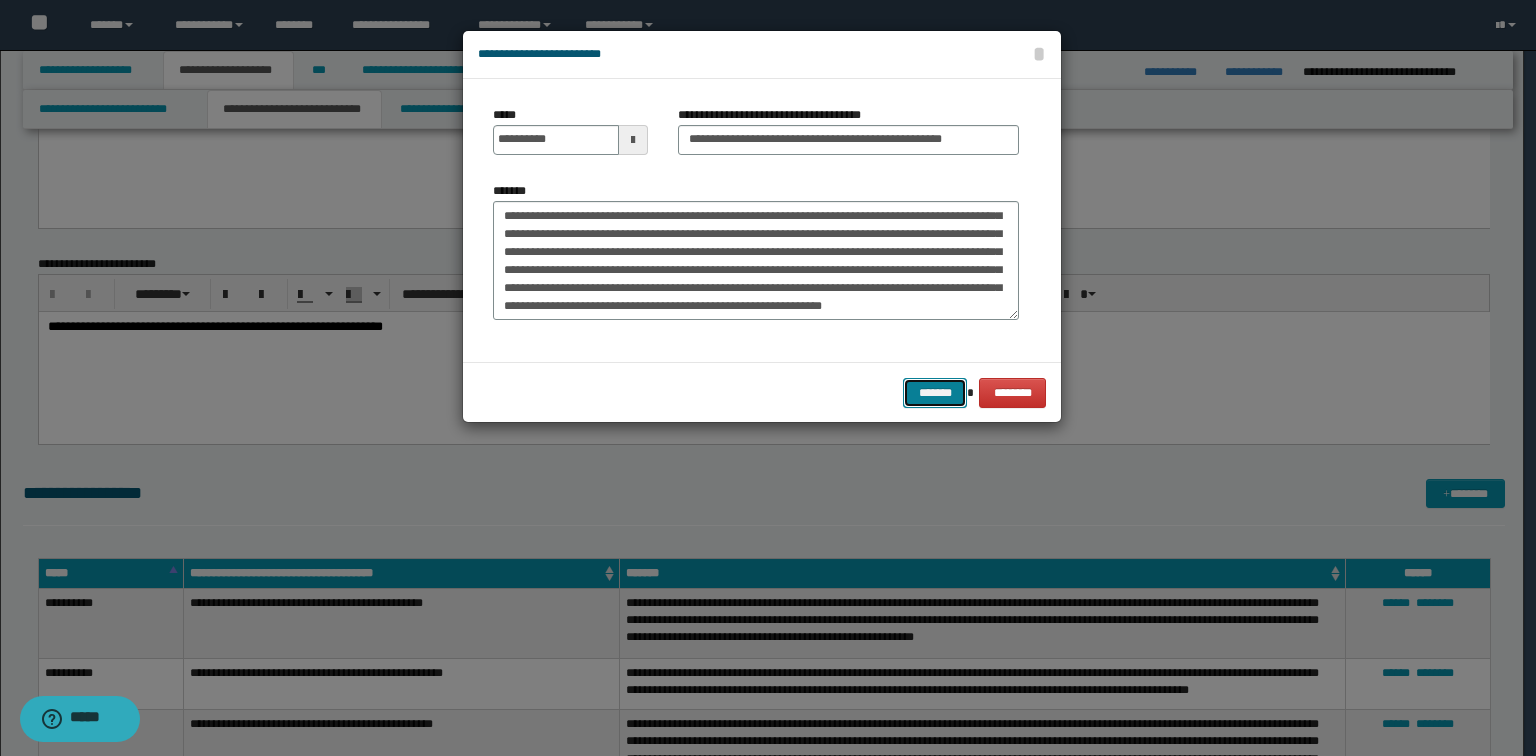 click on "*******" at bounding box center [935, 393] 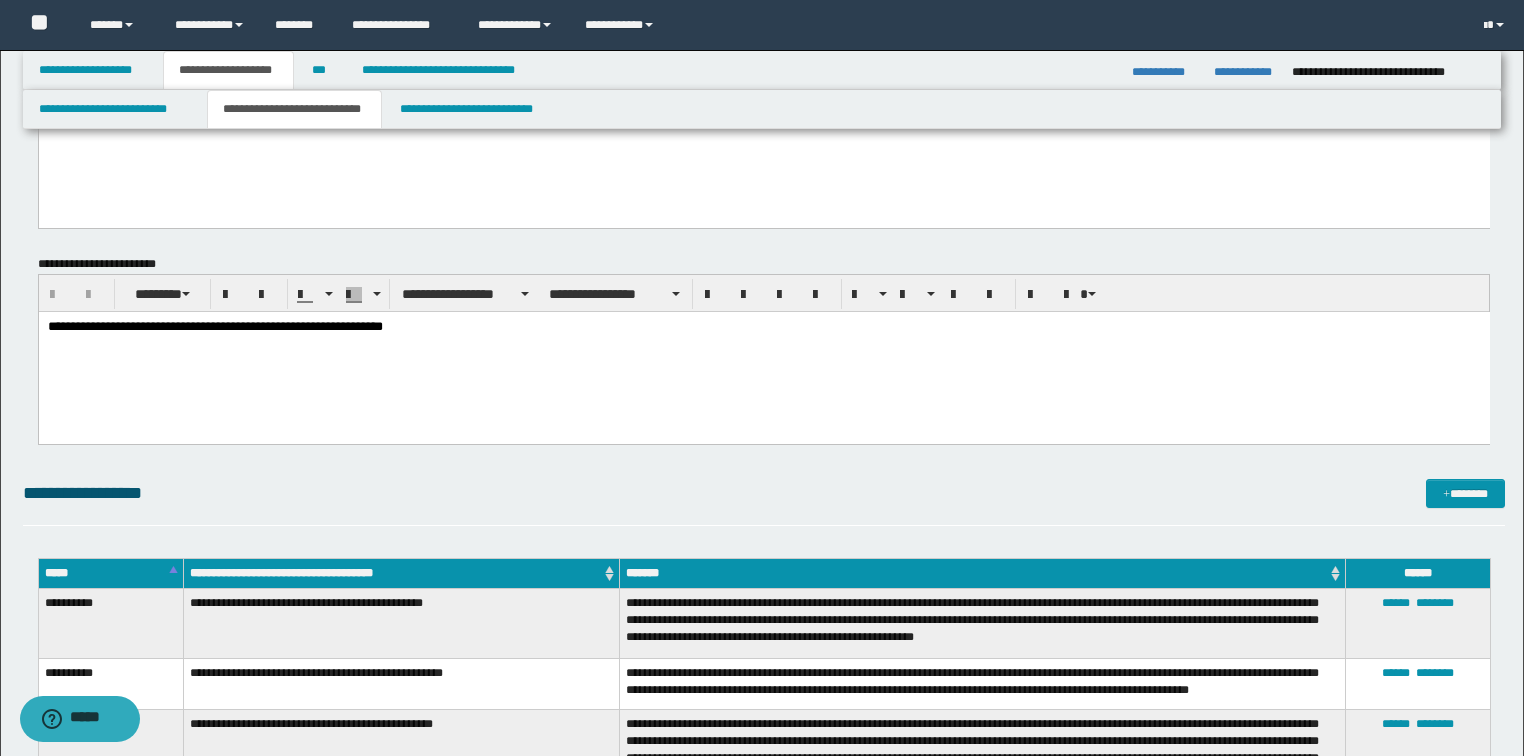 click on "*****" at bounding box center (110, 573) 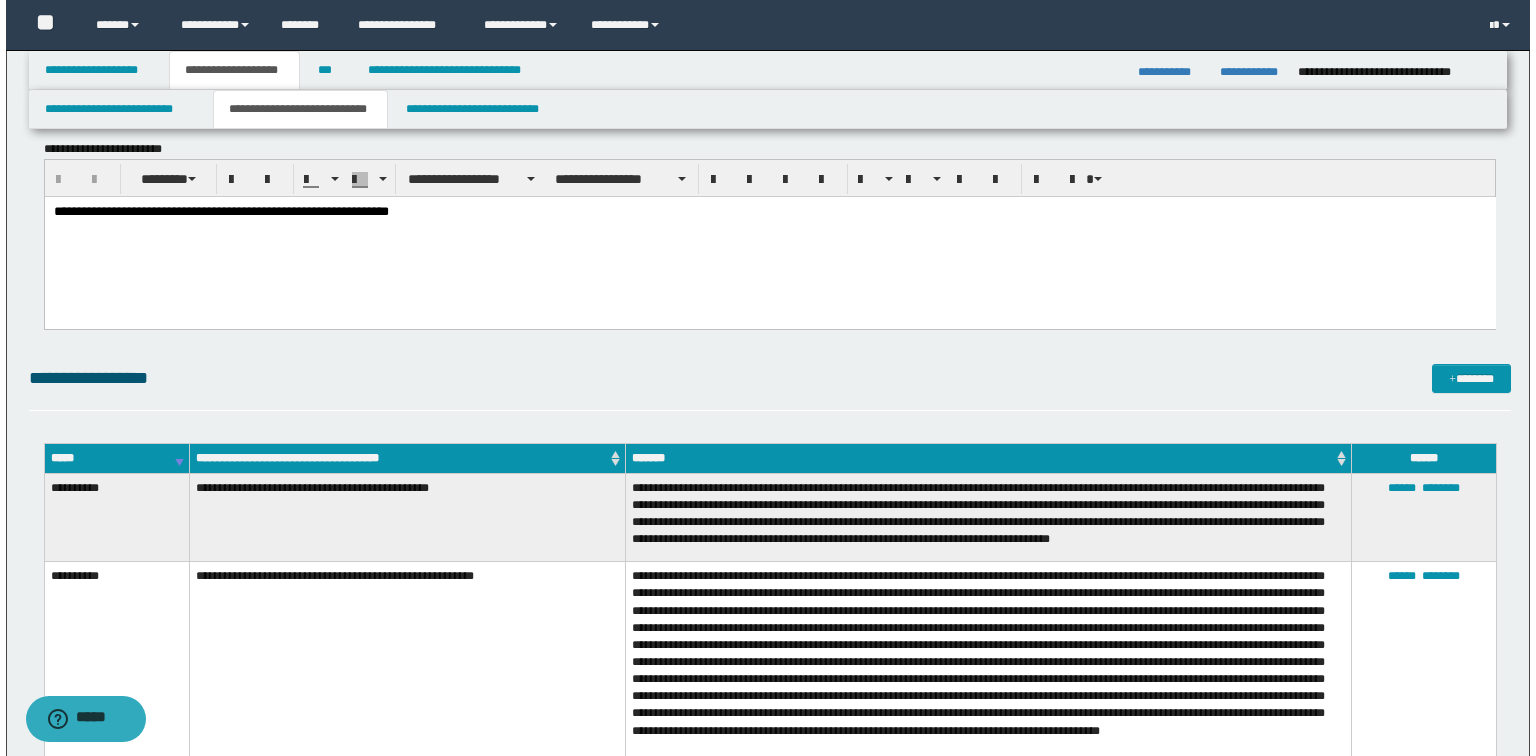 scroll, scrollTop: 960, scrollLeft: 0, axis: vertical 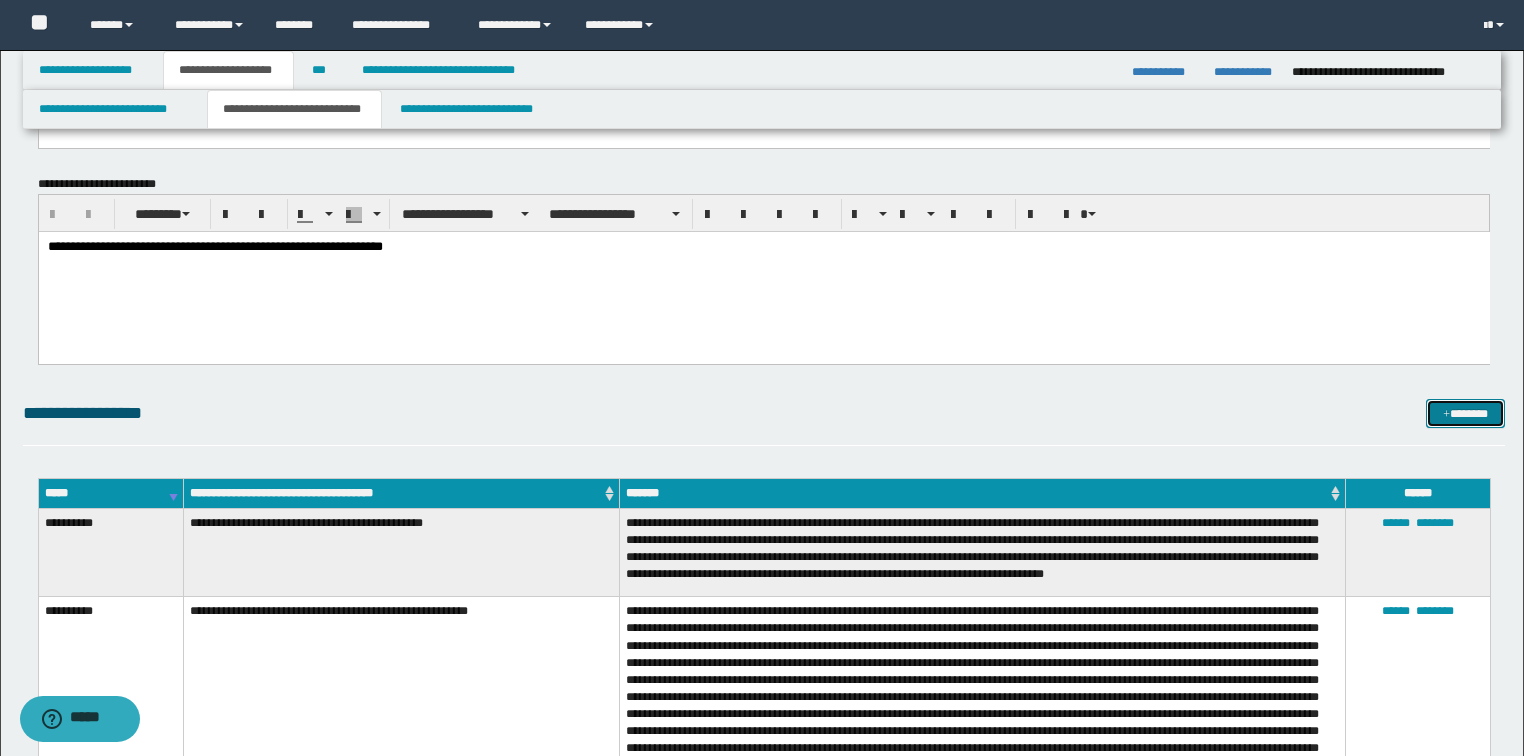 click on "*******" at bounding box center [1465, 414] 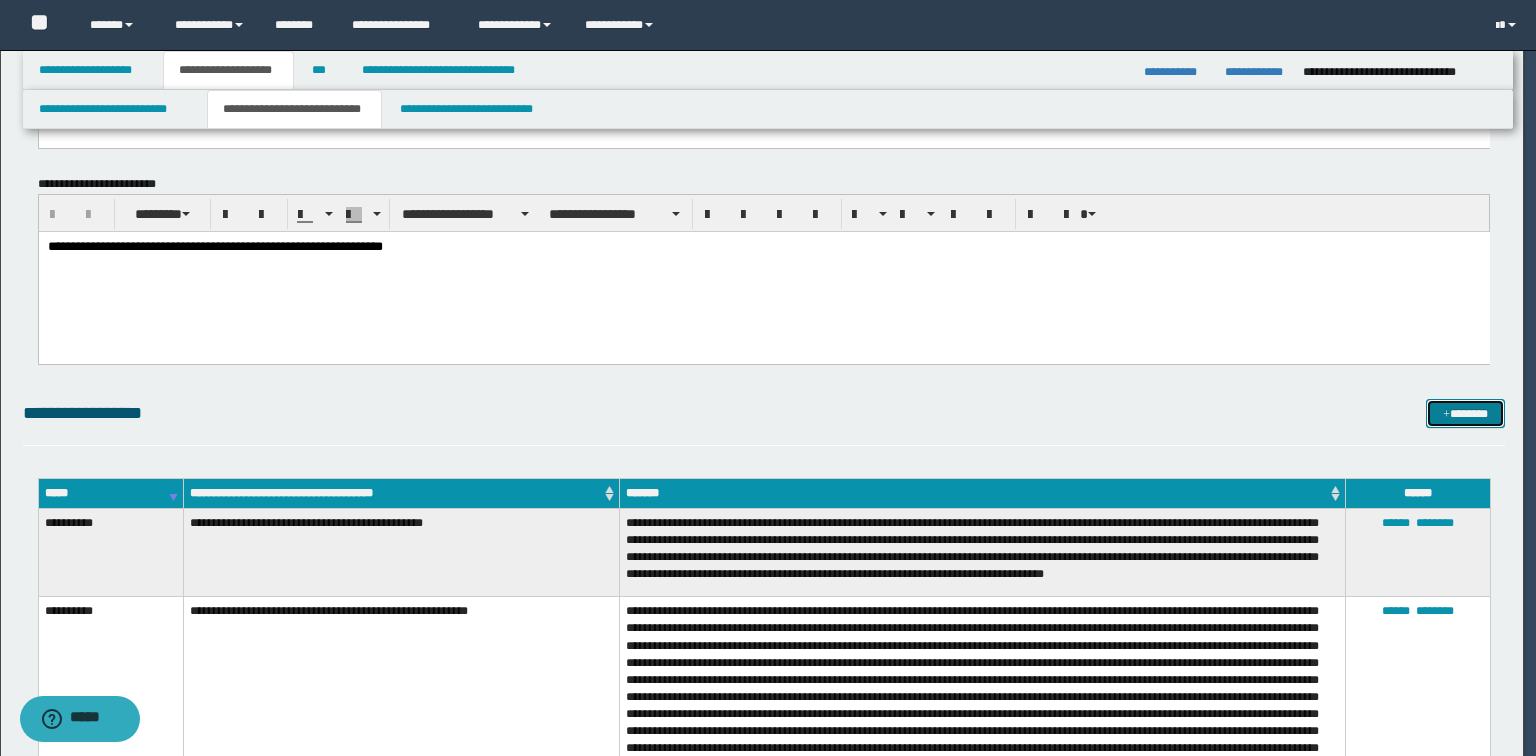 scroll, scrollTop: 0, scrollLeft: 0, axis: both 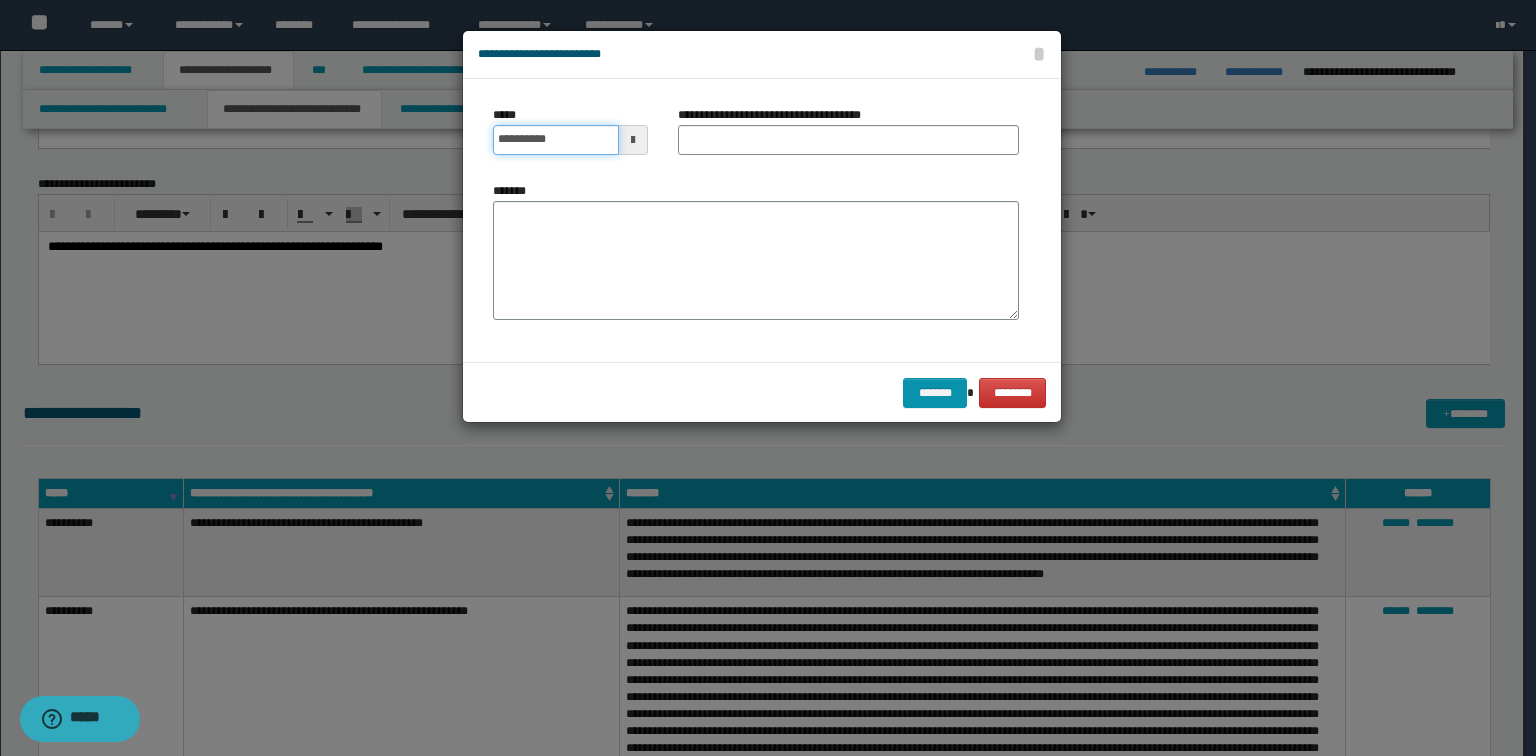 click on "**********" at bounding box center [556, 140] 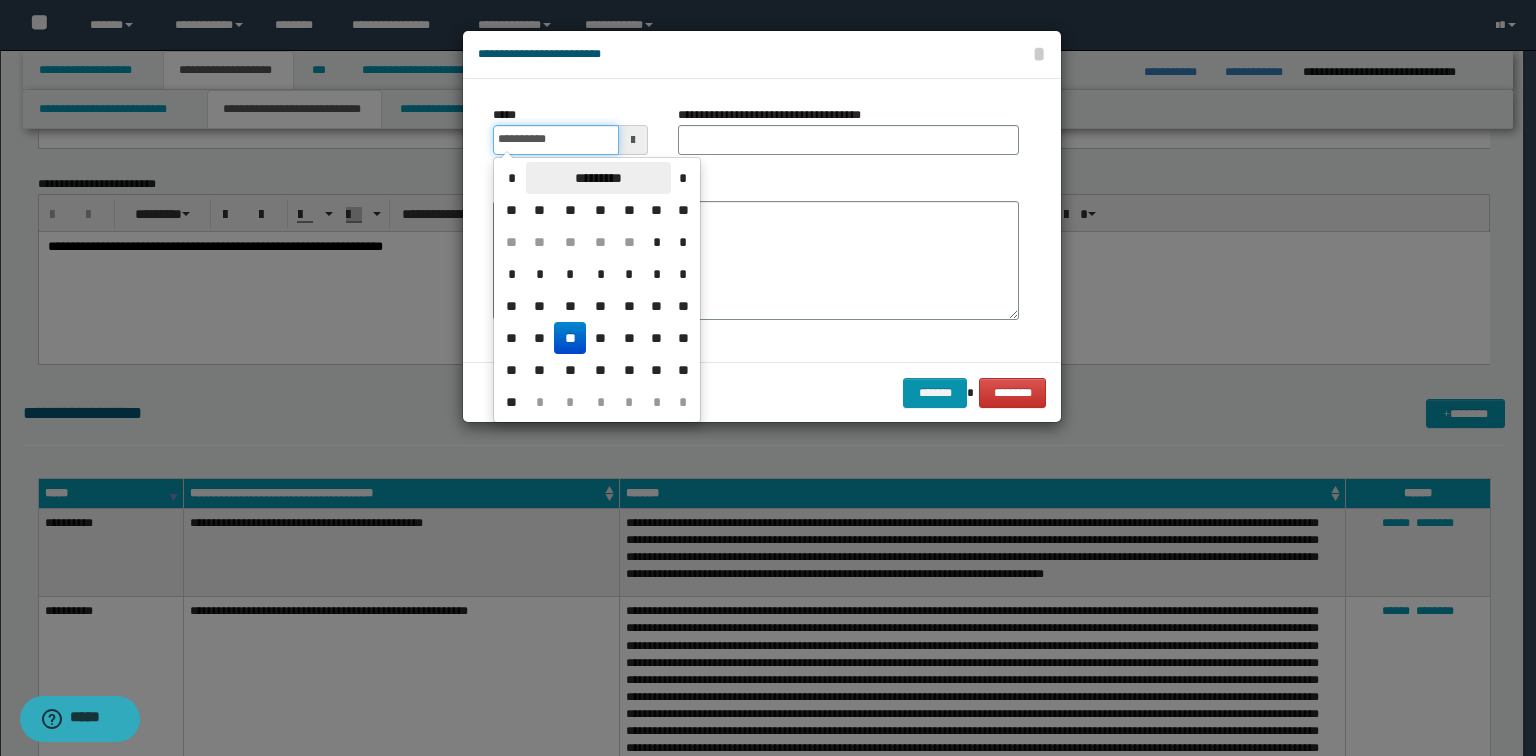 type on "**********" 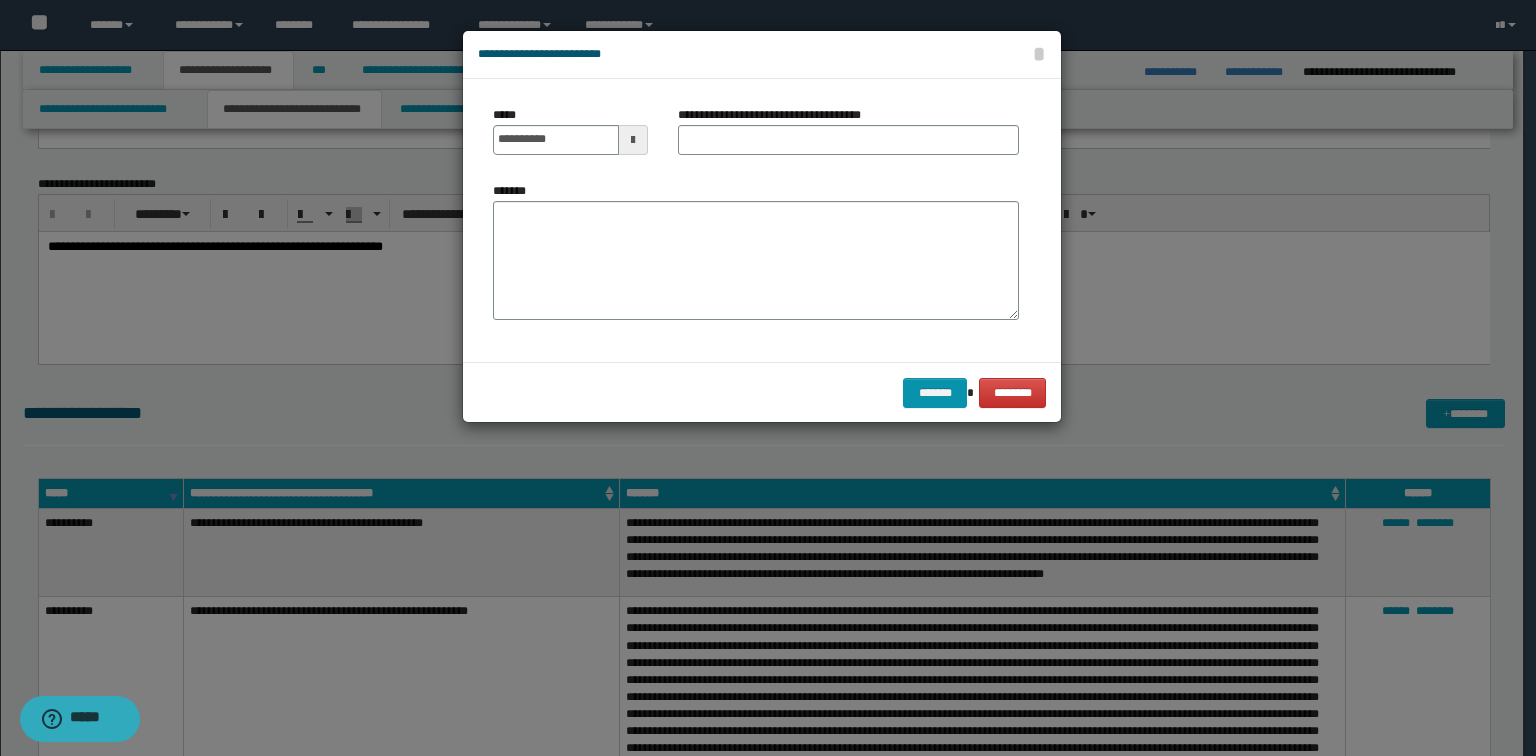 click at bounding box center (768, 378) 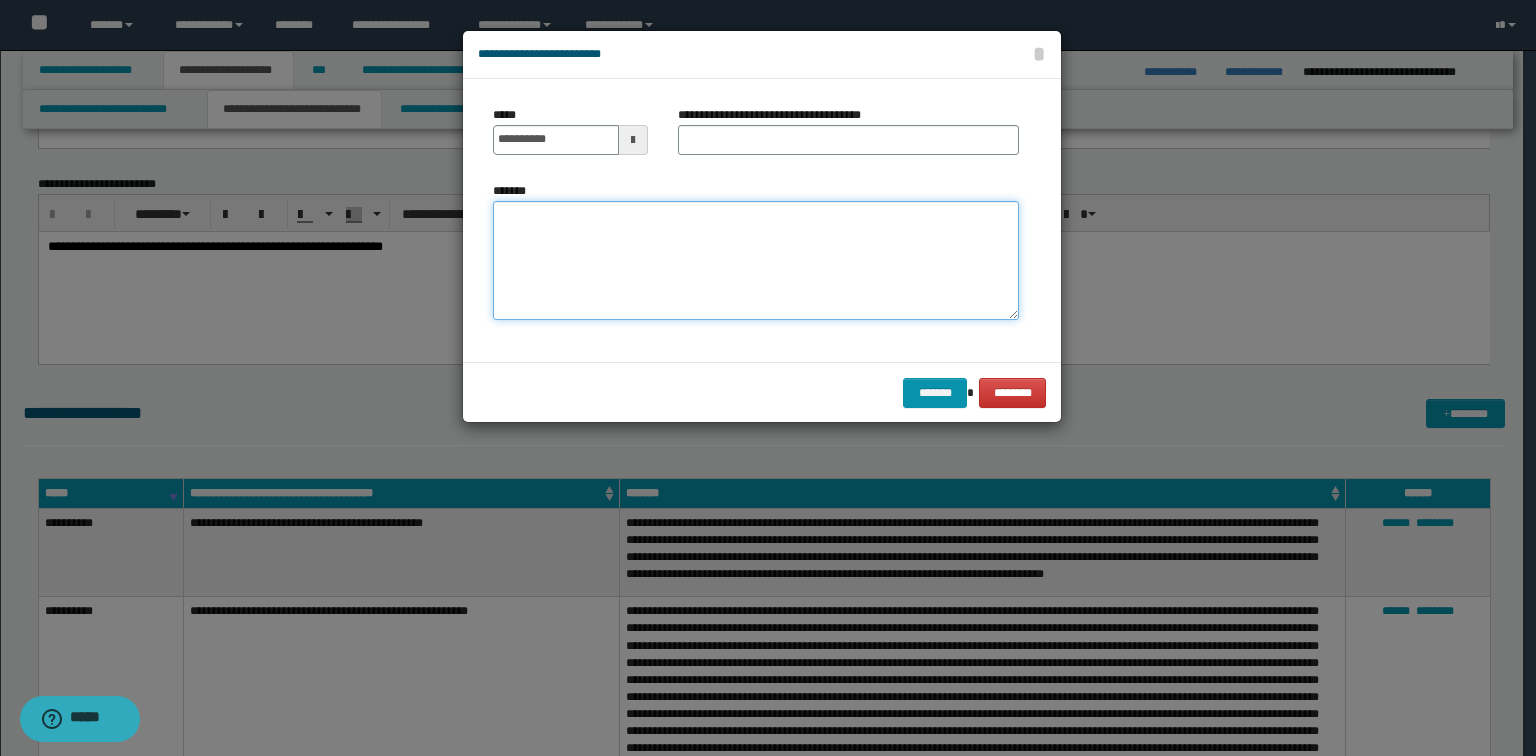 click on "*******" at bounding box center (756, 261) 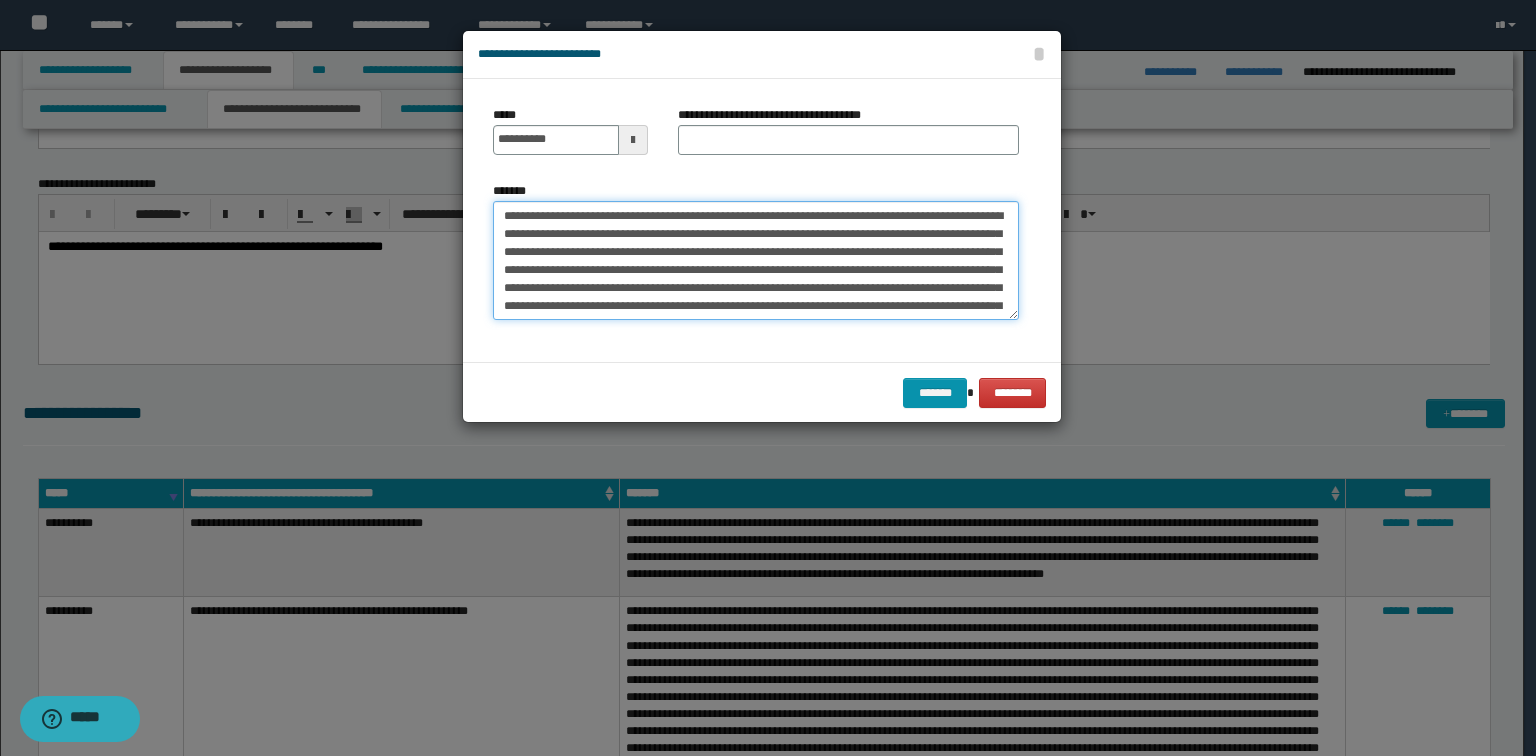 scroll, scrollTop: 426, scrollLeft: 0, axis: vertical 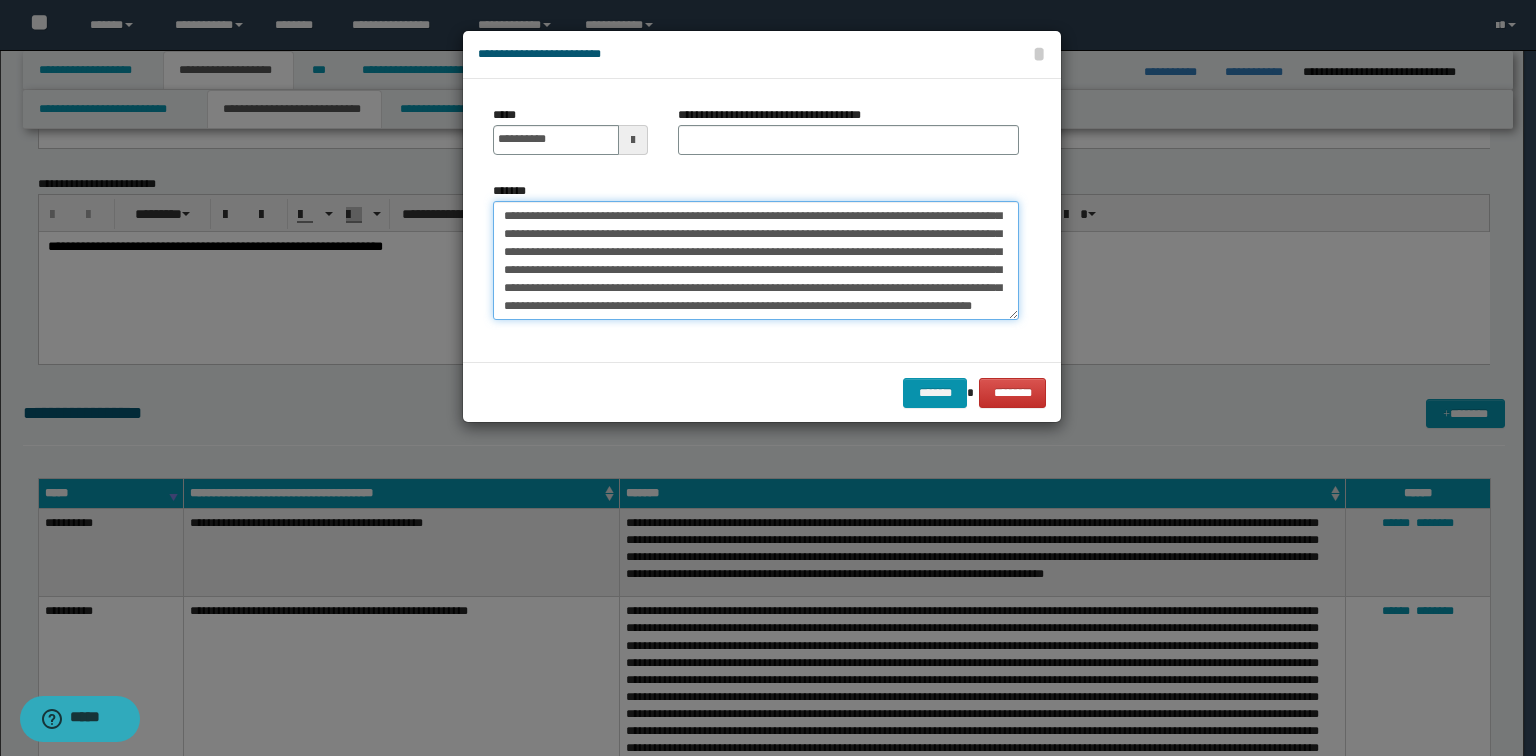 type on "**********" 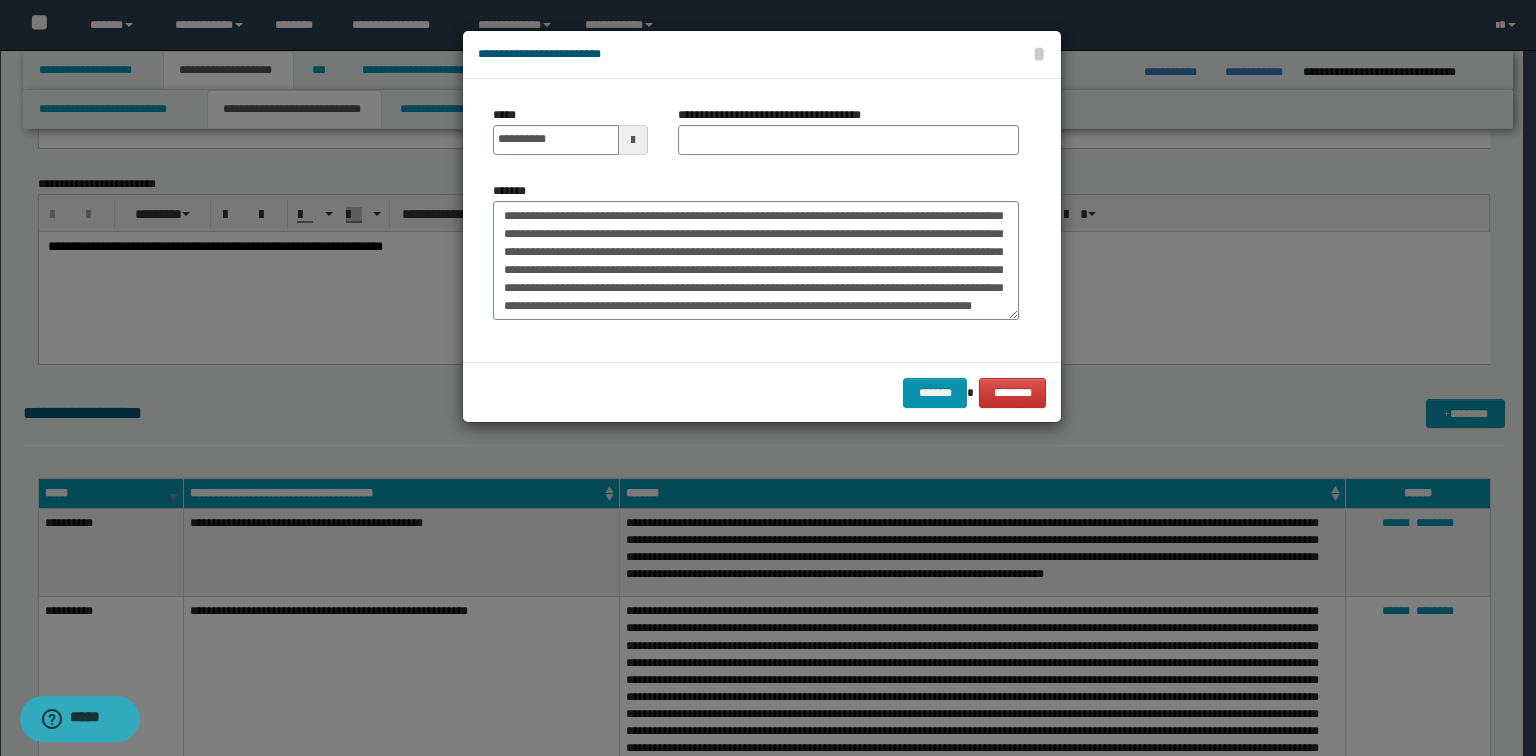 click on "**********" at bounding box center (777, 115) 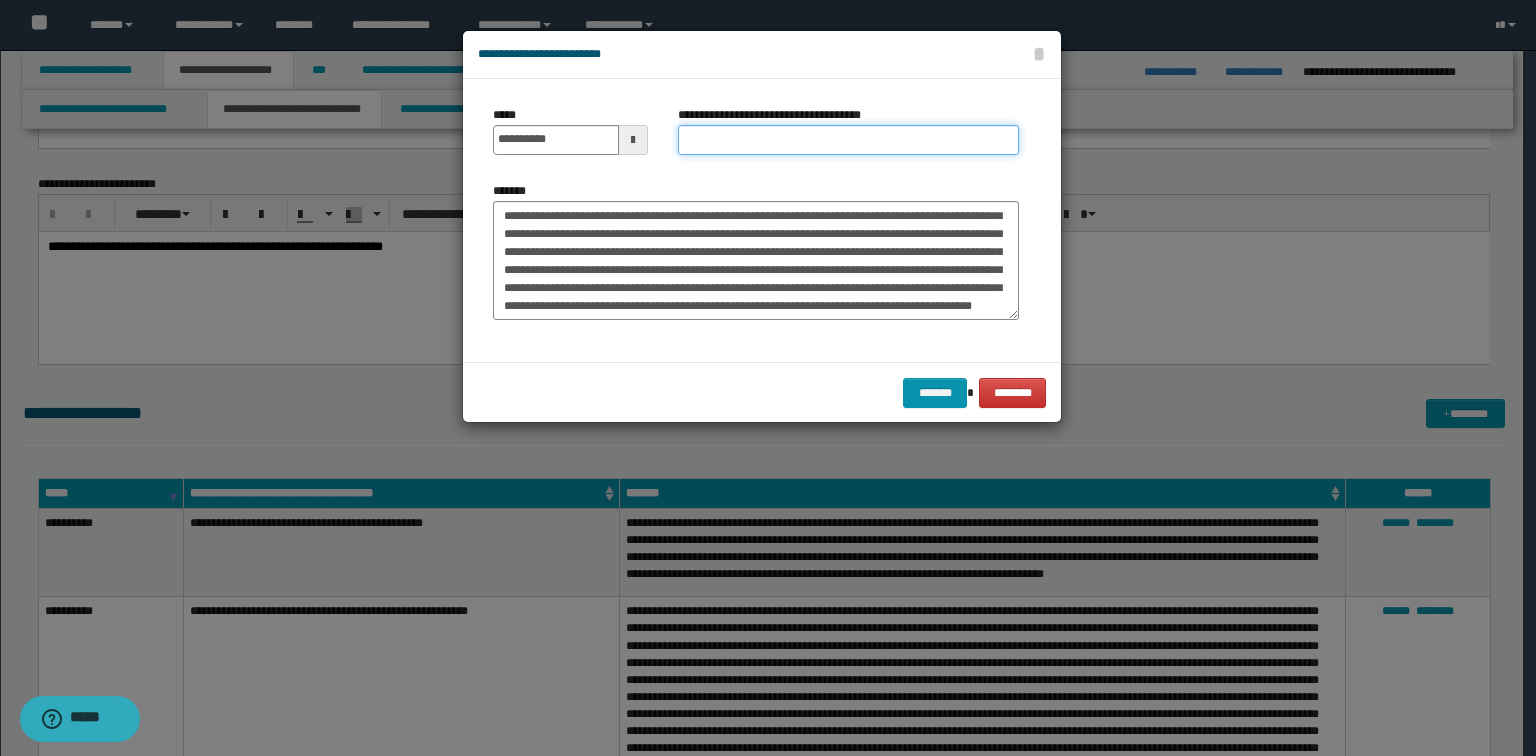 click on "**********" at bounding box center [848, 140] 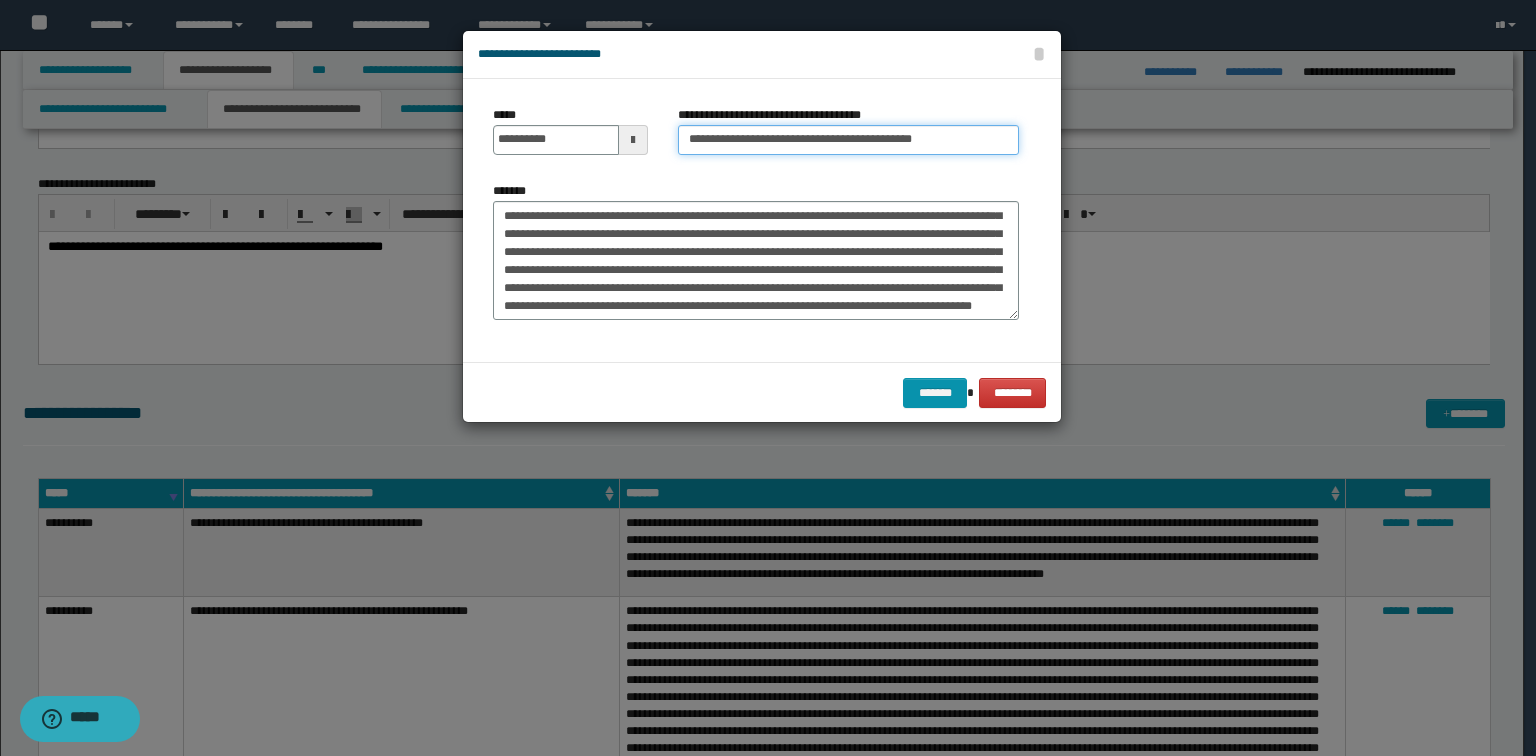 drag, startPoint x: 795, startPoint y: 141, endPoint x: 1095, endPoint y: 150, distance: 300.13498 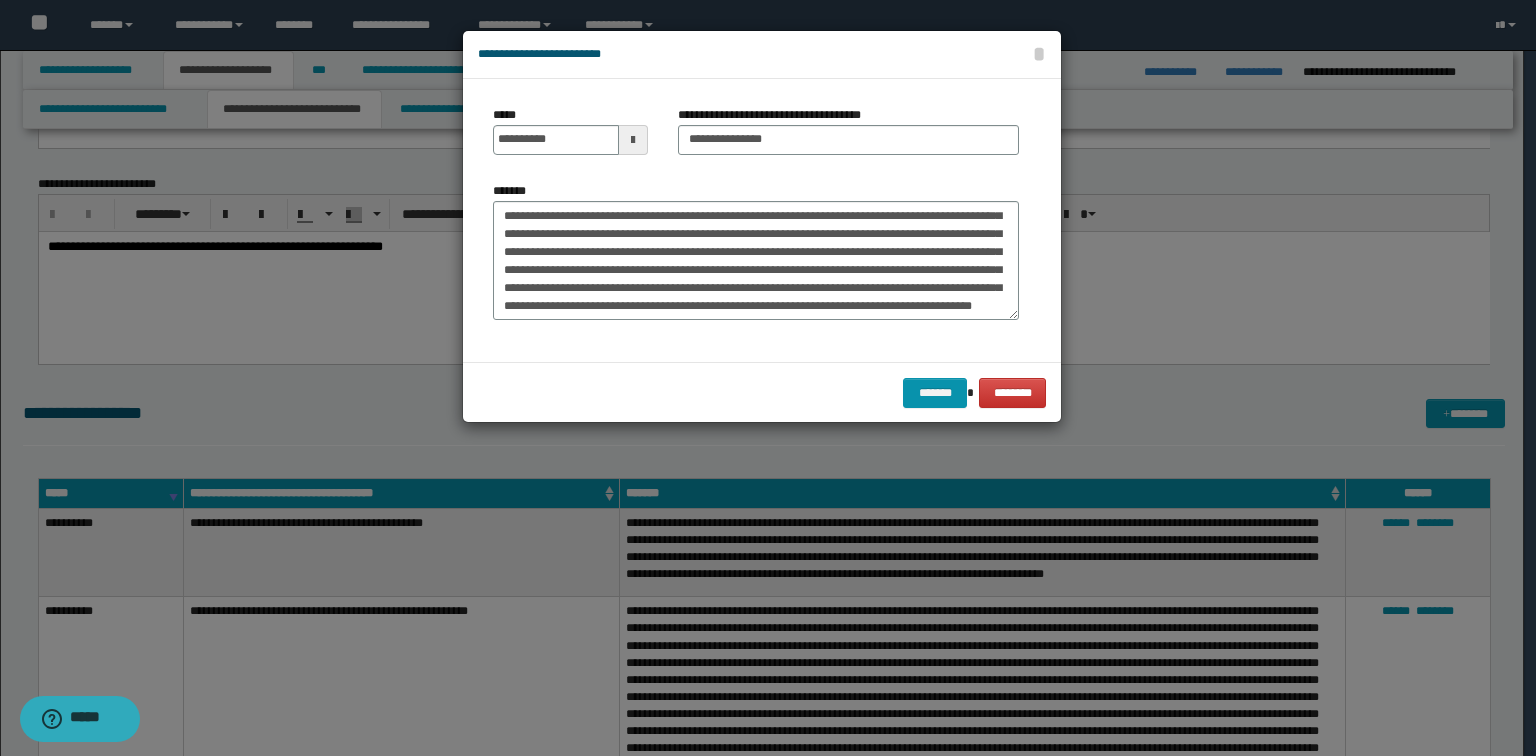click on "*******" at bounding box center (756, 251) 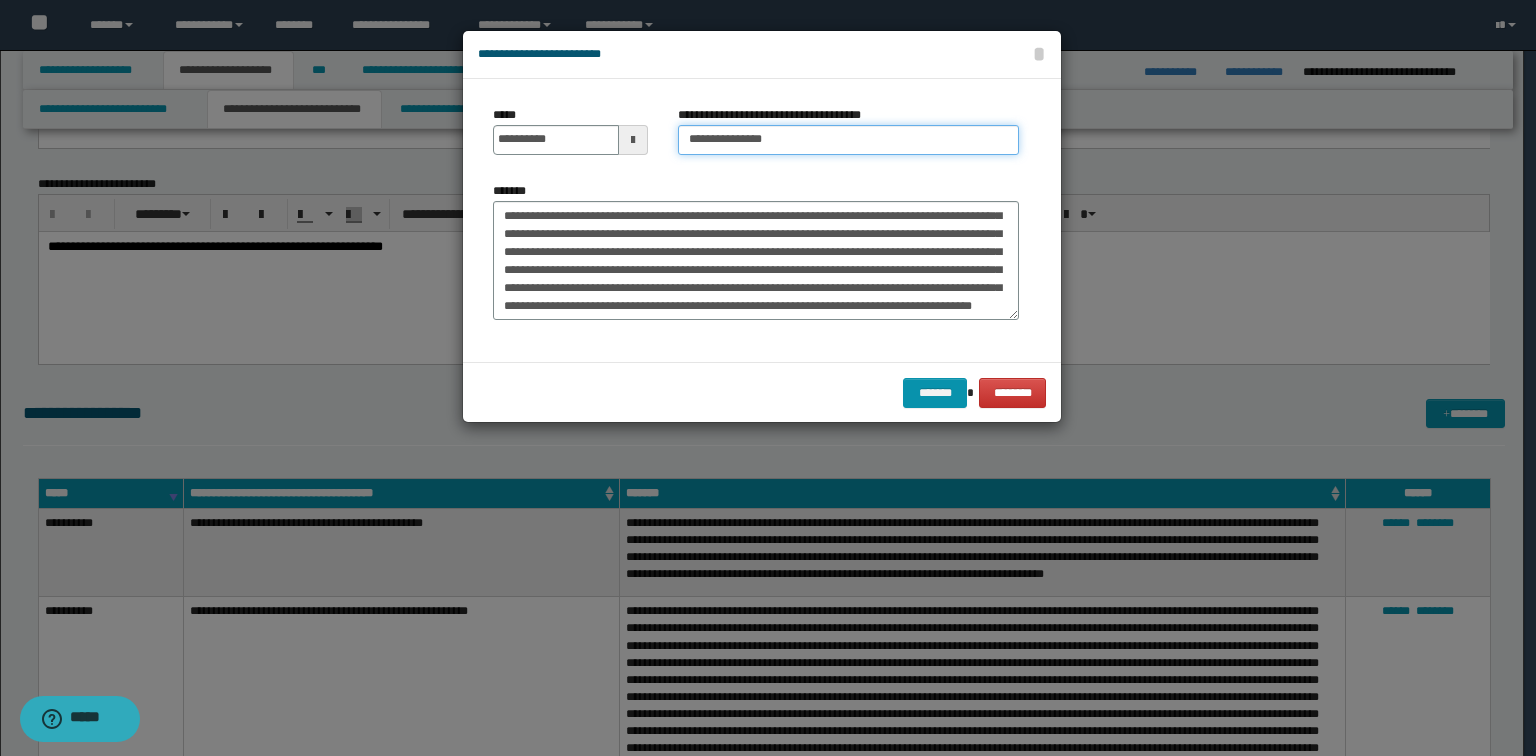 click on "**********" at bounding box center (848, 140) 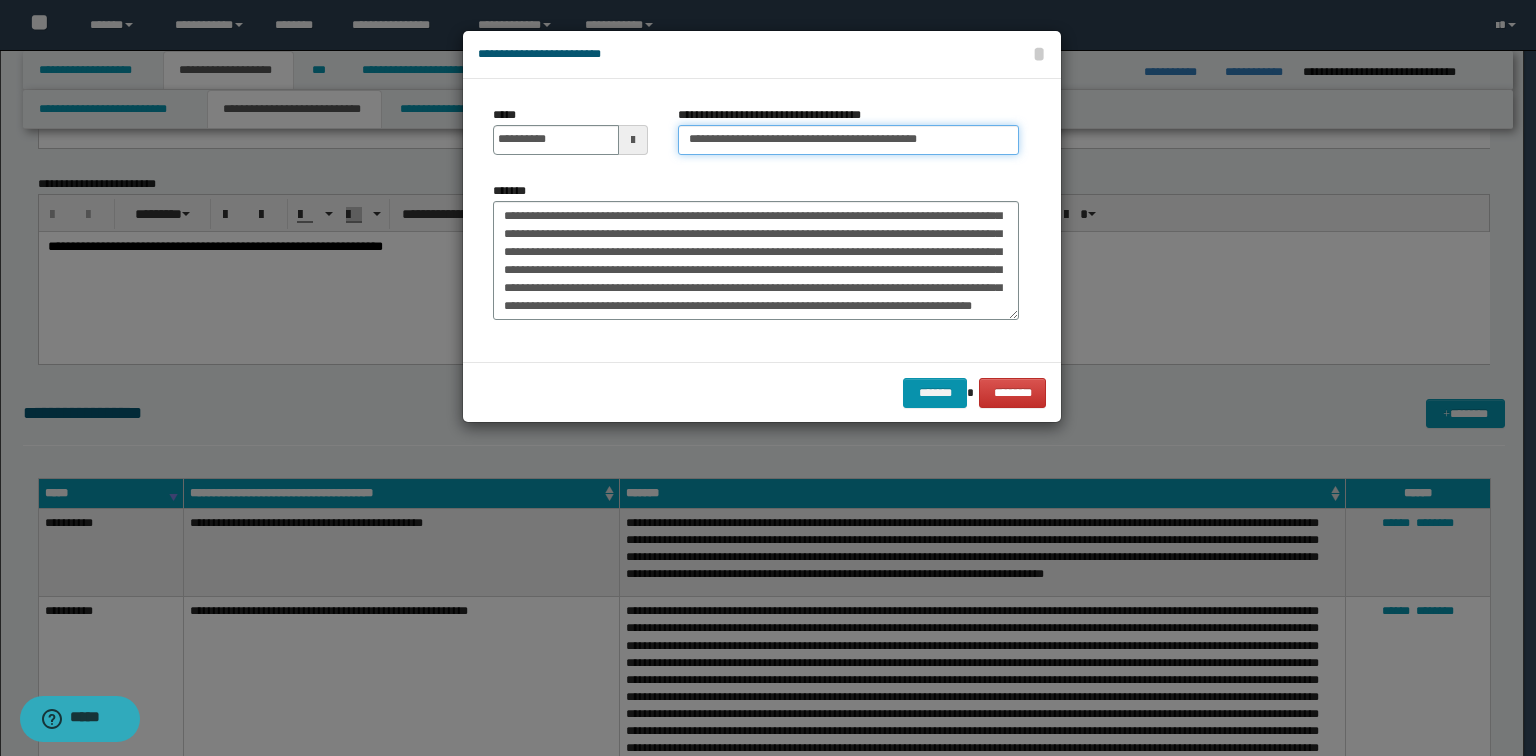 type on "**********" 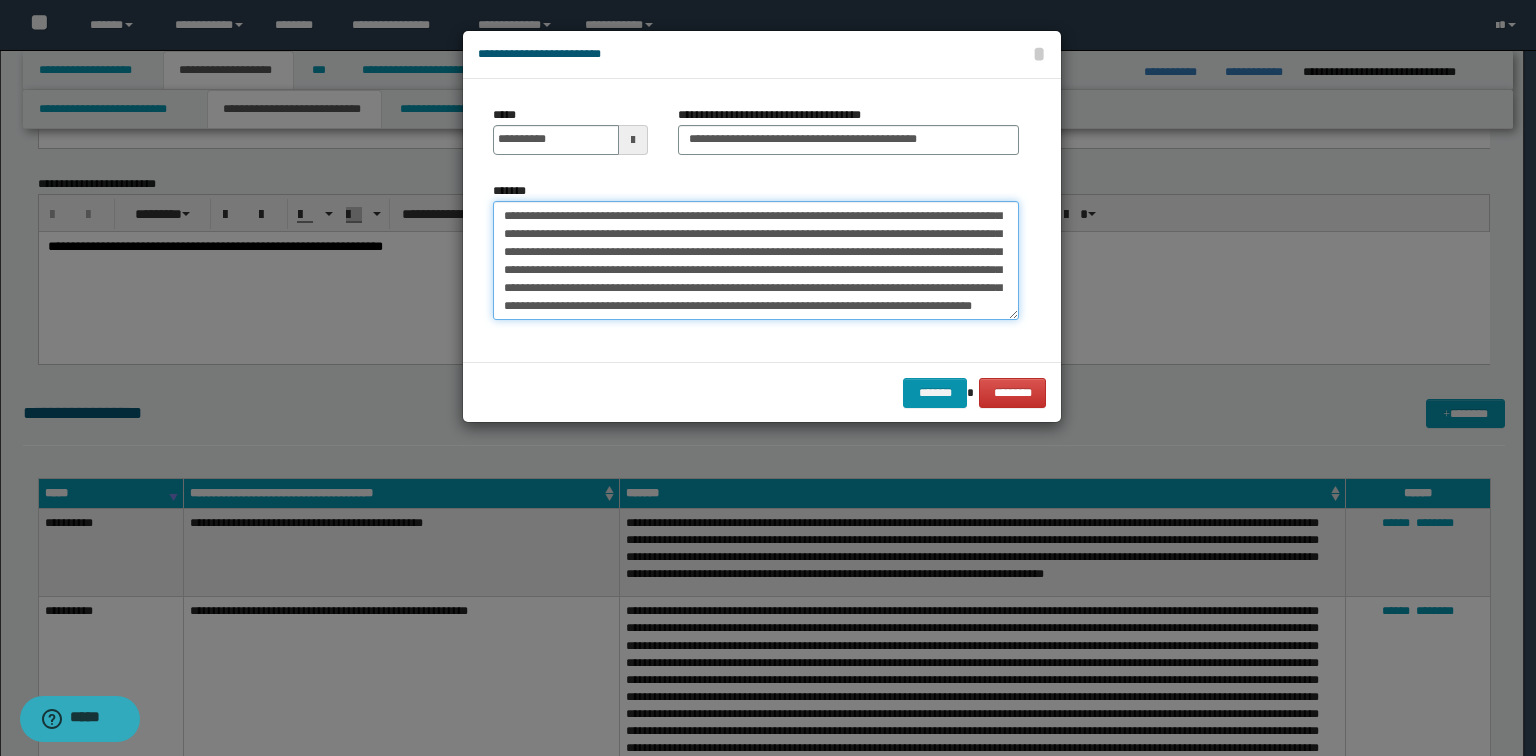 click on "*******" at bounding box center (756, 261) 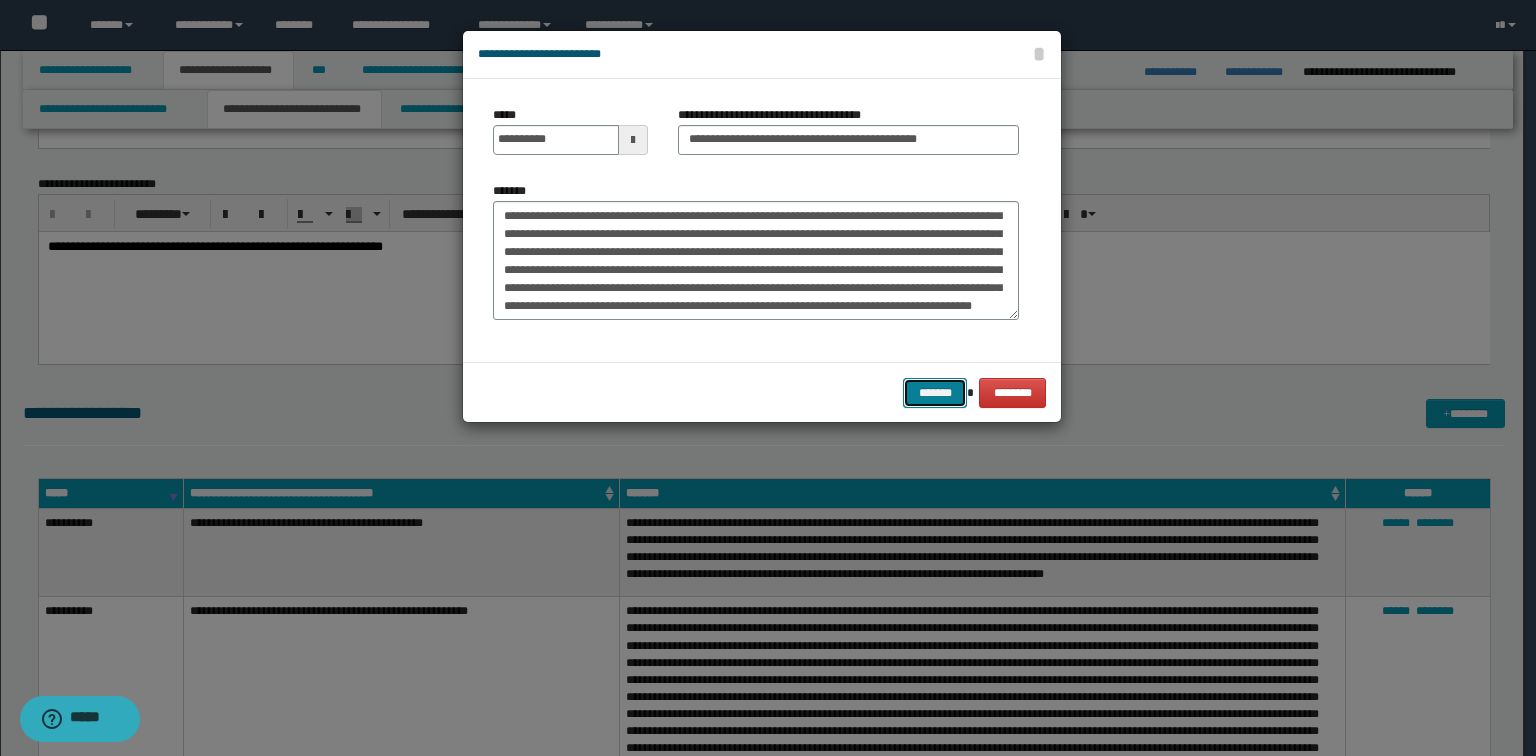 click on "*******" at bounding box center [935, 393] 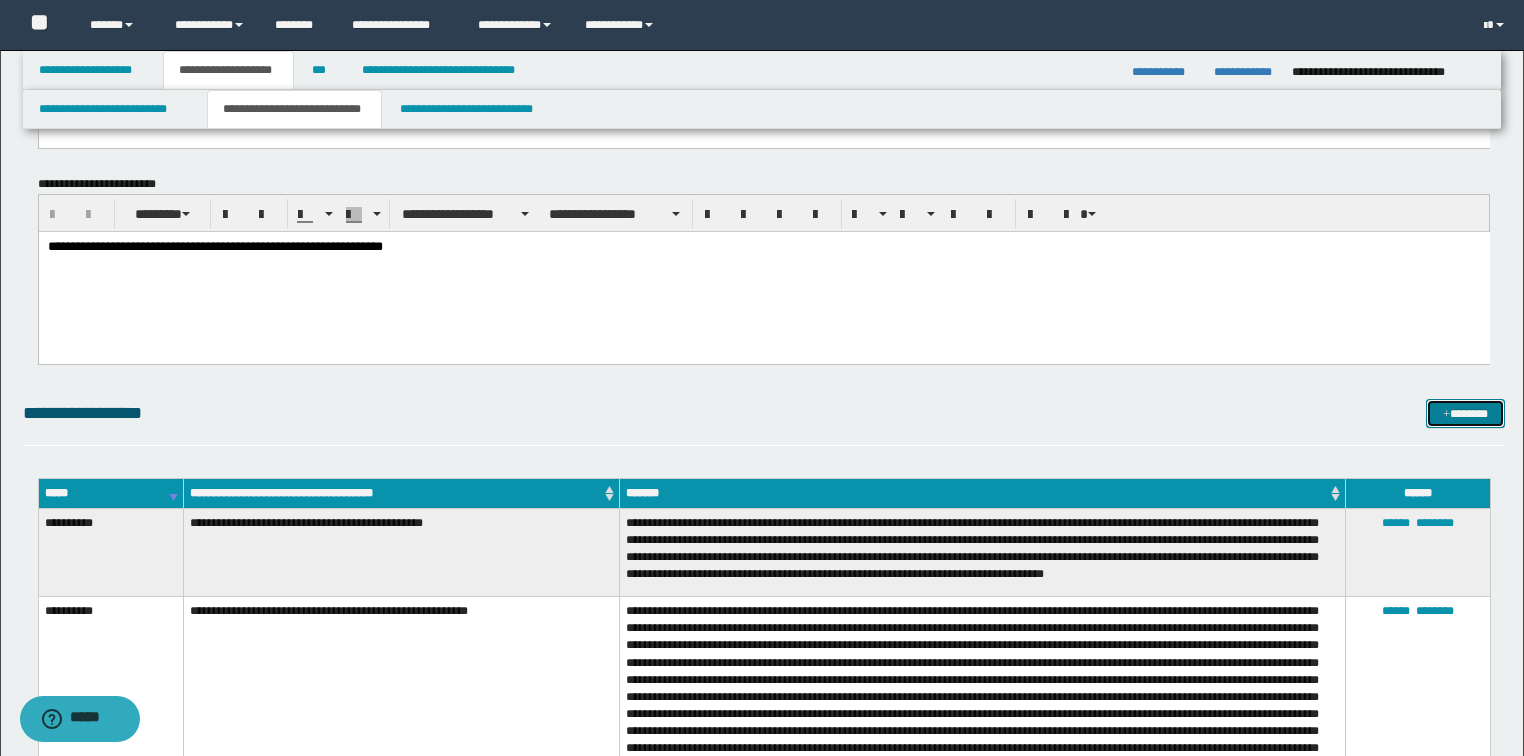 click on "*******" at bounding box center [1465, 414] 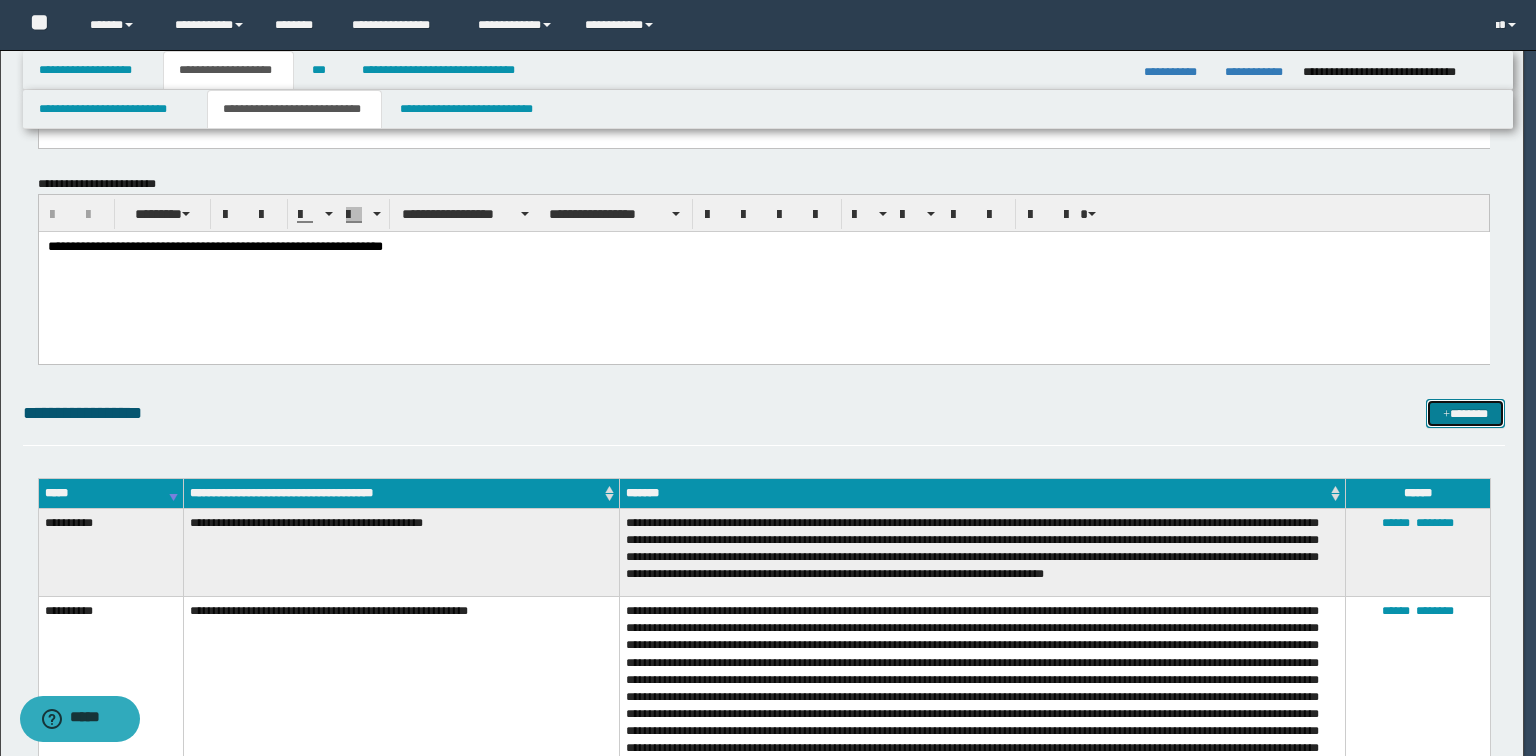 scroll, scrollTop: 0, scrollLeft: 0, axis: both 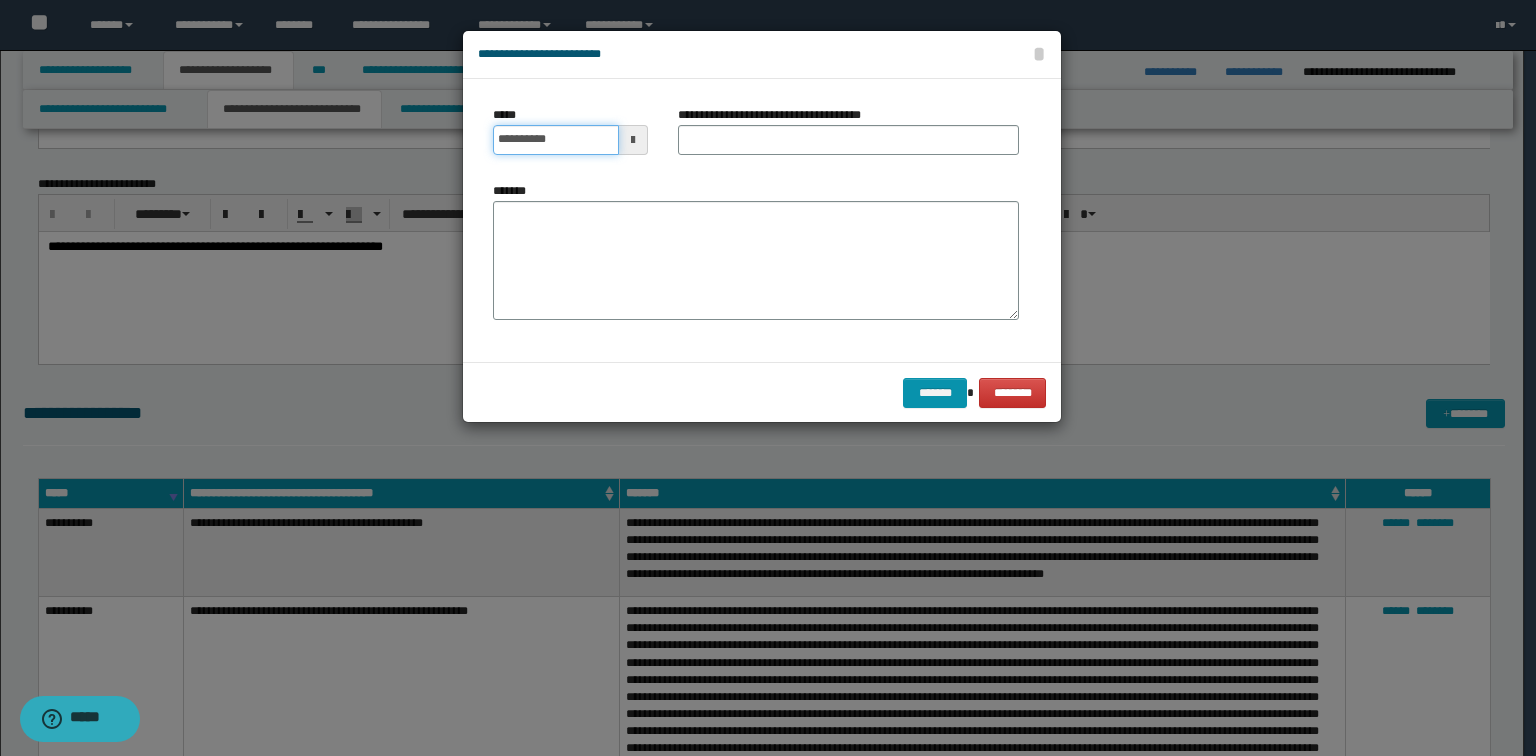click on "**********" at bounding box center [556, 140] 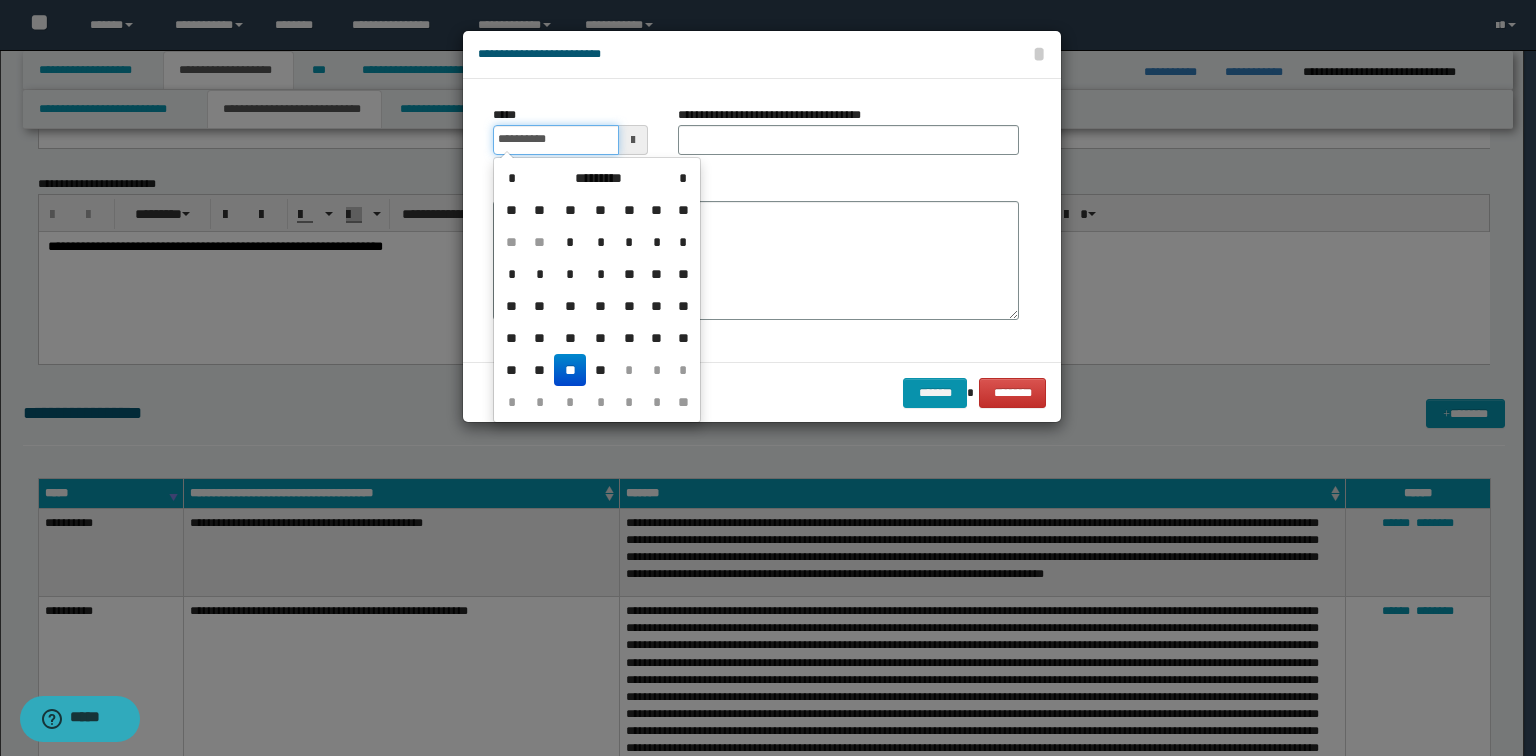 type on "**********" 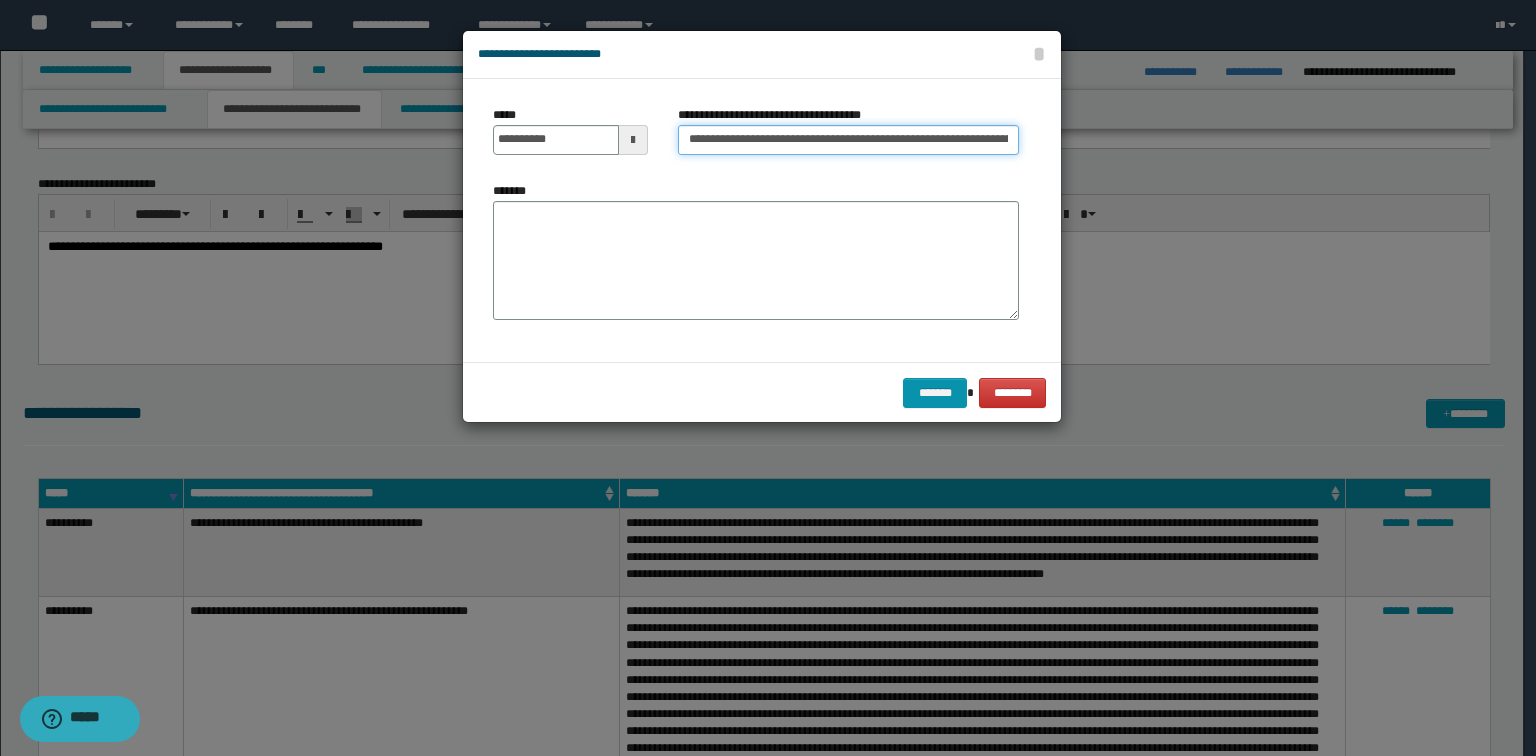 click on "**********" at bounding box center [848, 140] 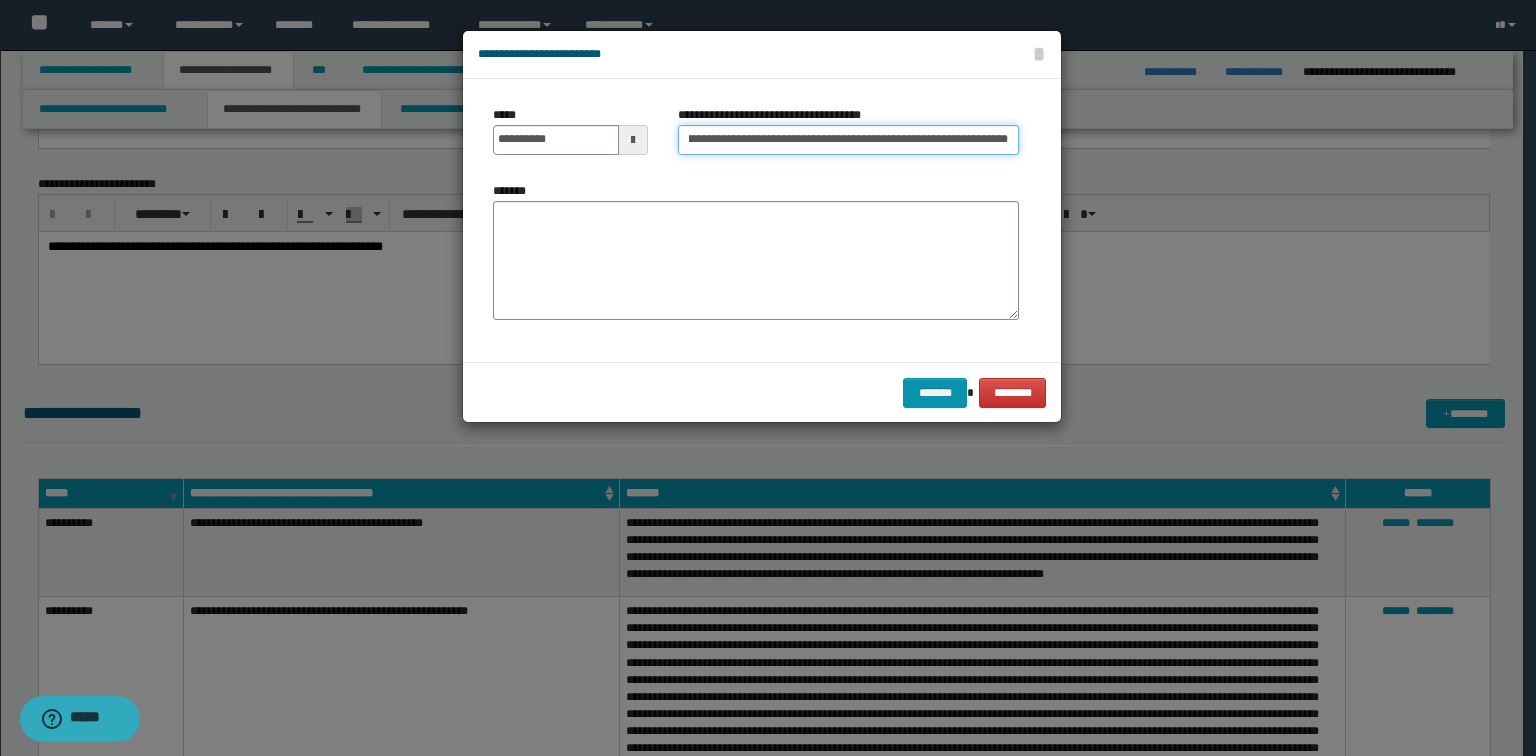 drag, startPoint x: 861, startPoint y: 140, endPoint x: 1164, endPoint y: 159, distance: 303.59512 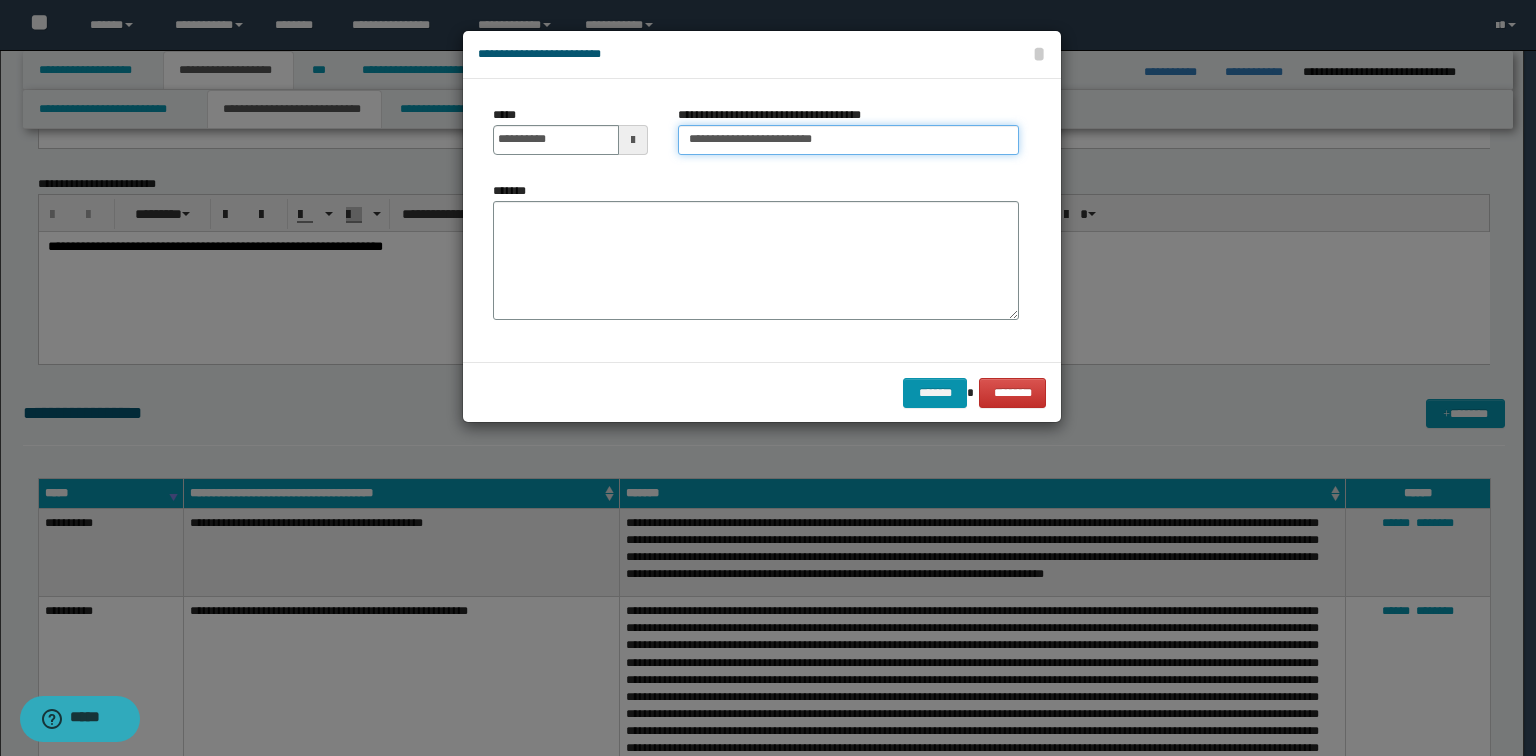 scroll, scrollTop: 0, scrollLeft: 0, axis: both 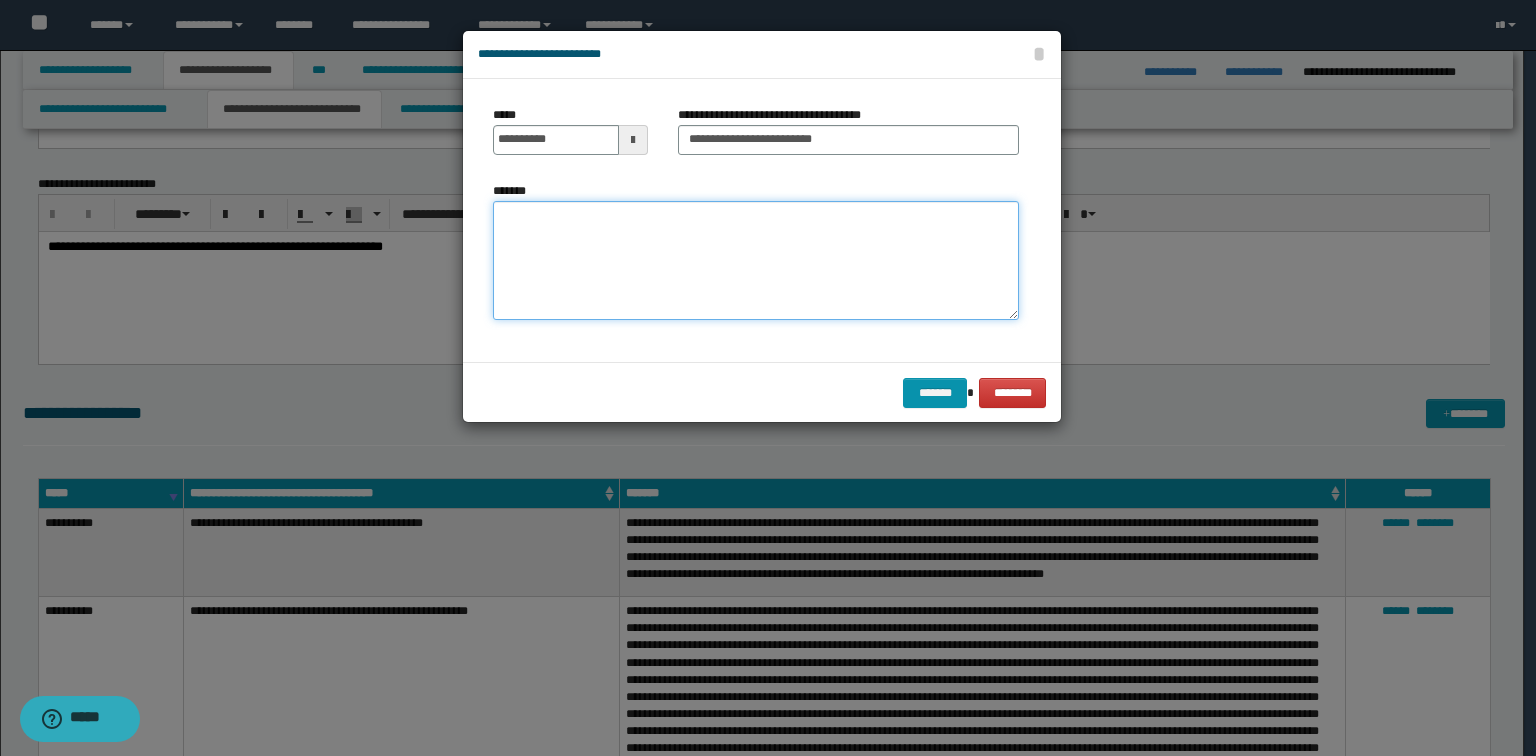 drag, startPoint x: 559, startPoint y: 314, endPoint x: 461, endPoint y: 273, distance: 106.23088 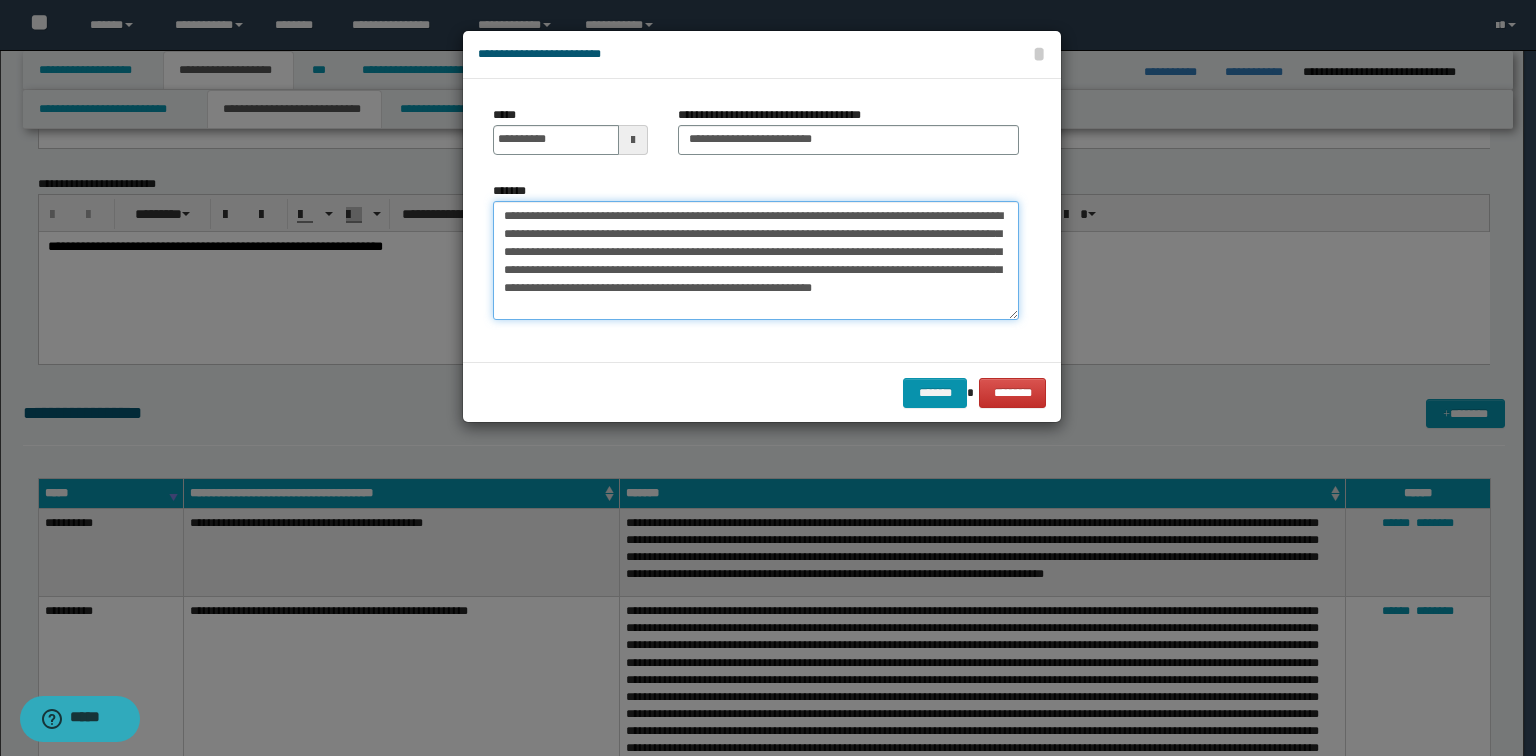 type on "**********" 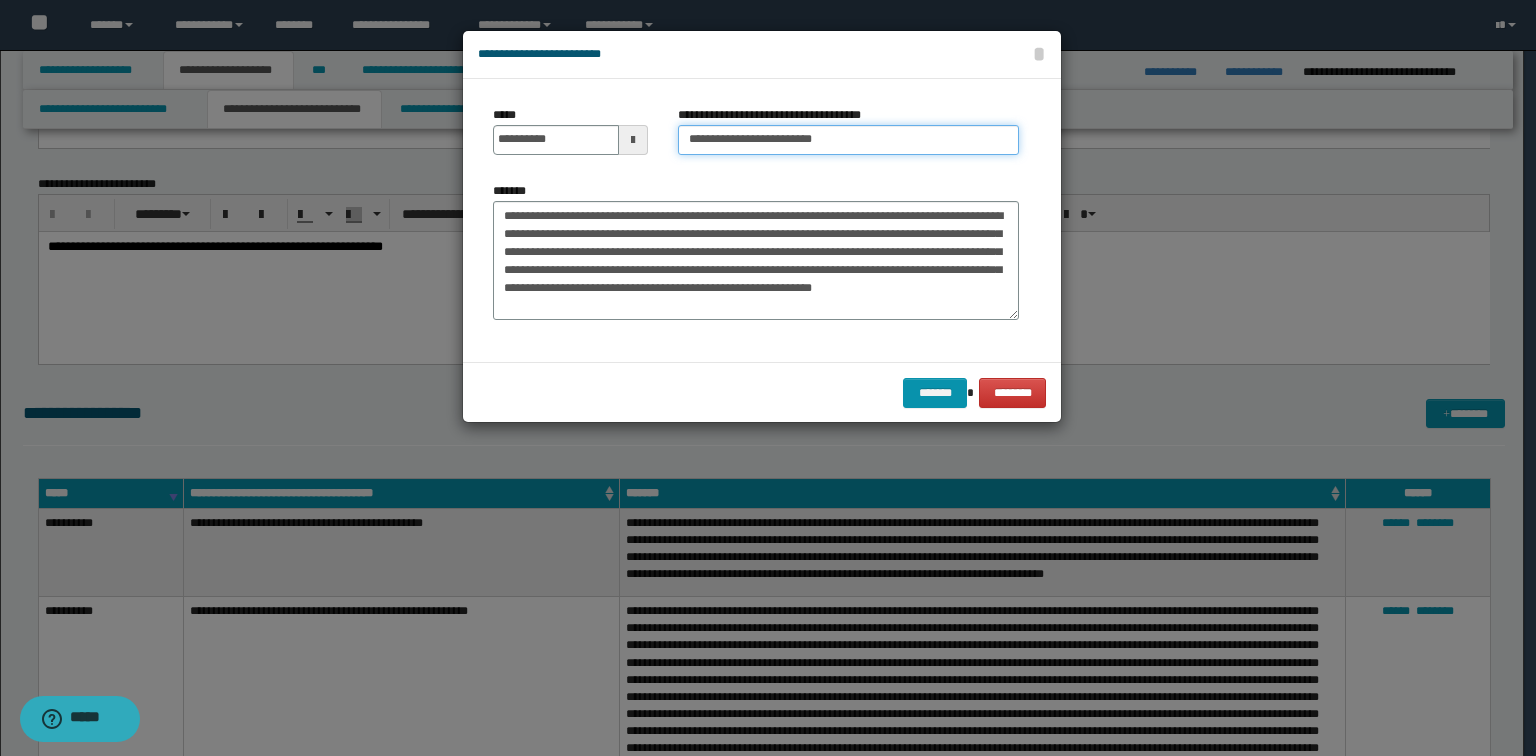 click on "**********" at bounding box center (848, 140) 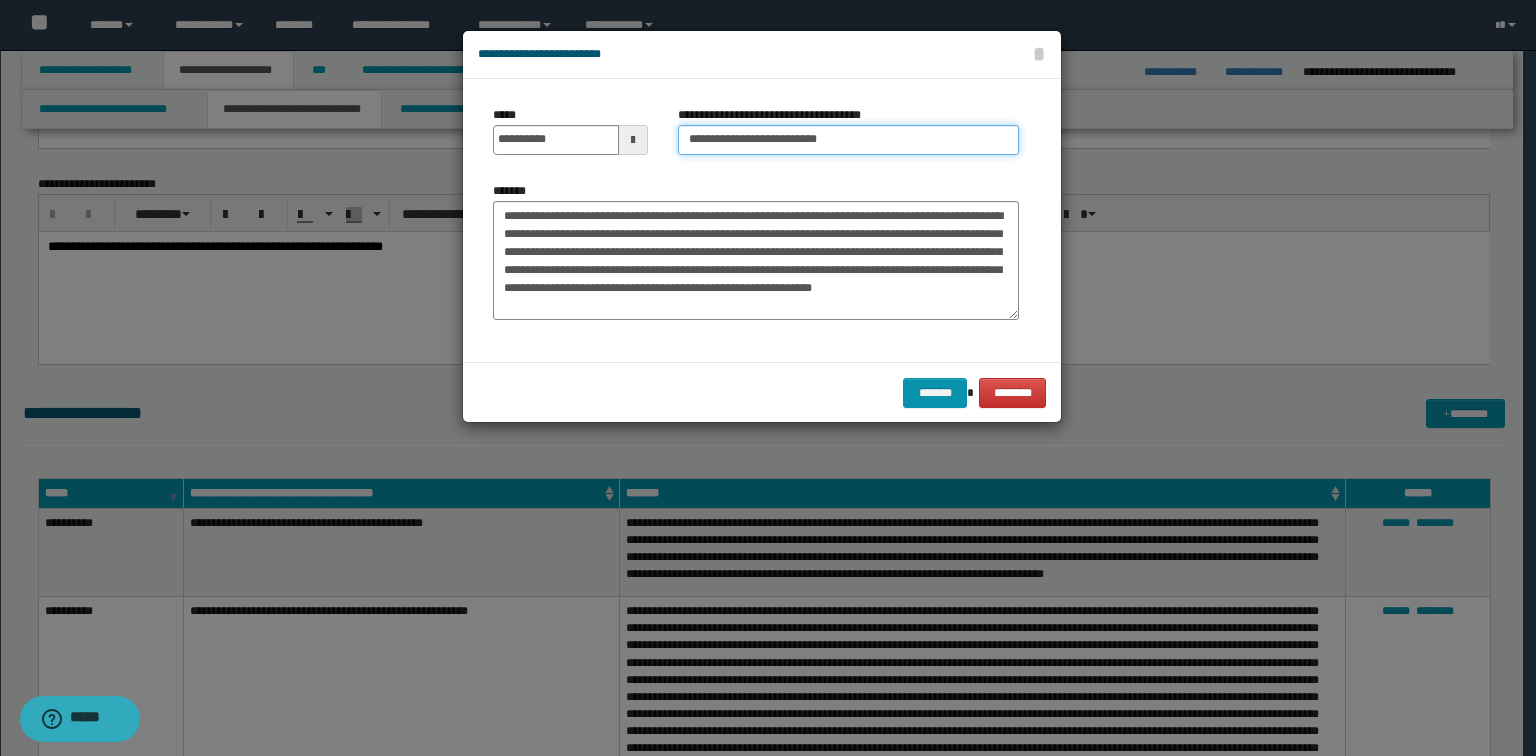 paste on "**********" 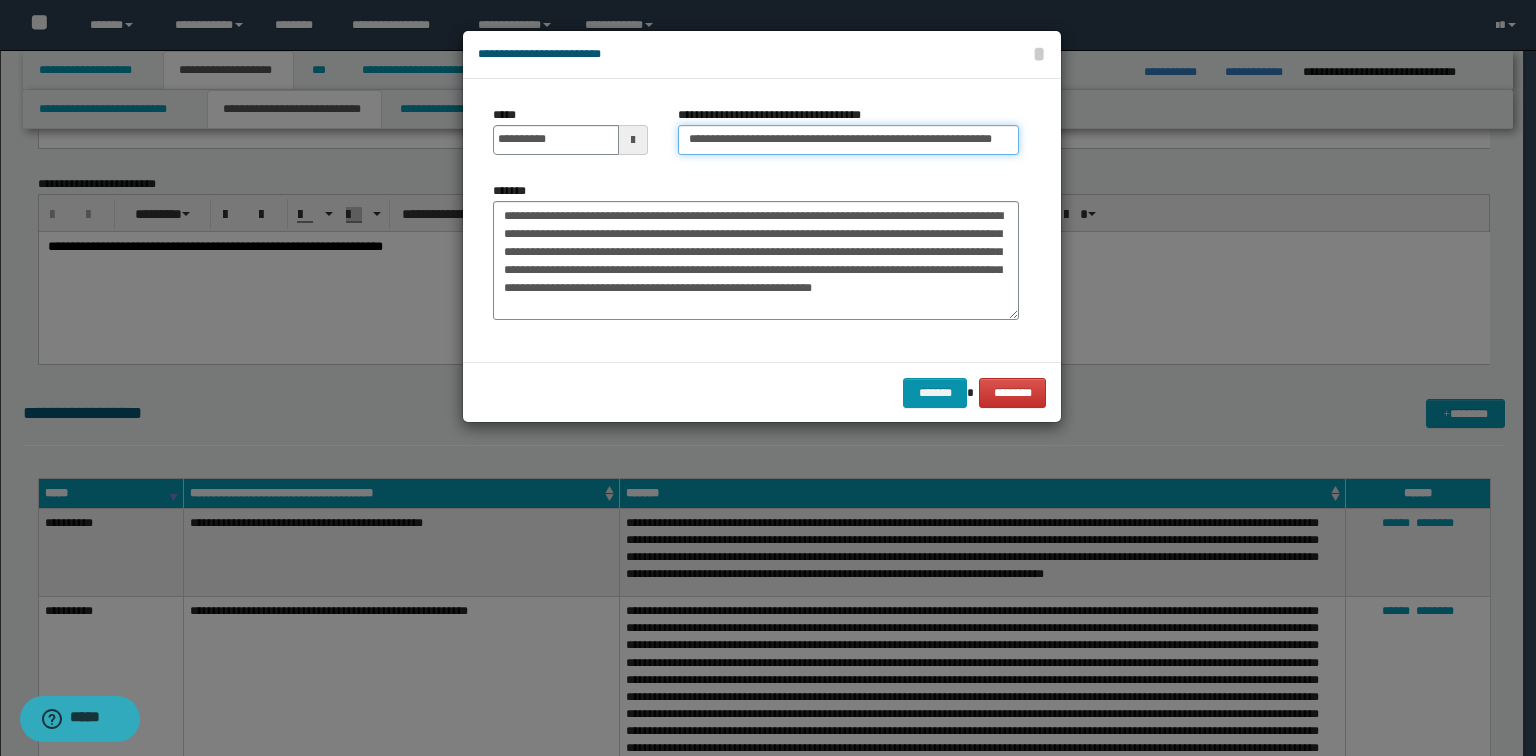 scroll, scrollTop: 0, scrollLeft: 41, axis: horizontal 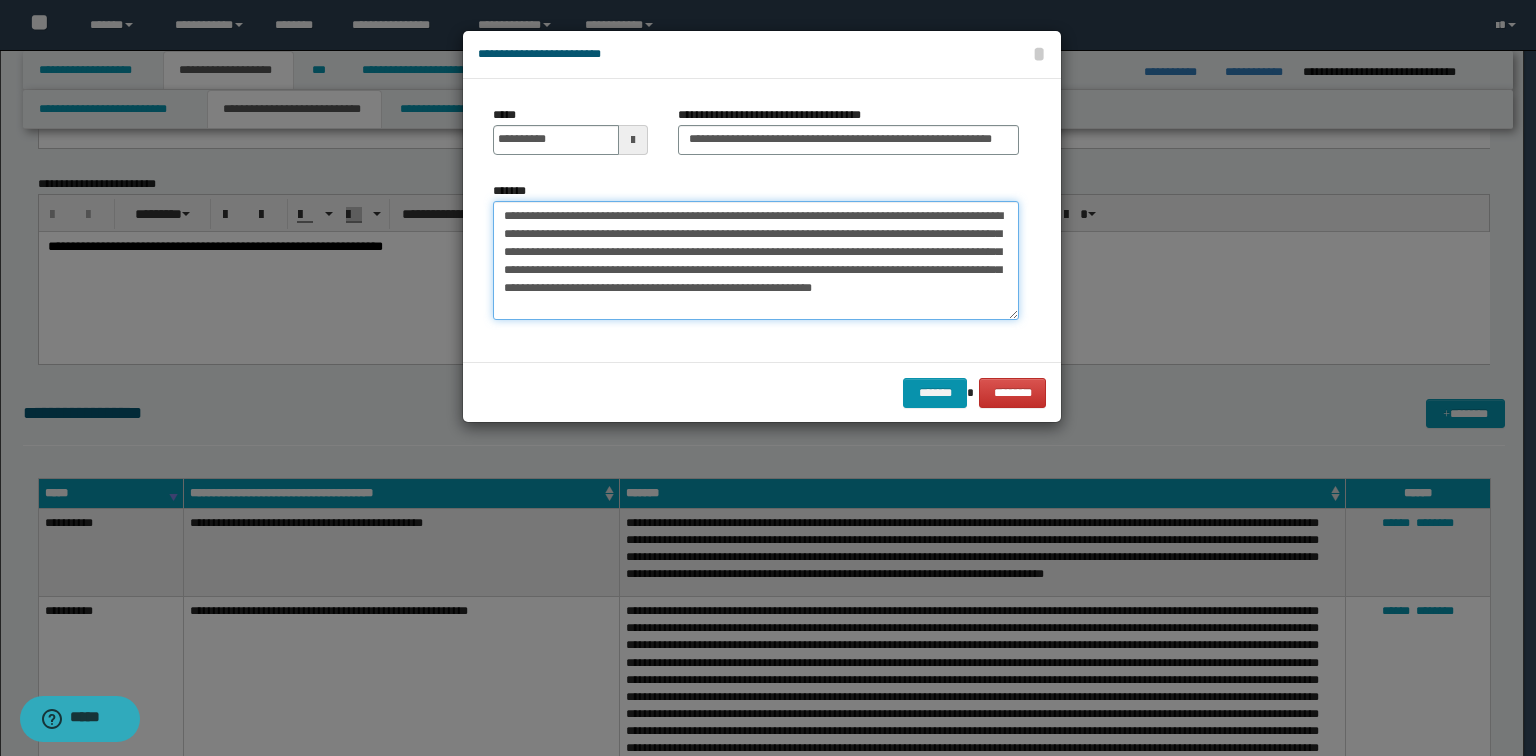 click on "**********" at bounding box center [756, 261] 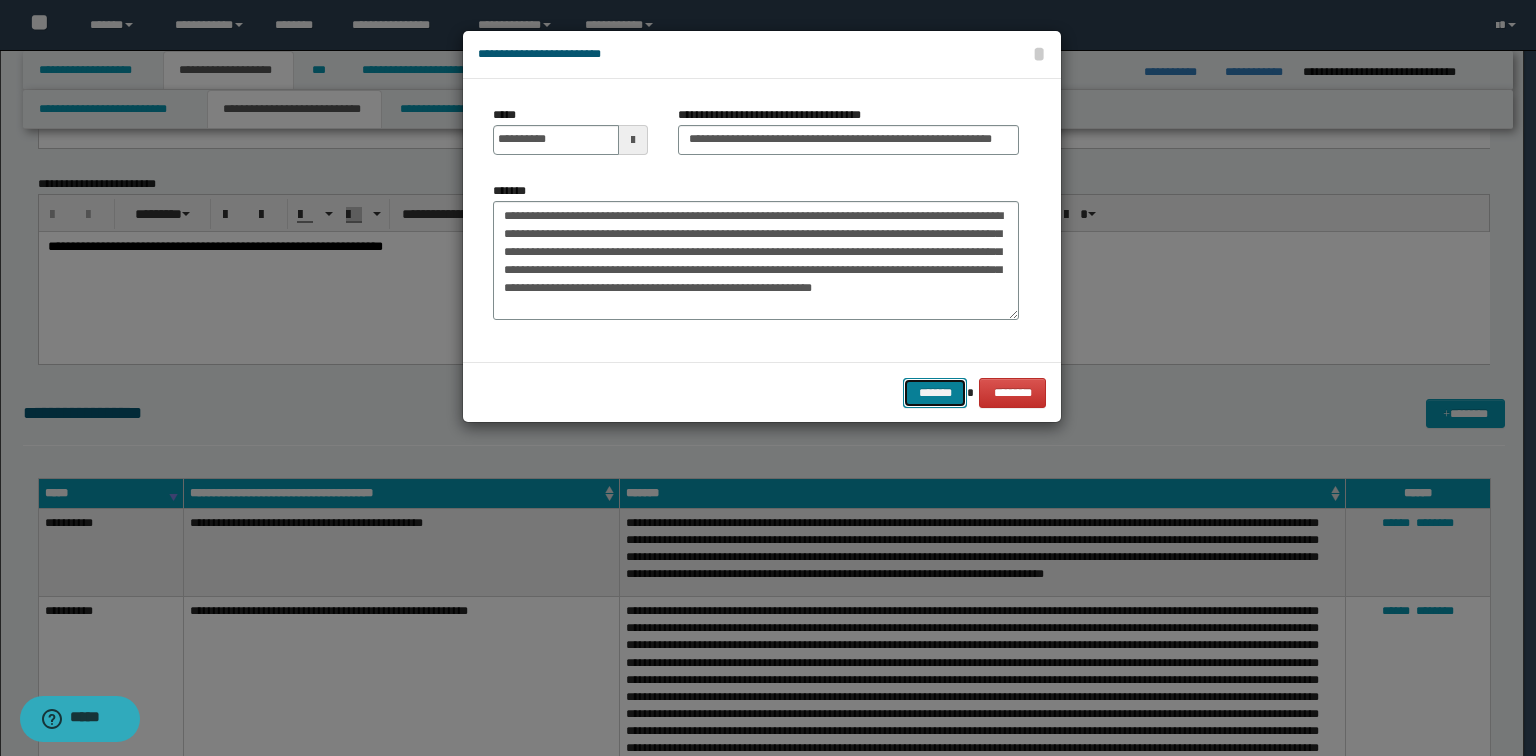 click on "*******" at bounding box center (935, 393) 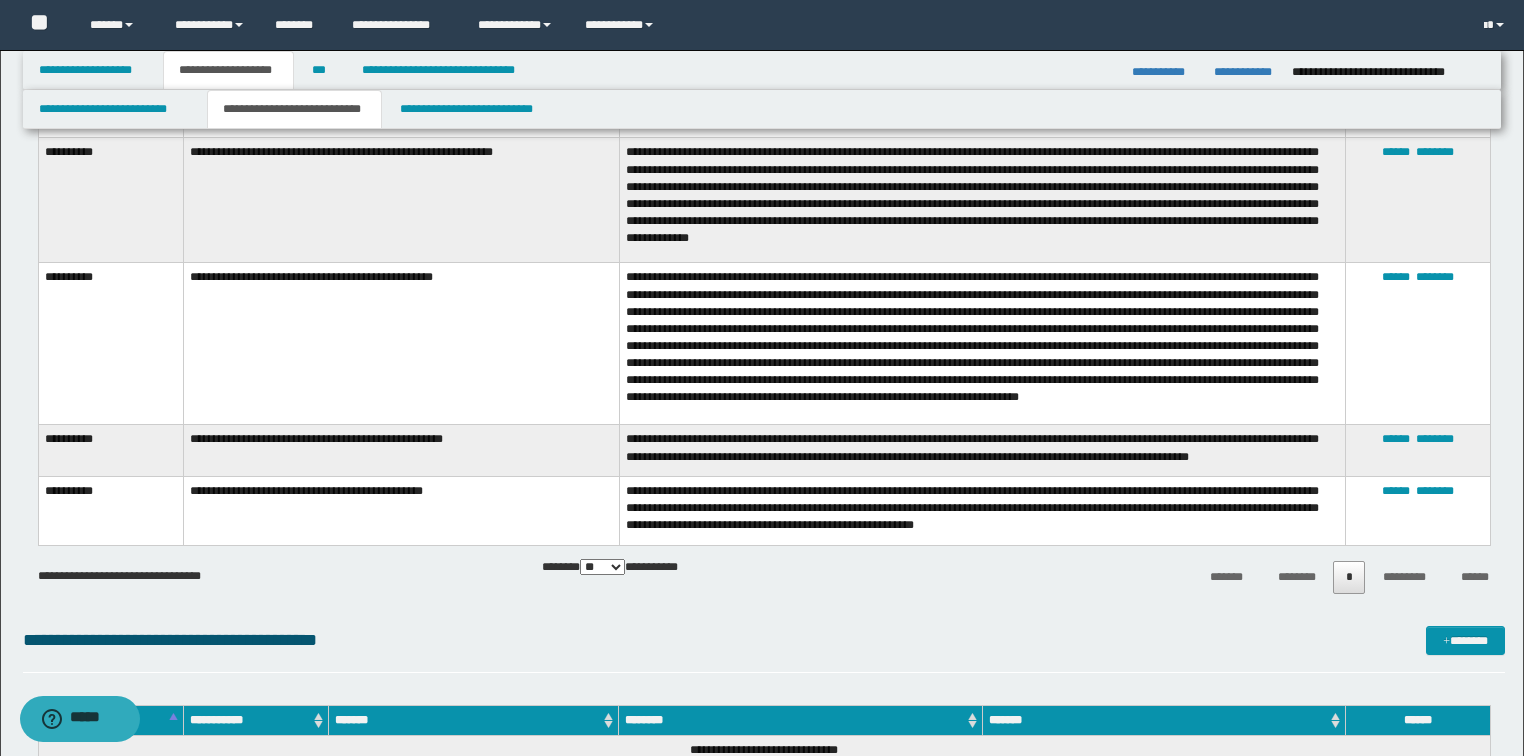 scroll, scrollTop: 5040, scrollLeft: 0, axis: vertical 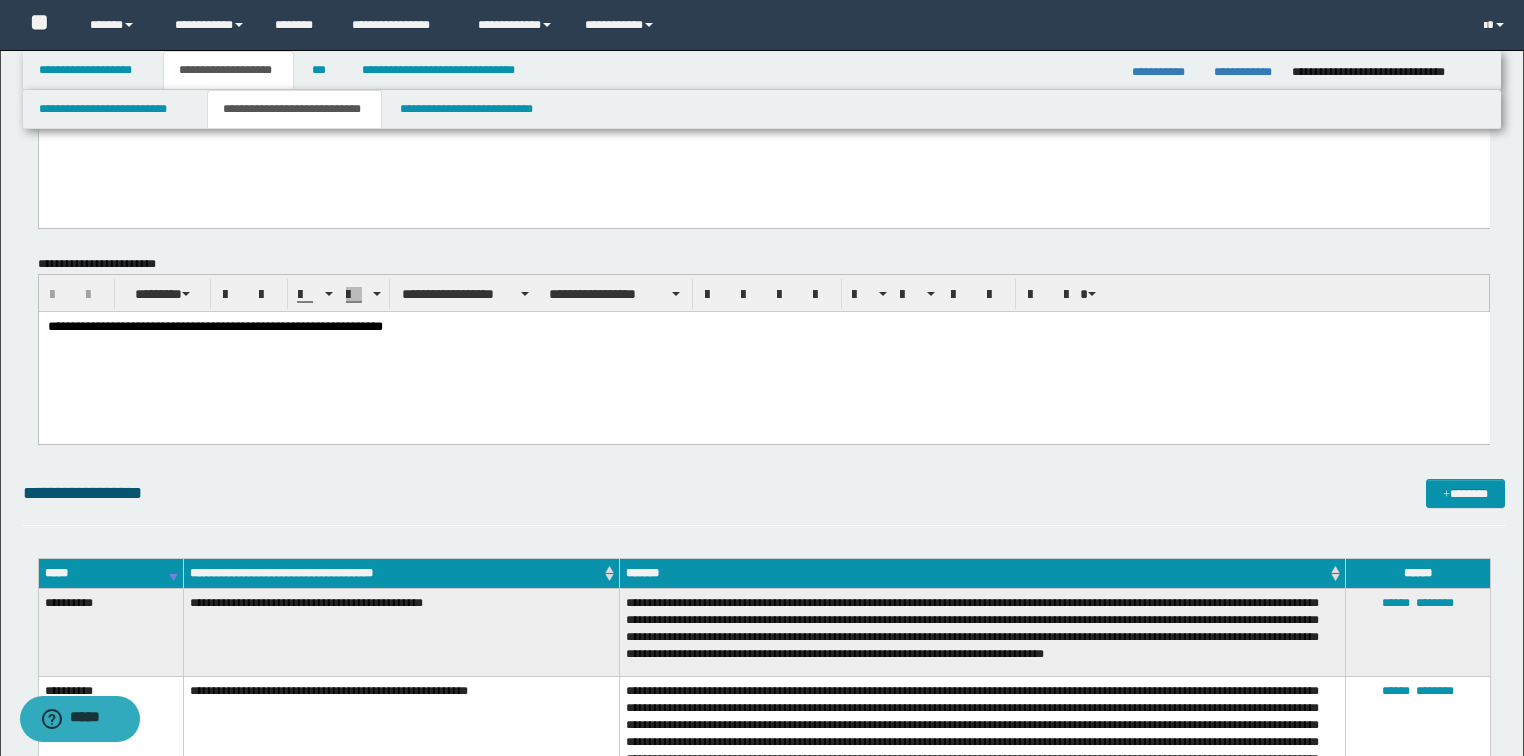 click on "*****" at bounding box center (110, 573) 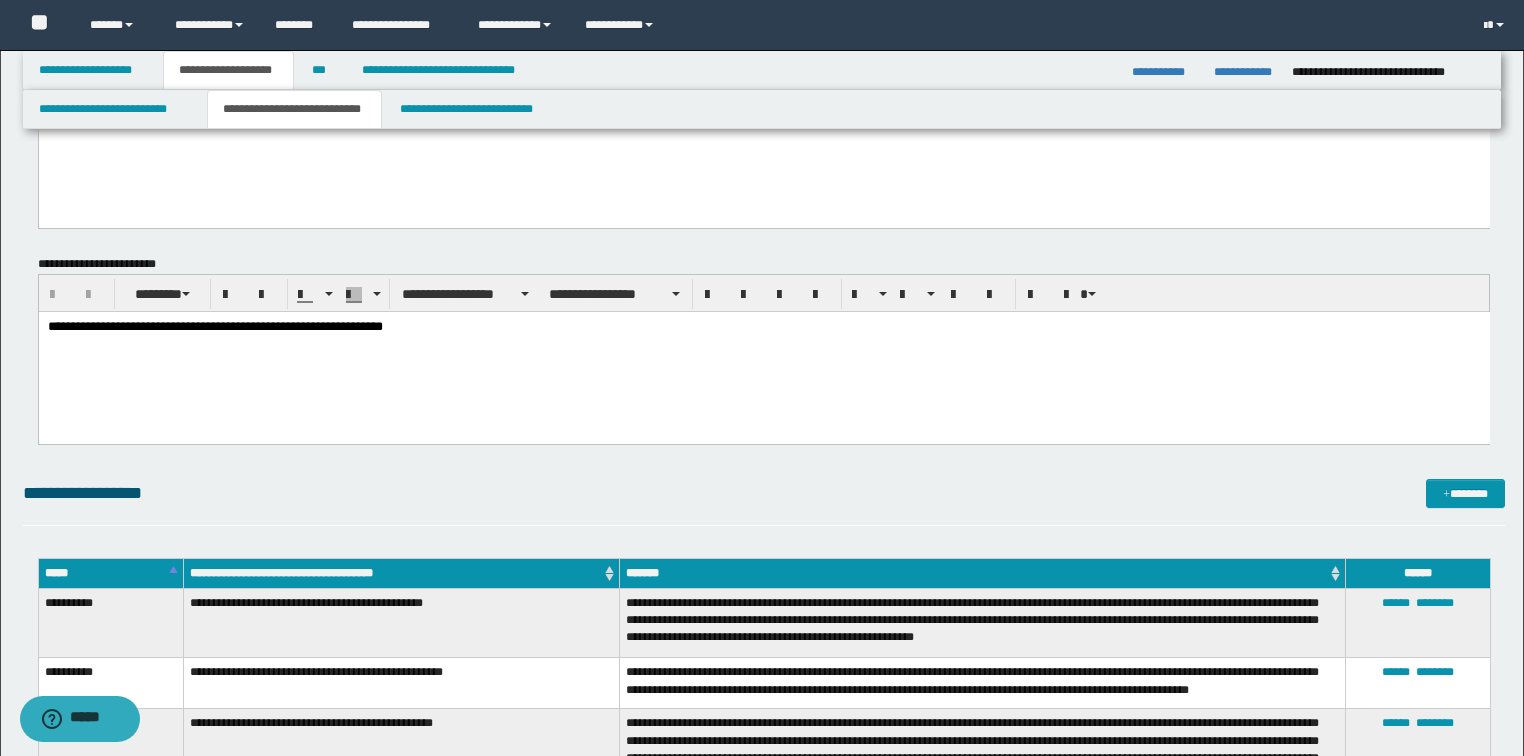 click on "*****" at bounding box center [110, 573] 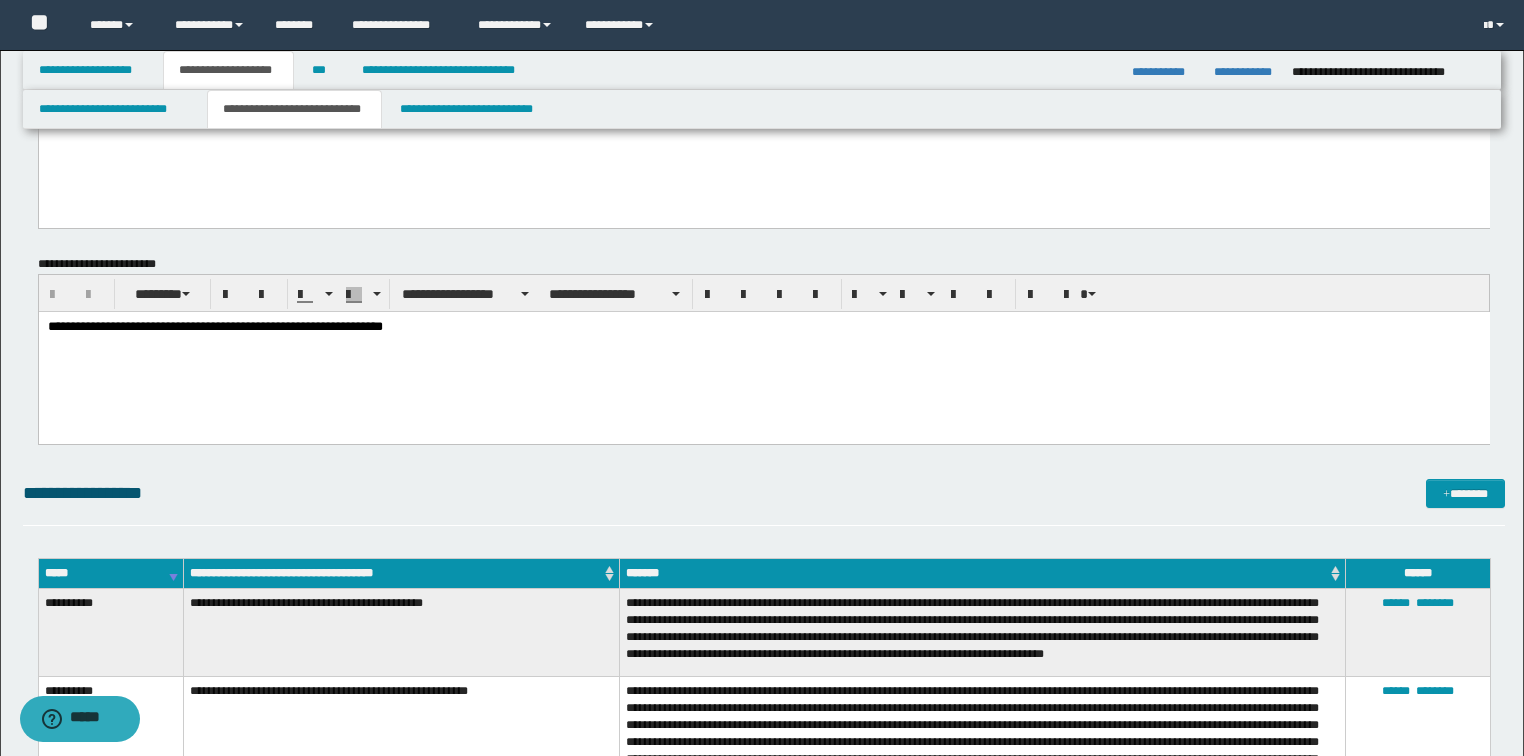 click on "*****" at bounding box center [110, 573] 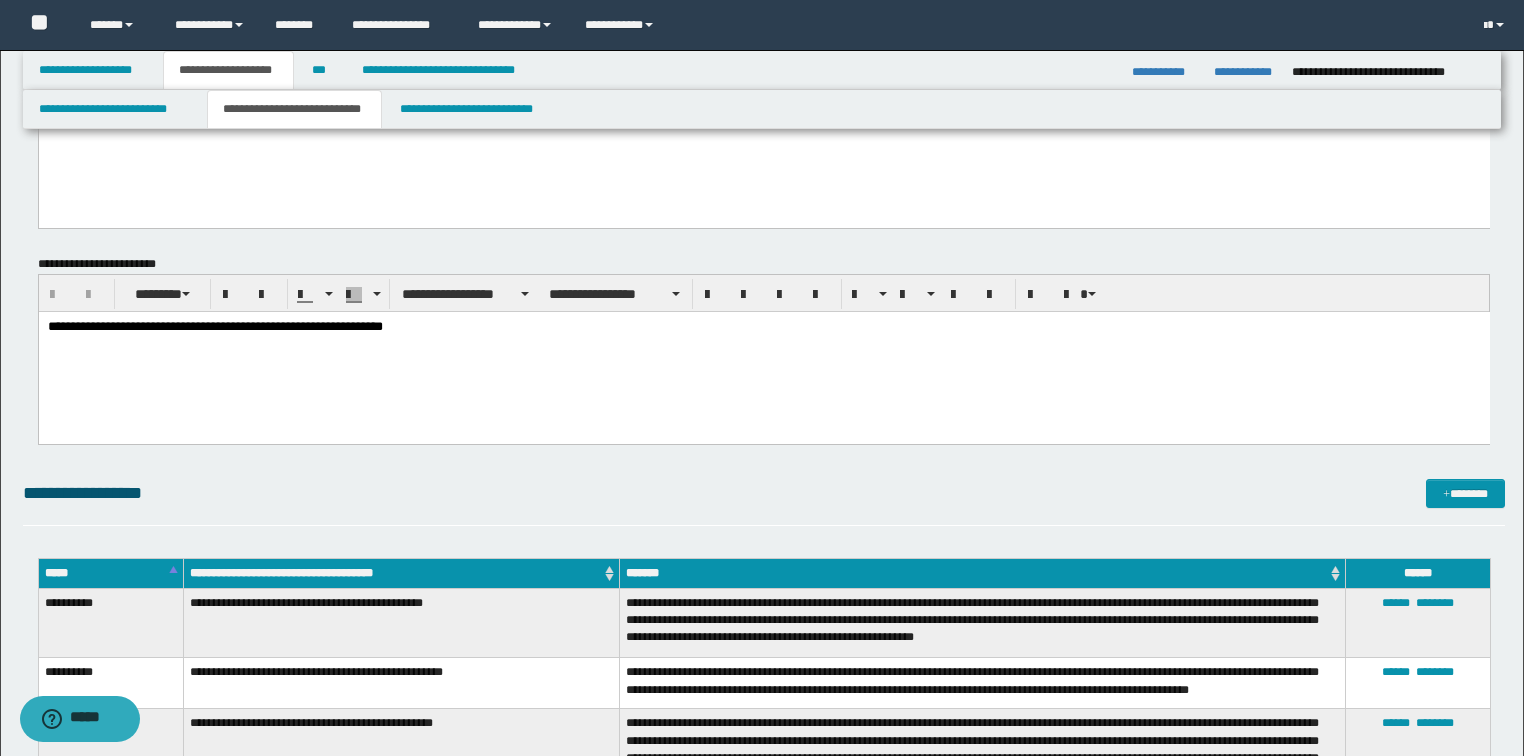 click on "*****" at bounding box center [110, 573] 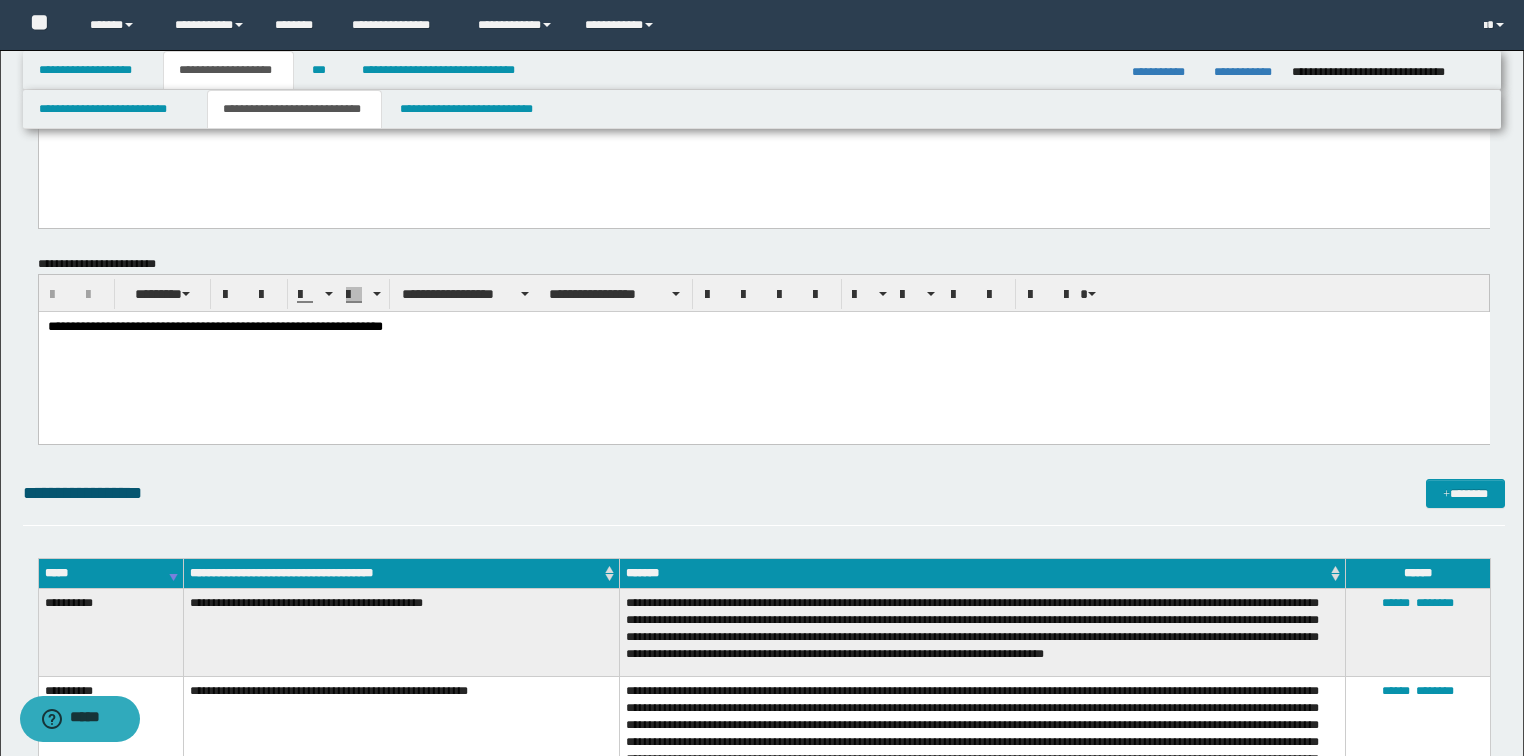 click on "*****" at bounding box center (110, 573) 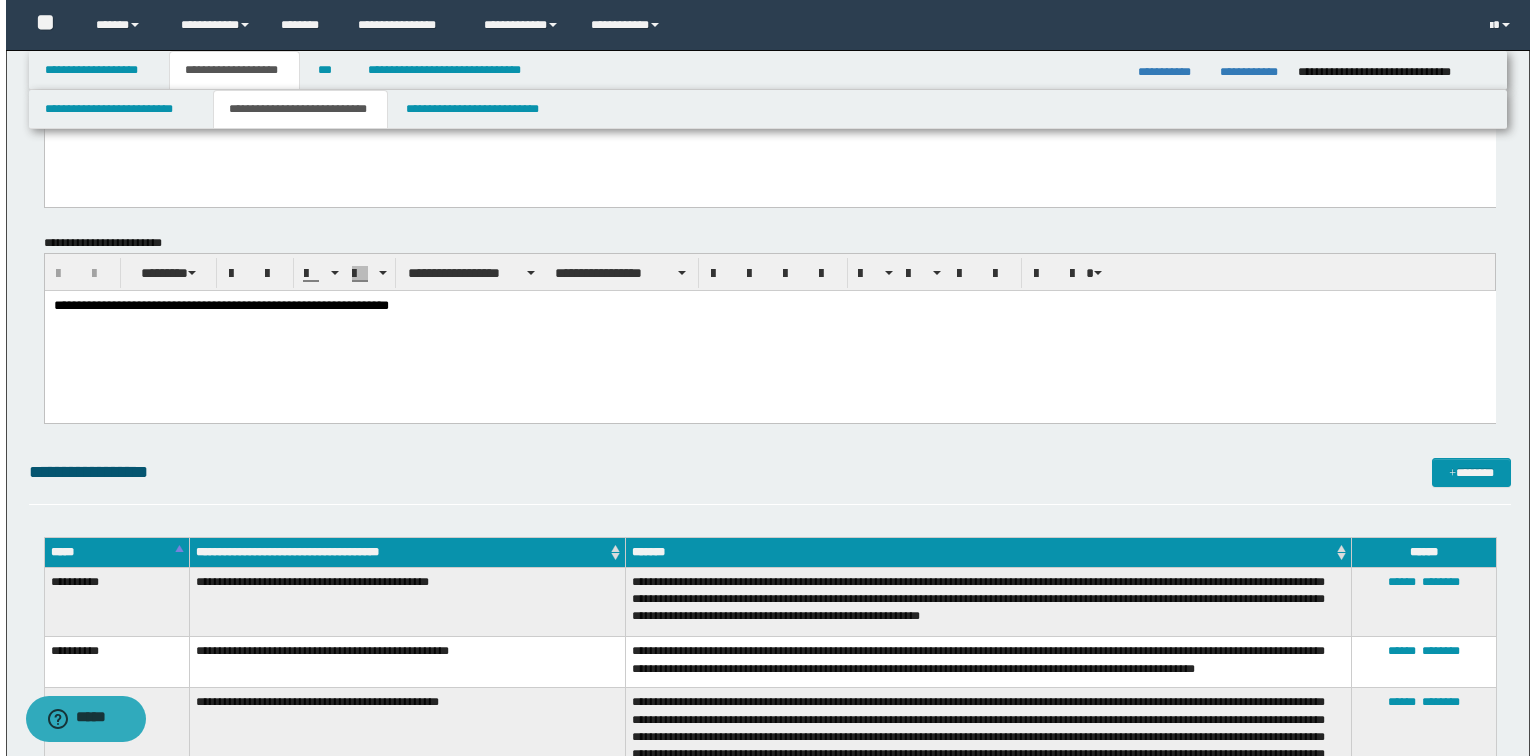 scroll, scrollTop: 880, scrollLeft: 0, axis: vertical 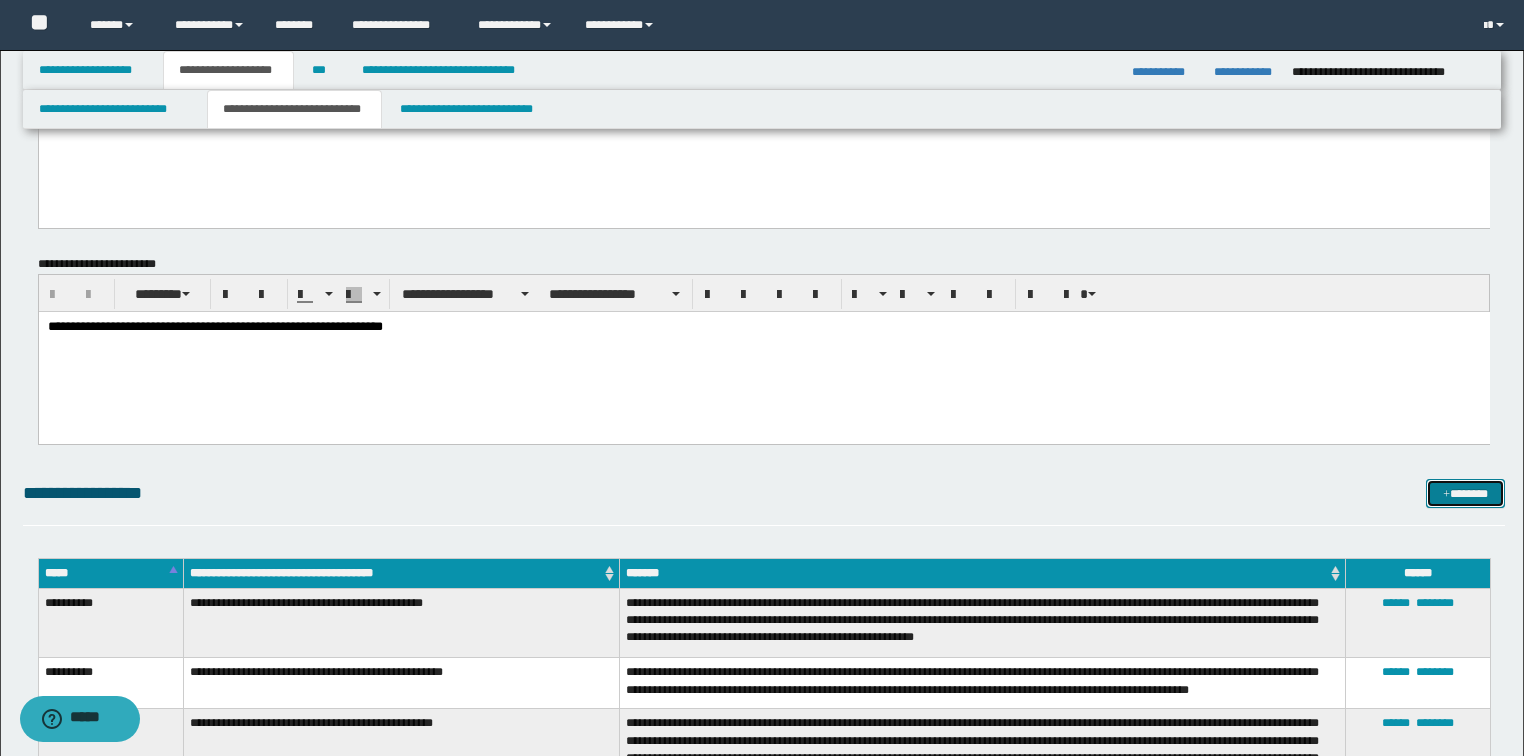 click on "*******" at bounding box center [1465, 494] 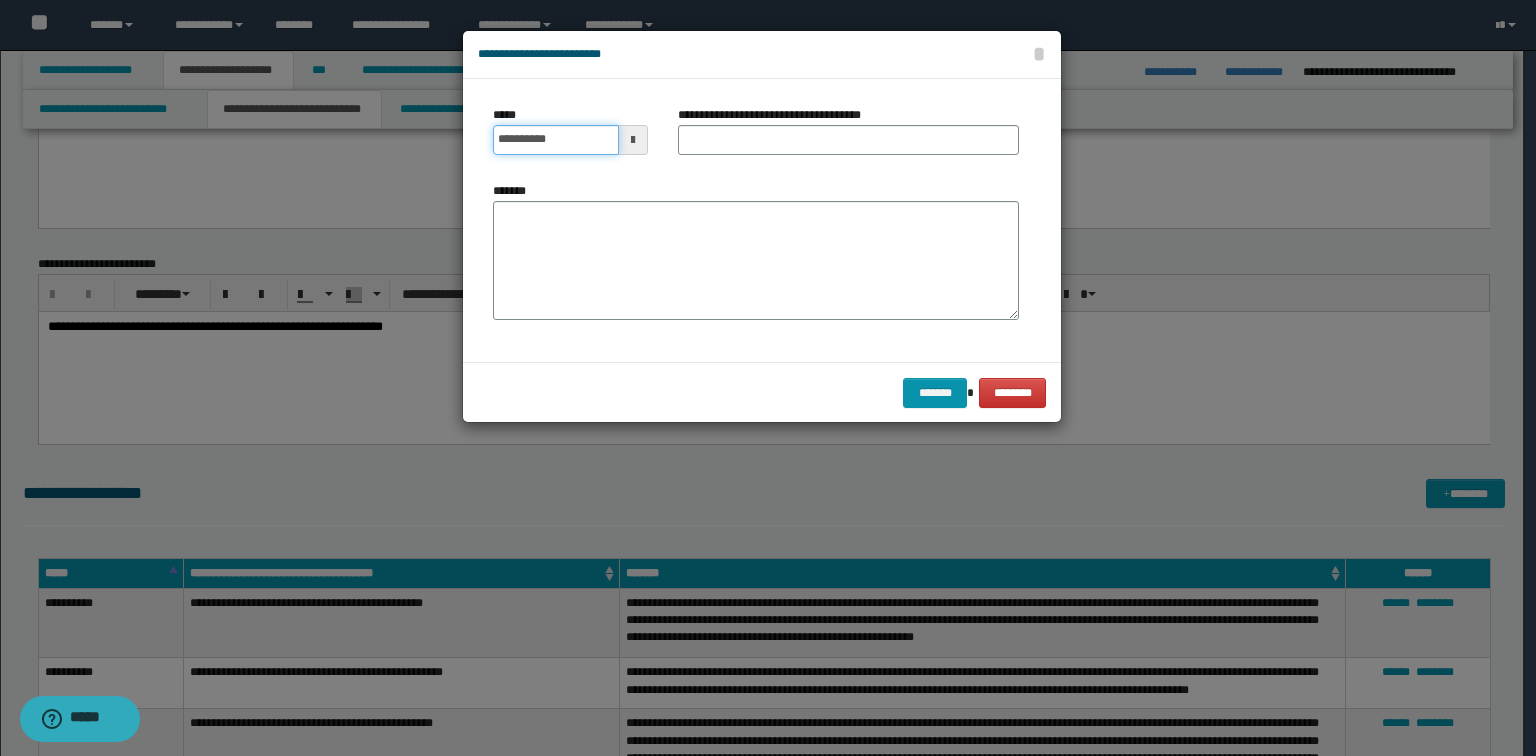 click on "**********" at bounding box center [556, 140] 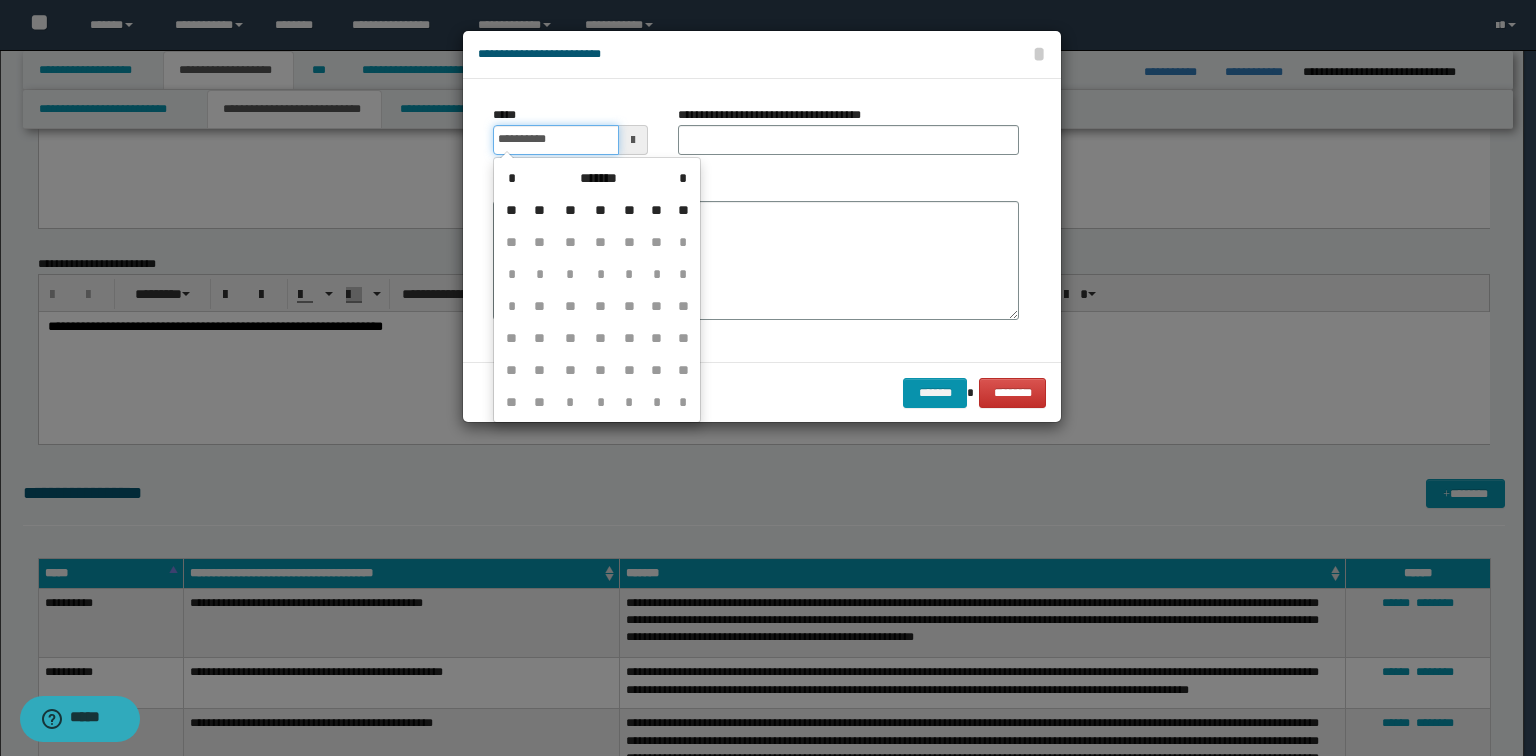 type on "**********" 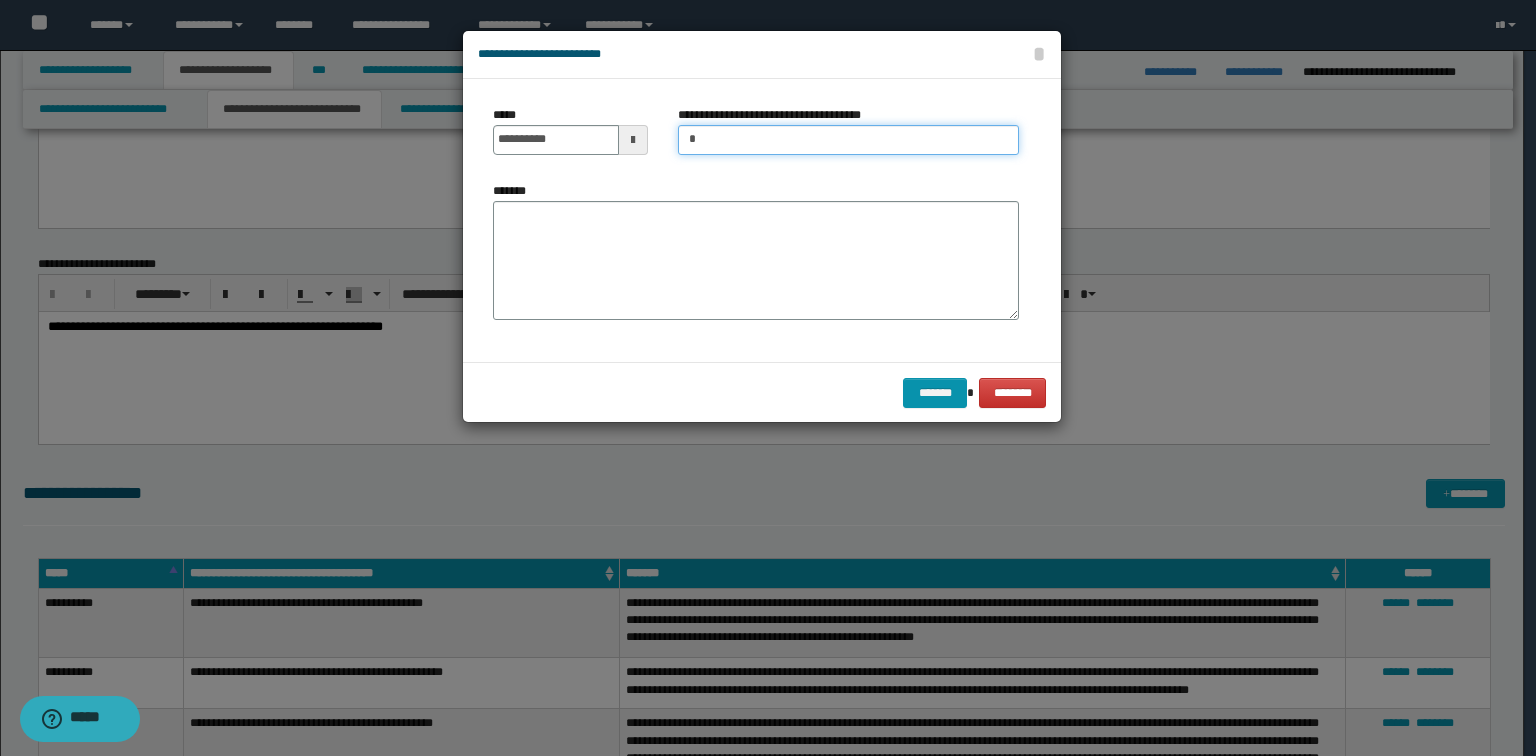 type on "**********" 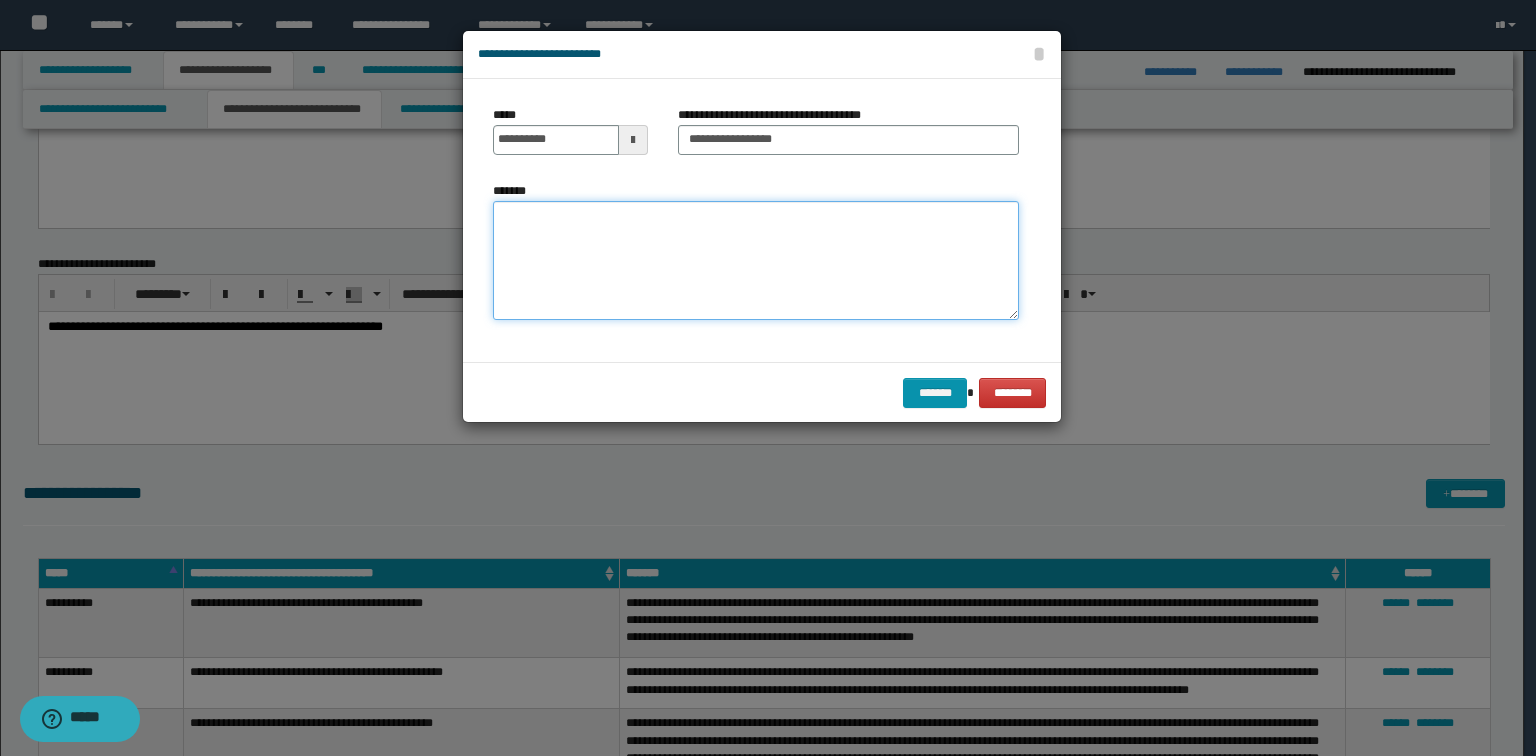 click on "*******" at bounding box center (756, 261) 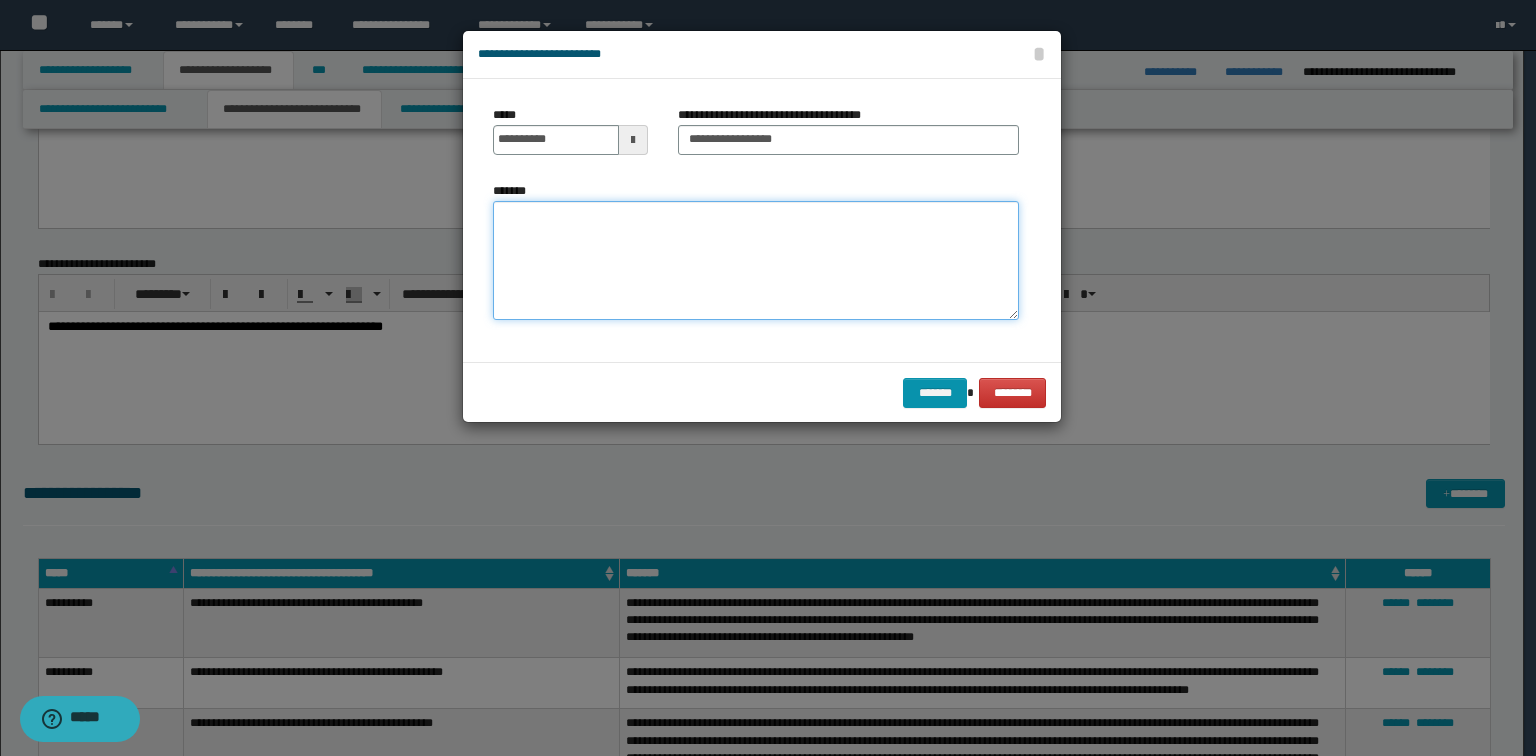 click on "*******" at bounding box center [756, 261] 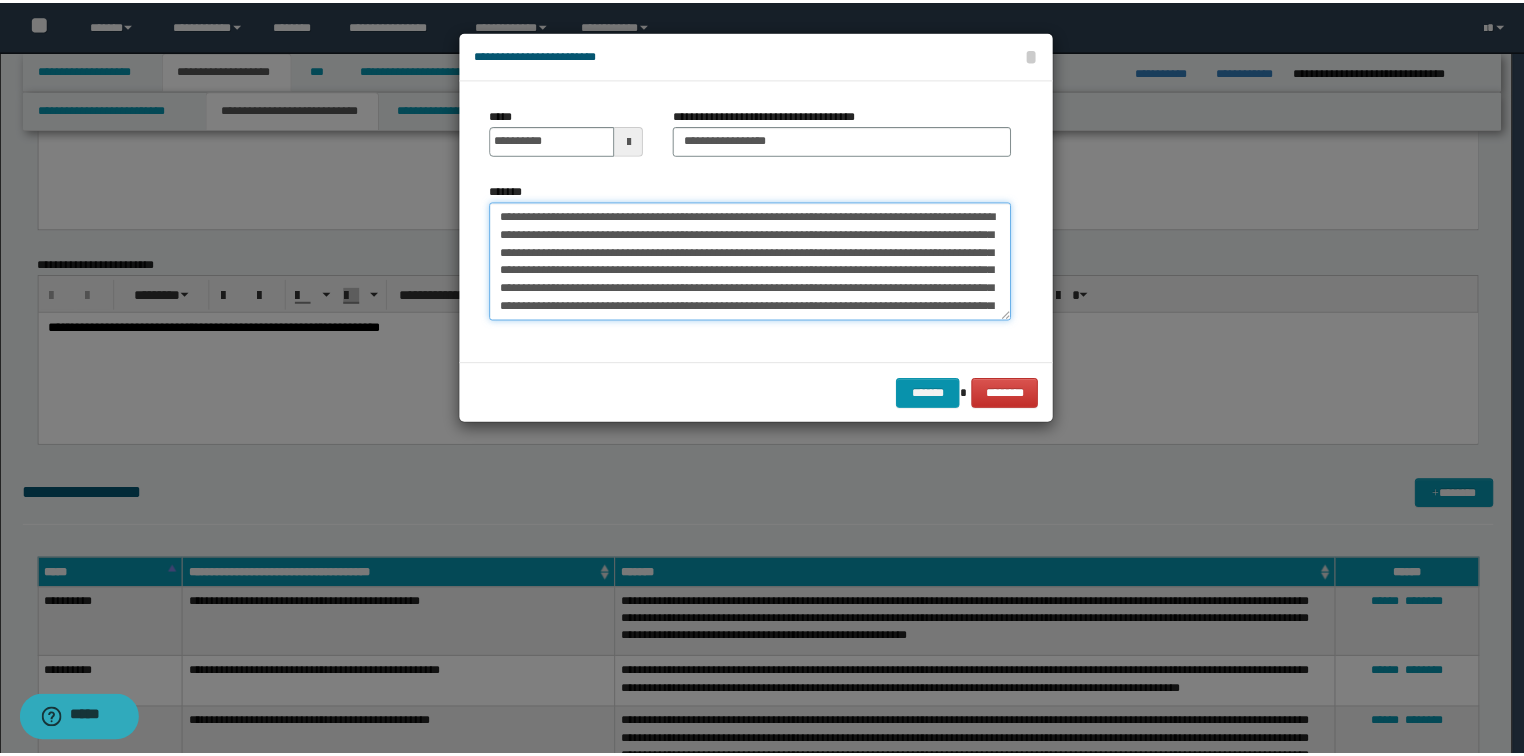 scroll, scrollTop: 120, scrollLeft: 0, axis: vertical 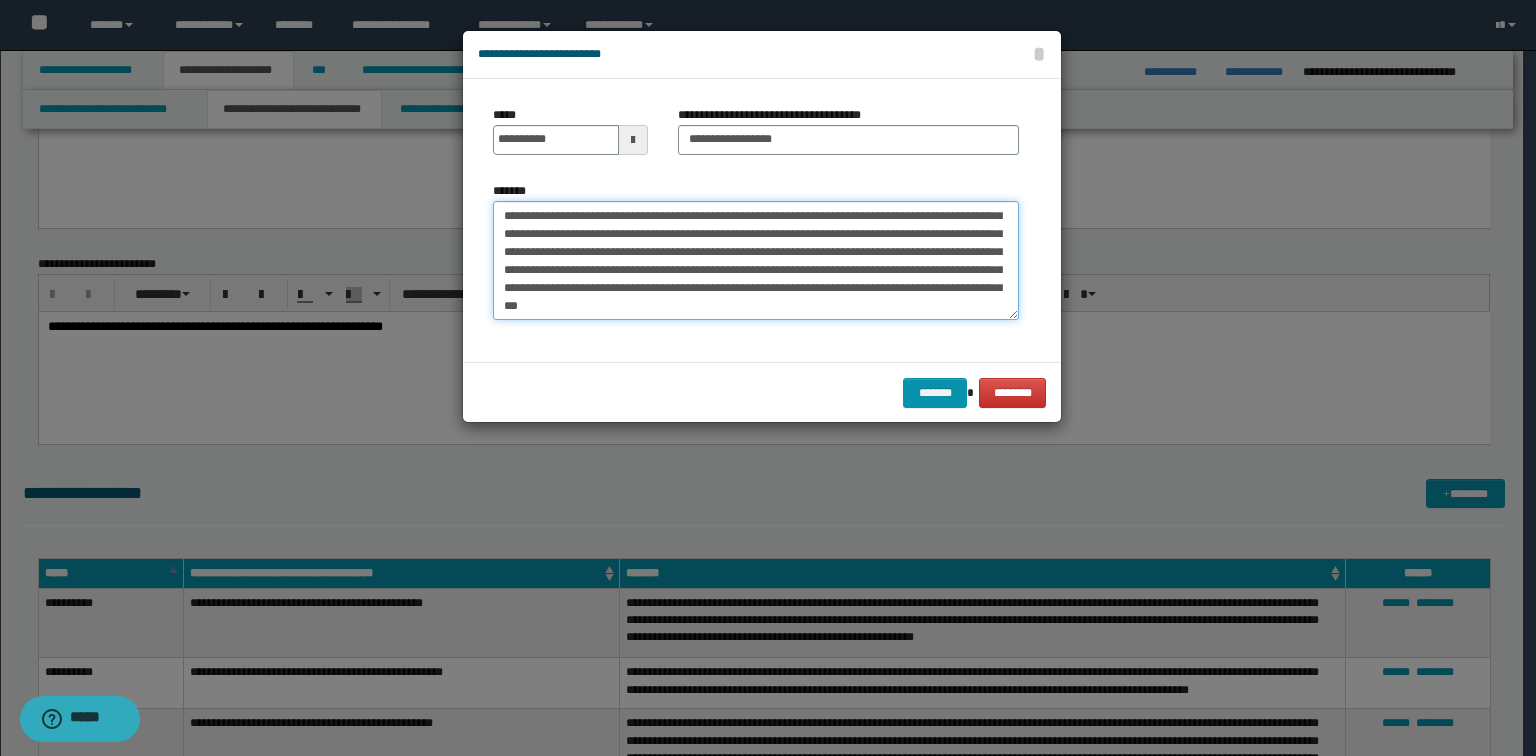 type on "**********" 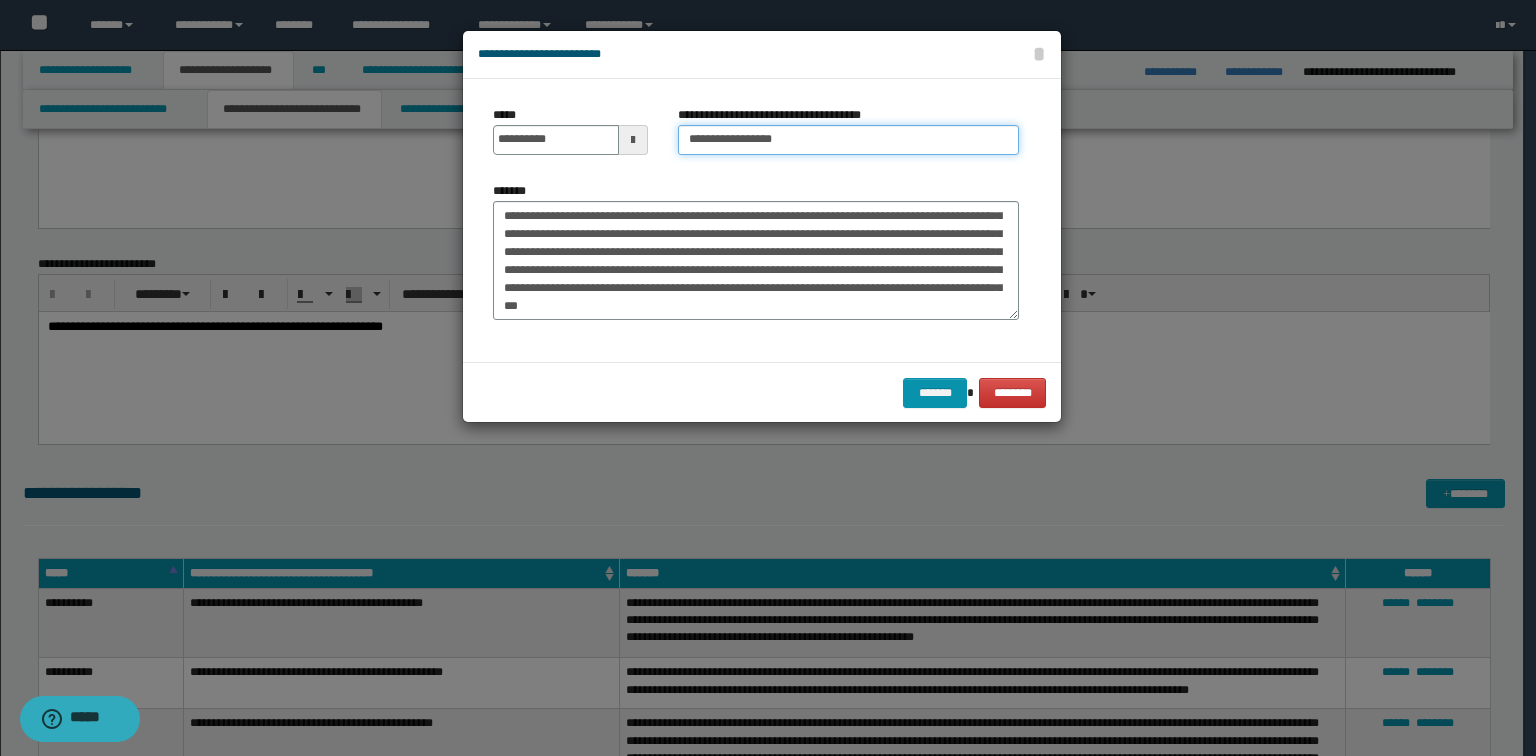 drag, startPoint x: 773, startPoint y: 141, endPoint x: 785, endPoint y: 141, distance: 12 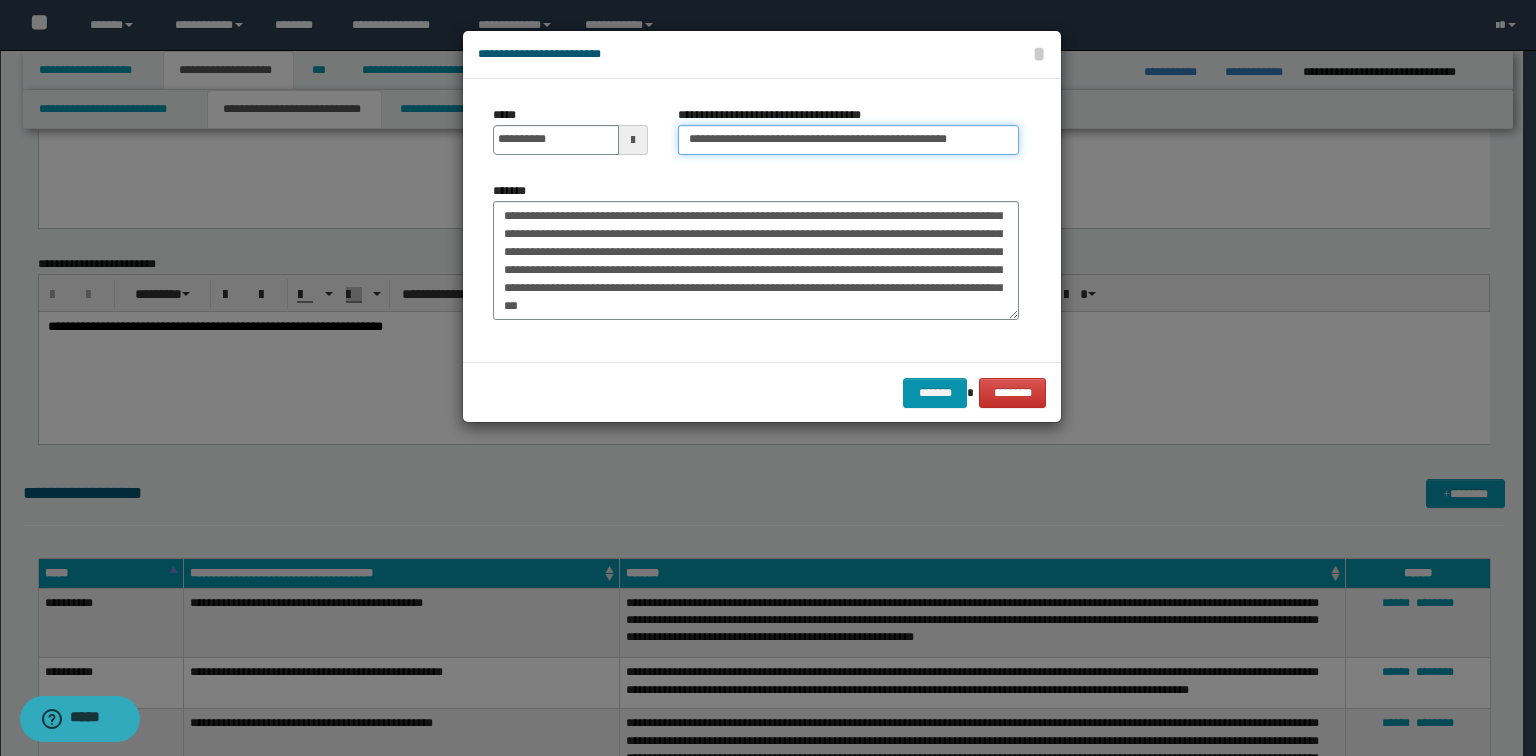 type on "**********" 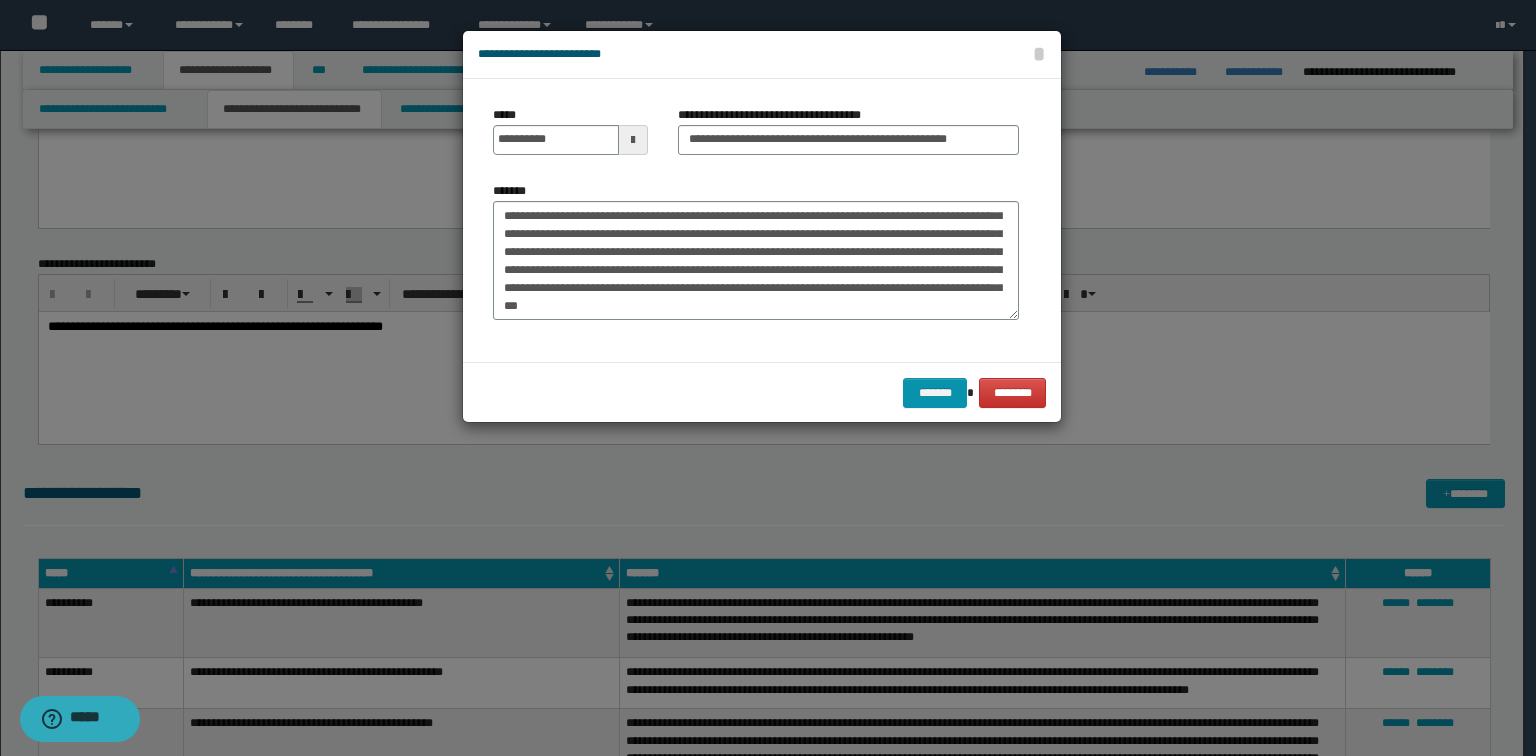 click on "*******" at bounding box center (756, 251) 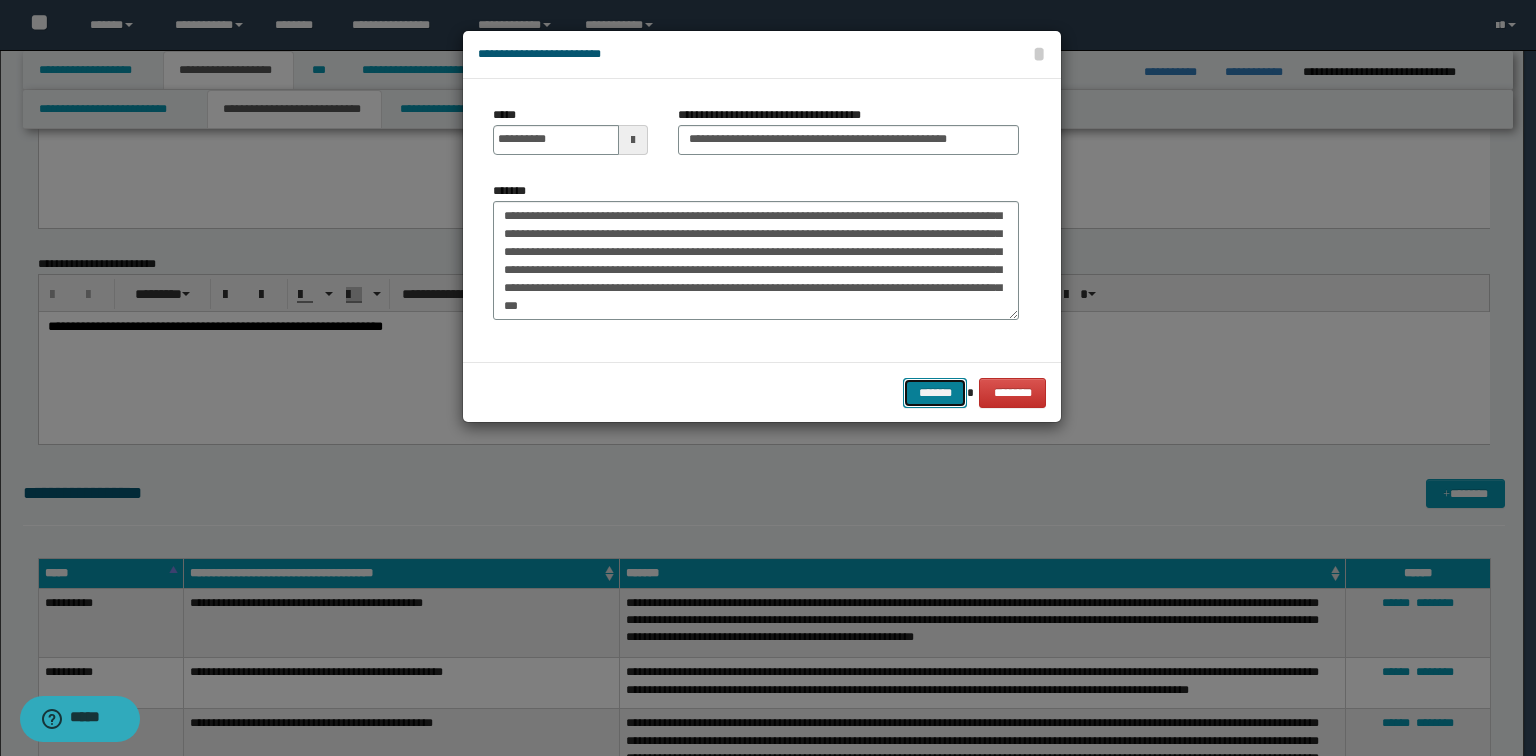 click on "*******" at bounding box center (935, 393) 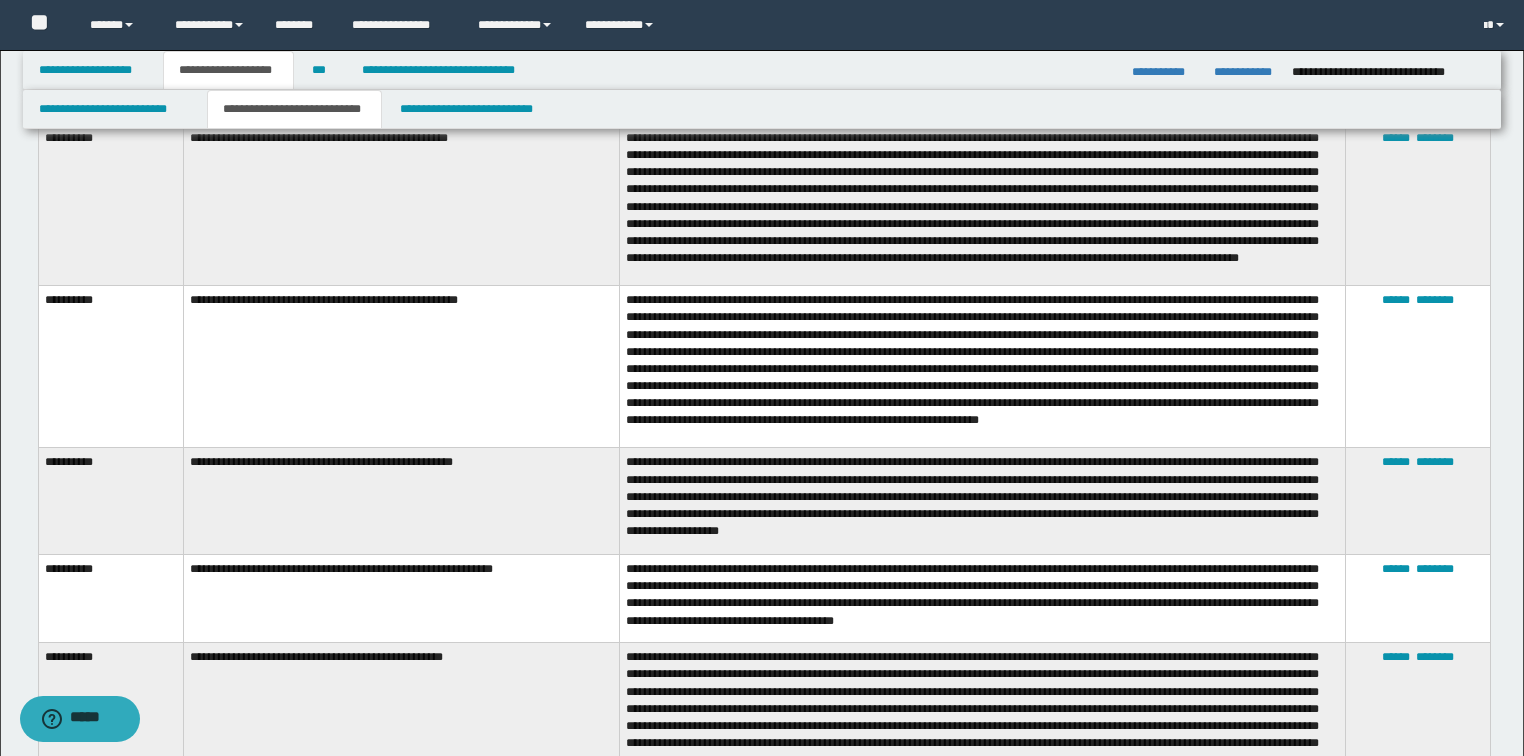 scroll, scrollTop: 1840, scrollLeft: 0, axis: vertical 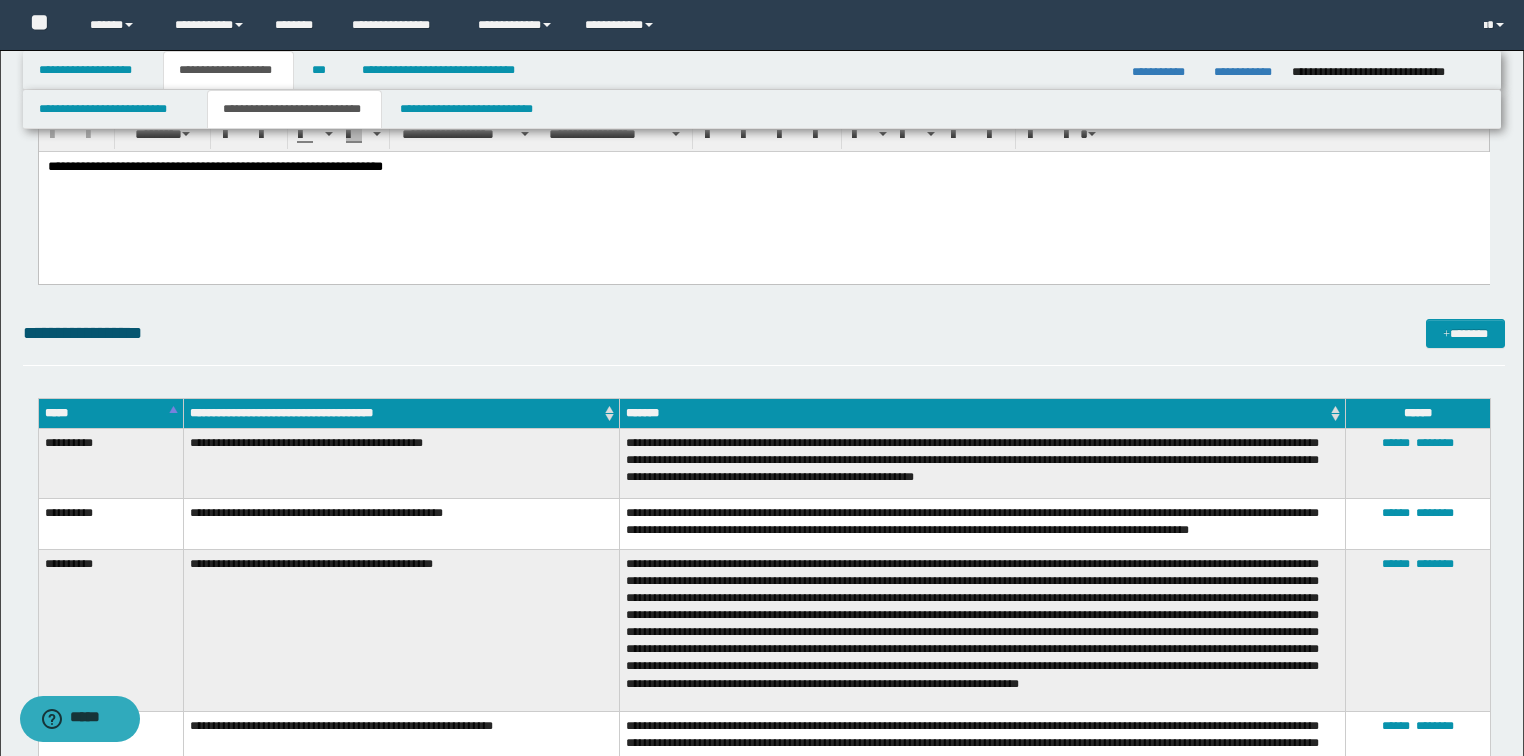 click on "*****" at bounding box center (110, 413) 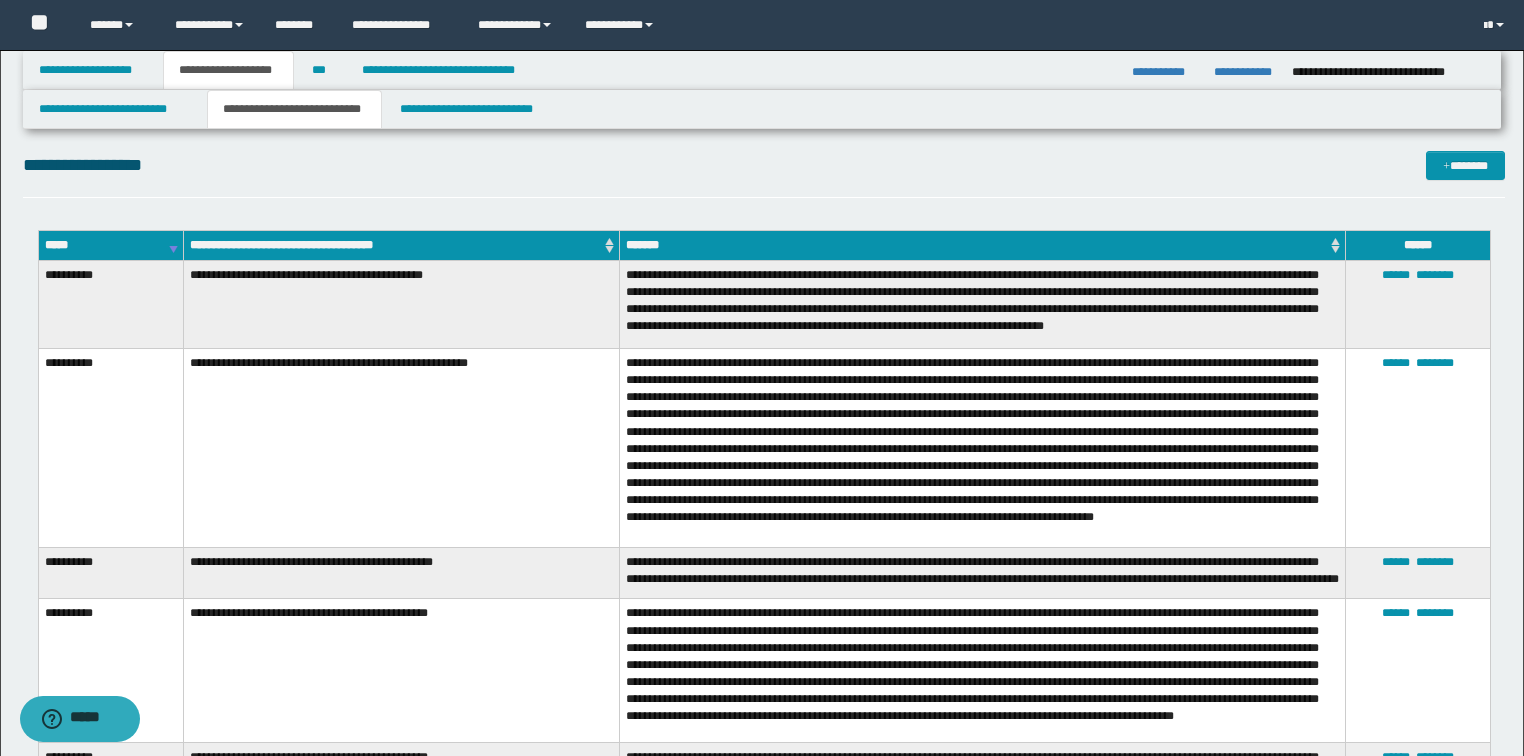 scroll, scrollTop: 1120, scrollLeft: 0, axis: vertical 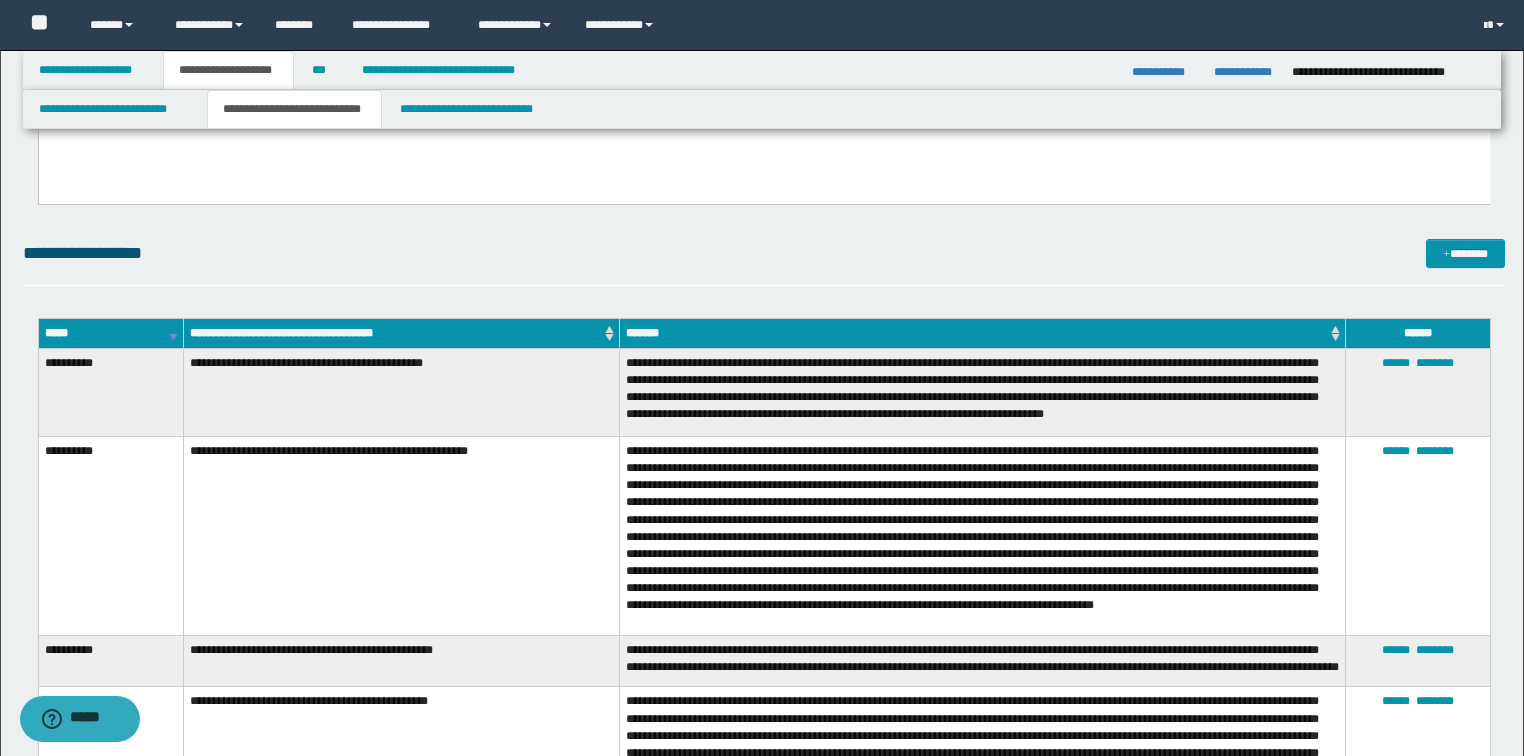 click on "*****" at bounding box center (110, 333) 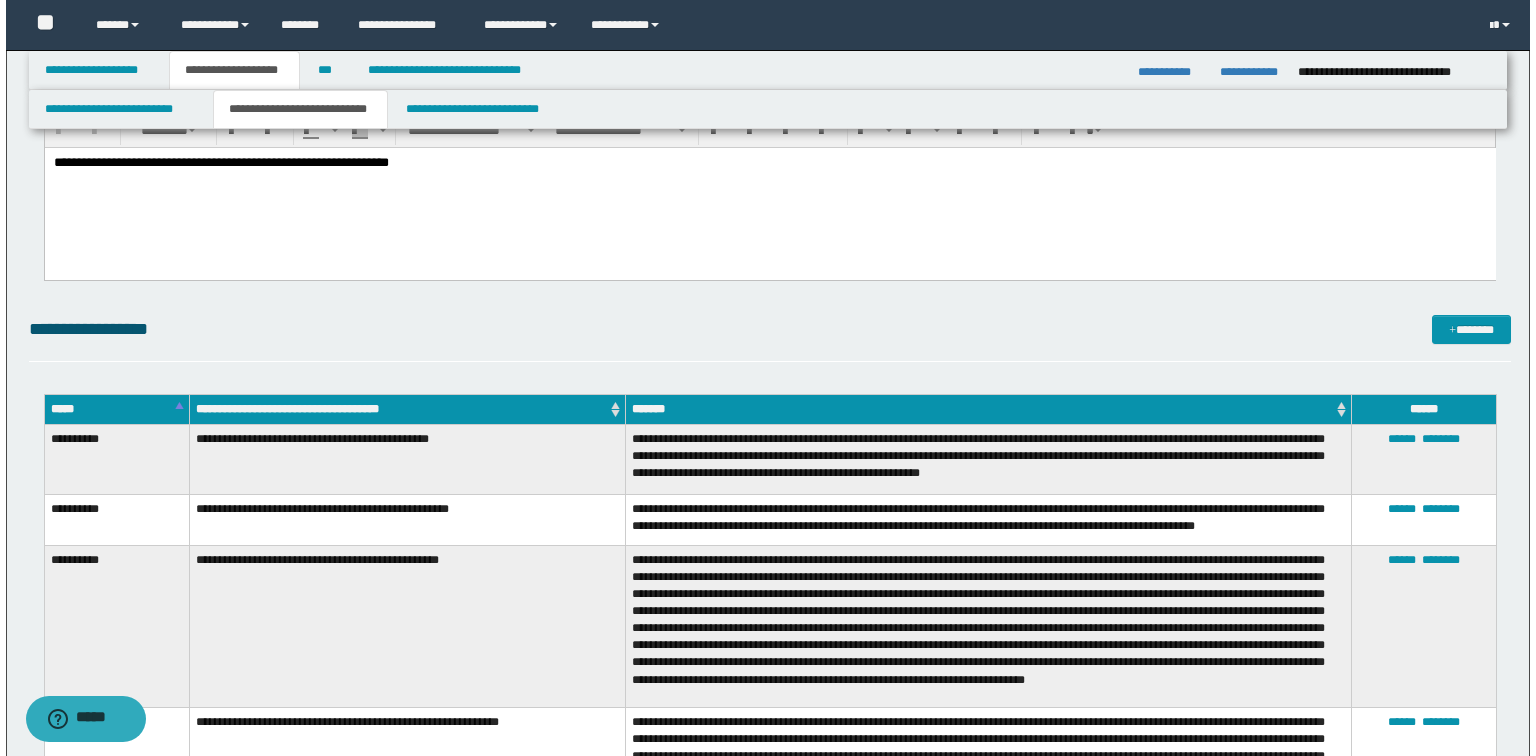 scroll, scrollTop: 1040, scrollLeft: 0, axis: vertical 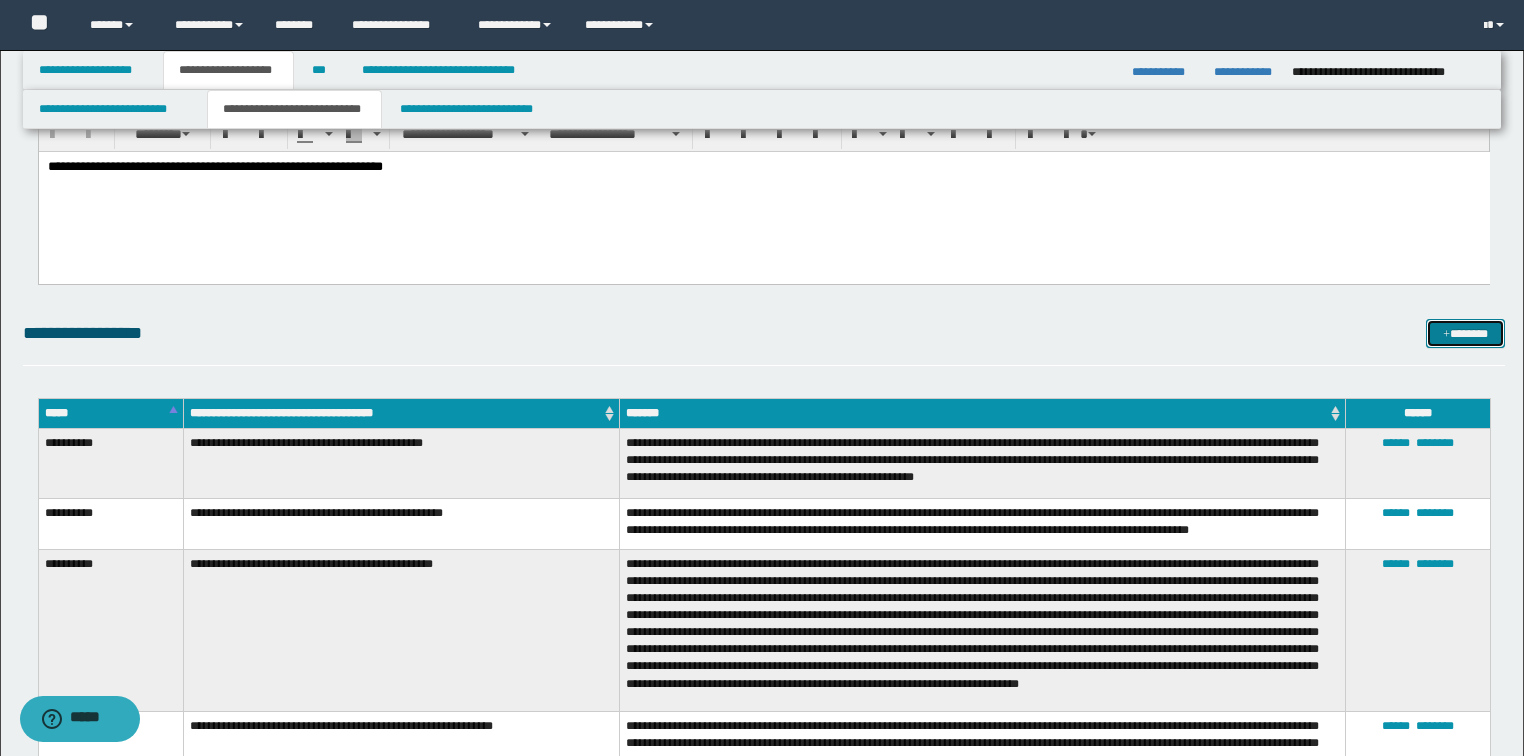 click on "*******" at bounding box center [1465, 334] 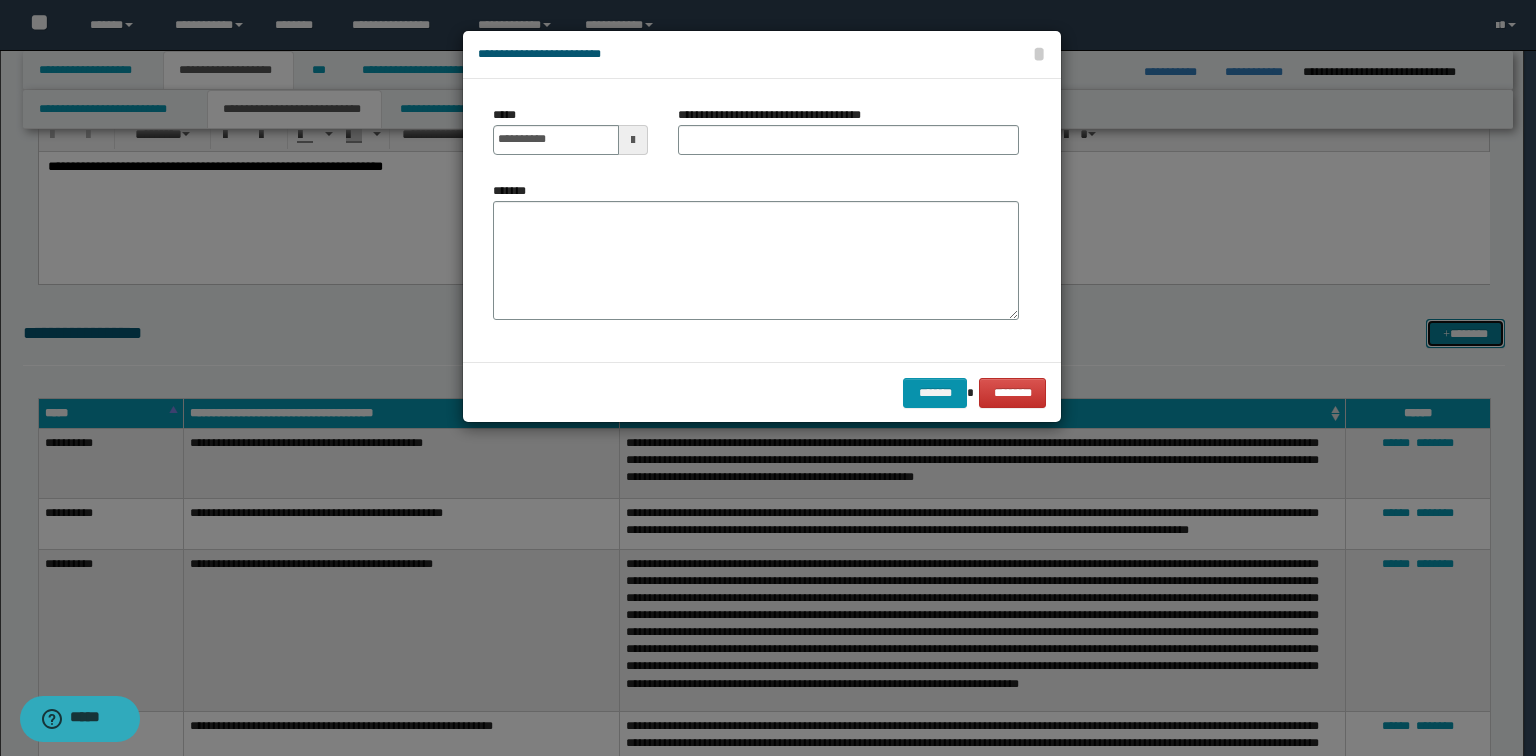 scroll, scrollTop: 0, scrollLeft: 0, axis: both 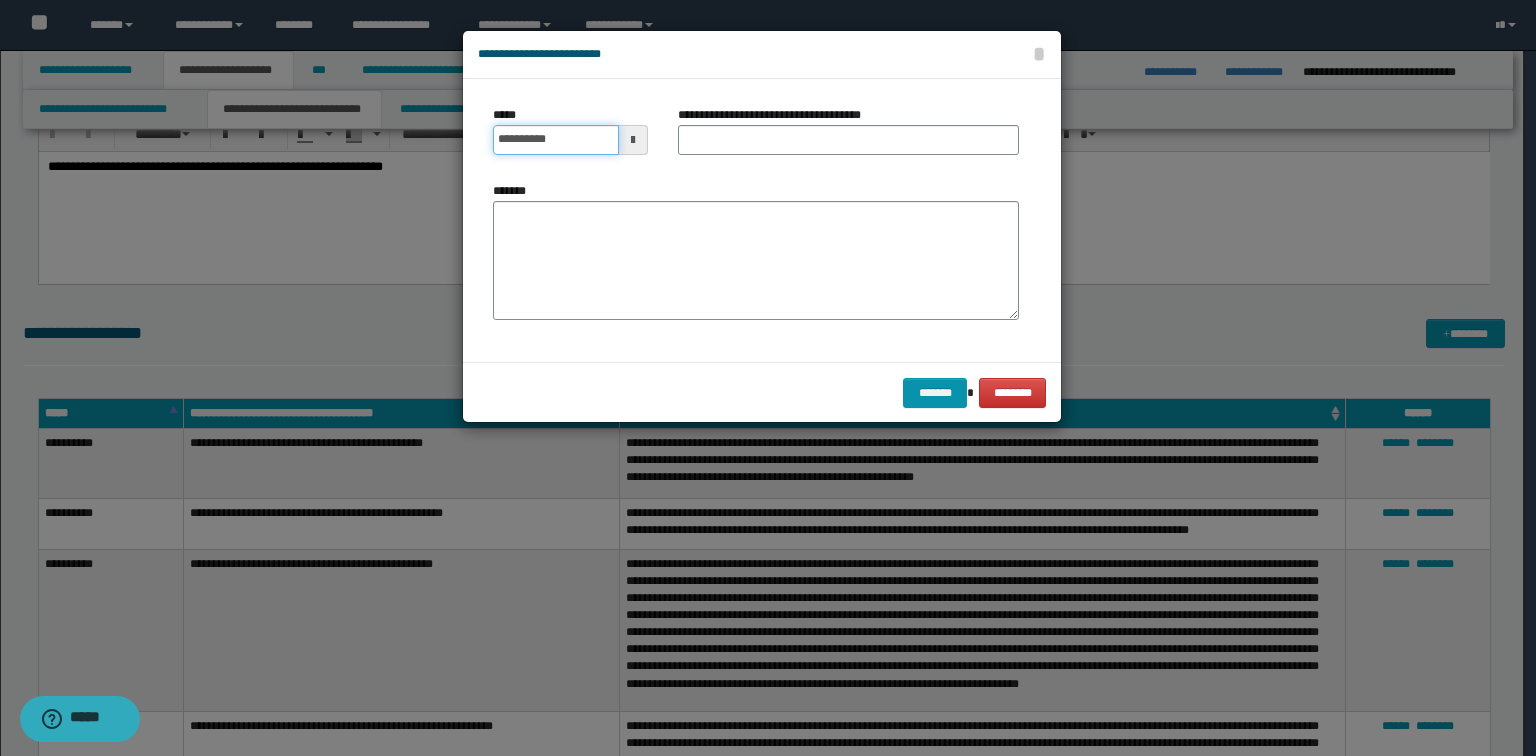 click on "**********" at bounding box center (556, 140) 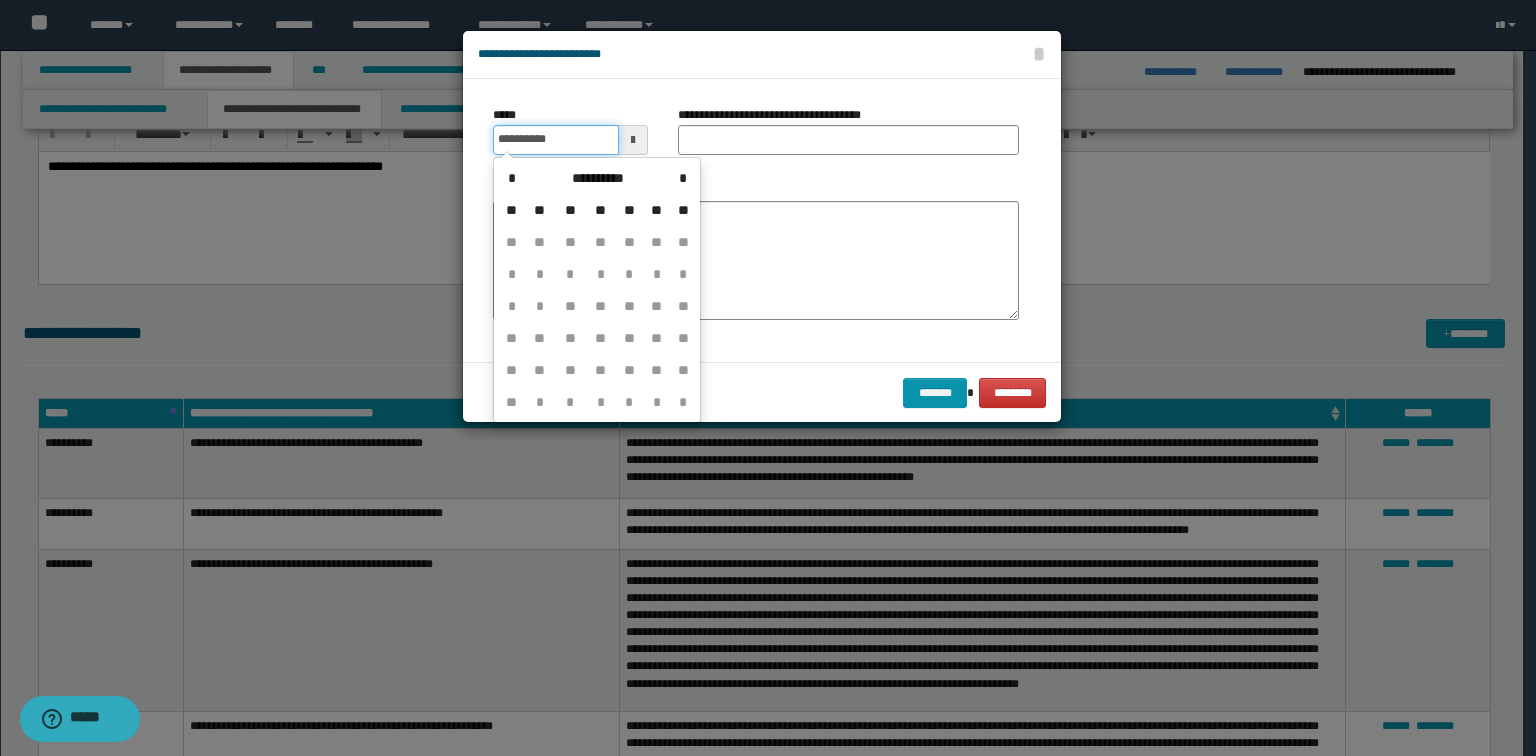 type on "**********" 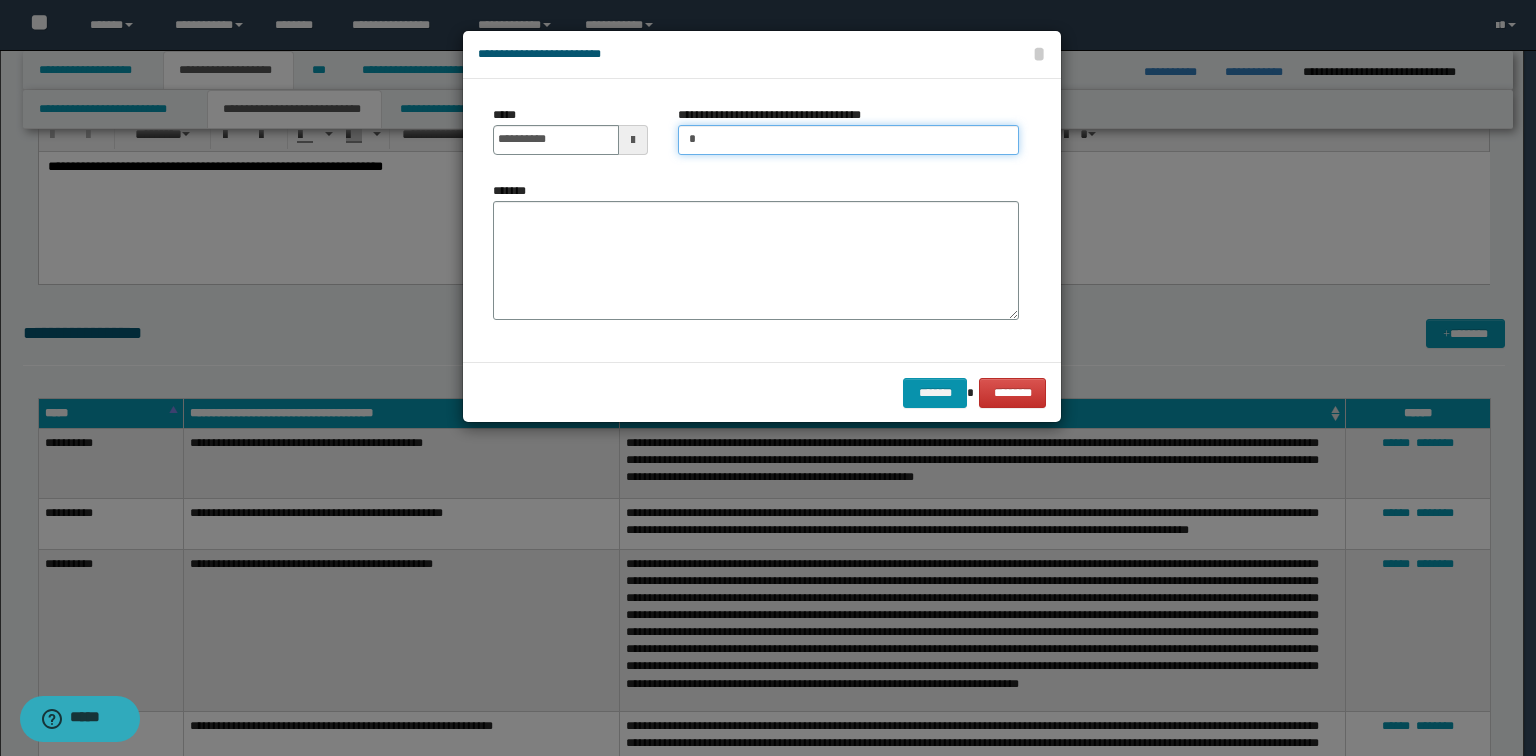 type on "**********" 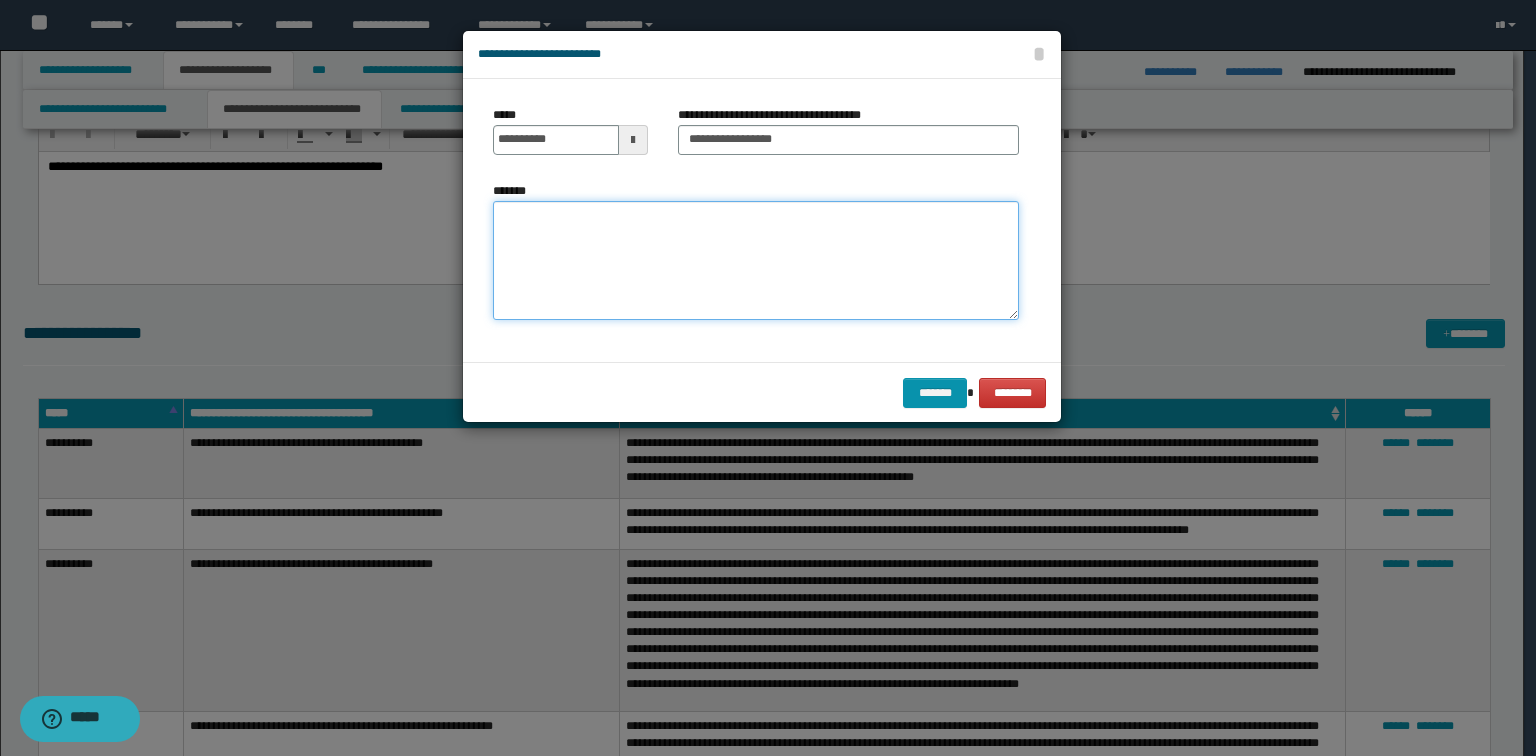 click on "*******" at bounding box center (756, 261) 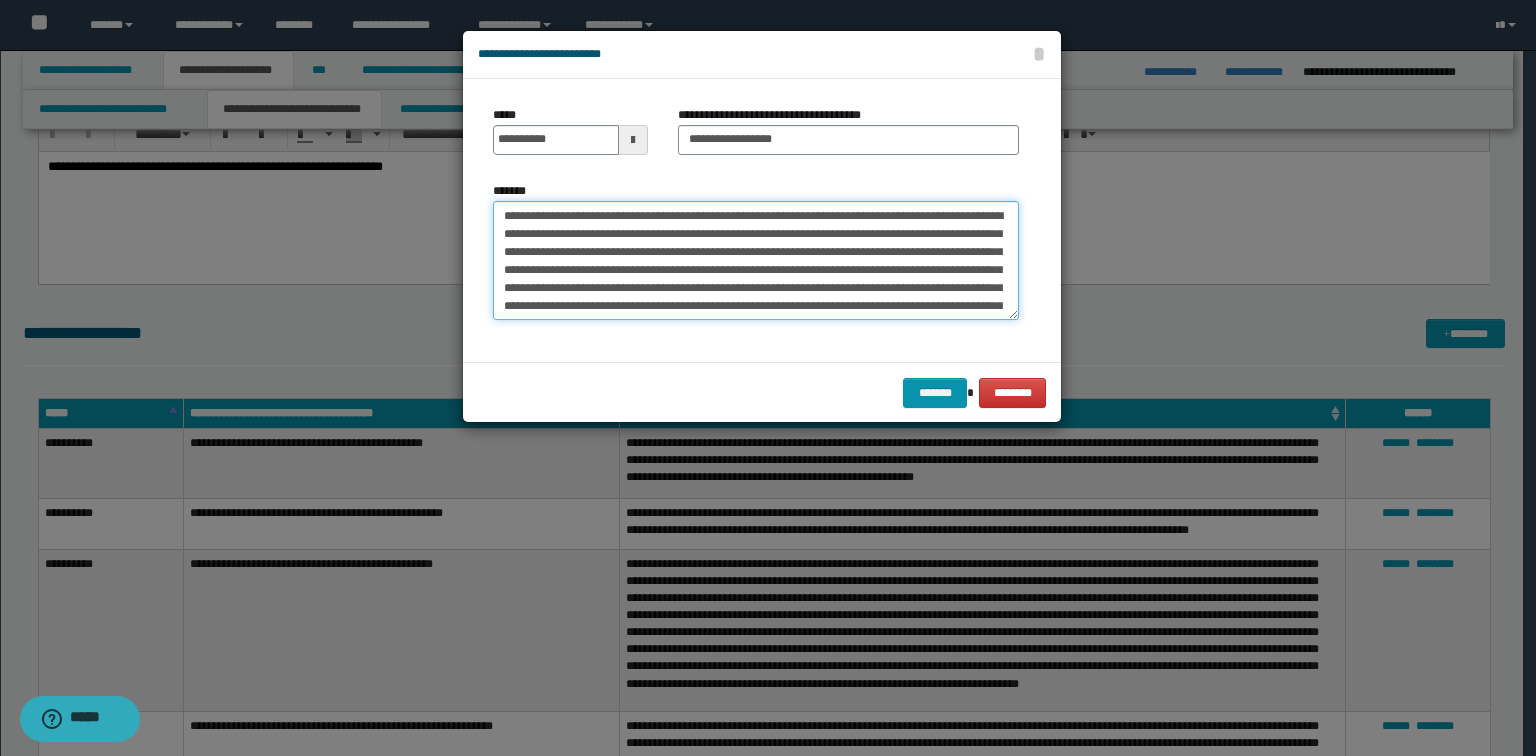 scroll, scrollTop: 84, scrollLeft: 0, axis: vertical 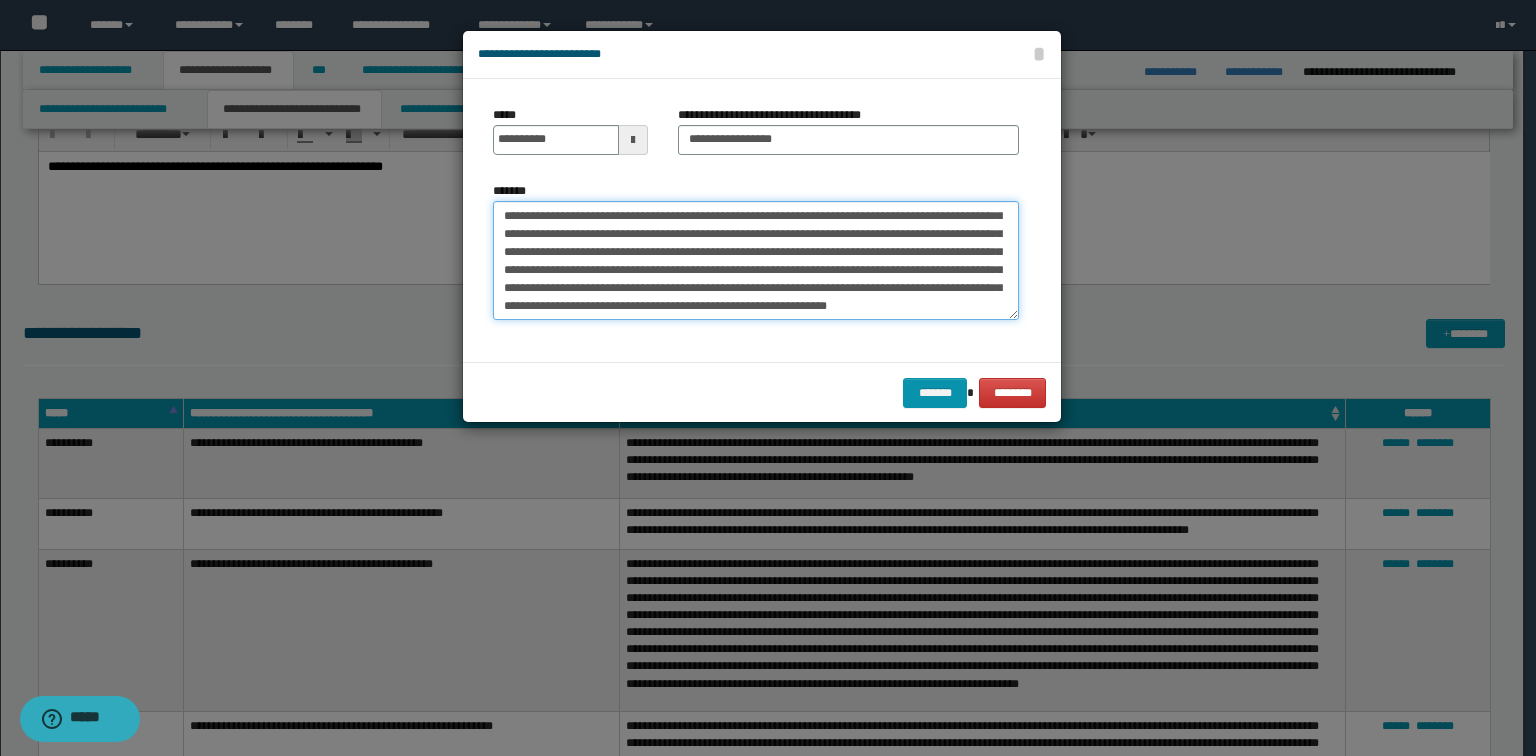 drag, startPoint x: 683, startPoint y: 288, endPoint x: 661, endPoint y: 343, distance: 59.236813 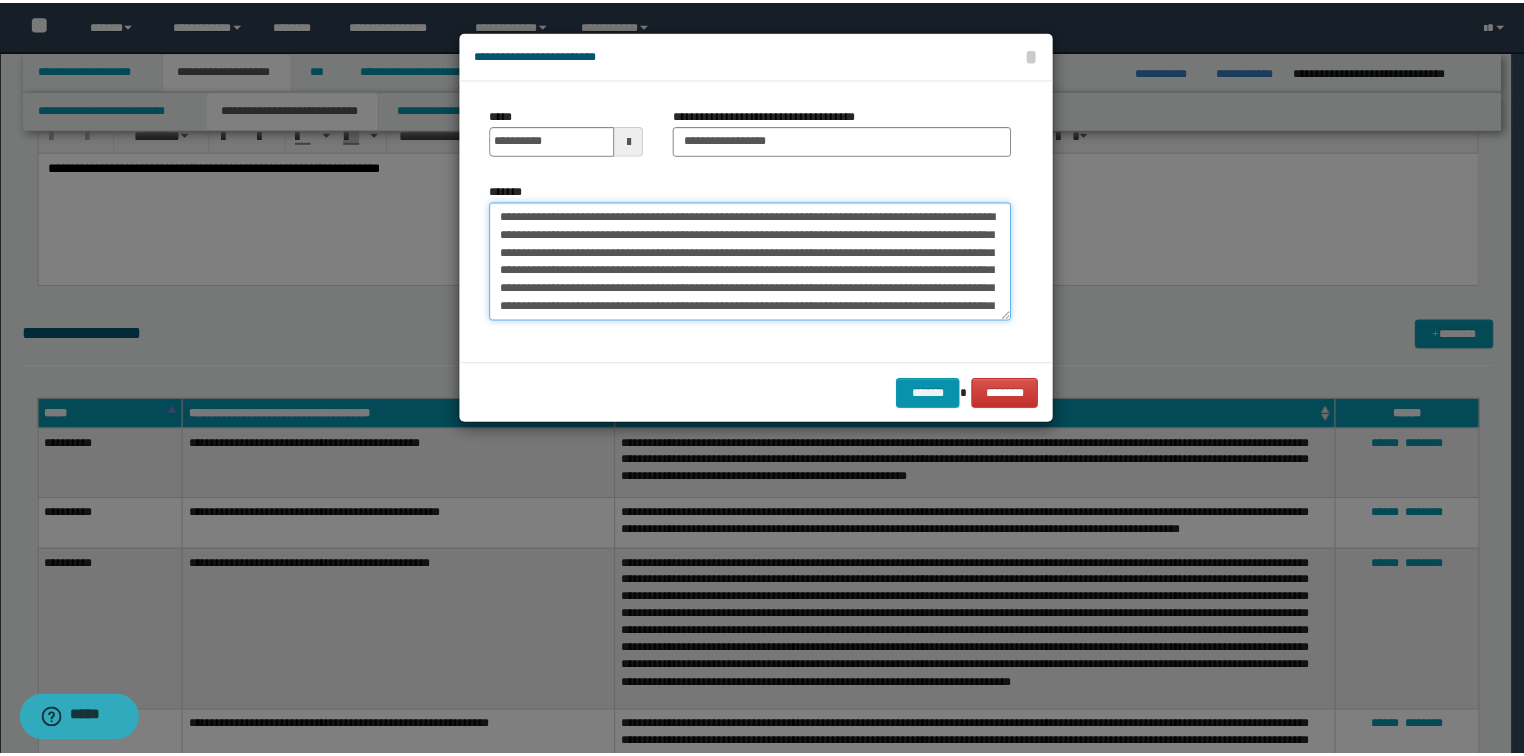 scroll, scrollTop: 0, scrollLeft: 0, axis: both 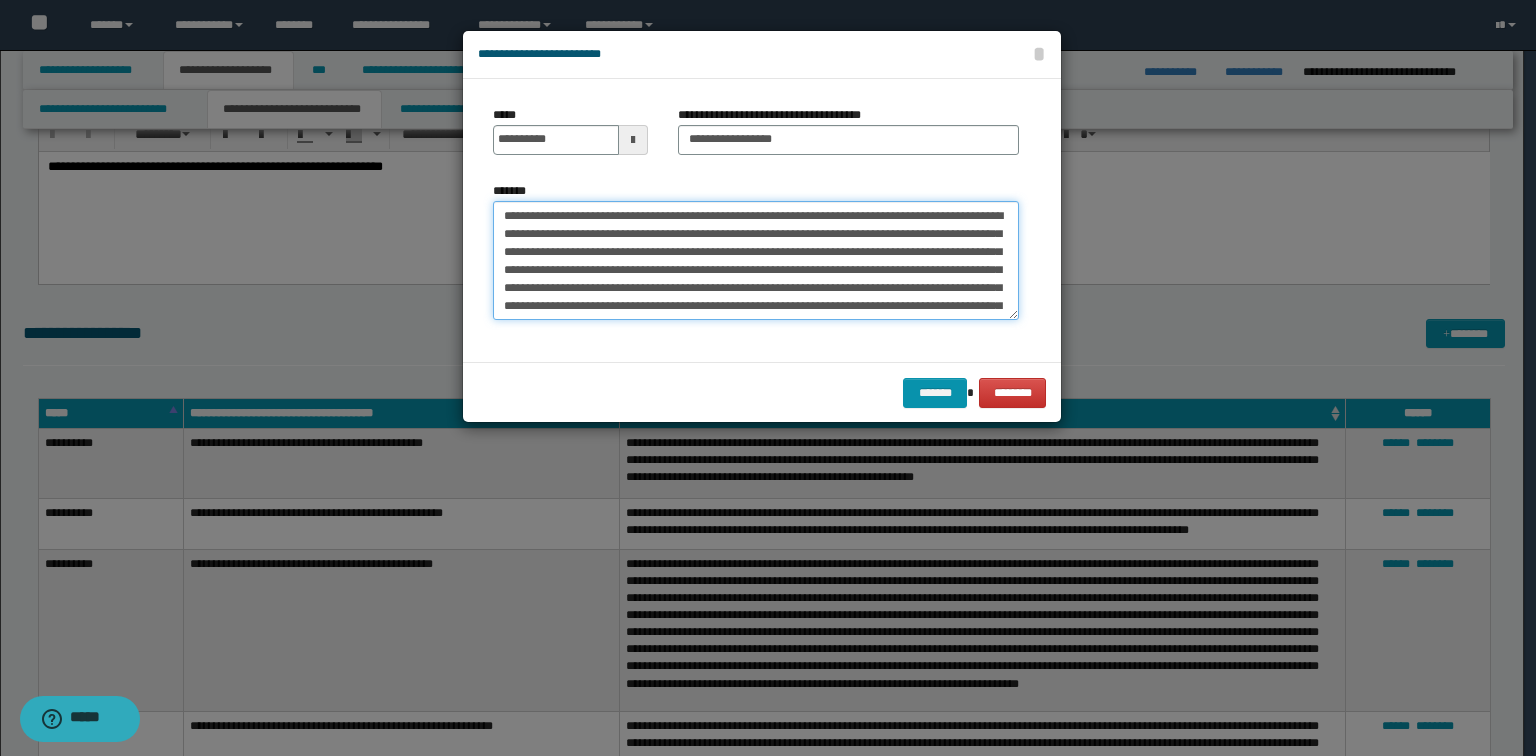 type on "**********" 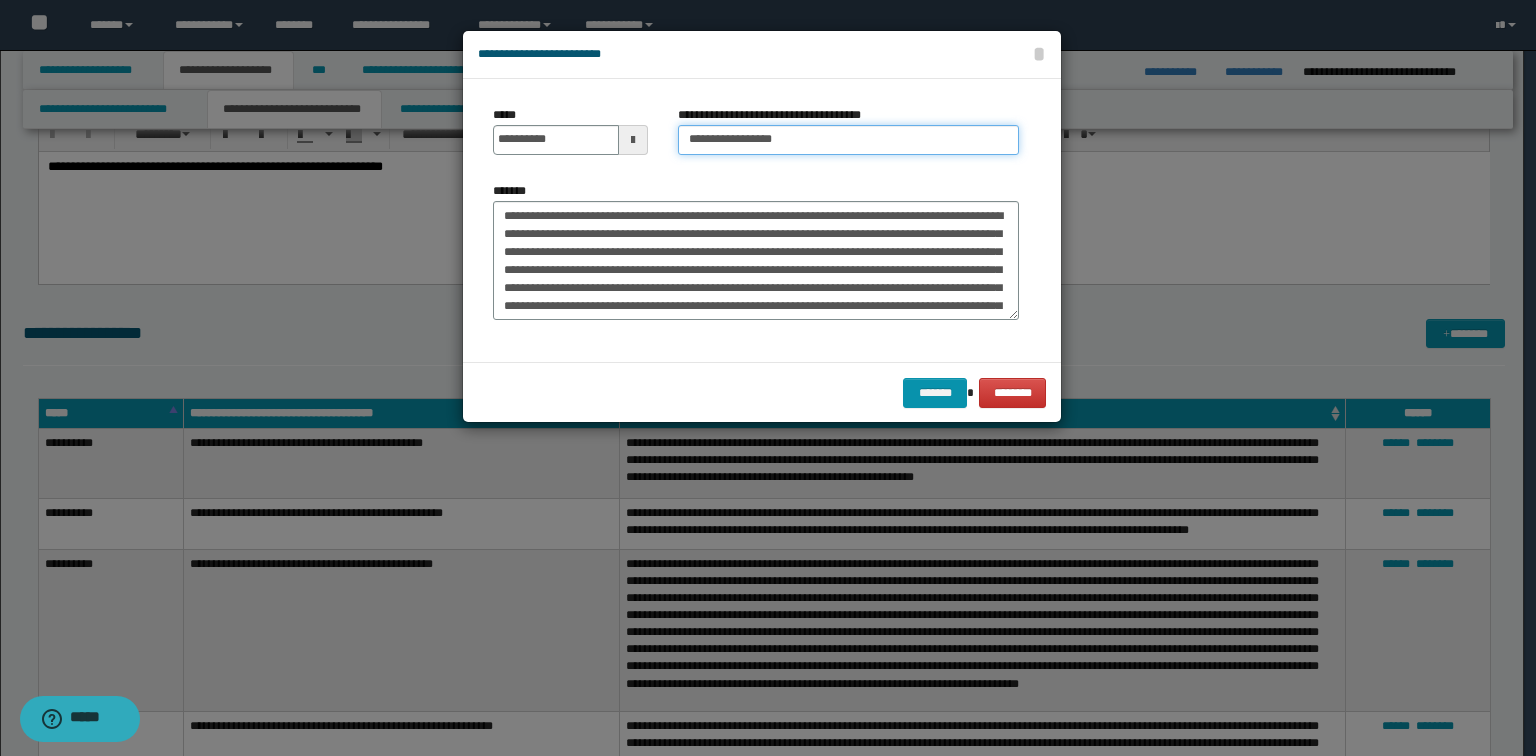 click on "**********" at bounding box center [848, 140] 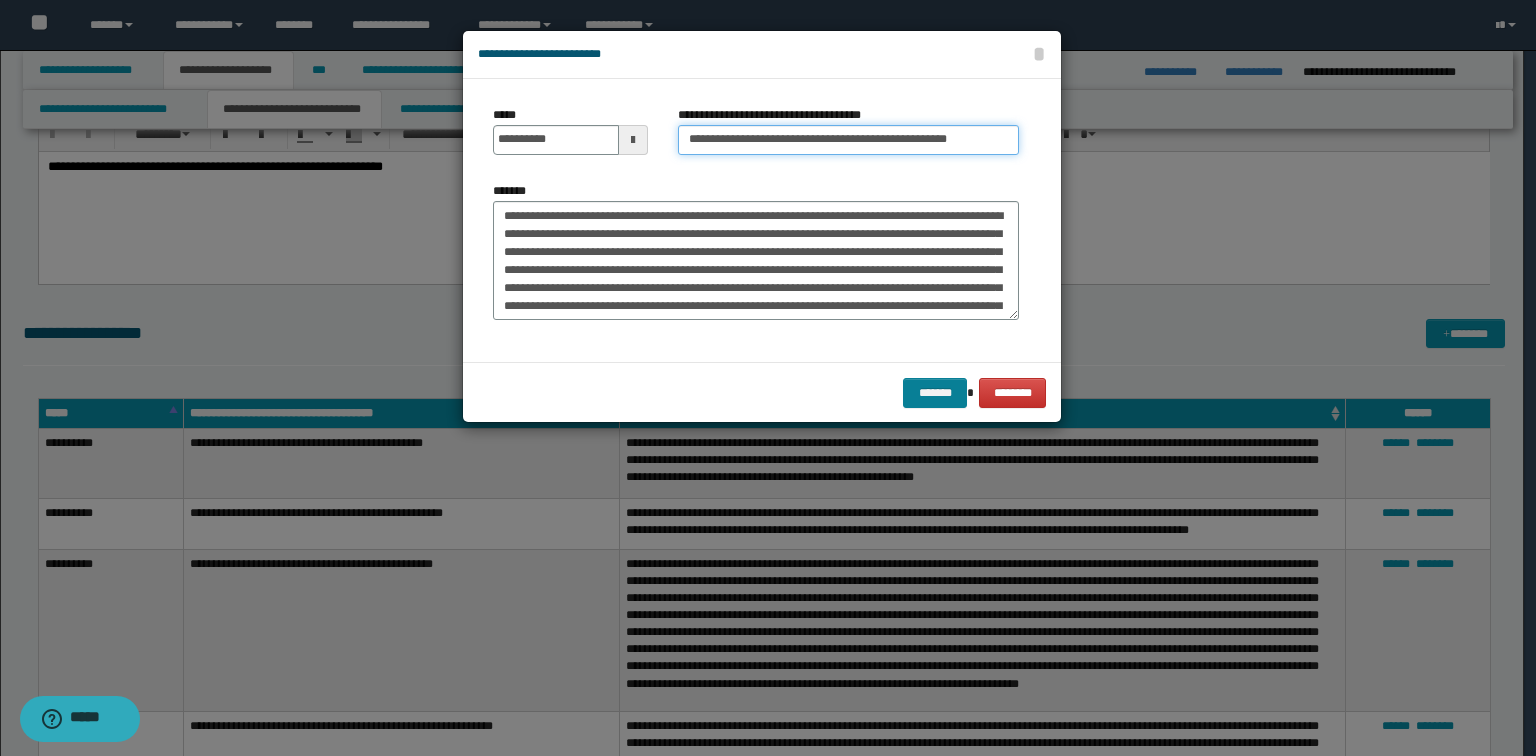 type on "**********" 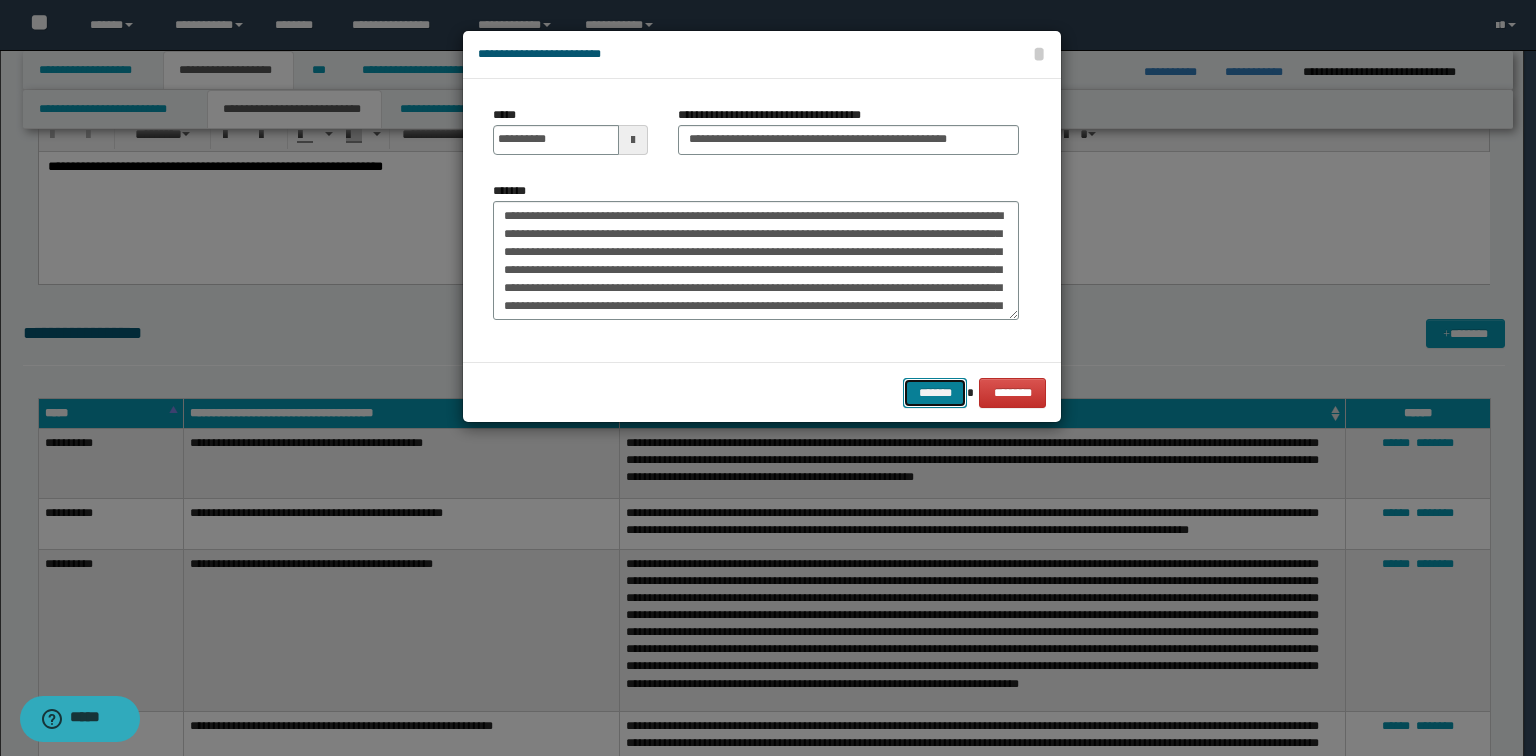 click on "*******" at bounding box center (935, 393) 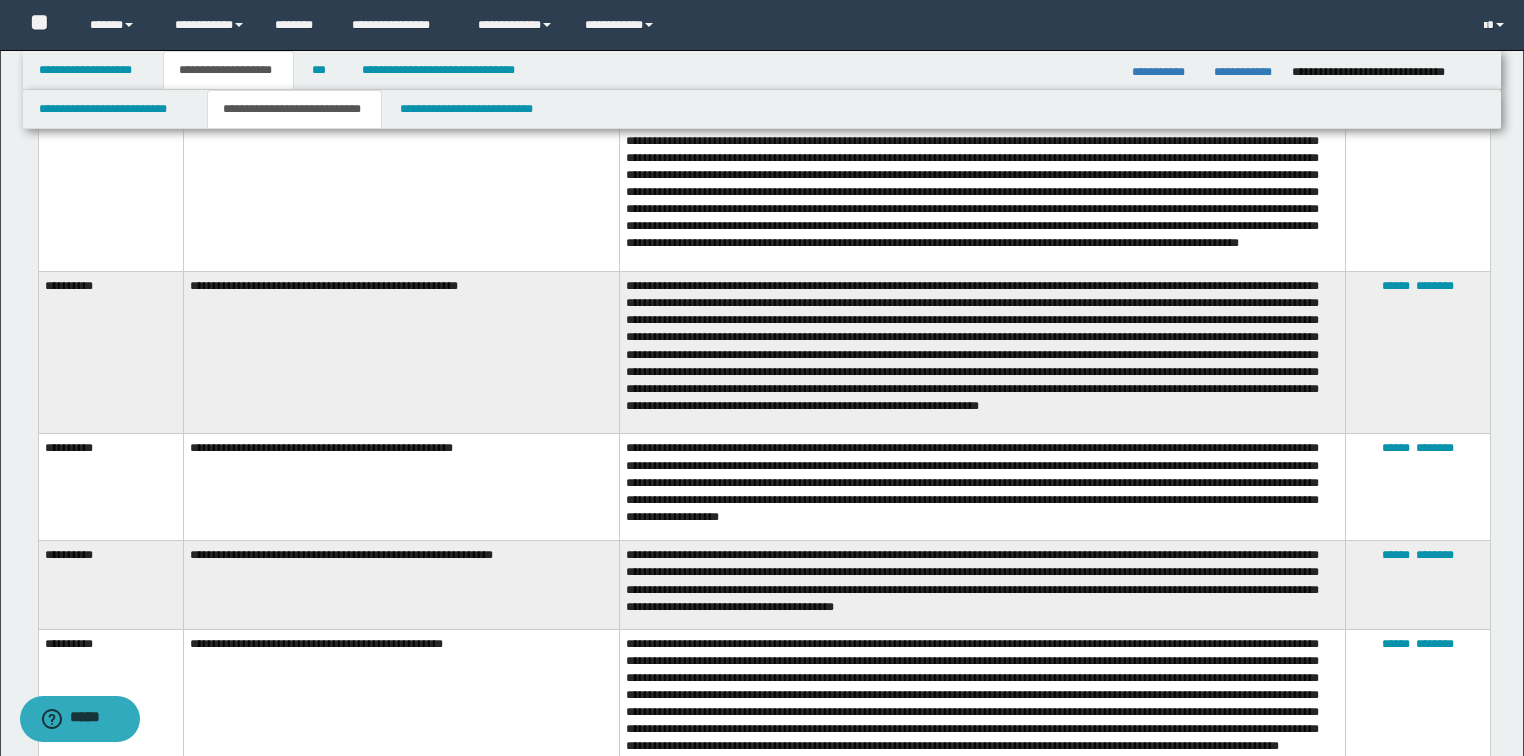 scroll, scrollTop: 1920, scrollLeft: 0, axis: vertical 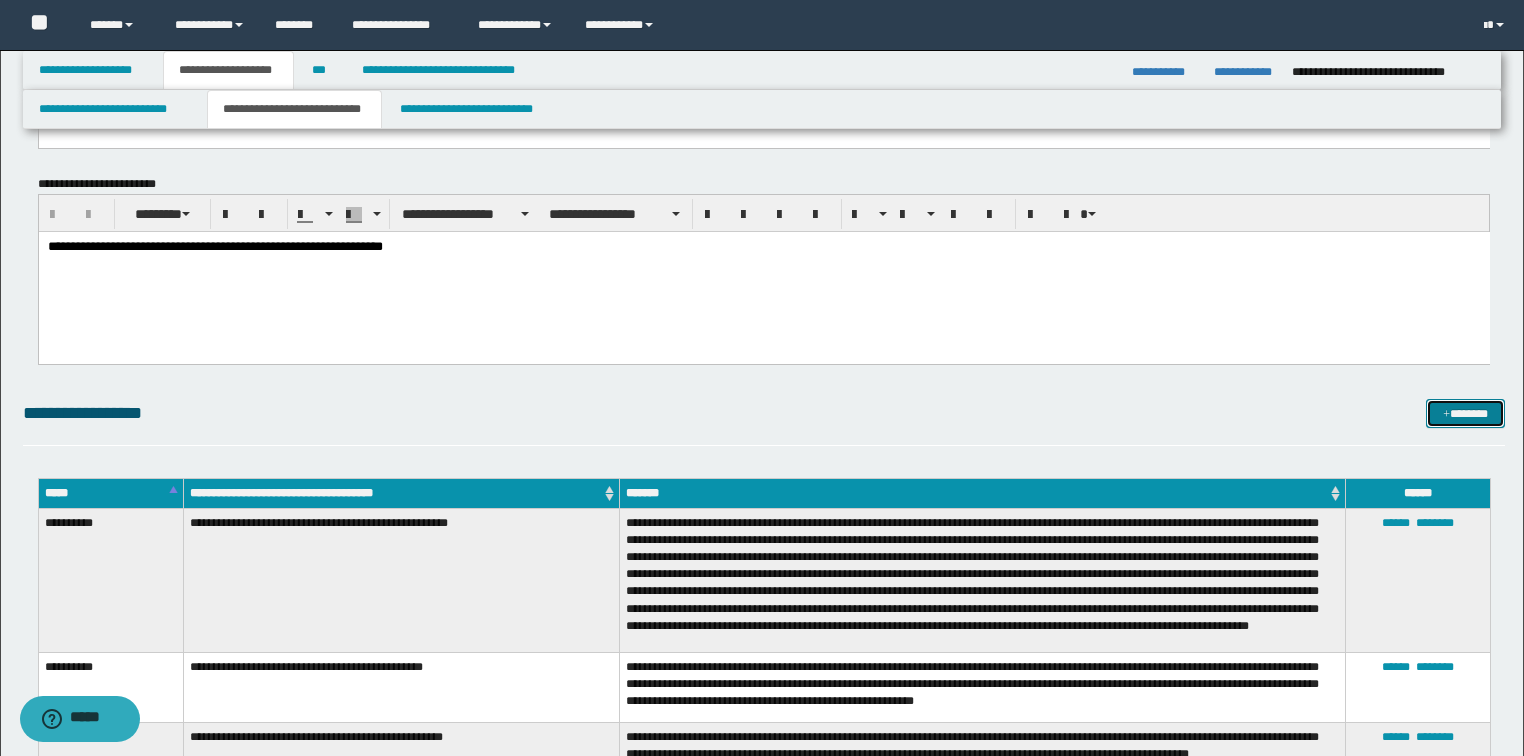 click on "*******" at bounding box center (1465, 414) 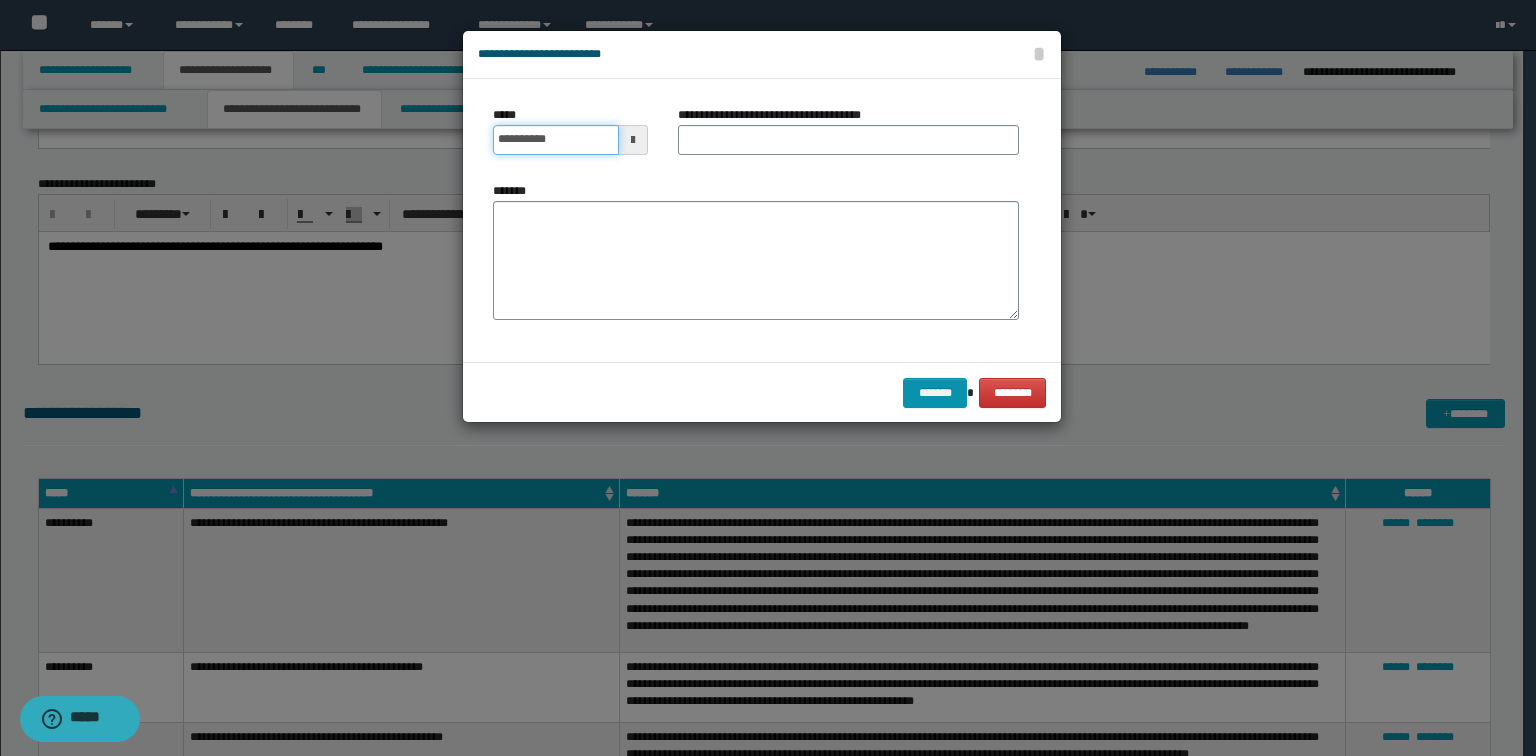 click on "**********" at bounding box center [762, -582] 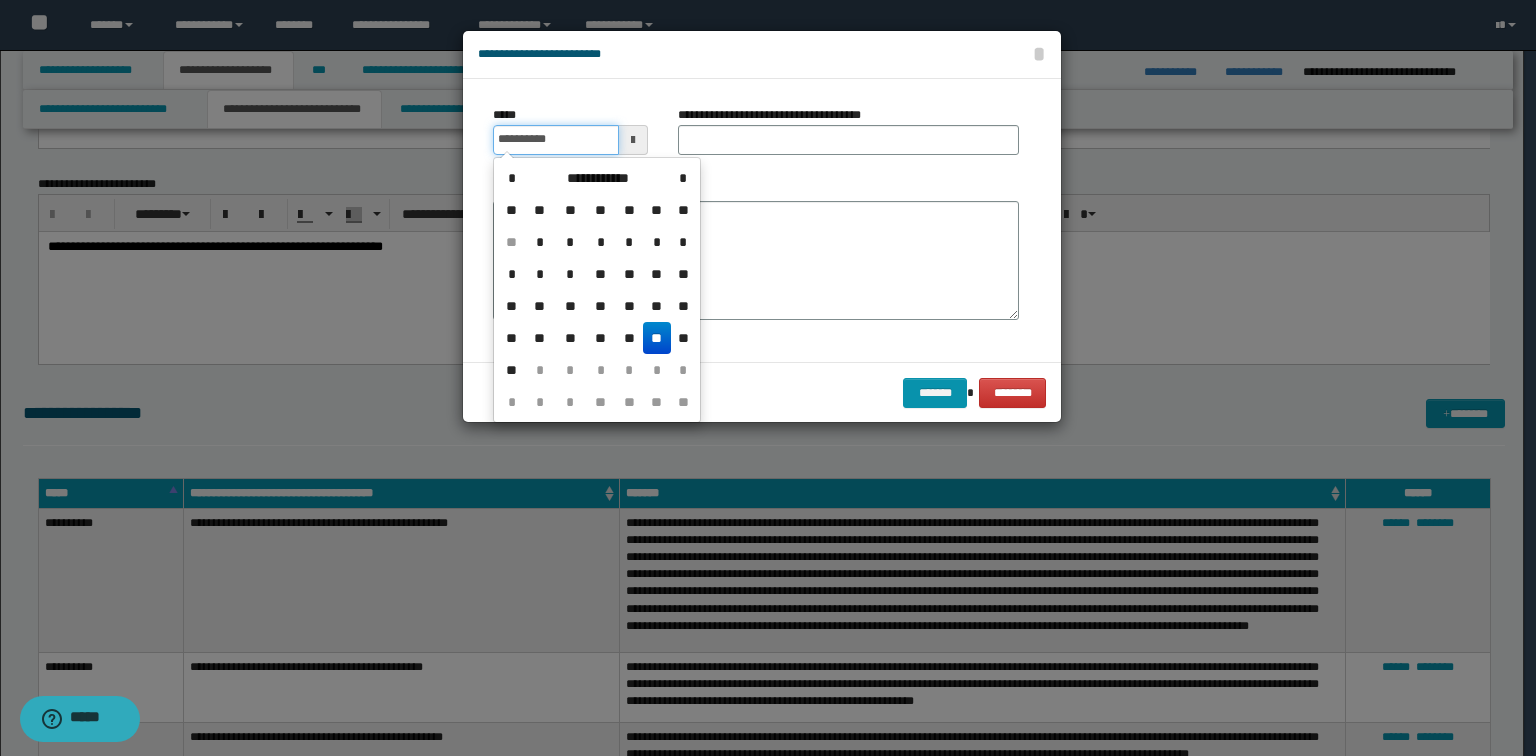 click on "**********" at bounding box center (556, 140) 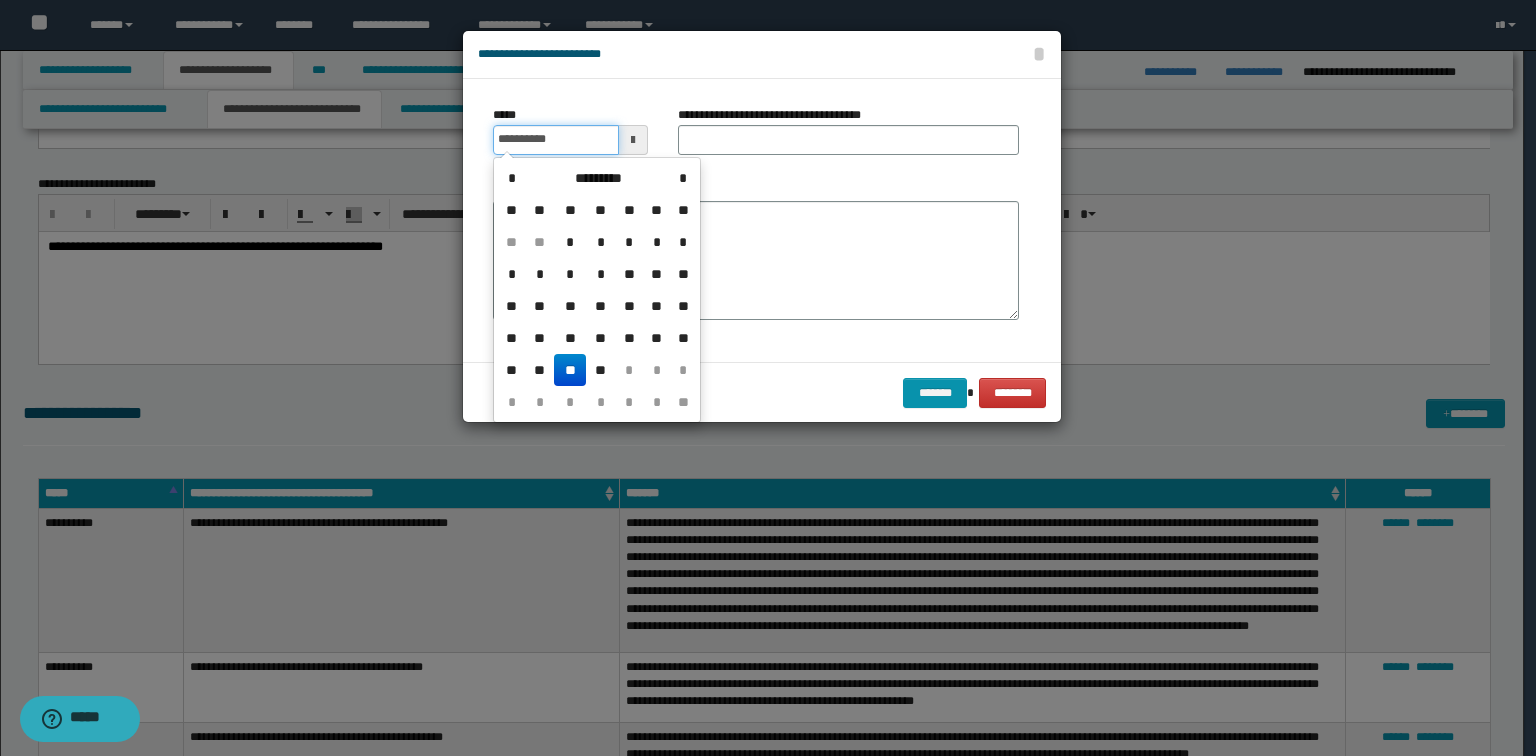 type on "**********" 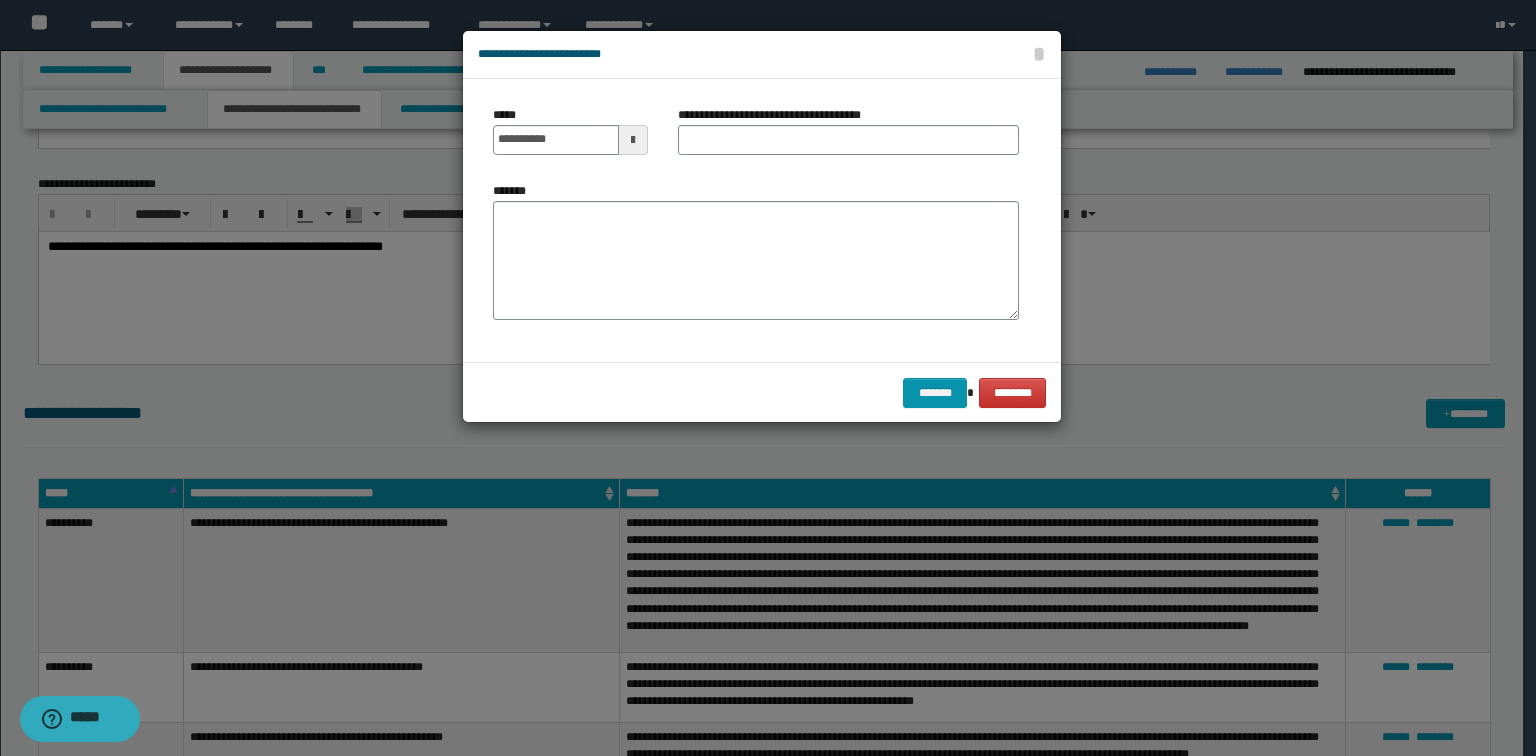 click on "**********" at bounding box center [762, 220] 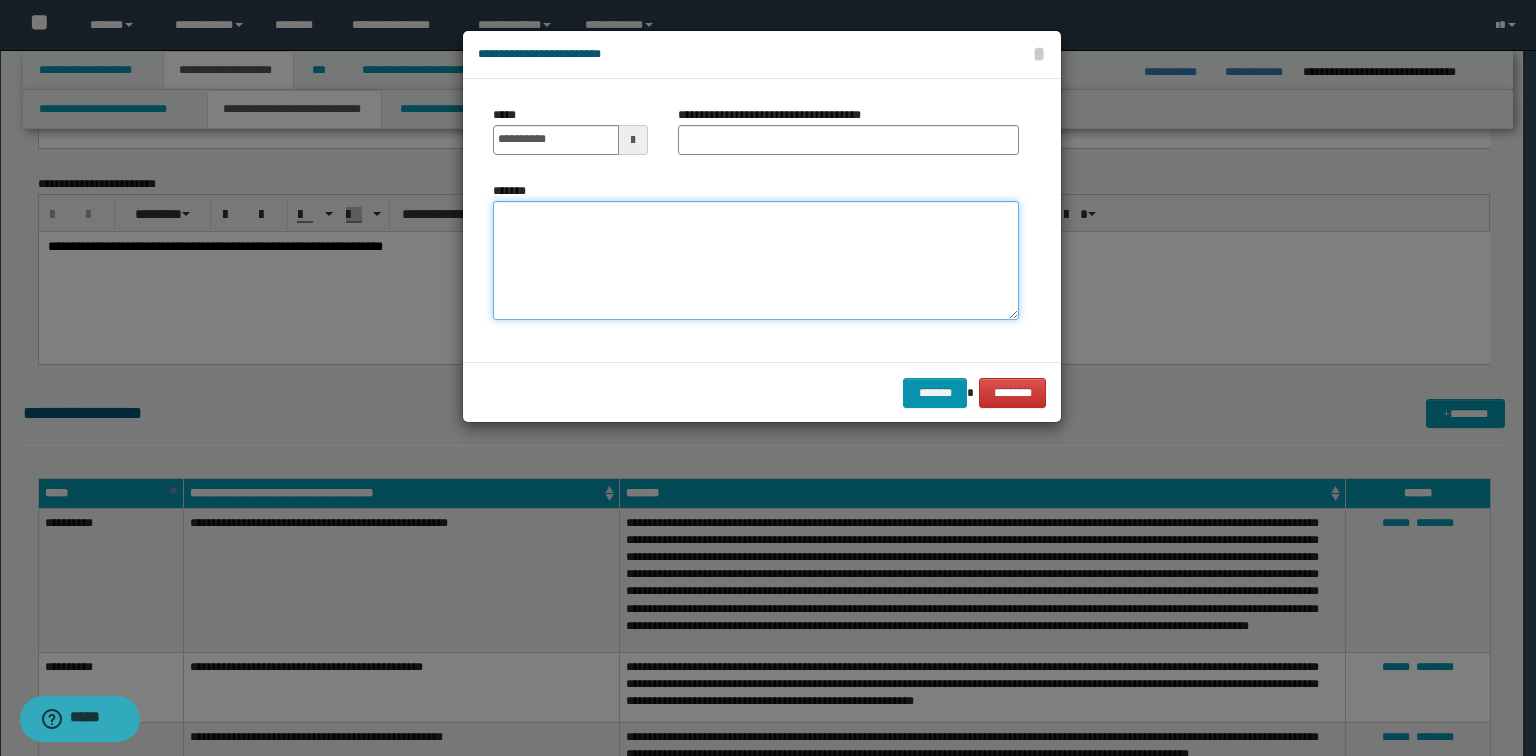 click on "*******" at bounding box center [756, 261] 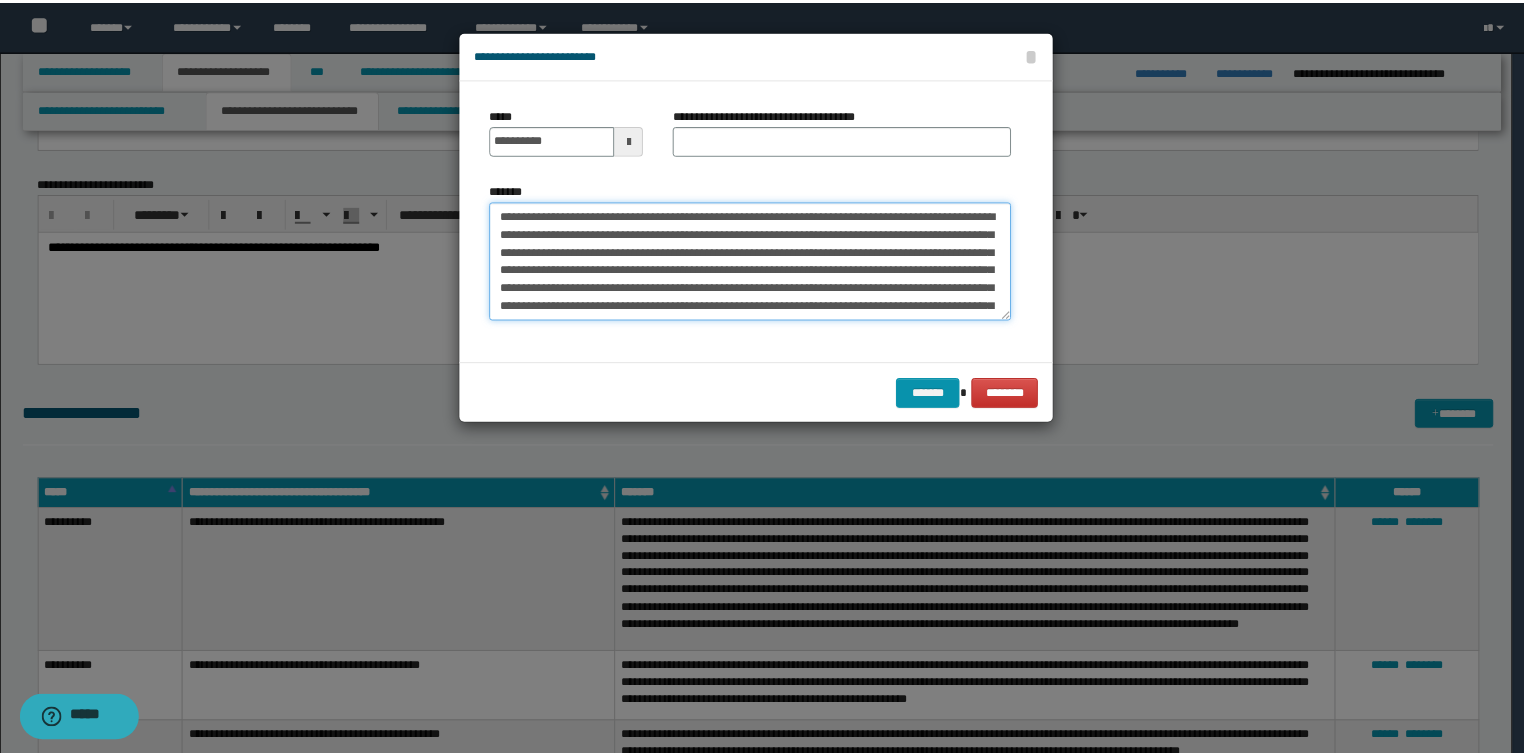 scroll, scrollTop: 156, scrollLeft: 0, axis: vertical 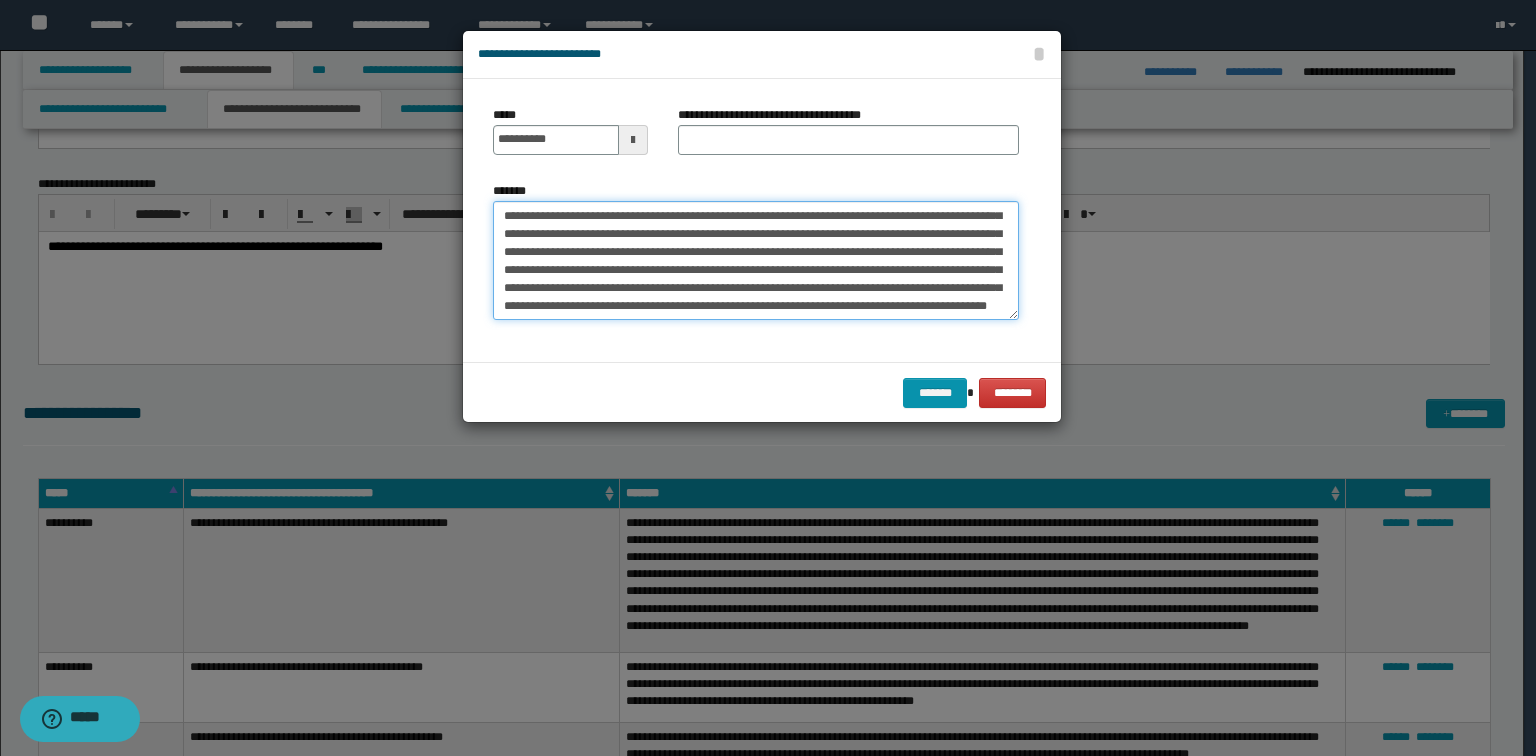 type on "**********" 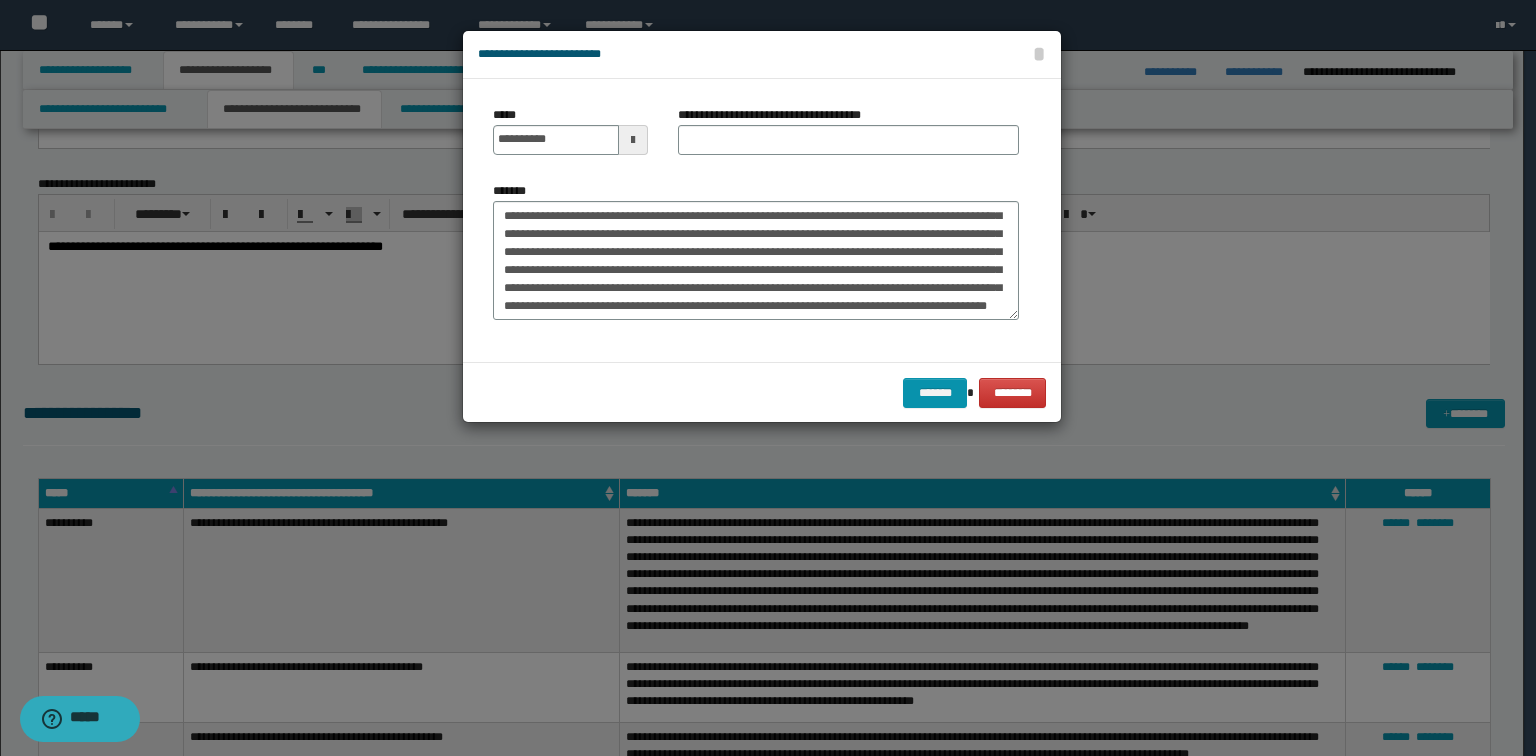 click on "**********" at bounding box center (848, 130) 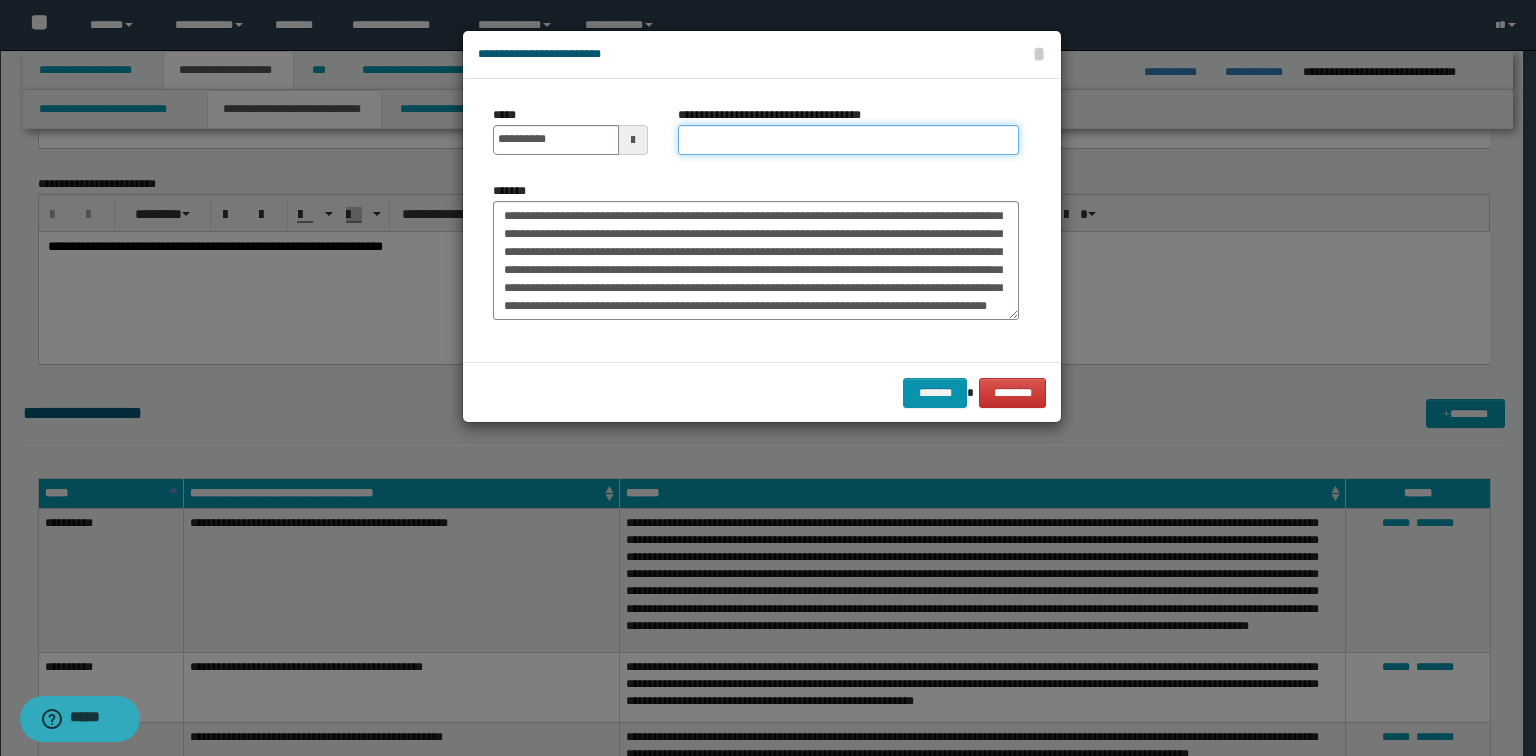 click on "**********" at bounding box center [848, 140] 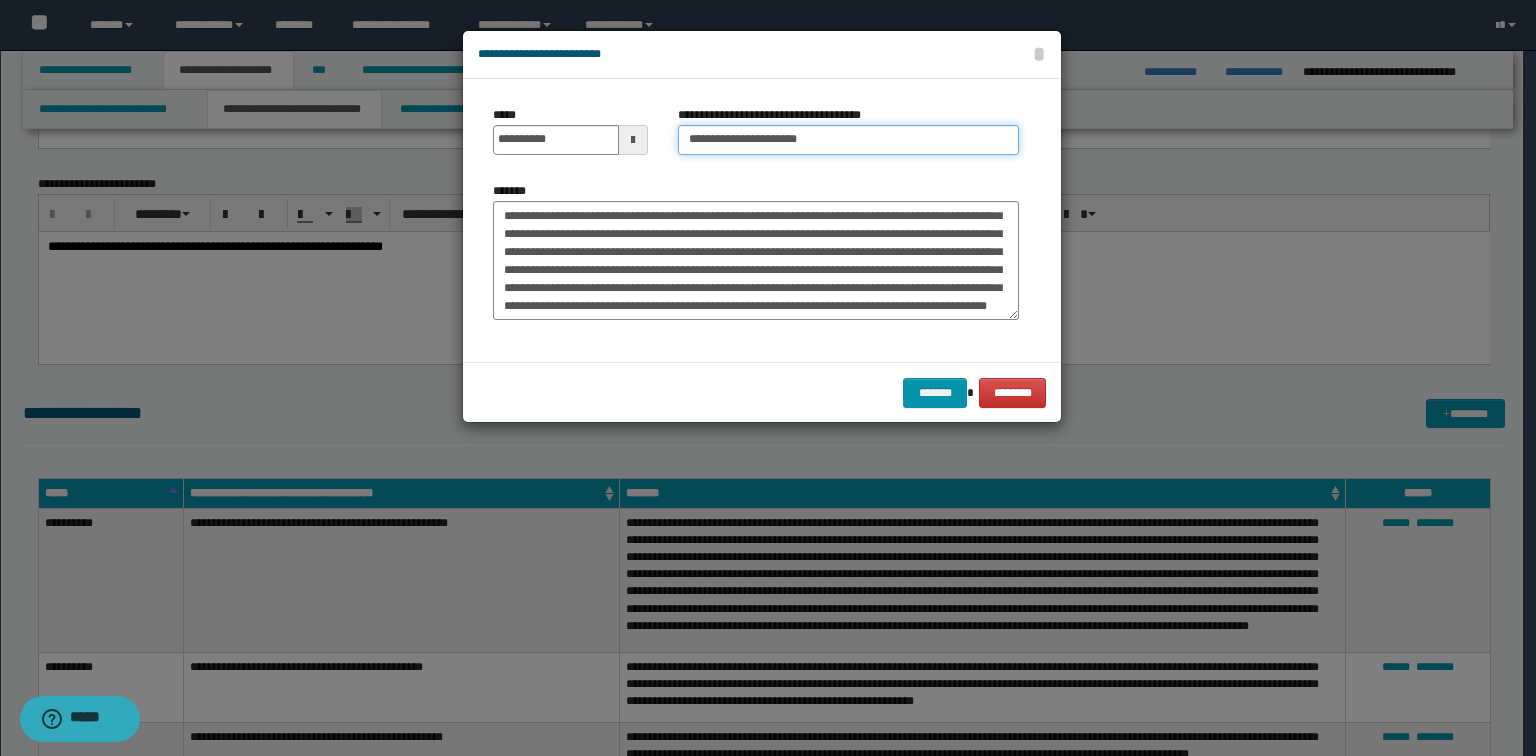 paste on "**********" 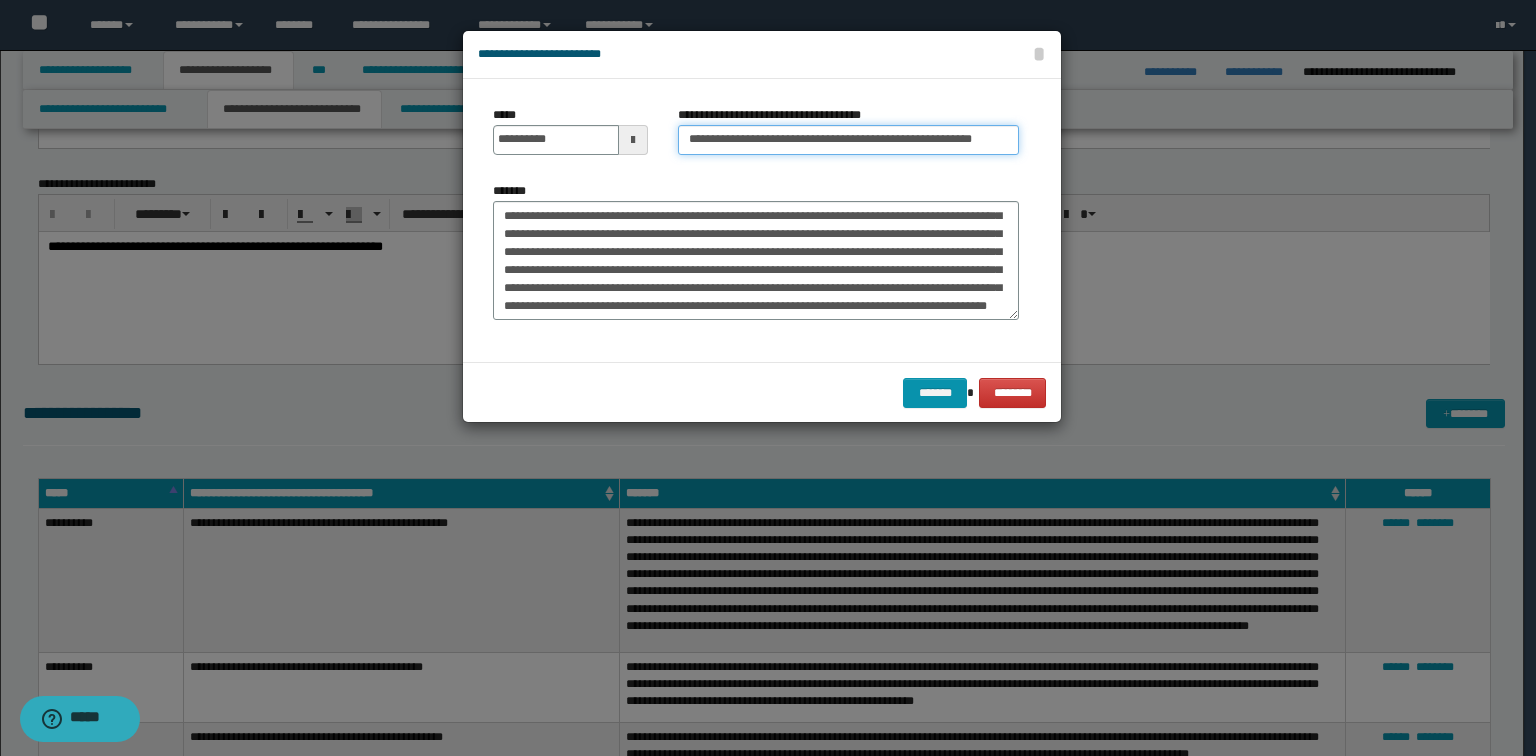 click on "**********" at bounding box center (848, 140) 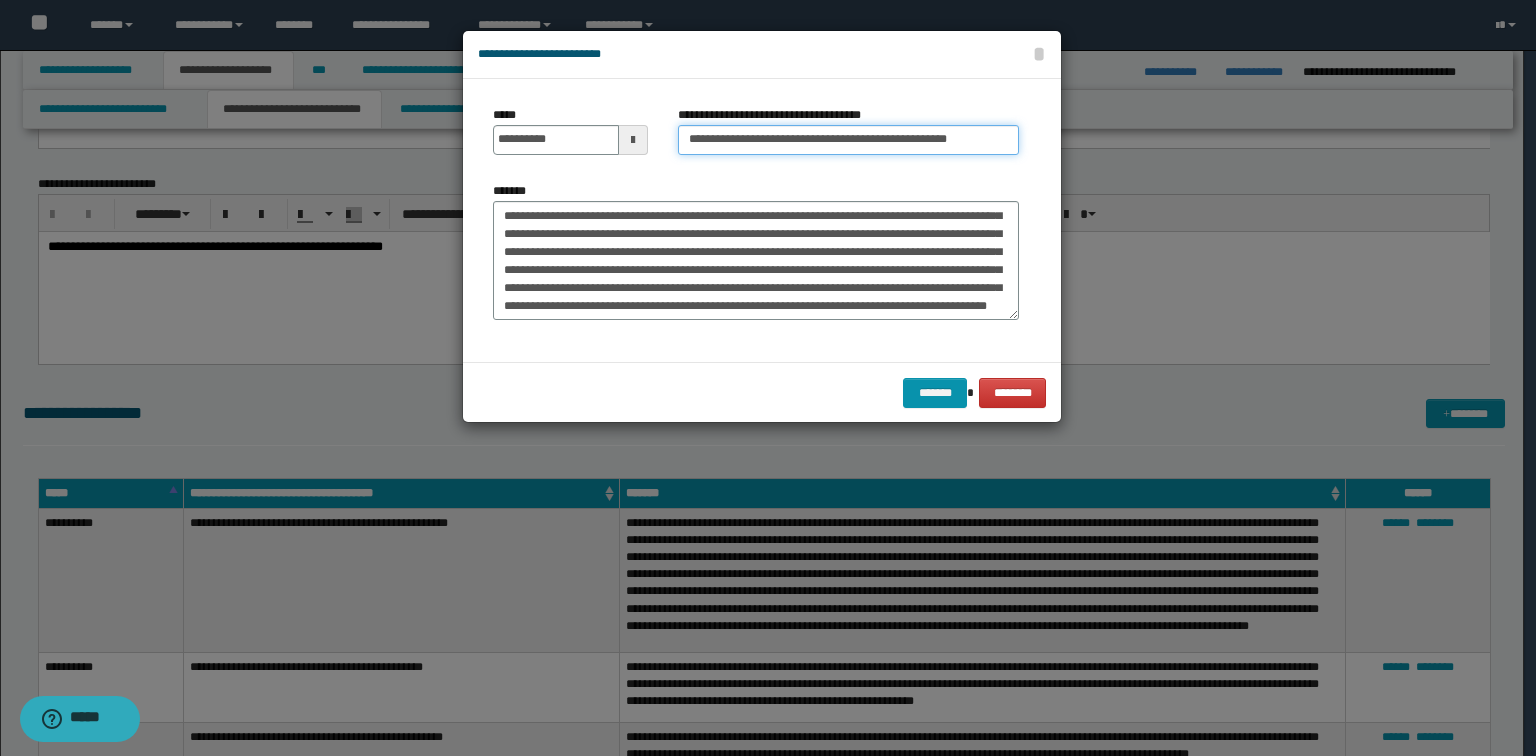 type on "**********" 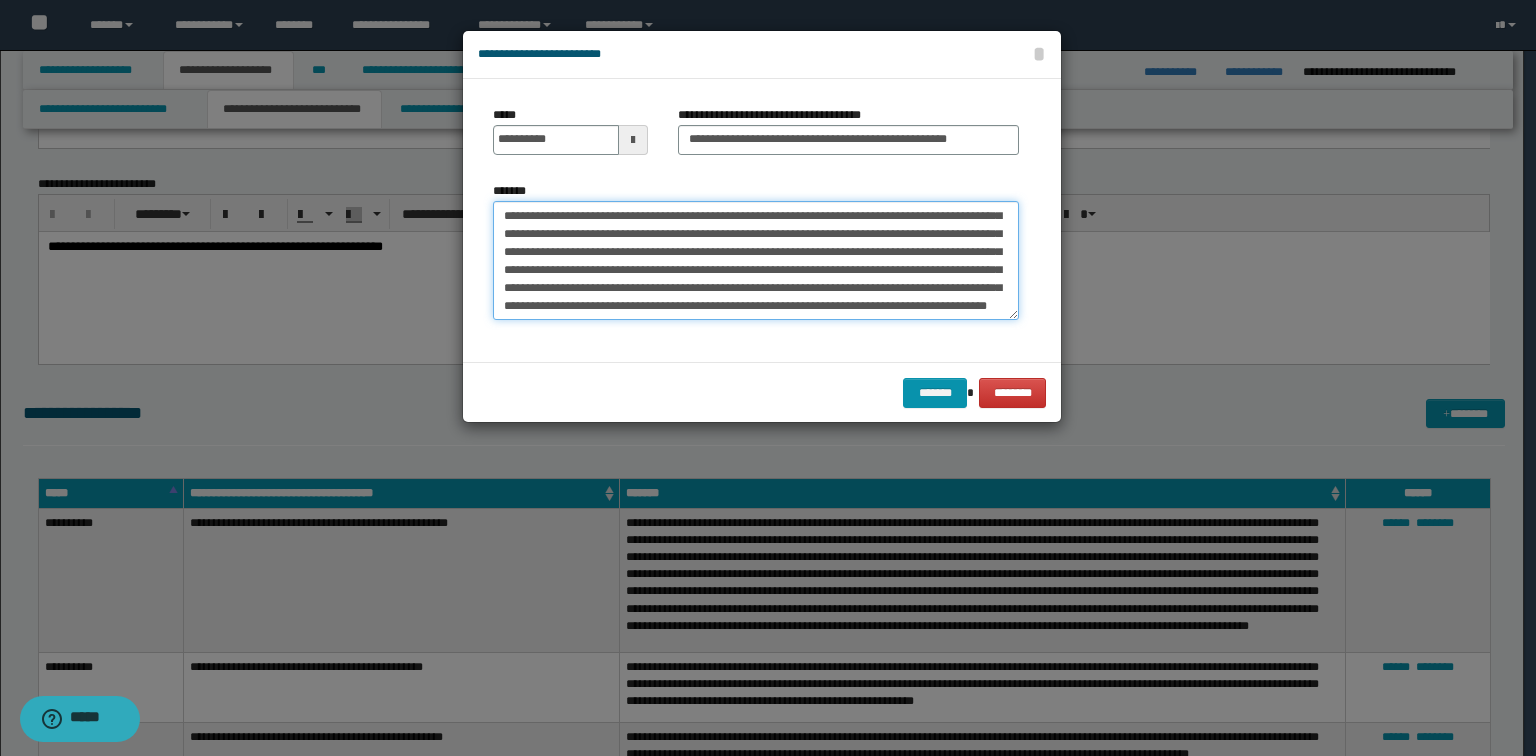 click on "*******" at bounding box center [756, 261] 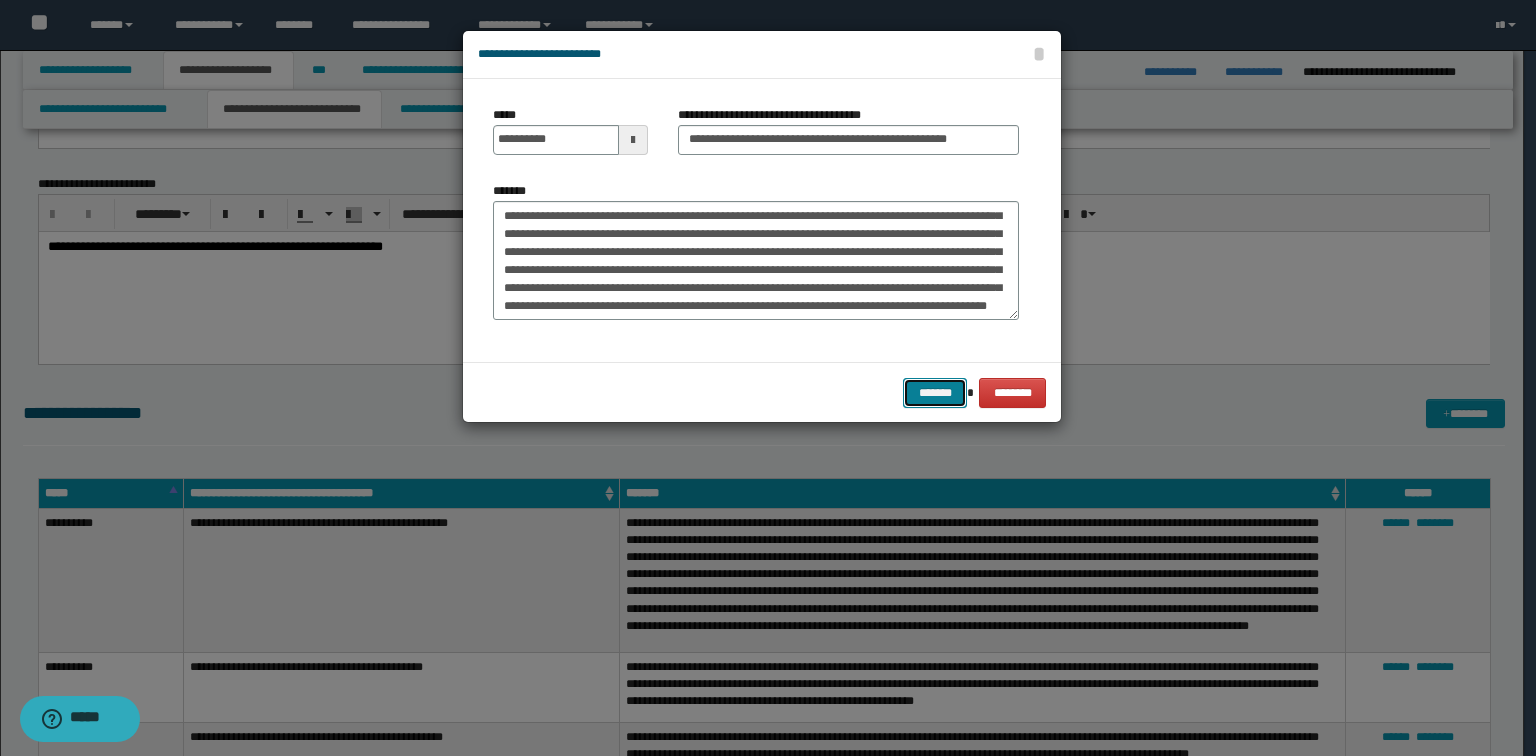 click on "*******" at bounding box center [935, 393] 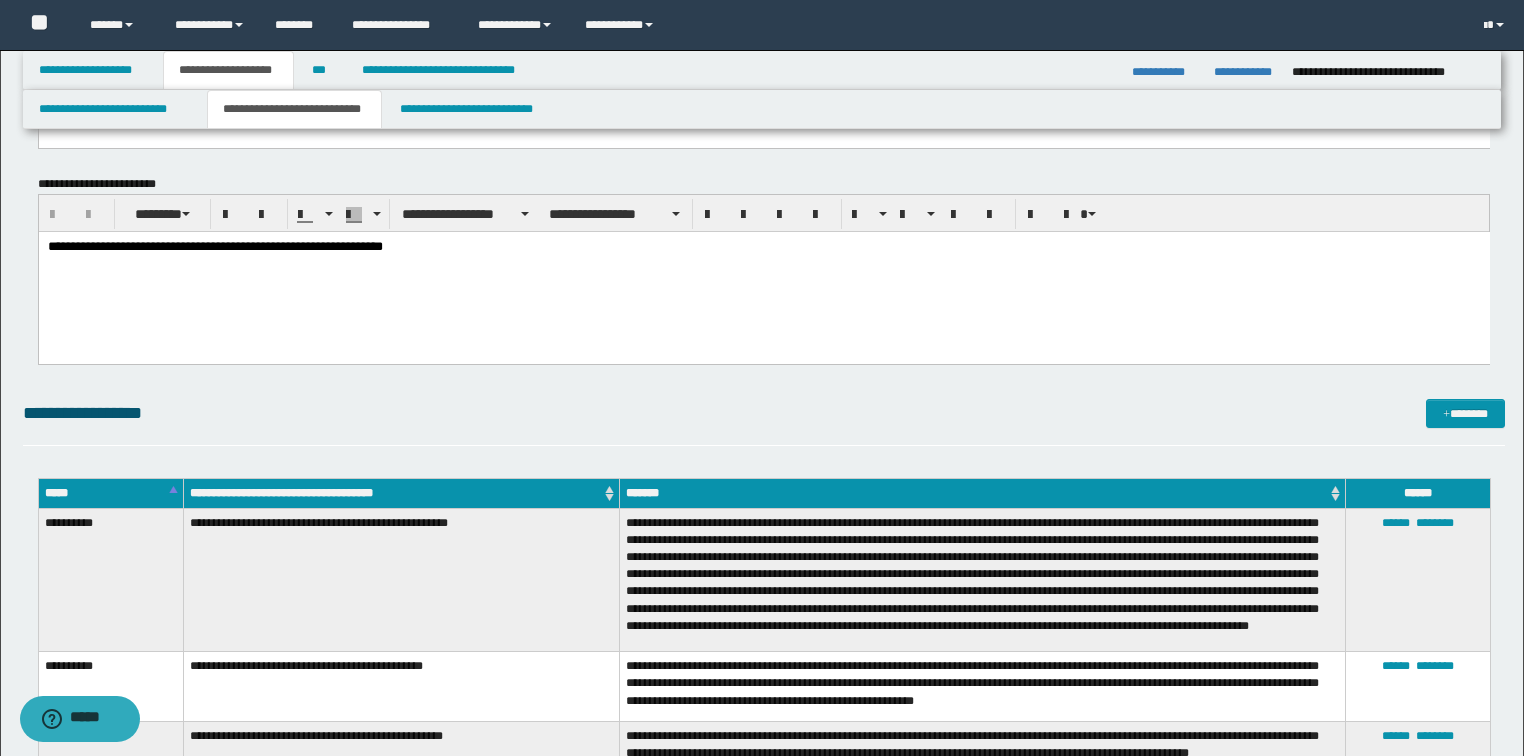 click on "*****" at bounding box center (110, 493) 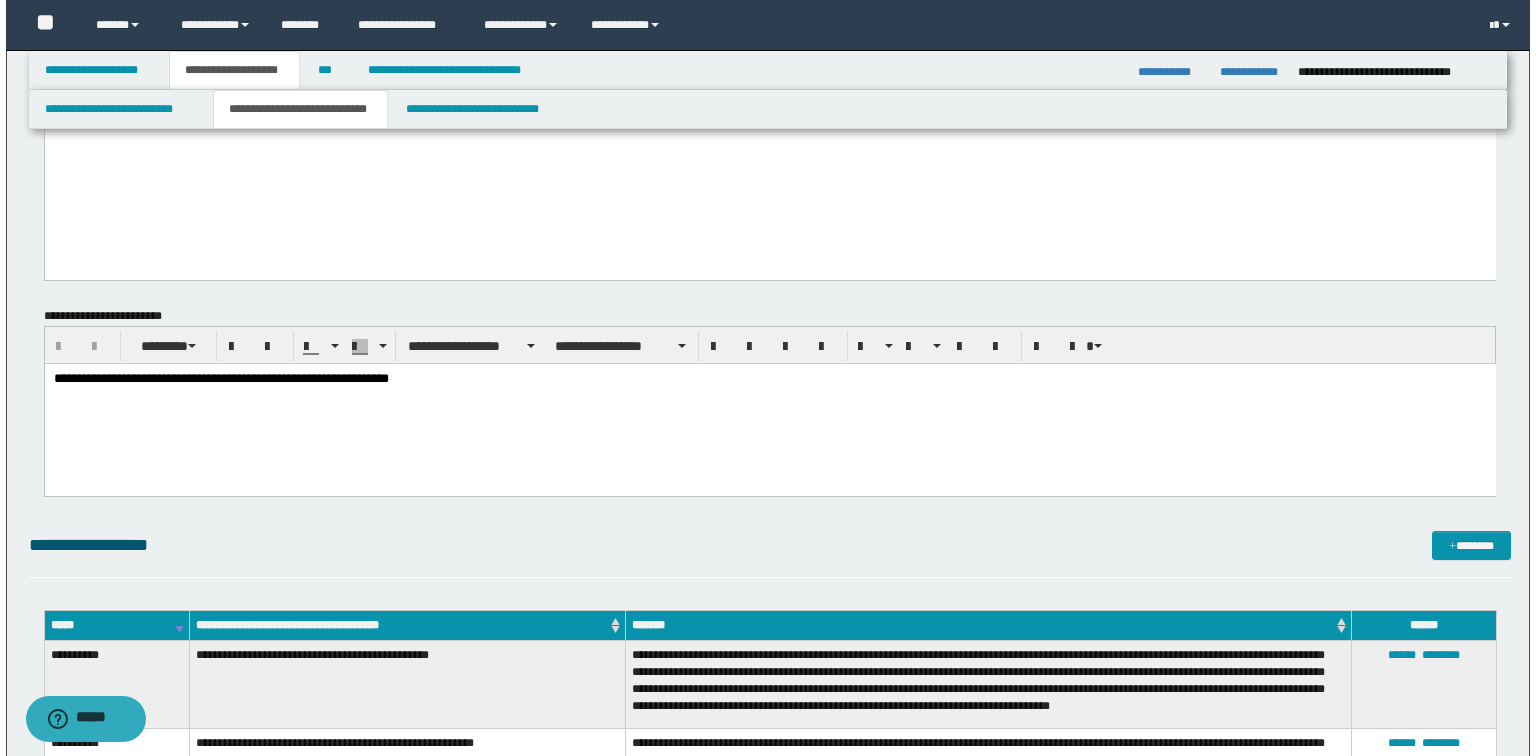 scroll, scrollTop: 800, scrollLeft: 0, axis: vertical 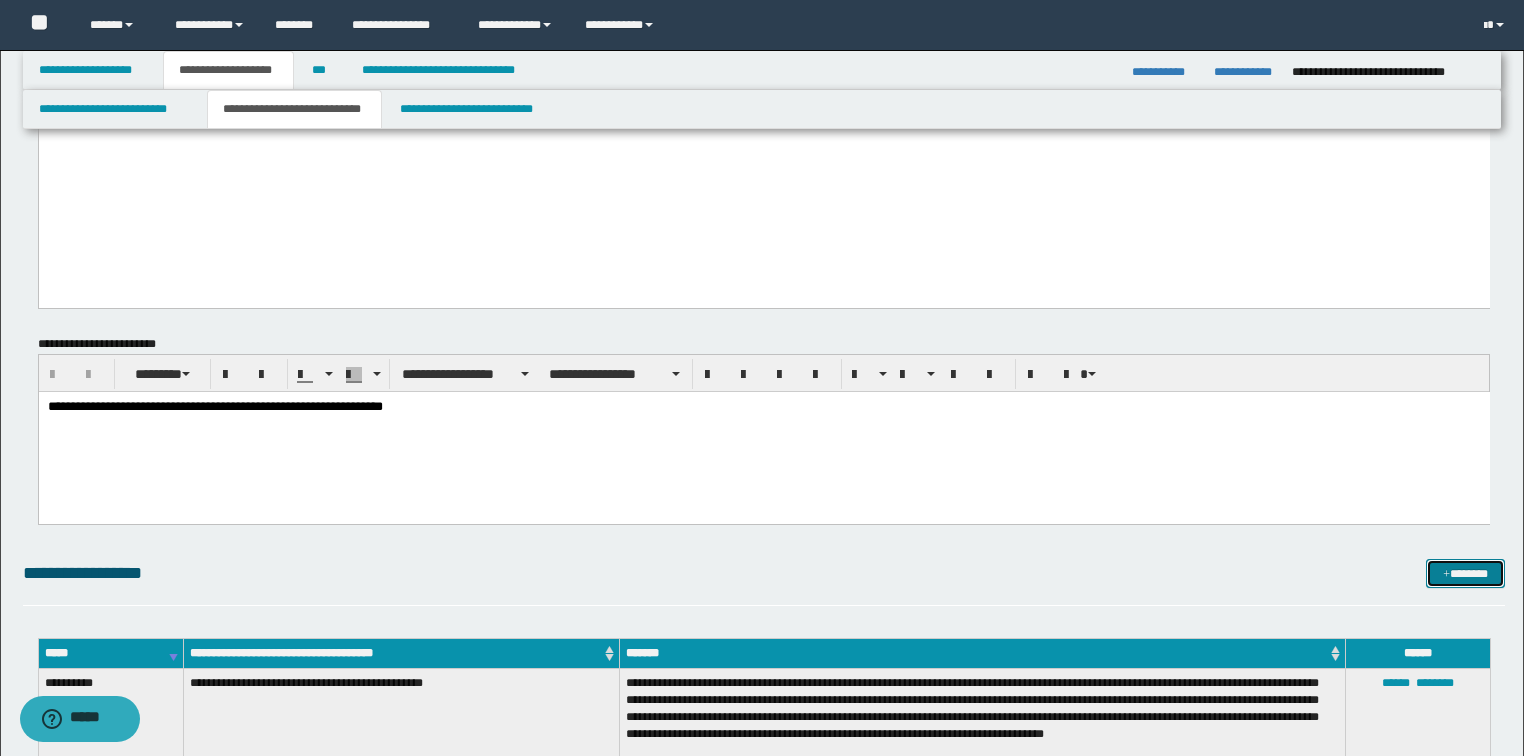 click on "*******" at bounding box center [1465, 574] 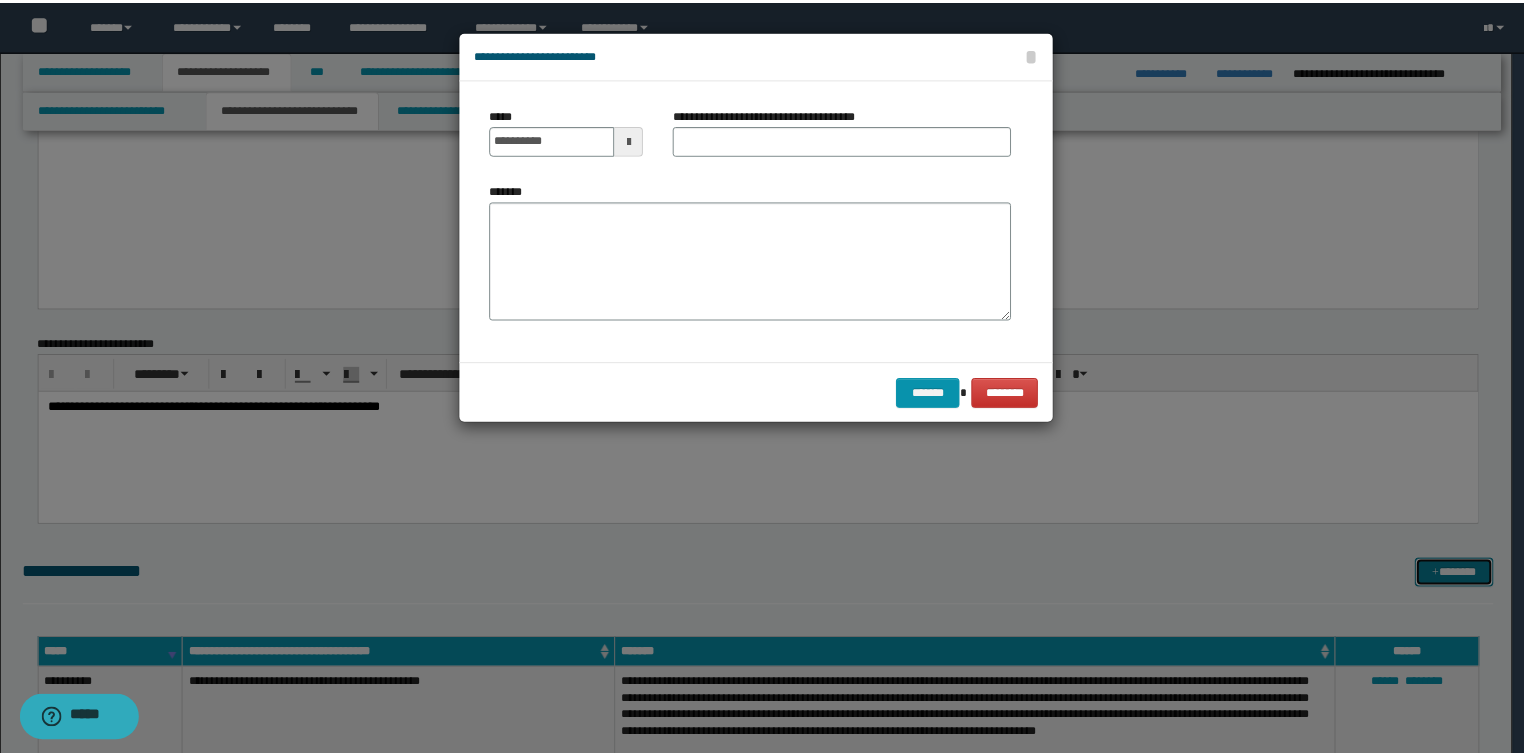 scroll, scrollTop: 0, scrollLeft: 0, axis: both 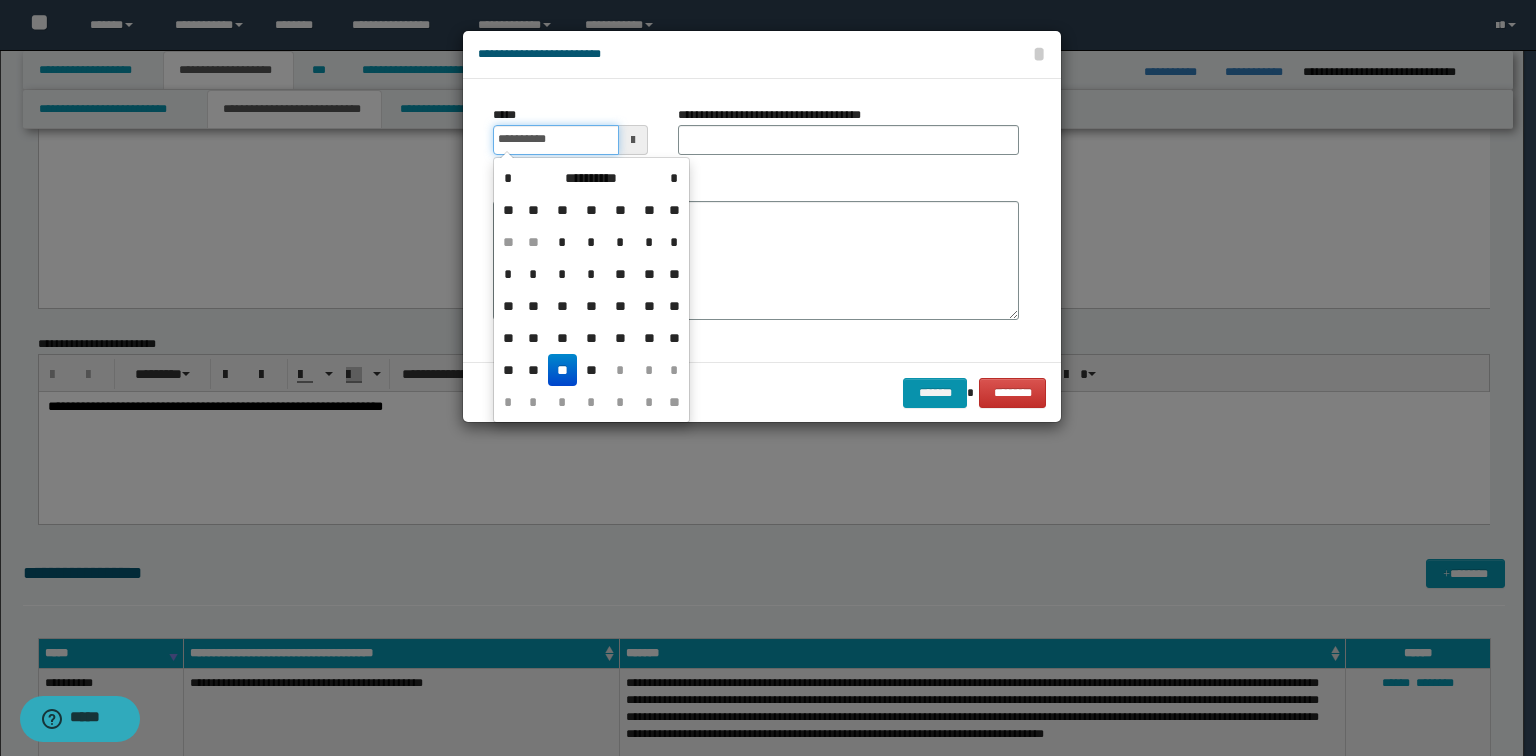 click on "**********" at bounding box center (556, 140) 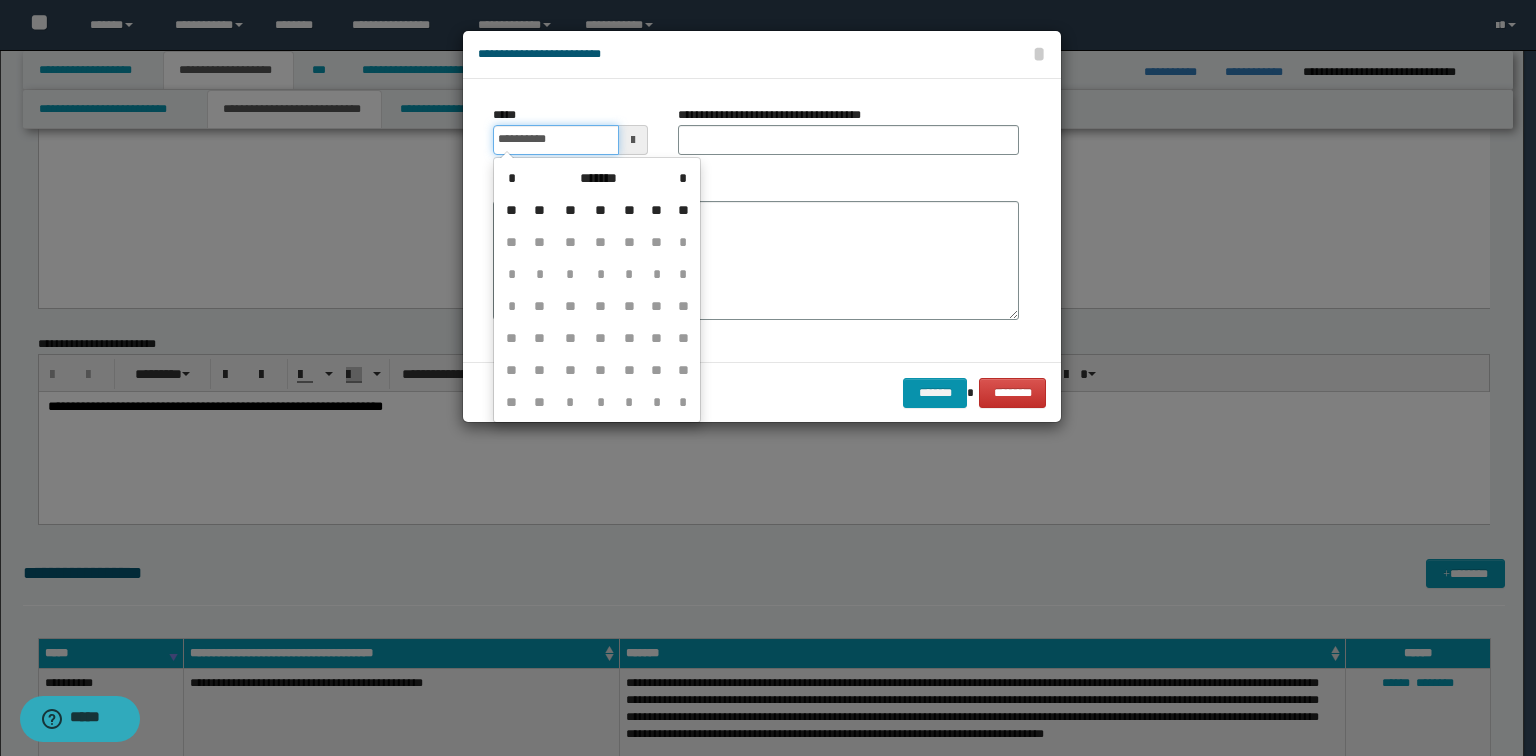 type on "**********" 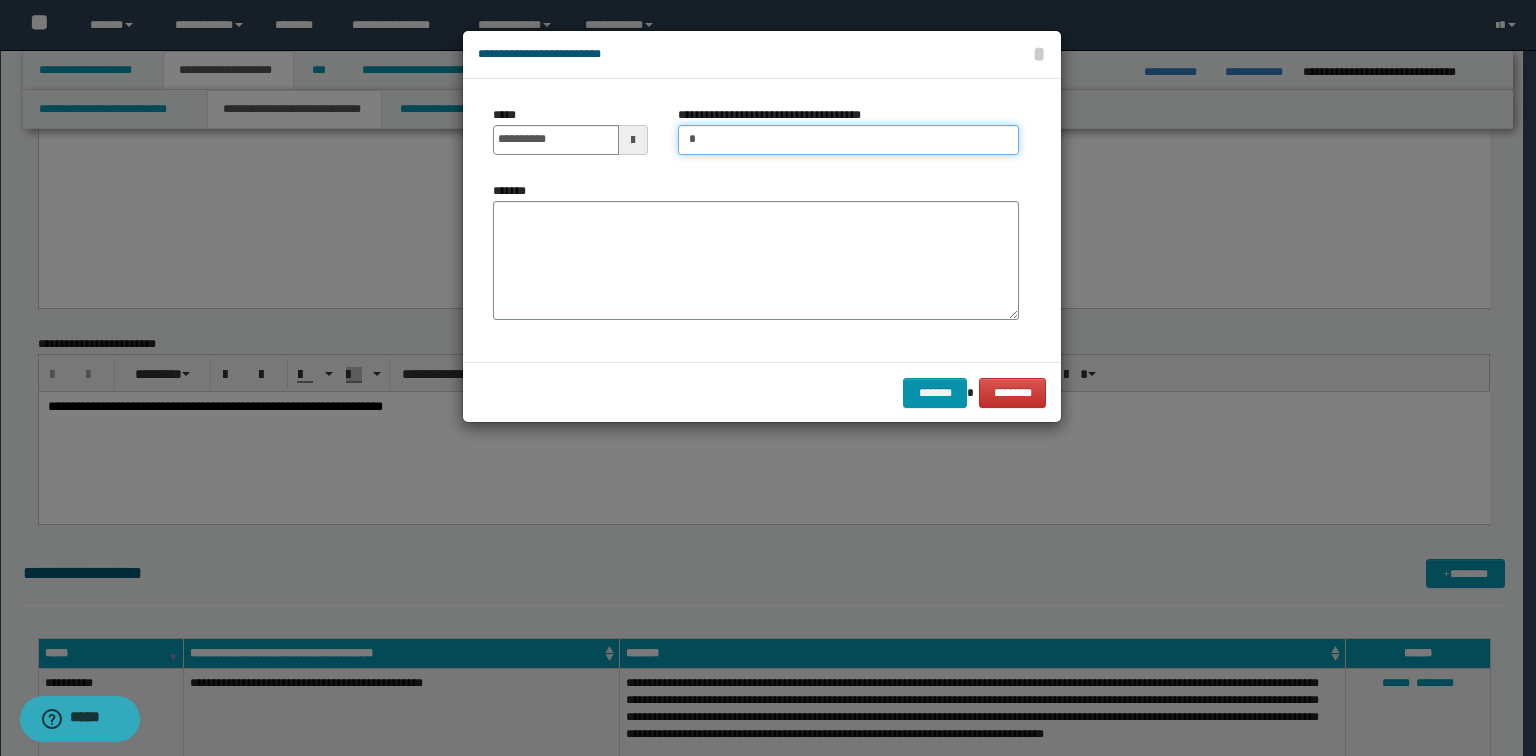 type on "**********" 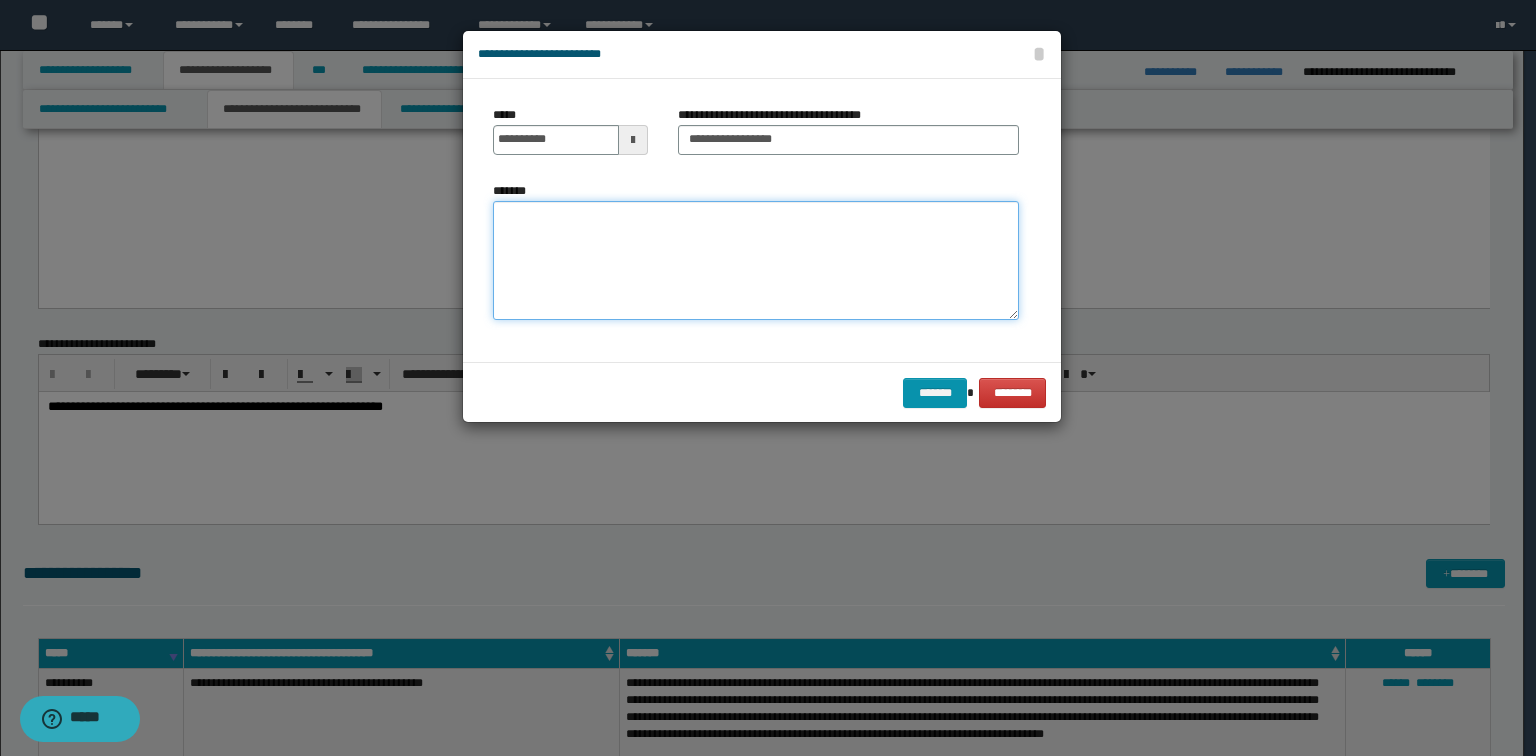 click on "*******" at bounding box center (756, 261) 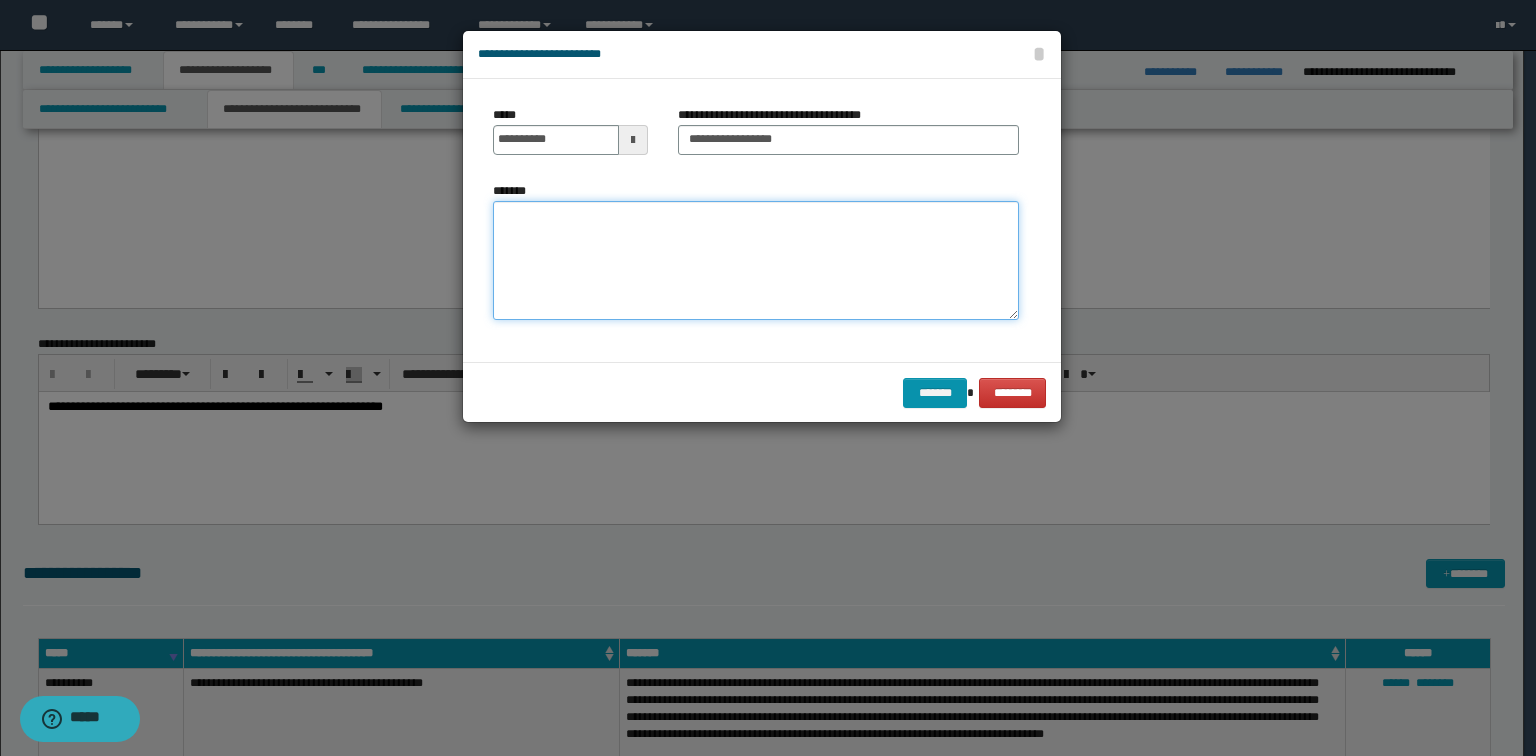 click on "*******" at bounding box center (756, 261) 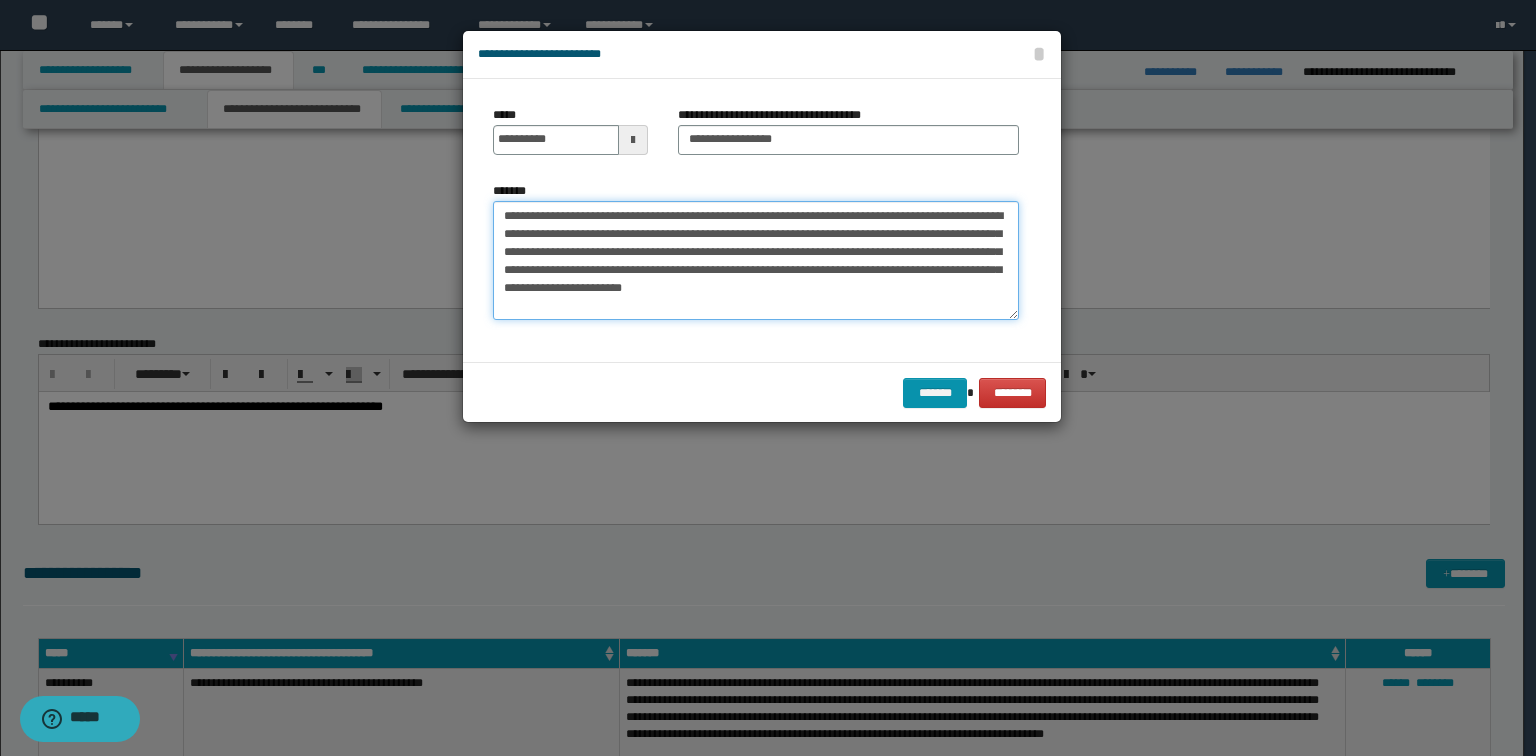 type on "**********" 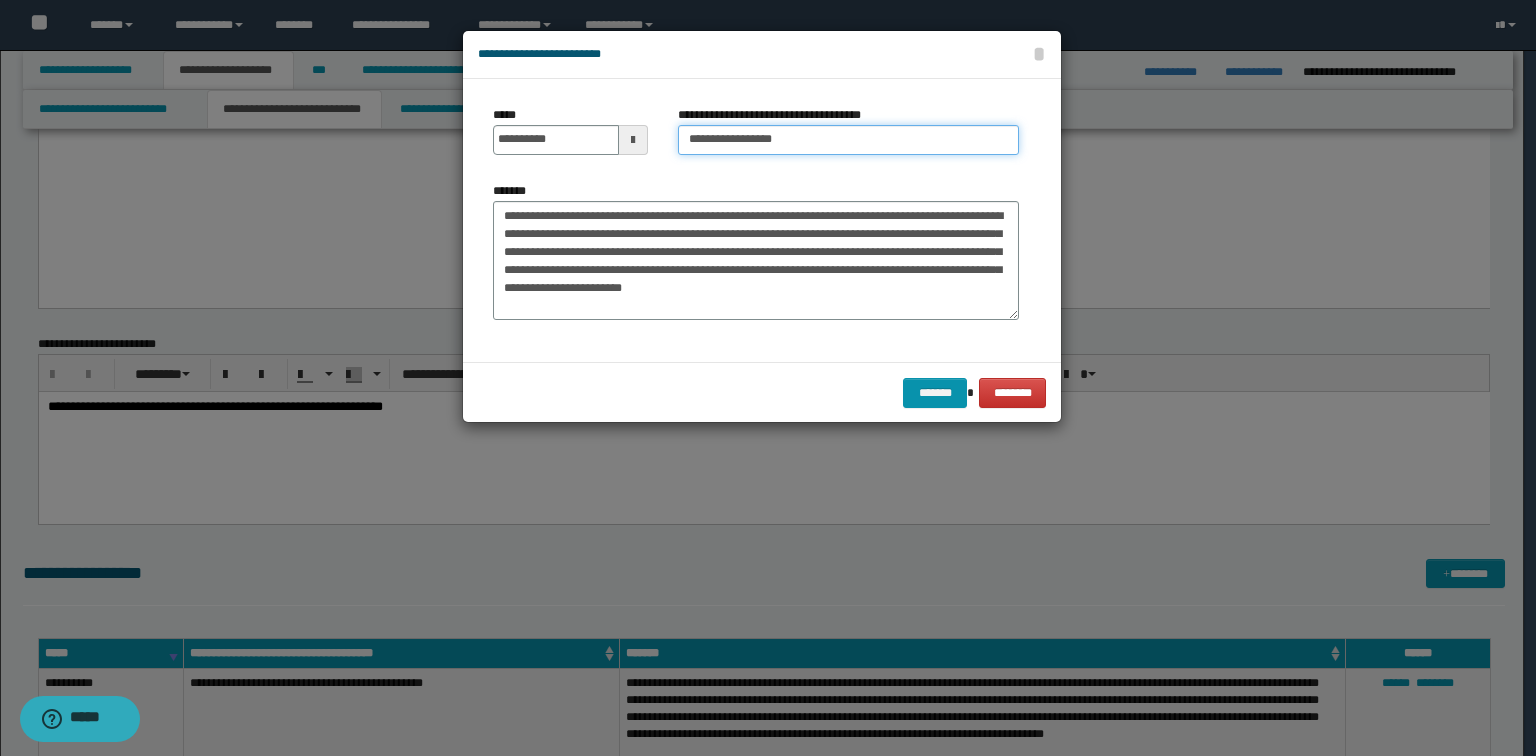 click on "**********" at bounding box center (848, 140) 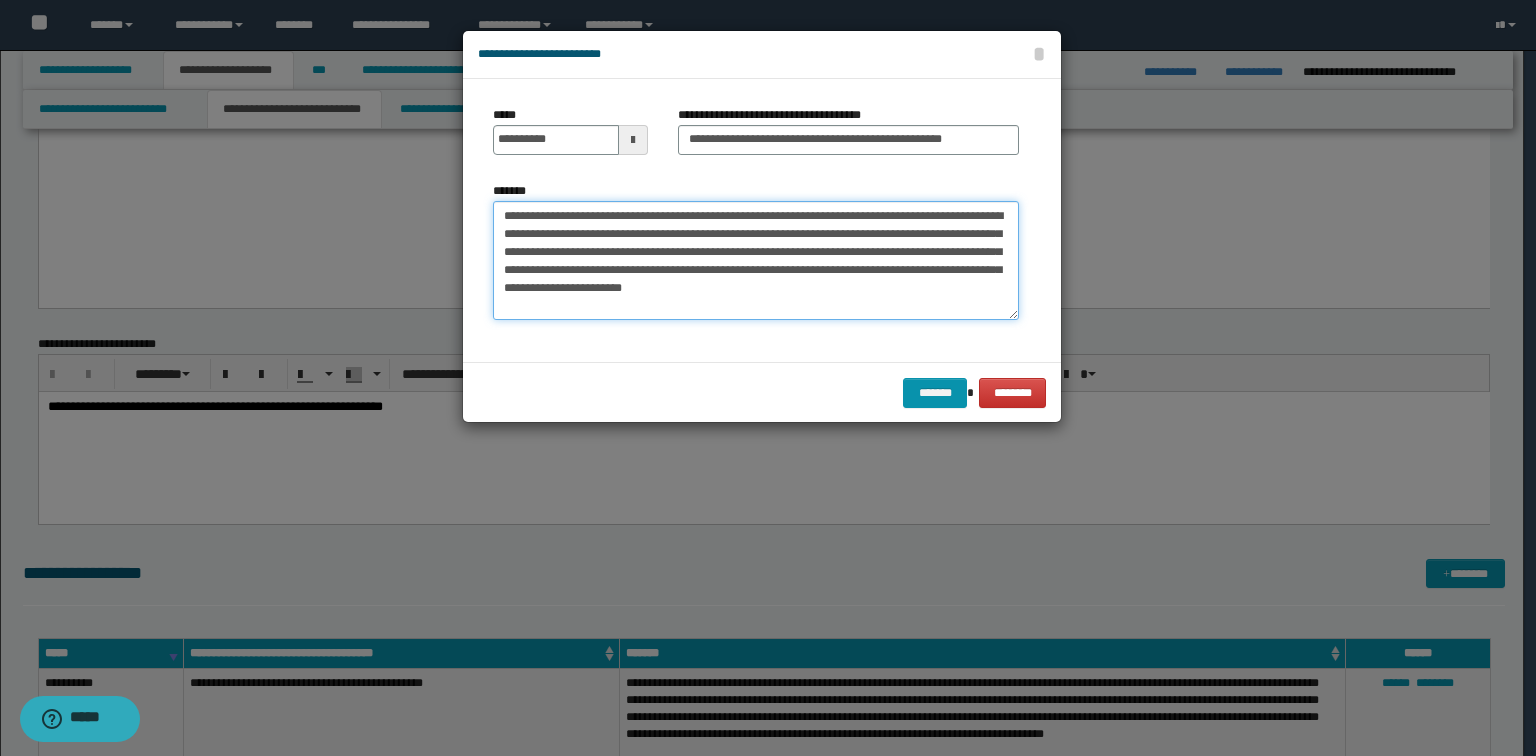 click on "**********" at bounding box center (756, 261) 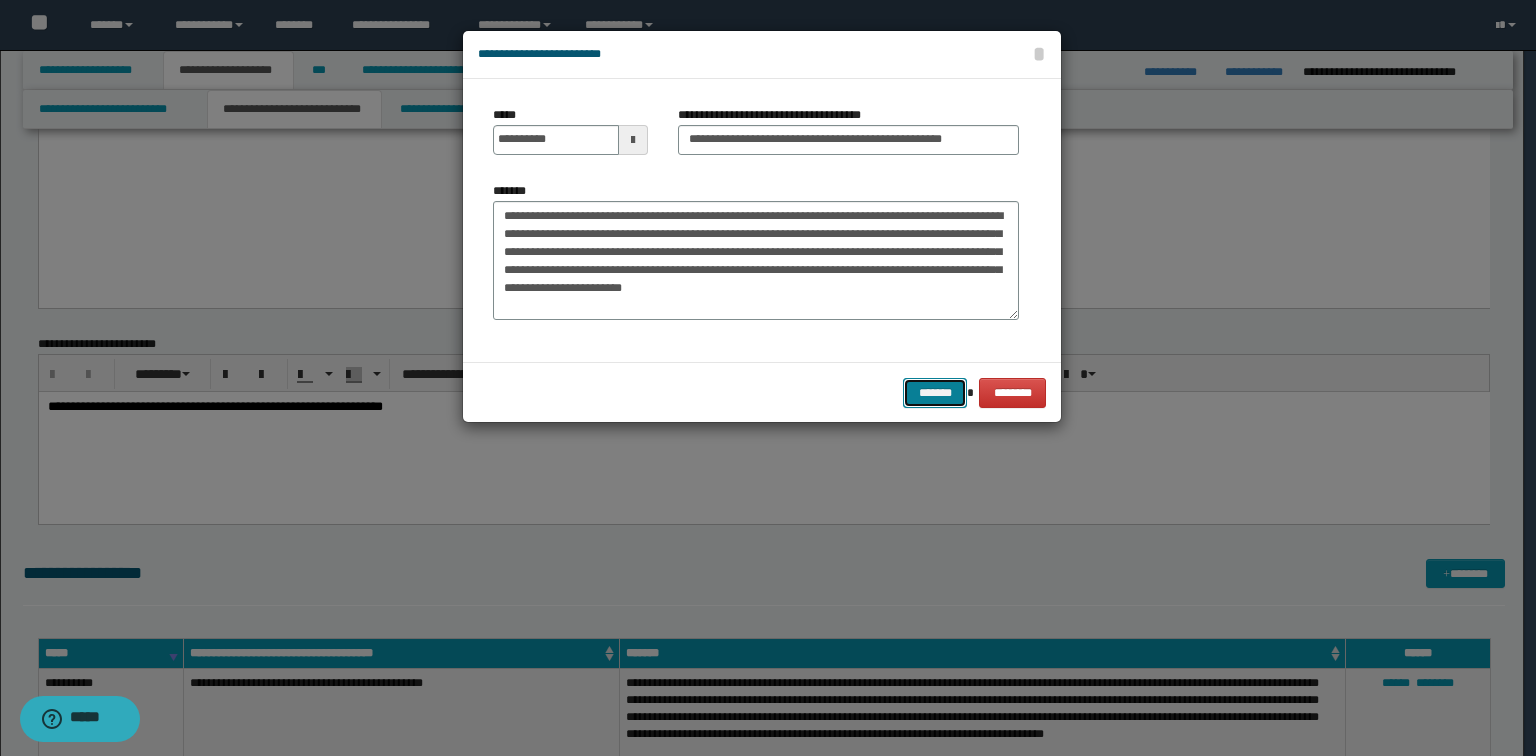 click on "*******" at bounding box center [935, 393] 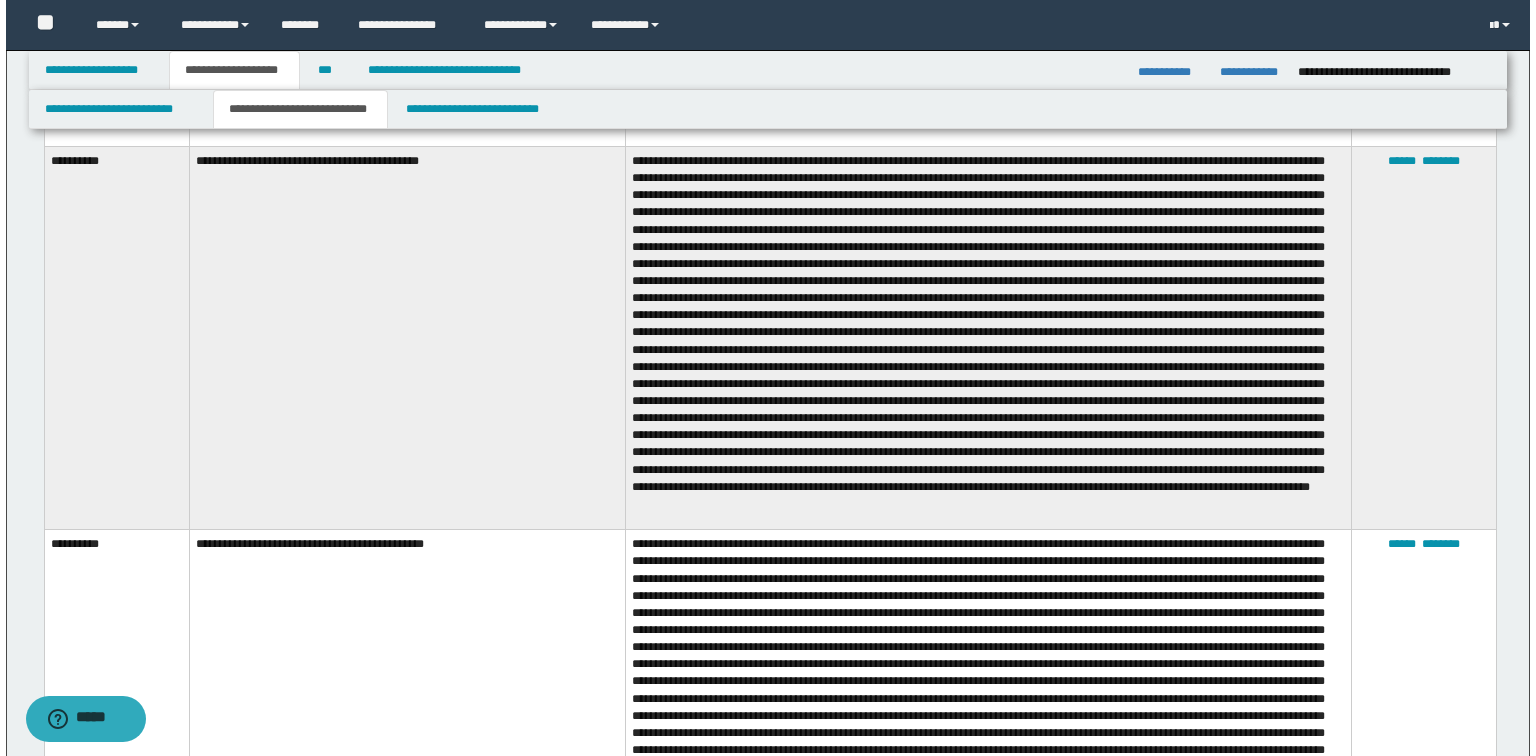 scroll, scrollTop: 2480, scrollLeft: 0, axis: vertical 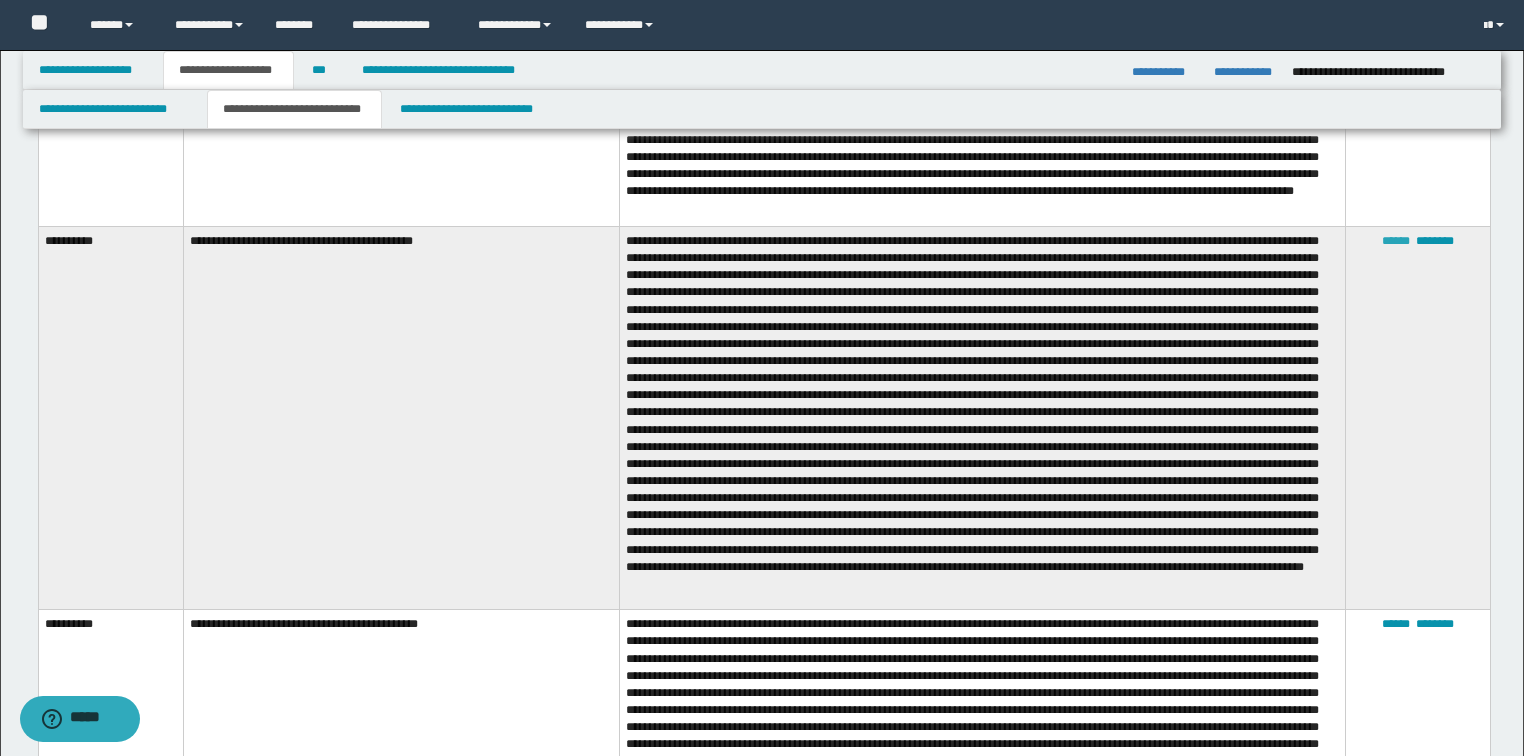 click on "******" at bounding box center (1396, 241) 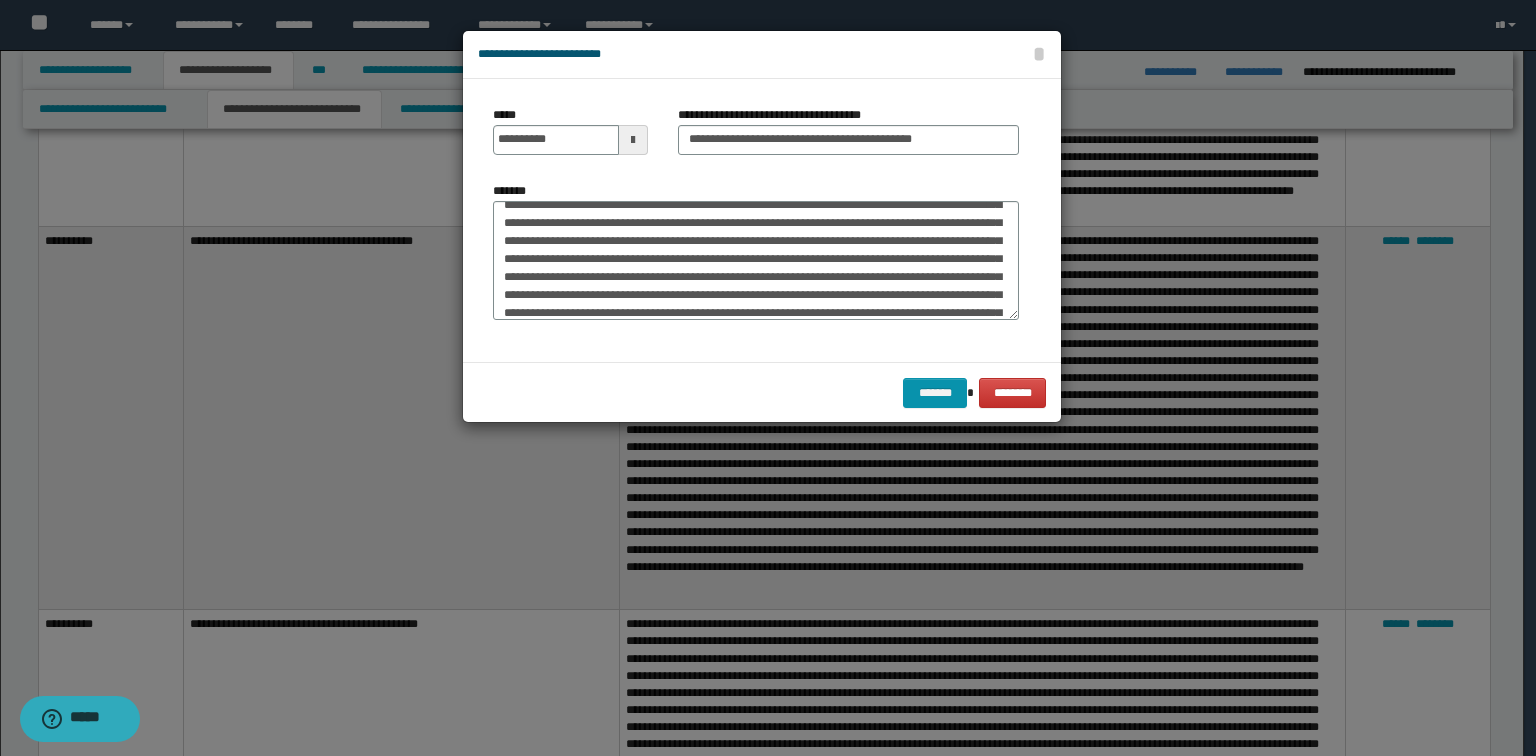 scroll, scrollTop: 308, scrollLeft: 0, axis: vertical 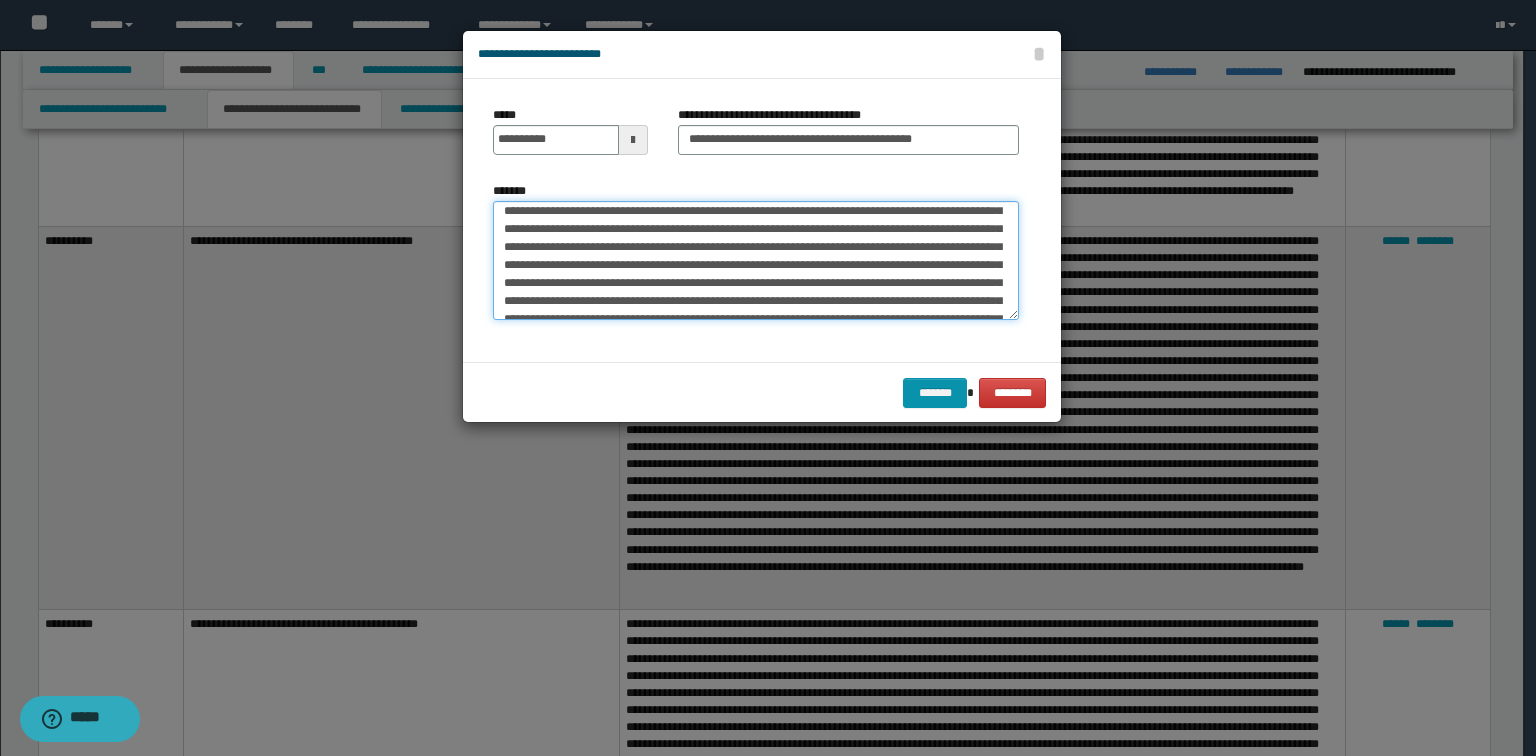 click on "*******" at bounding box center [756, 261] 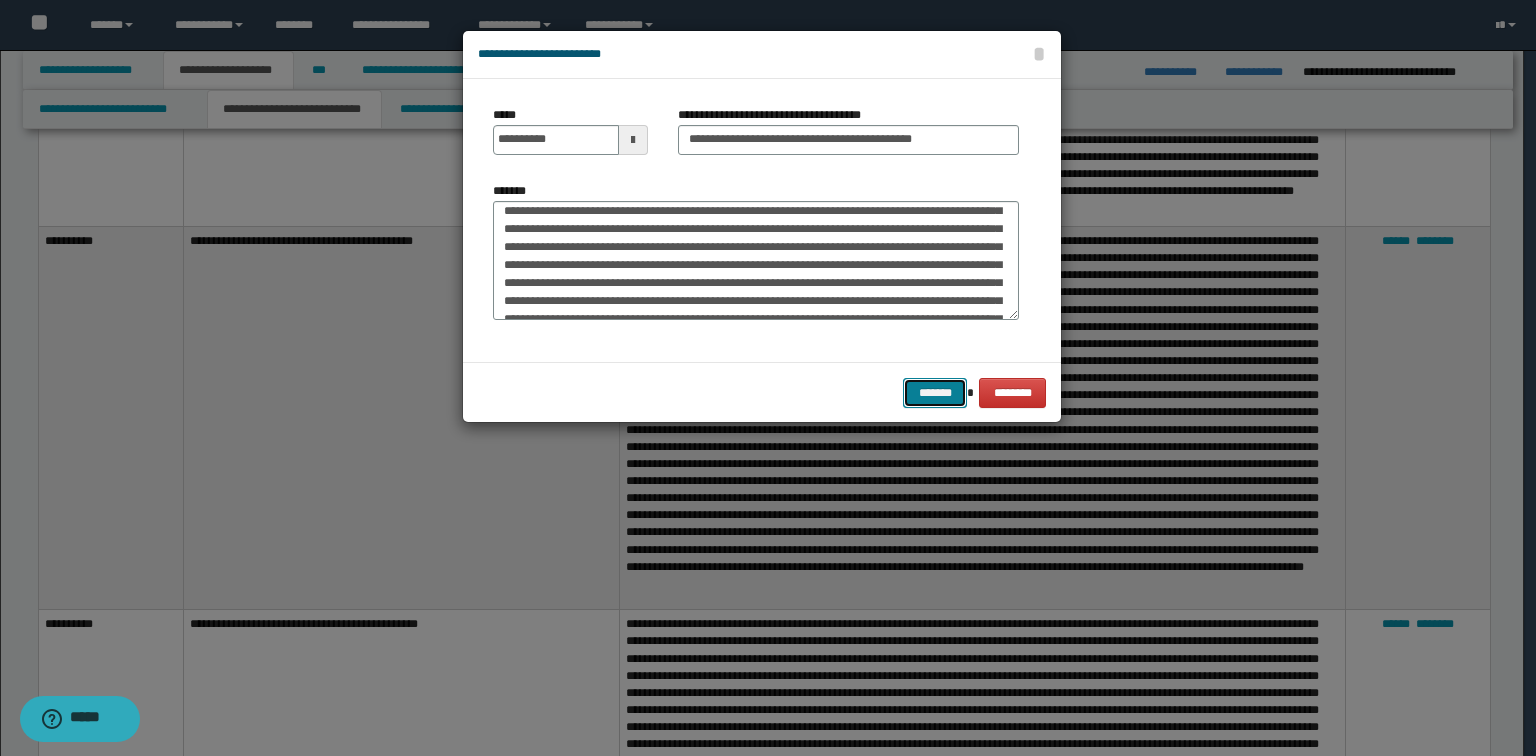 click on "*******" at bounding box center (935, 393) 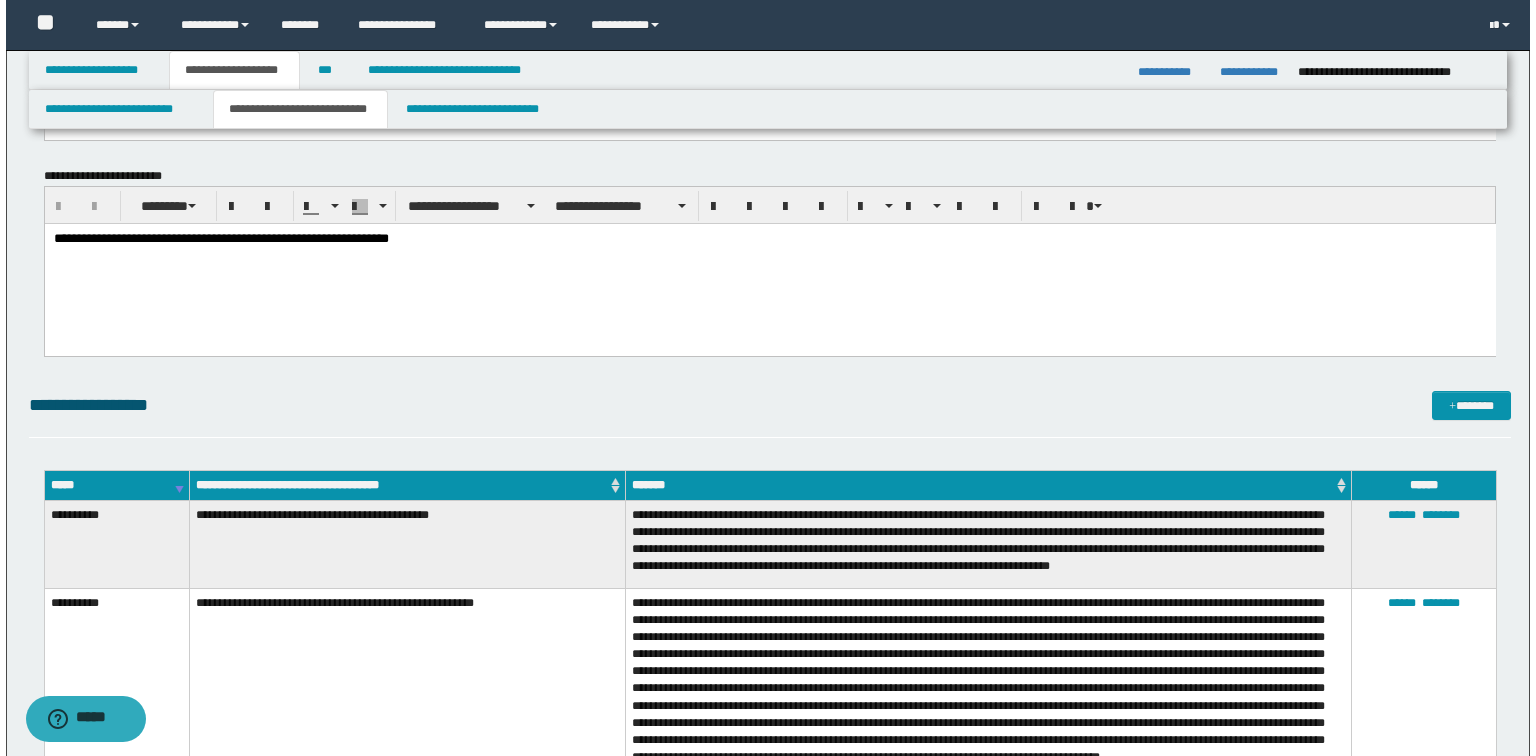 scroll, scrollTop: 960, scrollLeft: 0, axis: vertical 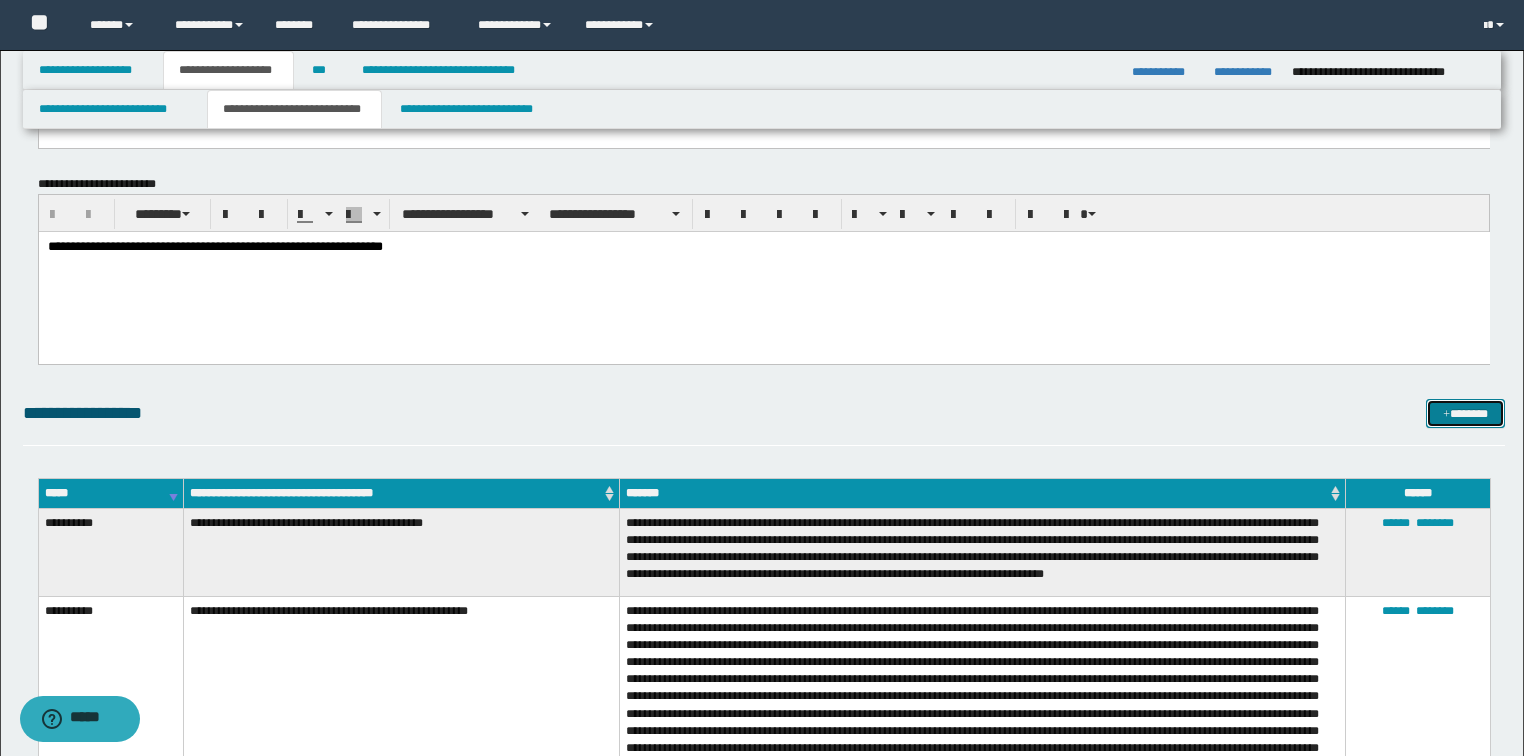 click on "*******" at bounding box center (1465, 414) 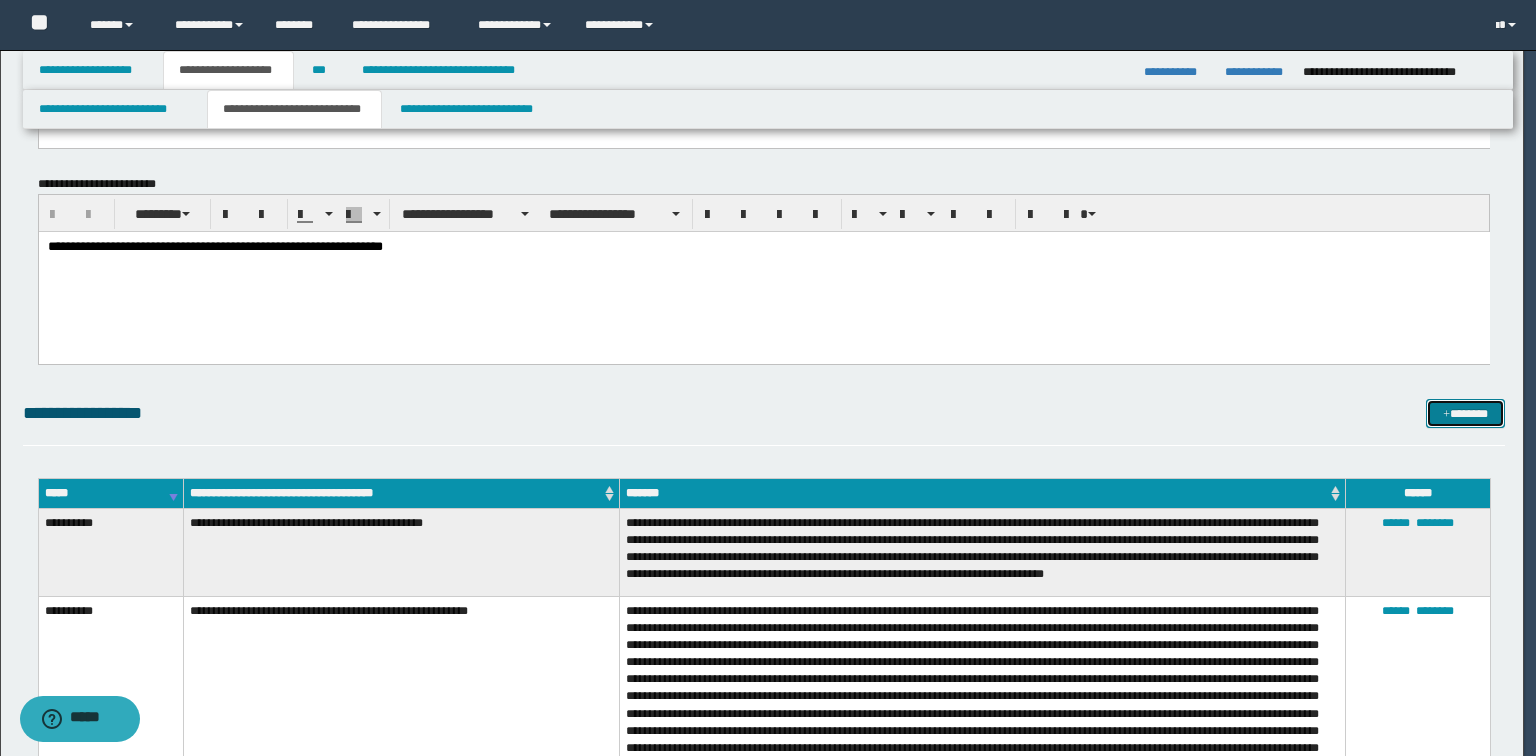 scroll, scrollTop: 0, scrollLeft: 0, axis: both 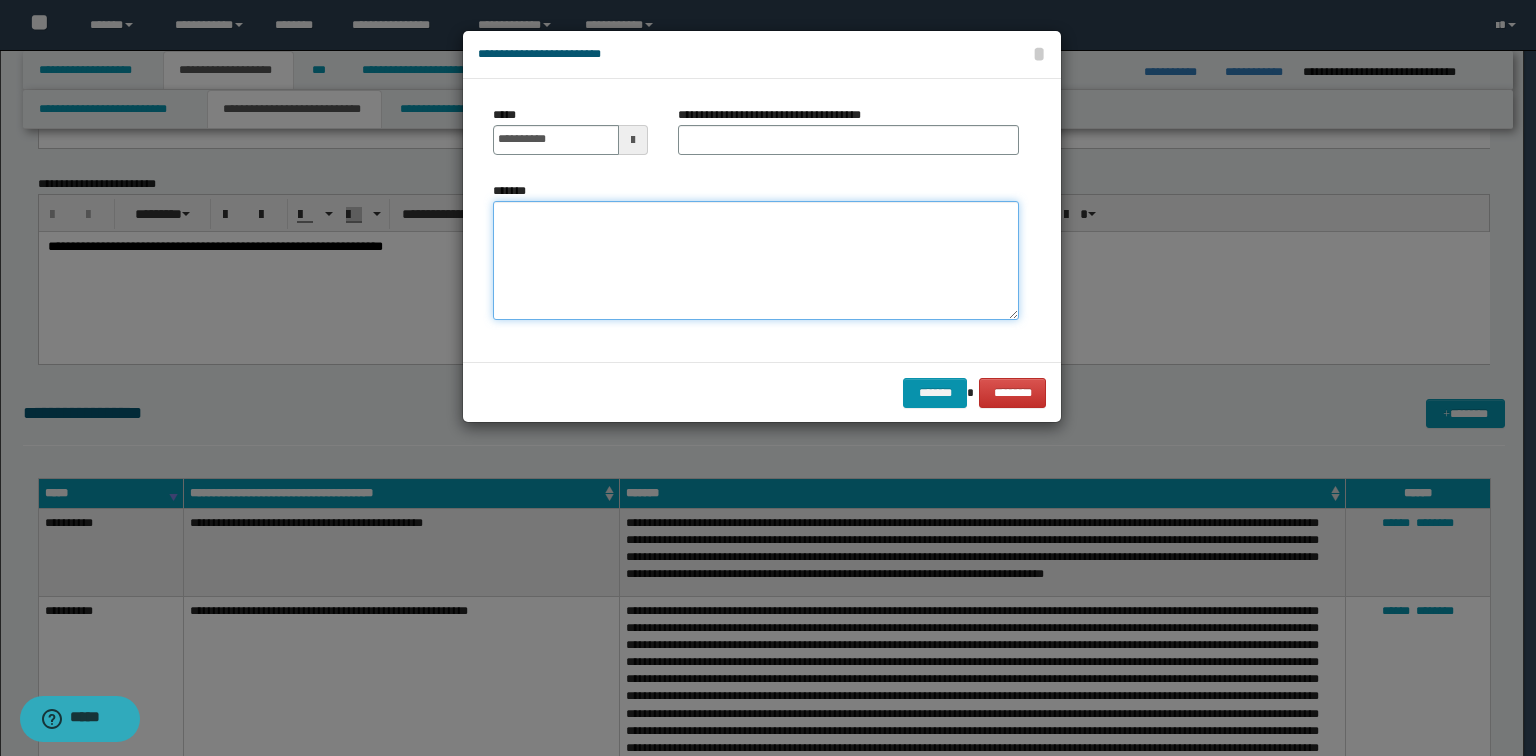 click on "*******" at bounding box center (756, 261) 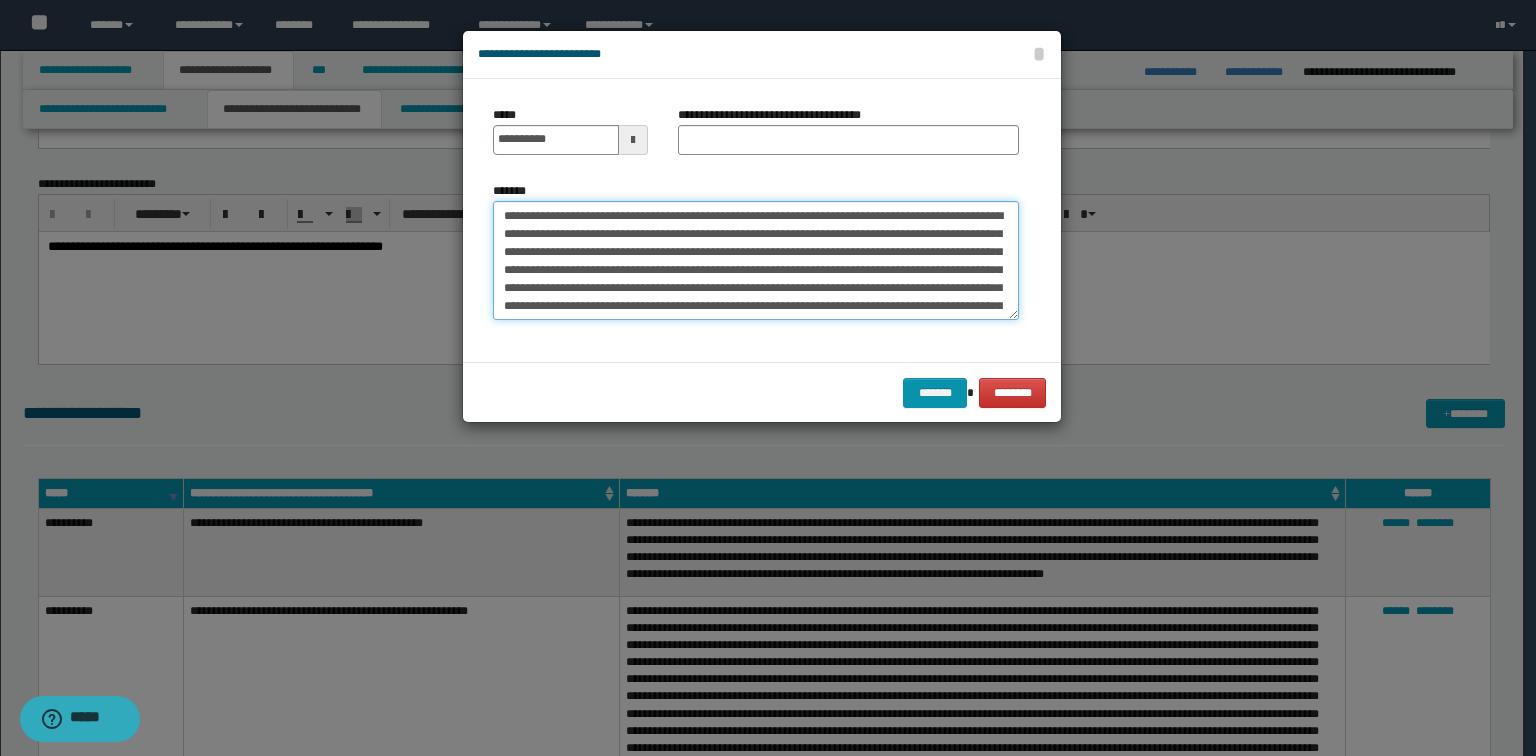 scroll, scrollTop: 102, scrollLeft: 0, axis: vertical 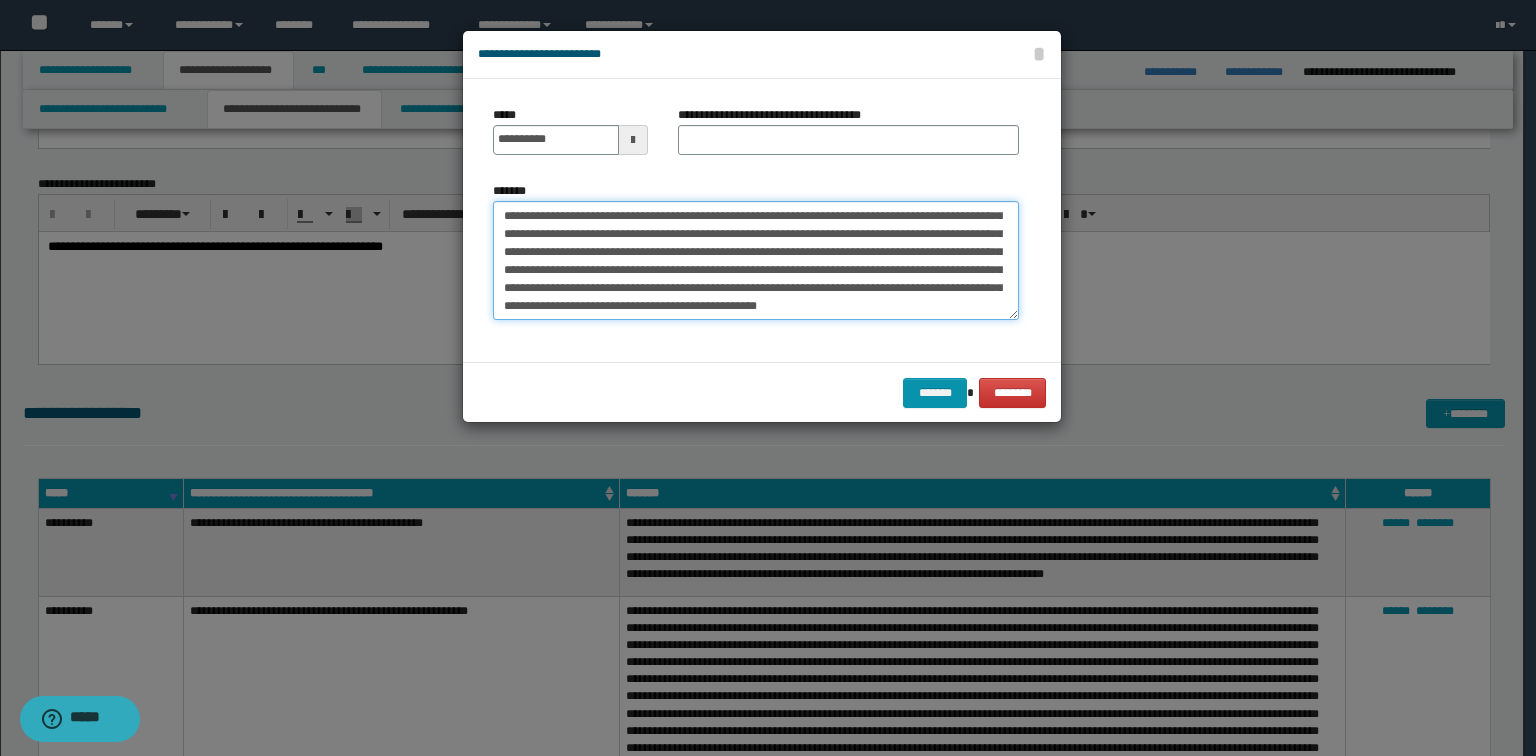 type on "**********" 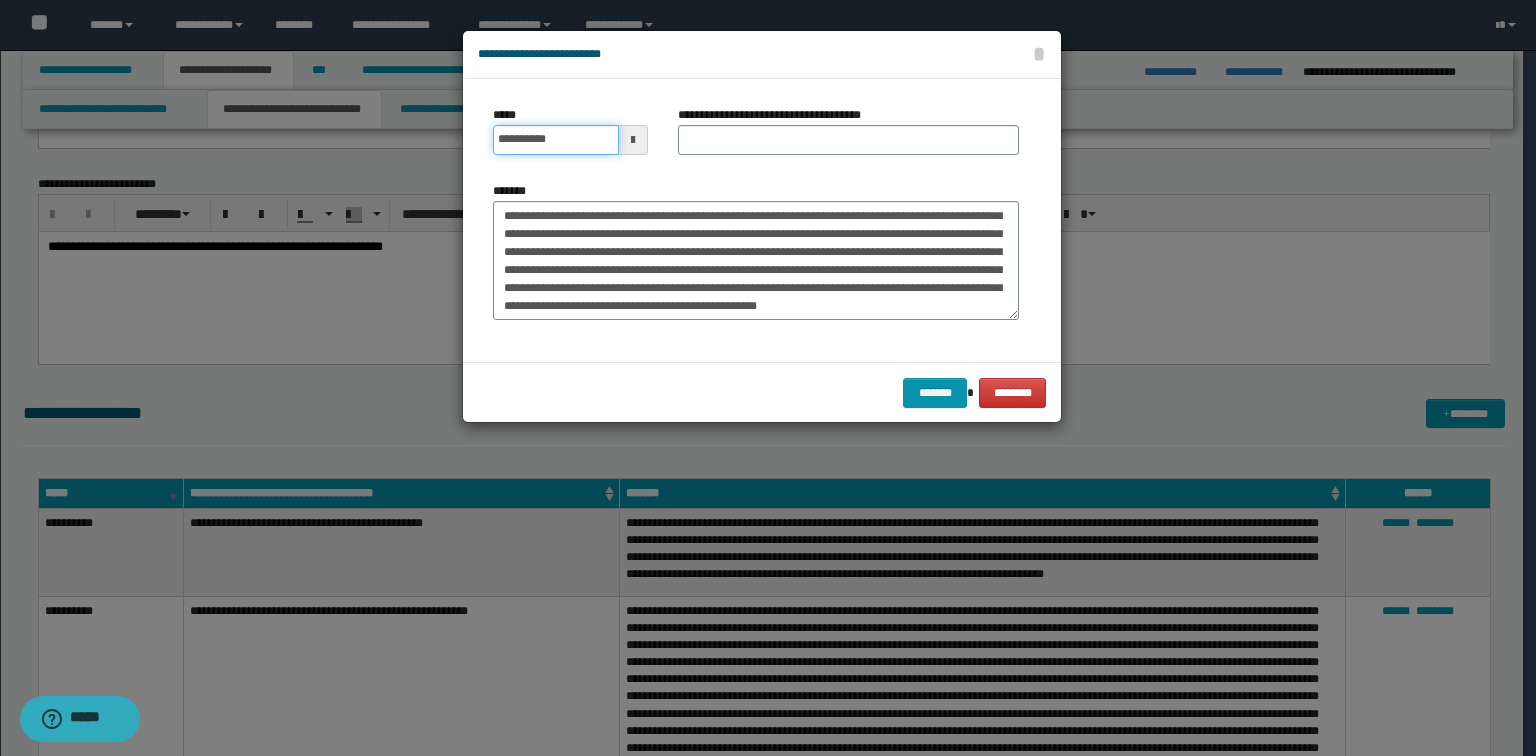 click on "**********" at bounding box center [556, 140] 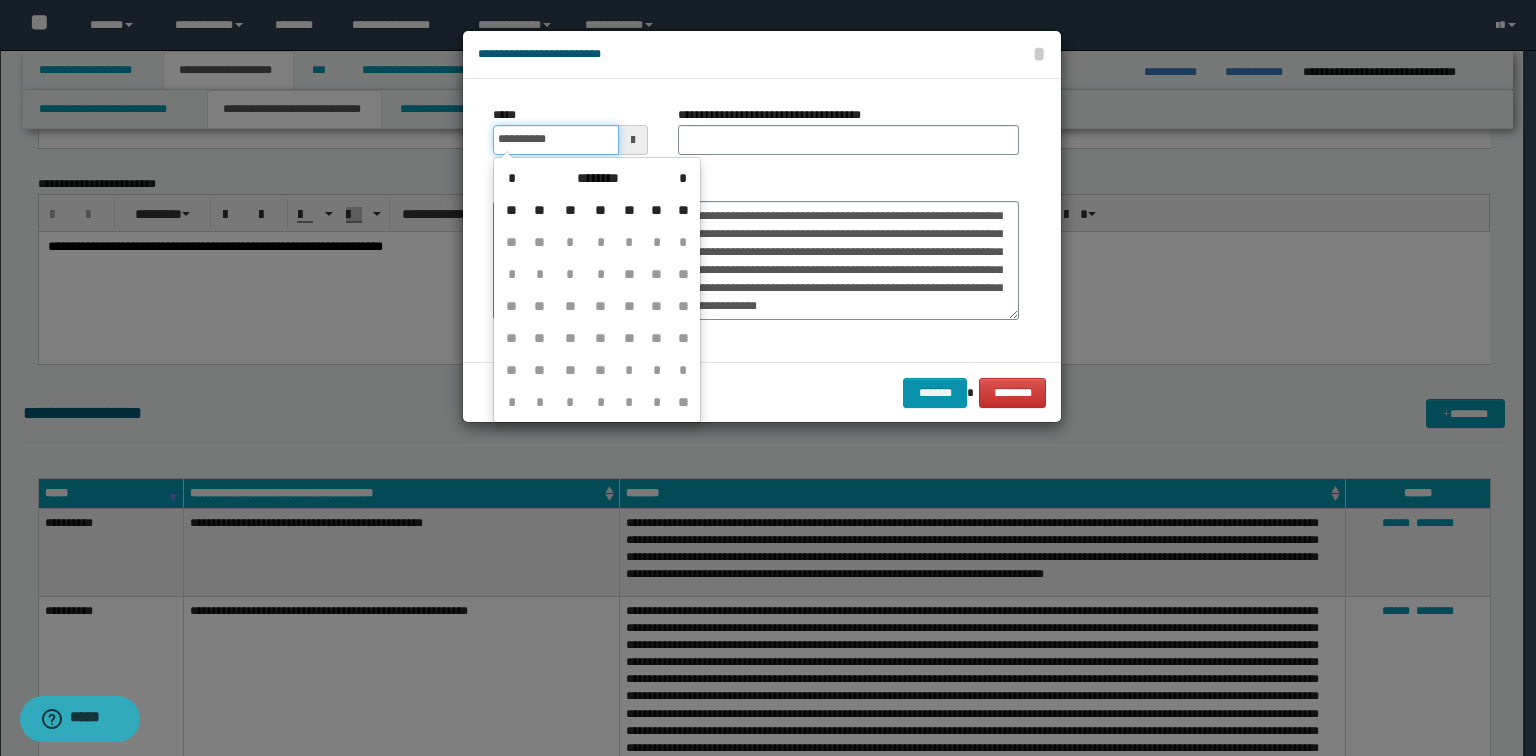 type on "**********" 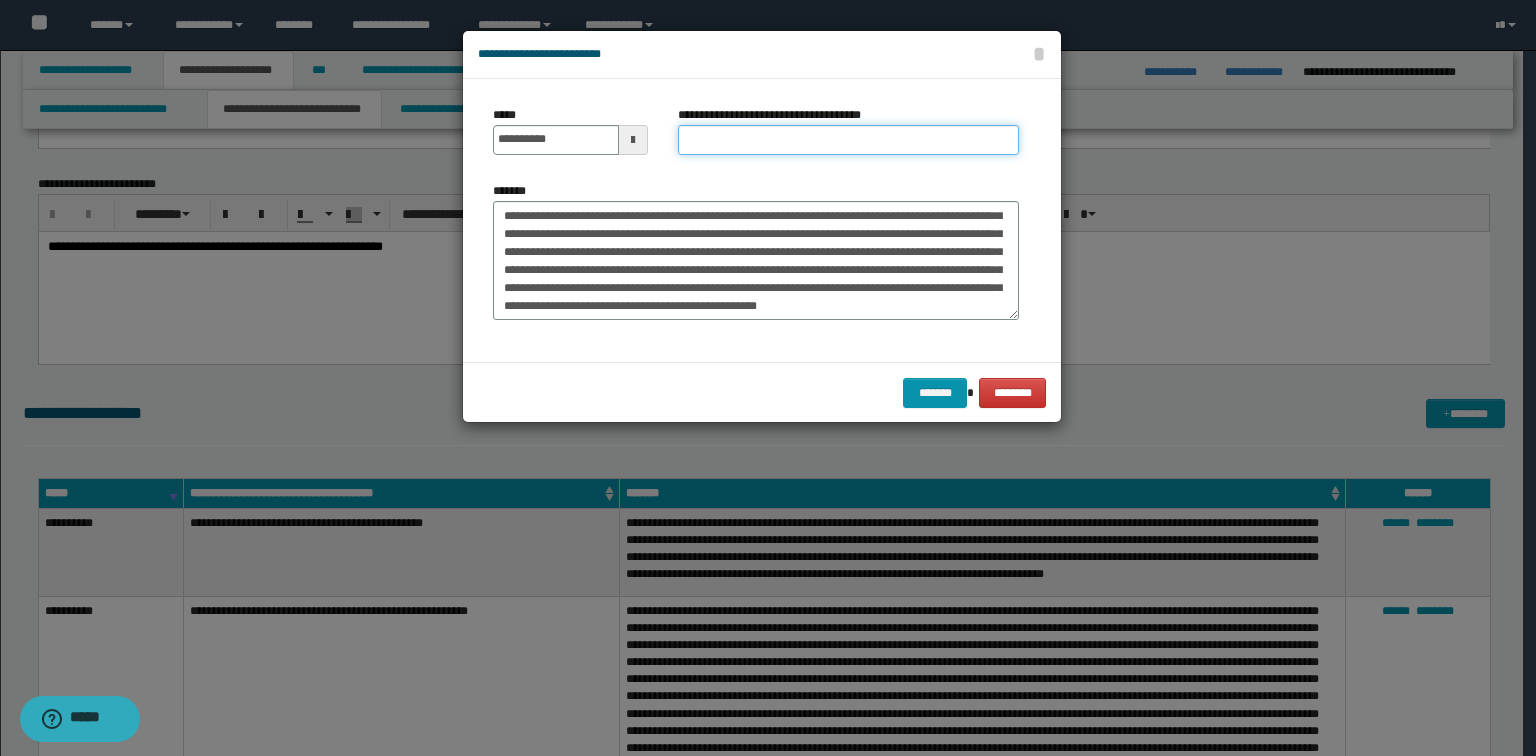 paste on "**********" 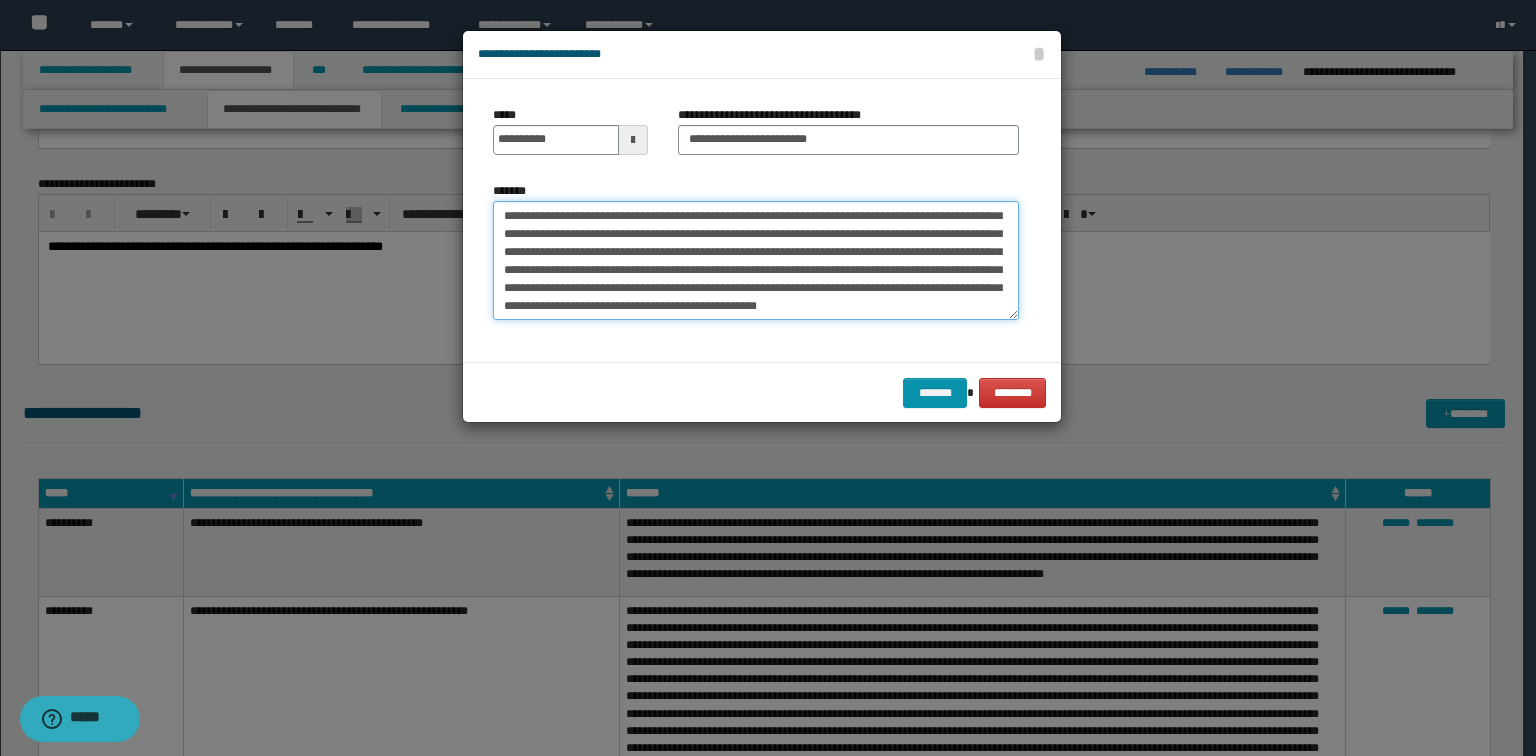 click on "*******" at bounding box center [756, 261] 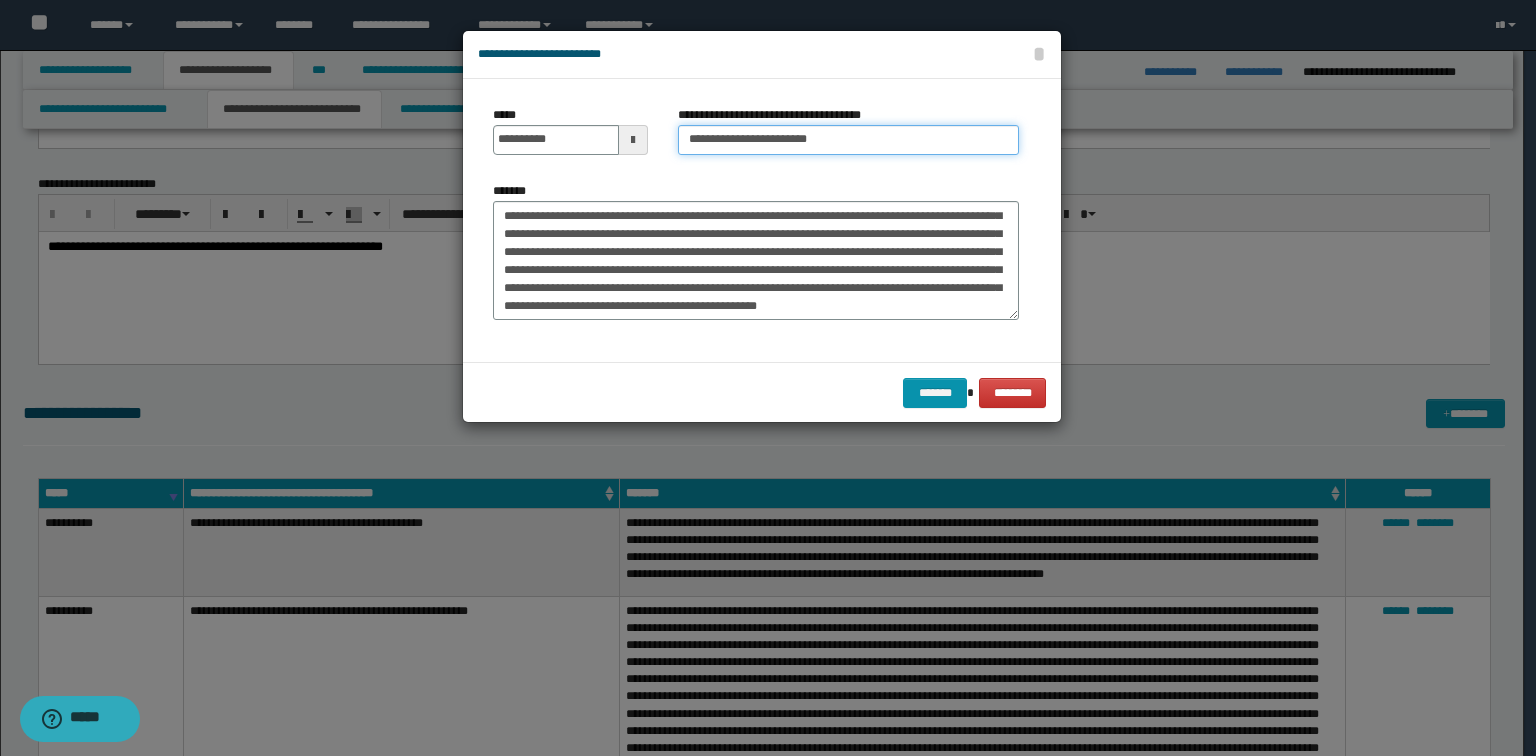 click on "**********" at bounding box center [848, 140] 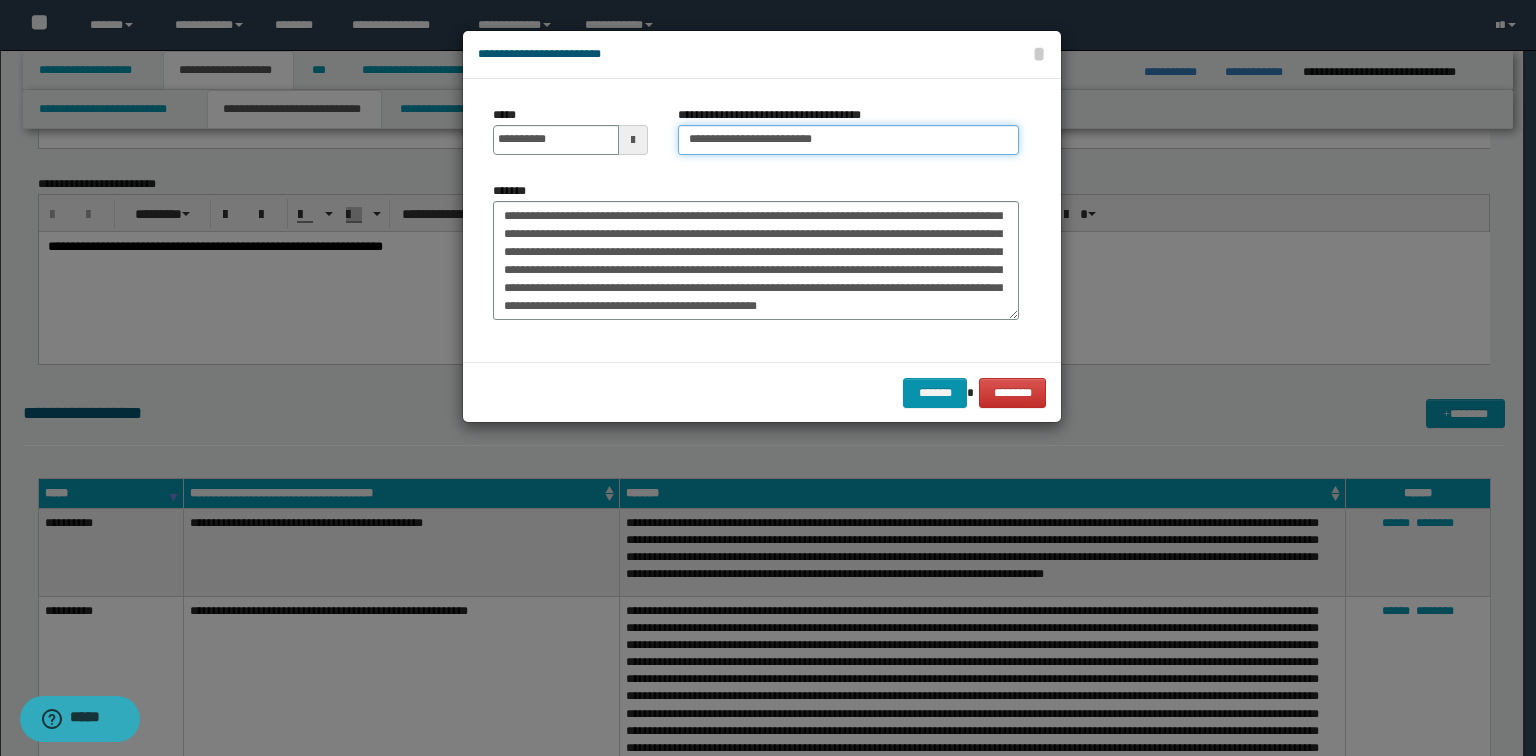 paste on "**********" 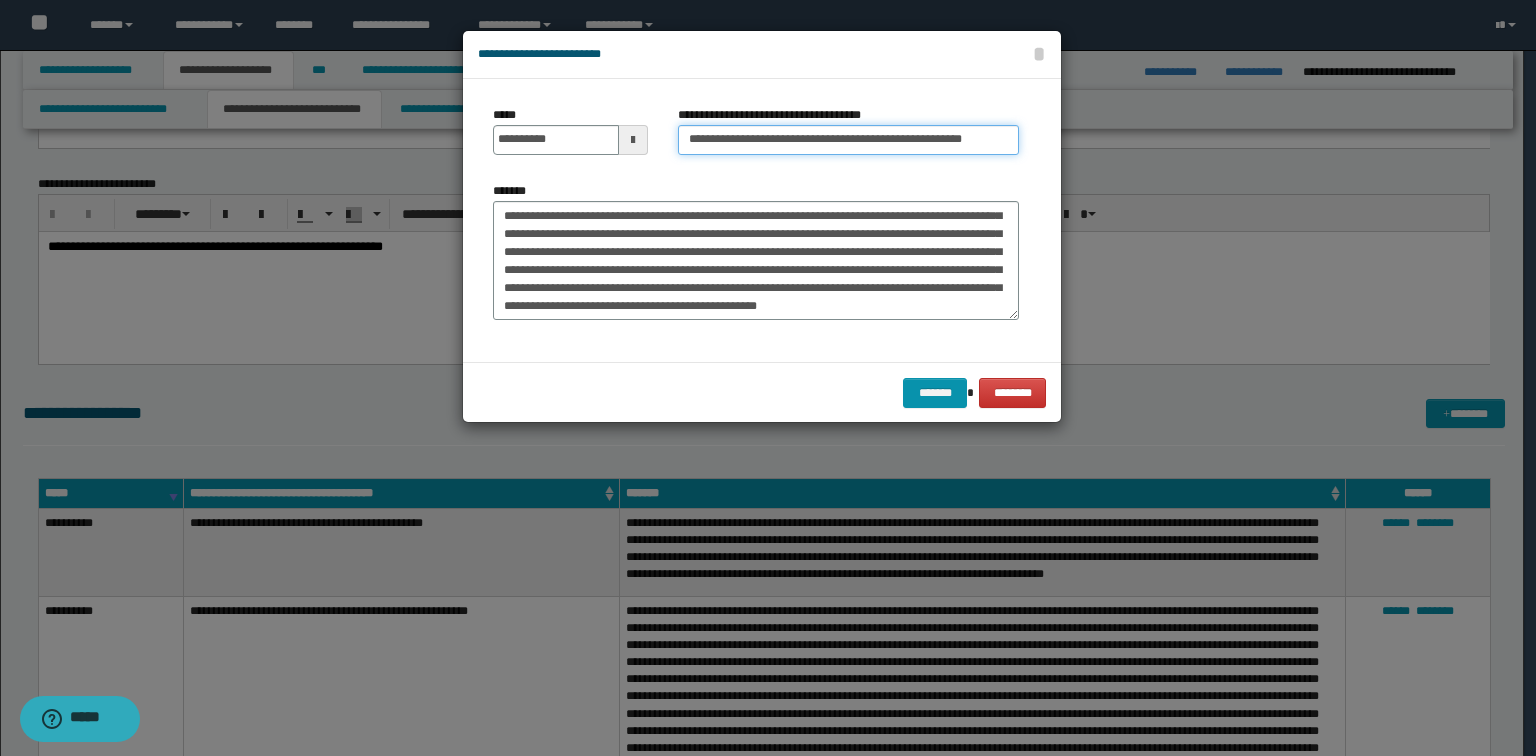 scroll, scrollTop: 0, scrollLeft: 24, axis: horizontal 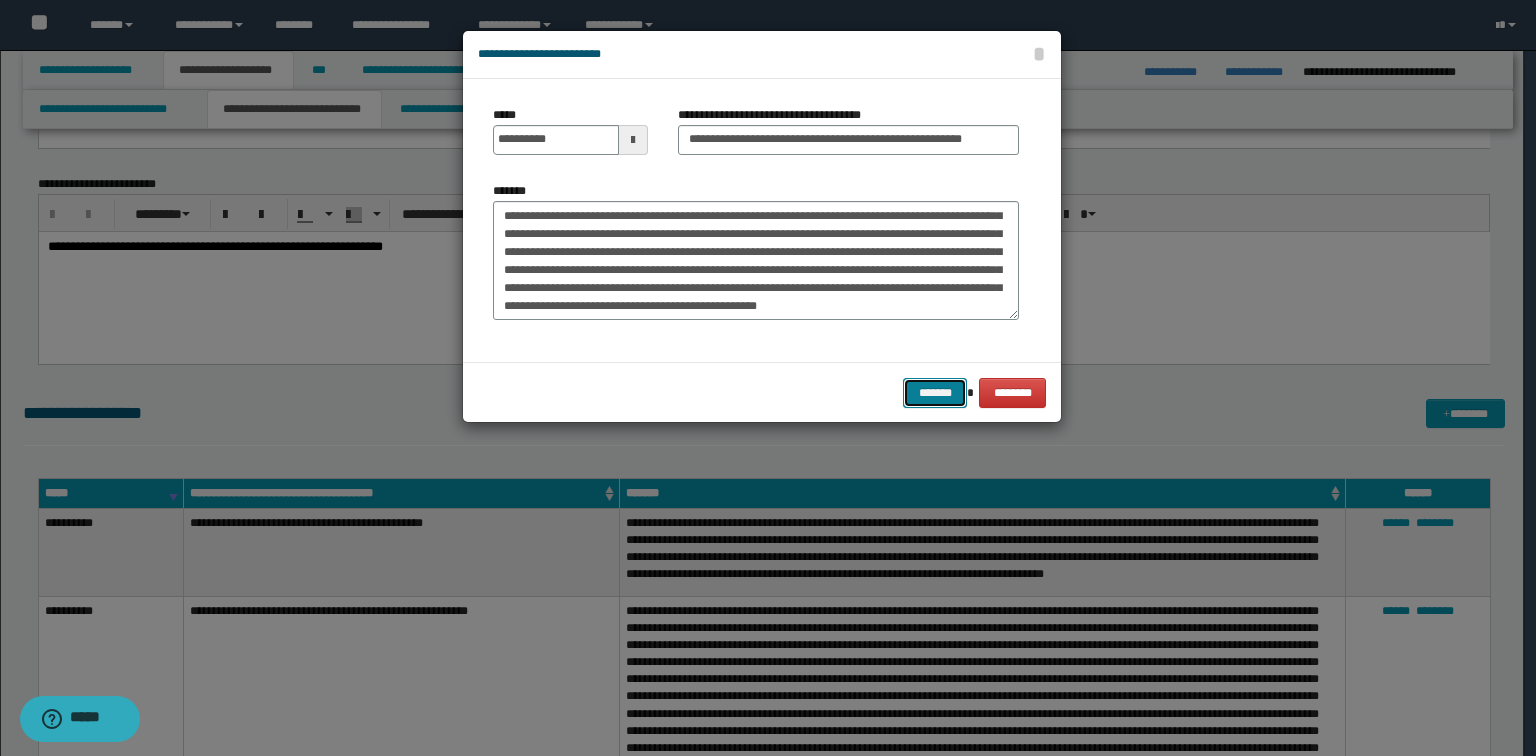 click on "*******" at bounding box center (935, 393) 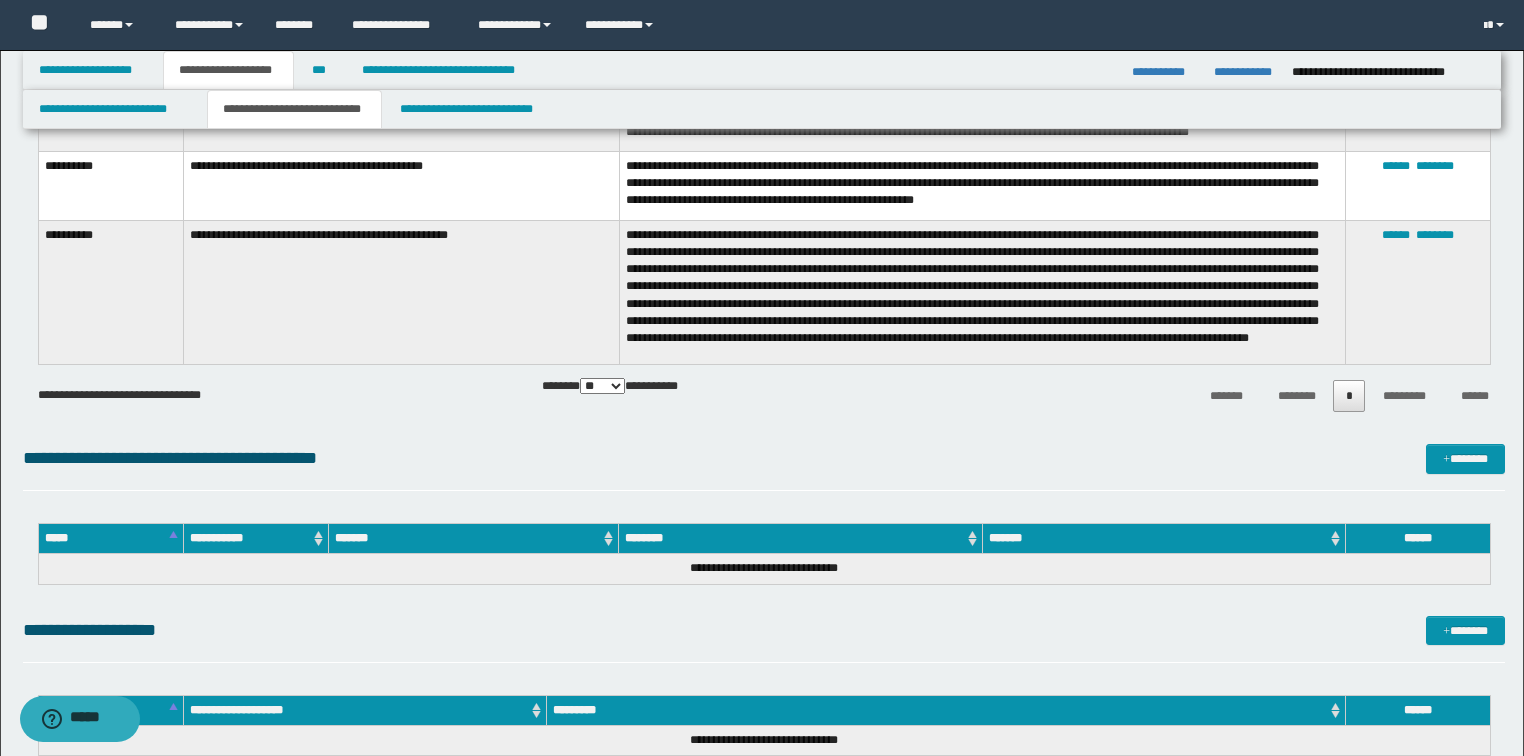 scroll, scrollTop: 6160, scrollLeft: 0, axis: vertical 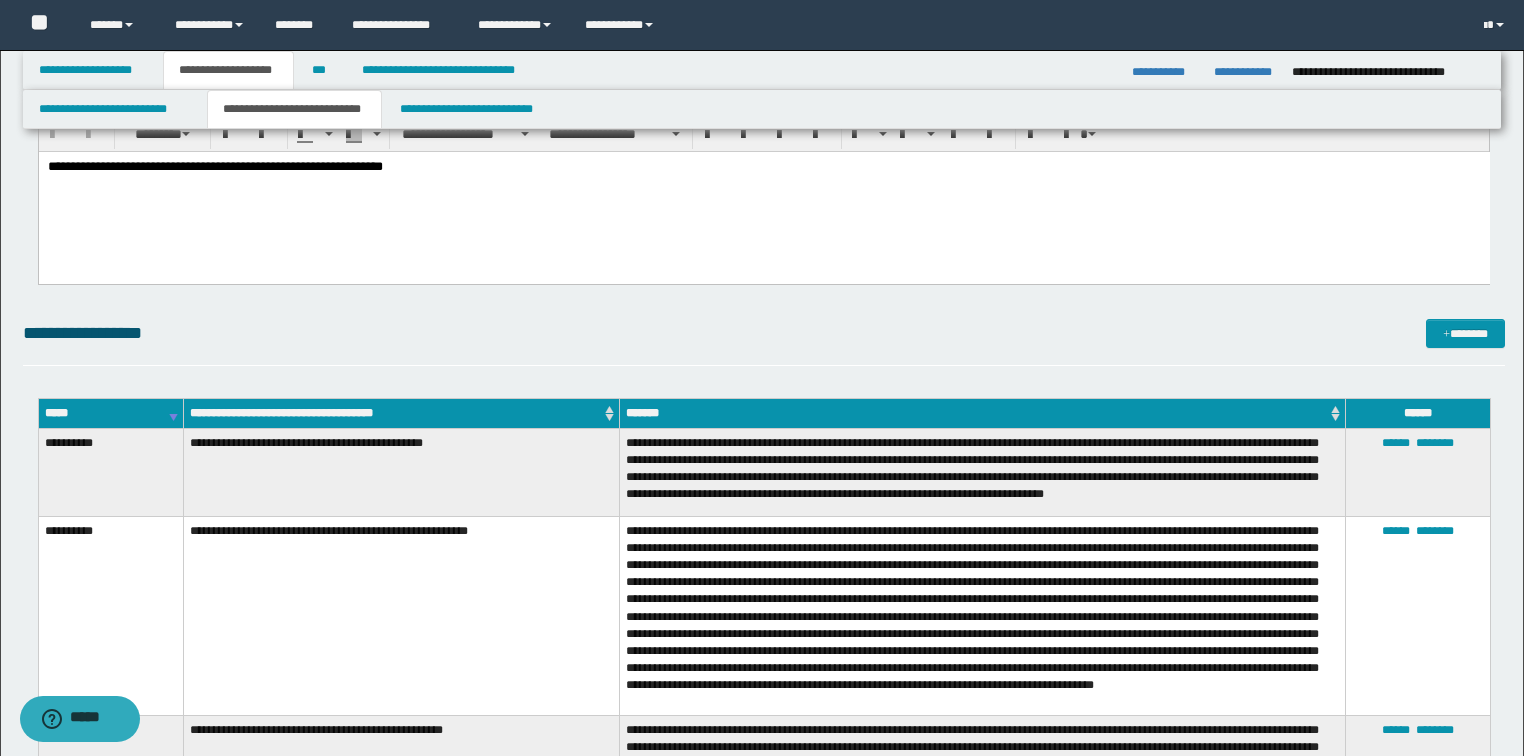 click on "*****" at bounding box center (110, 413) 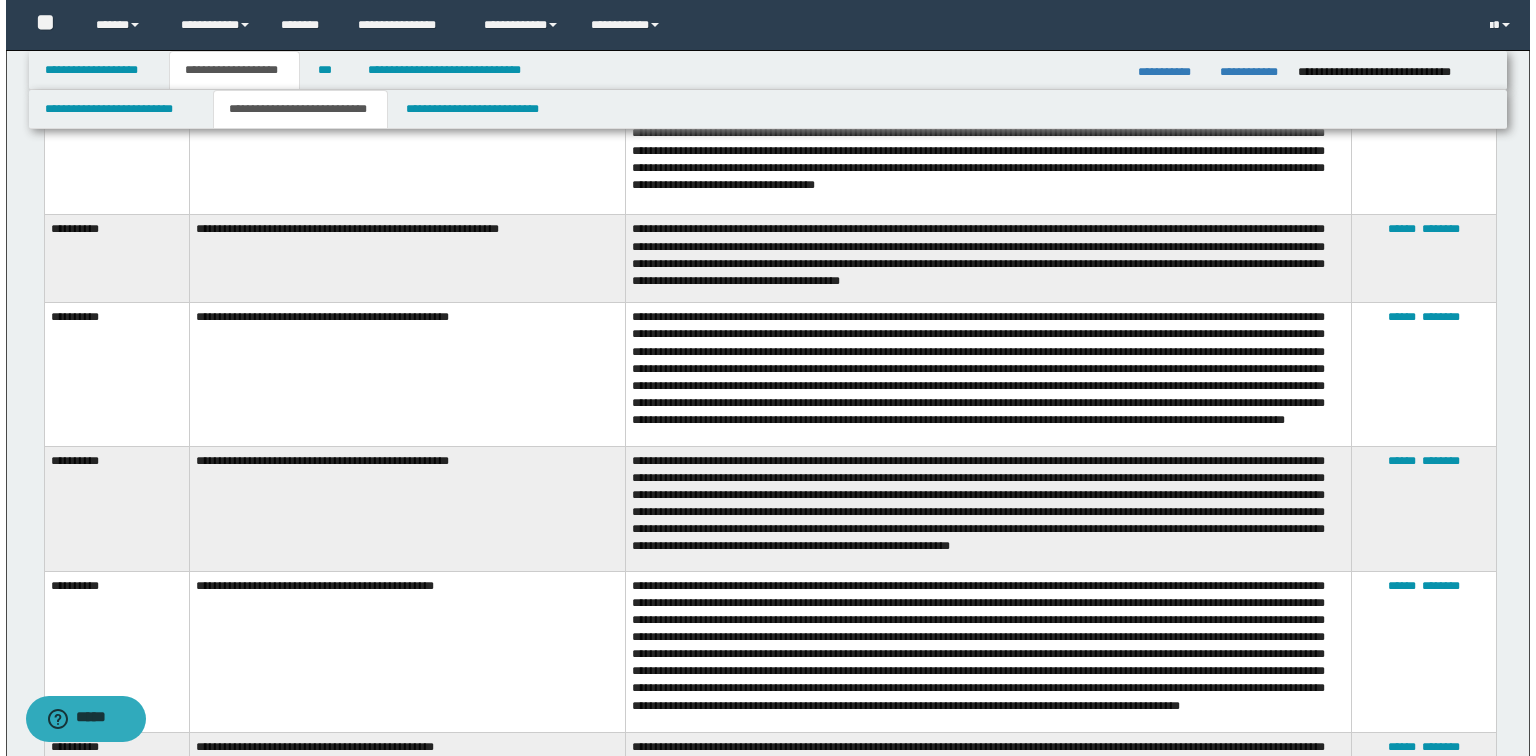 scroll, scrollTop: 2640, scrollLeft: 0, axis: vertical 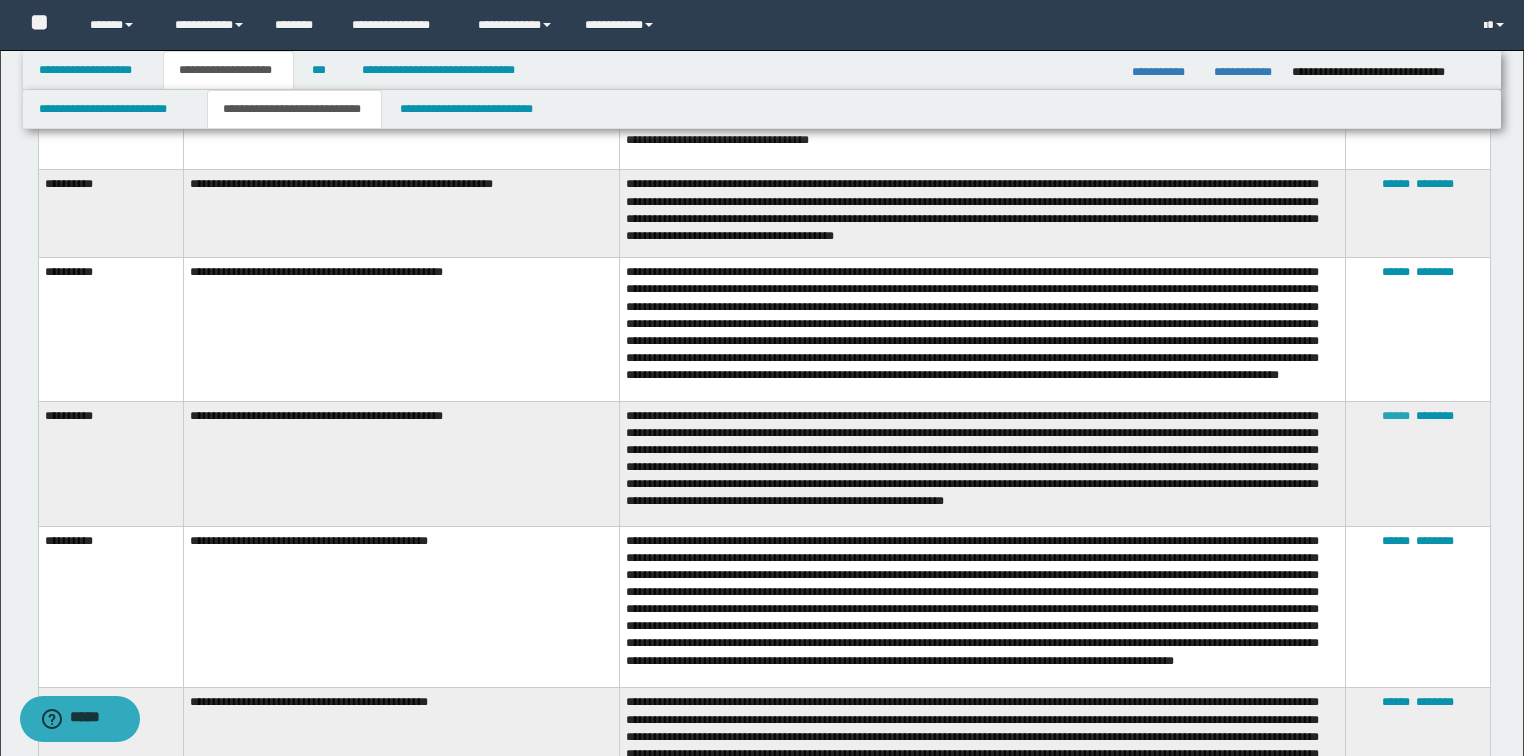 click on "******" at bounding box center [1396, 416] 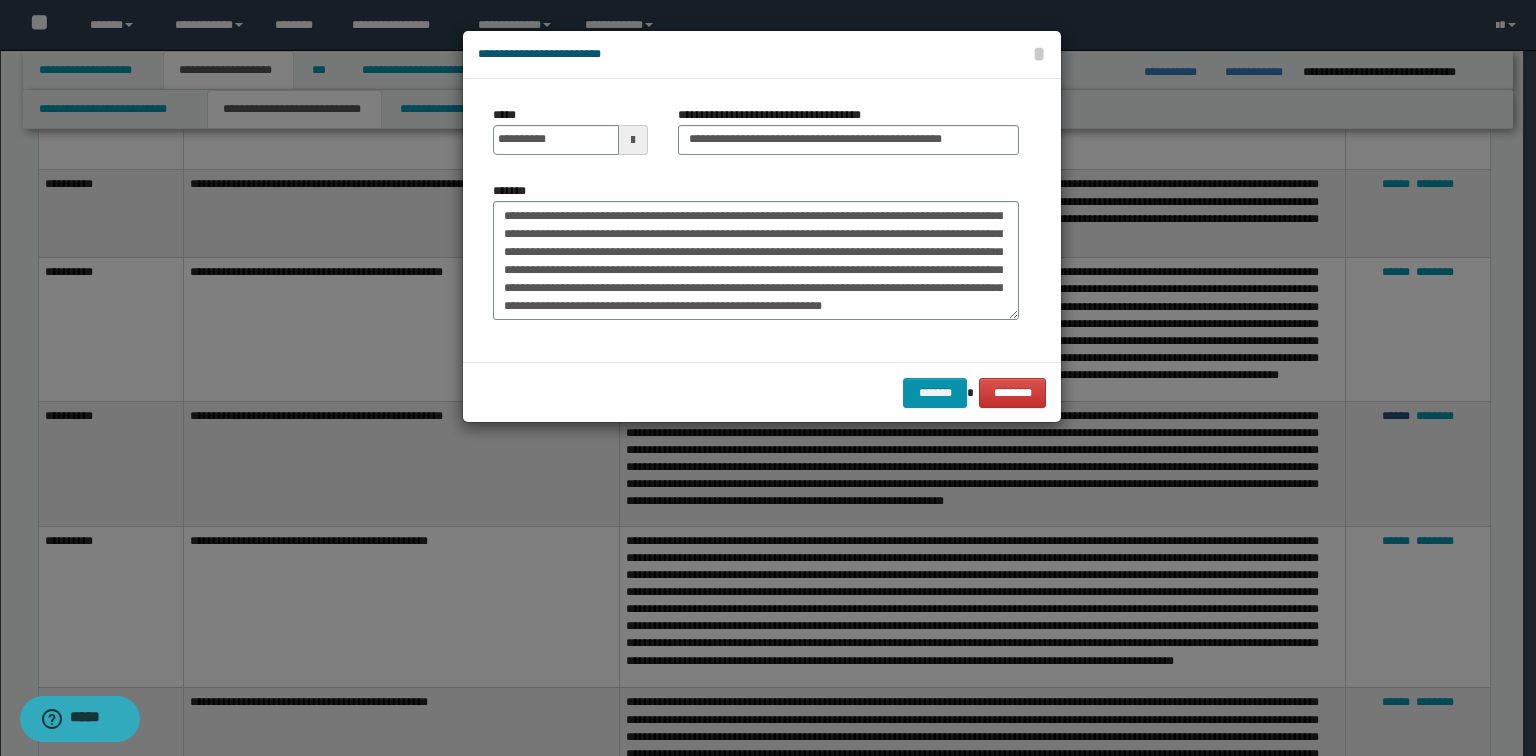 scroll, scrollTop: 53, scrollLeft: 0, axis: vertical 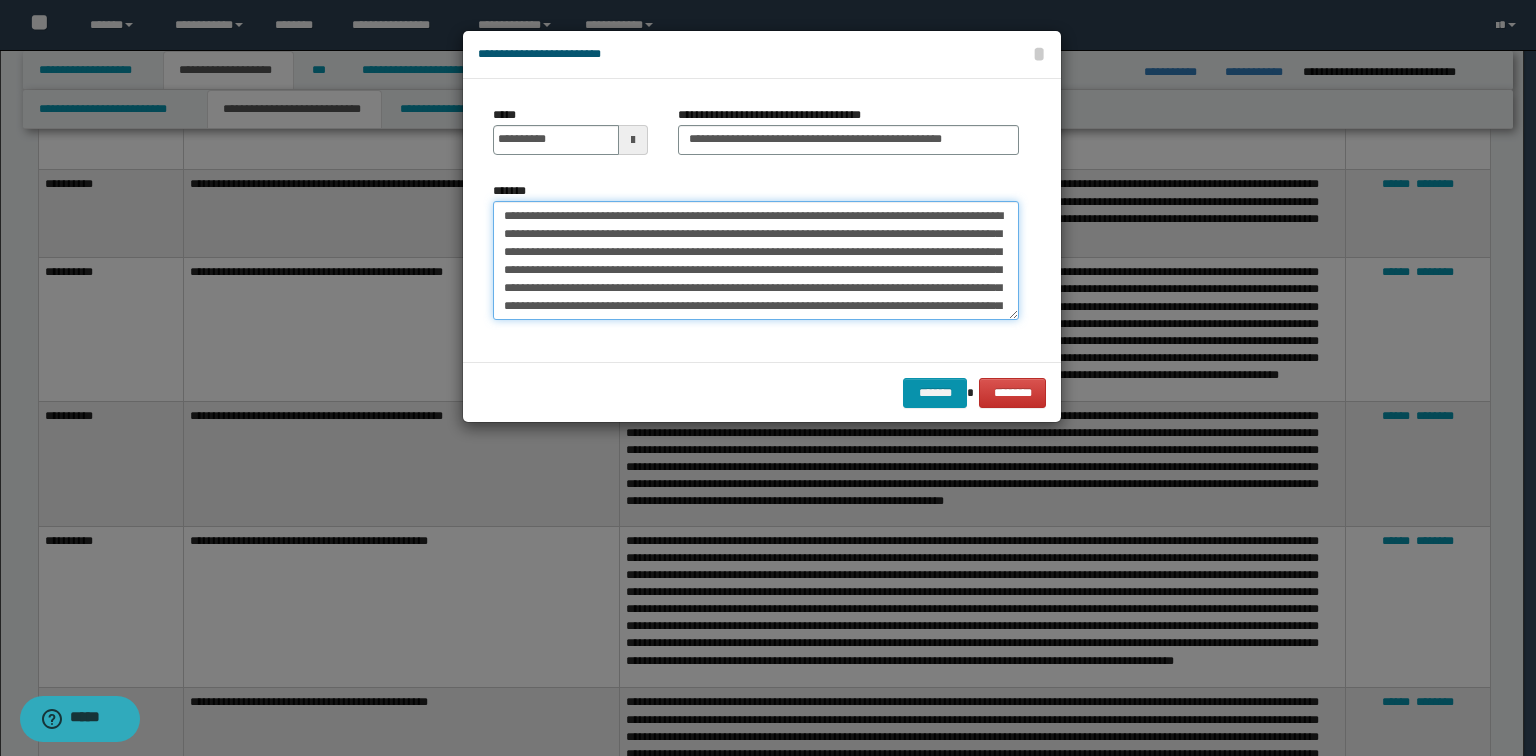 click on "**********" at bounding box center (756, 261) 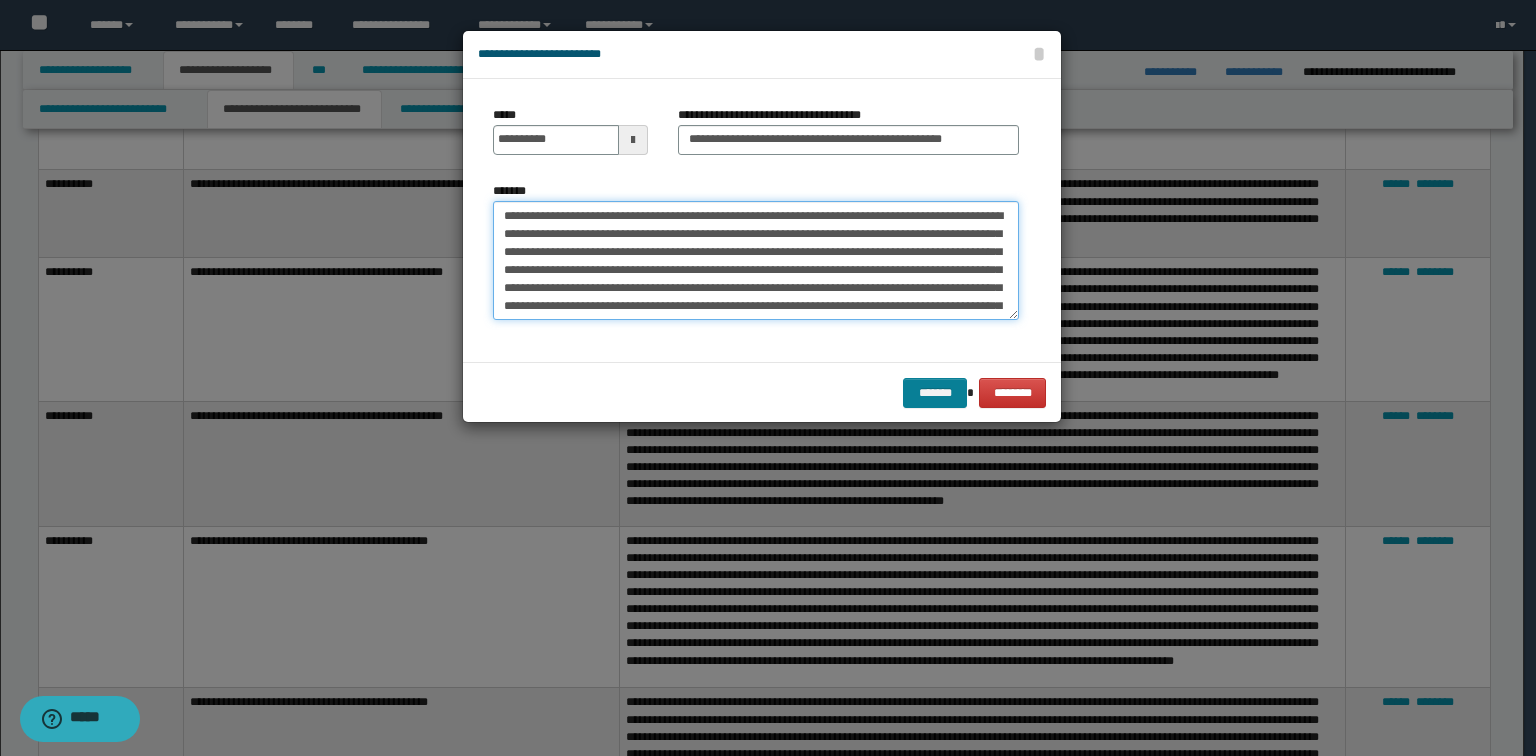 type on "**********" 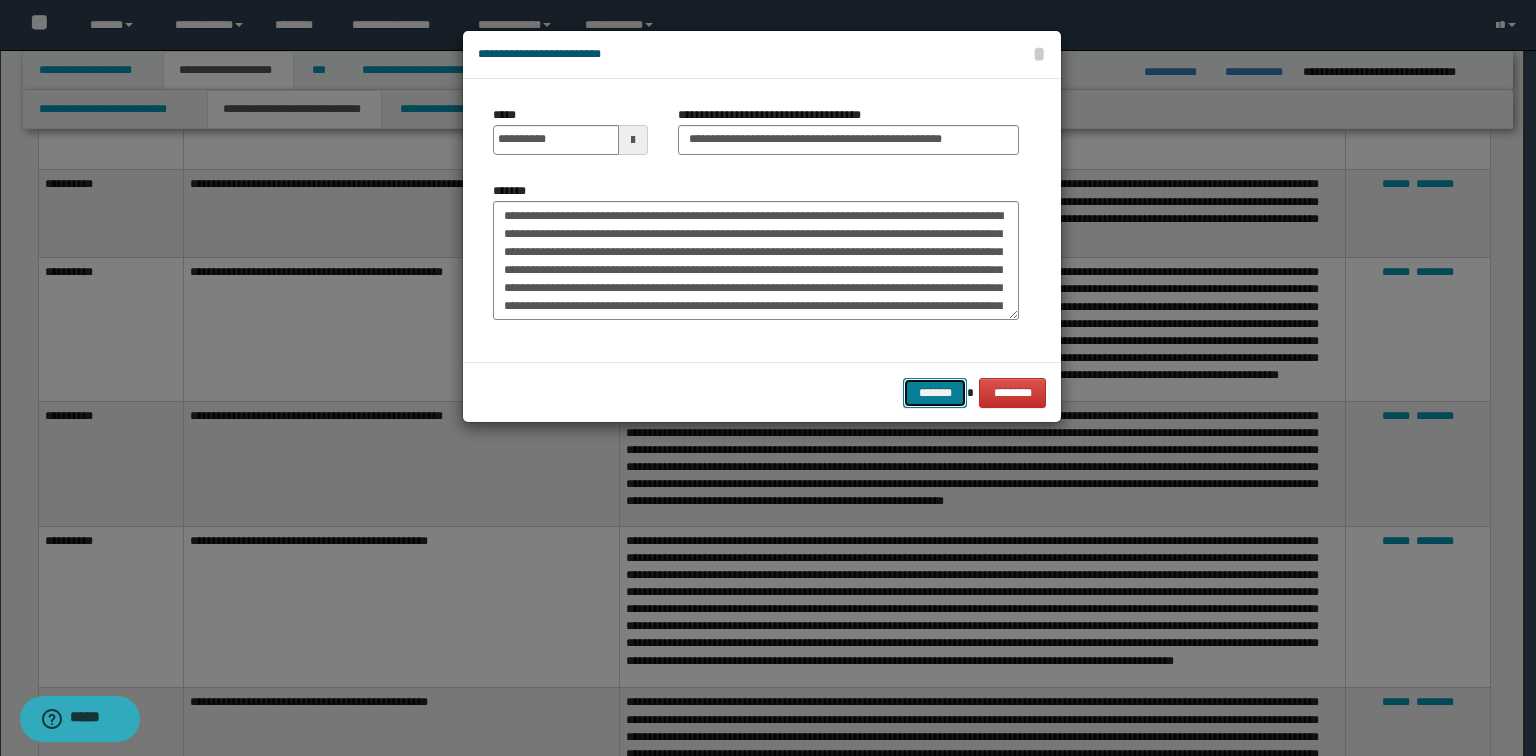 click on "*******" at bounding box center (935, 393) 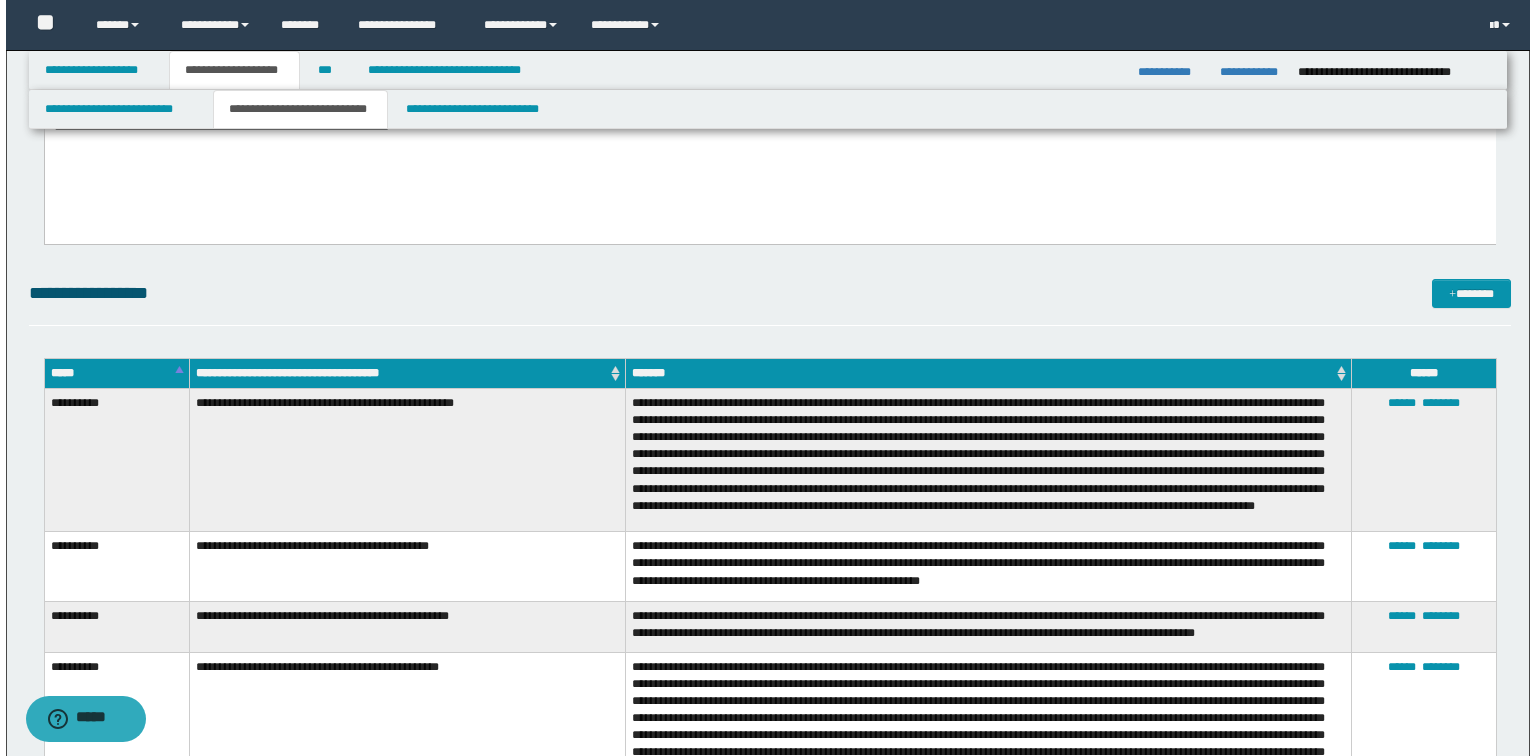 scroll, scrollTop: 1040, scrollLeft: 0, axis: vertical 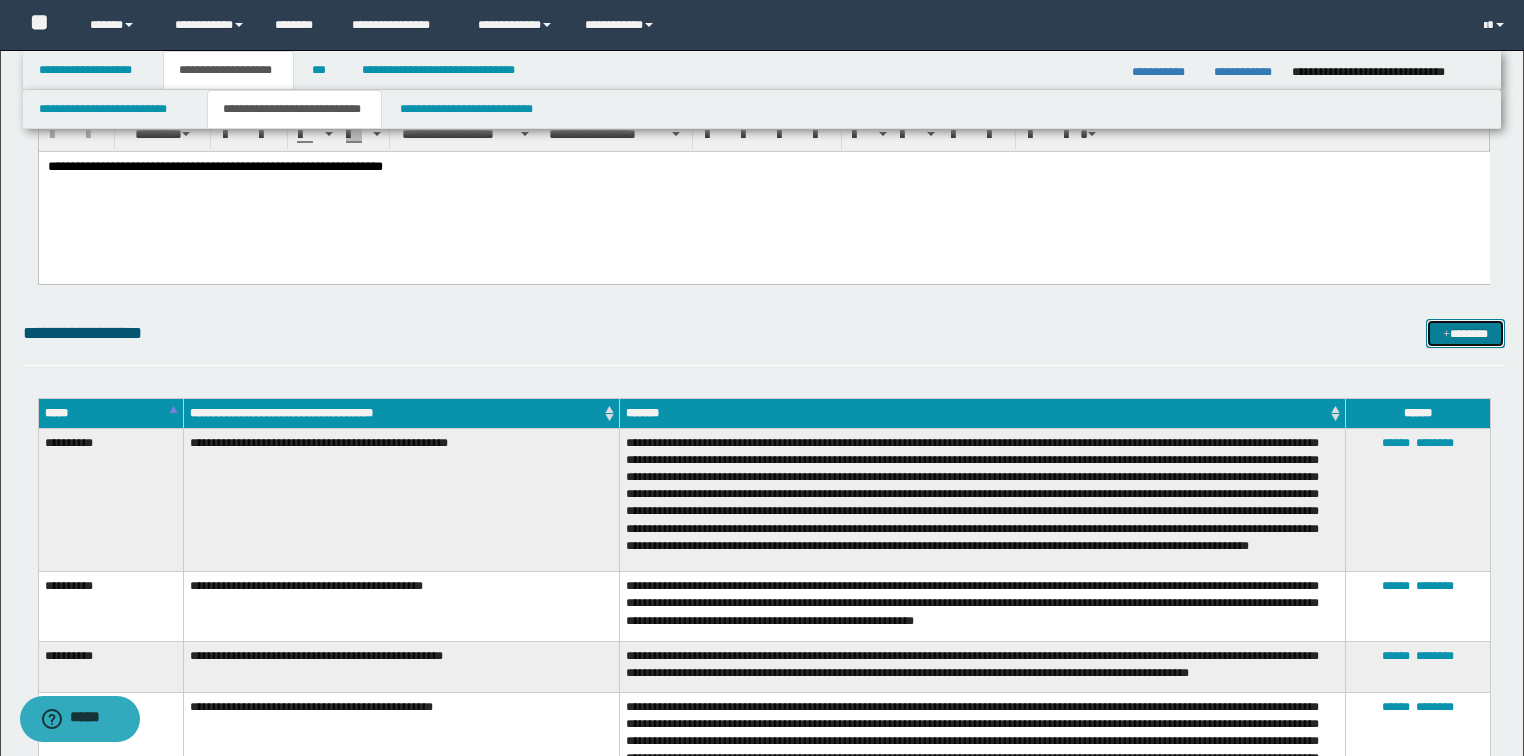 click on "*******" at bounding box center (1465, 334) 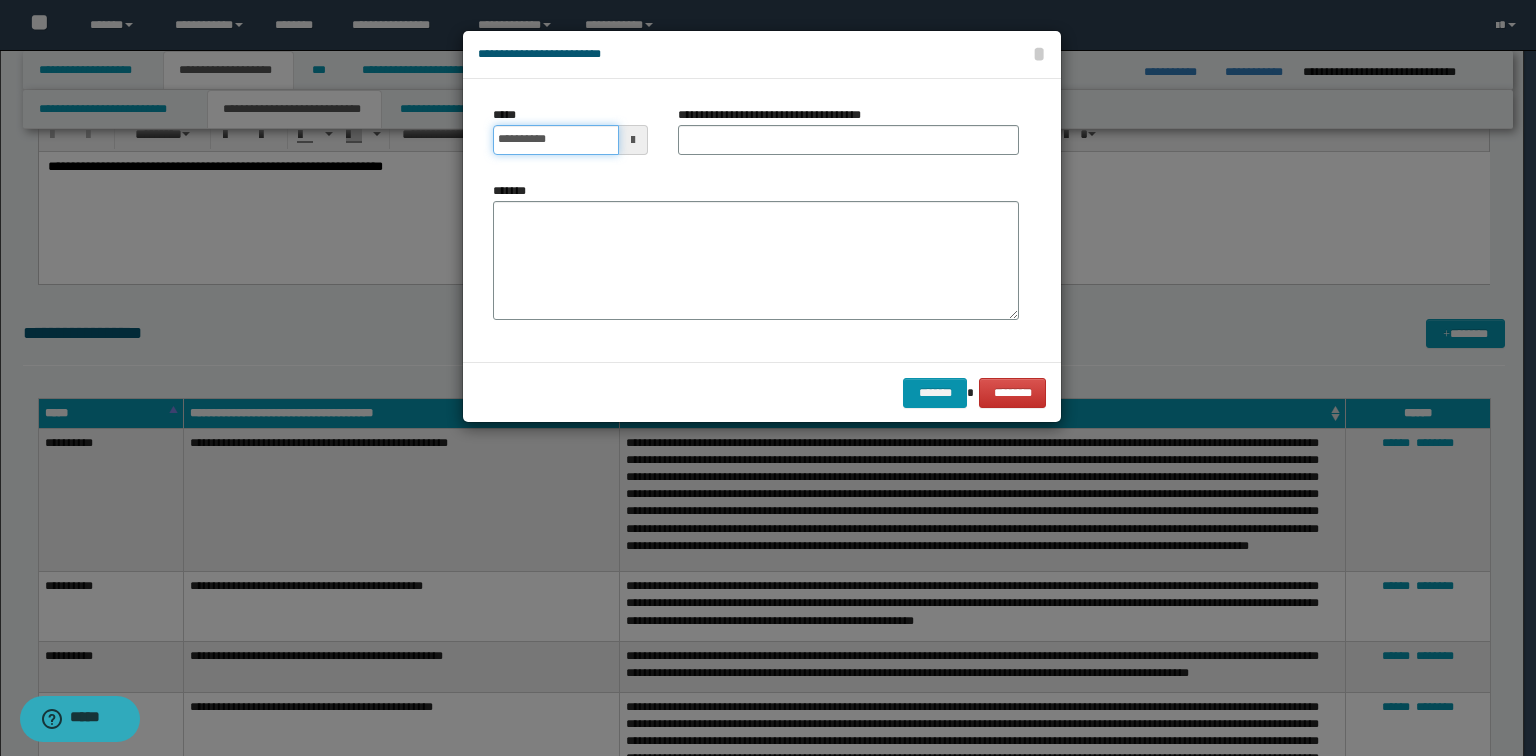 click on "**********" at bounding box center (556, 140) 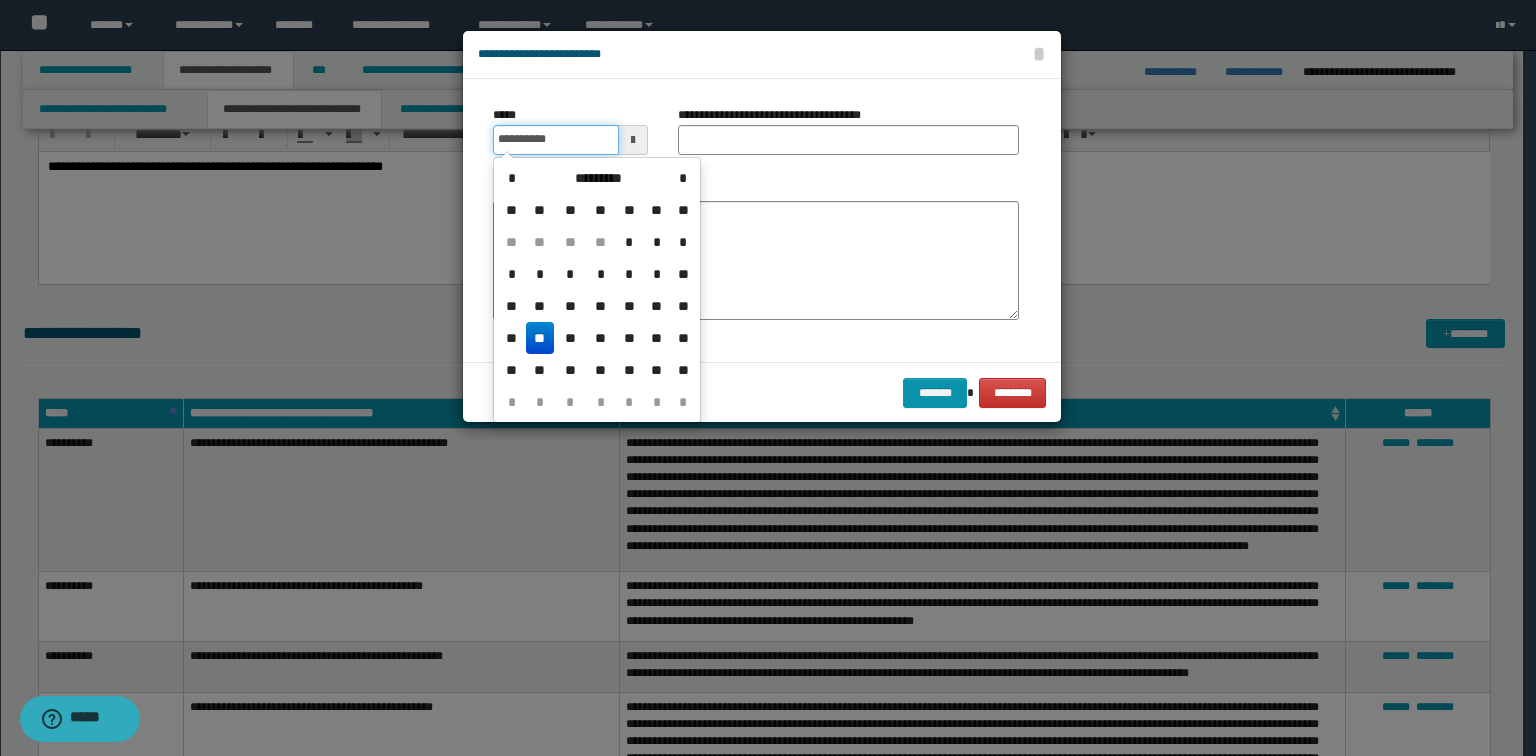 type on "**********" 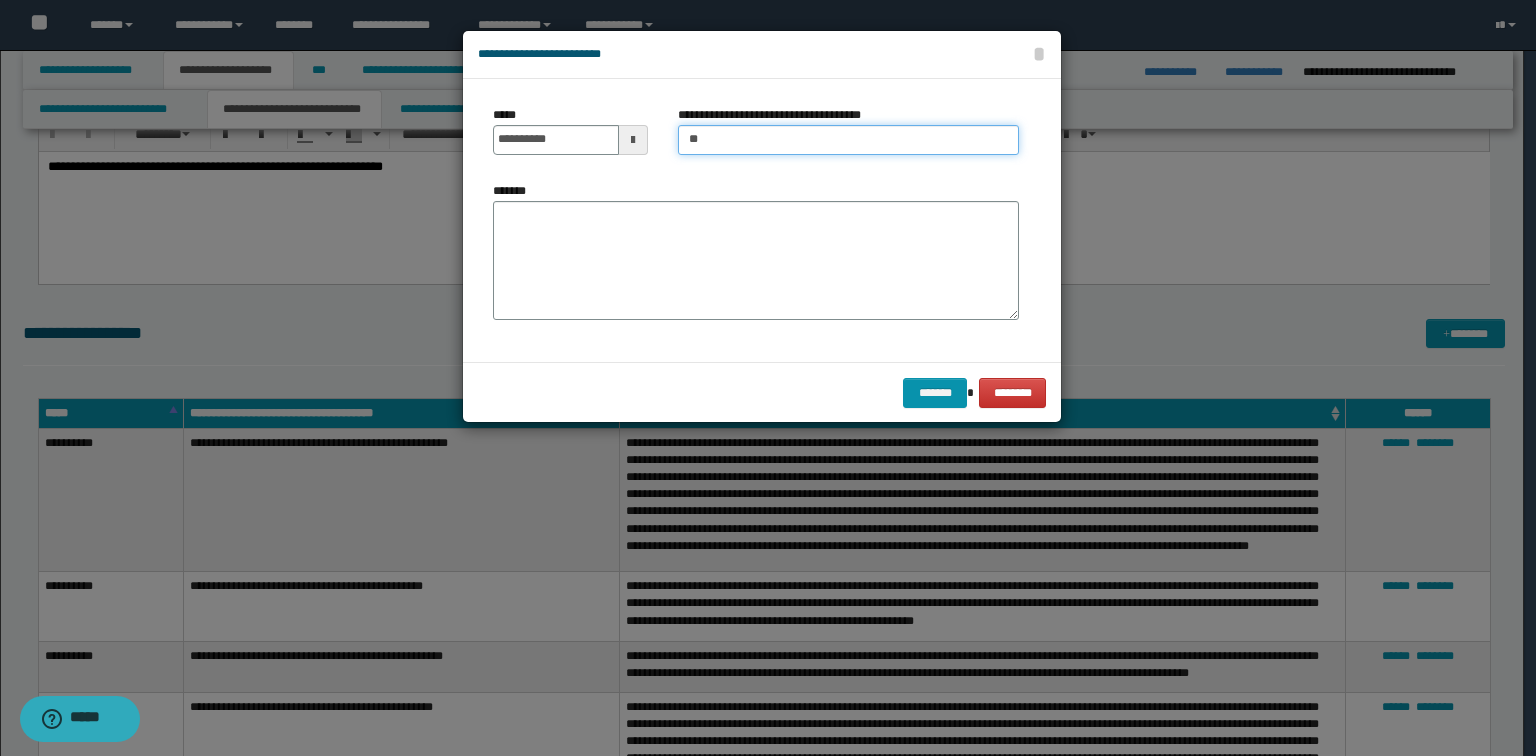 type on "**********" 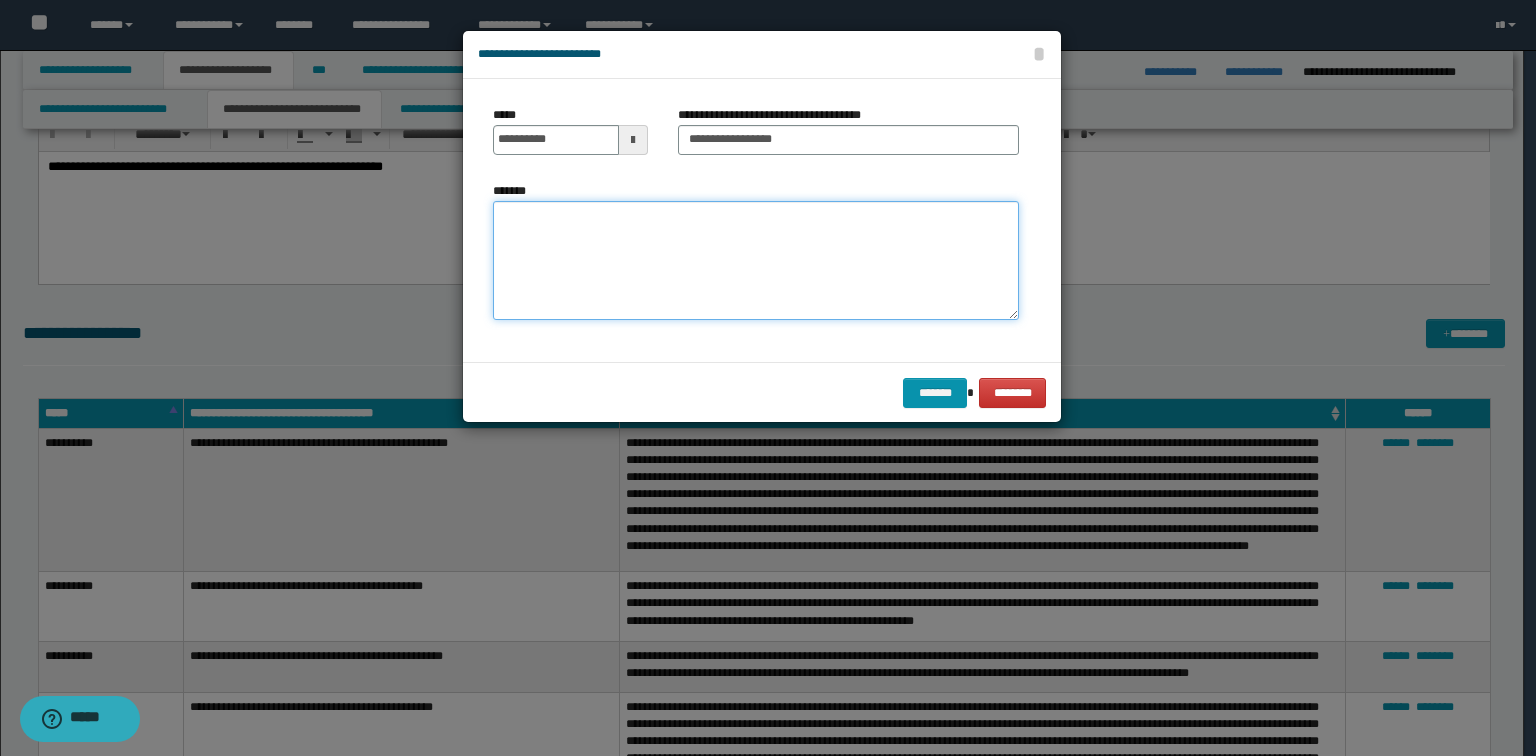 click on "*******" at bounding box center [756, 261] 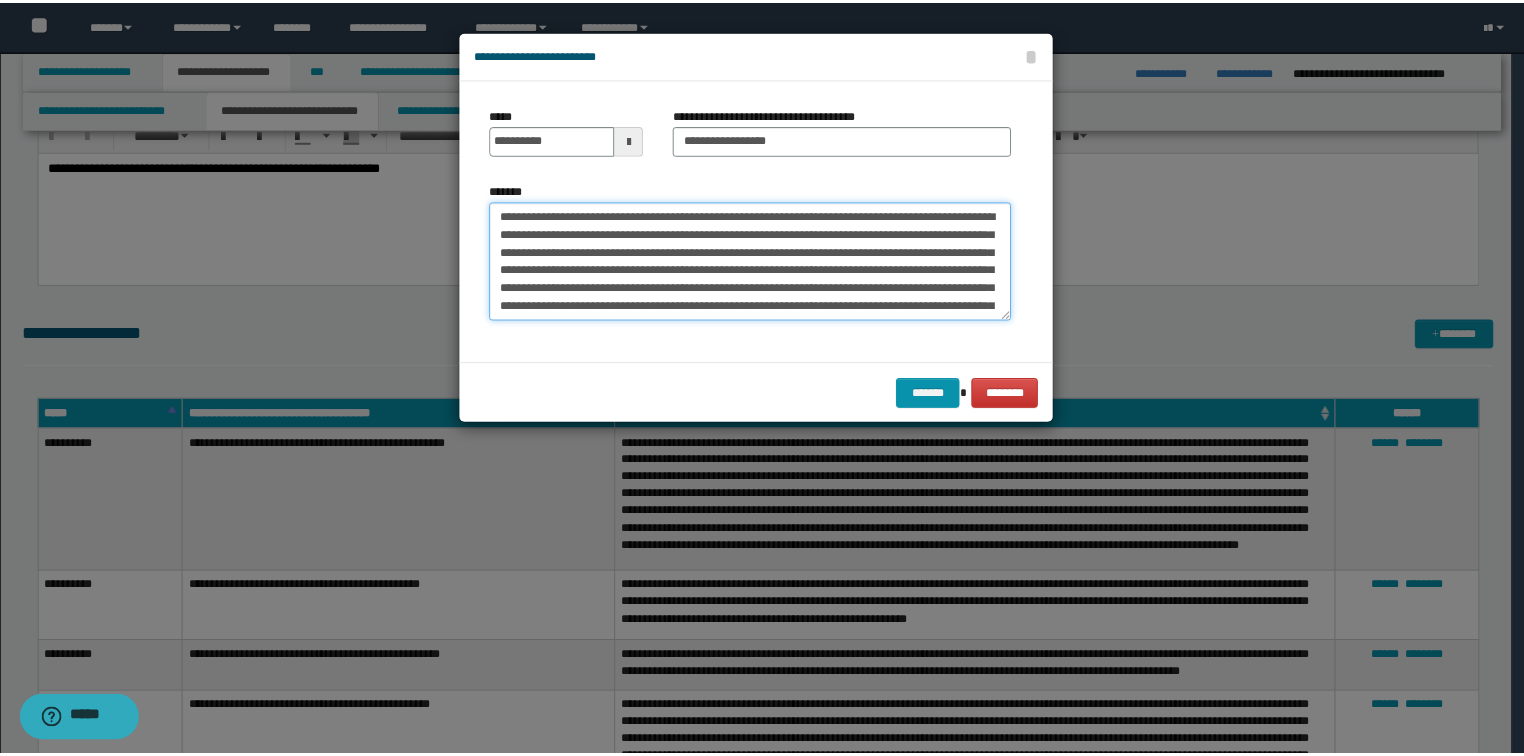 scroll, scrollTop: 192, scrollLeft: 0, axis: vertical 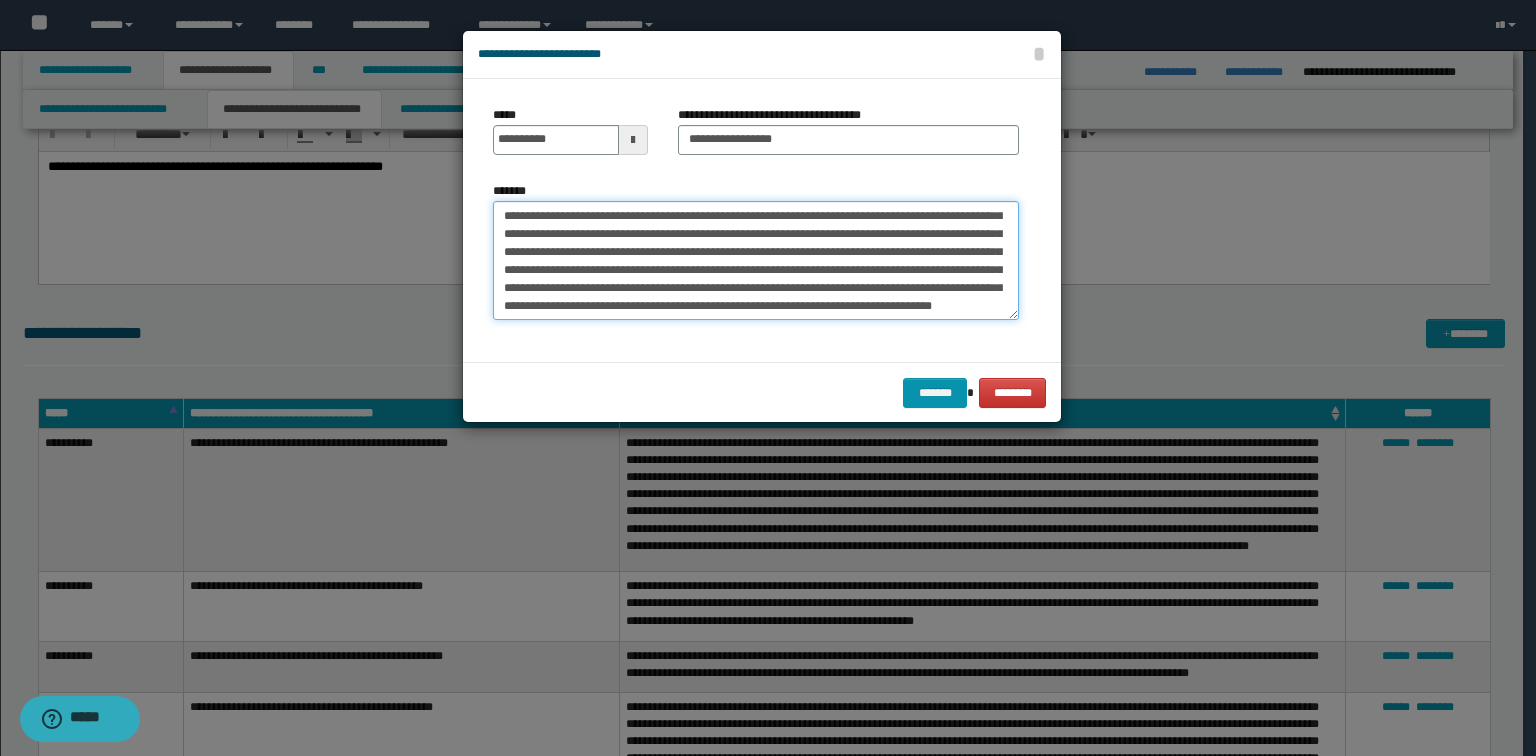 type on "**********" 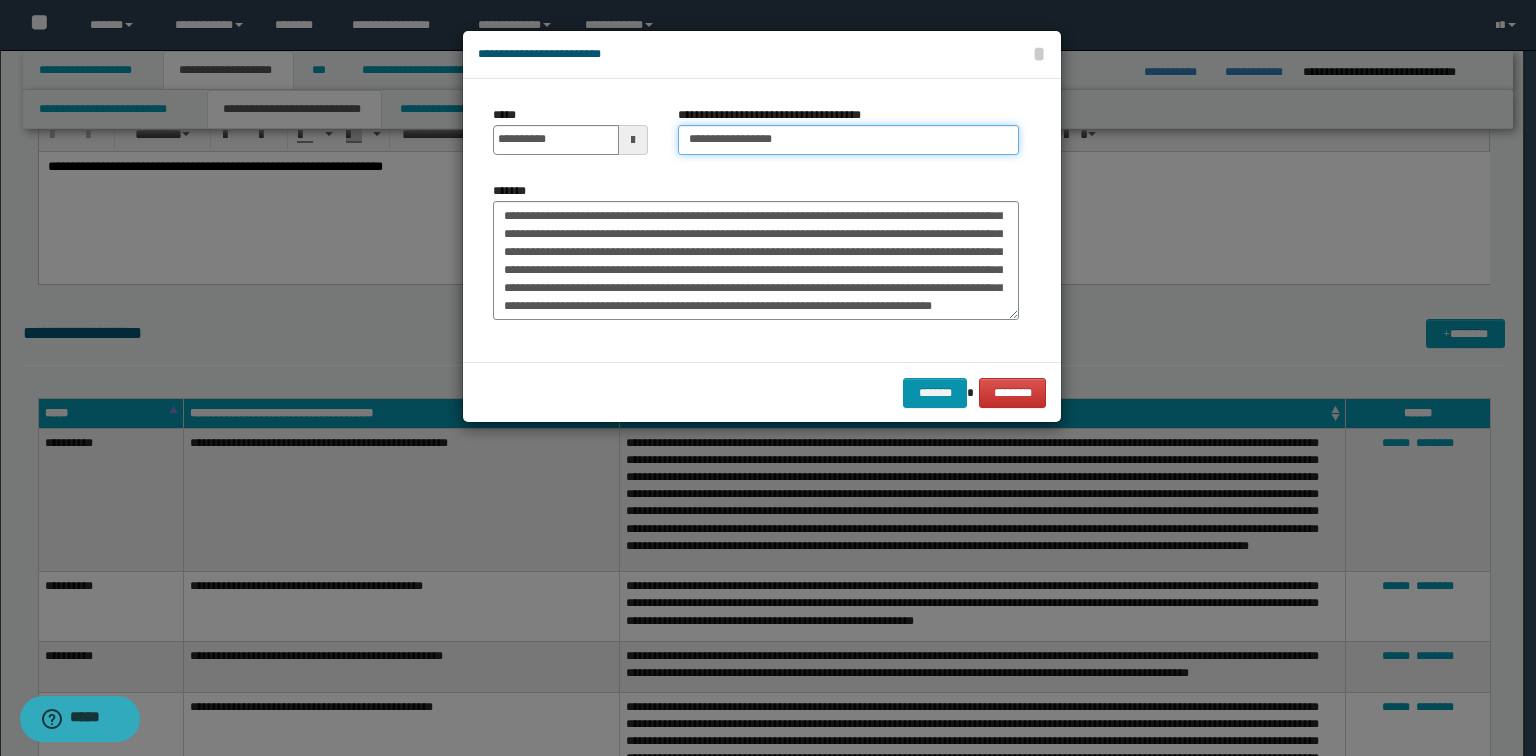 click on "**********" at bounding box center (848, 140) 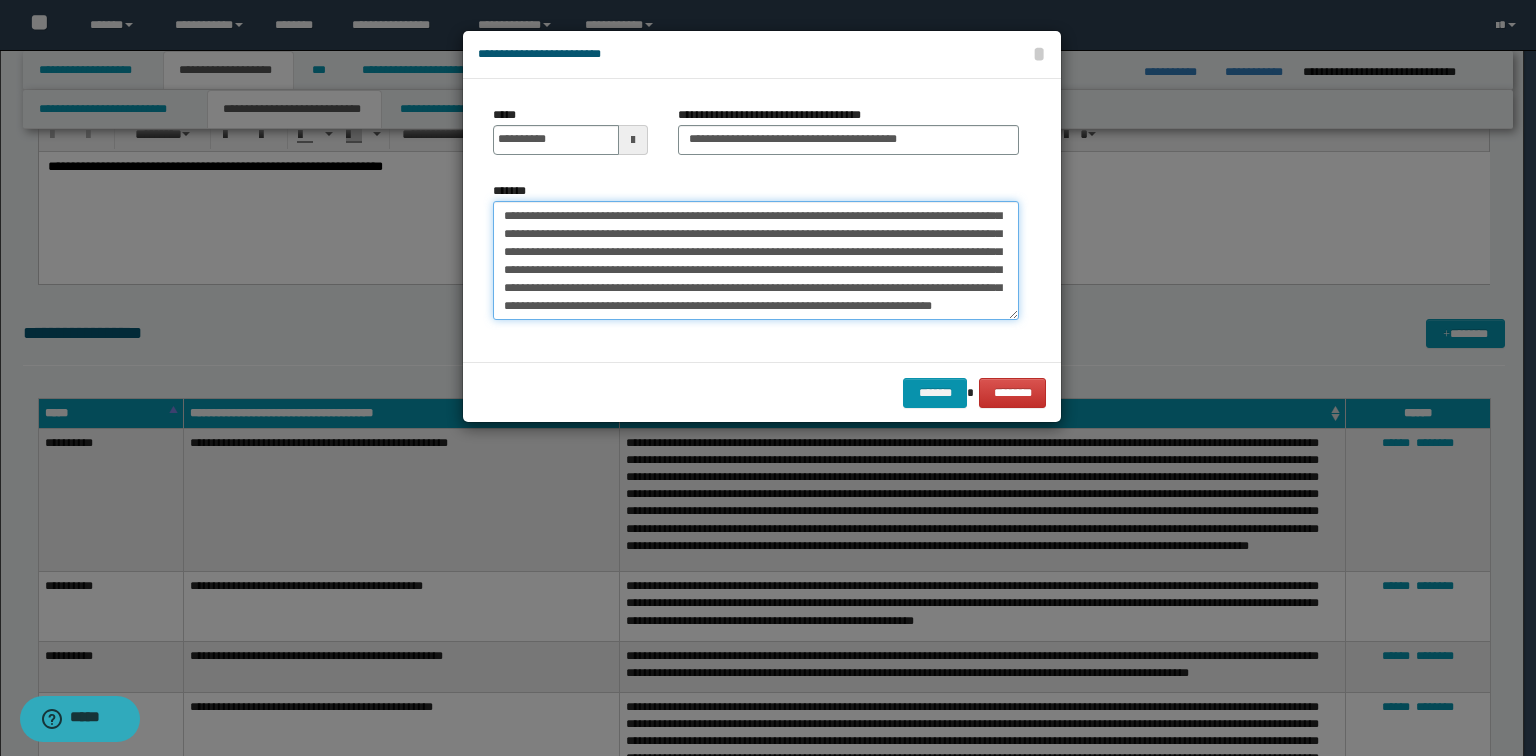 click on "*******" at bounding box center (756, 261) 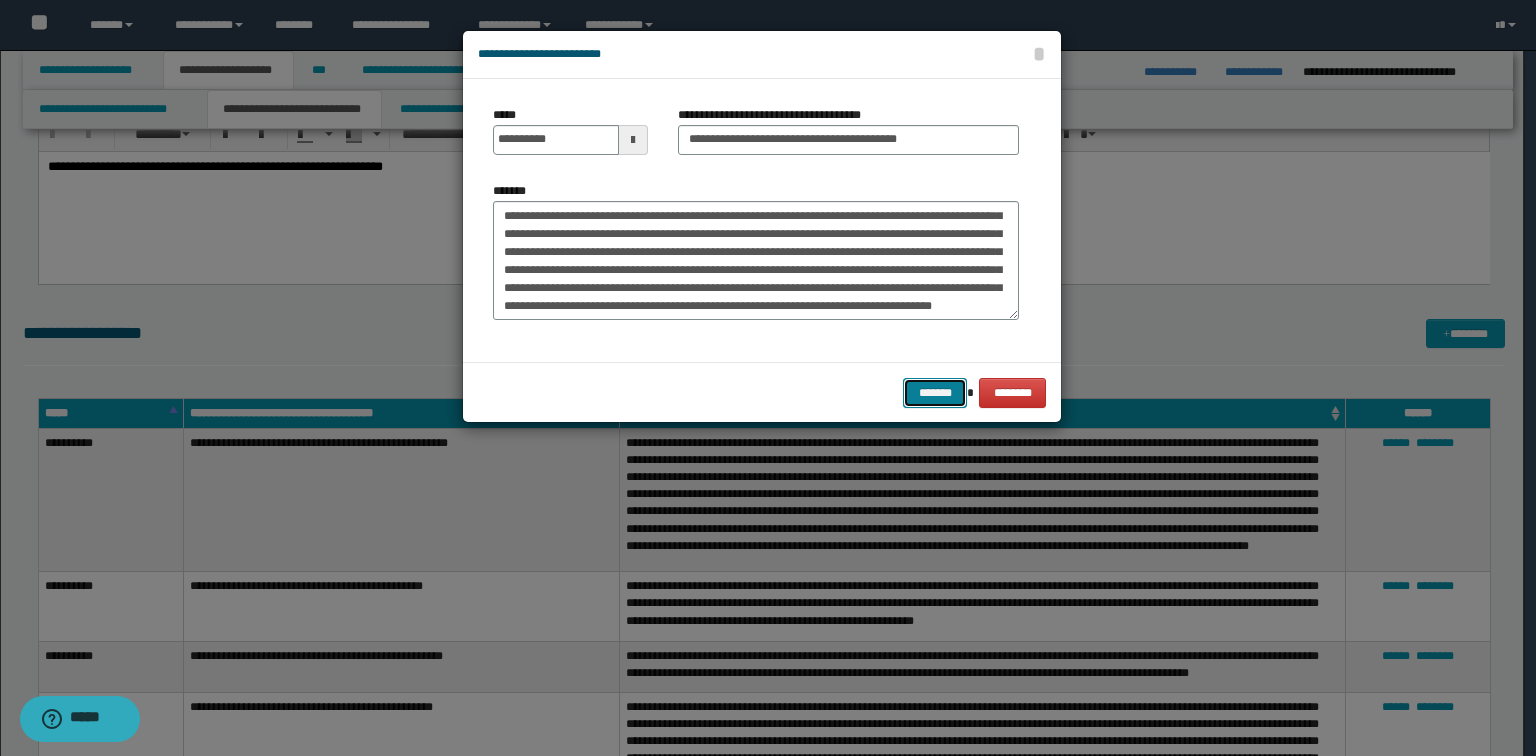 click on "*******" at bounding box center [935, 393] 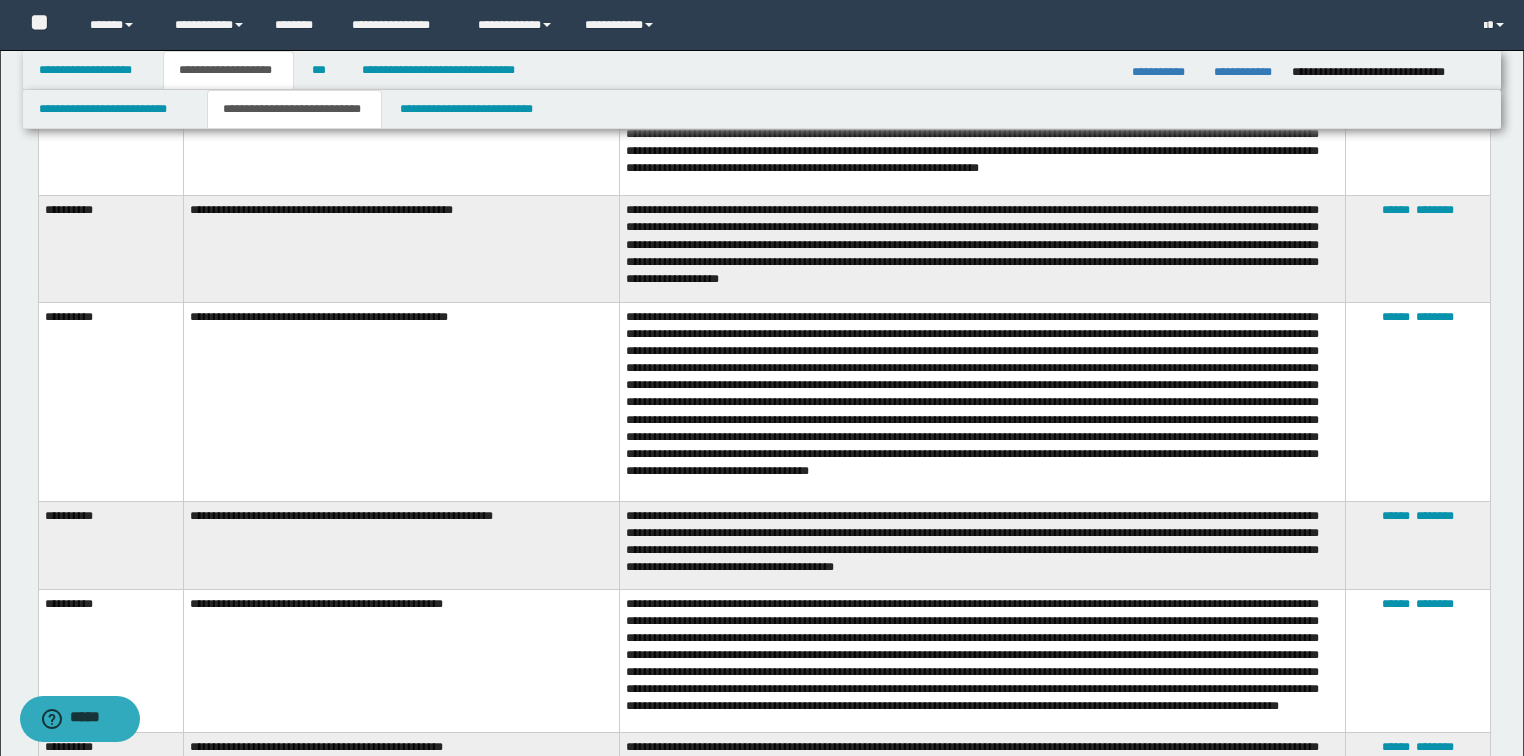 scroll, scrollTop: 2320, scrollLeft: 0, axis: vertical 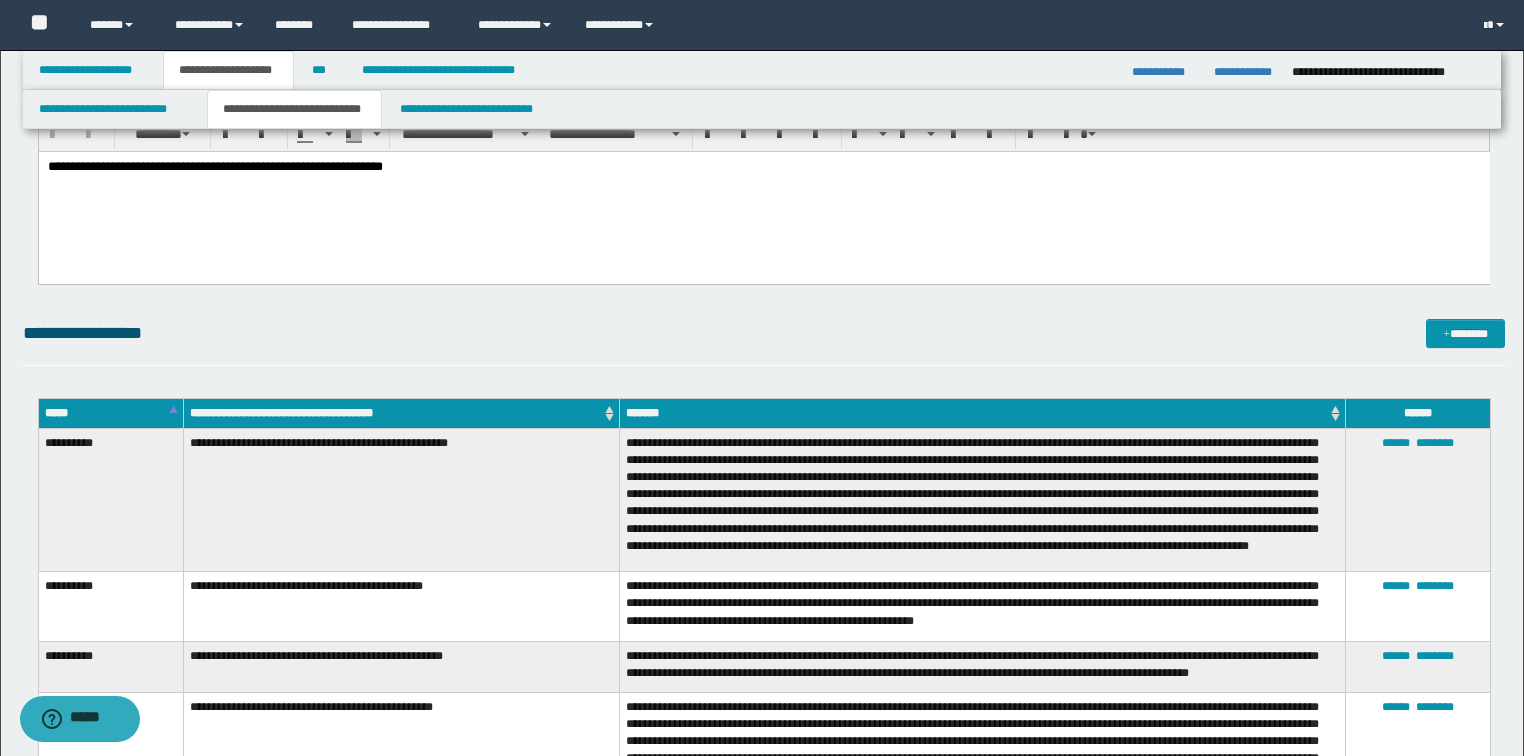 click on "*****" at bounding box center [110, 413] 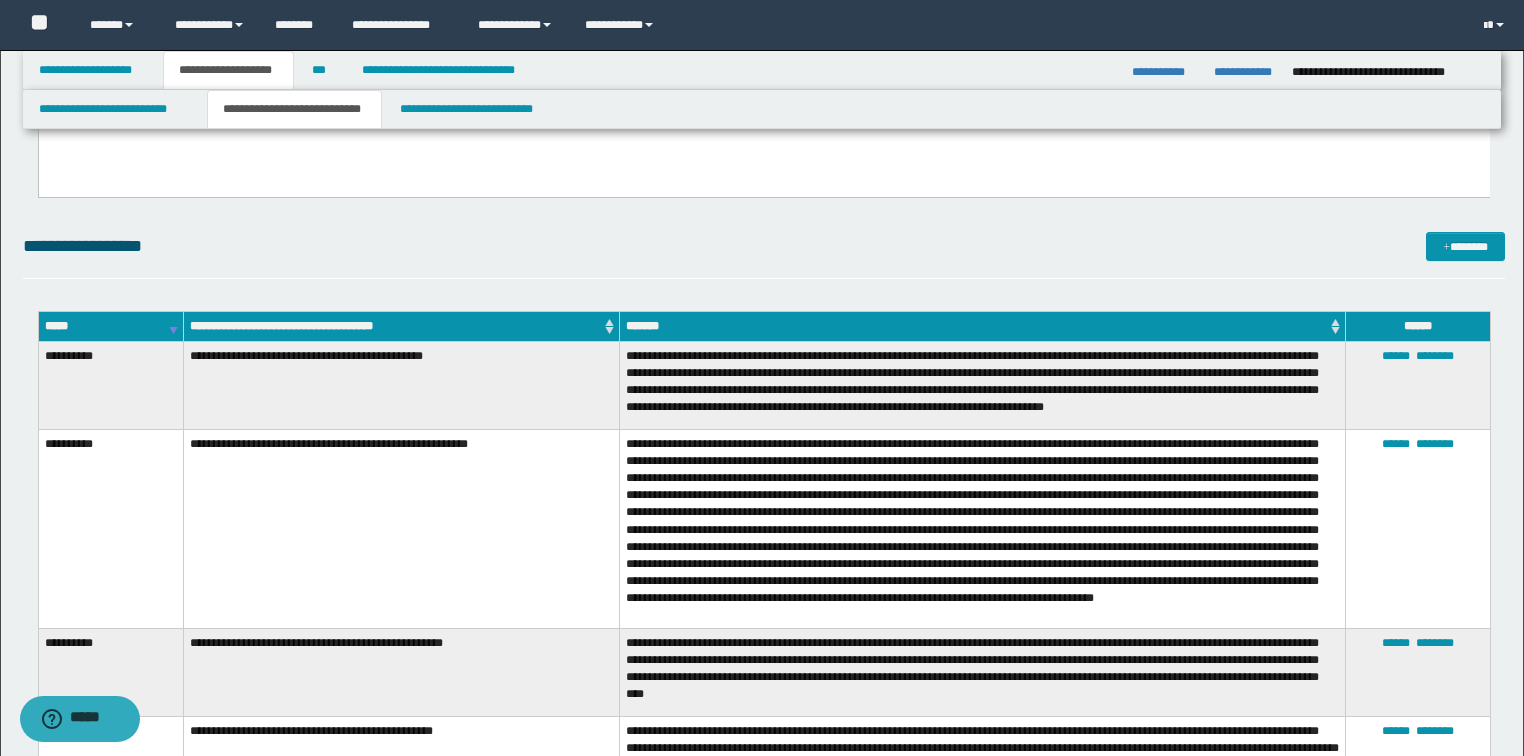 scroll, scrollTop: 960, scrollLeft: 0, axis: vertical 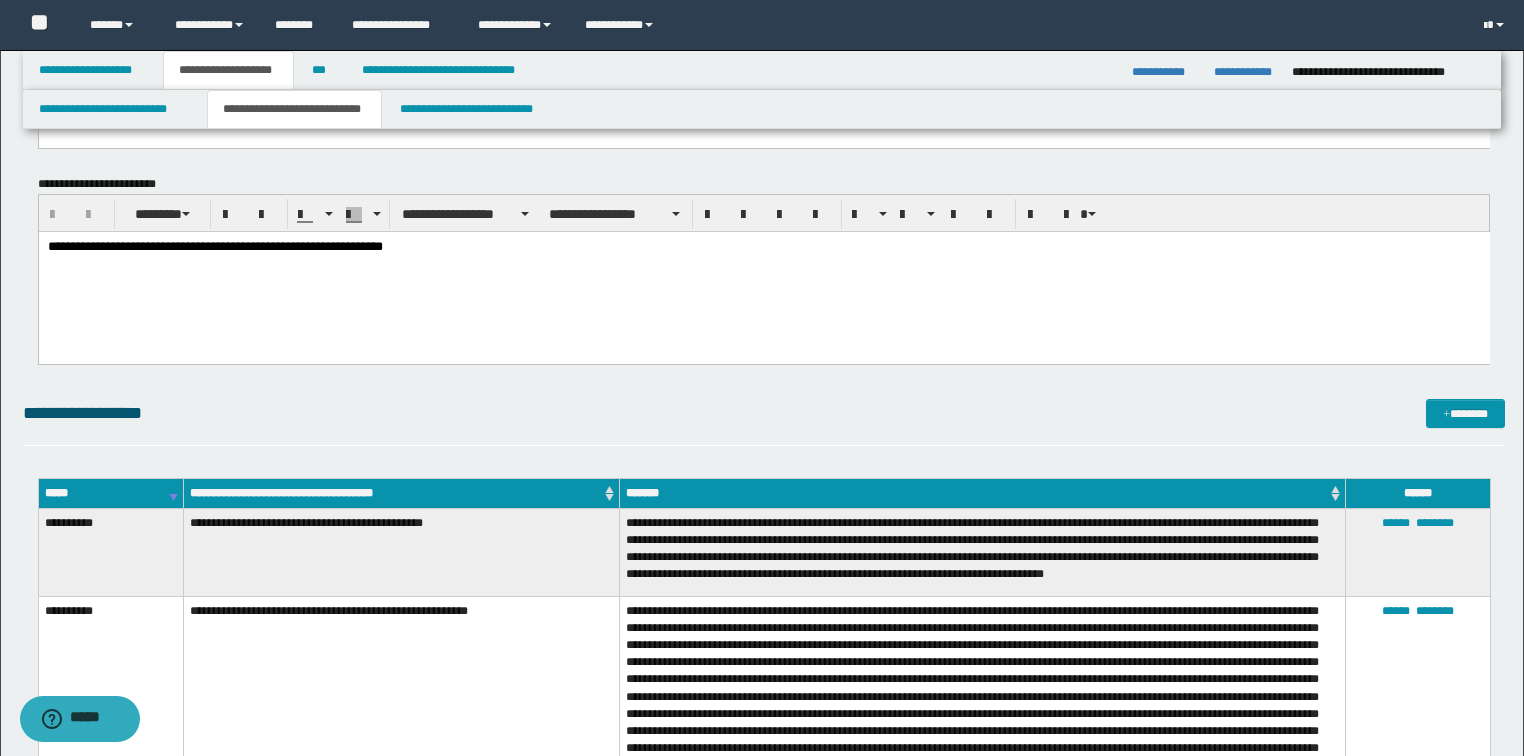 click on "*****" at bounding box center (110, 493) 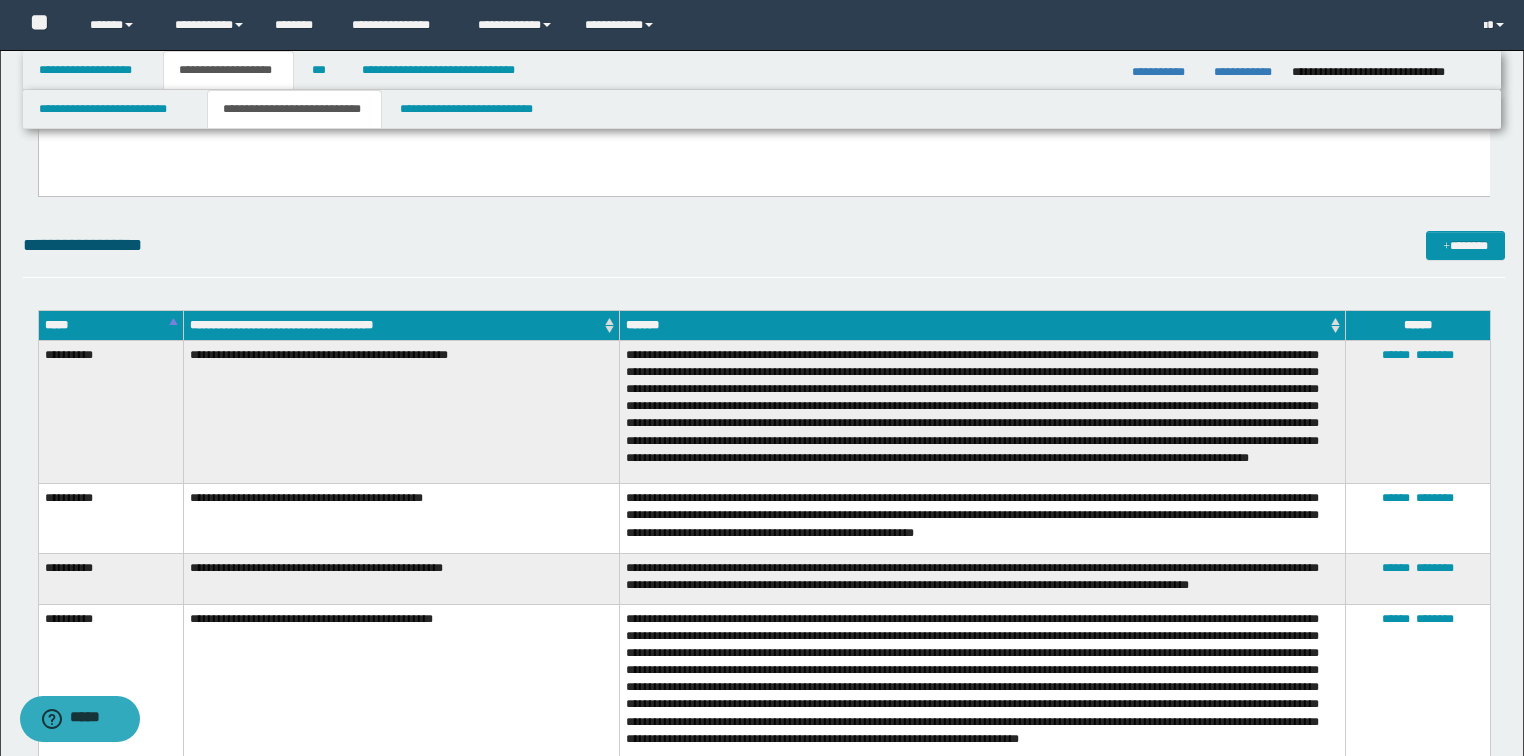 scroll, scrollTop: 1040, scrollLeft: 0, axis: vertical 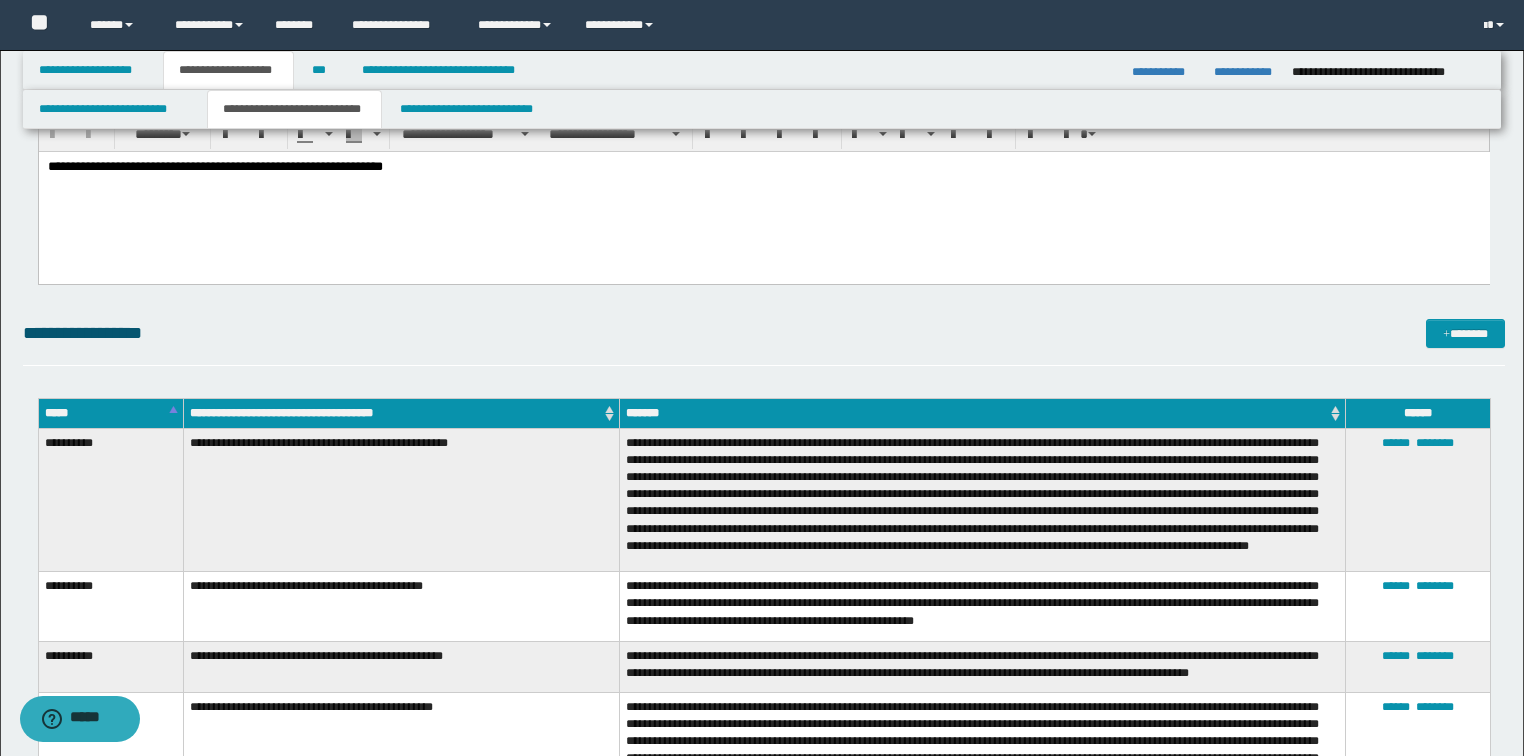 click on "*****" at bounding box center (110, 413) 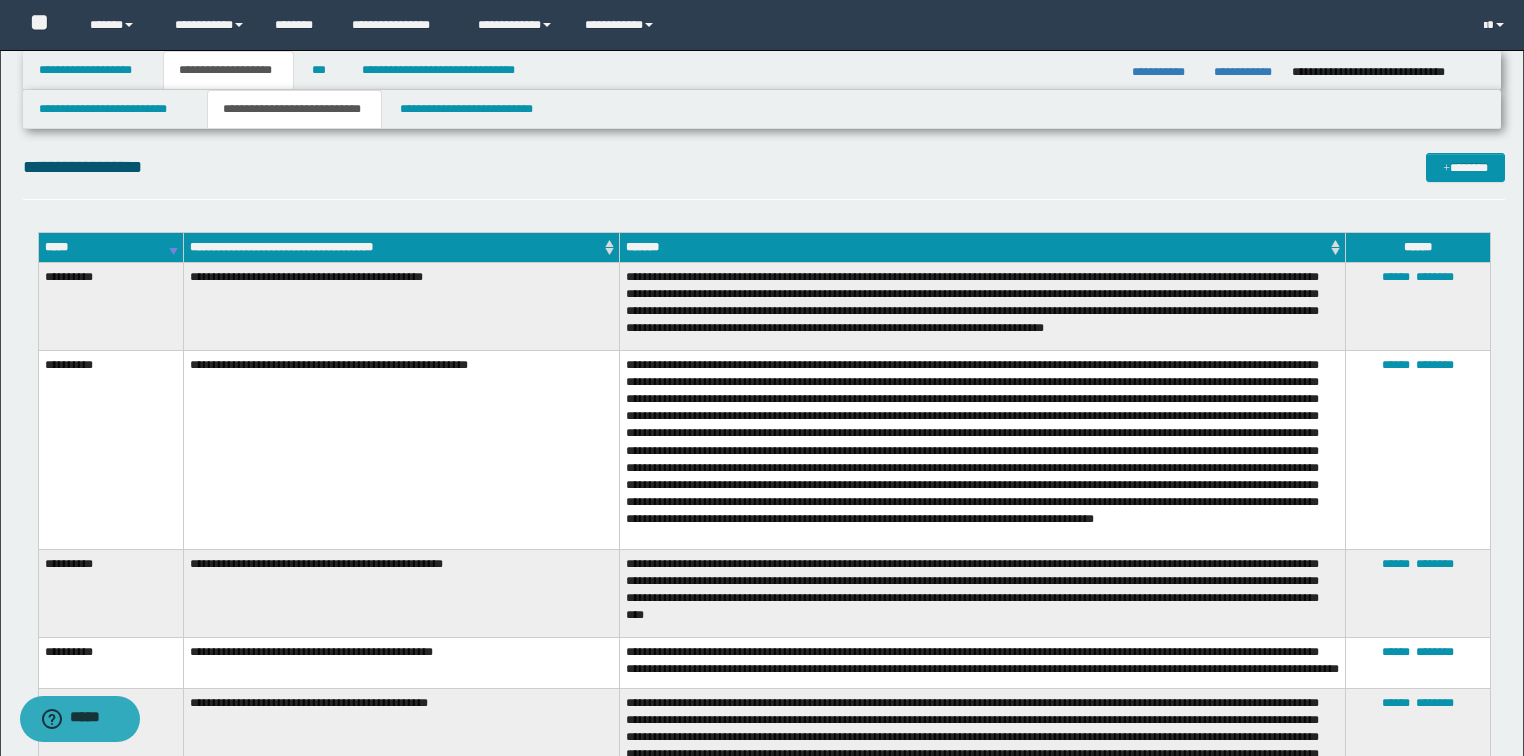 scroll, scrollTop: 1200, scrollLeft: 0, axis: vertical 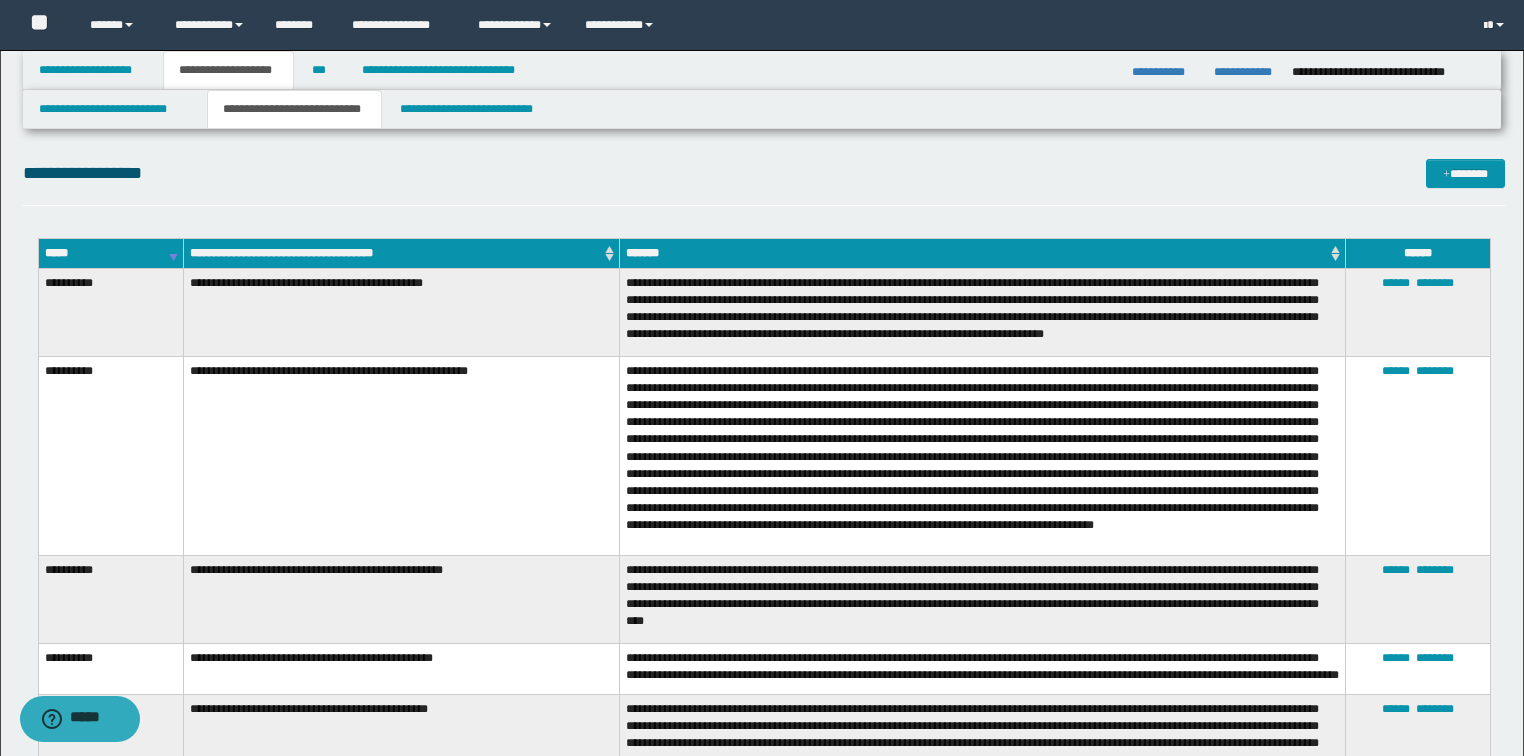 click on "*****" at bounding box center (110, 253) 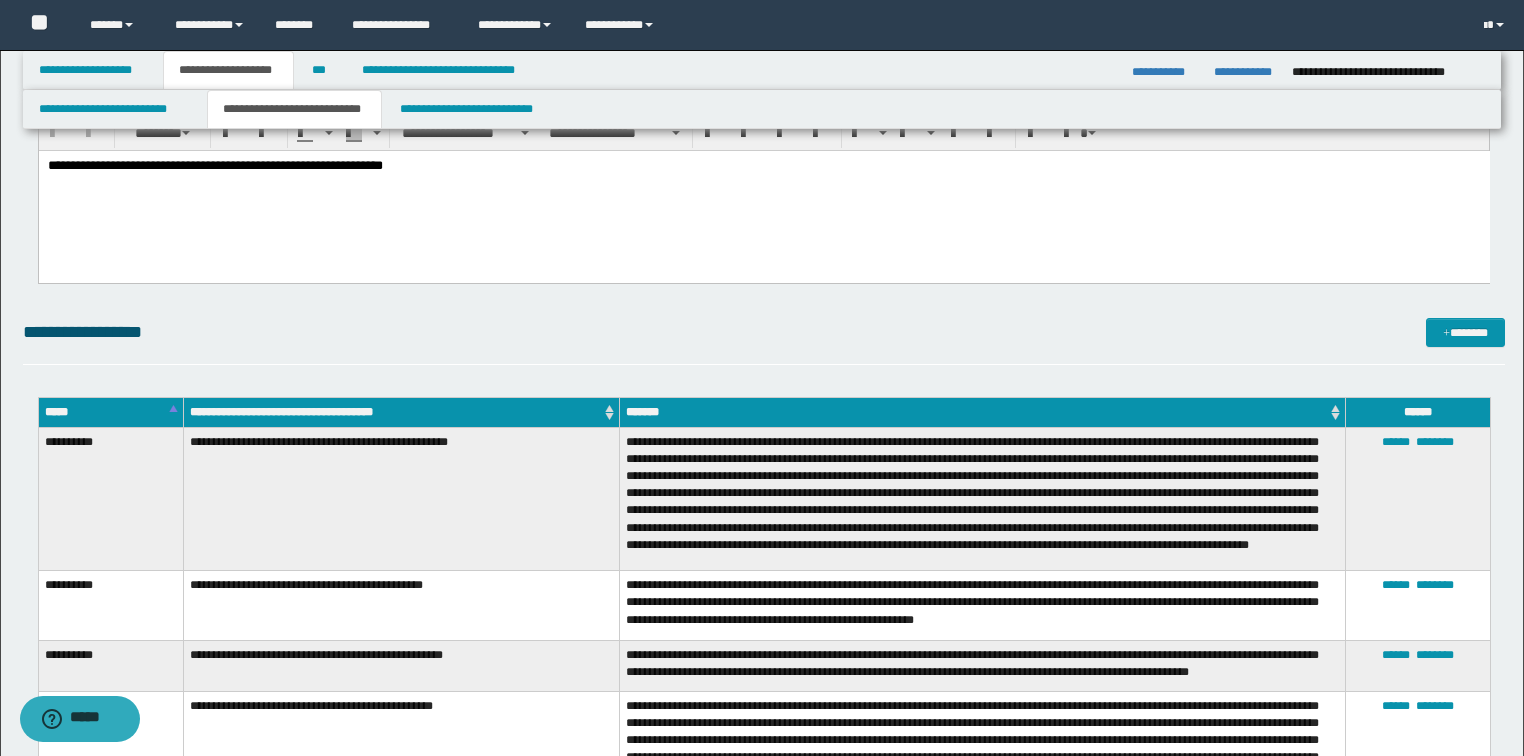 scroll, scrollTop: 960, scrollLeft: 0, axis: vertical 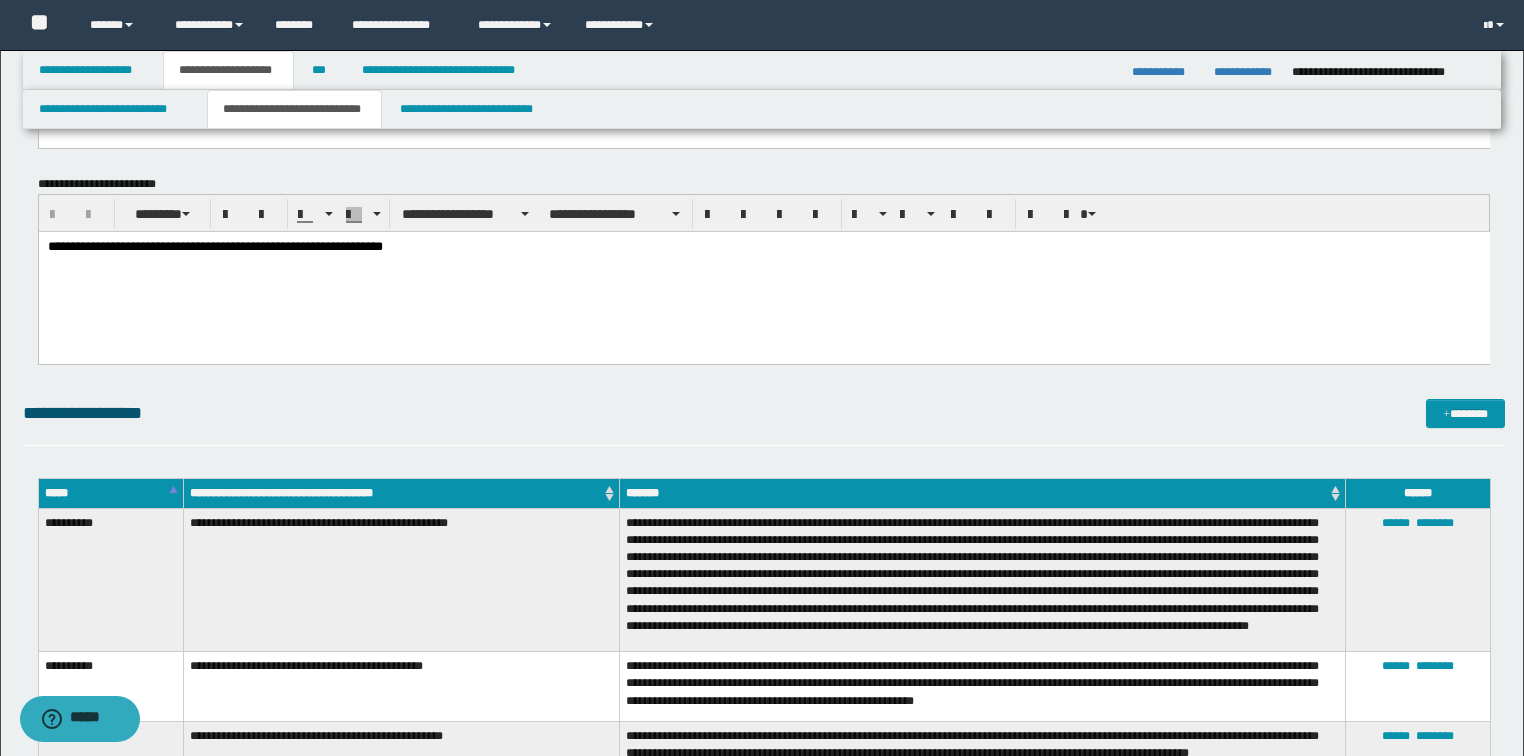 click on "*****" at bounding box center [110, 493] 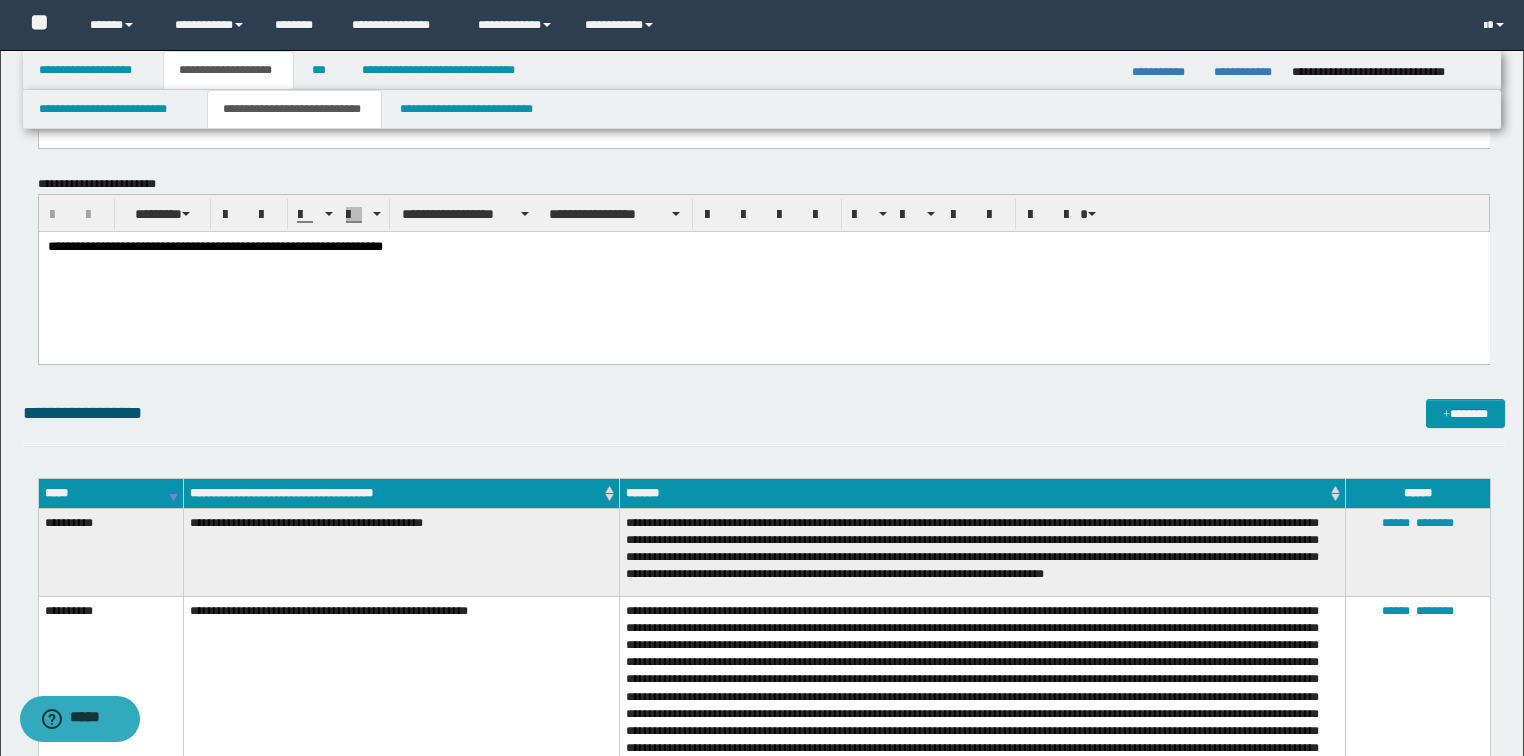 click on "*****" at bounding box center [110, 493] 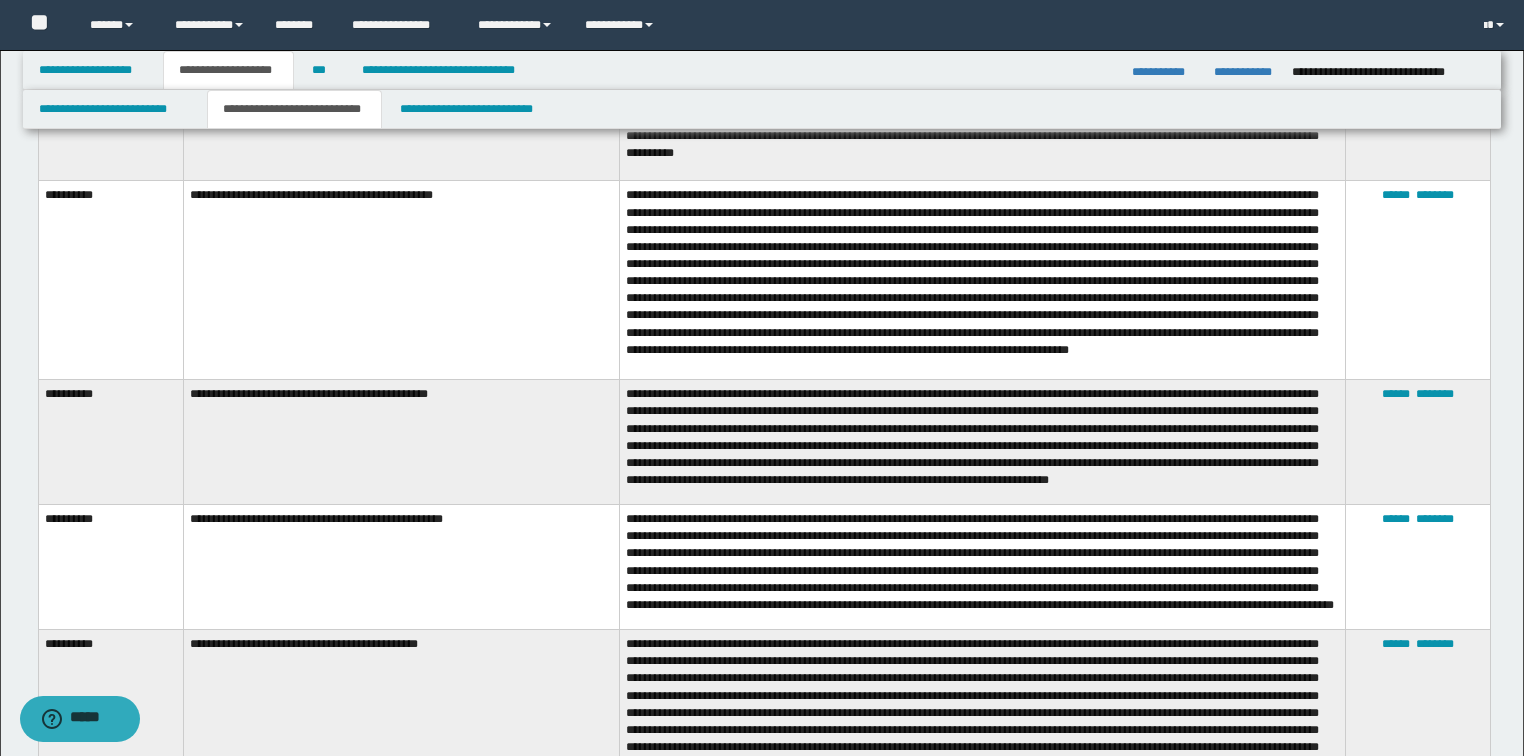 scroll, scrollTop: 3920, scrollLeft: 0, axis: vertical 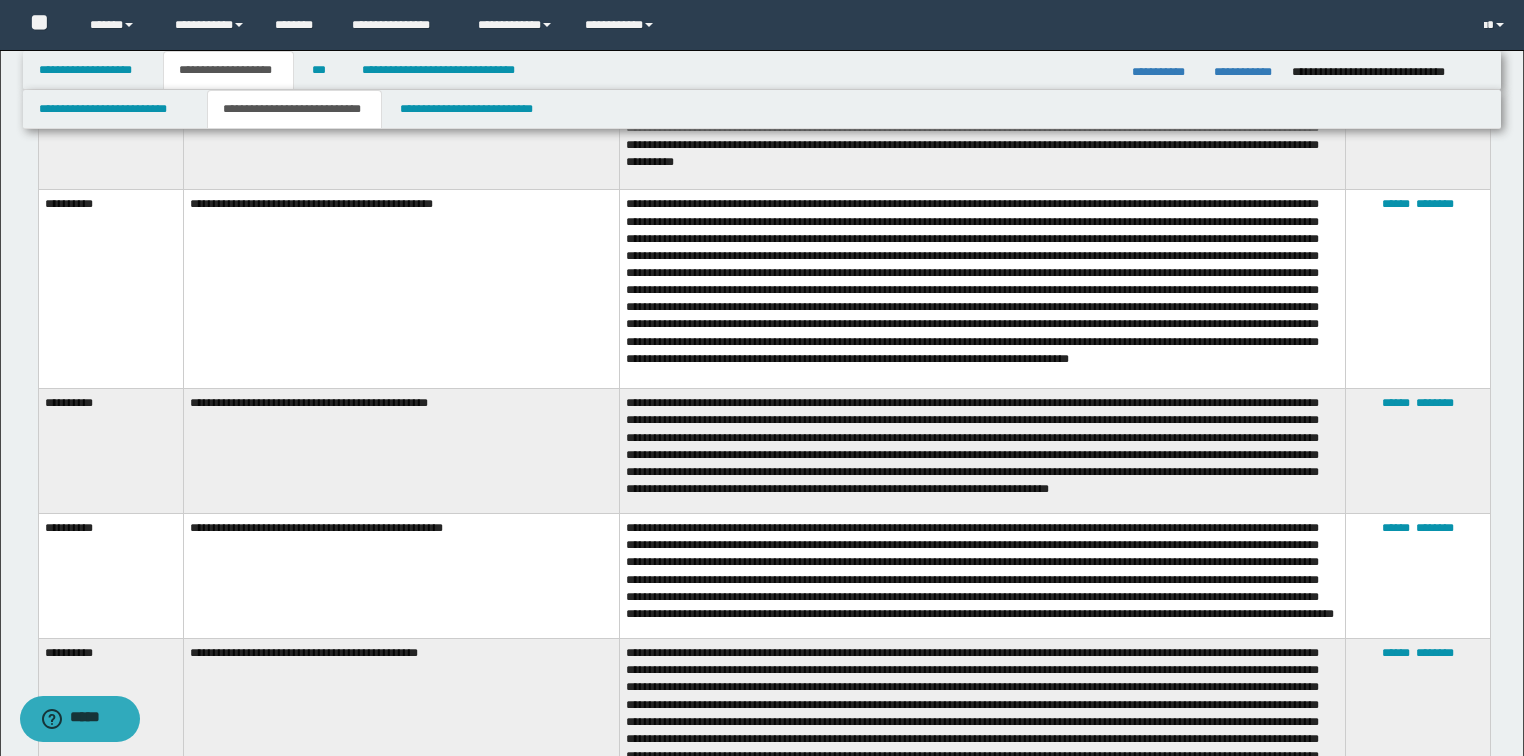 drag, startPoint x: 0, startPoint y: 793, endPoint x: 1, endPoint y: 706, distance: 87.005745 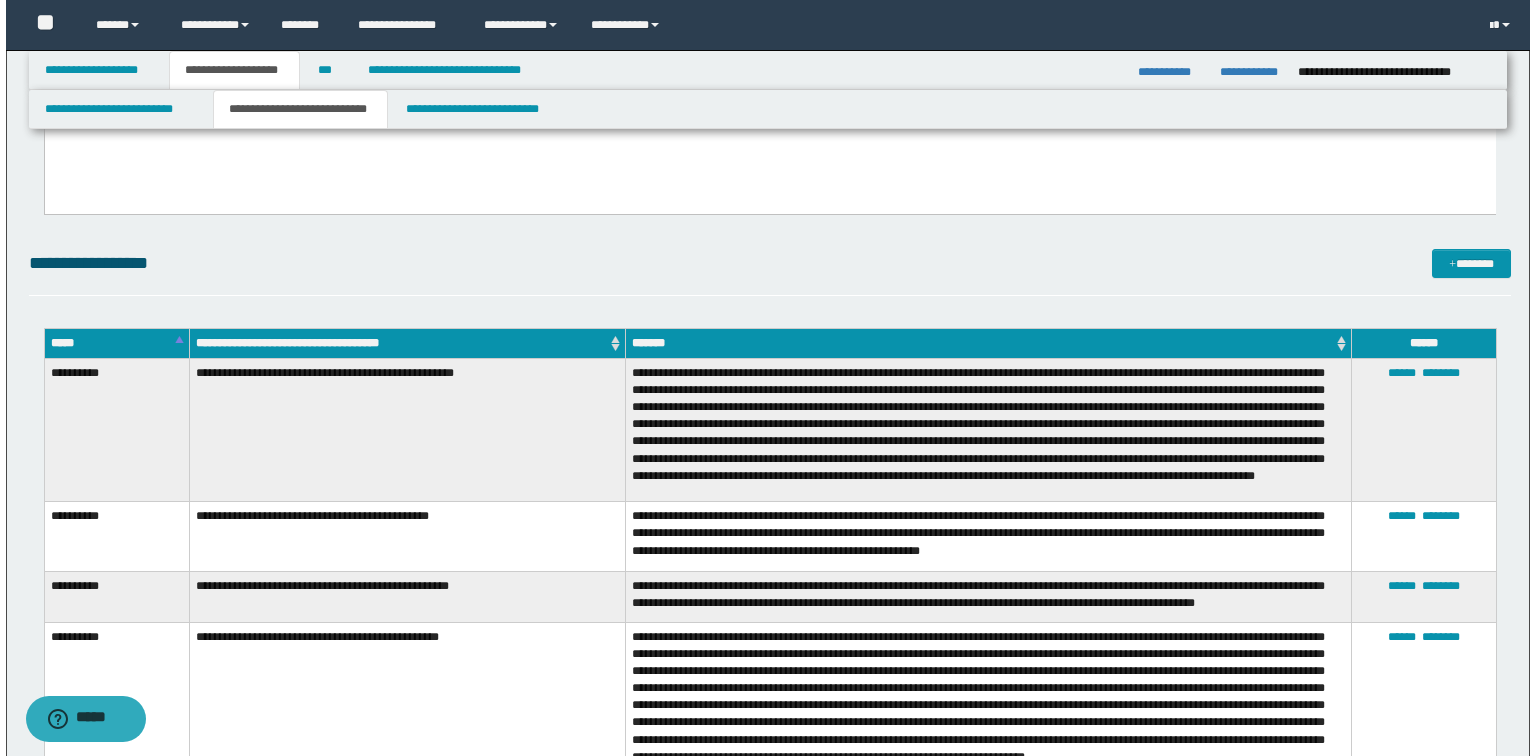 scroll, scrollTop: 960, scrollLeft: 0, axis: vertical 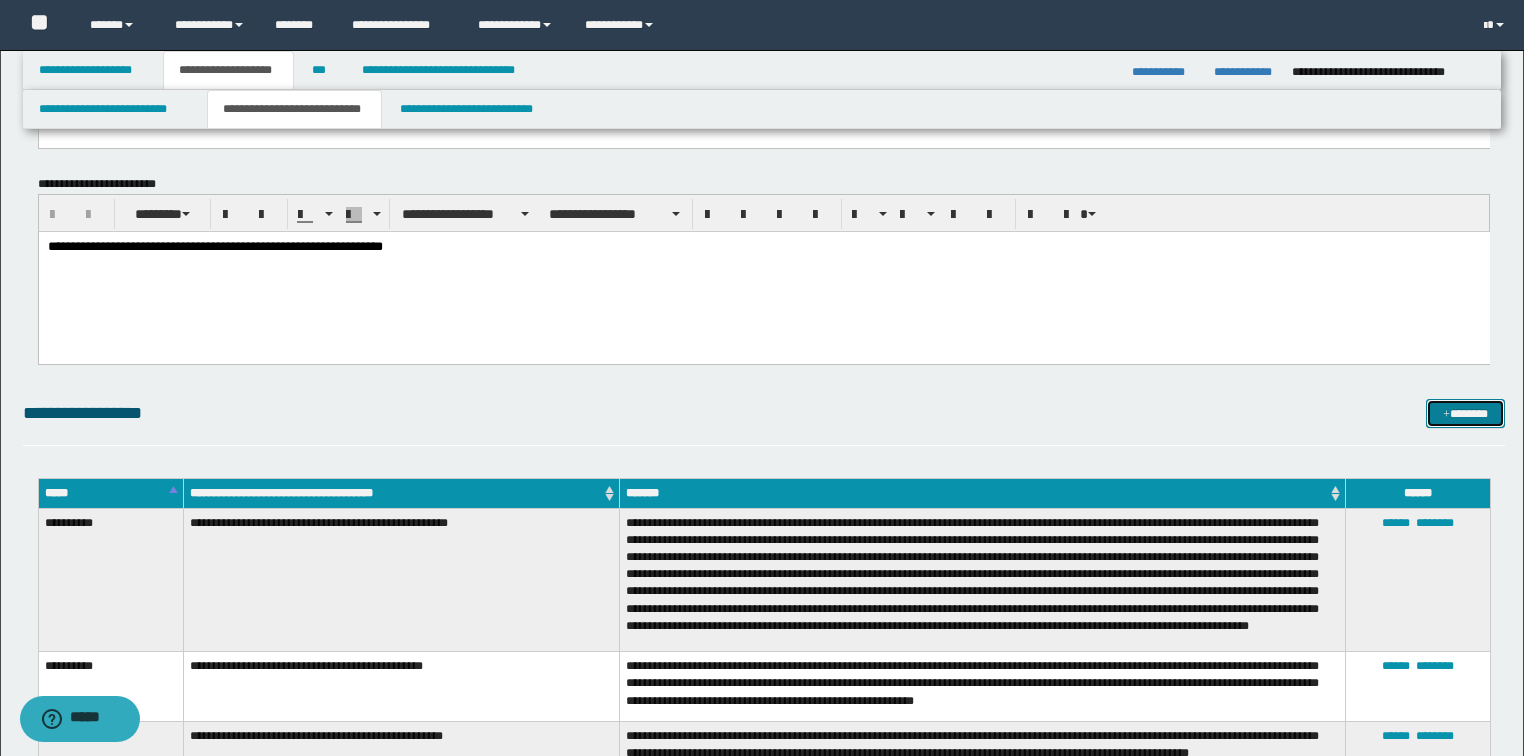 click on "*******" at bounding box center (1465, 414) 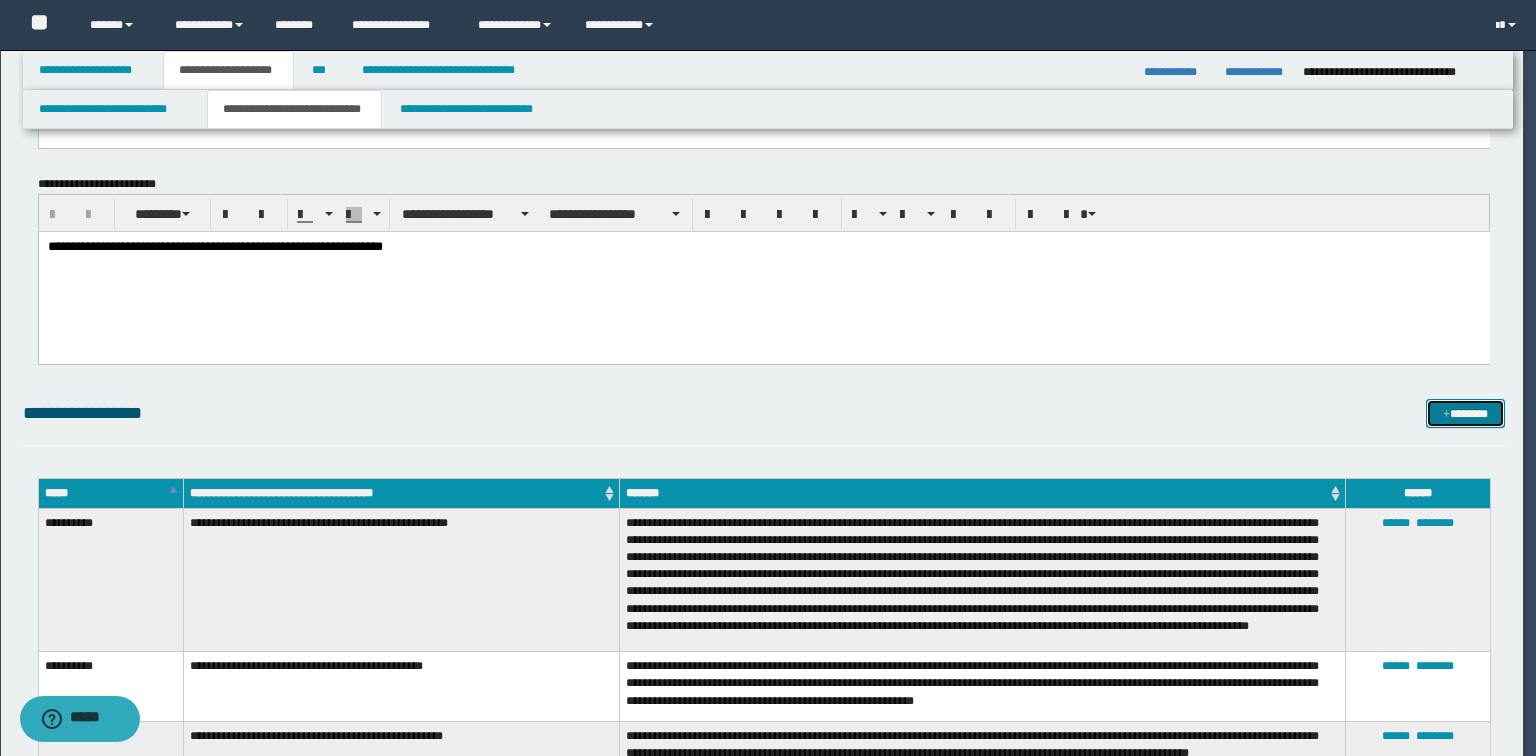 scroll, scrollTop: 0, scrollLeft: 0, axis: both 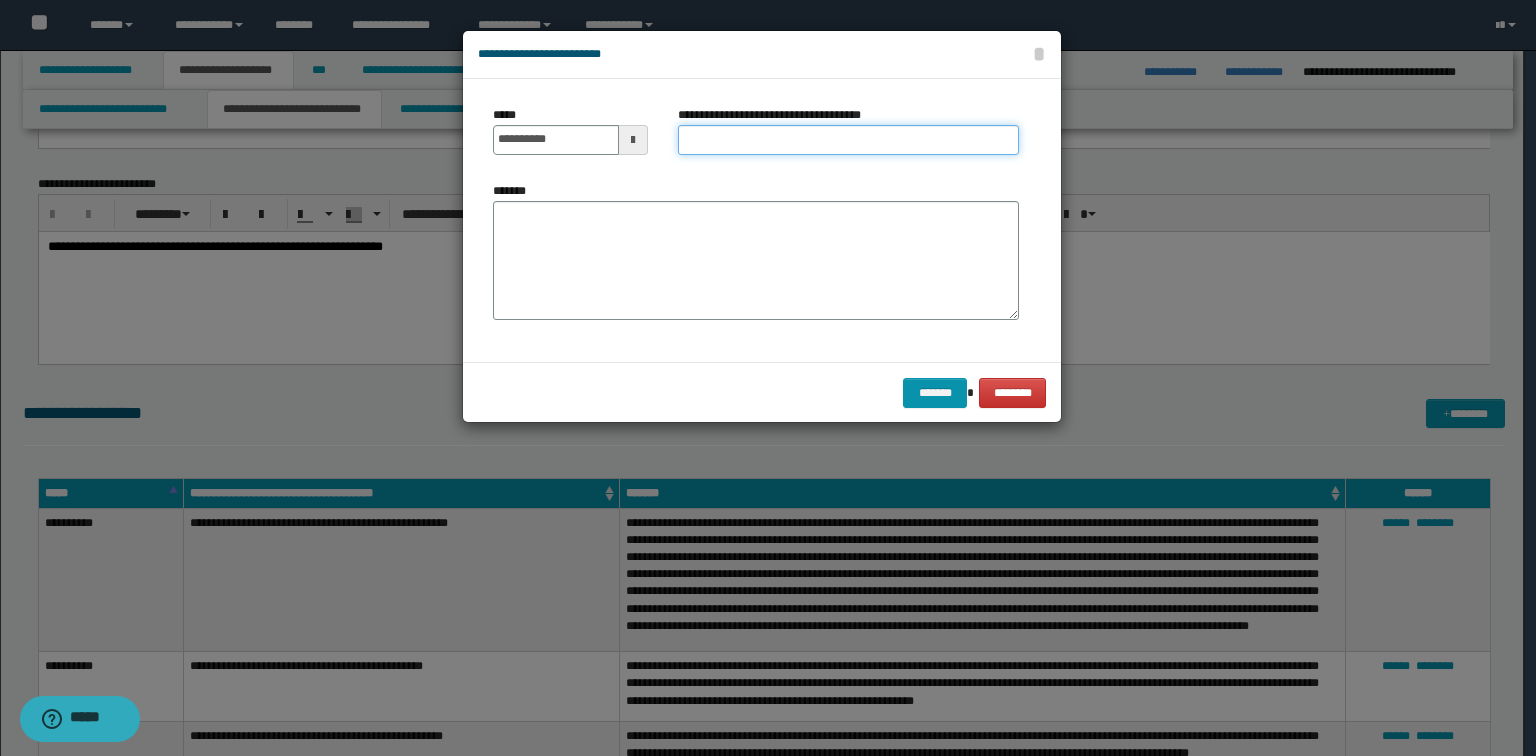 click on "**********" at bounding box center [848, 140] 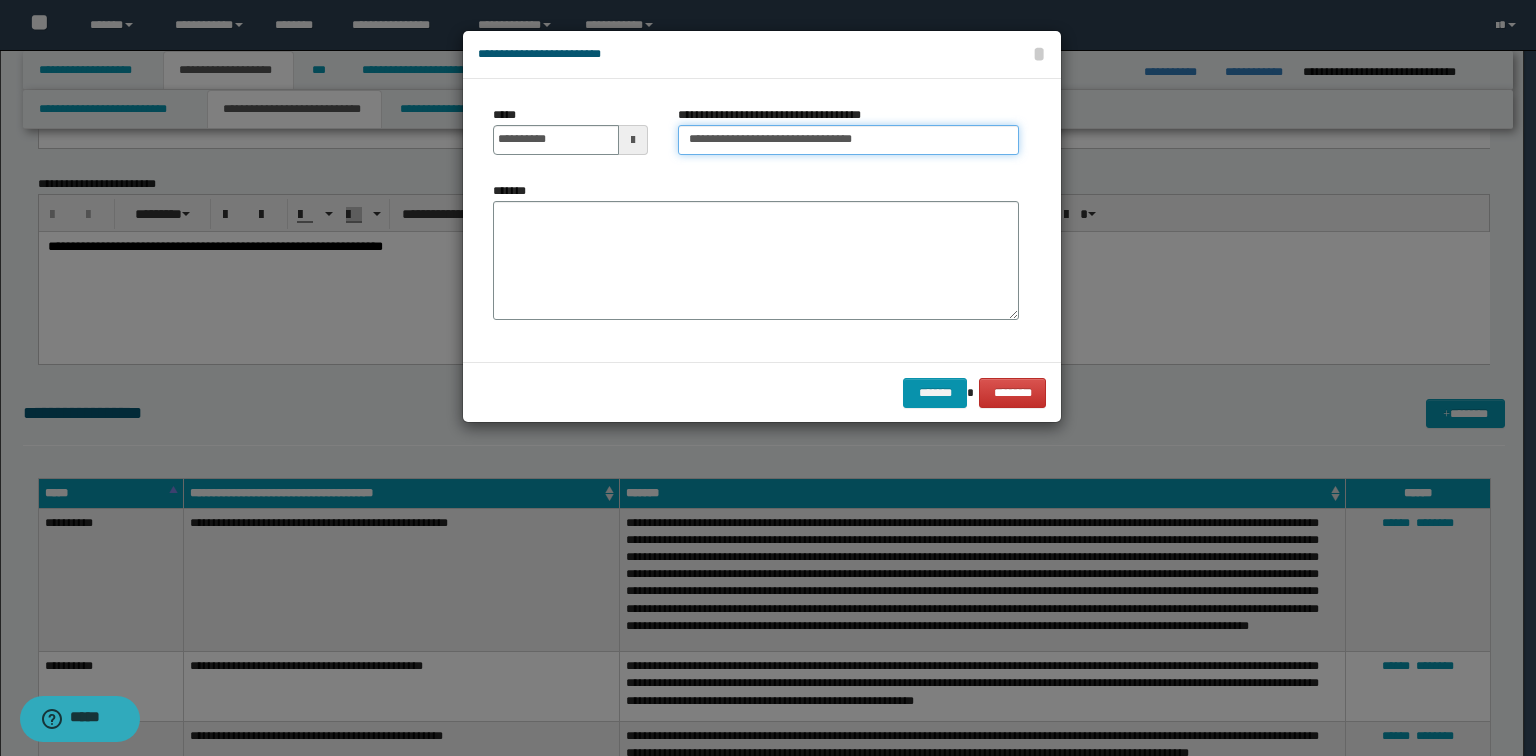type on "**********" 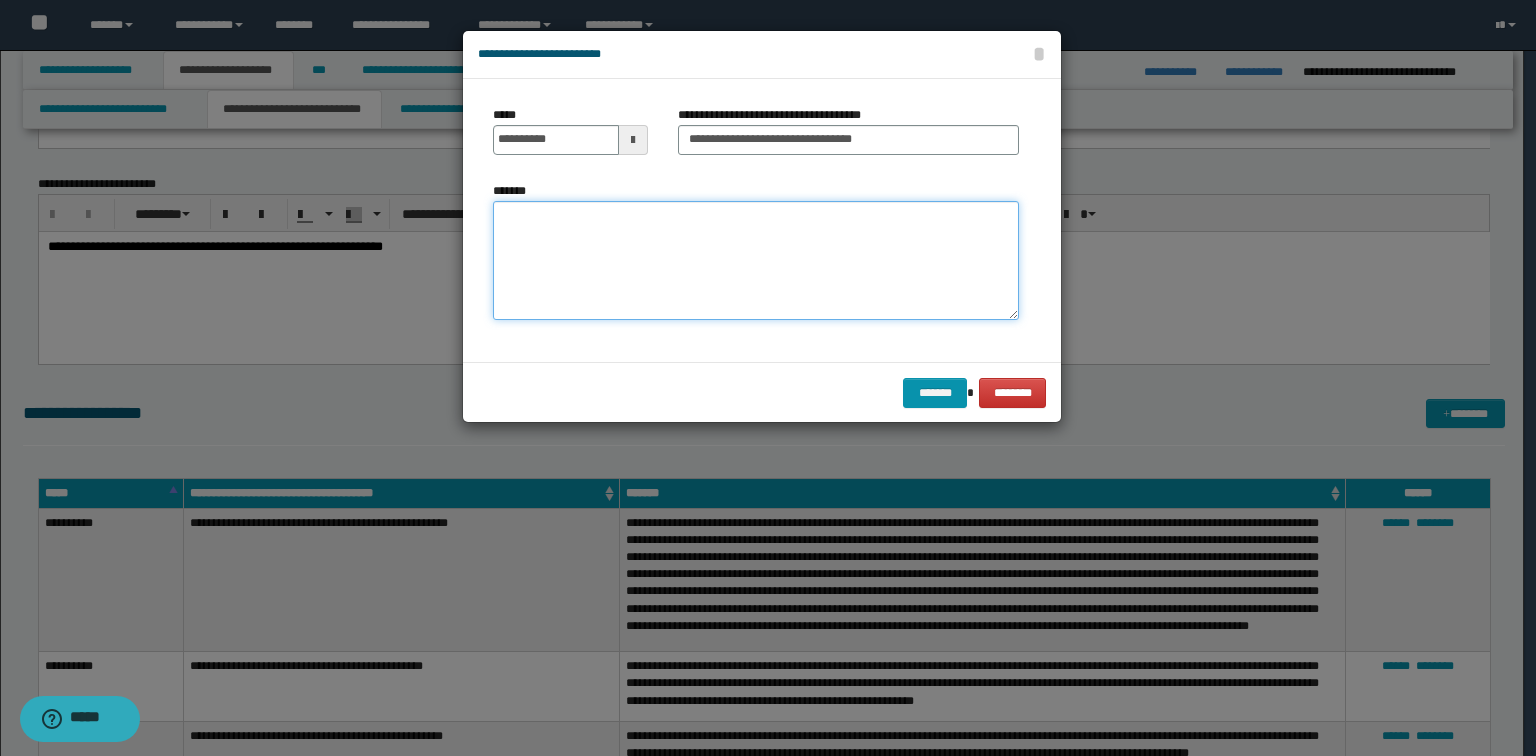 click on "*******" at bounding box center [756, 261] 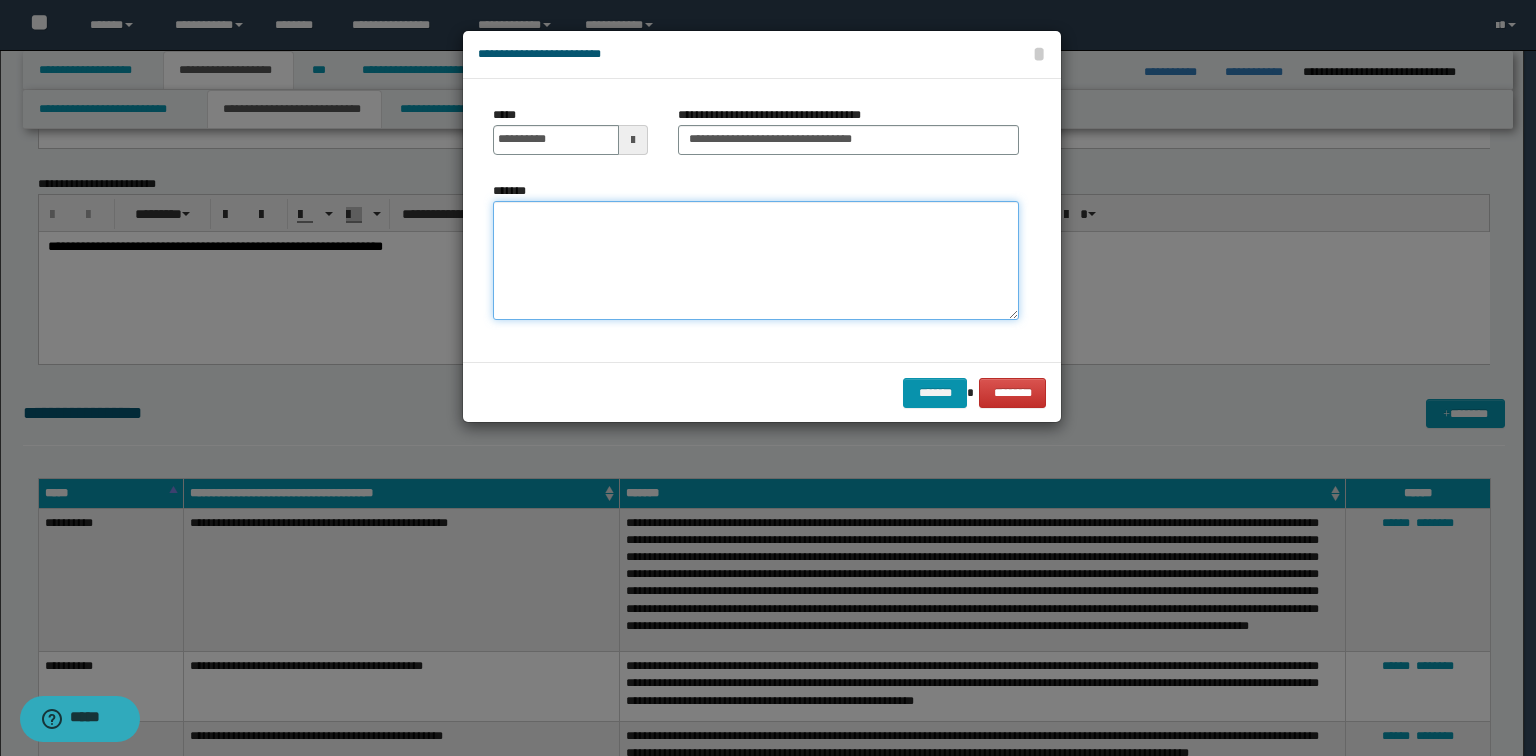 click on "*******" at bounding box center (756, 261) 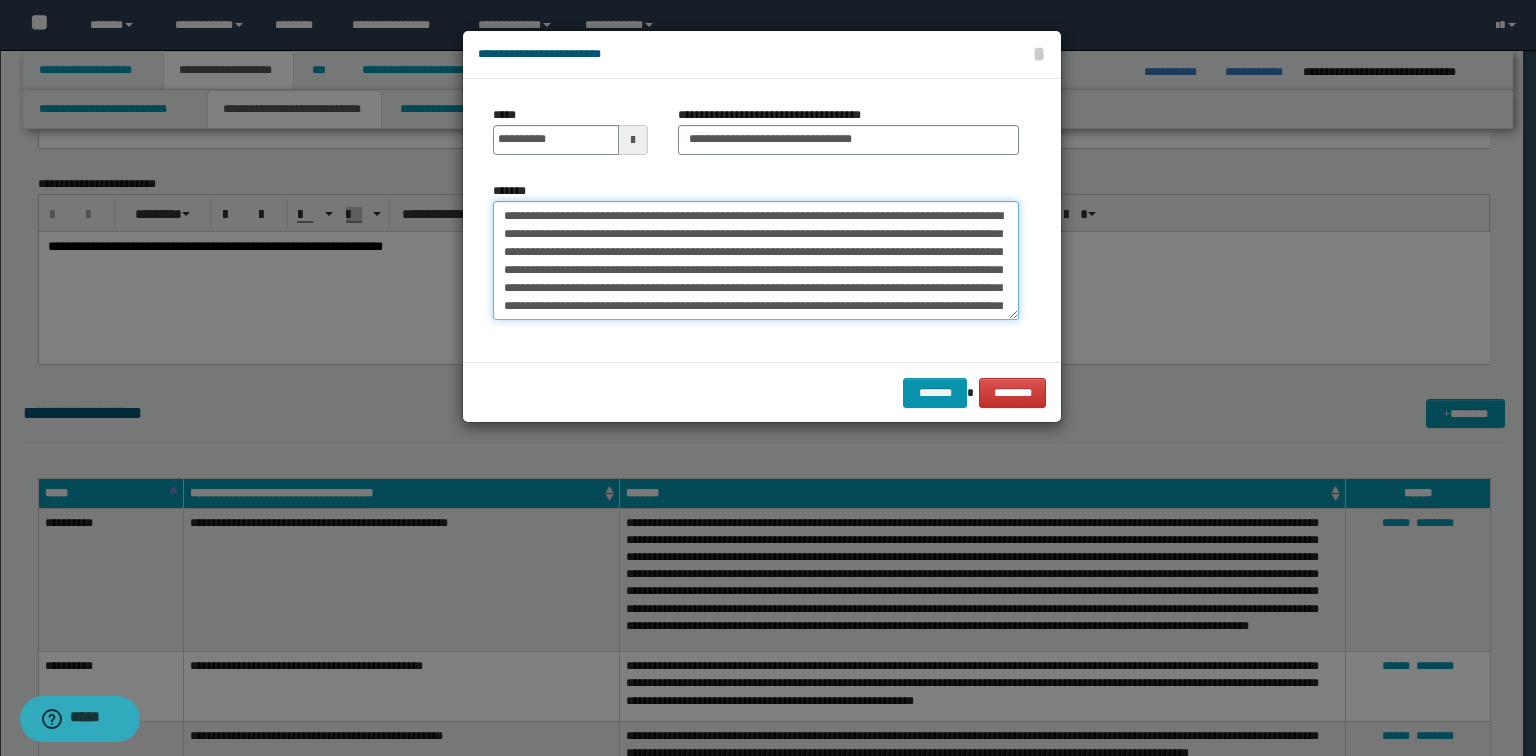 scroll, scrollTop: 30, scrollLeft: 0, axis: vertical 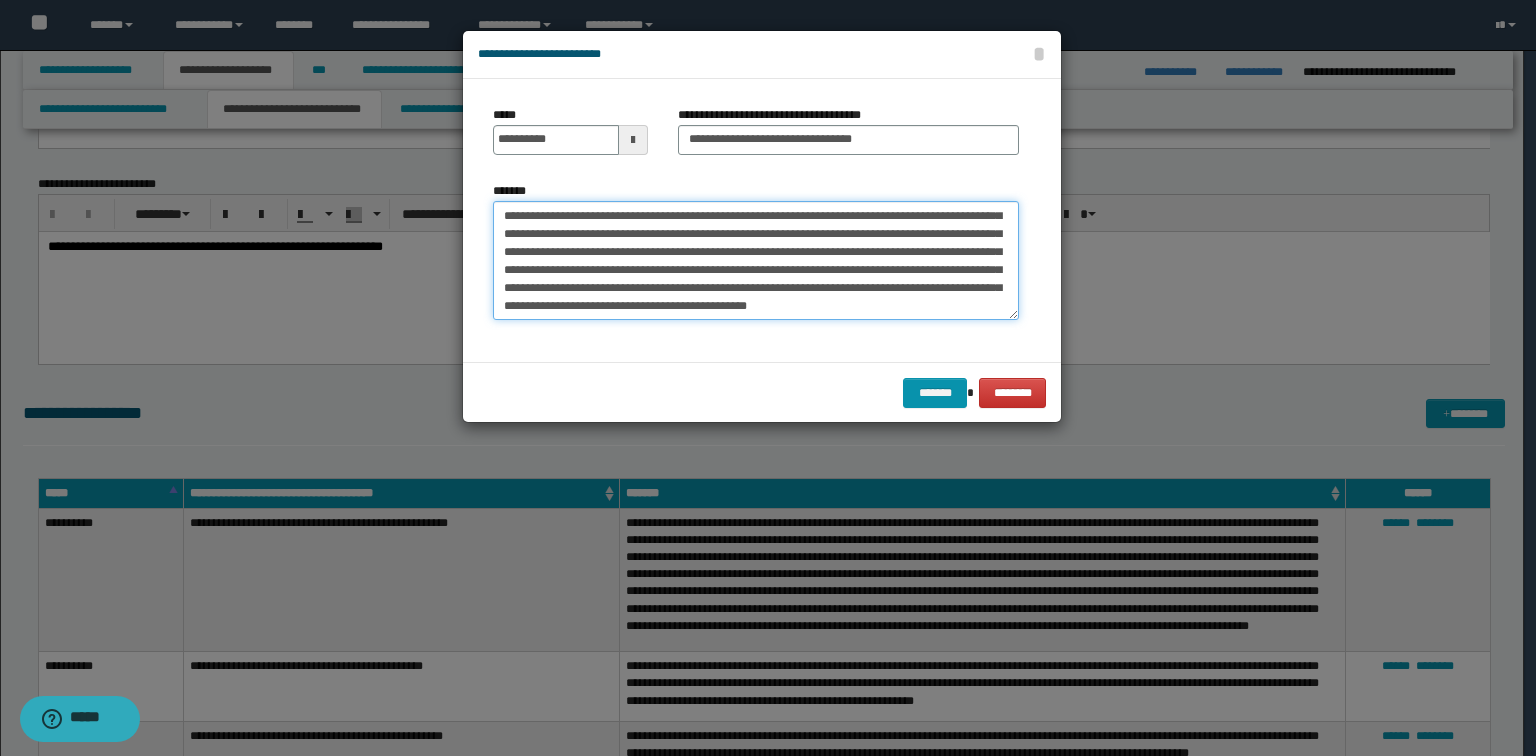 type on "**********" 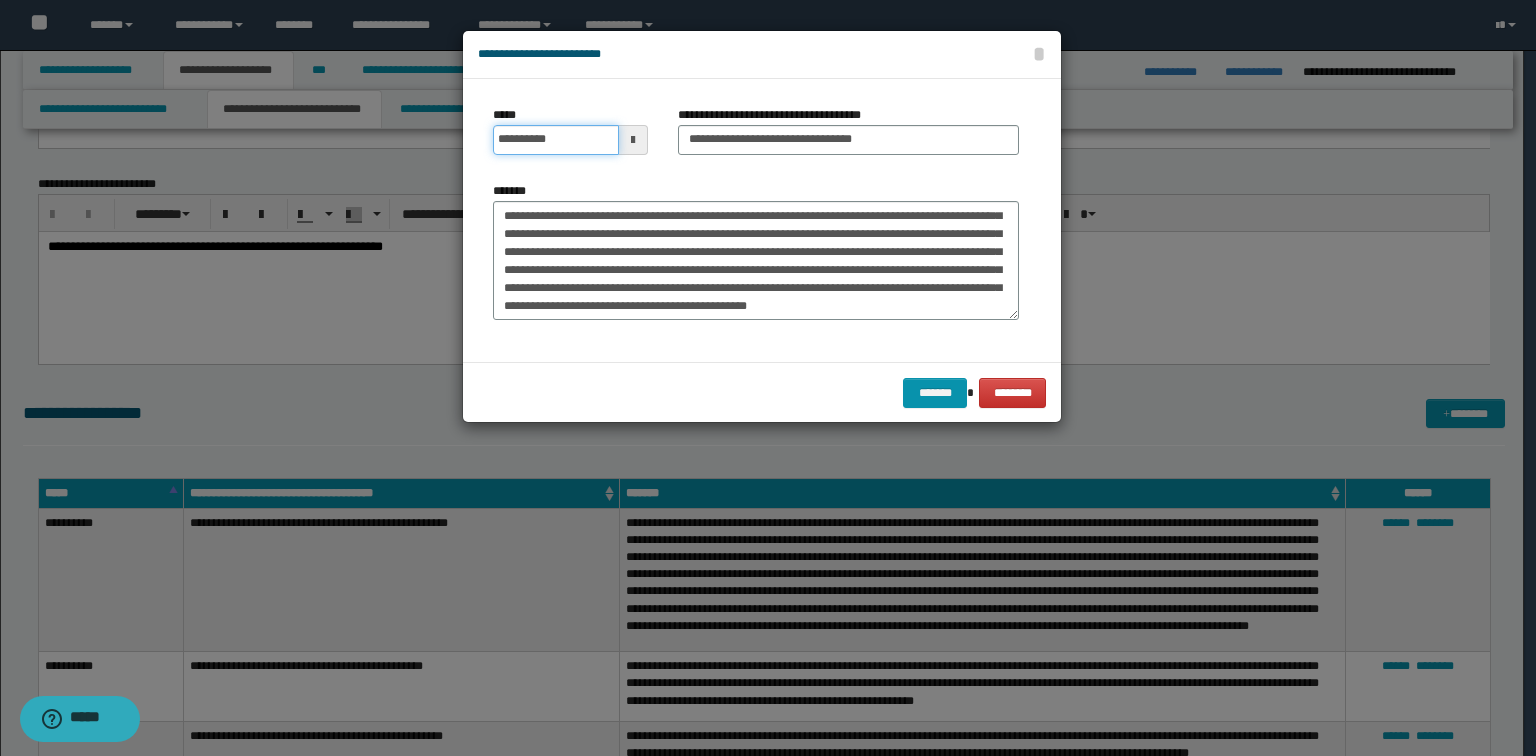 click on "**********" at bounding box center (556, 140) 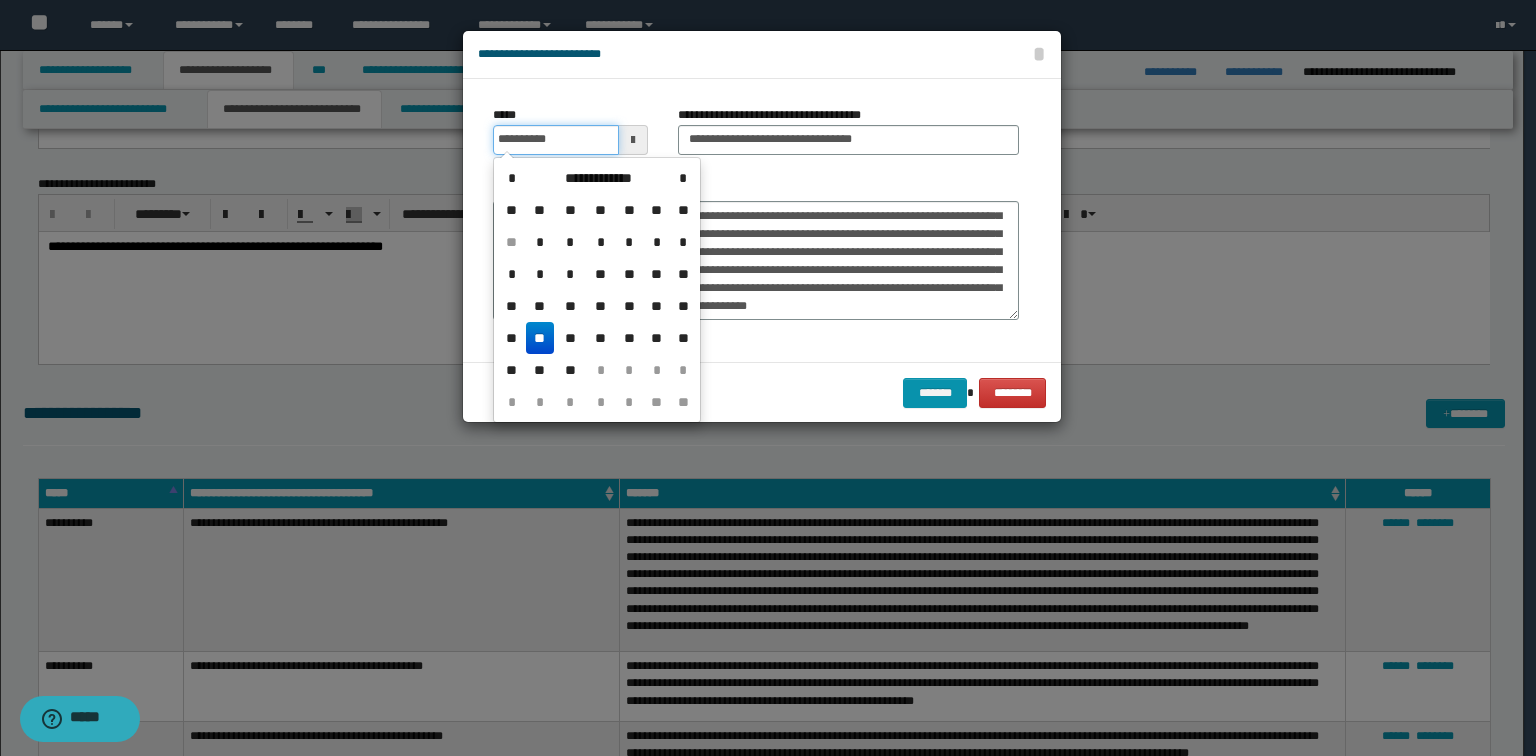 type on "**********" 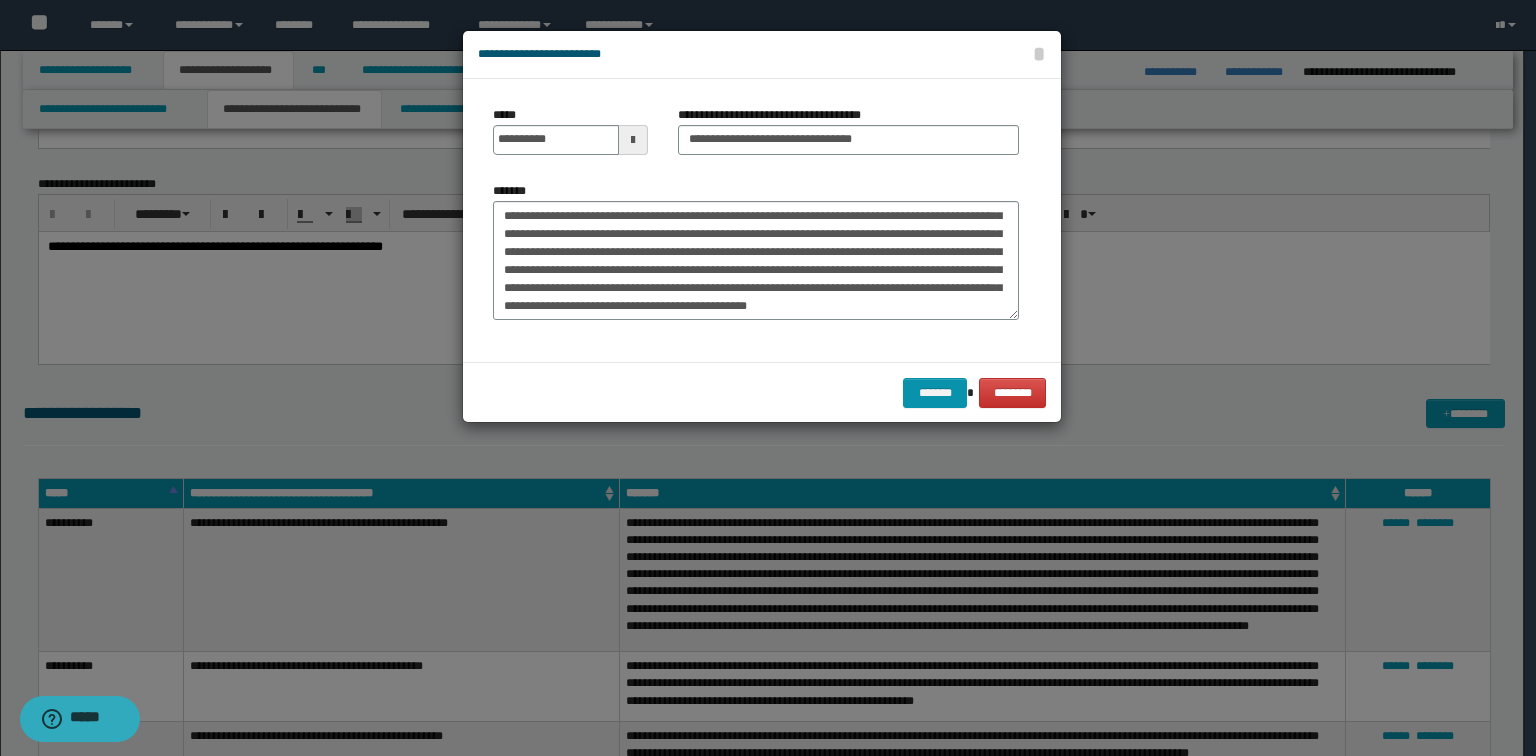 click on "**********" at bounding box center [756, 220] 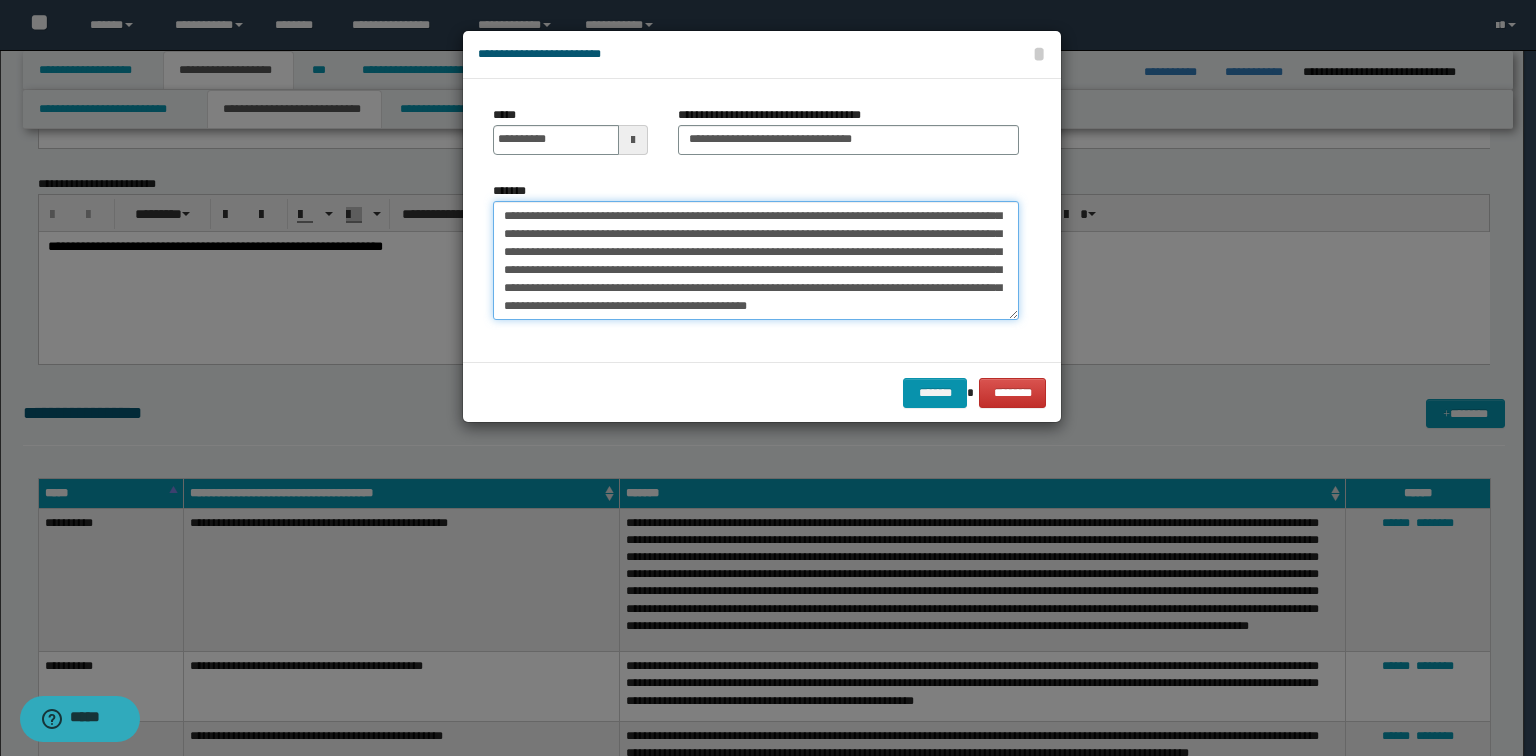 click on "**********" at bounding box center [756, 261] 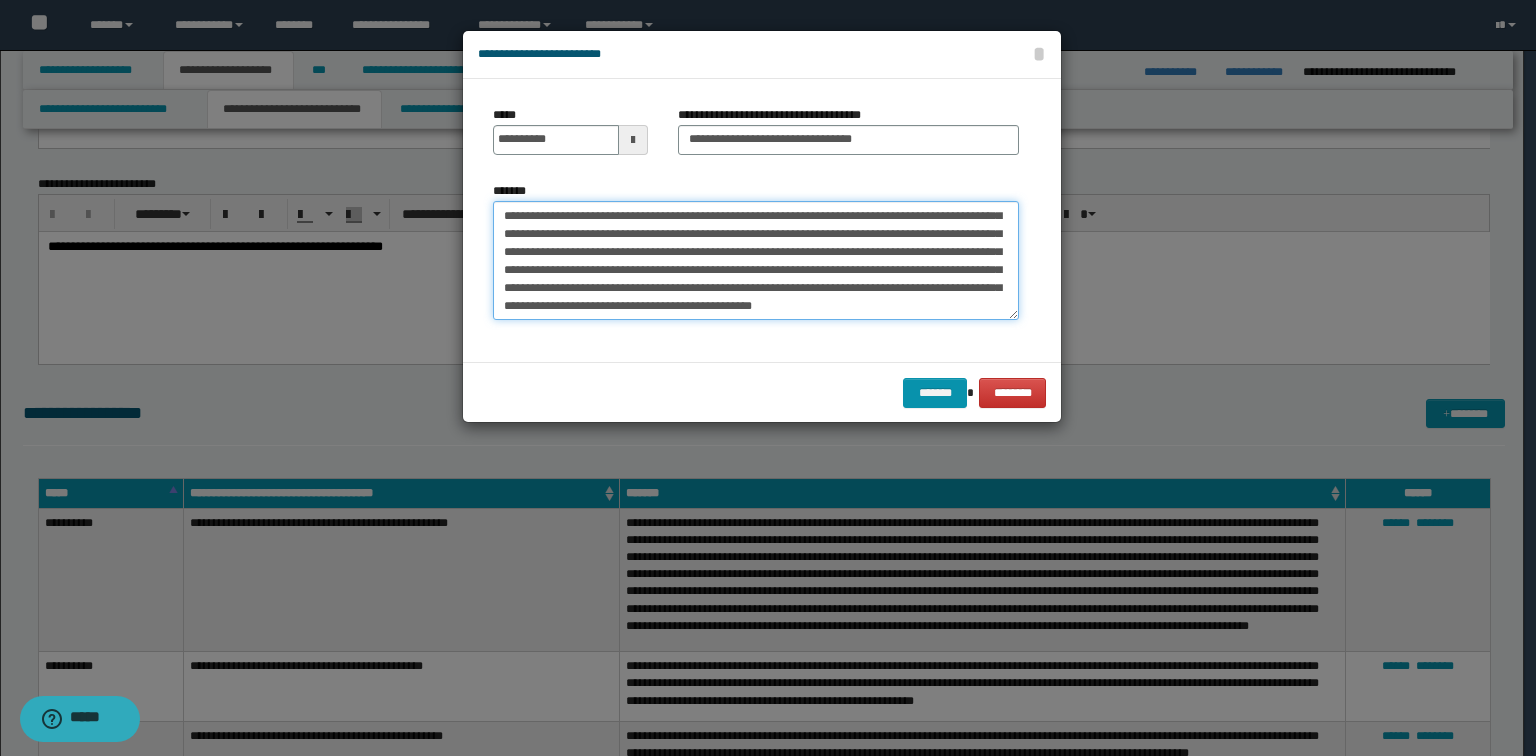 paste on "**********" 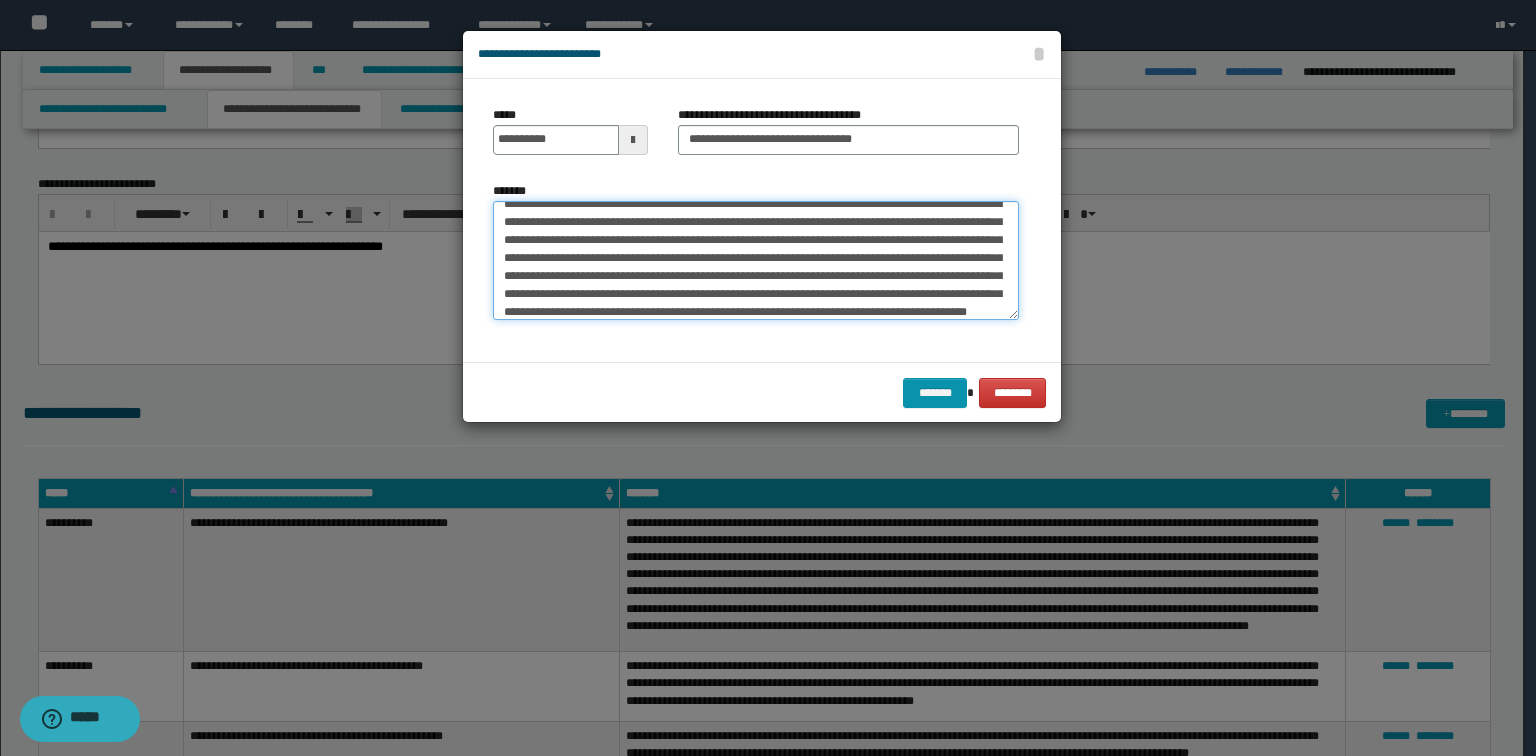 scroll, scrollTop: 84, scrollLeft: 0, axis: vertical 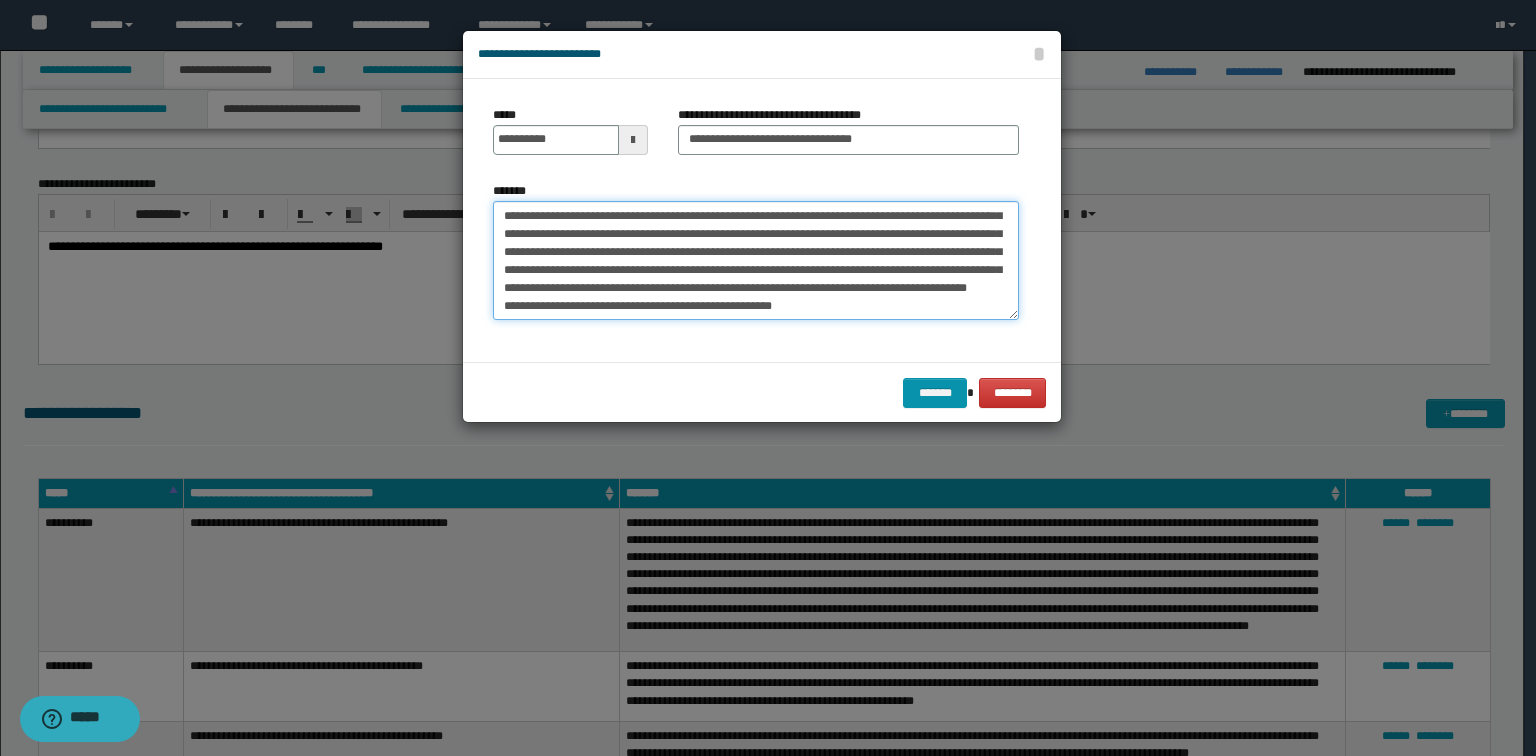 type on "**********" 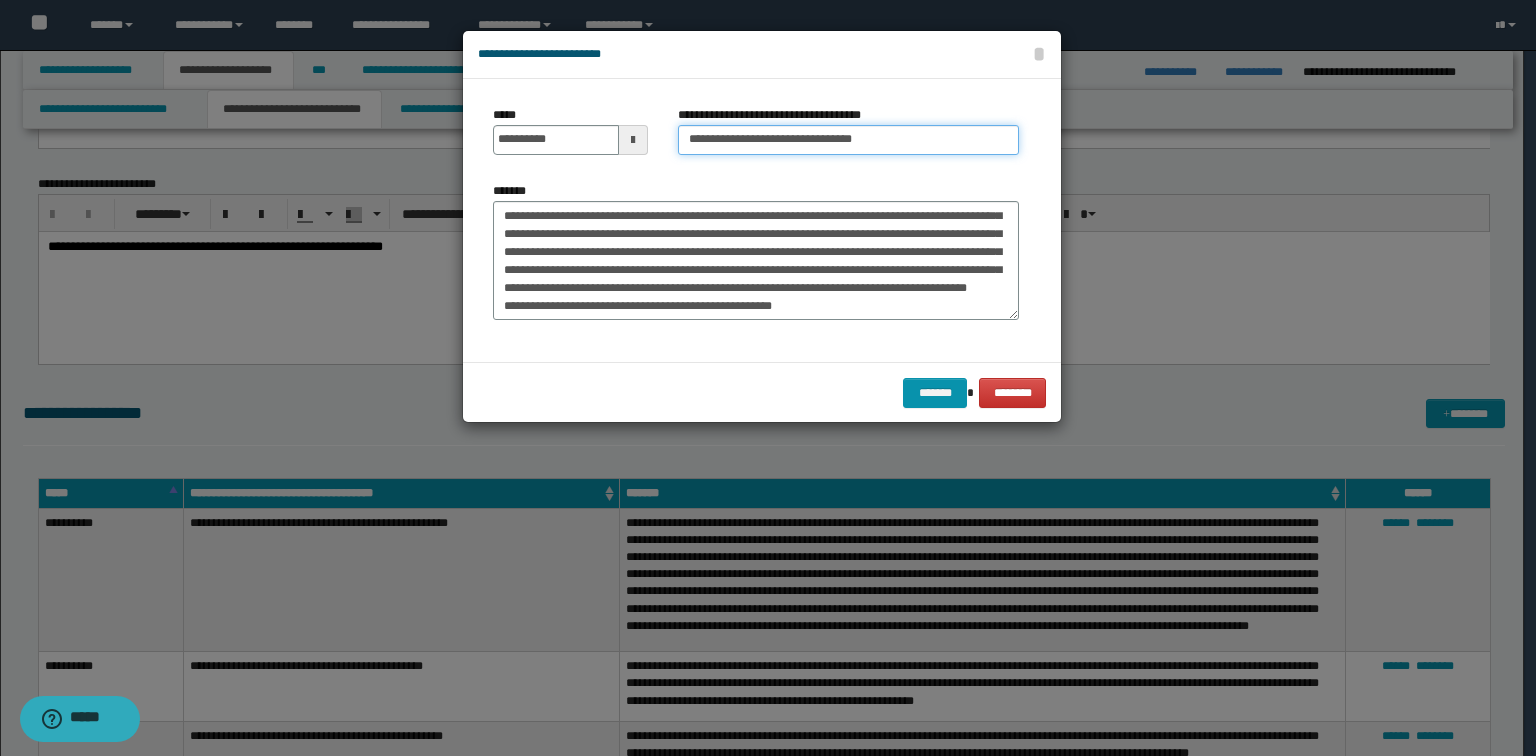 click on "**********" at bounding box center (848, 140) 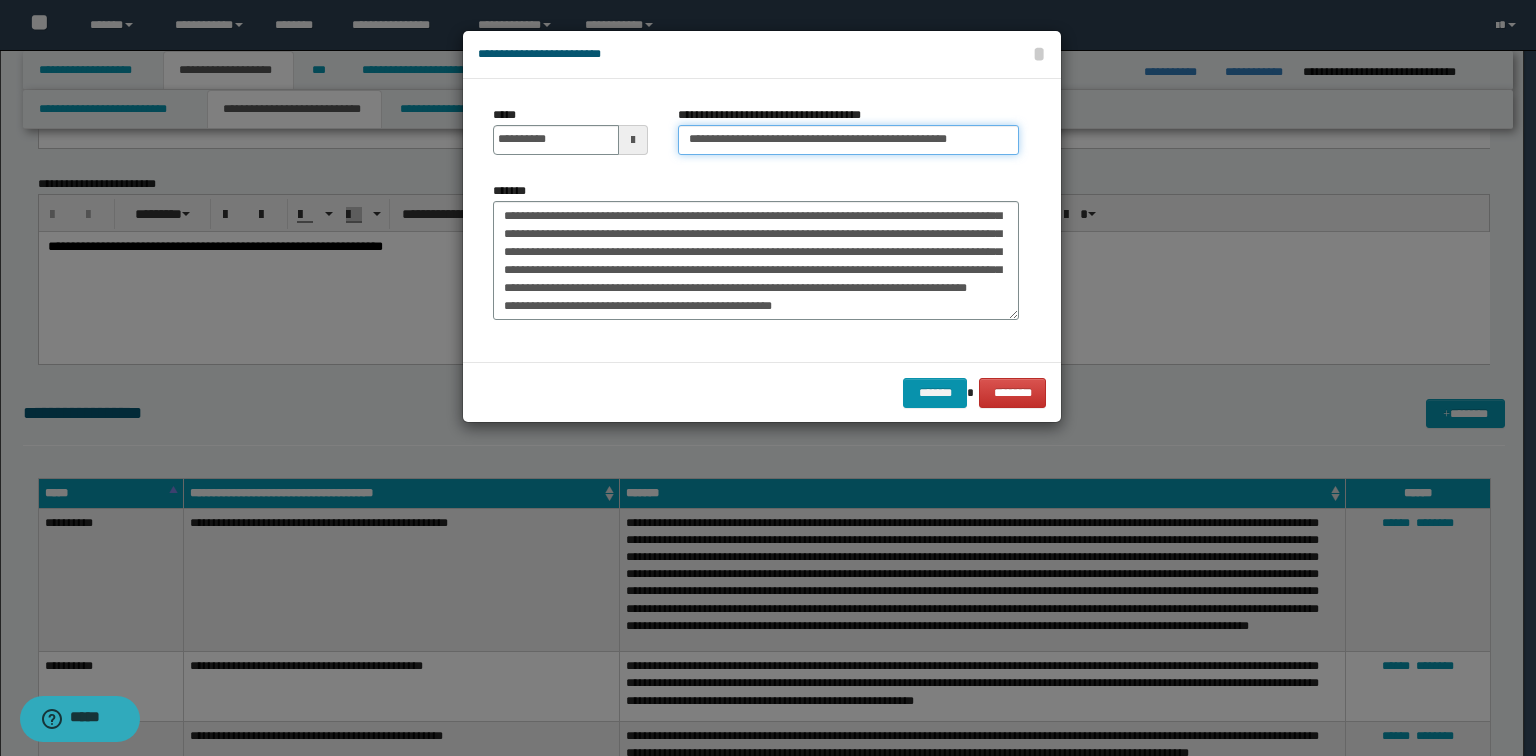 type on "**********" 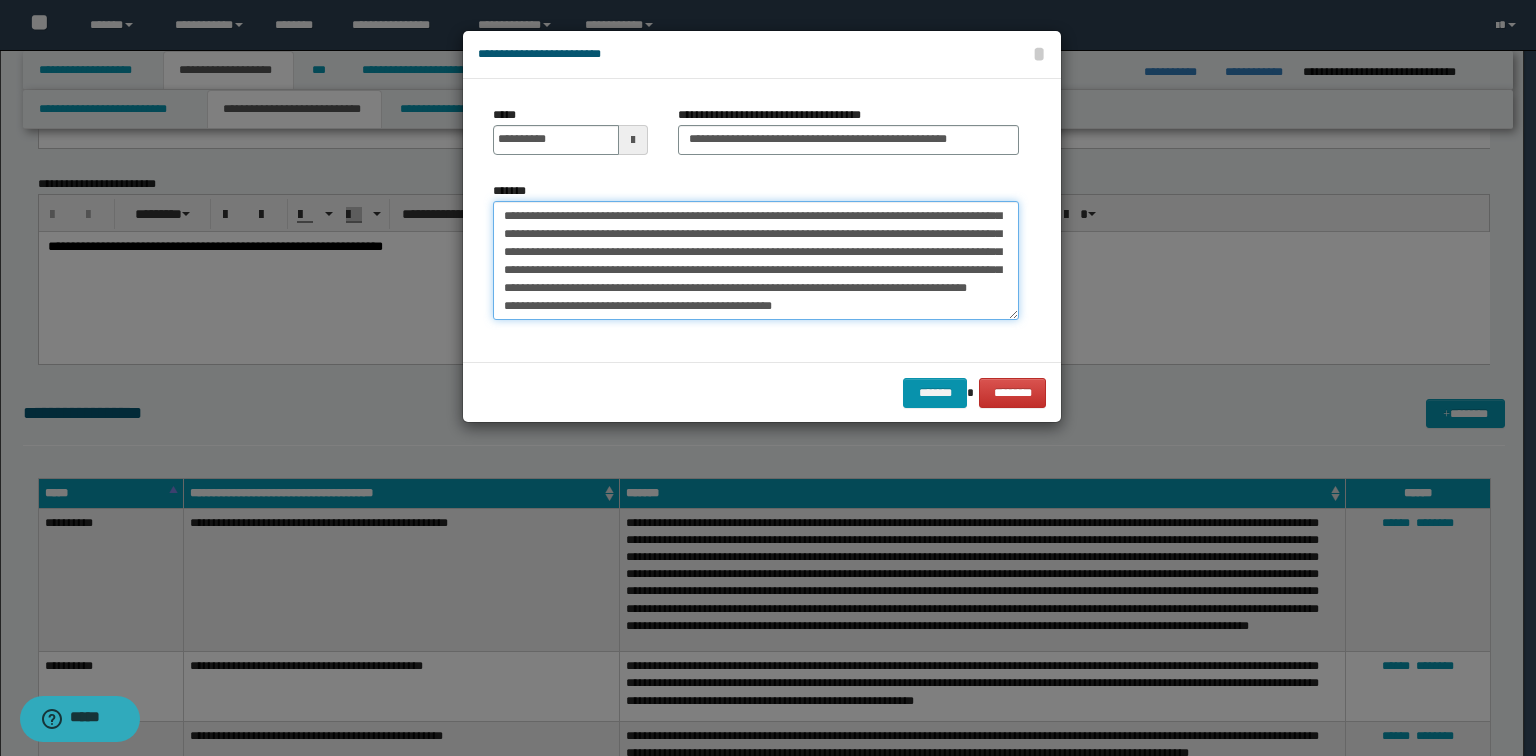 click on "**********" at bounding box center [756, 261] 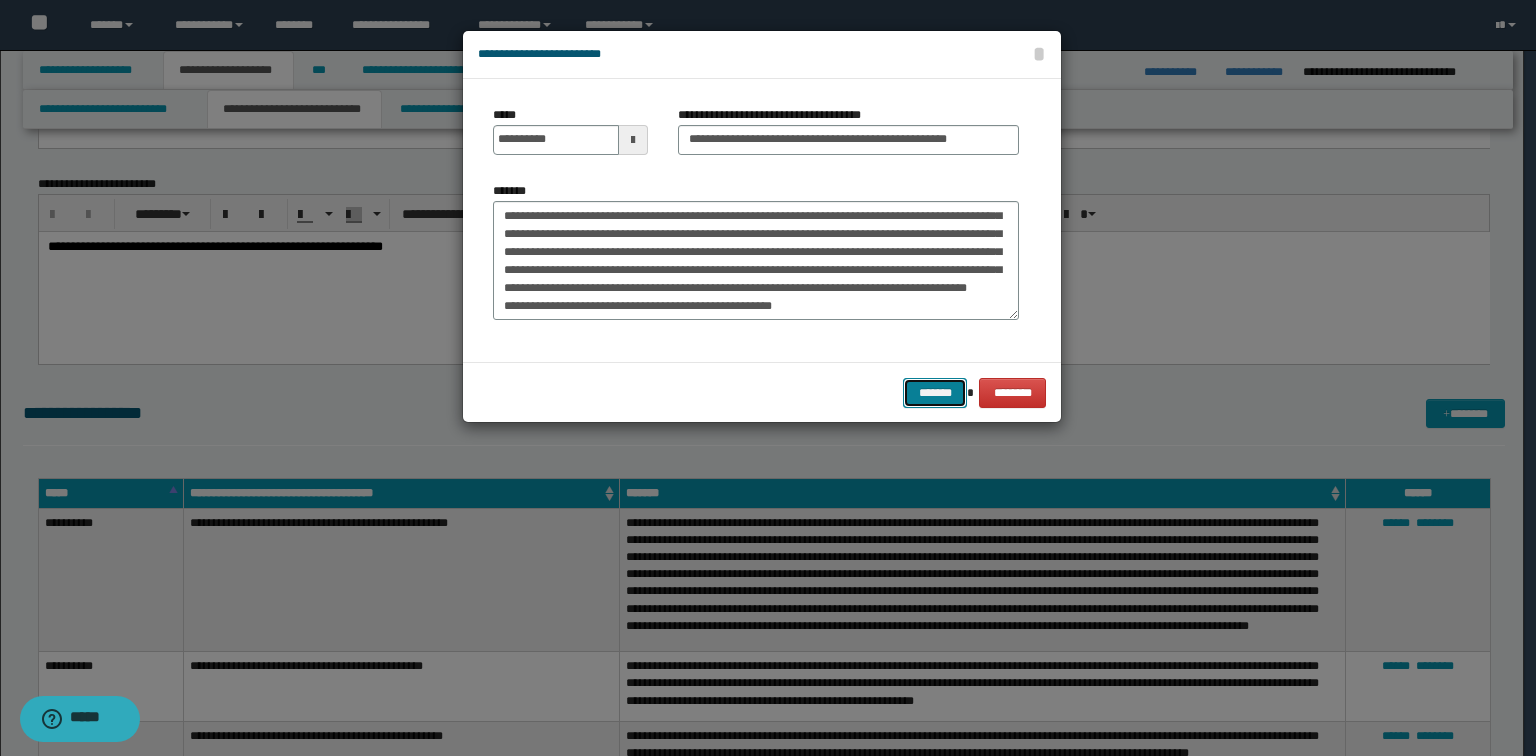 click on "*******" at bounding box center [935, 393] 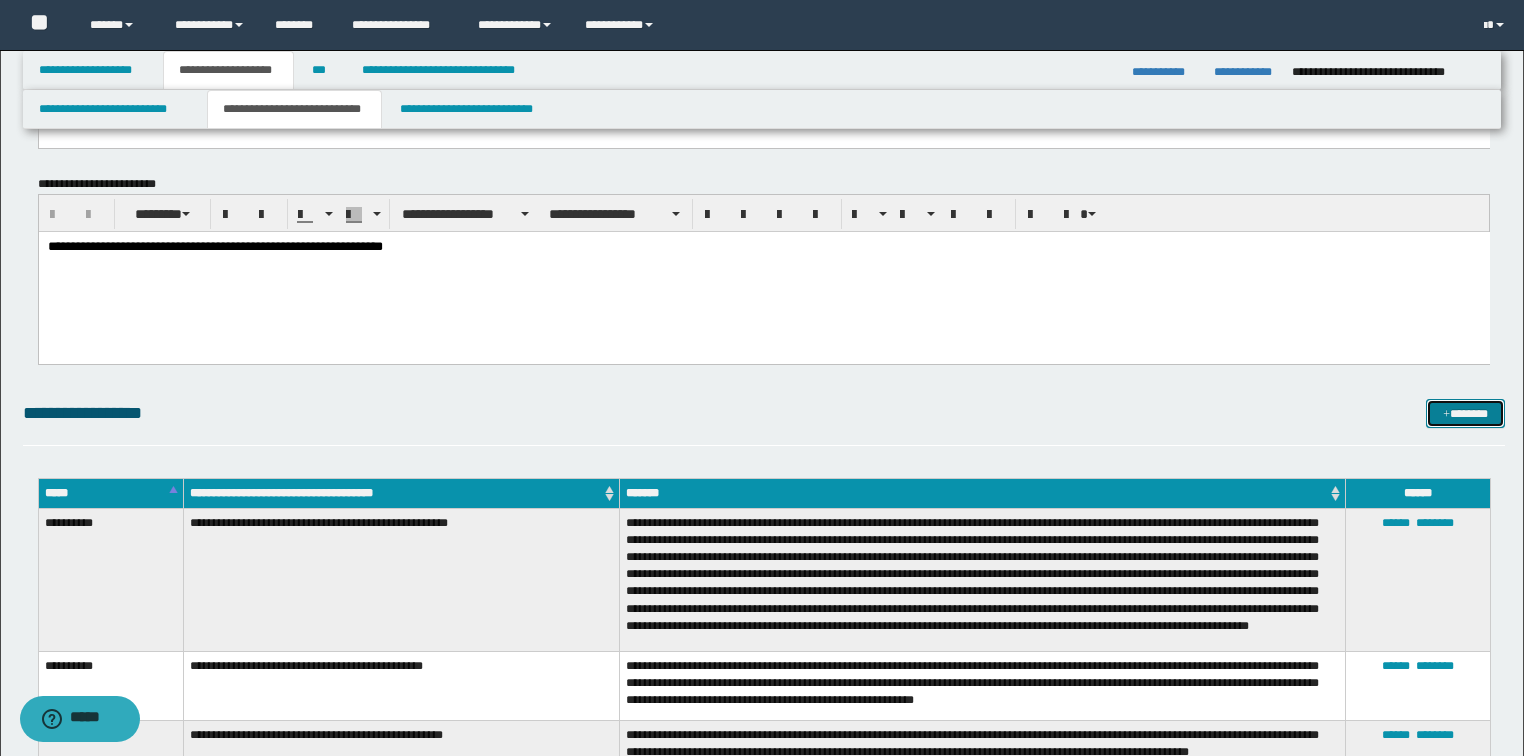 click on "*******" at bounding box center (1465, 414) 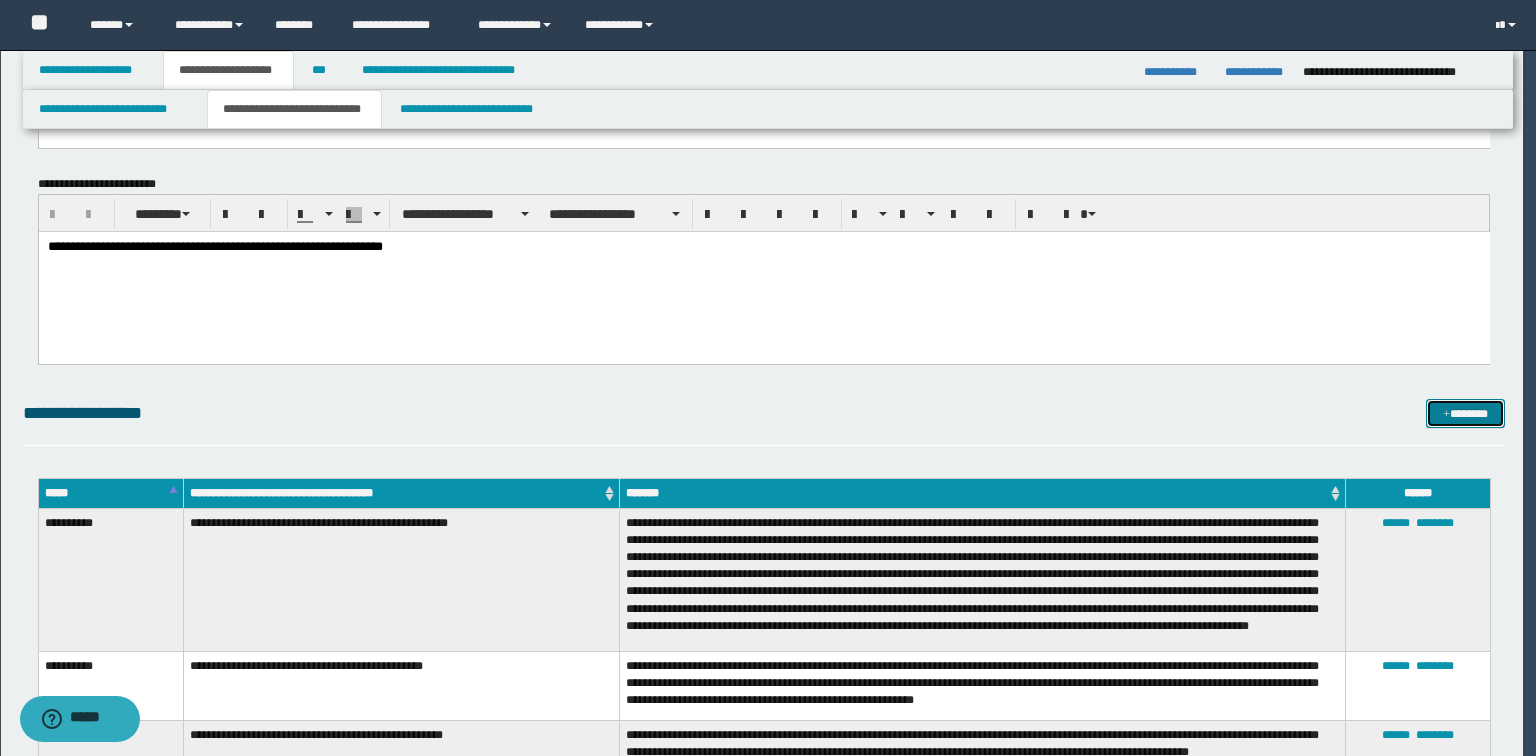 scroll, scrollTop: 0, scrollLeft: 0, axis: both 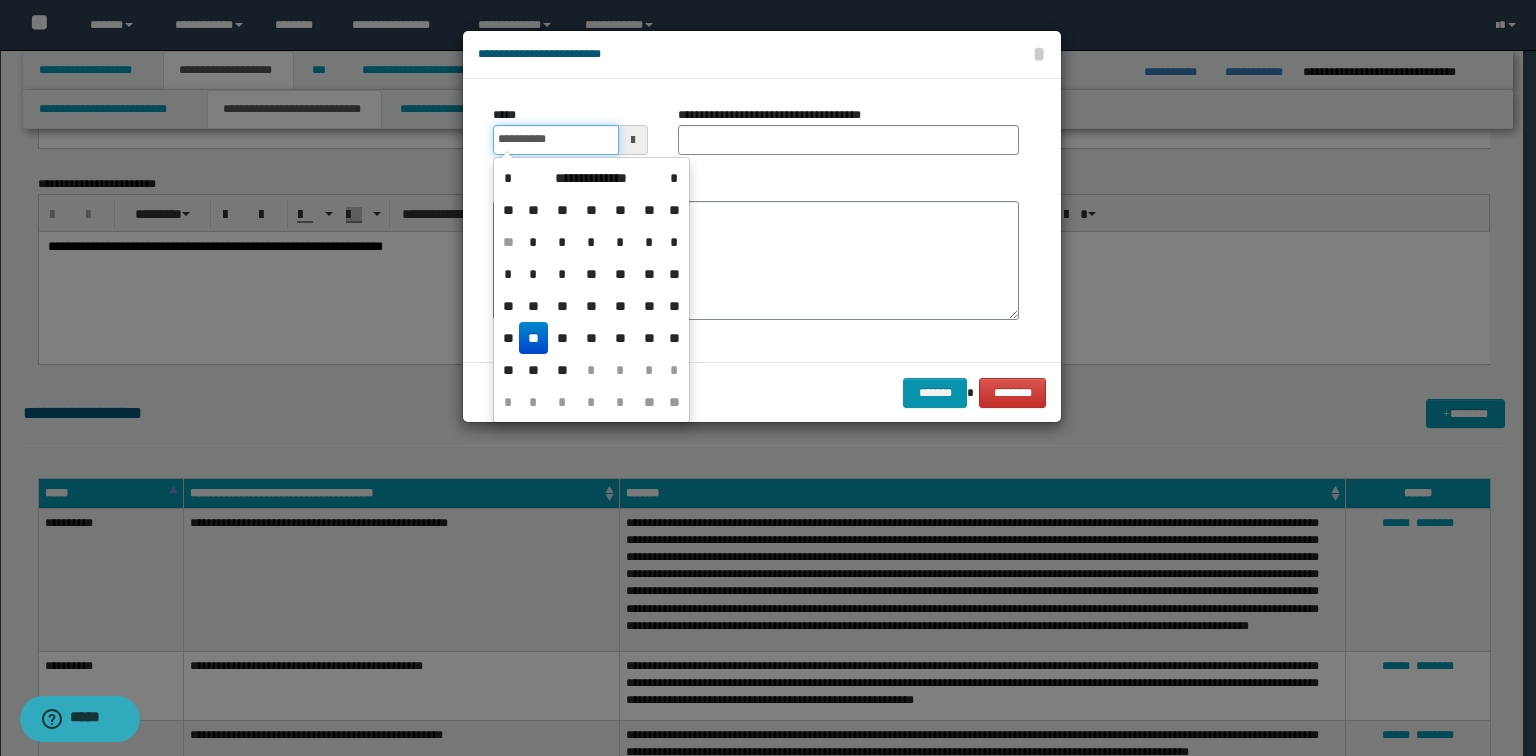 click on "**********" at bounding box center (556, 140) 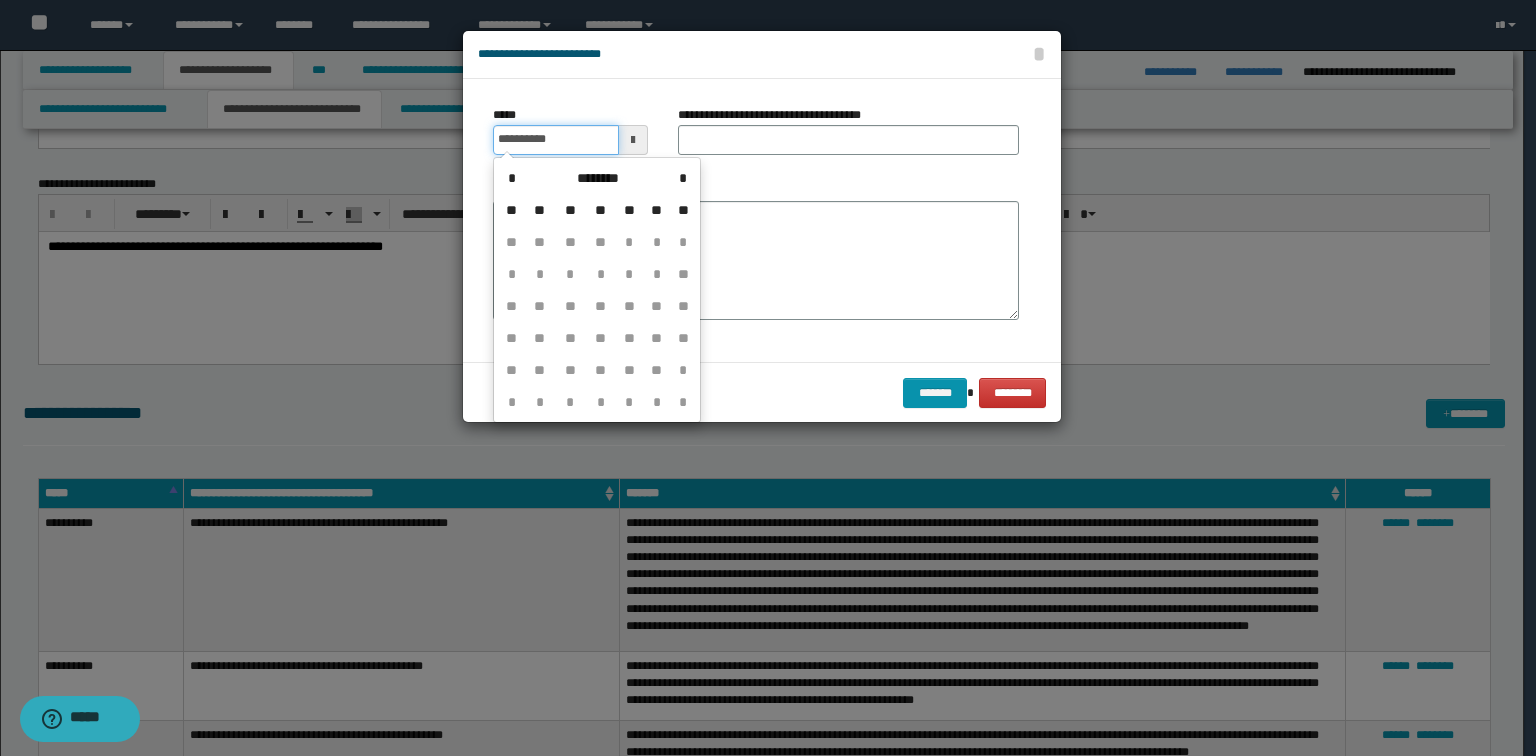 type on "**********" 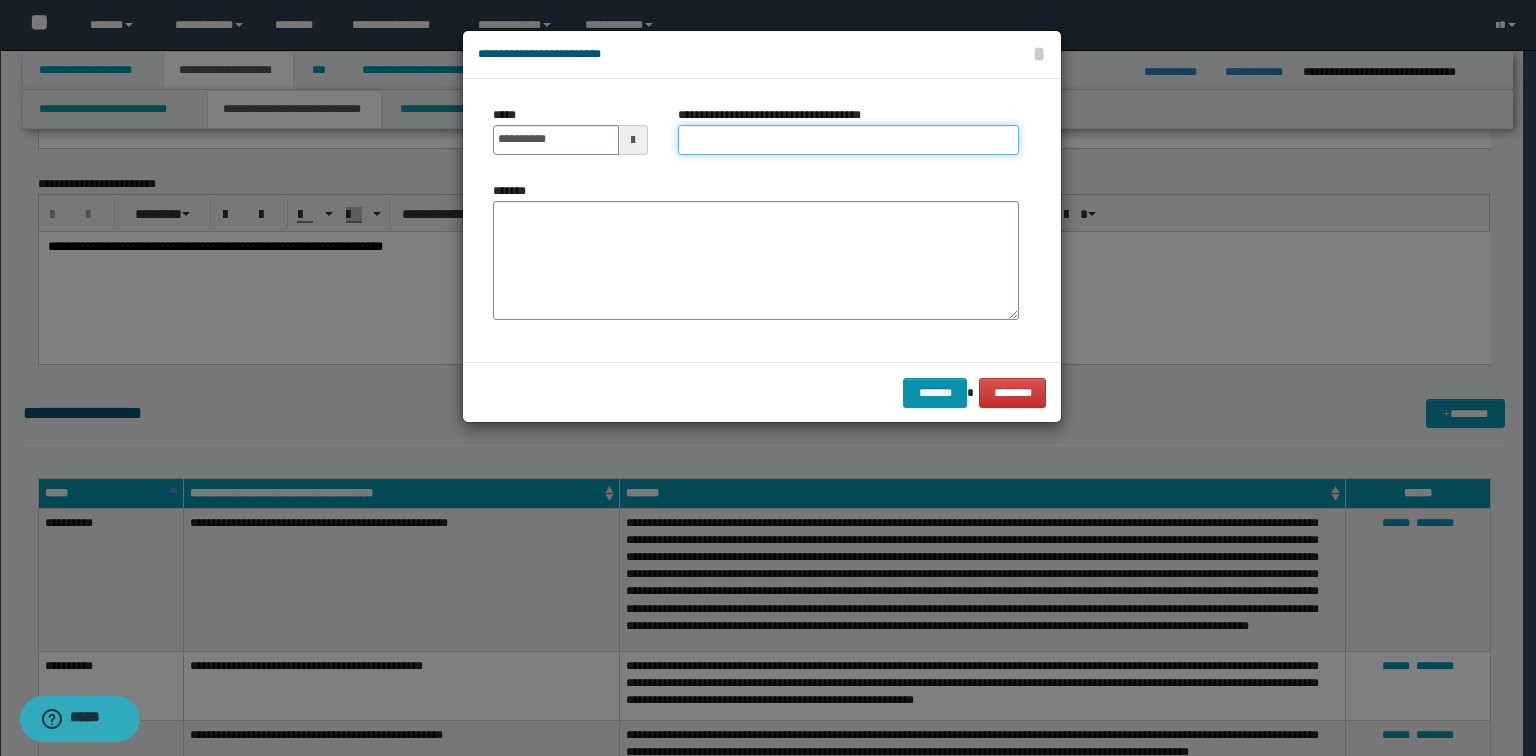 click on "**********" at bounding box center (848, 140) 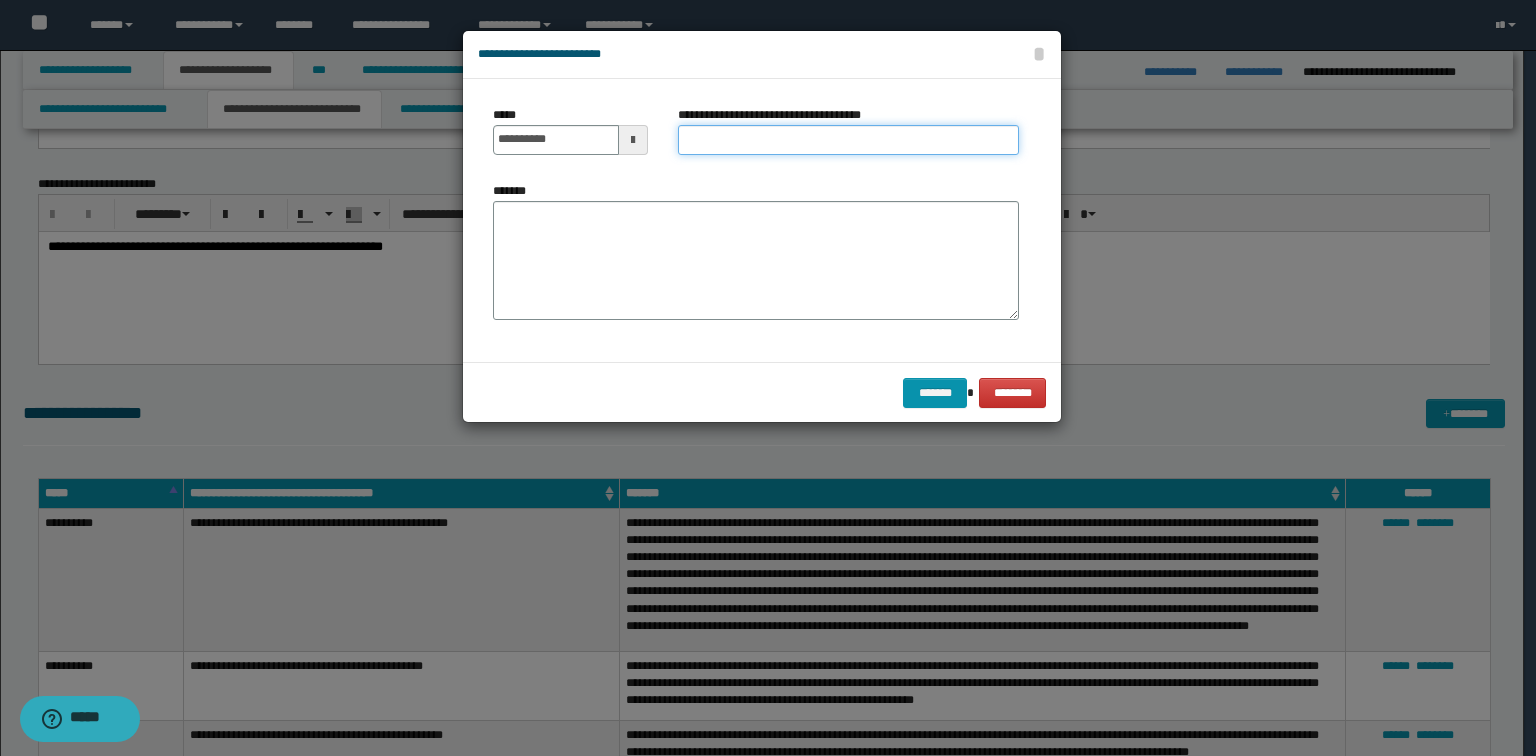 paste on "**********" 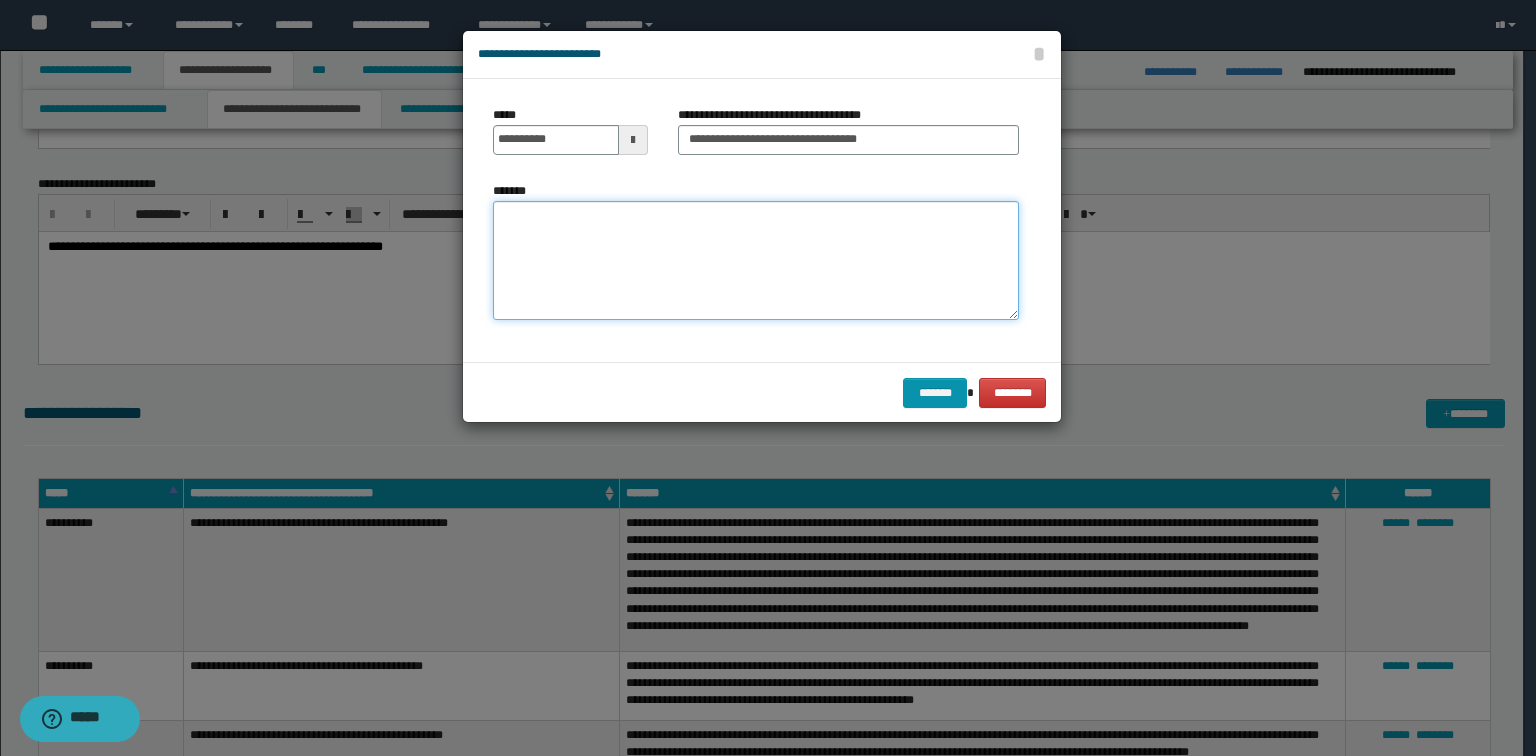 click on "*******" at bounding box center (756, 261) 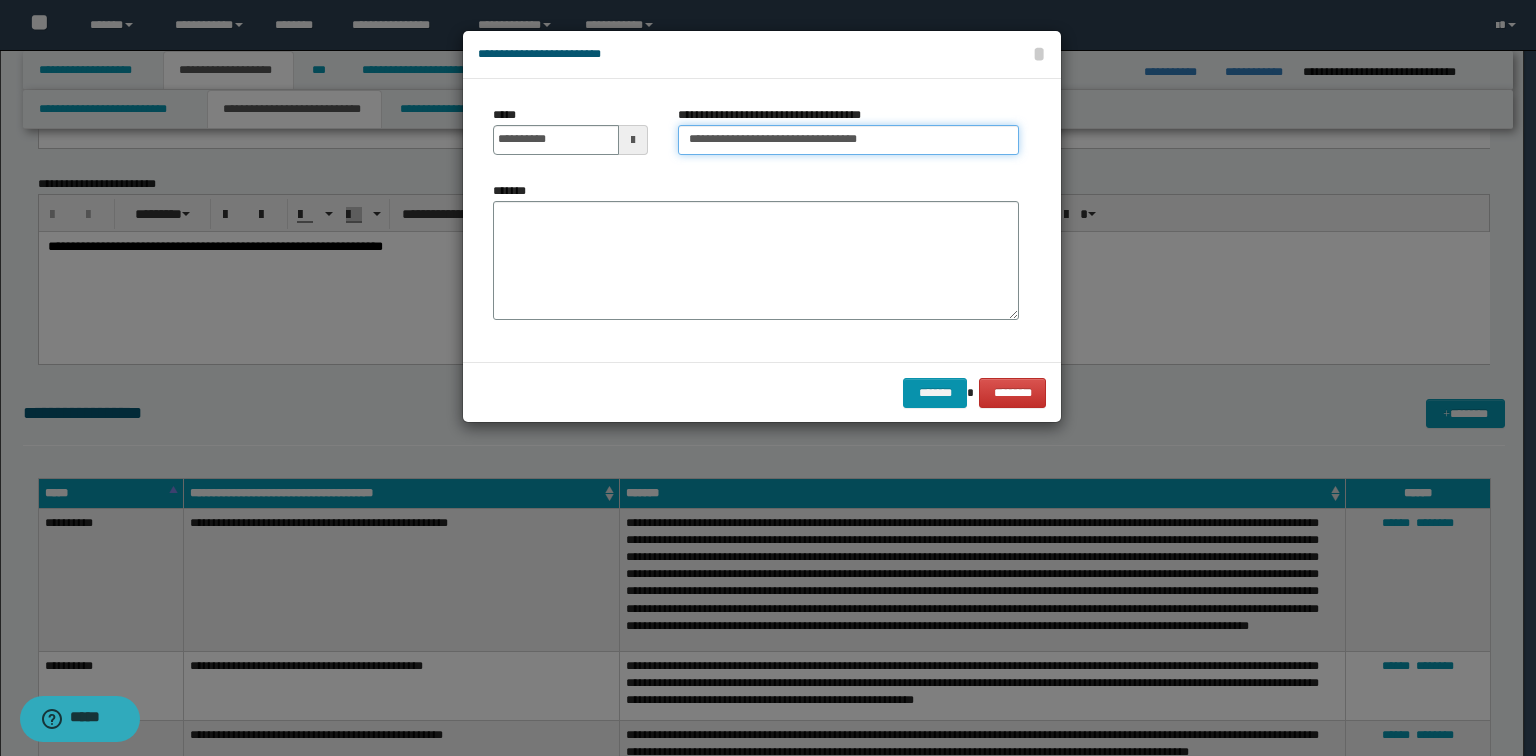 click on "**********" at bounding box center [848, 140] 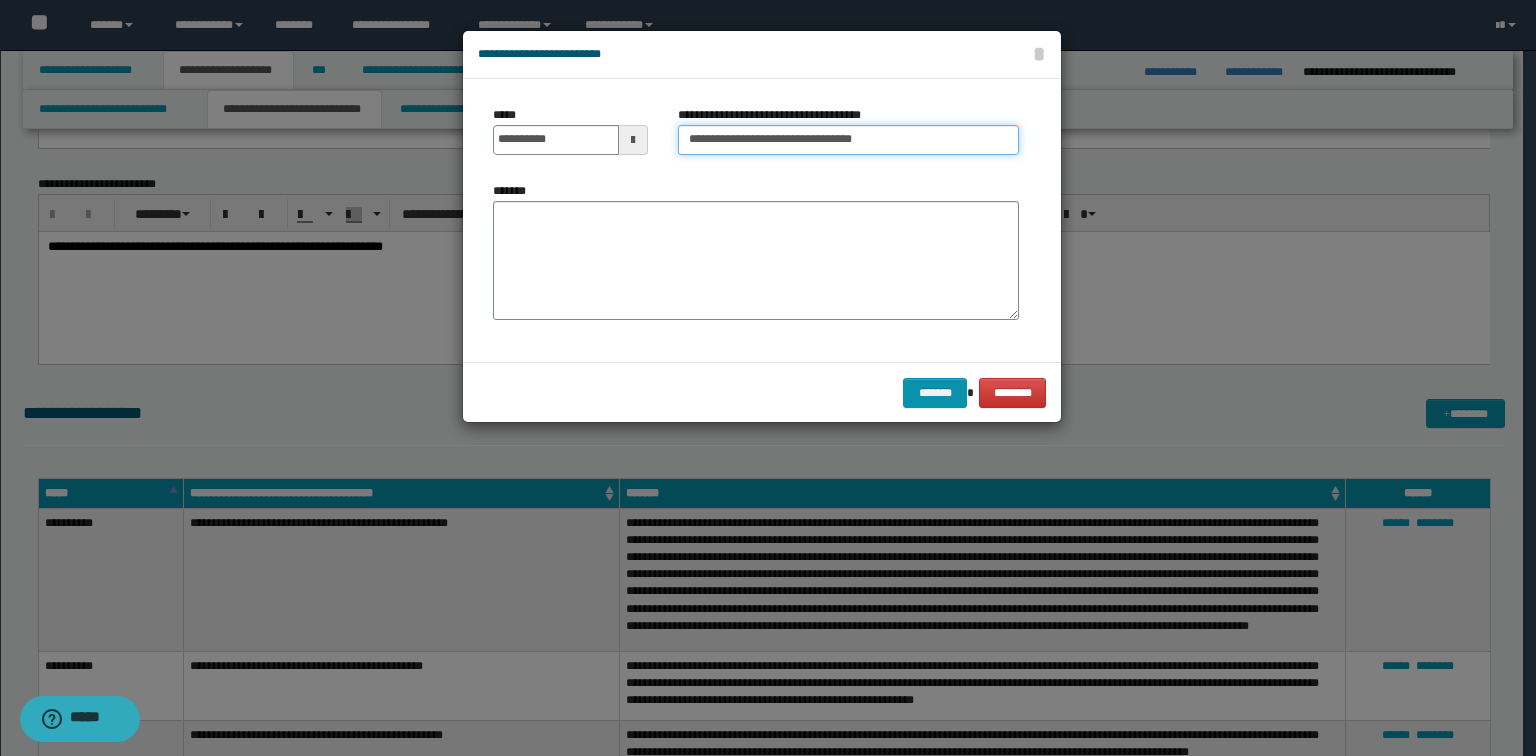 type on "**********" 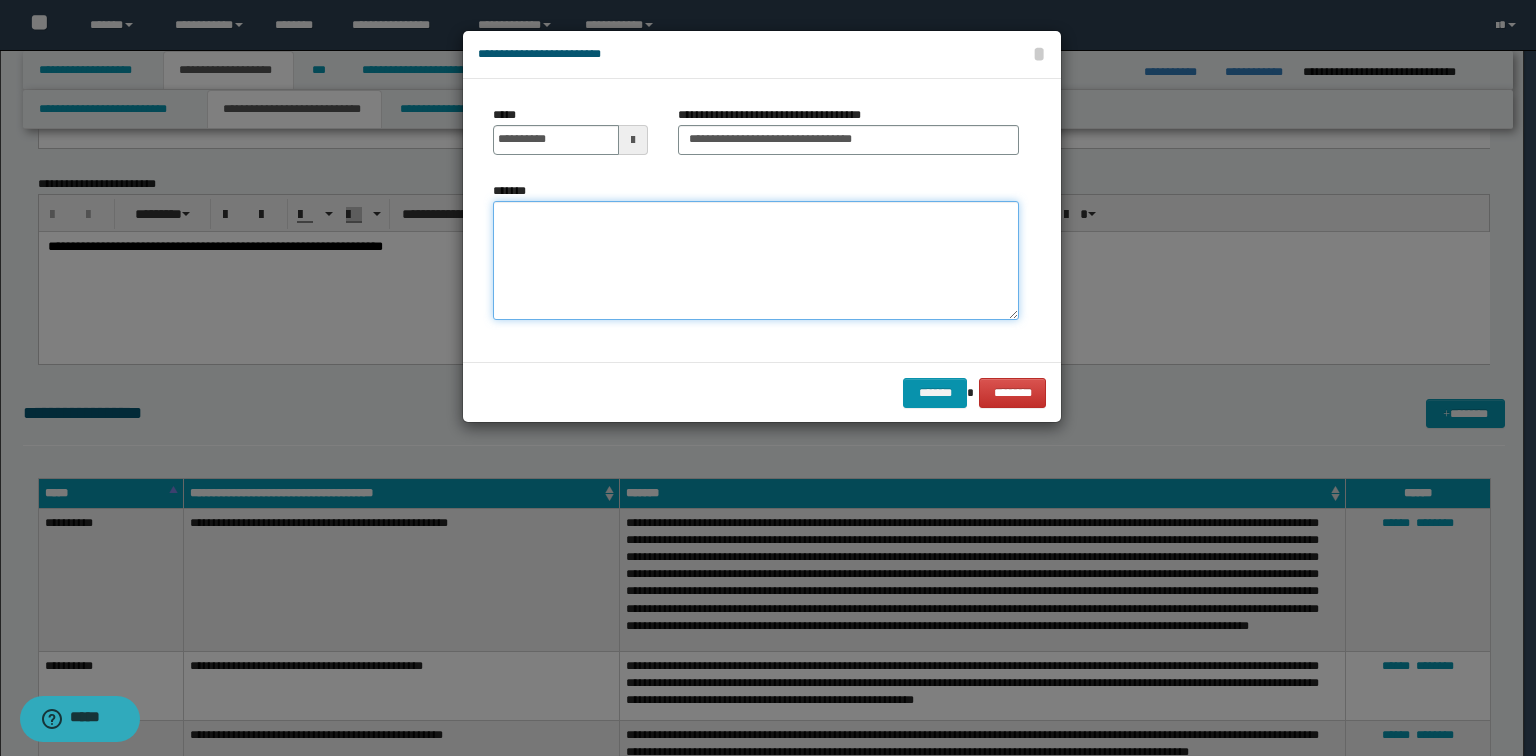 click on "*******" at bounding box center (756, 261) 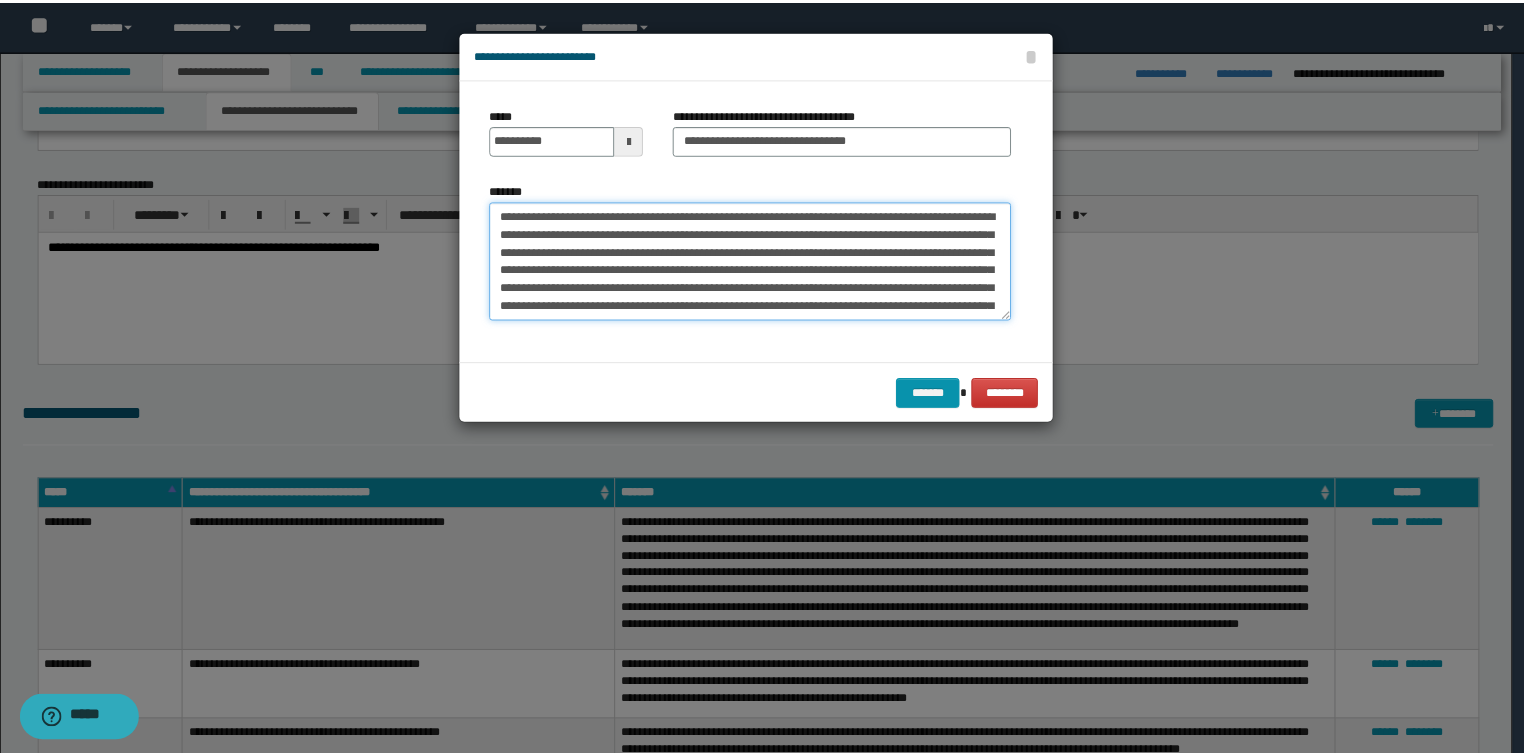 scroll, scrollTop: 138, scrollLeft: 0, axis: vertical 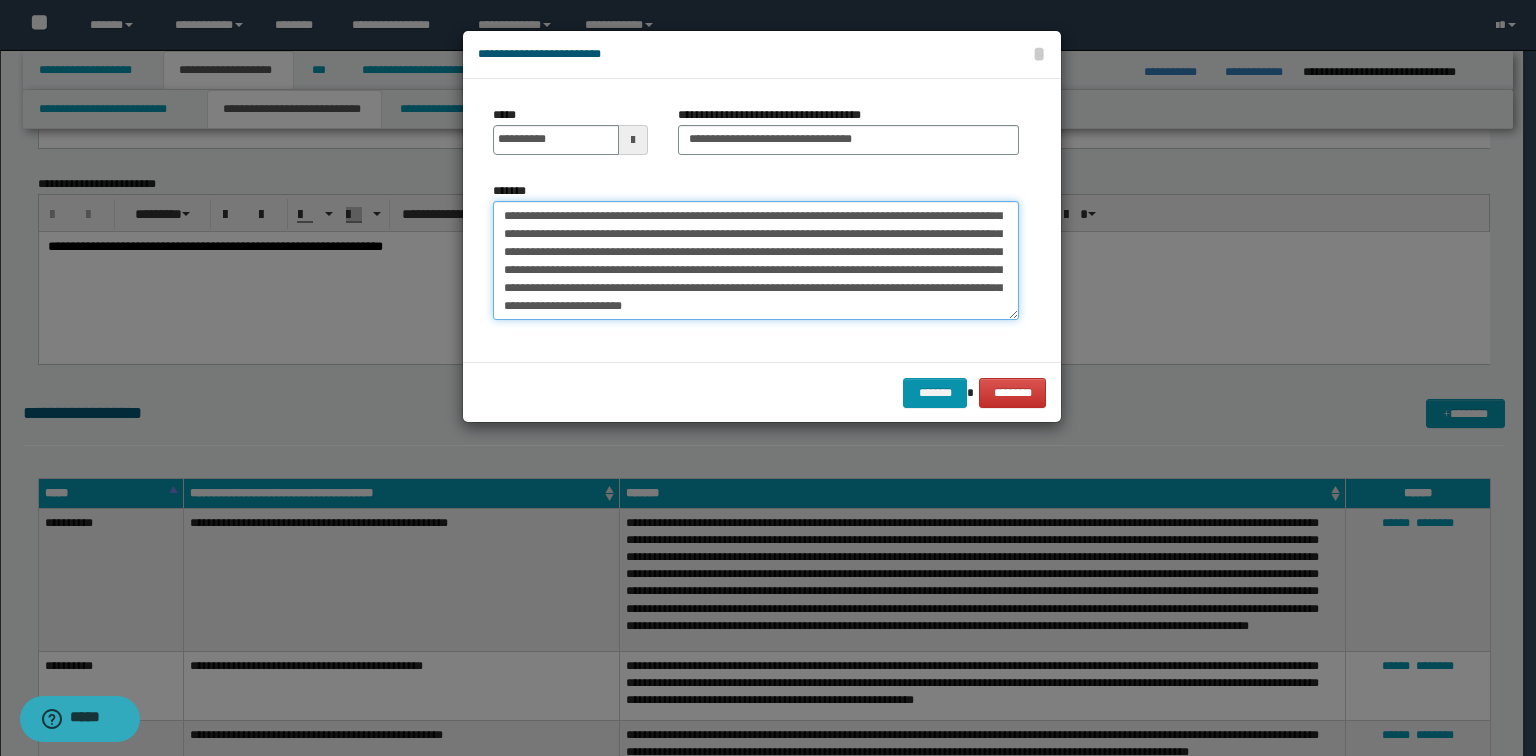 type on "**********" 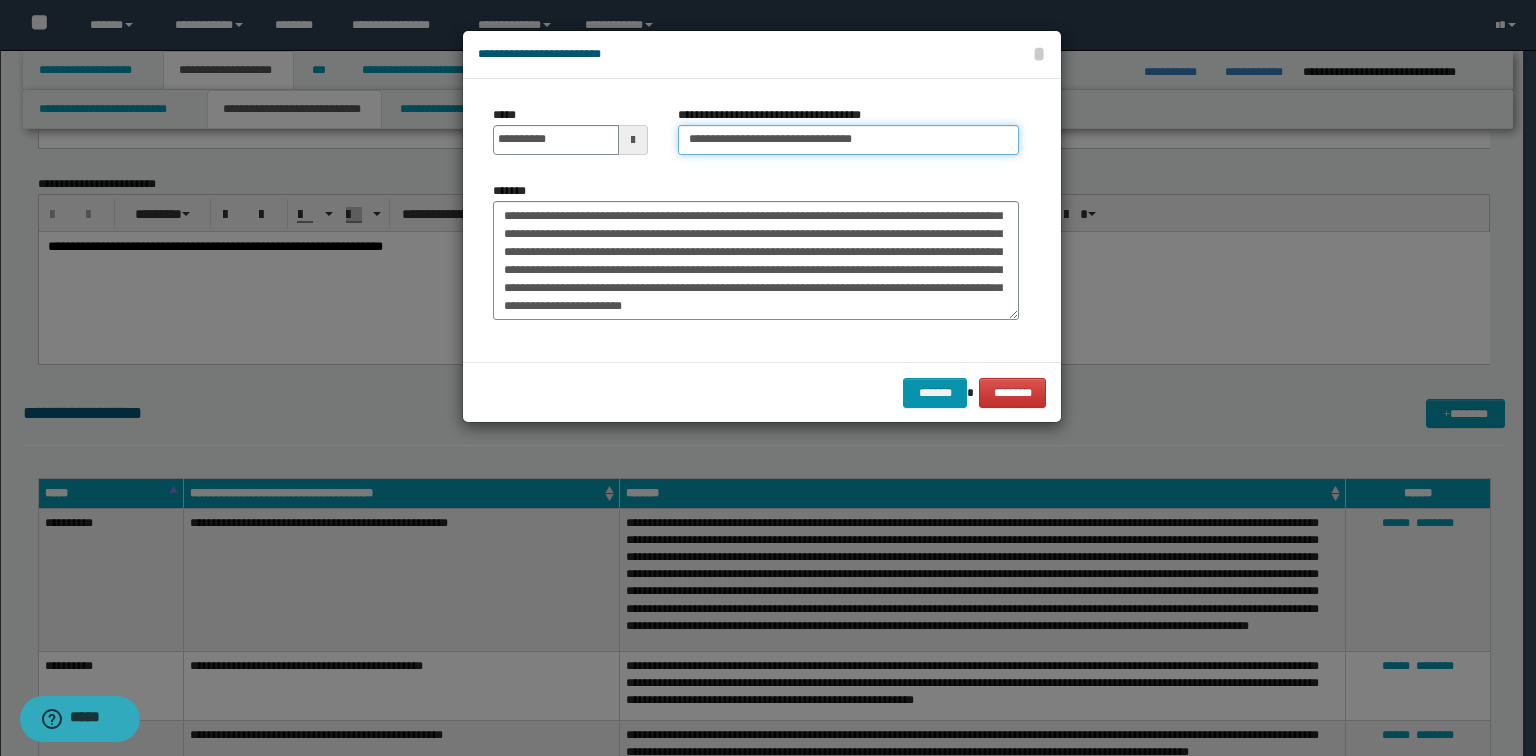 click on "**********" at bounding box center [848, 140] 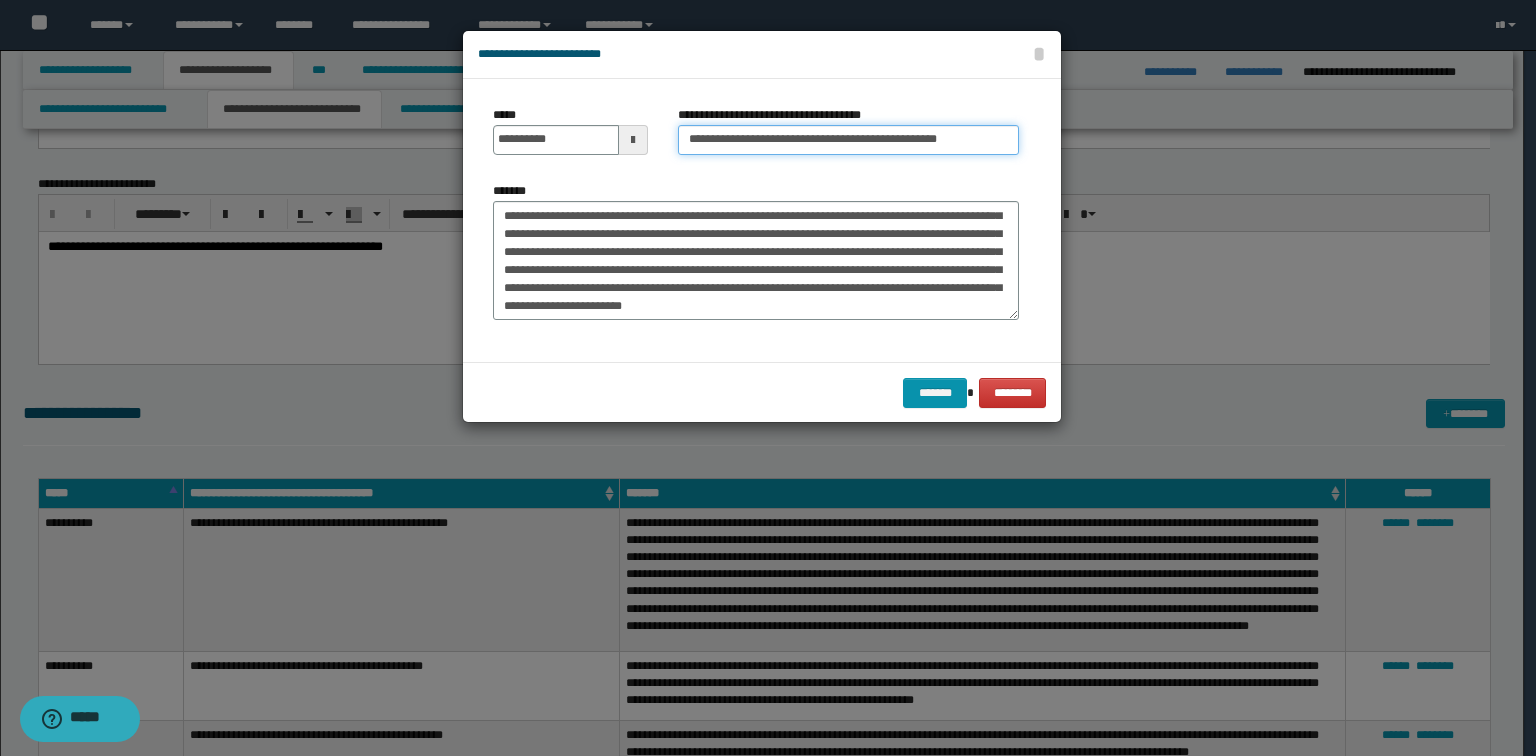 type on "**********" 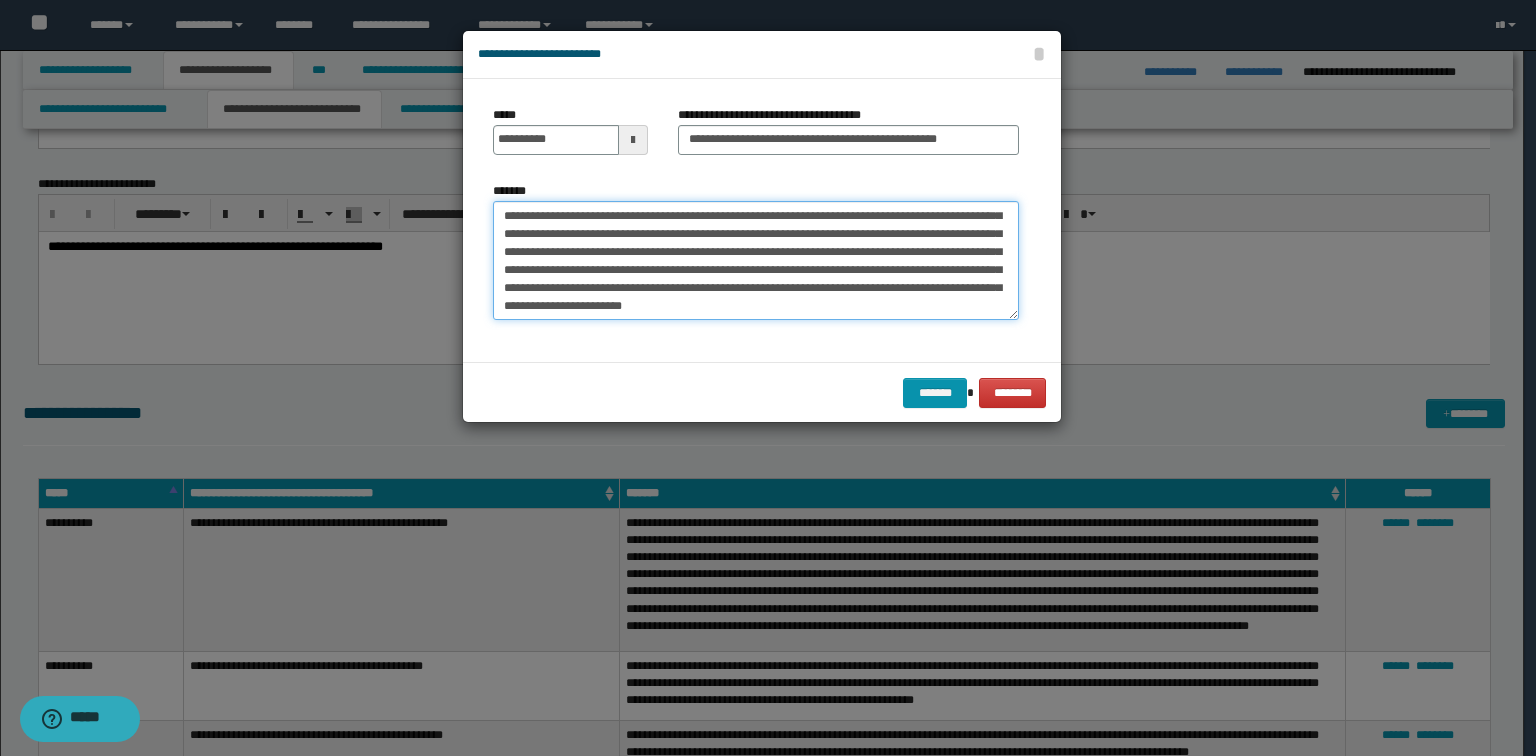 click on "*******" at bounding box center [756, 261] 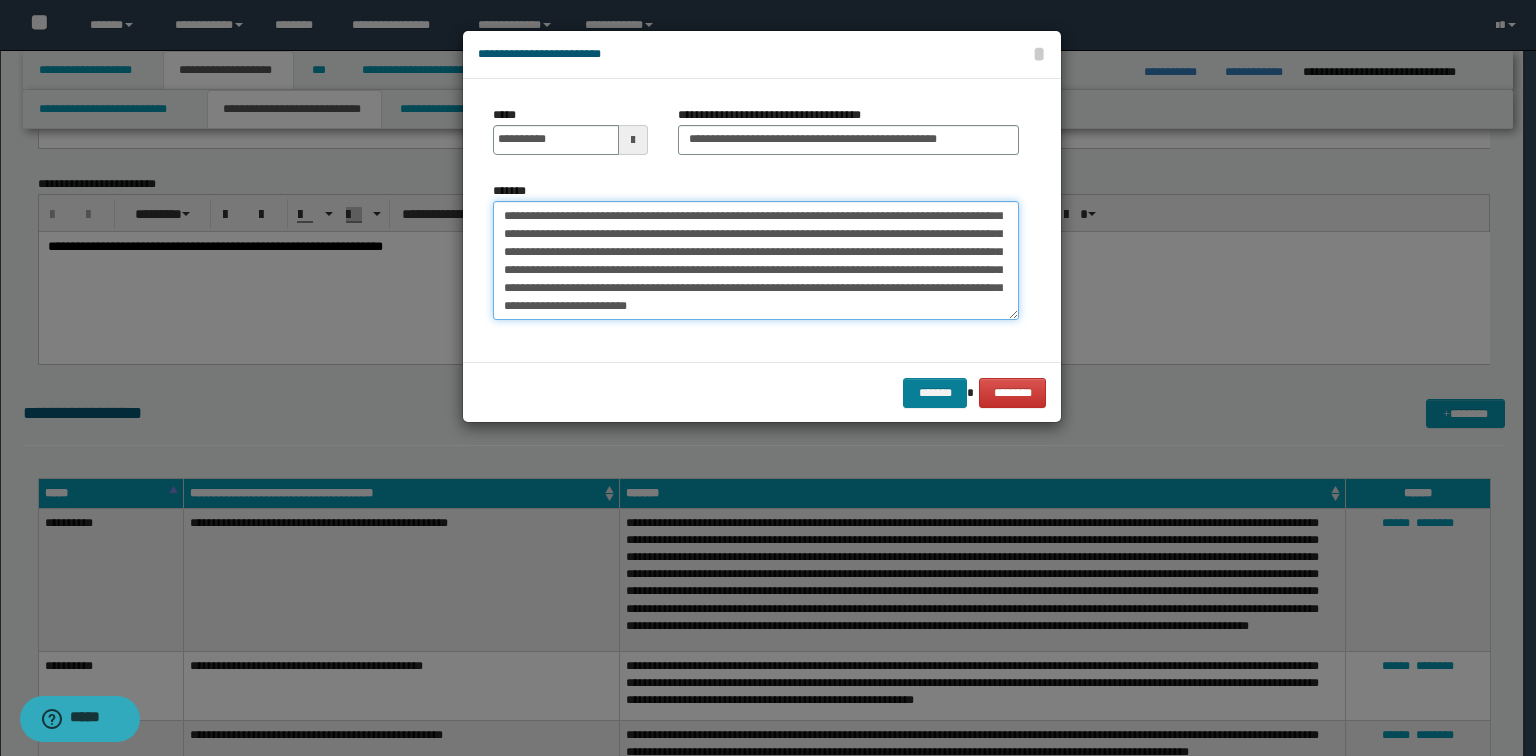 type on "**********" 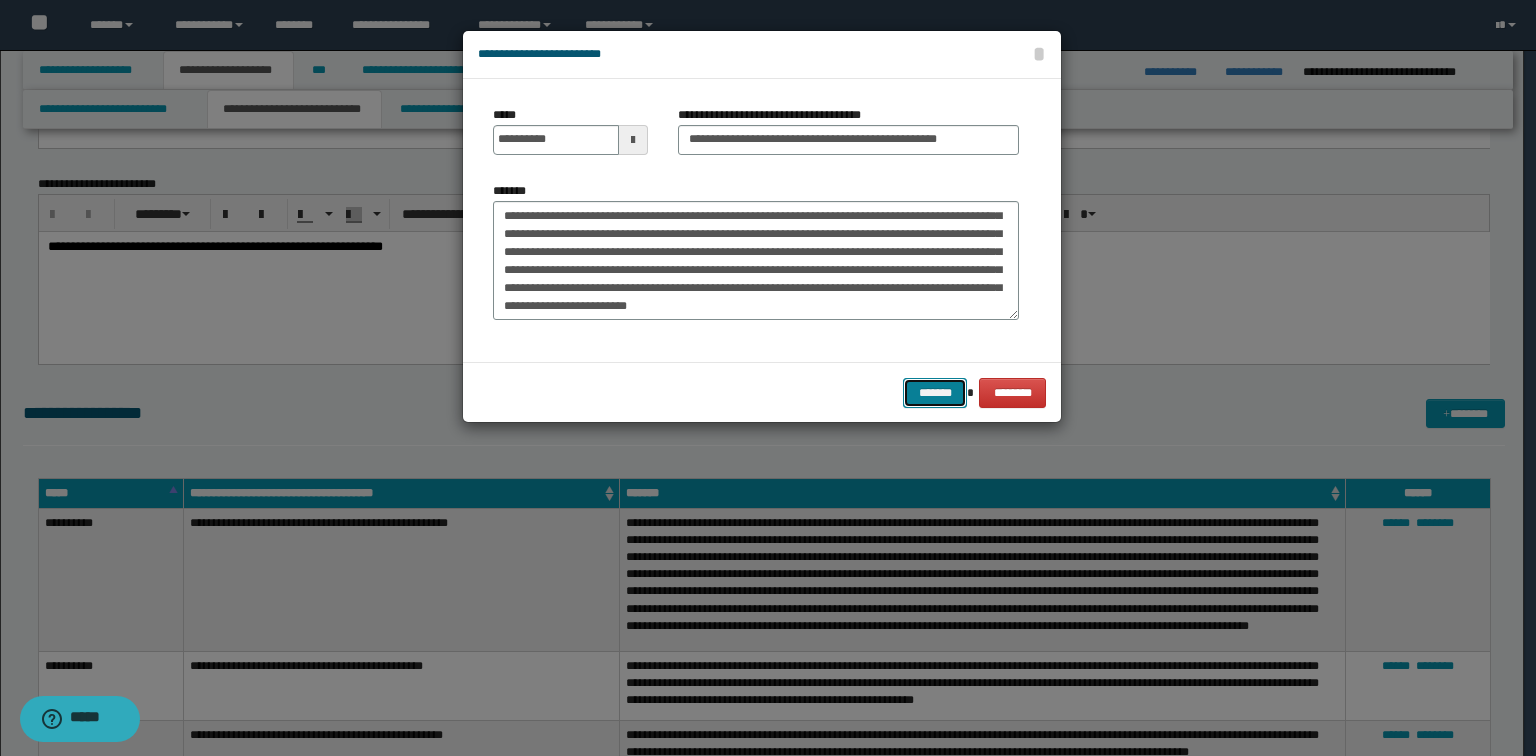click on "*******" at bounding box center [935, 393] 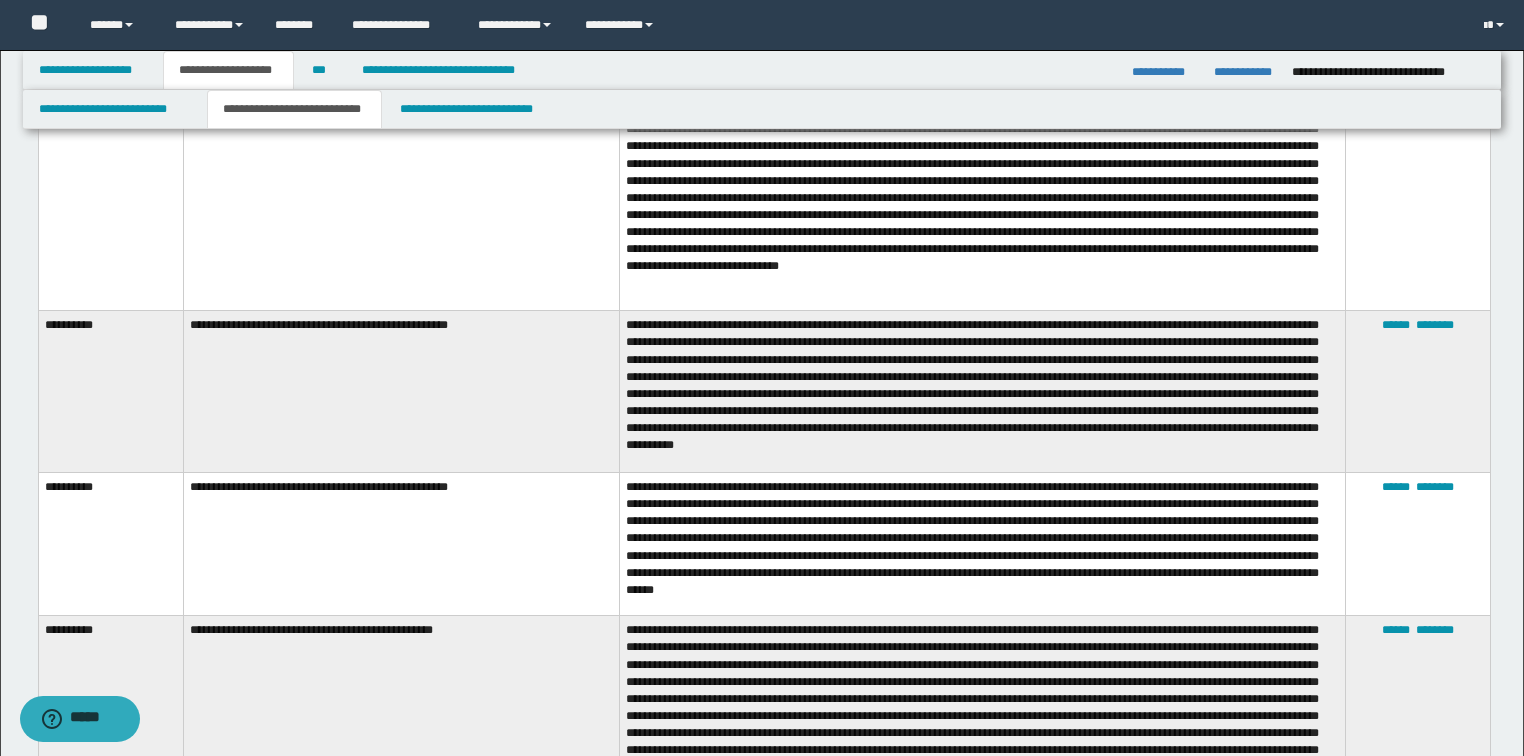scroll, scrollTop: 3680, scrollLeft: 0, axis: vertical 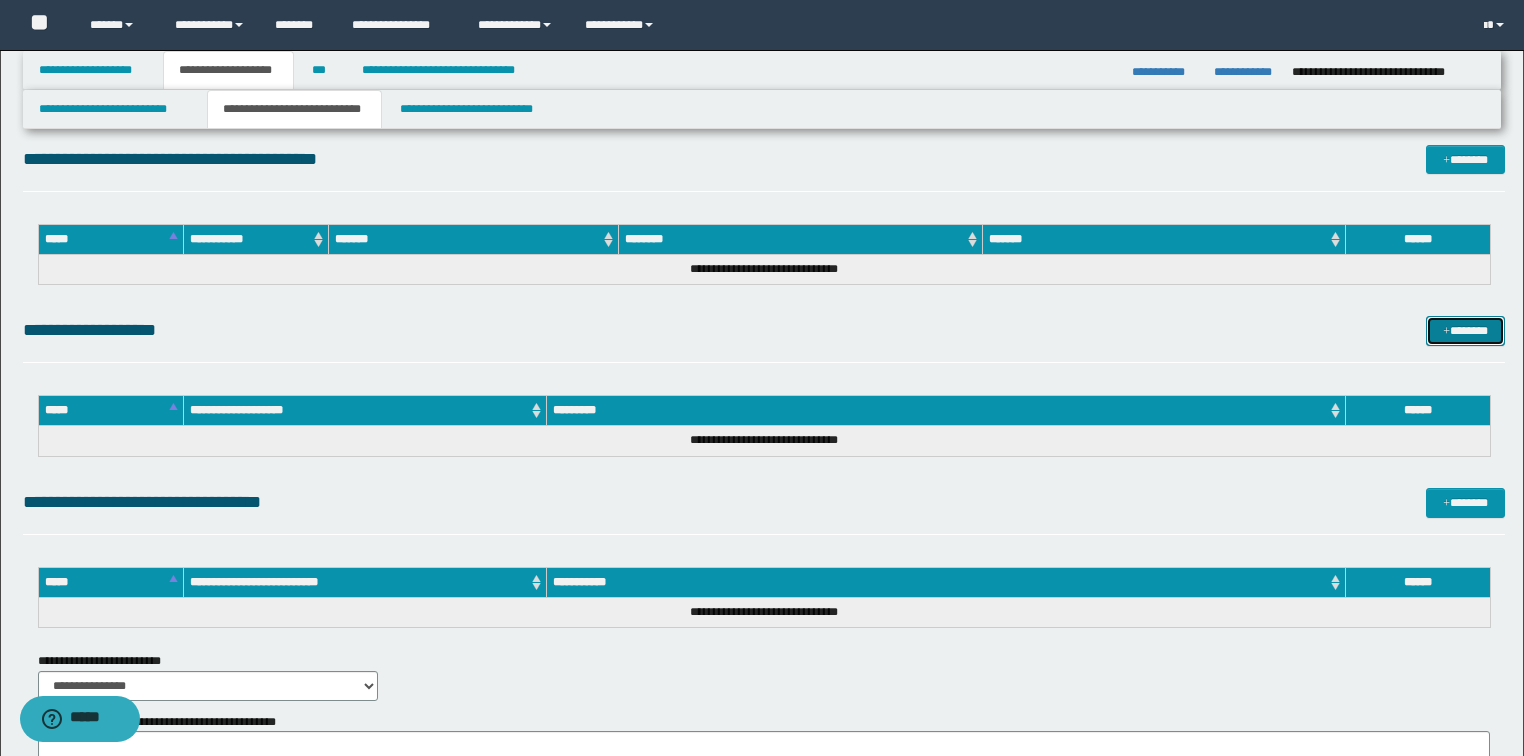 click on "*******" at bounding box center [1465, 331] 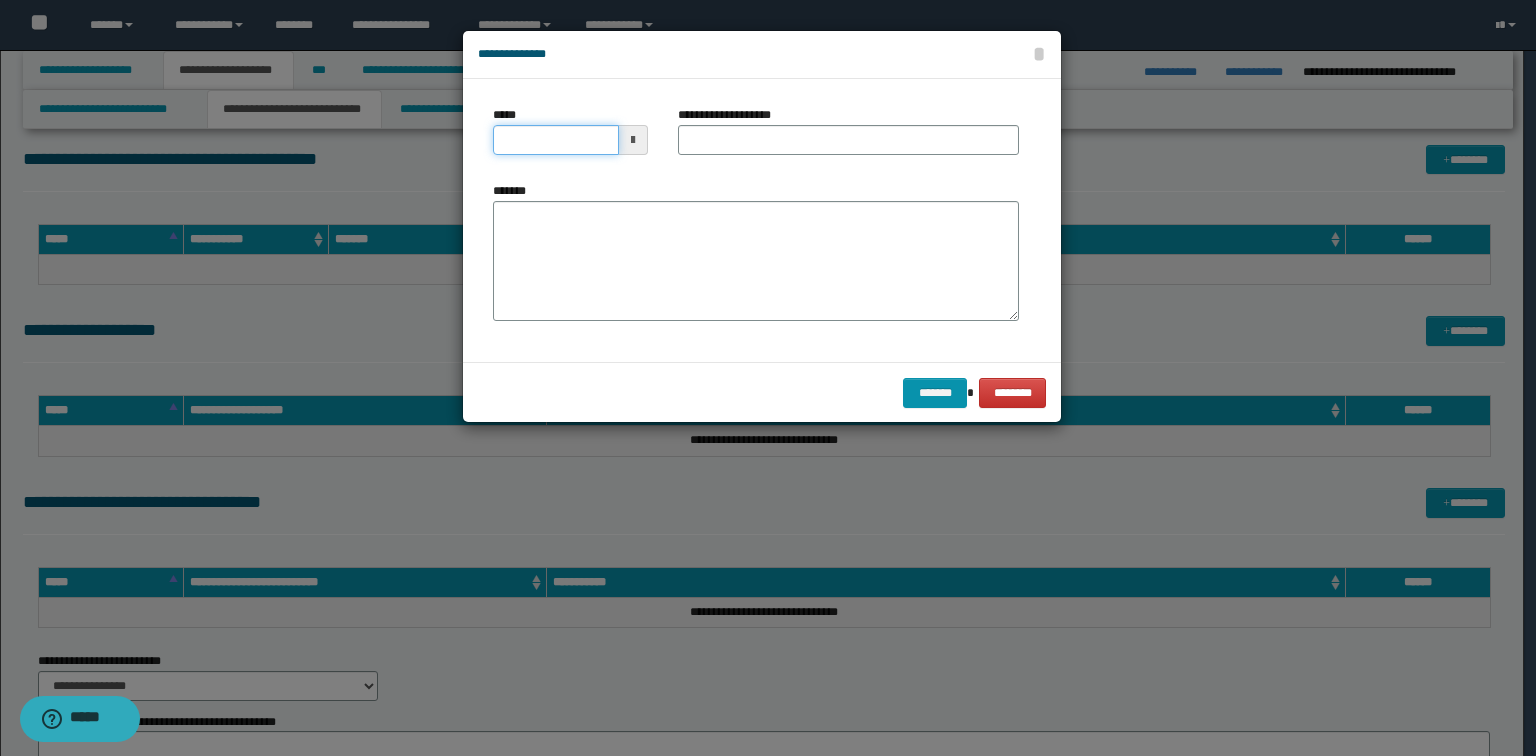 click on "*****" at bounding box center [556, 140] 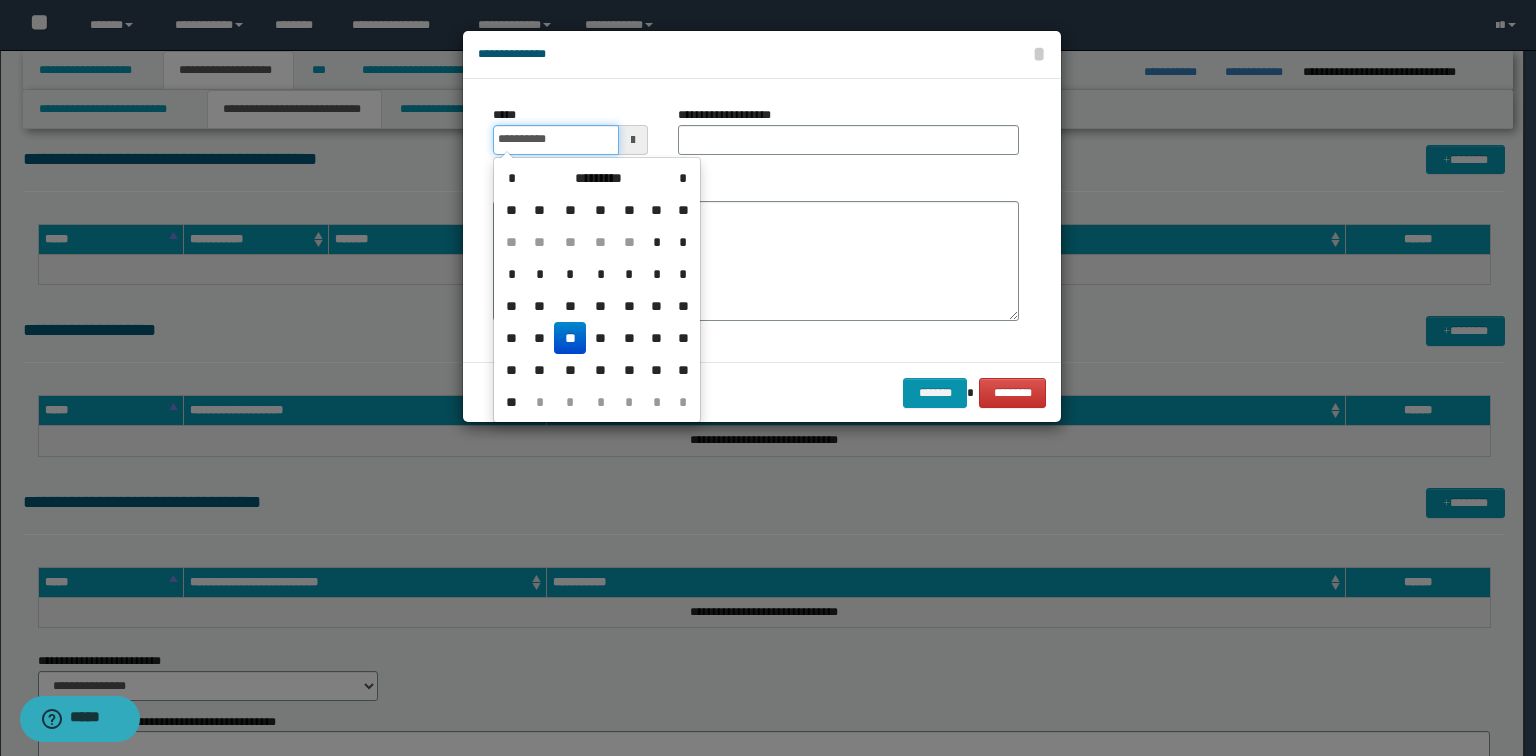 type on "**********" 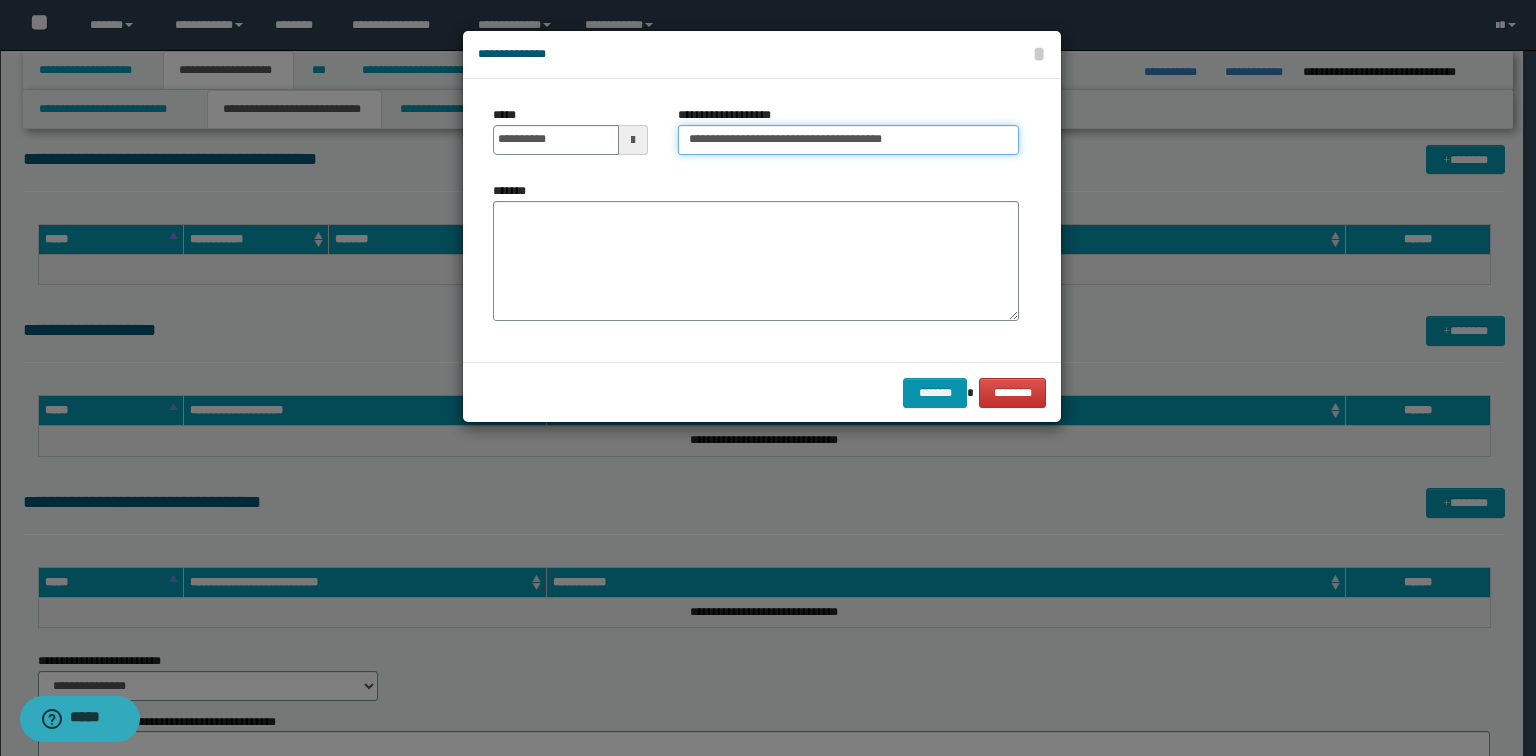 drag, startPoint x: 773, startPoint y: 140, endPoint x: 1020, endPoint y: 152, distance: 247.29132 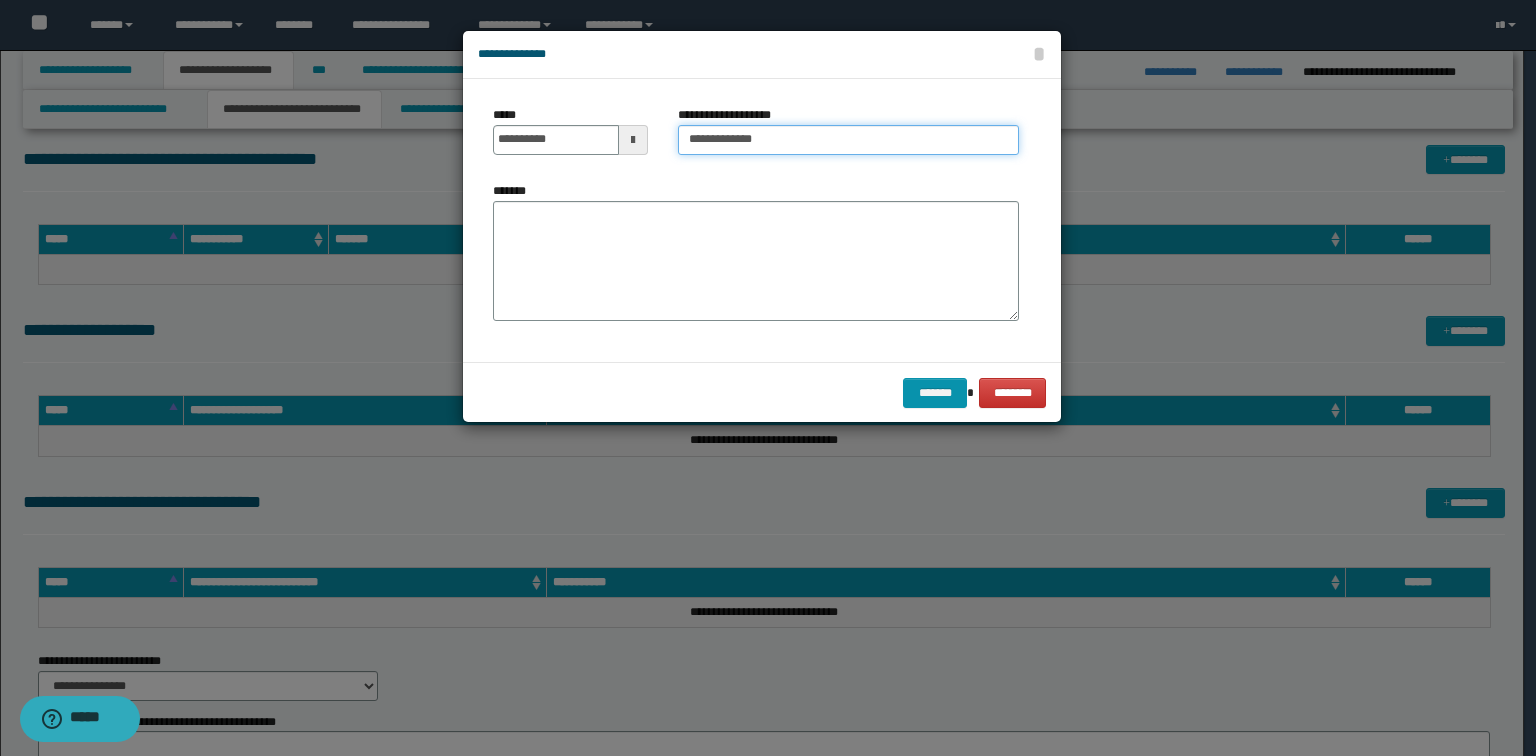 type on "**********" 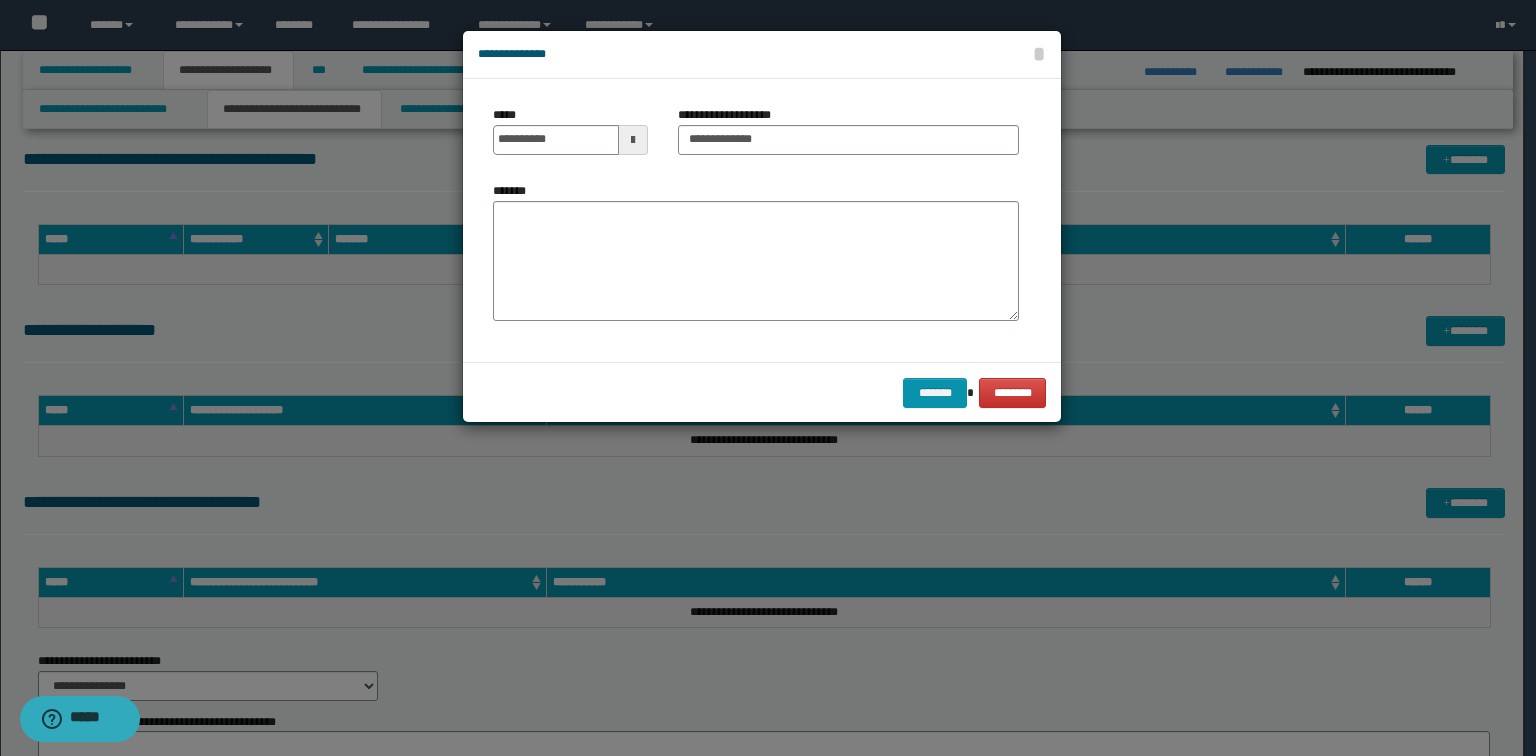 click on "*******" at bounding box center (756, 251) 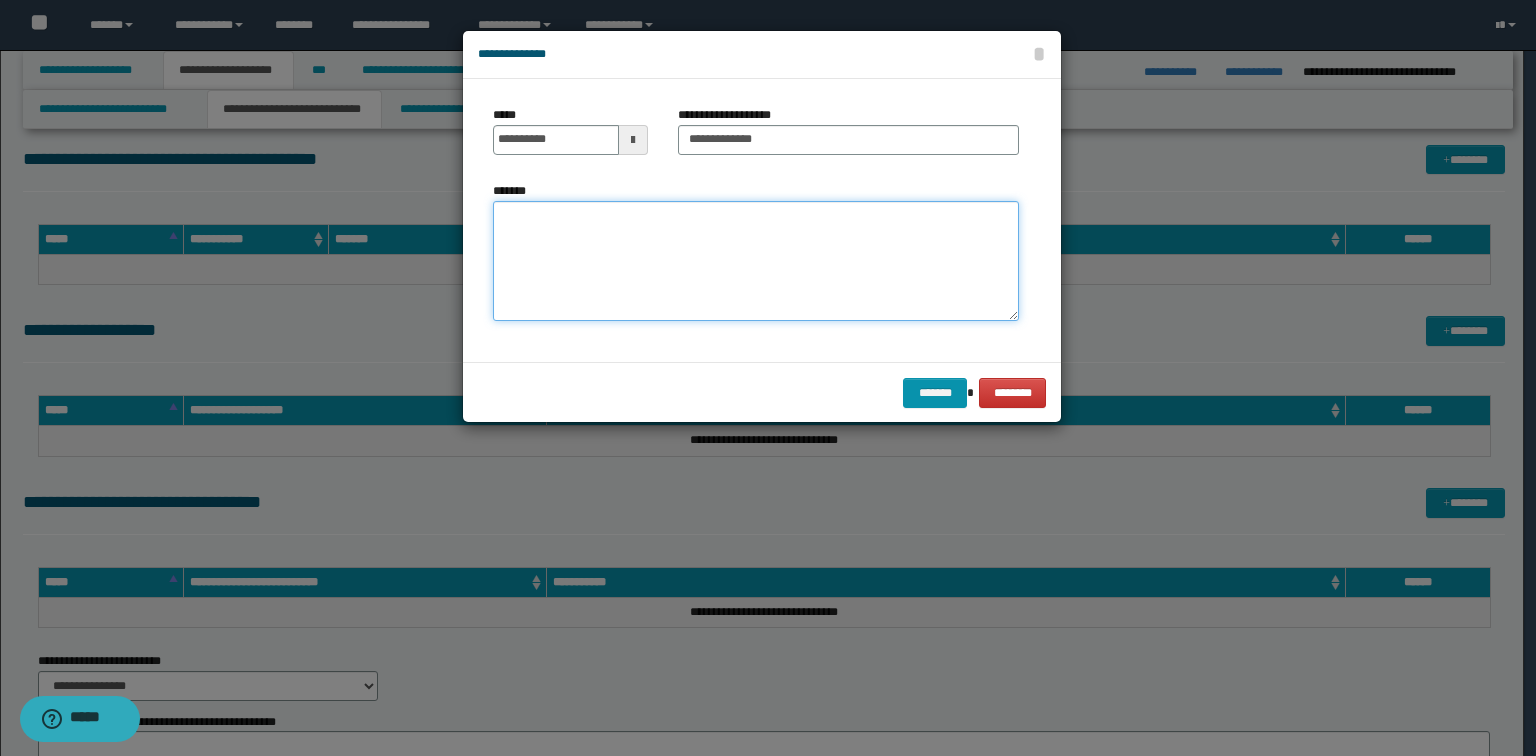 click on "*******" at bounding box center (756, 261) 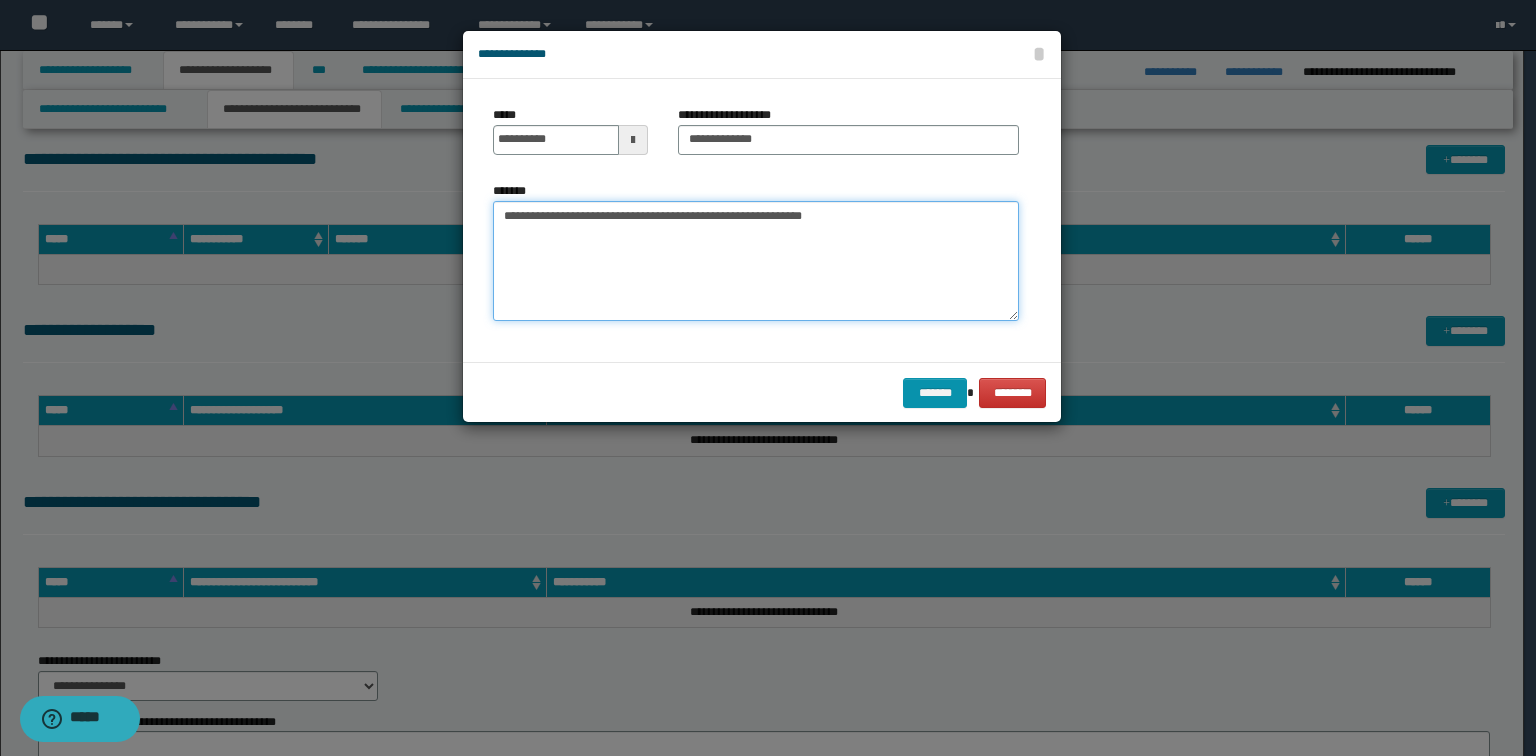 type on "**********" 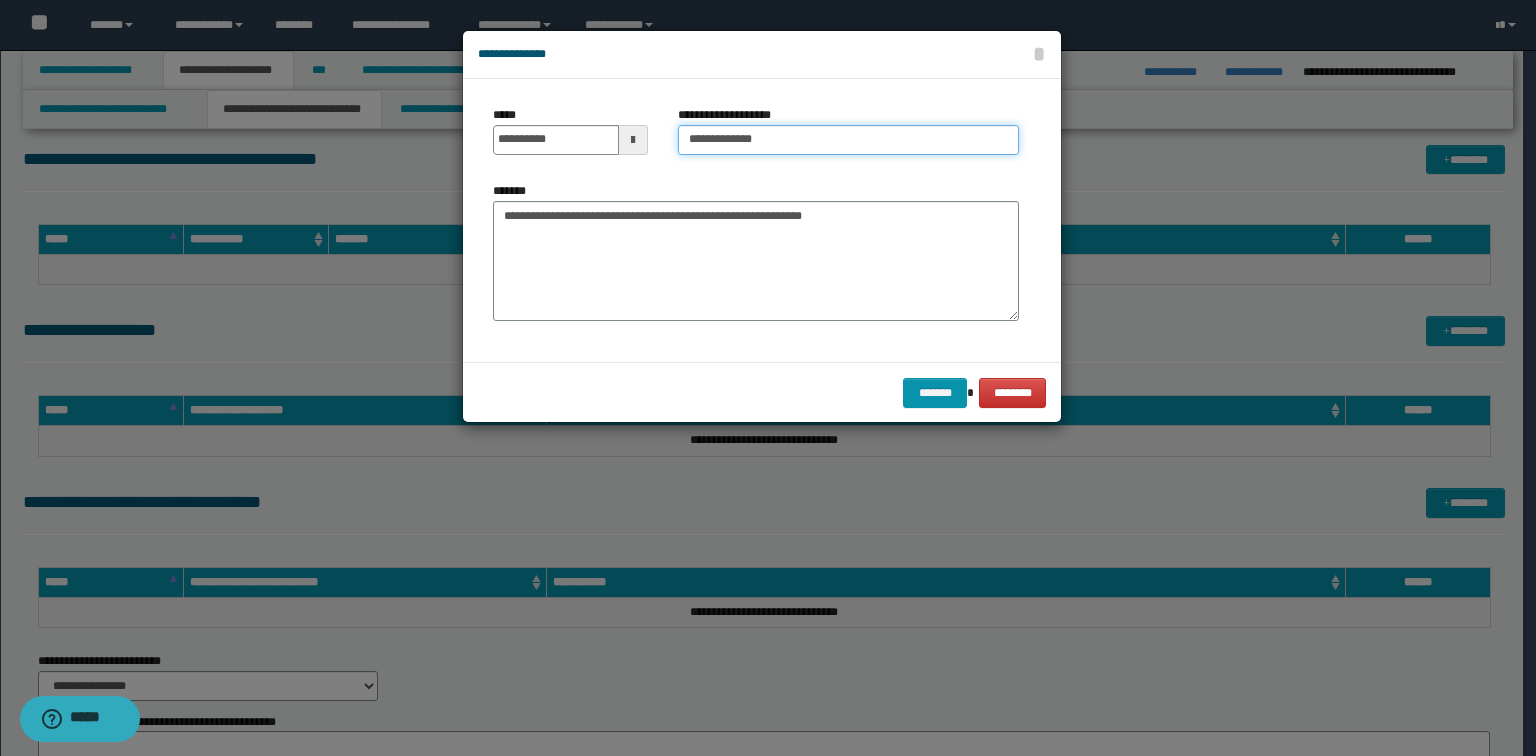 click on "**********" at bounding box center (848, 140) 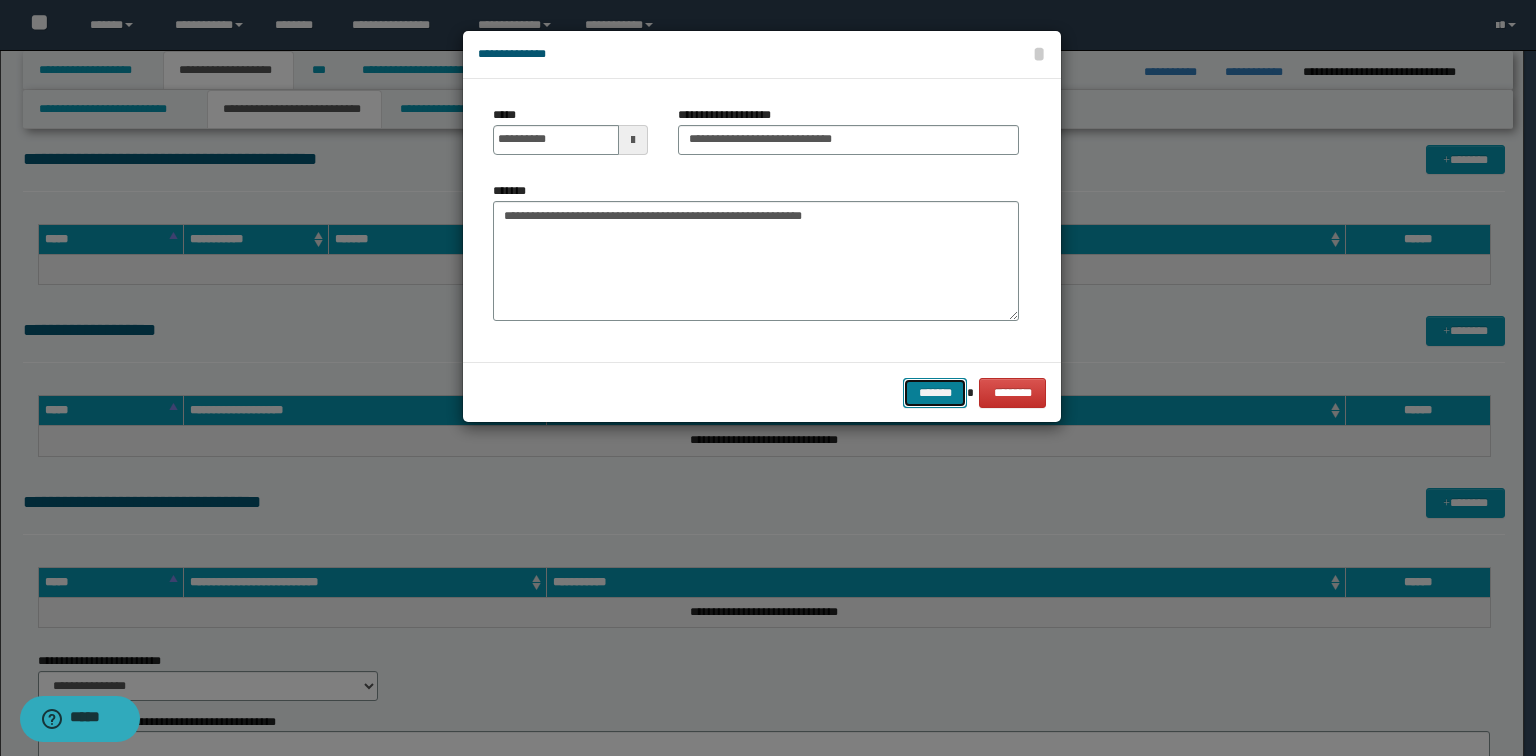 click on "*******" at bounding box center [935, 393] 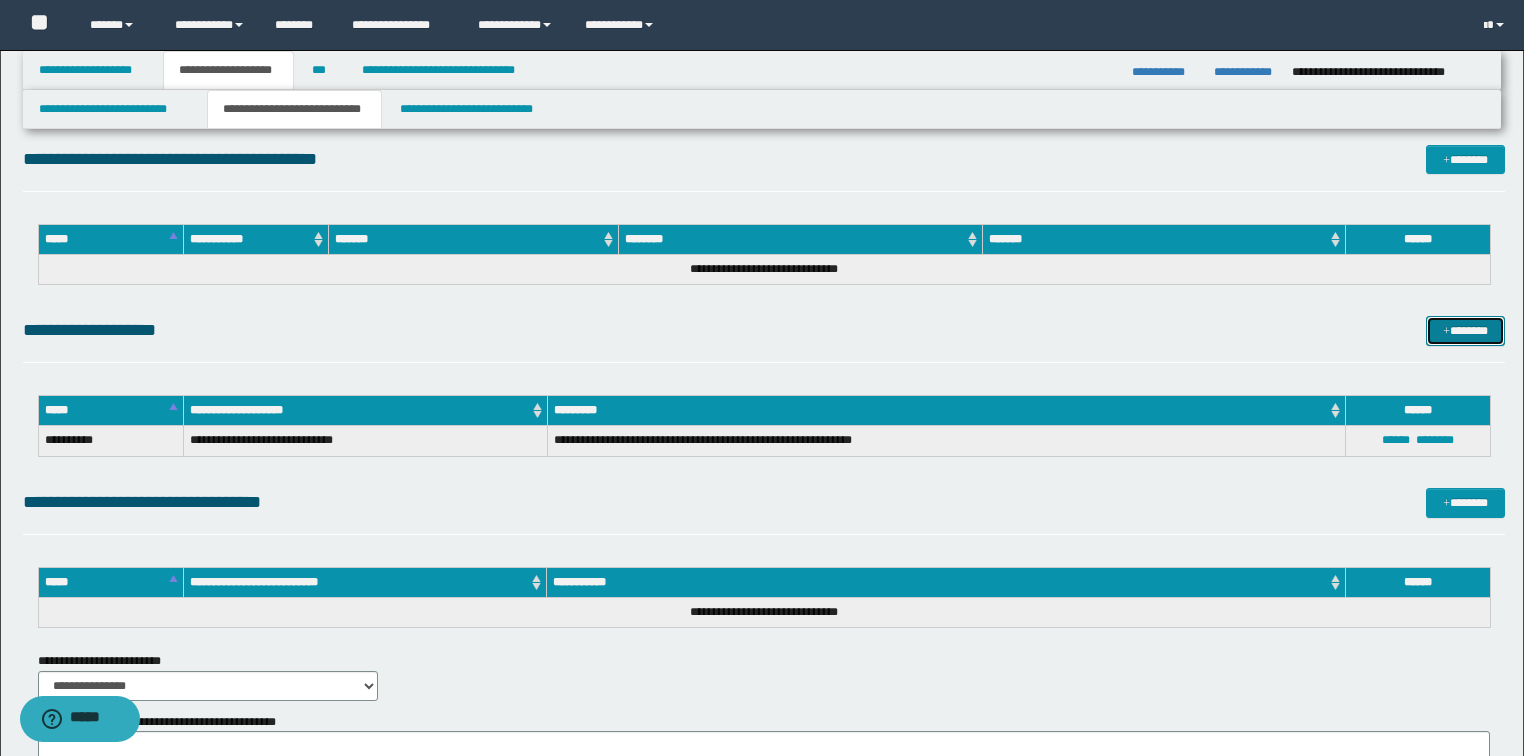 click on "*******" at bounding box center [1465, 331] 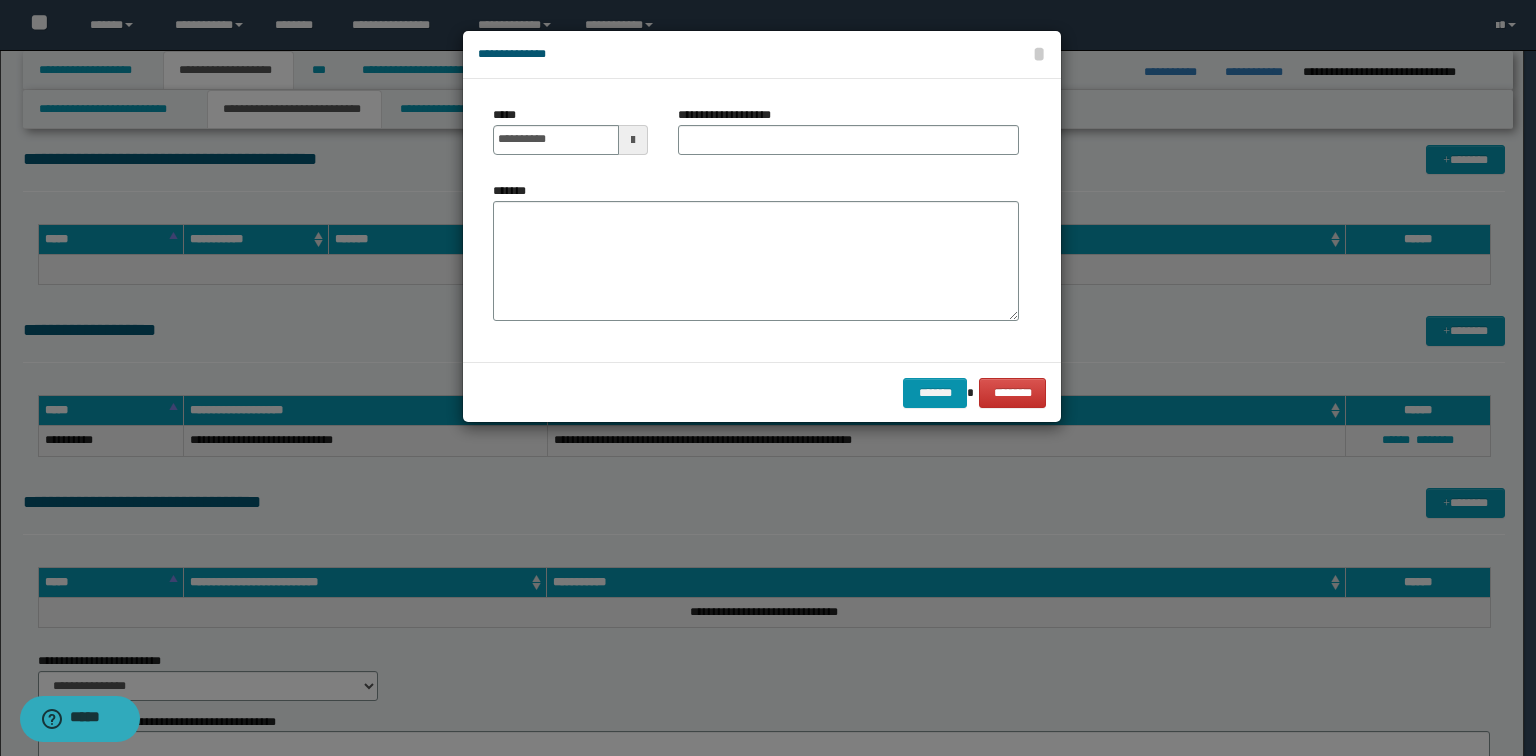 click on "**********" at bounding box center (570, 138) 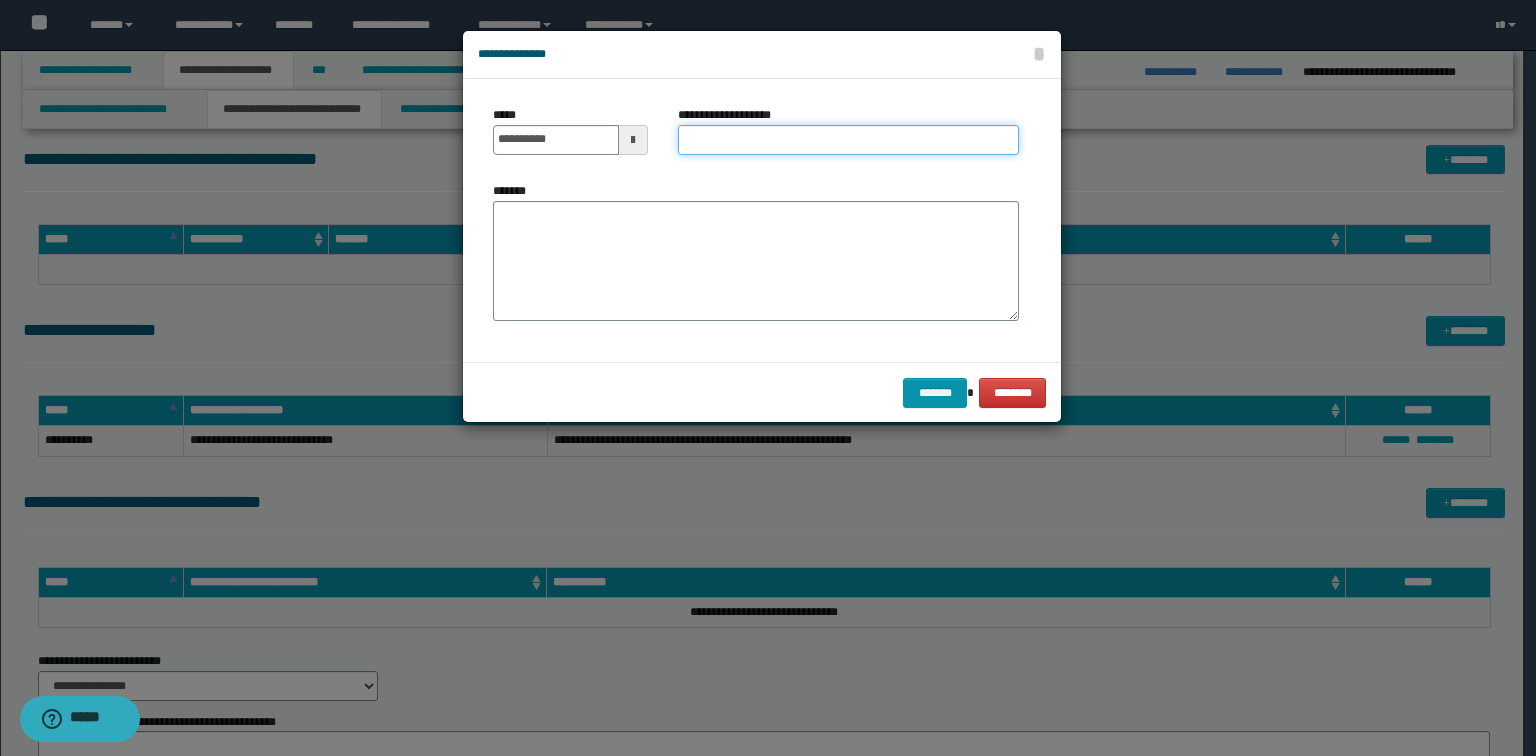 click on "**********" at bounding box center [848, 140] 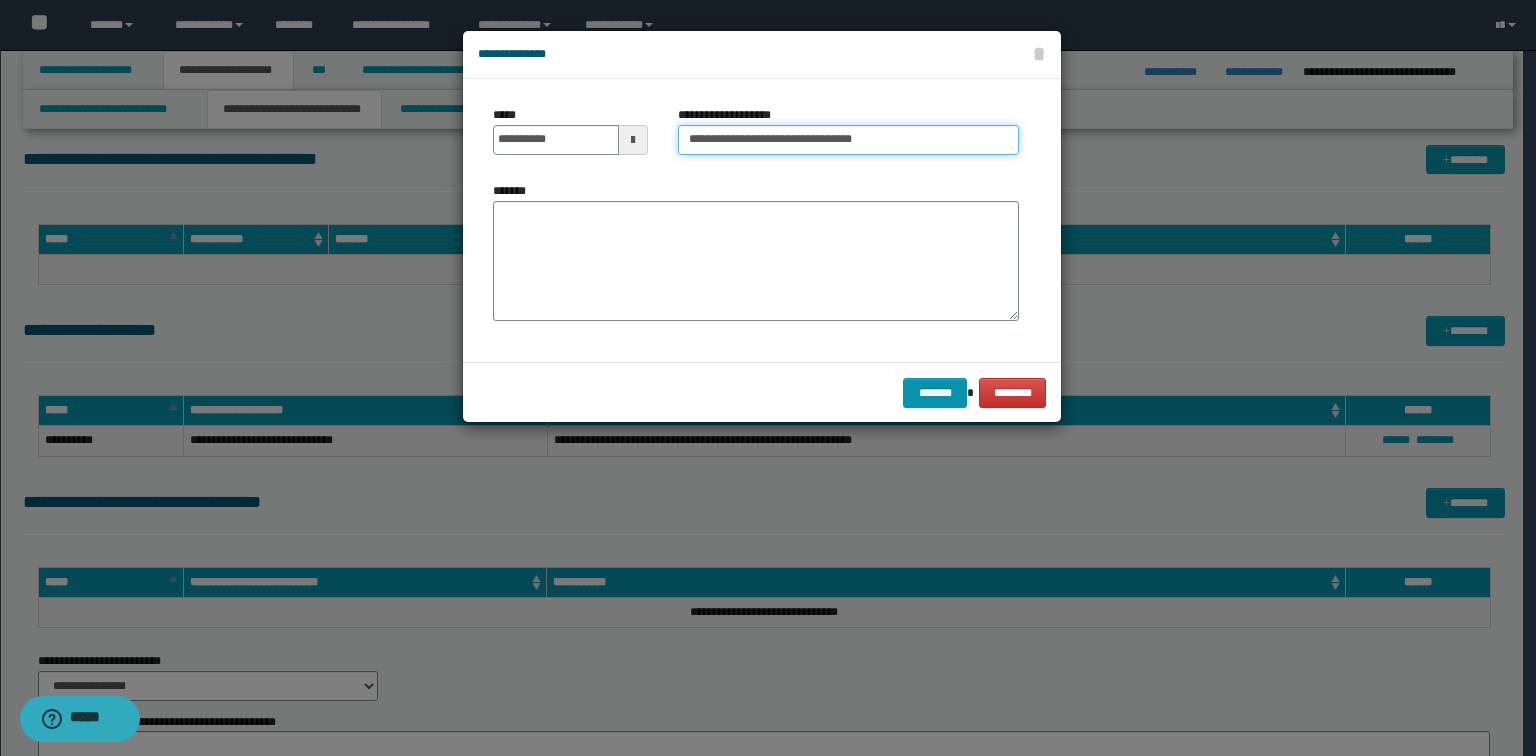 type on "**********" 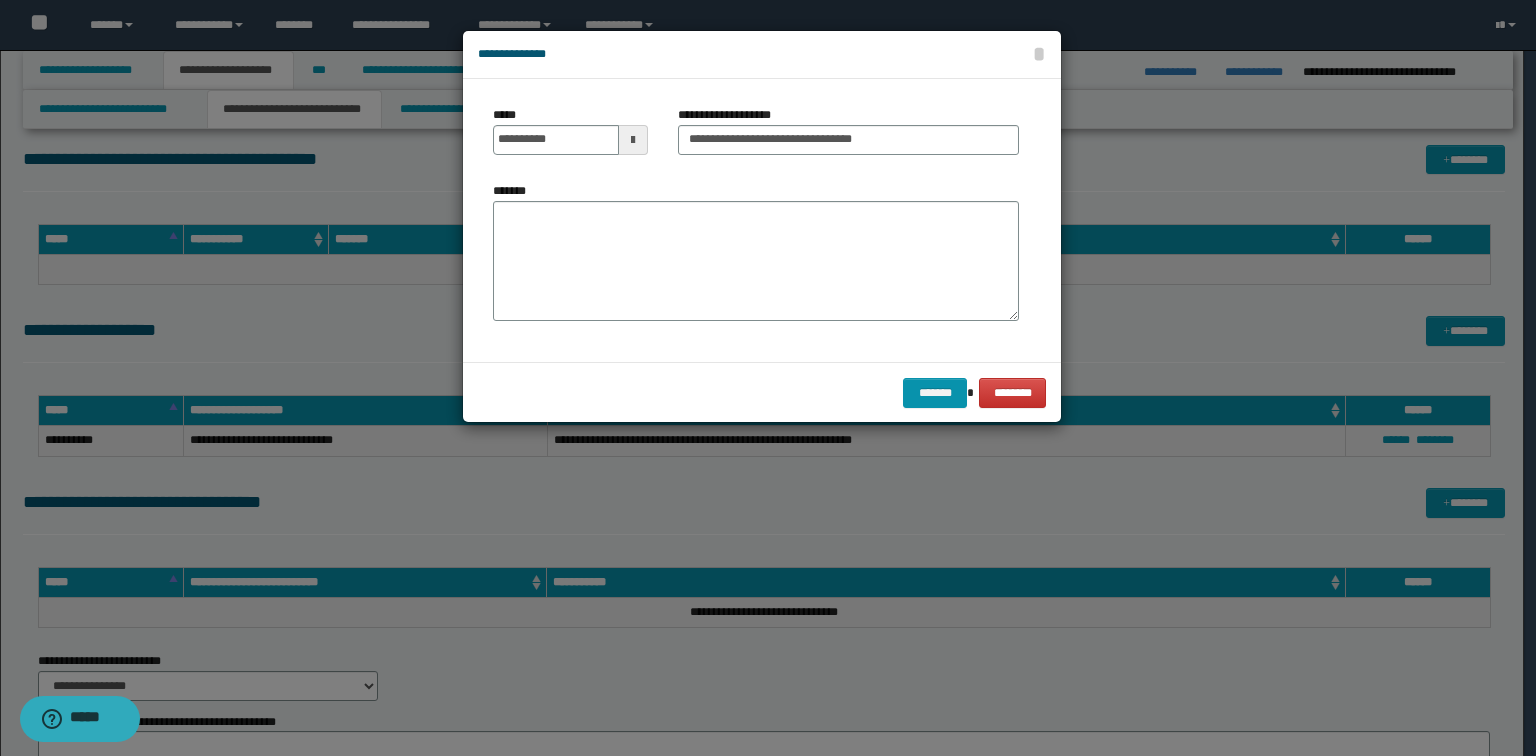 click on "**********" at bounding box center (848, 138) 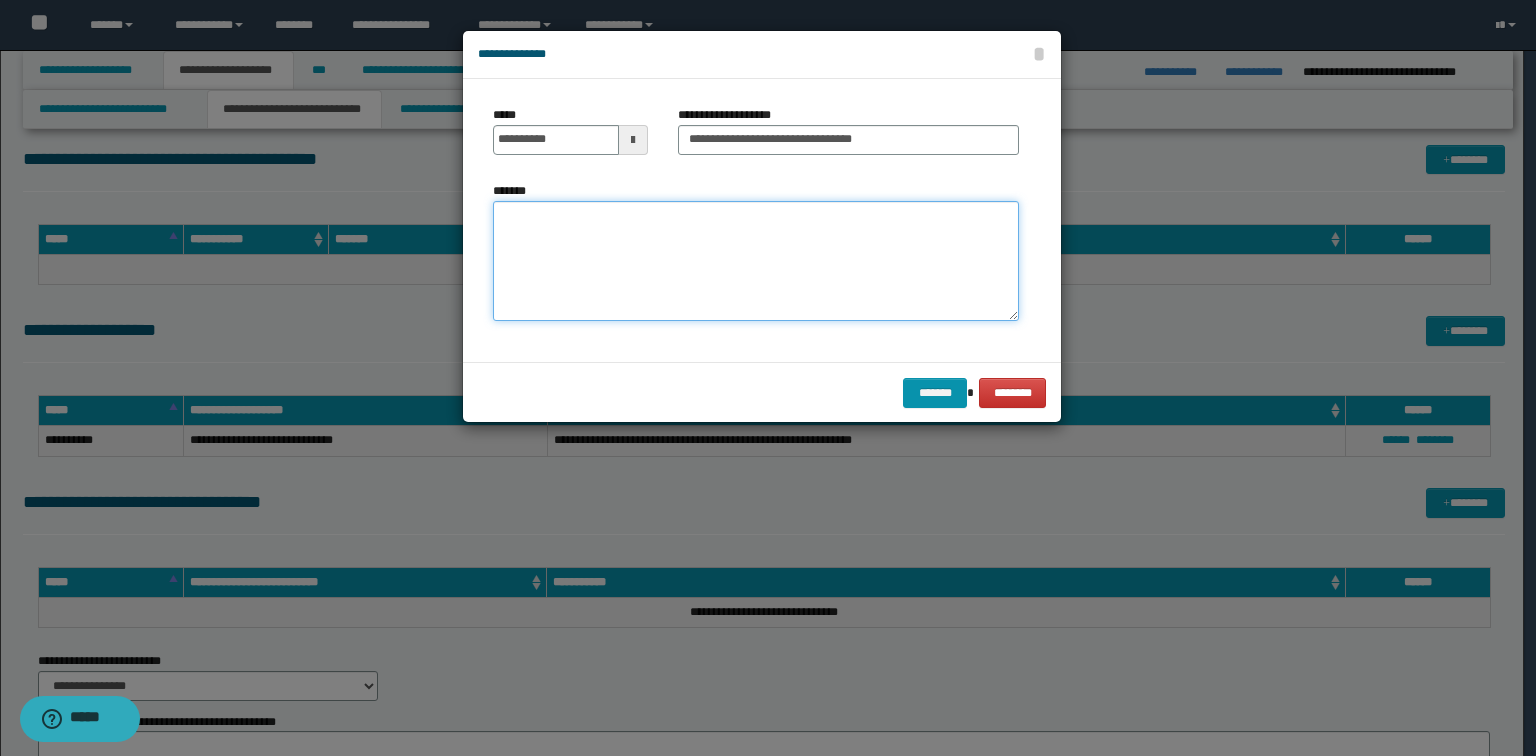 click on "*******" at bounding box center (756, 261) 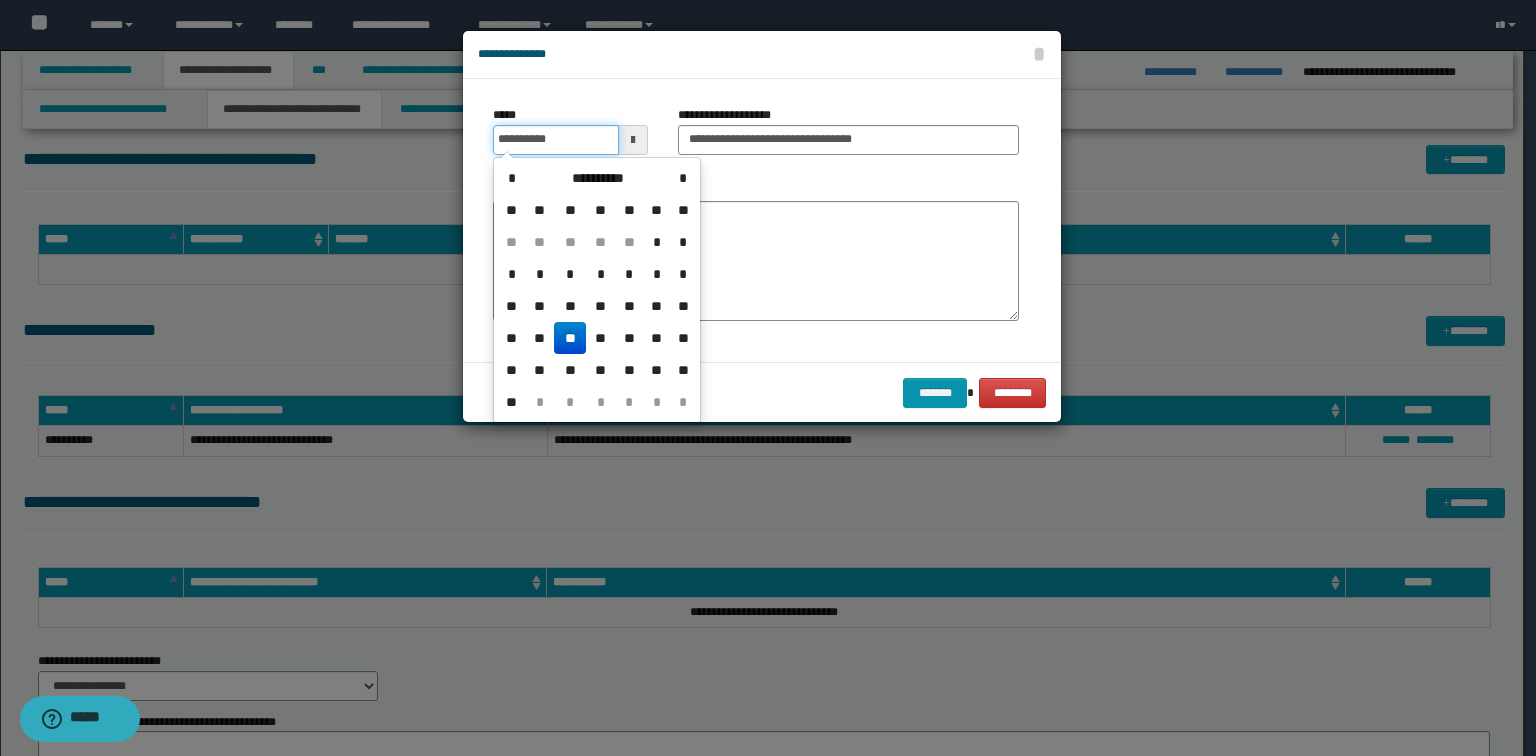 click on "**********" at bounding box center [556, 140] 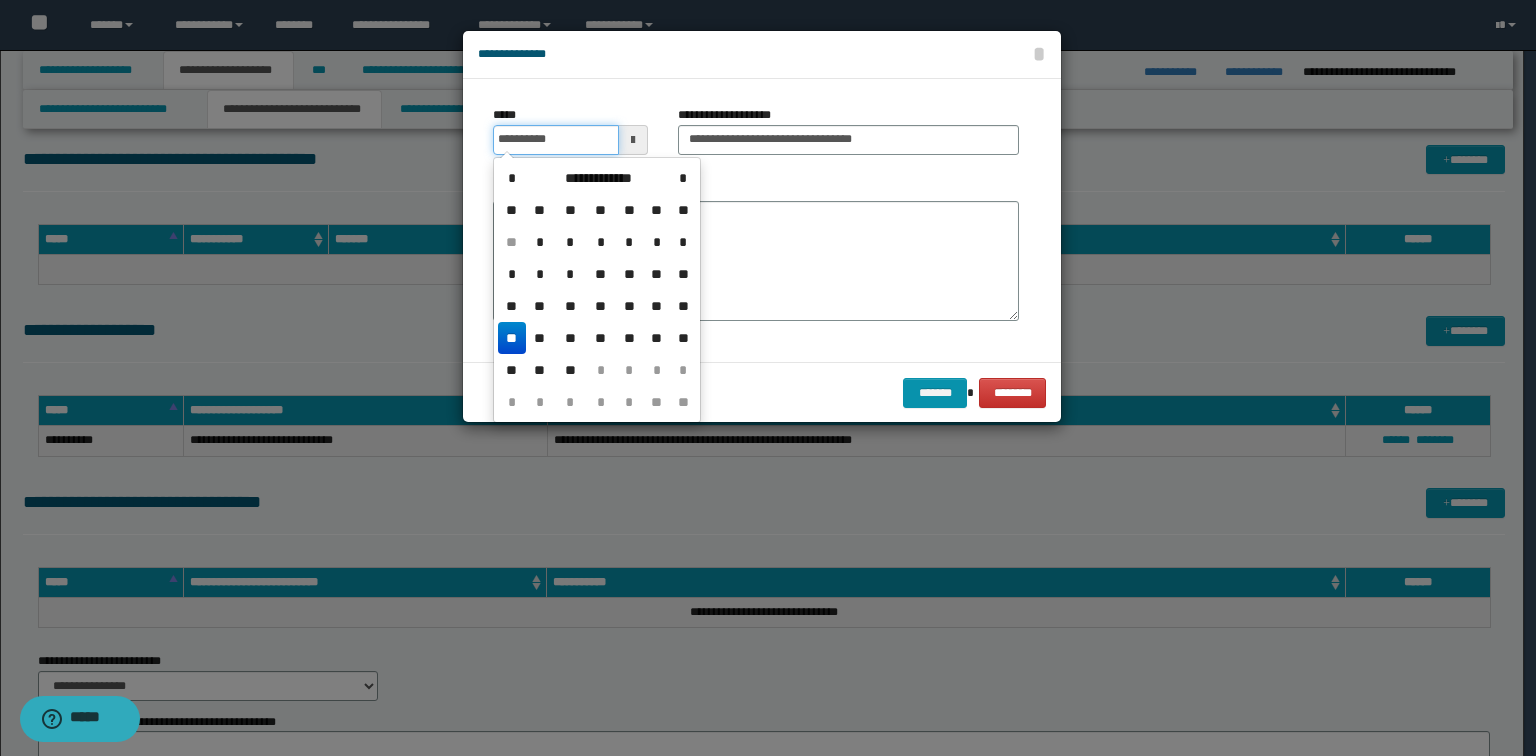 type on "**********" 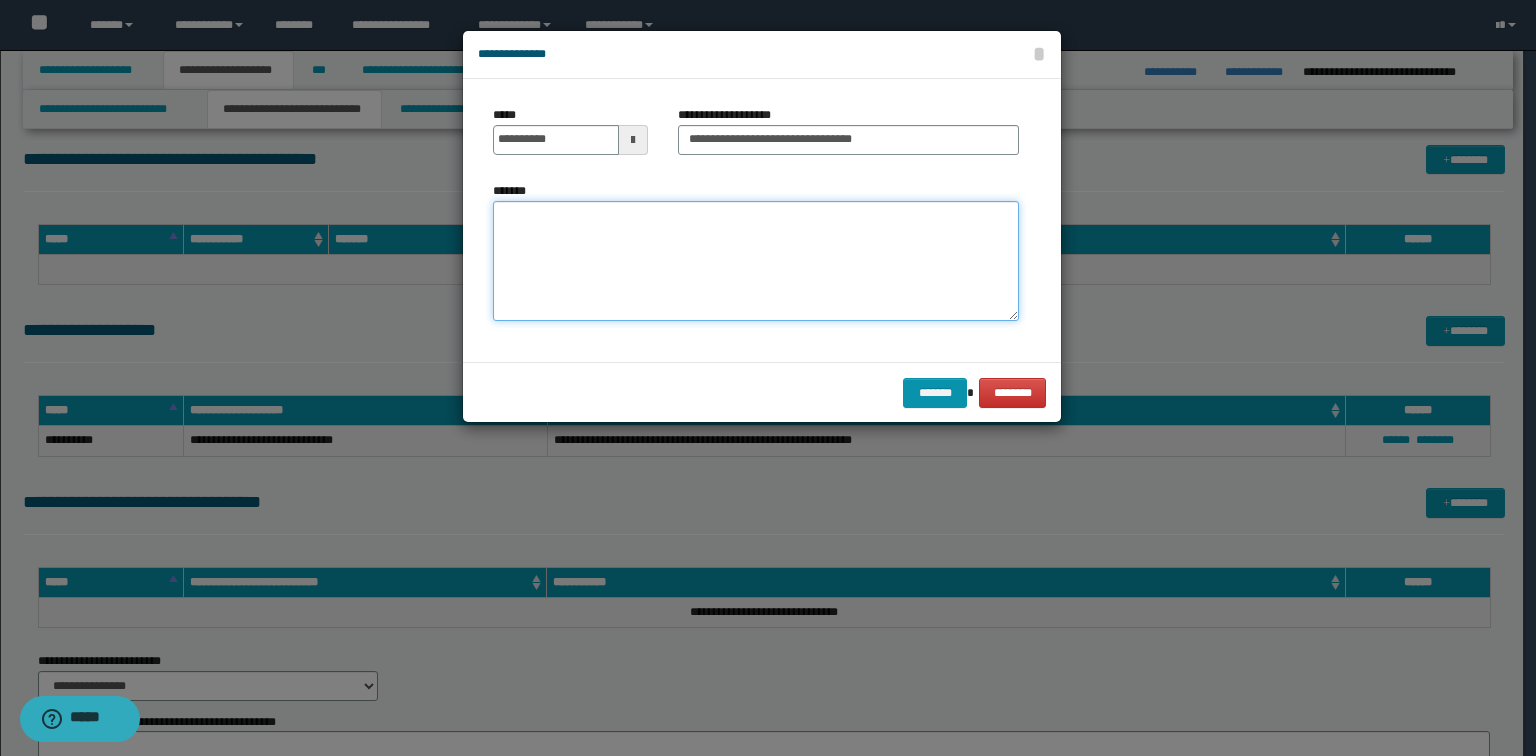 click on "*******" at bounding box center (756, 261) 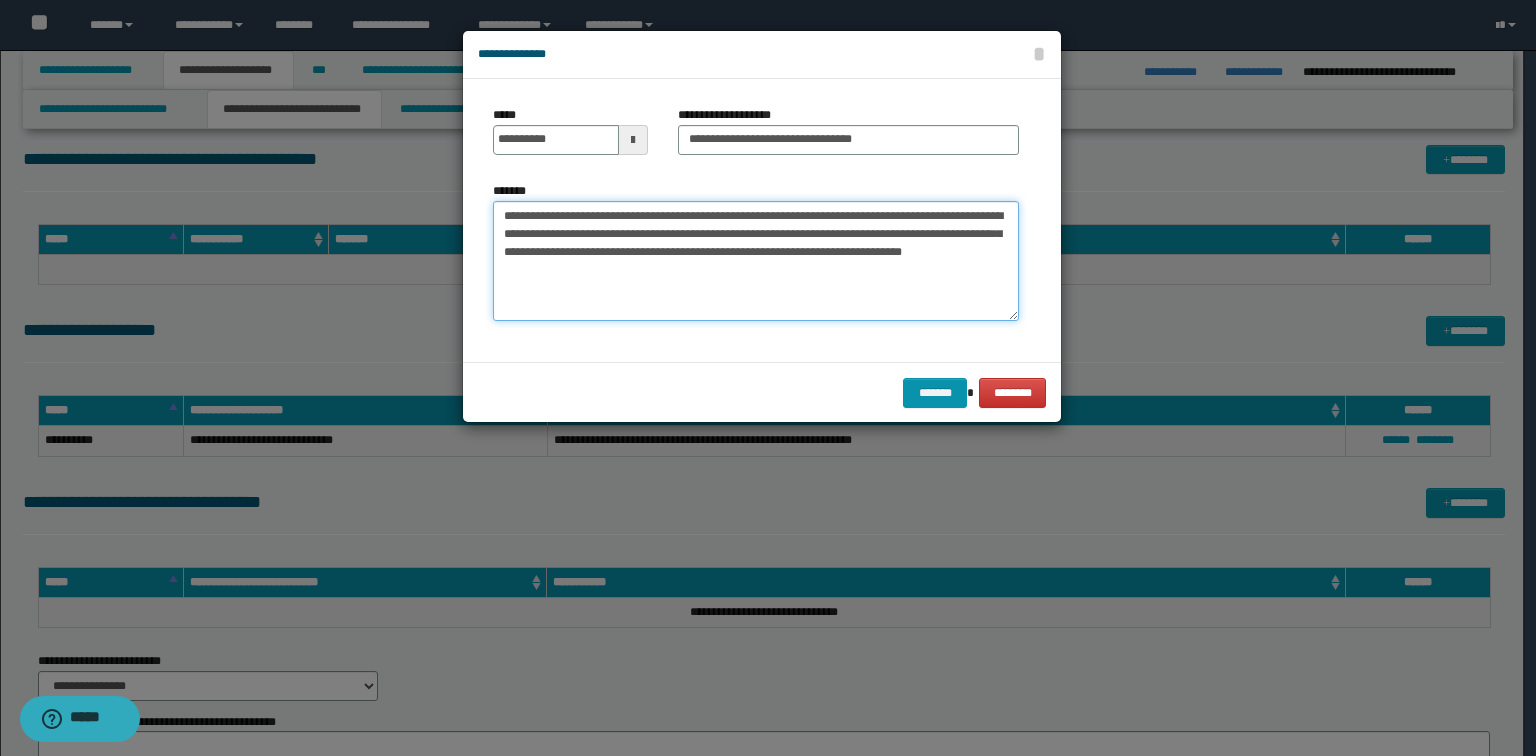 type on "**********" 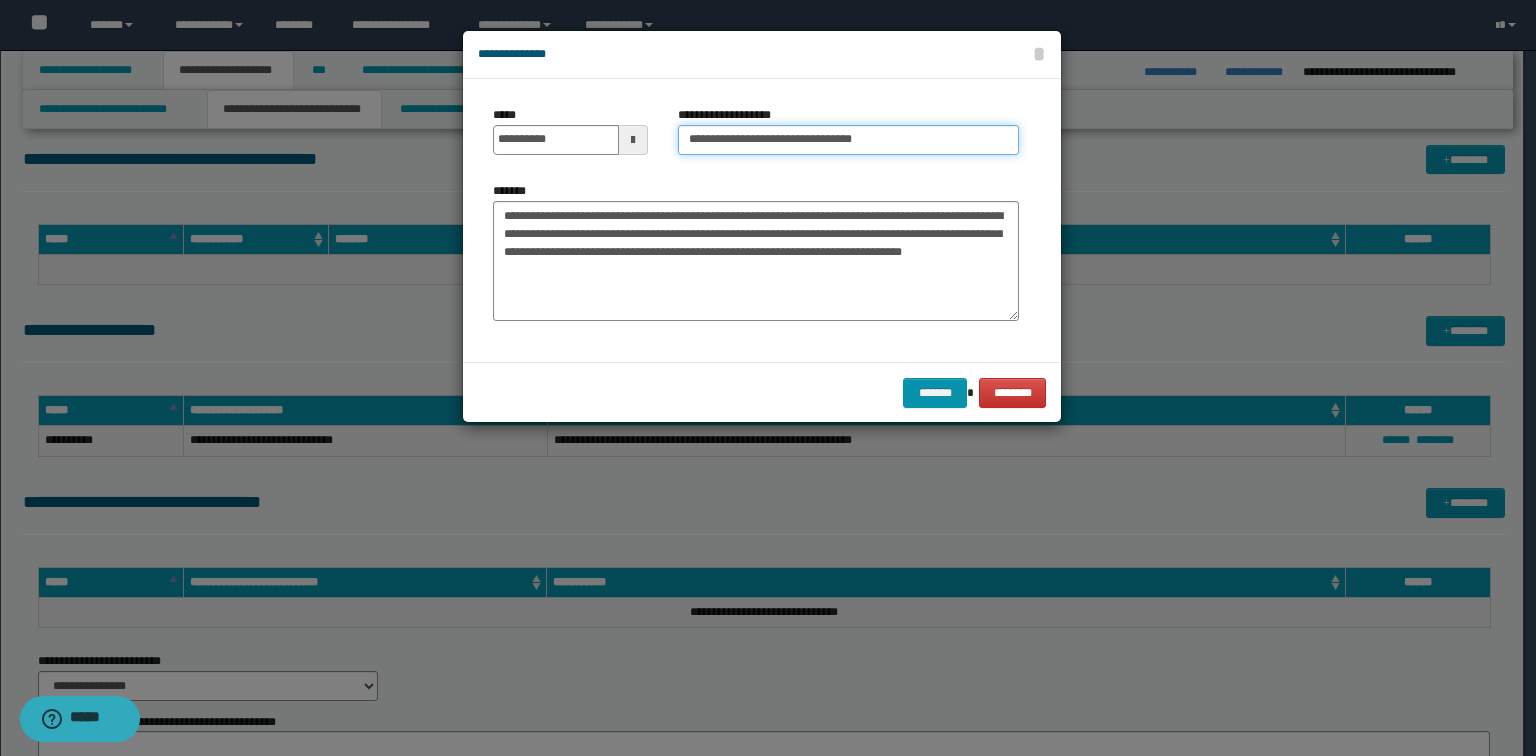 click on "**********" at bounding box center [848, 140] 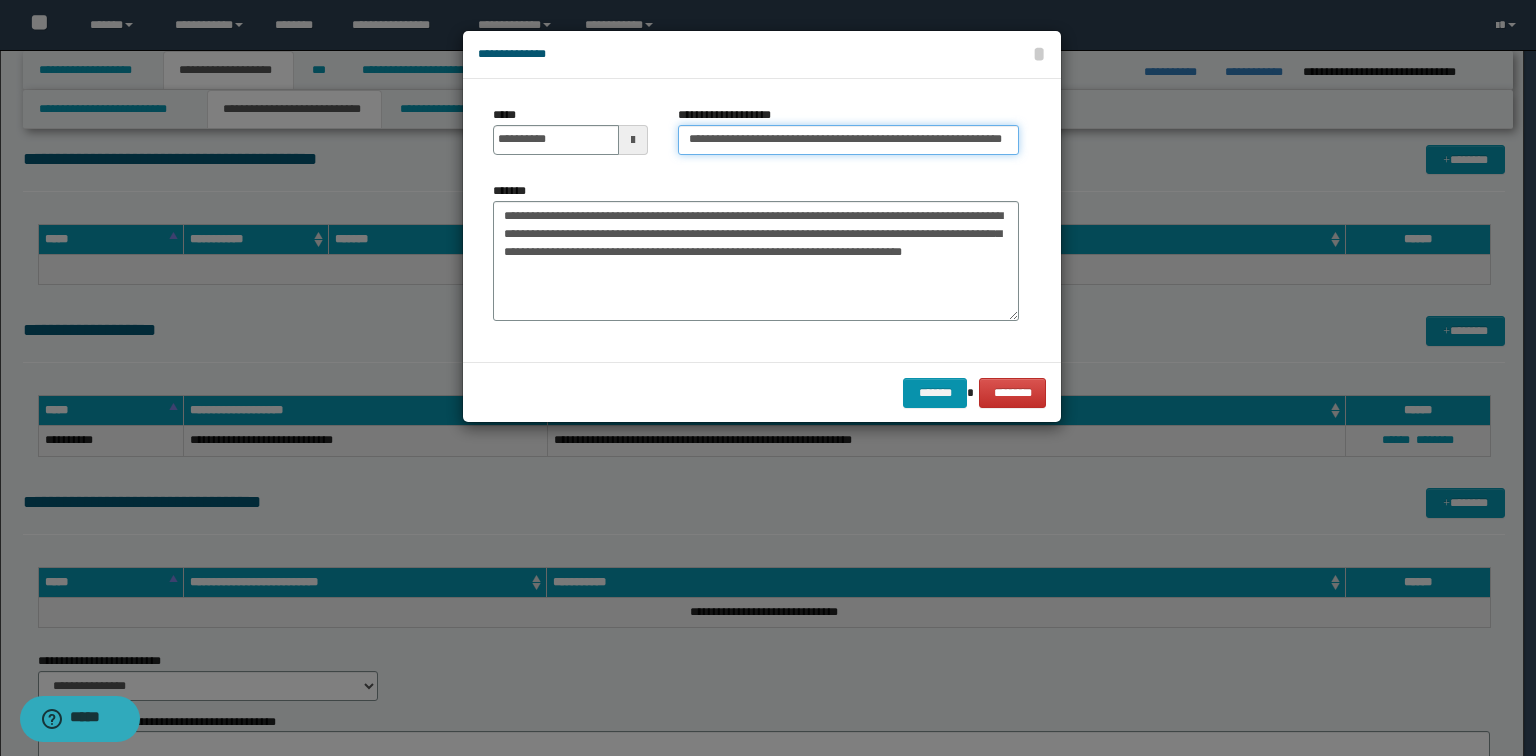 scroll, scrollTop: 0, scrollLeft: 76, axis: horizontal 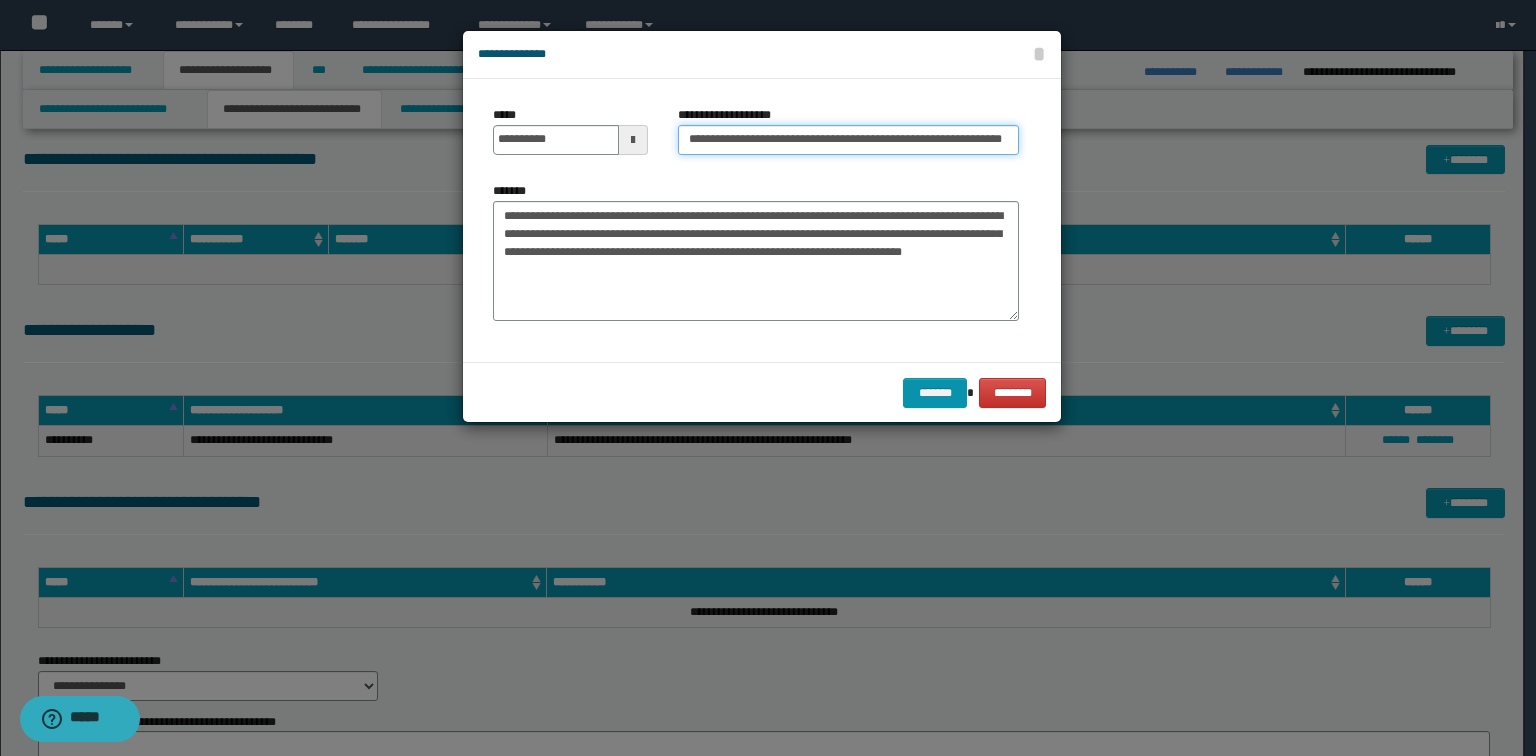 type on "**********" 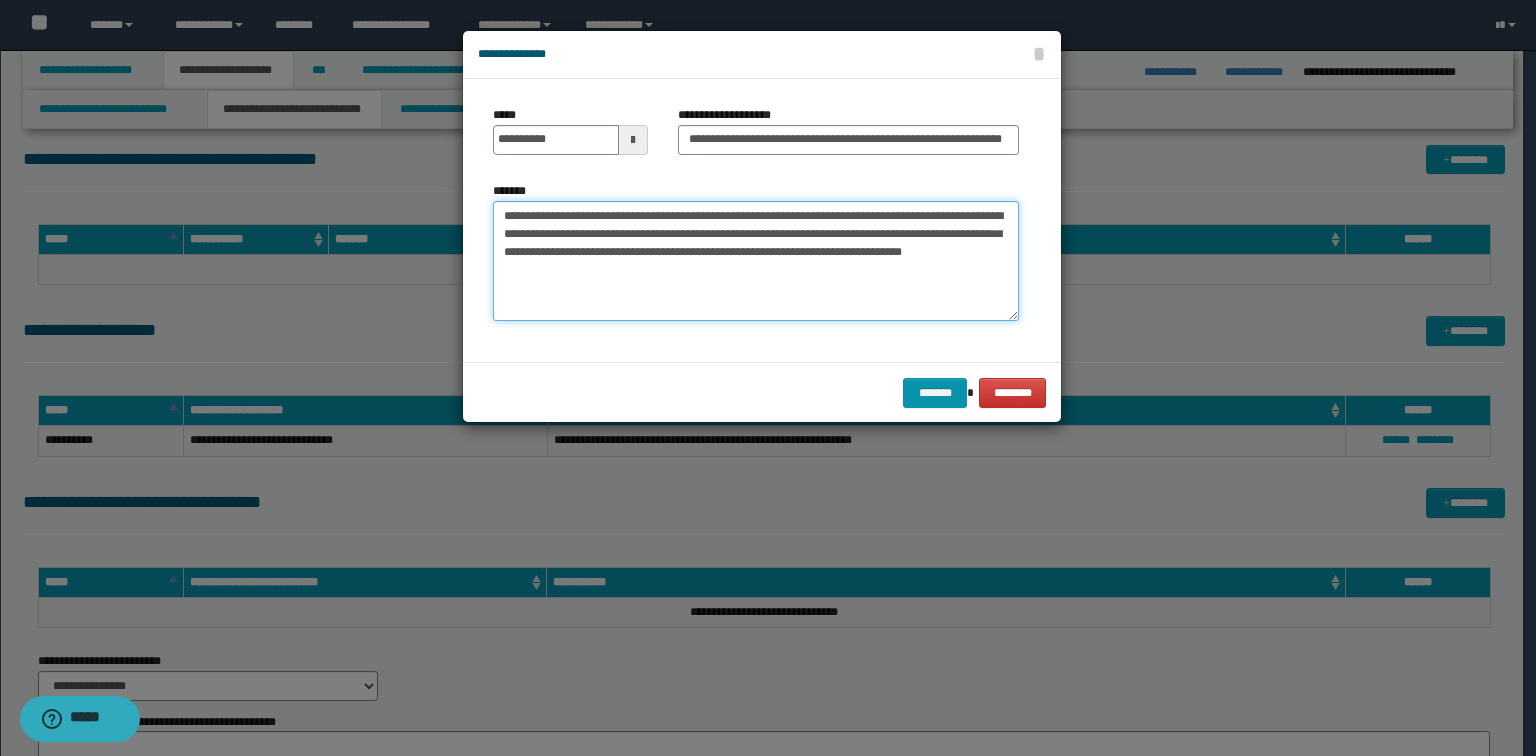 scroll, scrollTop: 0, scrollLeft: 0, axis: both 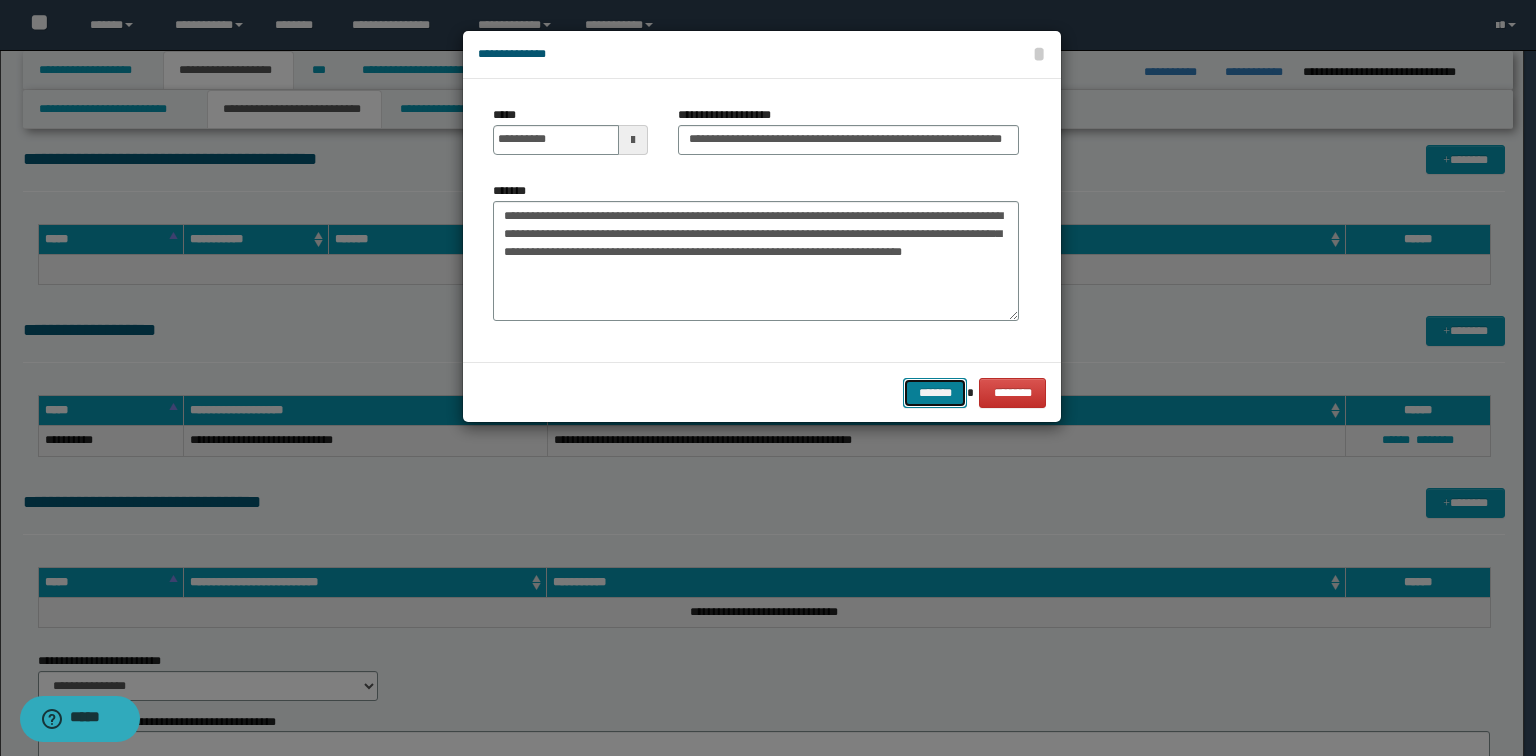 click on "*******" at bounding box center [935, 393] 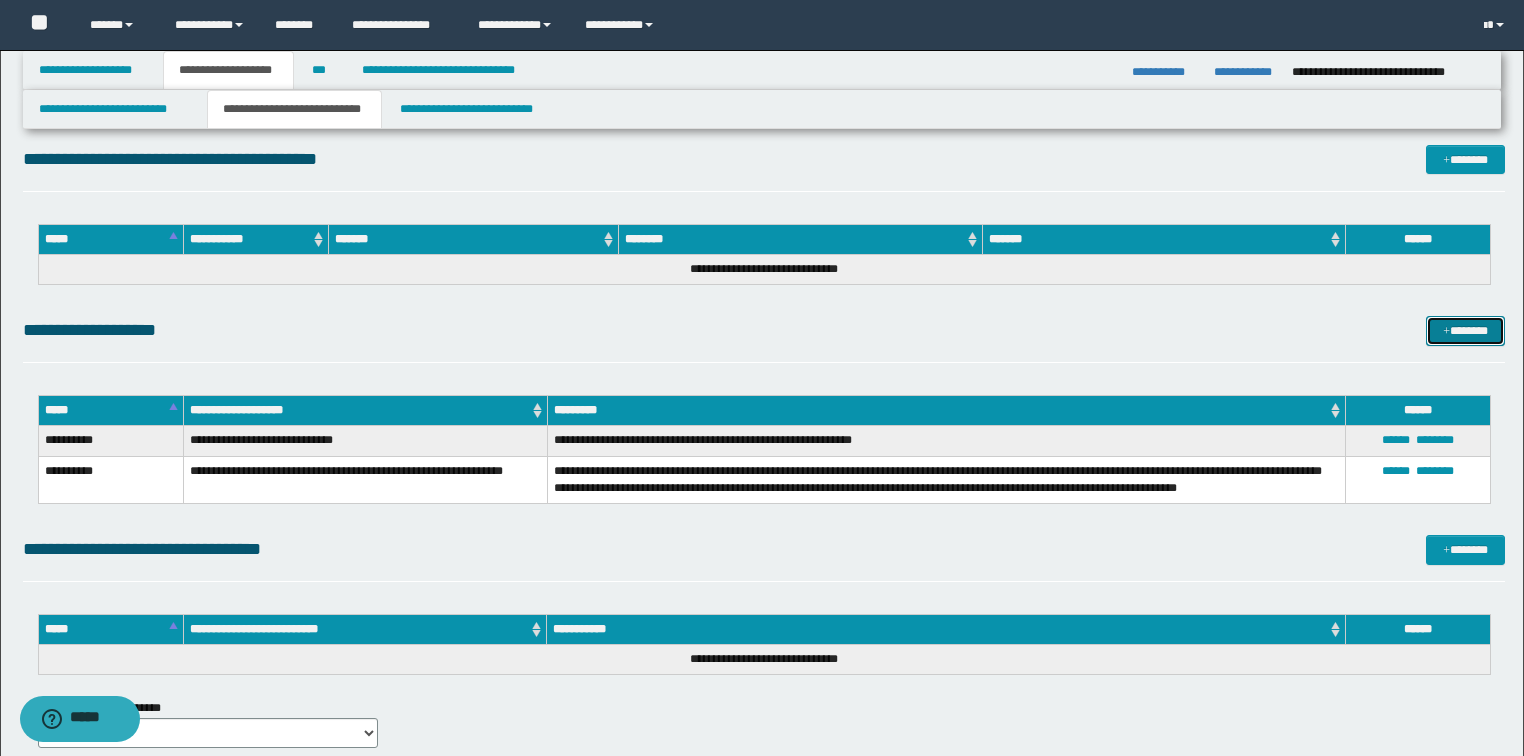click on "*******" at bounding box center (1465, 331) 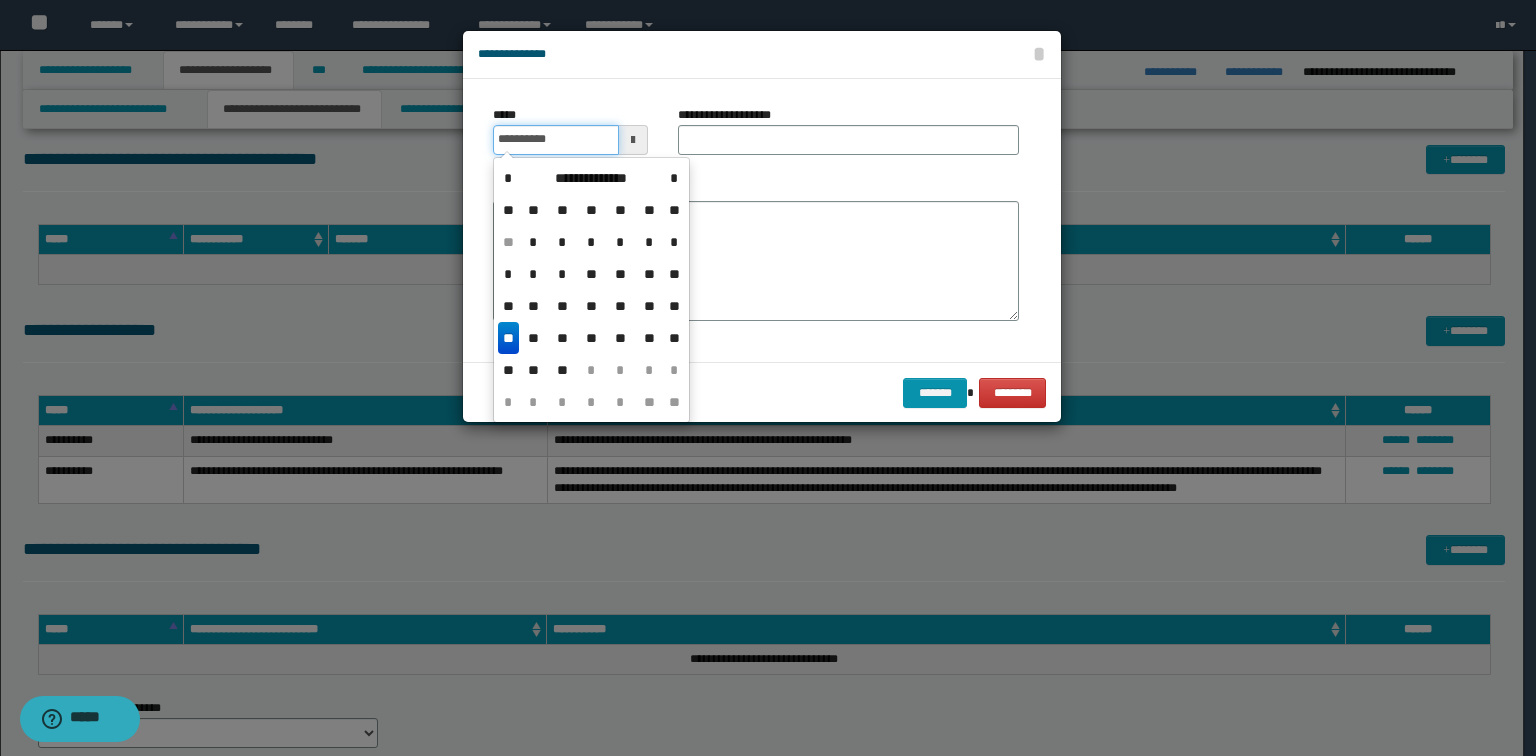 click on "**********" at bounding box center [556, 140] 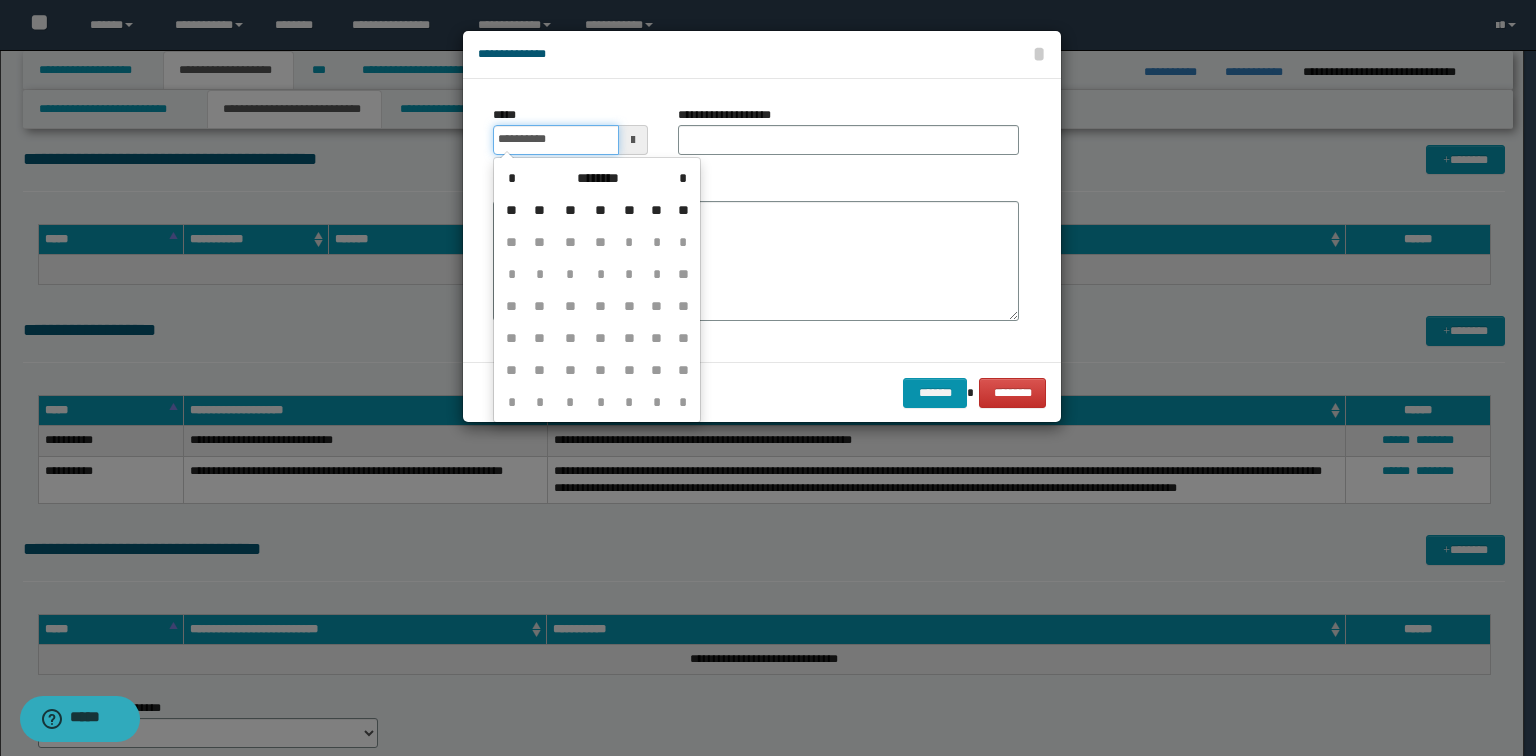 type on "**********" 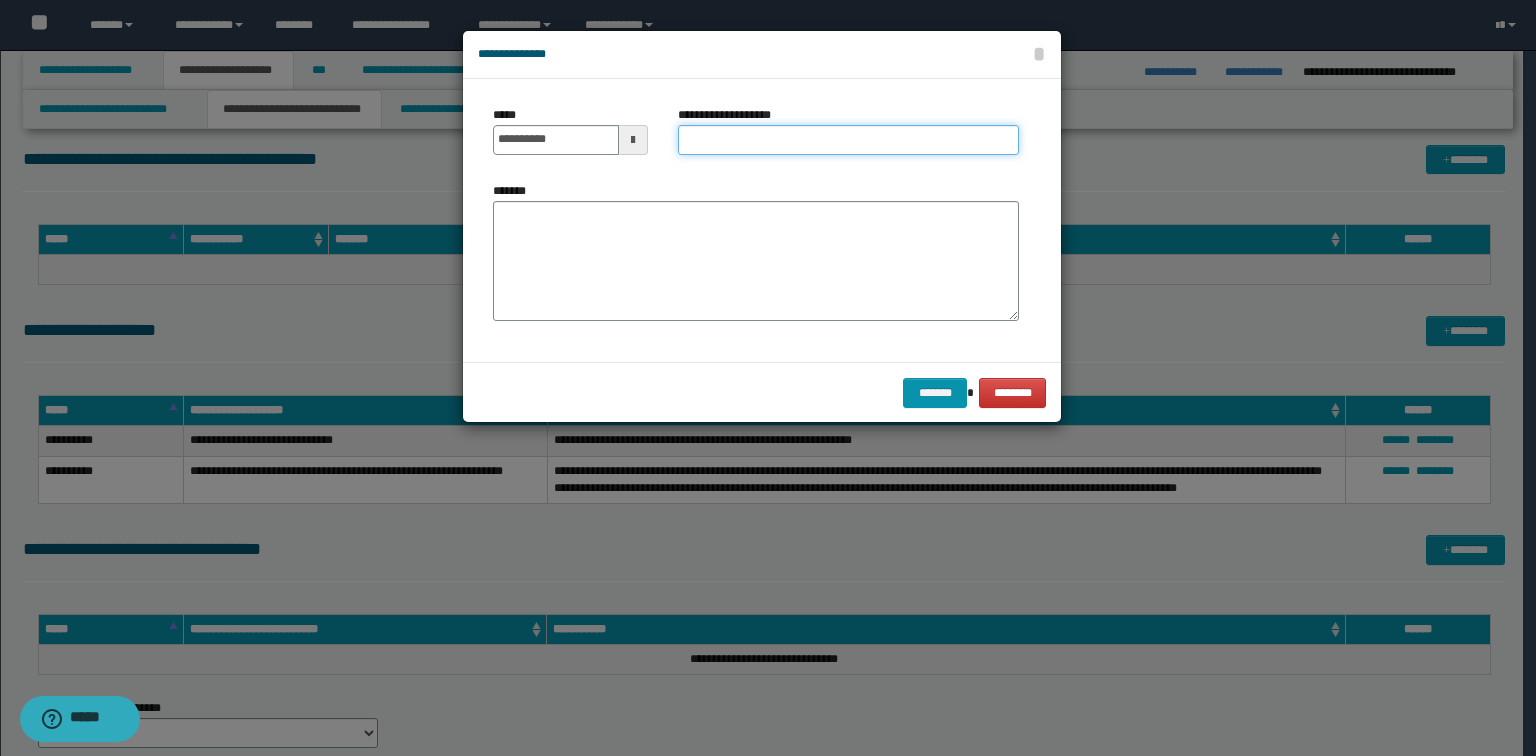 paste on "**********" 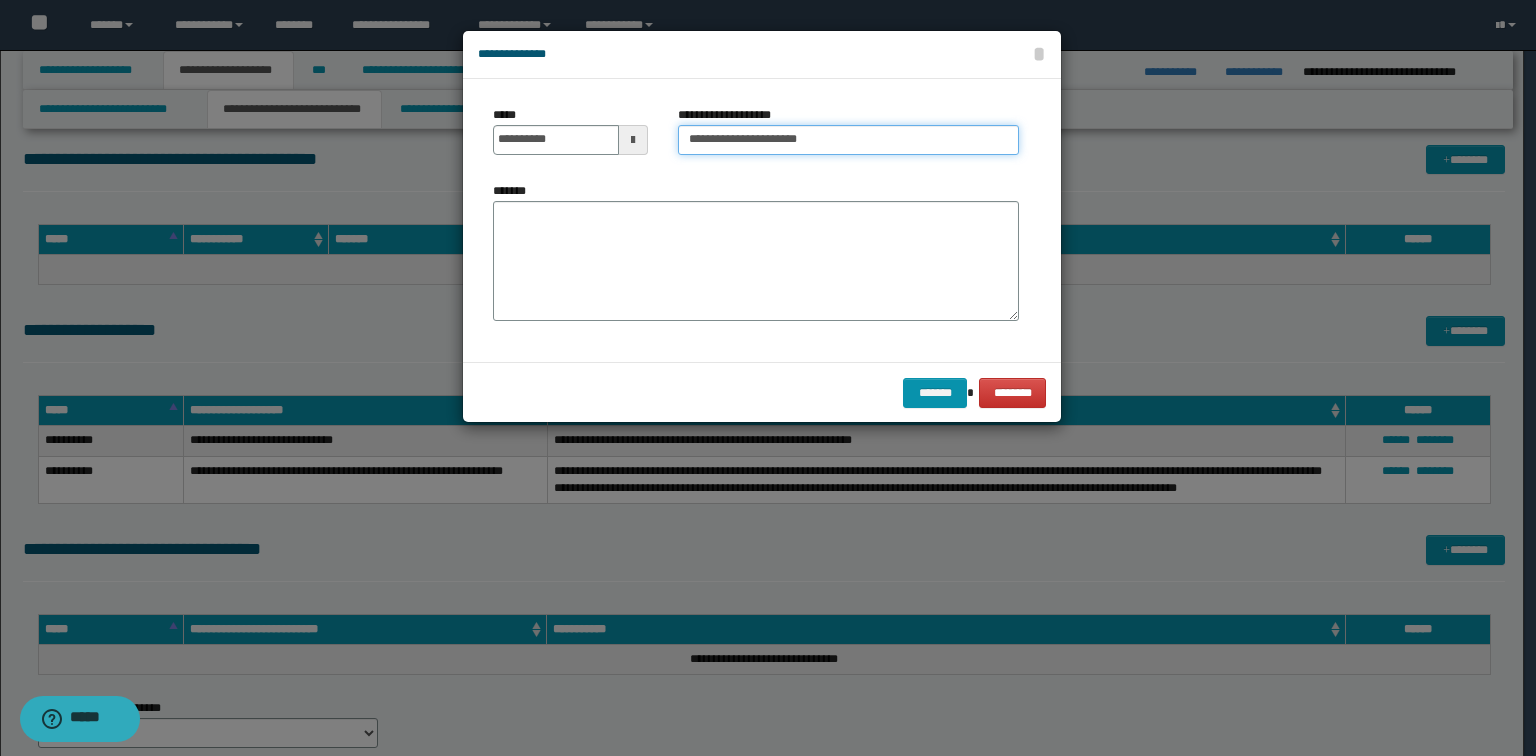 drag, startPoint x: 851, startPoint y: 139, endPoint x: 410, endPoint y: 118, distance: 441.49973 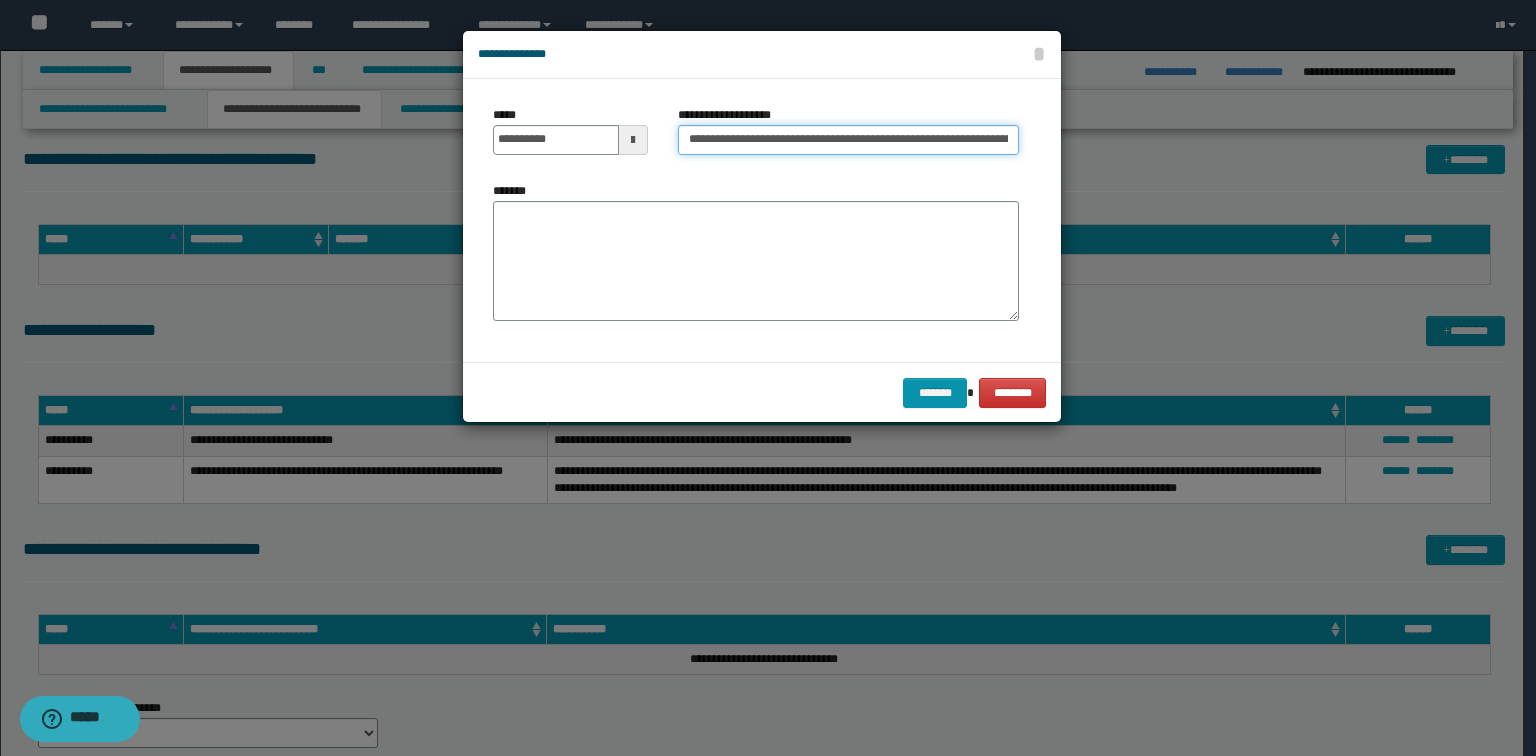 scroll, scrollTop: 0, scrollLeft: 75, axis: horizontal 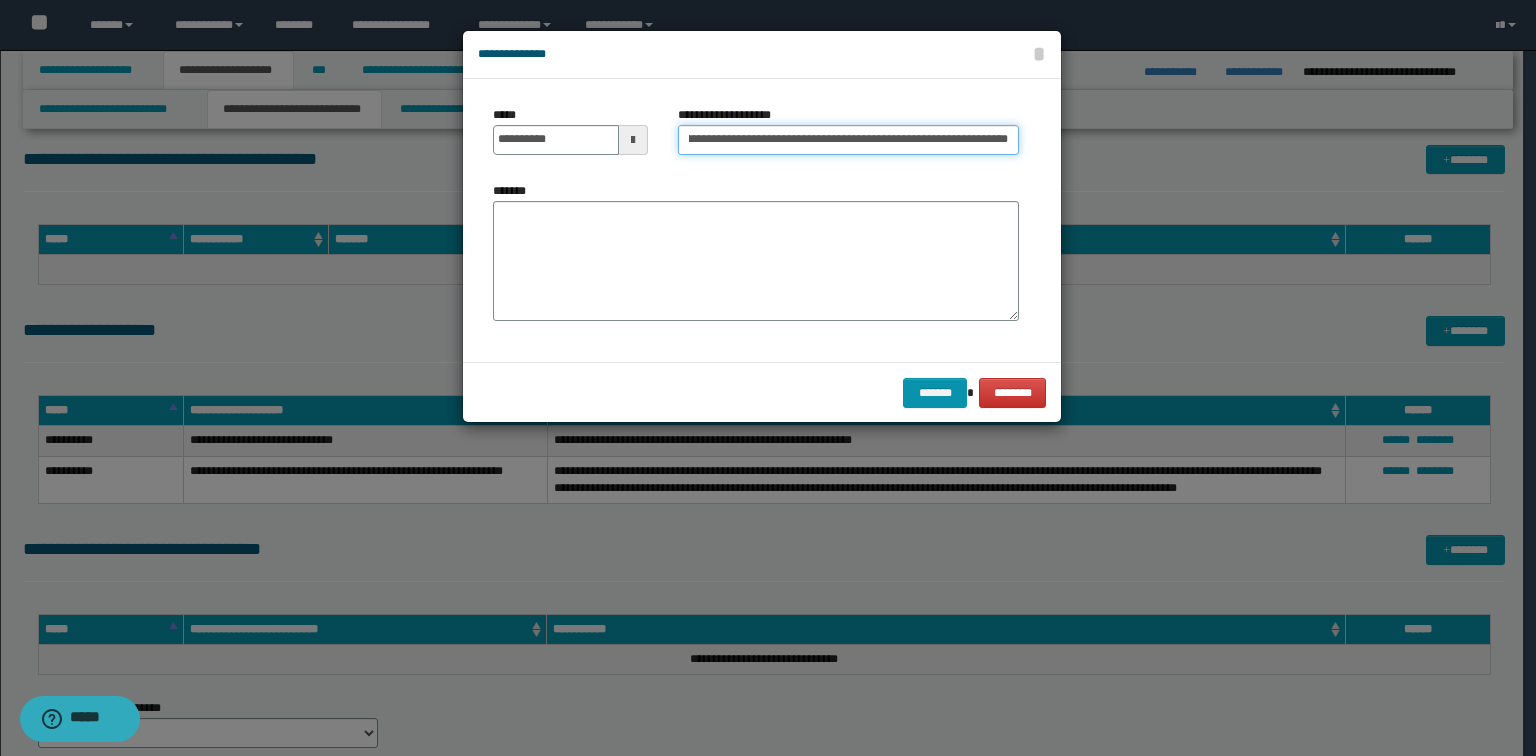 drag, startPoint x: 834, startPoint y: 140, endPoint x: 1164, endPoint y: 158, distance: 330.49054 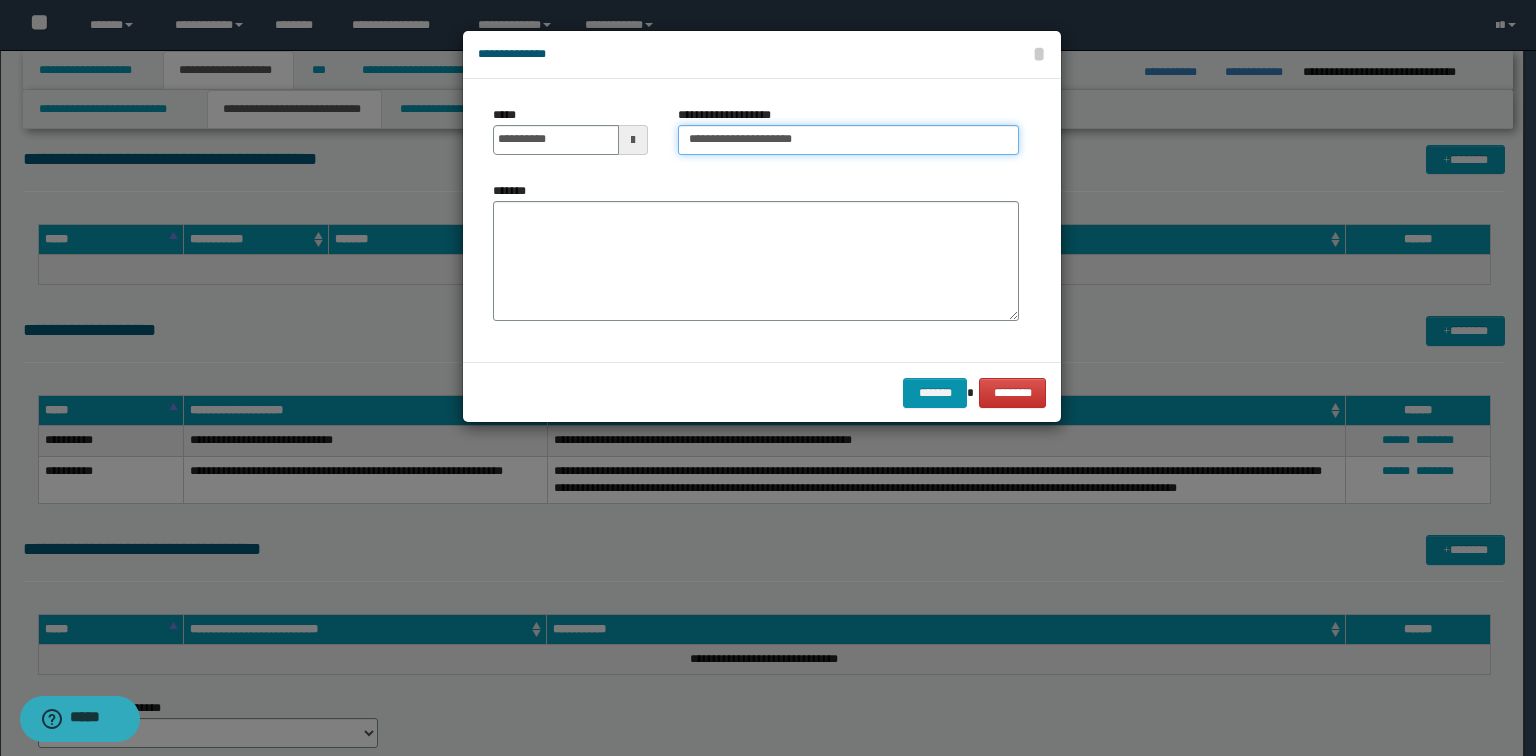 scroll, scrollTop: 0, scrollLeft: 0, axis: both 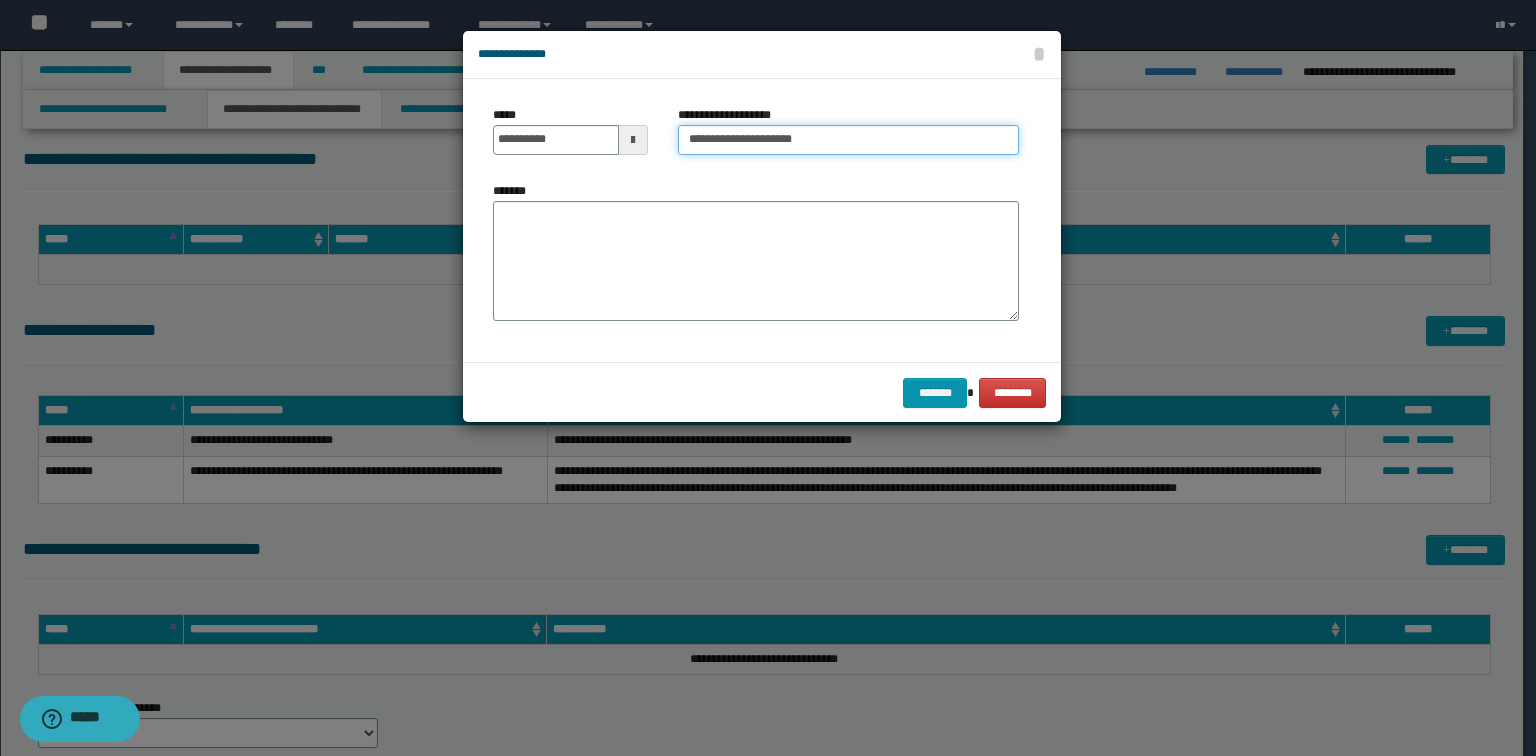 click on "**********" at bounding box center (848, 140) 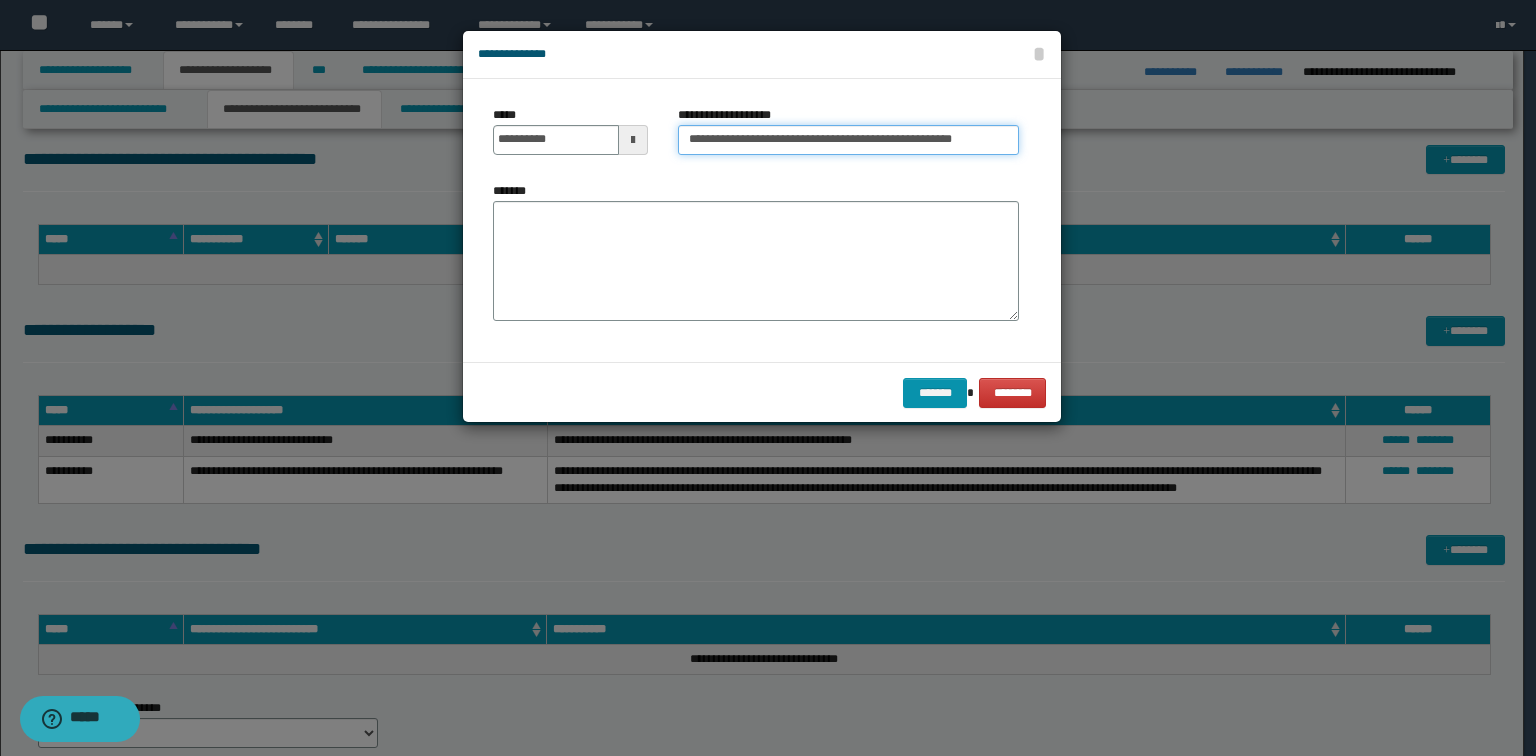 scroll, scrollTop: 0, scrollLeft: 8, axis: horizontal 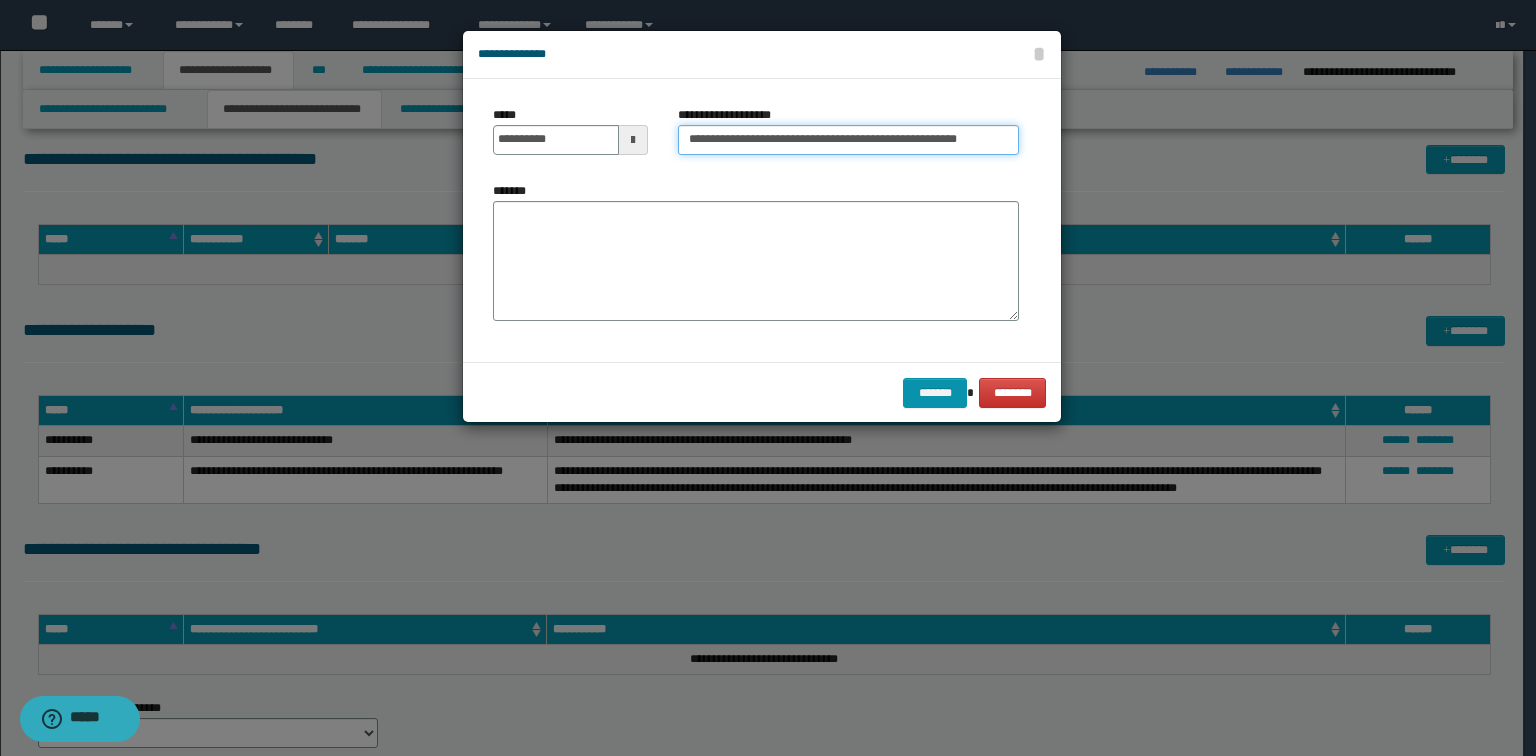 type on "**********" 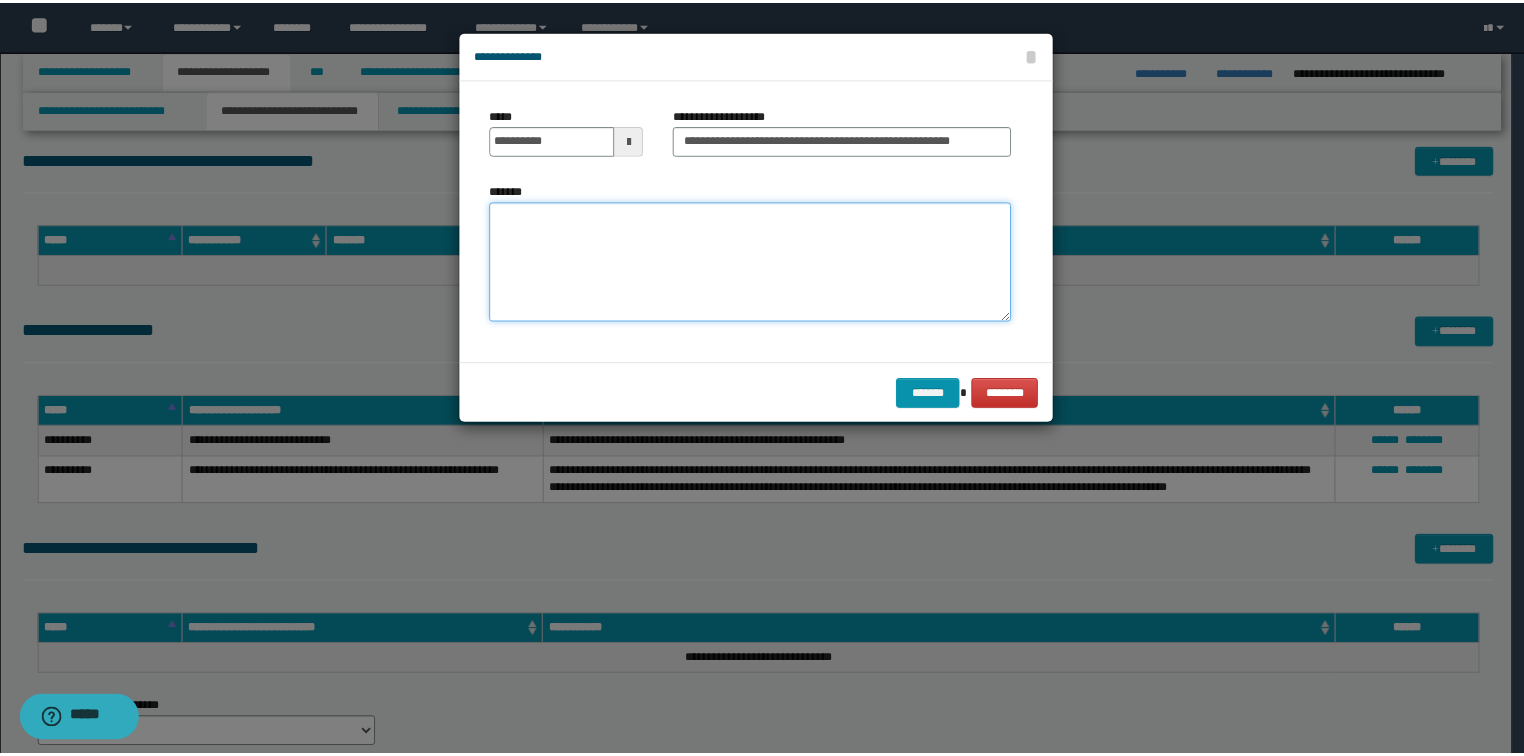 scroll, scrollTop: 0, scrollLeft: 0, axis: both 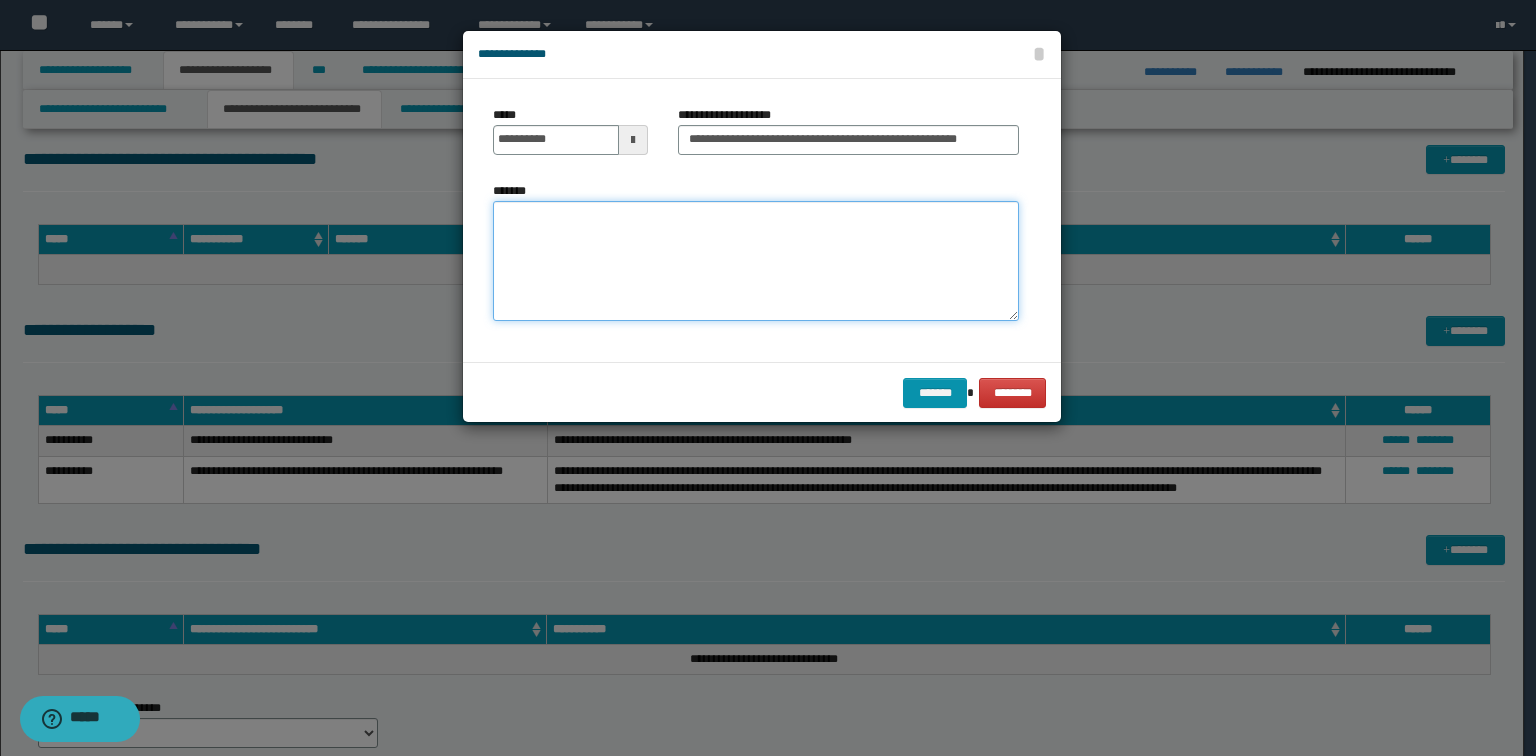 click on "*******" at bounding box center [756, 261] 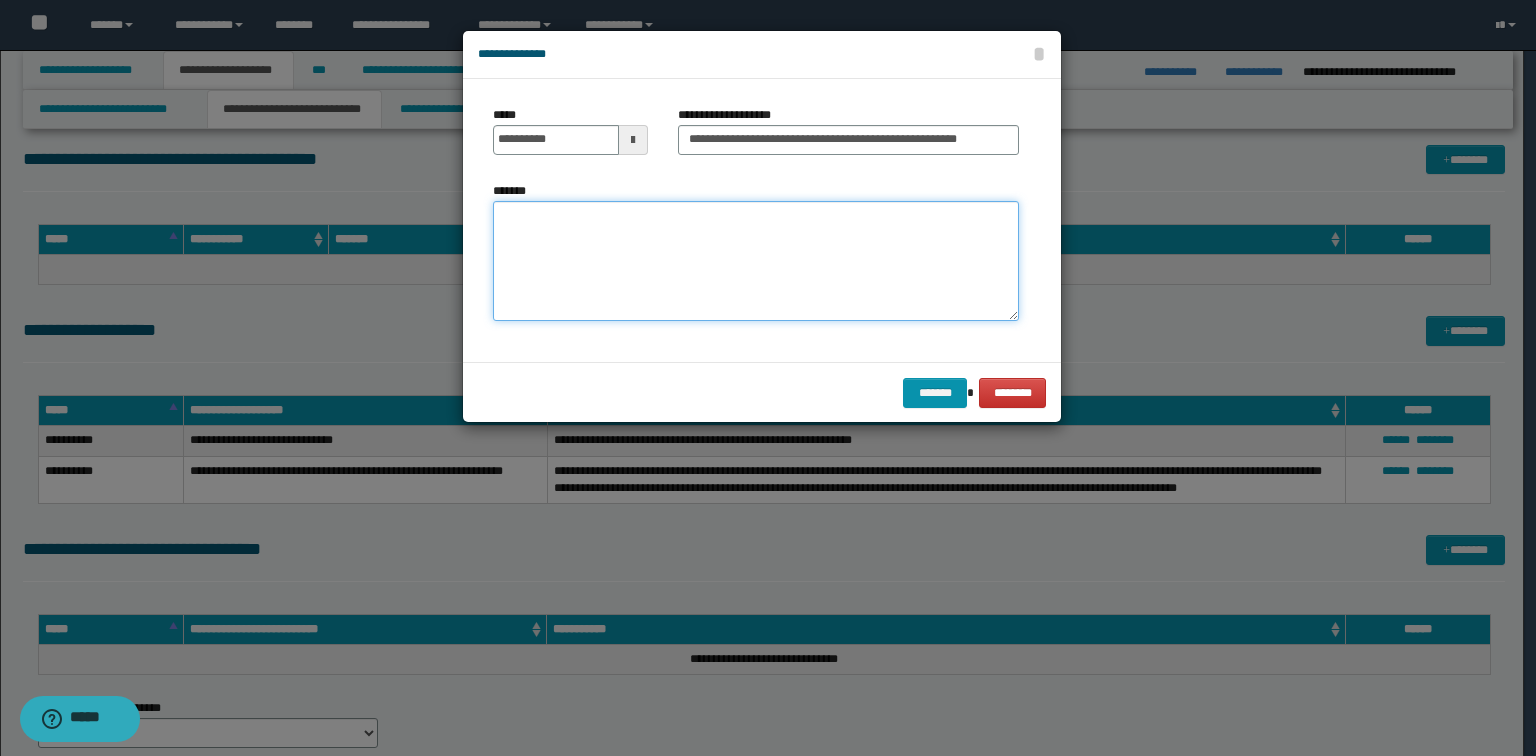 click on "*******" at bounding box center (756, 261) 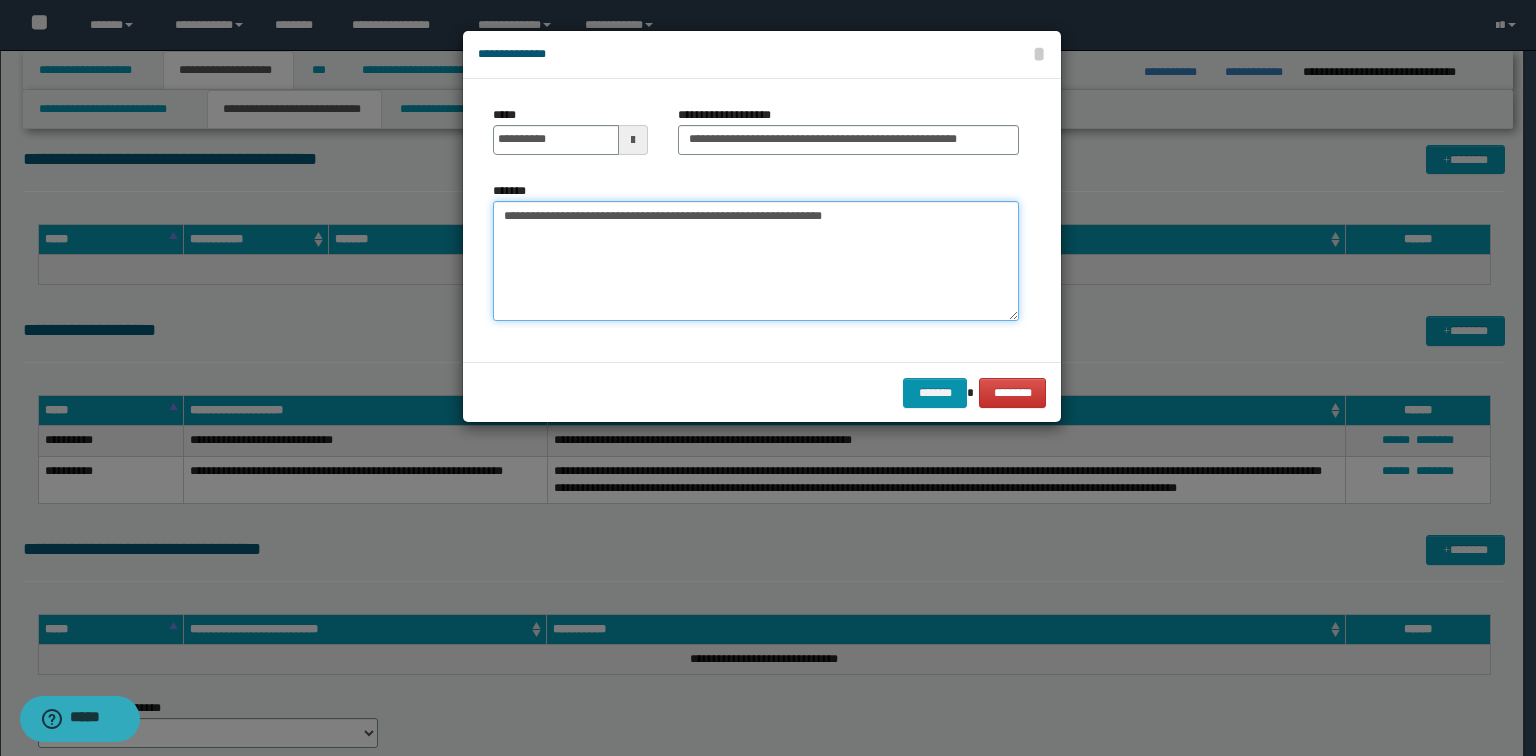 type on "**********" 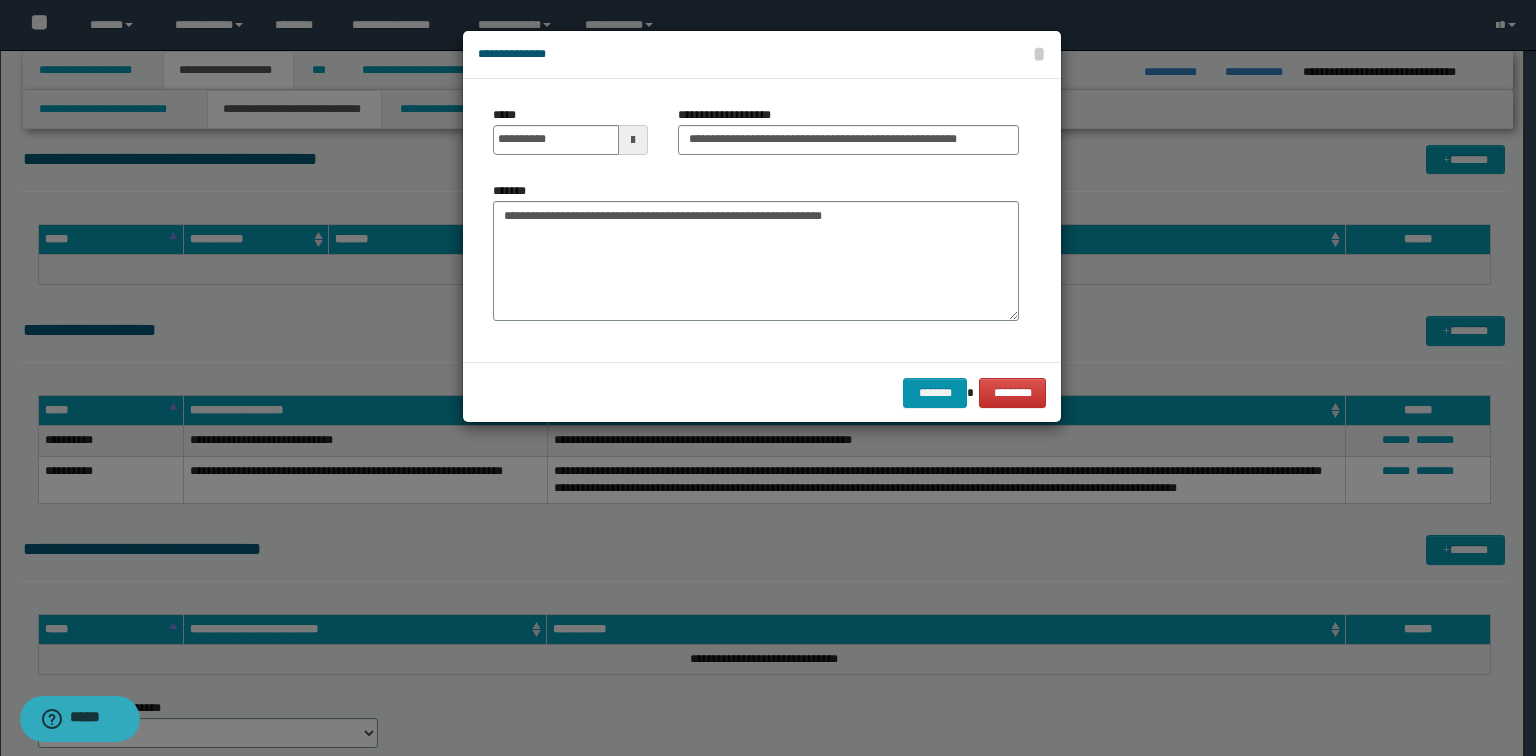 click on "*******
********" at bounding box center [762, 392] 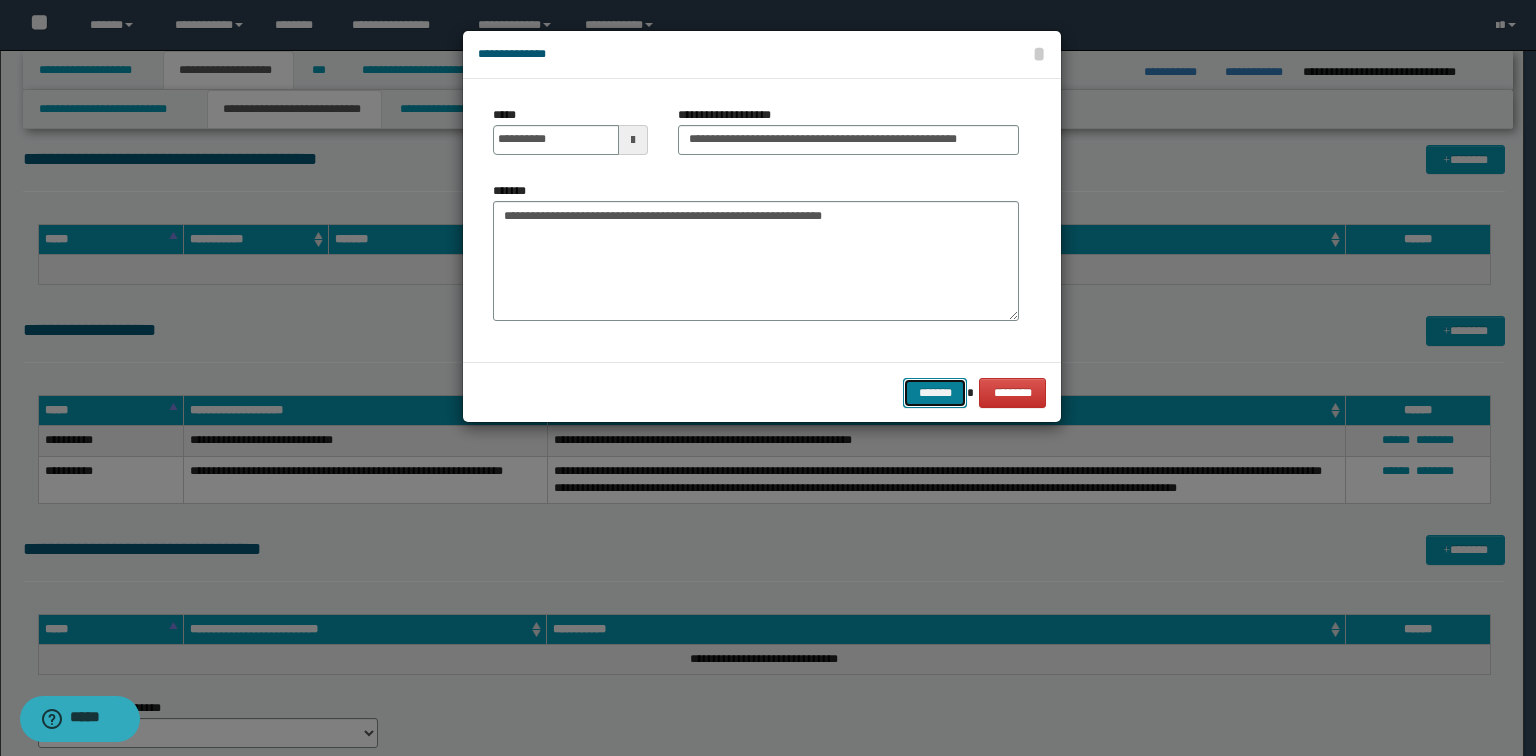 click on "*******" at bounding box center (935, 393) 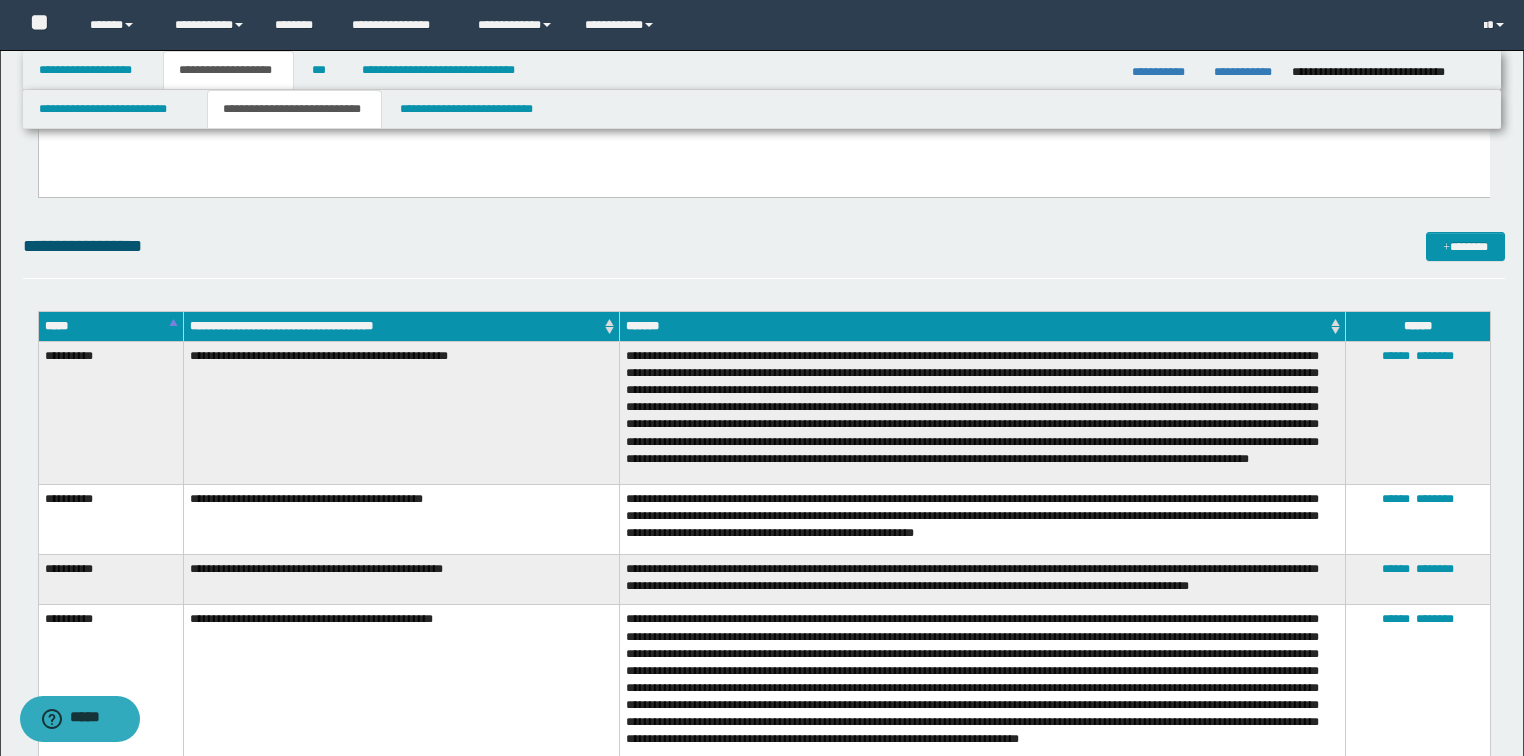 scroll, scrollTop: 1120, scrollLeft: 0, axis: vertical 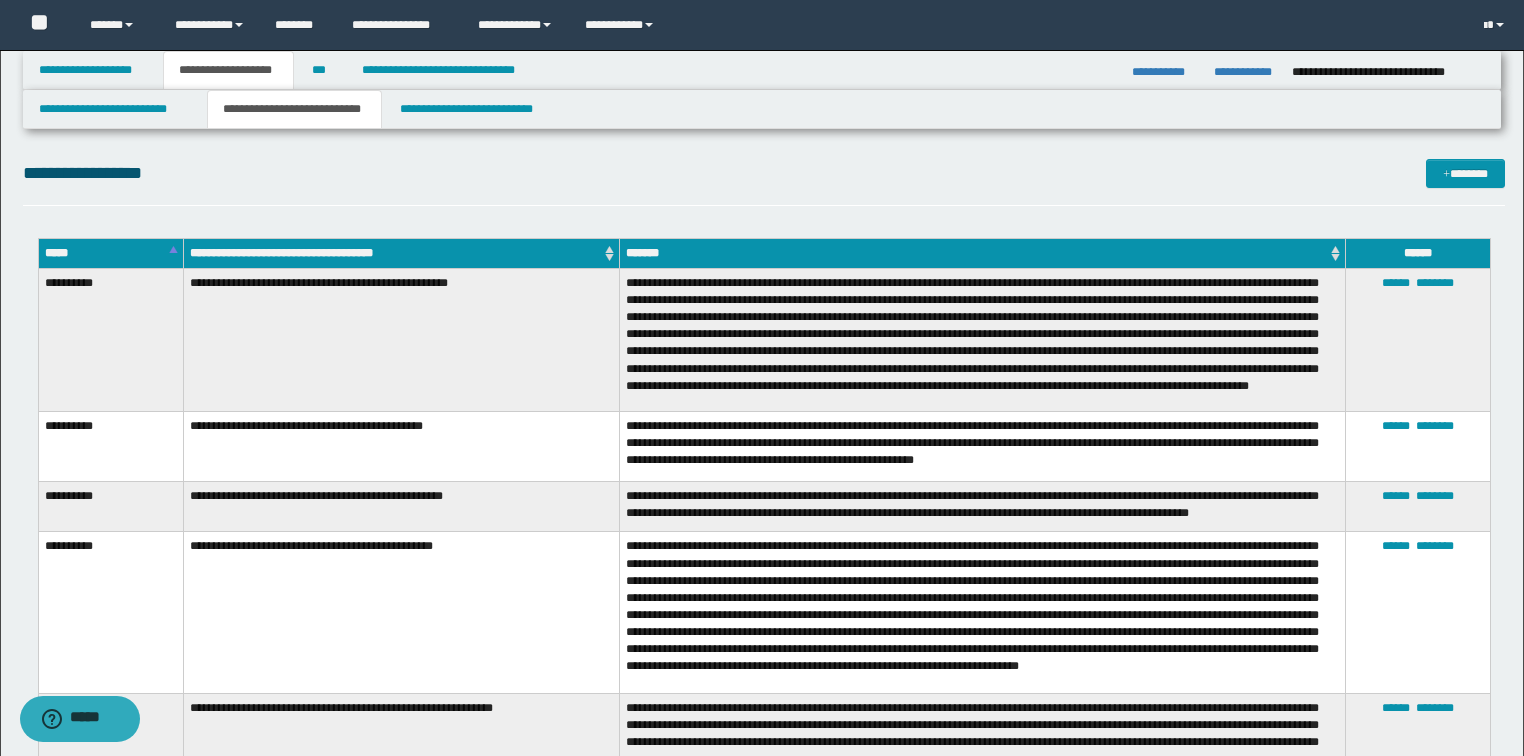 click on "*****" at bounding box center [110, 253] 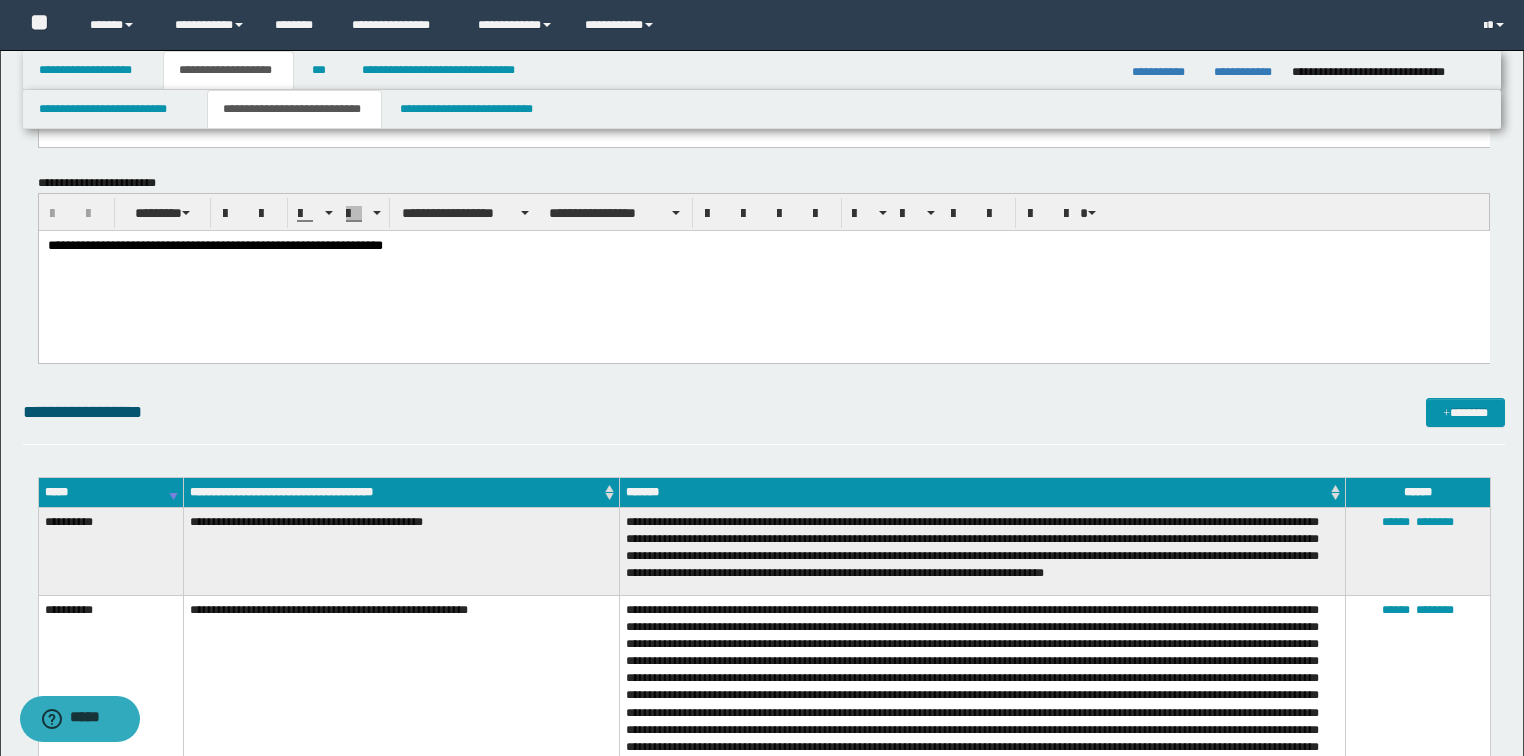 scroll, scrollTop: 960, scrollLeft: 0, axis: vertical 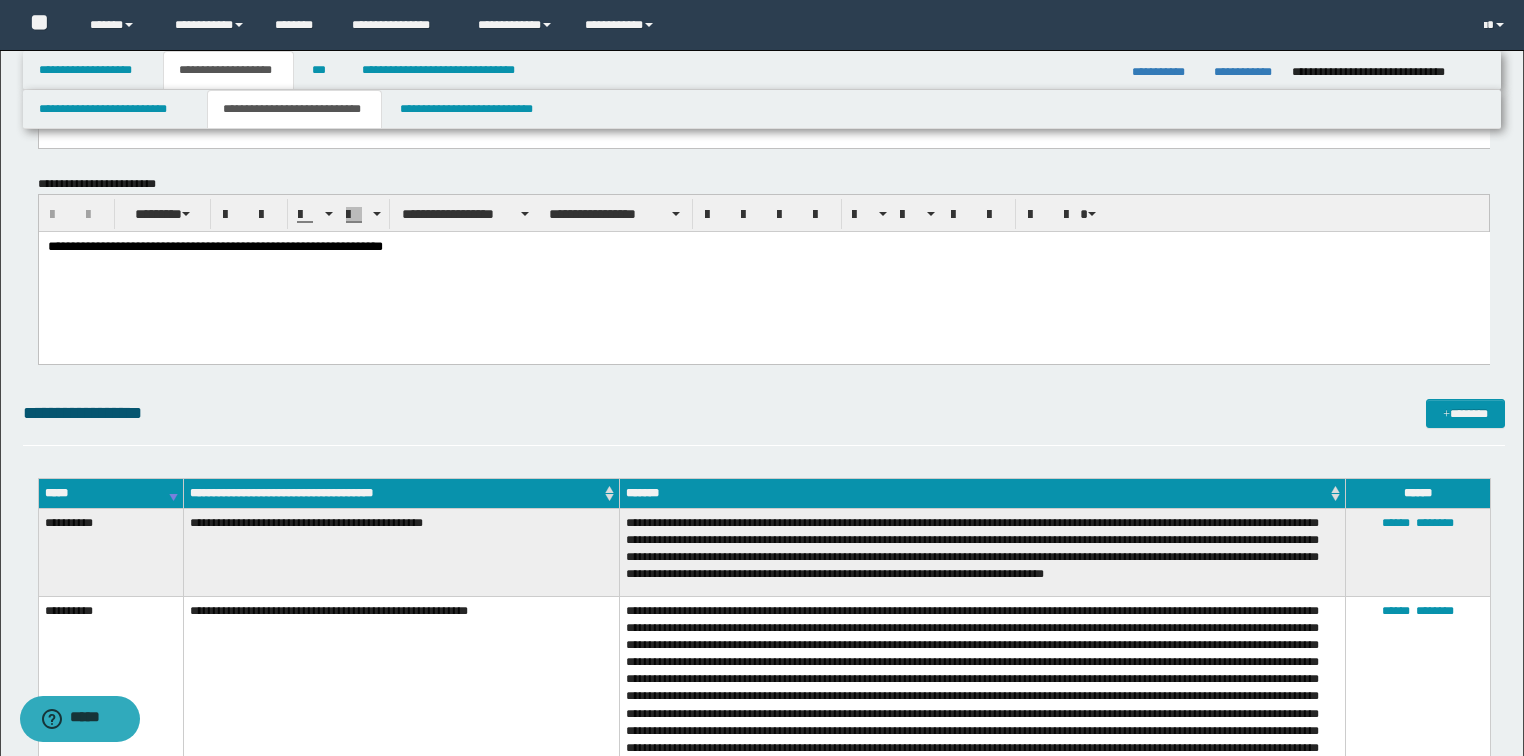 click on "*****" at bounding box center (110, 493) 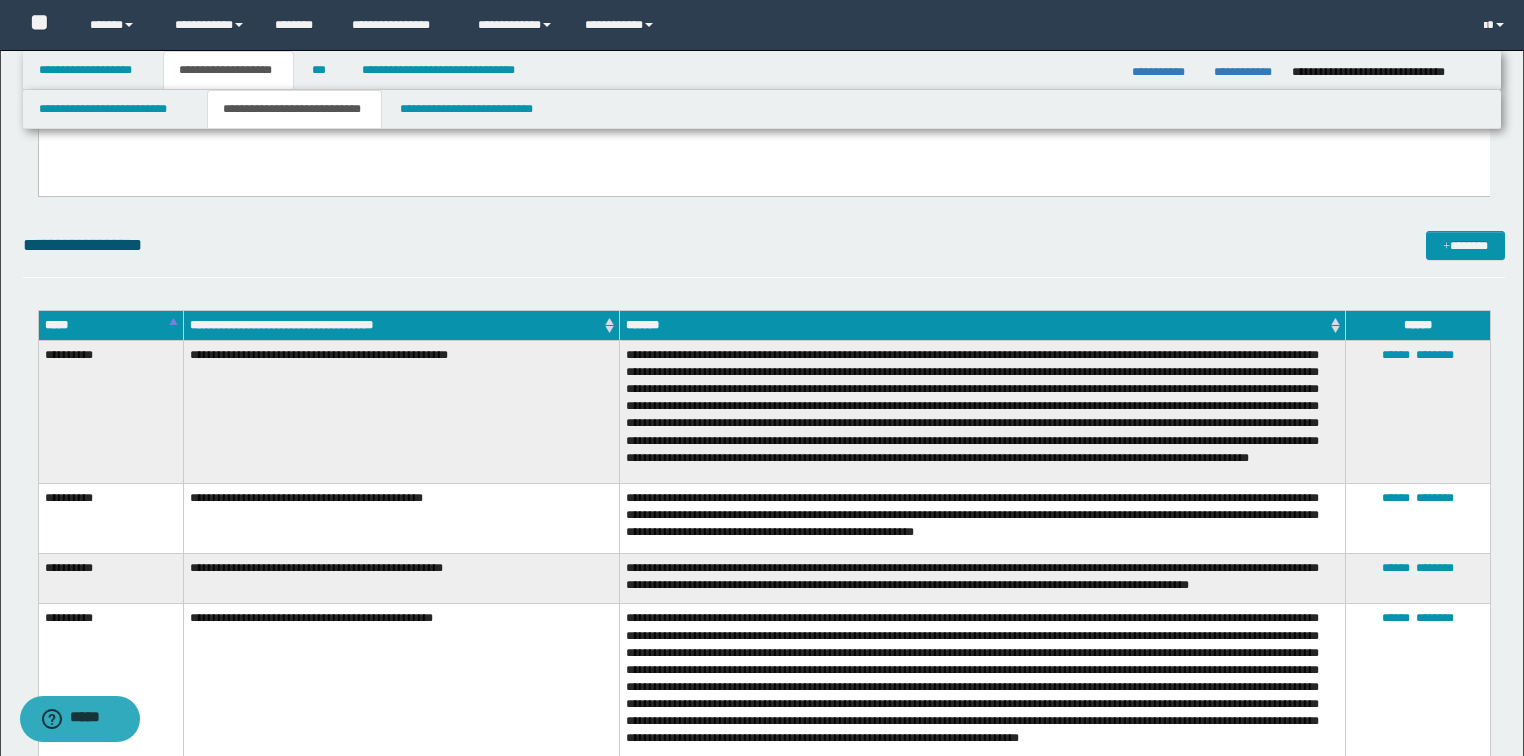scroll, scrollTop: 1040, scrollLeft: 0, axis: vertical 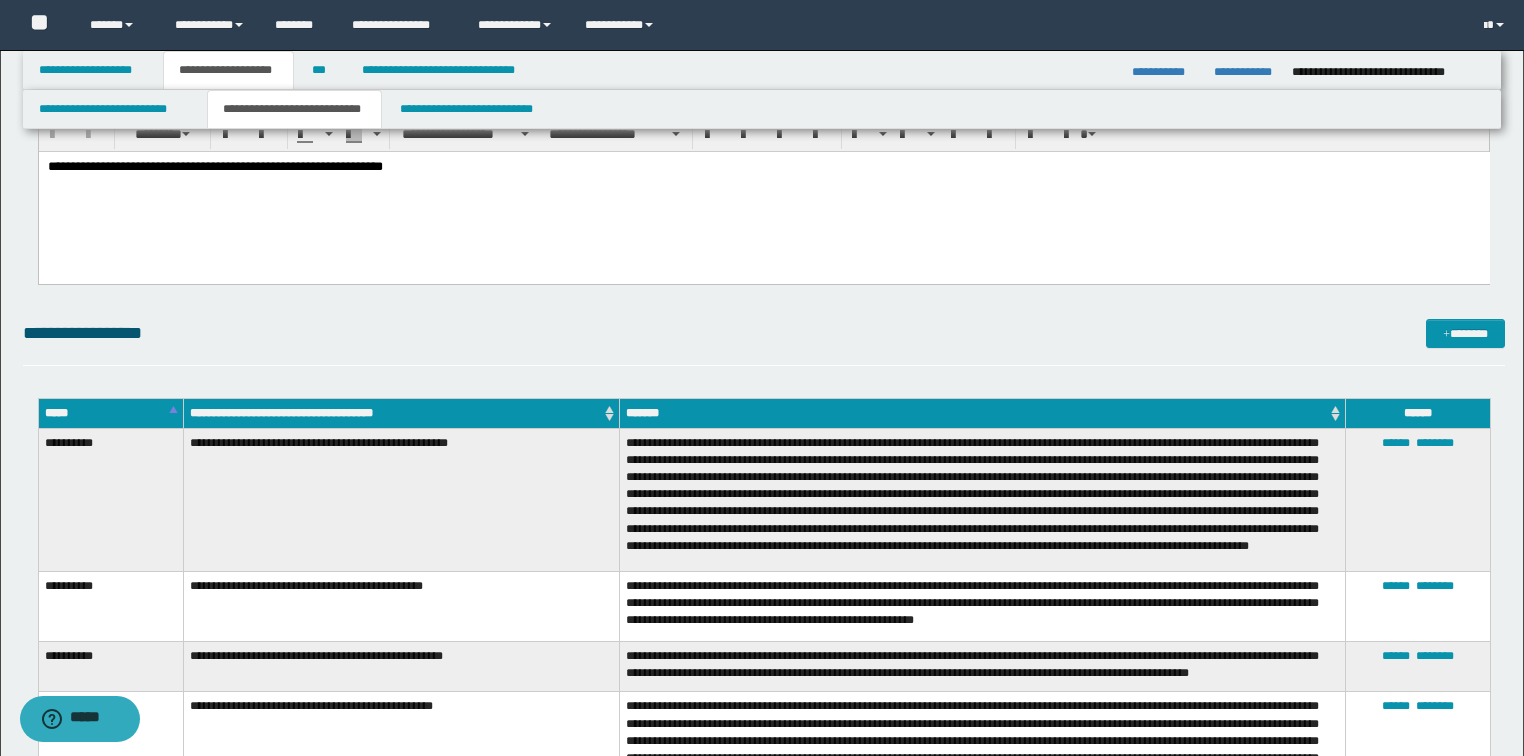 click on "*****" at bounding box center (110, 413) 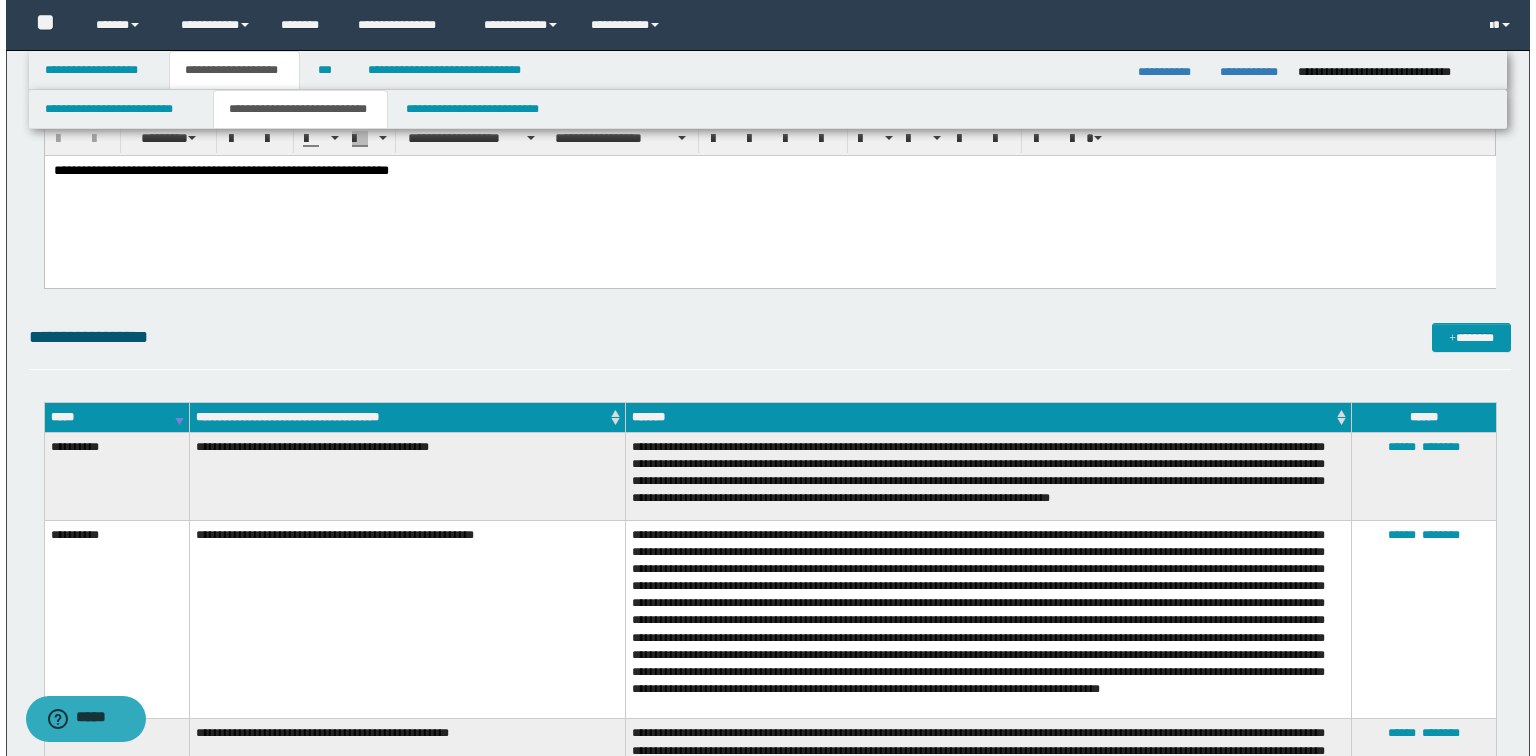 scroll, scrollTop: 960, scrollLeft: 0, axis: vertical 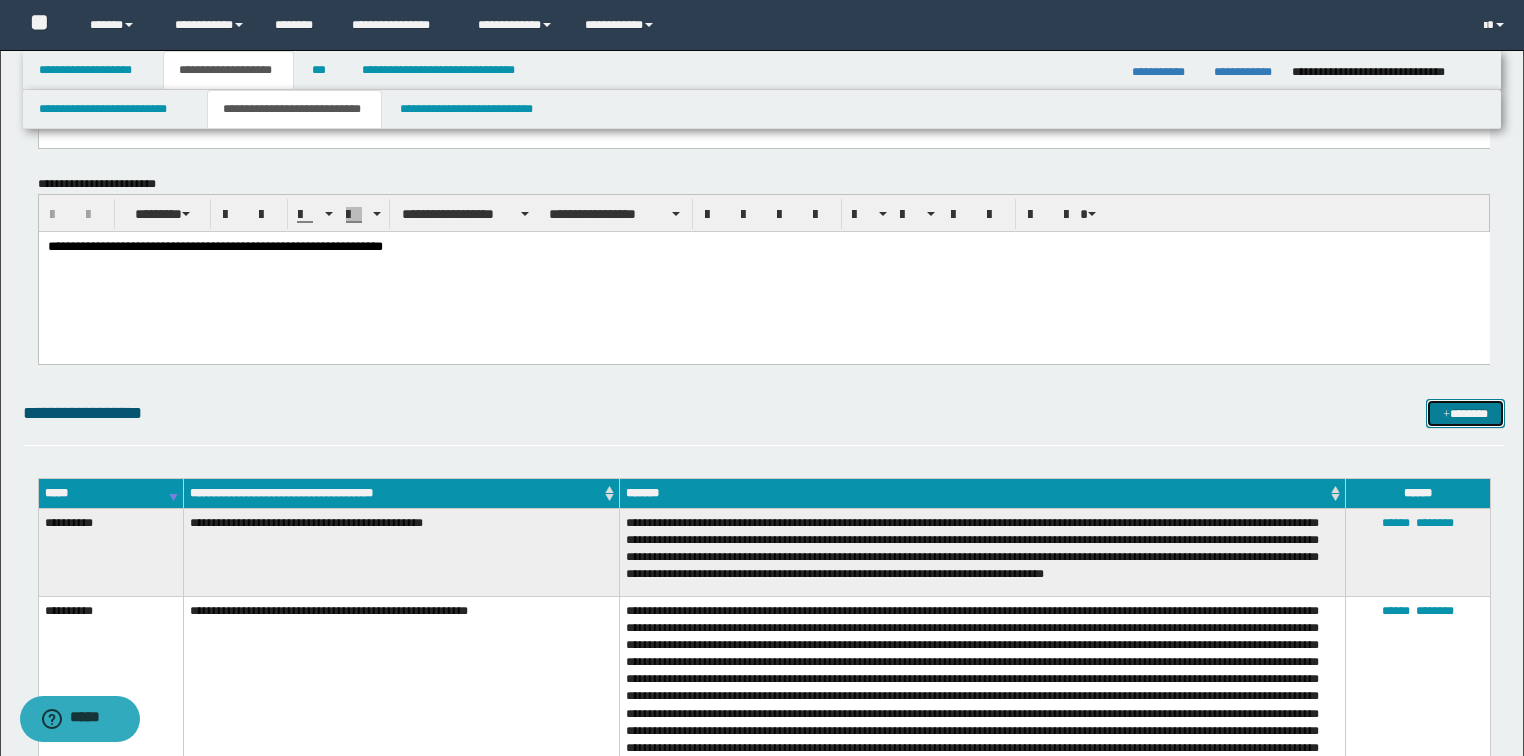 click on "*******" at bounding box center (1465, 414) 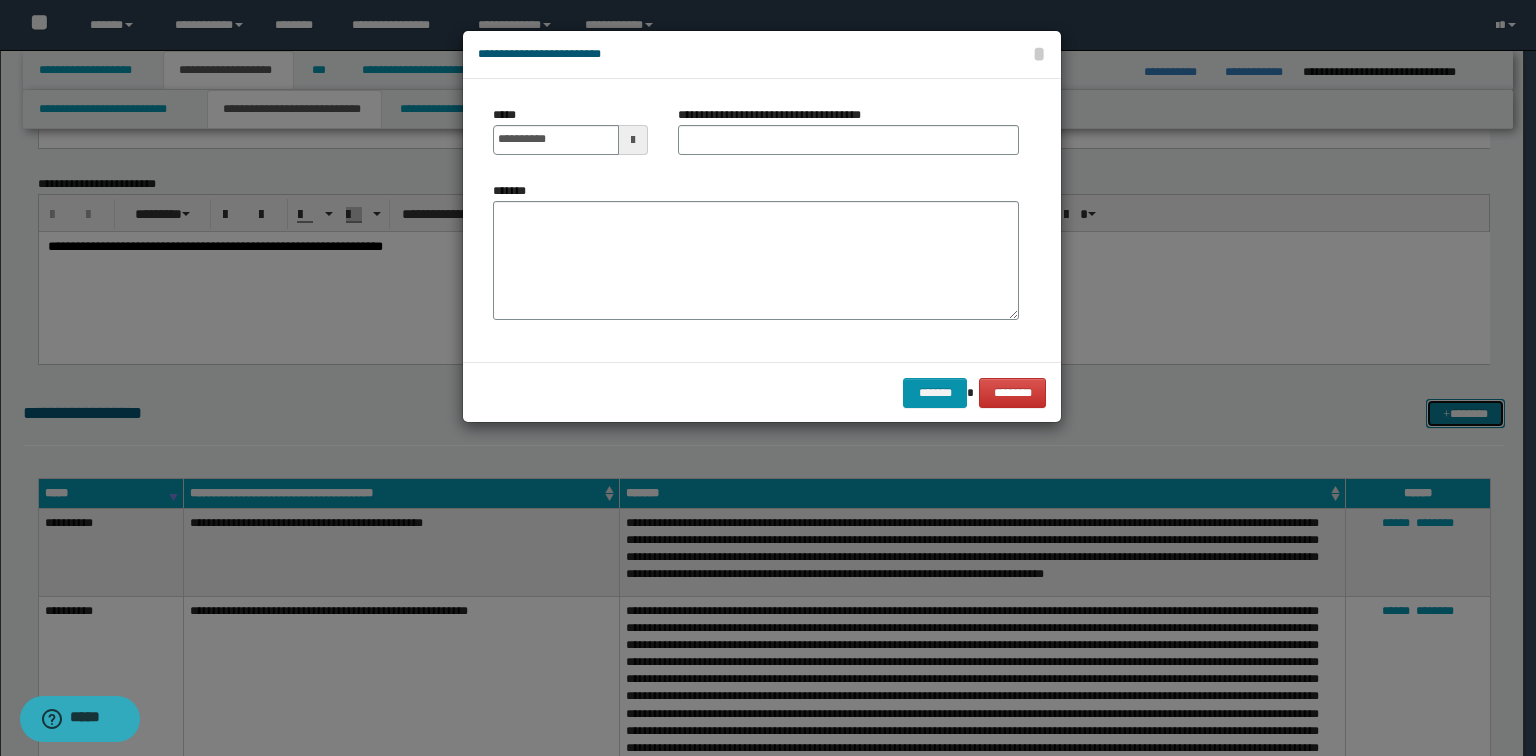 scroll, scrollTop: 0, scrollLeft: 0, axis: both 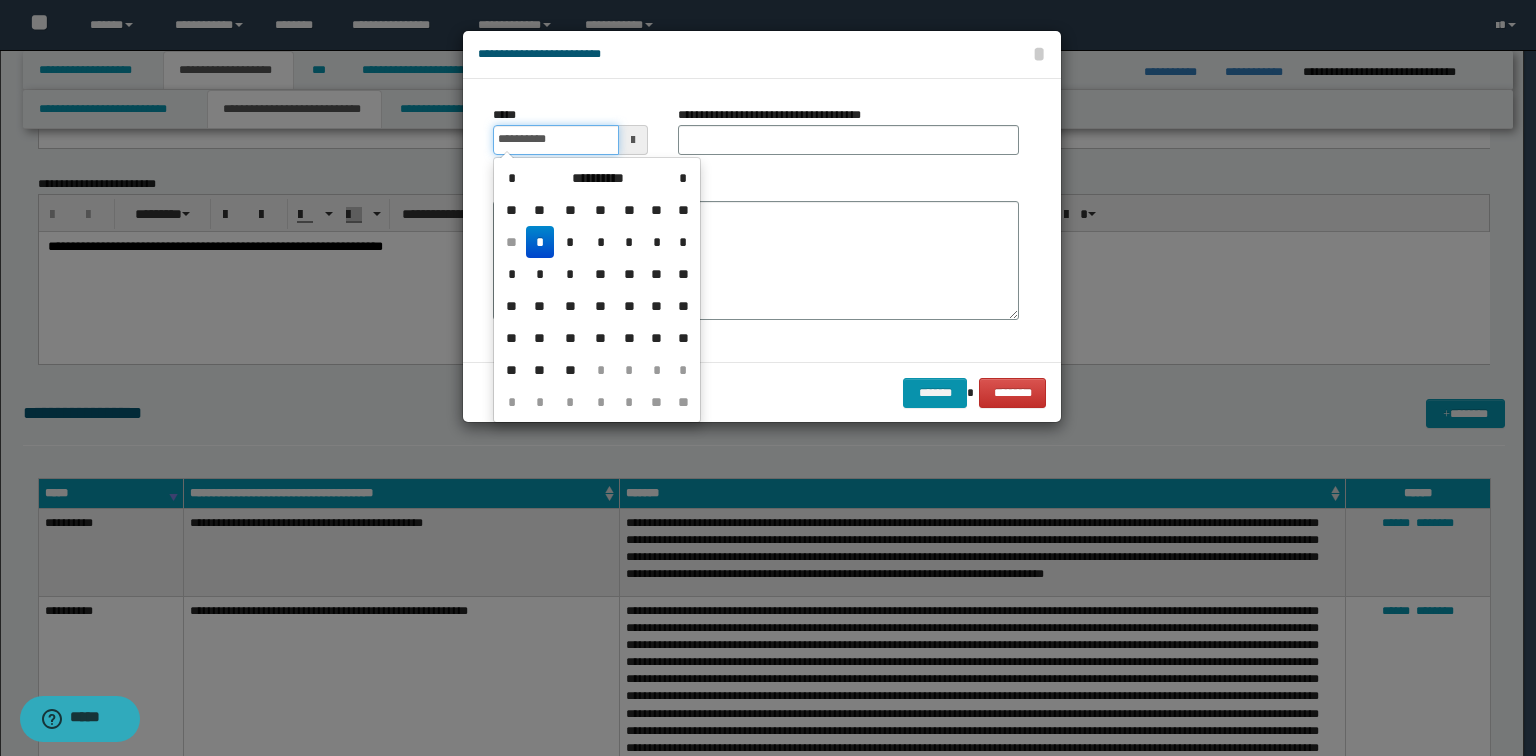 click on "**********" at bounding box center [556, 140] 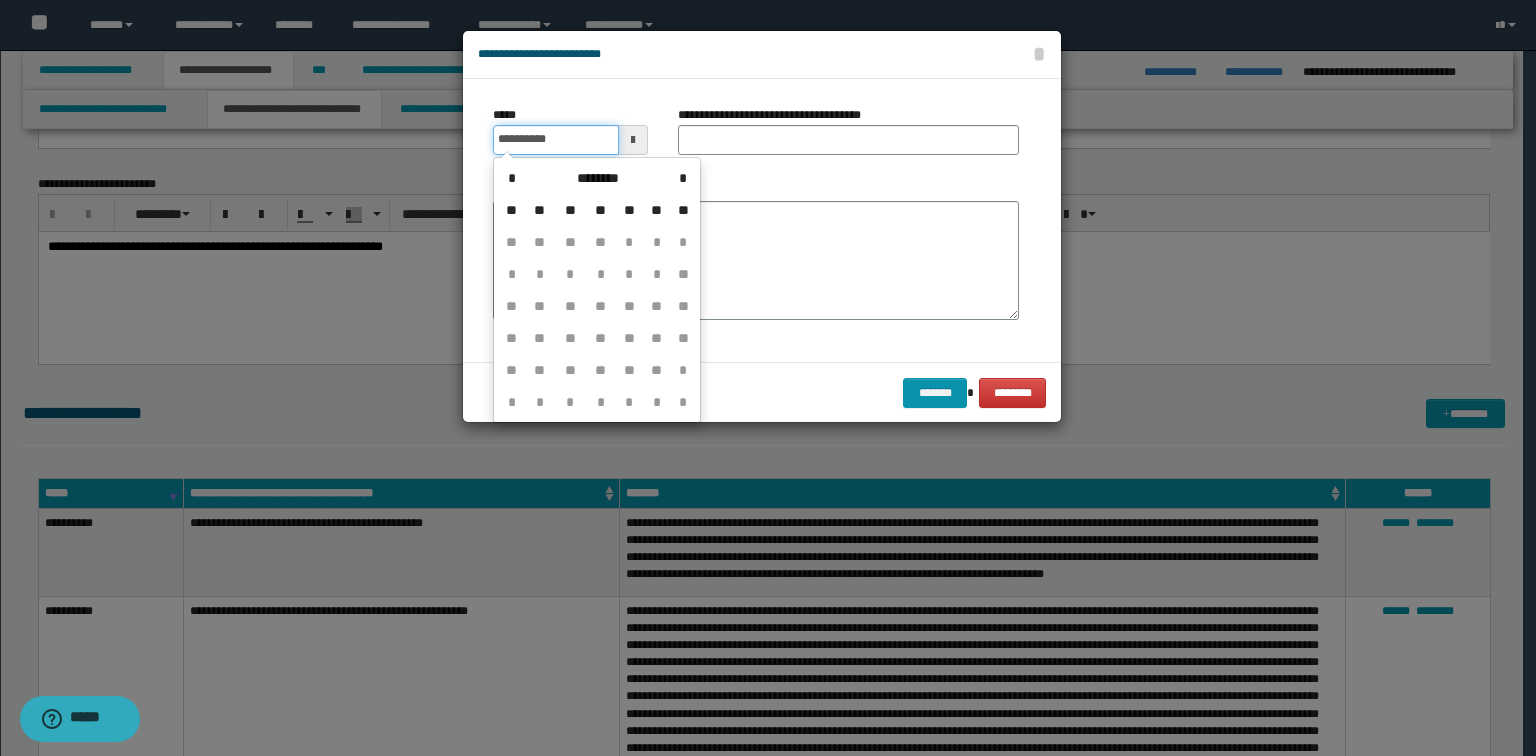 type on "**********" 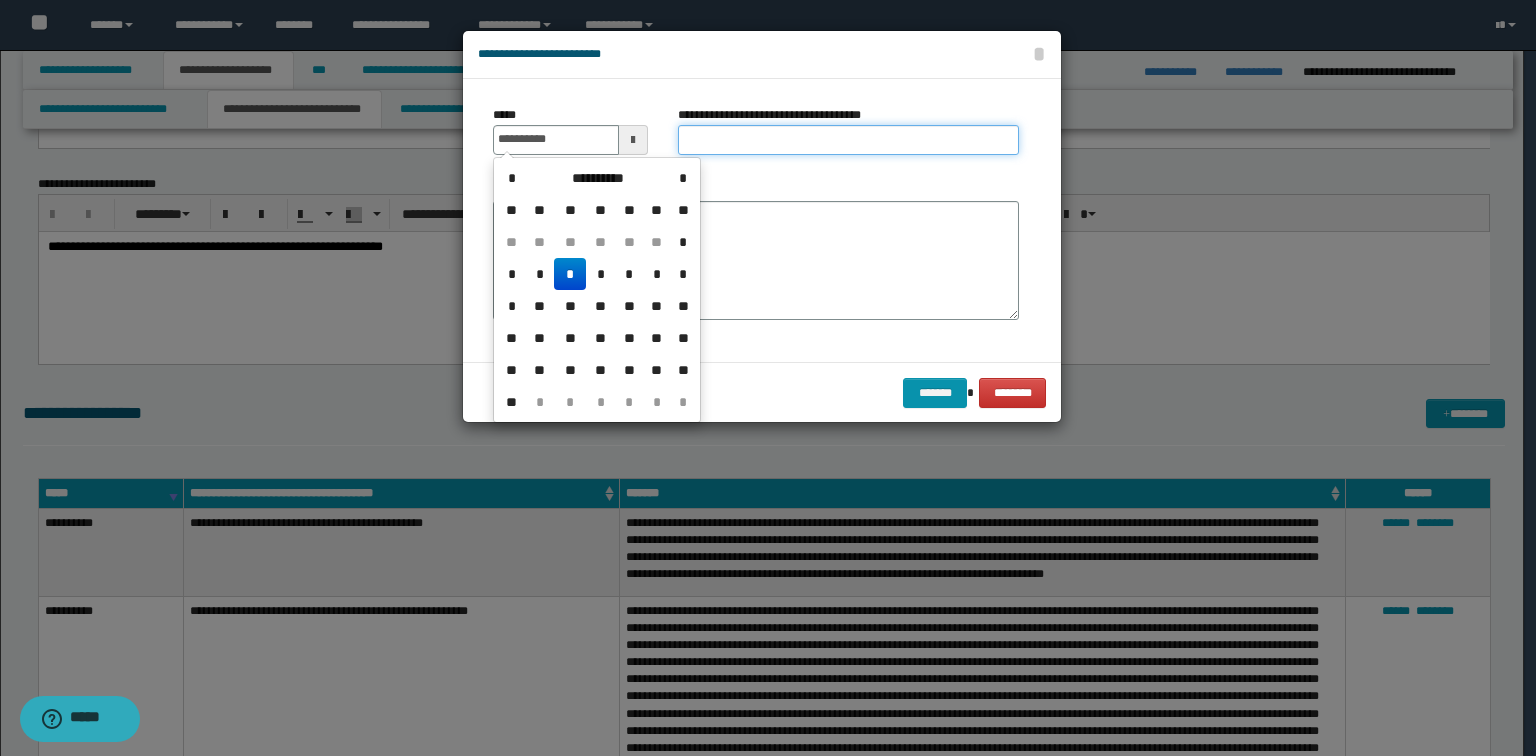 click on "**********" at bounding box center [848, 140] 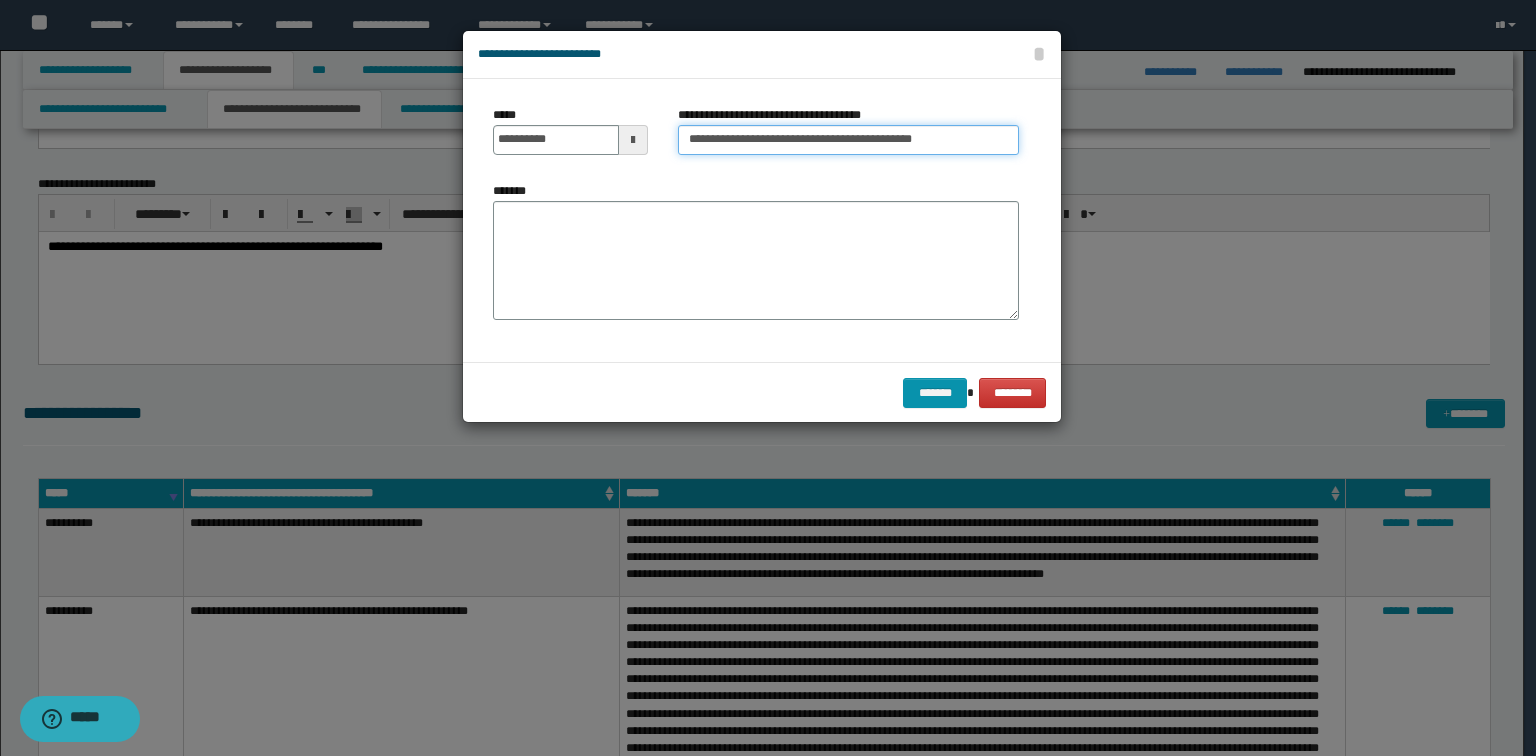 drag, startPoint x: 792, startPoint y: 136, endPoint x: 1049, endPoint y: 164, distance: 258.52078 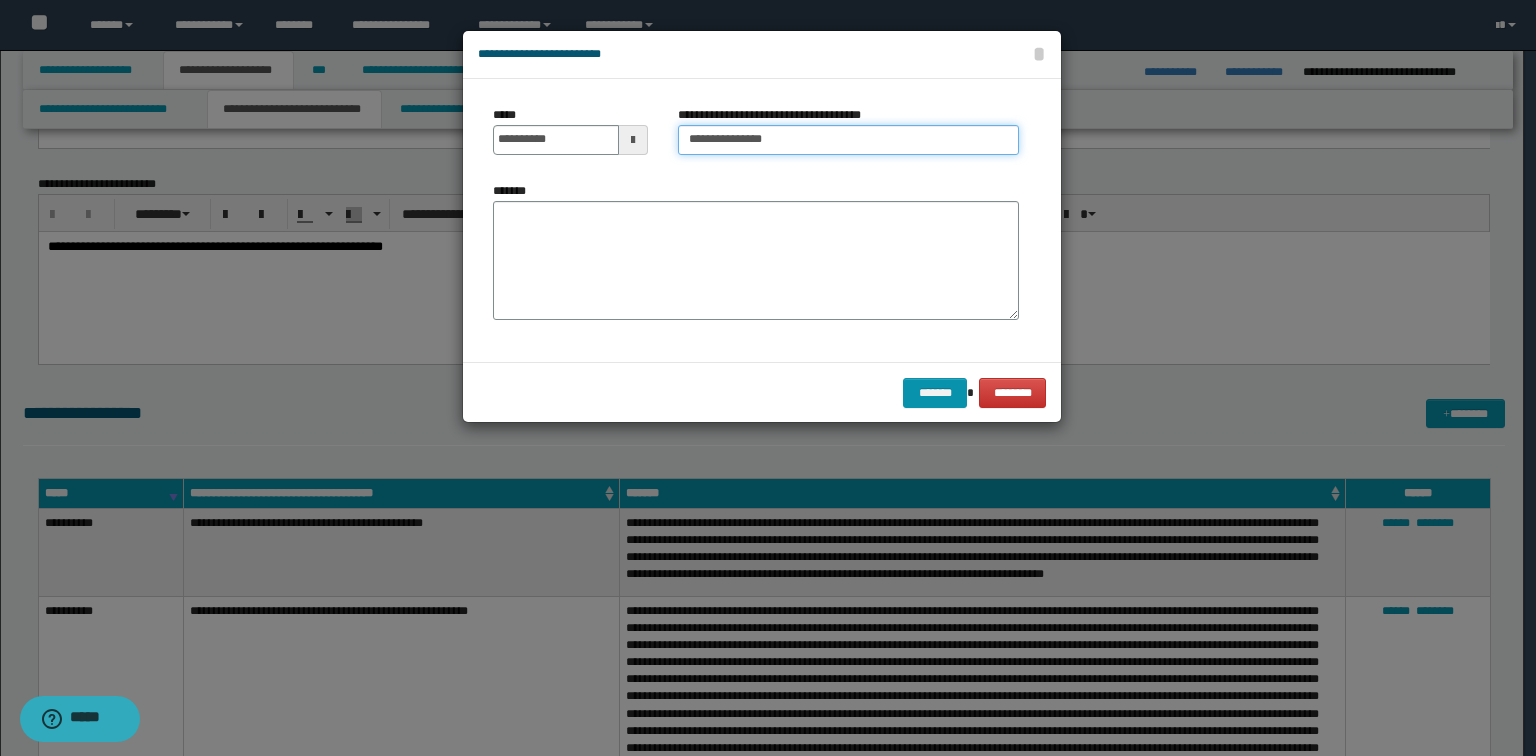 type on "**********" 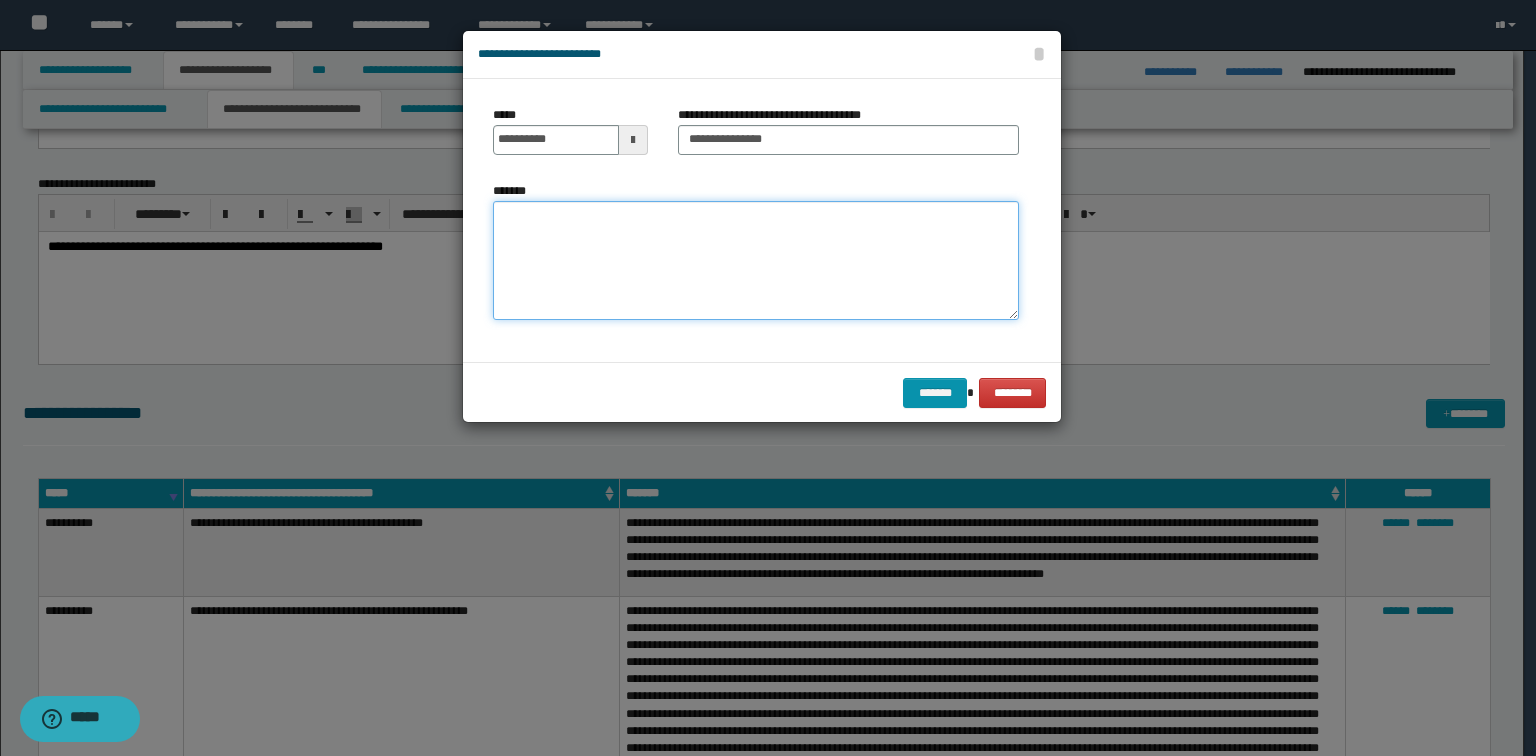 click on "*******" at bounding box center (756, 261) 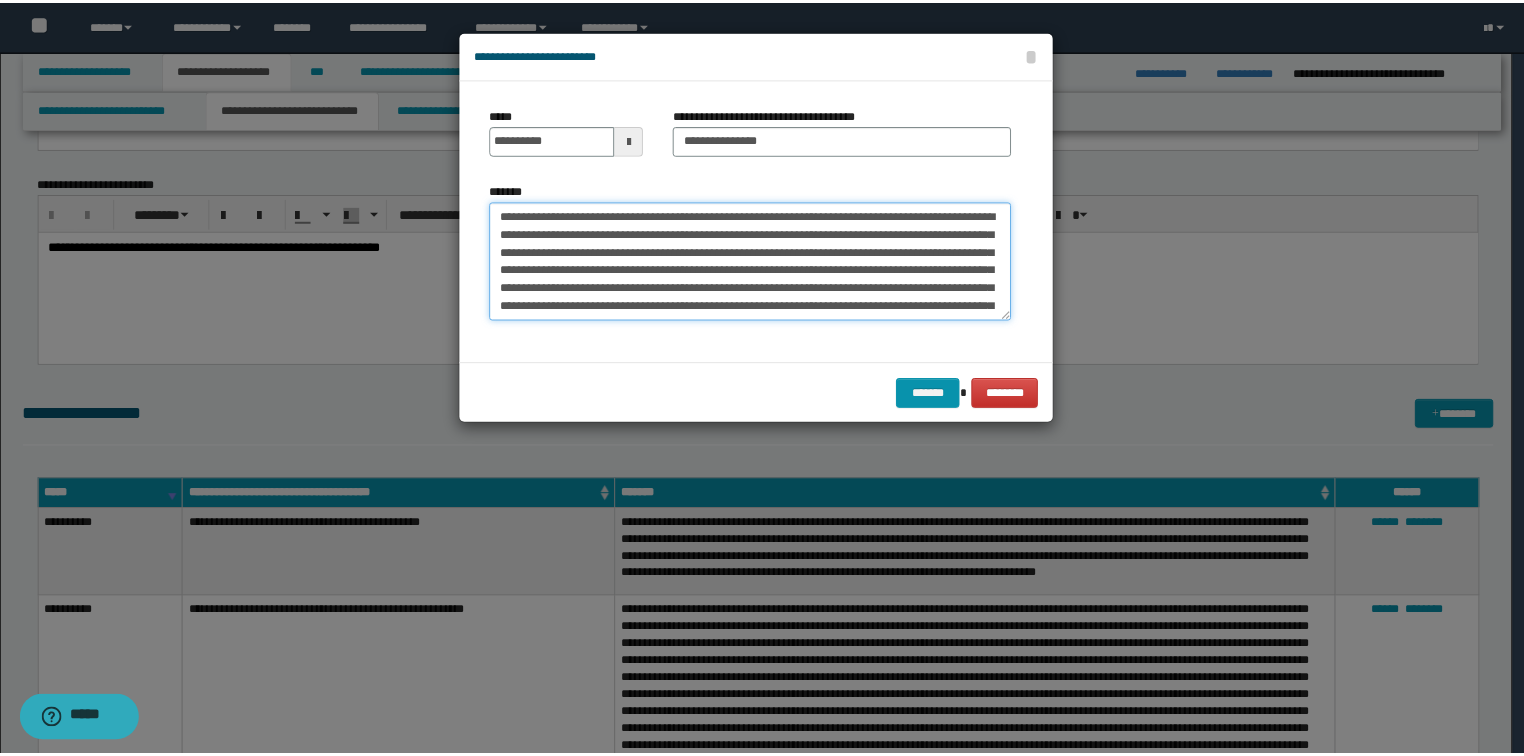 scroll, scrollTop: 480, scrollLeft: 0, axis: vertical 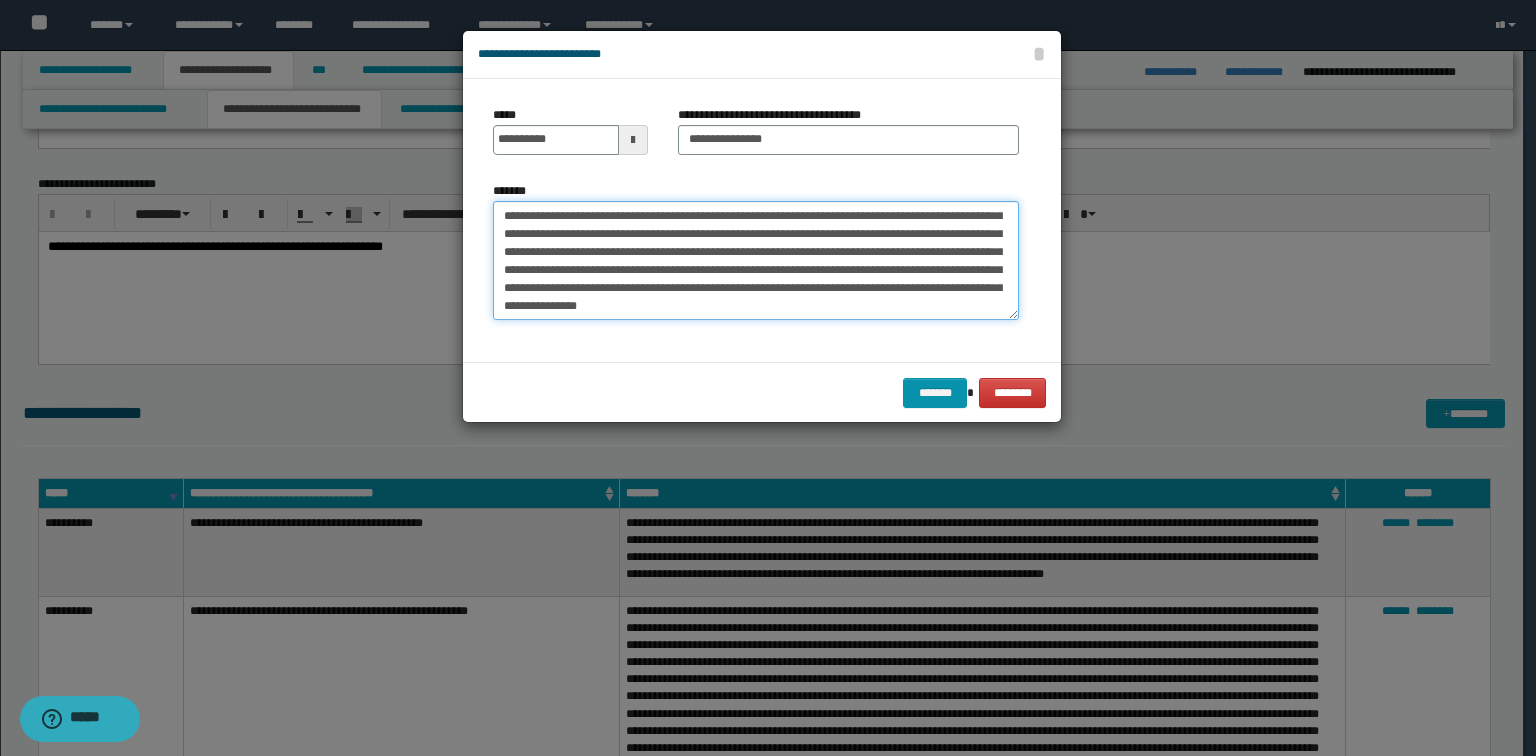 type on "**********" 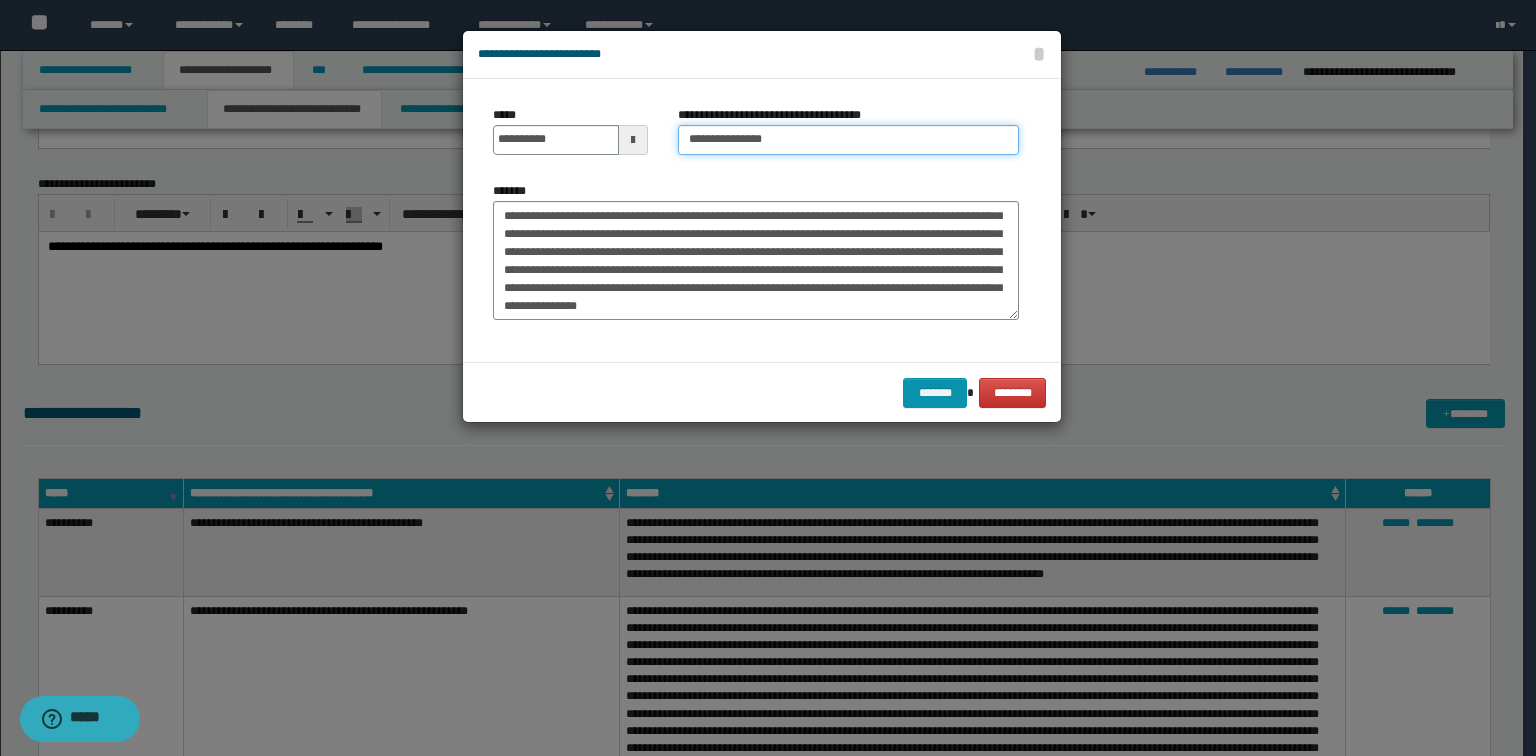 click on "**********" at bounding box center (848, 140) 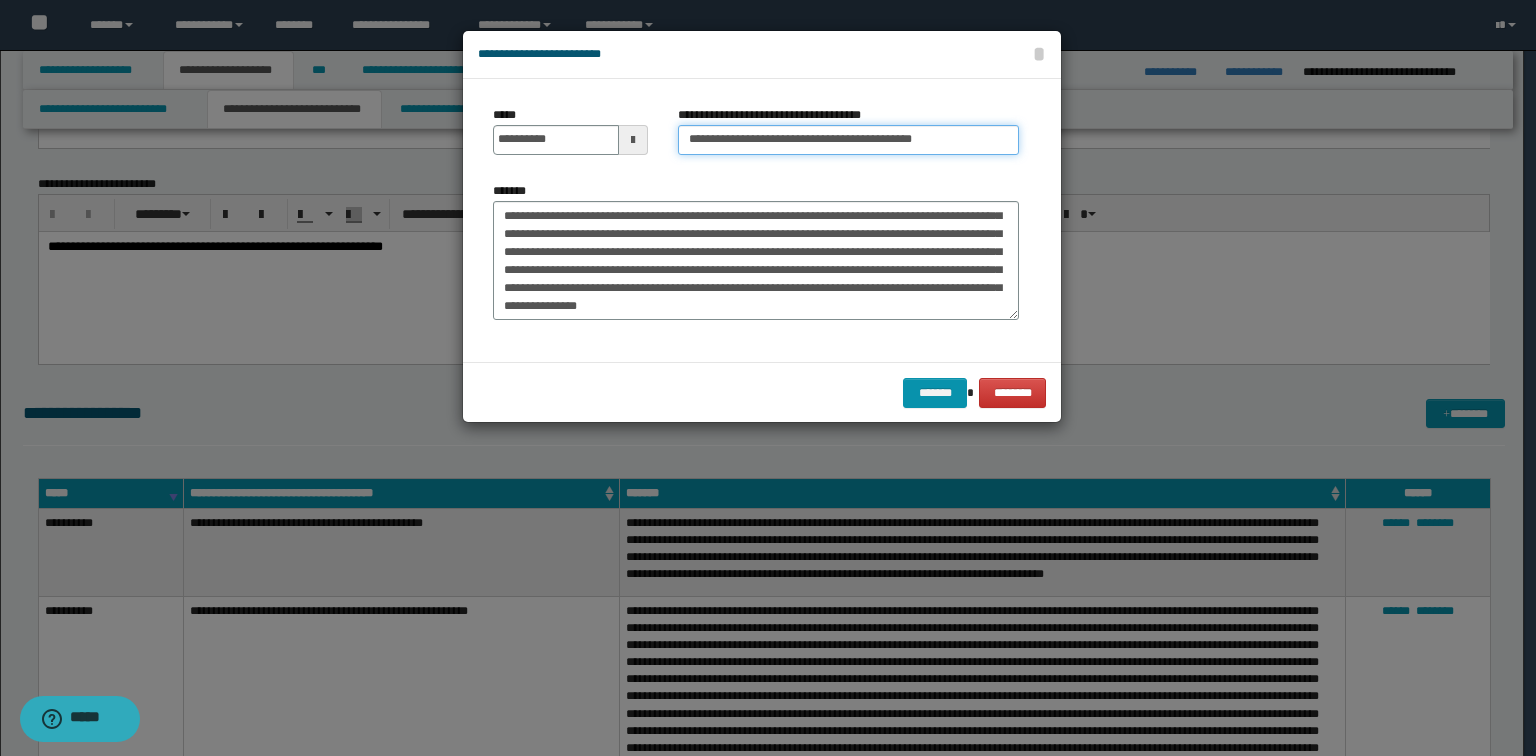 type on "**********" 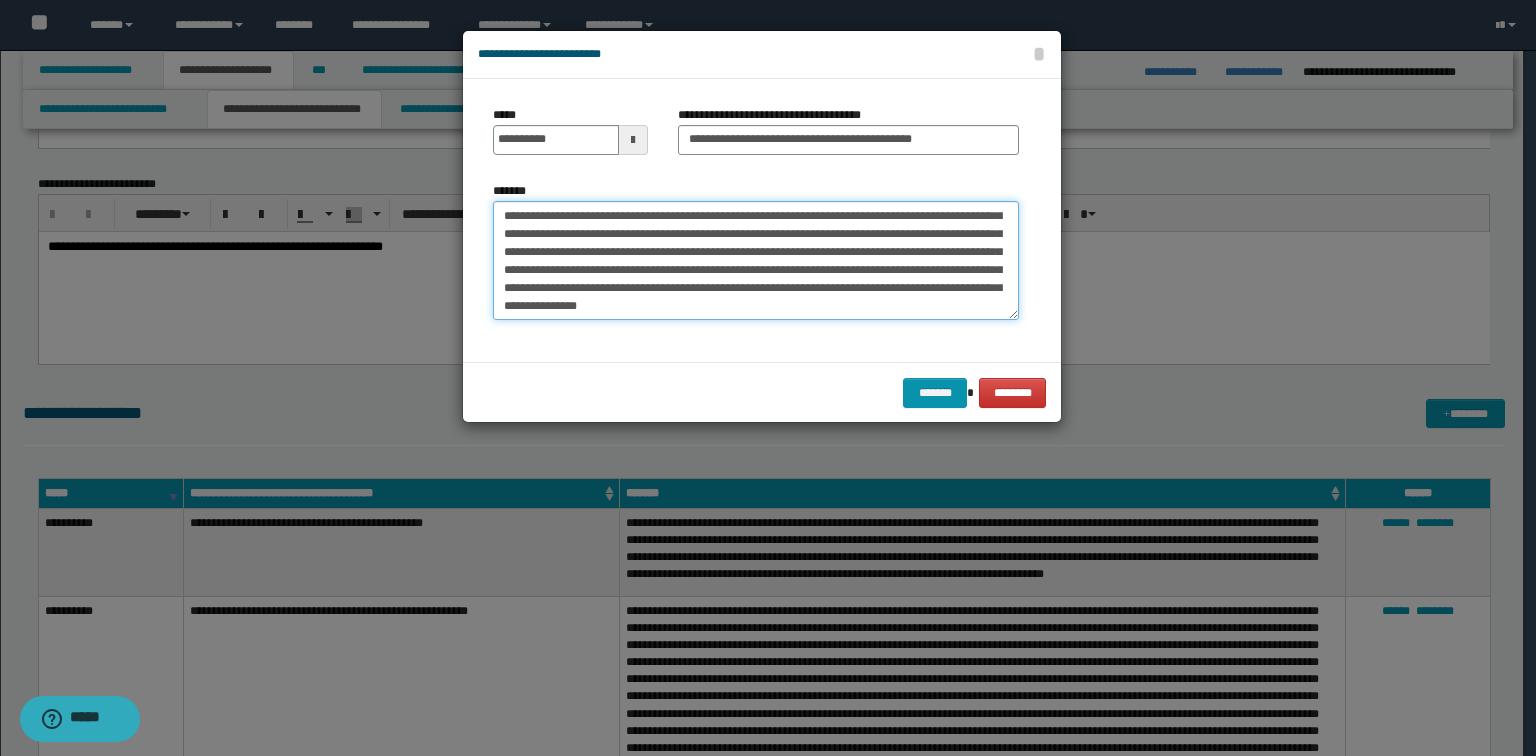 click on "*******" at bounding box center [756, 261] 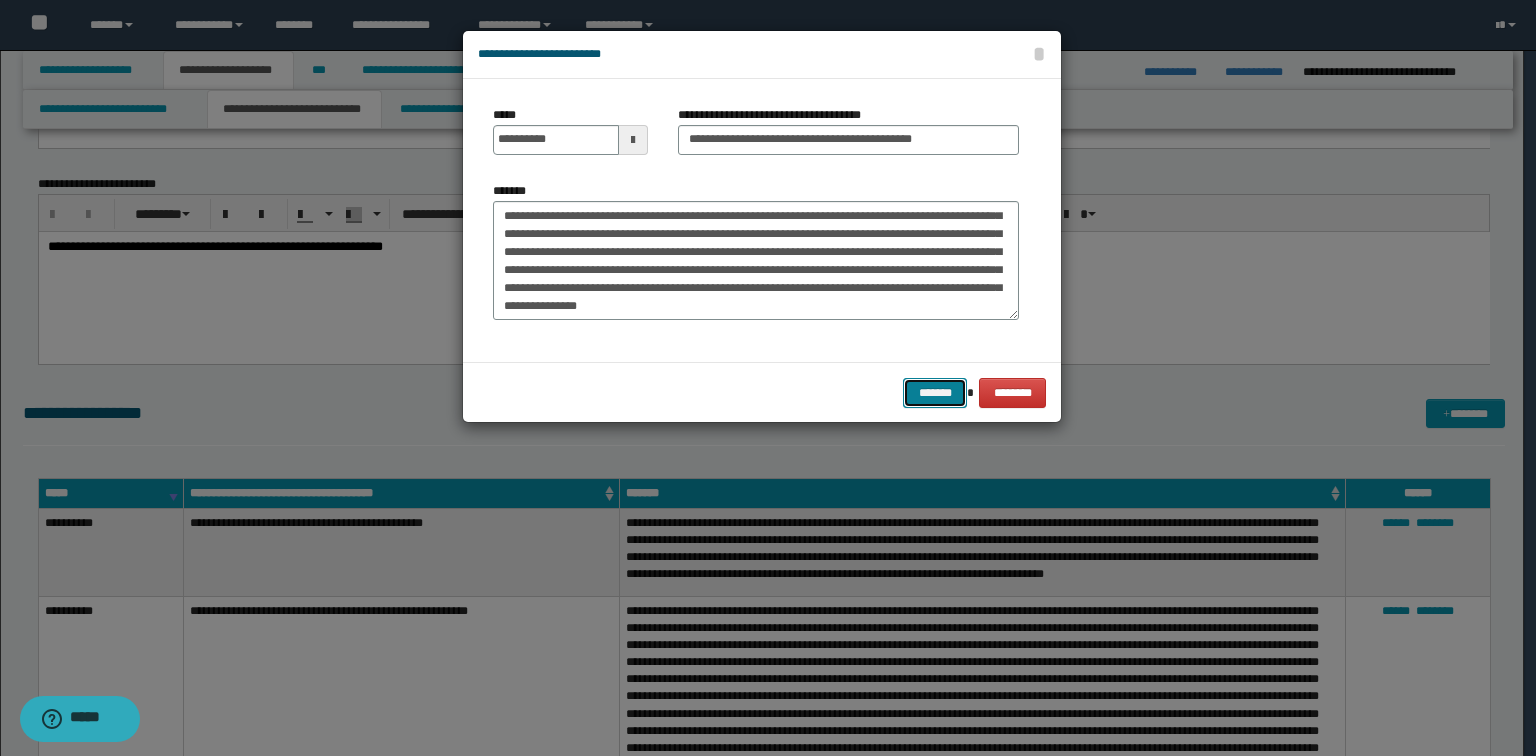 click on "*******" at bounding box center [935, 393] 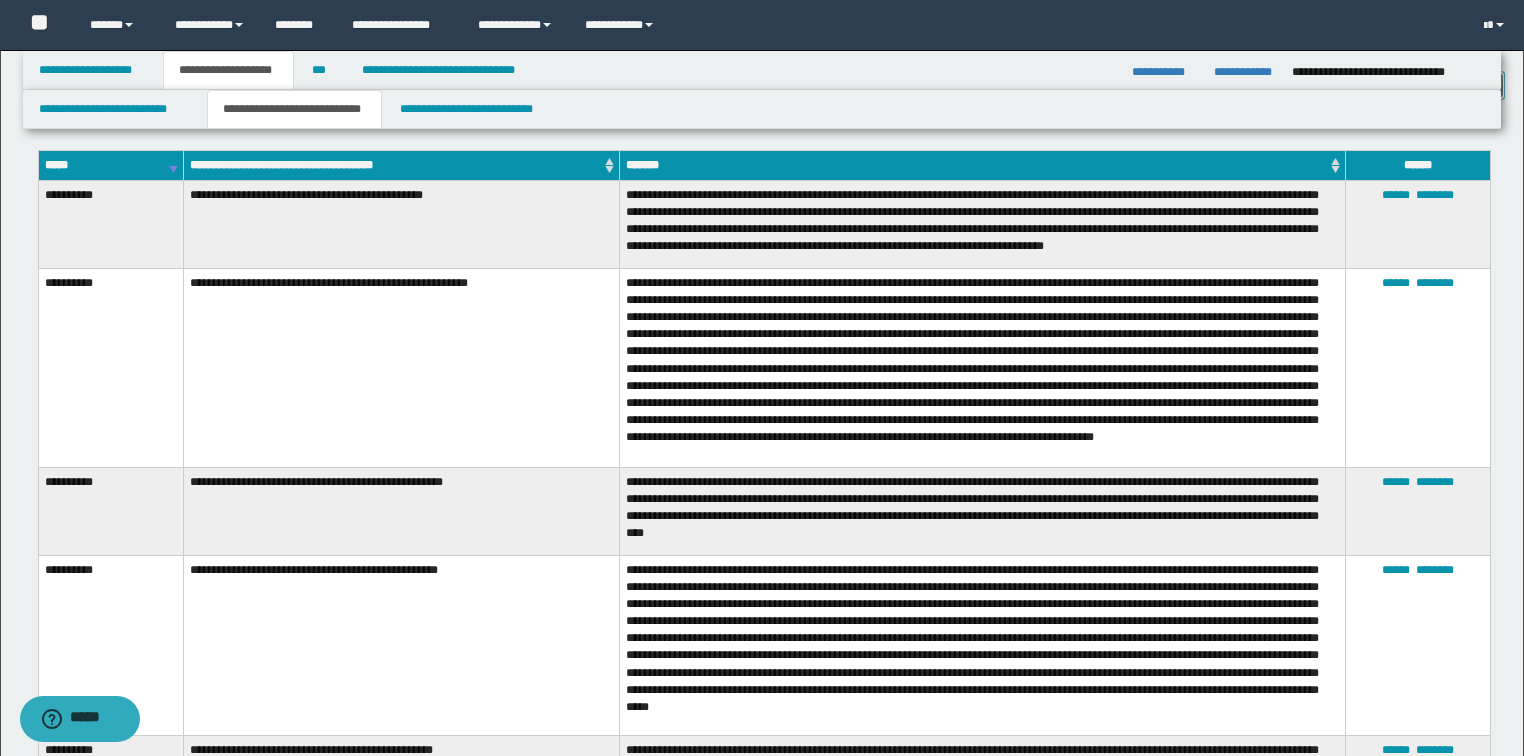 scroll, scrollTop: 1200, scrollLeft: 0, axis: vertical 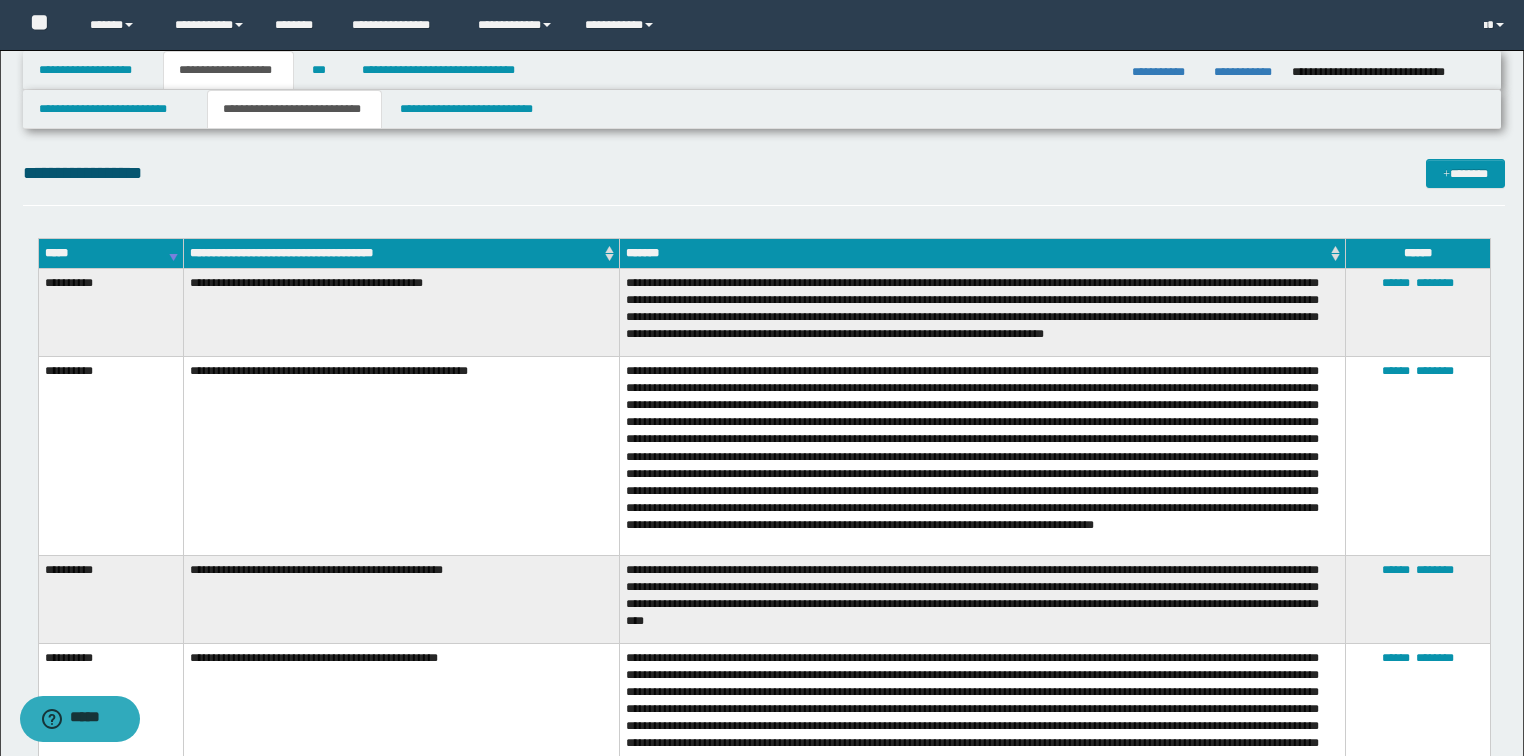click on "*****" at bounding box center (110, 253) 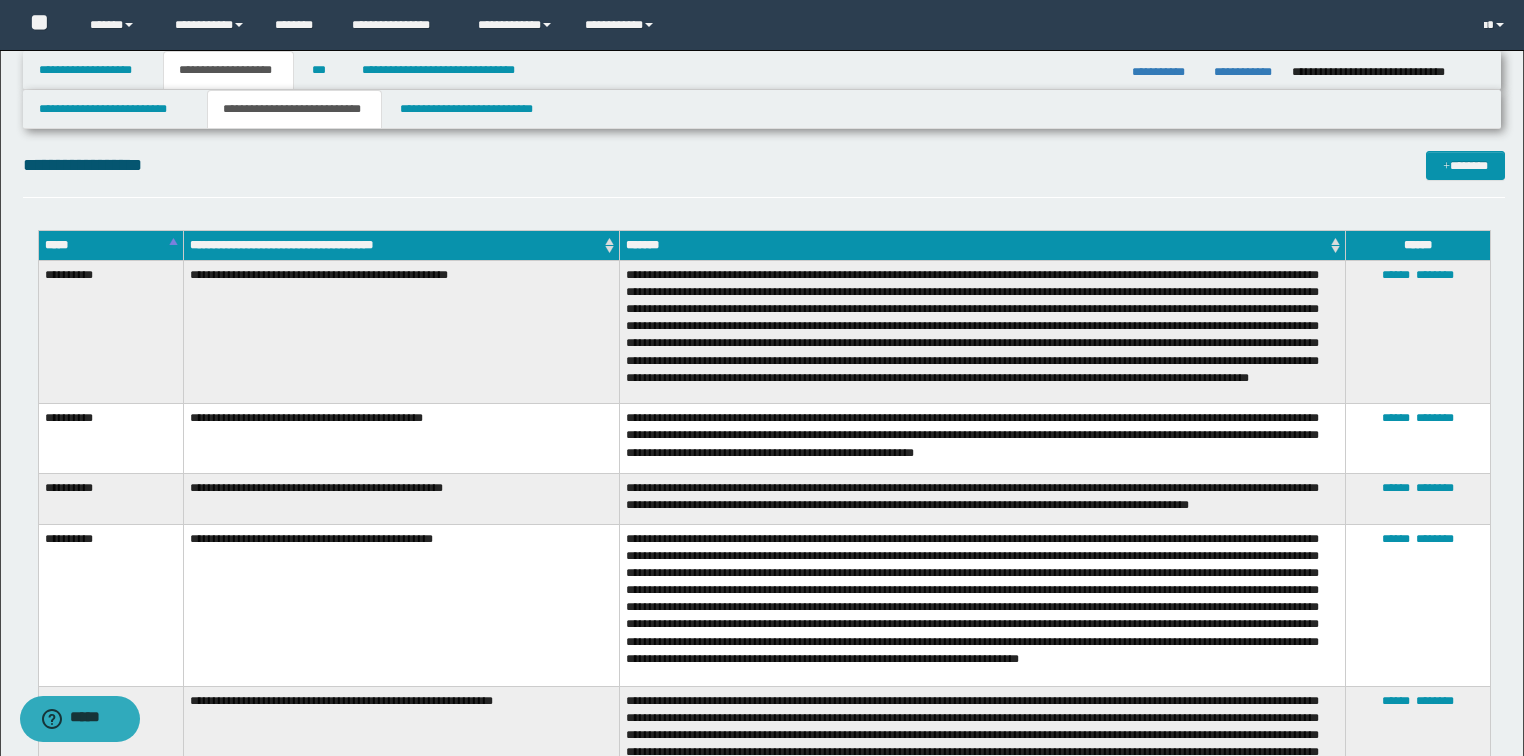 scroll, scrollTop: 1120, scrollLeft: 0, axis: vertical 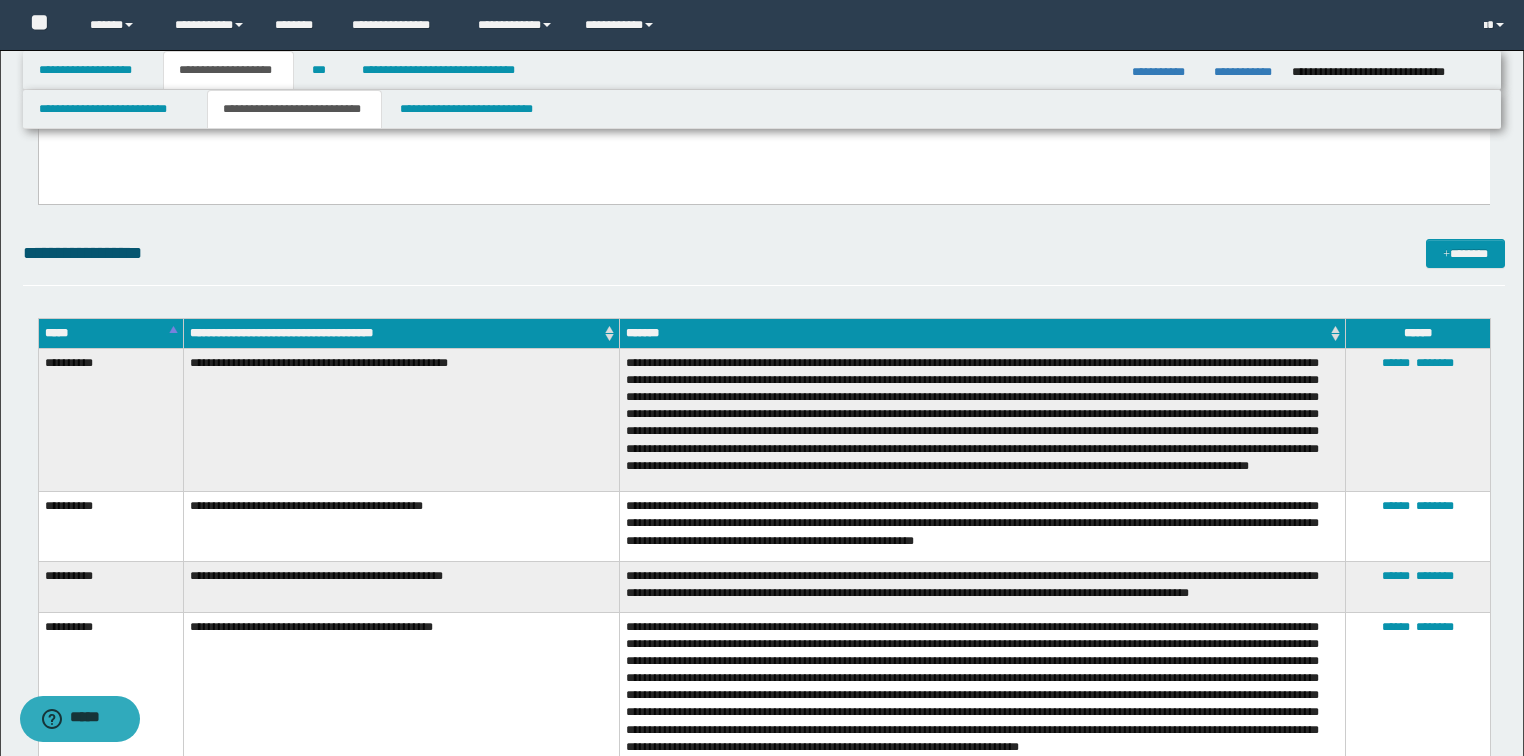 click on "*****" at bounding box center [110, 333] 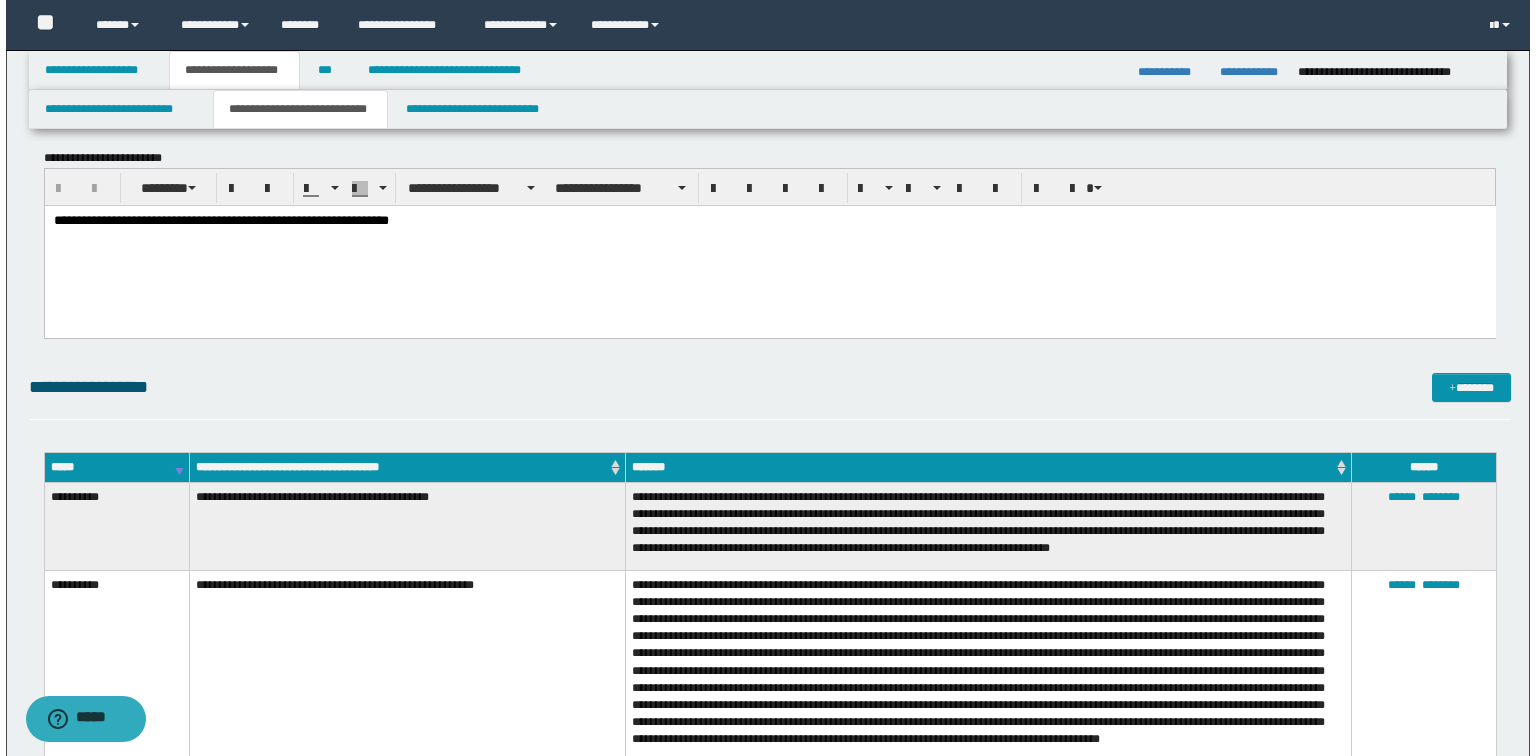 scroll, scrollTop: 960, scrollLeft: 0, axis: vertical 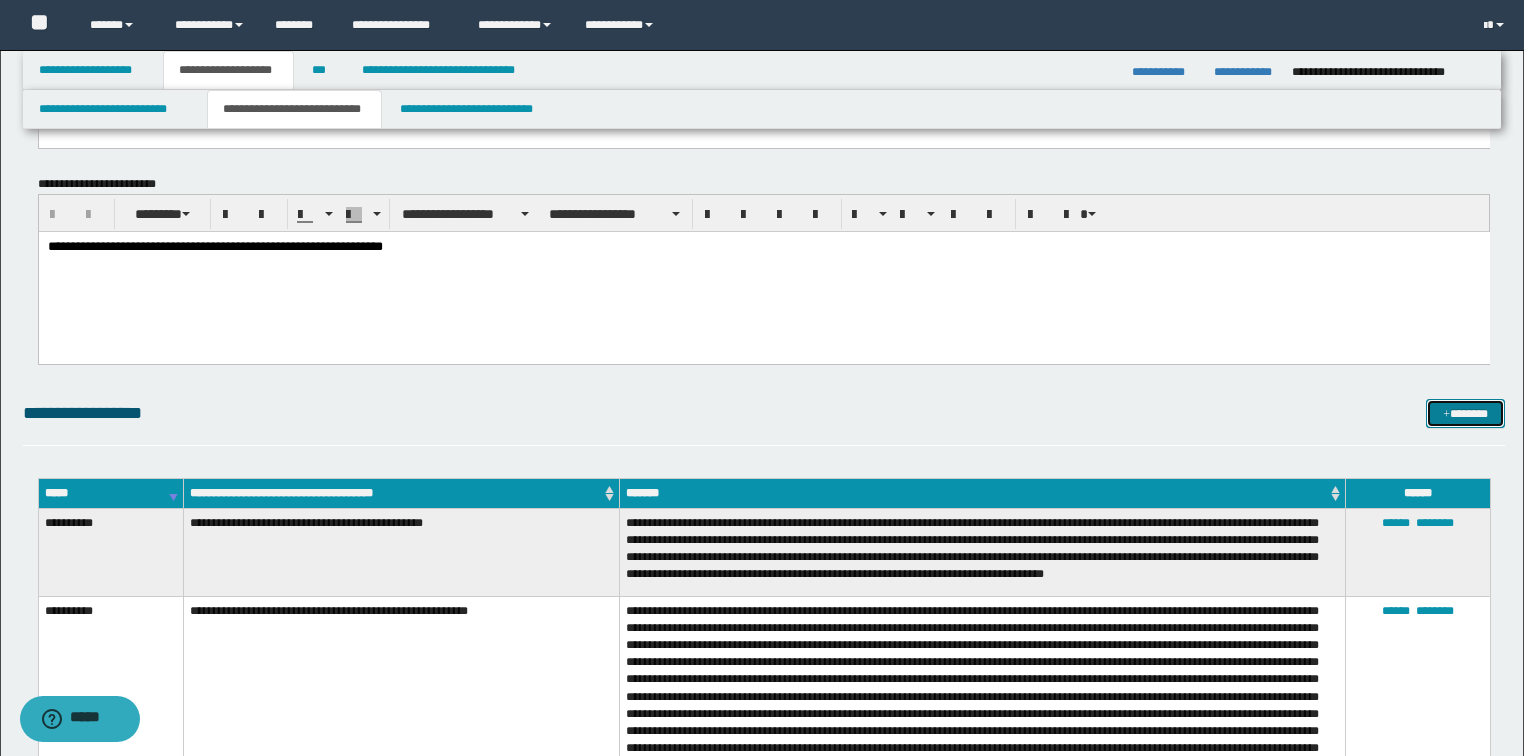 click on "*******" at bounding box center [1465, 414] 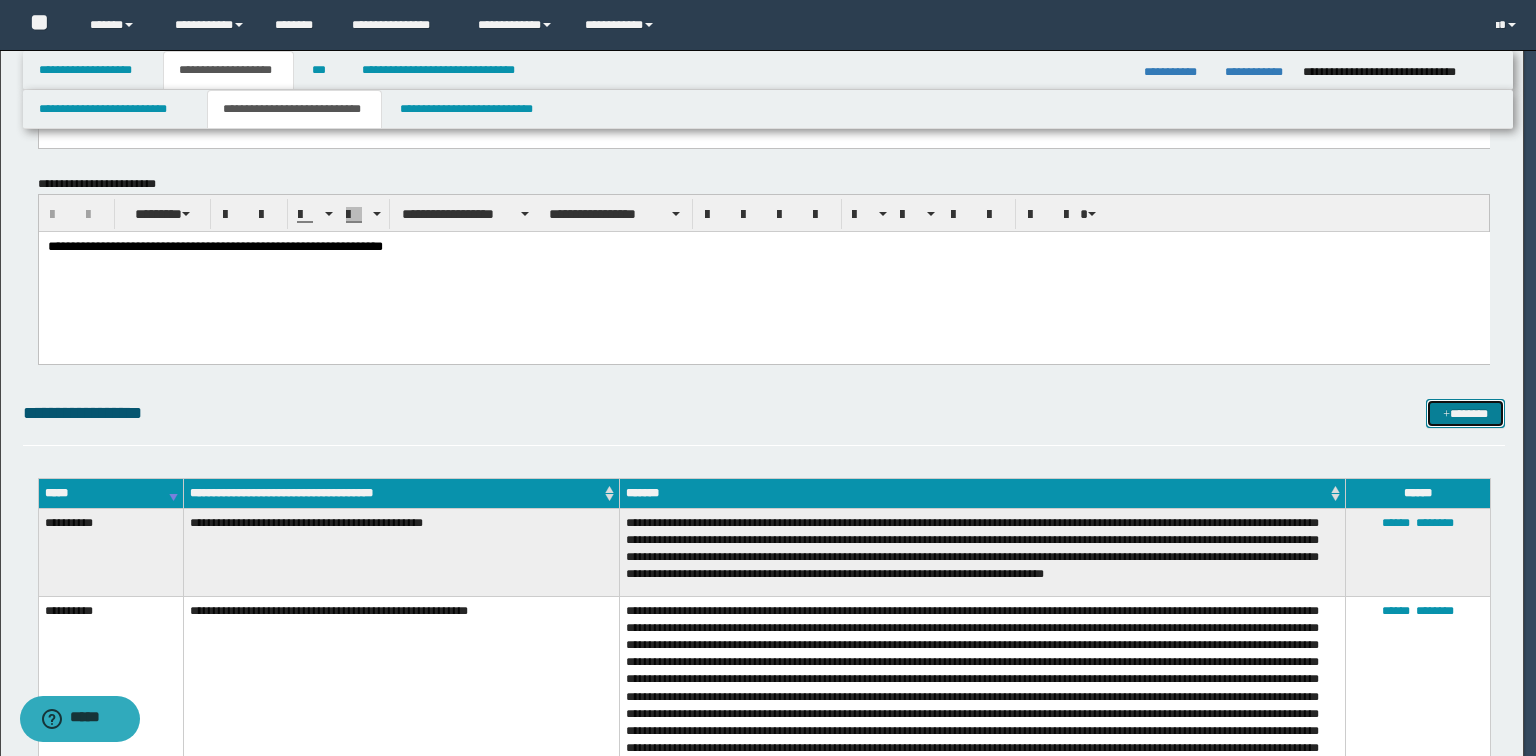 scroll, scrollTop: 0, scrollLeft: 0, axis: both 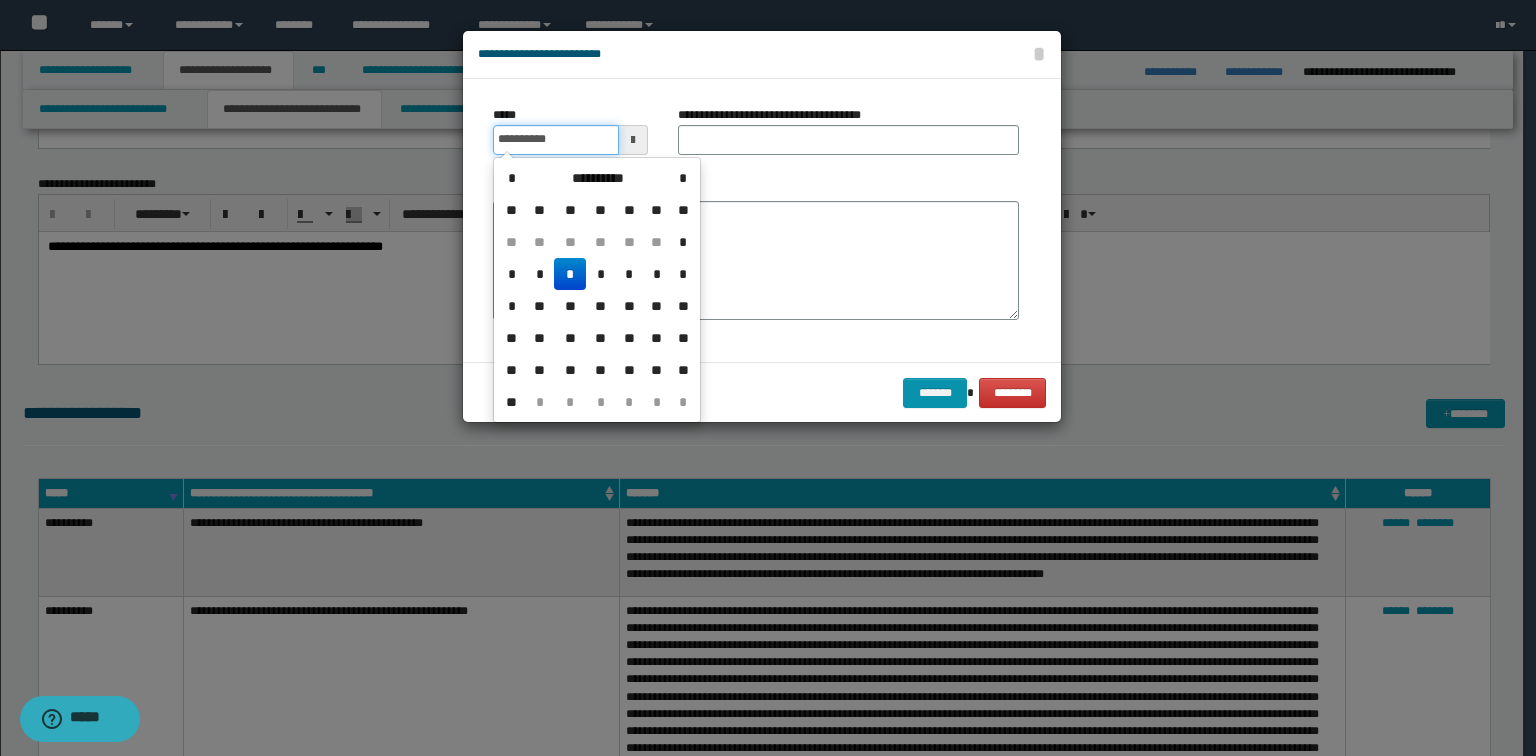 click on "**********" at bounding box center (556, 140) 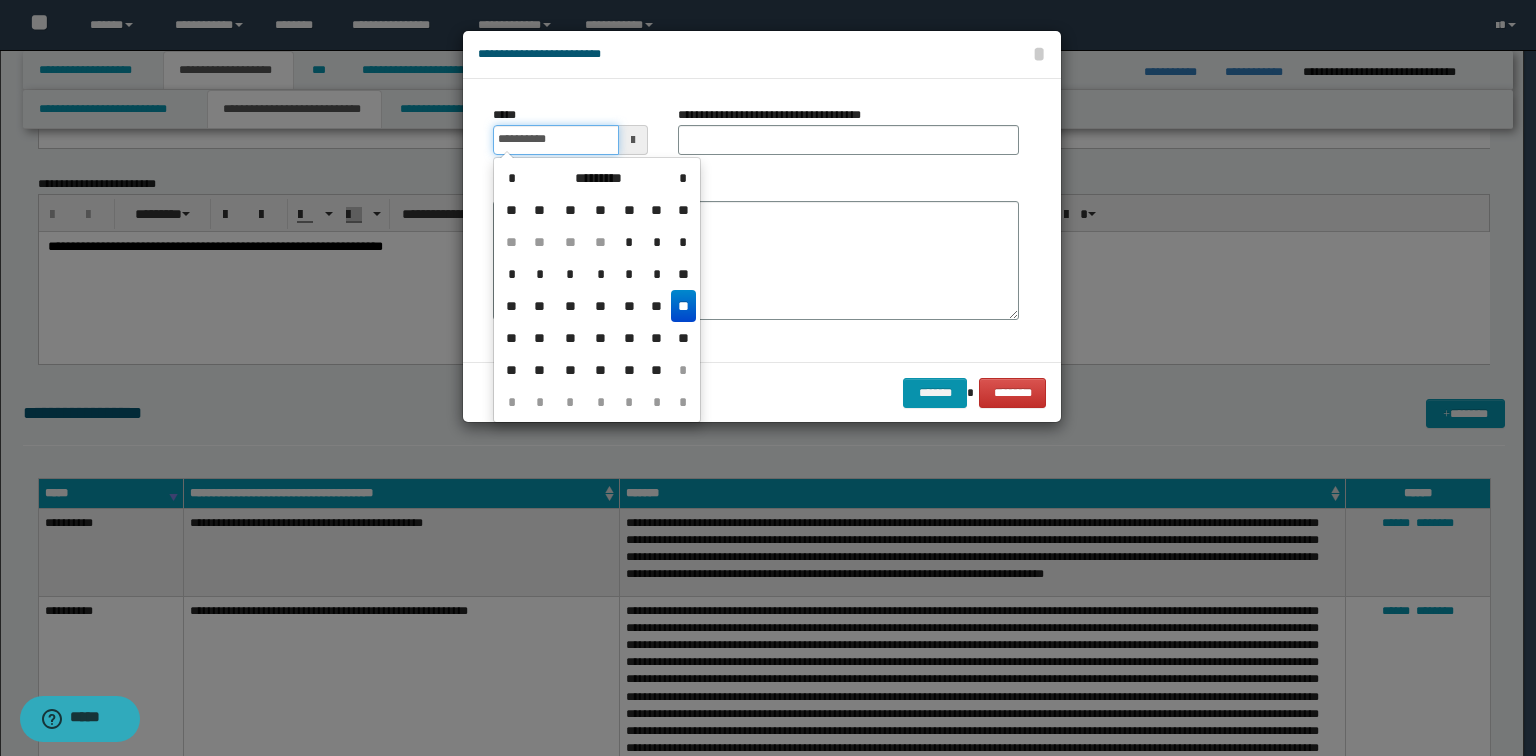type on "**********" 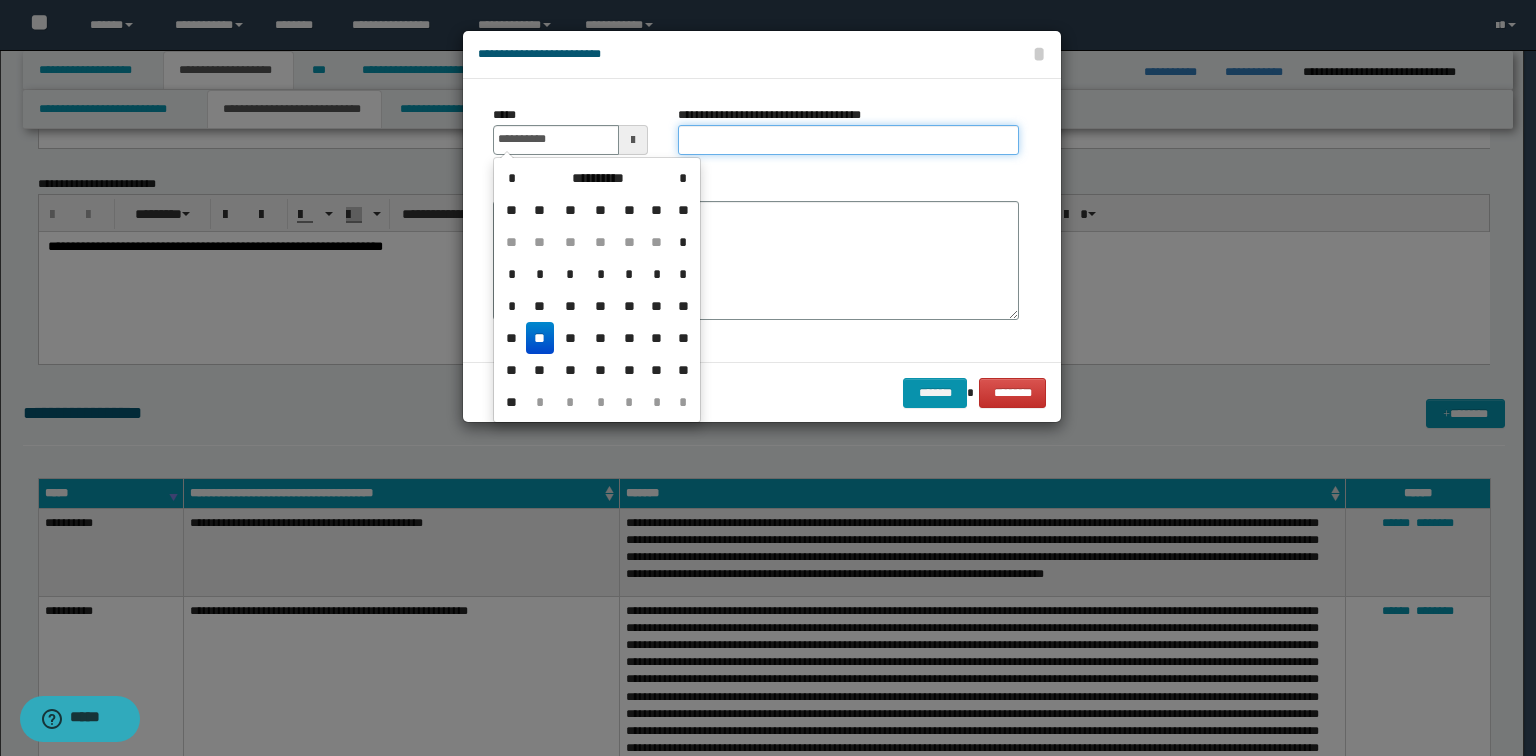 click on "**********" at bounding box center [848, 140] 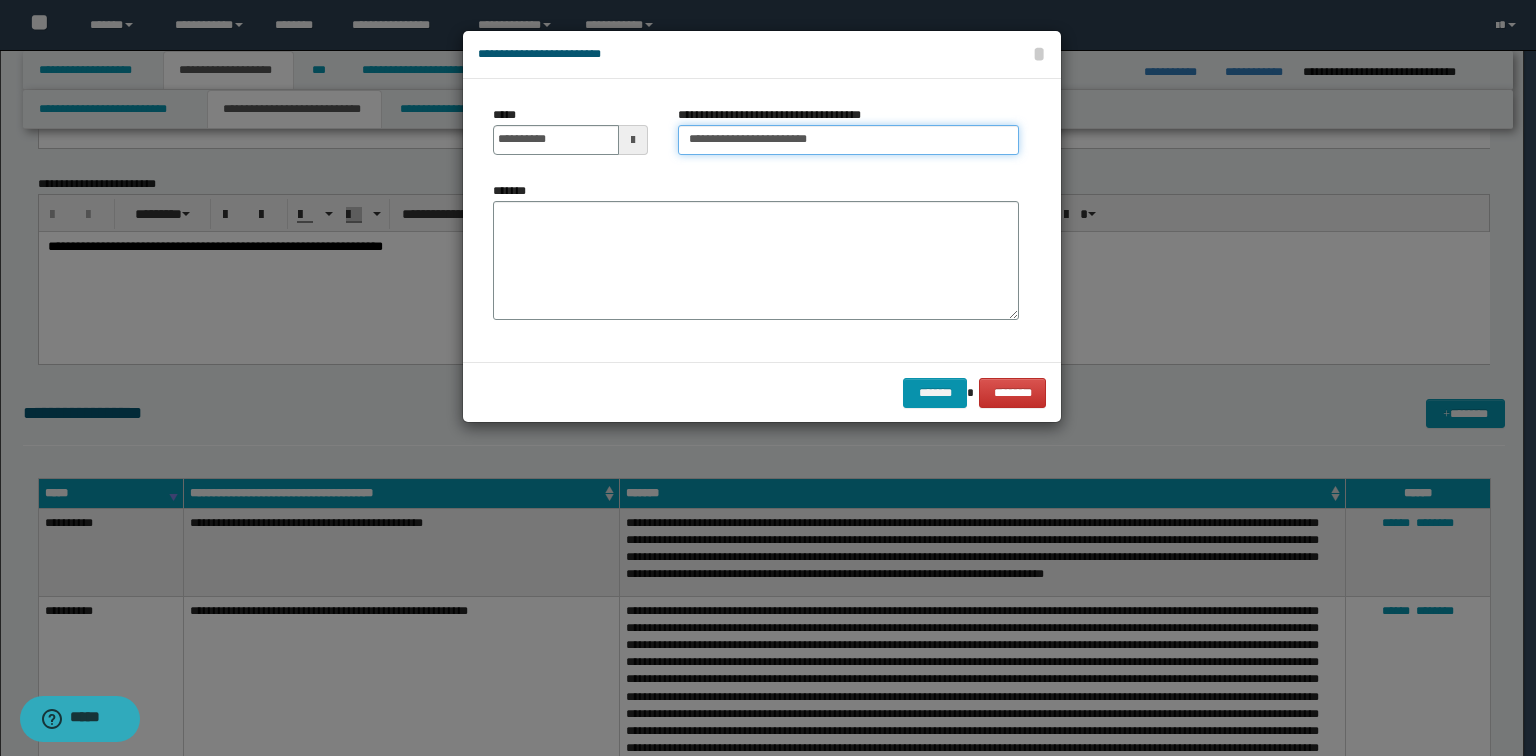 drag, startPoint x: 778, startPoint y: 138, endPoint x: 886, endPoint y: 155, distance: 109.32977 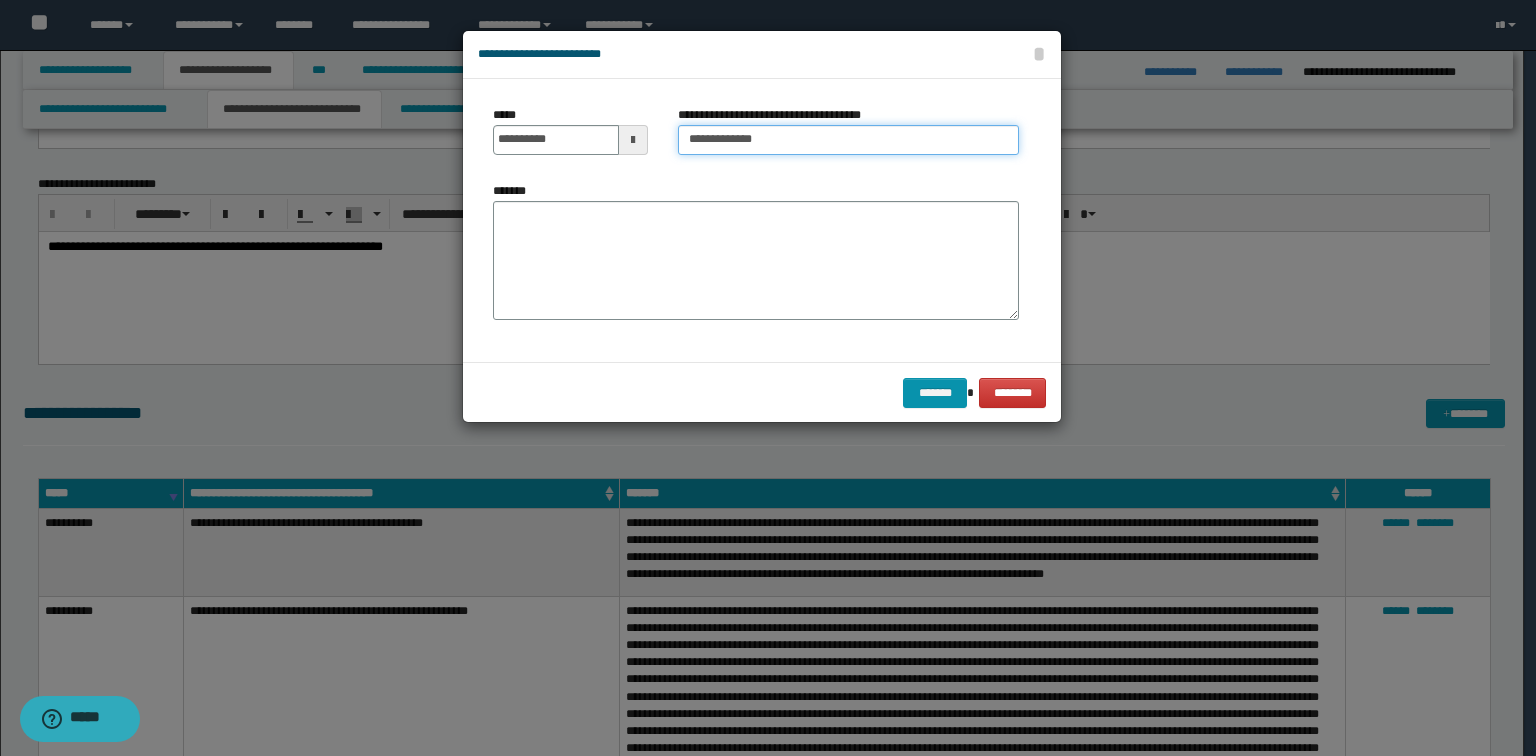 type on "**********" 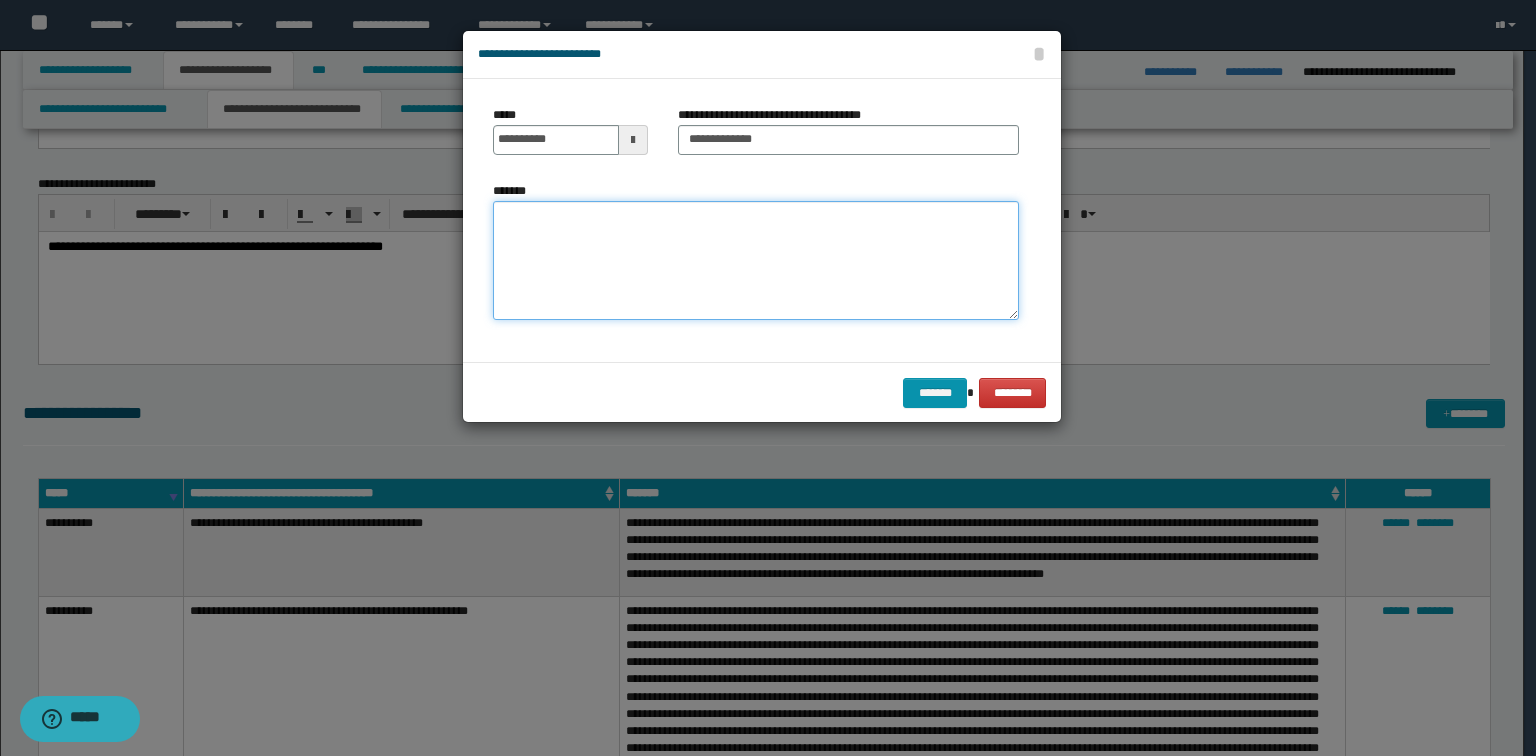 paste on "**********" 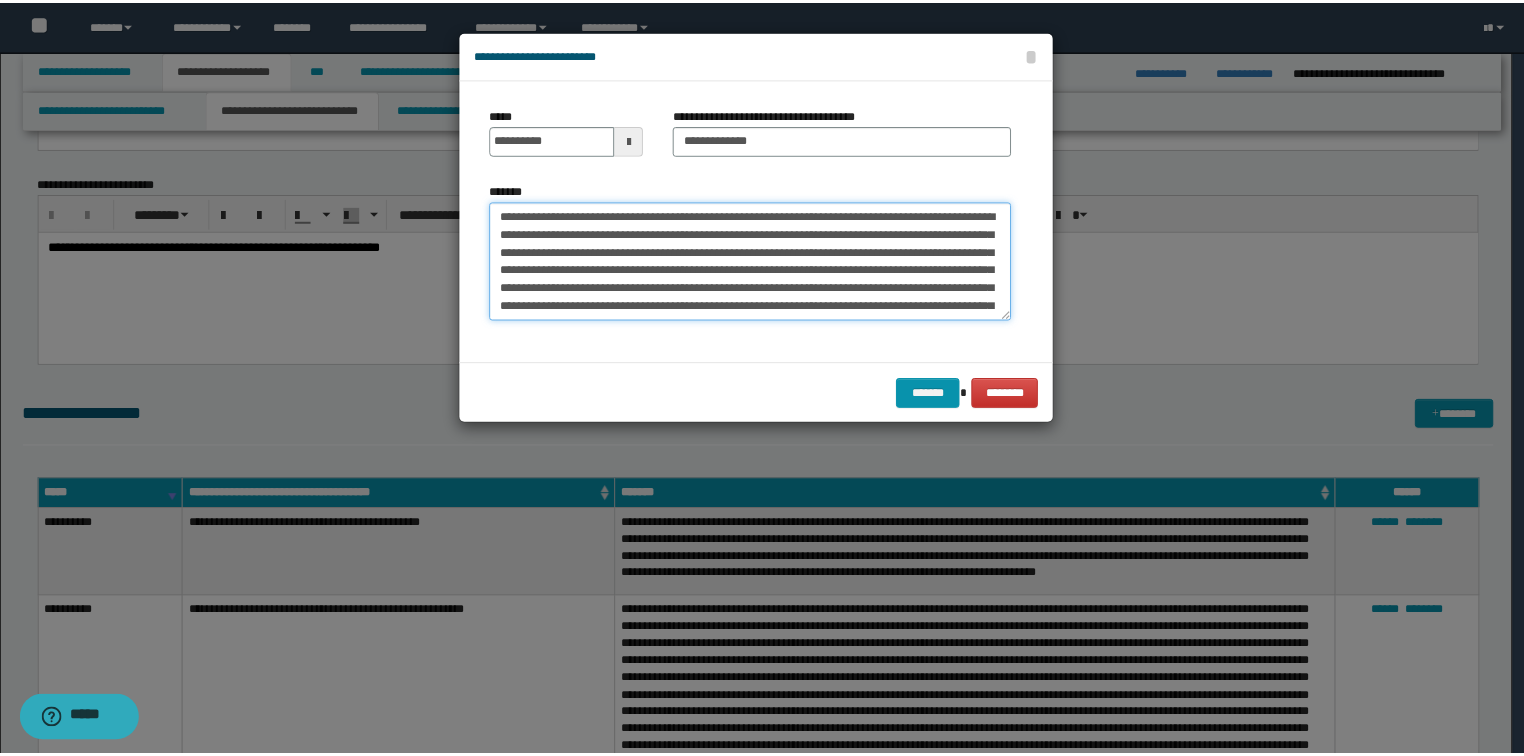 scroll, scrollTop: 30, scrollLeft: 0, axis: vertical 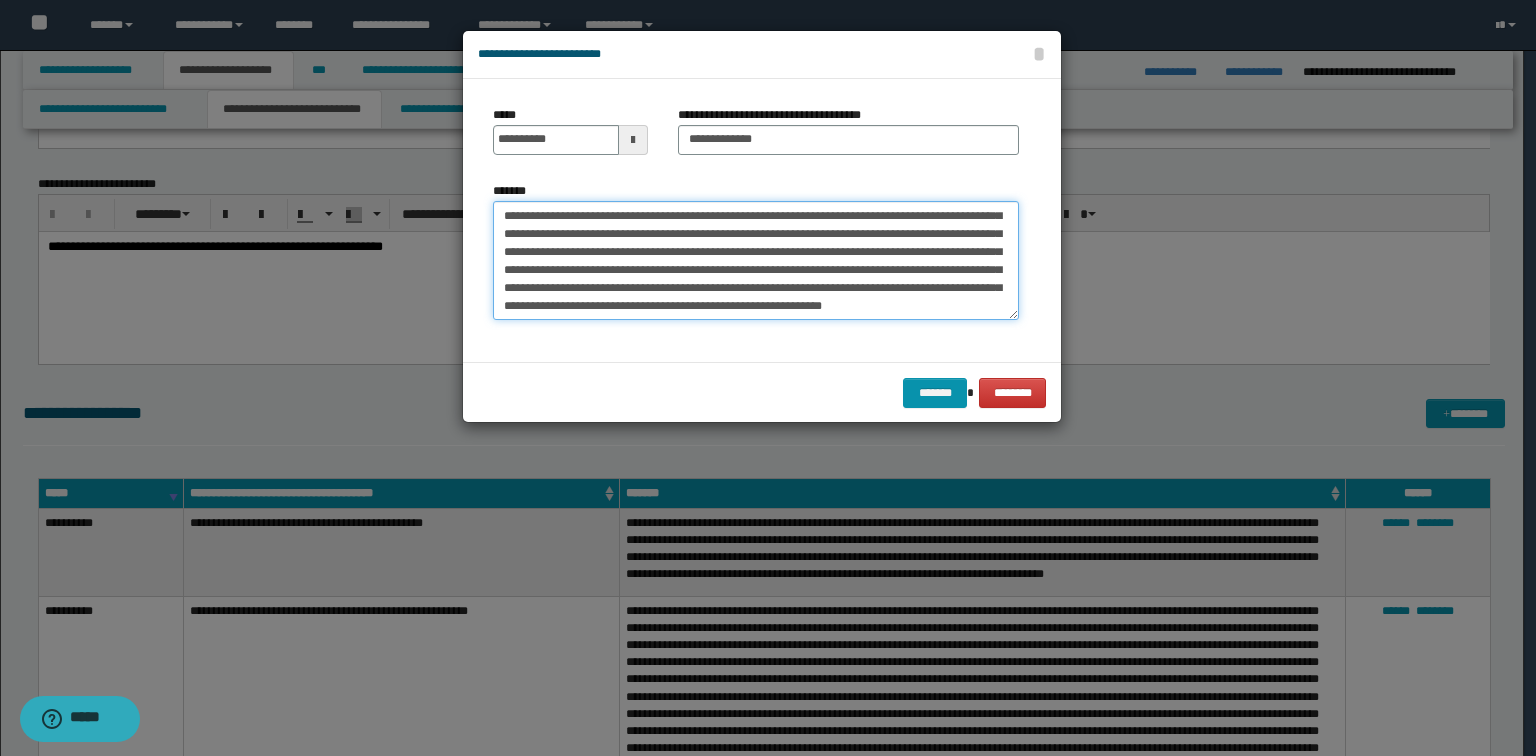 type on "**********" 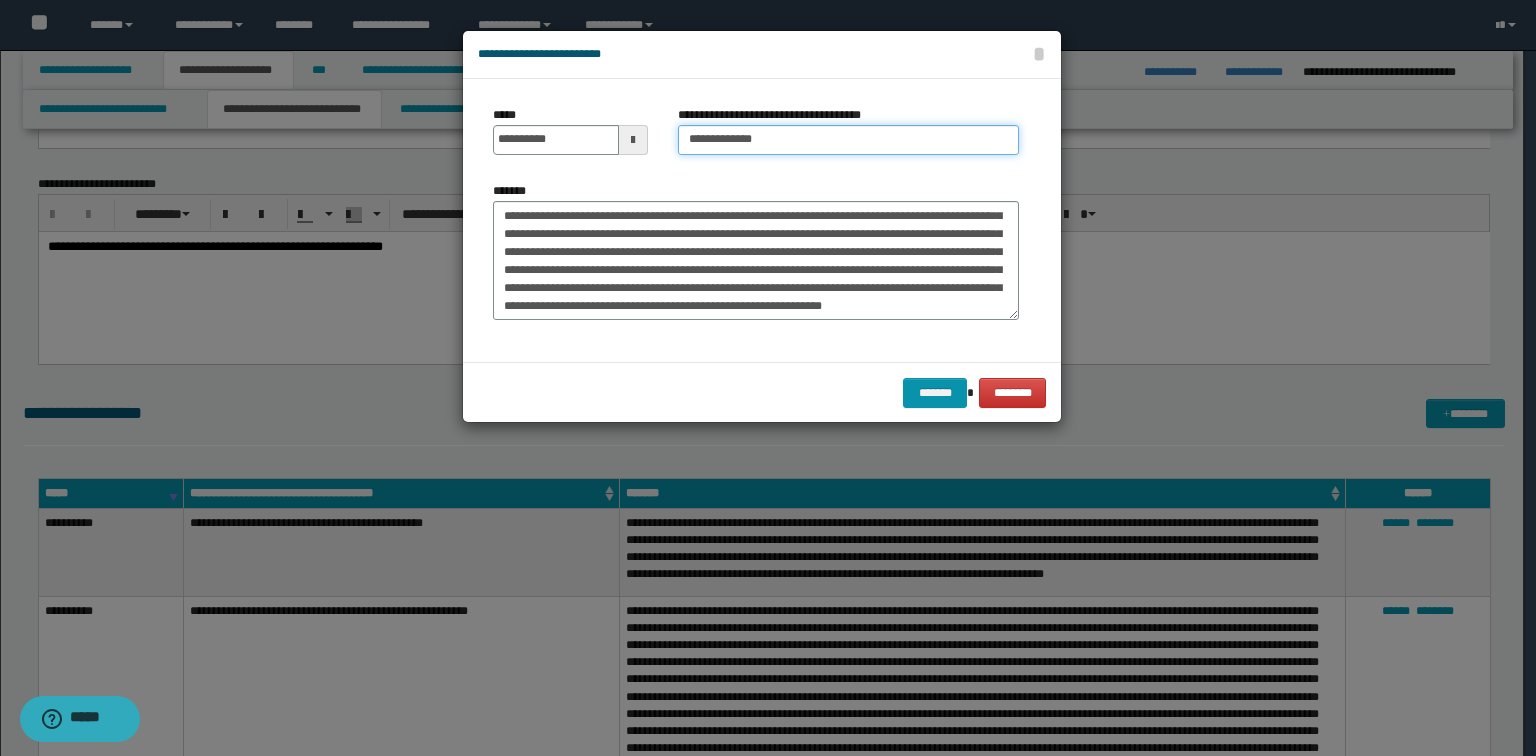 click on "**********" at bounding box center (848, 140) 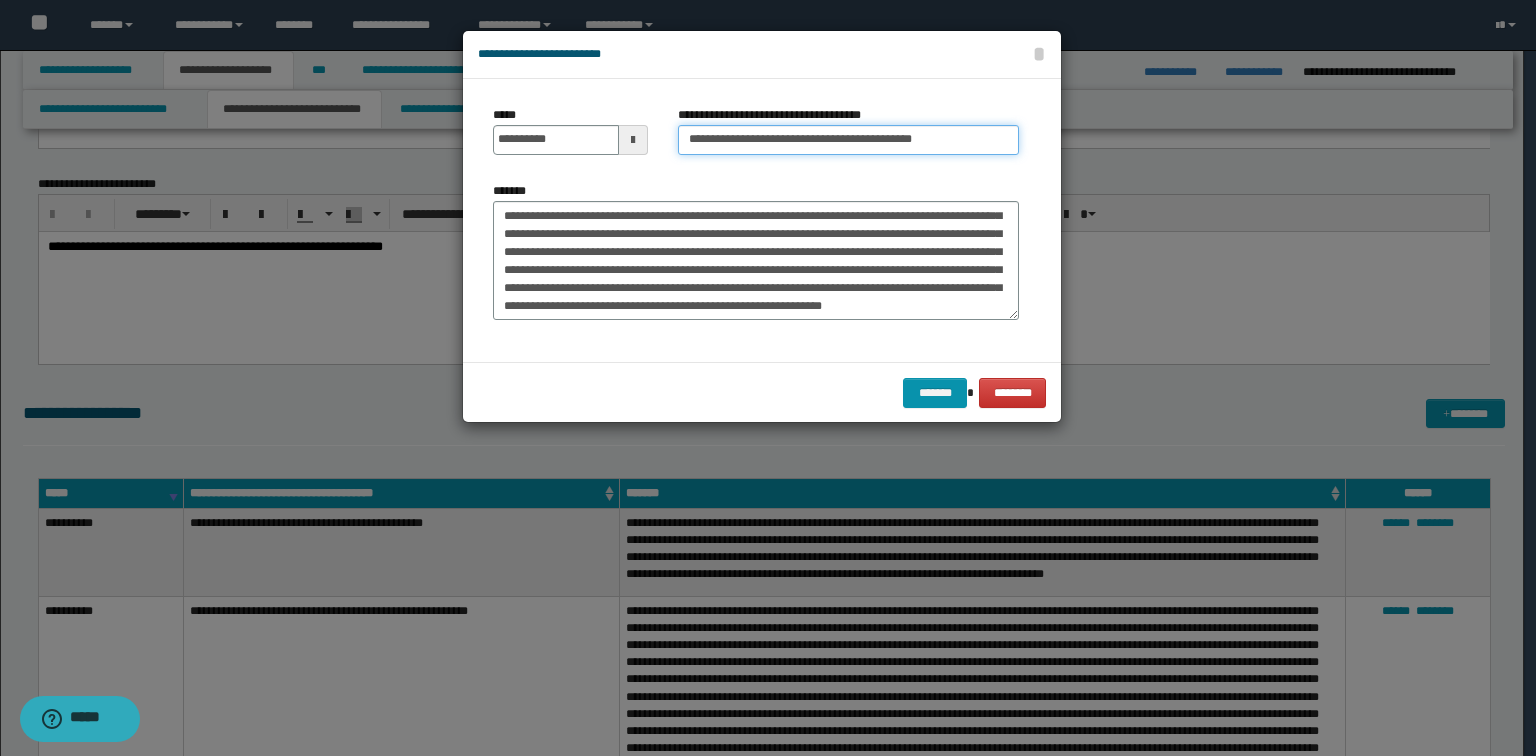 type on "**********" 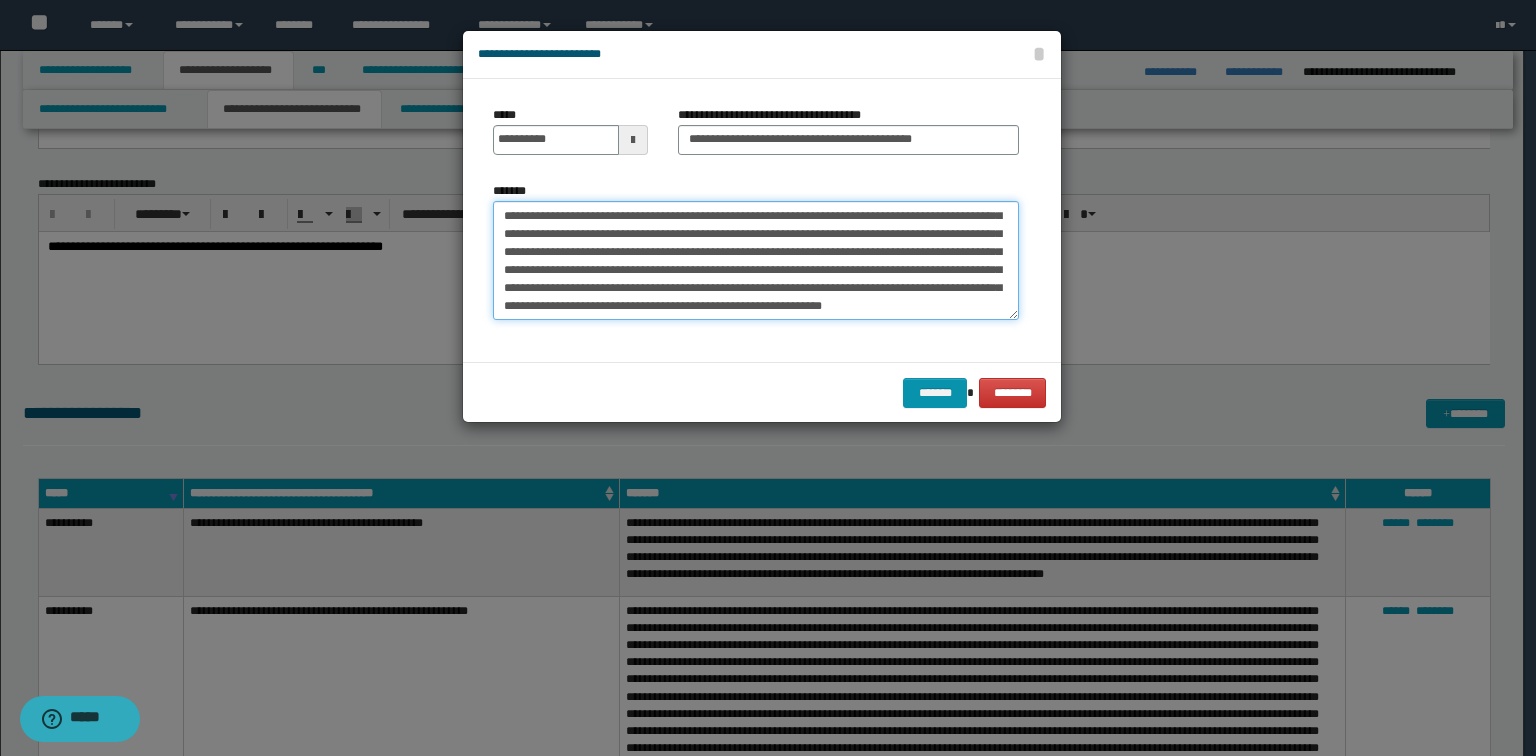 click on "**********" at bounding box center [756, 261] 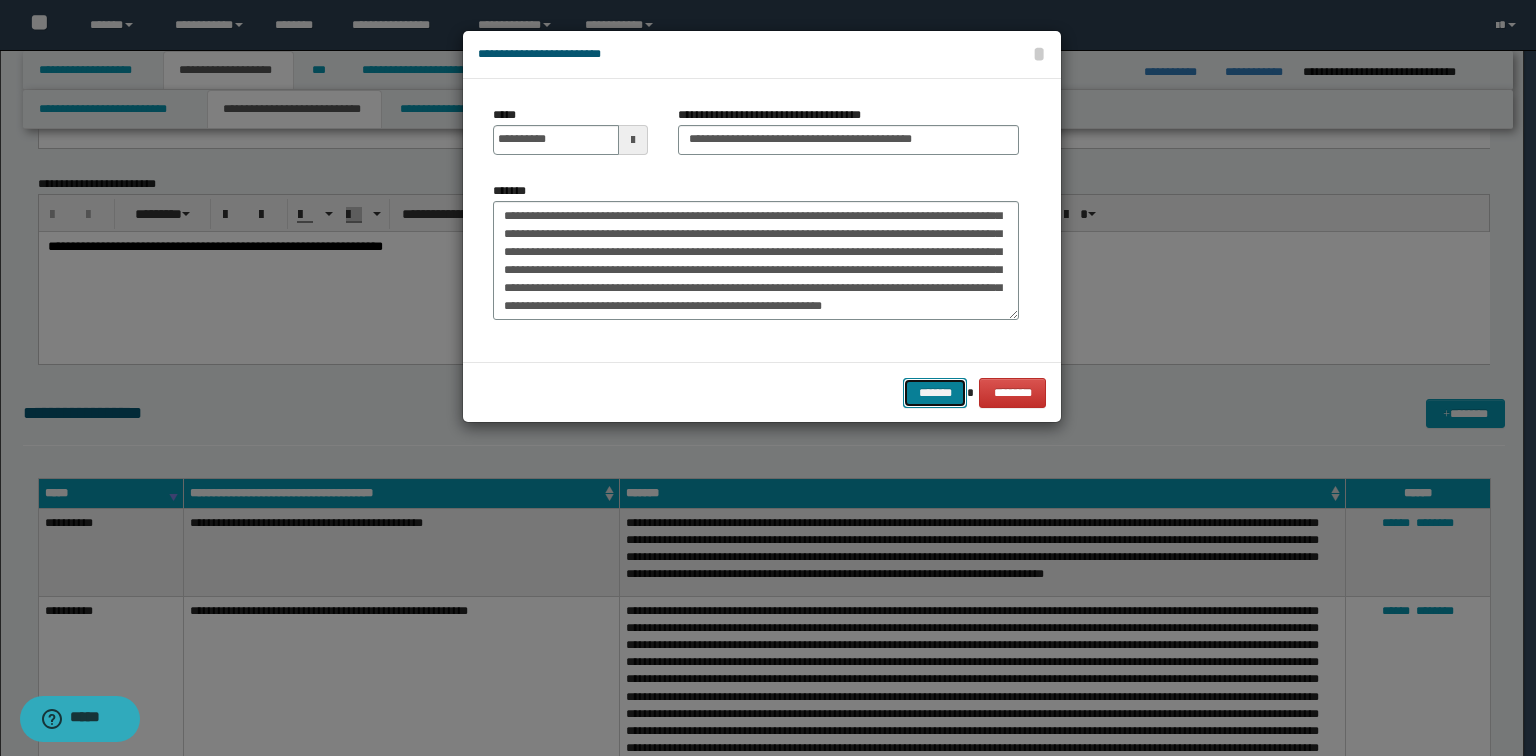 click on "*******" at bounding box center [935, 393] 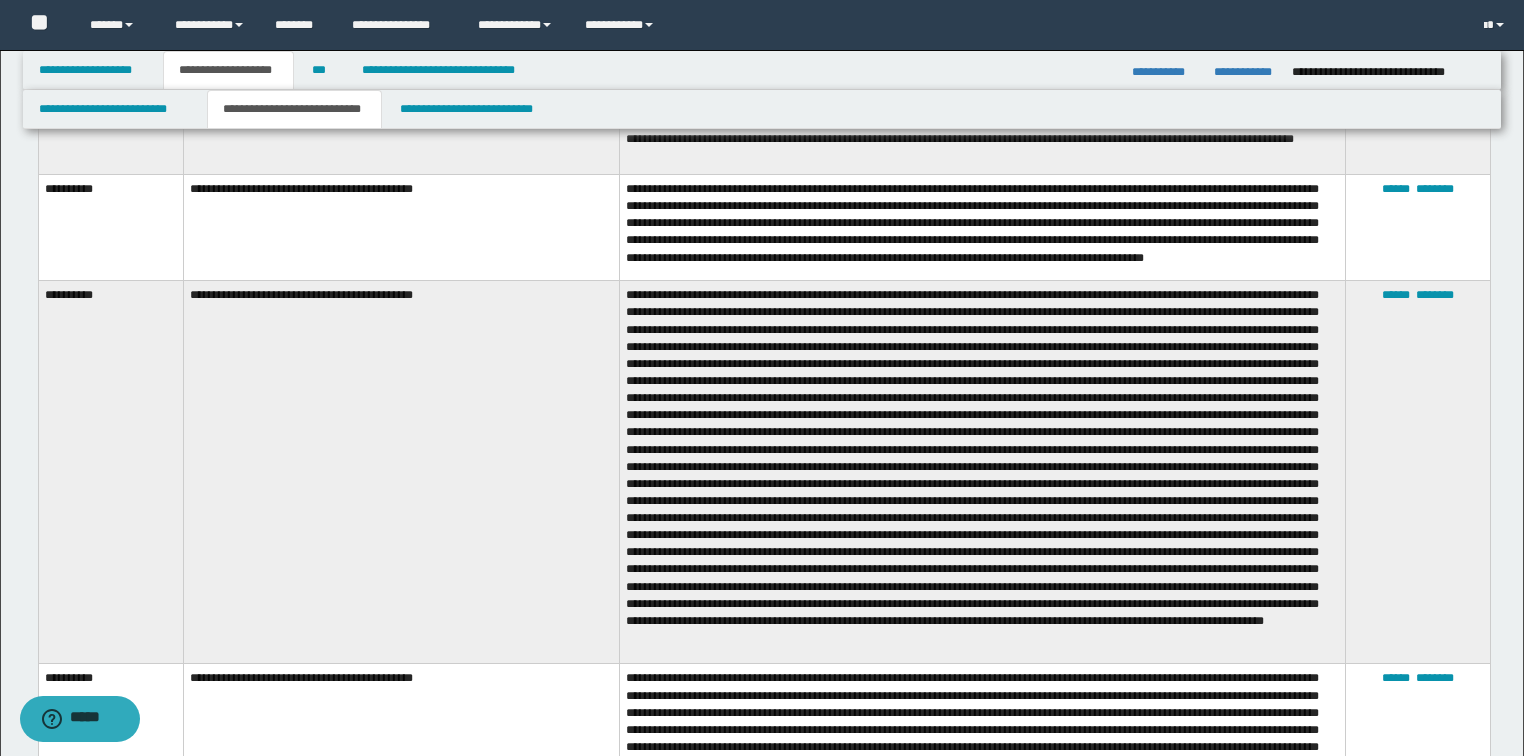 scroll, scrollTop: 2720, scrollLeft: 0, axis: vertical 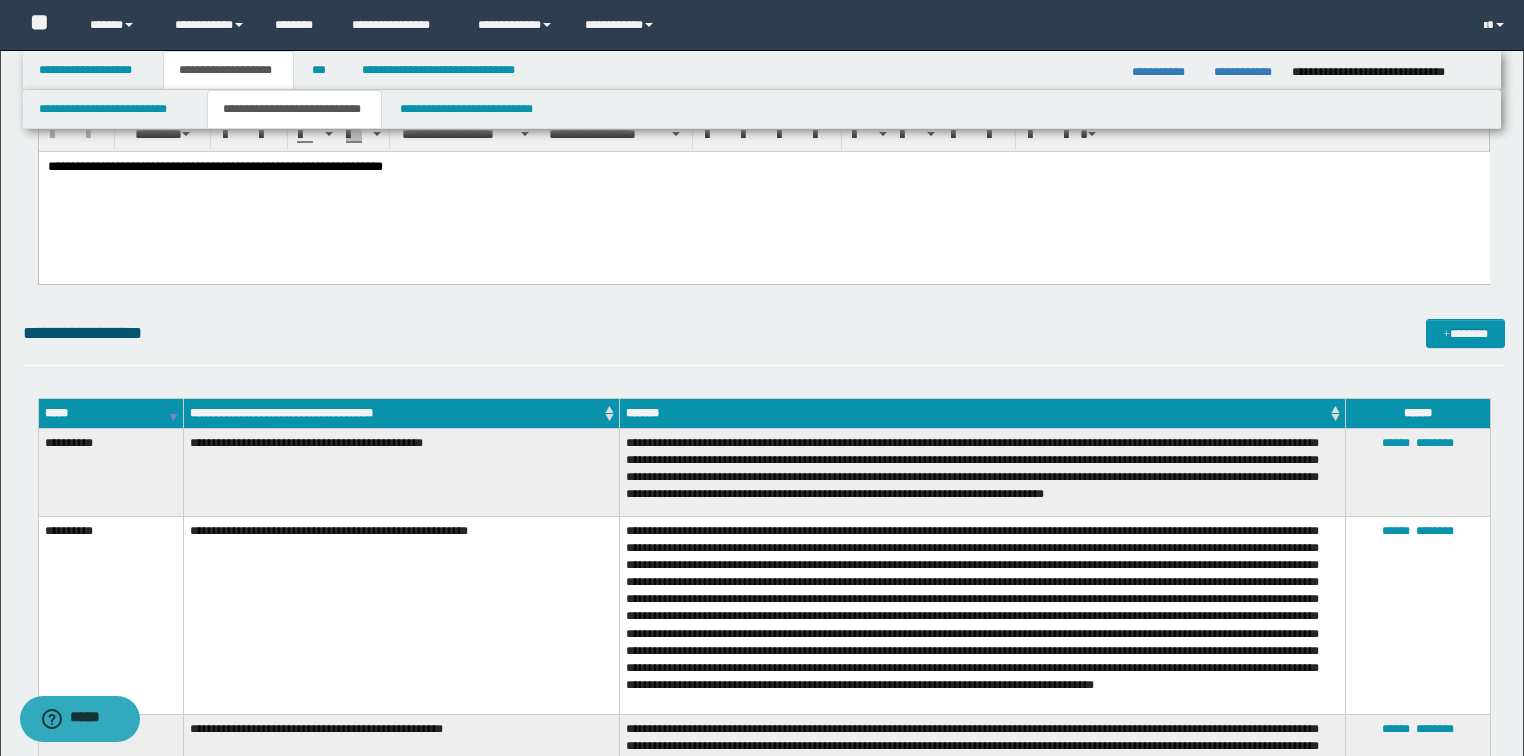 click on "*****" at bounding box center [110, 413] 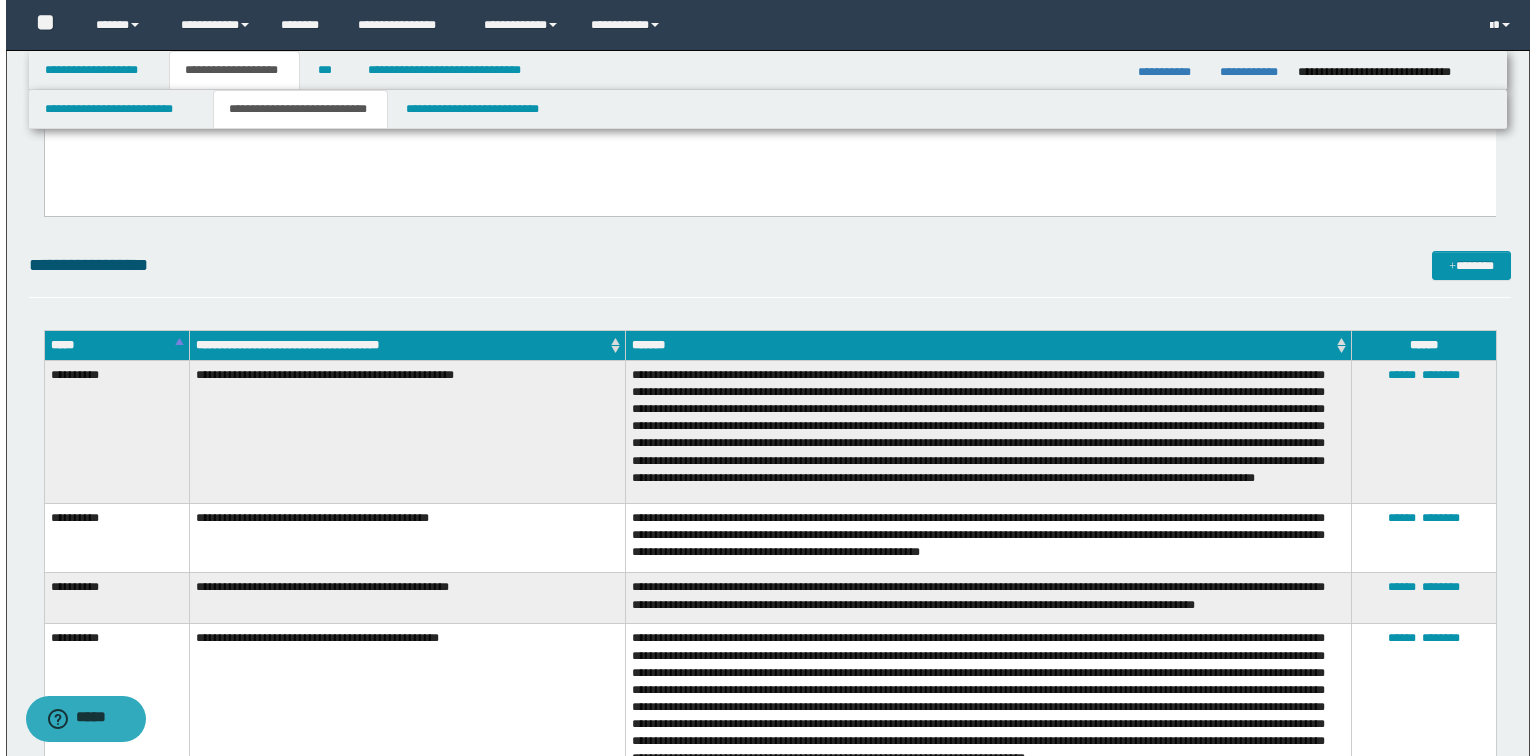 scroll, scrollTop: 1040, scrollLeft: 0, axis: vertical 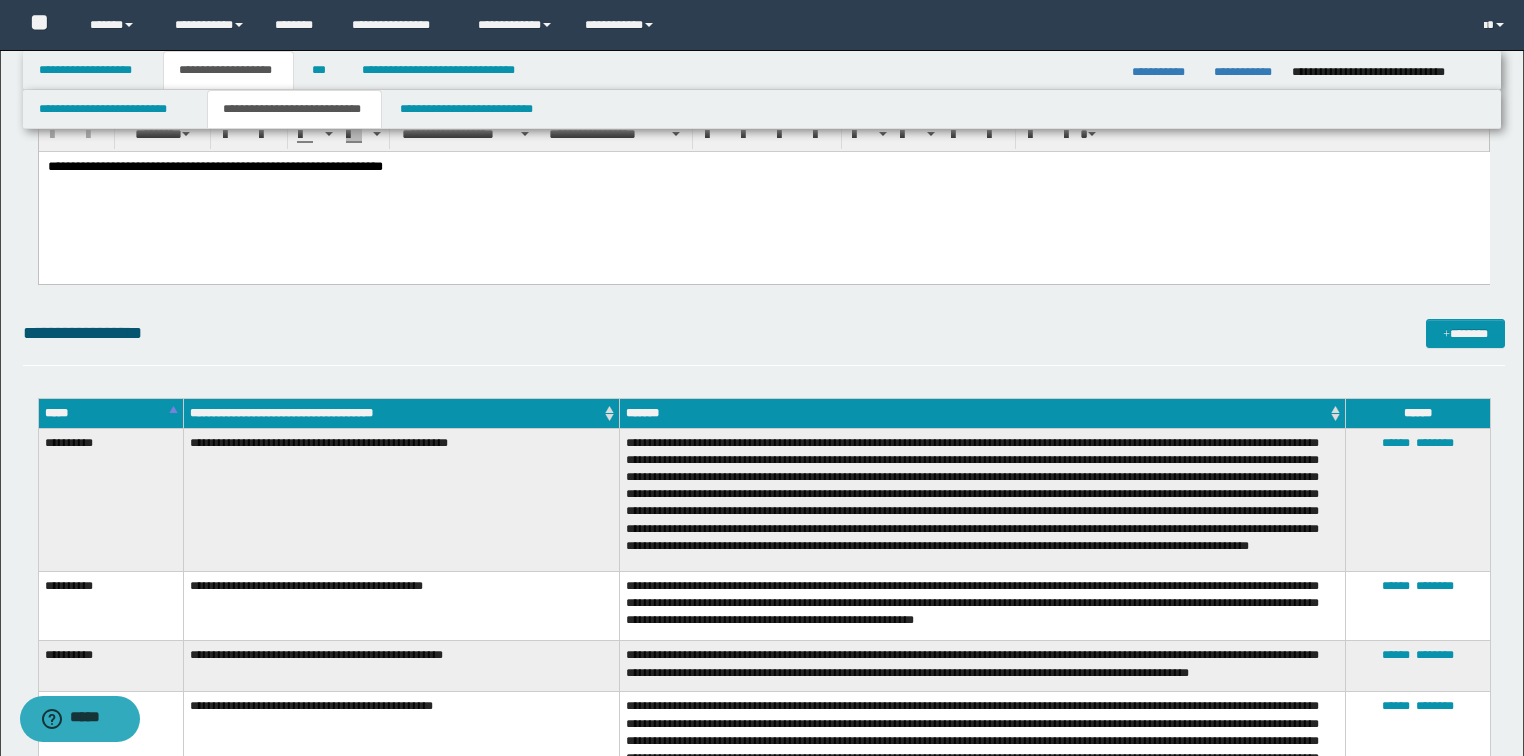click on "*****" at bounding box center [110, 413] 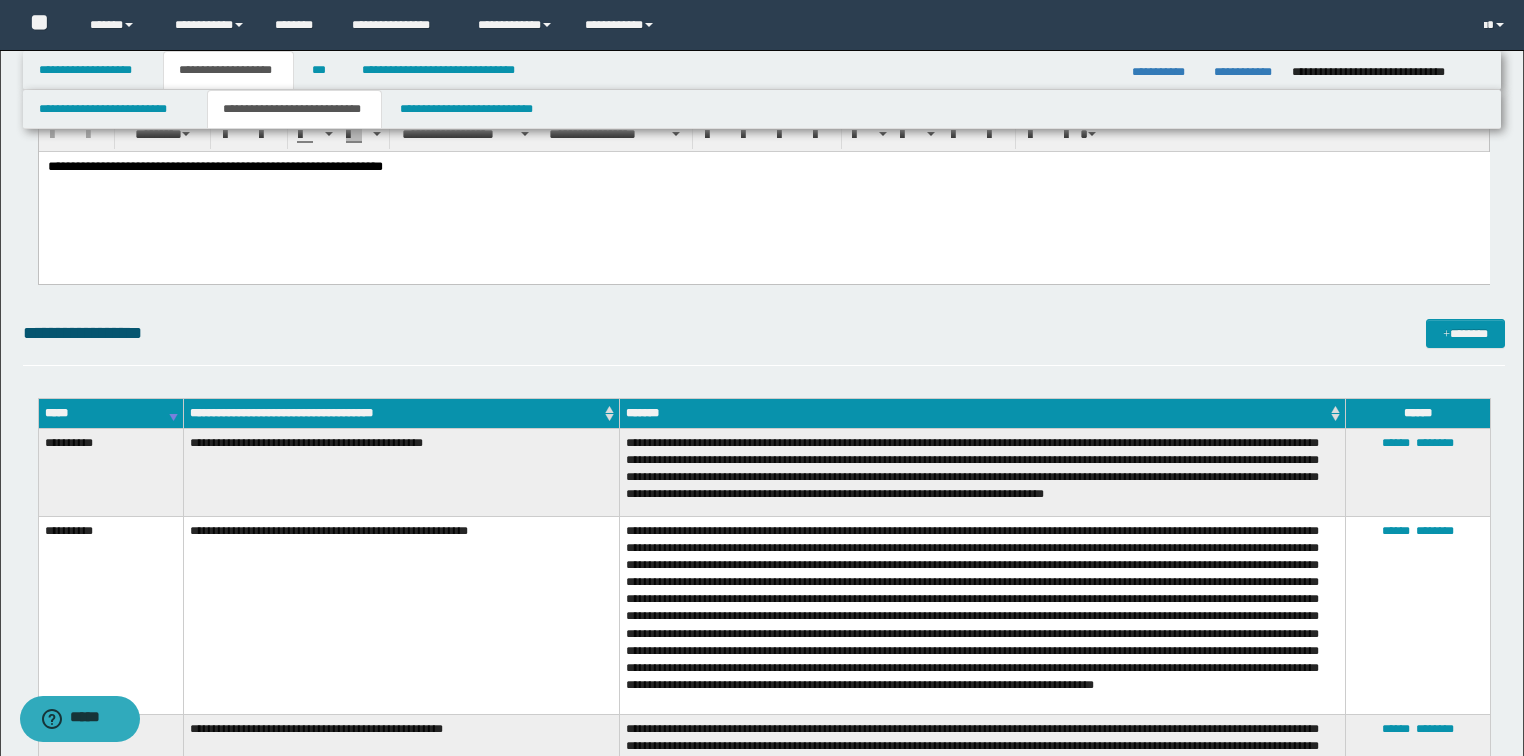click on "*****" at bounding box center (110, 413) 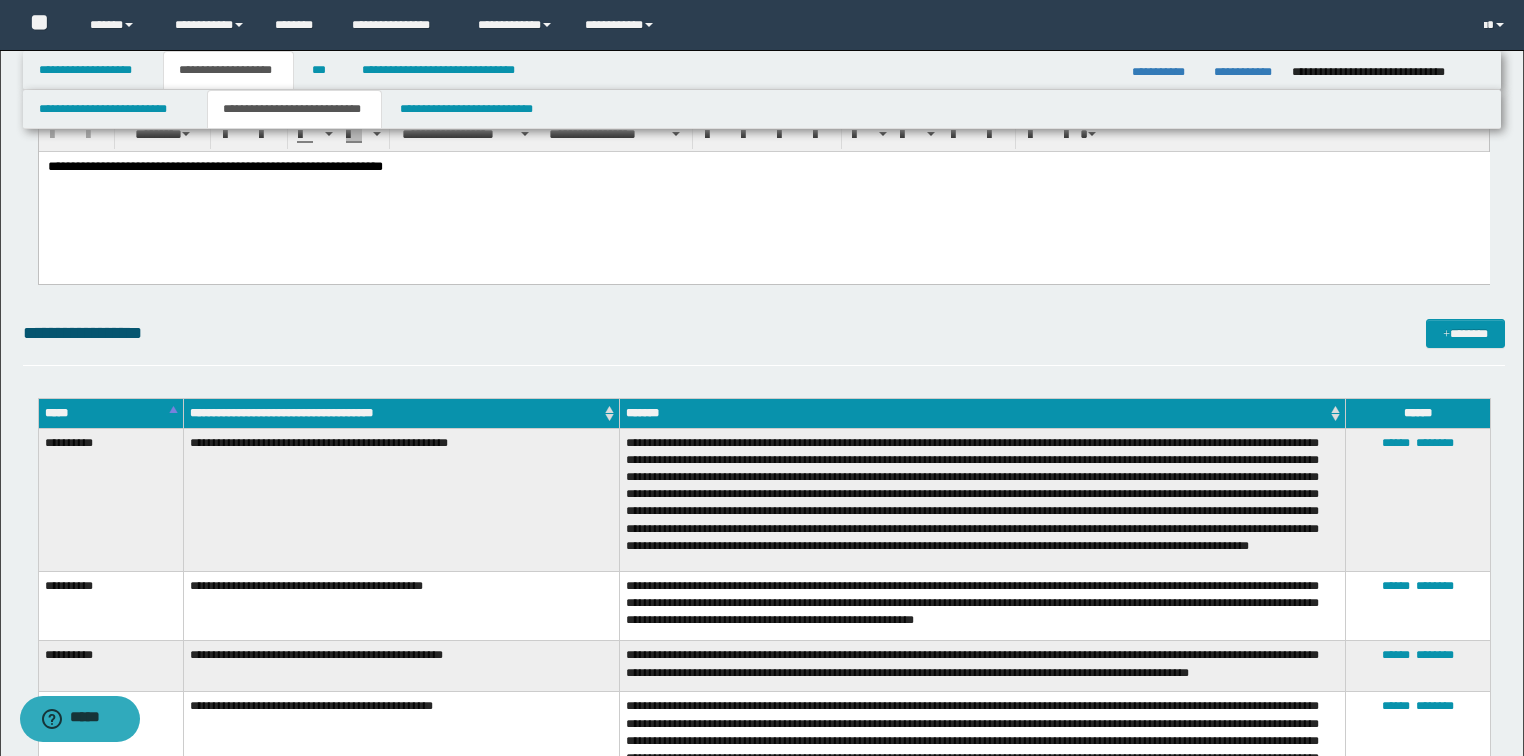 click on "**********" at bounding box center (762, 3128) 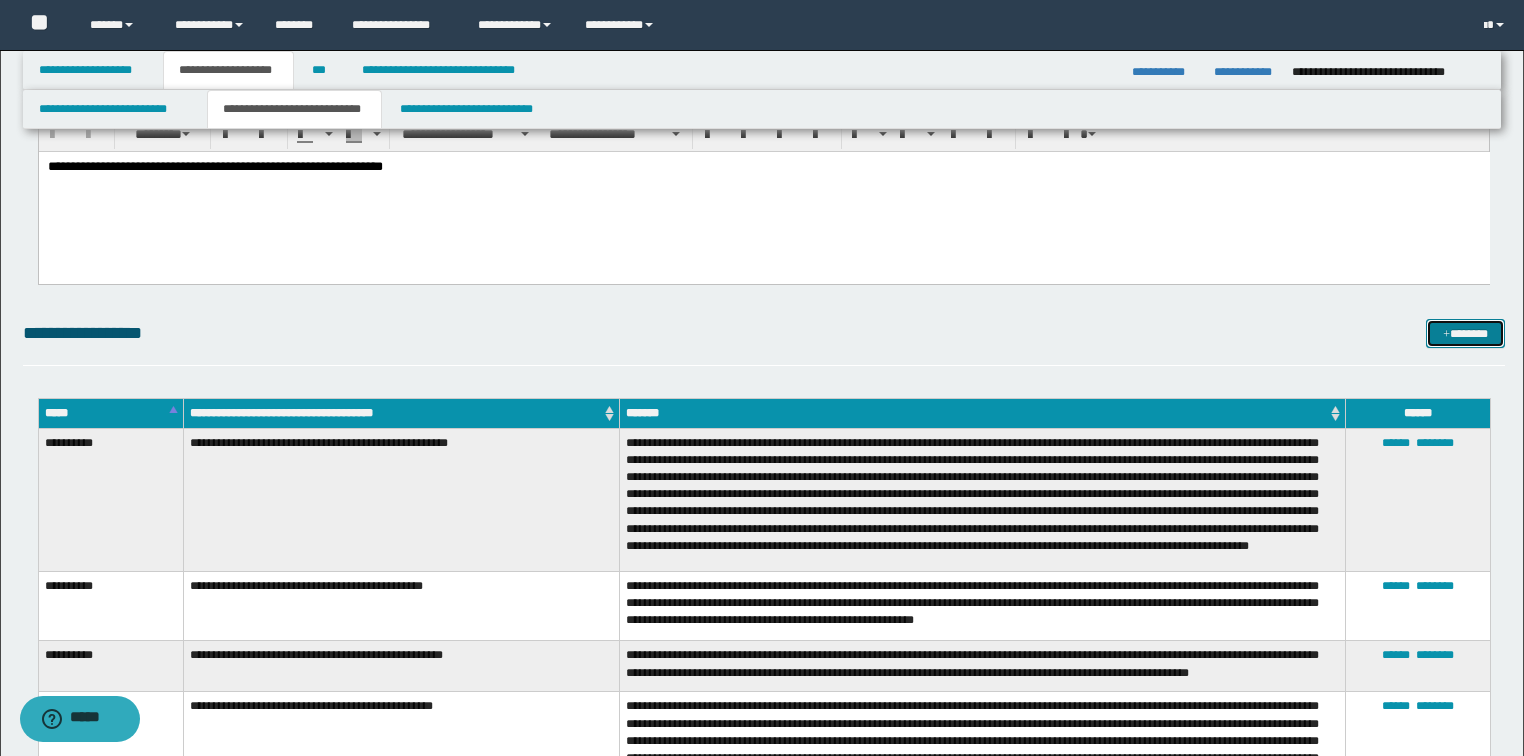 click on "*******" at bounding box center (1465, 334) 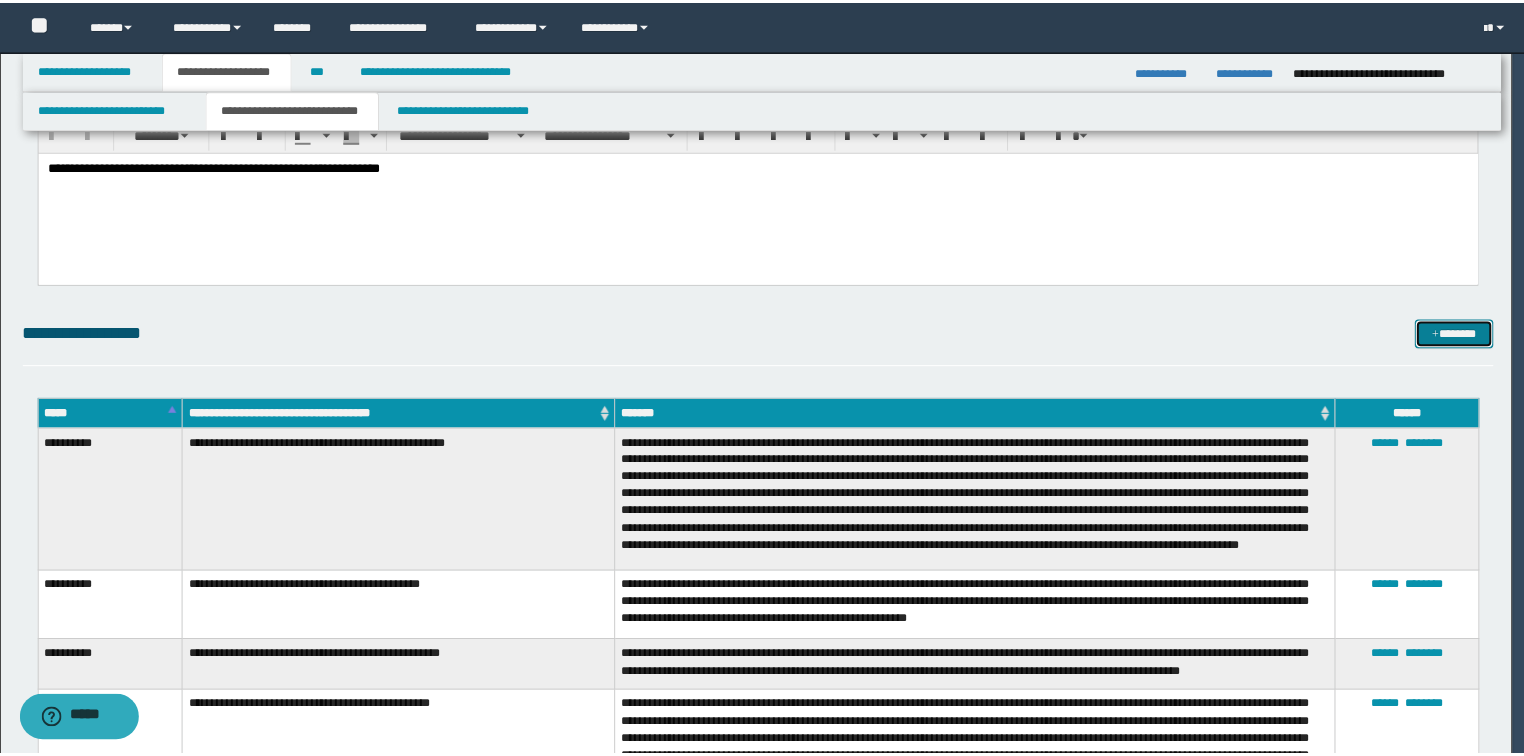 scroll, scrollTop: 0, scrollLeft: 0, axis: both 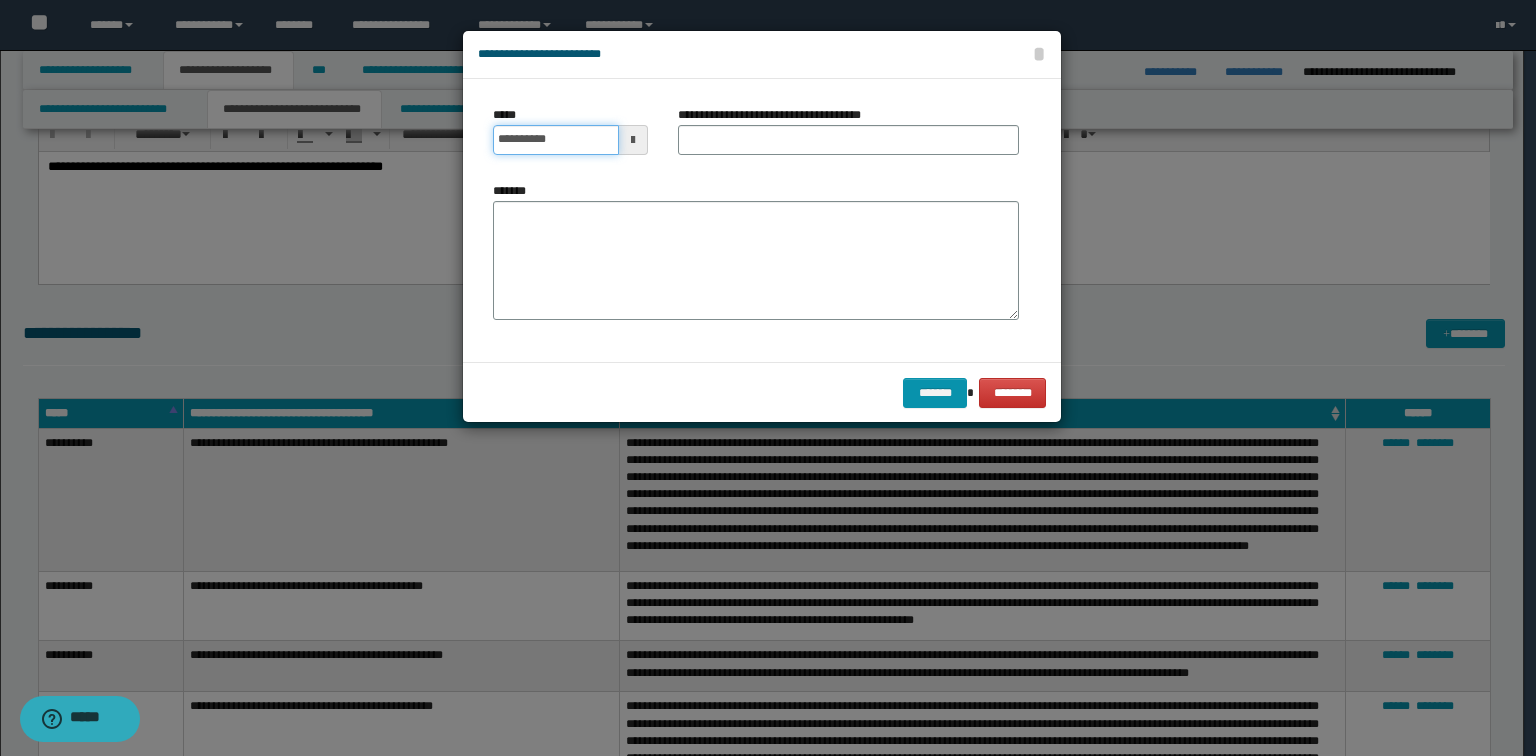 click on "**********" at bounding box center (556, 140) 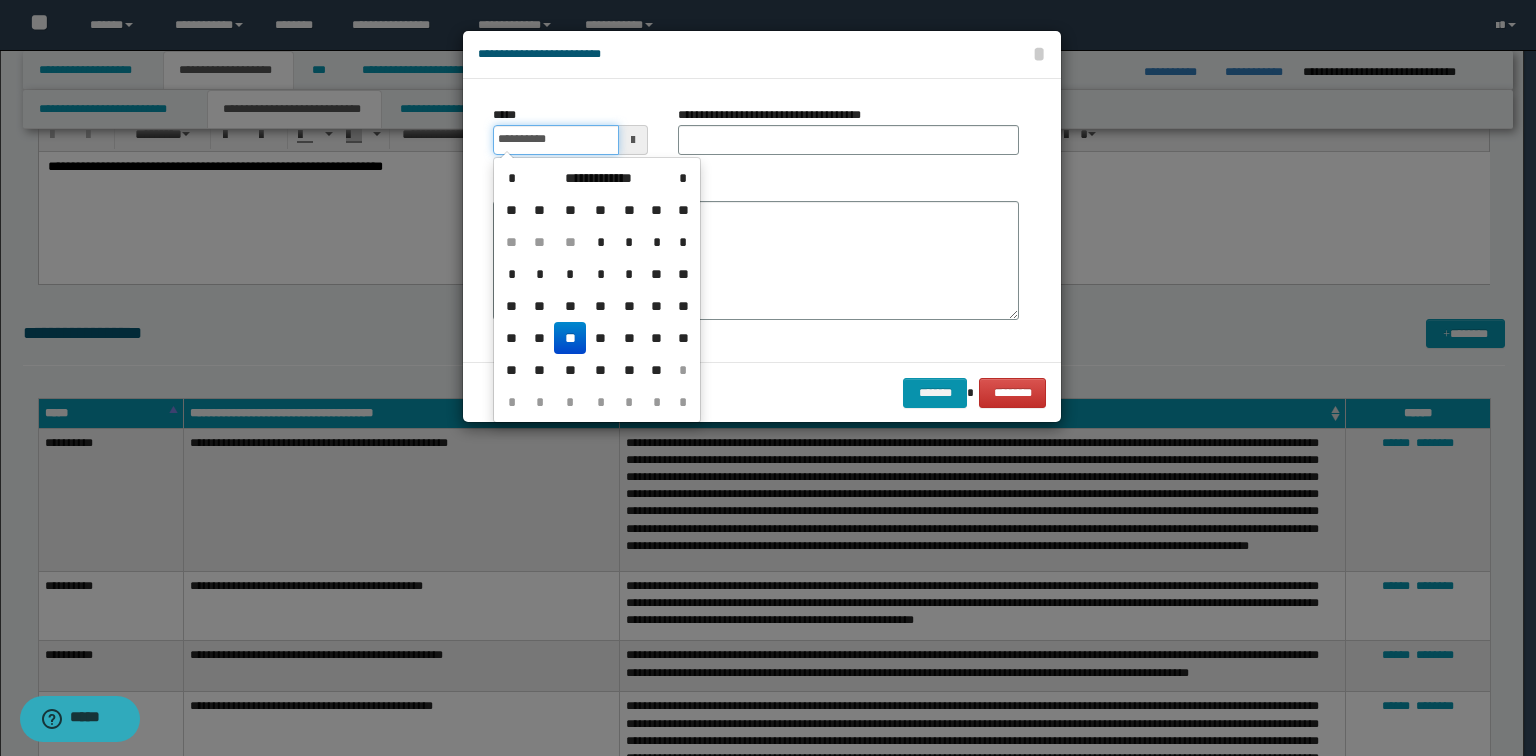 type on "**********" 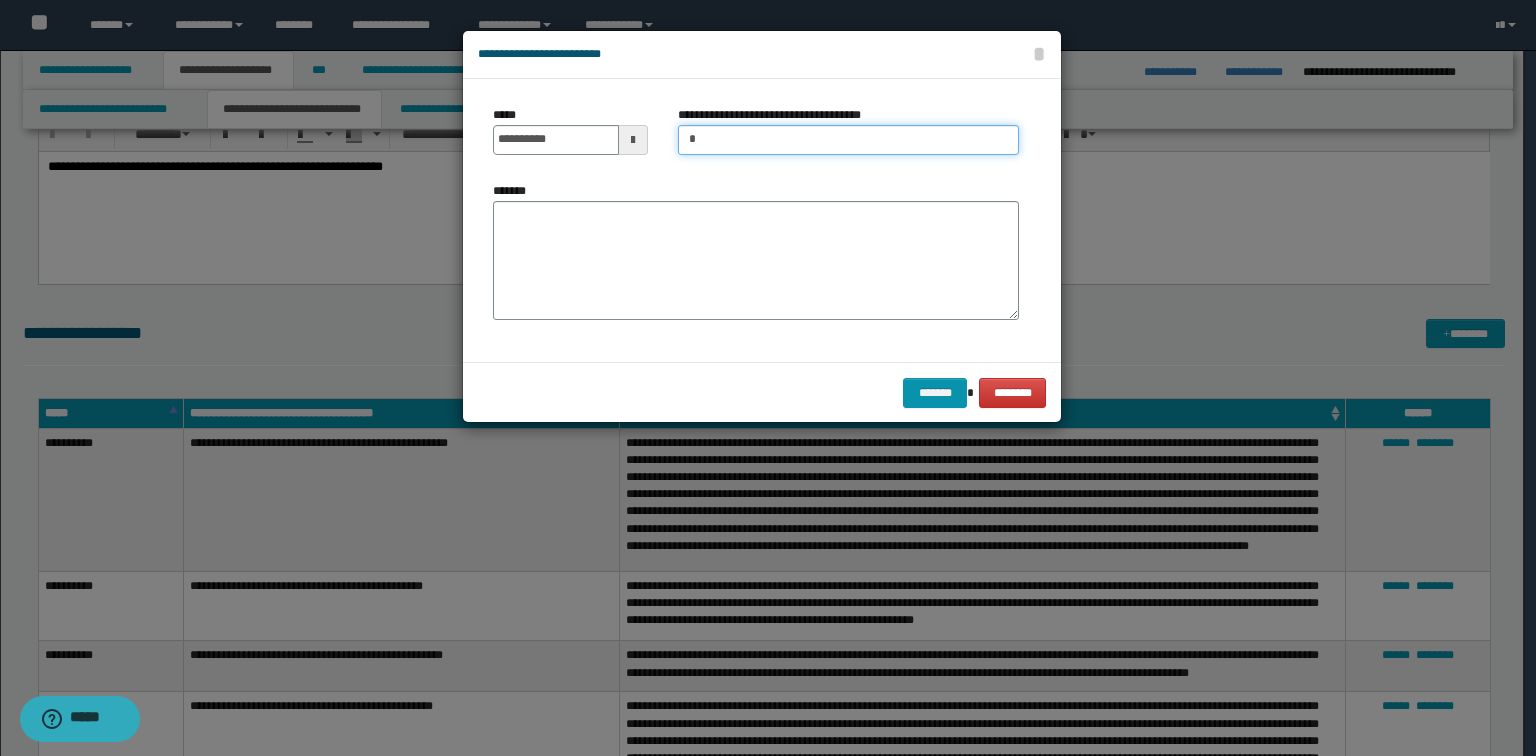 type on "**********" 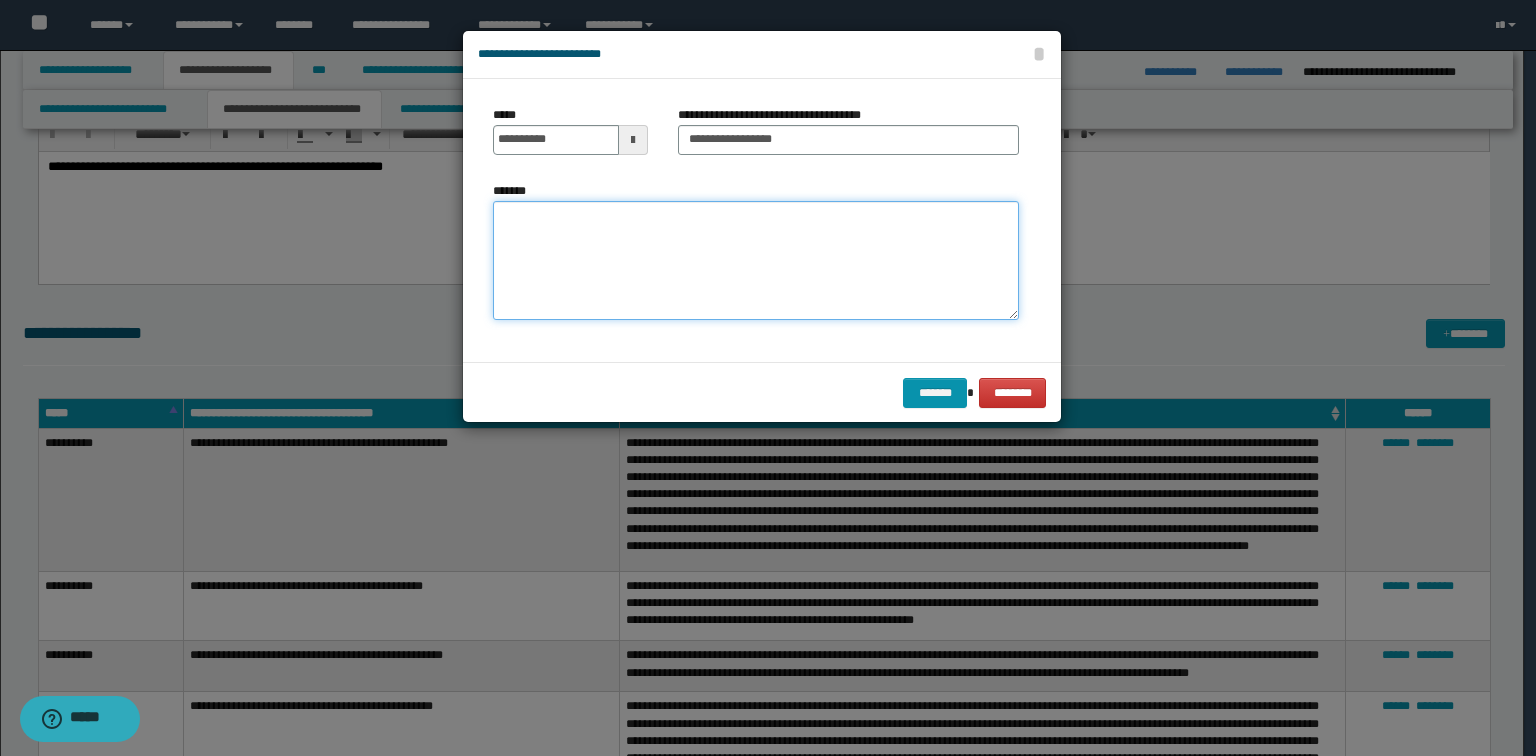 click on "*******" at bounding box center [756, 261] 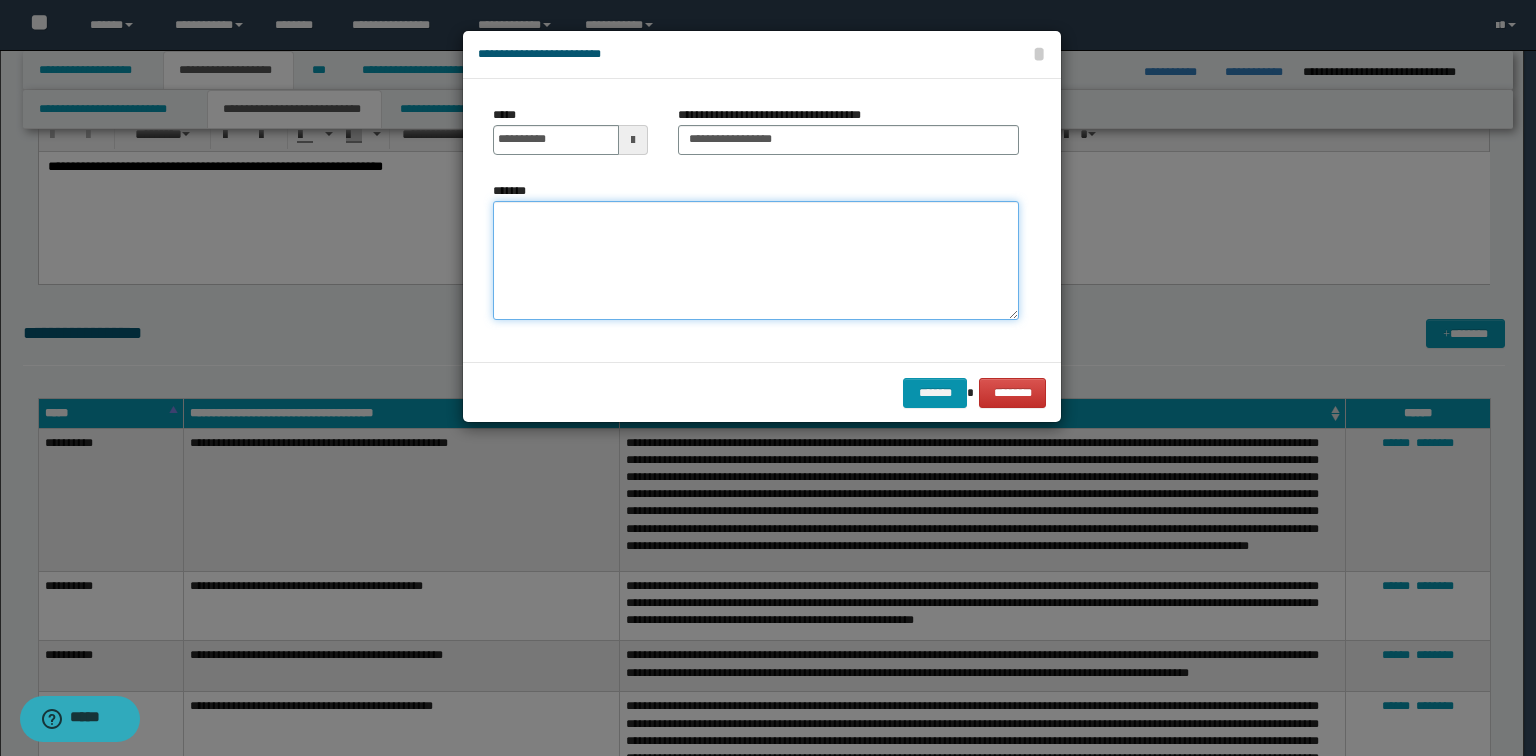 click on "*******" at bounding box center (756, 261) 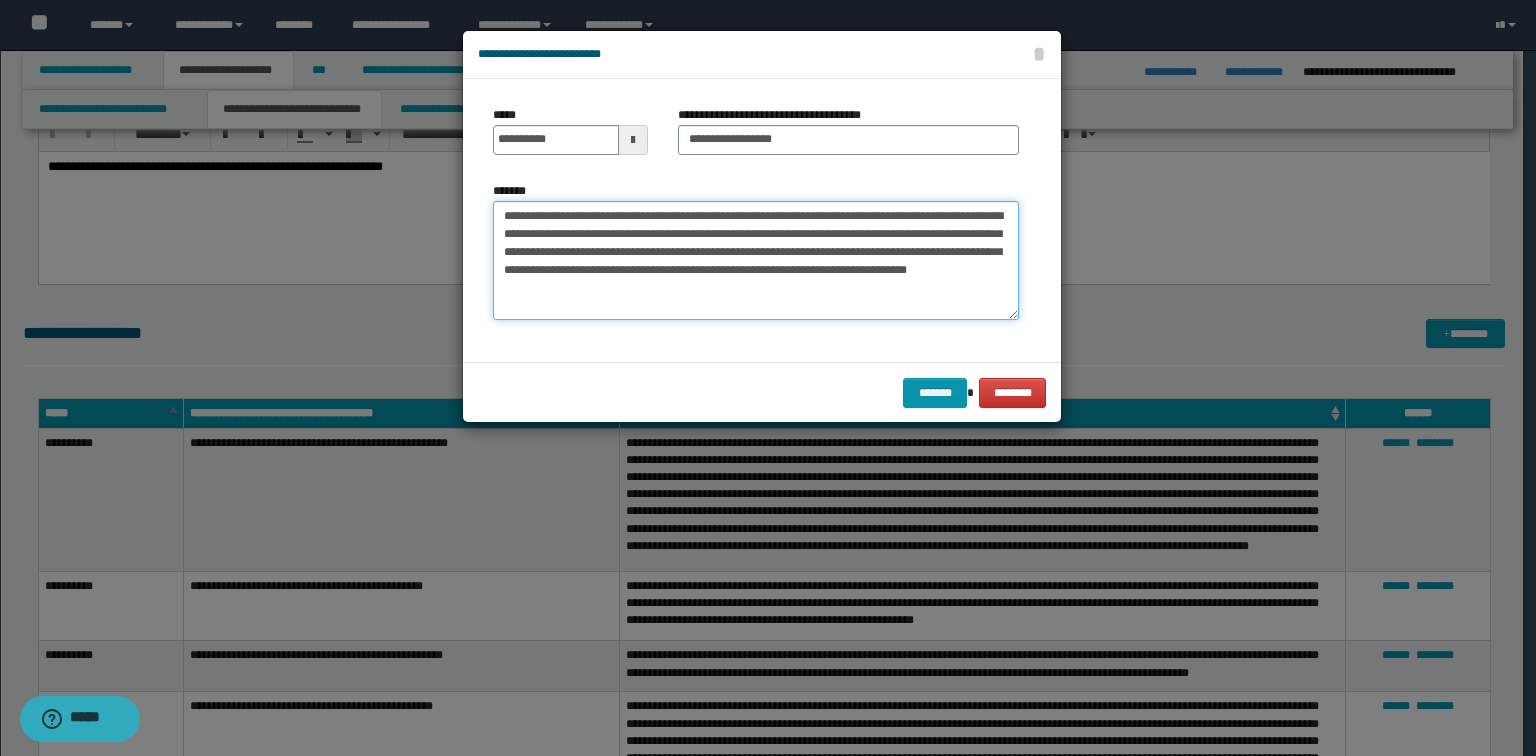 type on "**********" 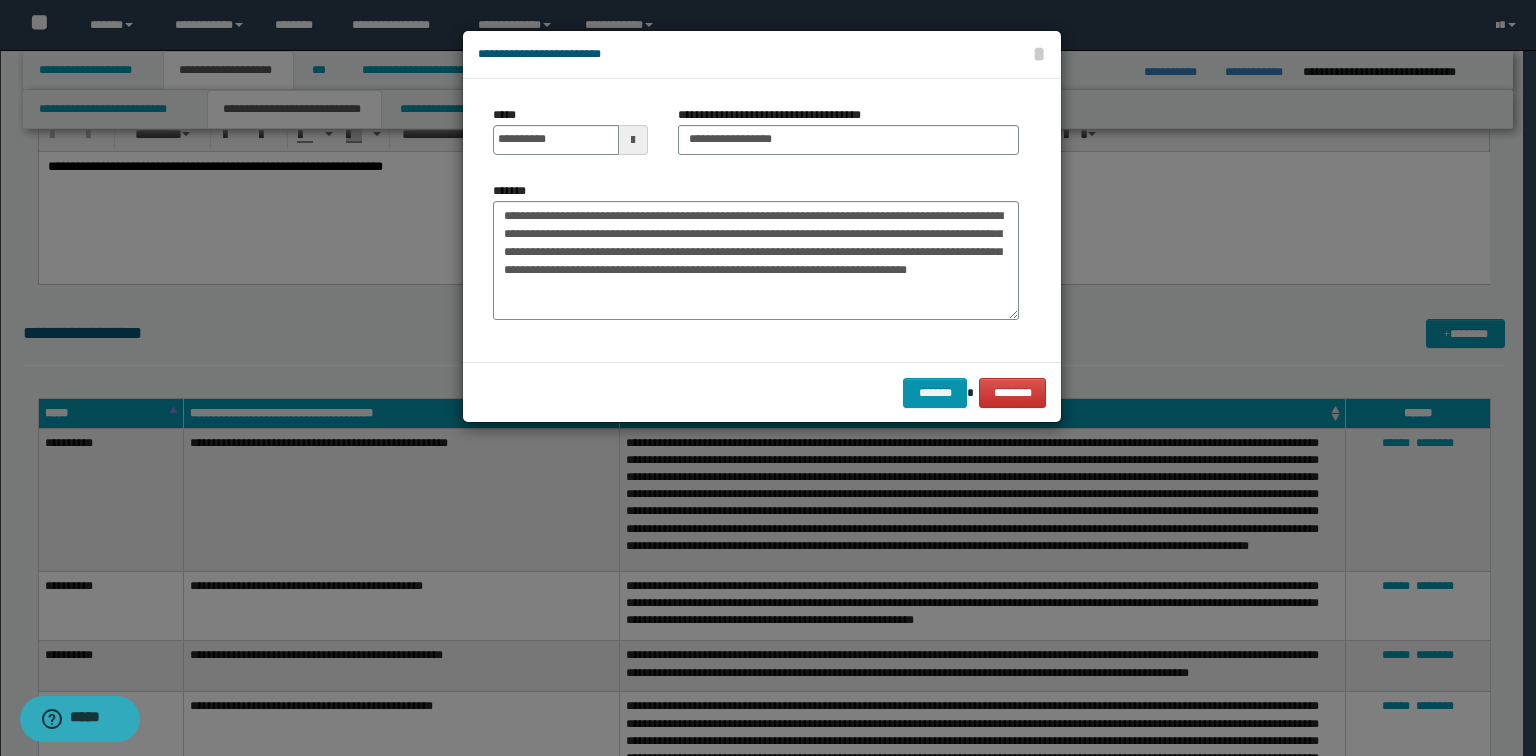 click on "**********" at bounding box center (848, 138) 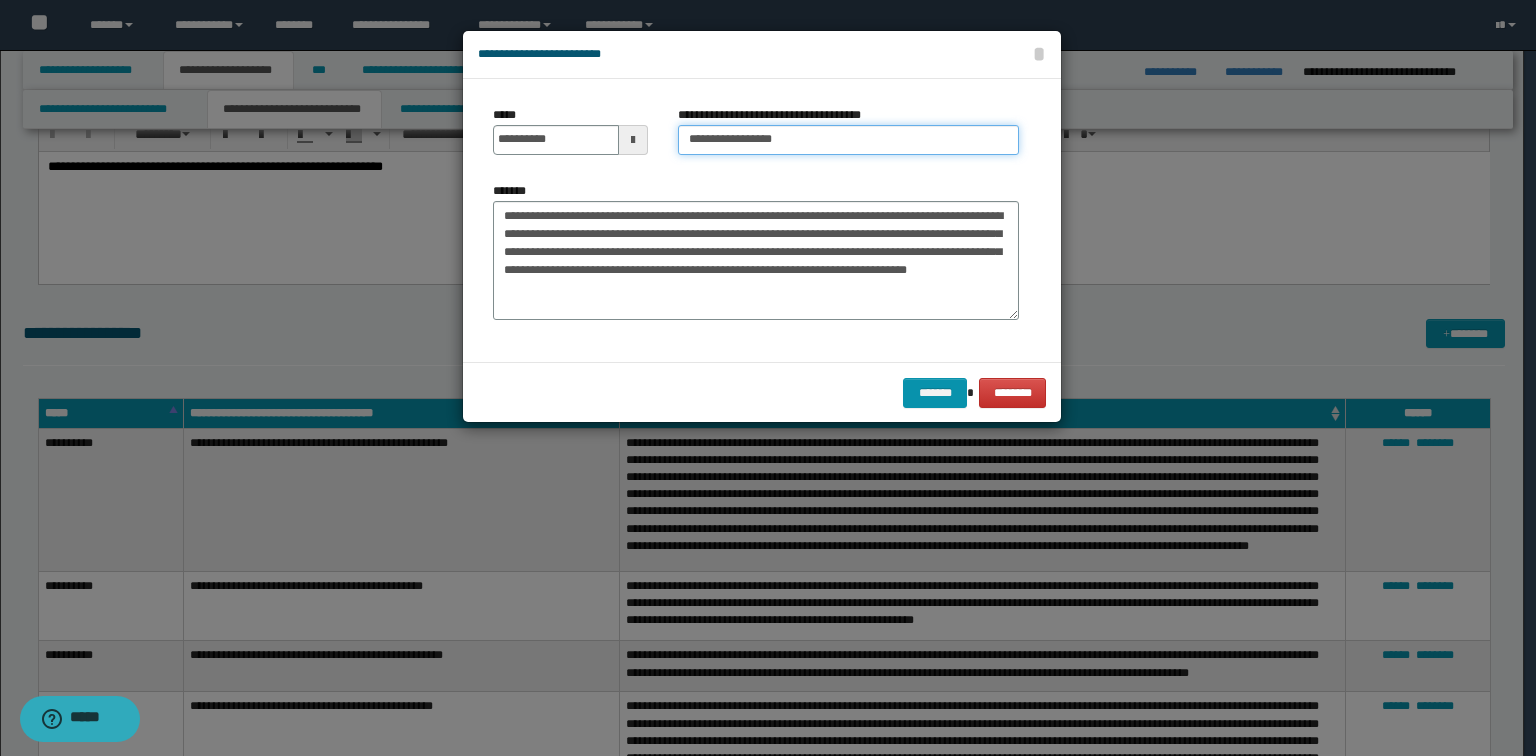 click on "**********" at bounding box center (848, 140) 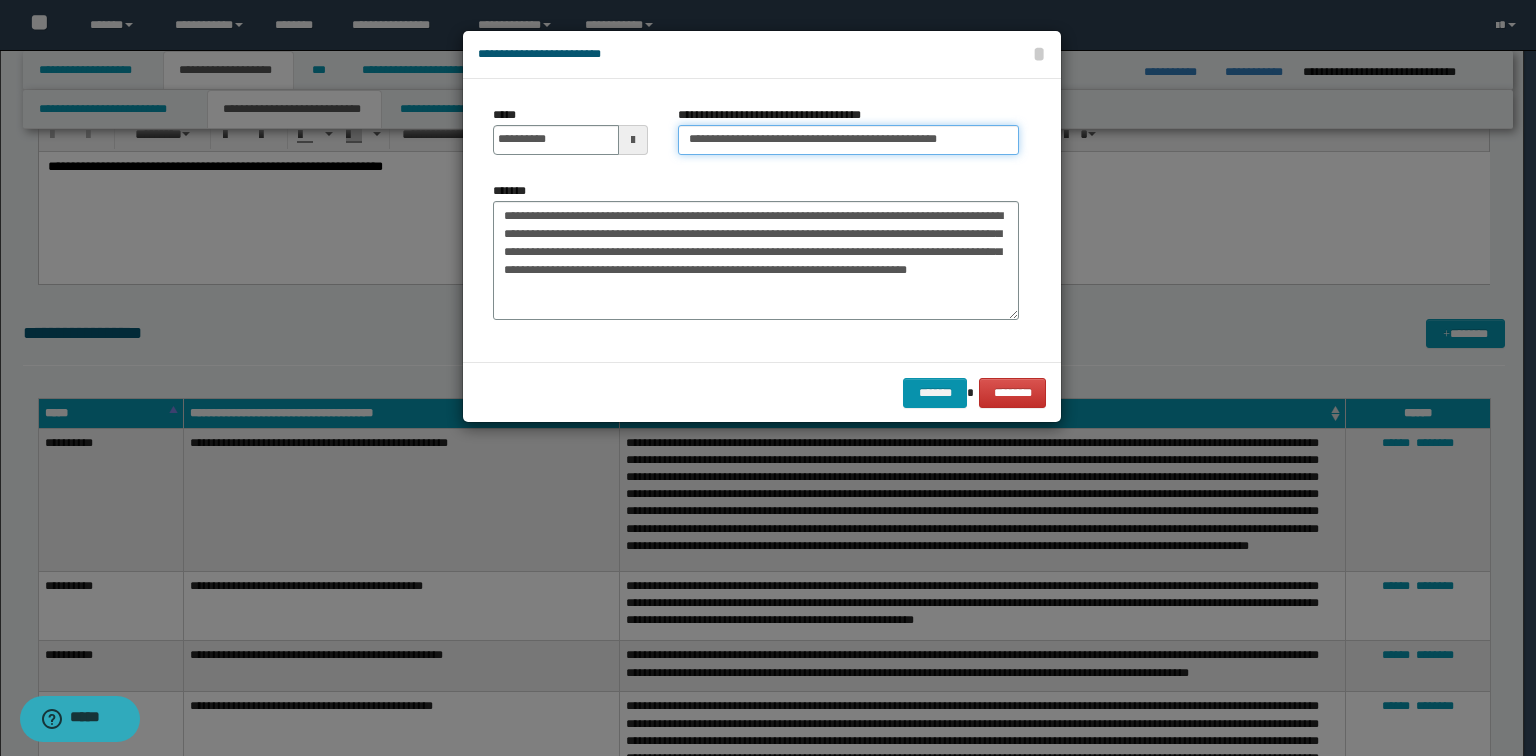 type on "**********" 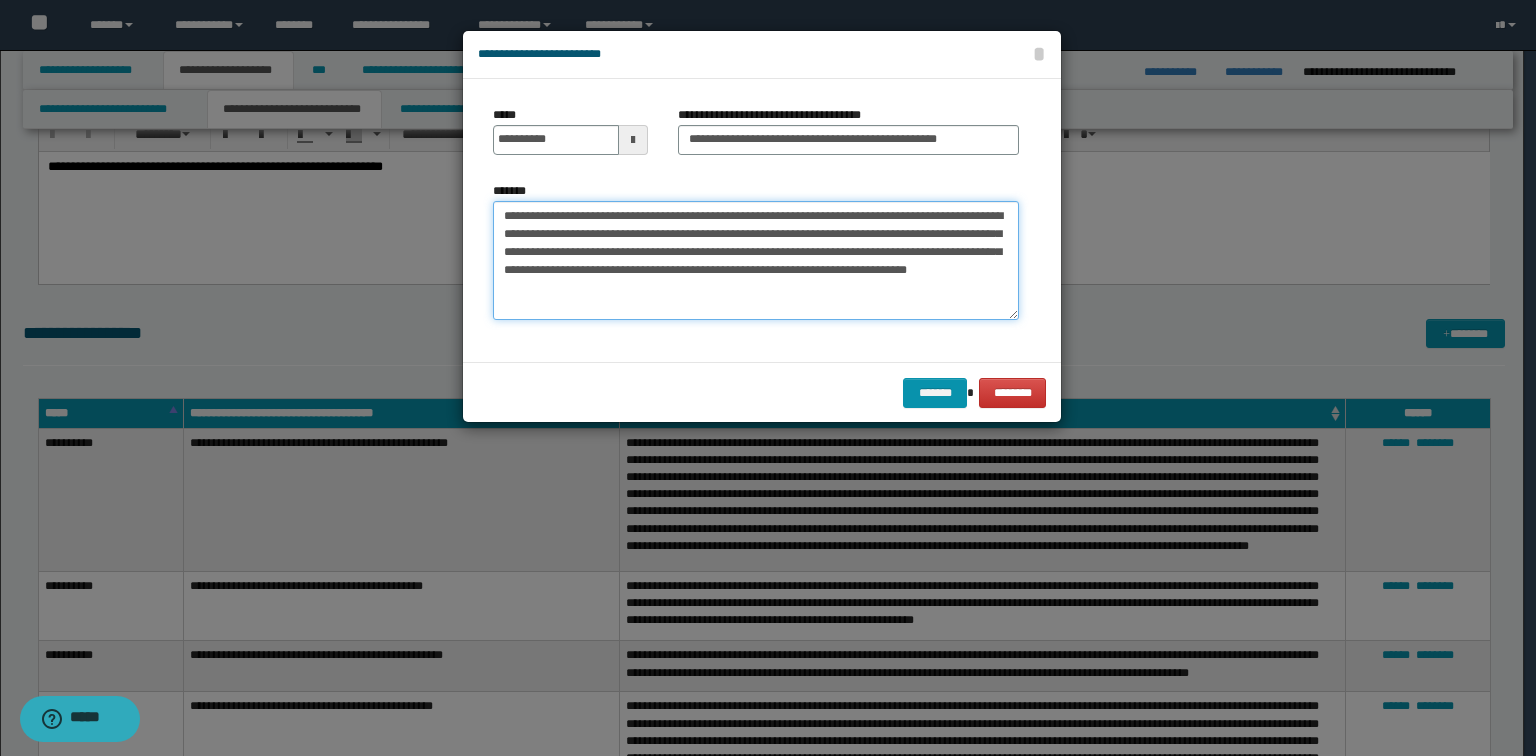 click on "**********" at bounding box center [756, 261] 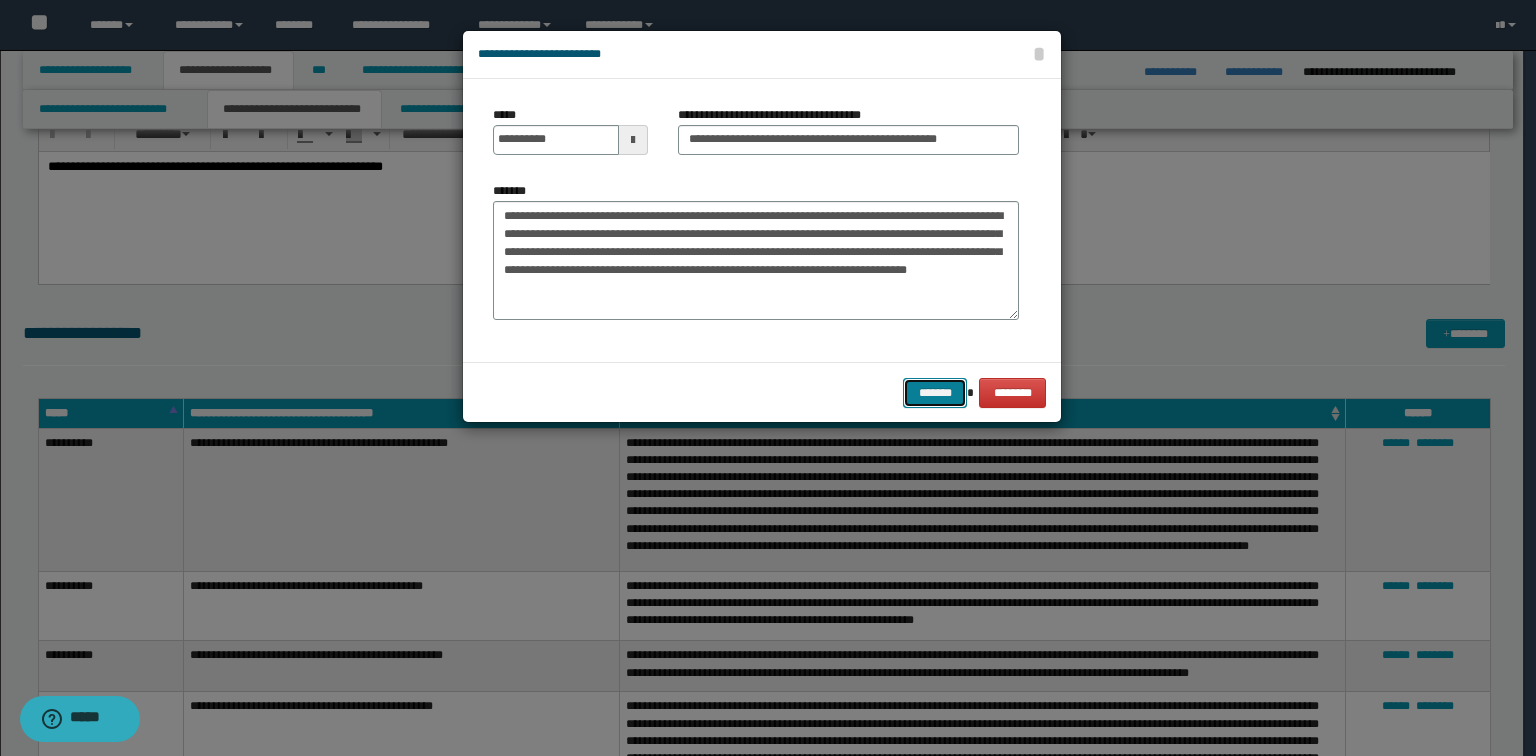click on "*******" at bounding box center (935, 393) 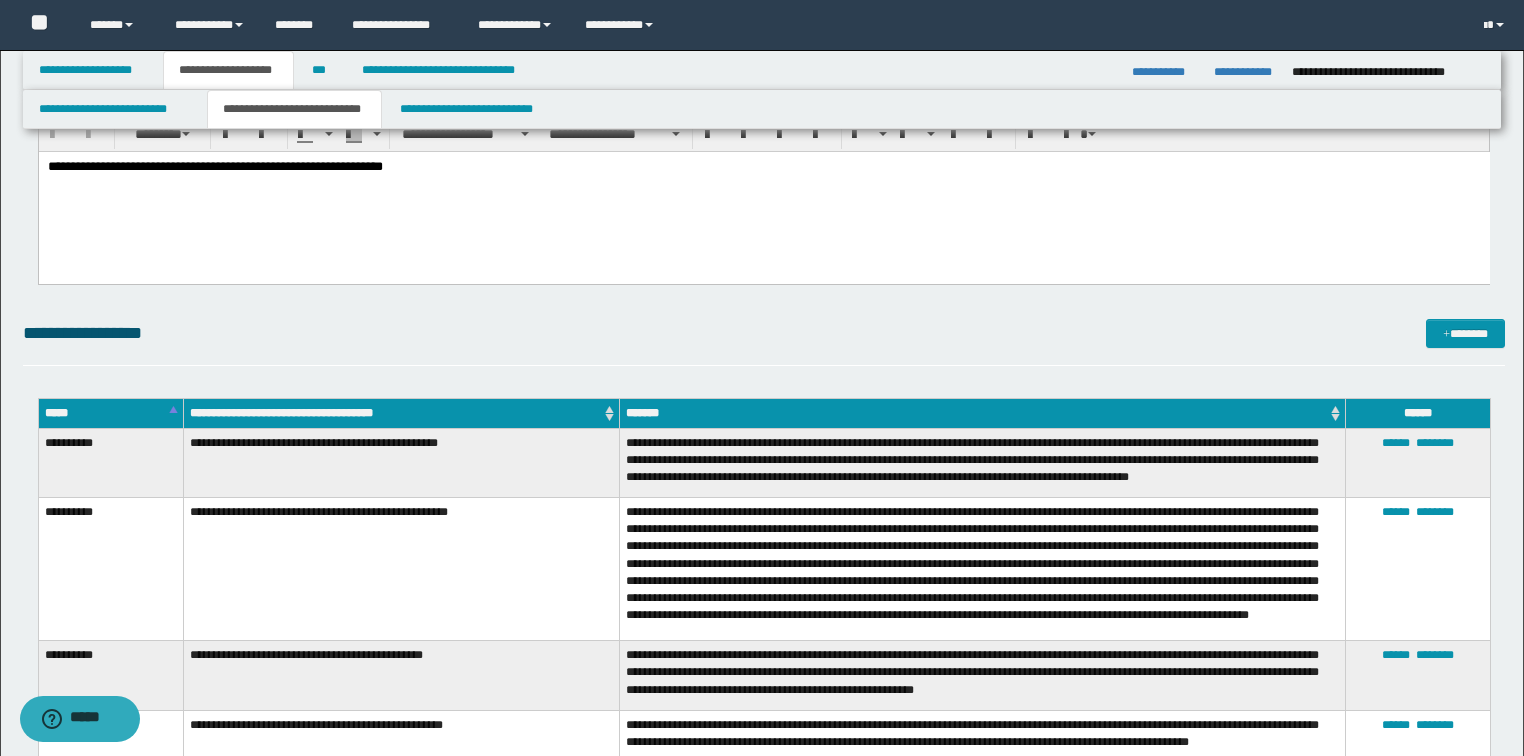 click on "*****" at bounding box center [110, 413] 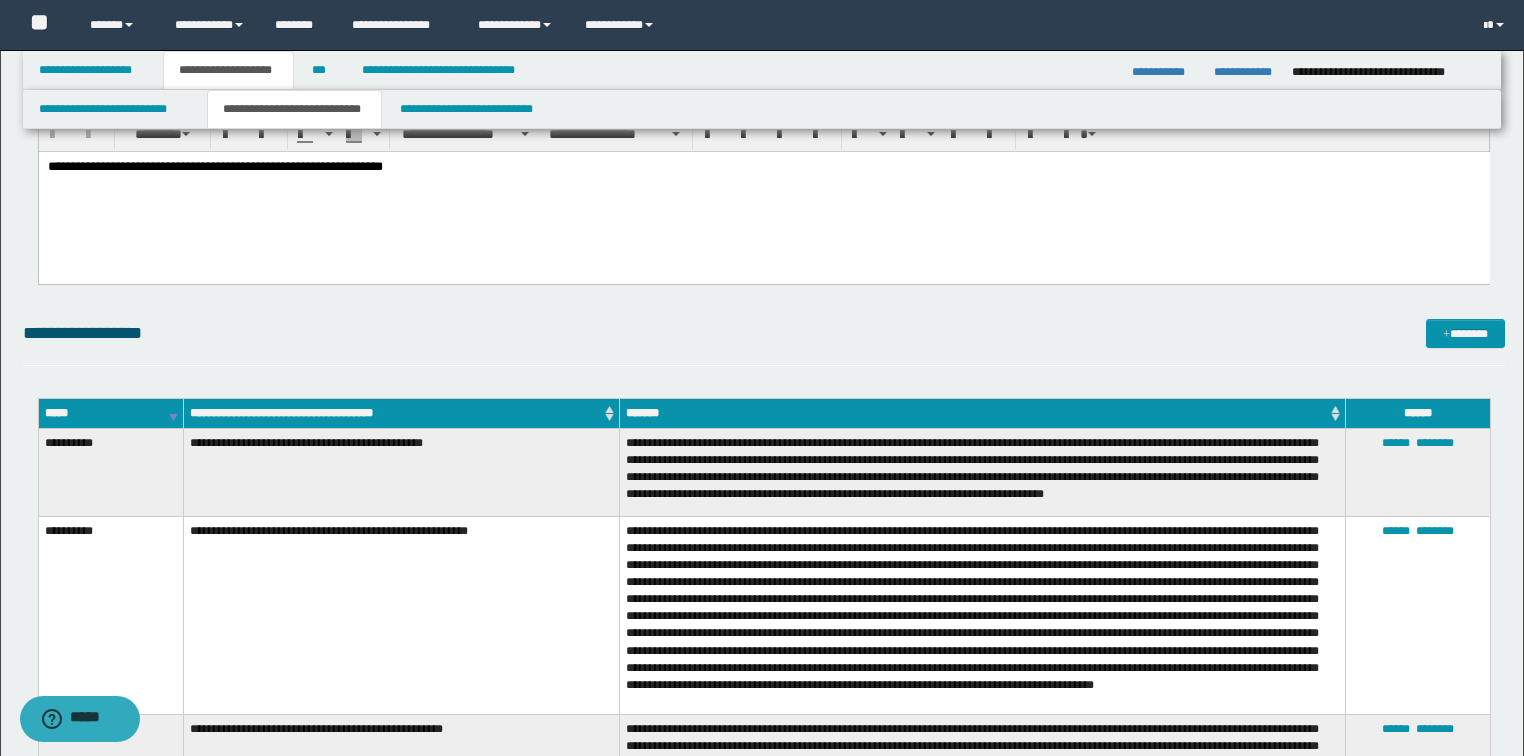click on "*****" at bounding box center [110, 413] 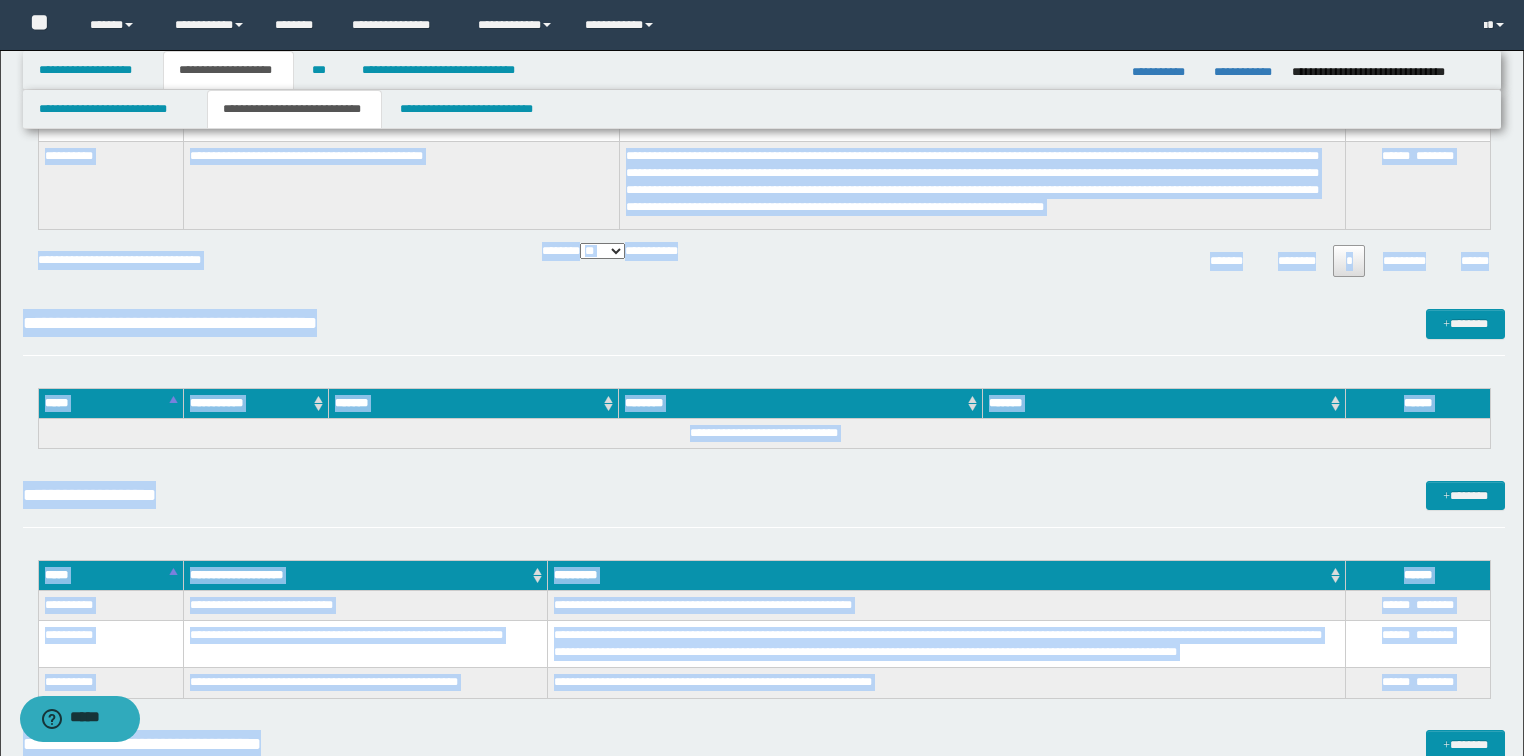 scroll, scrollTop: 7265, scrollLeft: 0, axis: vertical 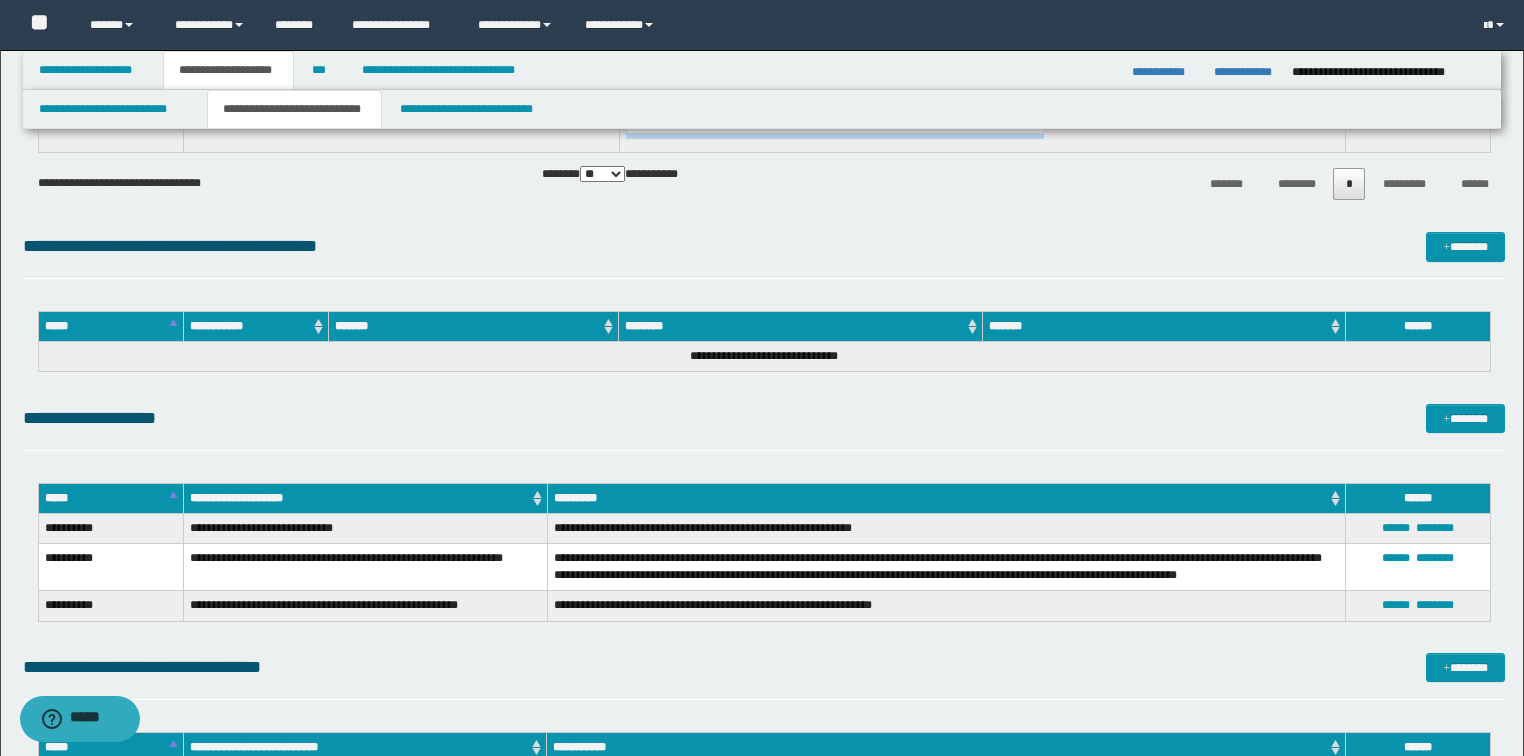 drag, startPoint x: 42, startPoint y: 444, endPoint x: 1303, endPoint y: 148, distance: 1295.2749 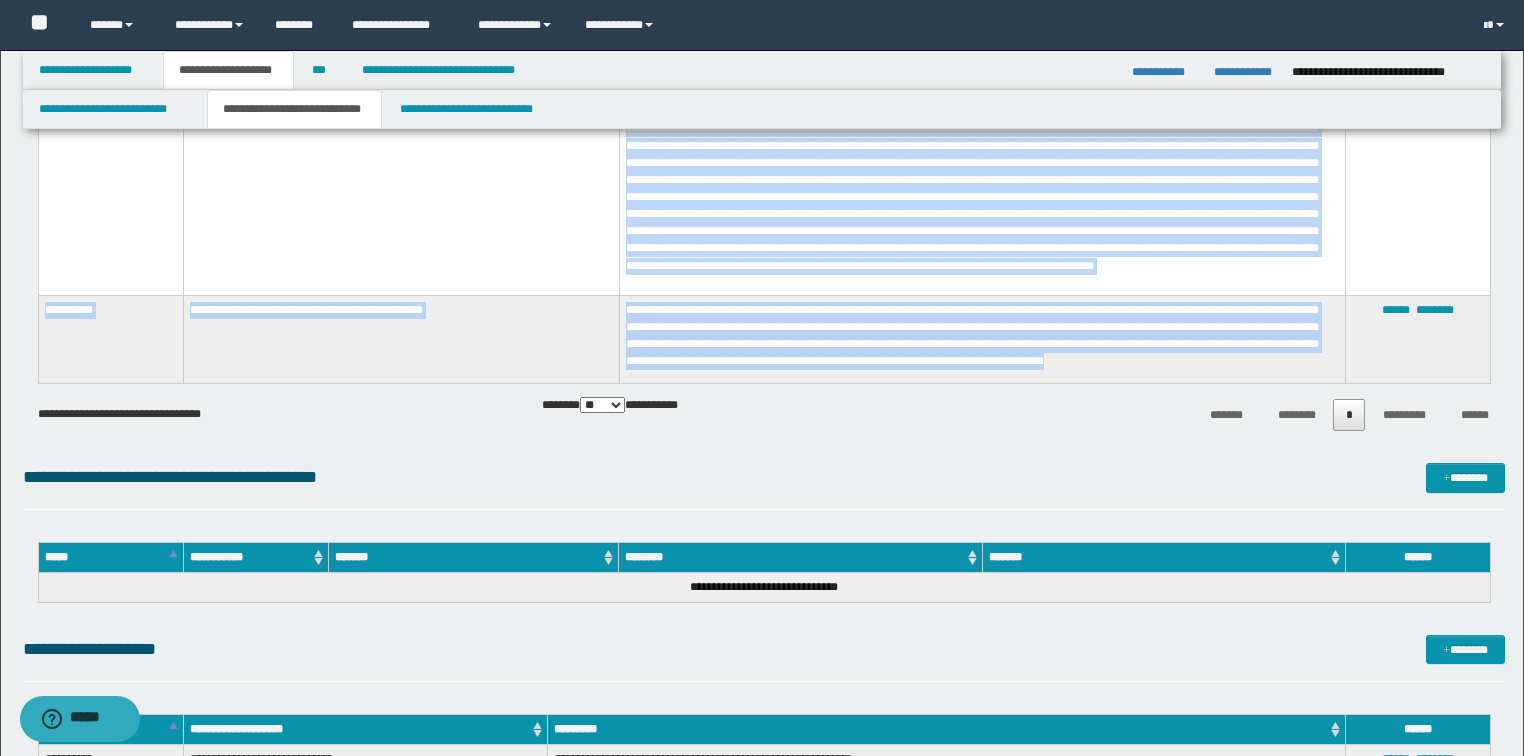 scroll, scrollTop: 7025, scrollLeft: 0, axis: vertical 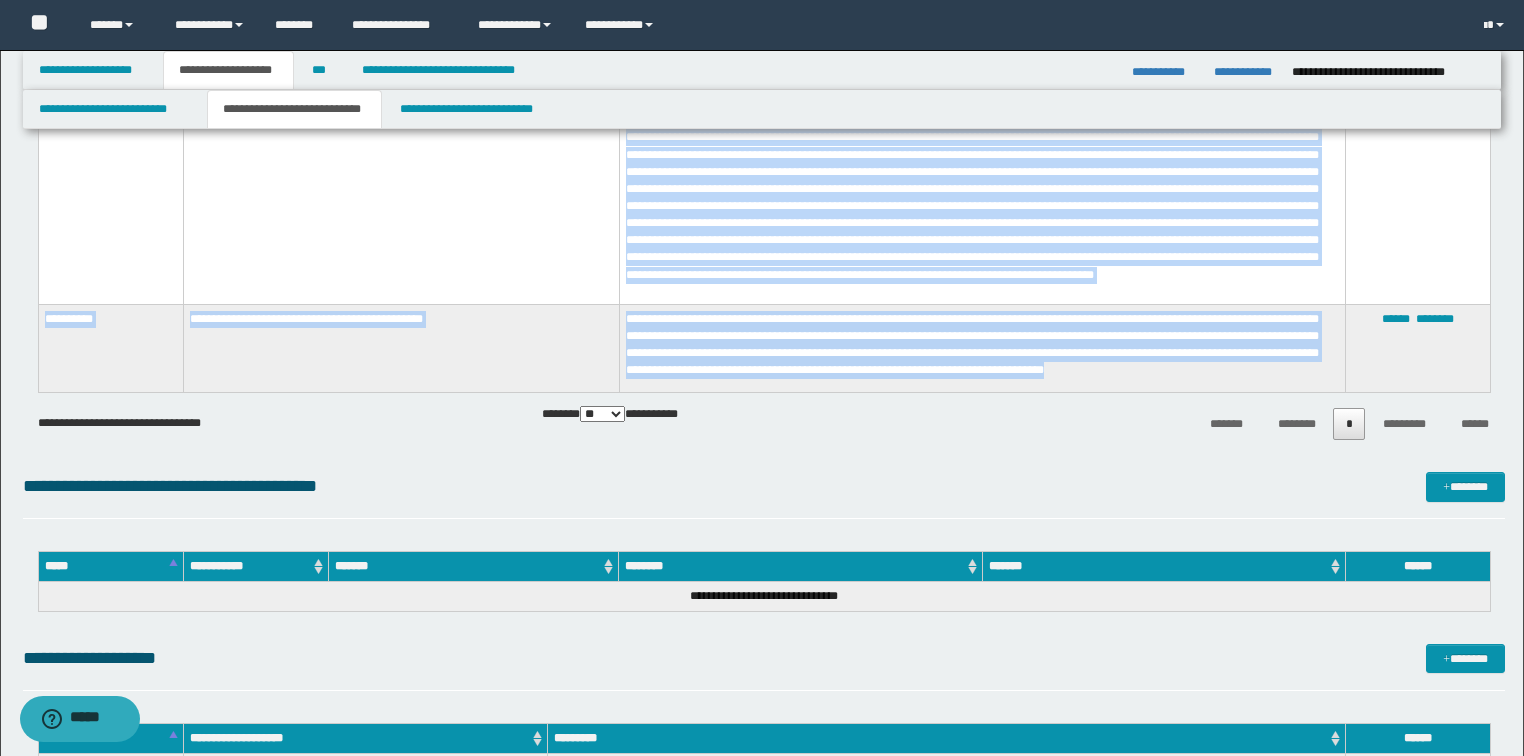 copy on "**********" 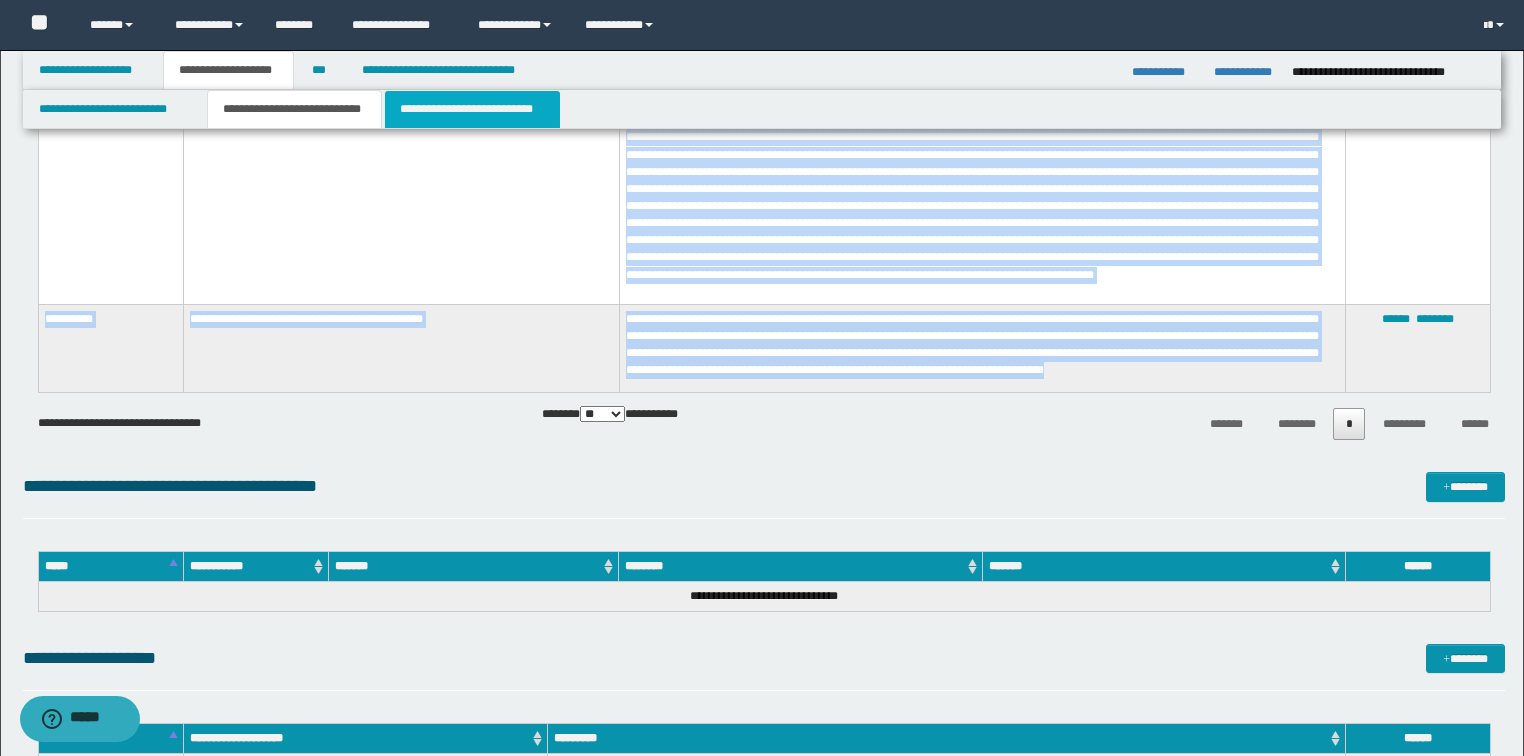 click on "**********" at bounding box center (472, 109) 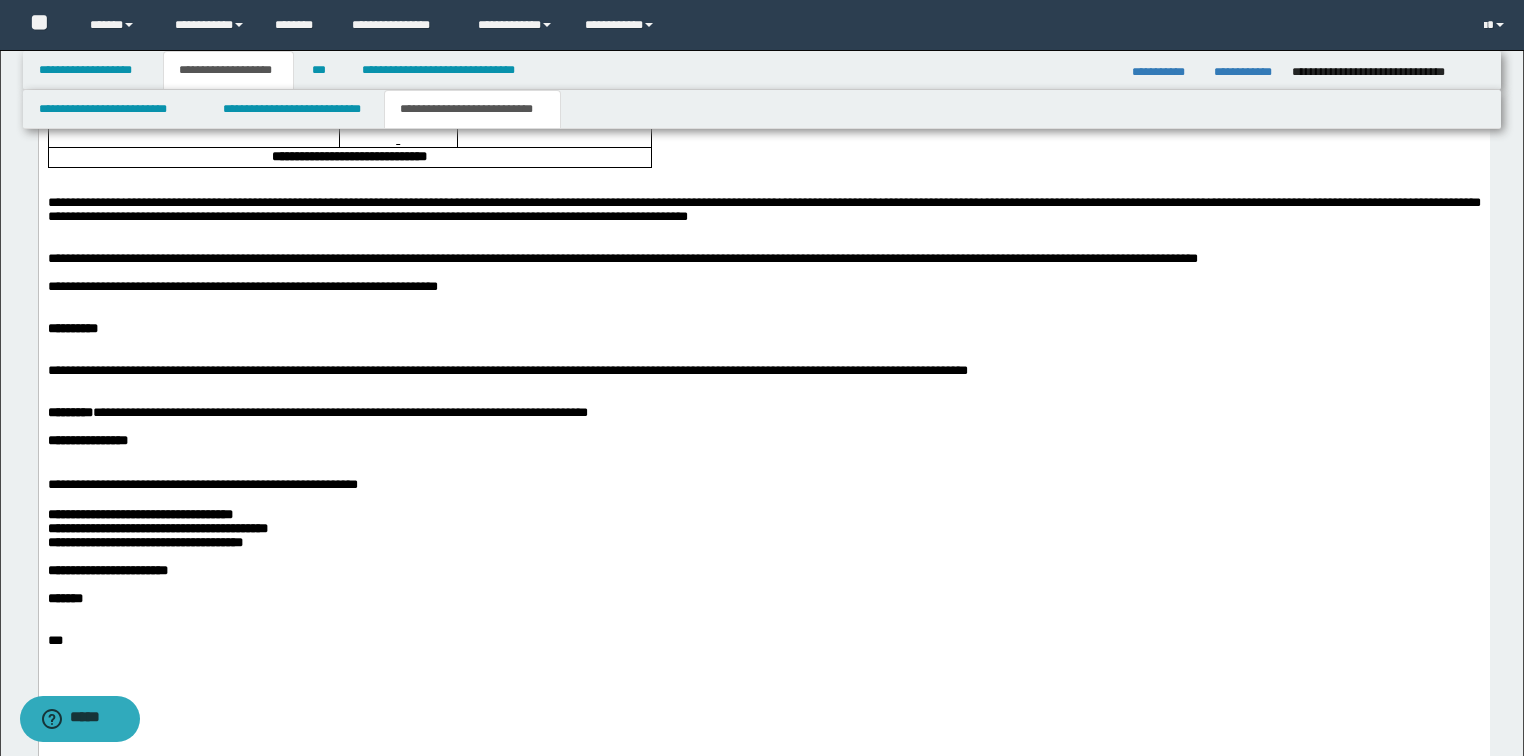 scroll, scrollTop: 1440, scrollLeft: 0, axis: vertical 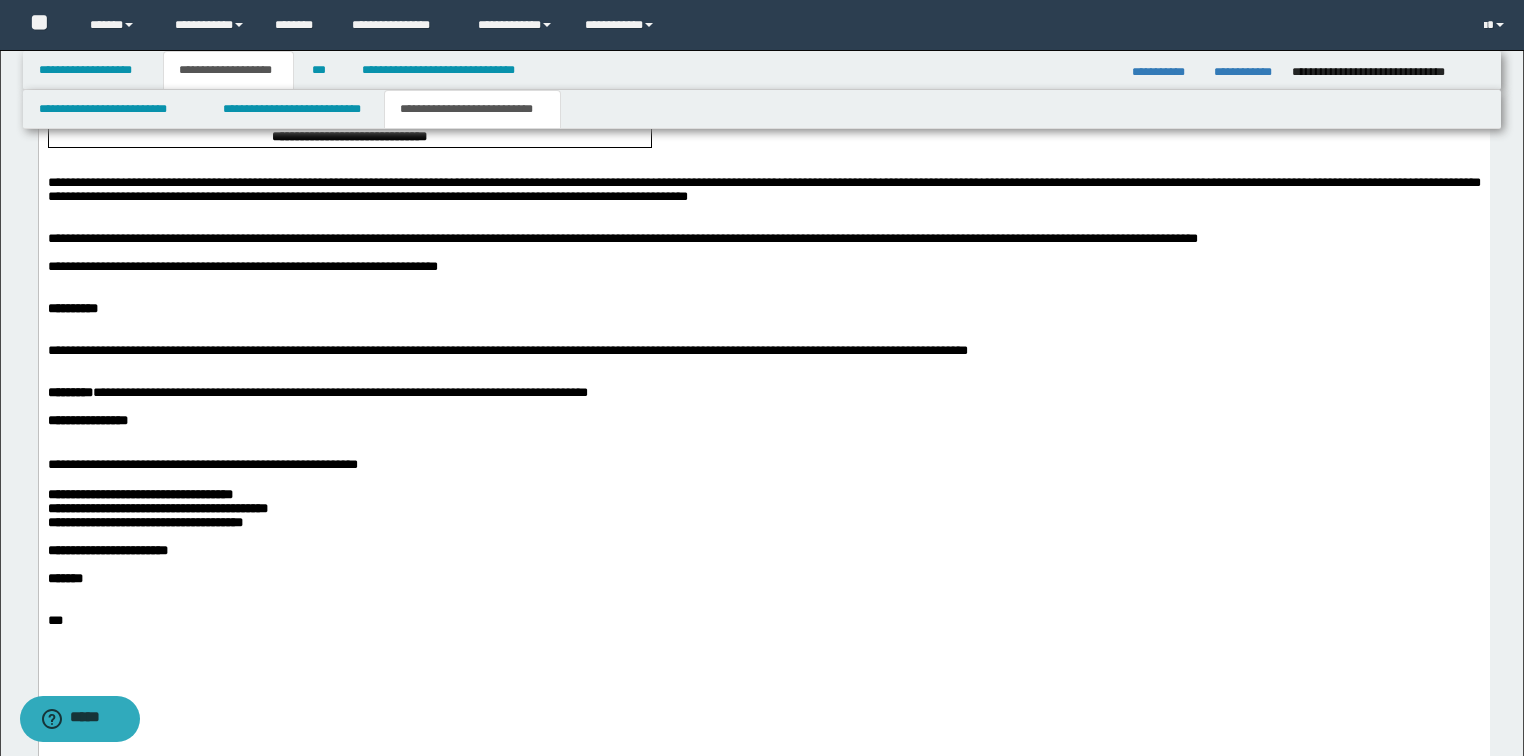 click on "**********" at bounding box center (763, 268) 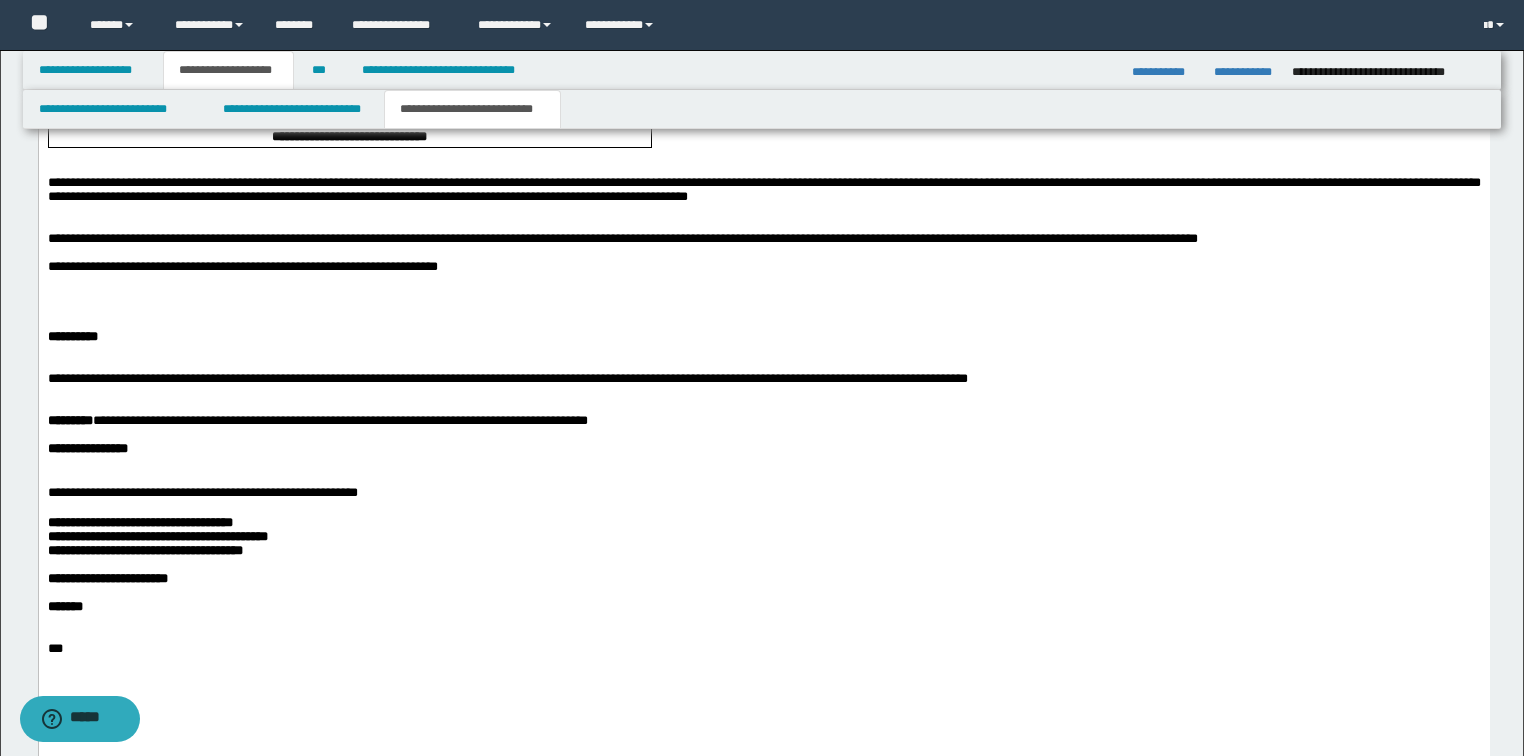 type 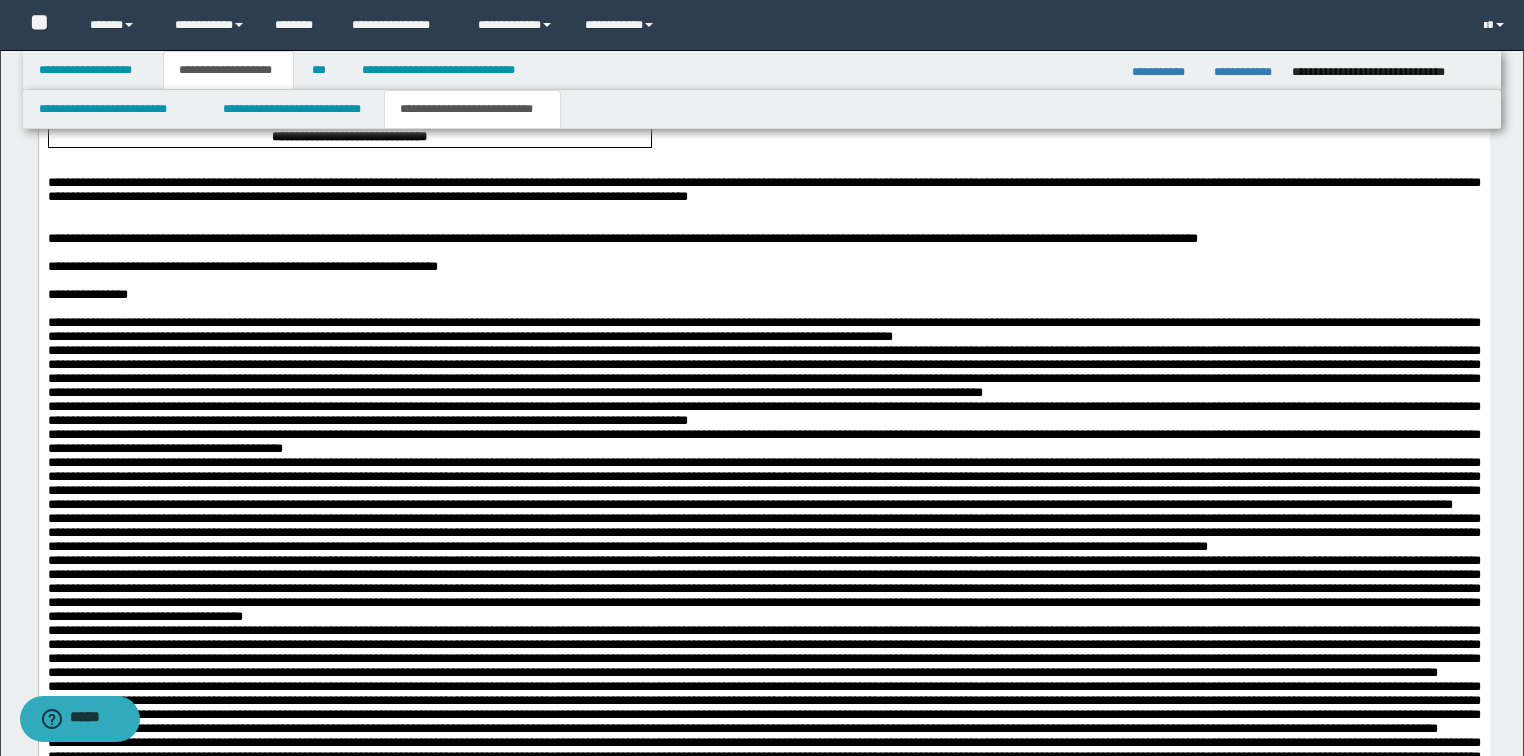 scroll, scrollTop: 1600, scrollLeft: 0, axis: vertical 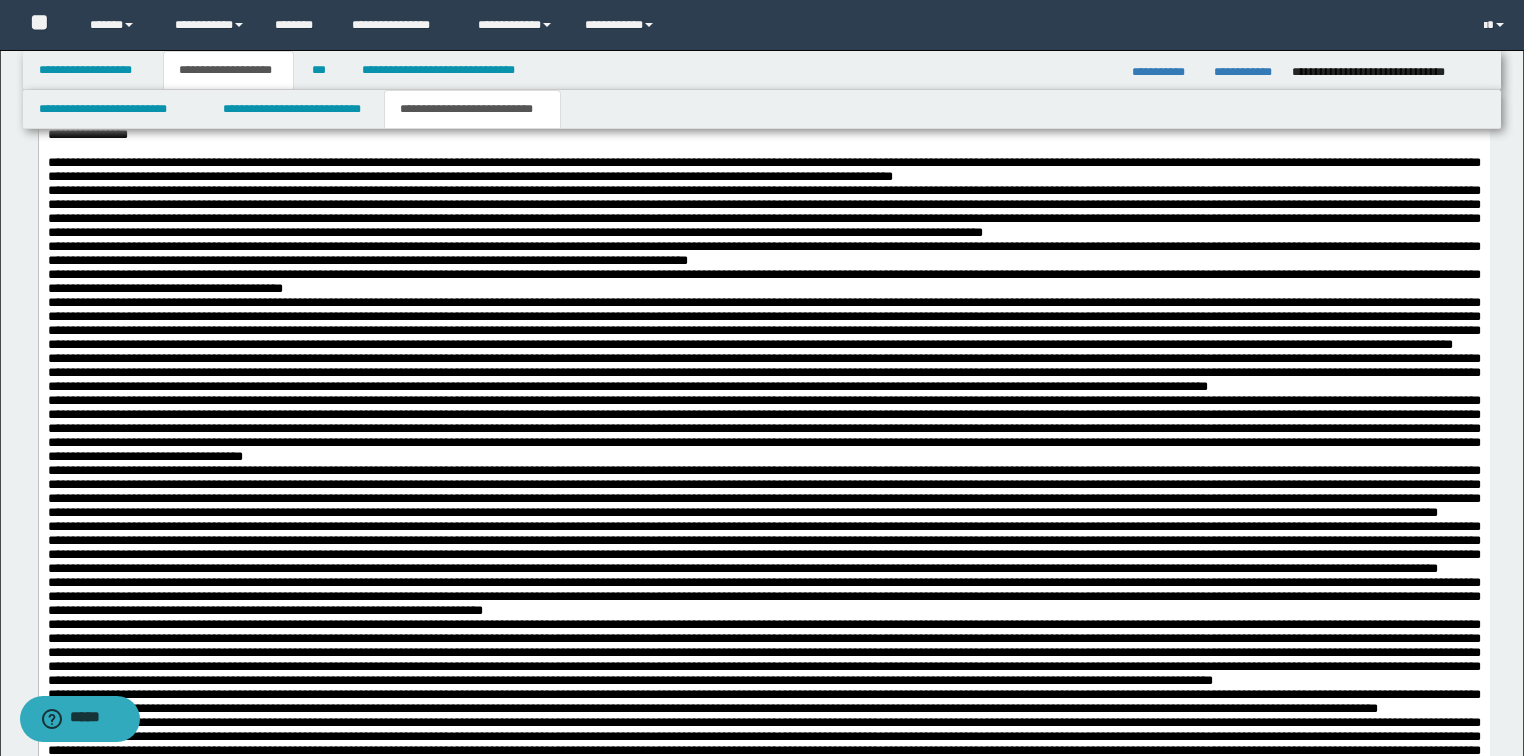 click on "**********" at bounding box center [763, 1304] 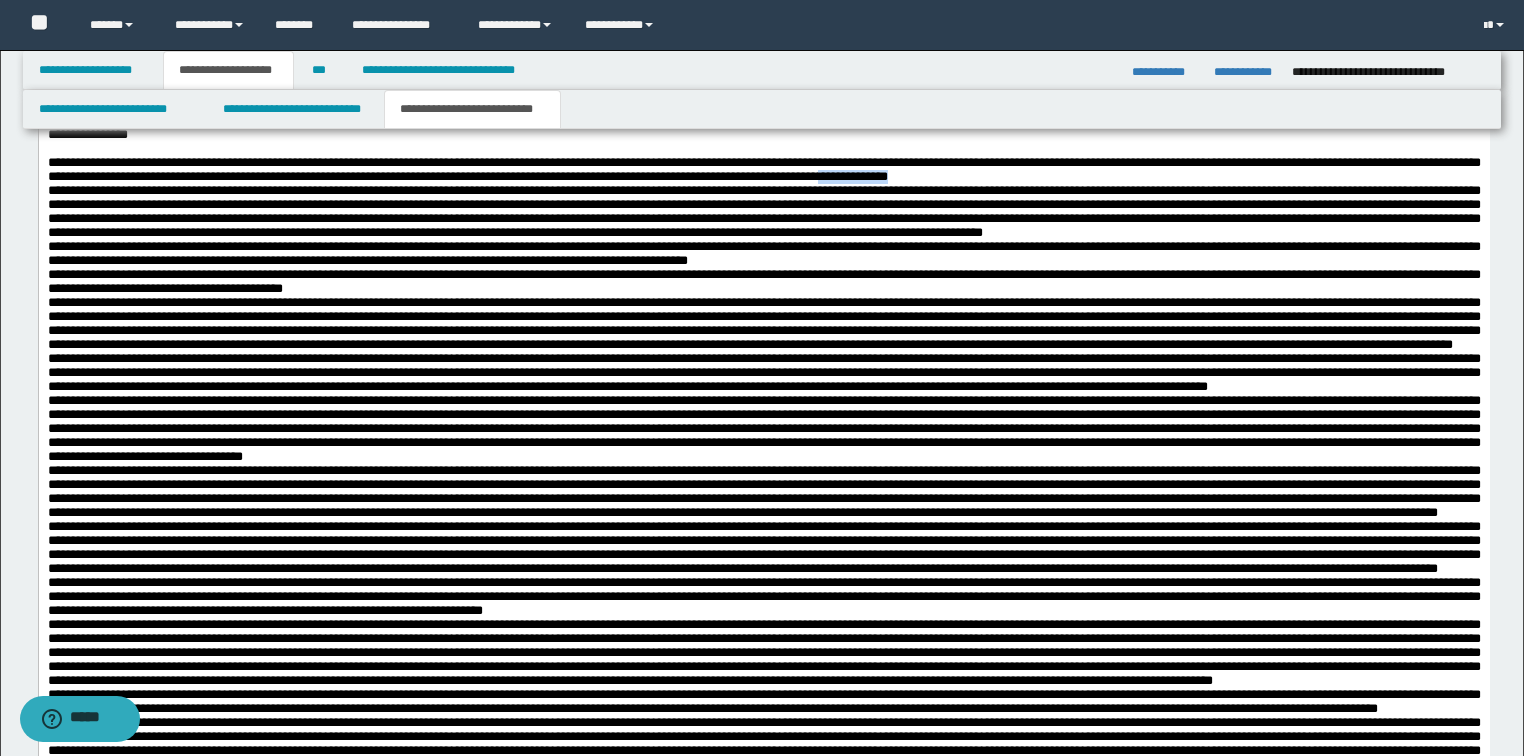 drag, startPoint x: 1378, startPoint y: 247, endPoint x: 1291, endPoint y: 247, distance: 87 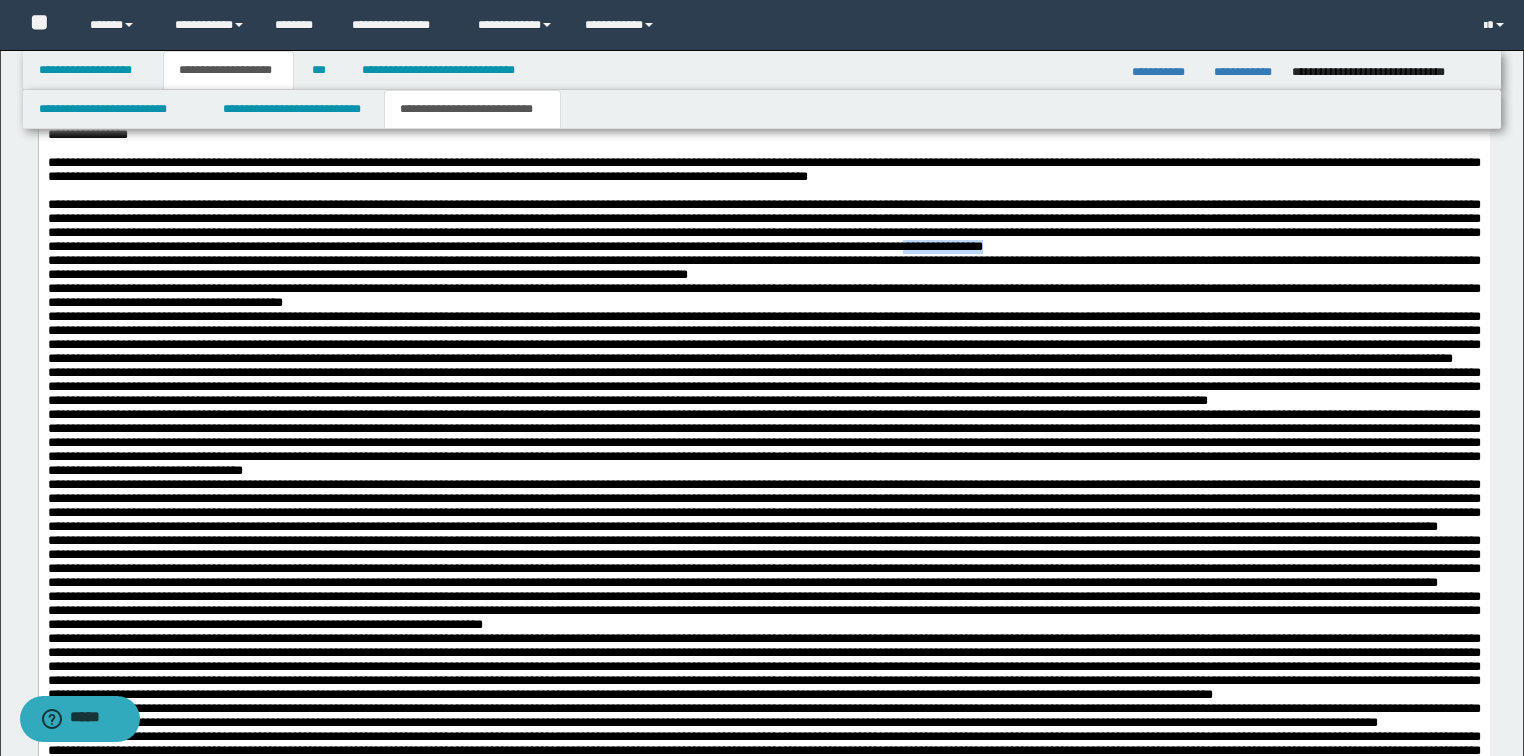 drag, startPoint x: 628, startPoint y: 344, endPoint x: 531, endPoint y: 340, distance: 97.082436 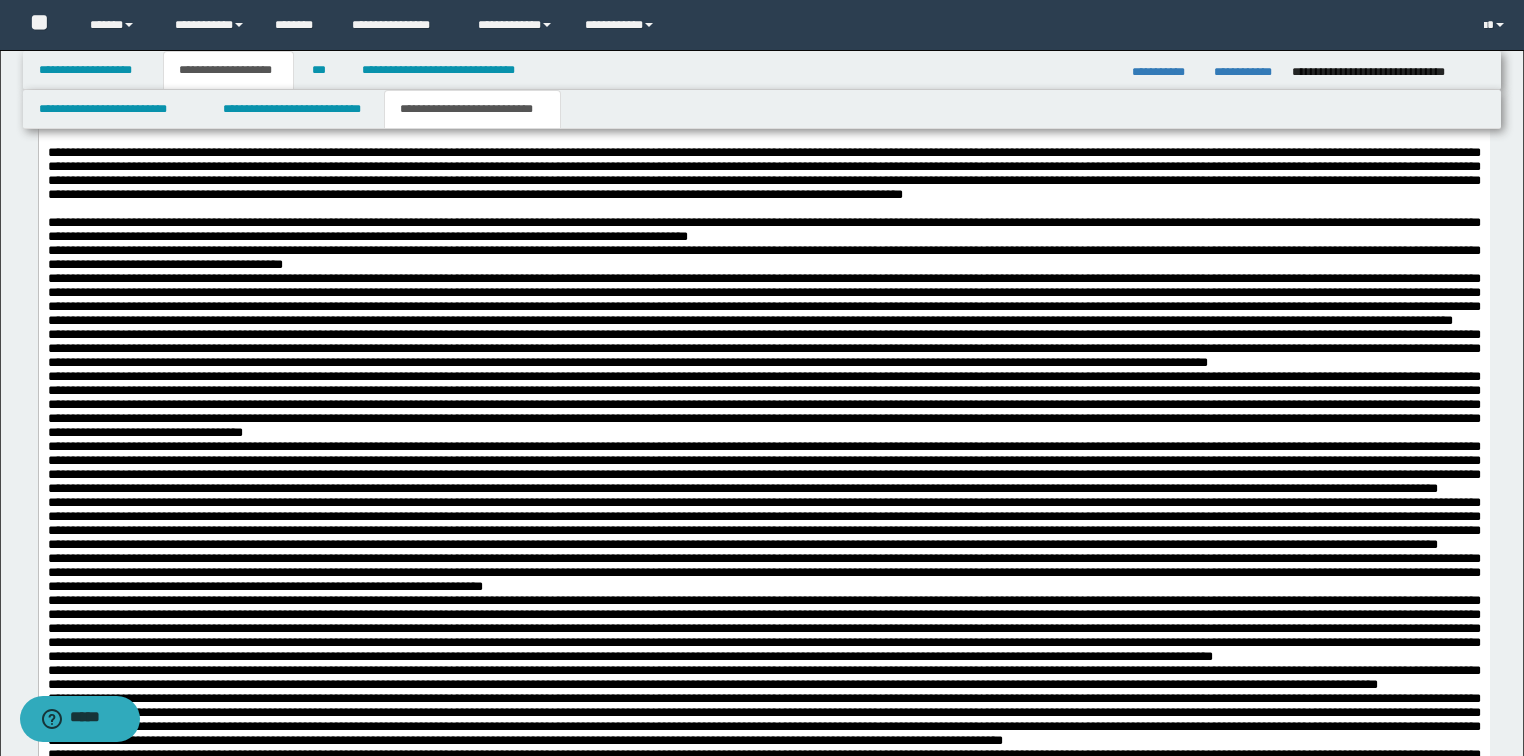 scroll, scrollTop: 1680, scrollLeft: 0, axis: vertical 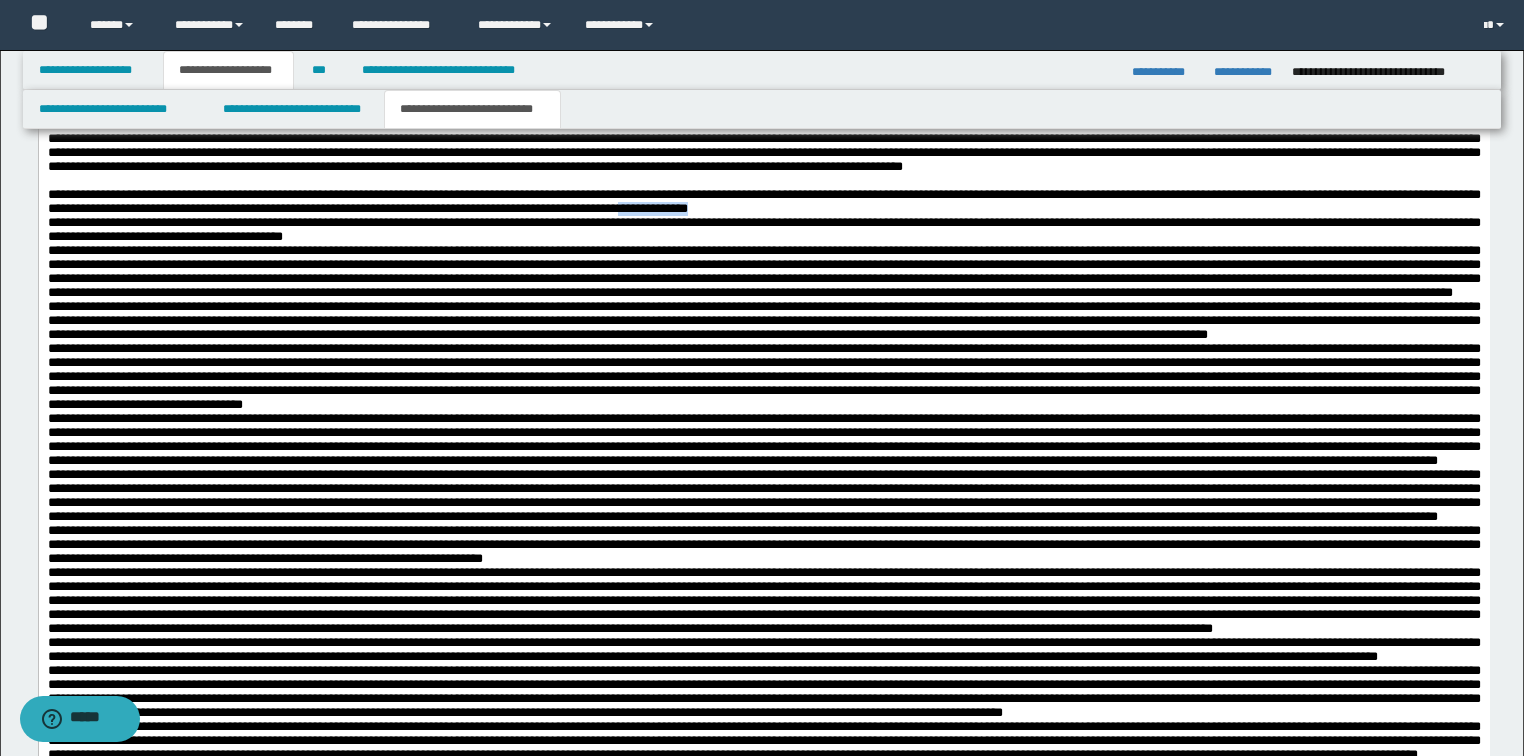 drag, startPoint x: 1151, startPoint y: 312, endPoint x: 1043, endPoint y: 322, distance: 108.461975 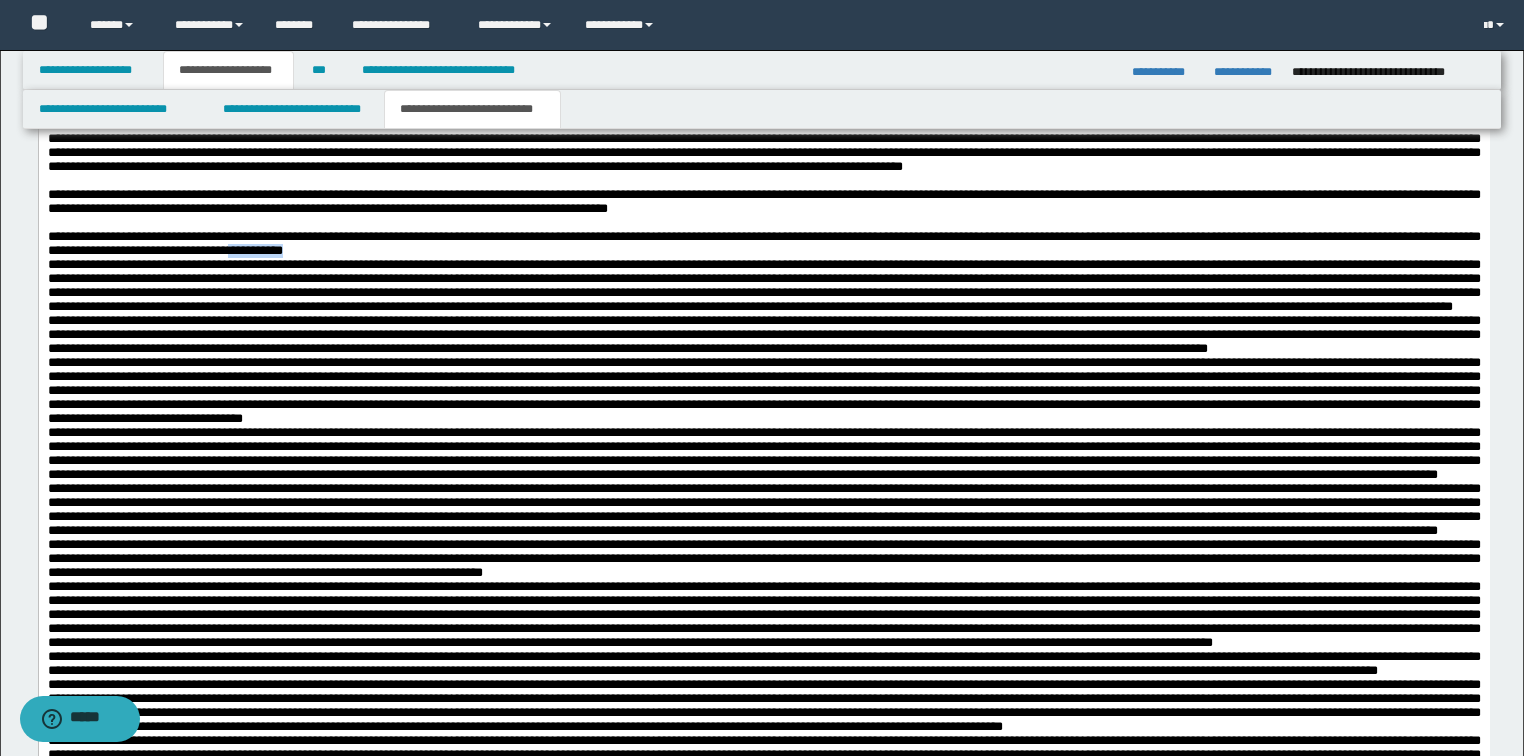 drag, startPoint x: 687, startPoint y: 356, endPoint x: 601, endPoint y: 360, distance: 86.09297 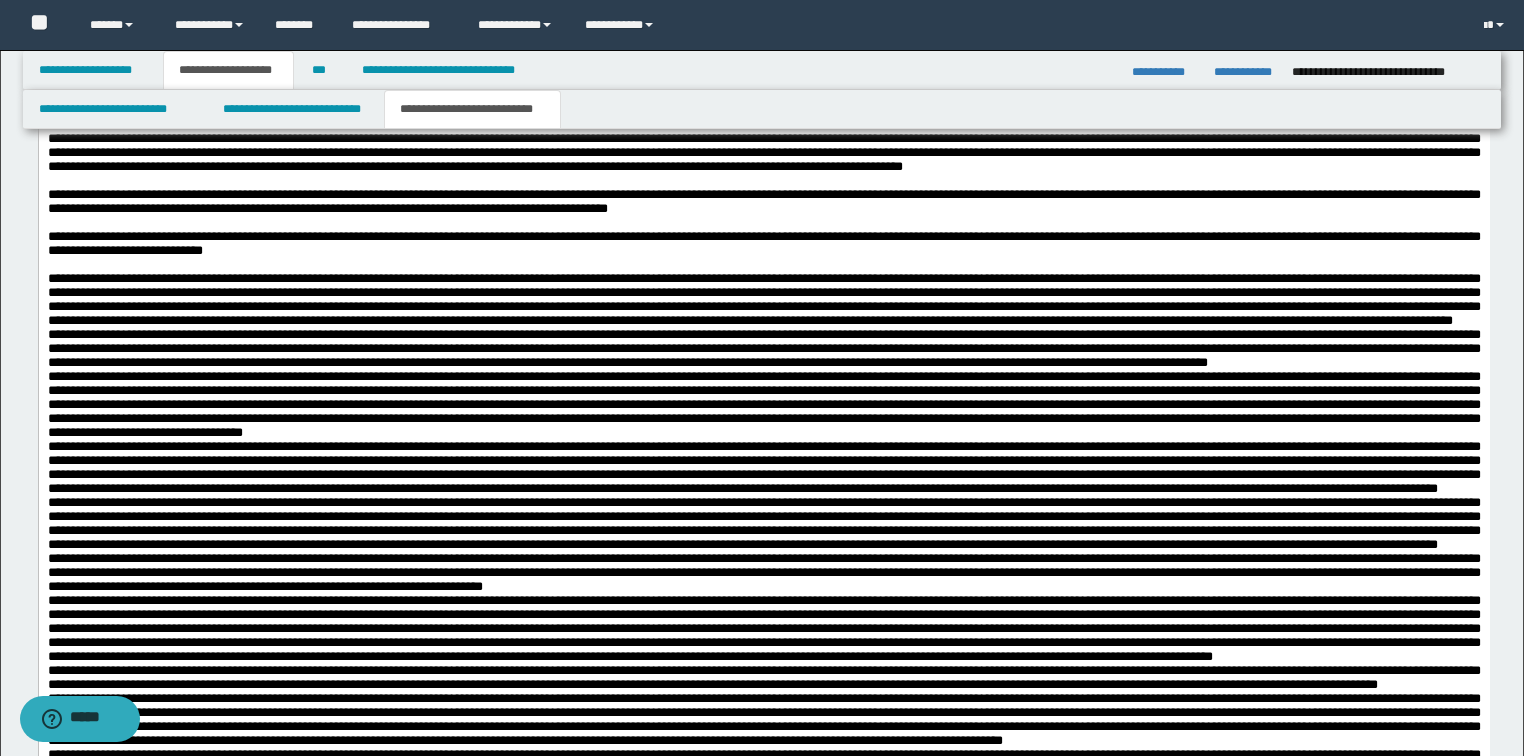 click on "**********" at bounding box center (763, 1350) 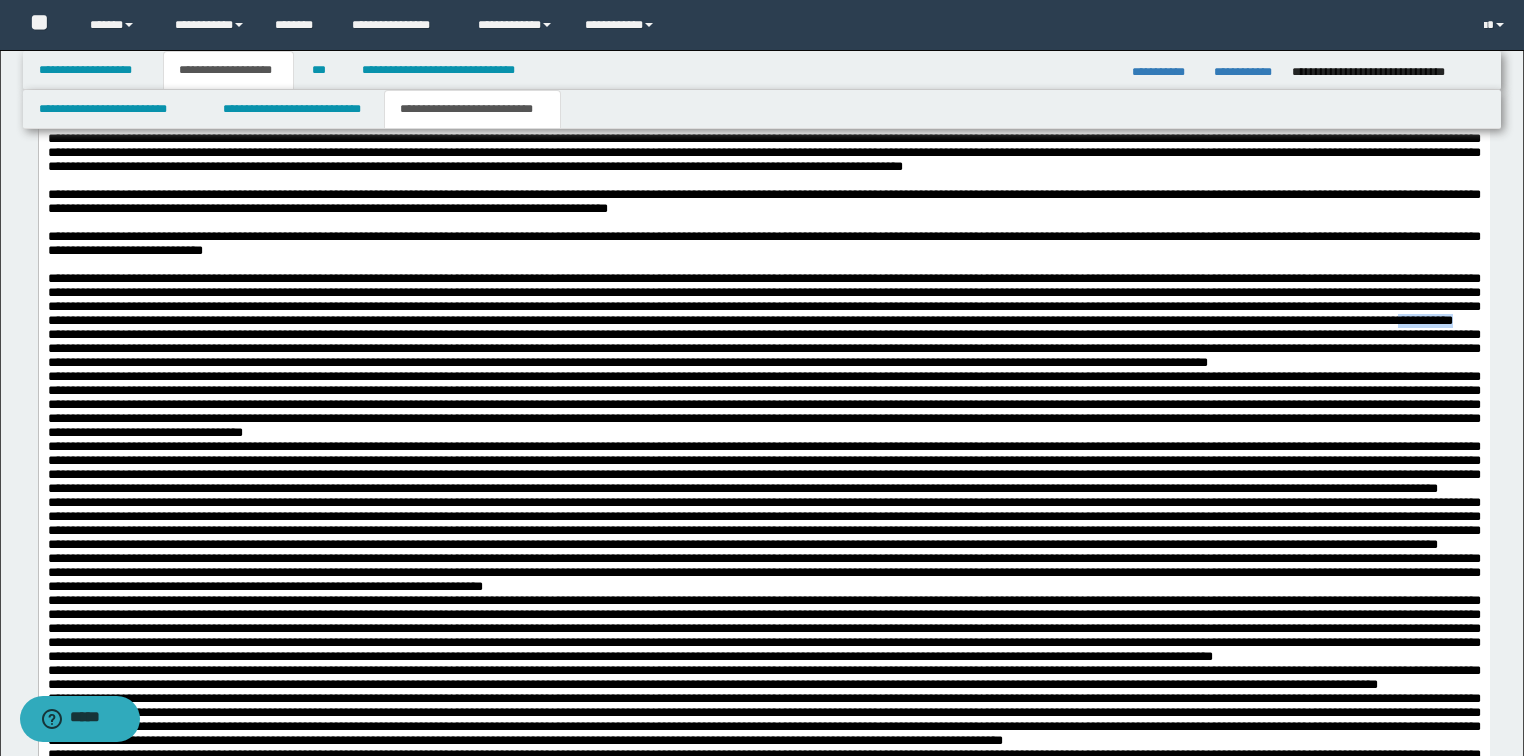 drag, startPoint x: 1267, startPoint y: 452, endPoint x: 1198, endPoint y: 452, distance: 69 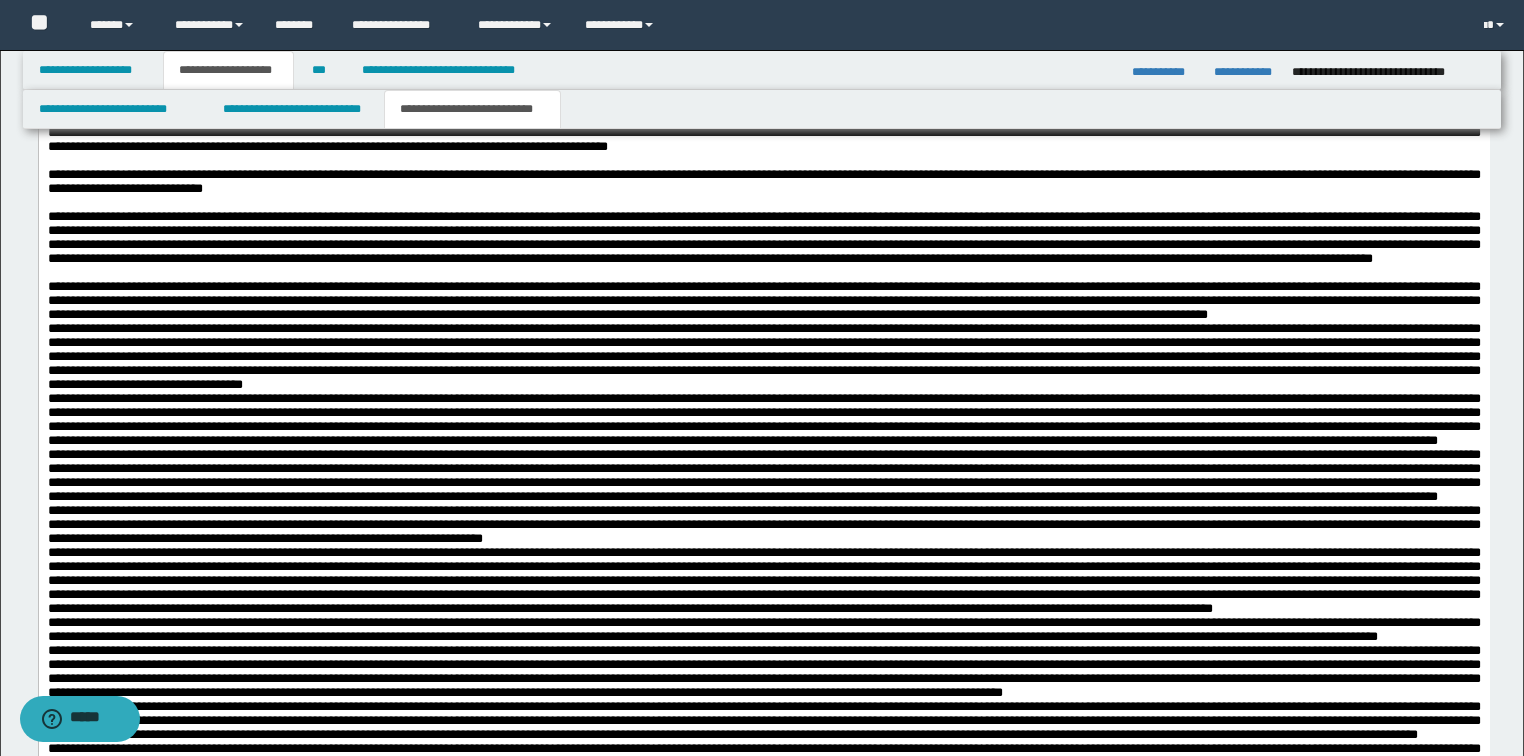 scroll, scrollTop: 1840, scrollLeft: 0, axis: vertical 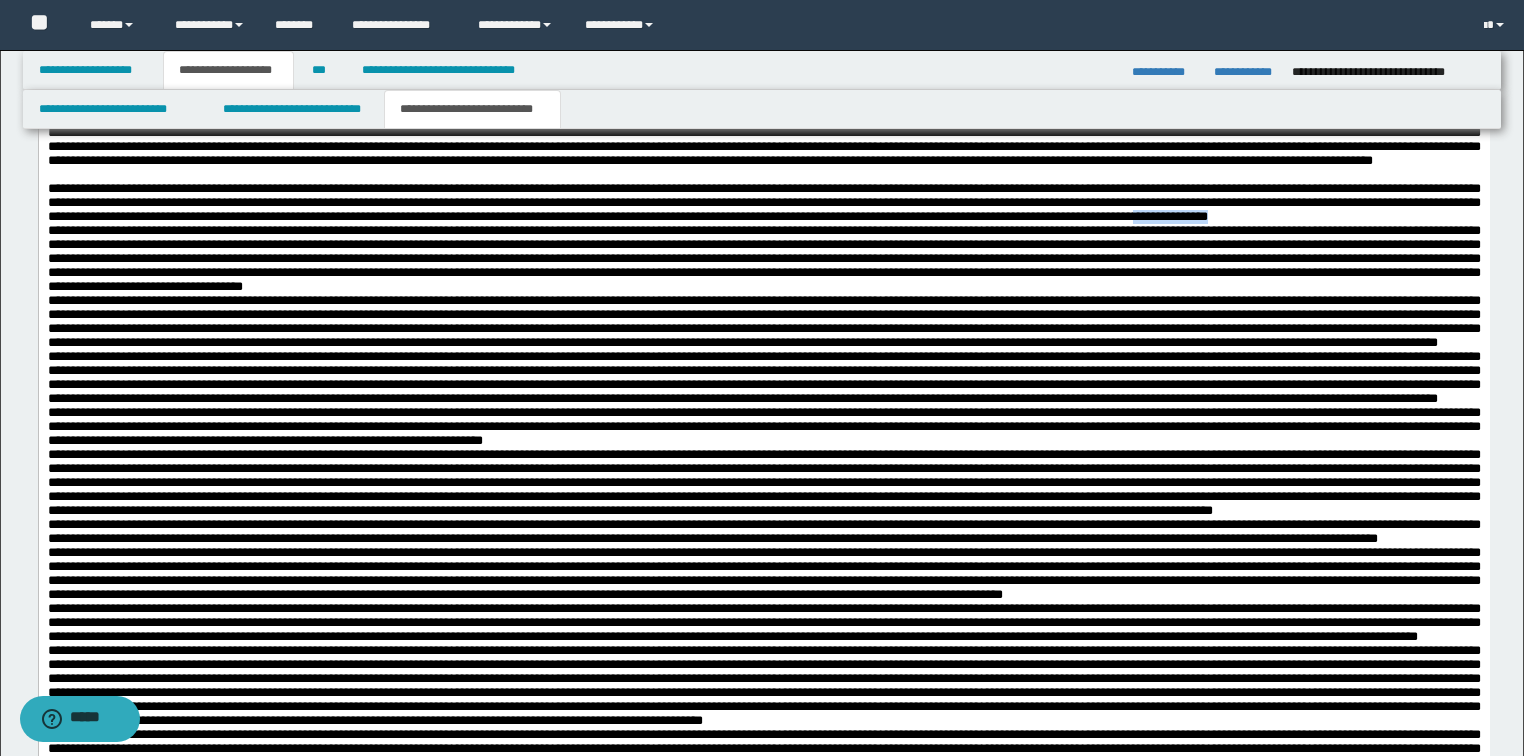 drag, startPoint x: 549, startPoint y: 377, endPoint x: 447, endPoint y: 378, distance: 102.0049 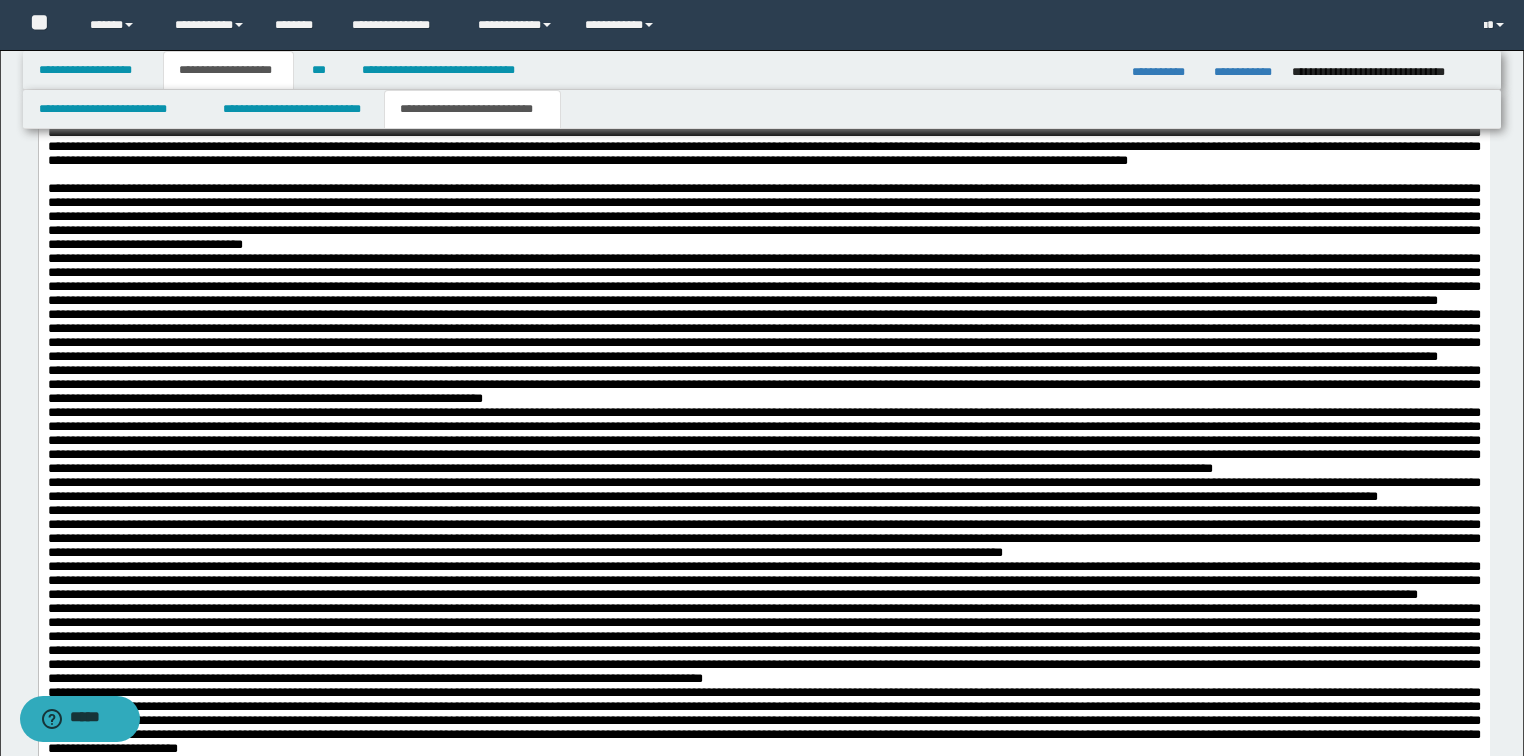 scroll, scrollTop: 2000, scrollLeft: 0, axis: vertical 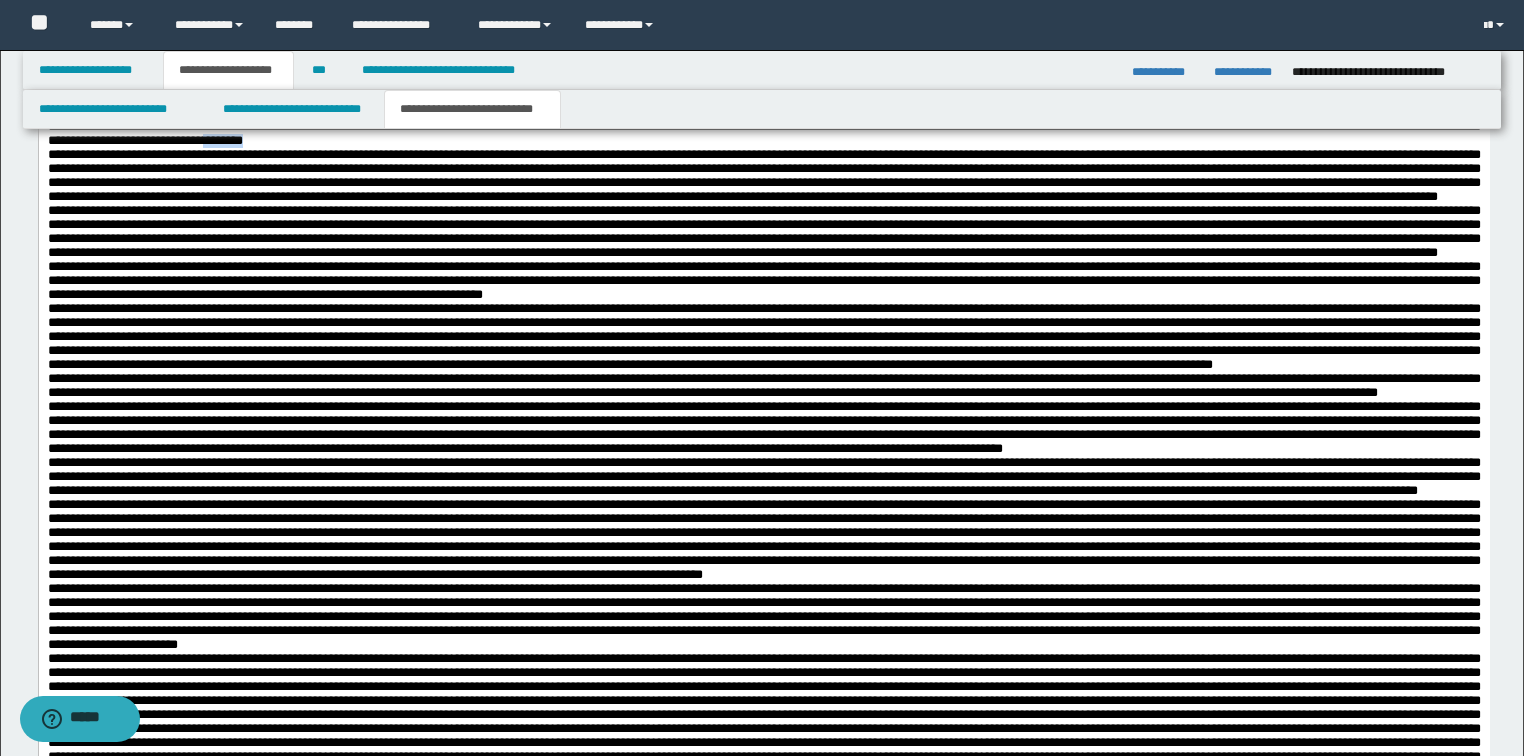 drag, startPoint x: 106, startPoint y: 326, endPoint x: 64, endPoint y: -356, distance: 683.29205 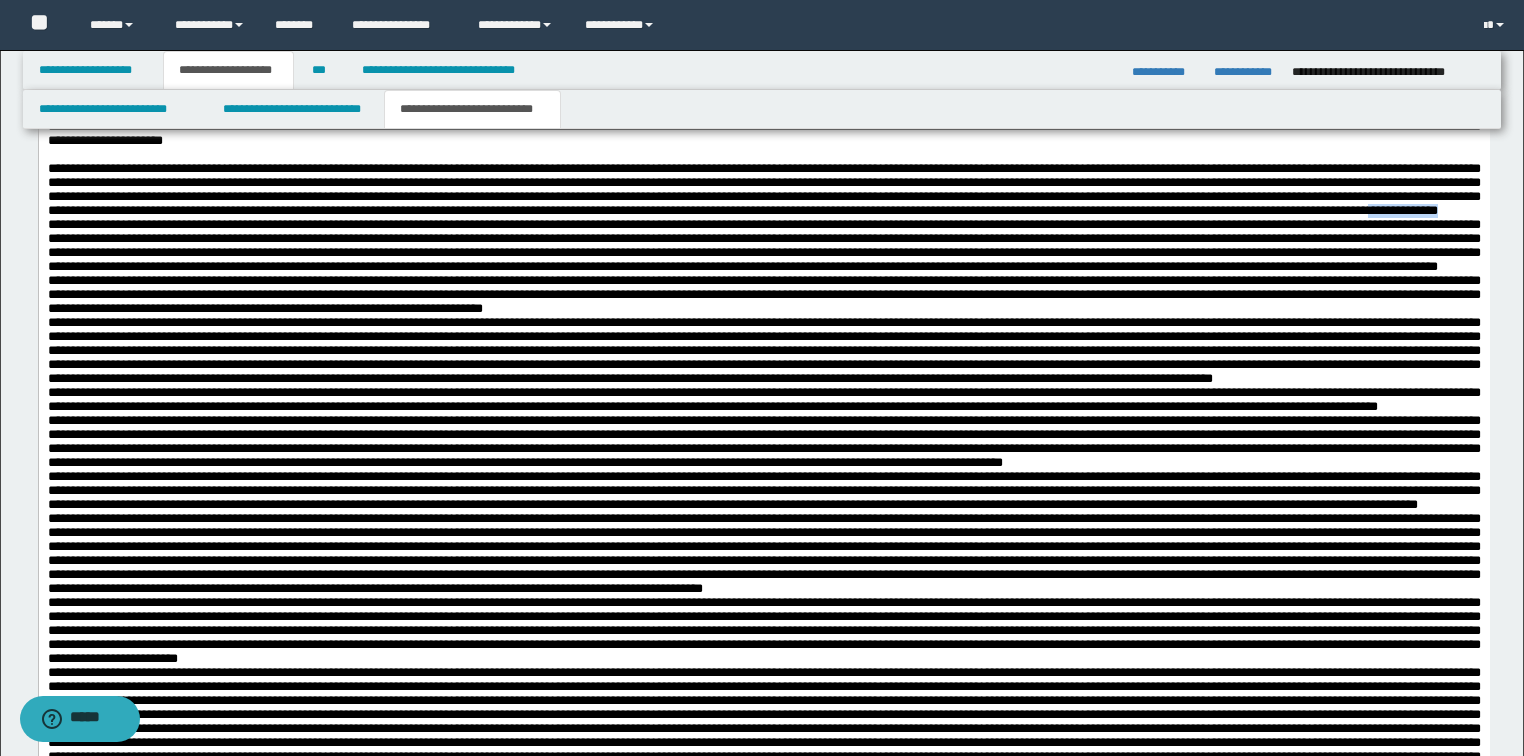 drag, startPoint x: 1335, startPoint y: 411, endPoint x: 1246, endPoint y: 412, distance: 89.005615 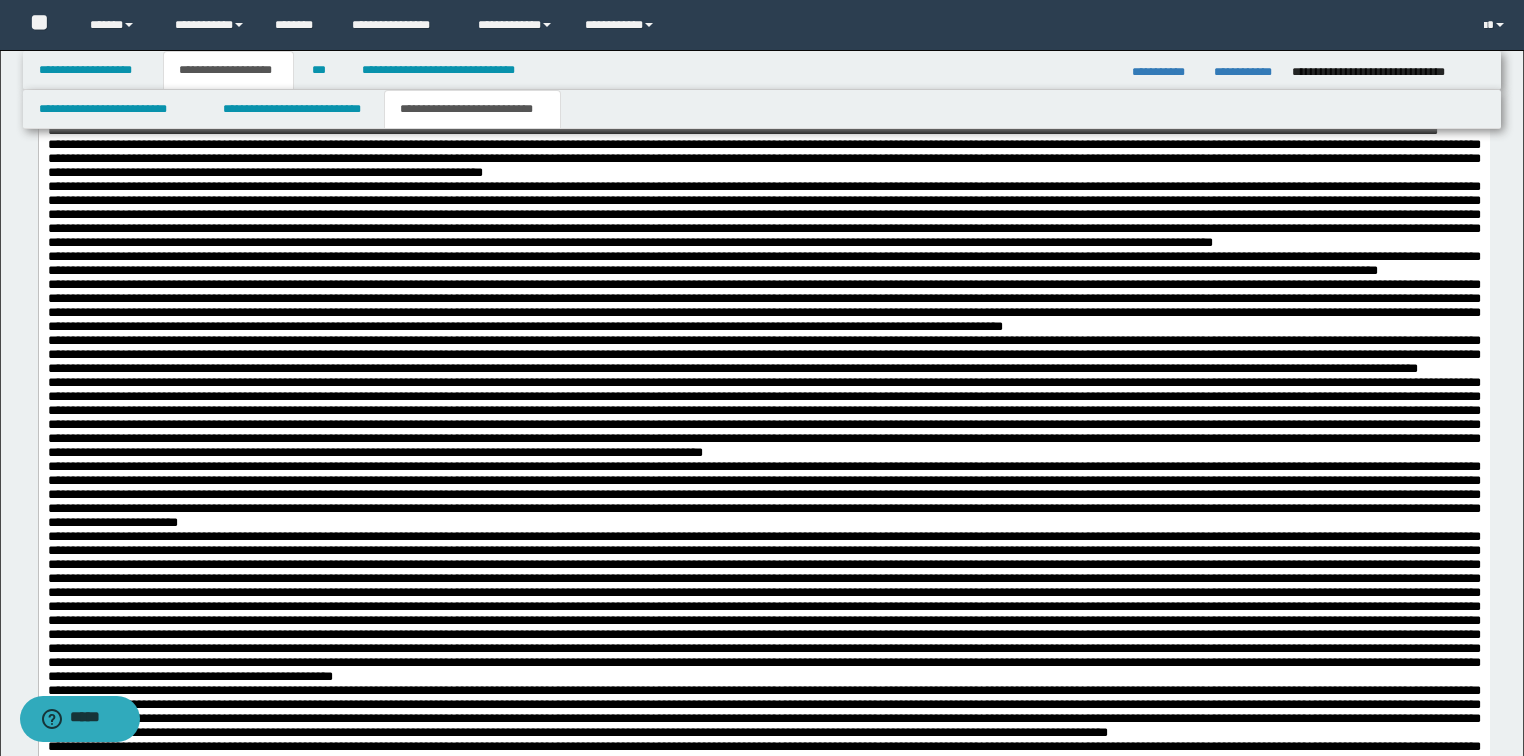 scroll, scrollTop: 2160, scrollLeft: 0, axis: vertical 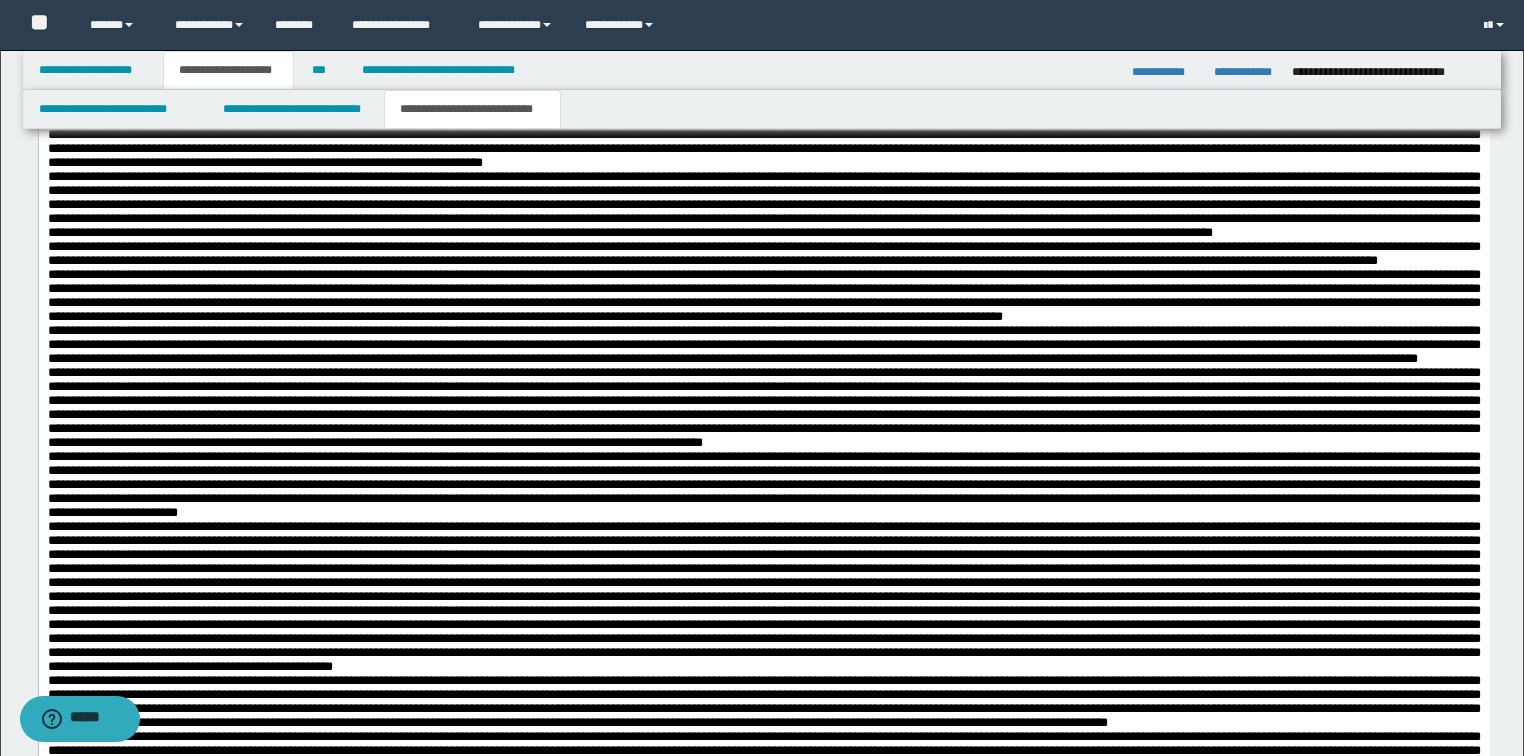 drag, startPoint x: 1347, startPoint y: 340, endPoint x: 1243, endPoint y: 335, distance: 104.120125 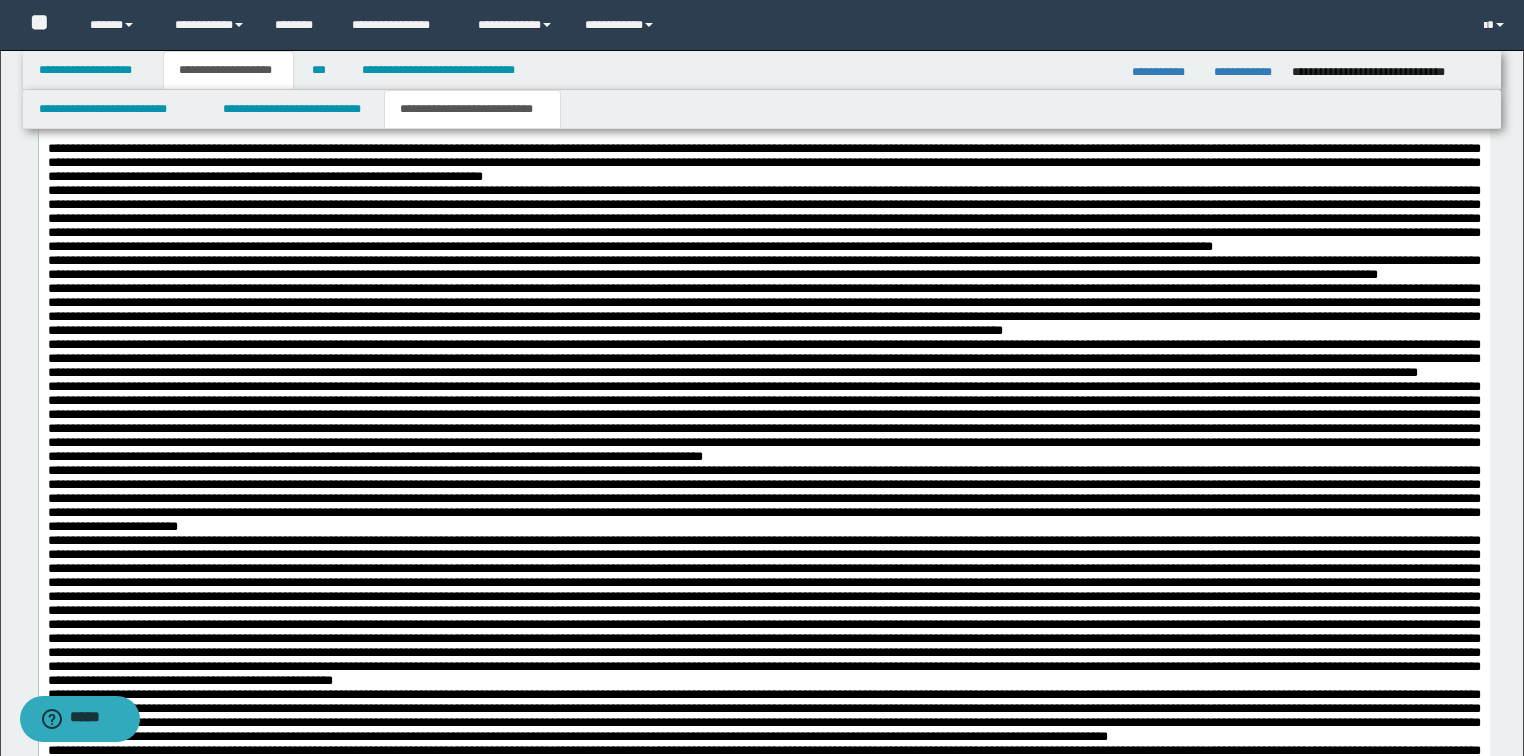 click at bounding box center [763, 100] 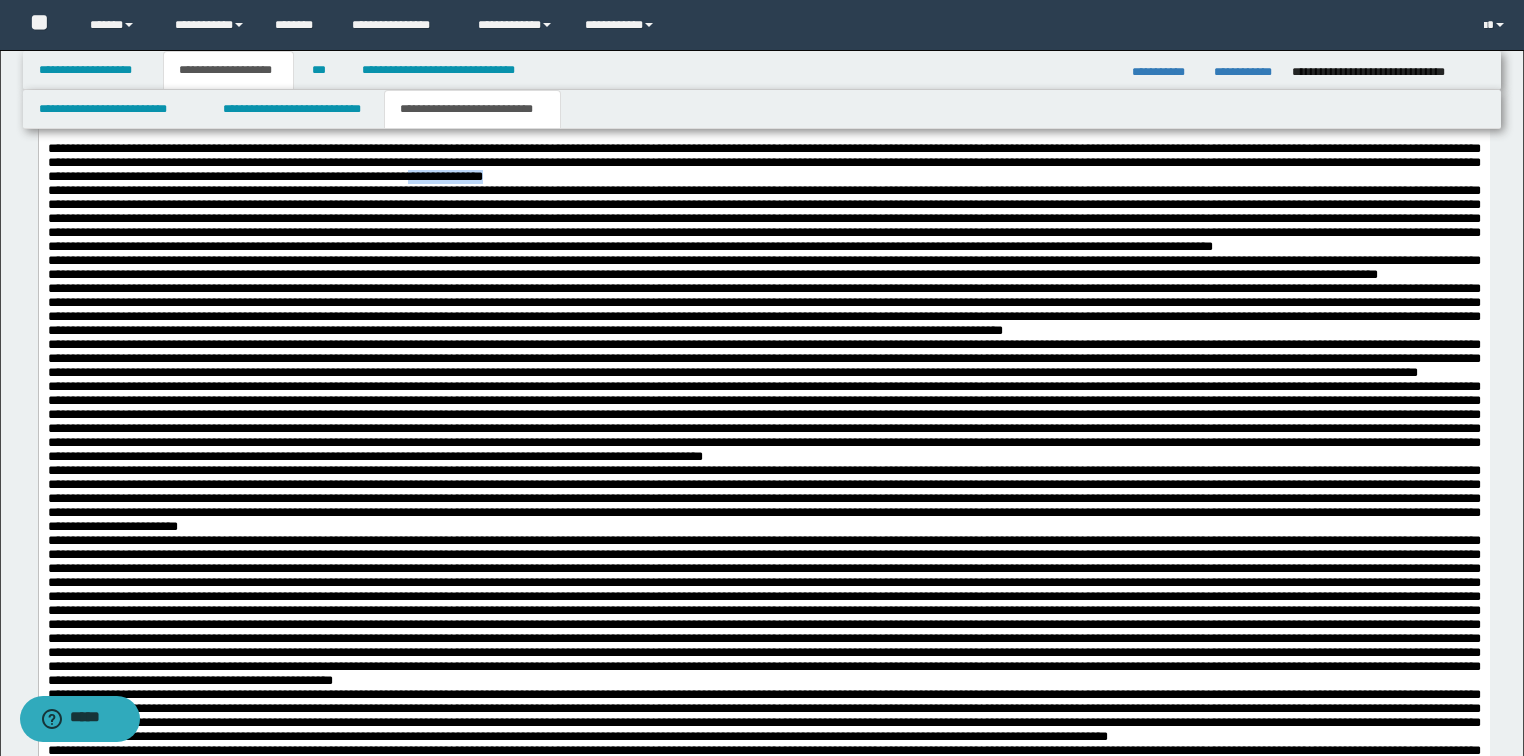 drag, startPoint x: 1196, startPoint y: 409, endPoint x: 1096, endPoint y: 408, distance: 100.005 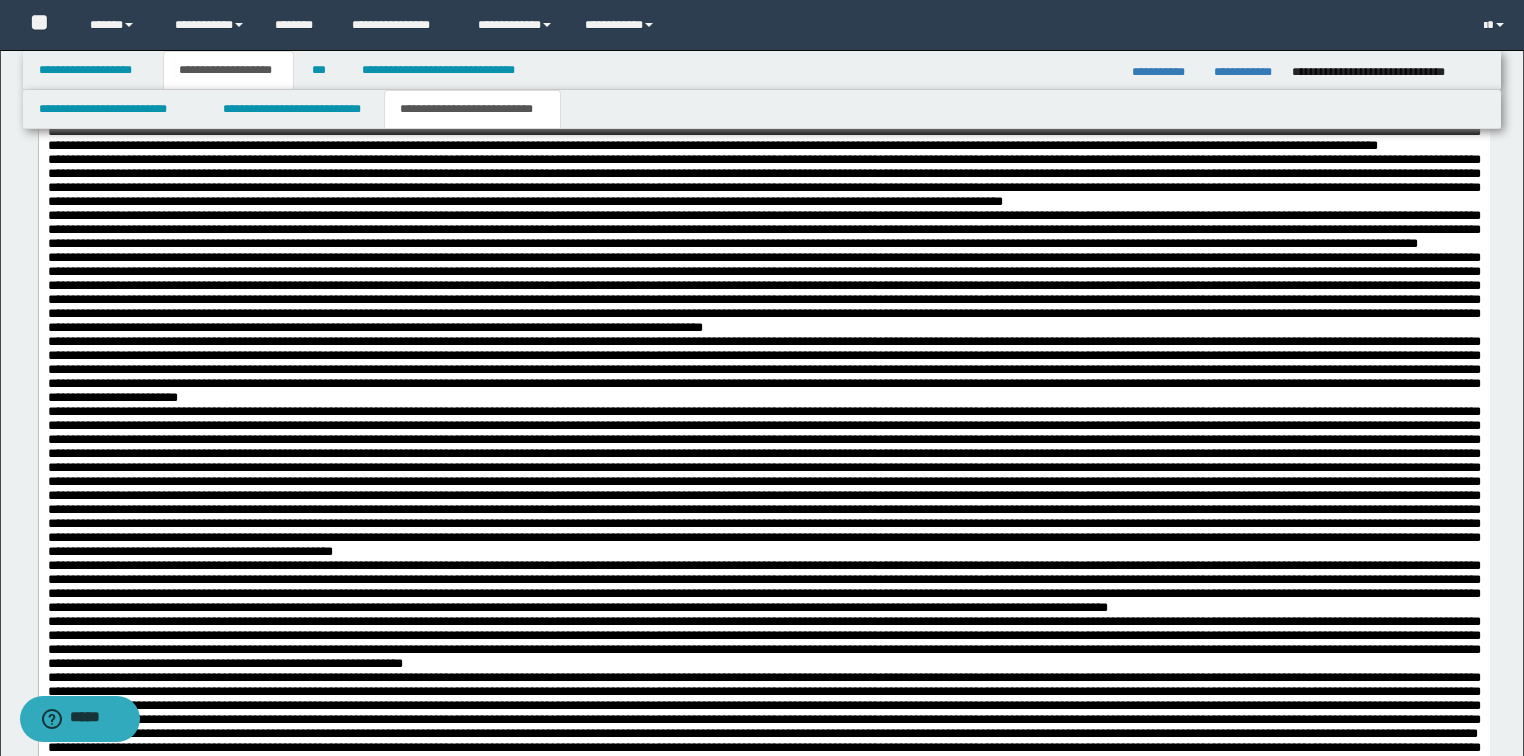 scroll, scrollTop: 2320, scrollLeft: 0, axis: vertical 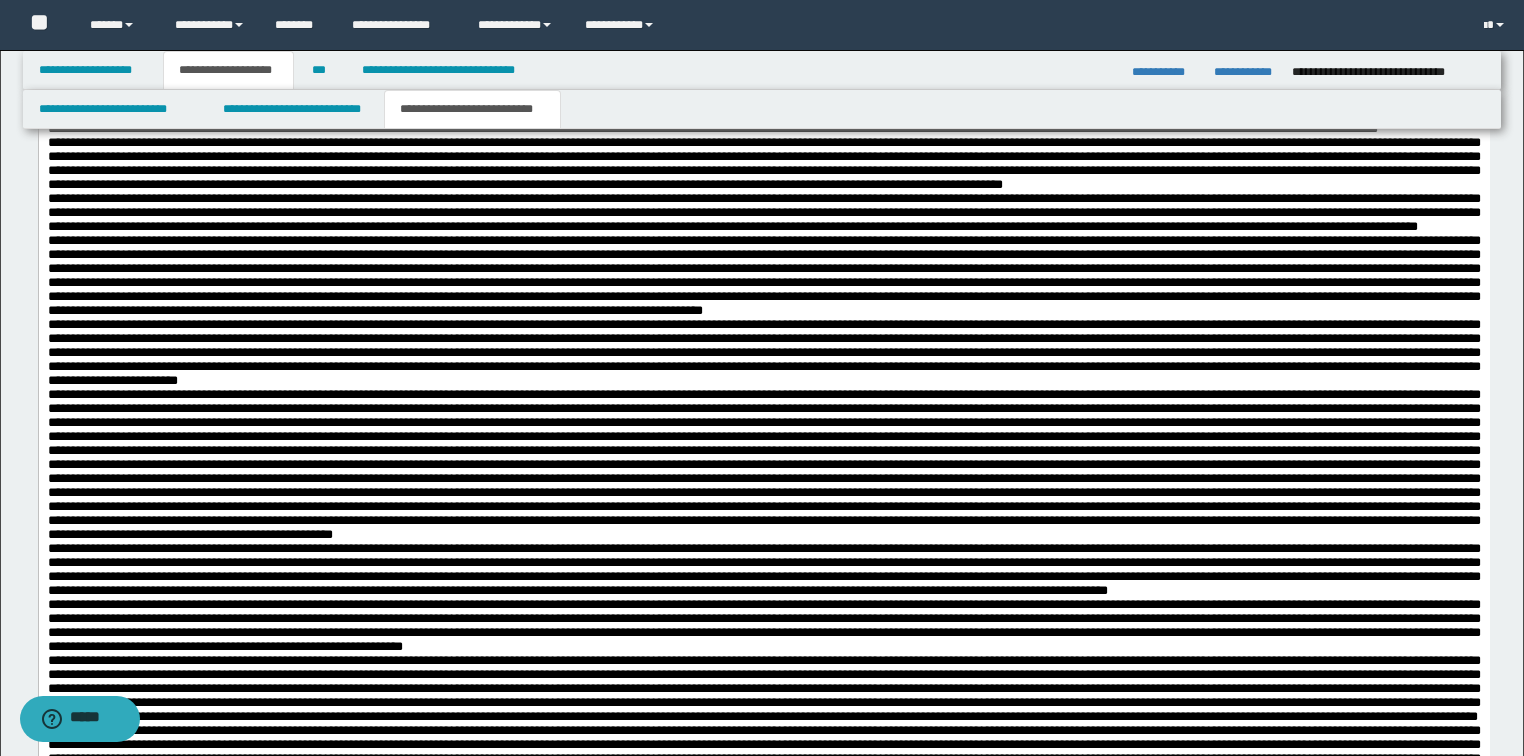 drag, startPoint x: 1281, startPoint y: 359, endPoint x: 1204, endPoint y: 354, distance: 77.16217 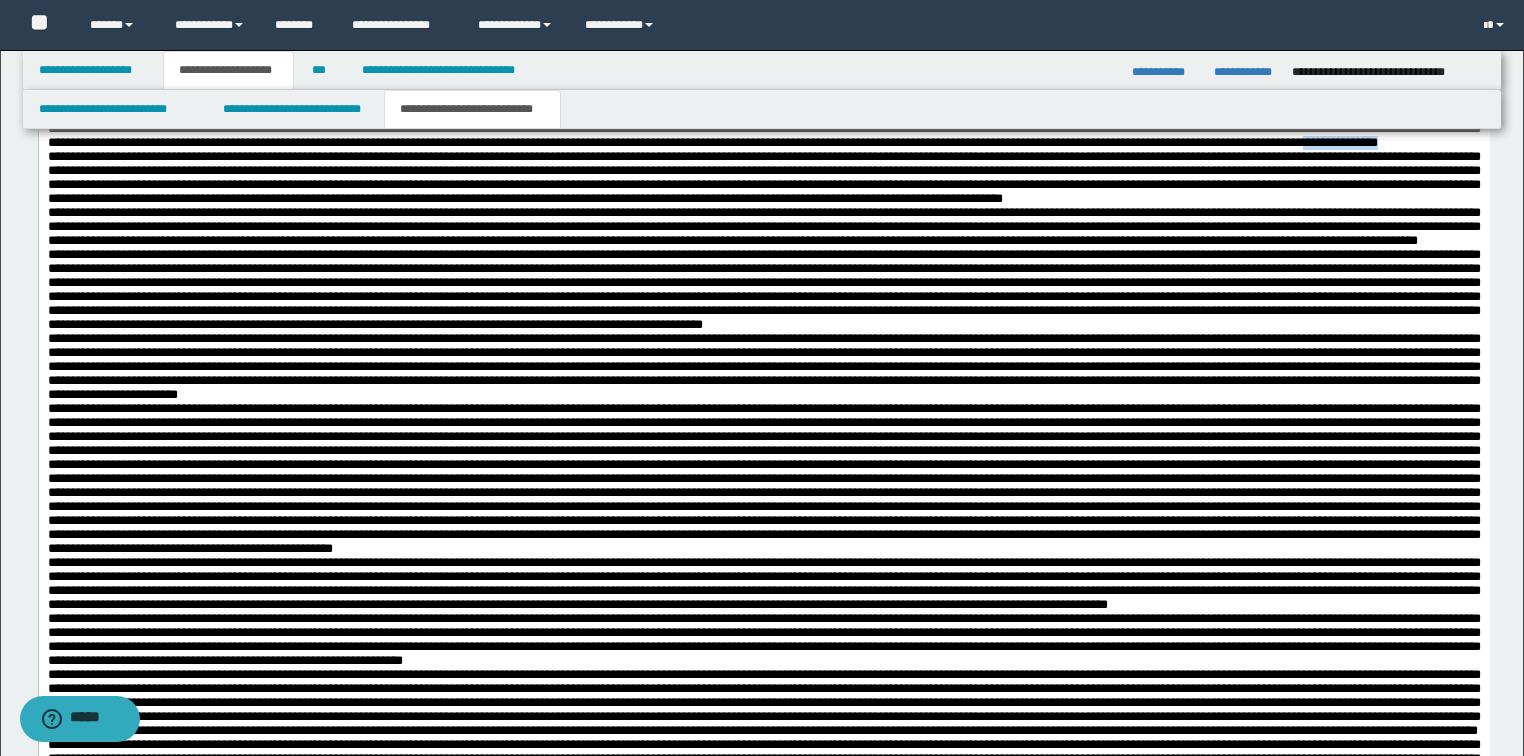 drag, startPoint x: 480, startPoint y: 424, endPoint x: 387, endPoint y: 422, distance: 93.0215 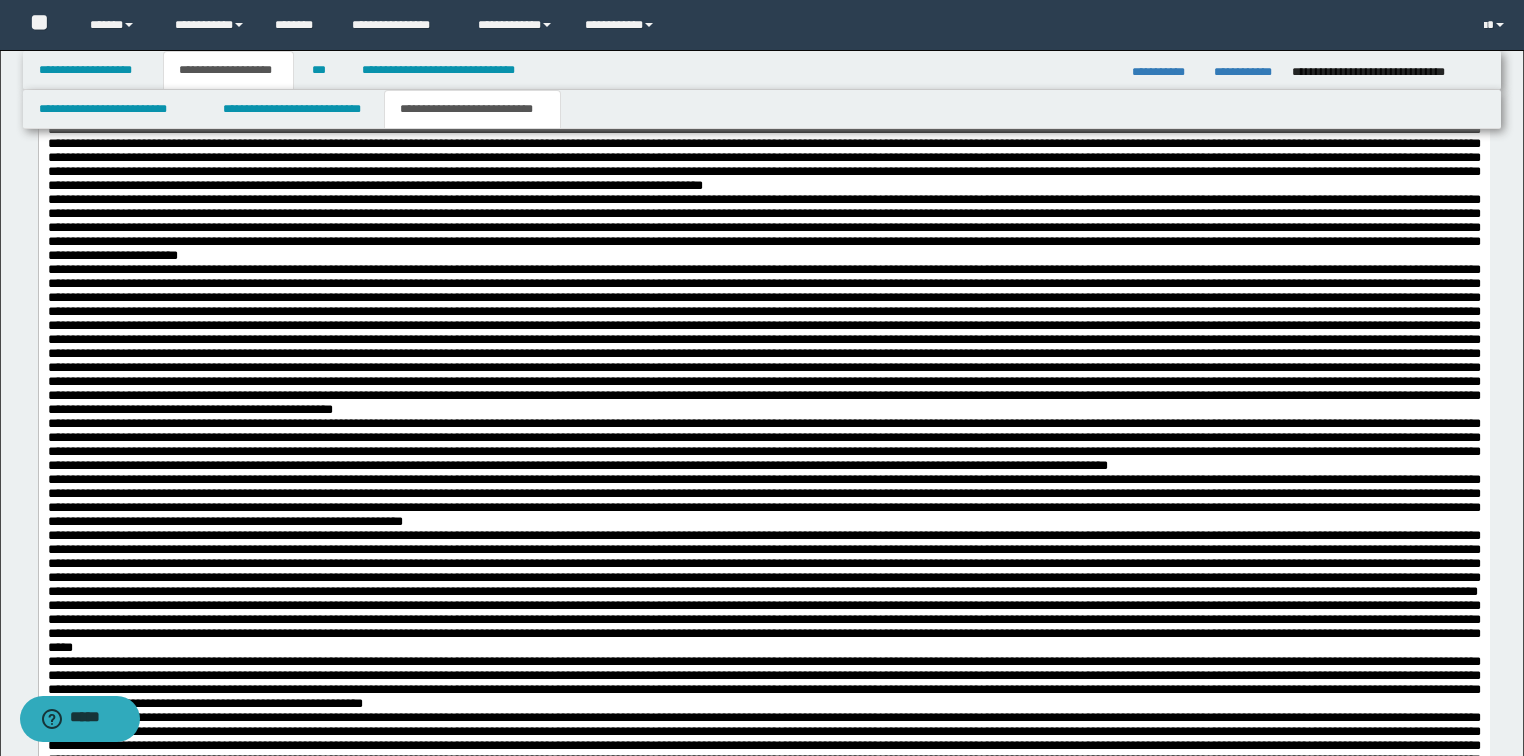 scroll, scrollTop: 2480, scrollLeft: 0, axis: vertical 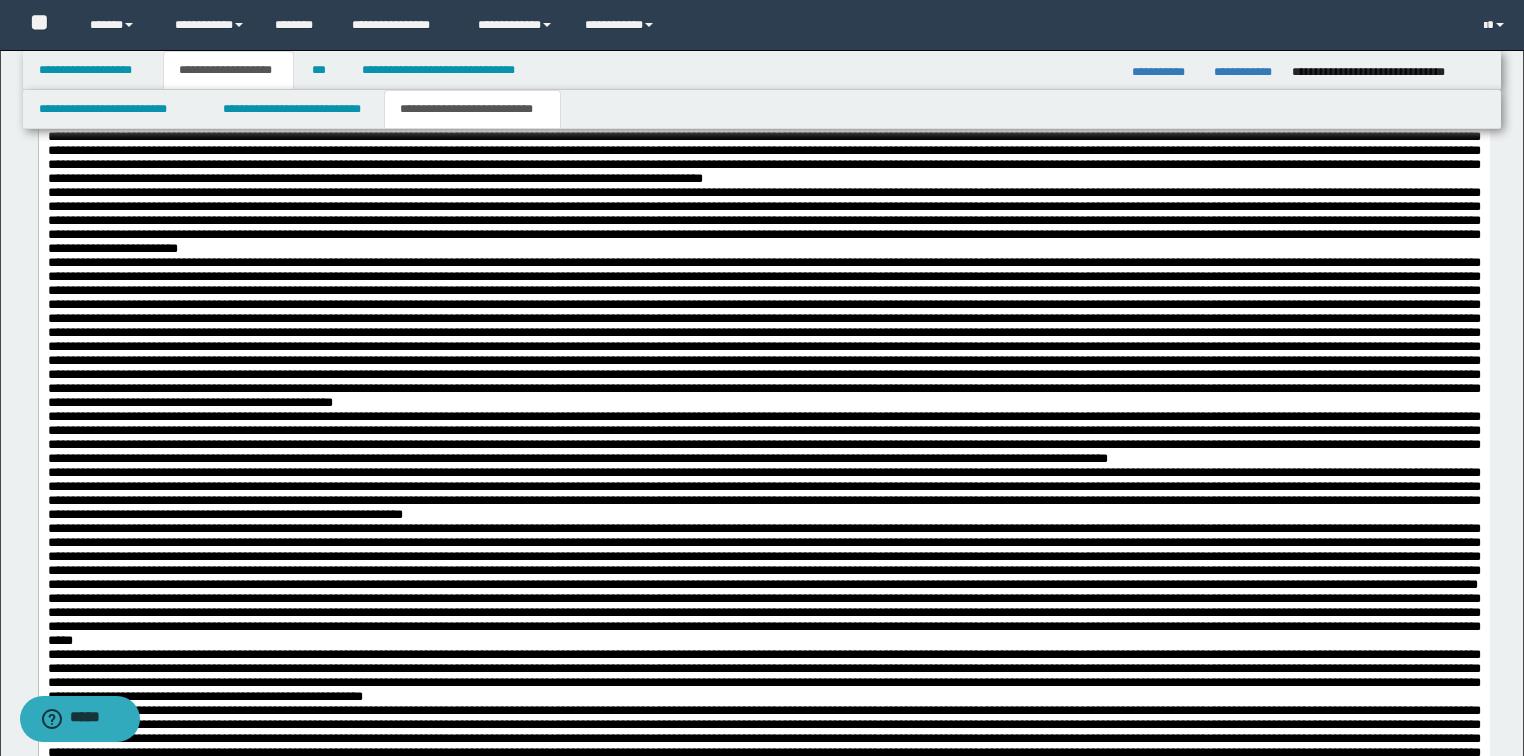 drag, startPoint x: 619, startPoint y: 362, endPoint x: 502, endPoint y: 382, distance: 118.69709 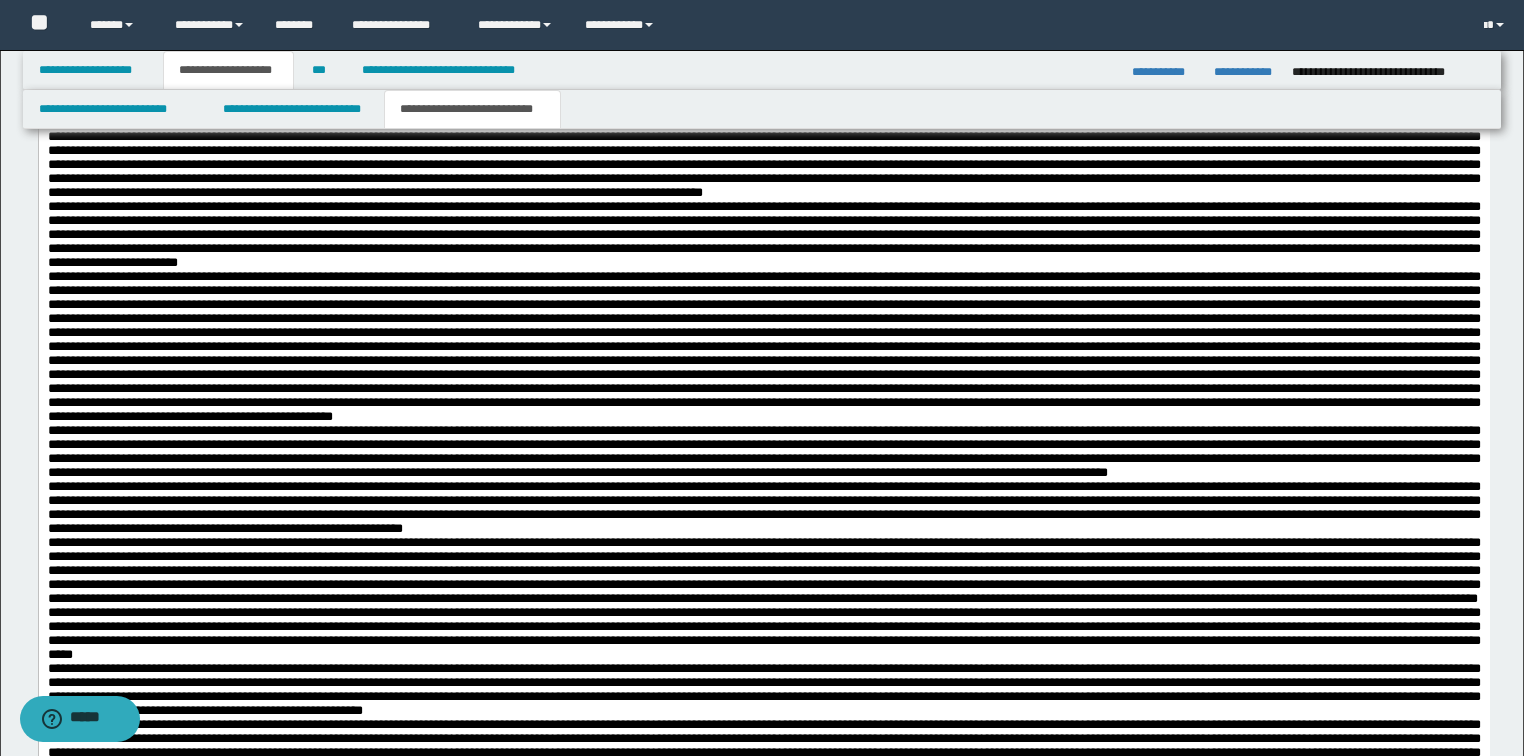 drag, startPoint x: 811, startPoint y: 440, endPoint x: 725, endPoint y: 435, distance: 86.145226 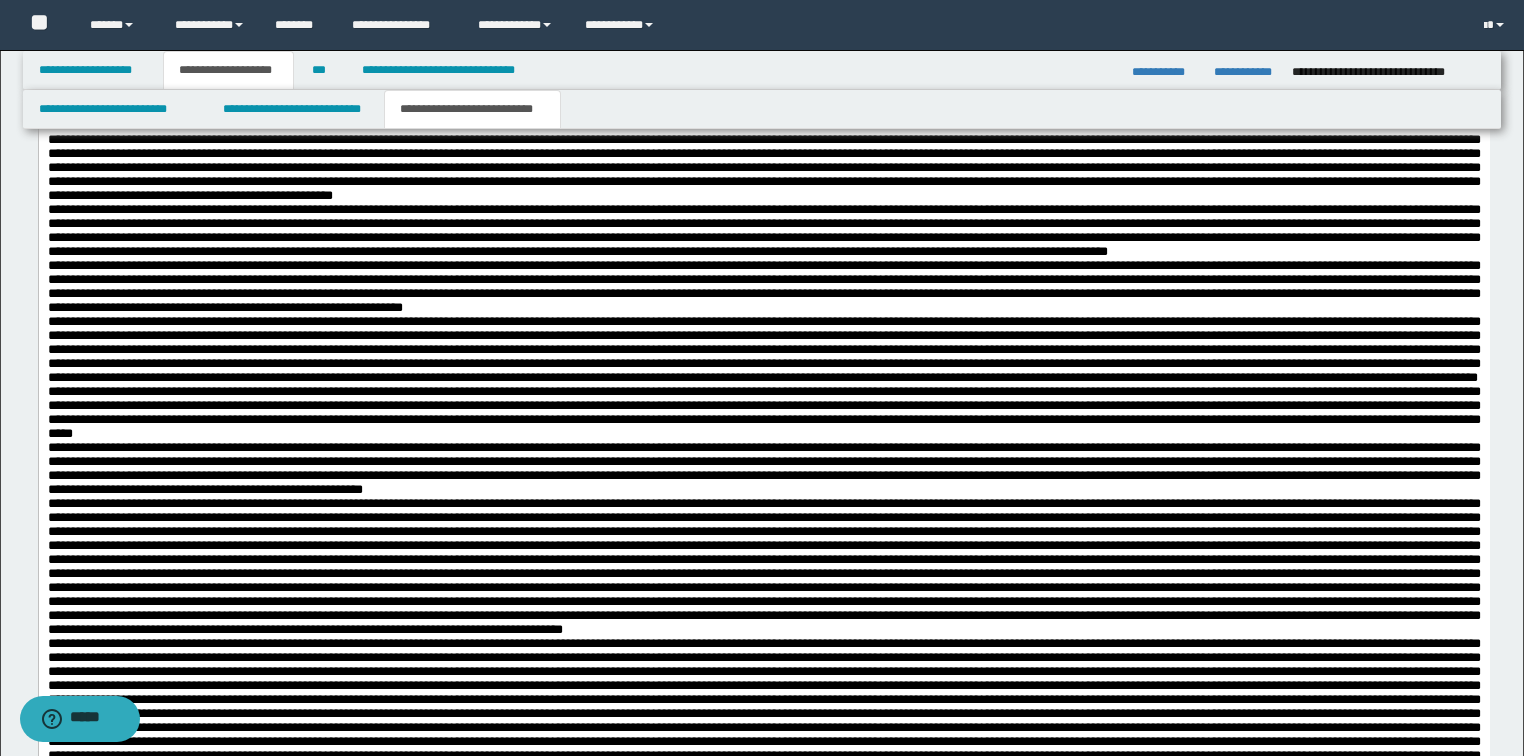 scroll, scrollTop: 2720, scrollLeft: 0, axis: vertical 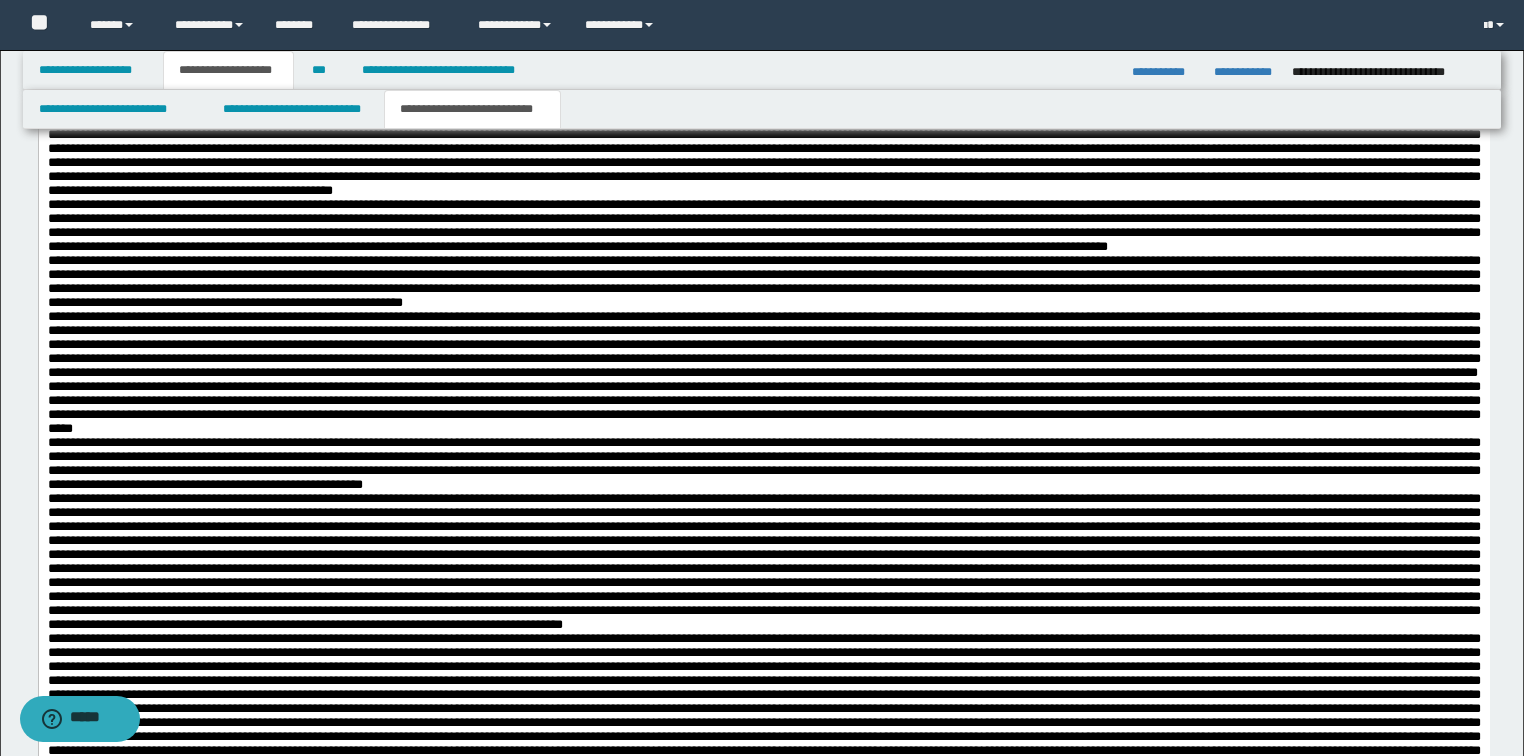 drag, startPoint x: 806, startPoint y: 327, endPoint x: 718, endPoint y: 333, distance: 88.20431 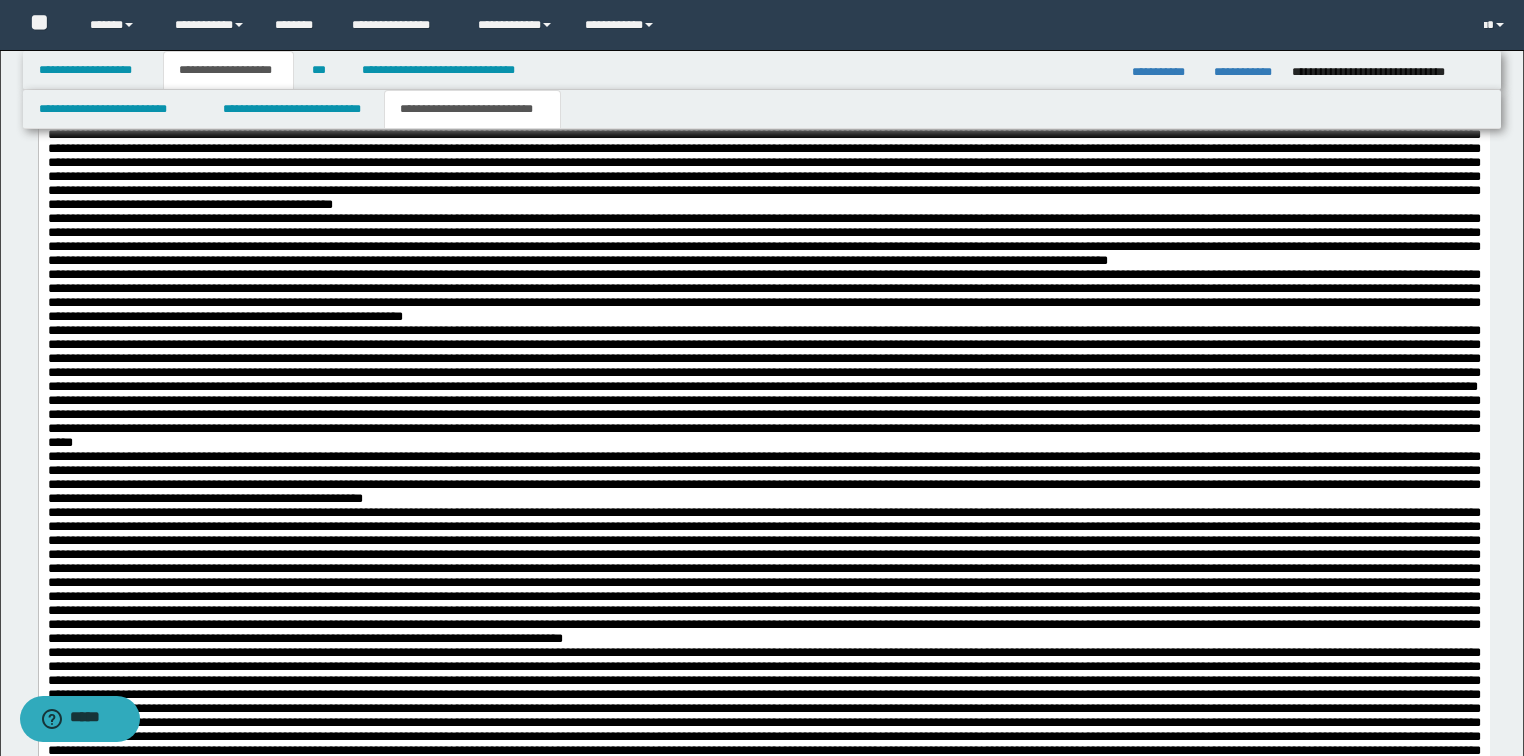 scroll, scrollTop: 2800, scrollLeft: 0, axis: vertical 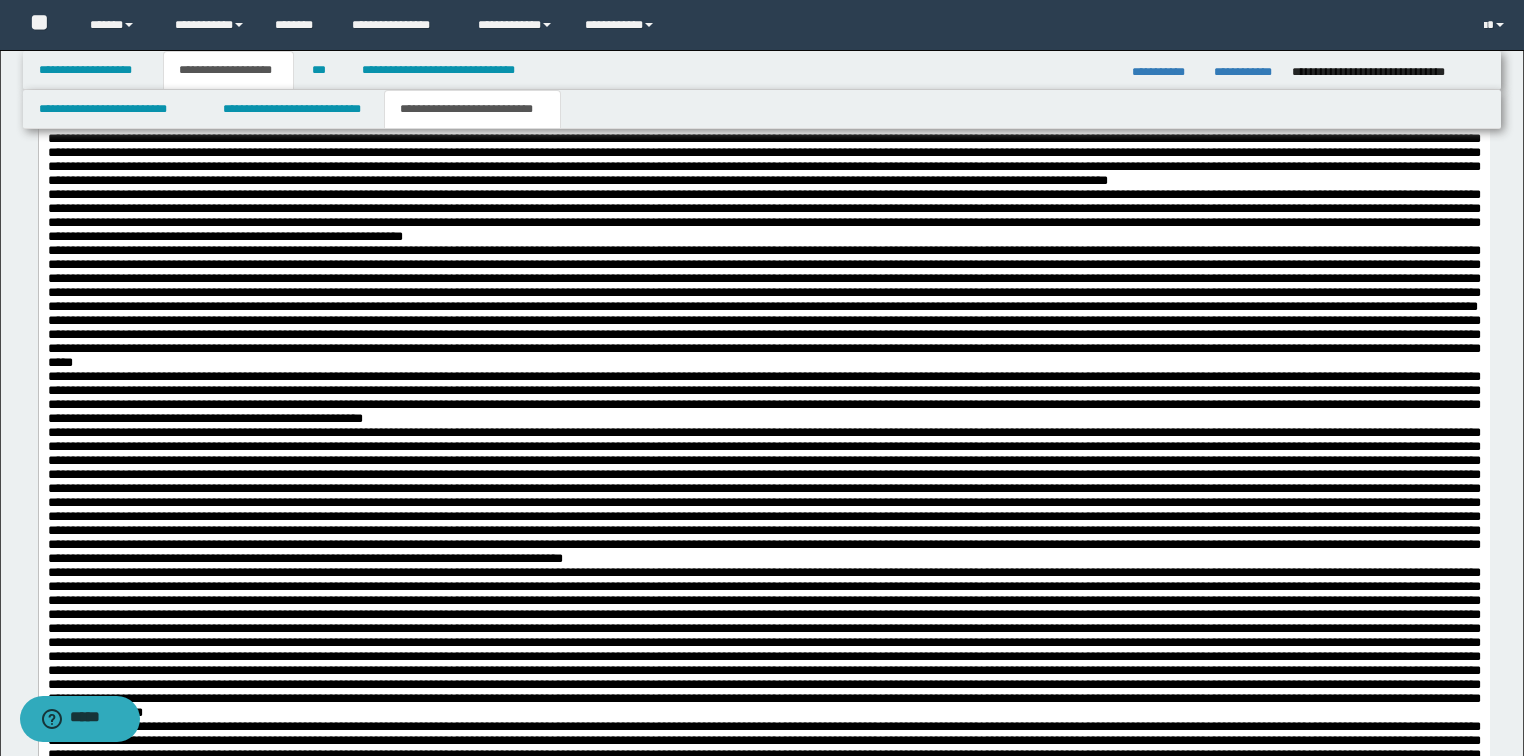 drag, startPoint x: 1445, startPoint y: 345, endPoint x: 1358, endPoint y: 343, distance: 87.02299 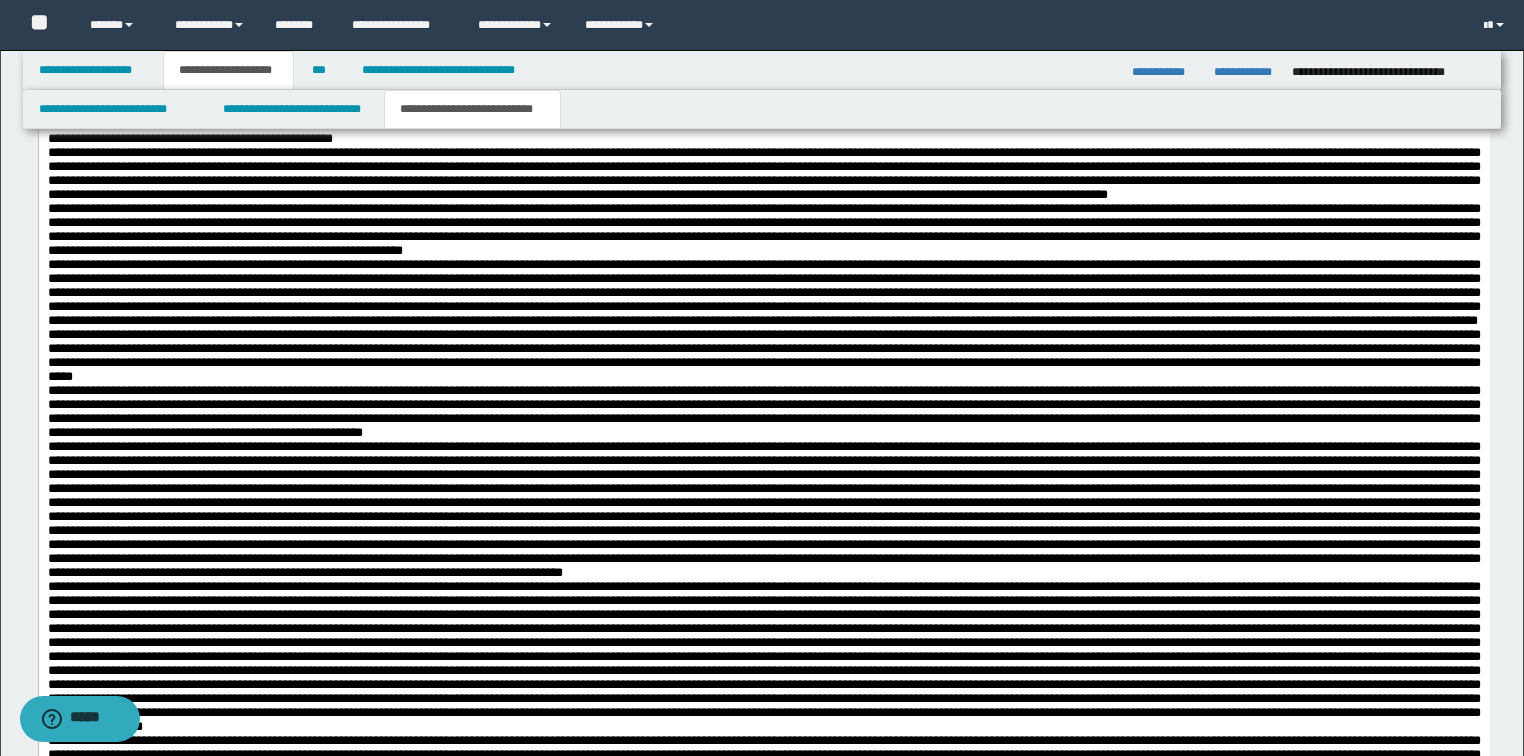 click at bounding box center [763, -57] 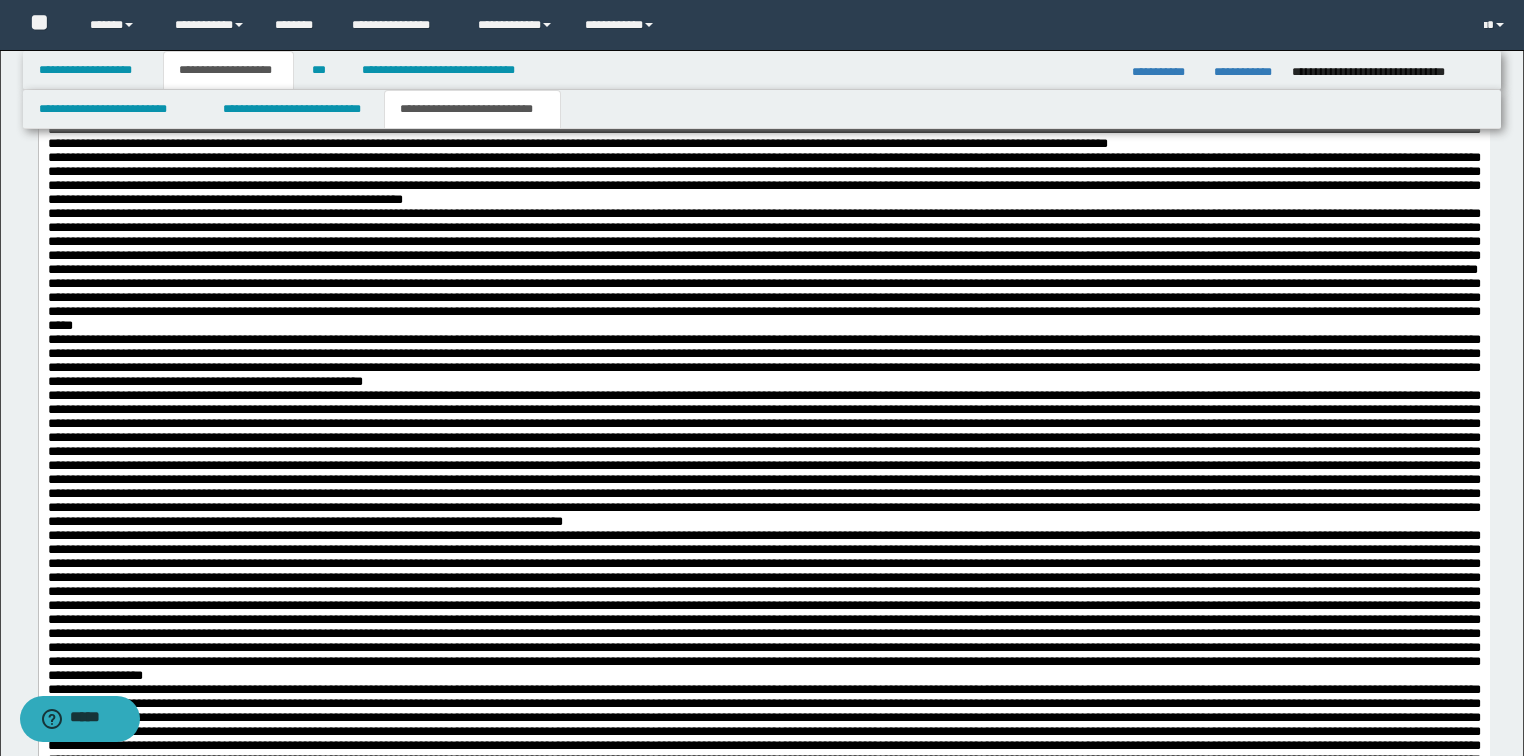 scroll, scrollTop: 2880, scrollLeft: 0, axis: vertical 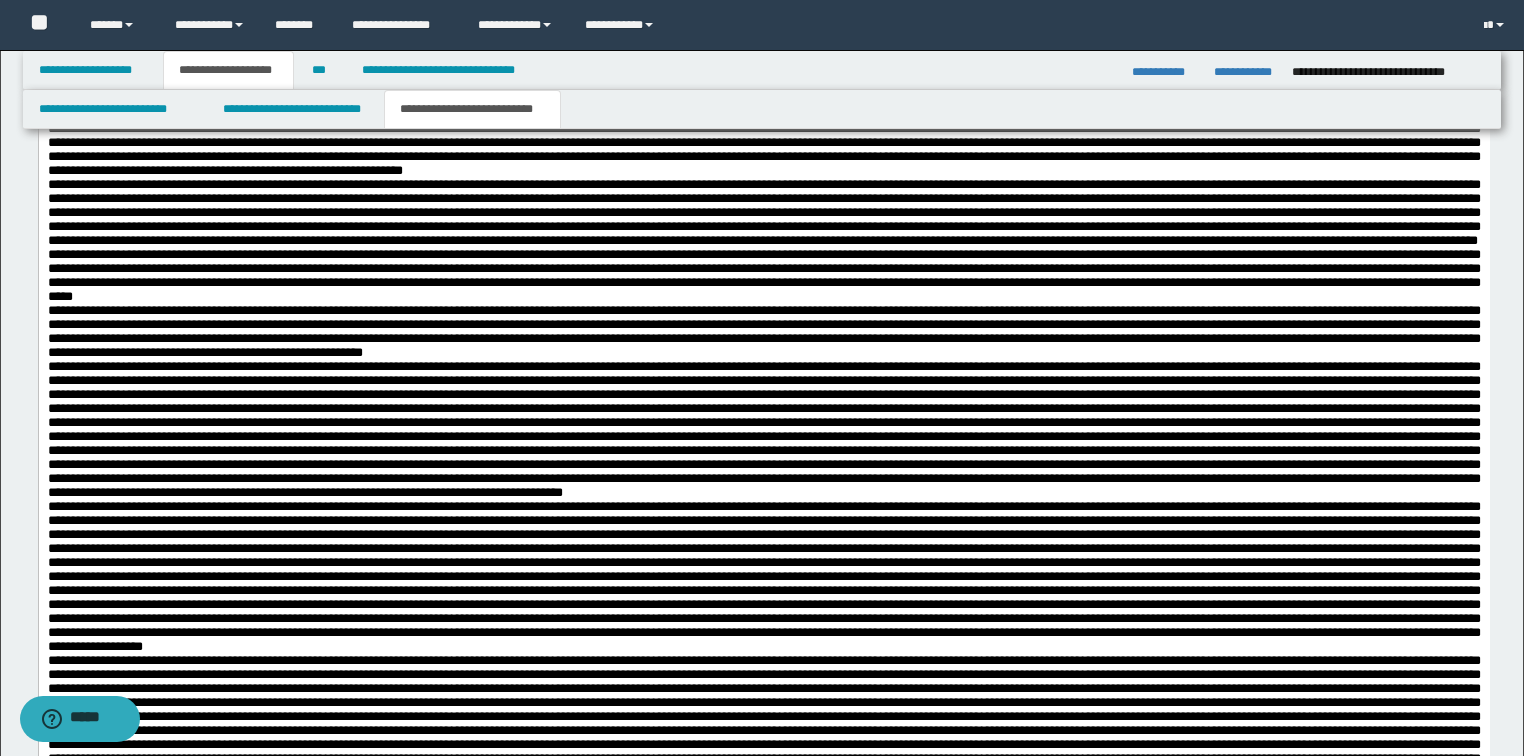 drag, startPoint x: 913, startPoint y: 488, endPoint x: 803, endPoint y: 482, distance: 110.16351 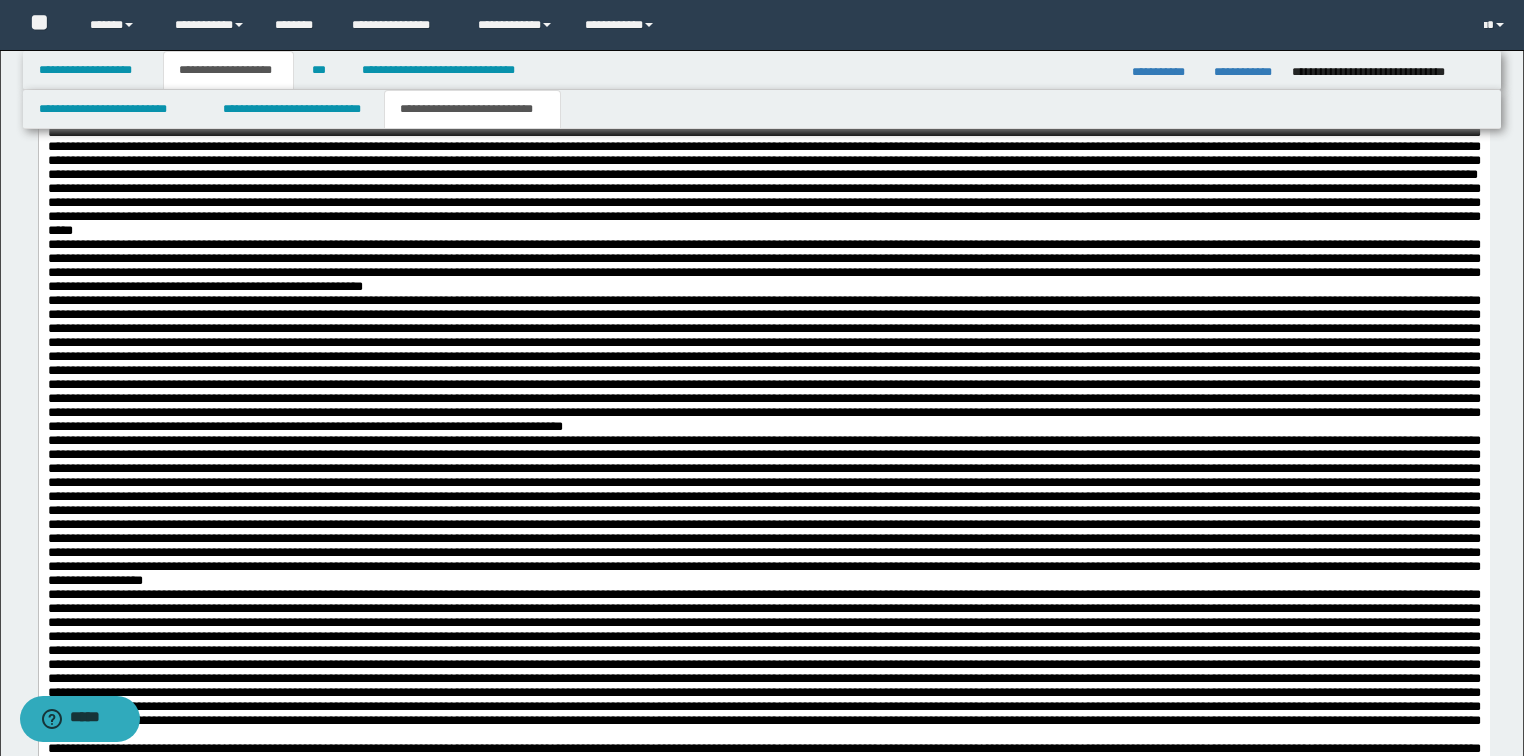 scroll, scrollTop: 3040, scrollLeft: 0, axis: vertical 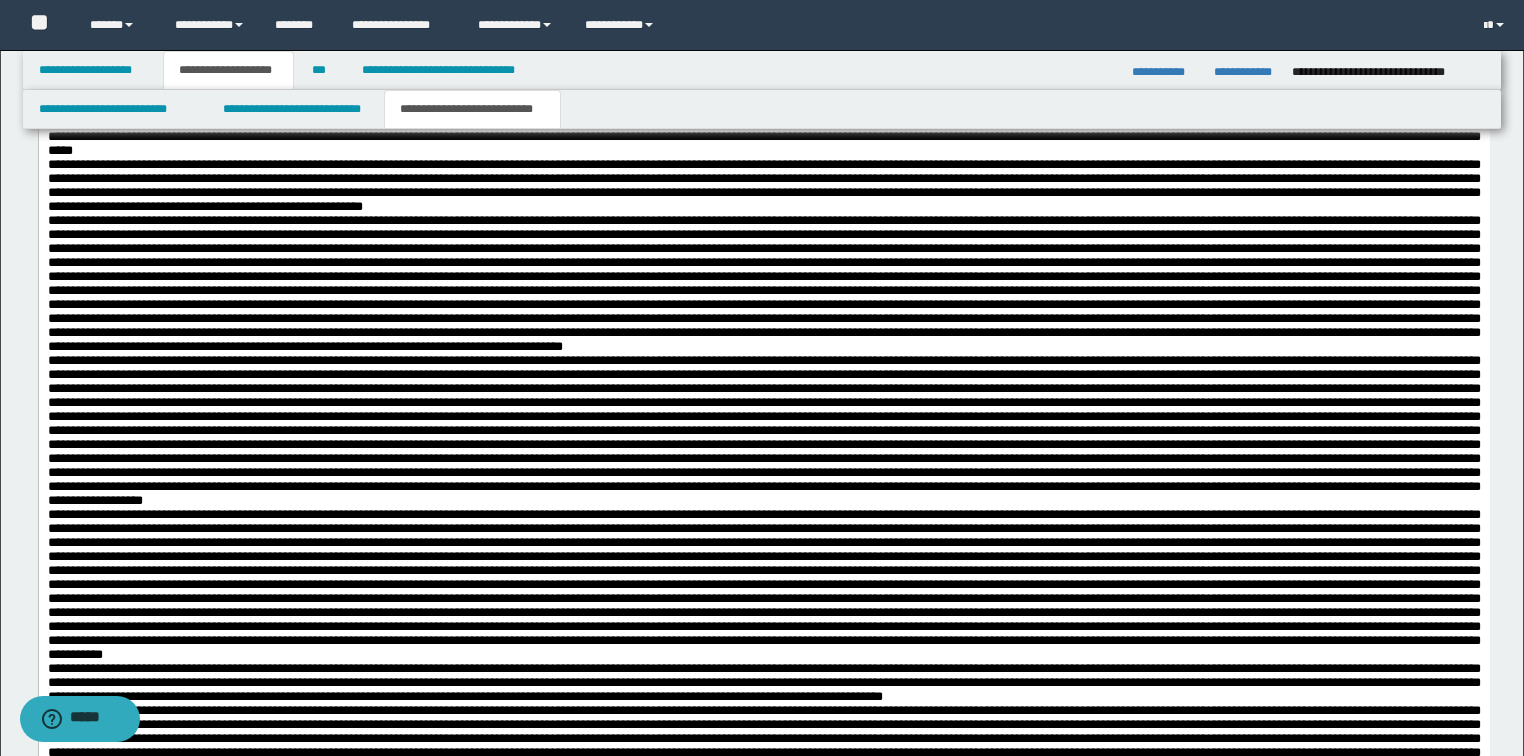 drag, startPoint x: 872, startPoint y: 424, endPoint x: 768, endPoint y: 424, distance: 104 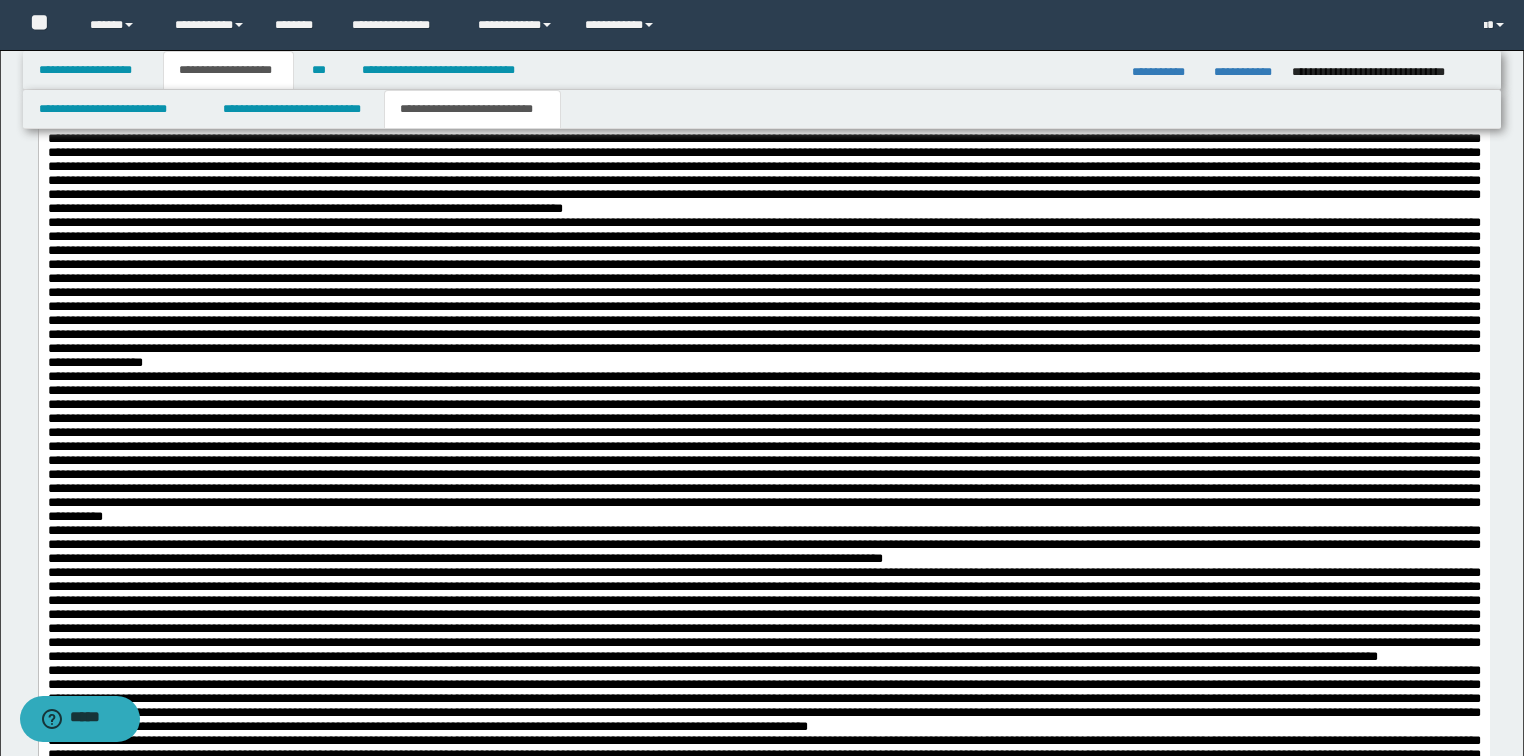 scroll, scrollTop: 3200, scrollLeft: 0, axis: vertical 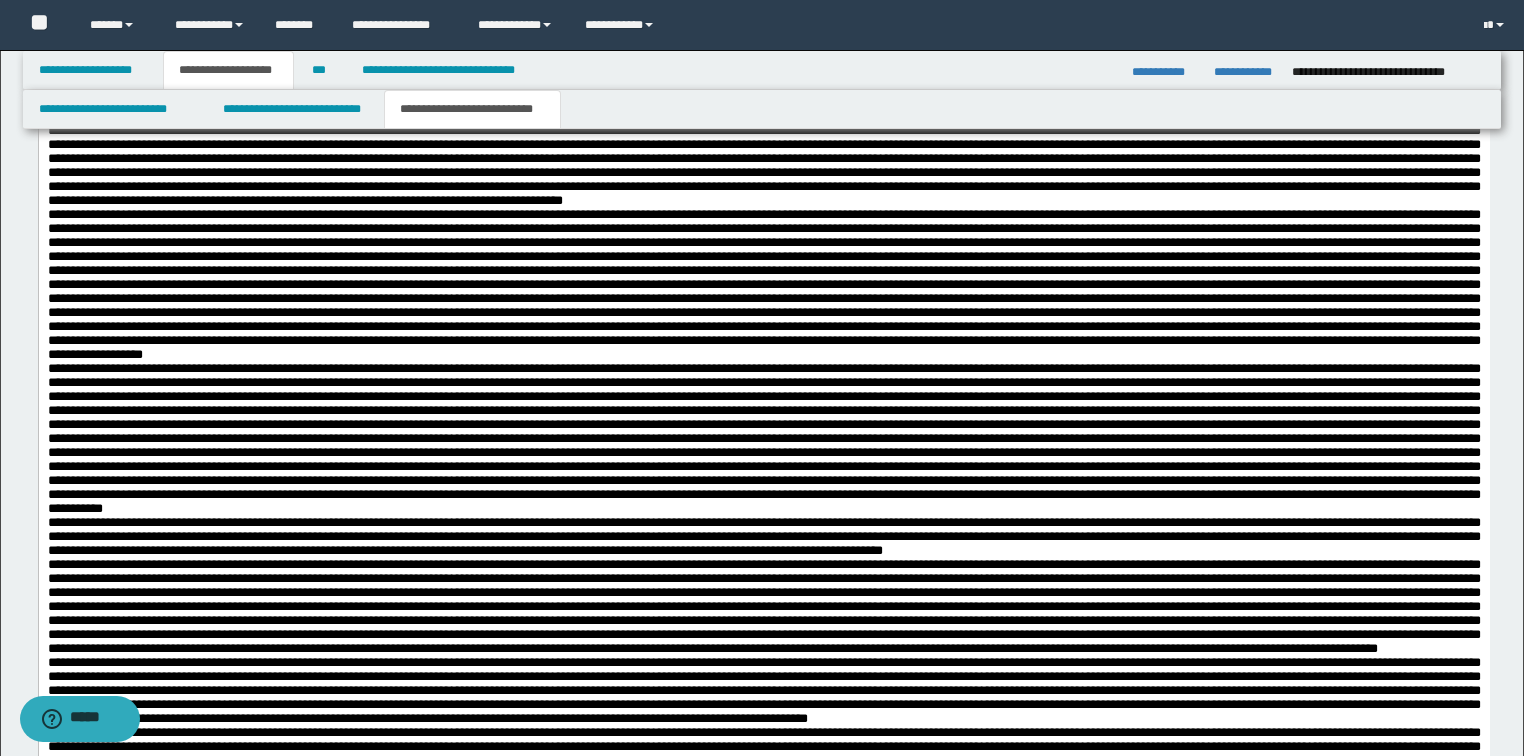 drag, startPoint x: 274, startPoint y: 360, endPoint x: 189, endPoint y: 360, distance: 85 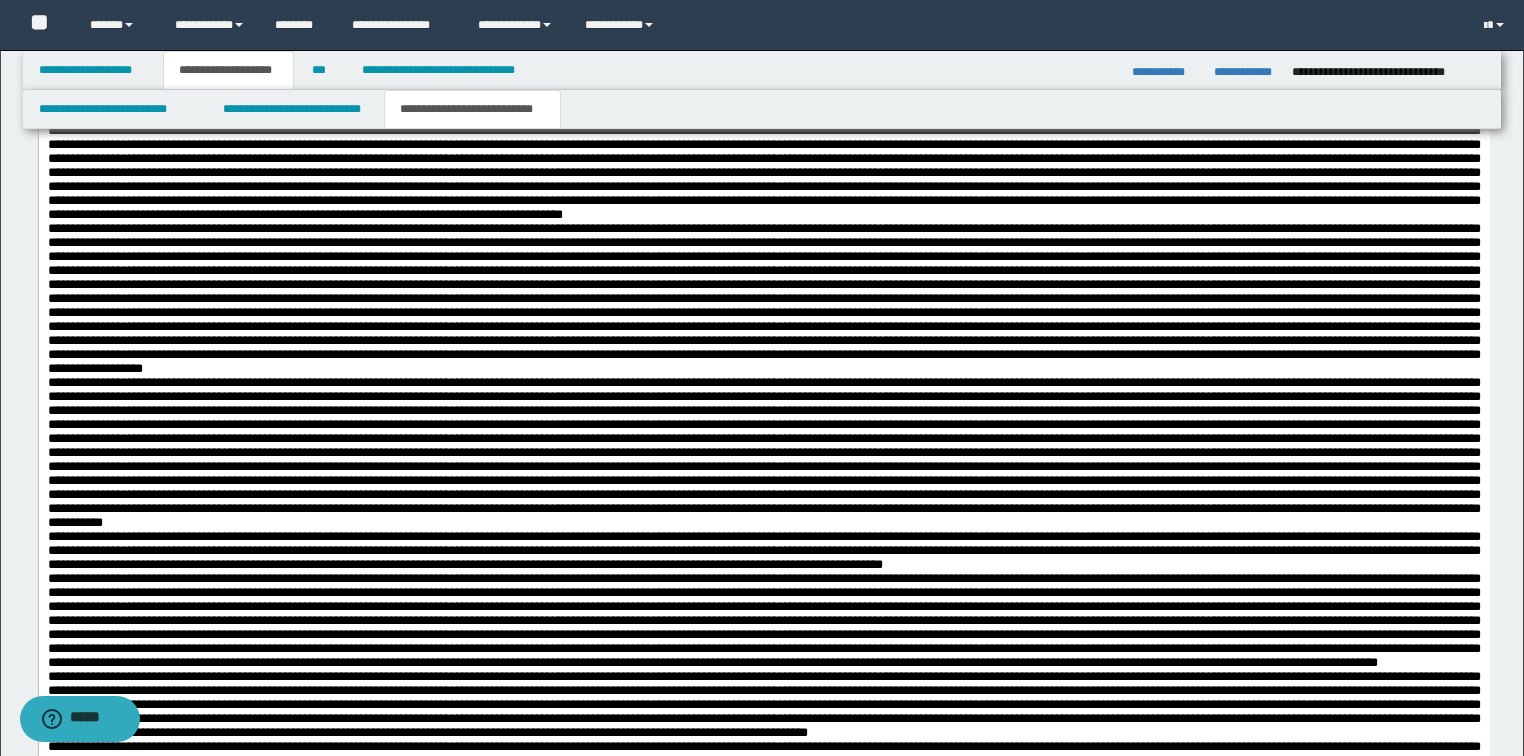 click on "**********" at bounding box center [763, 509] 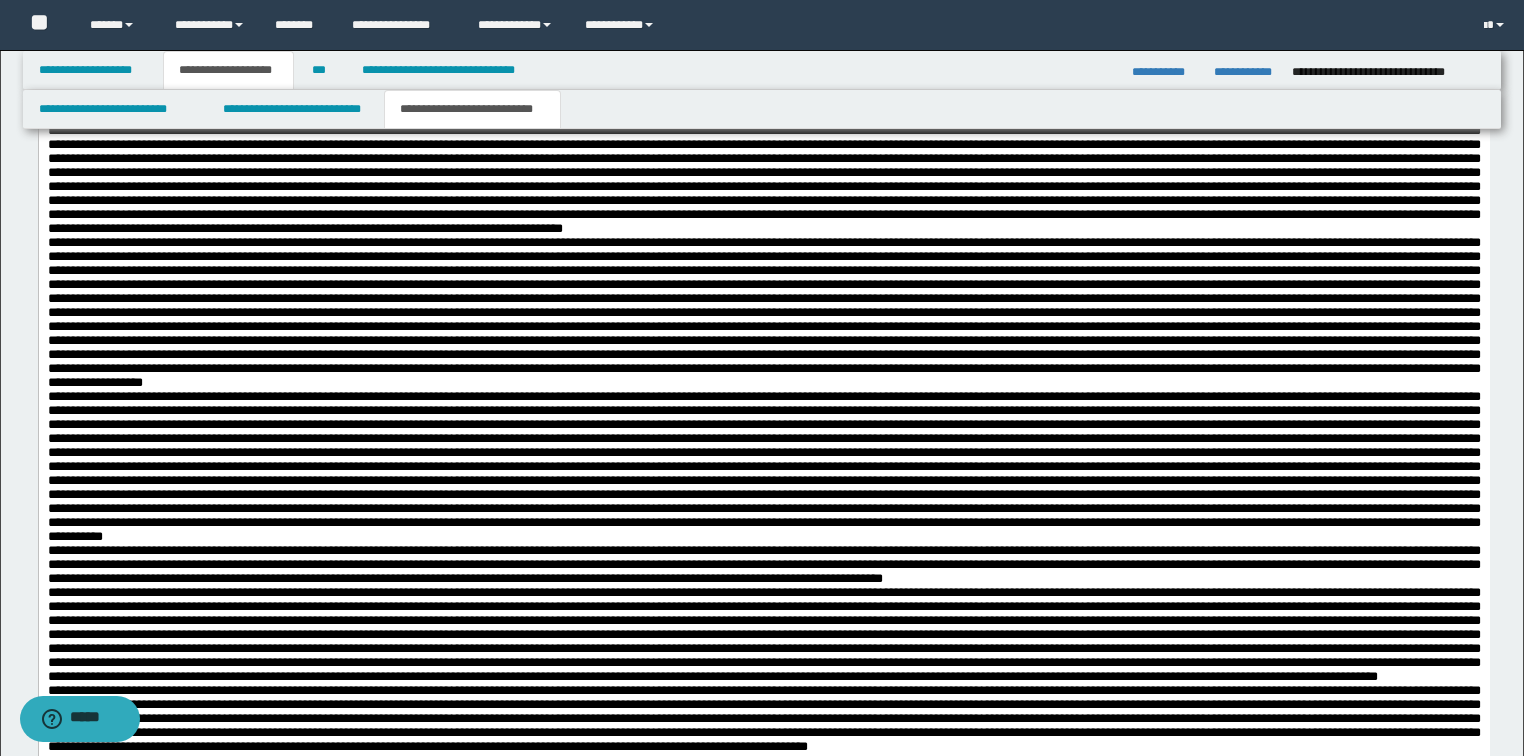 scroll, scrollTop: 3360, scrollLeft: 0, axis: vertical 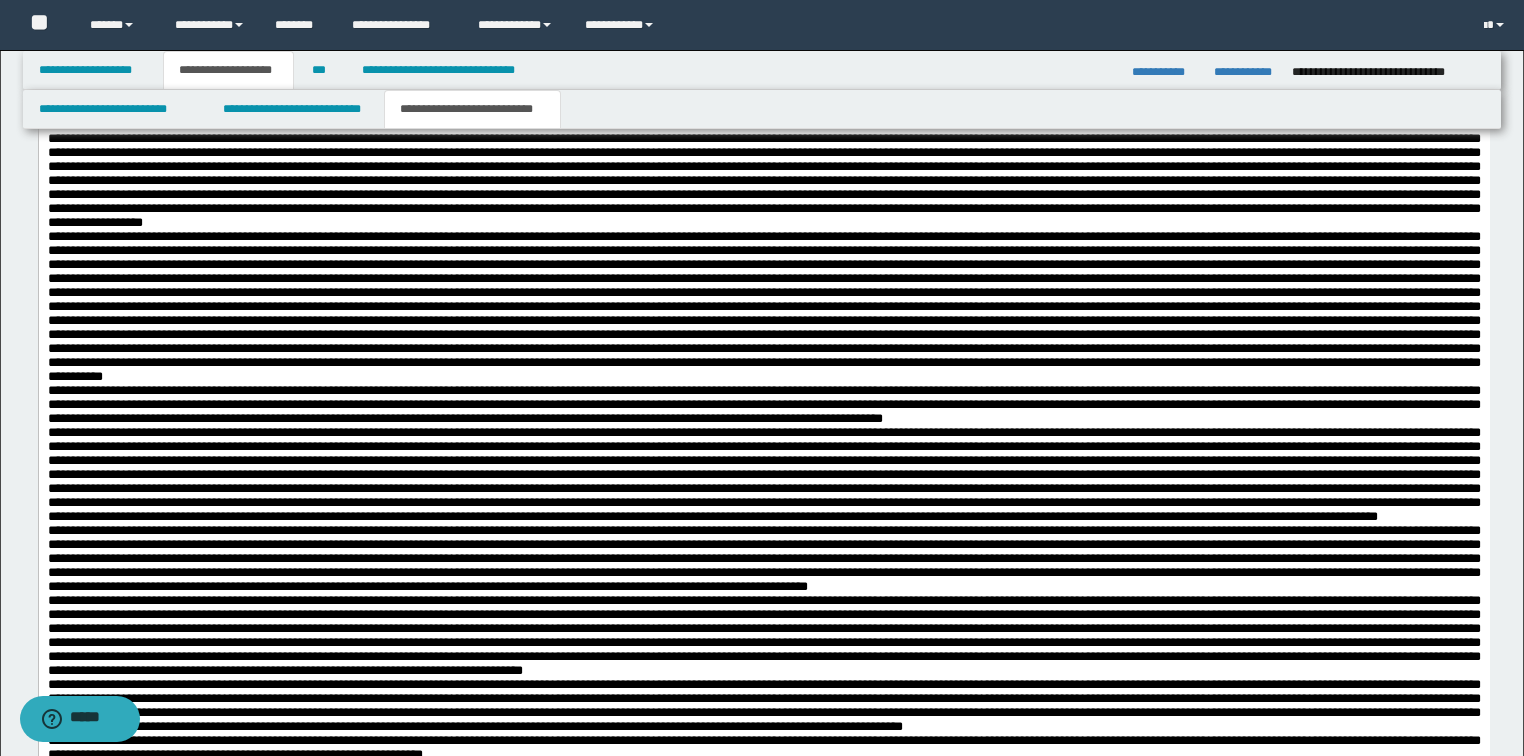 drag, startPoint x: 1147, startPoint y: 410, endPoint x: 1062, endPoint y: 416, distance: 85.2115 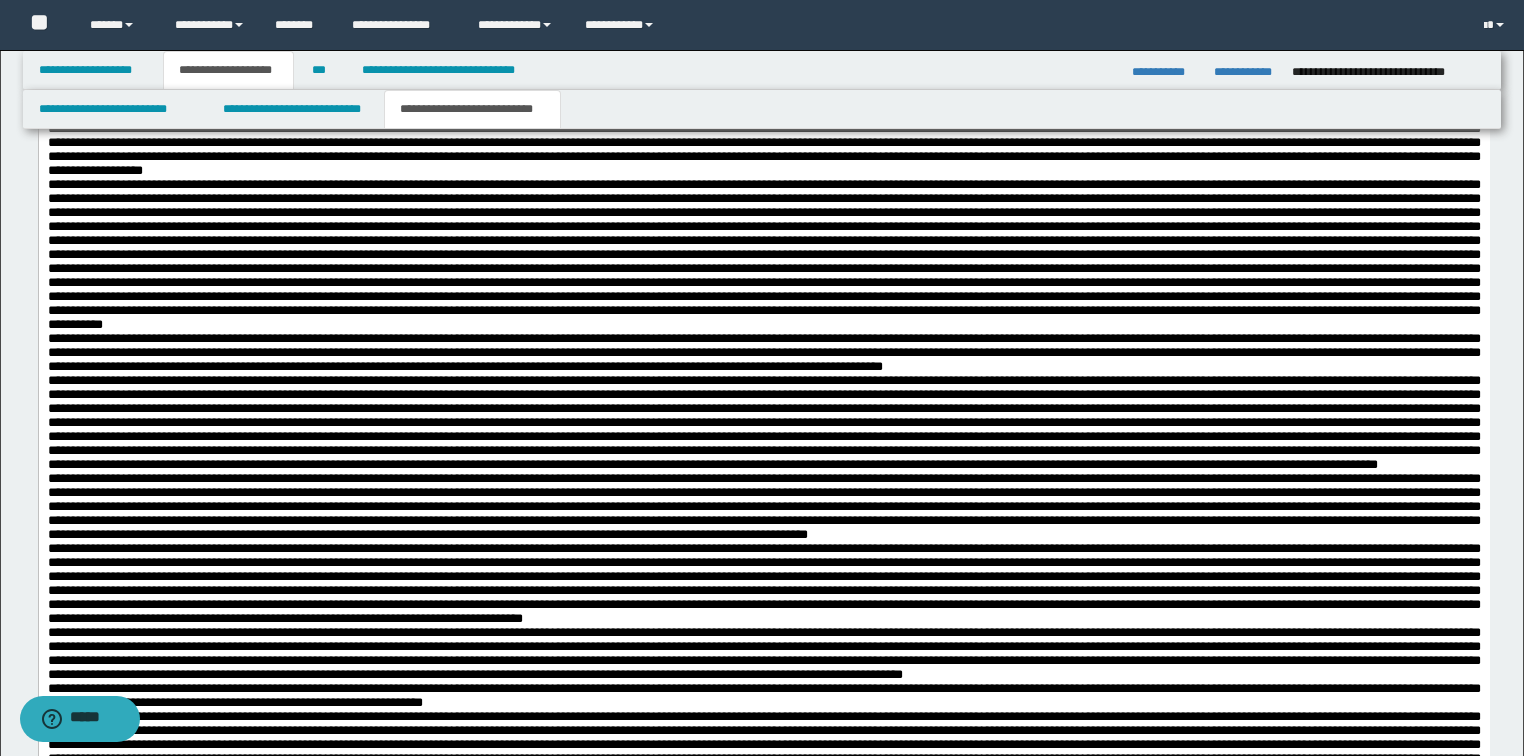 scroll, scrollTop: 3440, scrollLeft: 0, axis: vertical 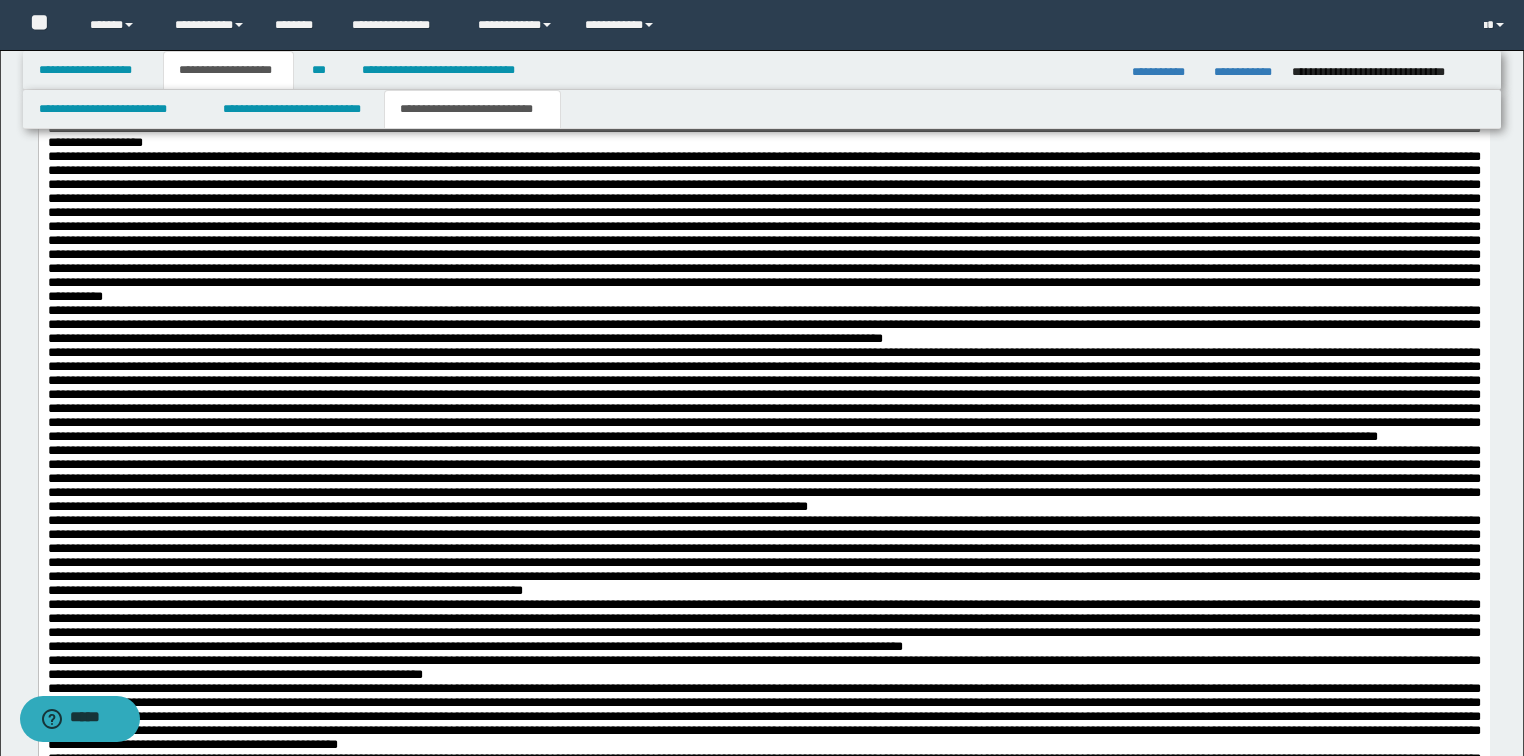 drag, startPoint x: 1466, startPoint y: 407, endPoint x: 1379, endPoint y: 408, distance: 87.005745 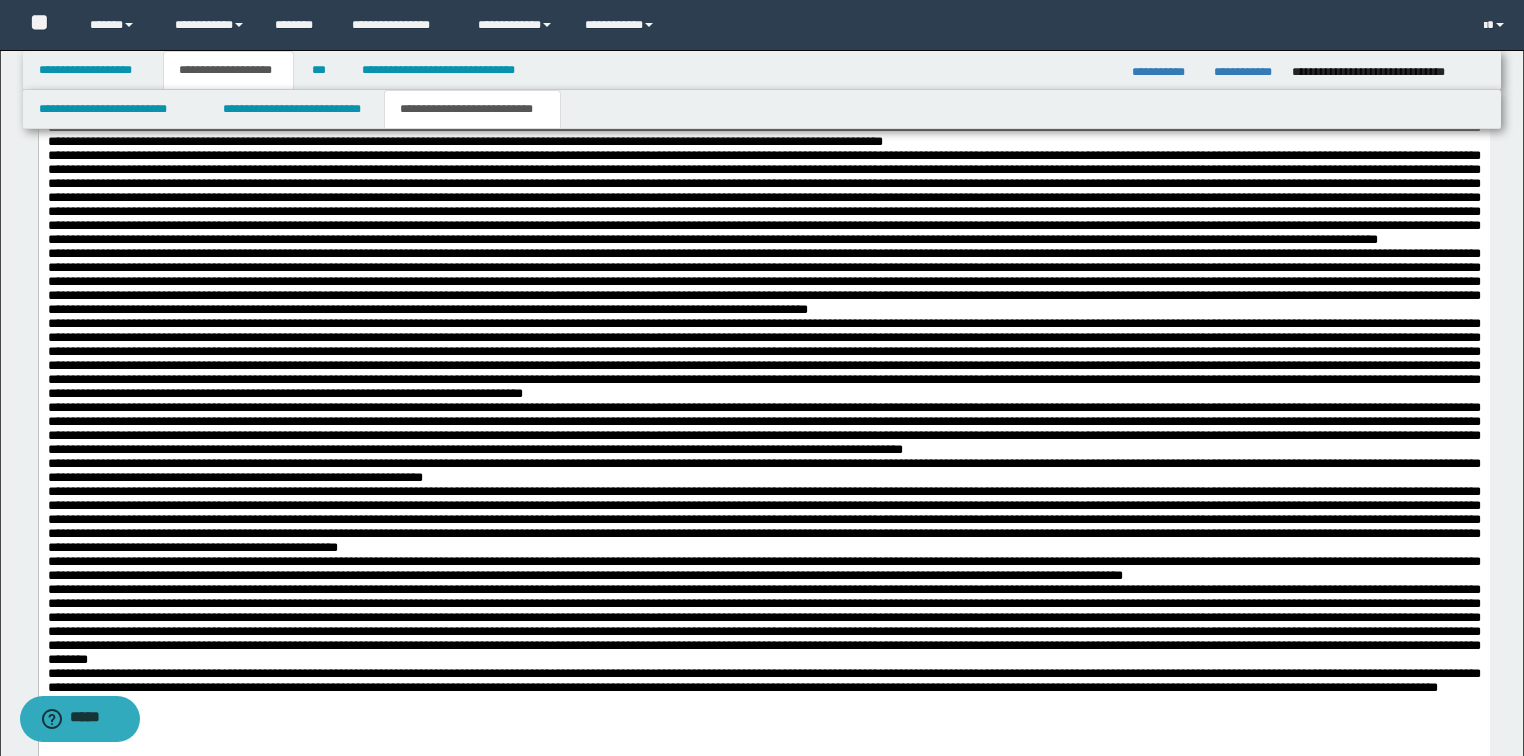 scroll, scrollTop: 3680, scrollLeft: 0, axis: vertical 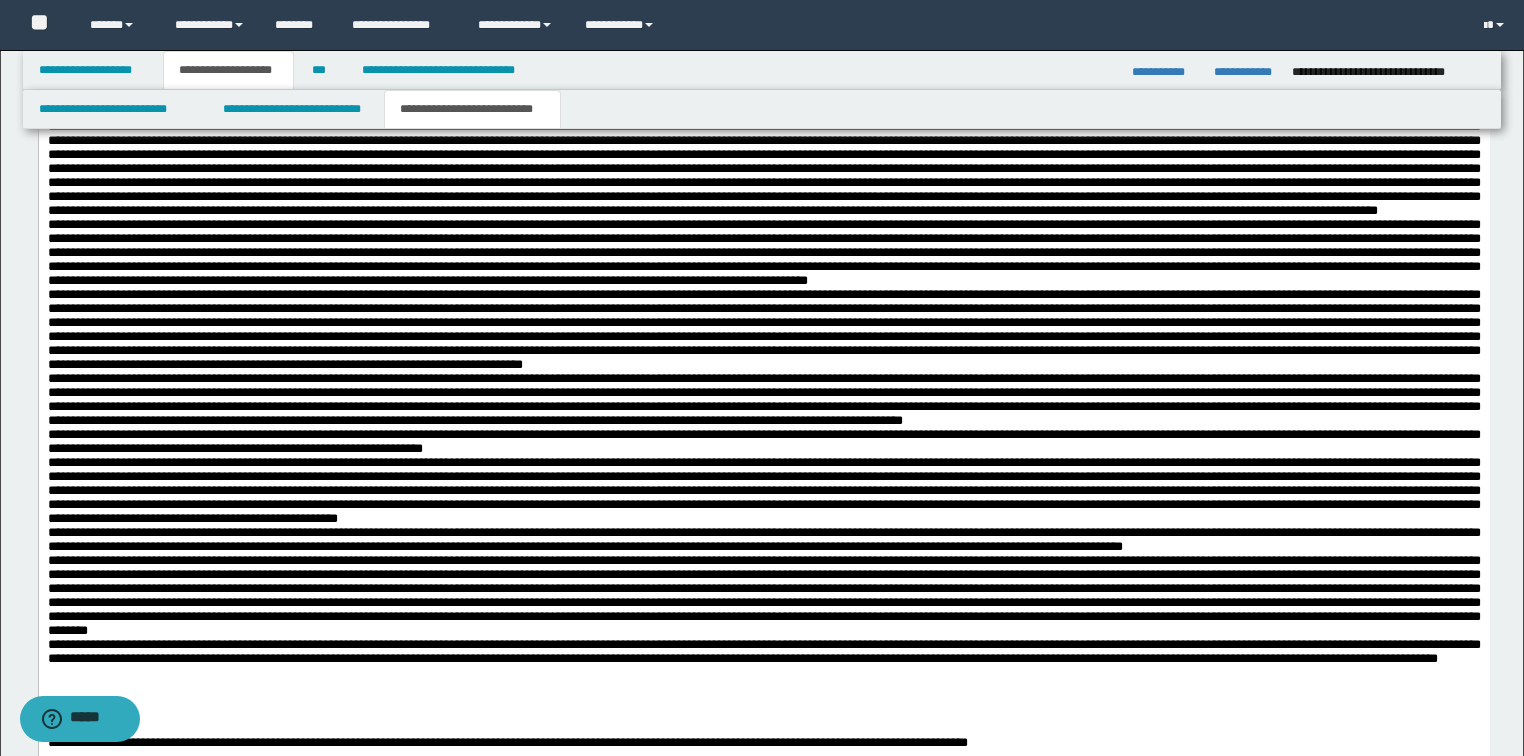 drag, startPoint x: 466, startPoint y: 372, endPoint x: 386, endPoint y: 372, distance: 80 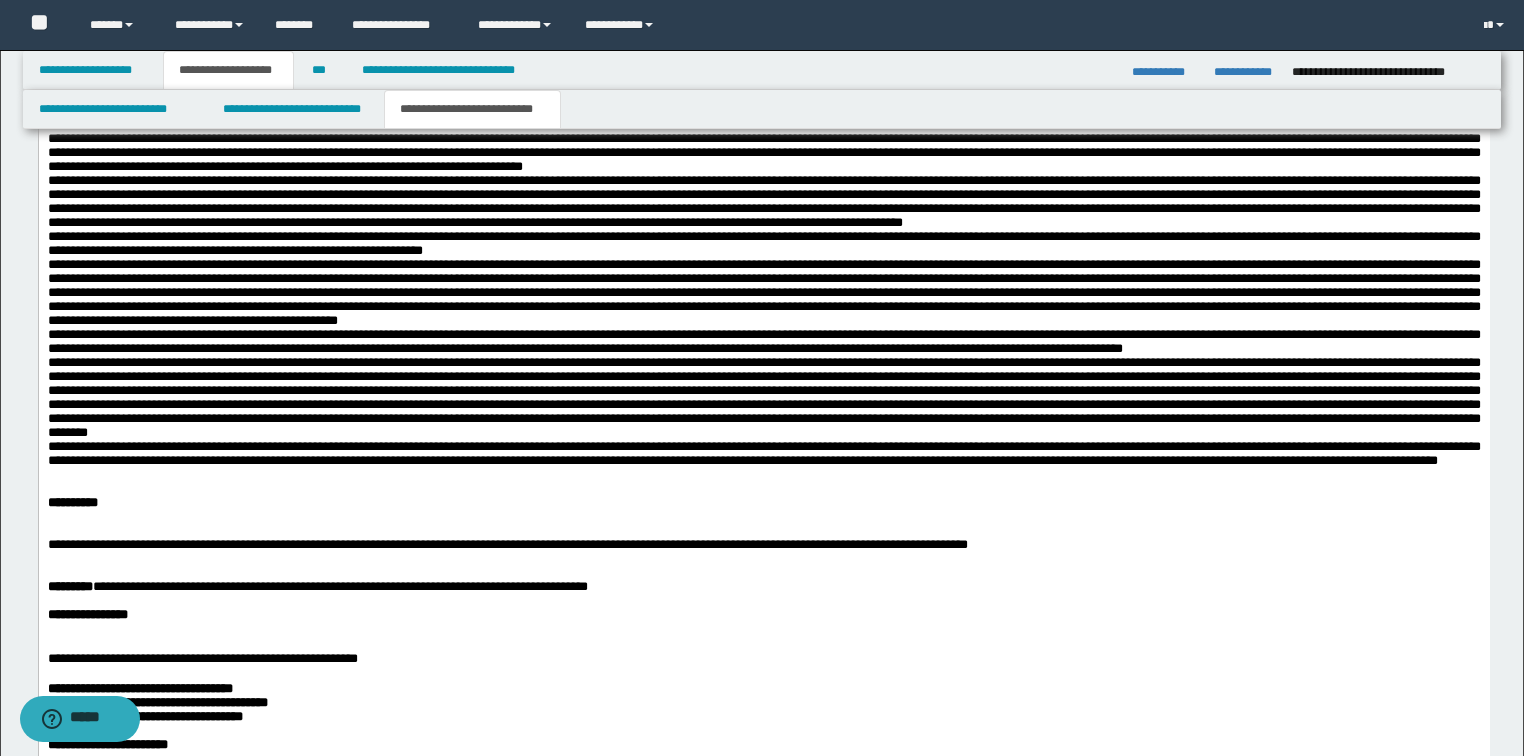 scroll, scrollTop: 3920, scrollLeft: 0, axis: vertical 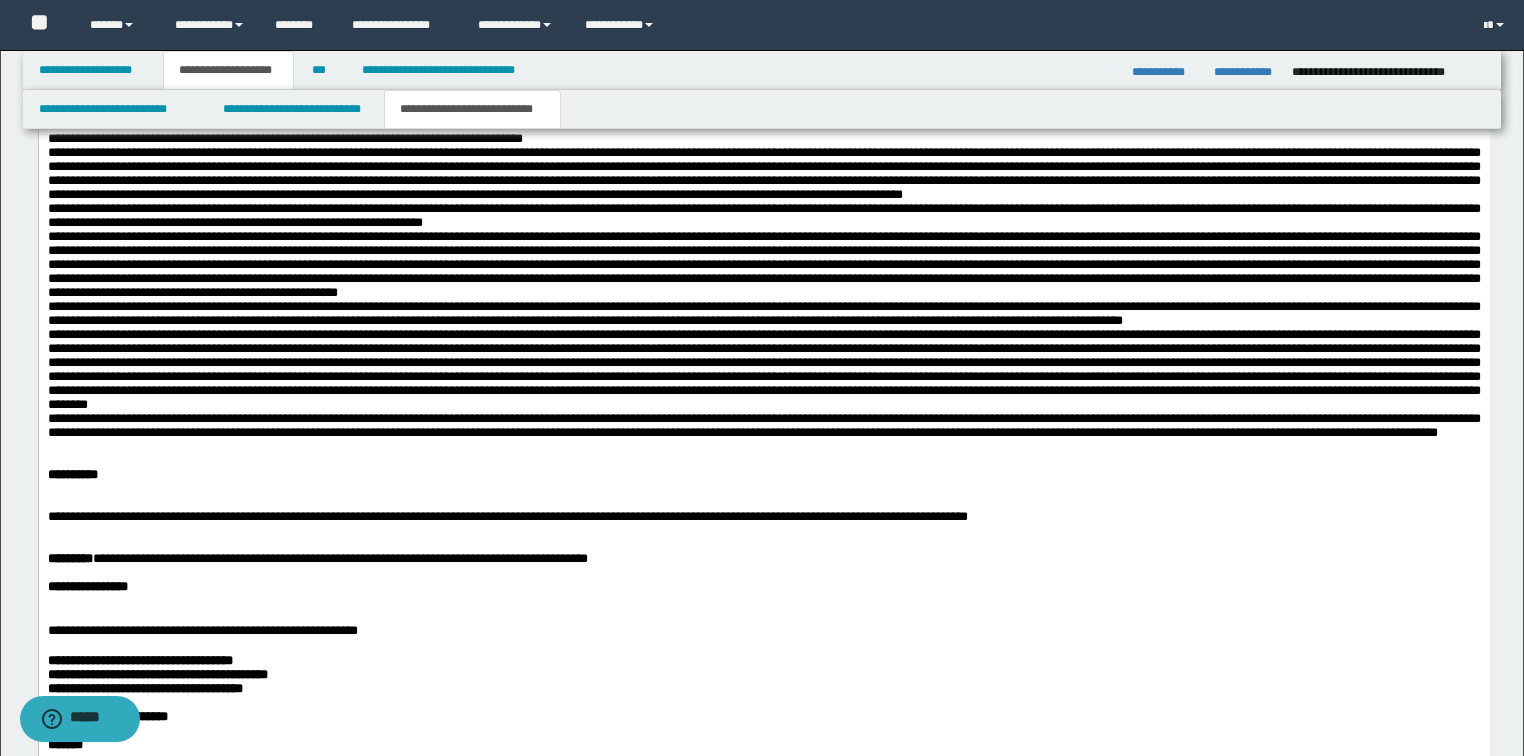 drag, startPoint x: 320, startPoint y: 360, endPoint x: 219, endPoint y: 360, distance: 101 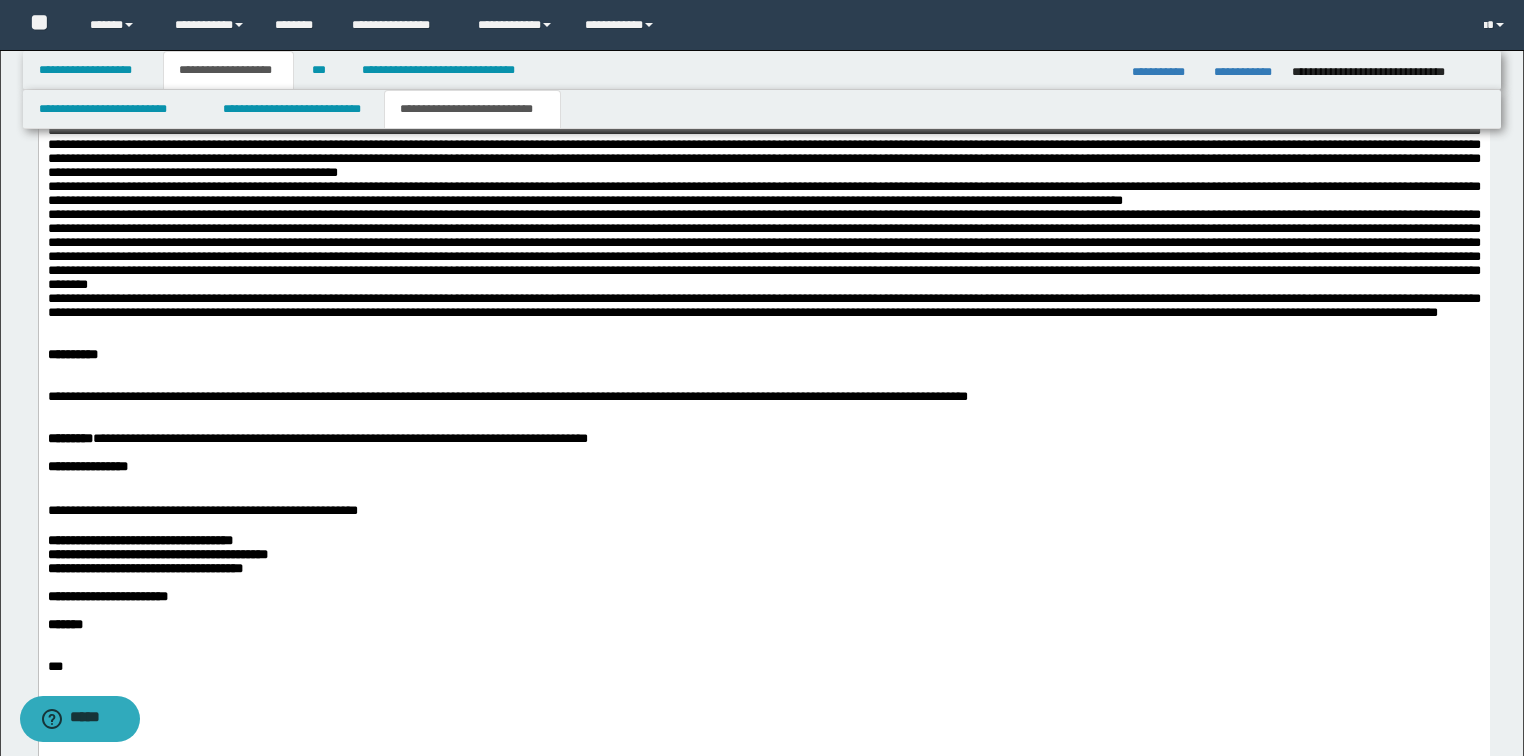 scroll, scrollTop: 4080, scrollLeft: 0, axis: vertical 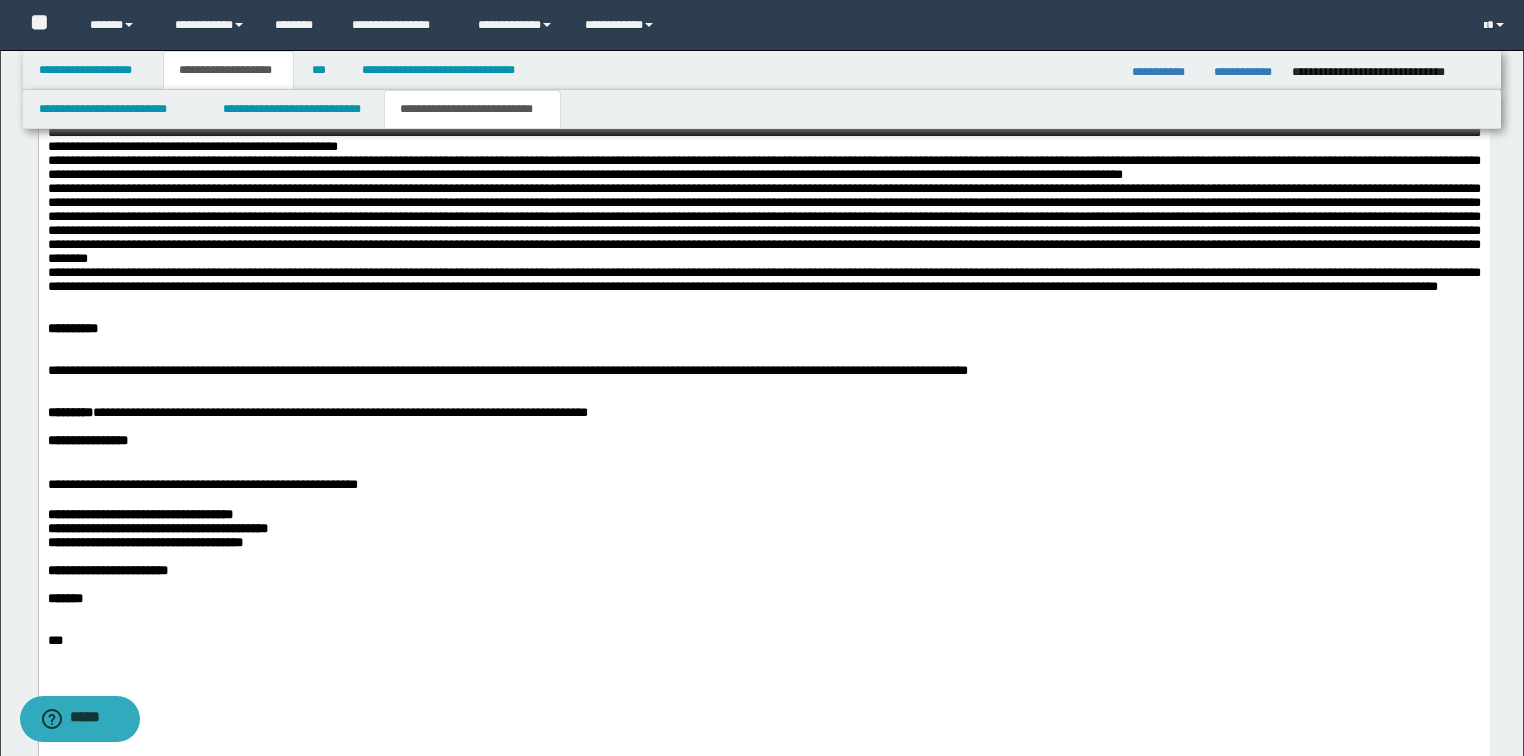 click on "**********" at bounding box center [763, -77] 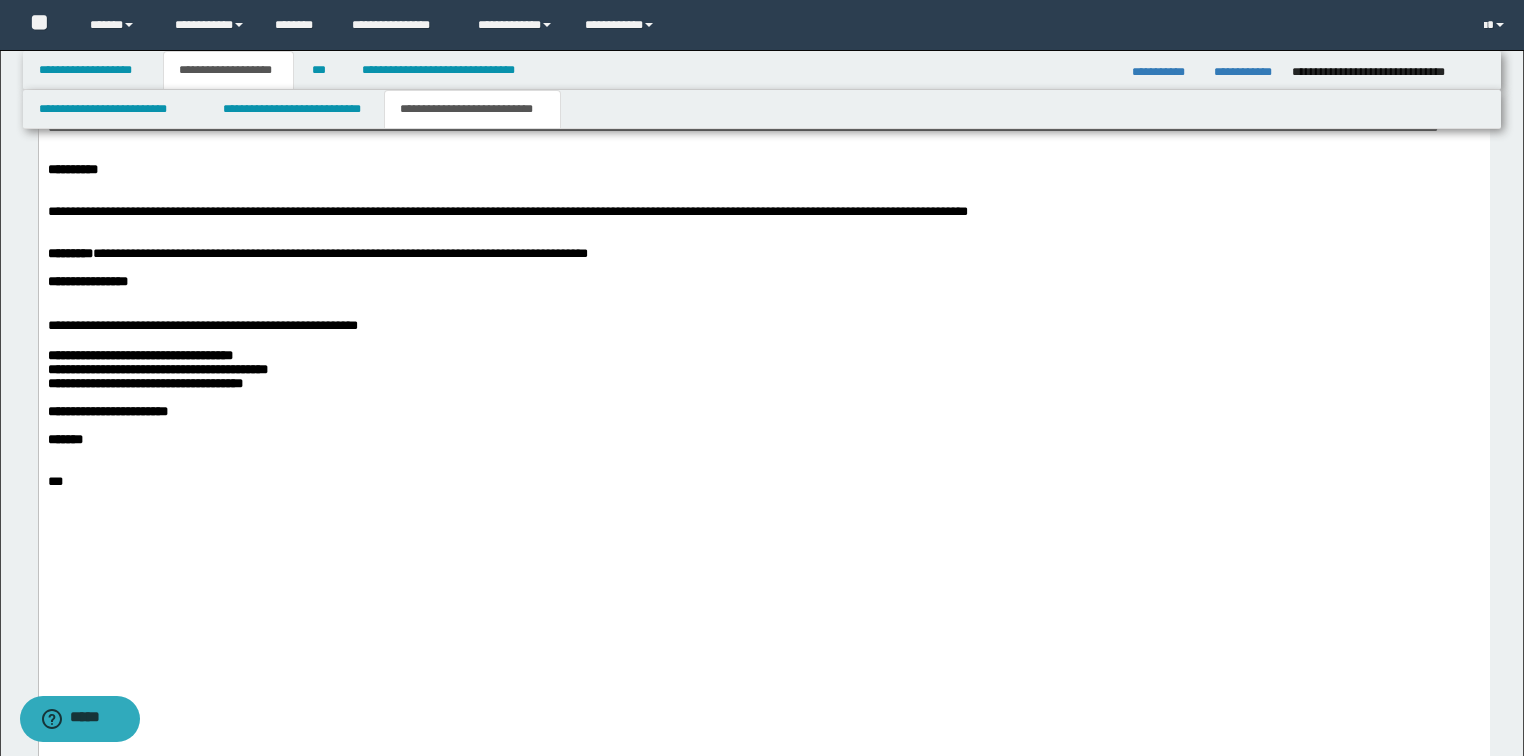 scroll, scrollTop: 4240, scrollLeft: 0, axis: vertical 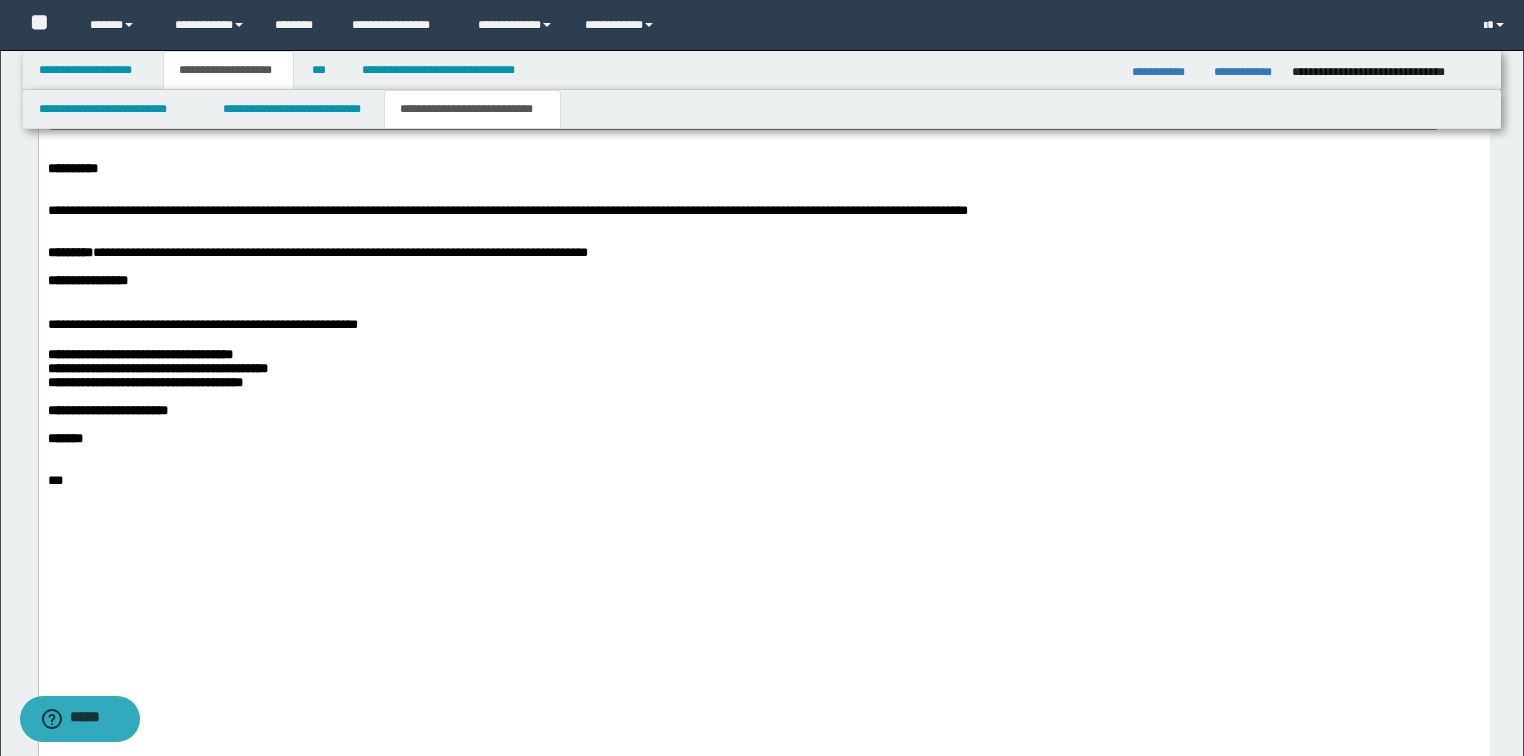 drag, startPoint x: 199, startPoint y: 328, endPoint x: 107, endPoint y: 334, distance: 92.19544 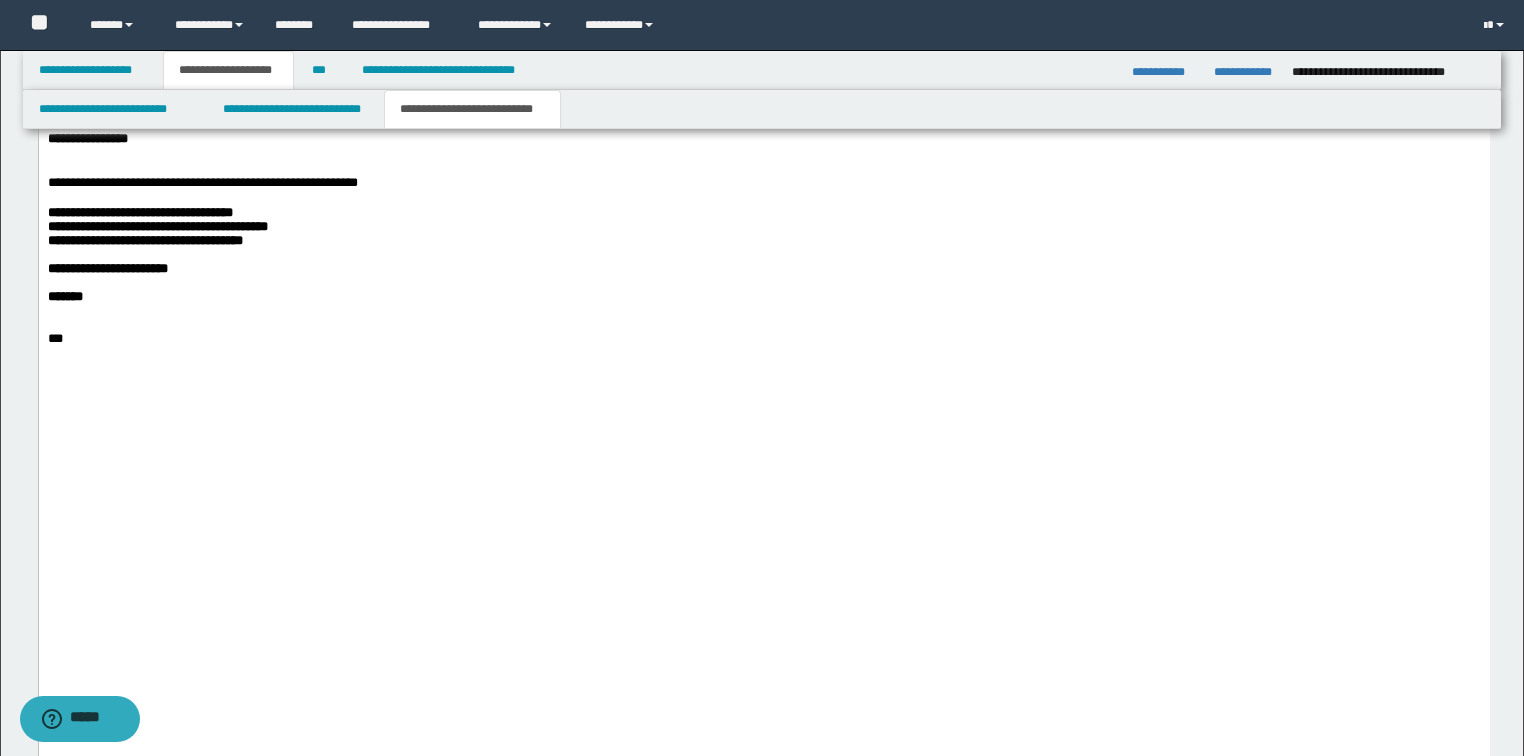 scroll, scrollTop: 4400, scrollLeft: 0, axis: vertical 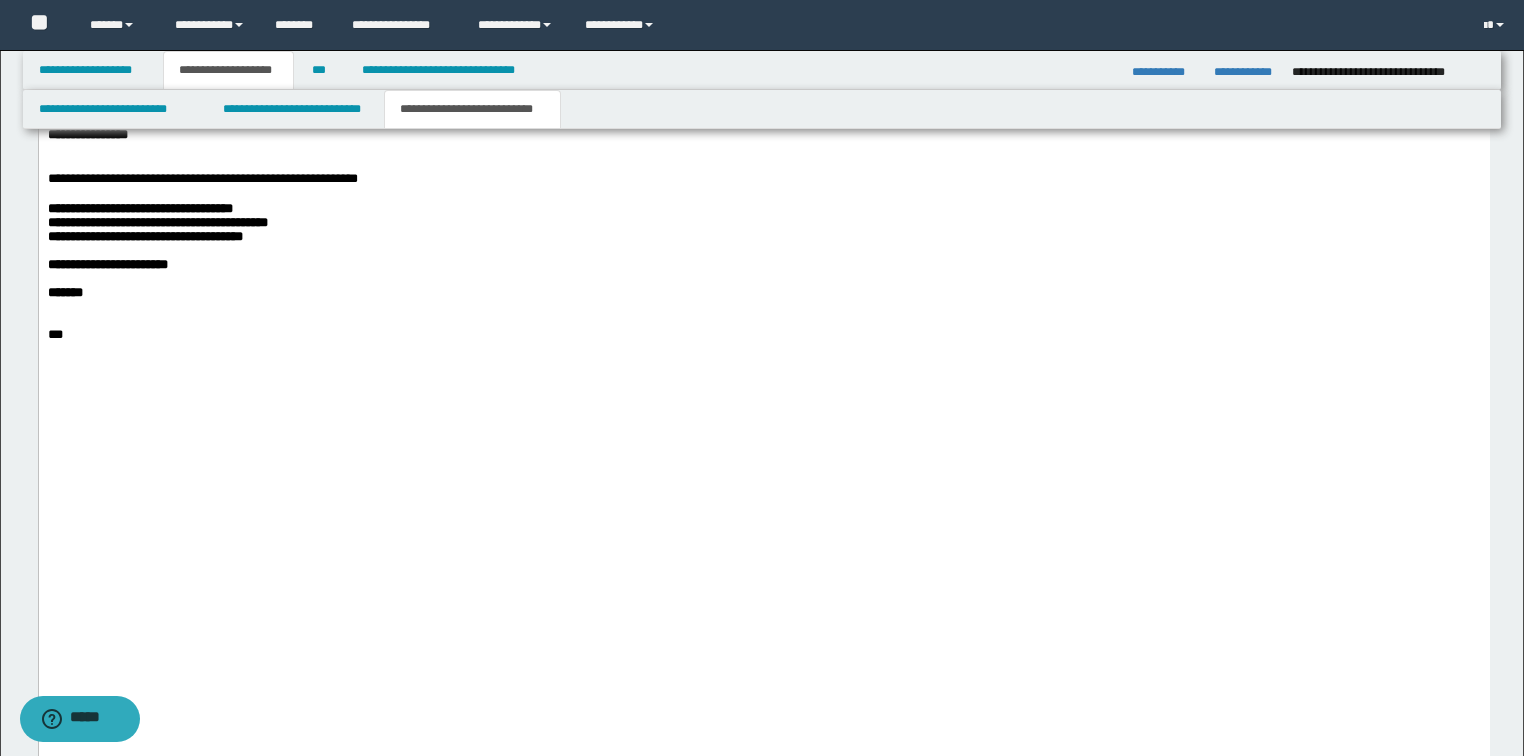 drag, startPoint x: 827, startPoint y: 327, endPoint x: 740, endPoint y: 333, distance: 87.20665 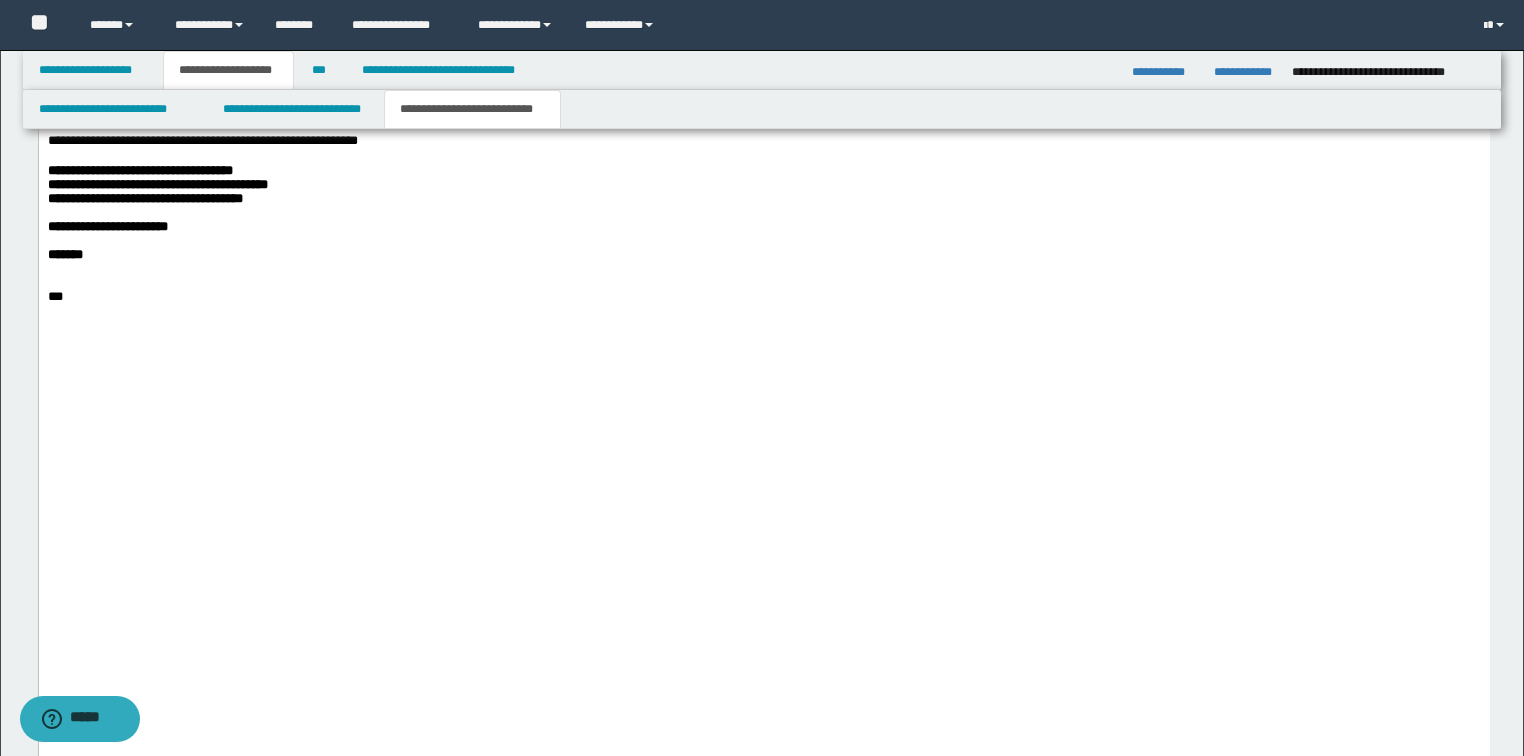 scroll, scrollTop: 4480, scrollLeft: 0, axis: vertical 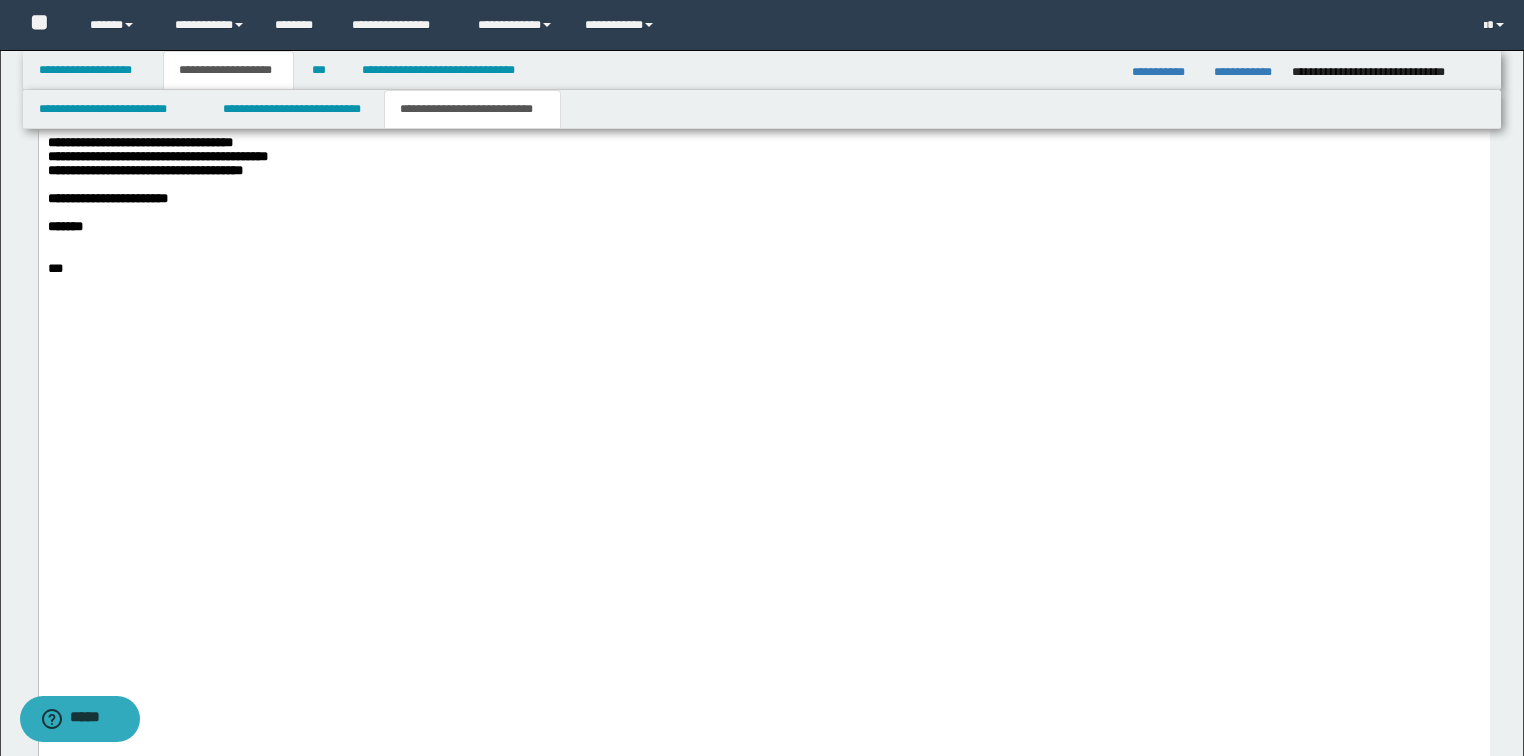 drag, startPoint x: 774, startPoint y: 363, endPoint x: 673, endPoint y: 366, distance: 101.04455 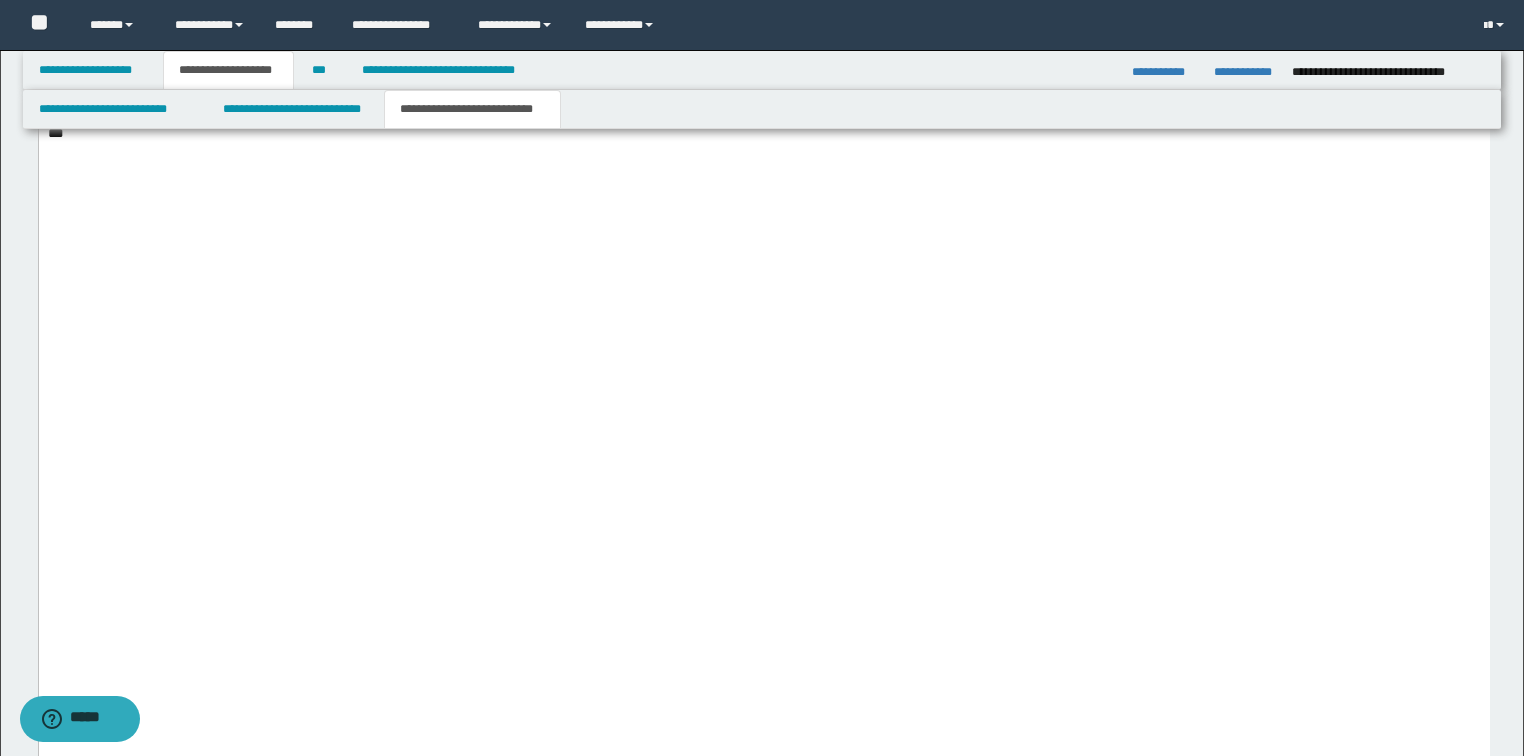 scroll, scrollTop: 4640, scrollLeft: 0, axis: vertical 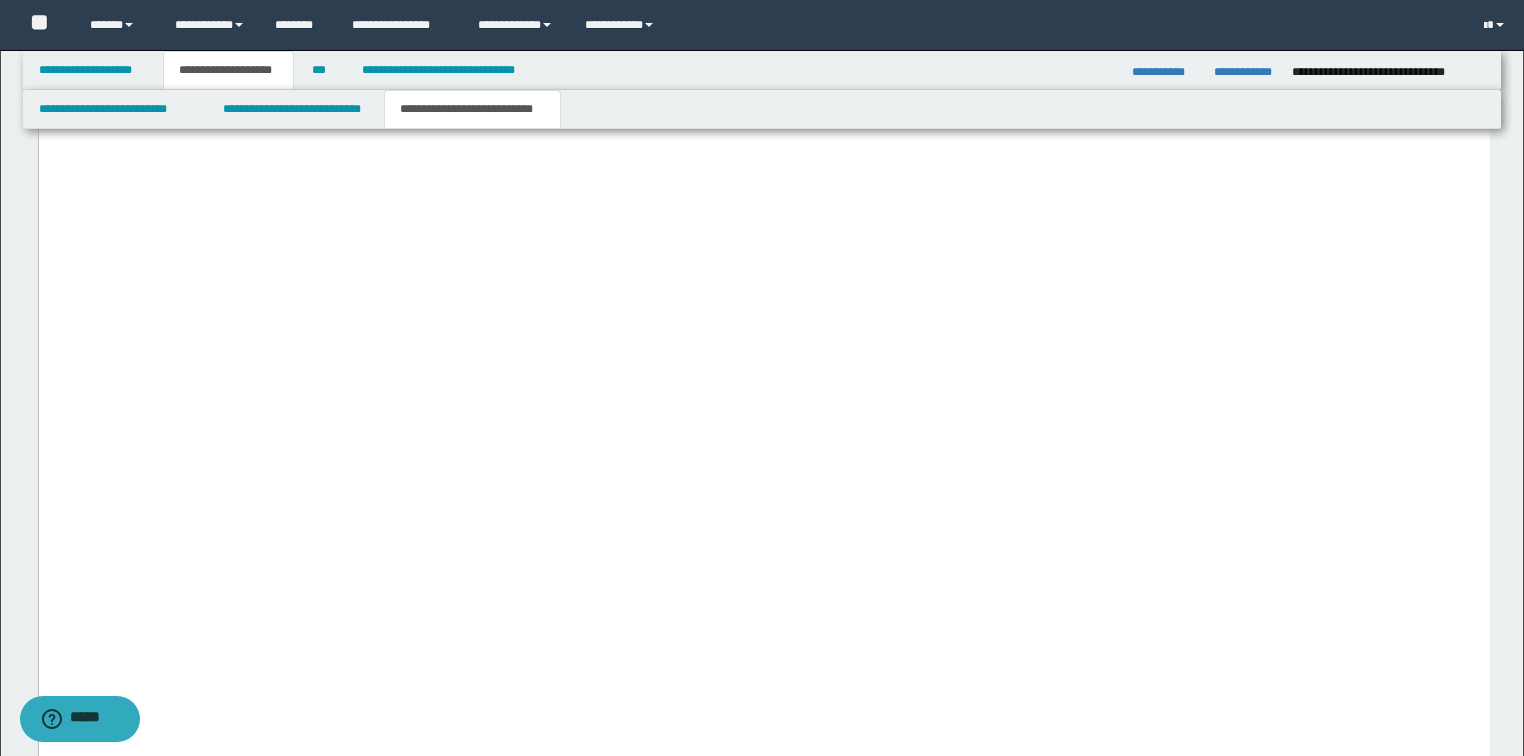 click on "**********" at bounding box center (763, -413) 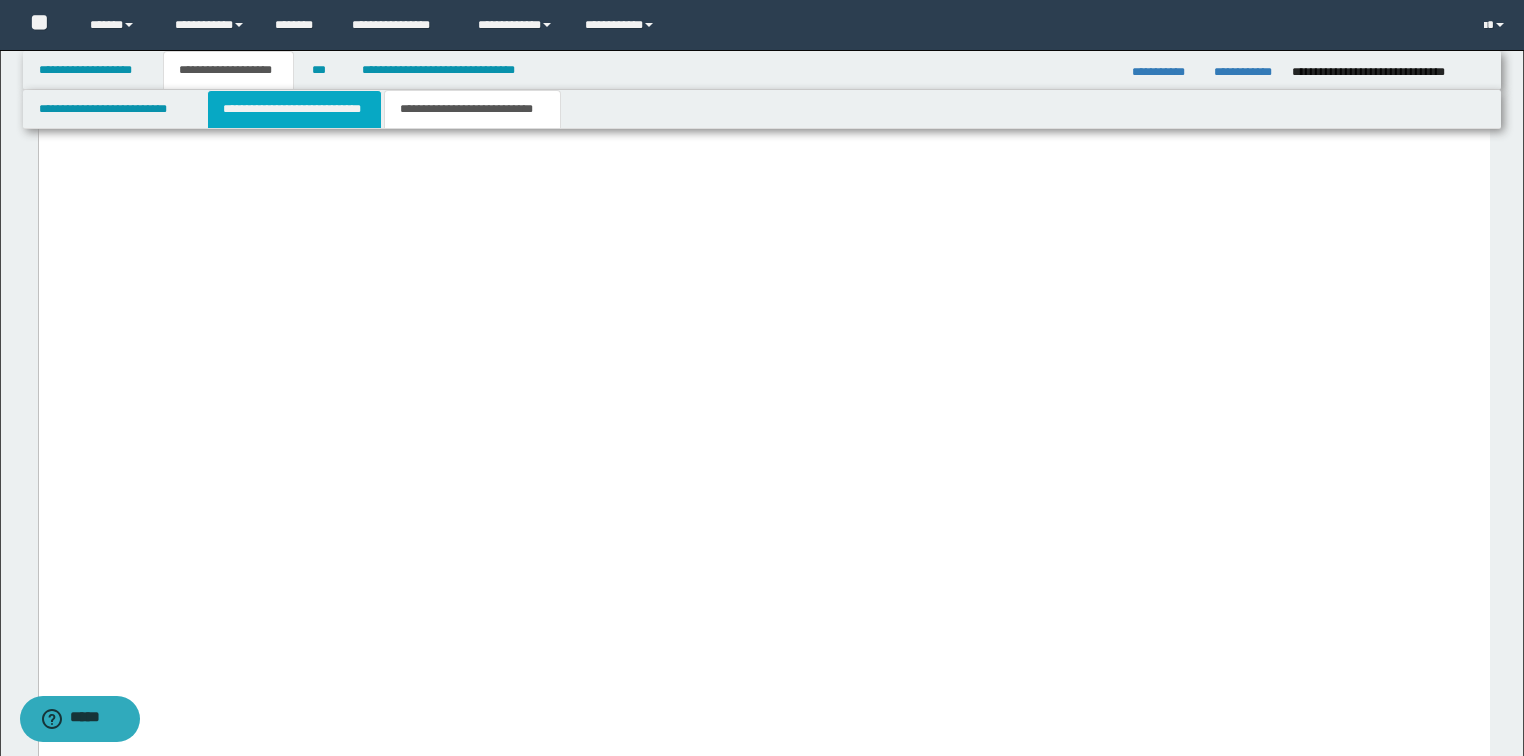 click on "**********" at bounding box center (294, 109) 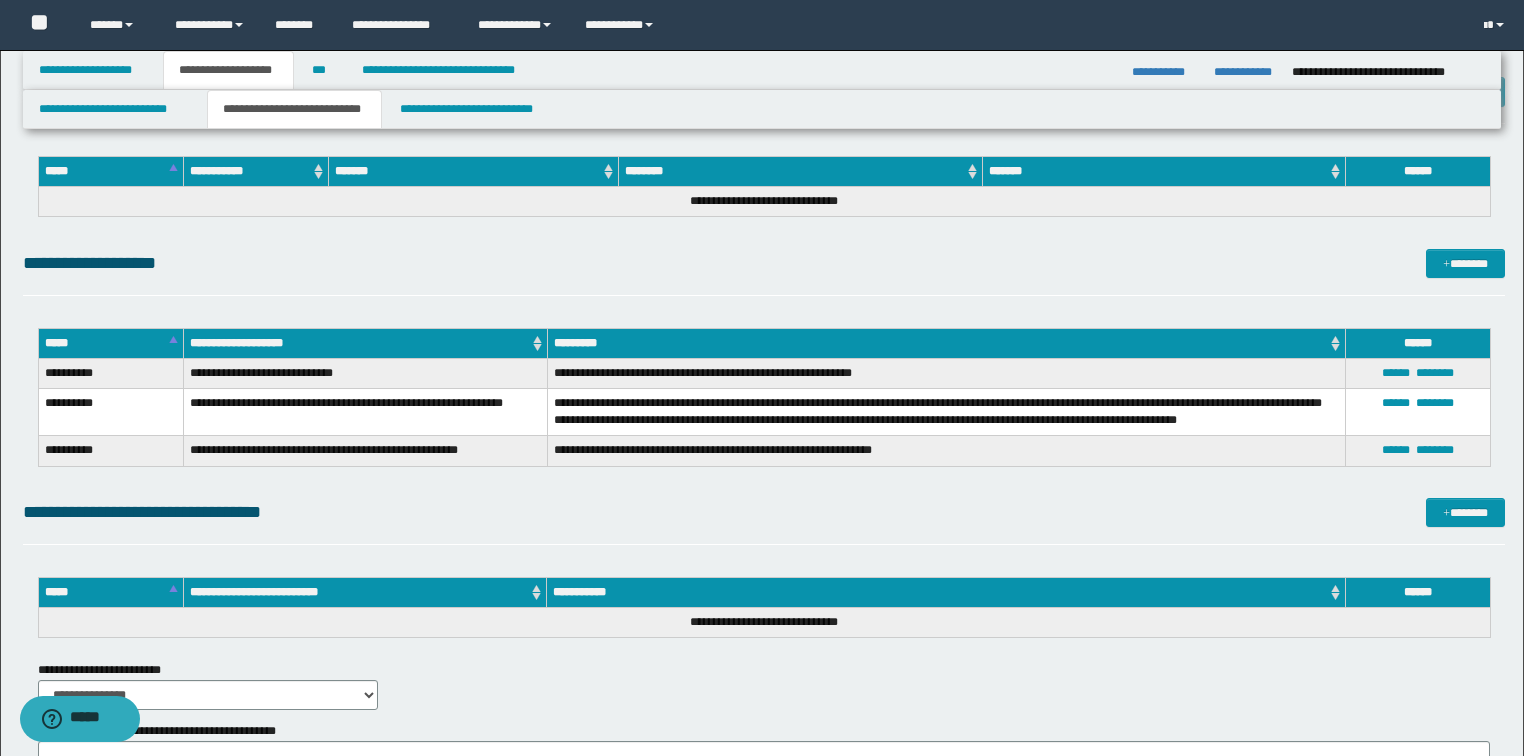 scroll, scrollTop: 7520, scrollLeft: 0, axis: vertical 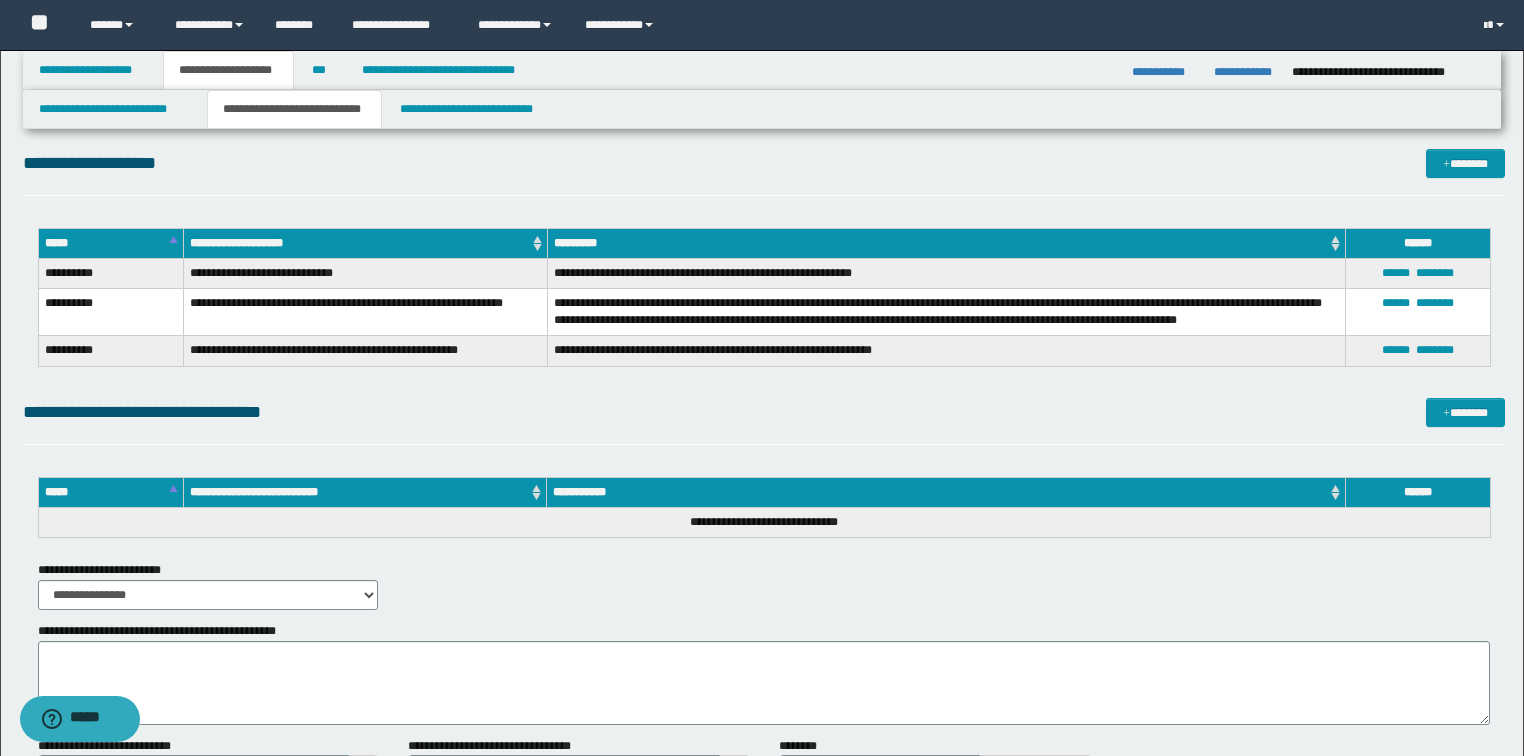 click on "**********" at bounding box center [365, 351] 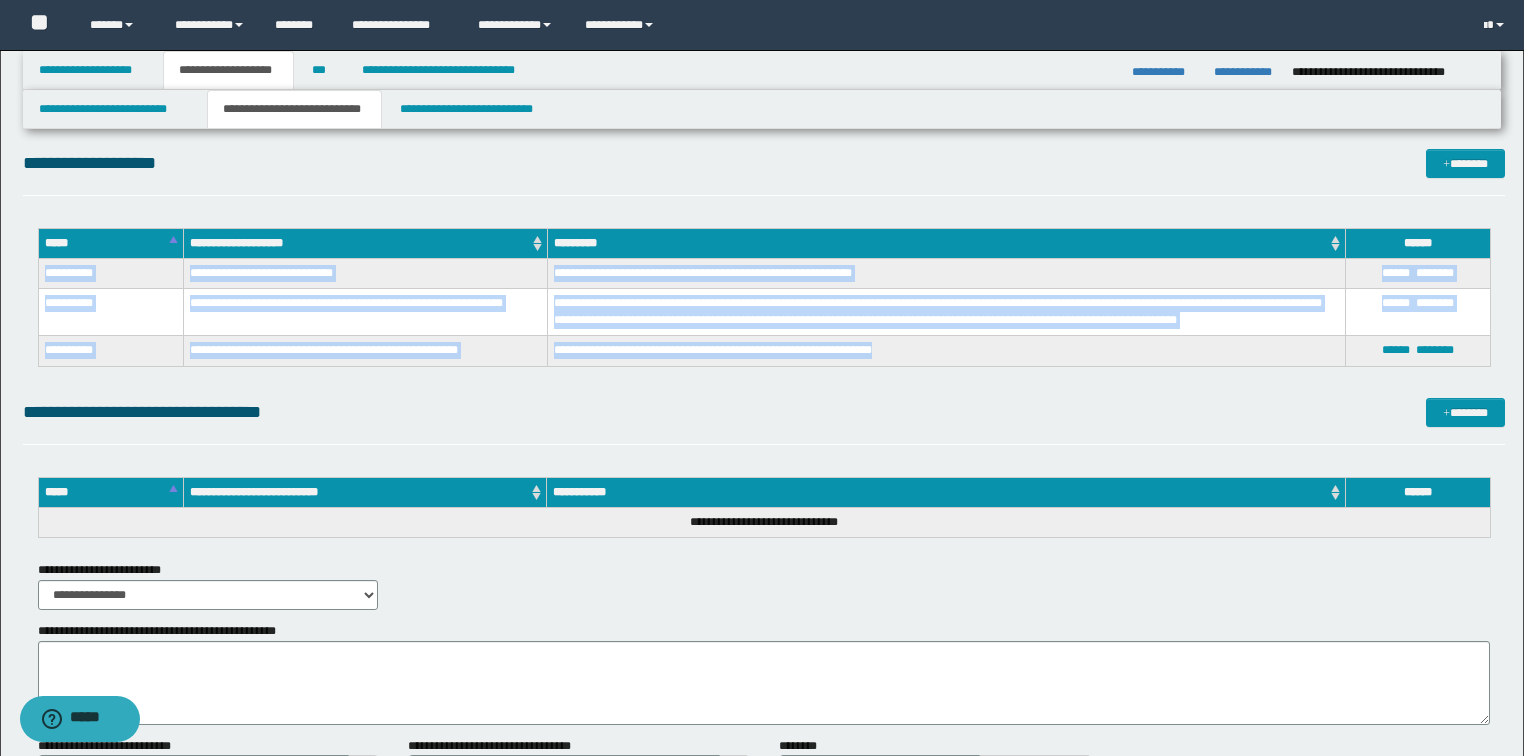 drag, startPoint x: 44, startPoint y: 272, endPoint x: 885, endPoint y: 340, distance: 843.7446 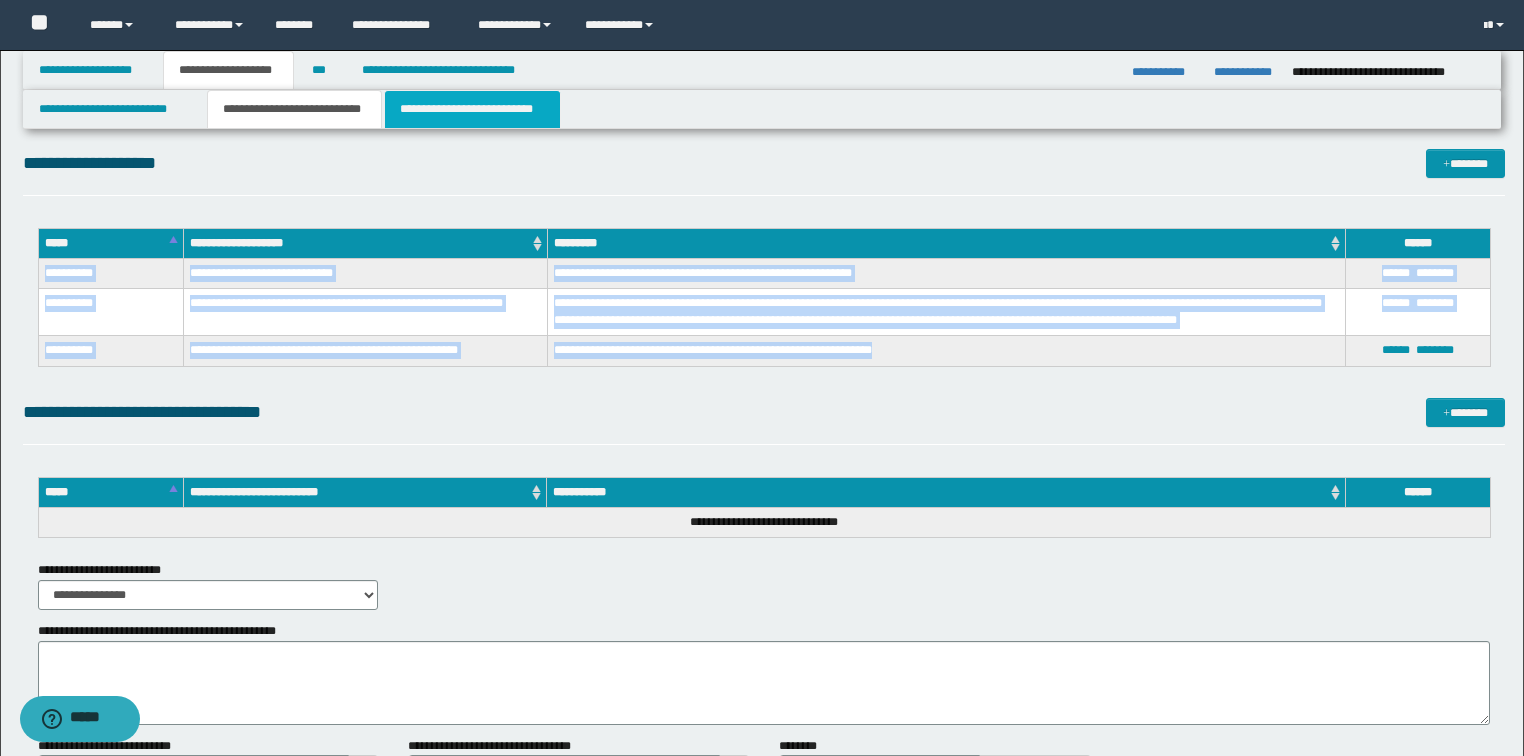 click on "**********" at bounding box center (472, 109) 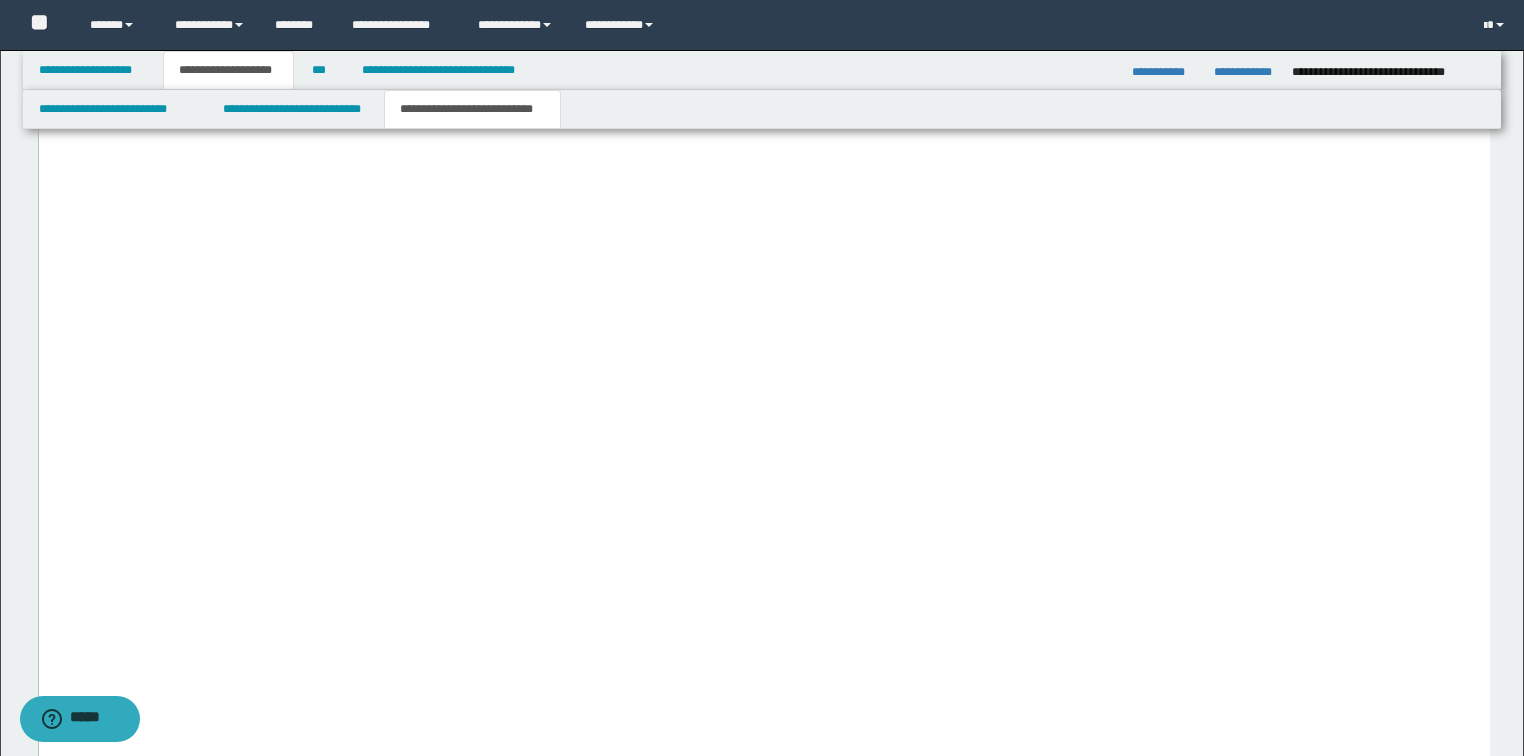 scroll, scrollTop: 5024, scrollLeft: 0, axis: vertical 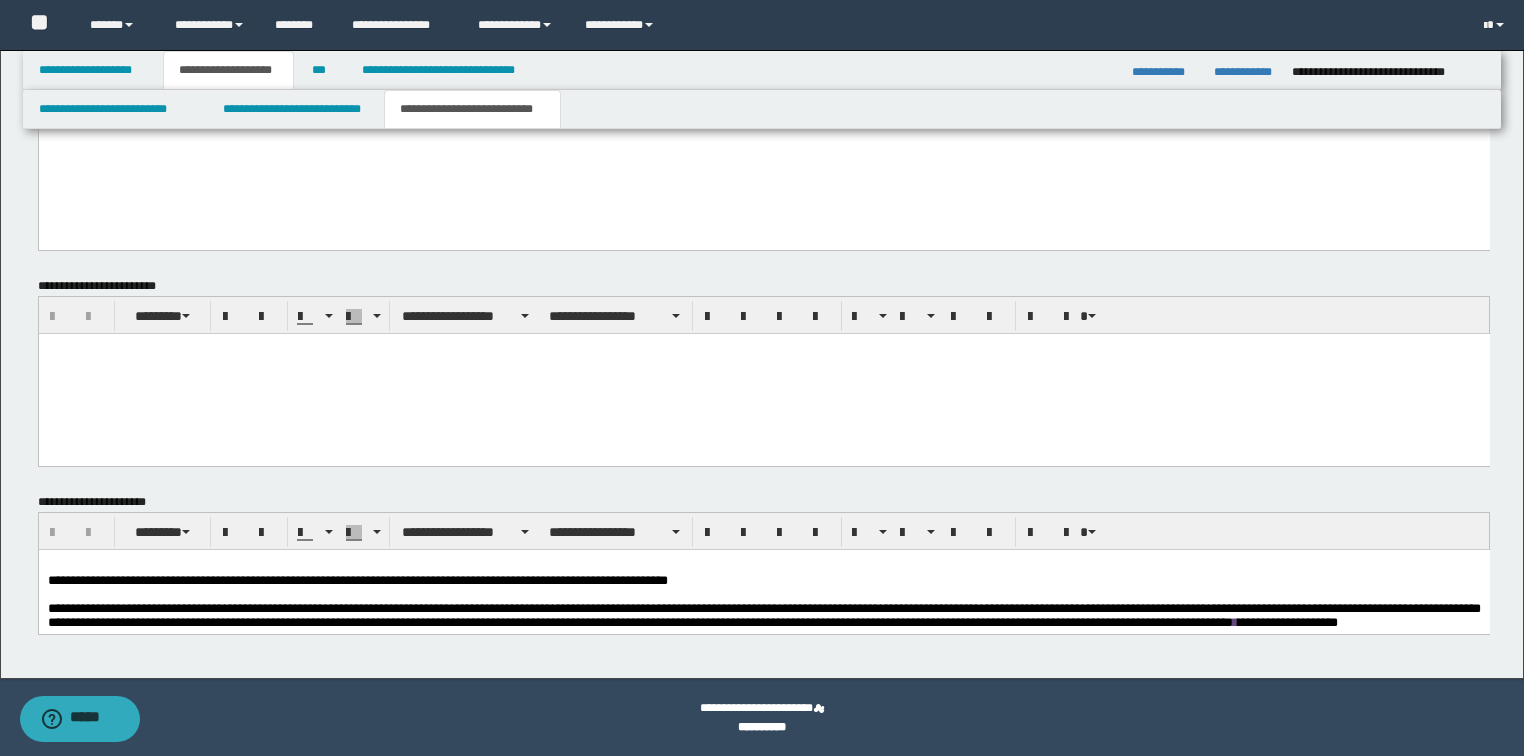 click on "**********" at bounding box center [763, 614] 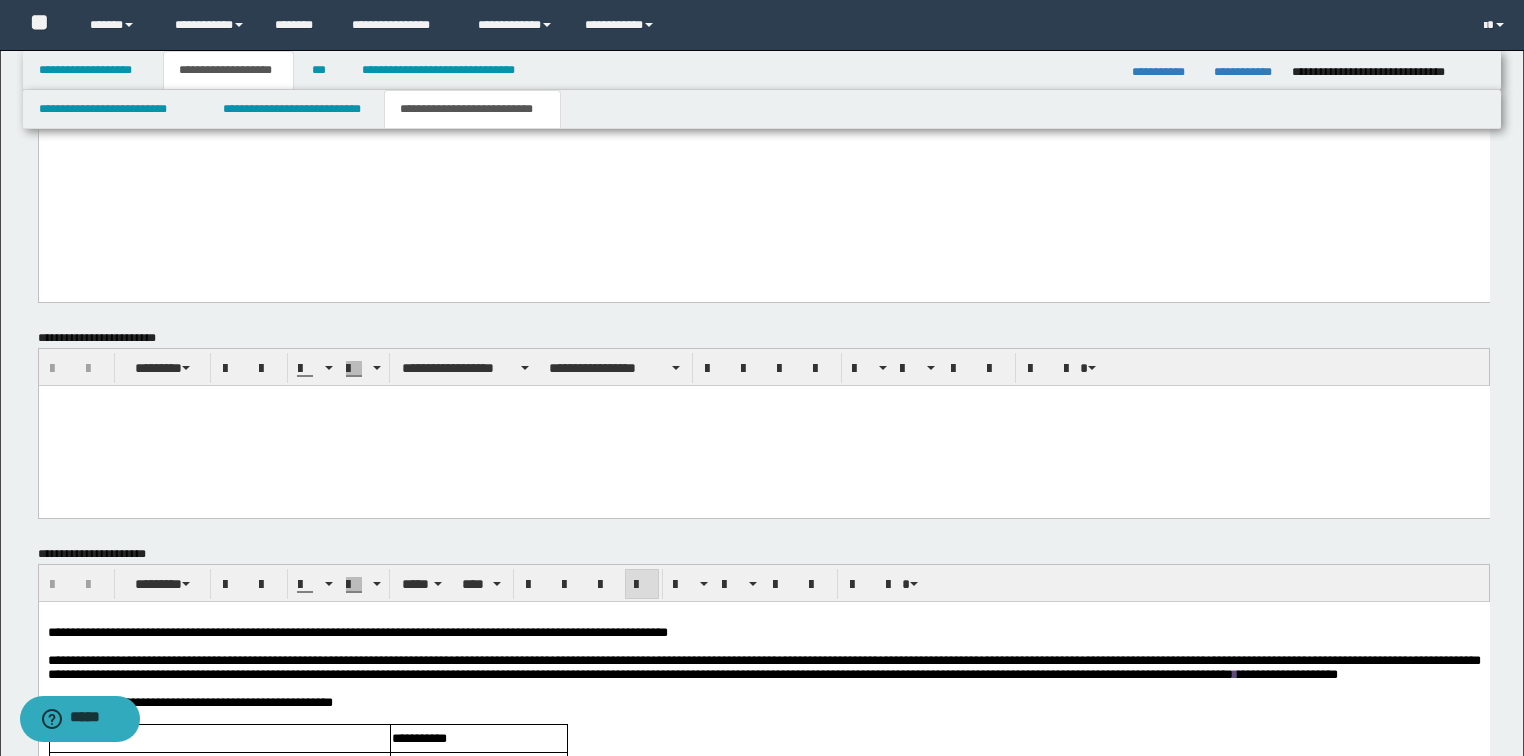 scroll, scrollTop: 5776, scrollLeft: 0, axis: vertical 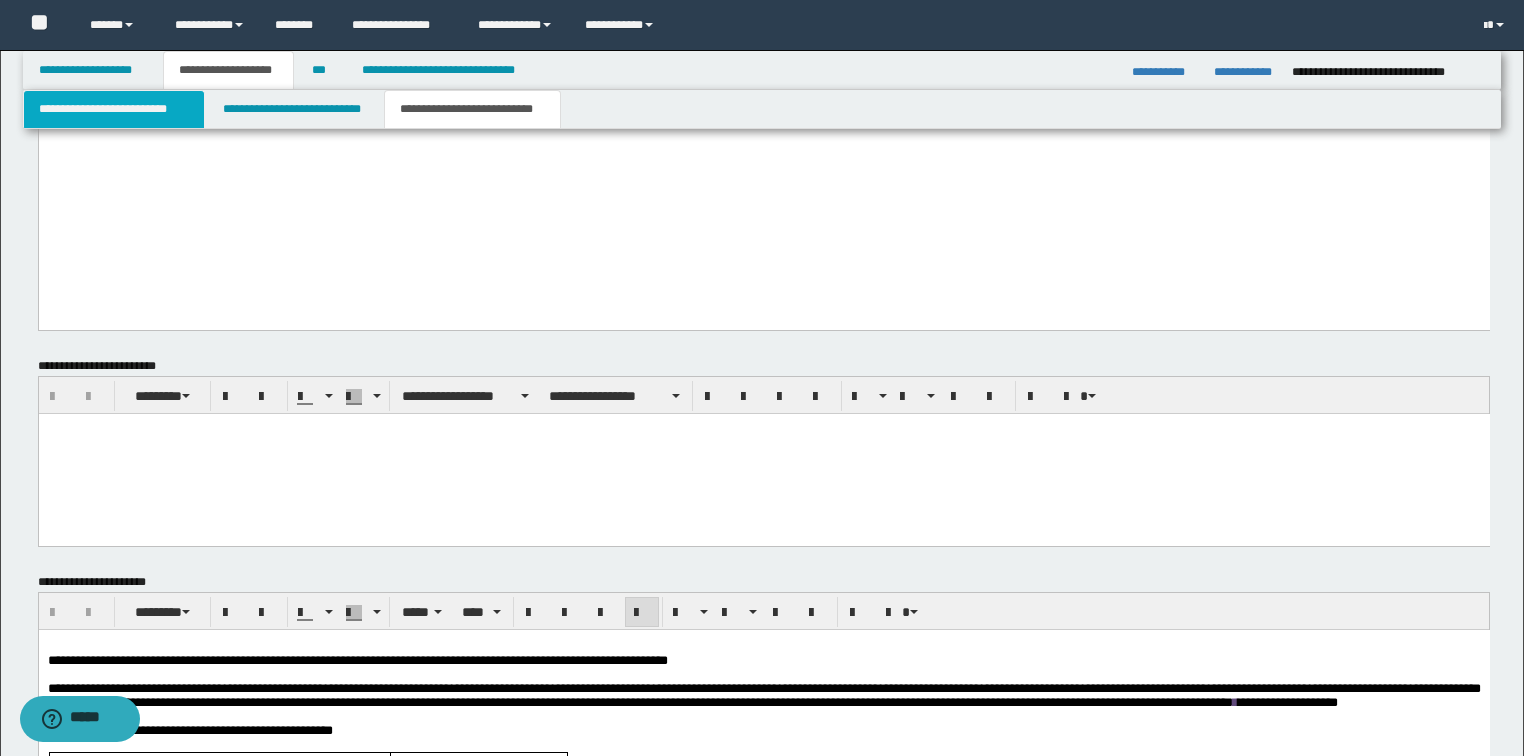 click on "**********" at bounding box center (114, 109) 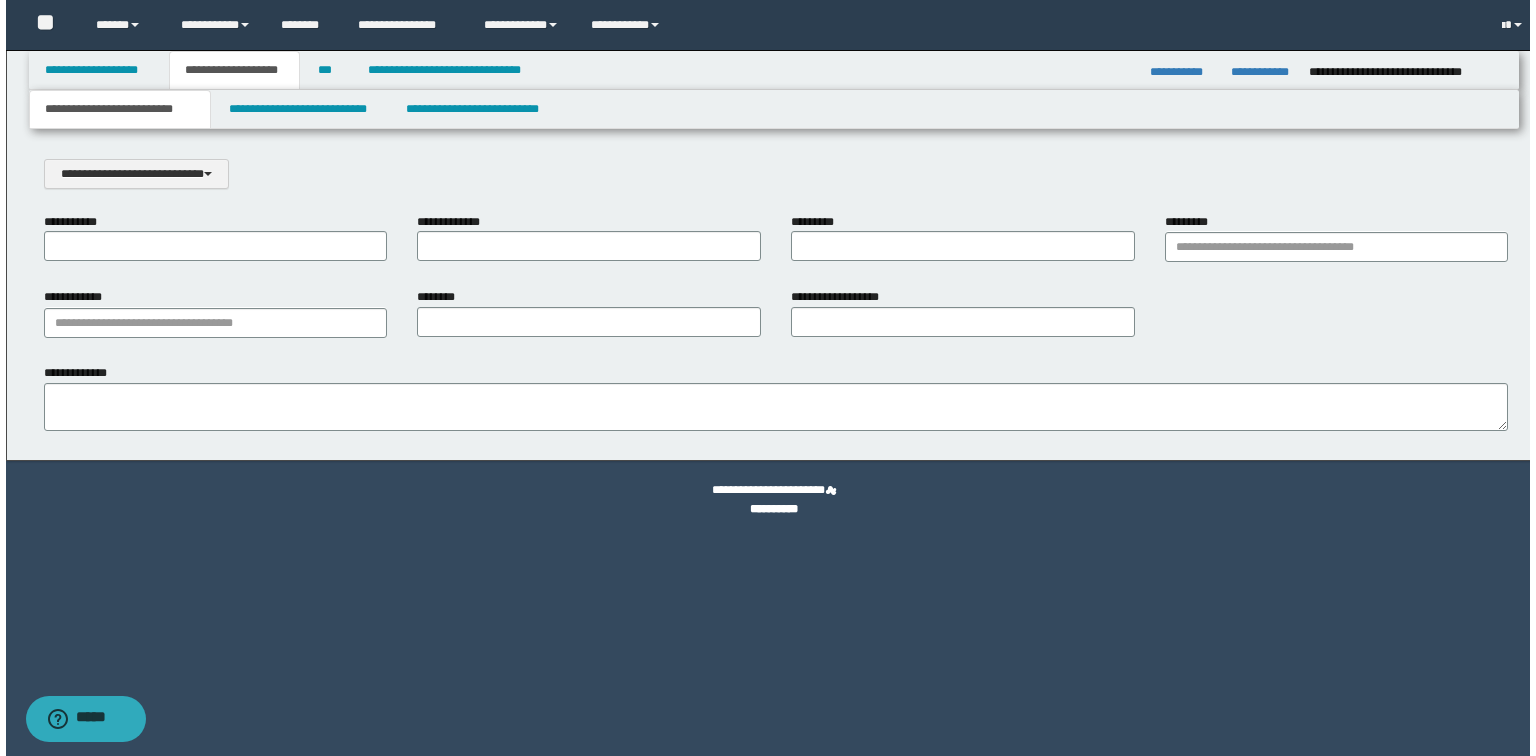scroll, scrollTop: 0, scrollLeft: 0, axis: both 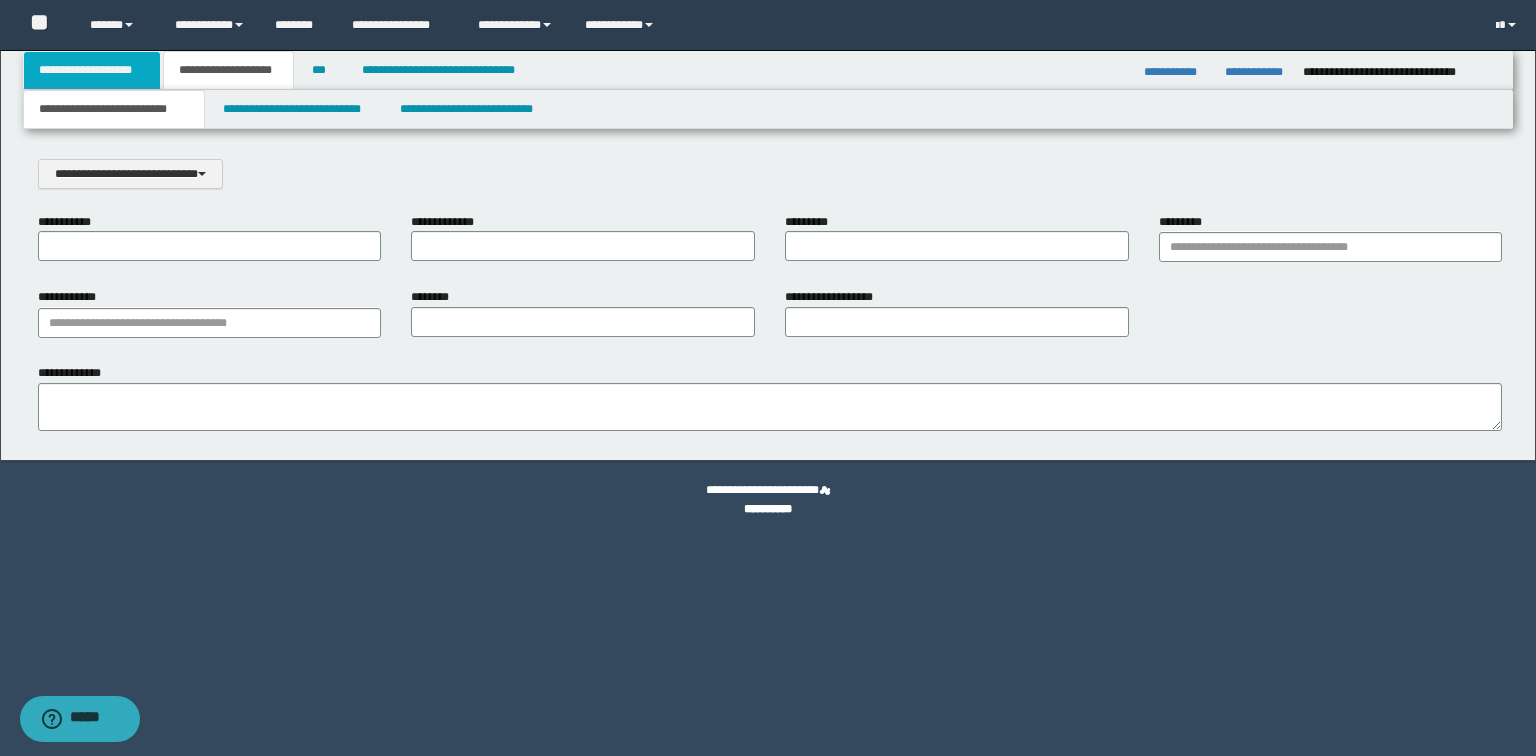 click on "**********" at bounding box center [92, 70] 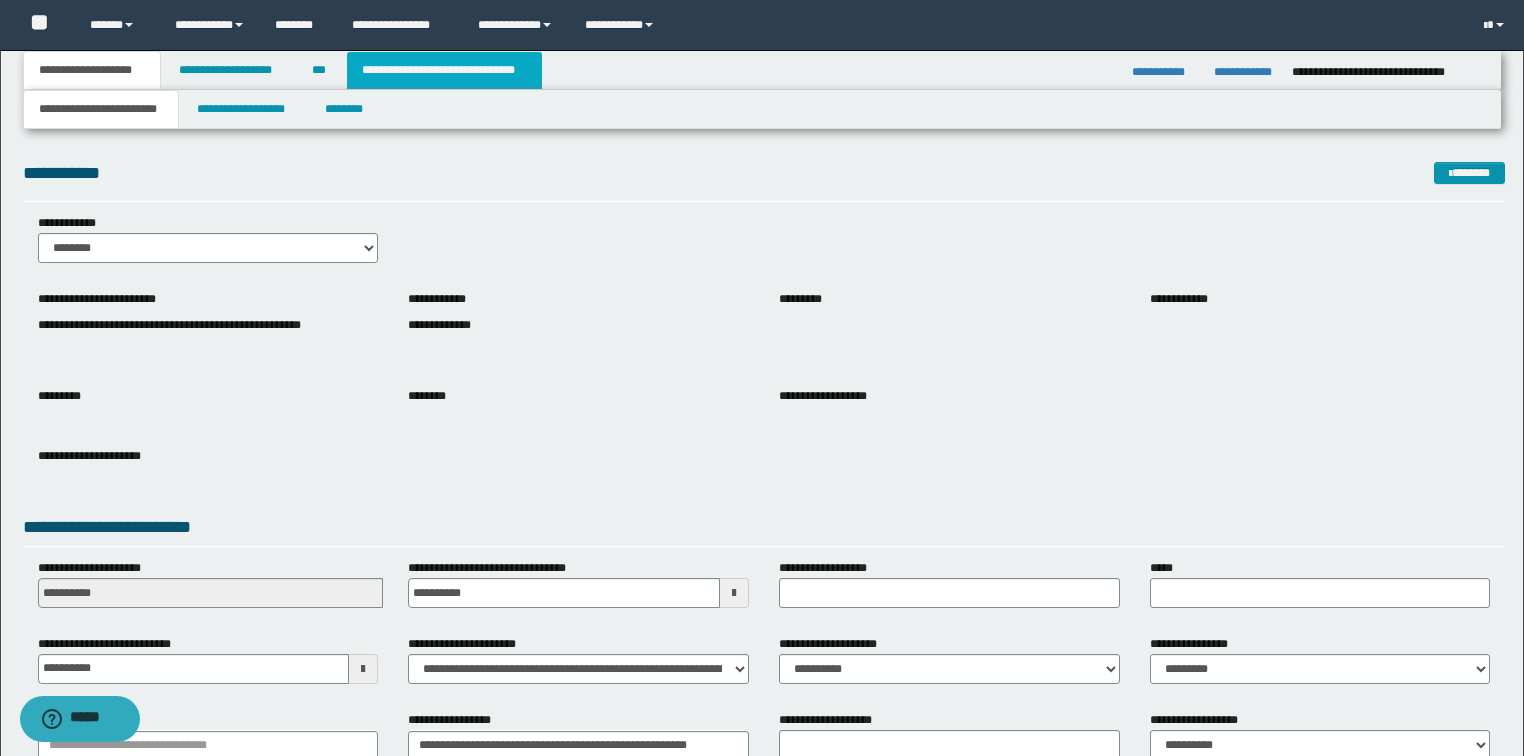 click on "**********" at bounding box center [444, 70] 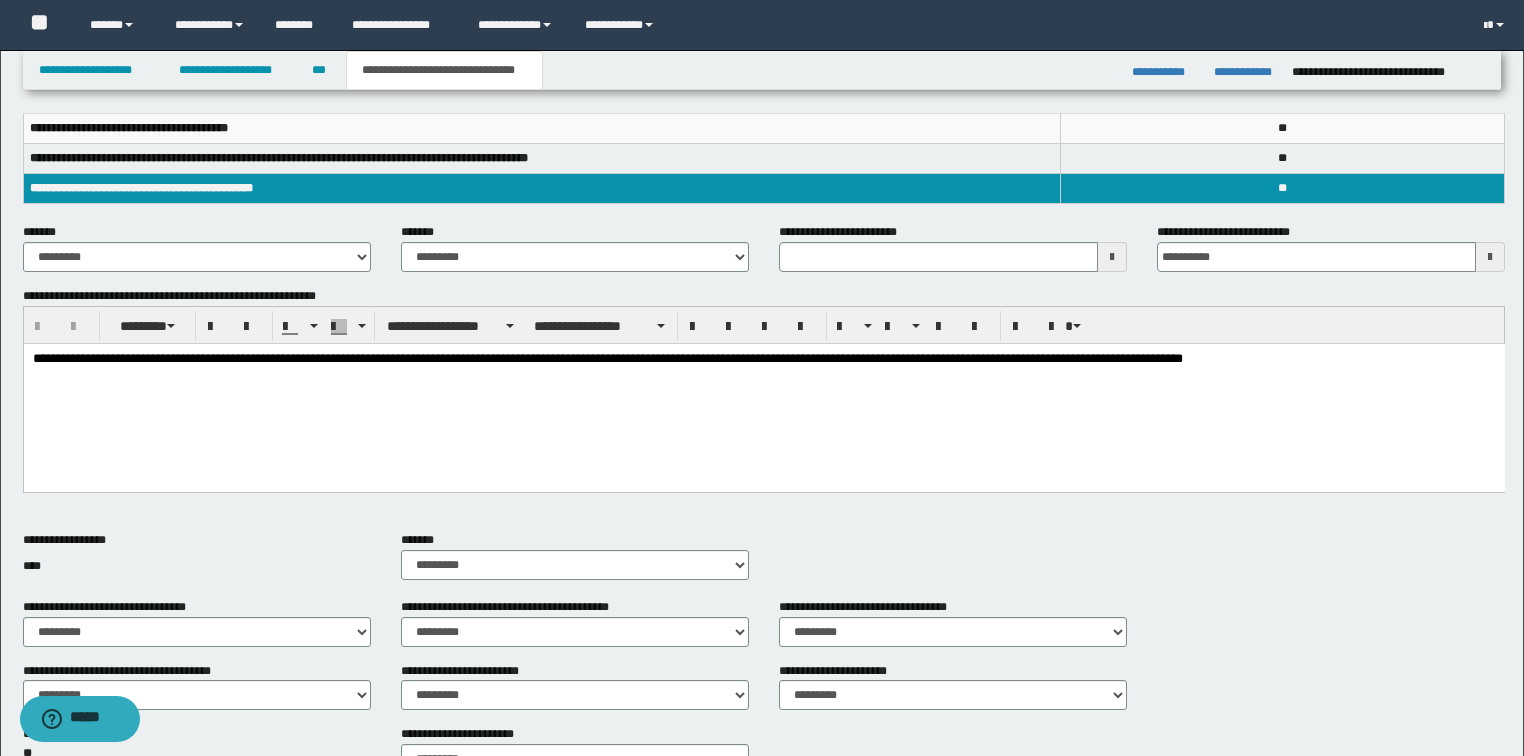 scroll, scrollTop: 160, scrollLeft: 0, axis: vertical 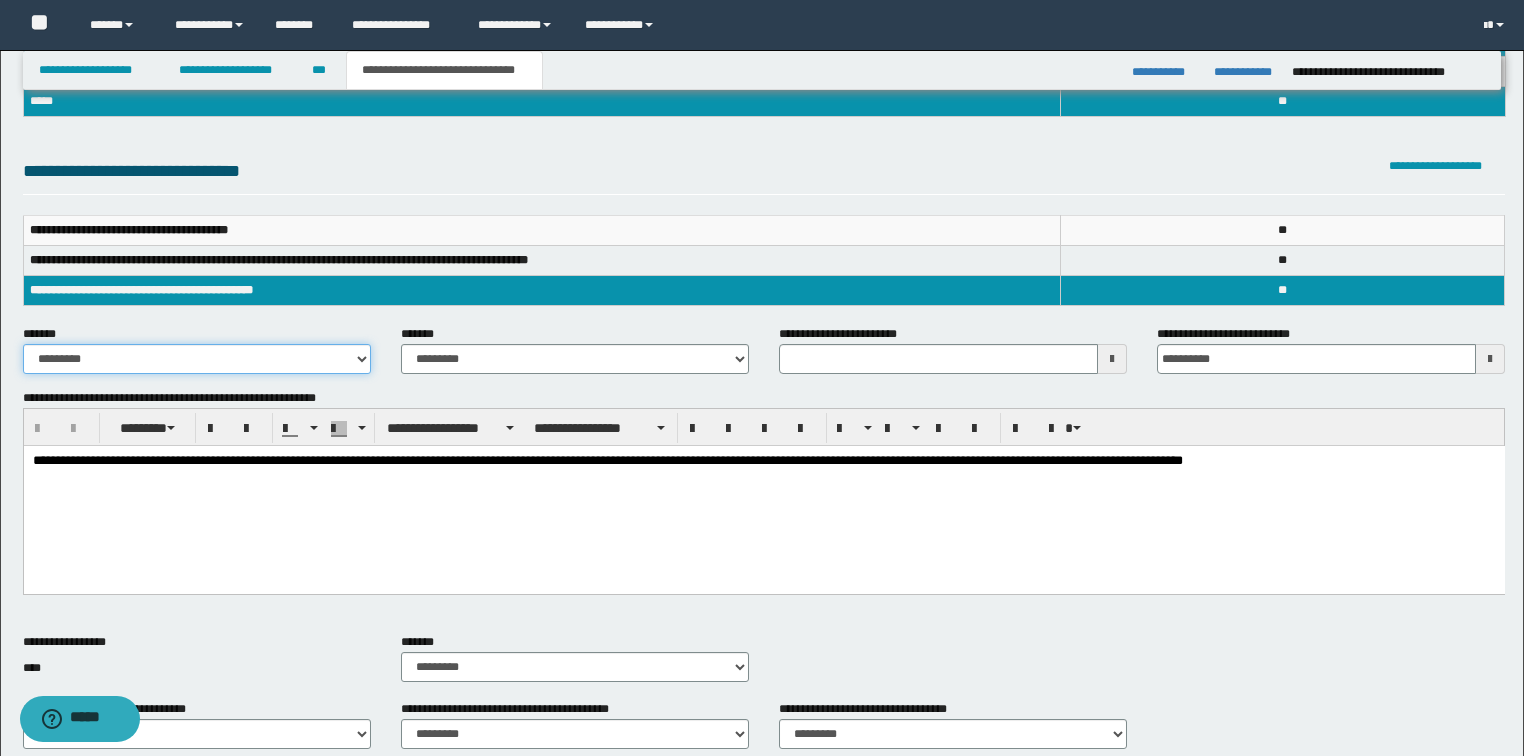 click on "**********" at bounding box center (197, 359) 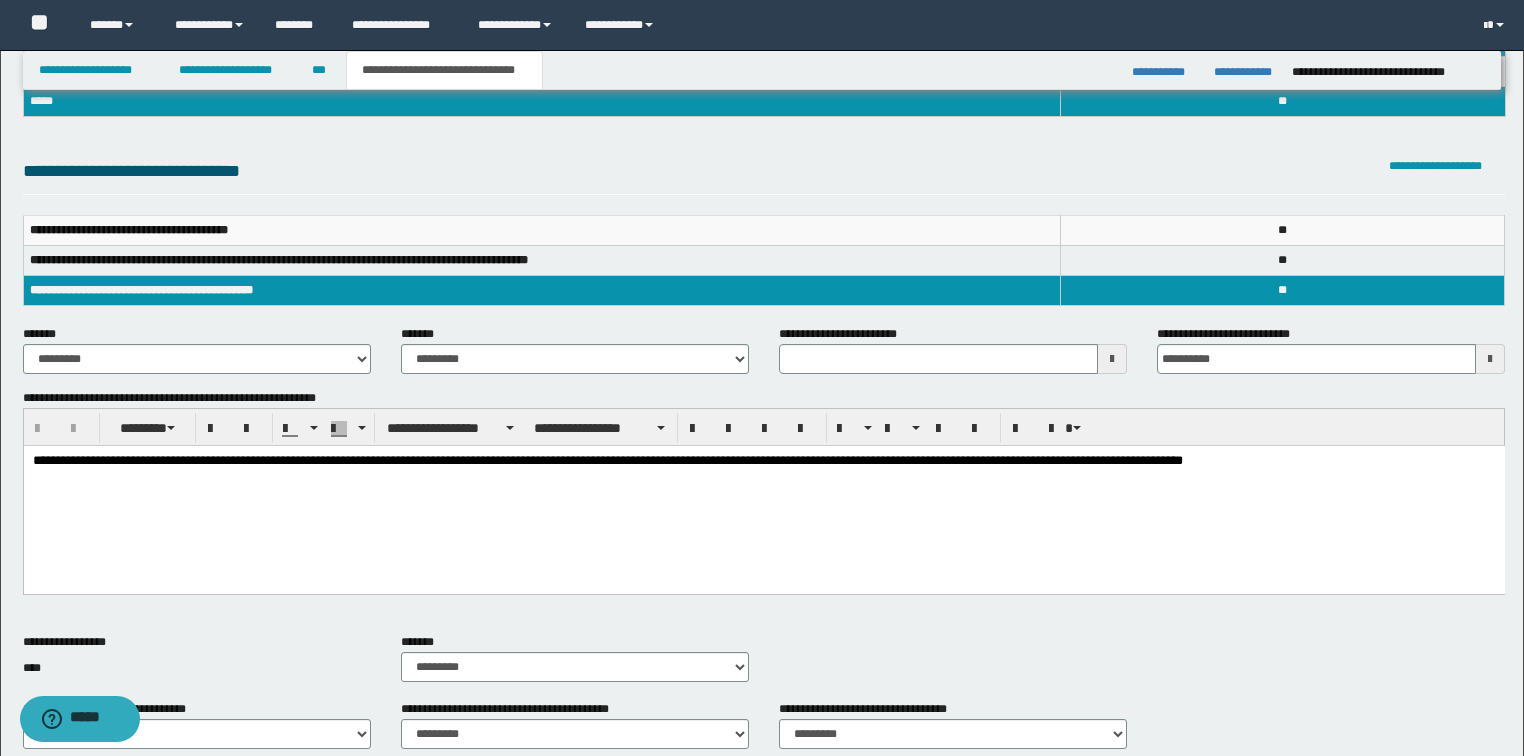 click on "*******" at bounding box center (420, 334) 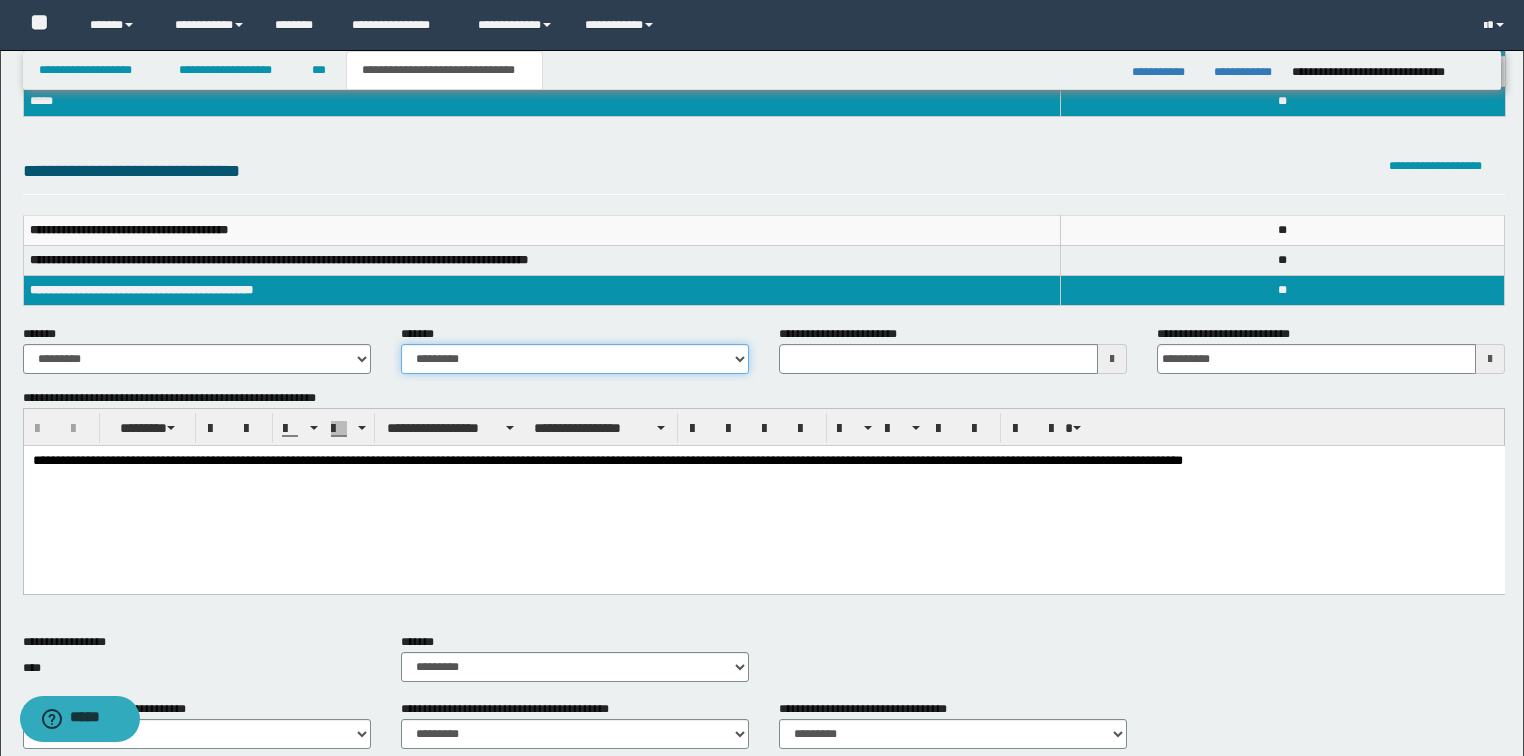 click on "**********" at bounding box center [575, 359] 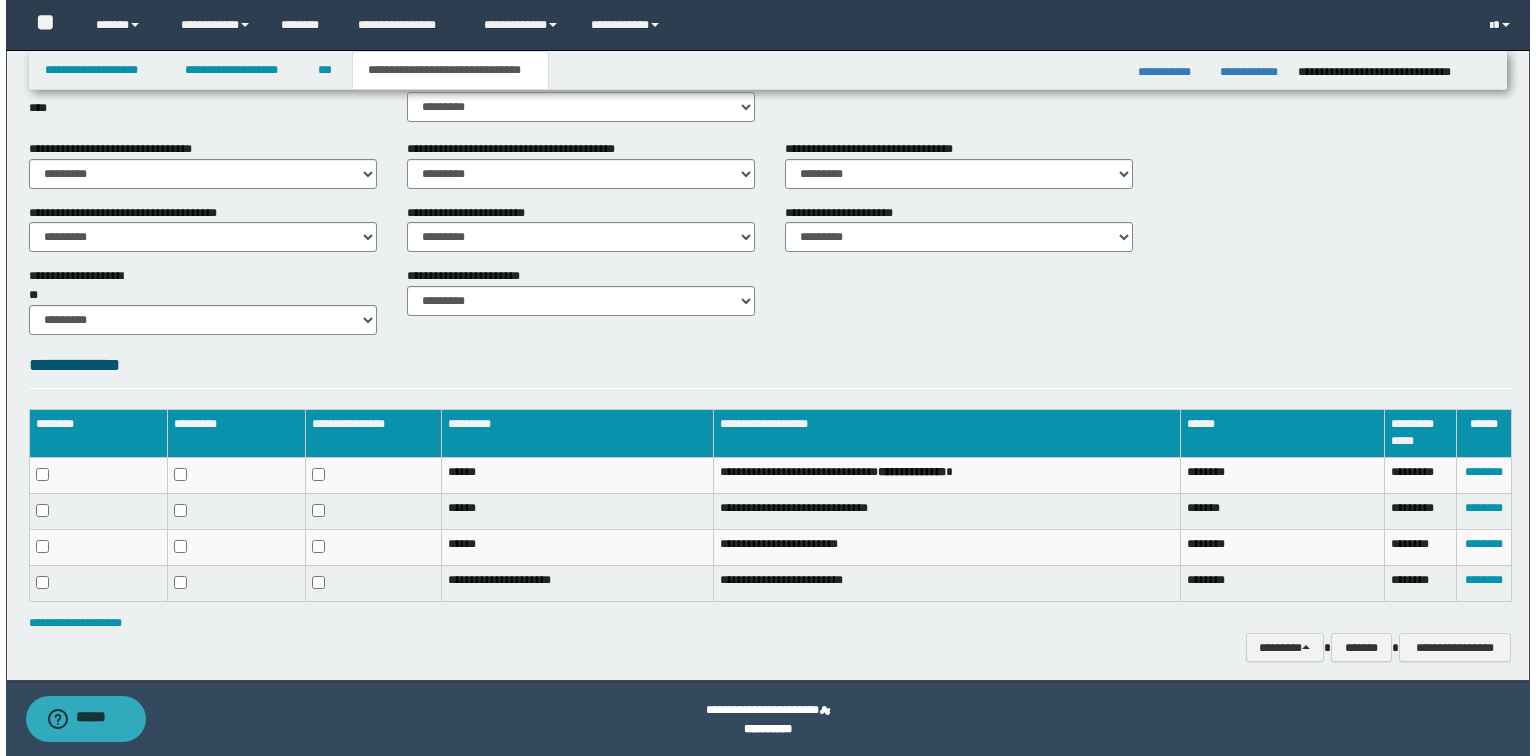 scroll, scrollTop: 722, scrollLeft: 0, axis: vertical 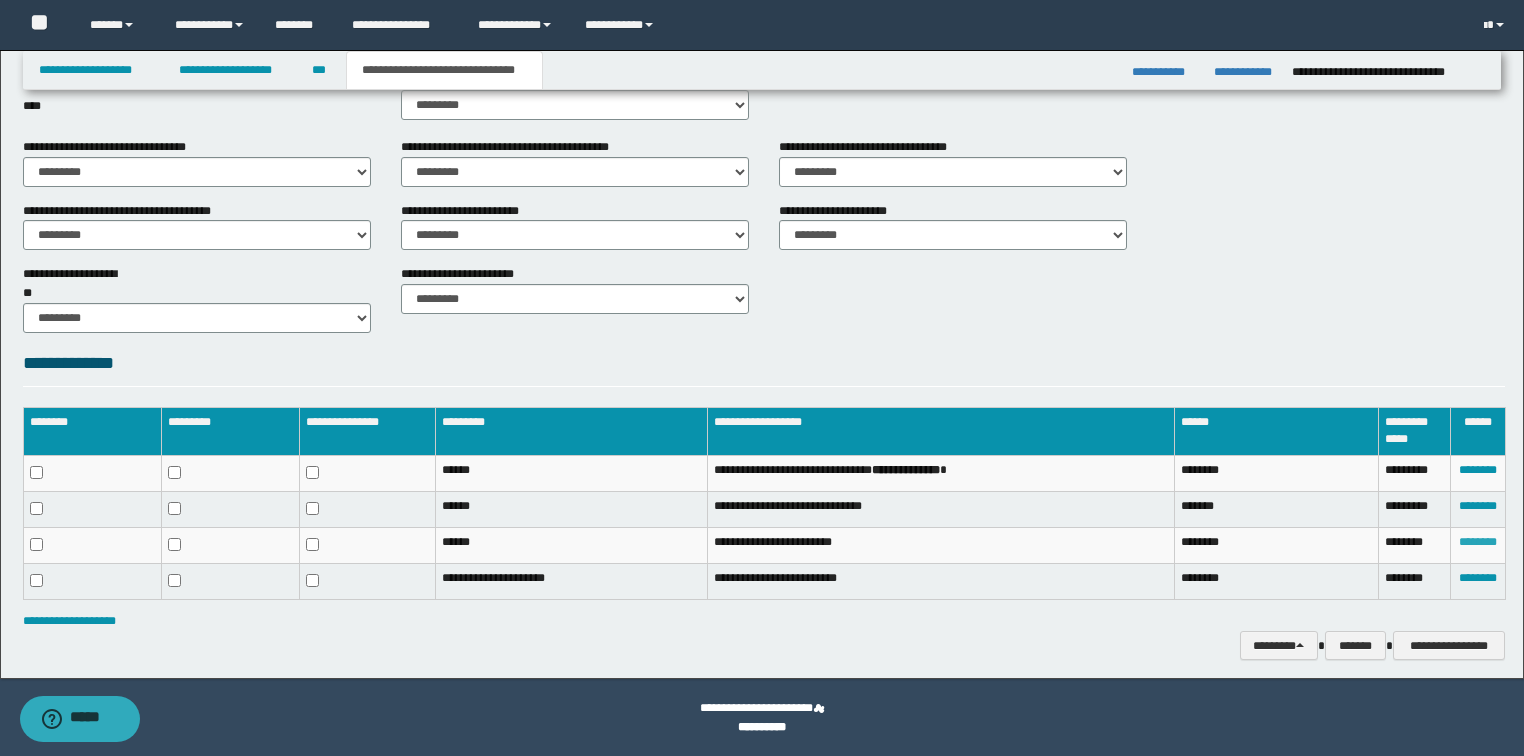 click on "********" at bounding box center (1478, 542) 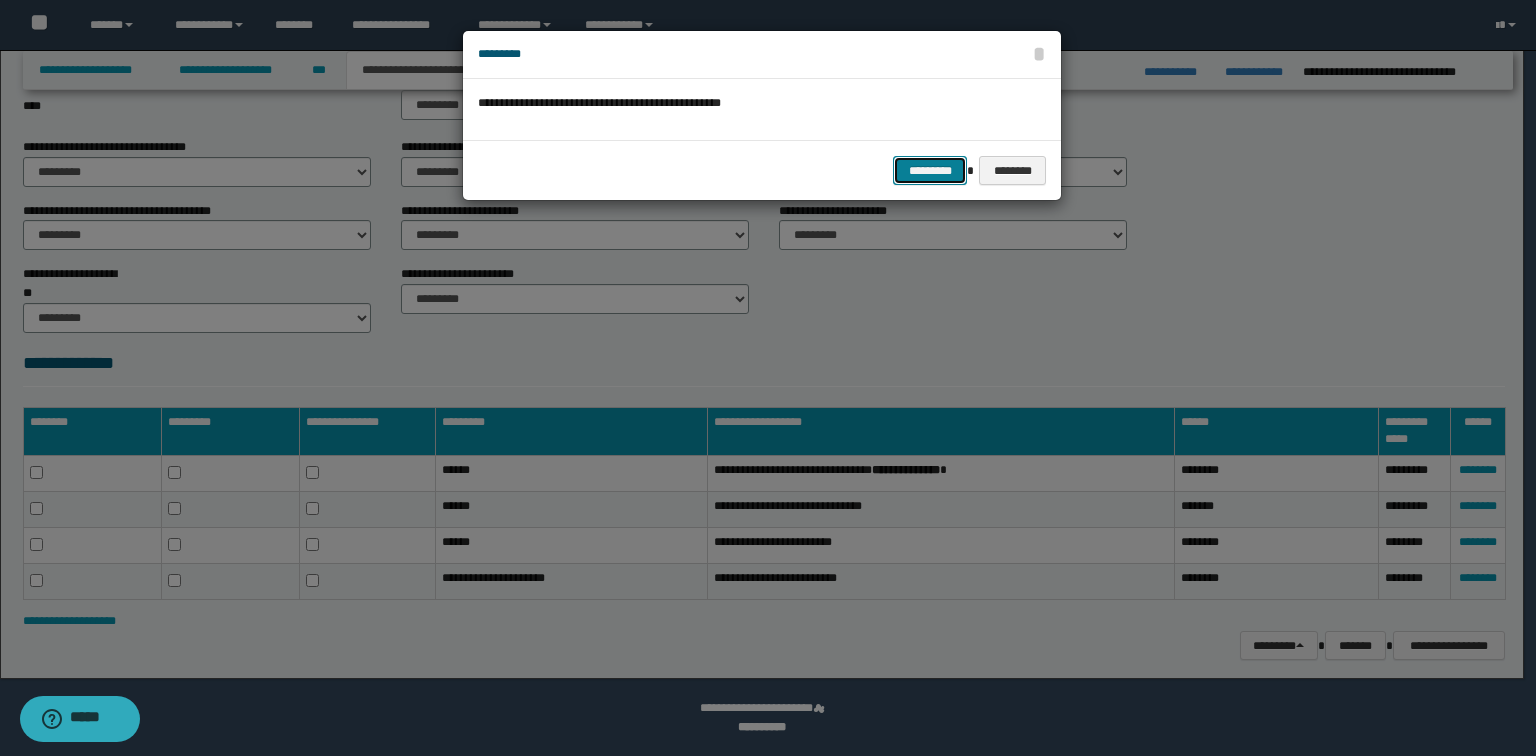 click on "*********" at bounding box center (930, 171) 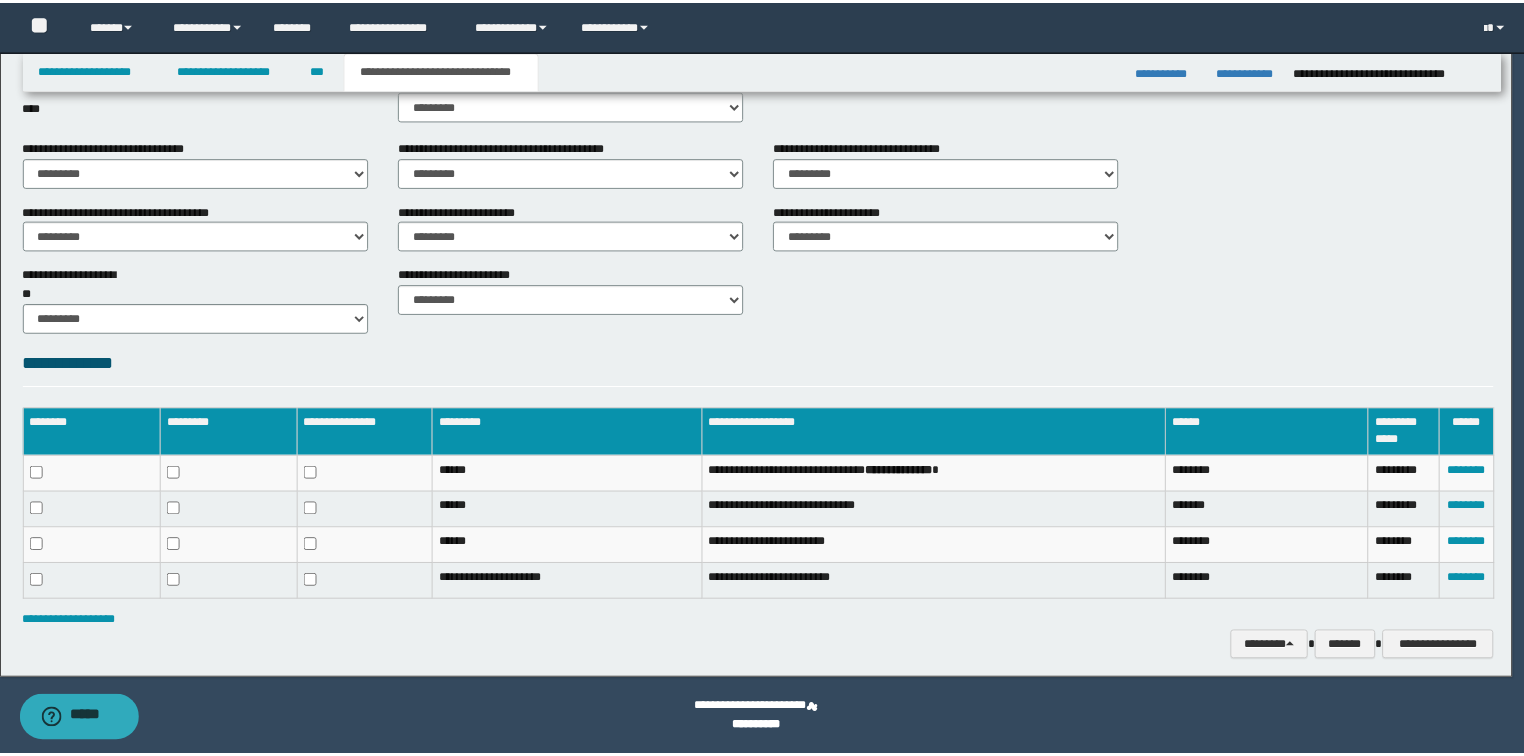 scroll, scrollTop: 688, scrollLeft: 0, axis: vertical 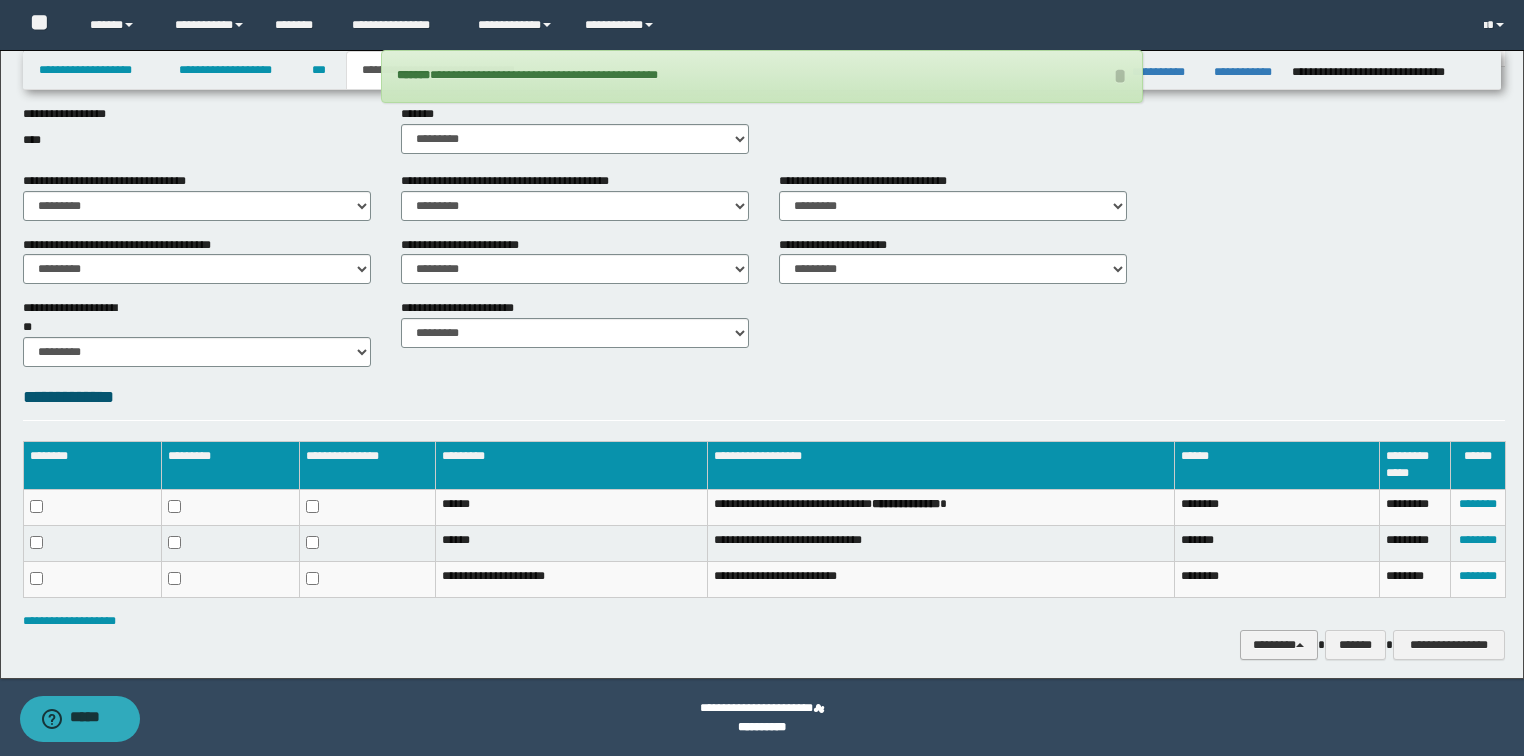 click on "********" at bounding box center [1279, 645] 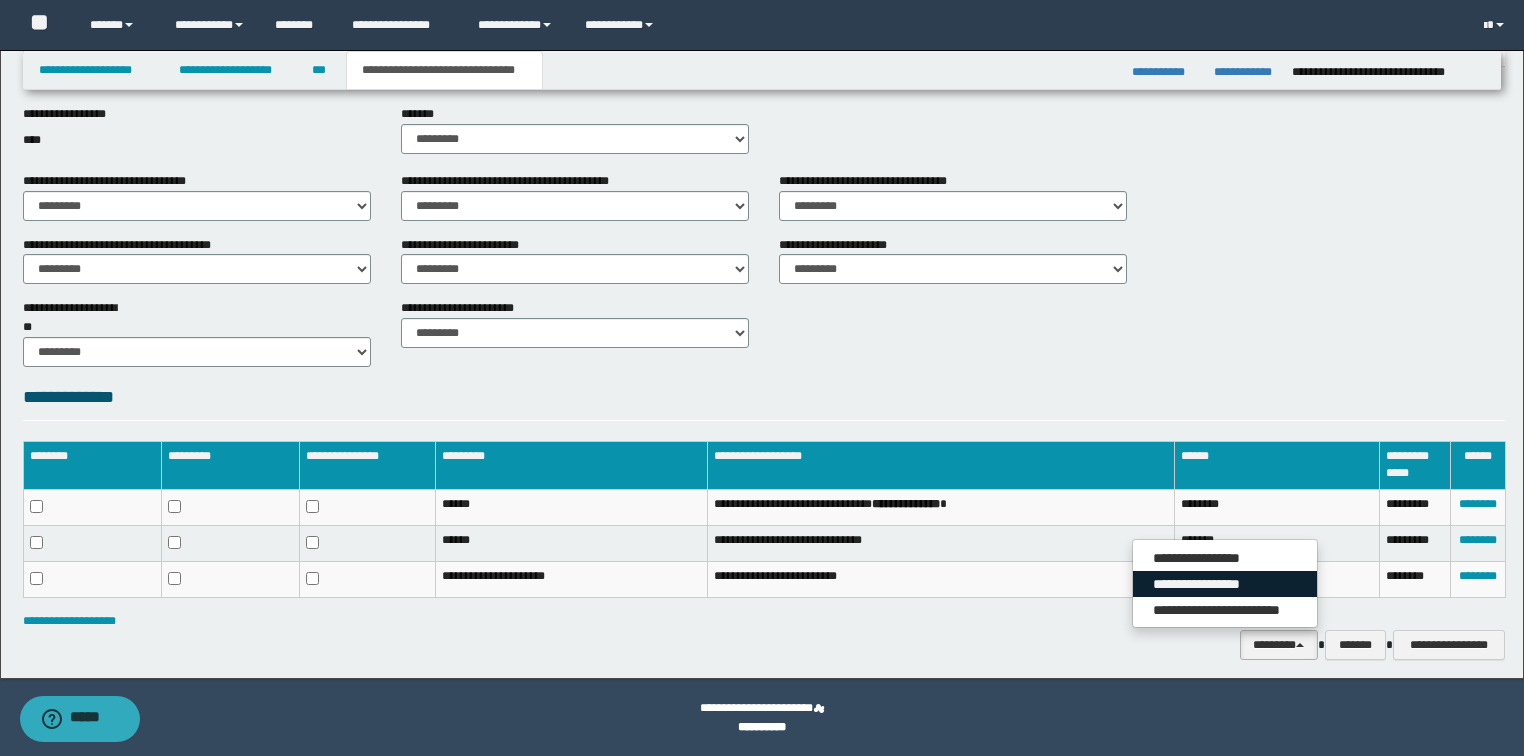click on "**********" at bounding box center (1225, 584) 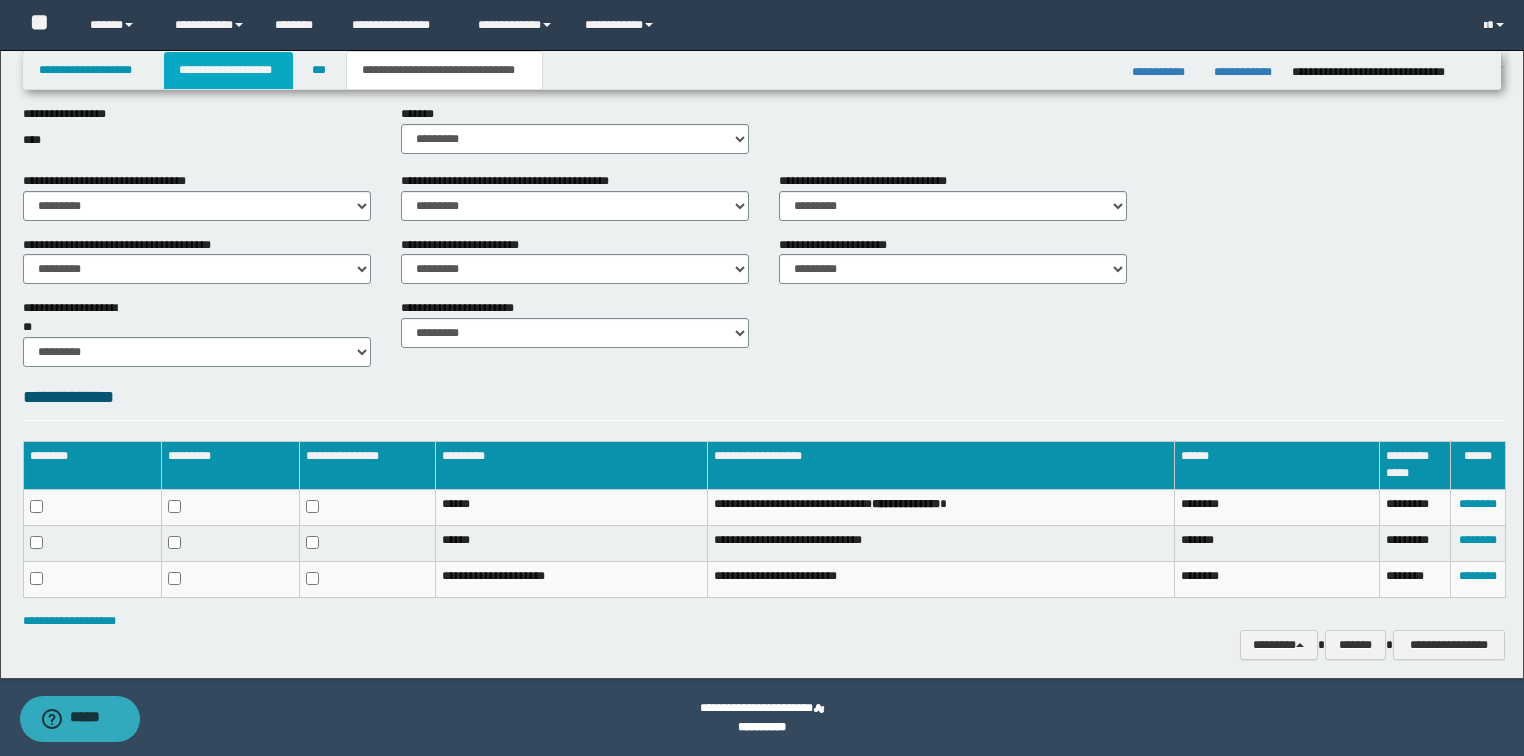 click on "**********" at bounding box center [228, 70] 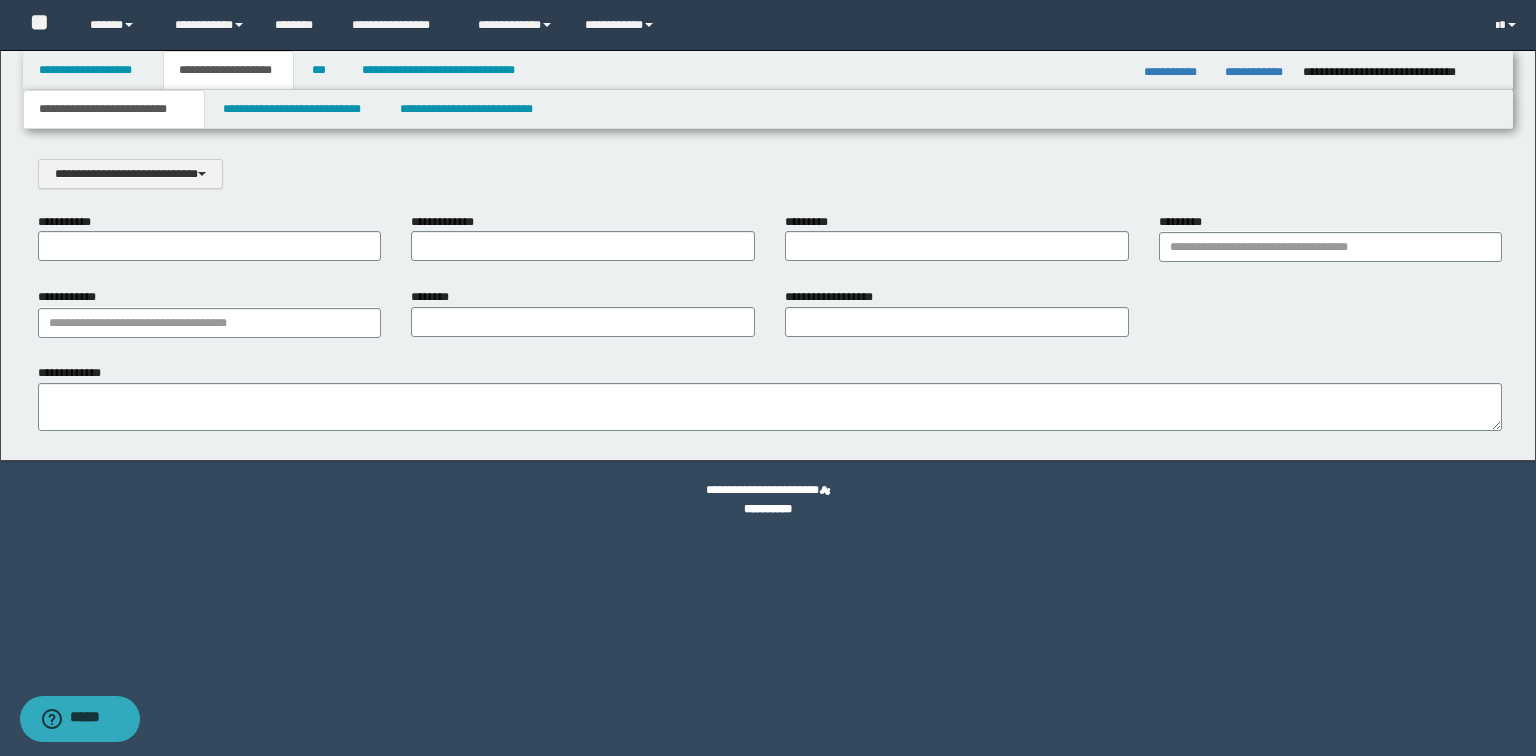 click on "**********" at bounding box center (768, 255) 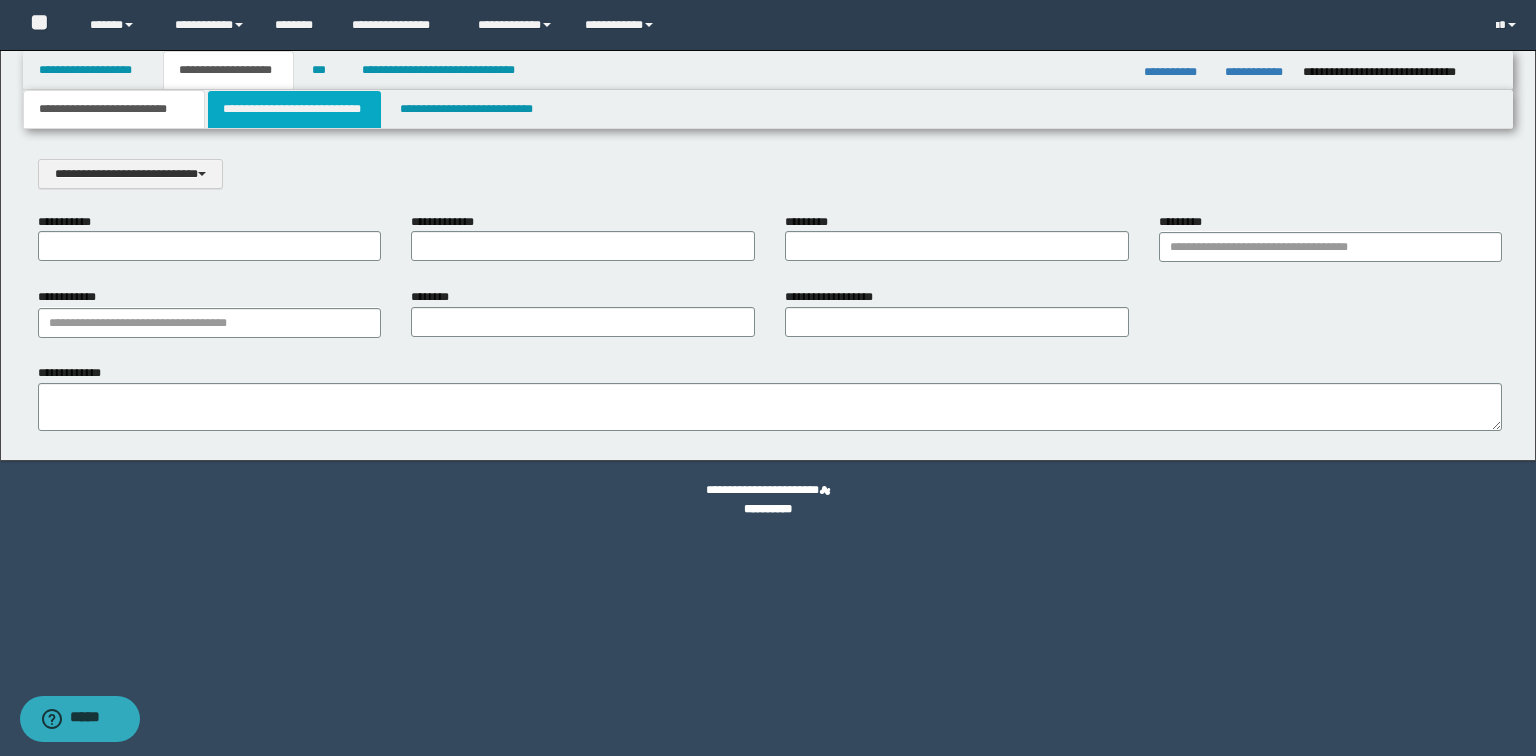 click on "**********" at bounding box center [294, 109] 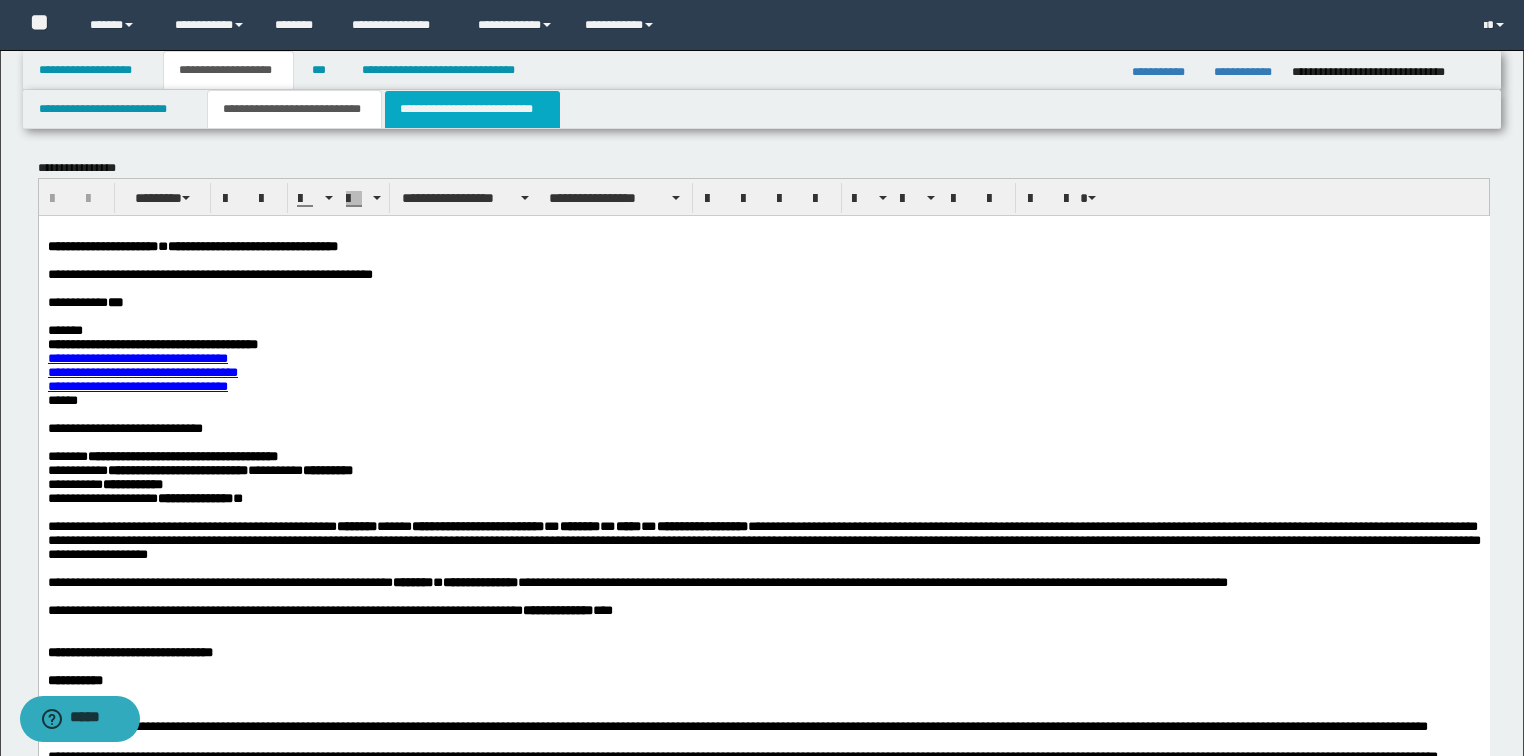 click on "**********" at bounding box center [472, 109] 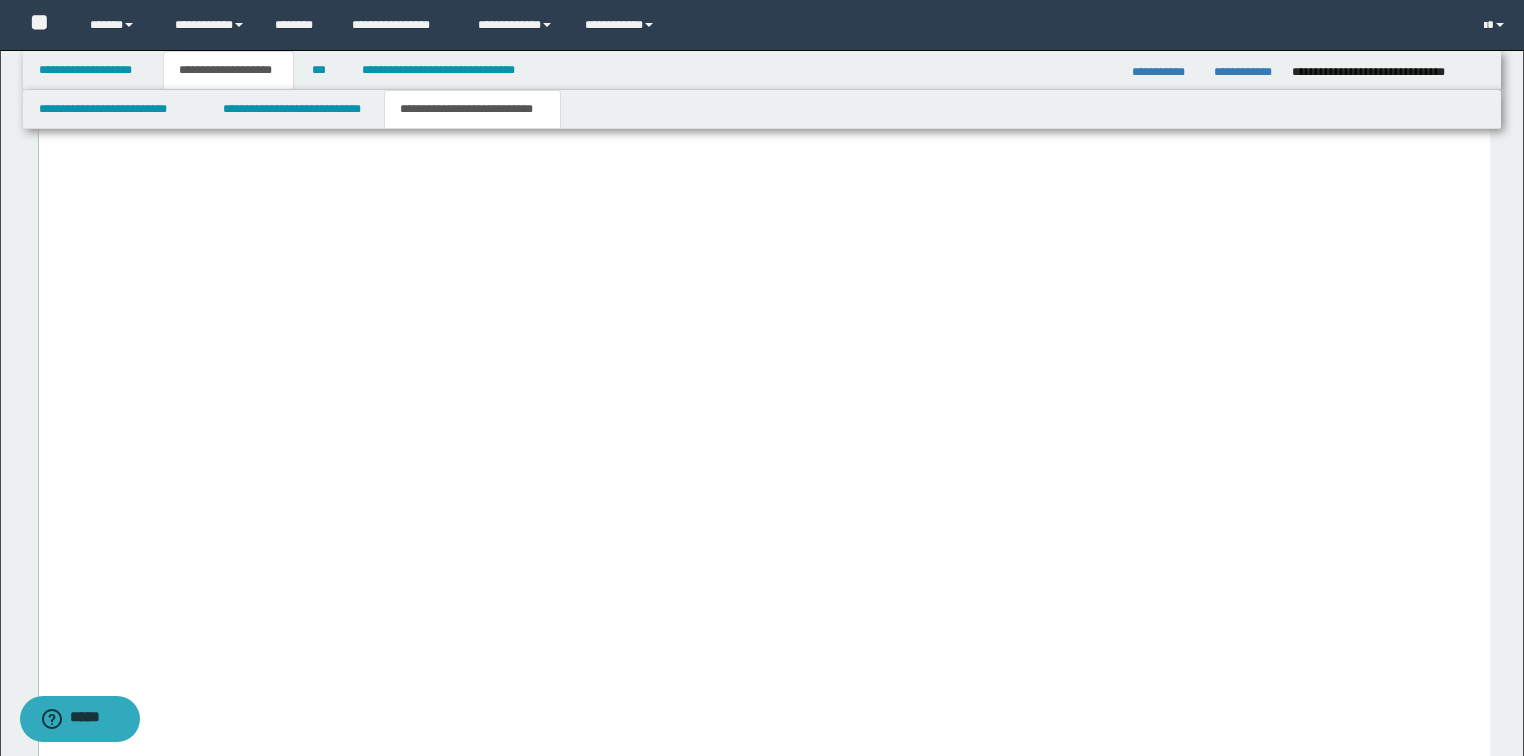 scroll, scrollTop: 5440, scrollLeft: 0, axis: vertical 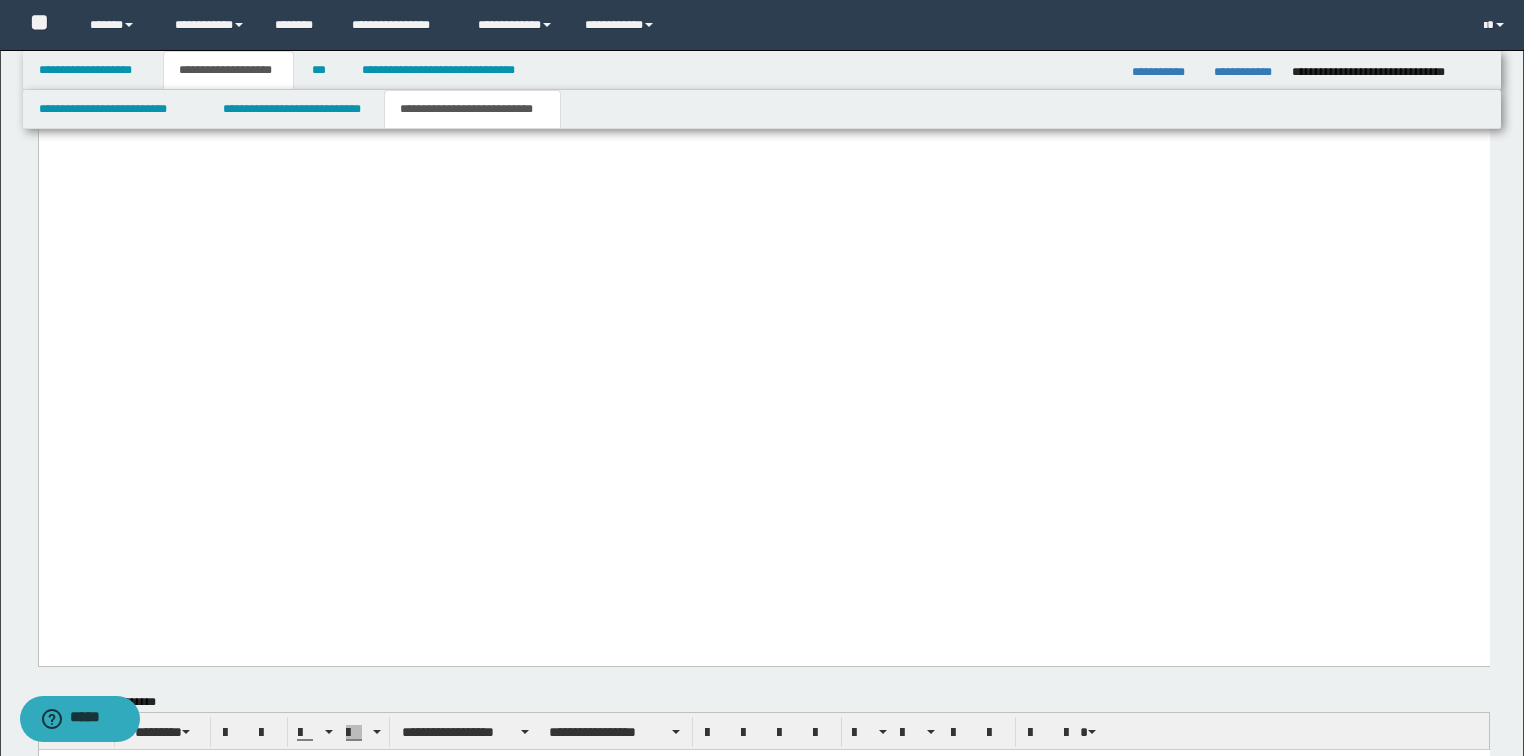 click on "**********" at bounding box center [317, -737] 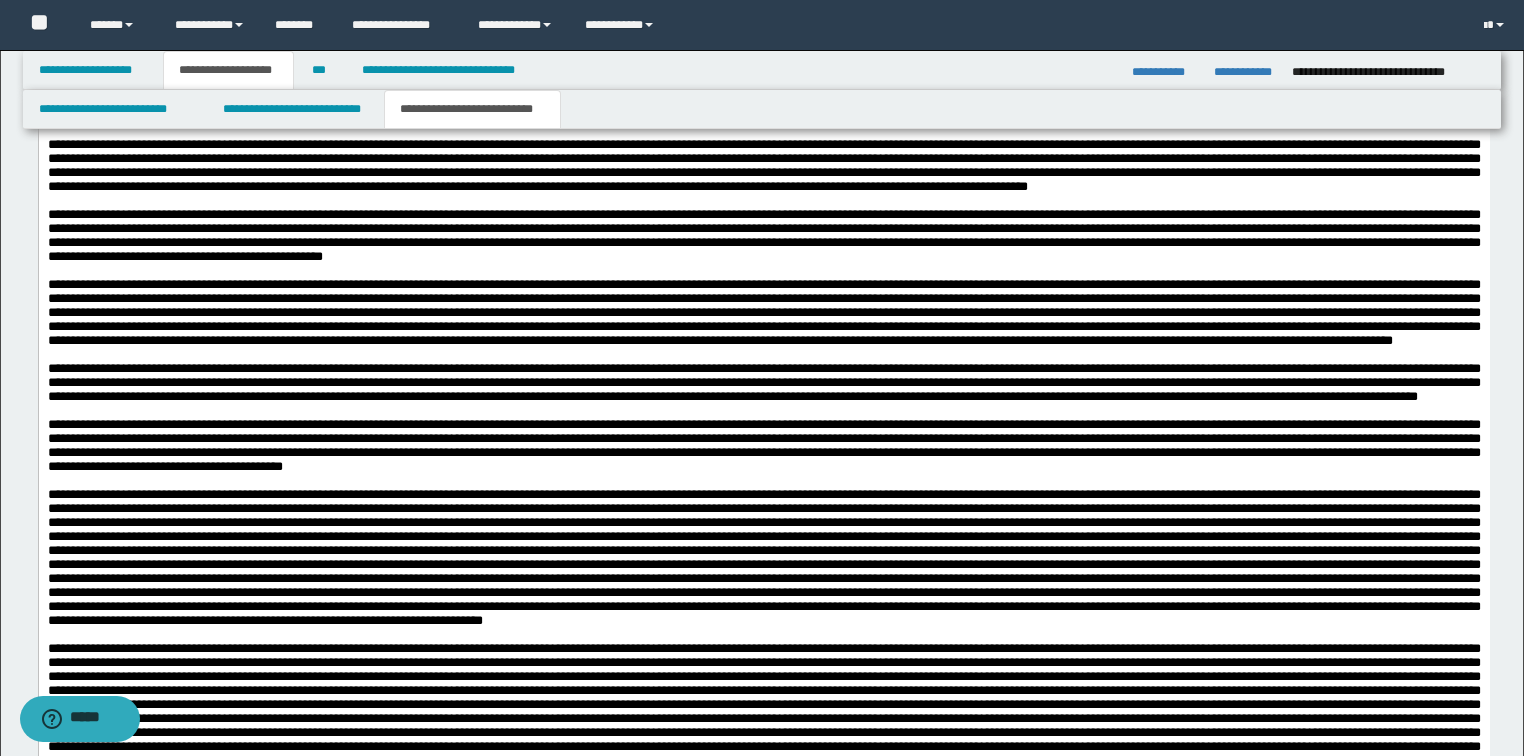 scroll, scrollTop: 2720, scrollLeft: 0, axis: vertical 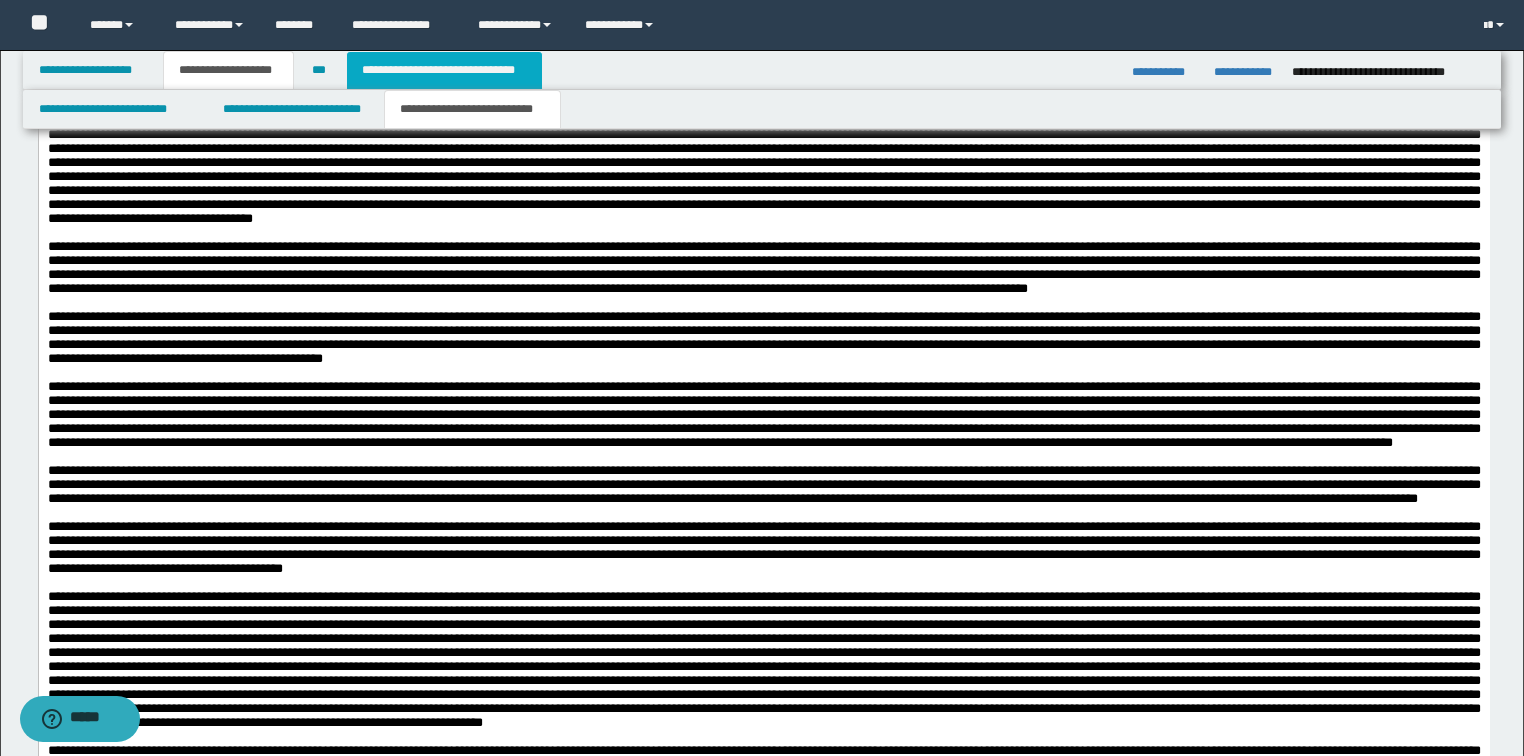 click on "**********" at bounding box center [444, 70] 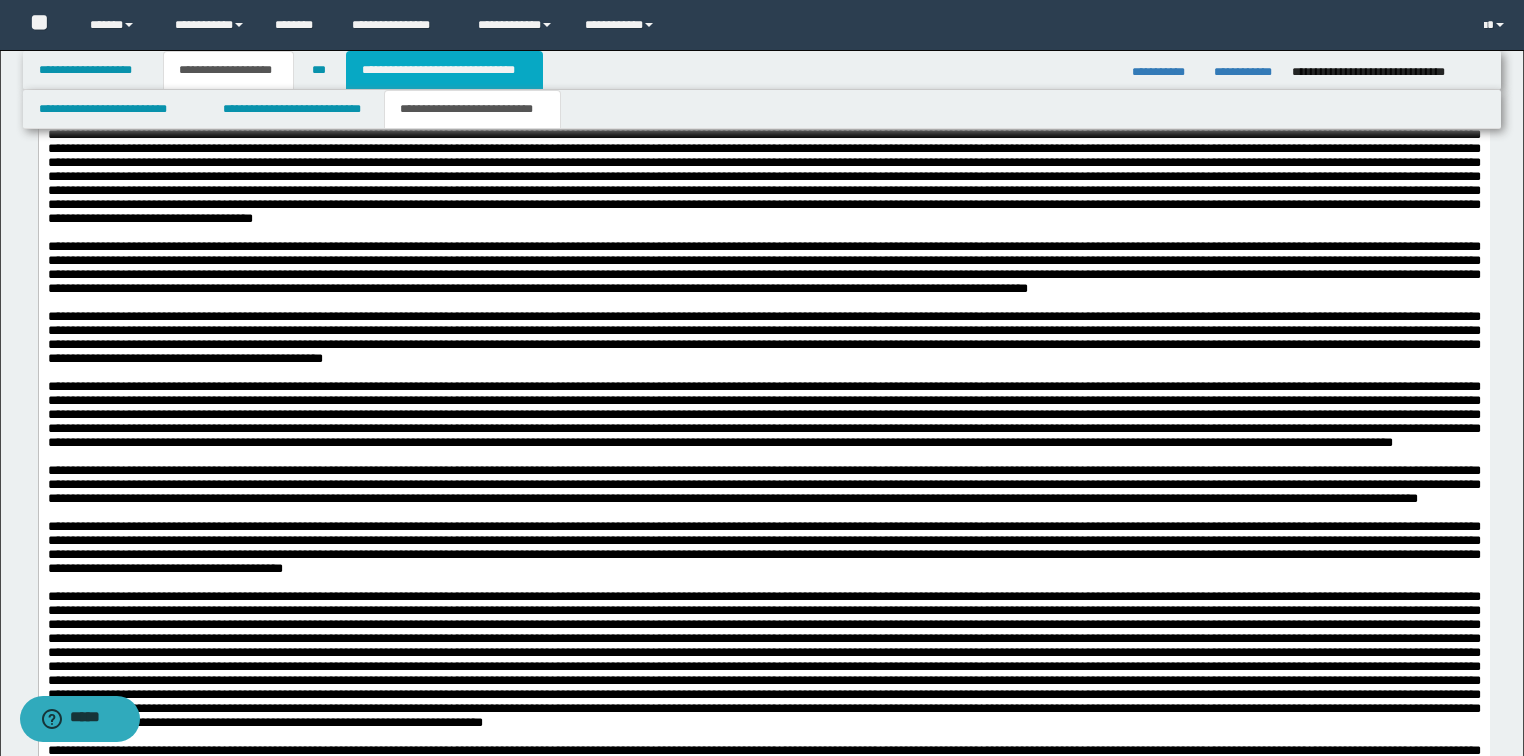 scroll, scrollTop: 688, scrollLeft: 0, axis: vertical 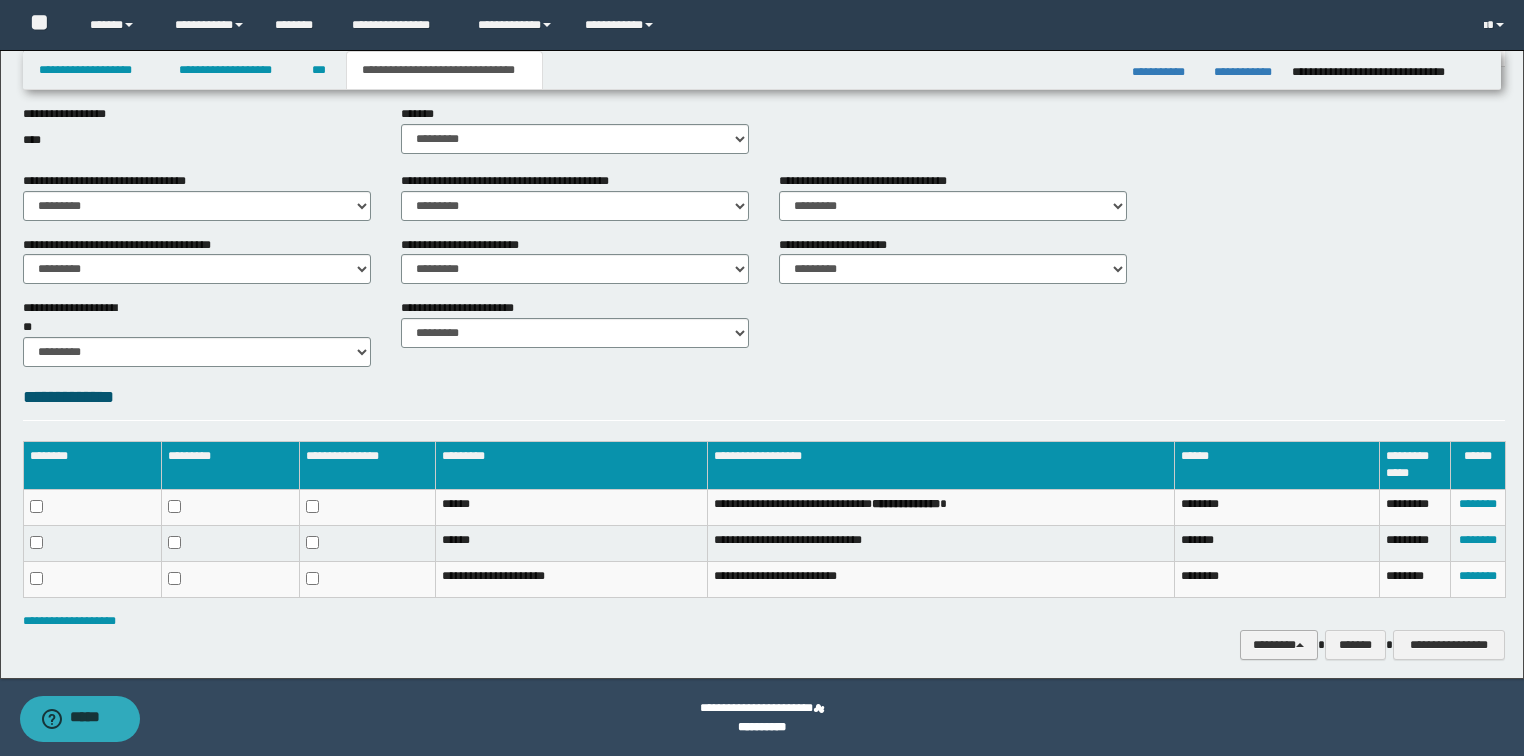 click on "********" at bounding box center (1279, 645) 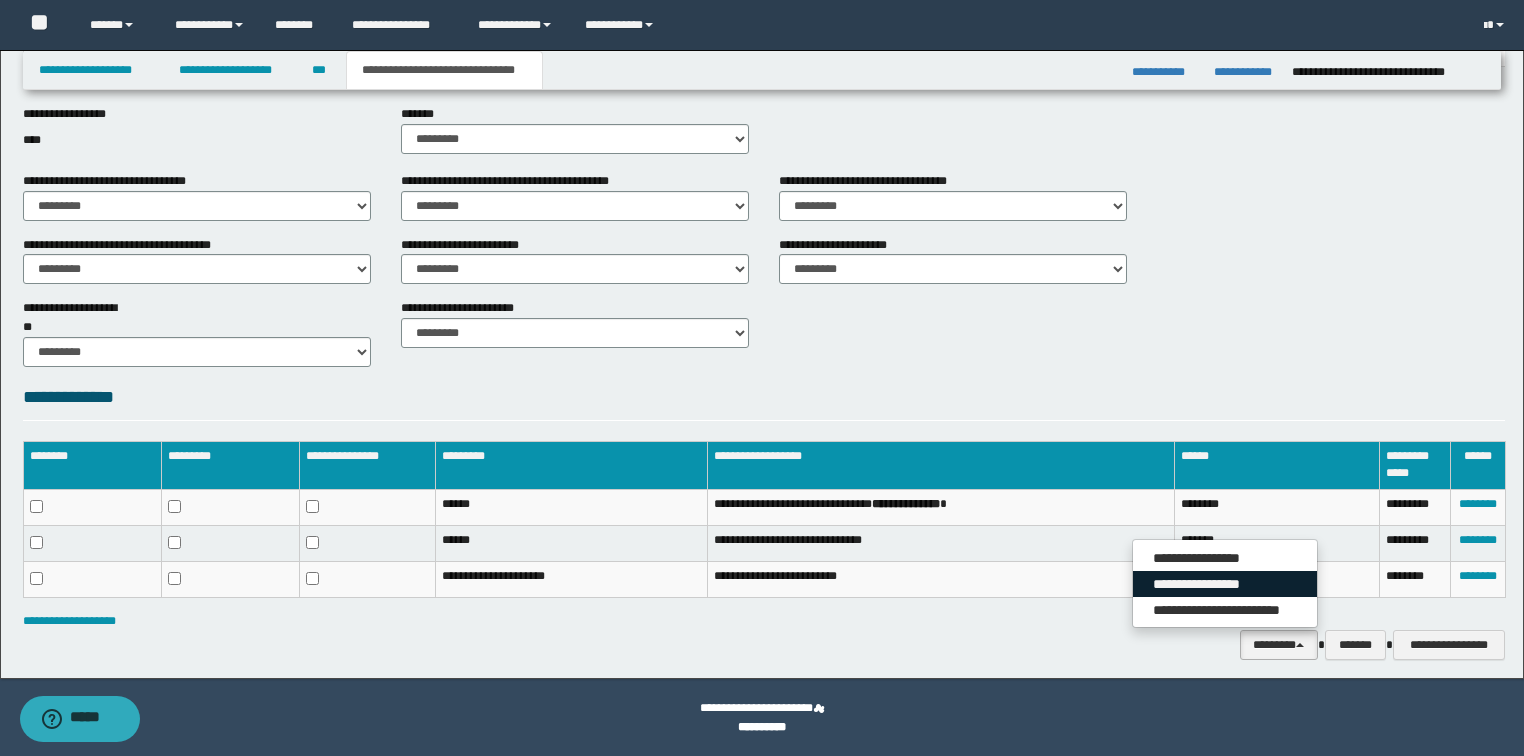 click on "**********" at bounding box center (1225, 584) 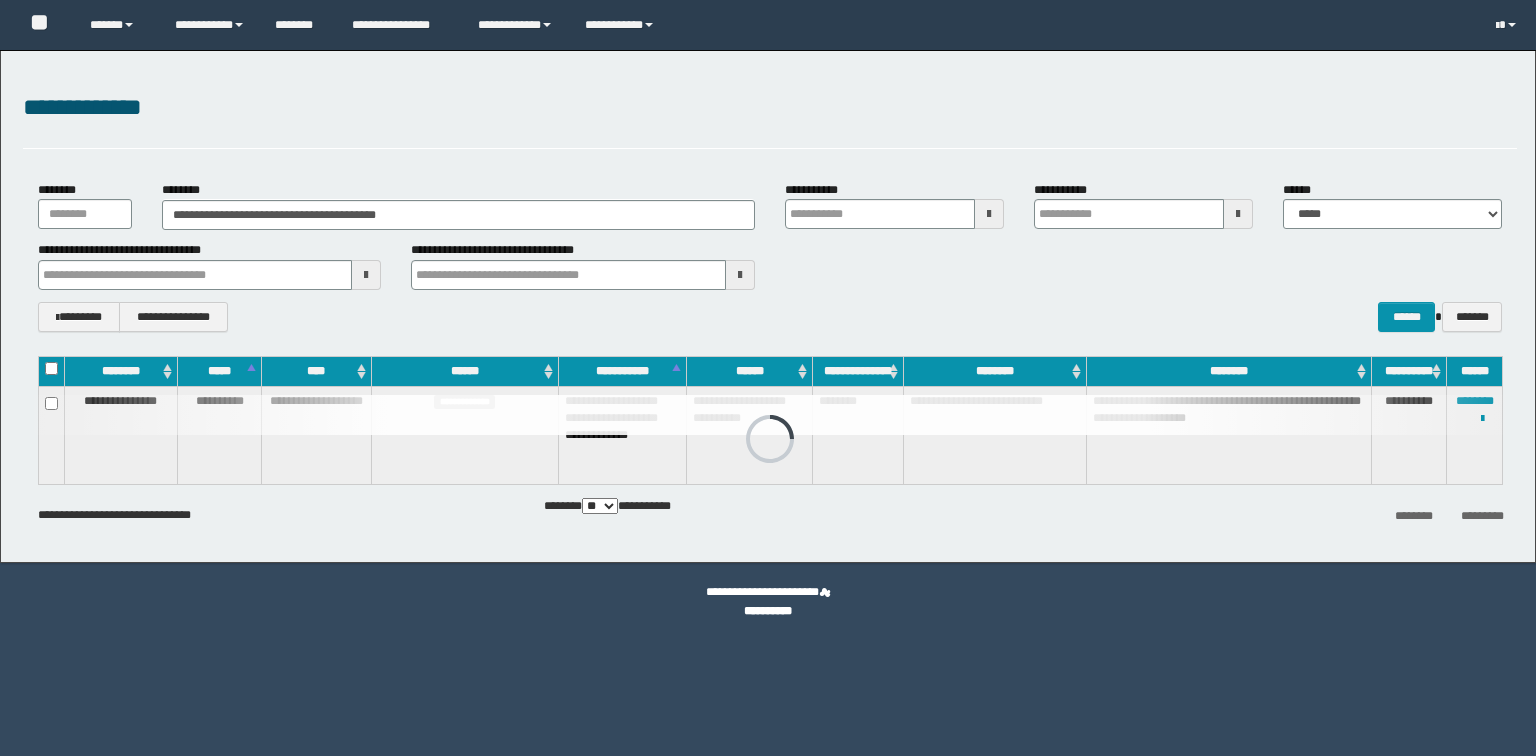 scroll, scrollTop: 0, scrollLeft: 0, axis: both 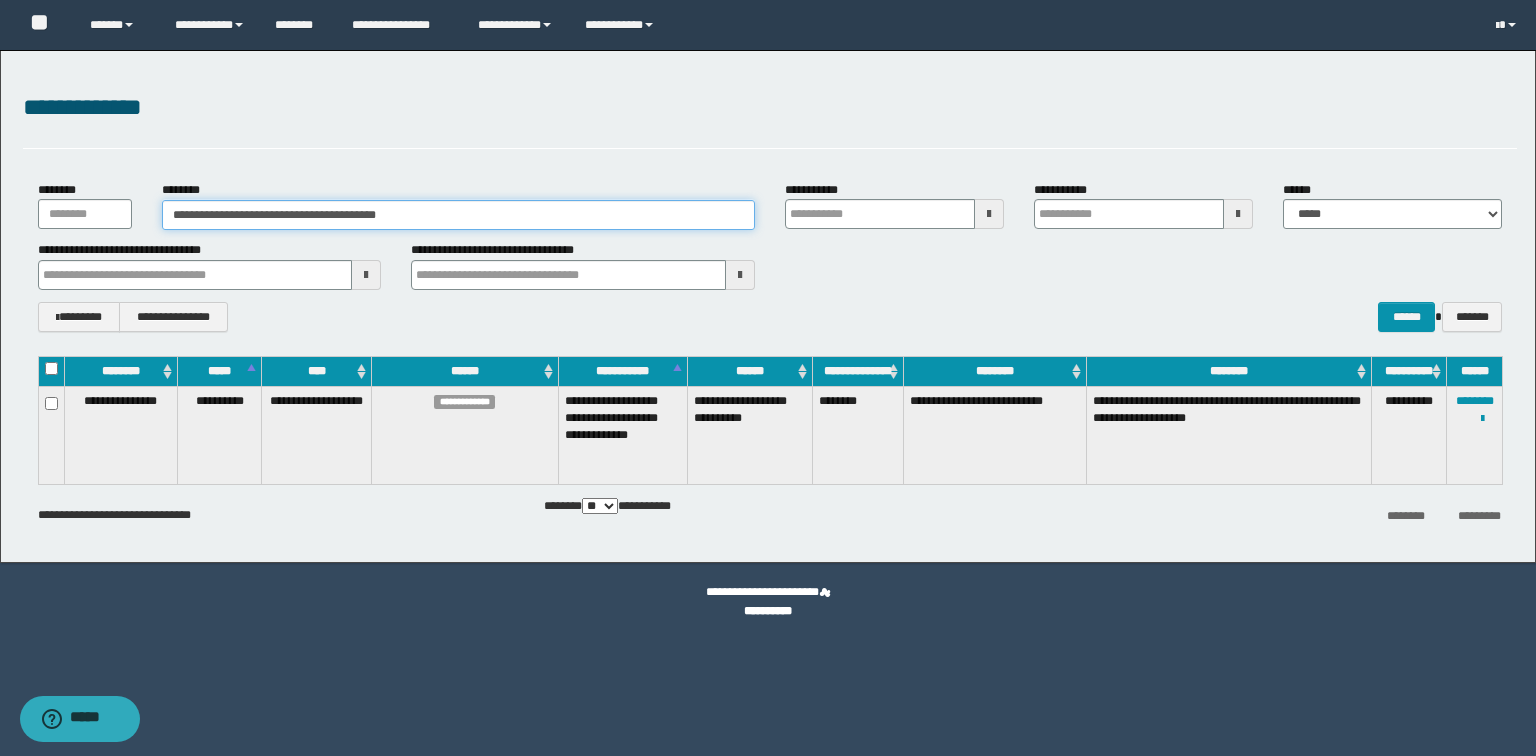 drag, startPoint x: 466, startPoint y: 221, endPoint x: 0, endPoint y: 171, distance: 468.6747 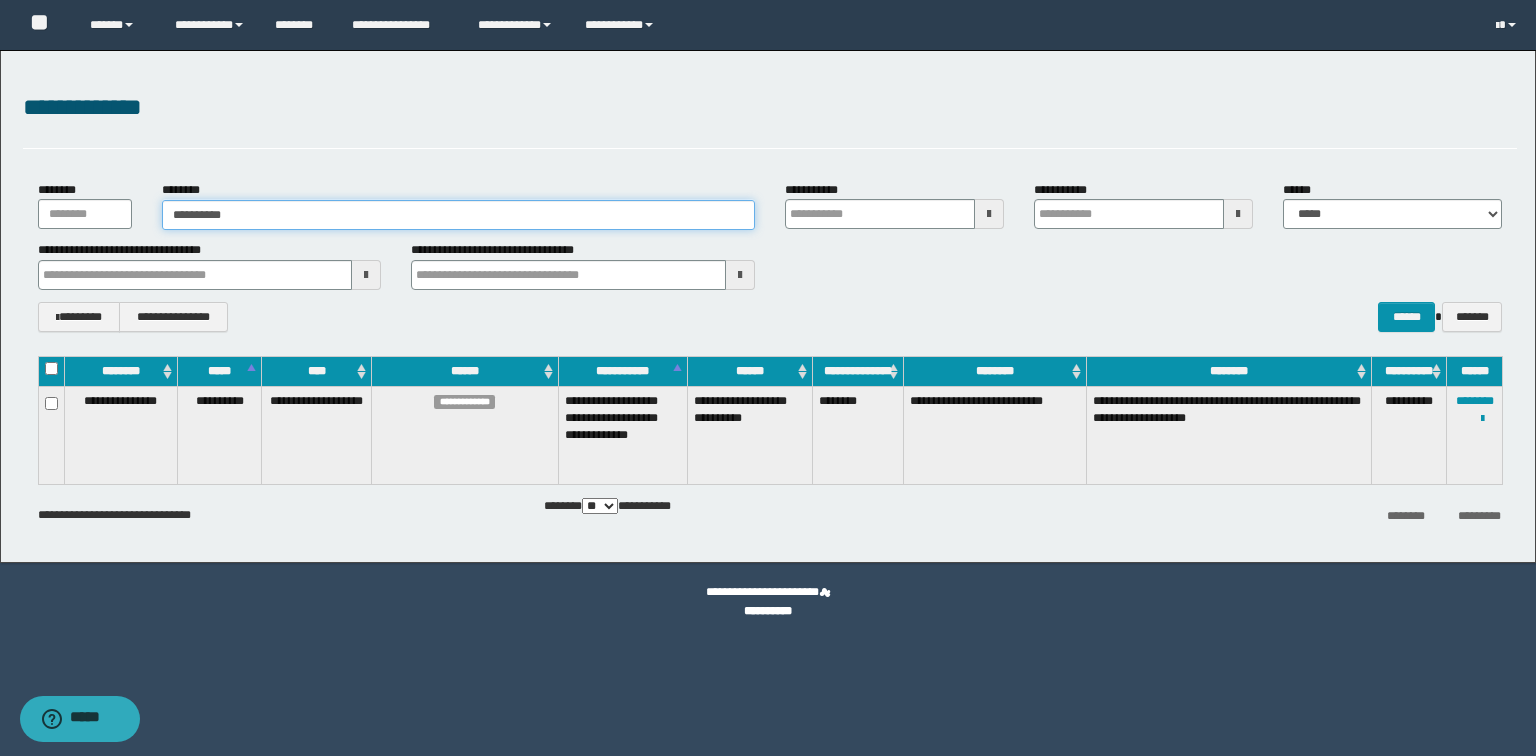 type on "**********" 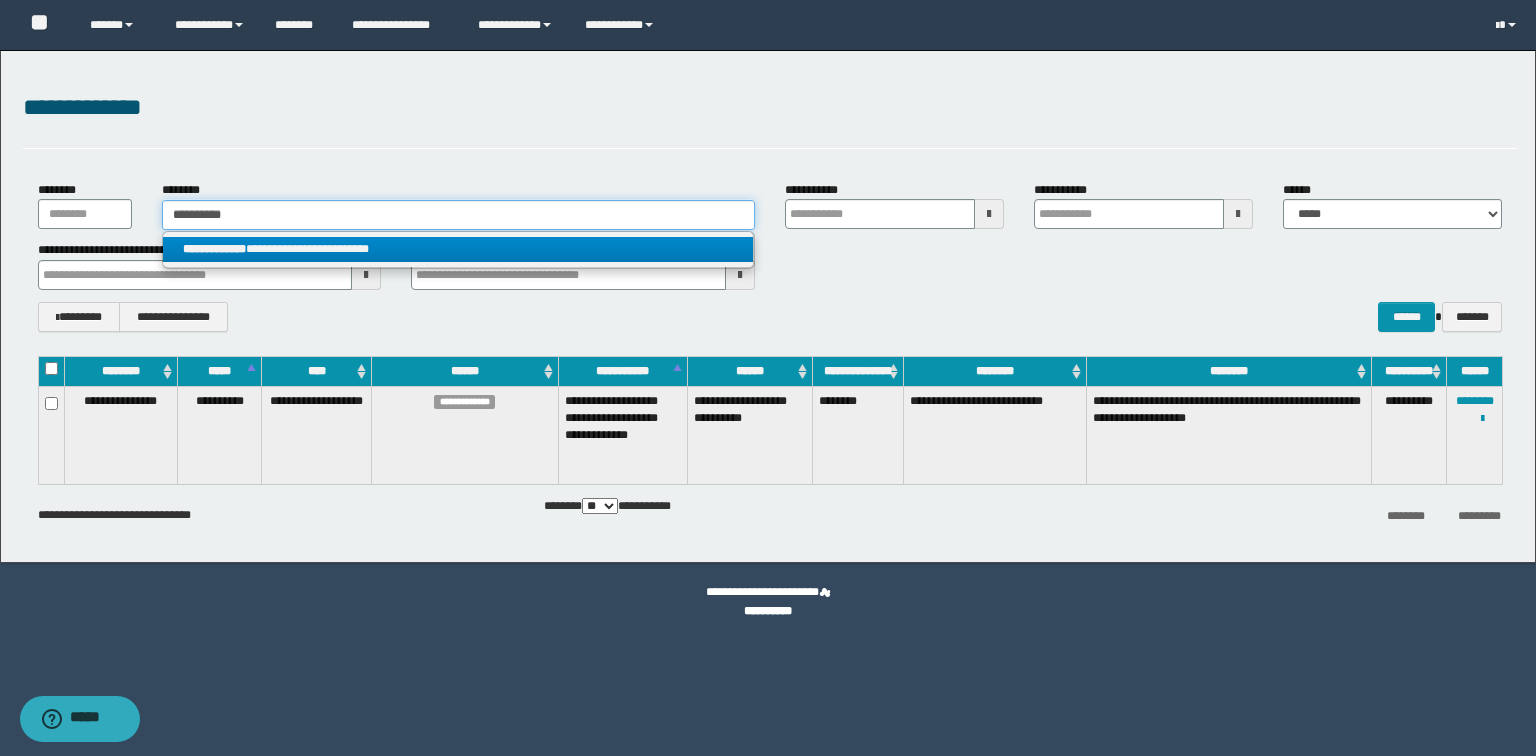 type on "**********" 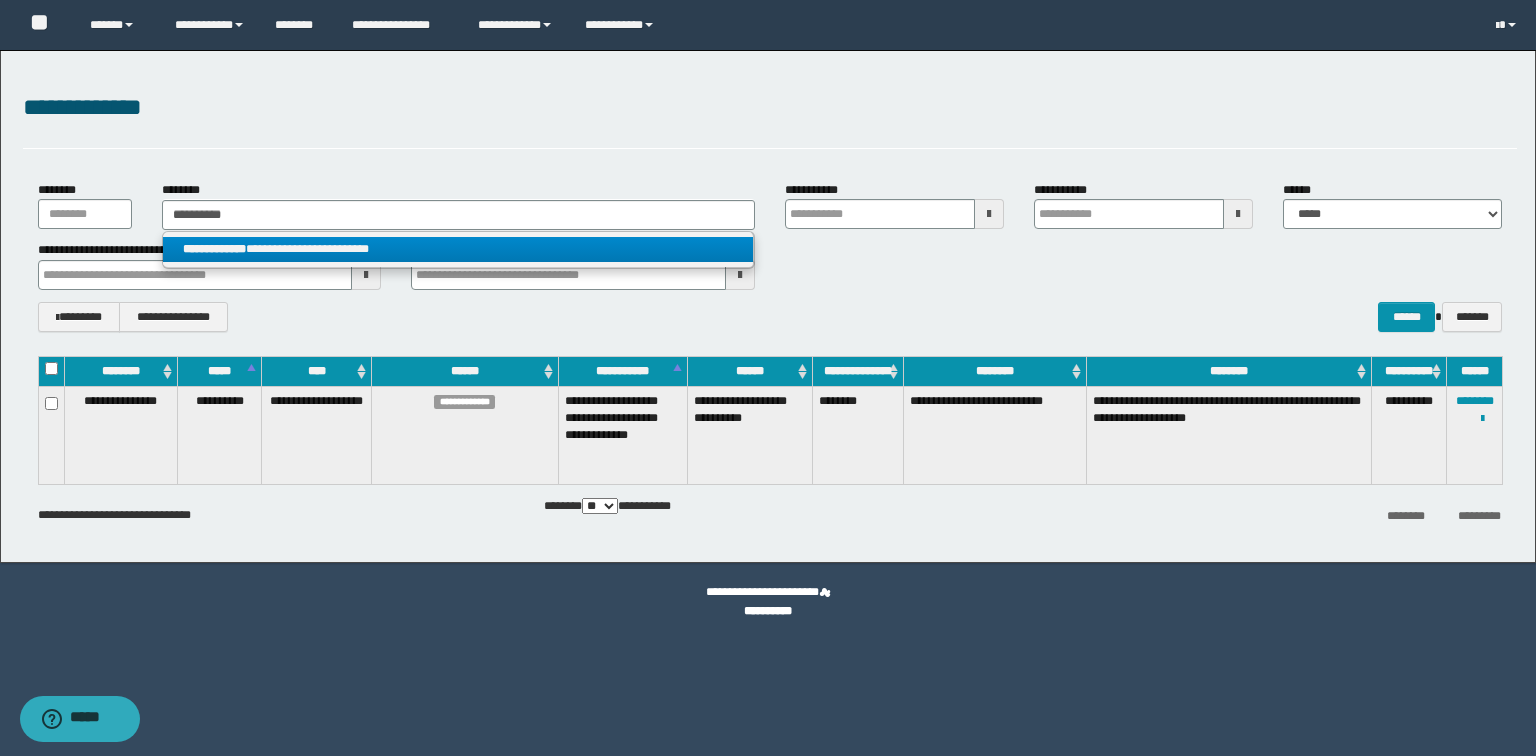 click on "**********" at bounding box center (458, 249) 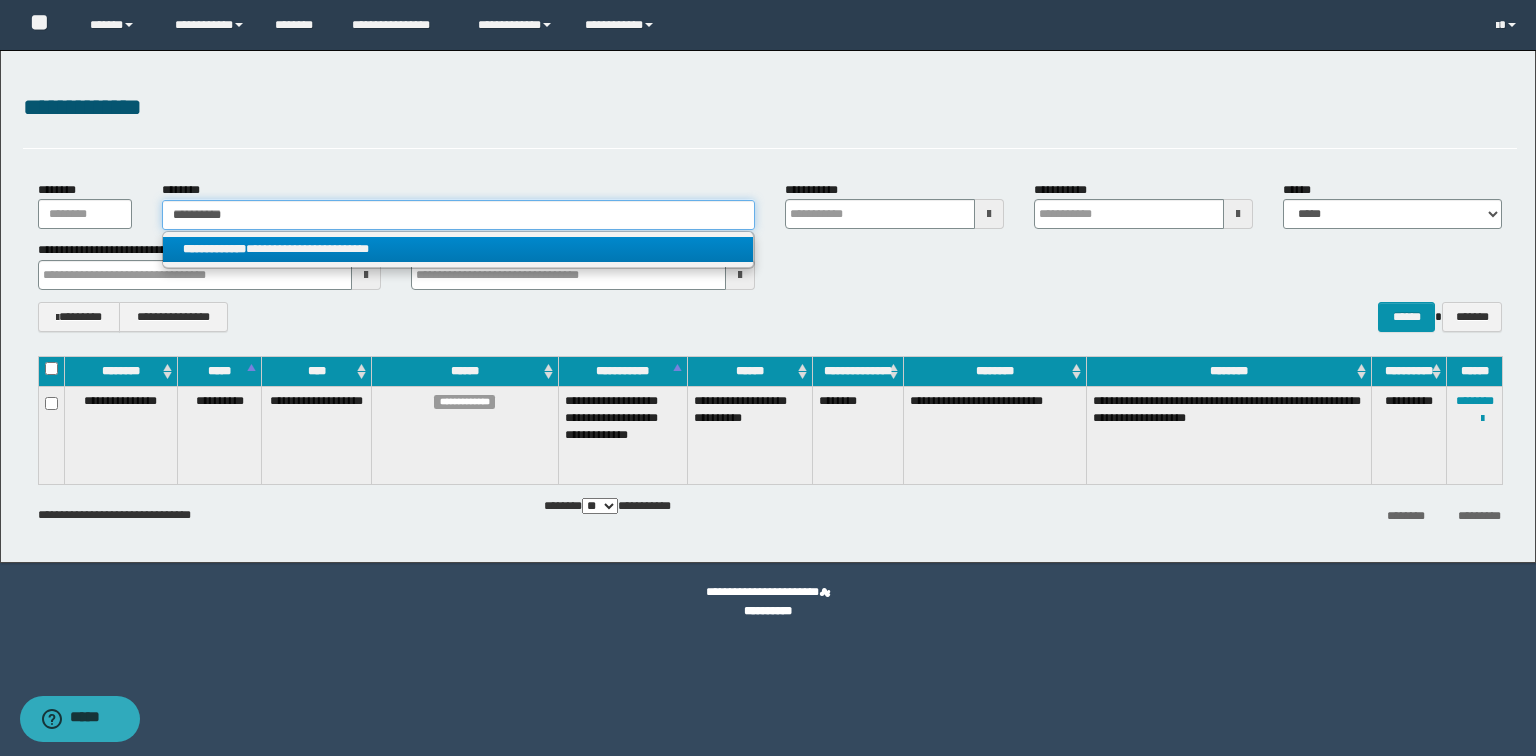 type 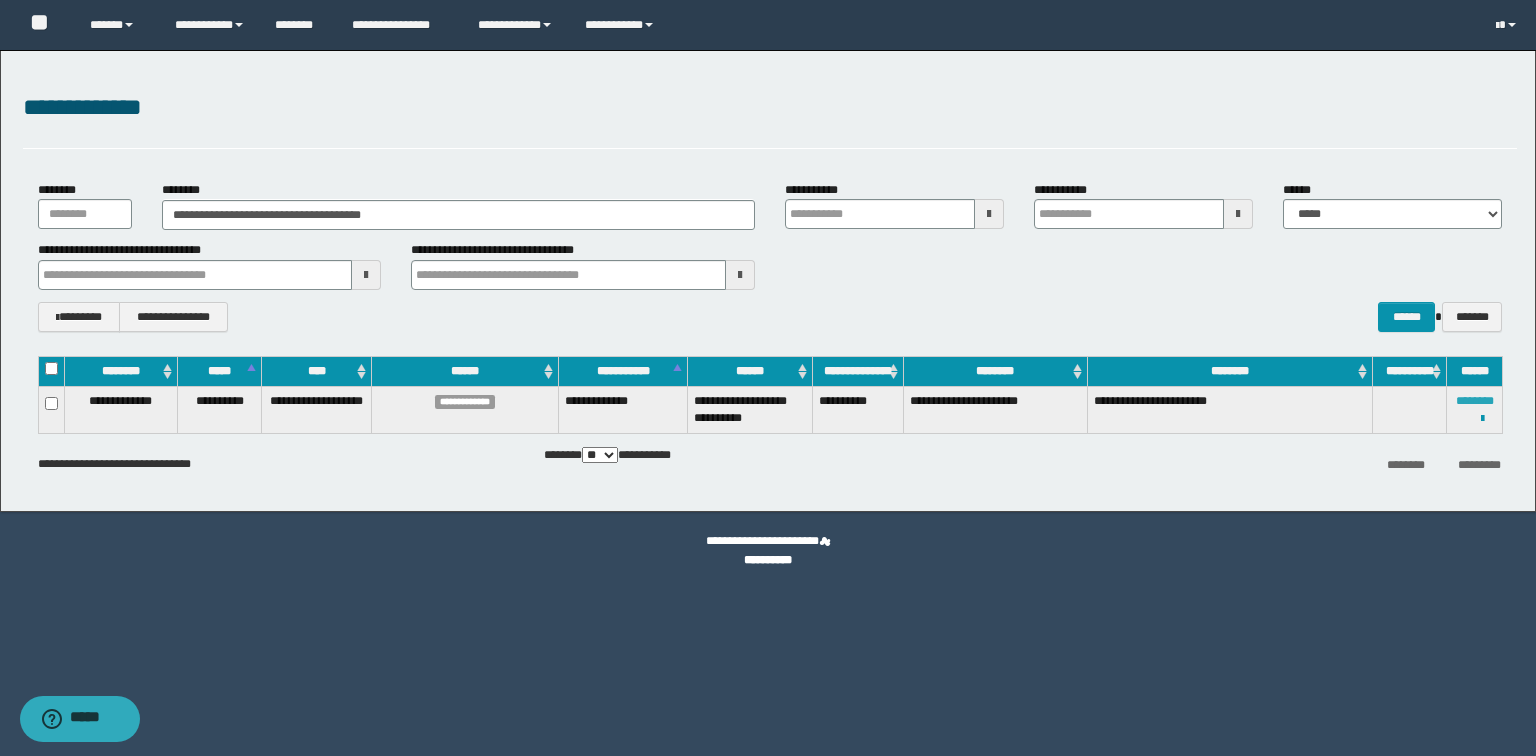 click on "********" at bounding box center [1475, 401] 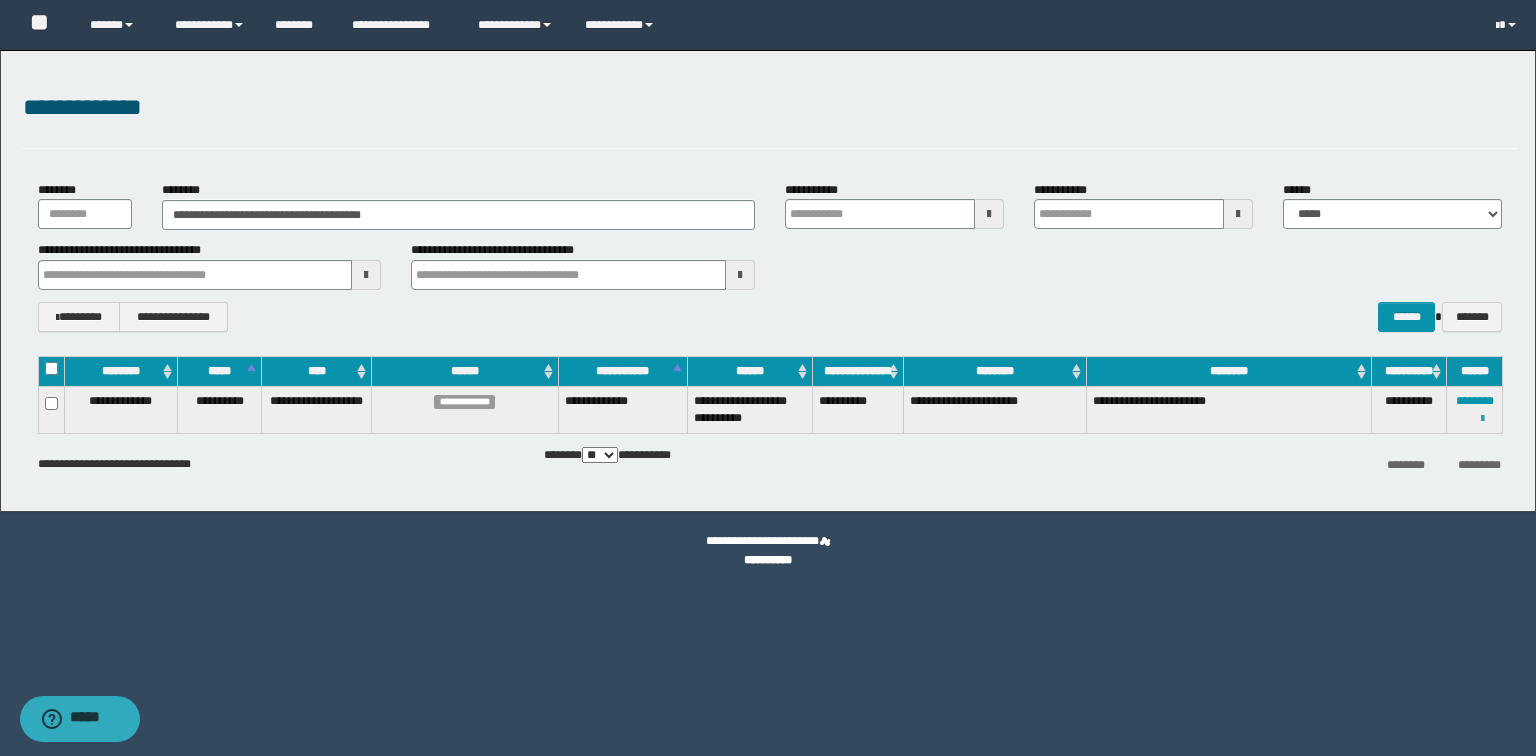click at bounding box center (1482, 419) 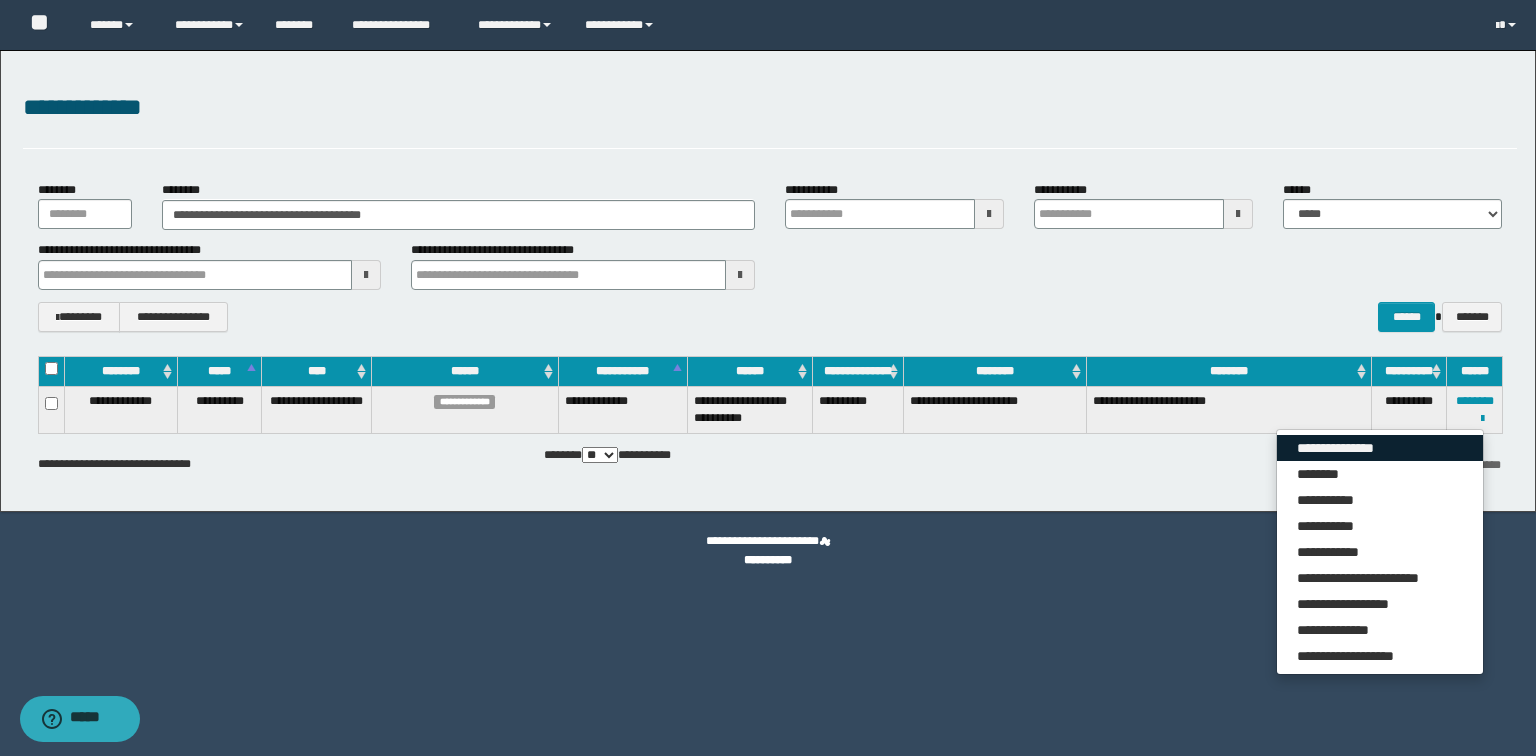 click on "**********" at bounding box center (1380, 448) 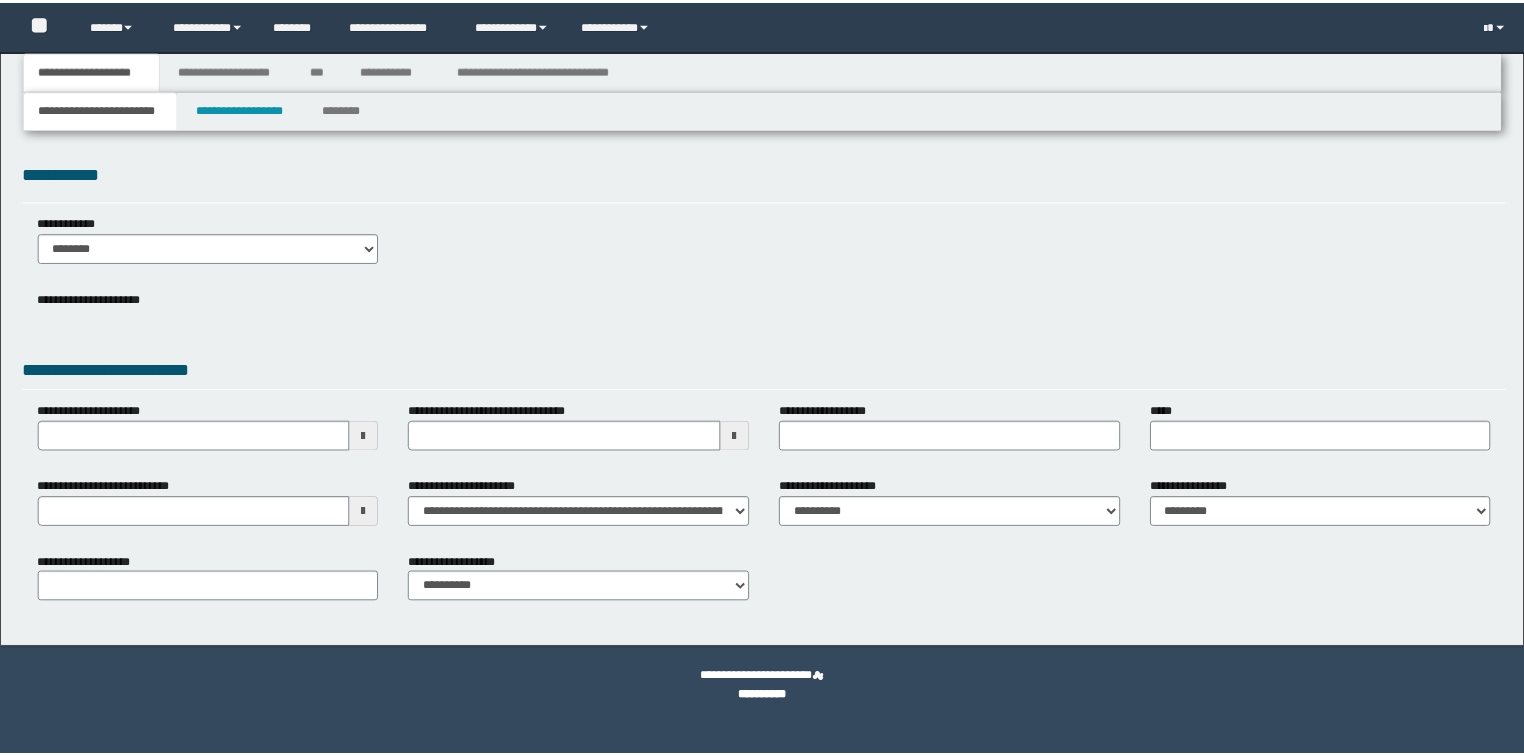 scroll, scrollTop: 0, scrollLeft: 0, axis: both 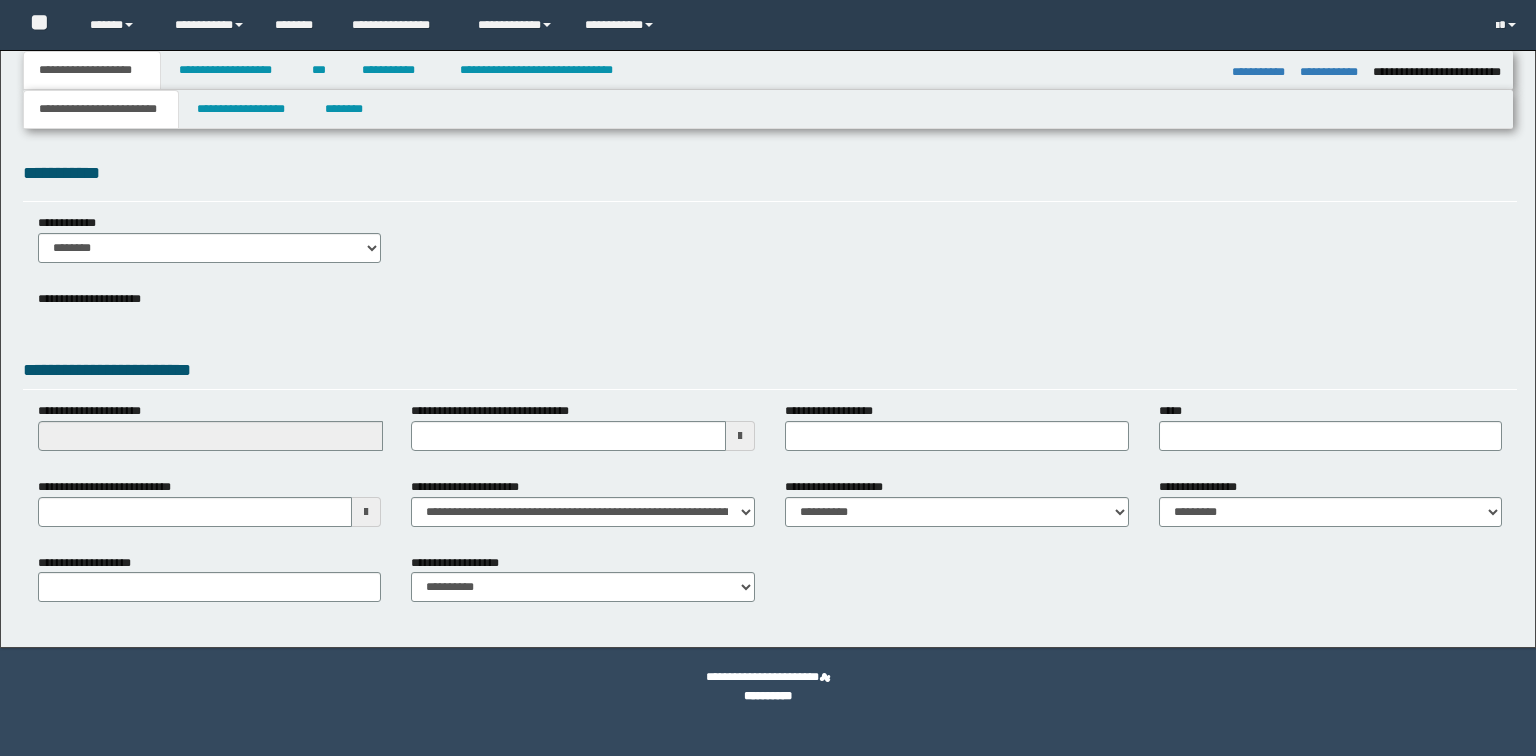 select on "*" 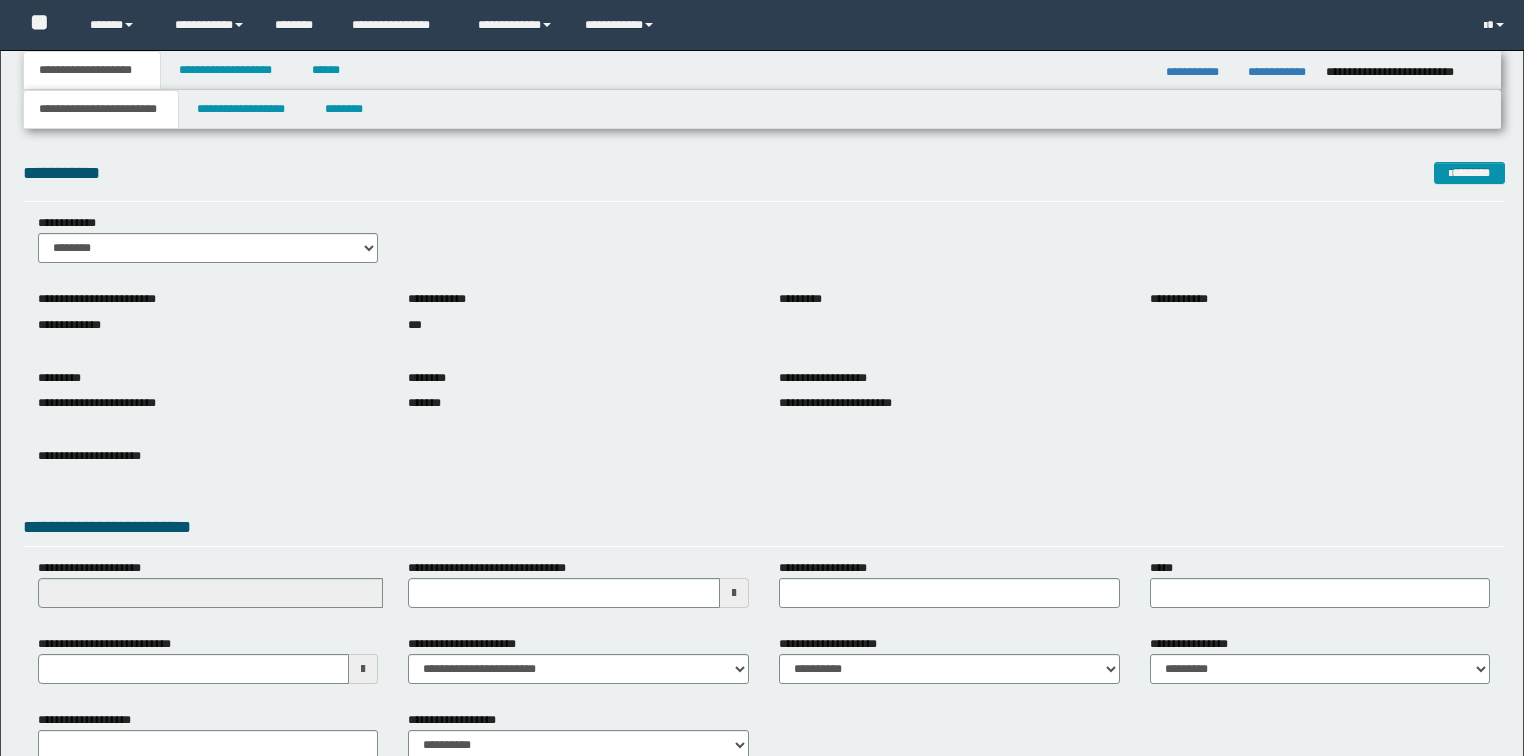 click on "**********" at bounding box center (762, 427) 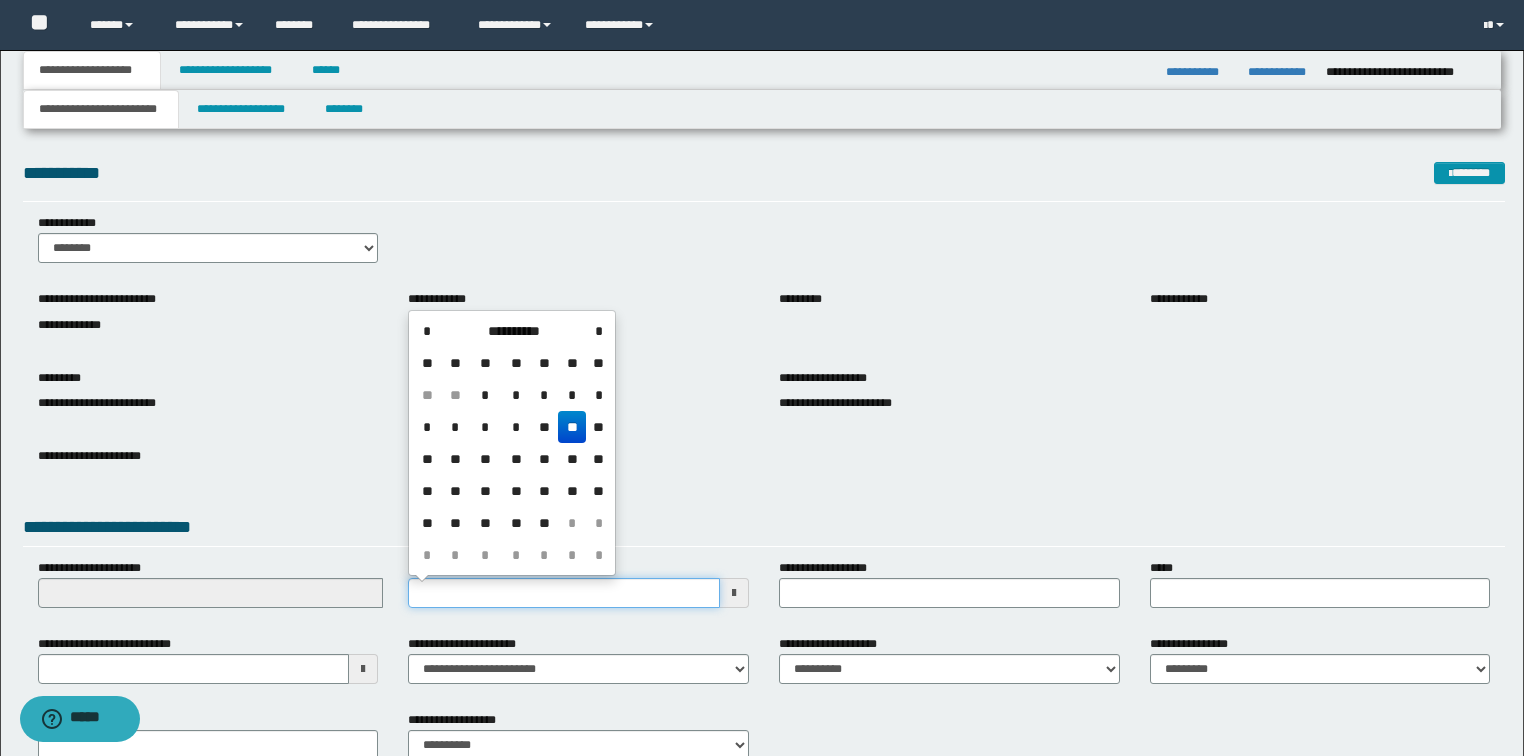 type on "**********" 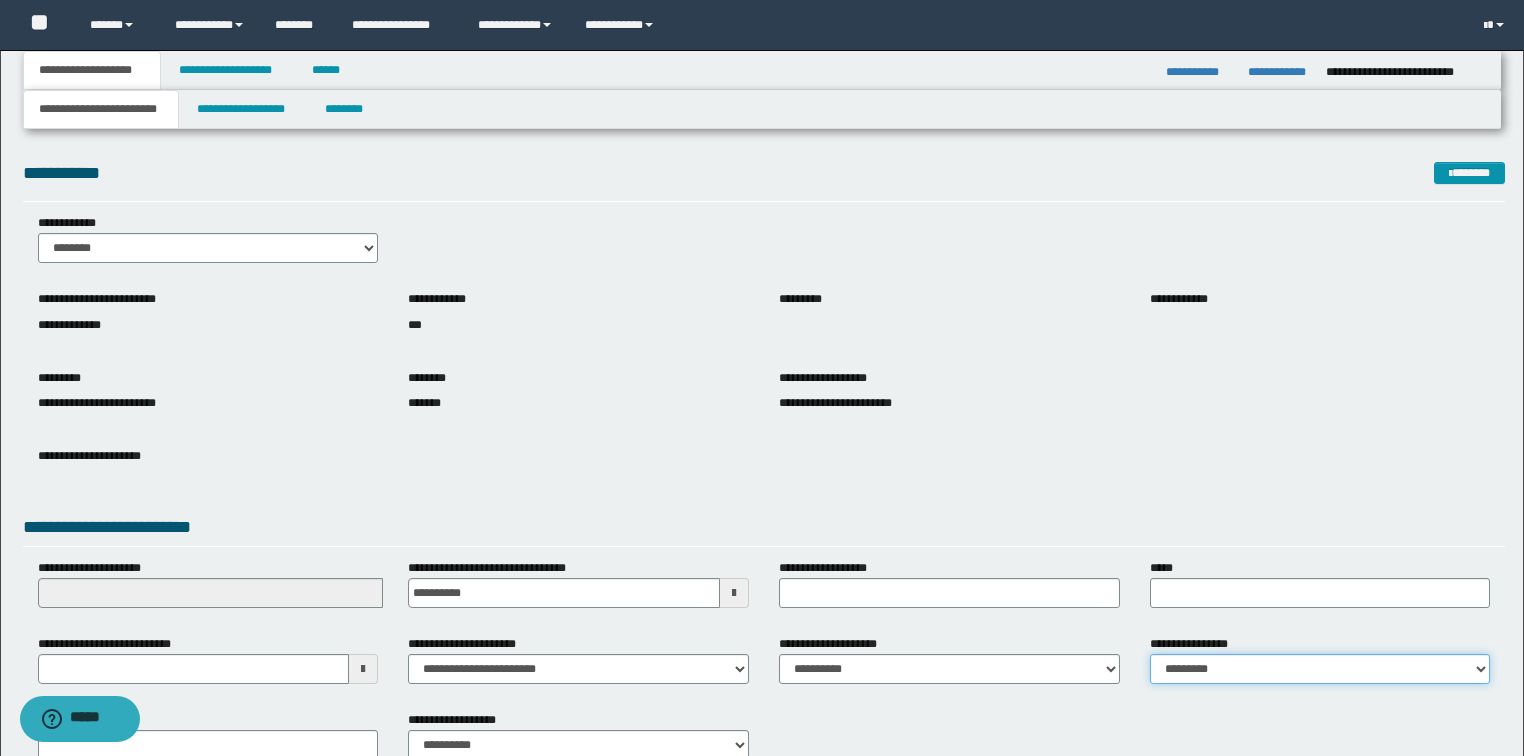 click on "**********" at bounding box center [1320, 669] 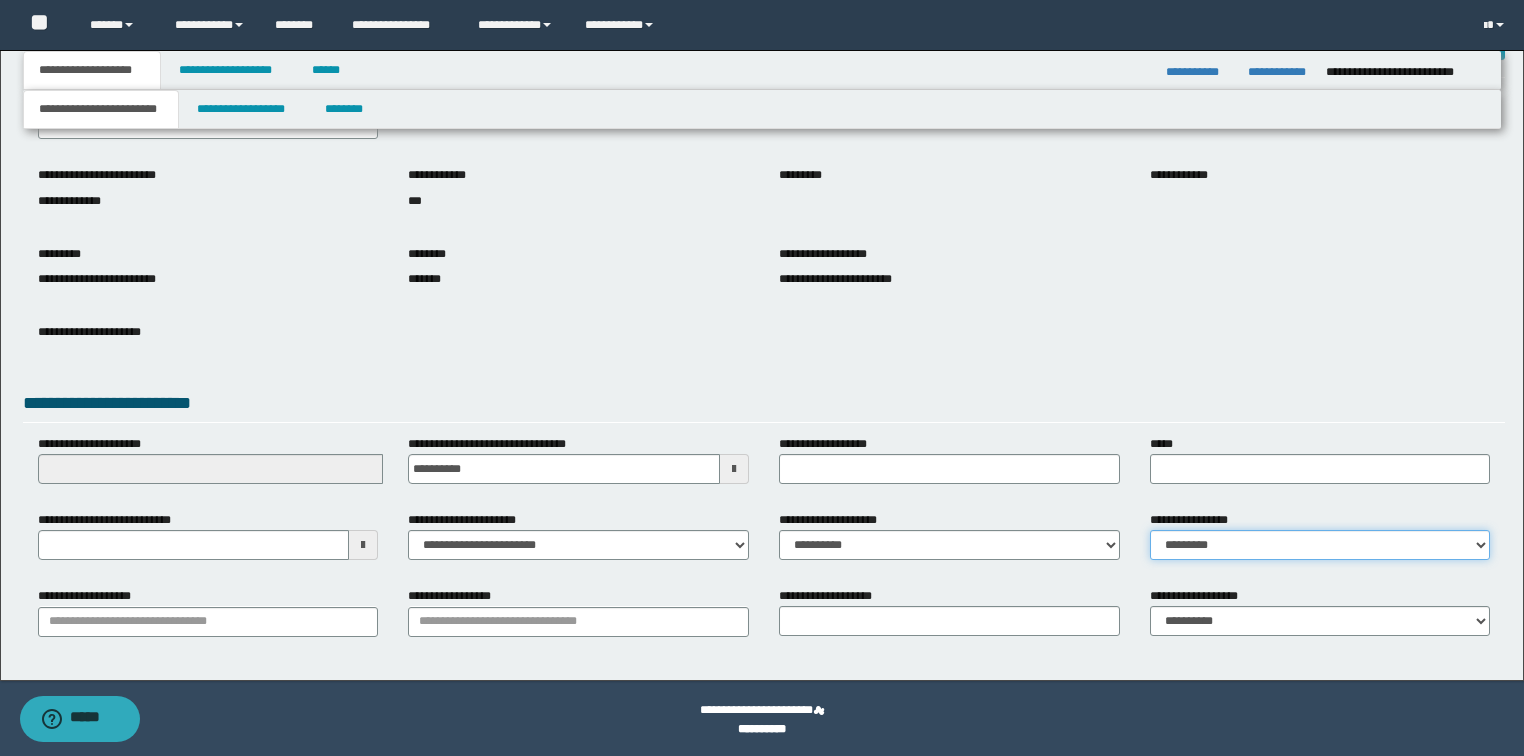 scroll, scrollTop: 127, scrollLeft: 0, axis: vertical 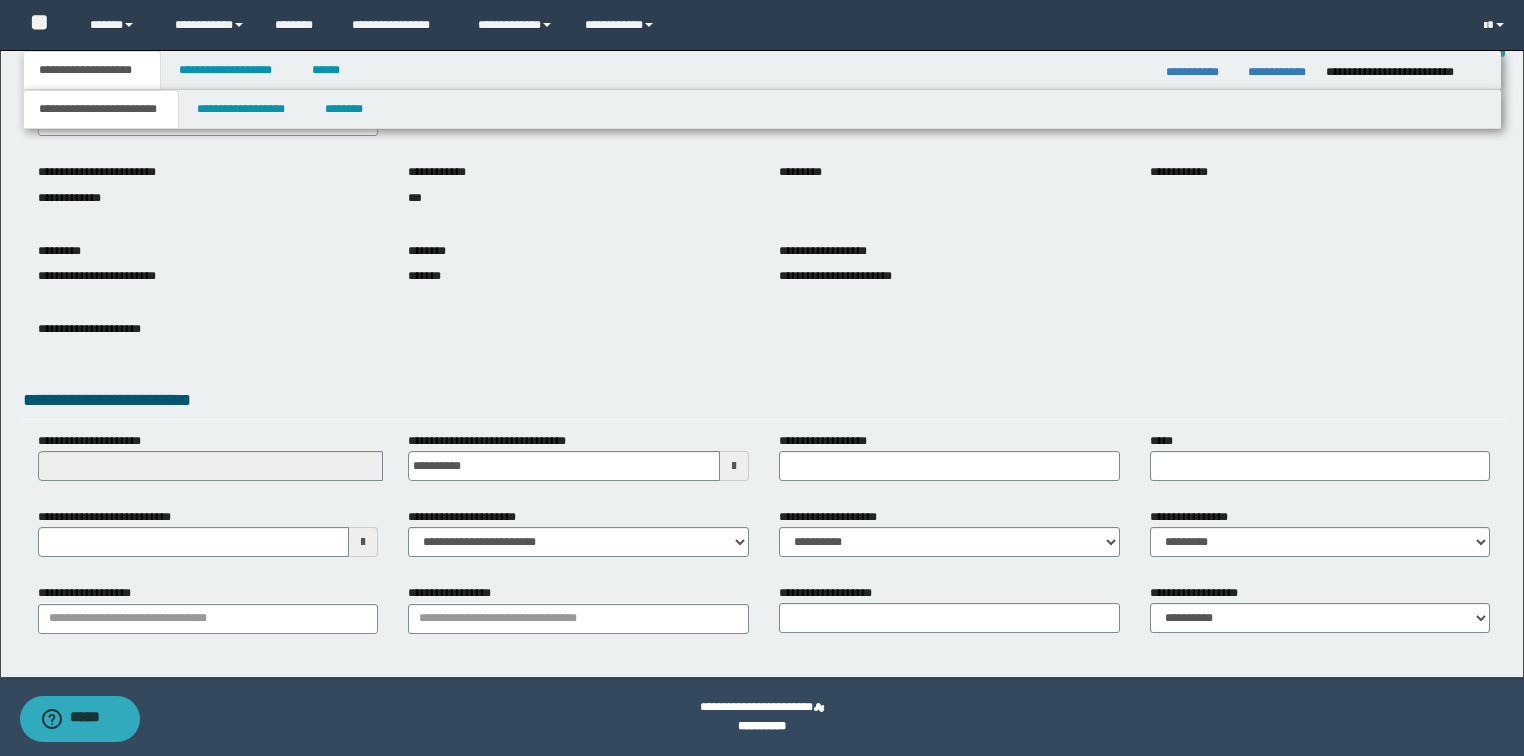 click at bounding box center [363, 542] 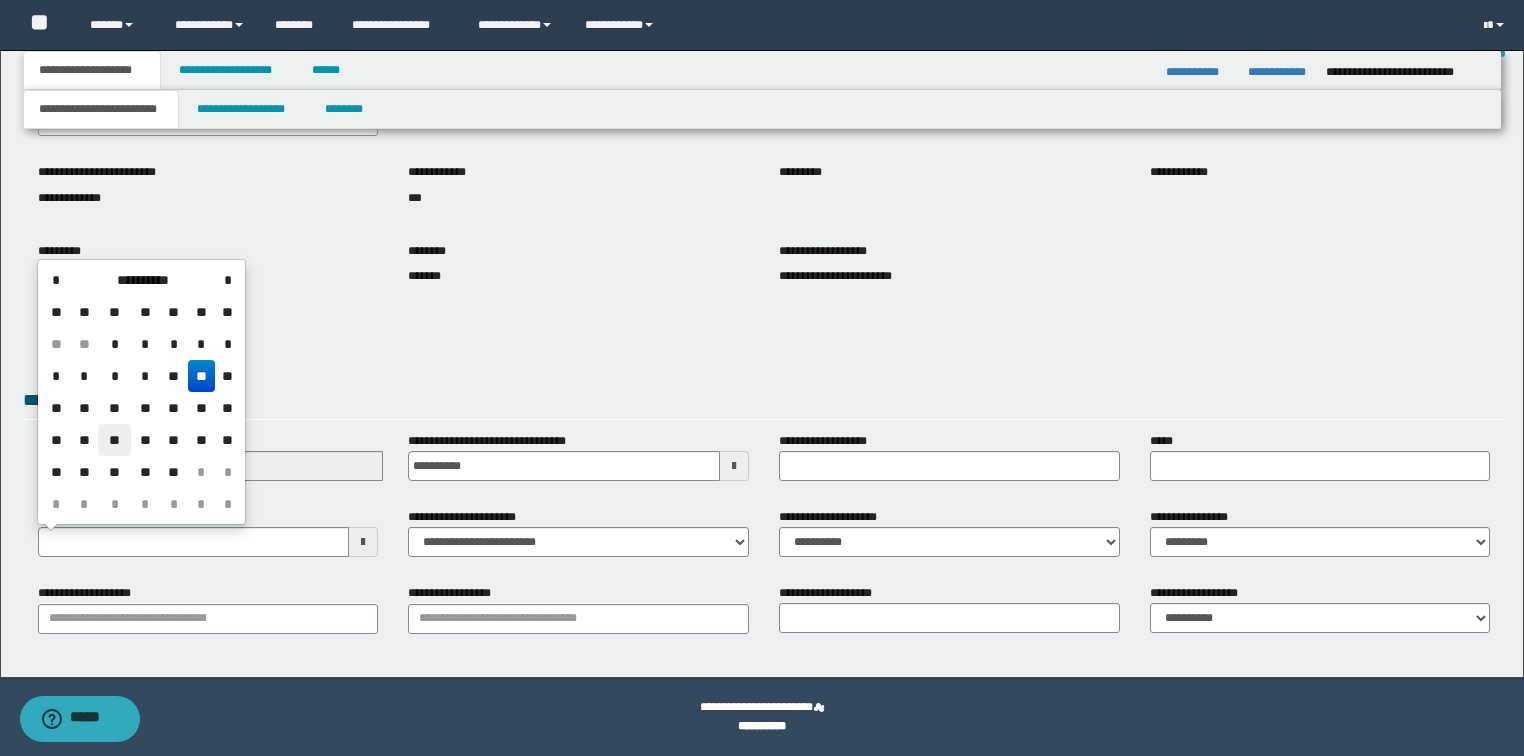 click on "**" at bounding box center [114, 440] 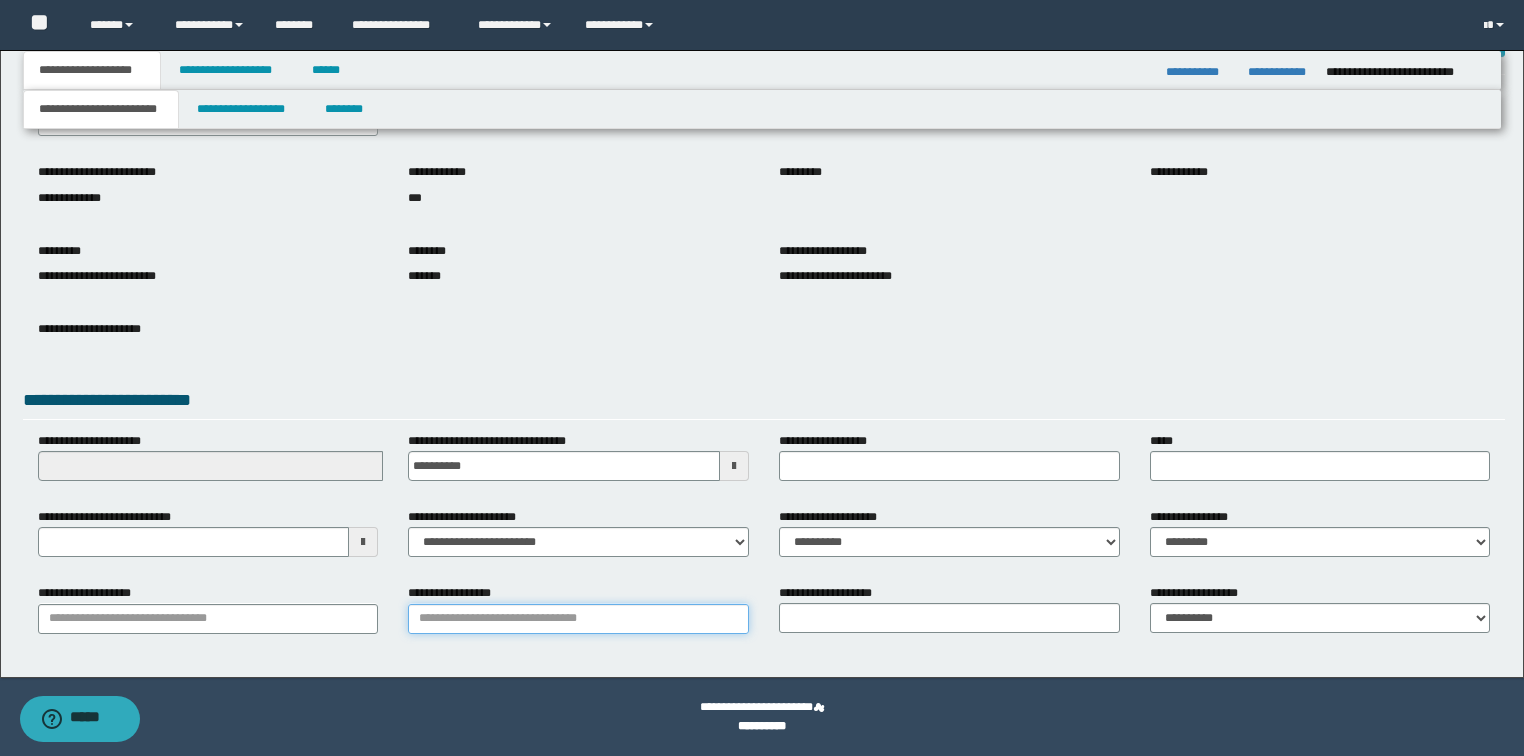 click on "**********" at bounding box center (578, 619) 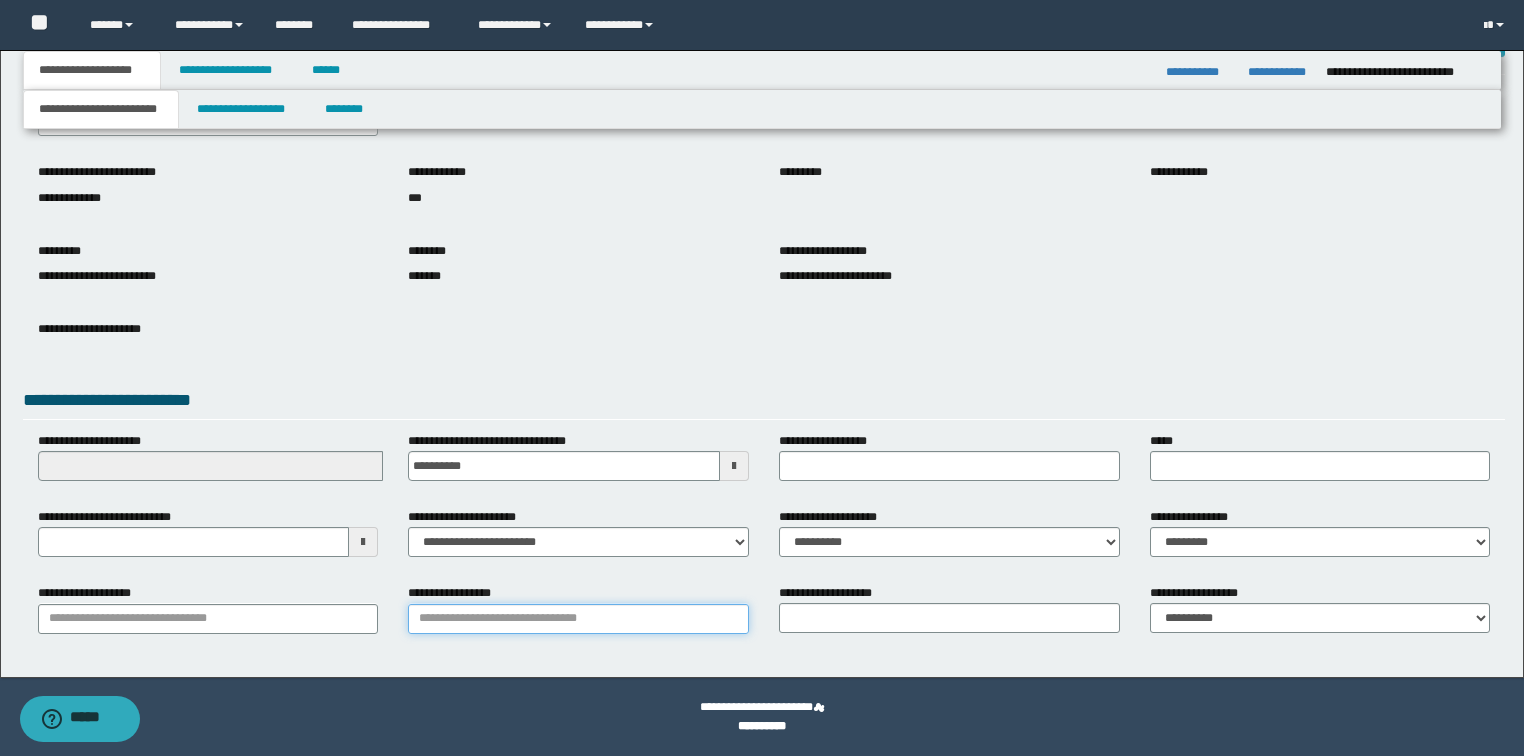 paste on "**********" 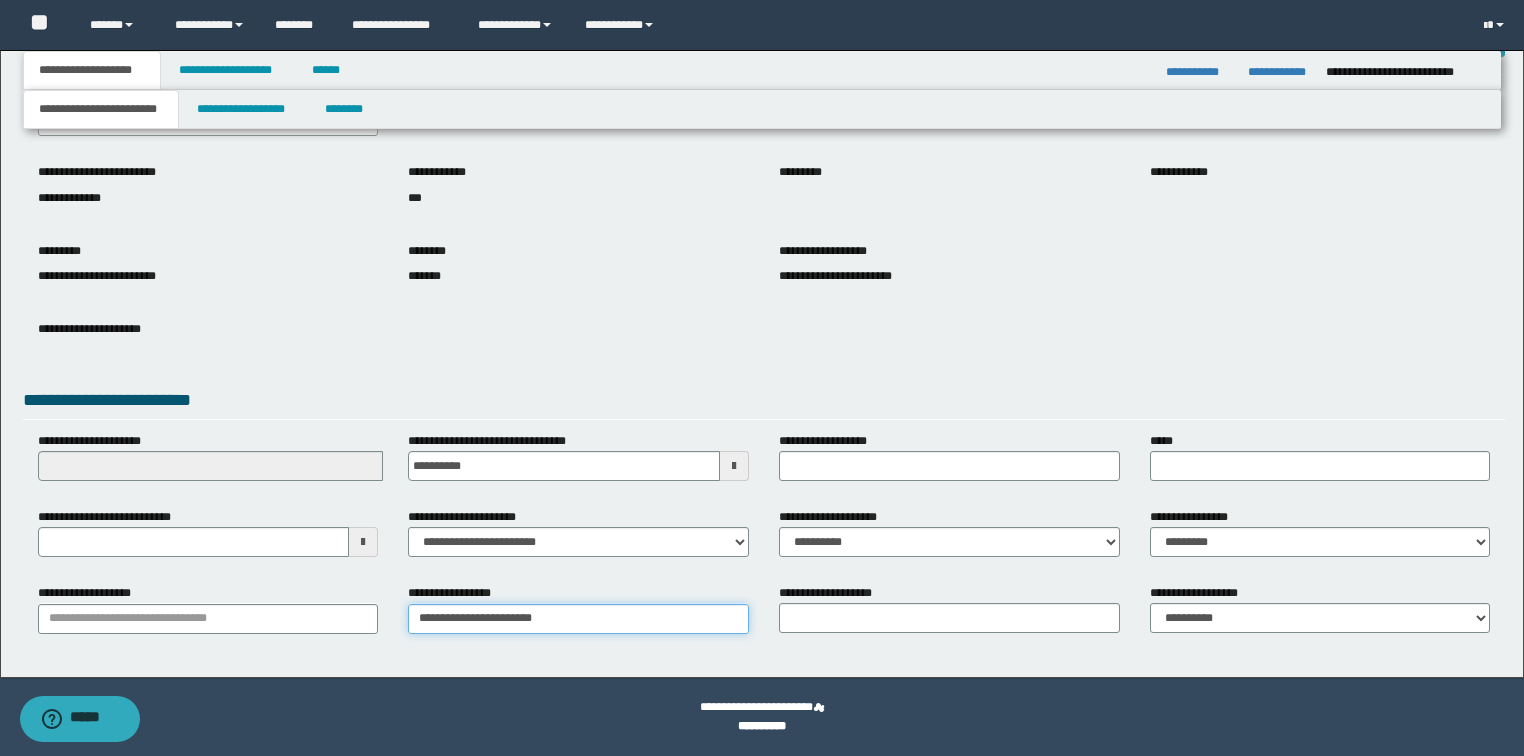 type on "**********" 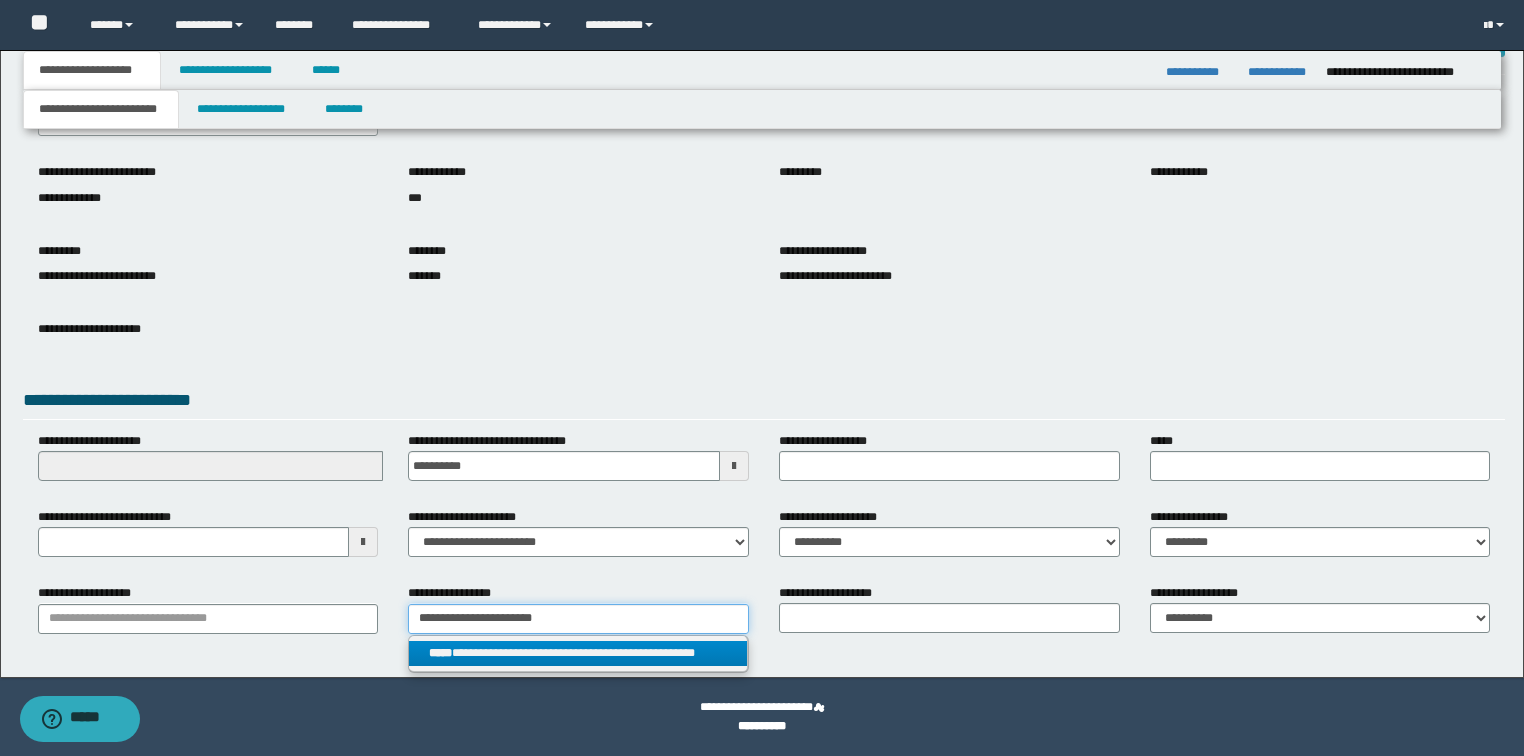 type on "**********" 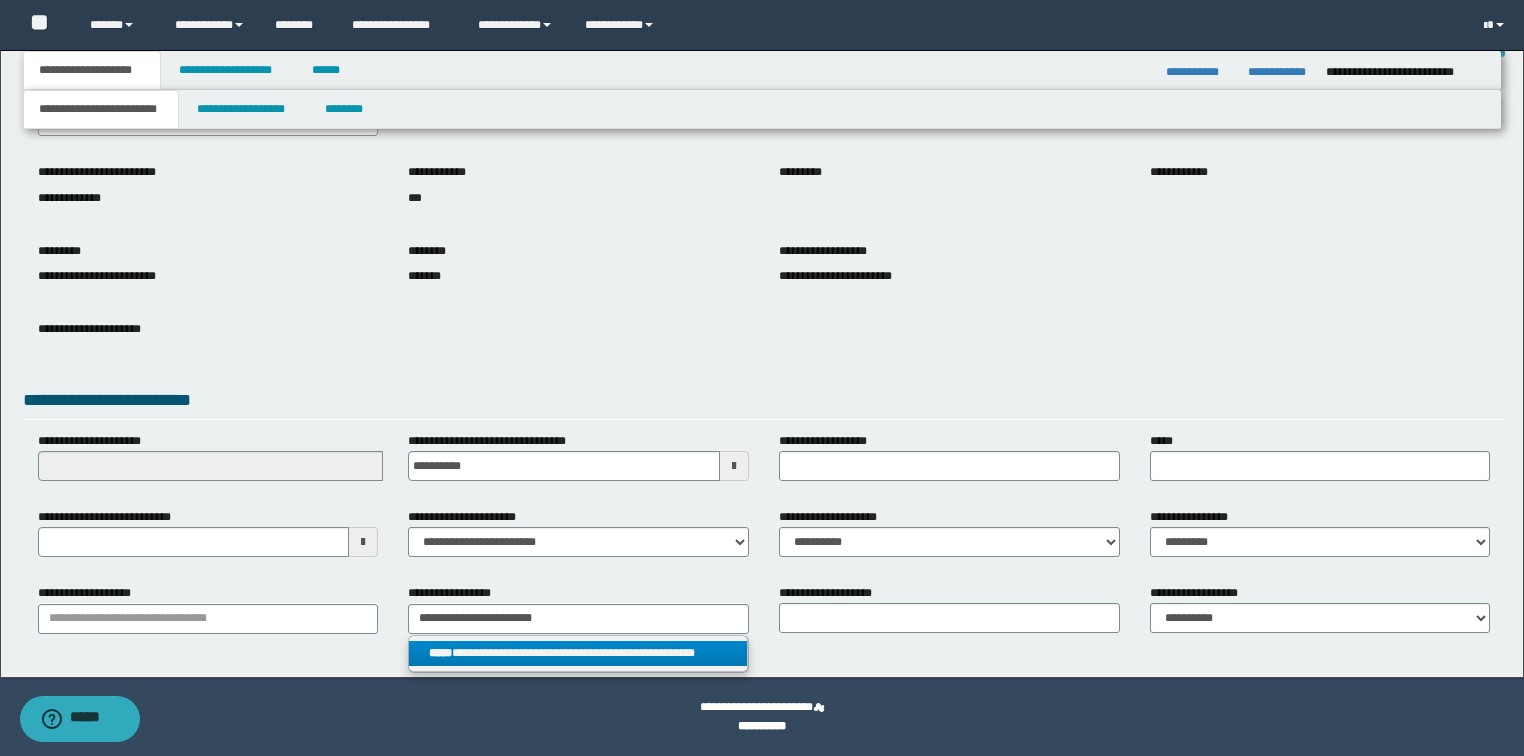 click on "**********" at bounding box center (578, 653) 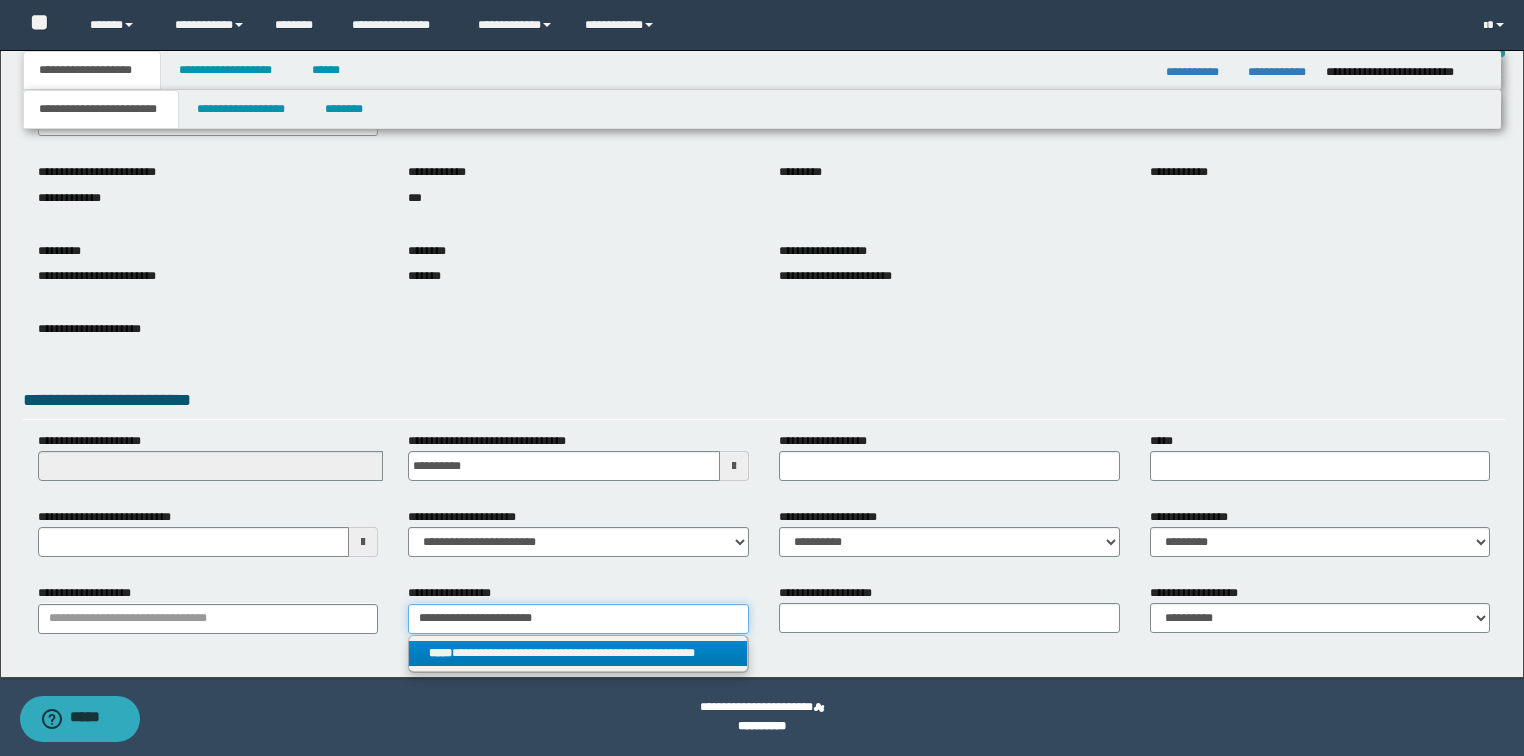 type 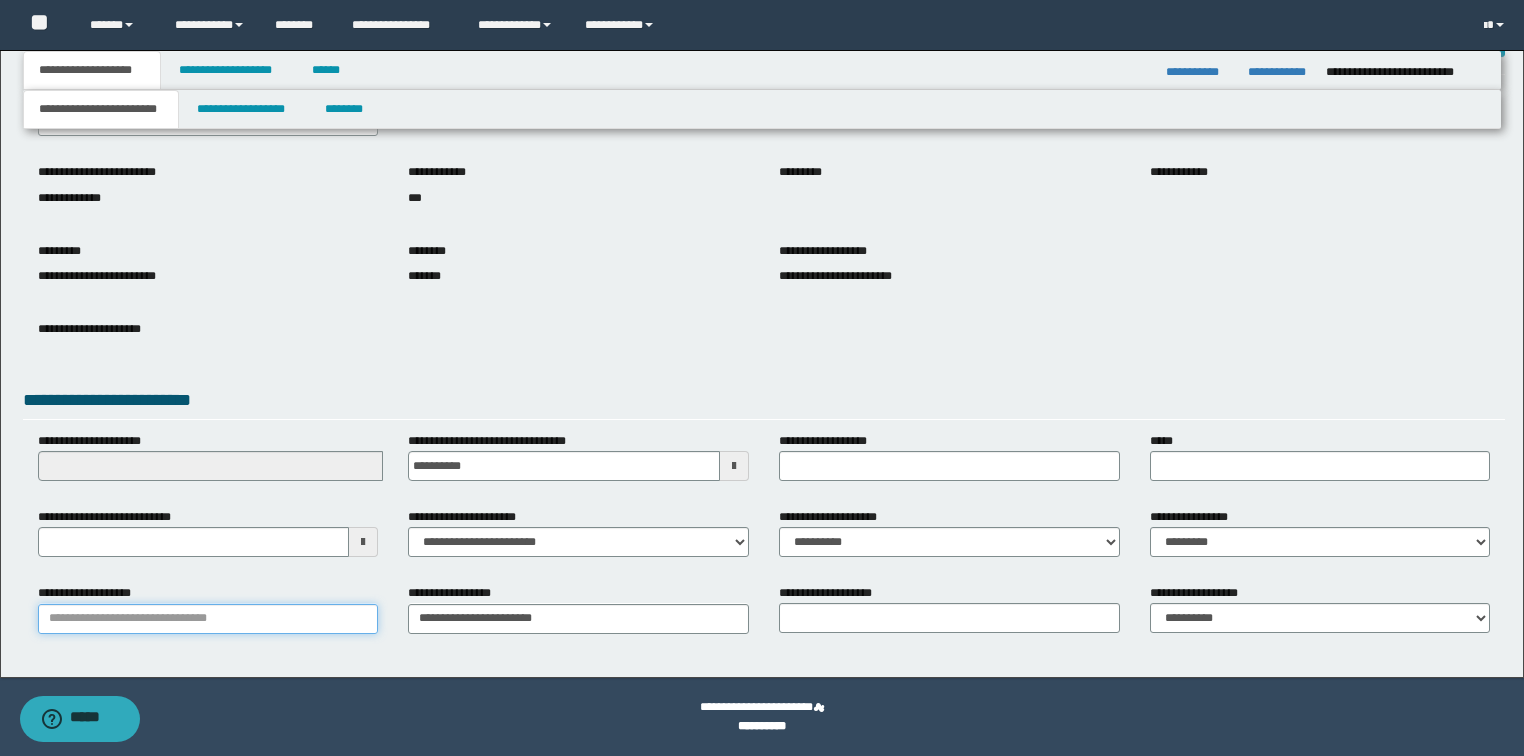 click on "**********" at bounding box center [208, 619] 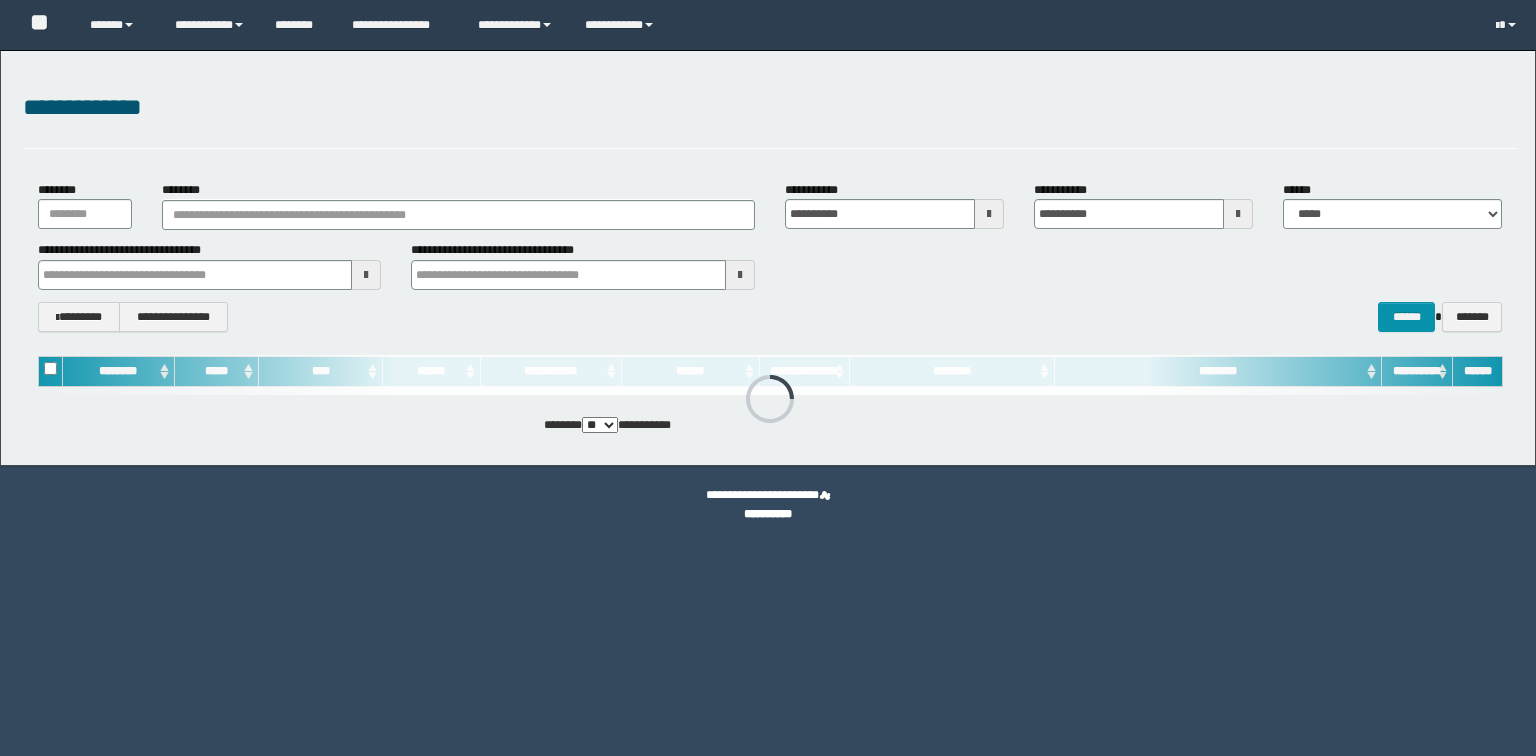 scroll, scrollTop: 0, scrollLeft: 0, axis: both 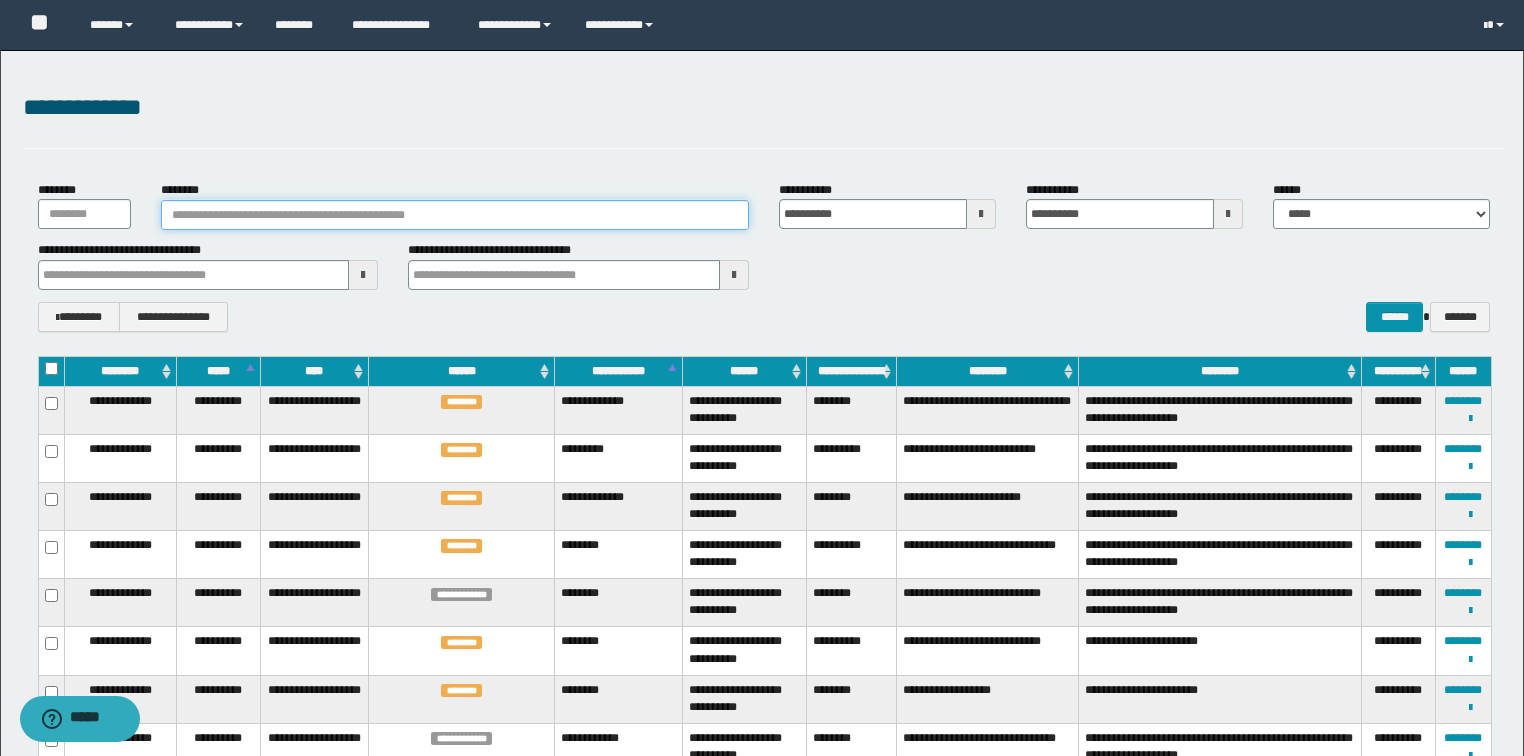 click on "********" at bounding box center (455, 215) 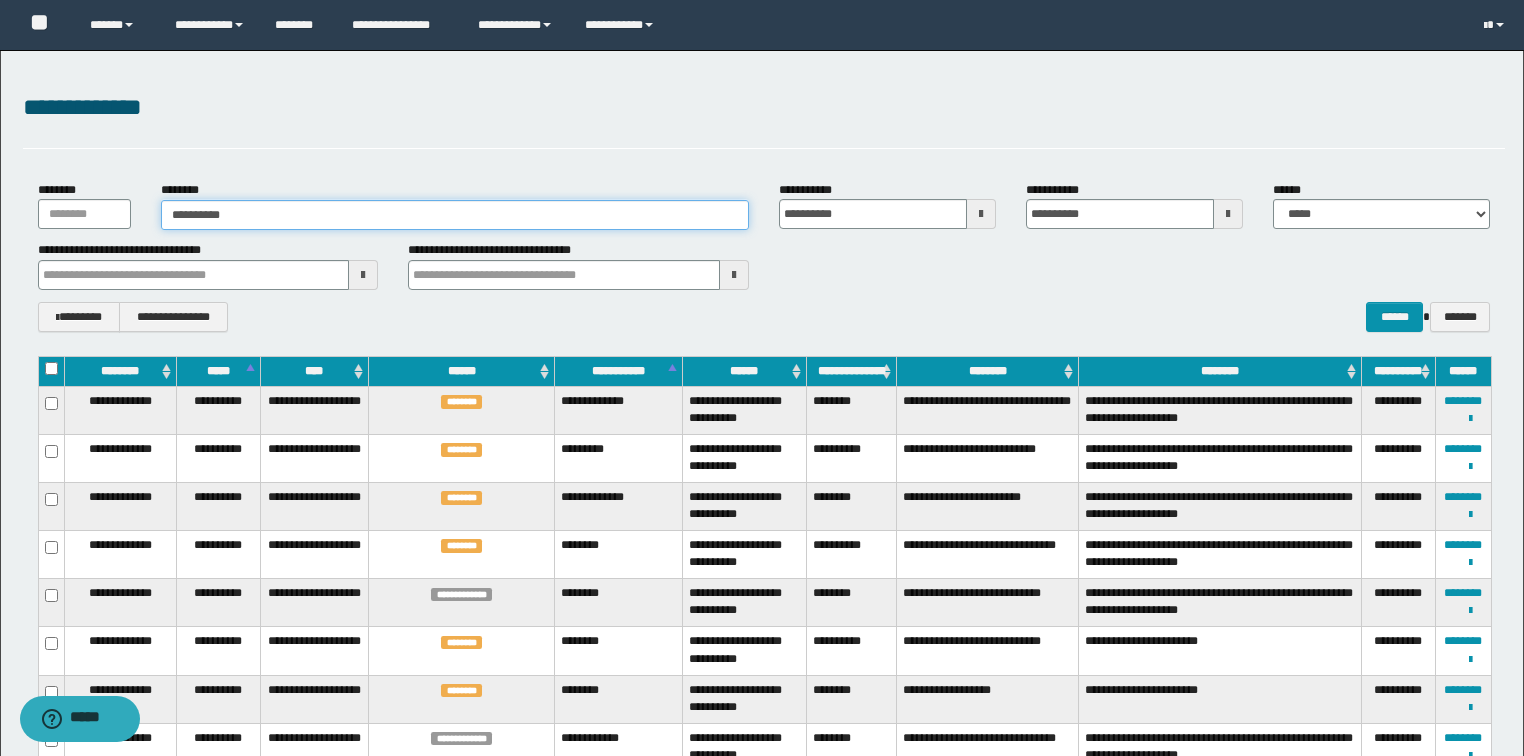 type on "**********" 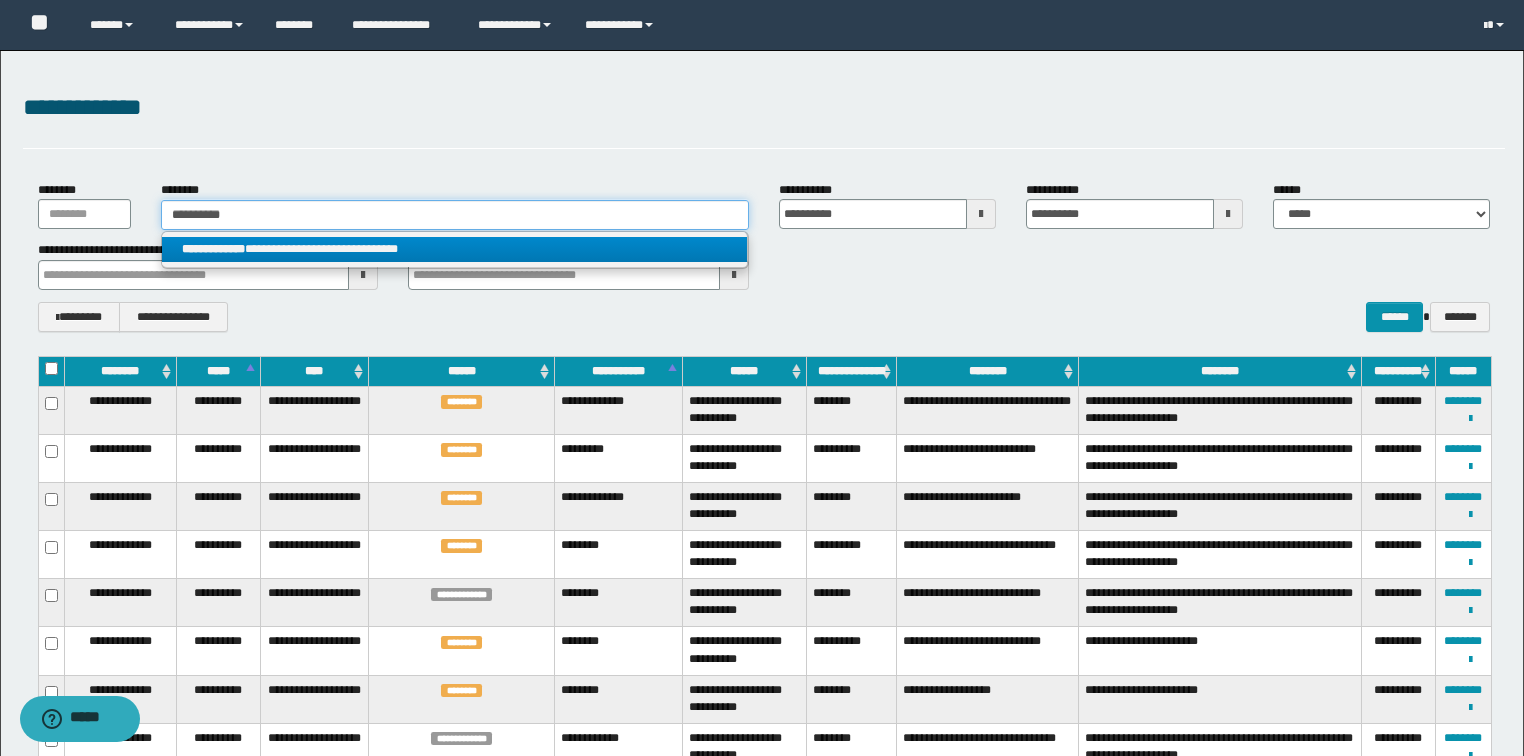 type on "**********" 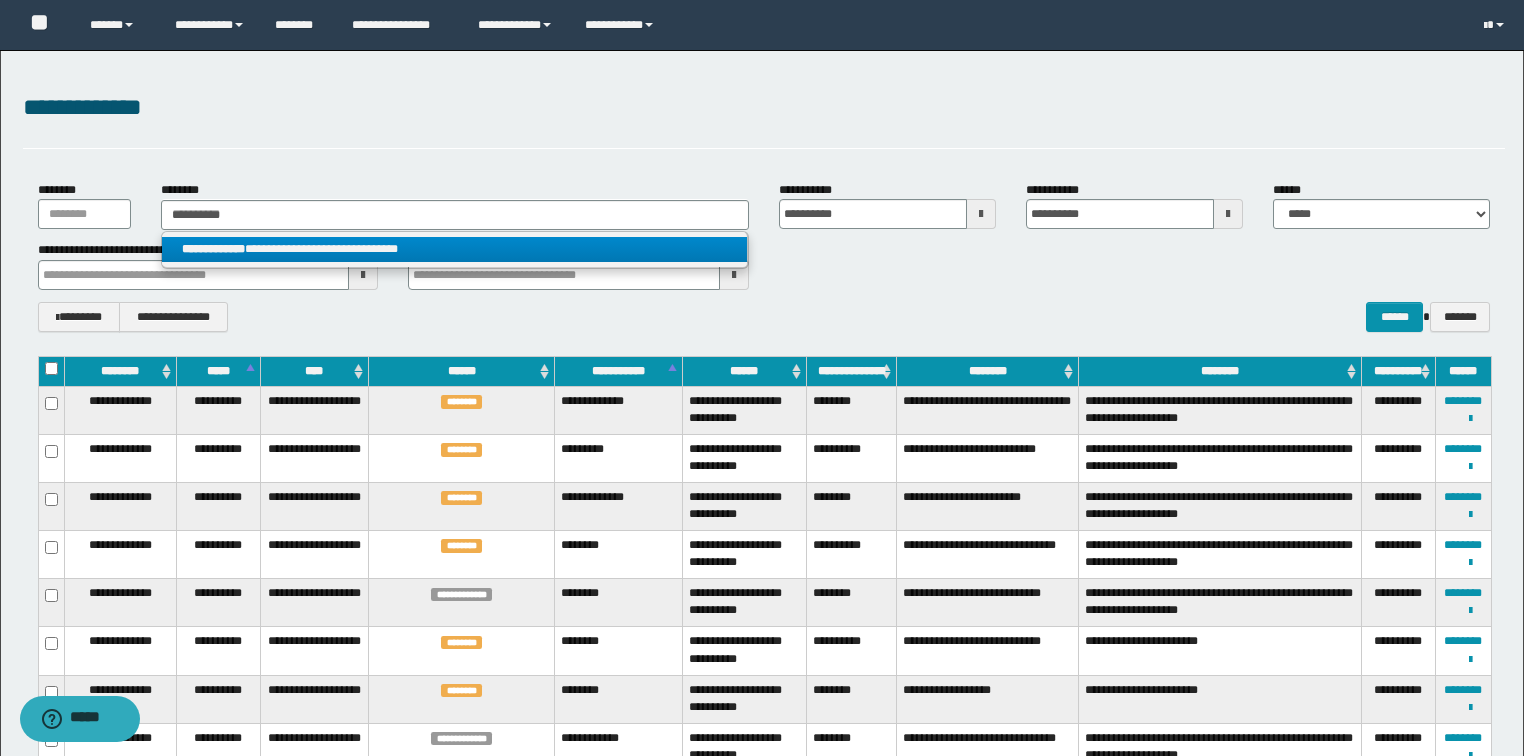click on "**********" at bounding box center [454, 249] 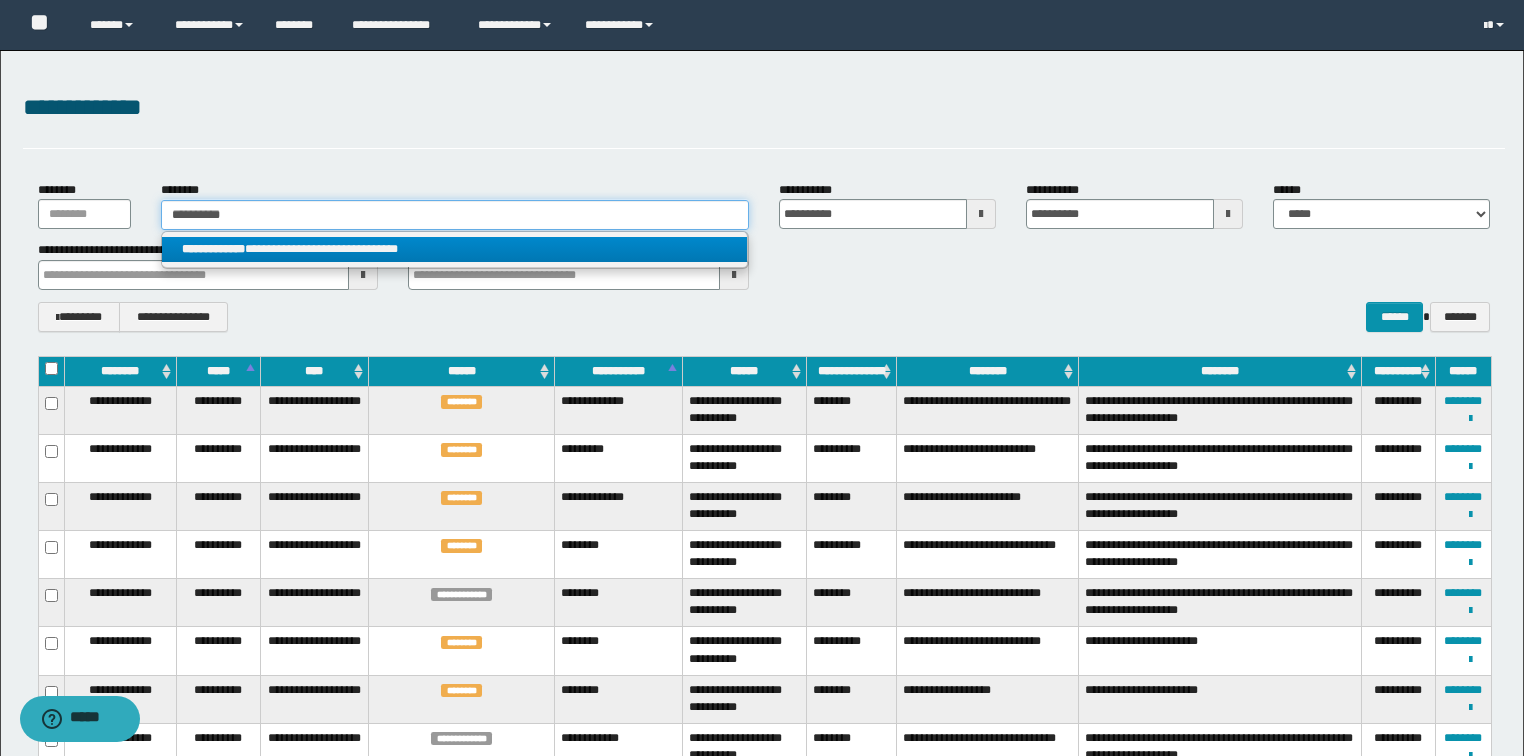 type 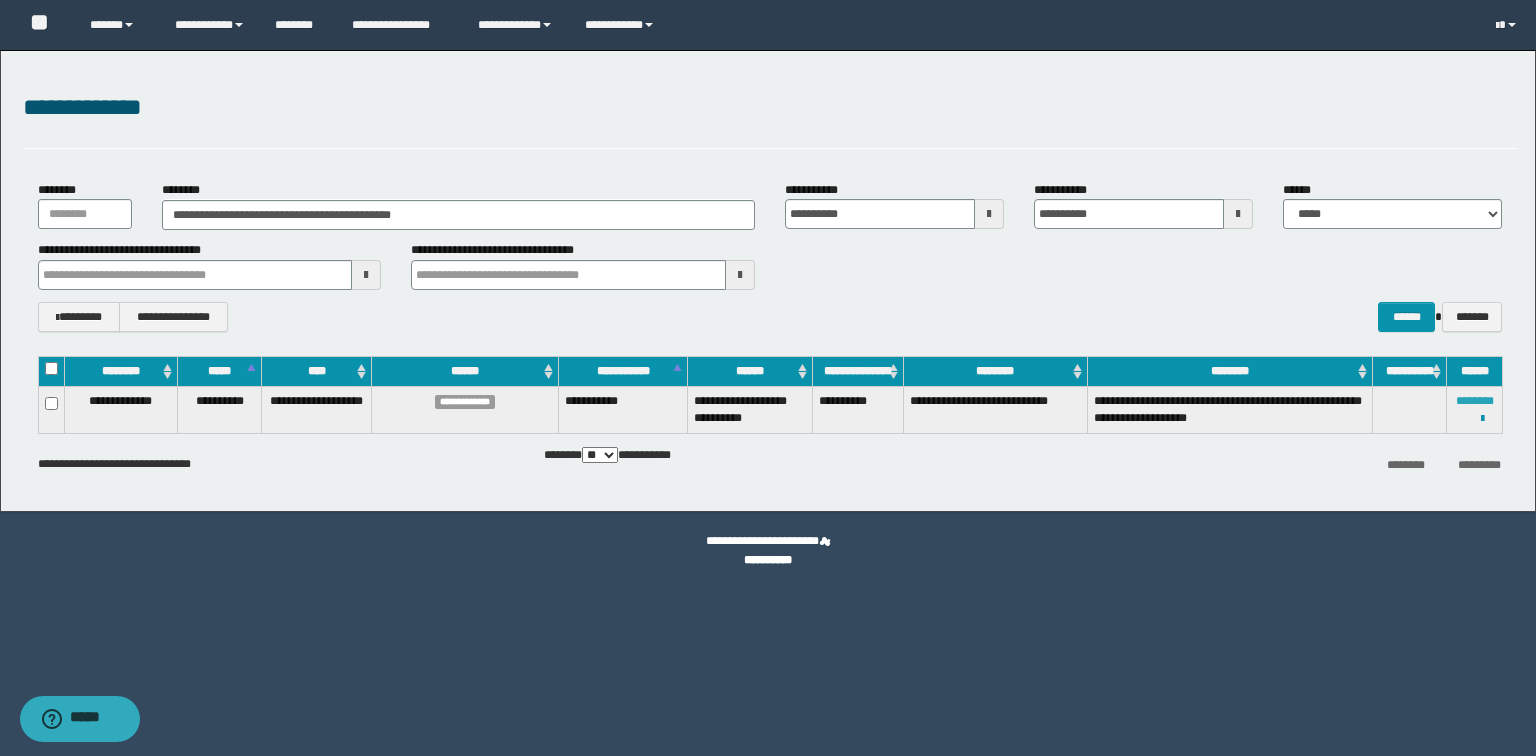 click on "********" at bounding box center (1475, 401) 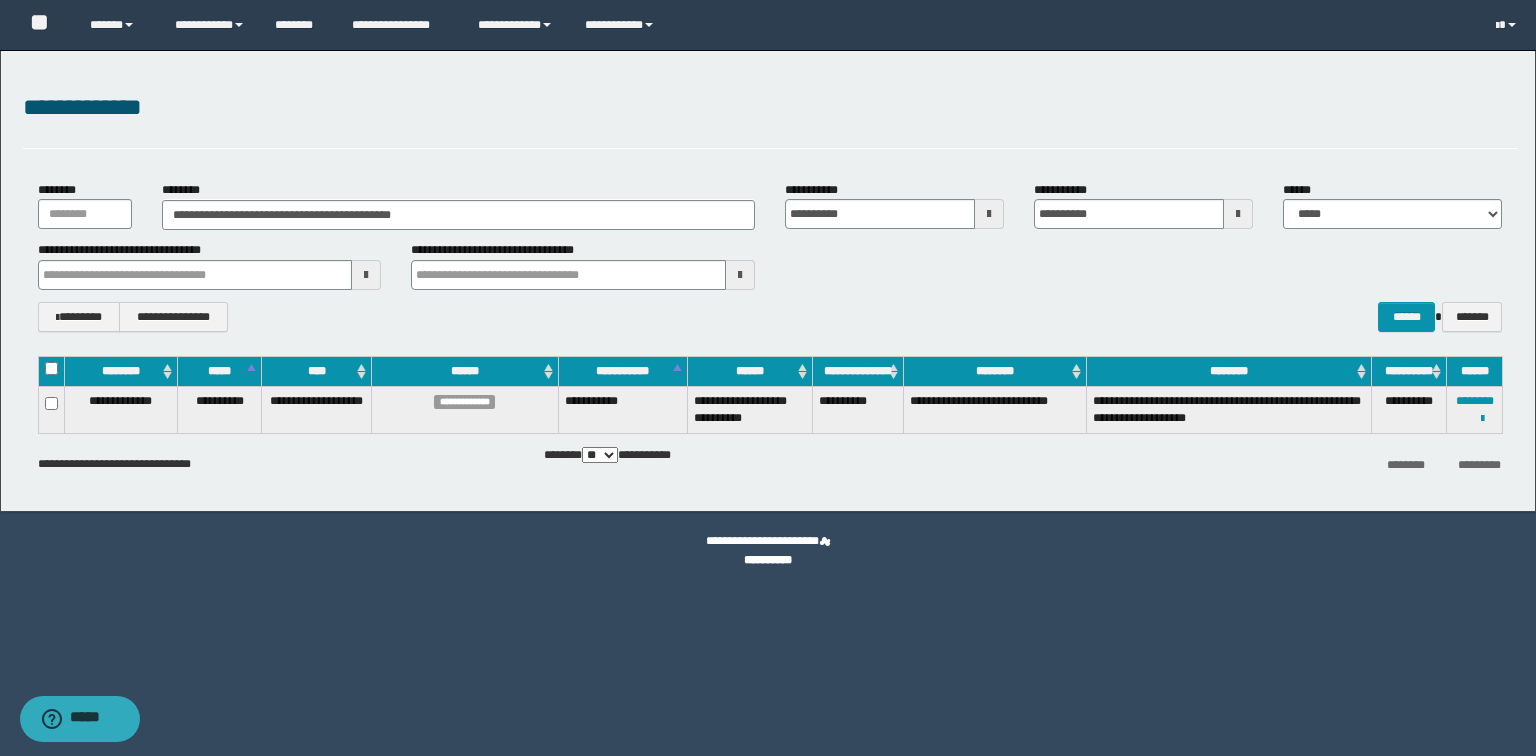 click on "**********" at bounding box center (1475, 409) 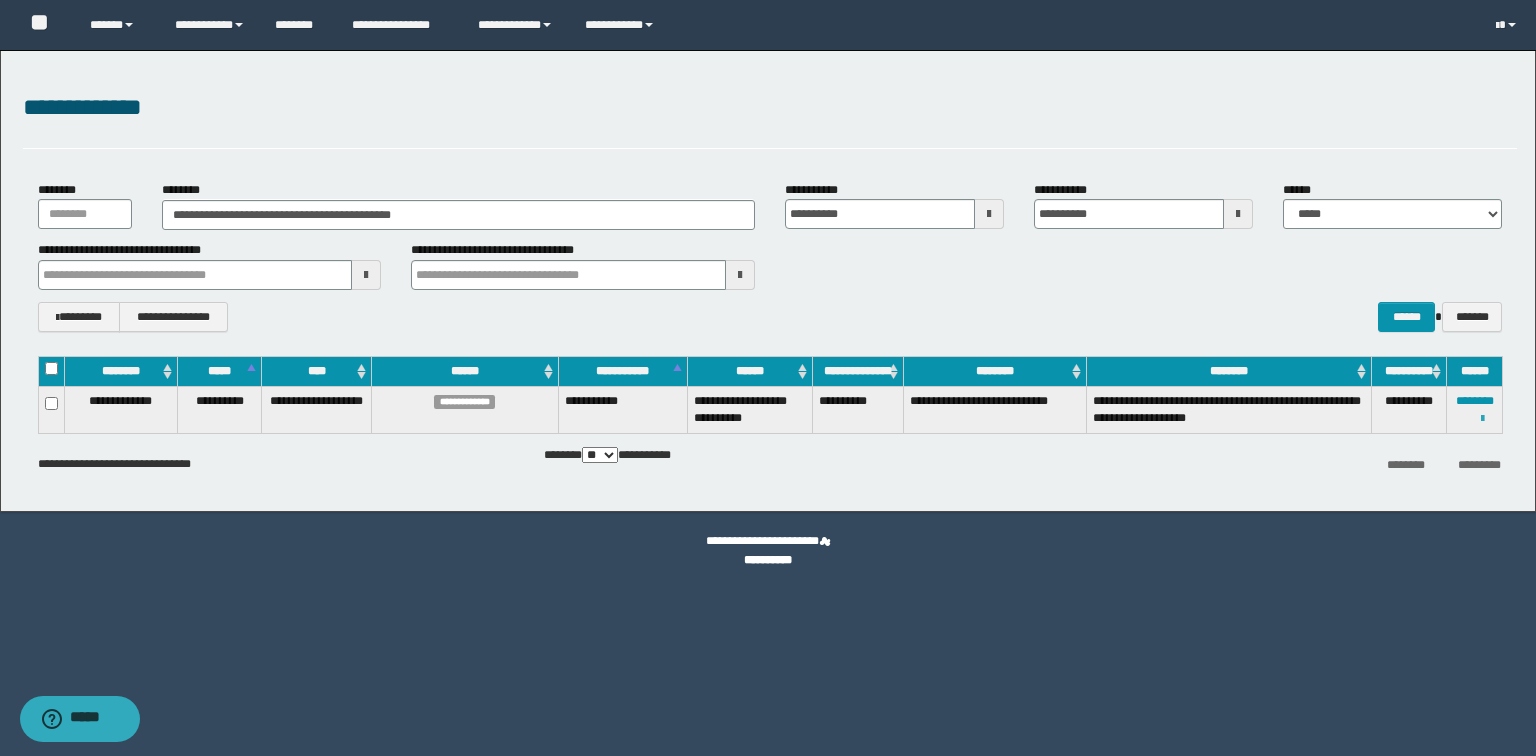 click at bounding box center [1482, 419] 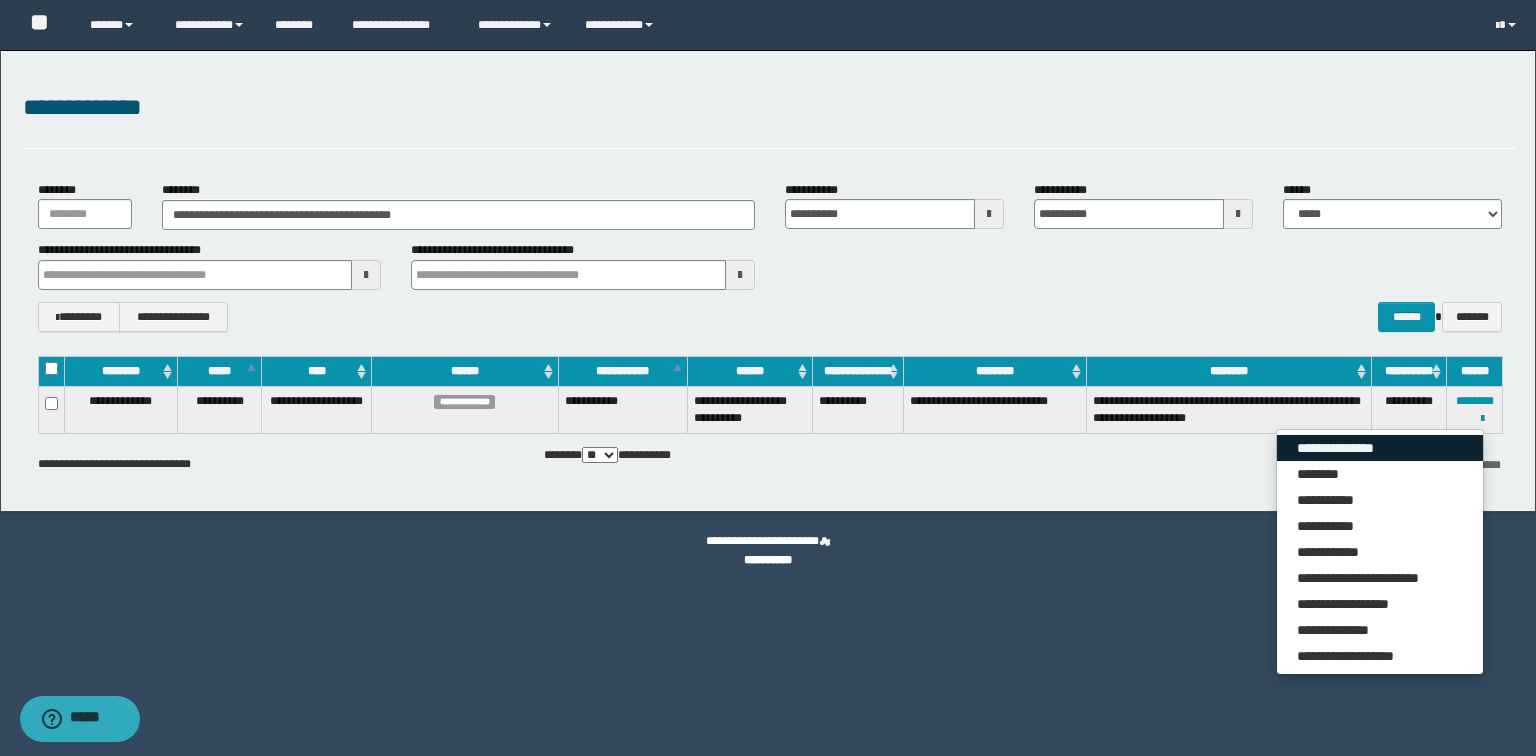 click on "**********" at bounding box center [1380, 448] 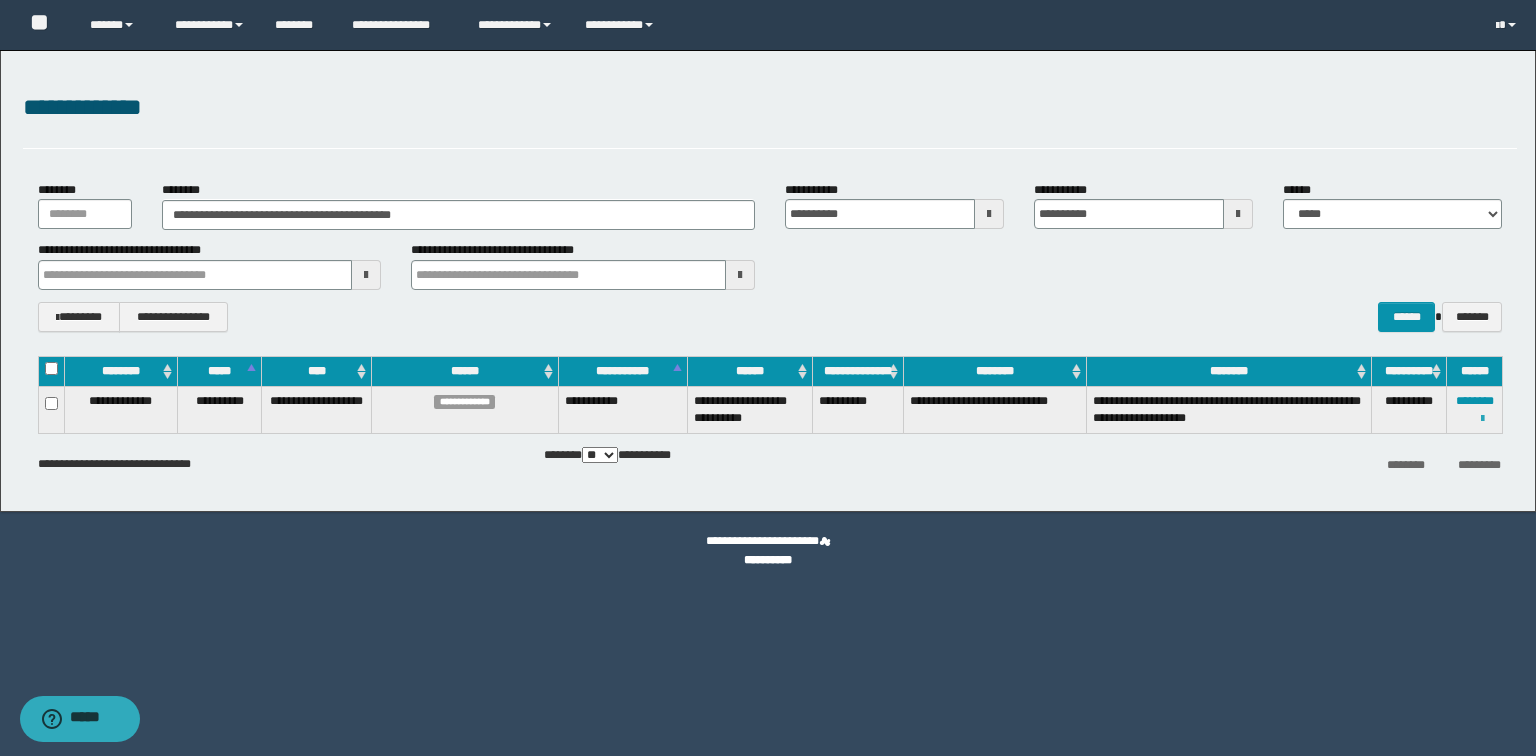 click at bounding box center (1482, 419) 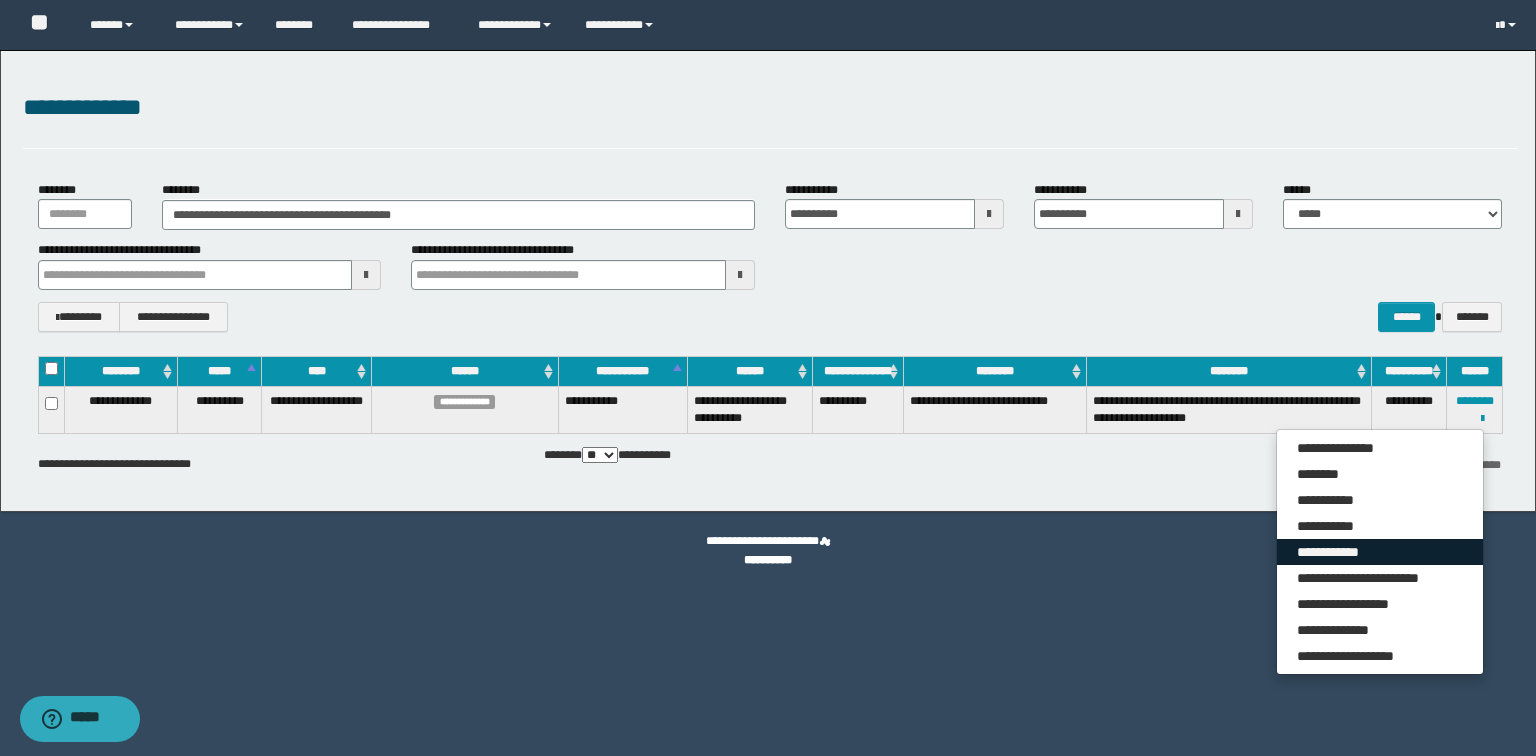 click on "**********" at bounding box center (1380, 552) 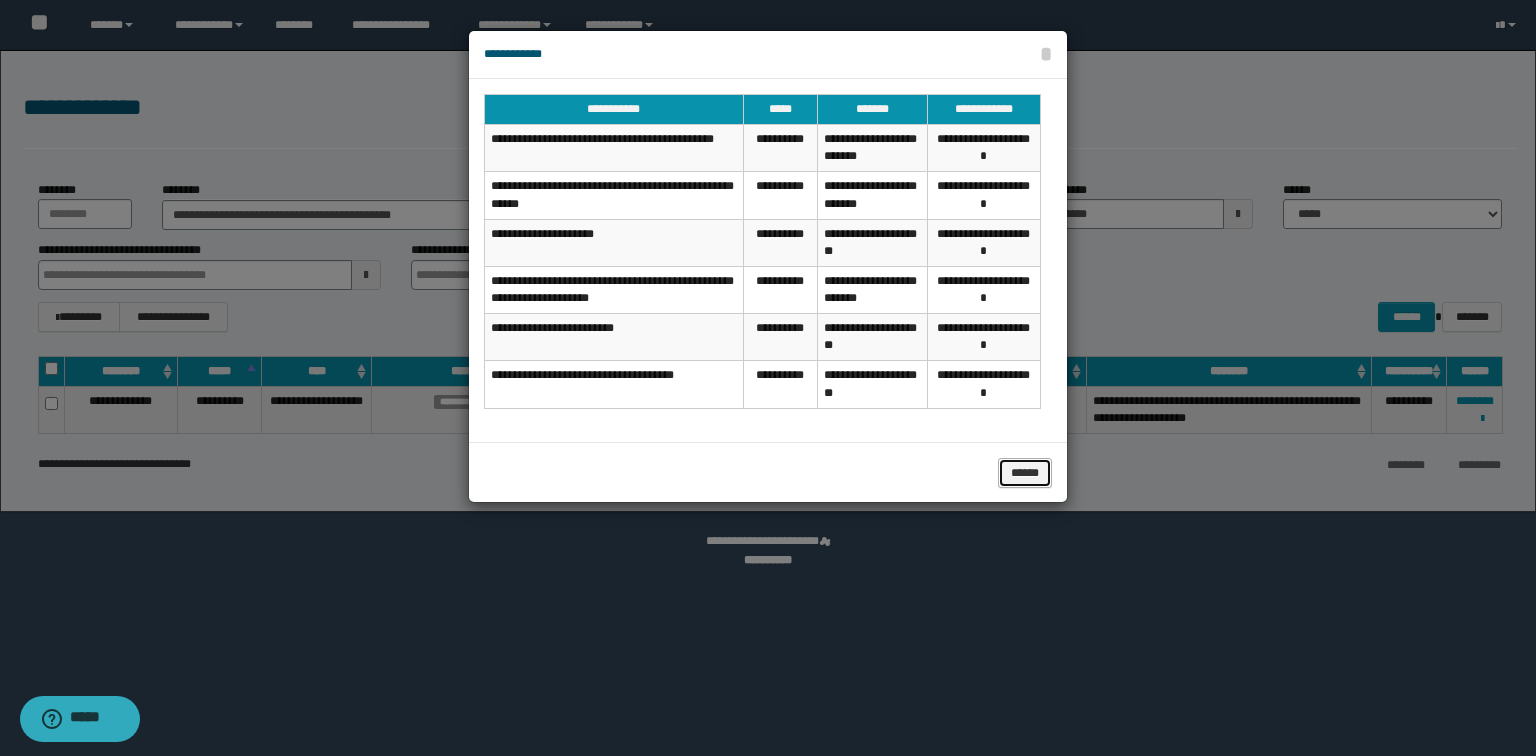 click on "******" at bounding box center (1025, 473) 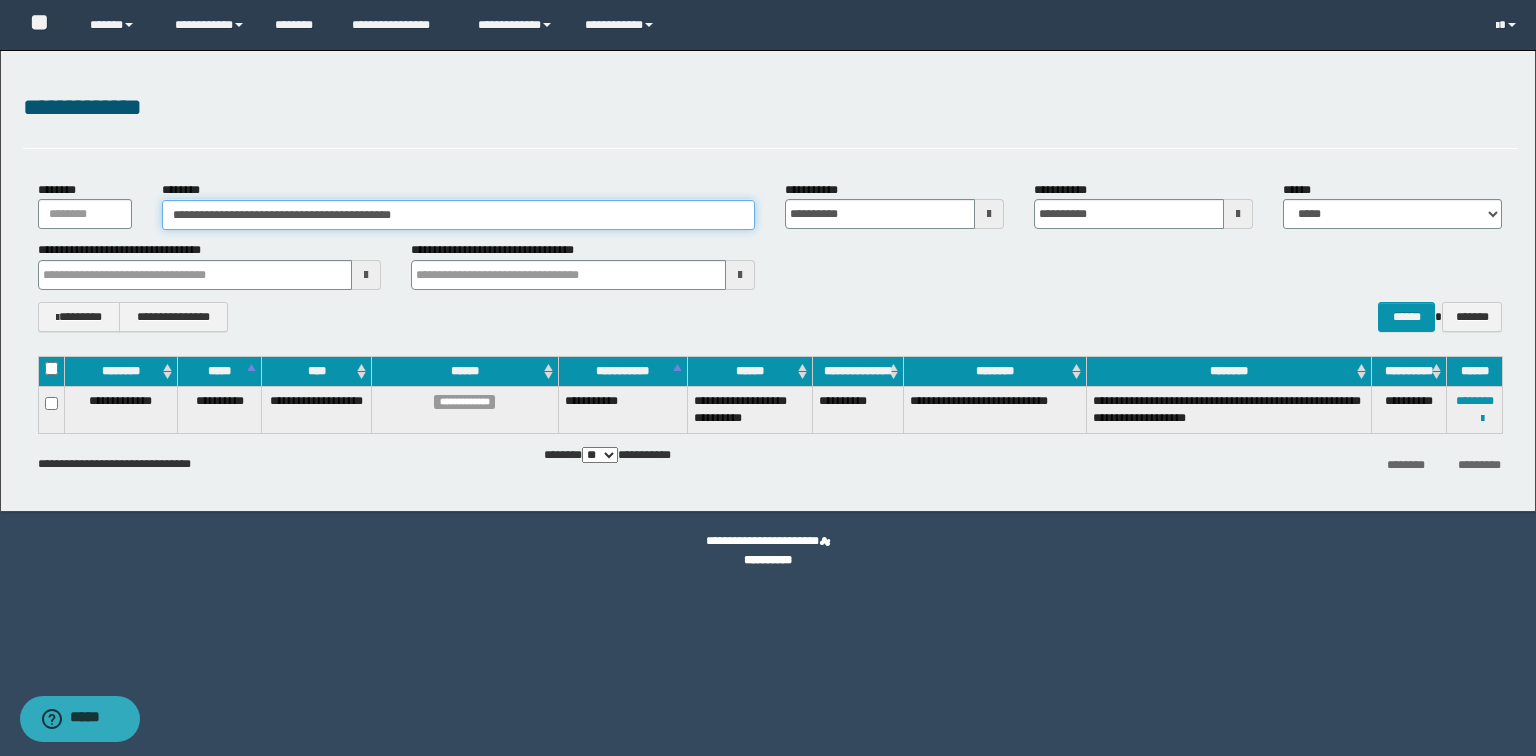 drag, startPoint x: 509, startPoint y: 209, endPoint x: 0, endPoint y: 130, distance: 515.0942 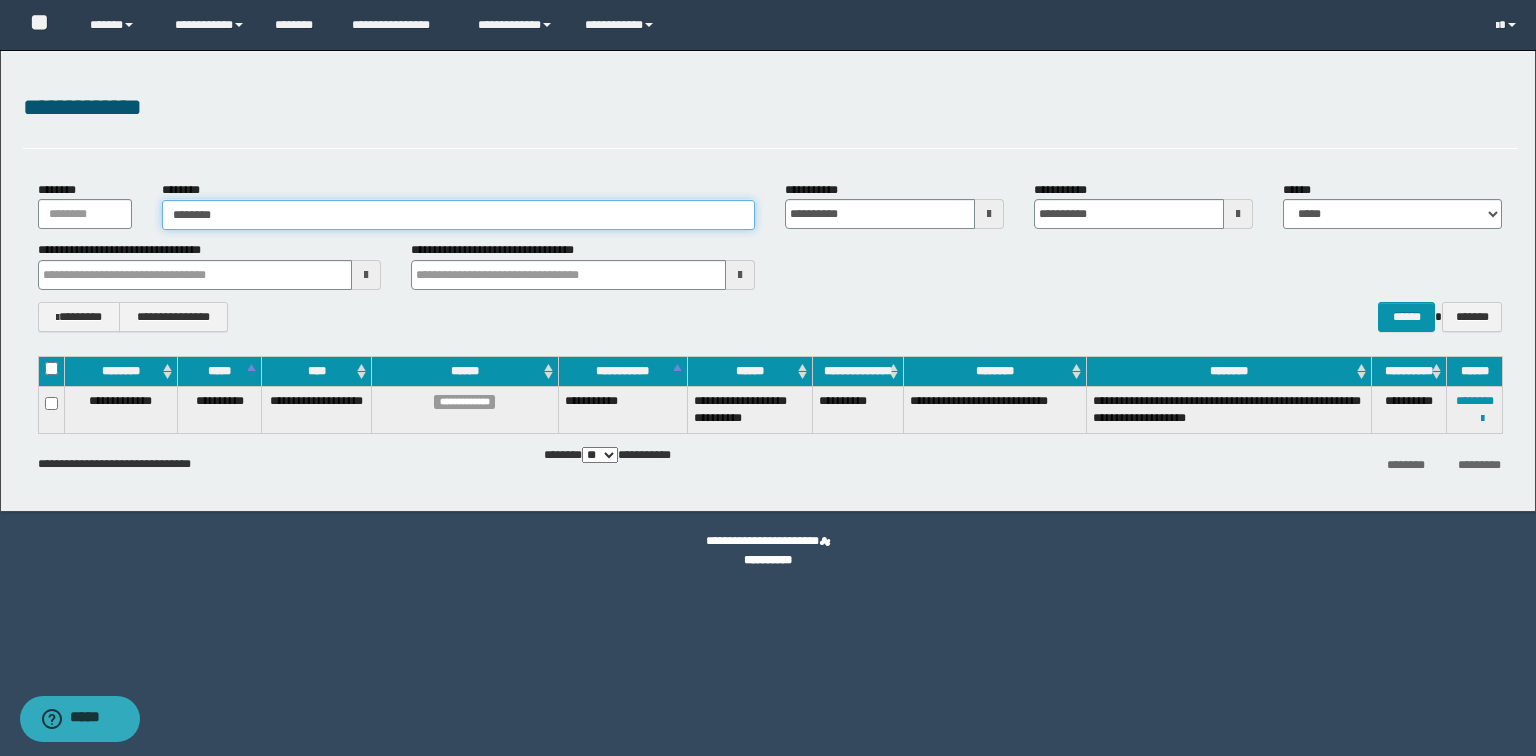 type on "********" 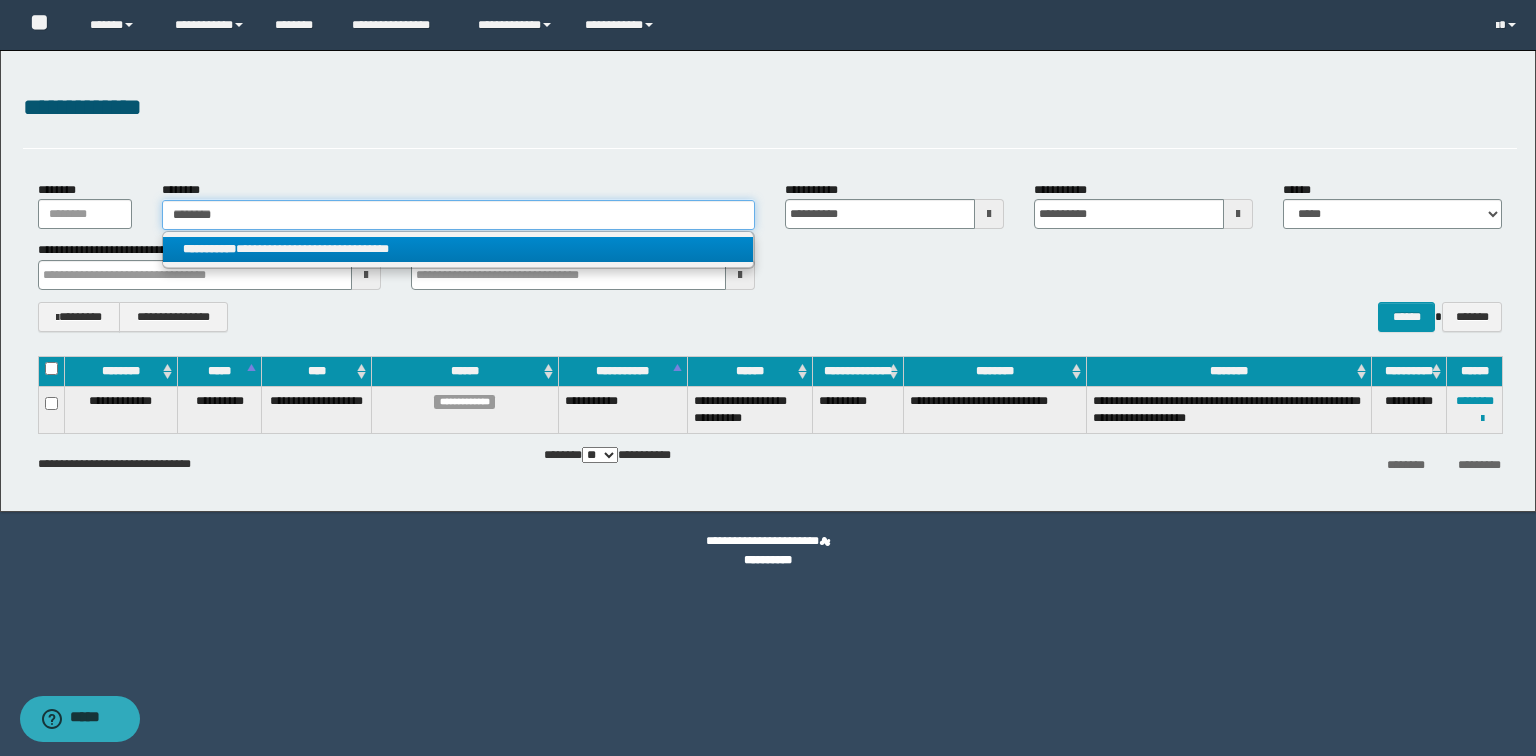 type on "********" 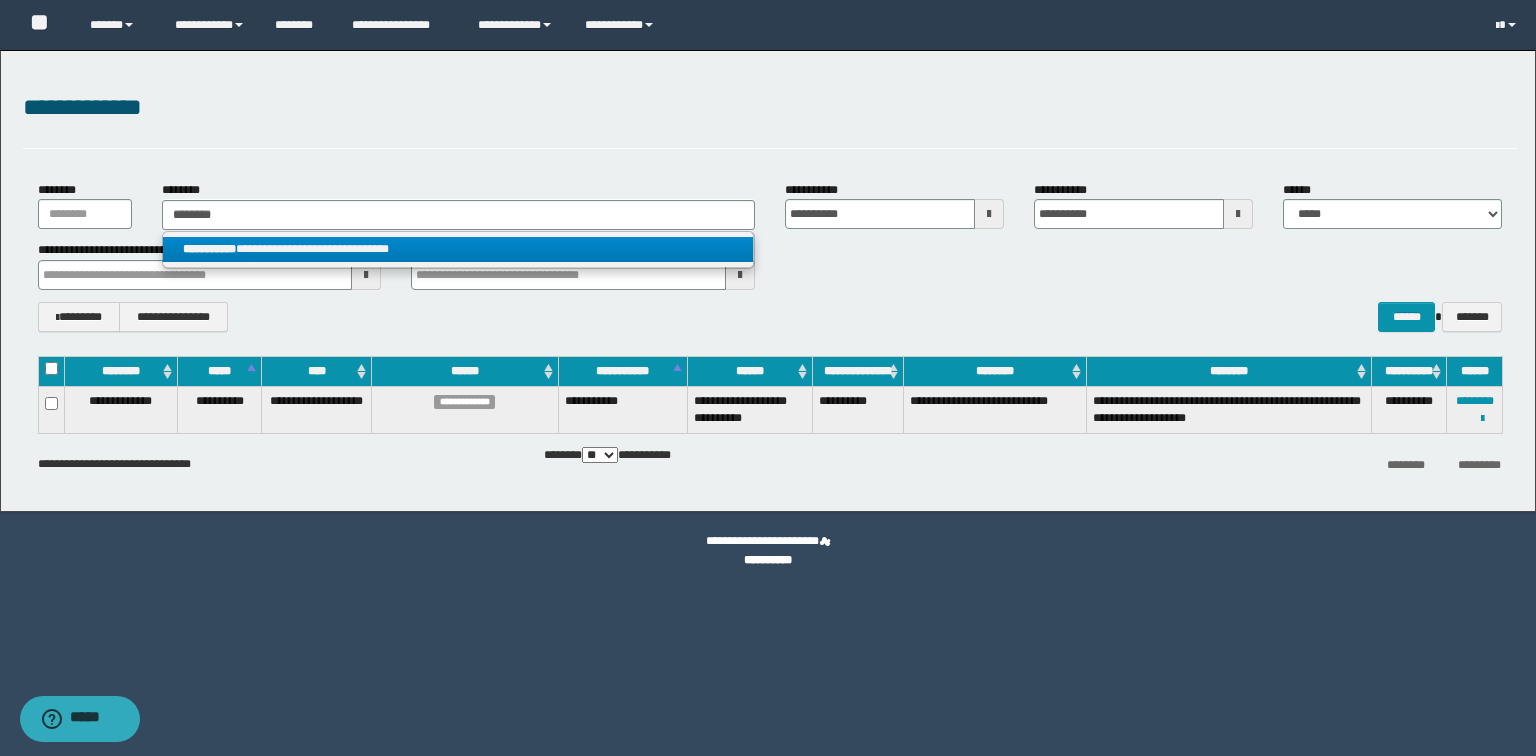 click on "**********" at bounding box center [458, 249] 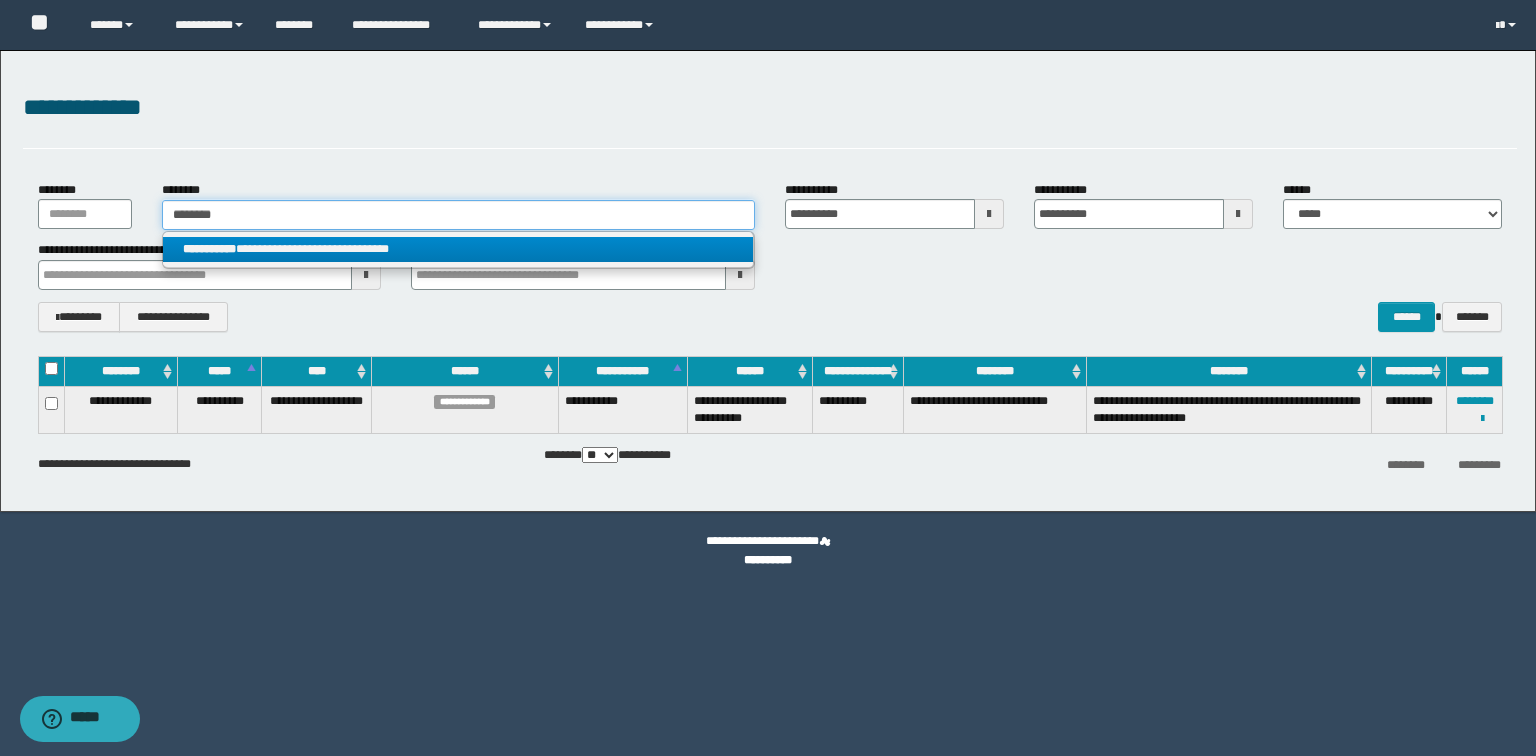 type 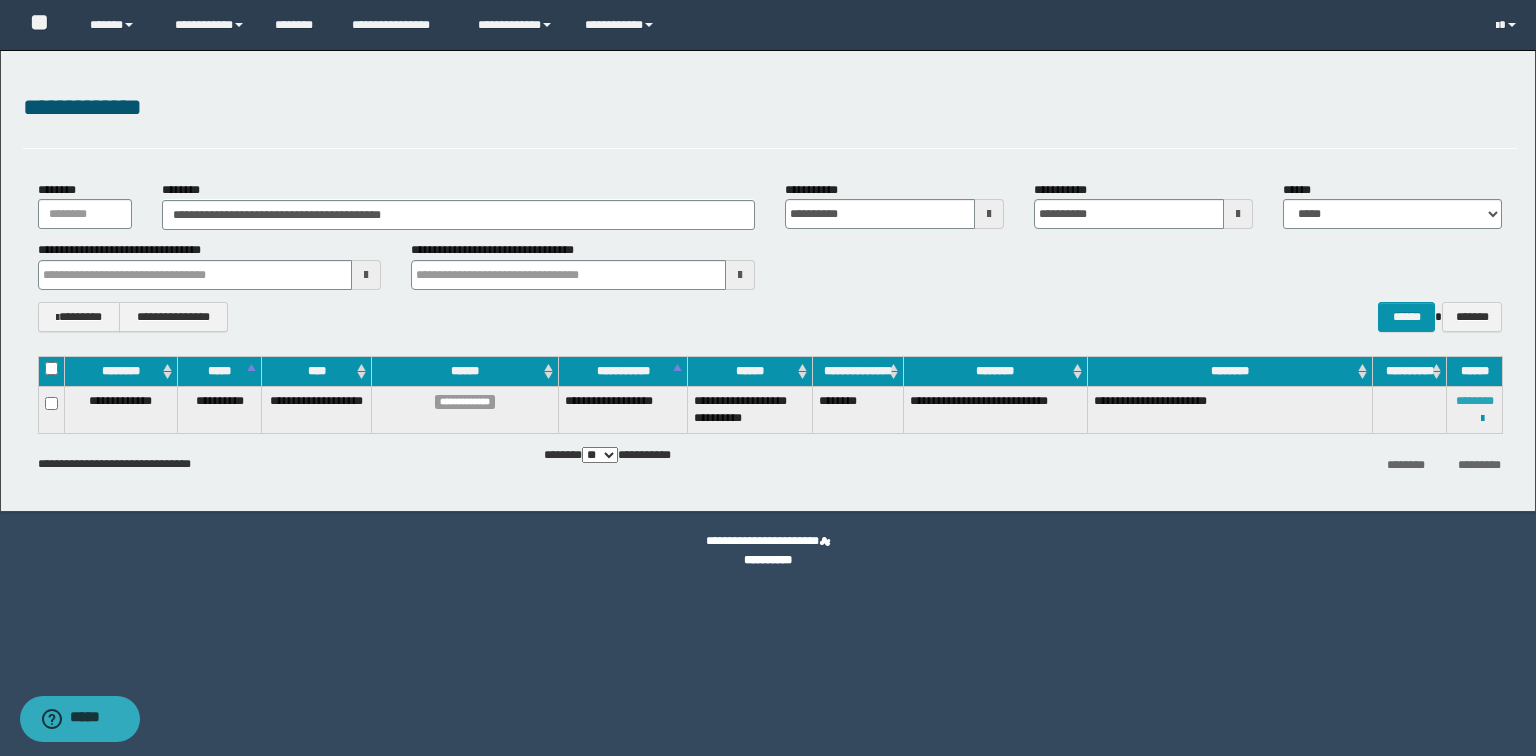 click on "********" at bounding box center (1475, 401) 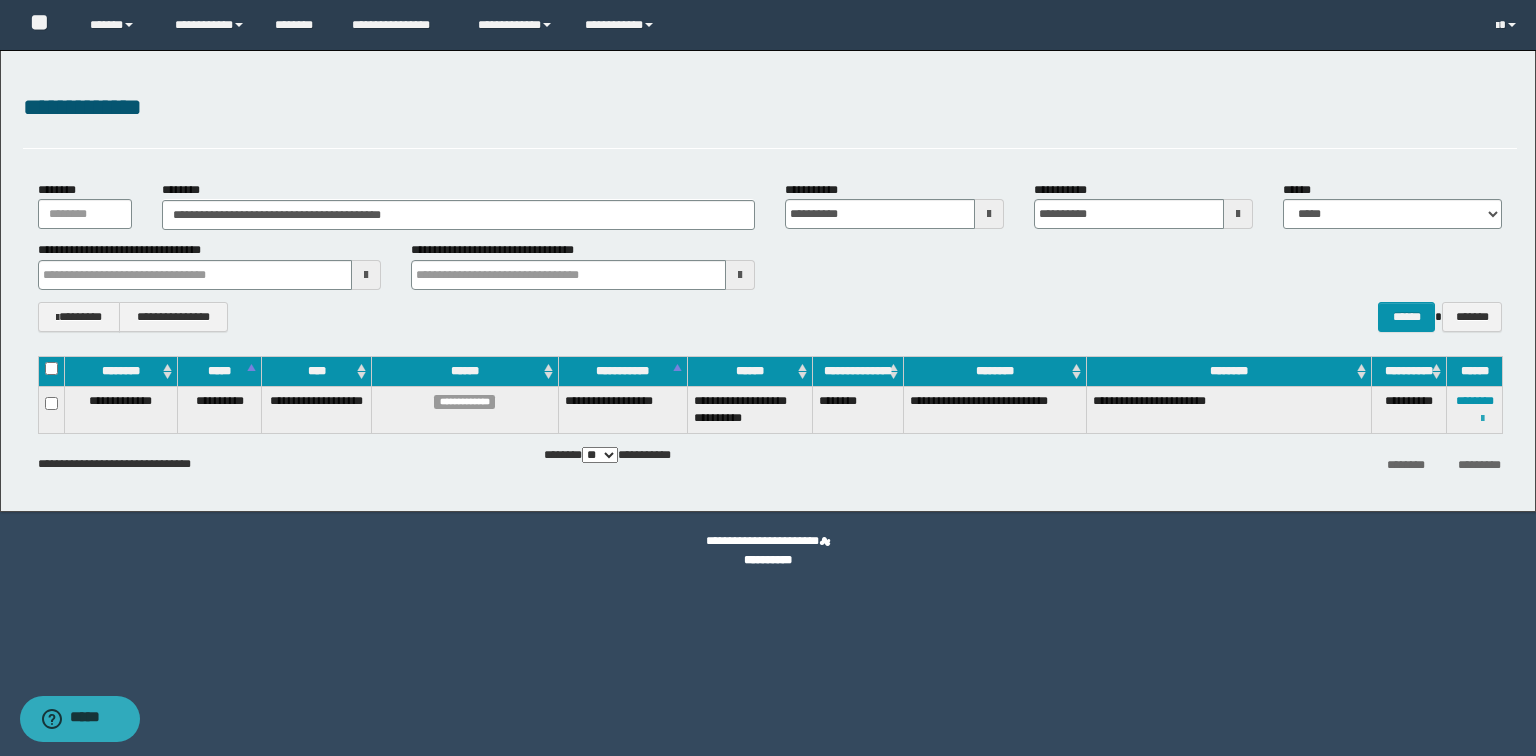 click at bounding box center (1482, 419) 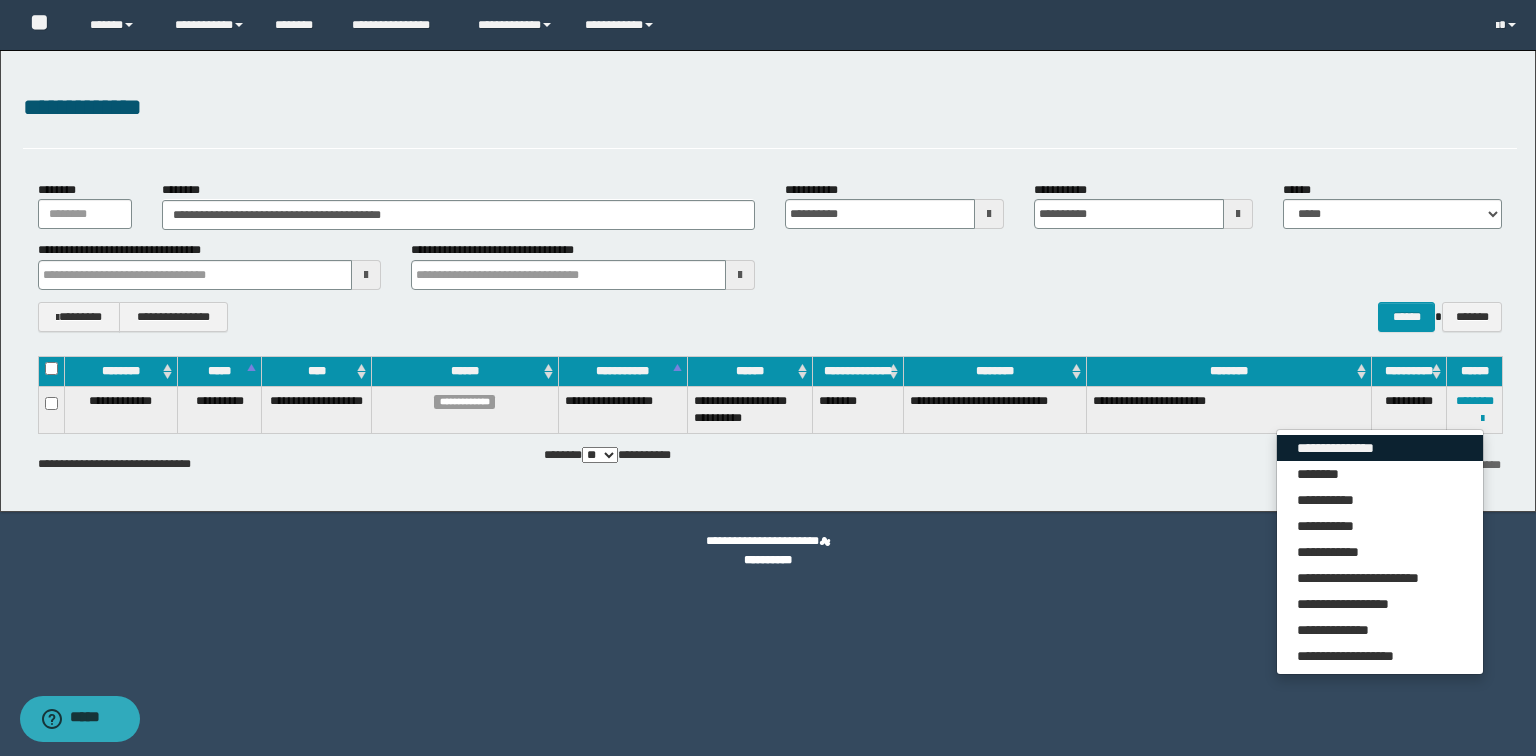 click on "**********" at bounding box center [1380, 448] 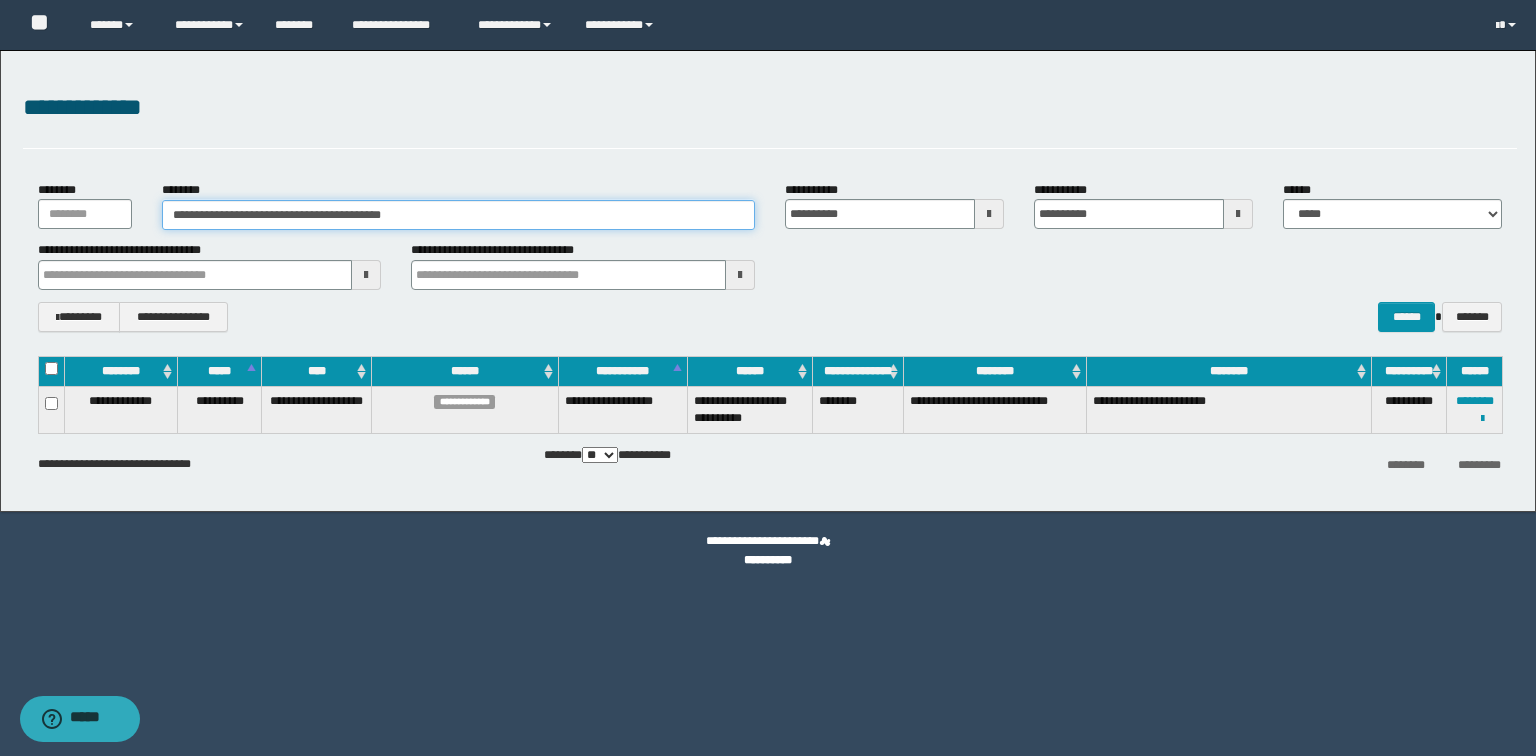 drag, startPoint x: 481, startPoint y: 209, endPoint x: 0, endPoint y: 180, distance: 481.8734 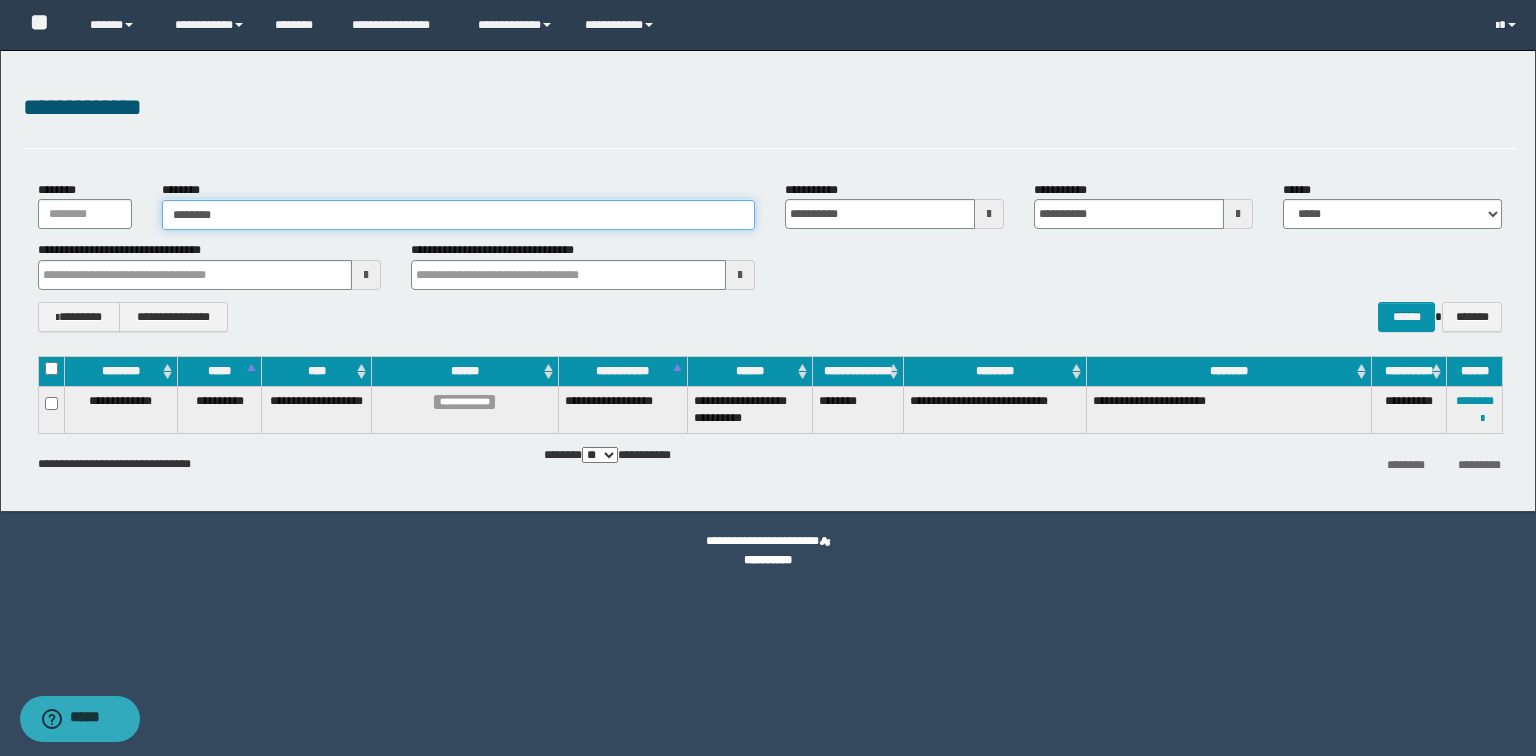 type on "********" 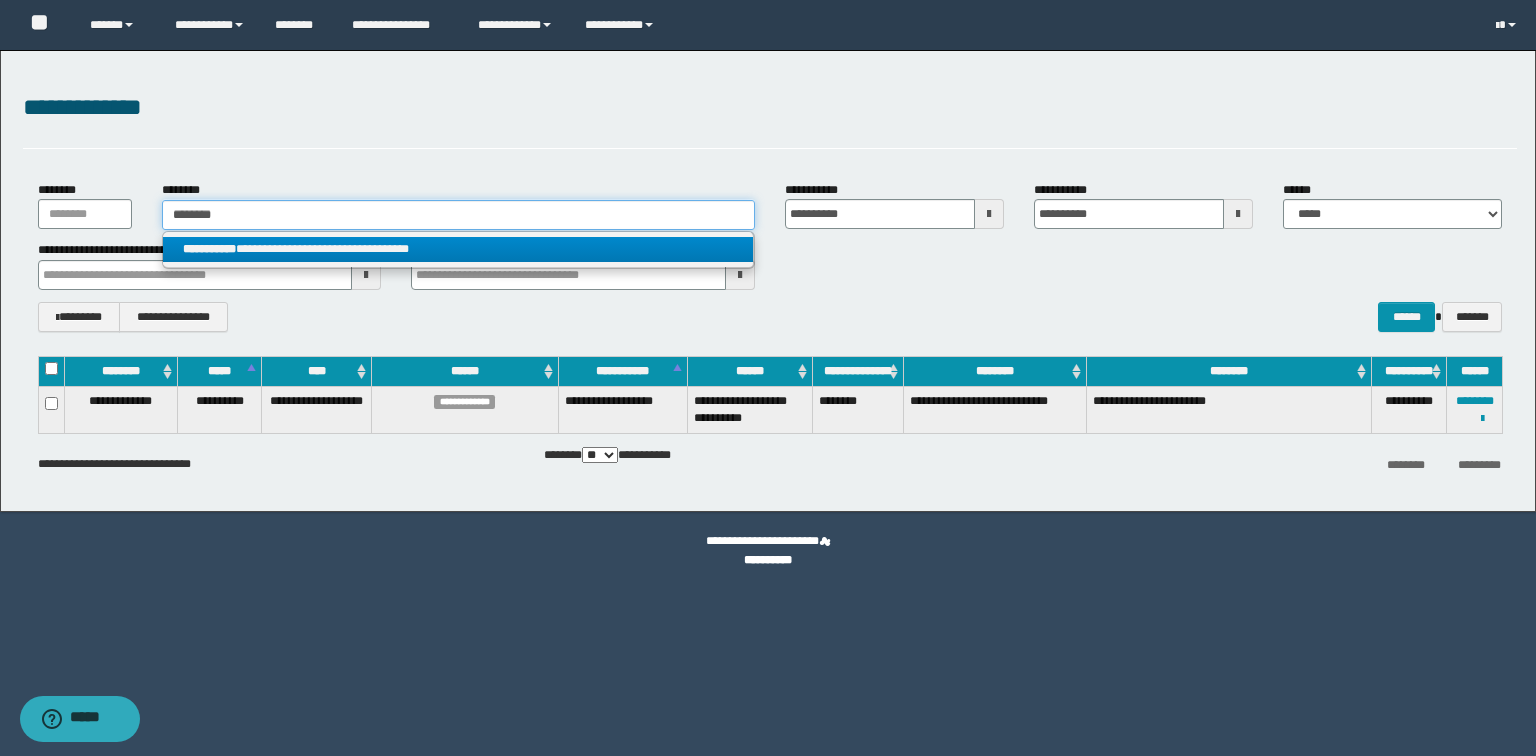 type on "********" 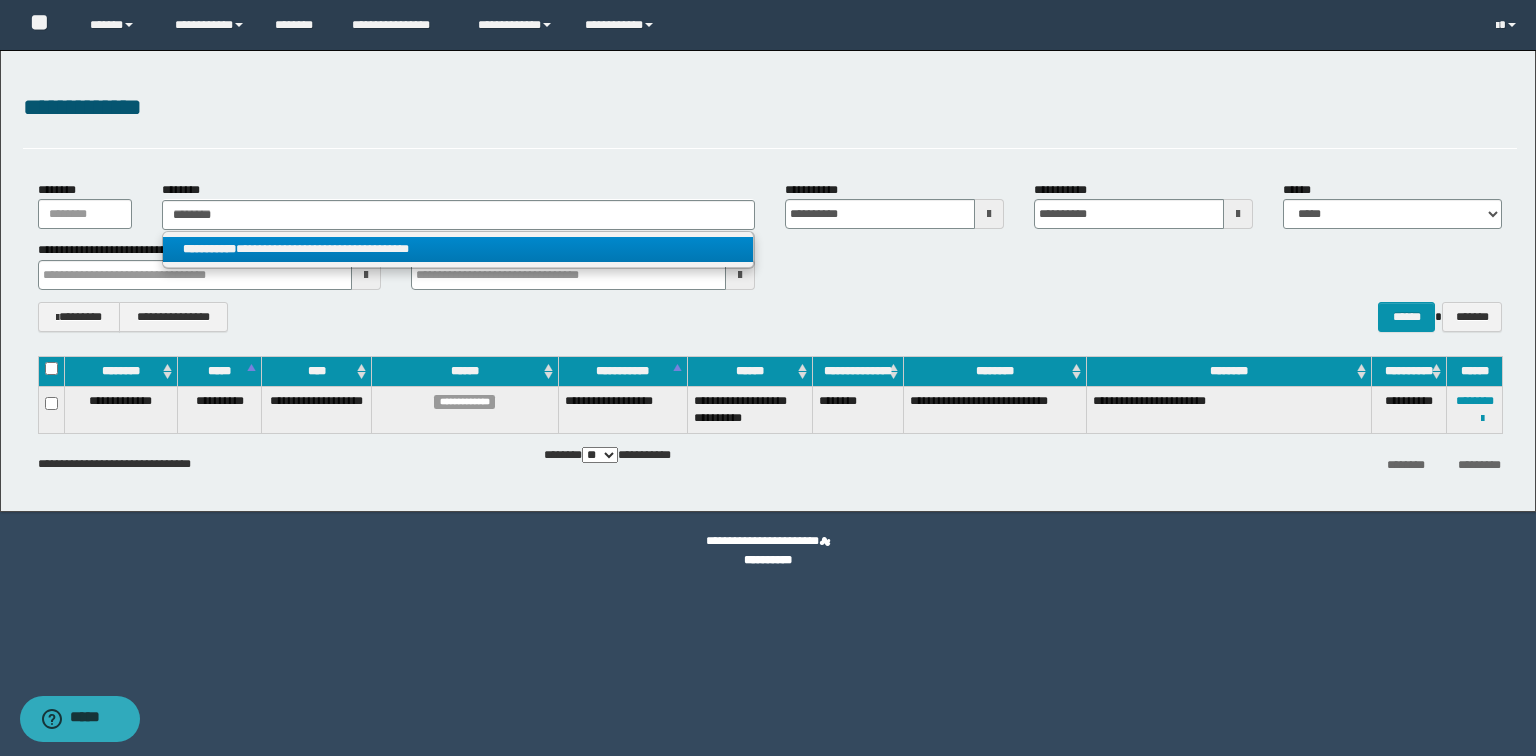 click on "**********" at bounding box center [458, 249] 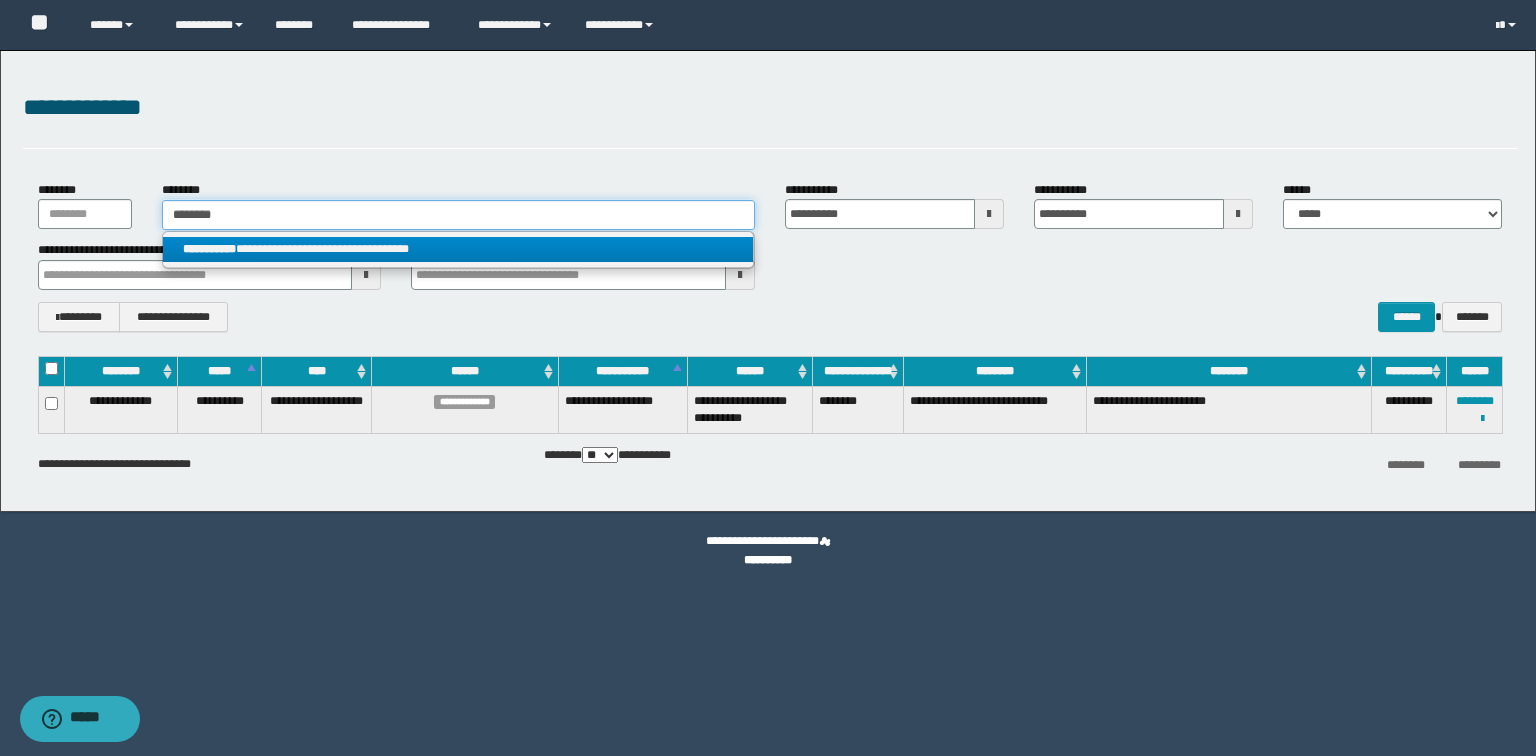 type 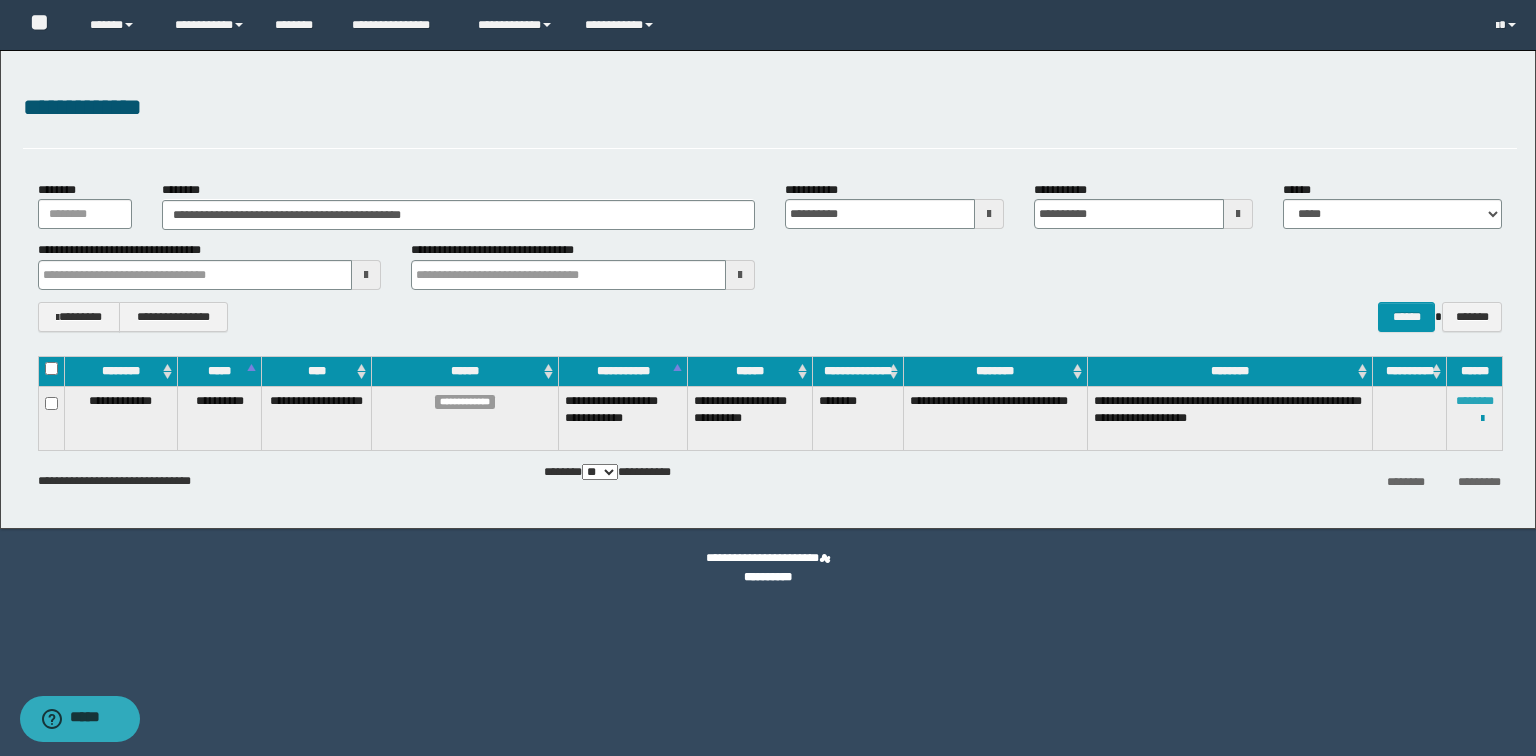 click on "********" at bounding box center (1475, 401) 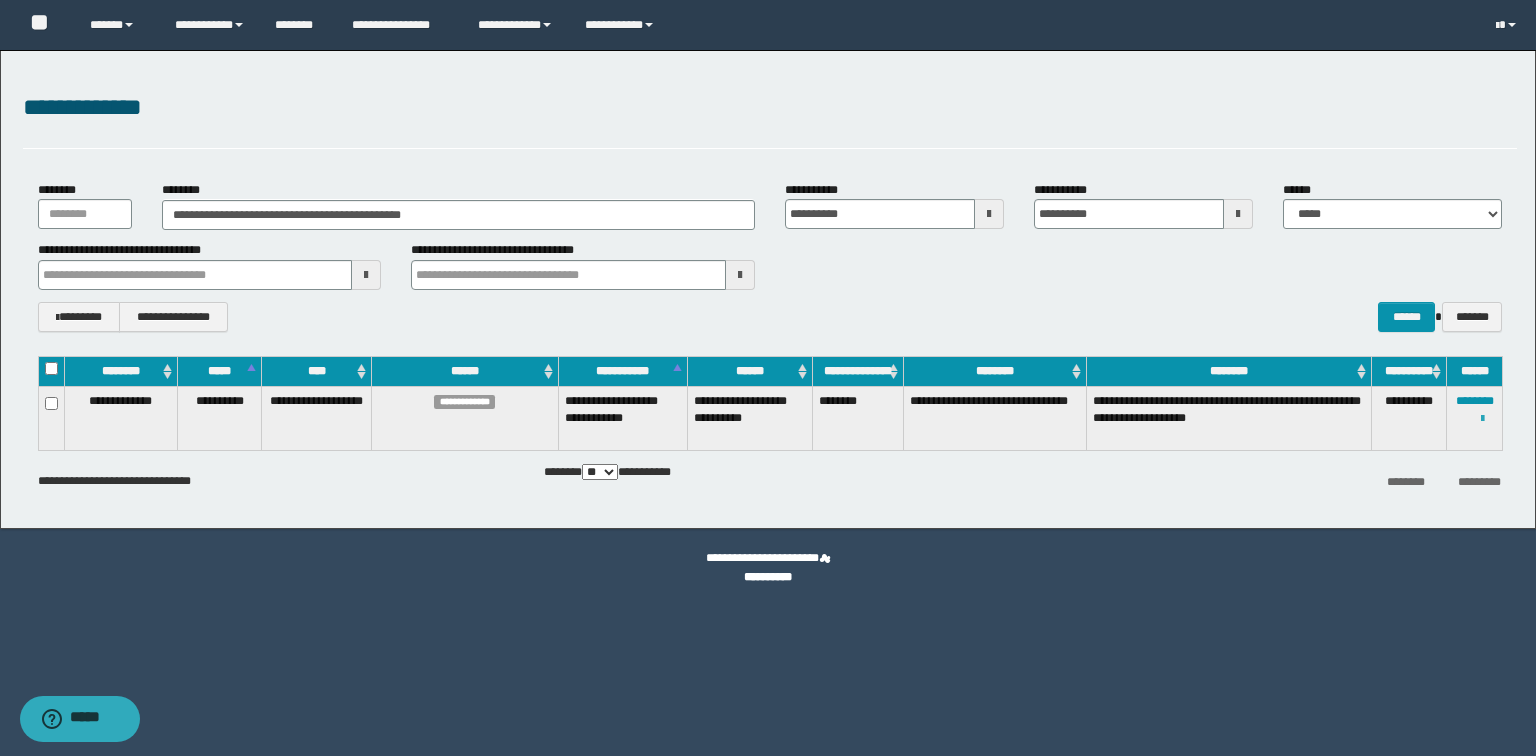 click at bounding box center [1482, 419] 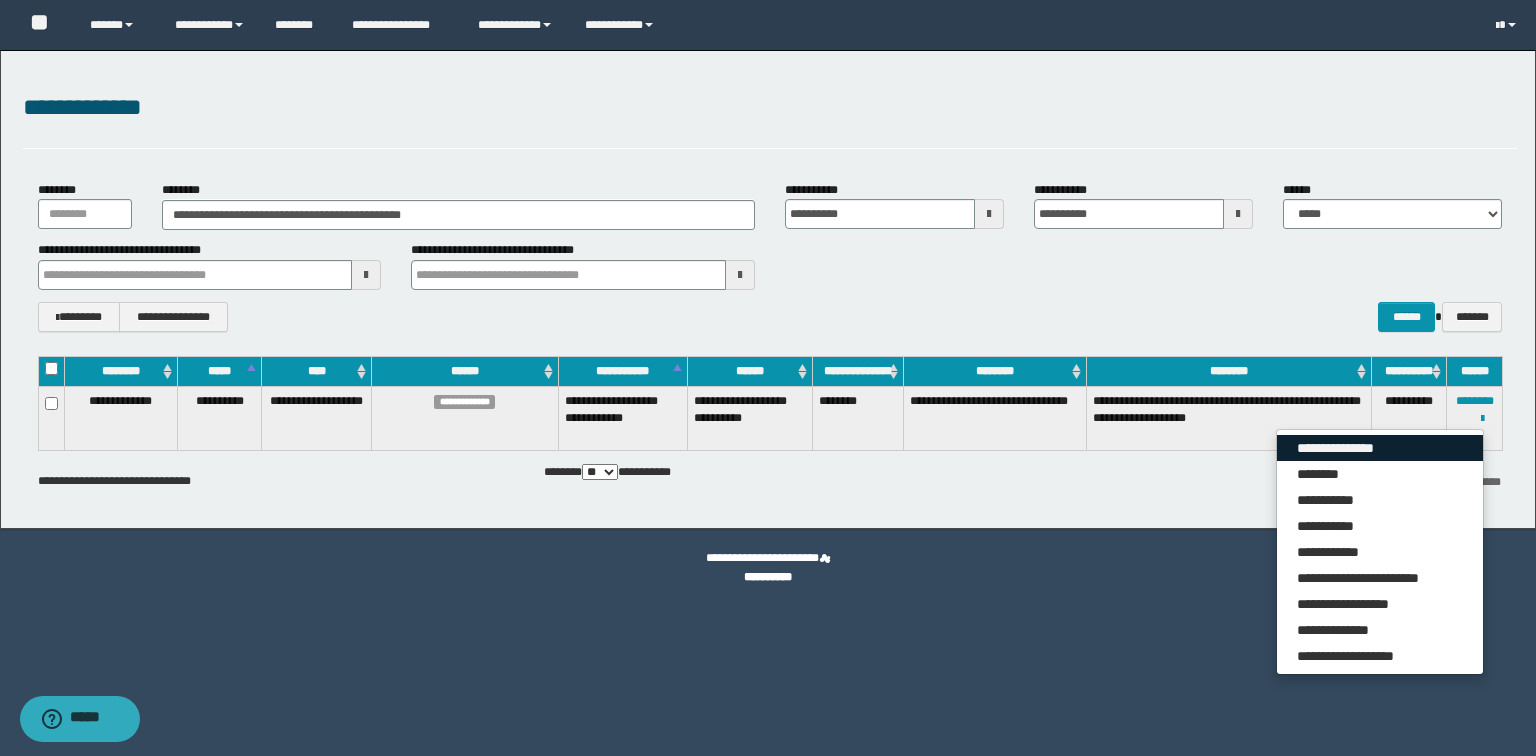 click on "**********" at bounding box center (1380, 448) 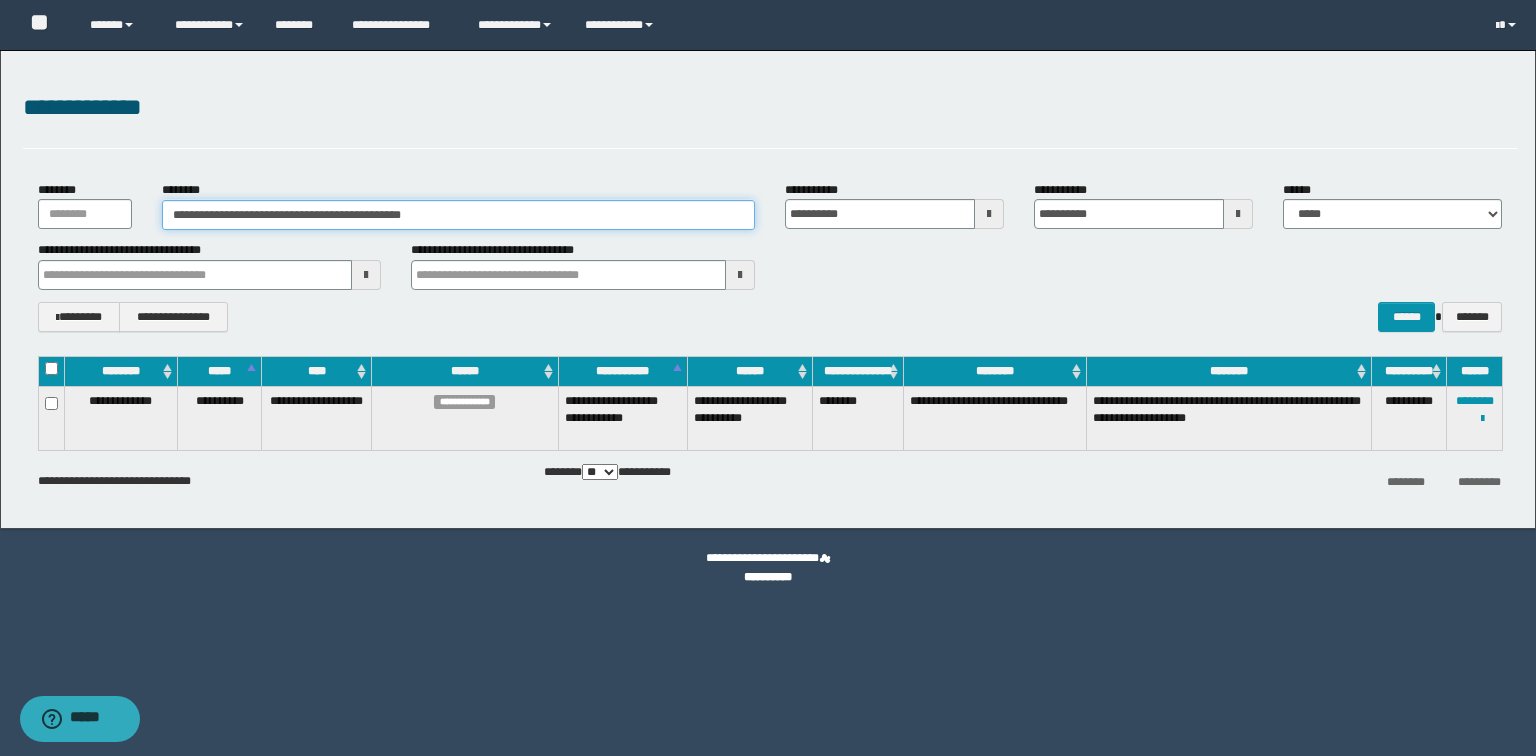 drag, startPoint x: 512, startPoint y: 217, endPoint x: 0, endPoint y: 162, distance: 514.9456 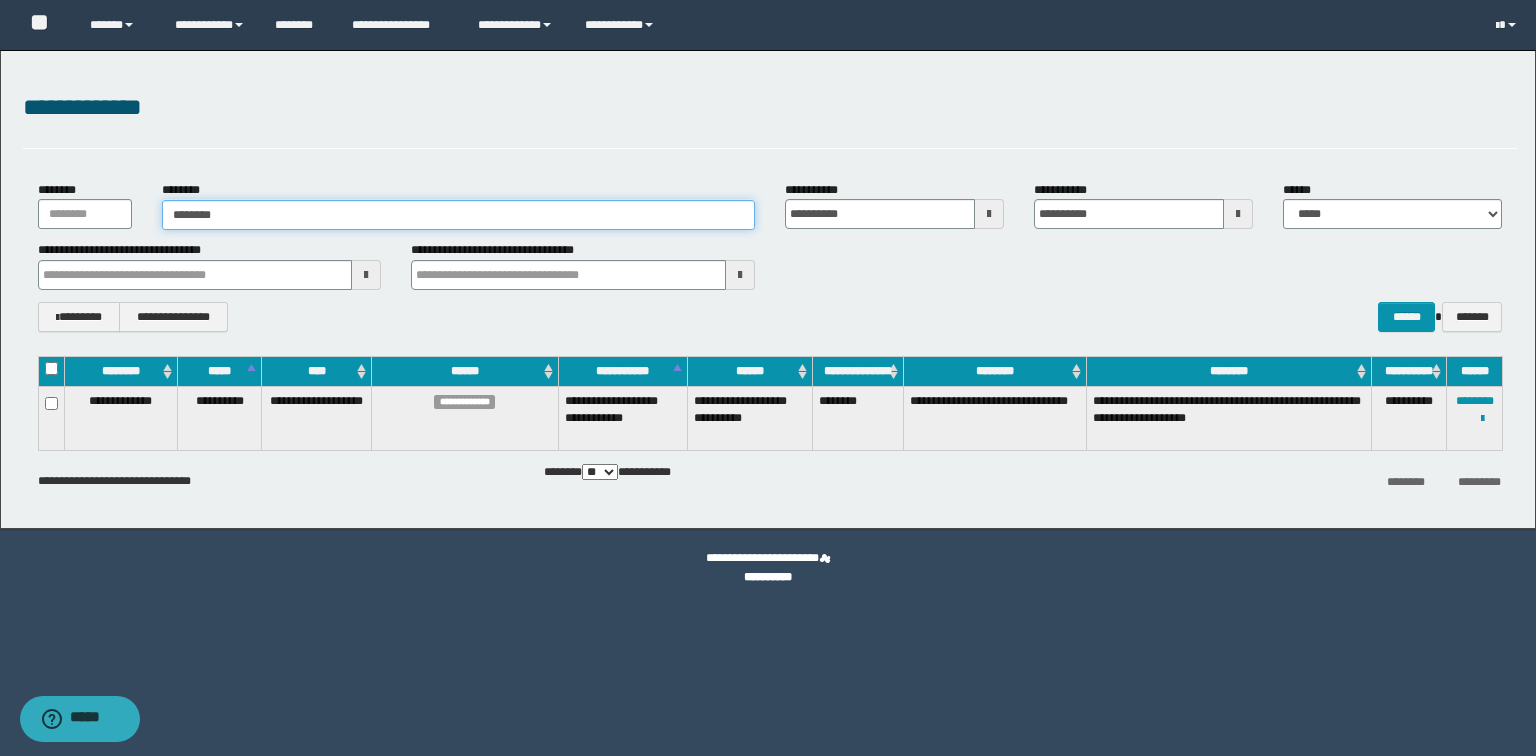 type on "********" 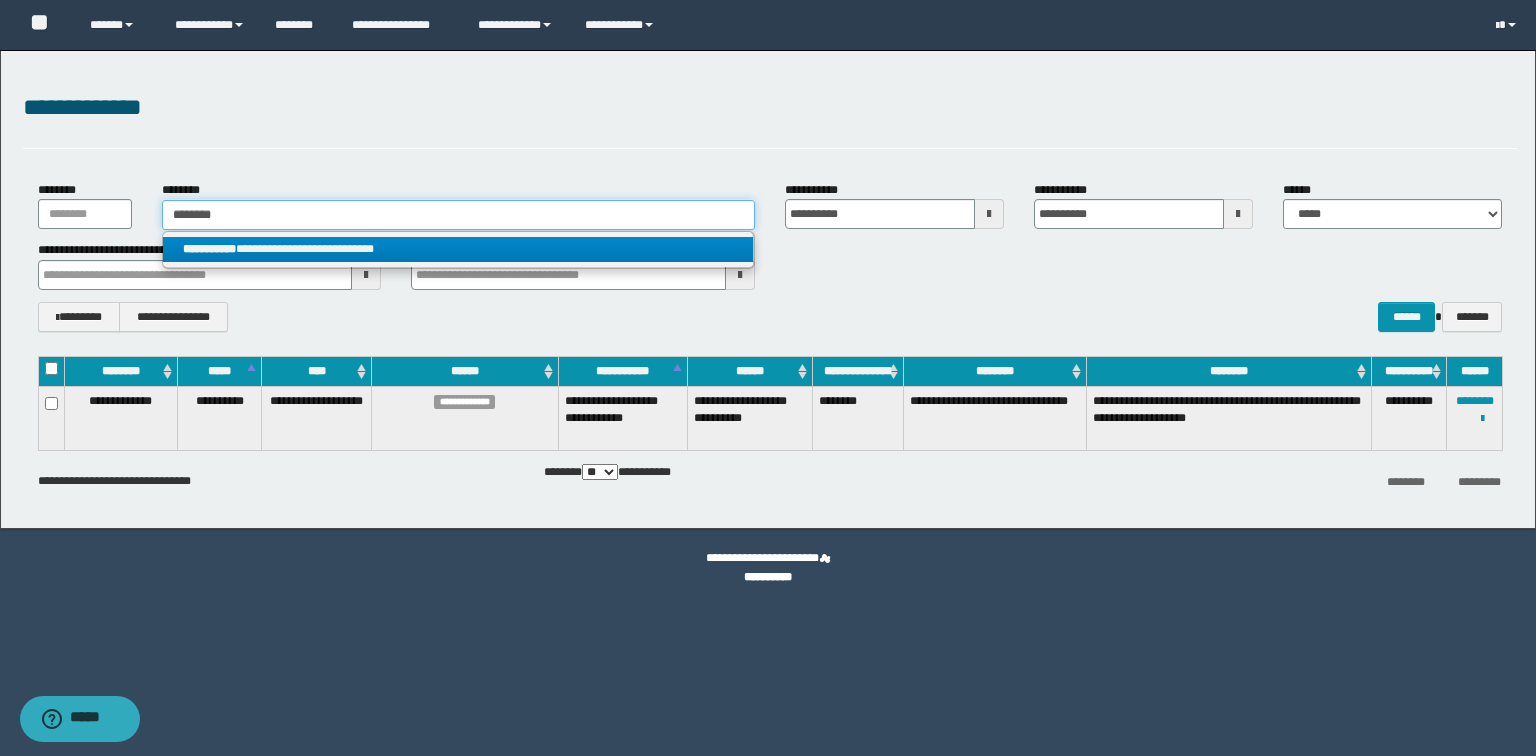 type on "********" 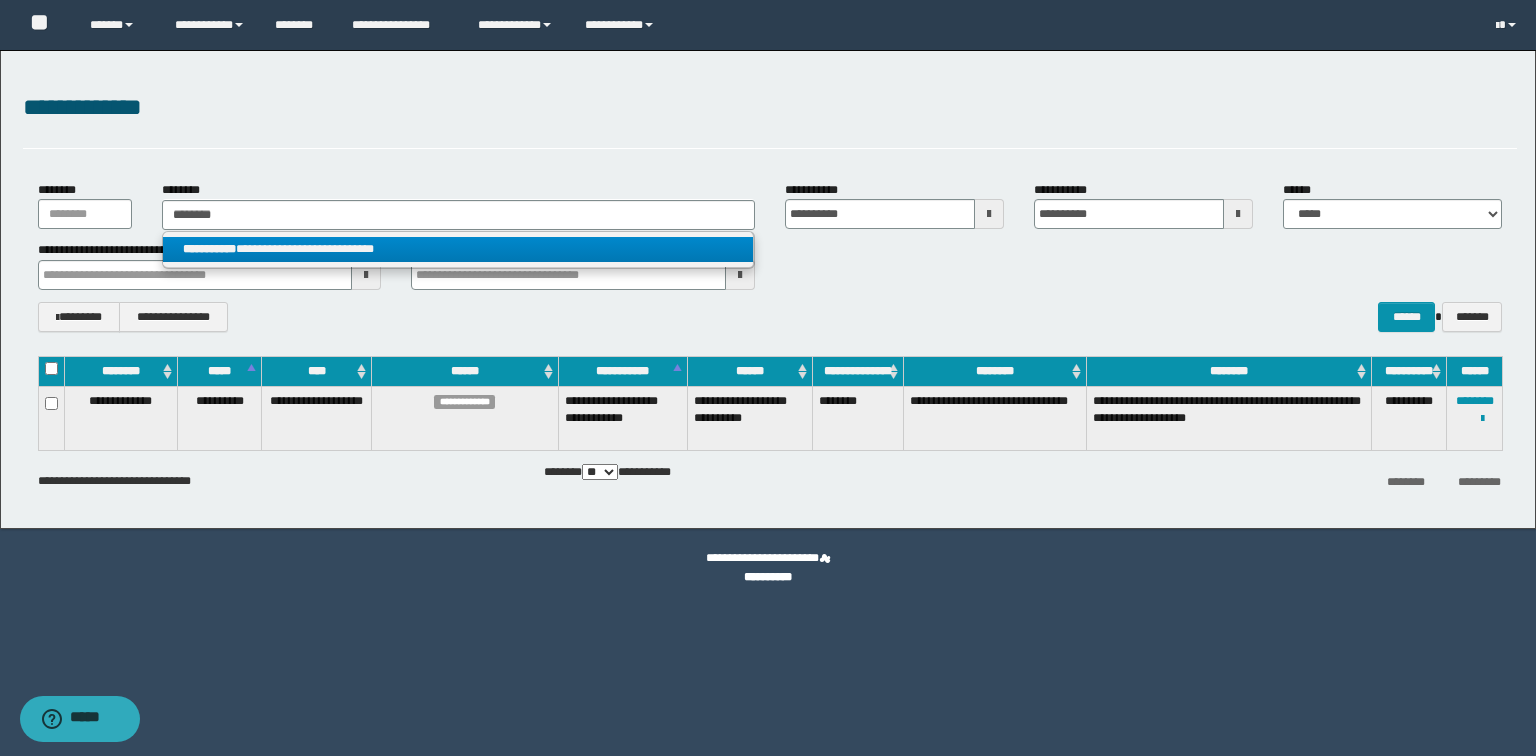click on "**********" at bounding box center (458, 249) 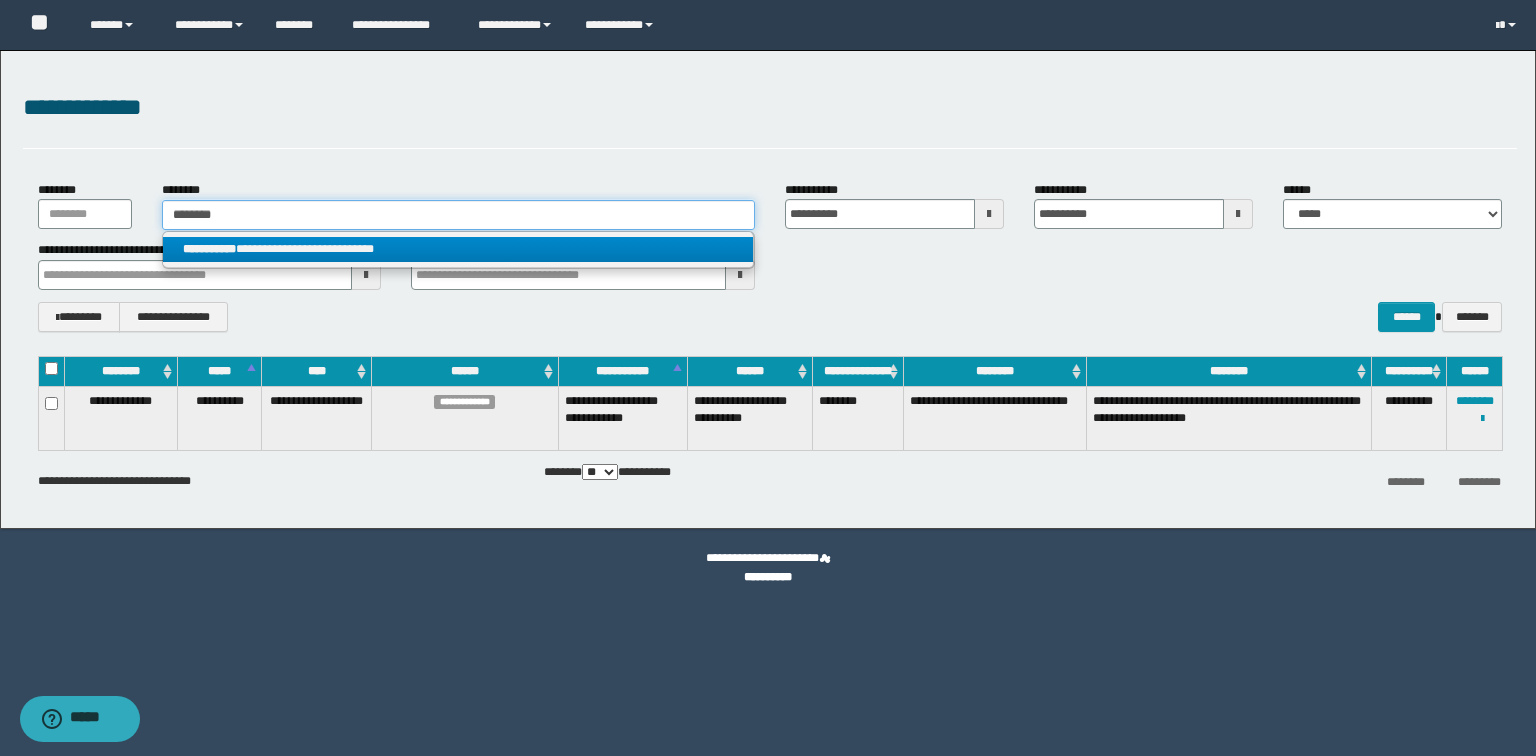type 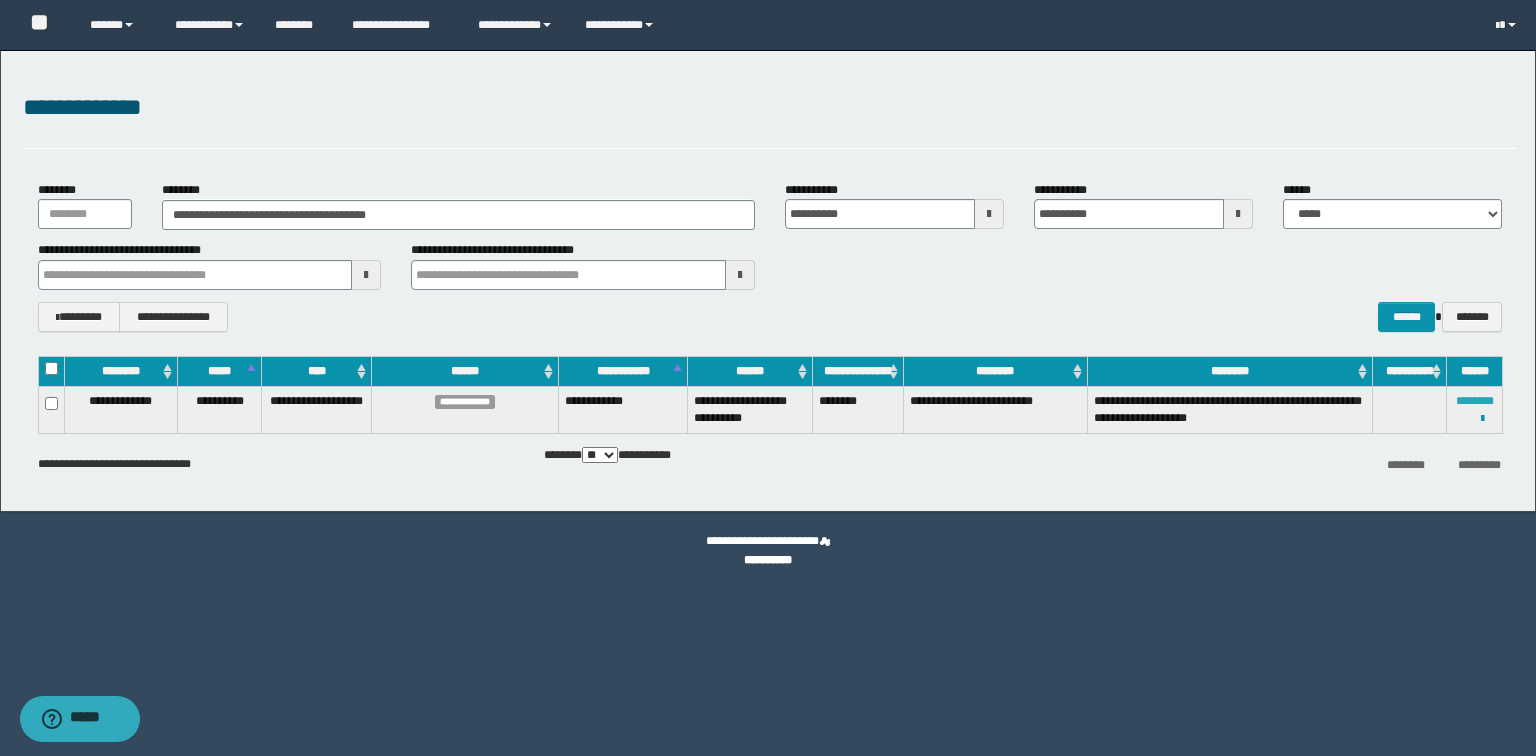 click on "********" at bounding box center (1475, 401) 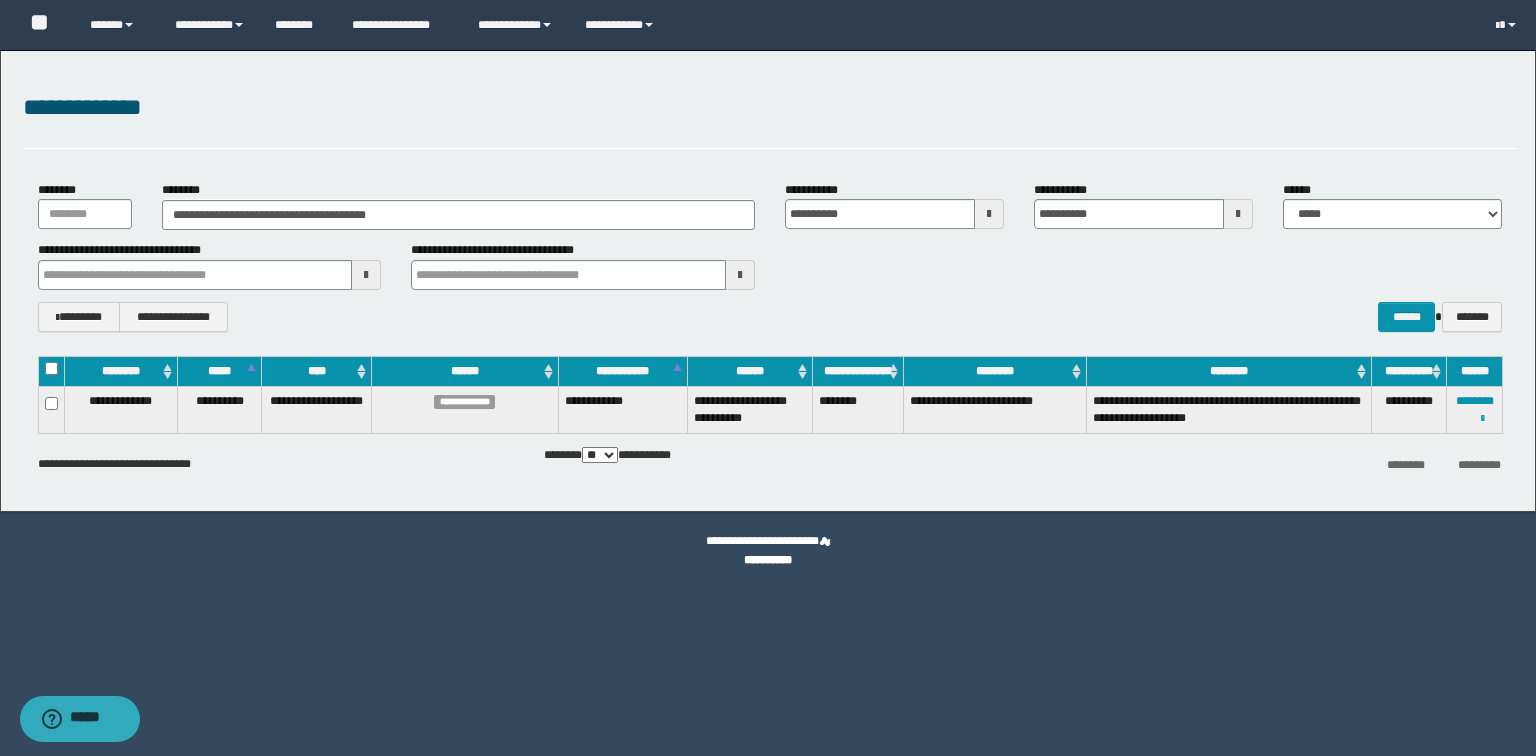 click at bounding box center (1482, 419) 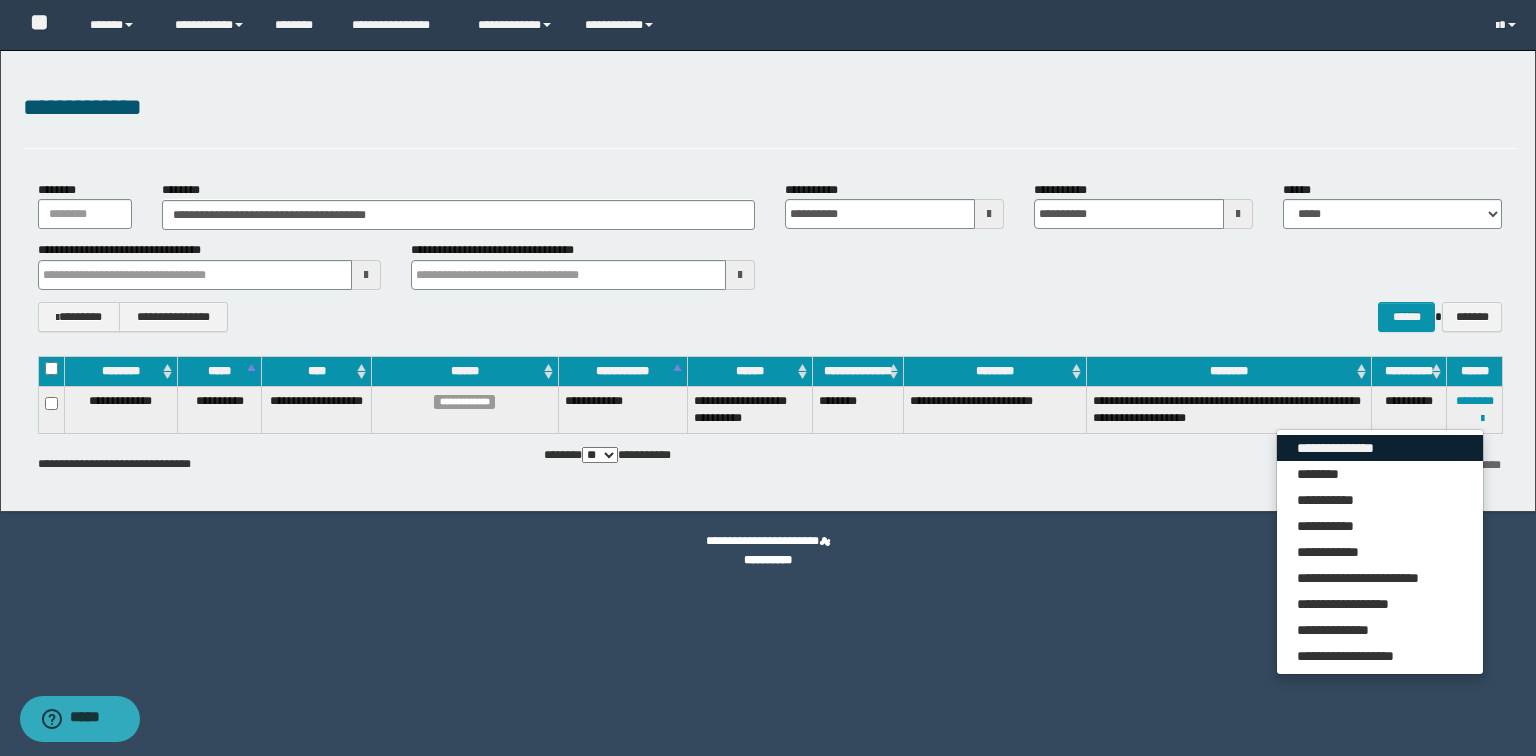 click on "**********" at bounding box center [1380, 448] 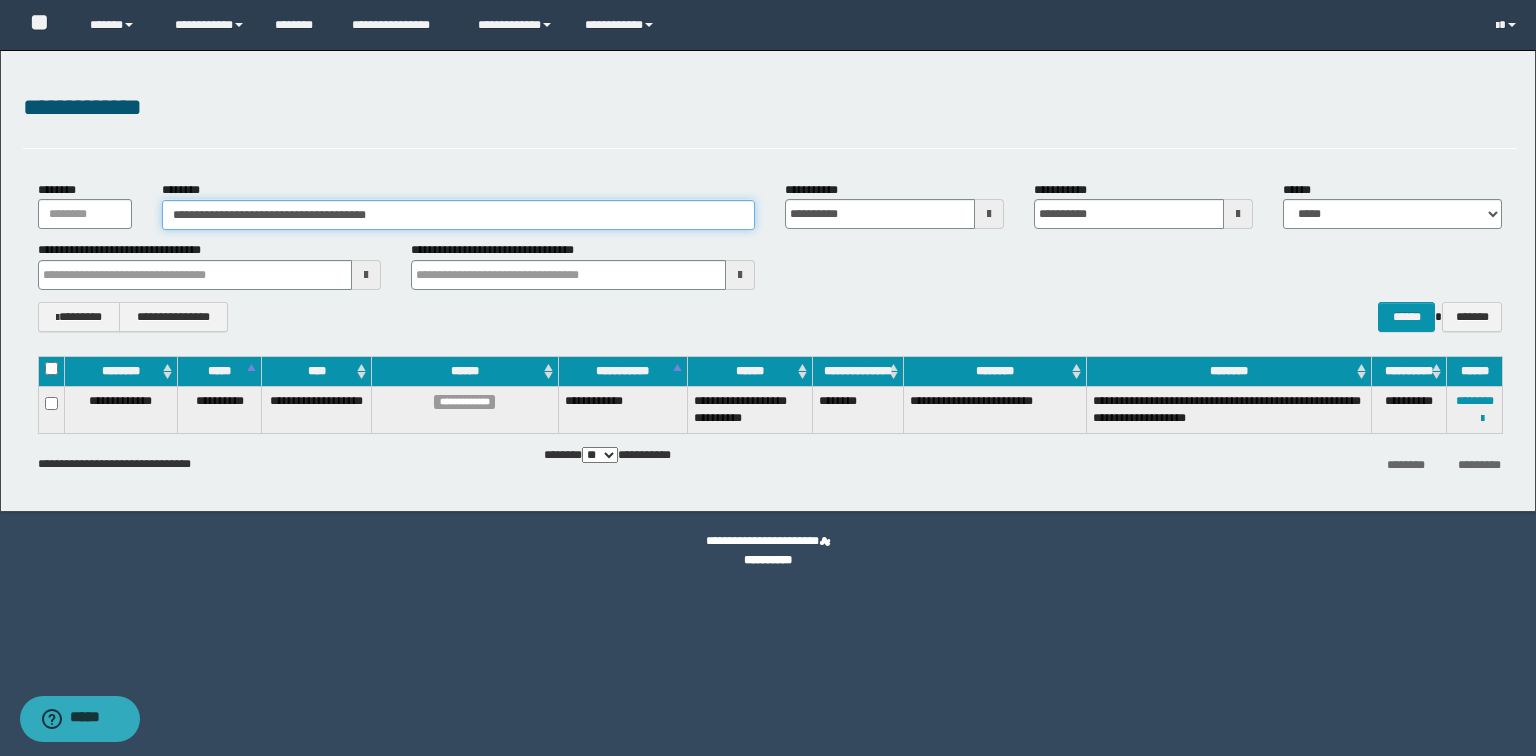 drag, startPoint x: 460, startPoint y: 207, endPoint x: 0, endPoint y: 147, distance: 463.89655 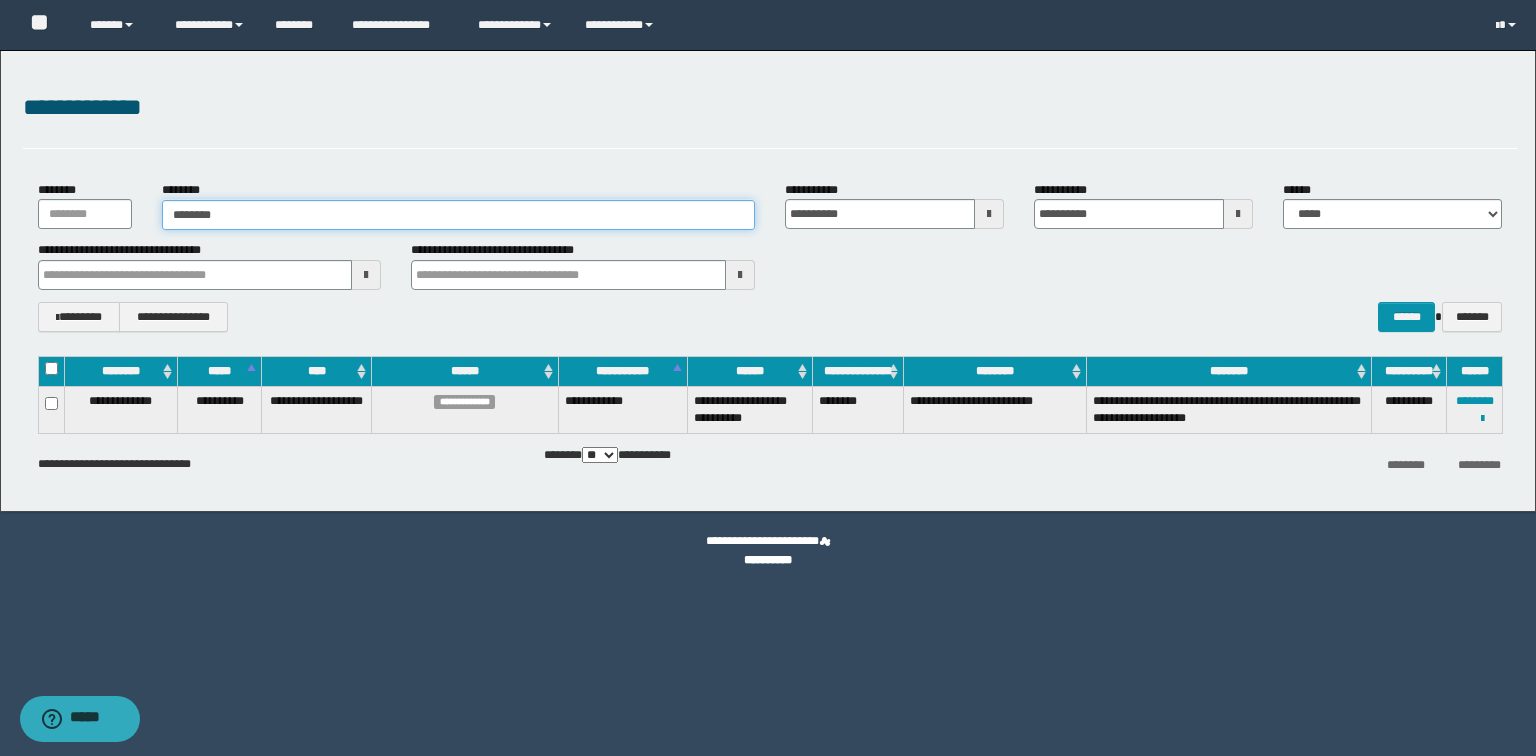 type on "********" 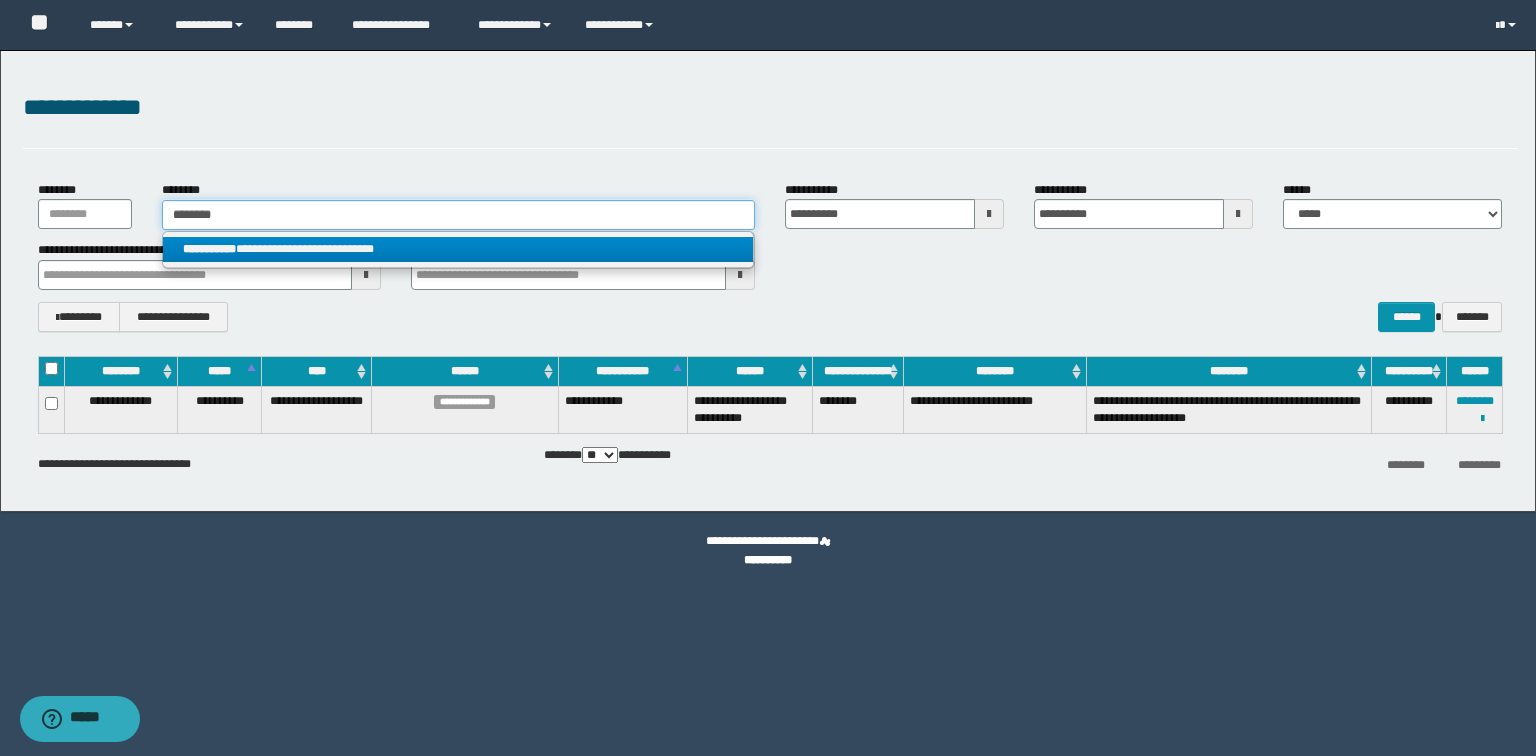 type on "********" 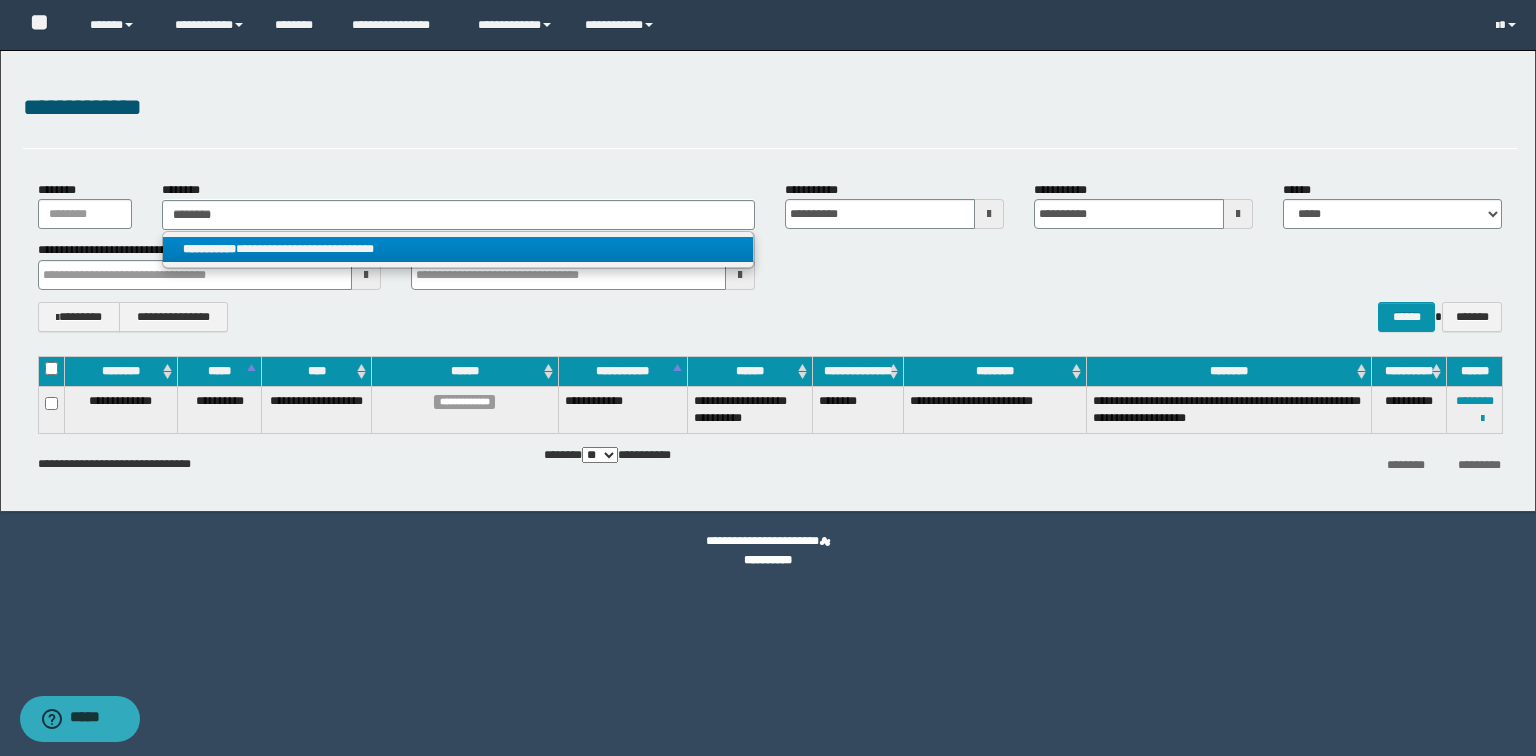 click on "**********" at bounding box center (458, 249) 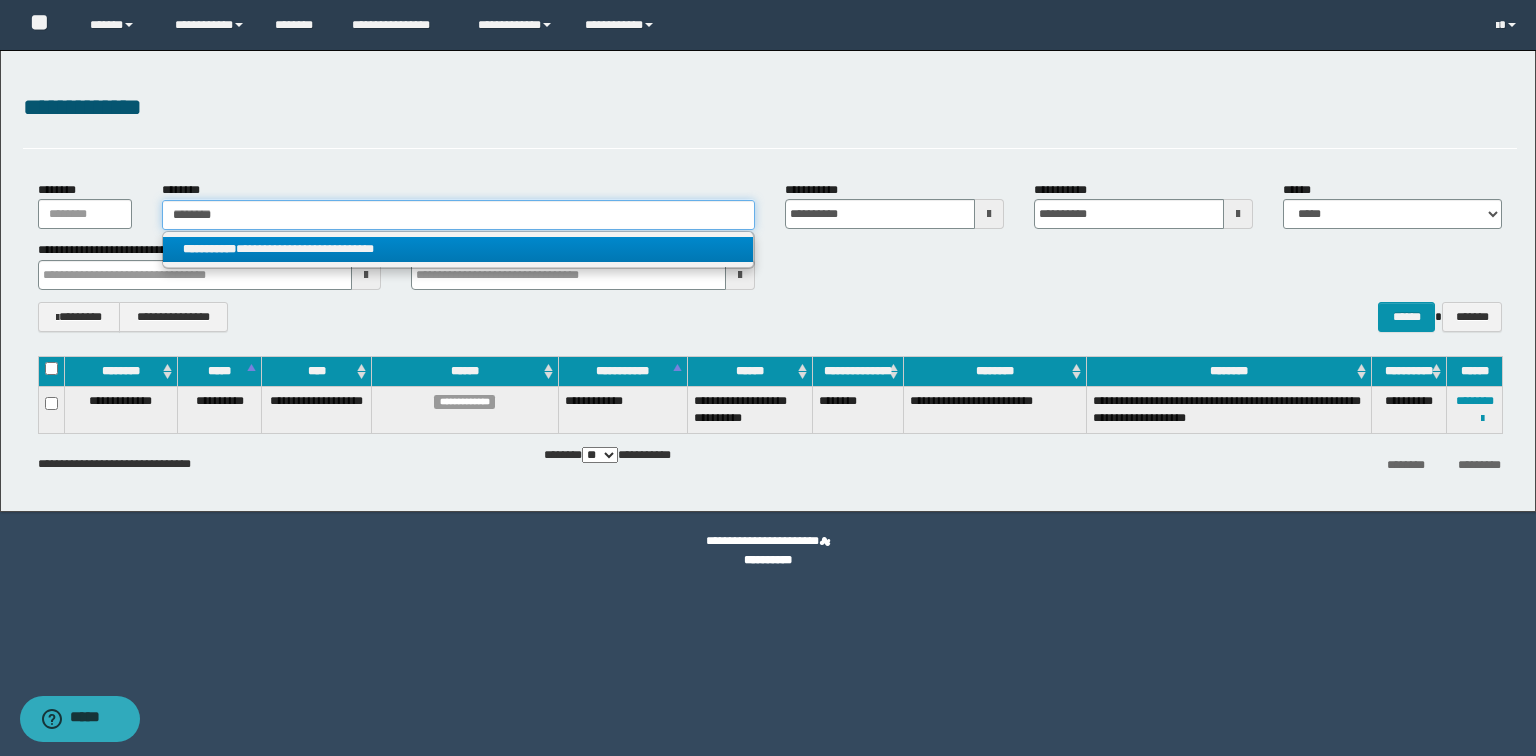type 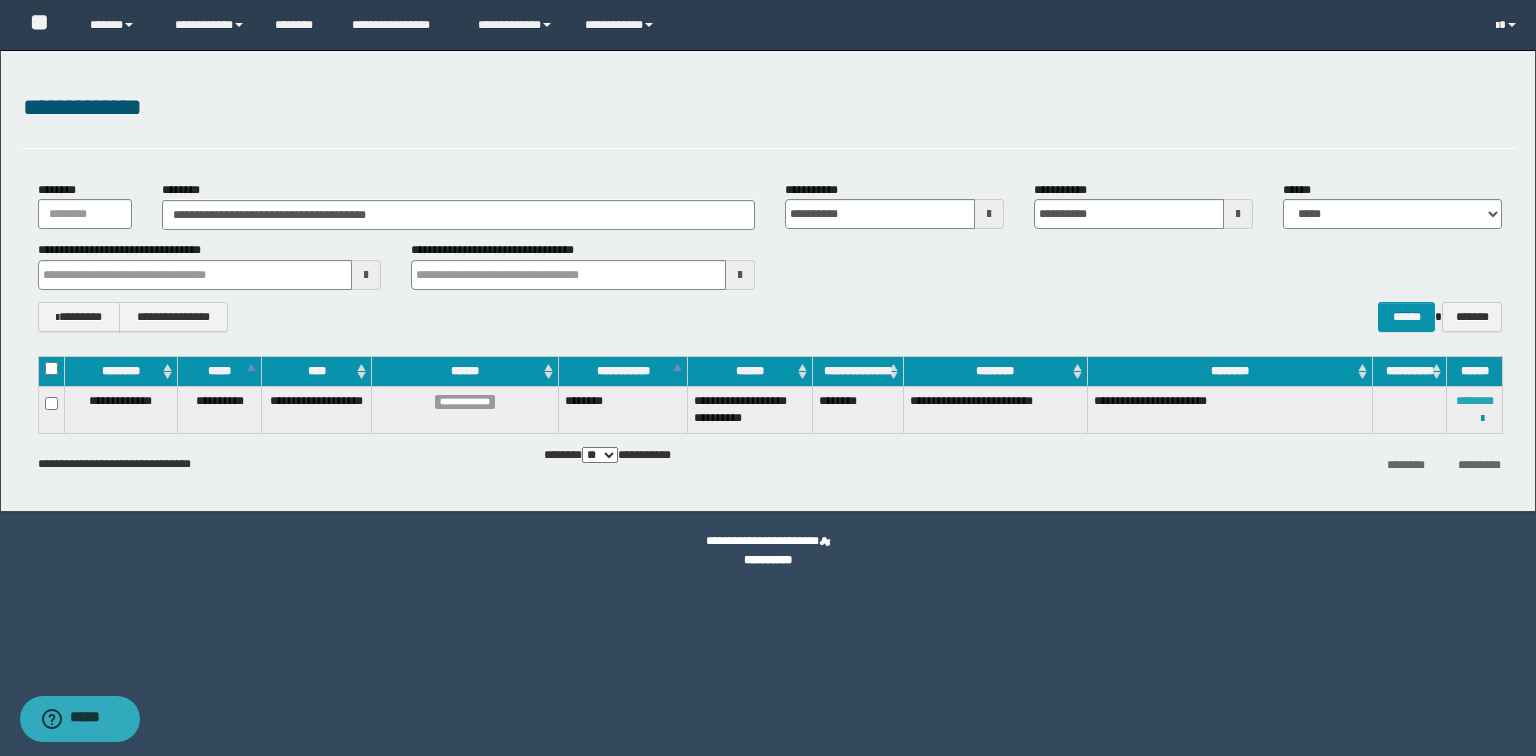 click on "********" at bounding box center [1475, 401] 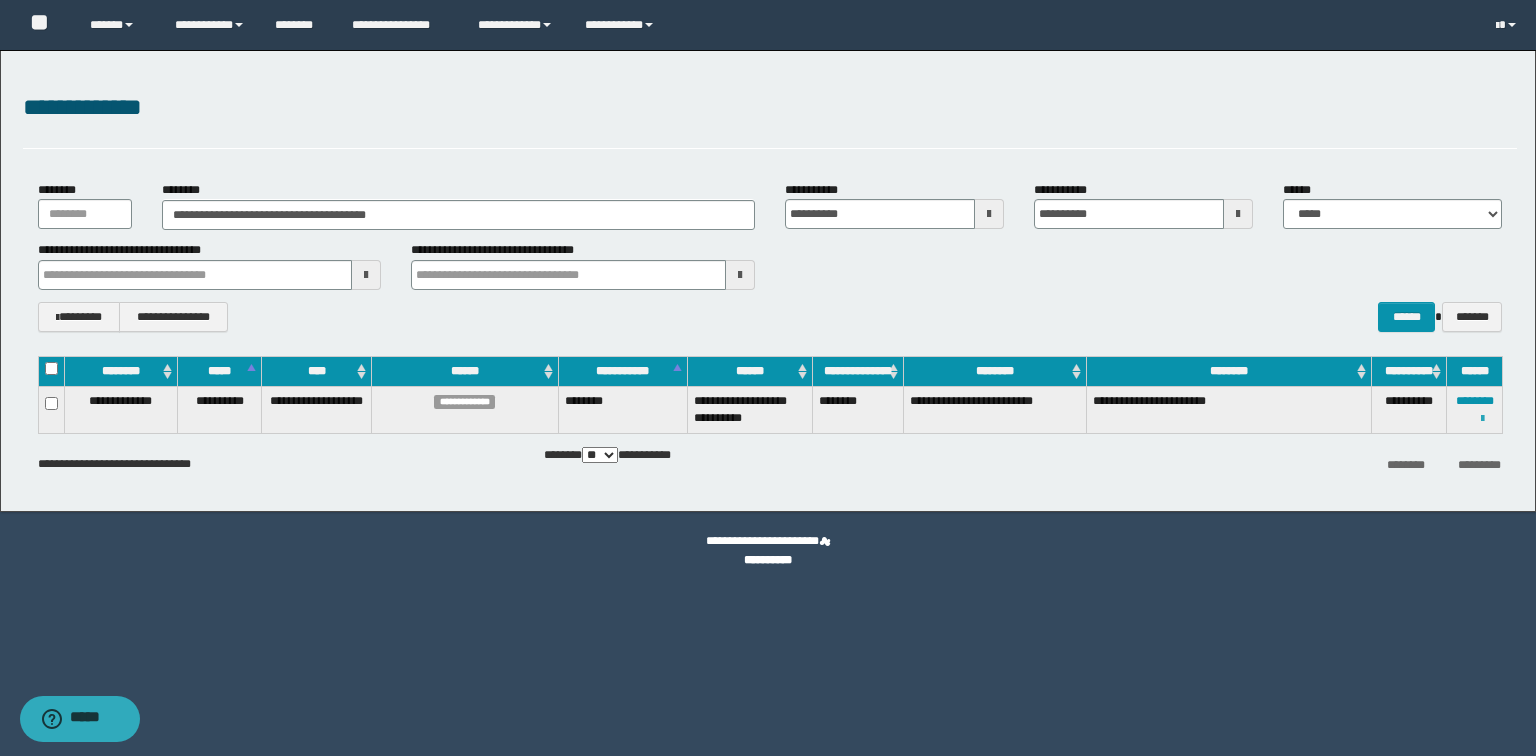 click at bounding box center [1482, 419] 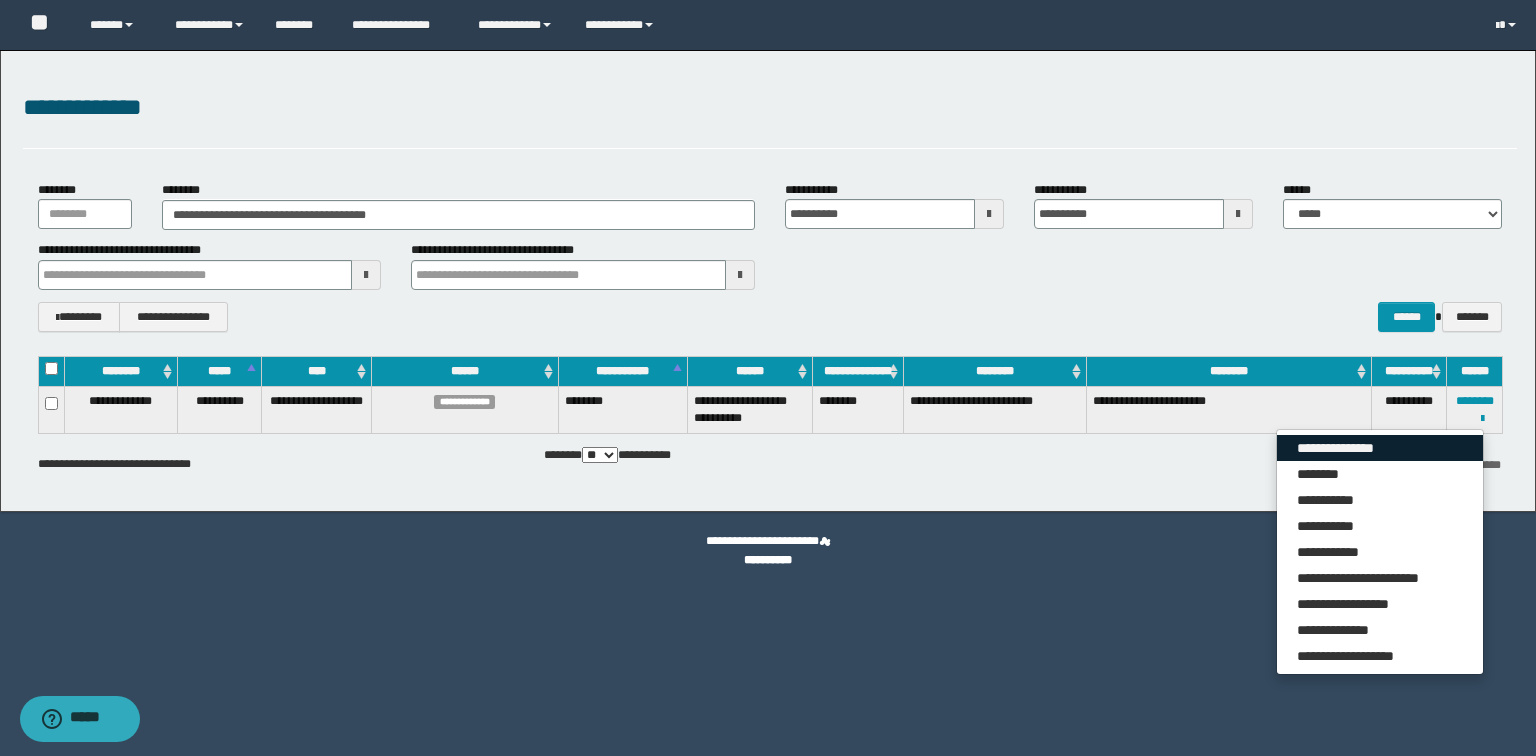 click on "**********" at bounding box center (1380, 448) 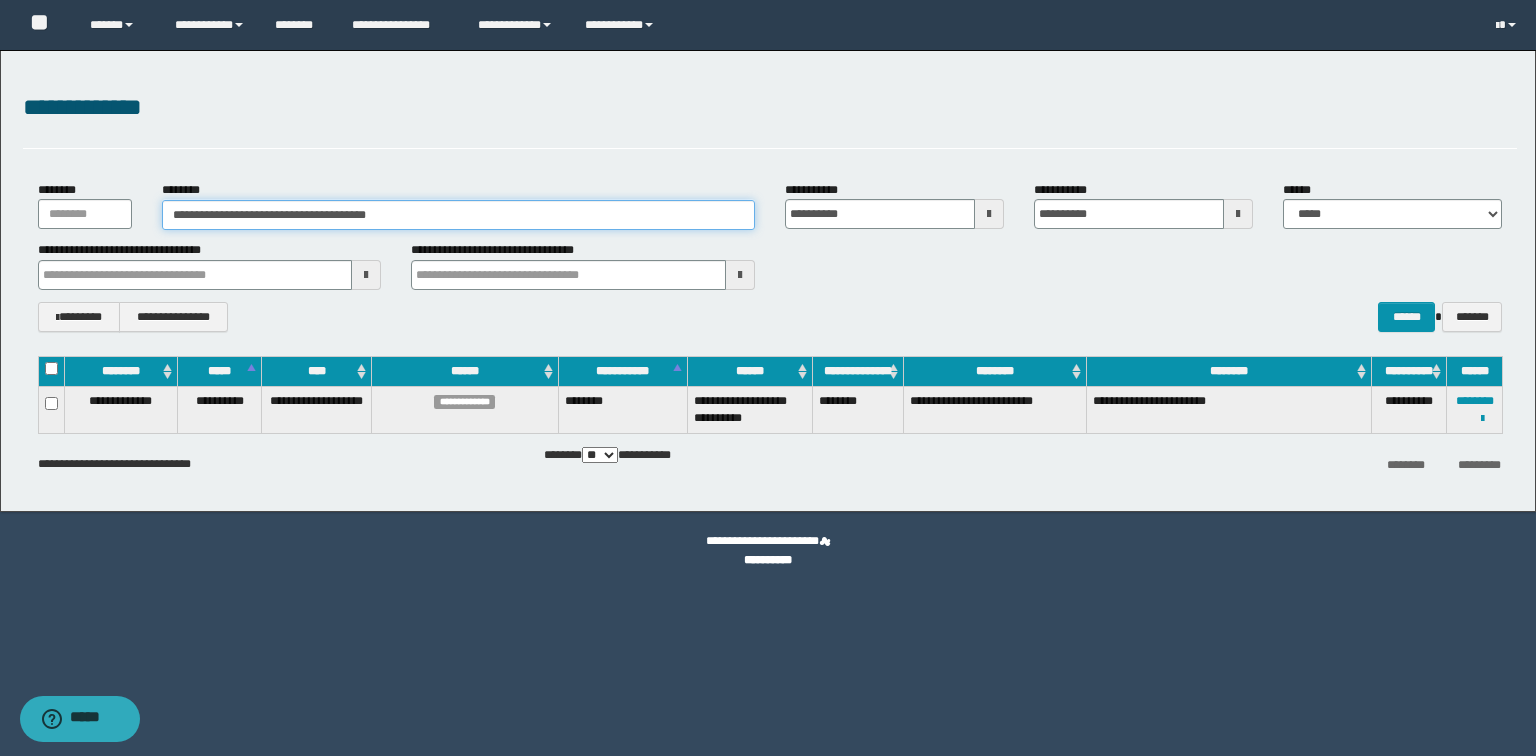 drag, startPoint x: 444, startPoint y: 216, endPoint x: 0, endPoint y: 130, distance: 452.25214 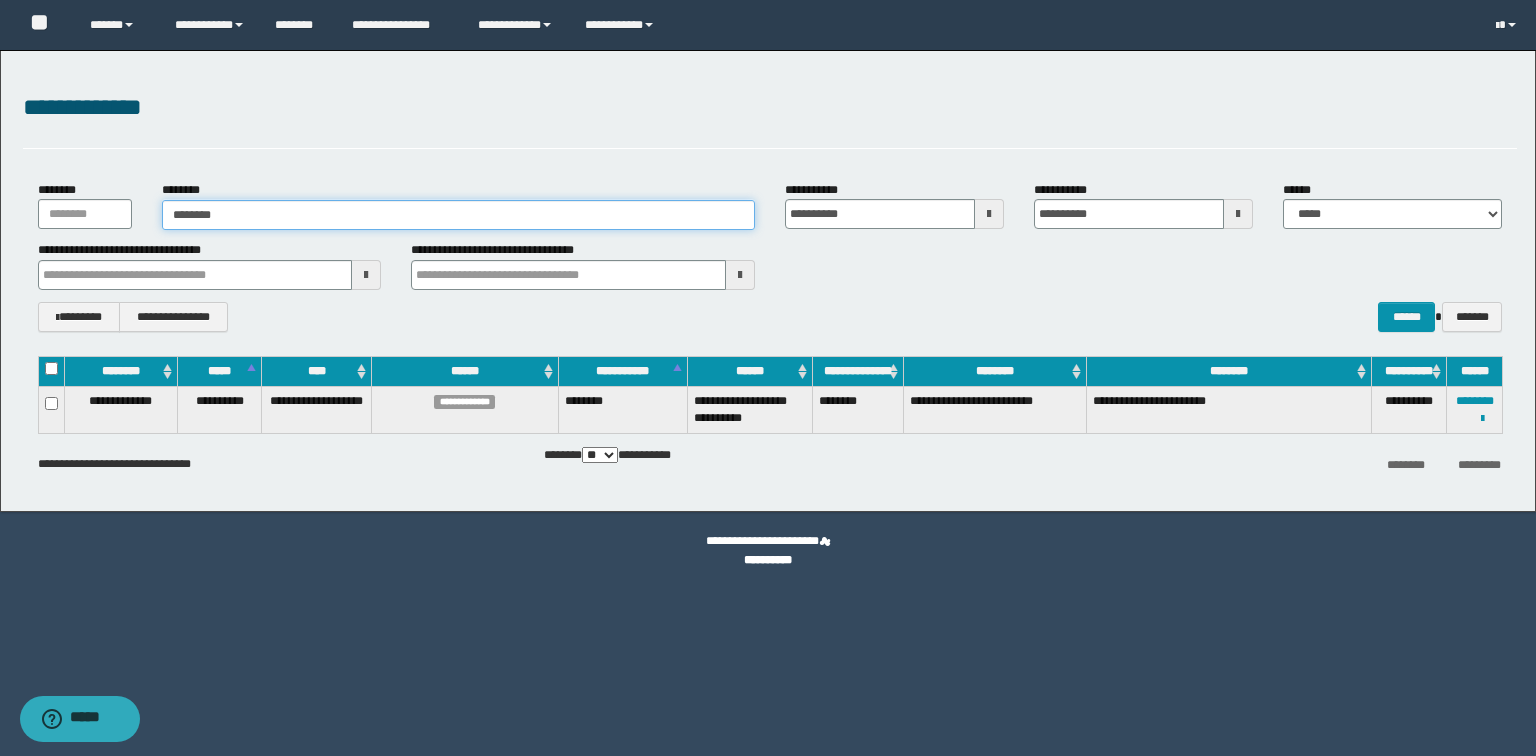 type on "********" 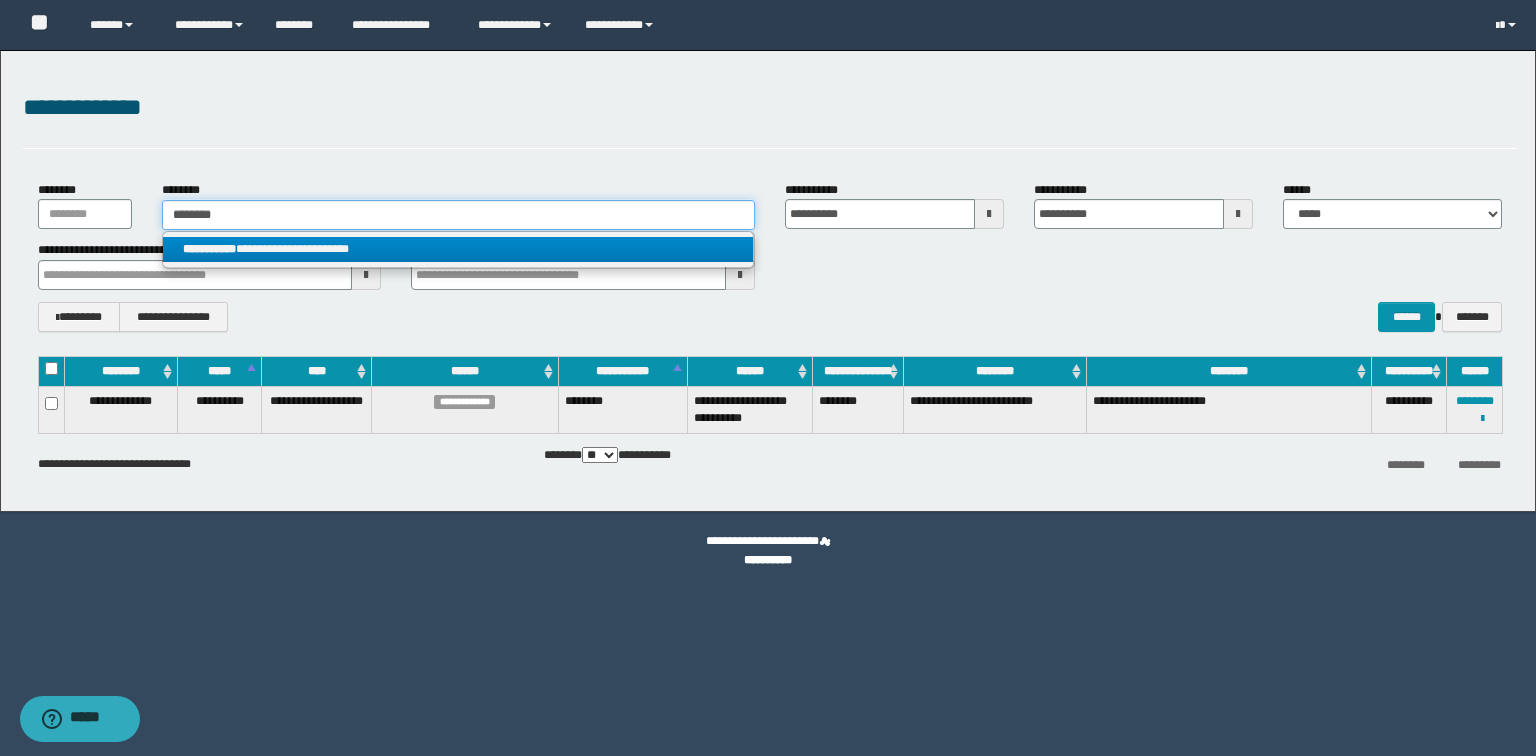 type on "********" 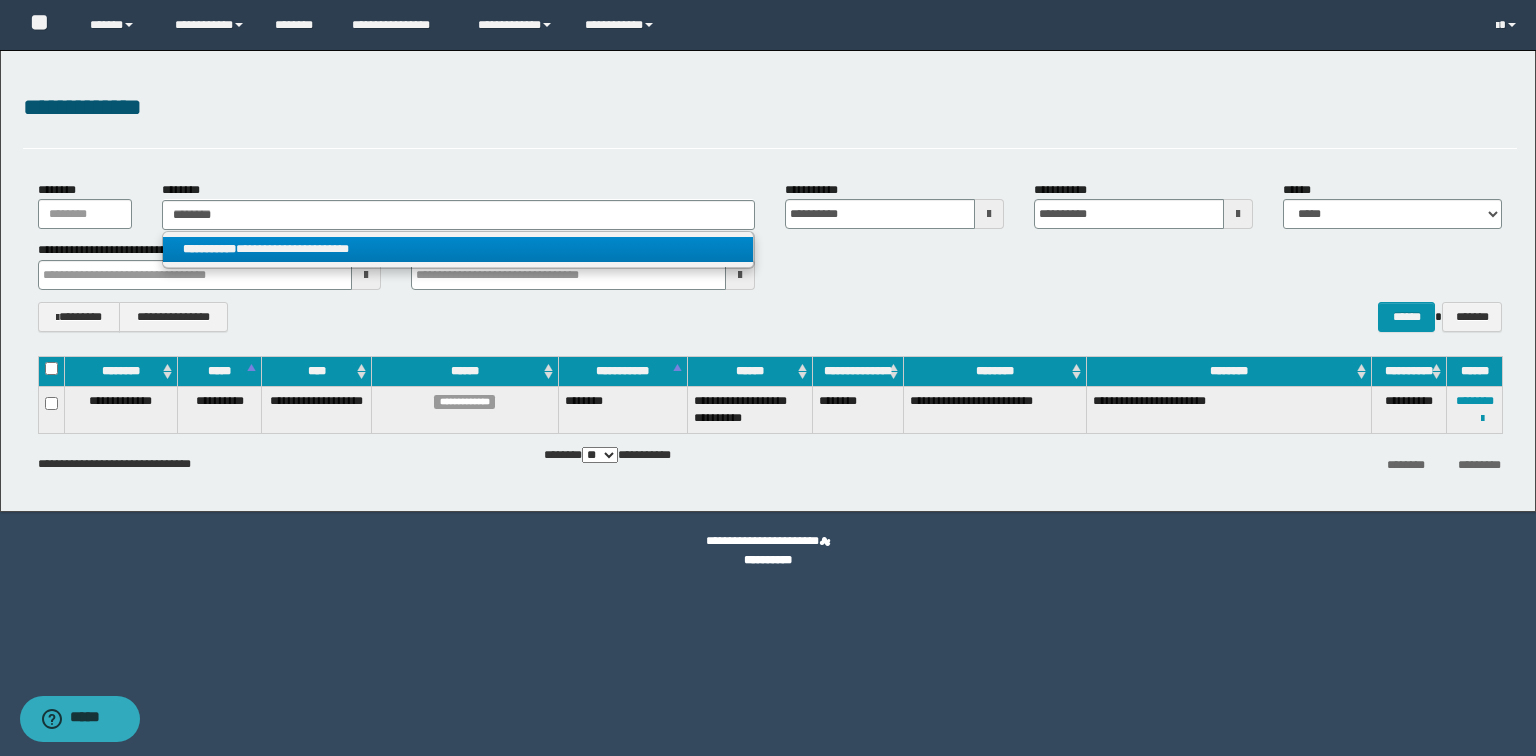 click on "**********" at bounding box center [458, 249] 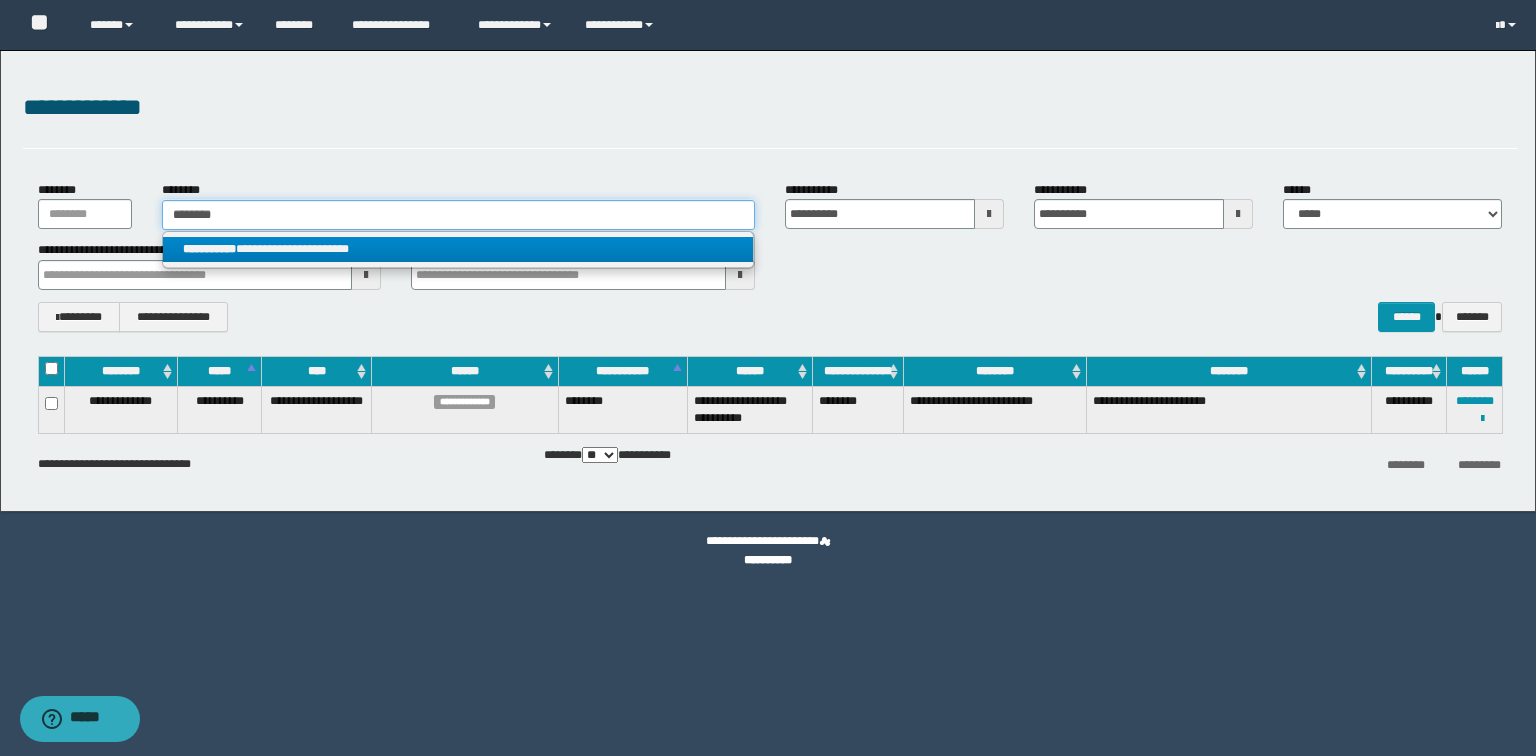 type 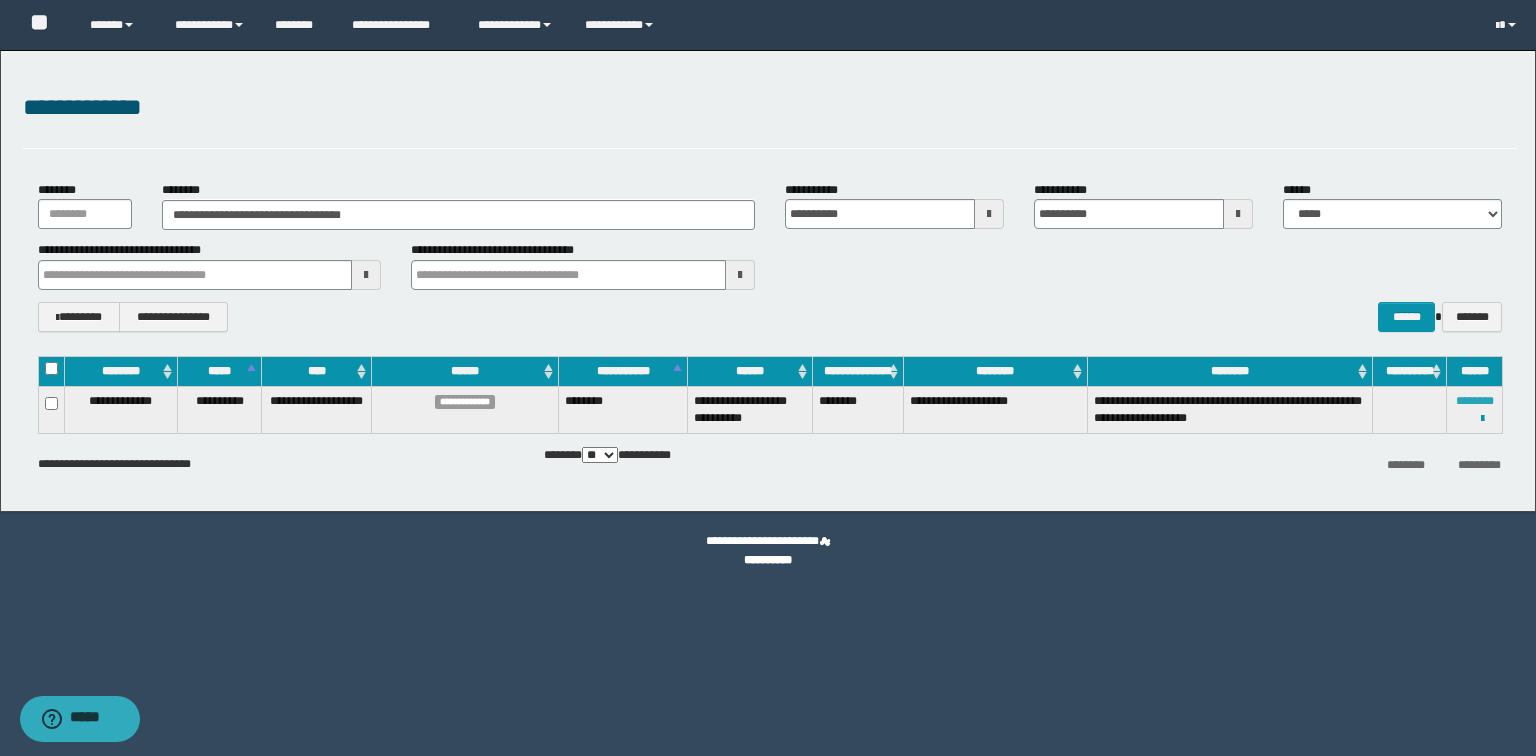 click on "********" at bounding box center [1475, 401] 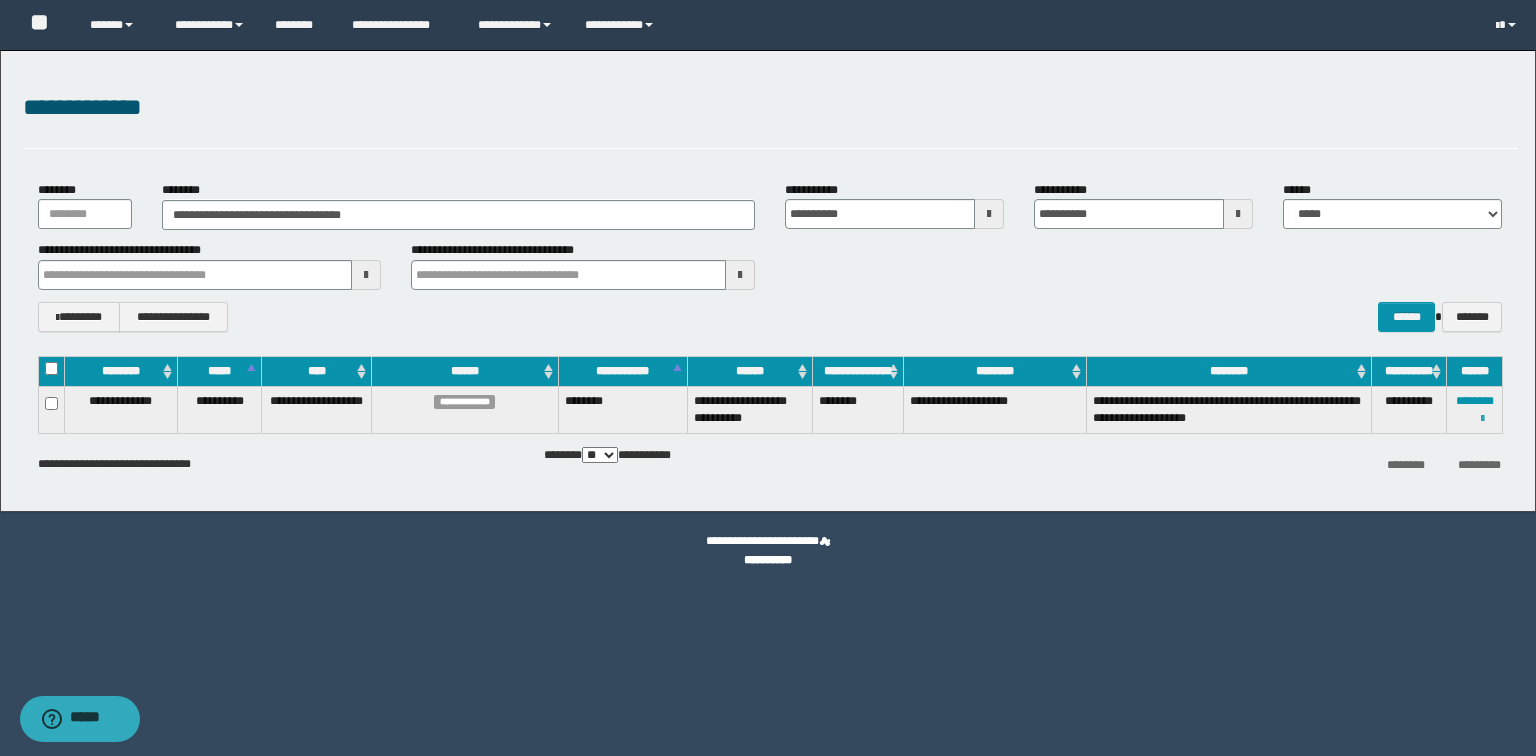 click at bounding box center [1482, 419] 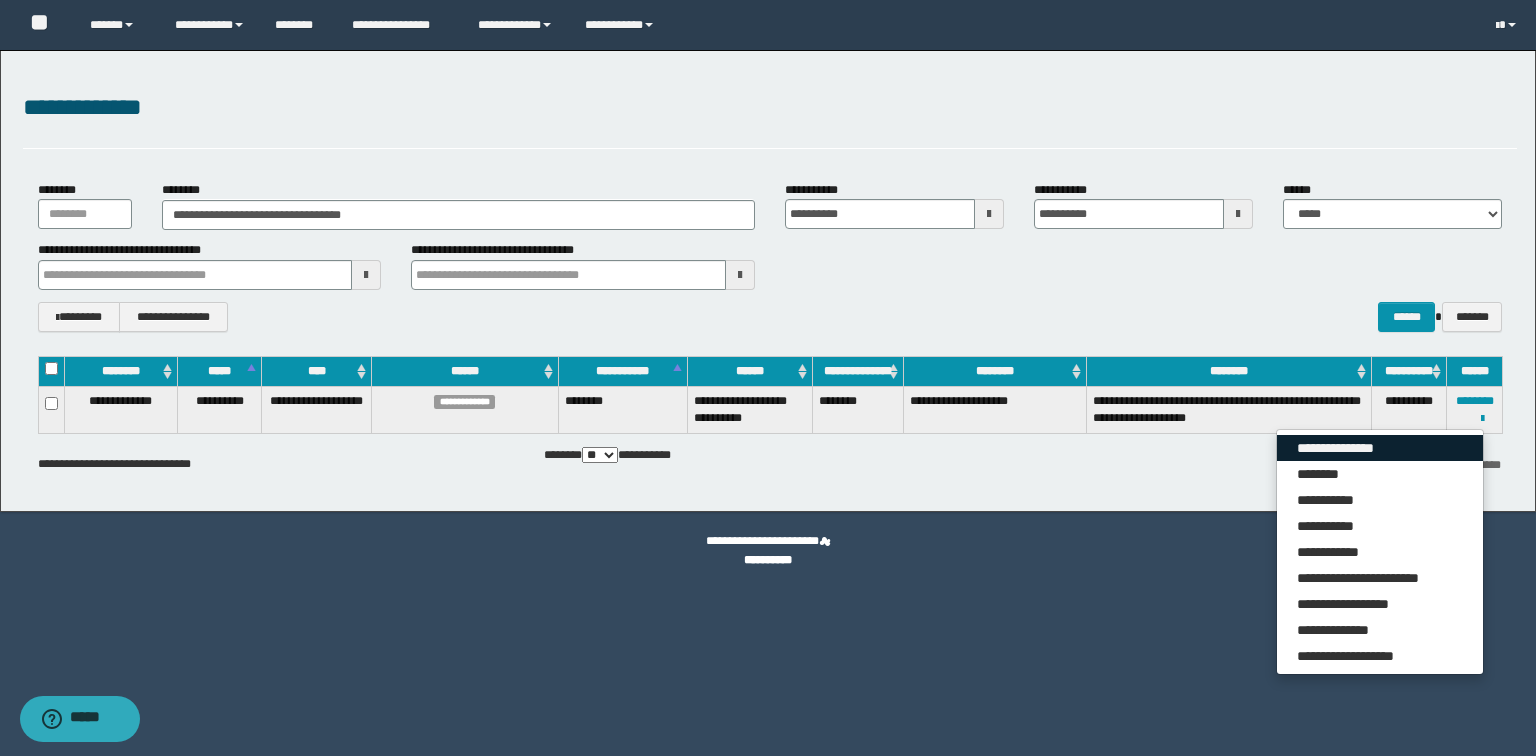 click on "**********" at bounding box center [1380, 448] 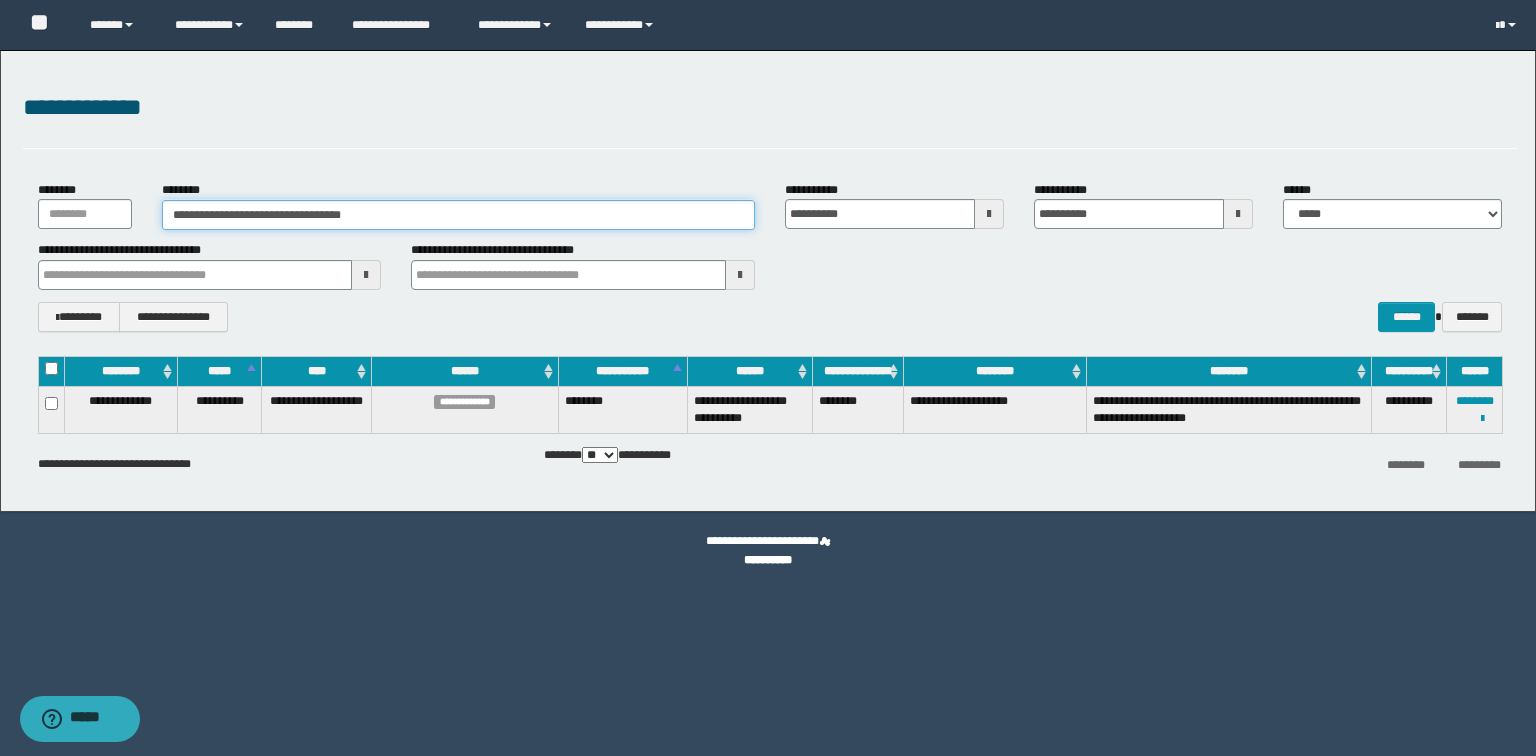drag, startPoint x: 452, startPoint y: 212, endPoint x: 0, endPoint y: 135, distance: 458.51172 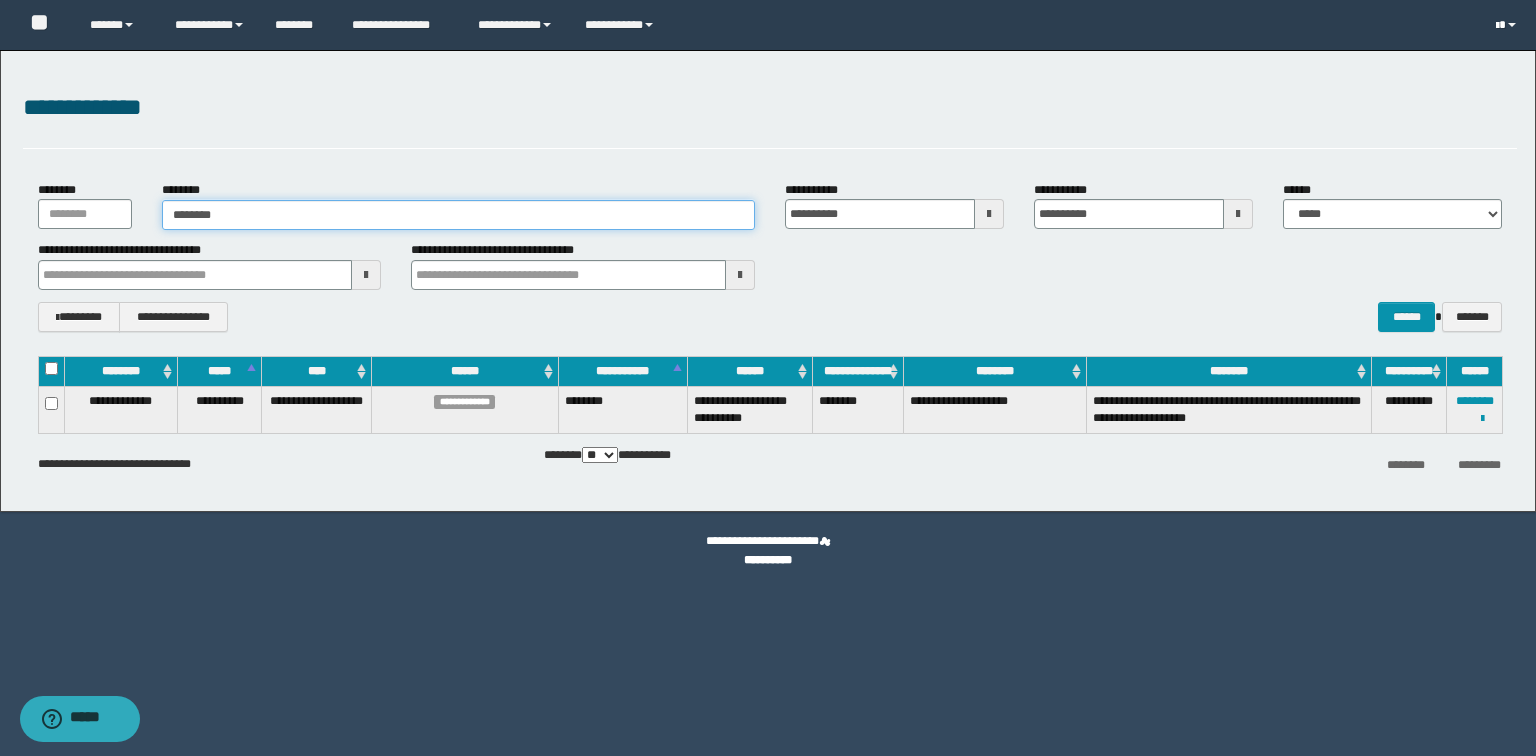 type on "********" 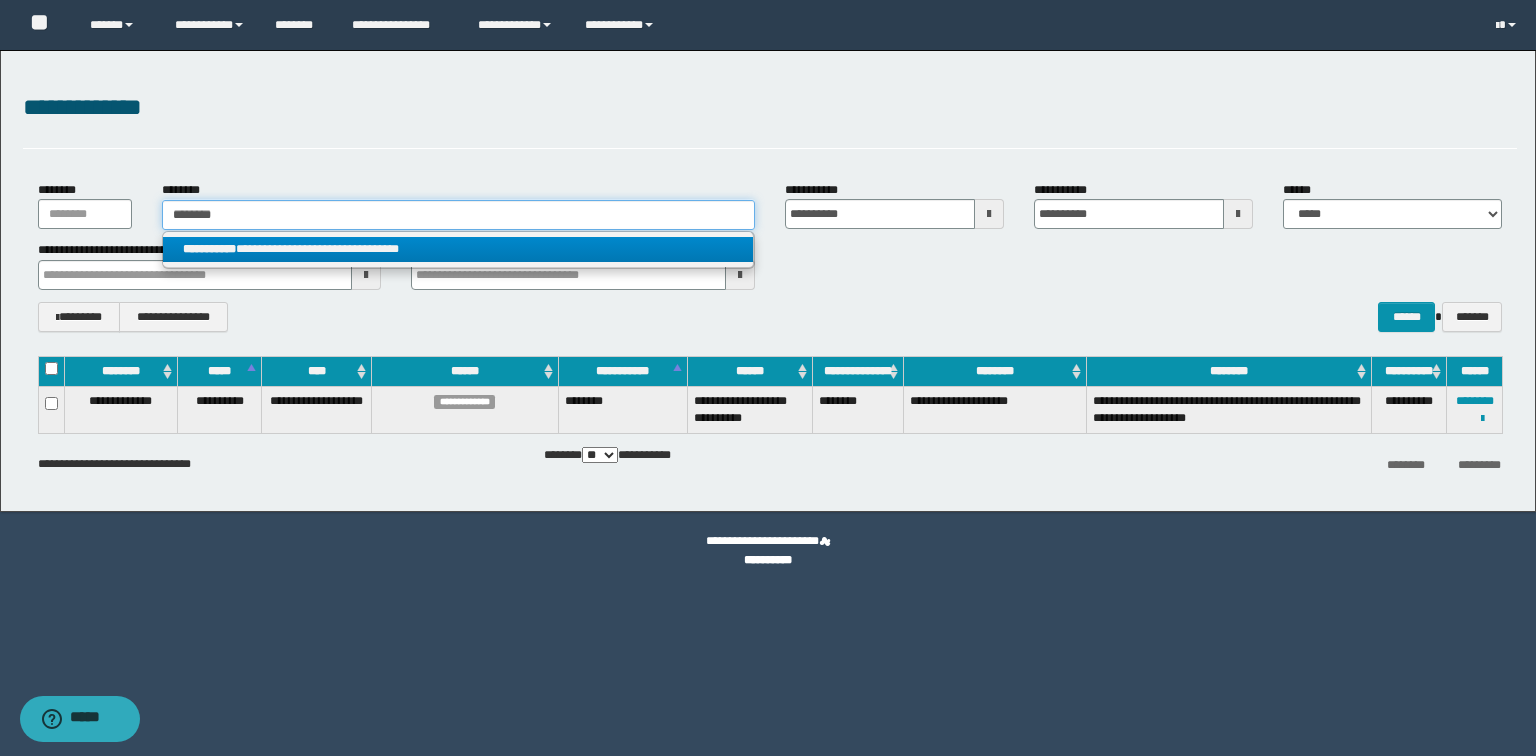 type on "********" 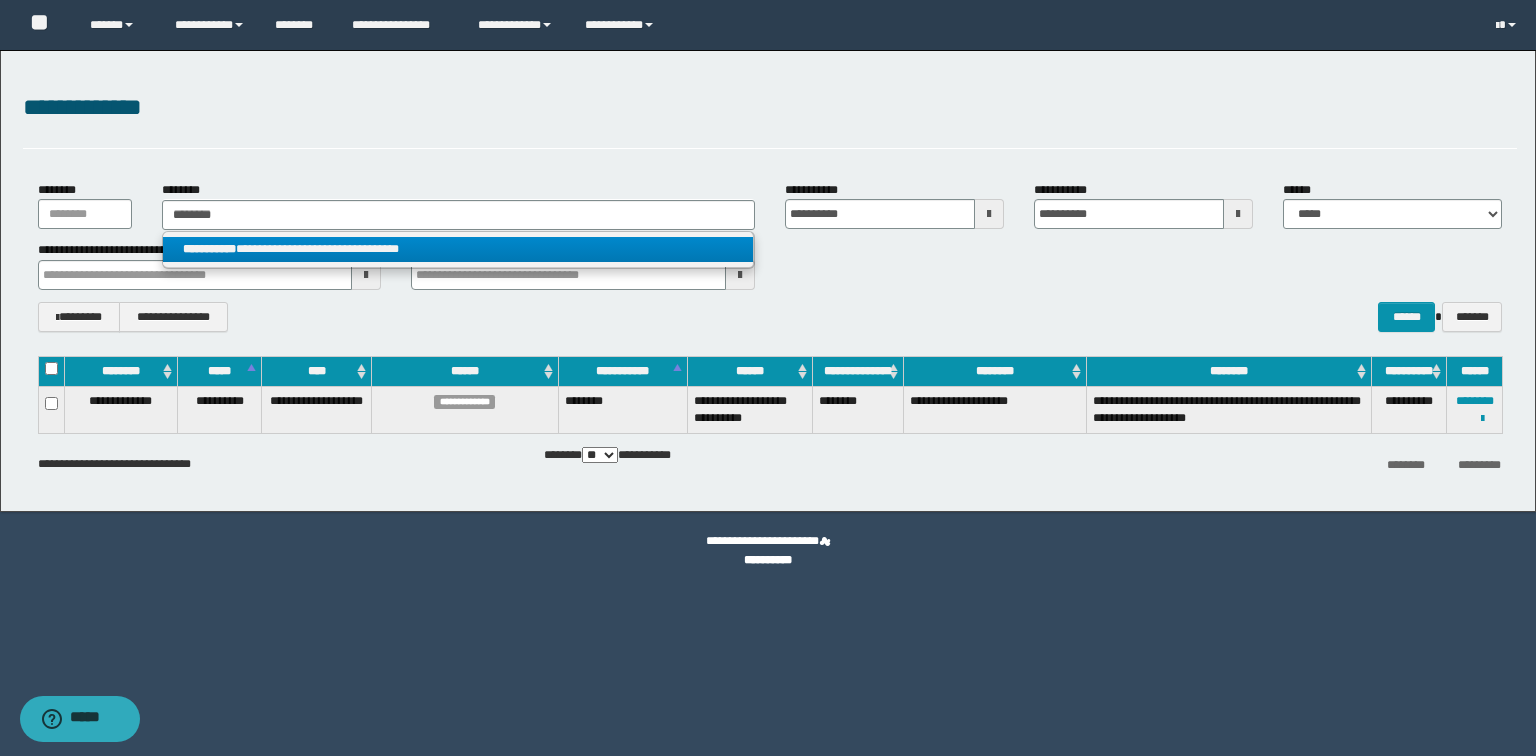 click on "**********" at bounding box center [458, 249] 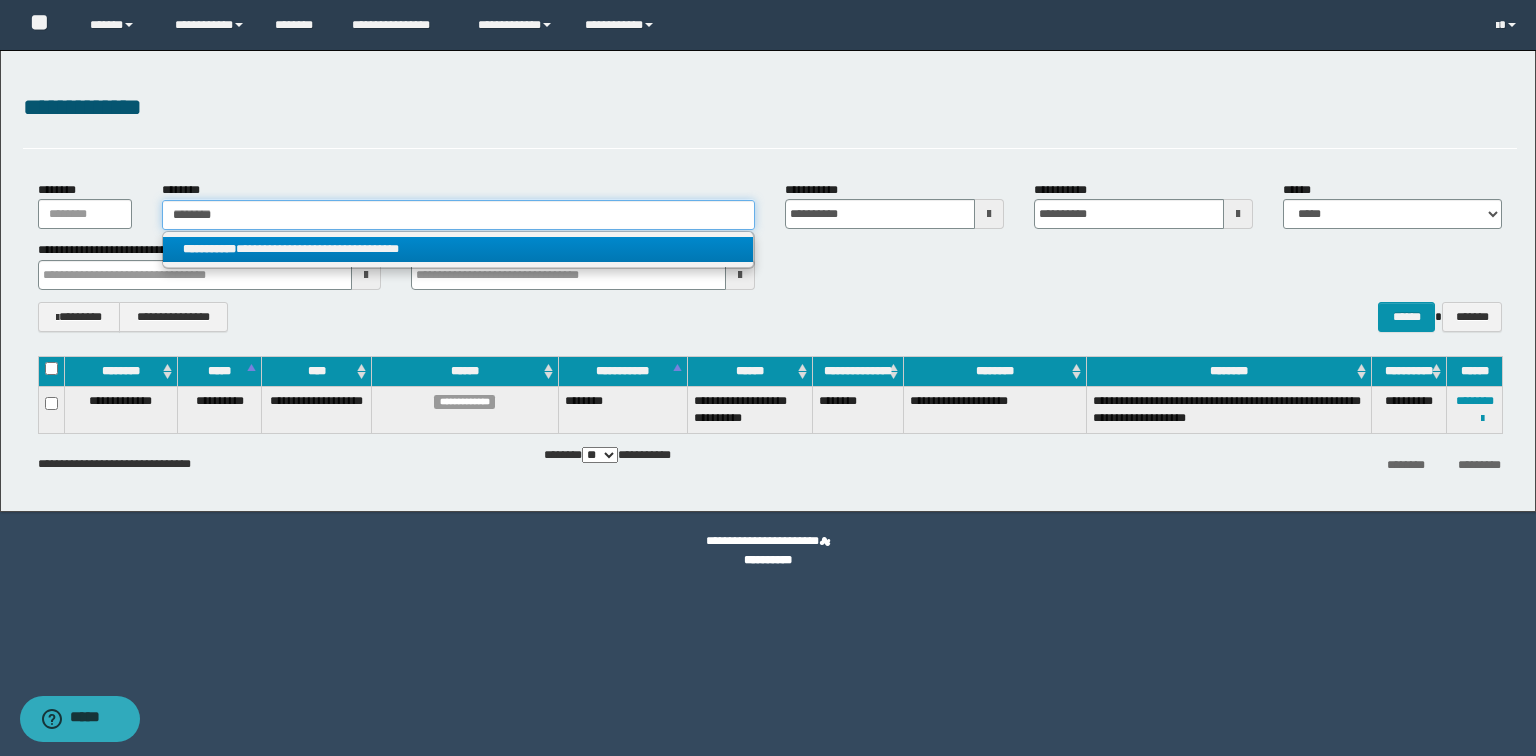 type 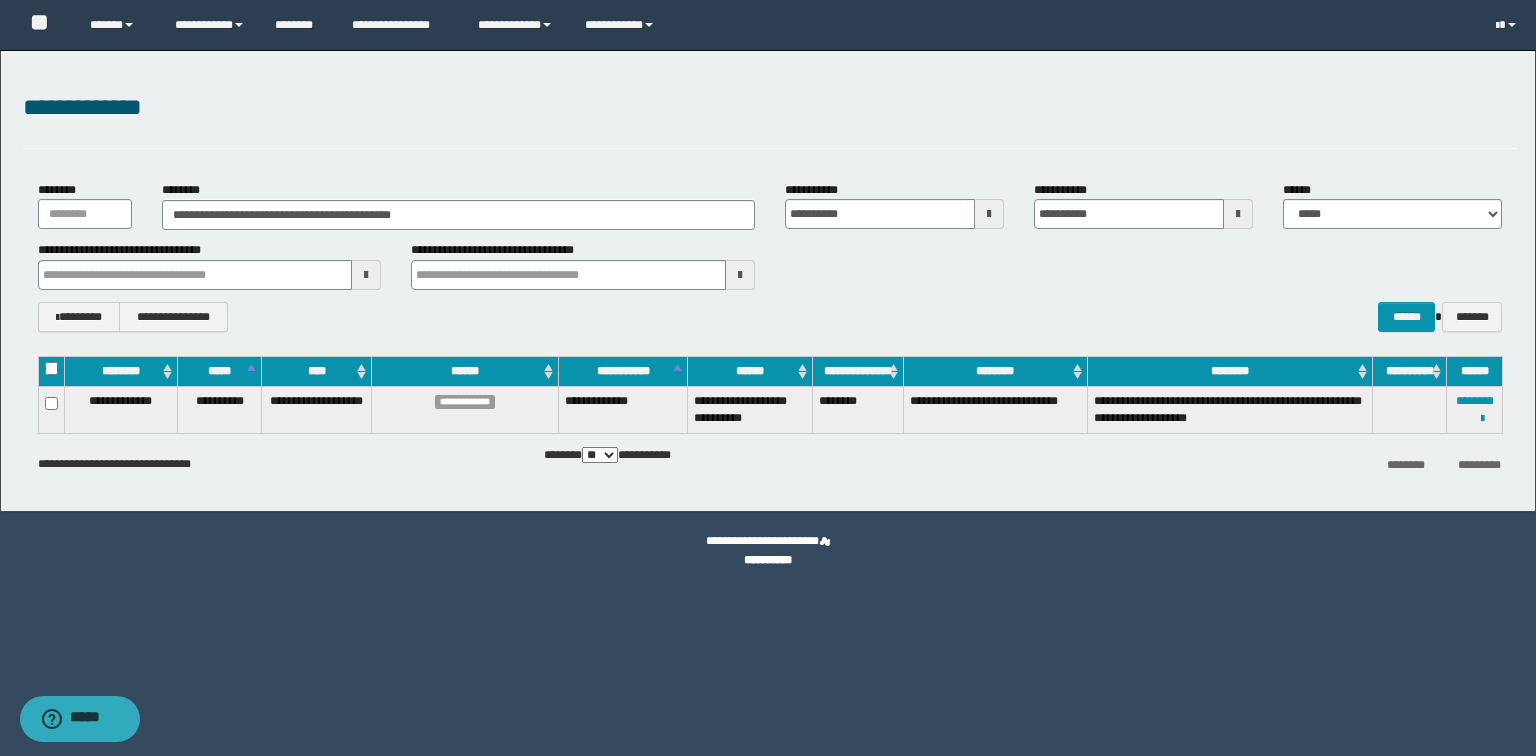 click on "**********" at bounding box center [1475, 409] 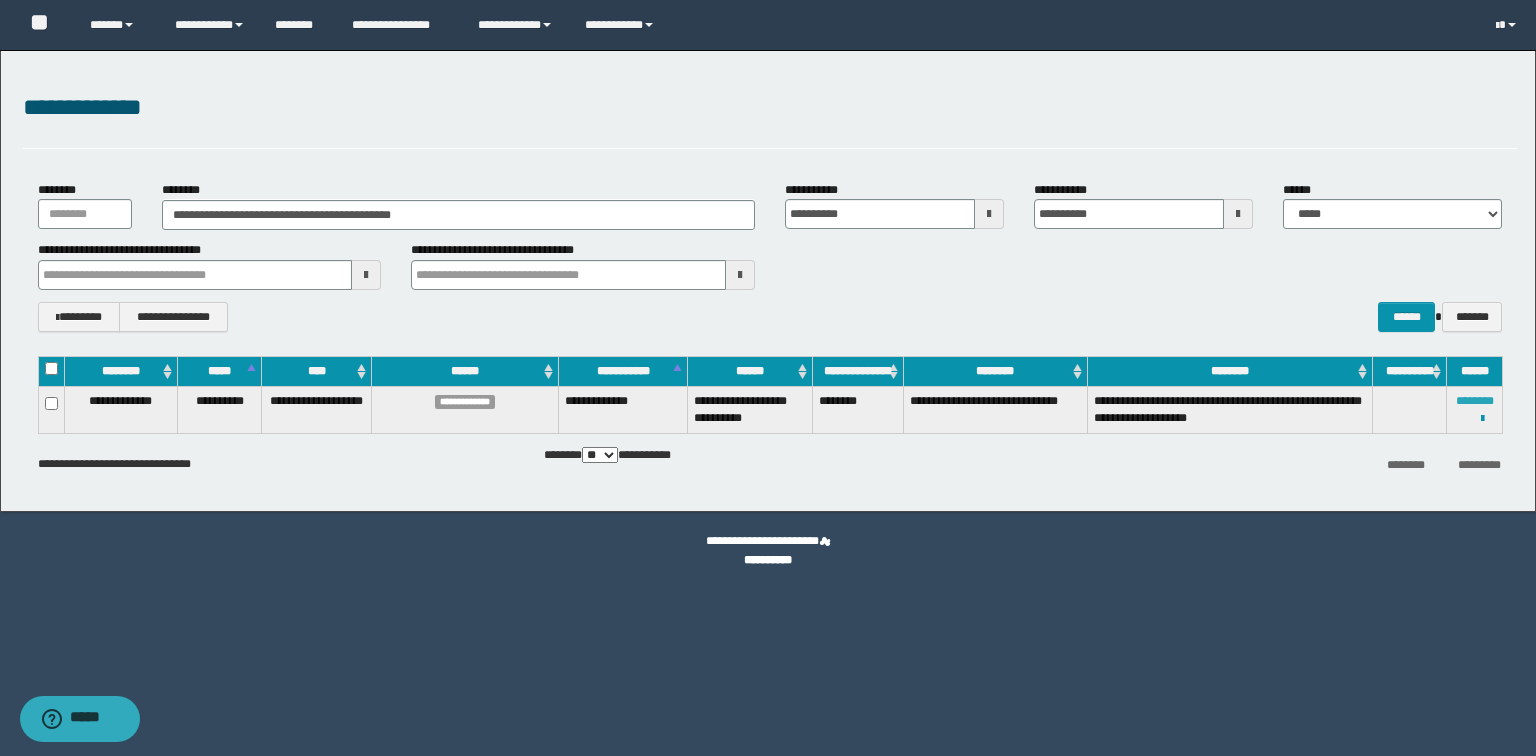 click on "********" at bounding box center [1475, 401] 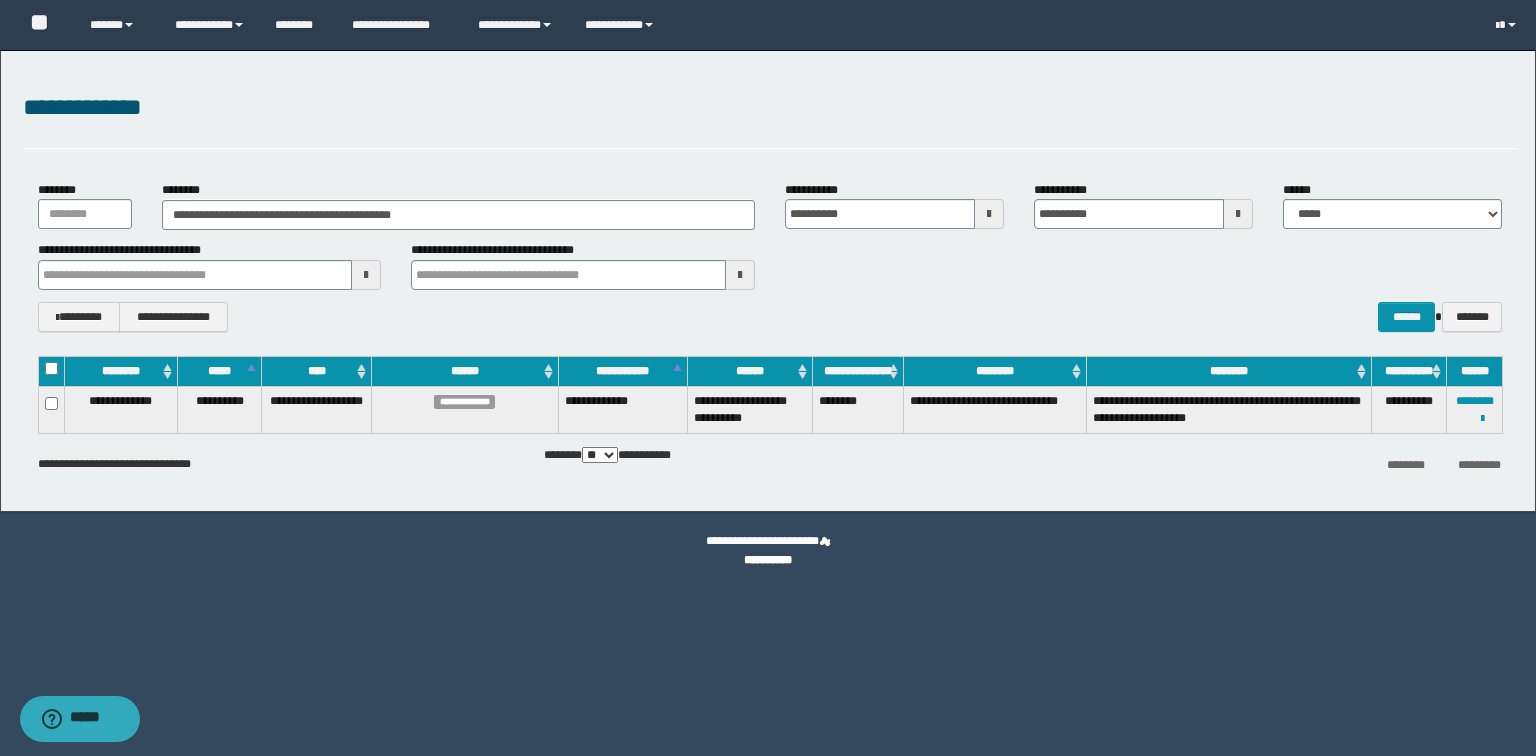 click on "**********" at bounding box center (1475, 409) 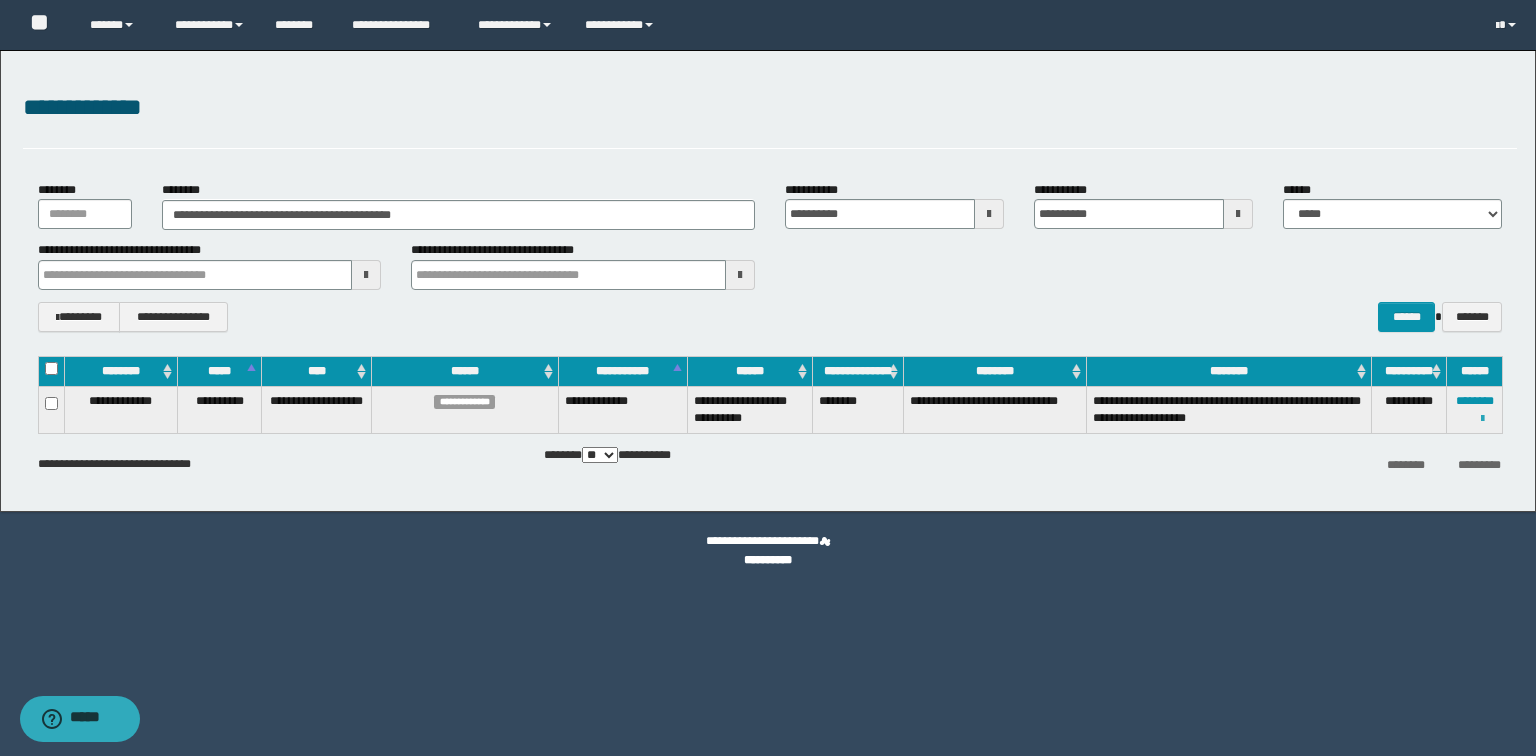 click at bounding box center (1482, 419) 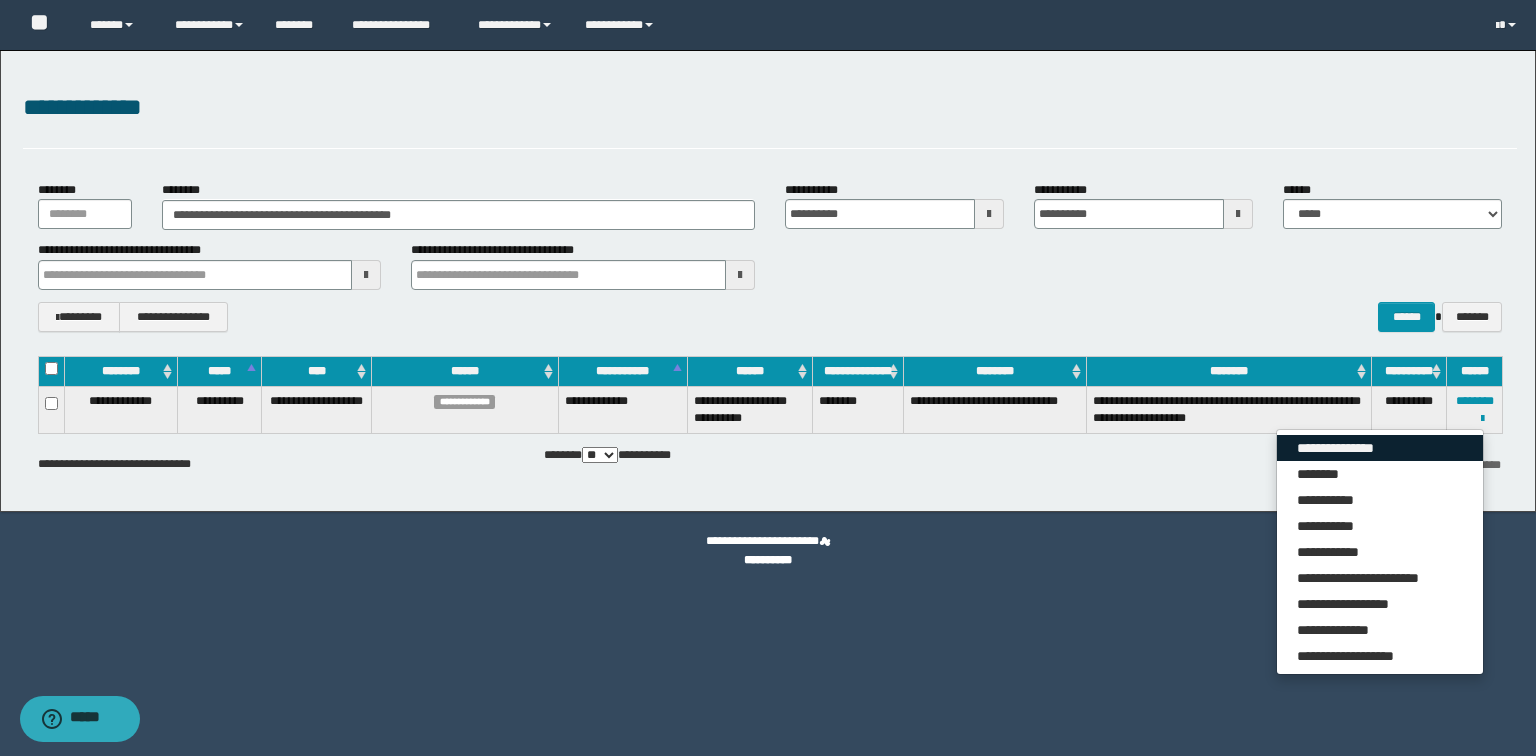 click on "**********" at bounding box center (1380, 448) 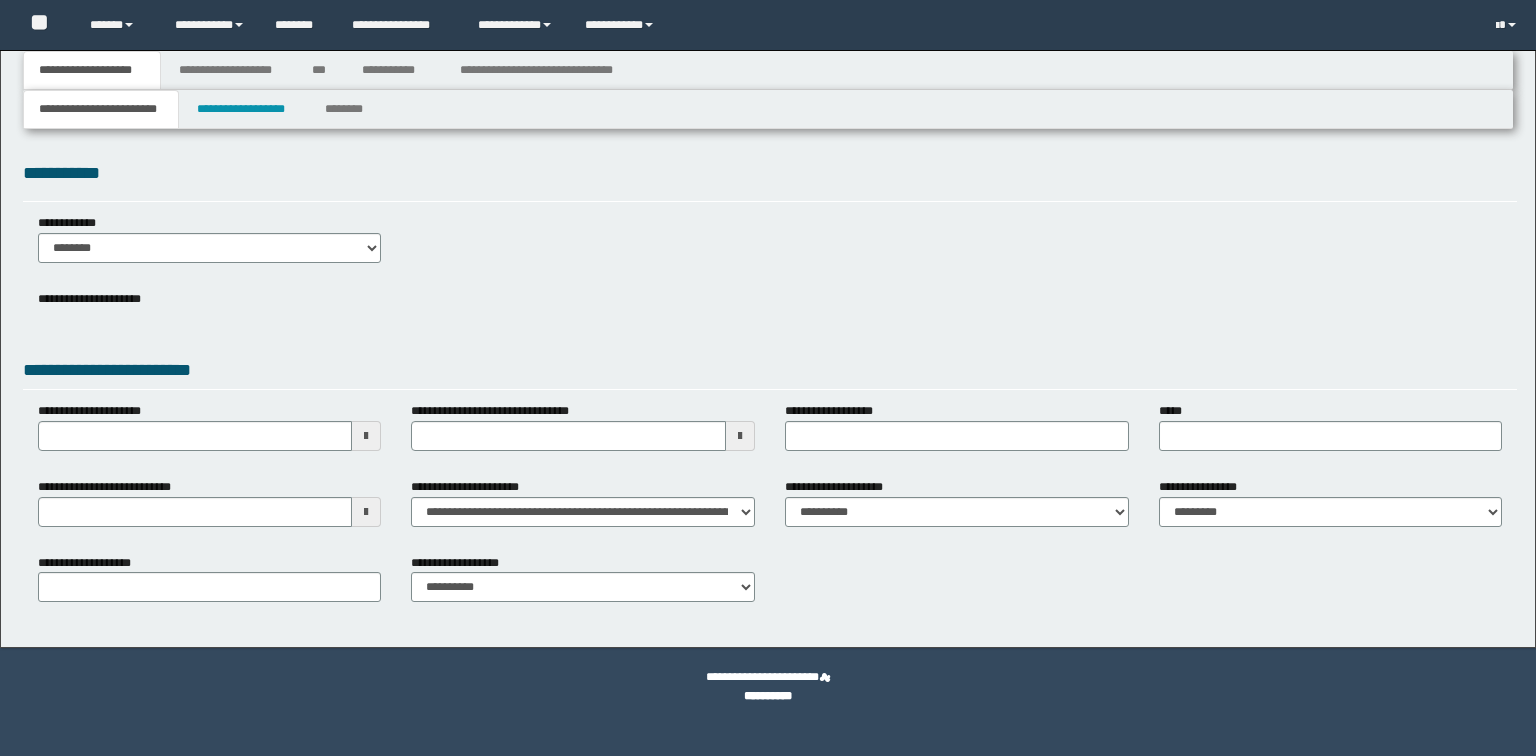 scroll, scrollTop: 0, scrollLeft: 0, axis: both 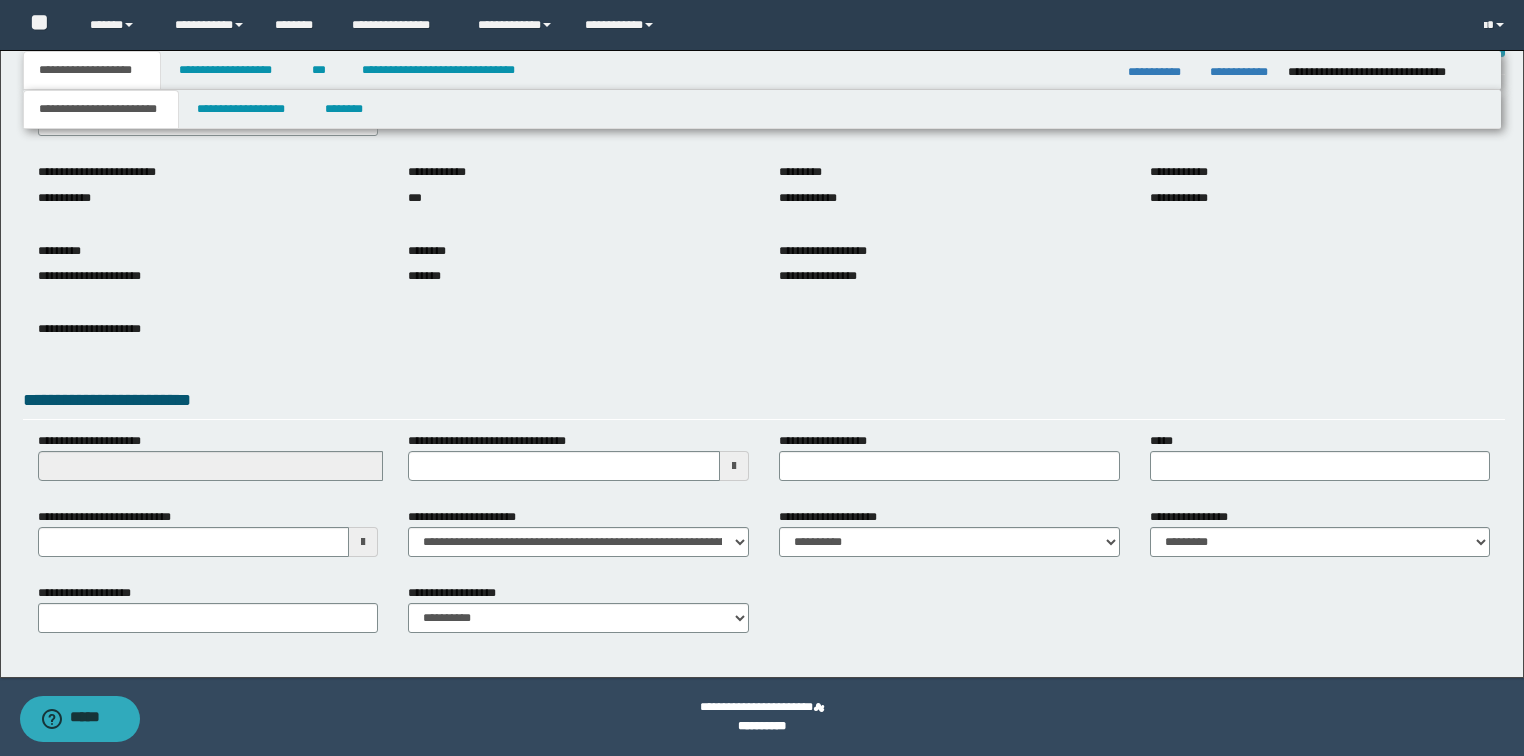 click on "**********" at bounding box center (762, 300) 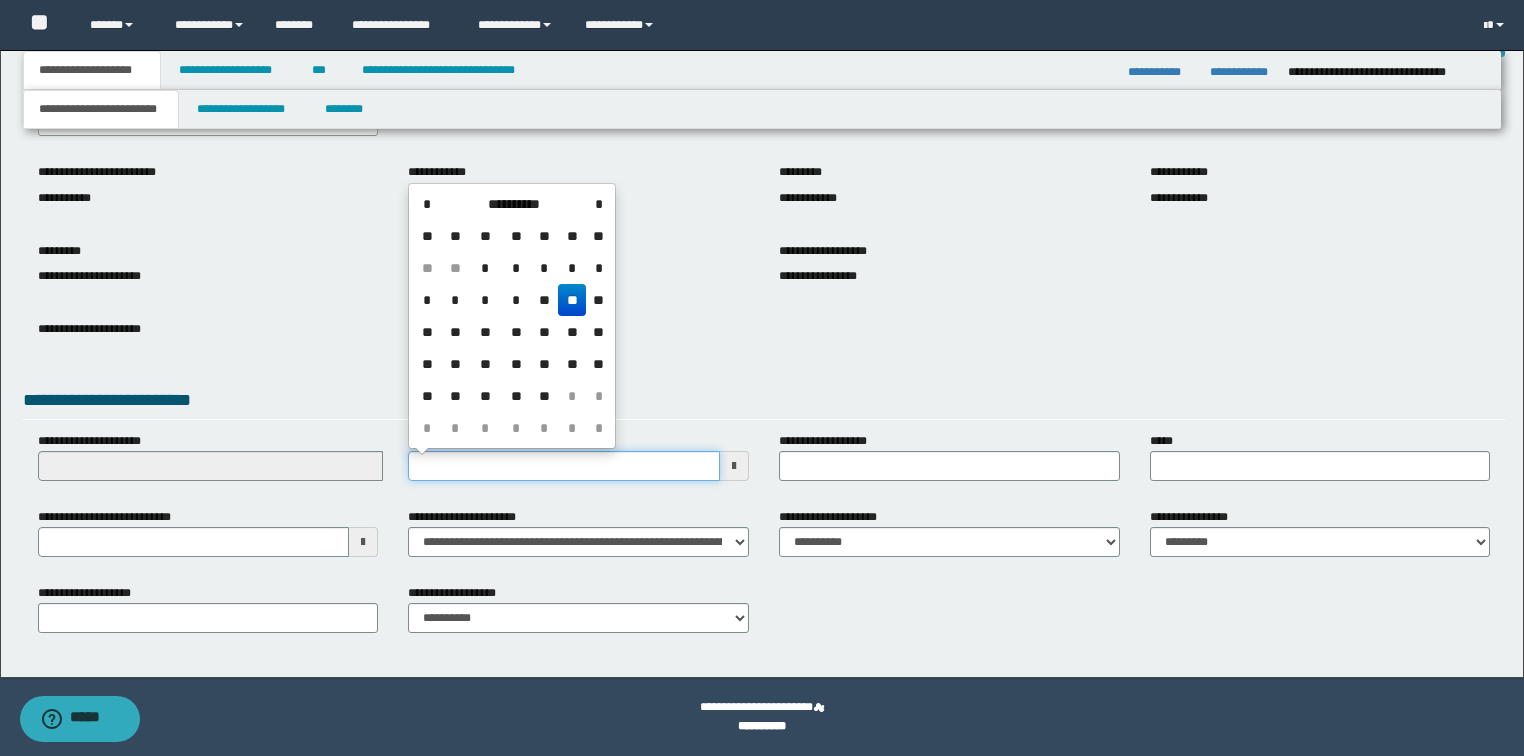 type on "**********" 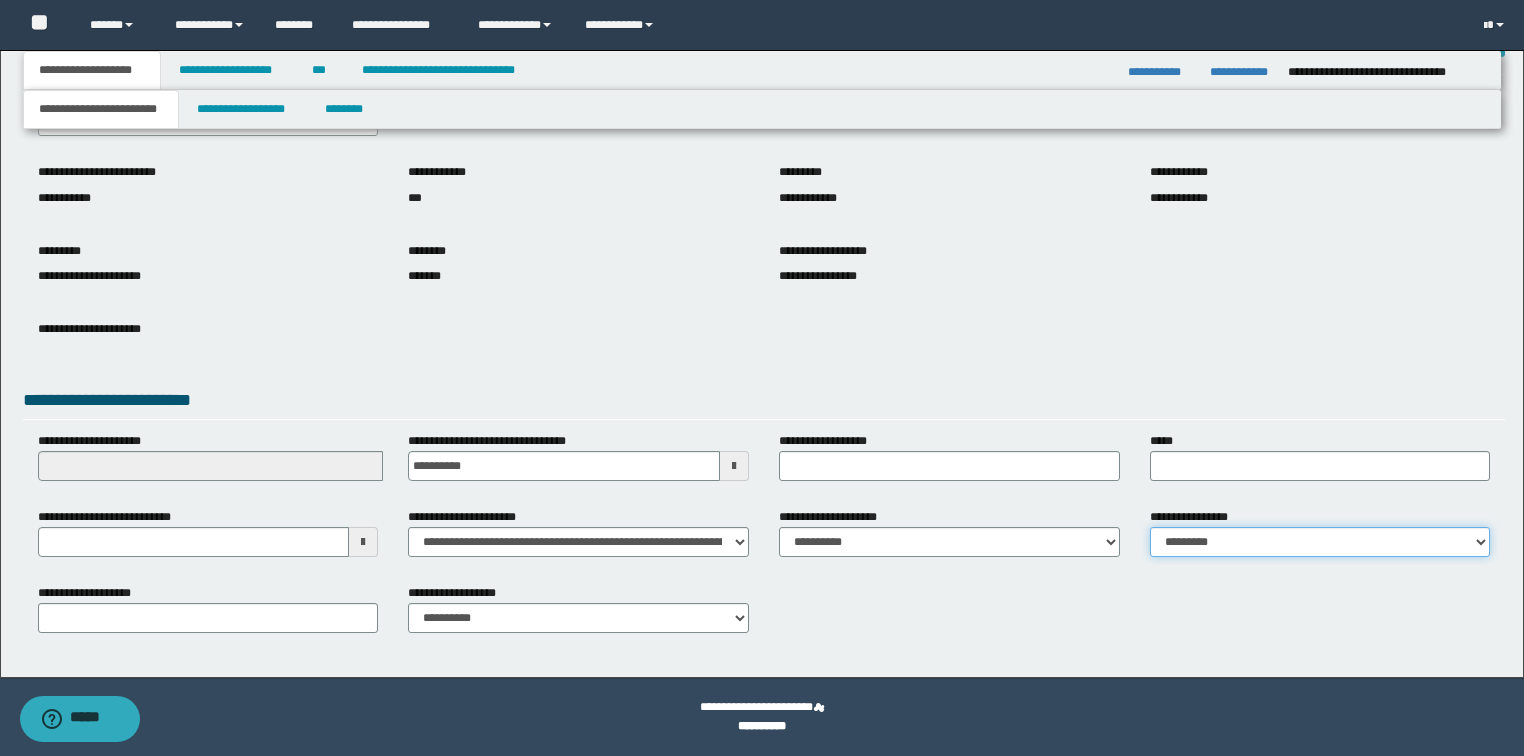 click on "**********" at bounding box center [1320, 542] 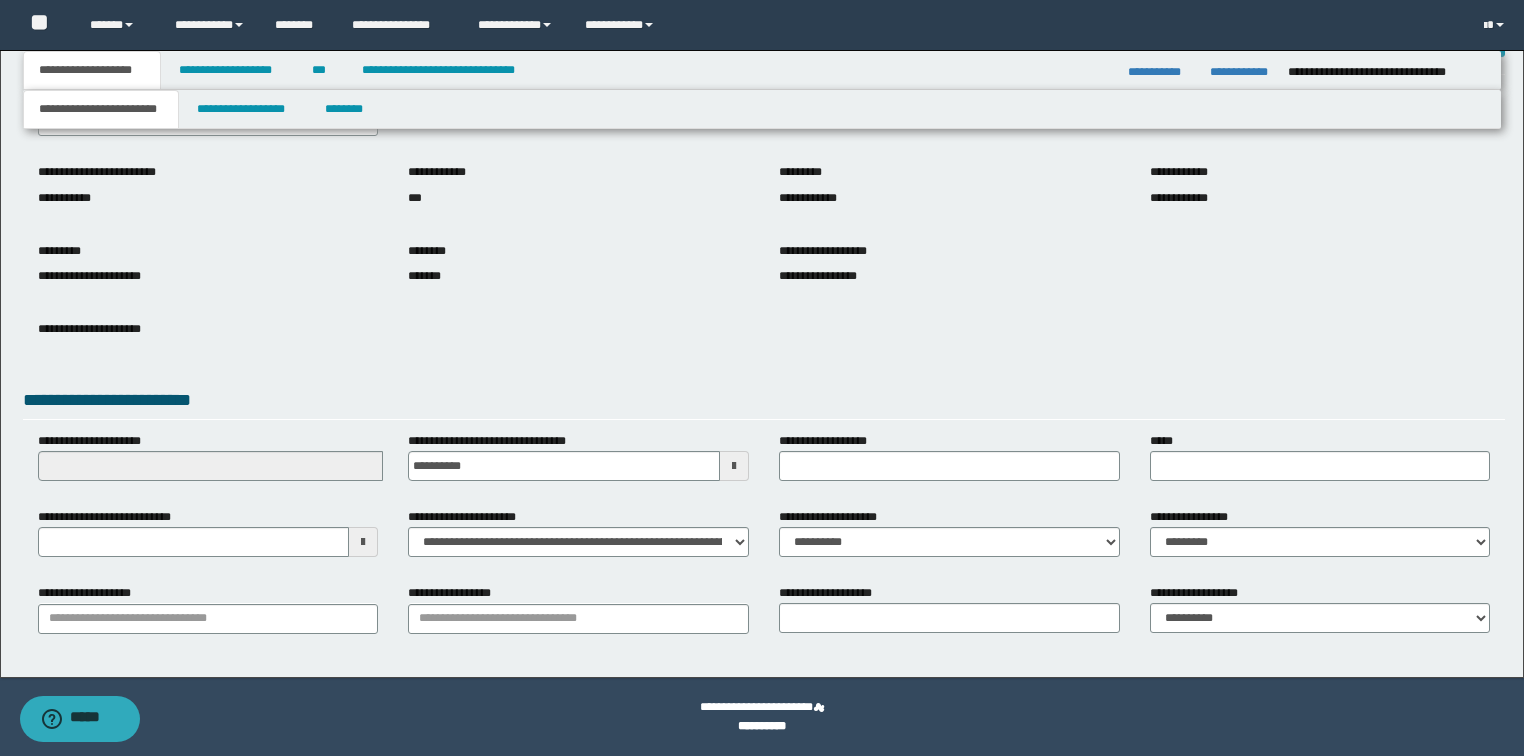 click at bounding box center (363, 542) 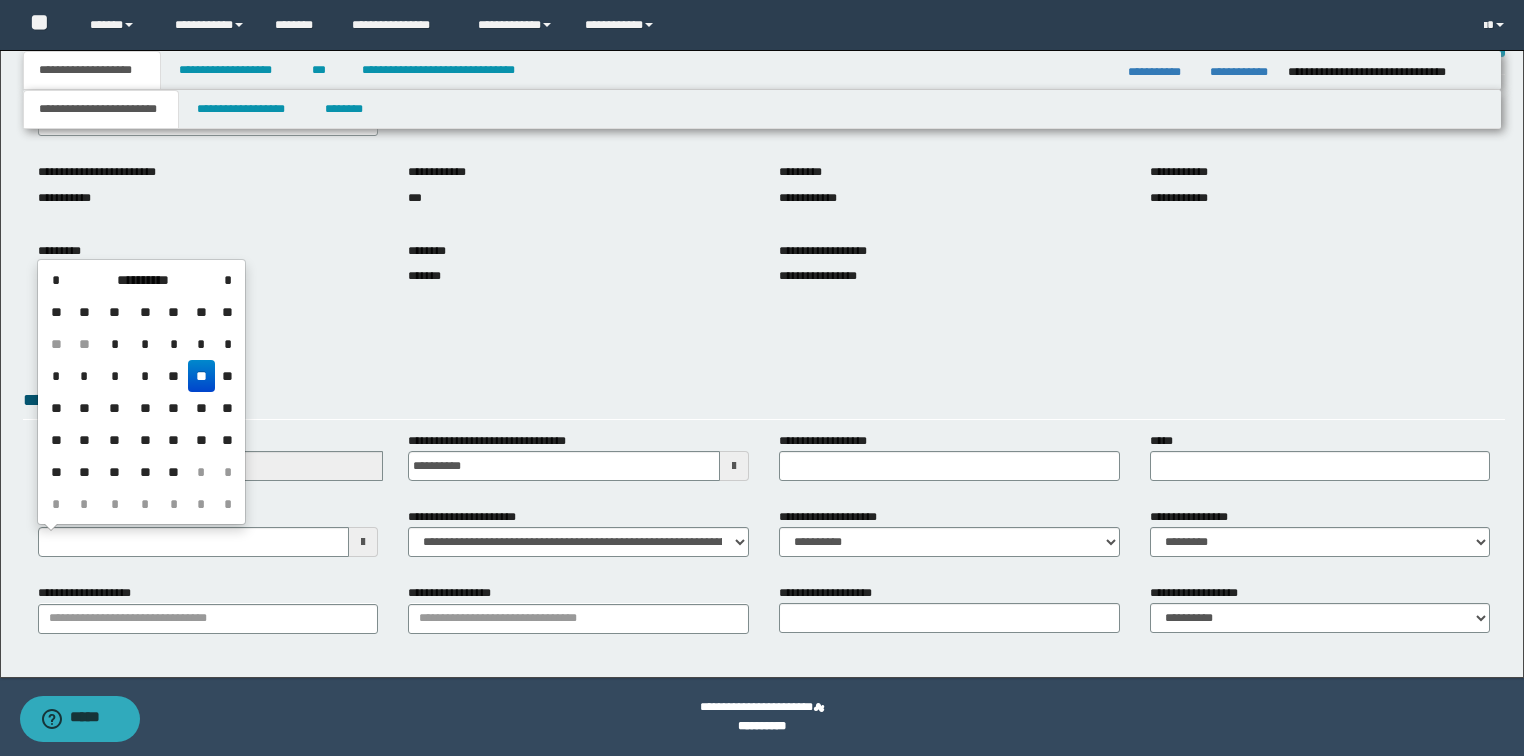drag, startPoint x: 120, startPoint y: 432, endPoint x: 124, endPoint y: 442, distance: 10.770329 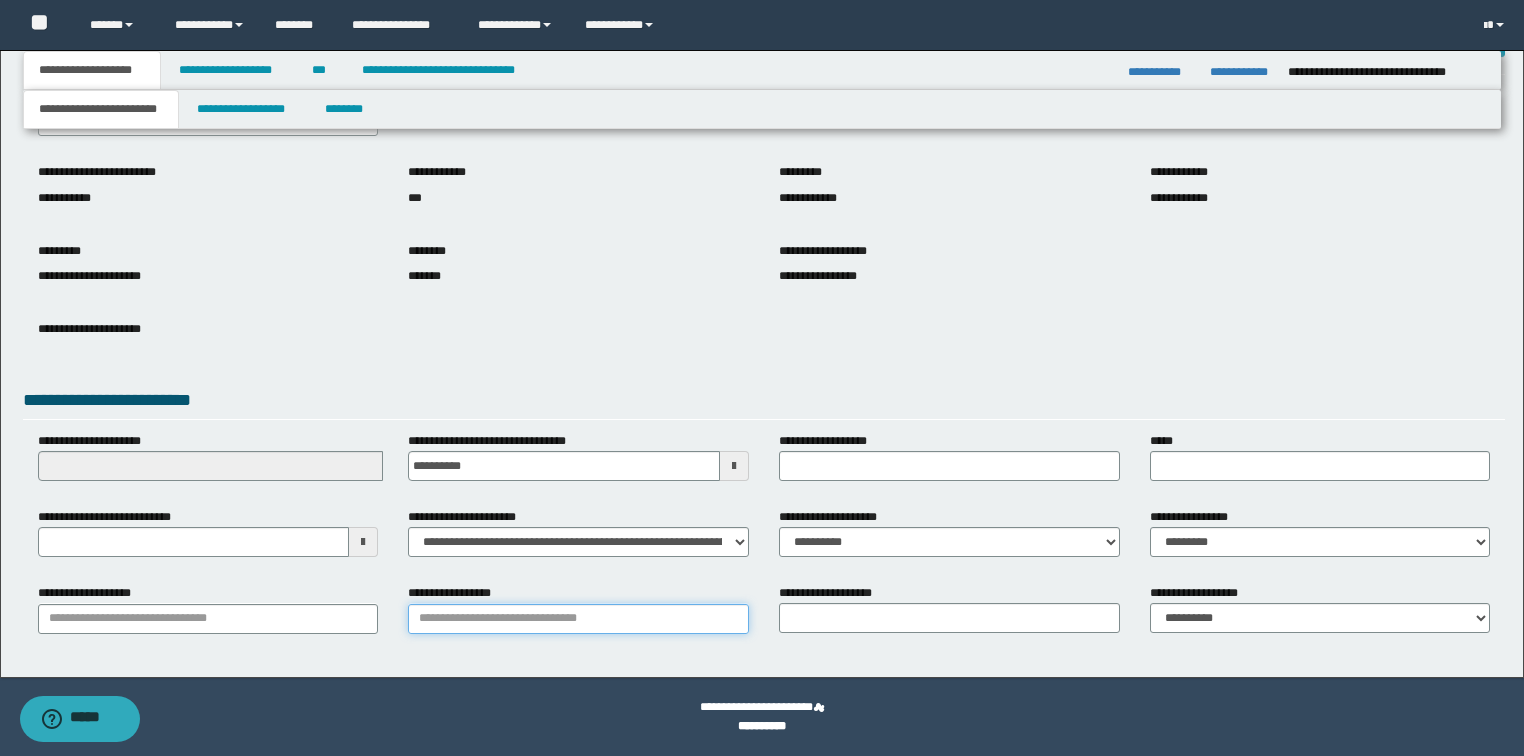 click on "**********" at bounding box center [578, 619] 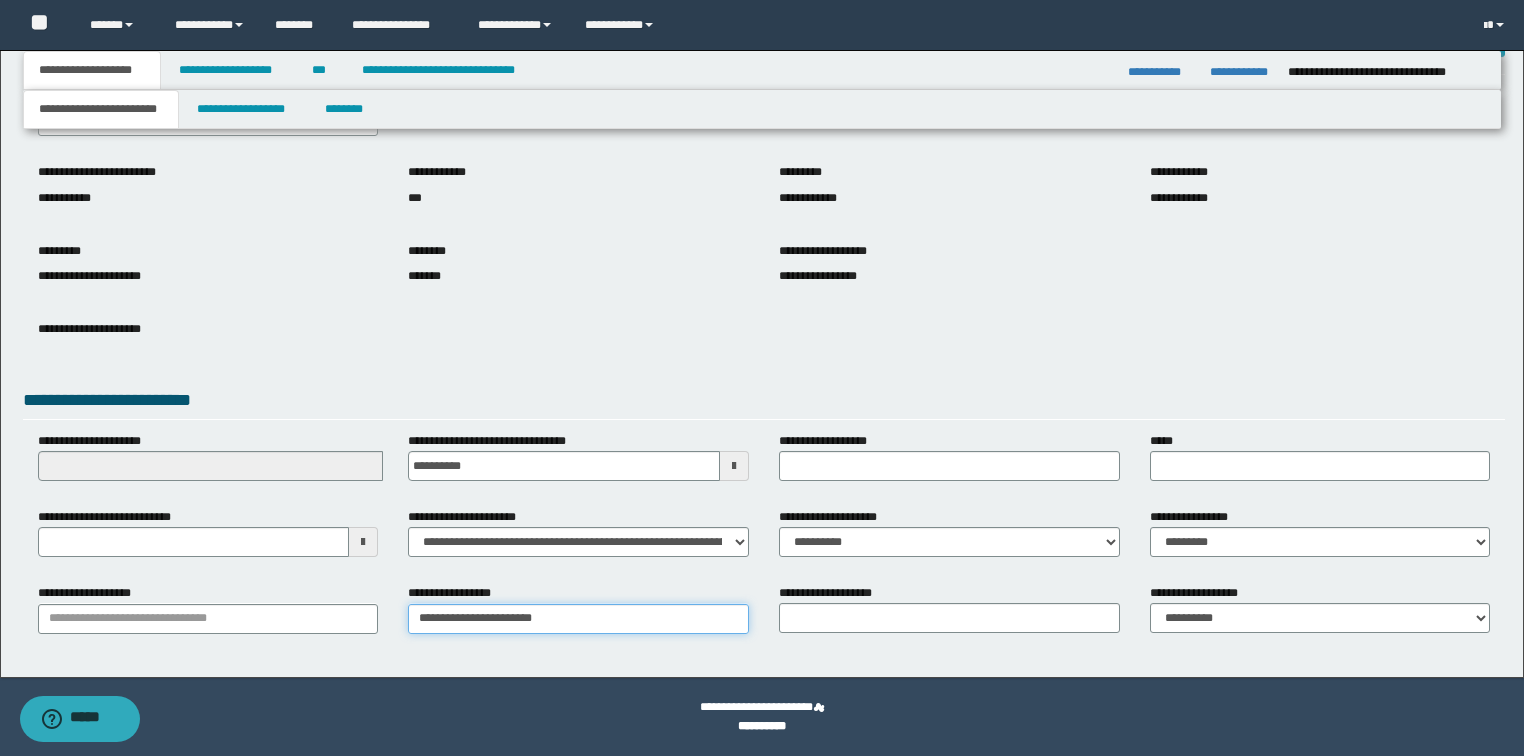 type on "**********" 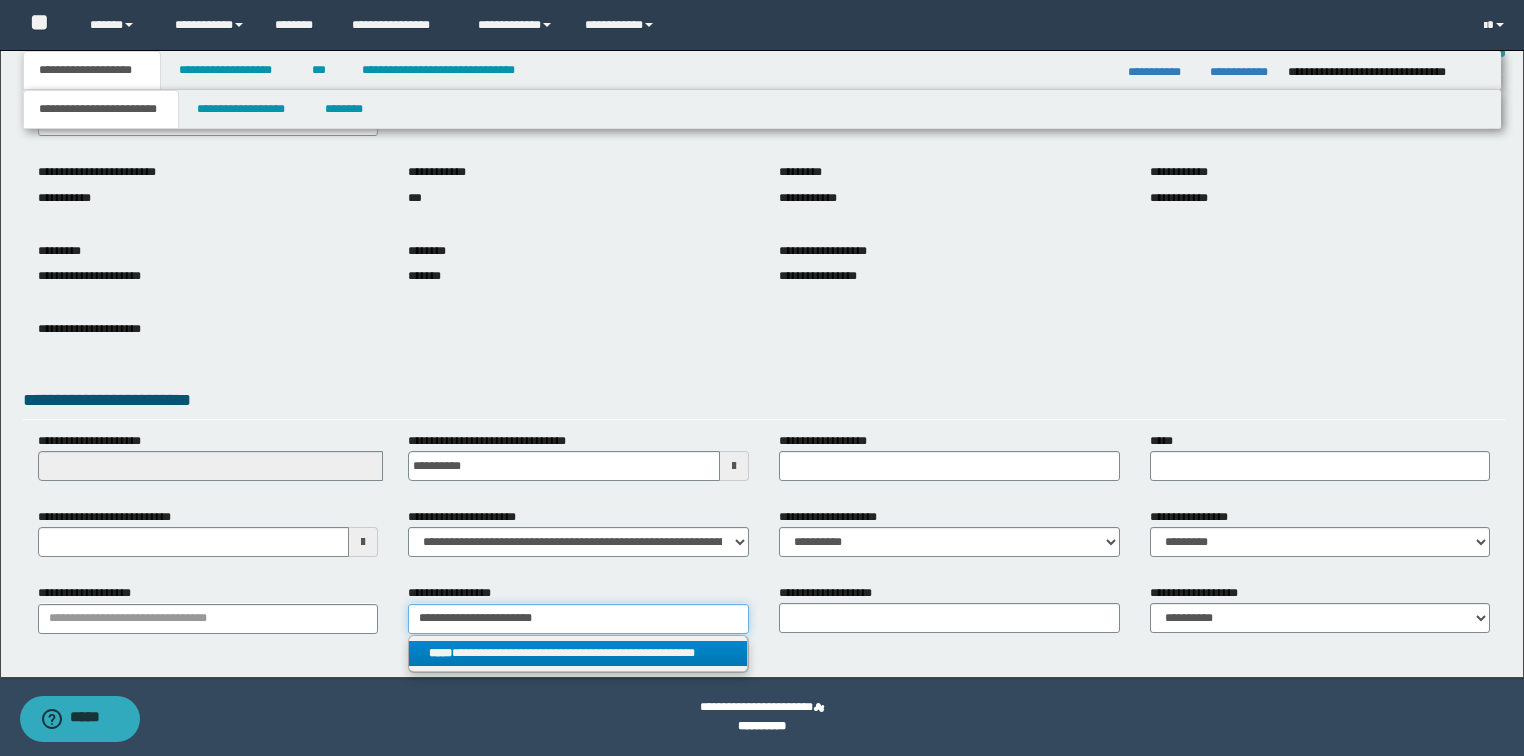 type on "**********" 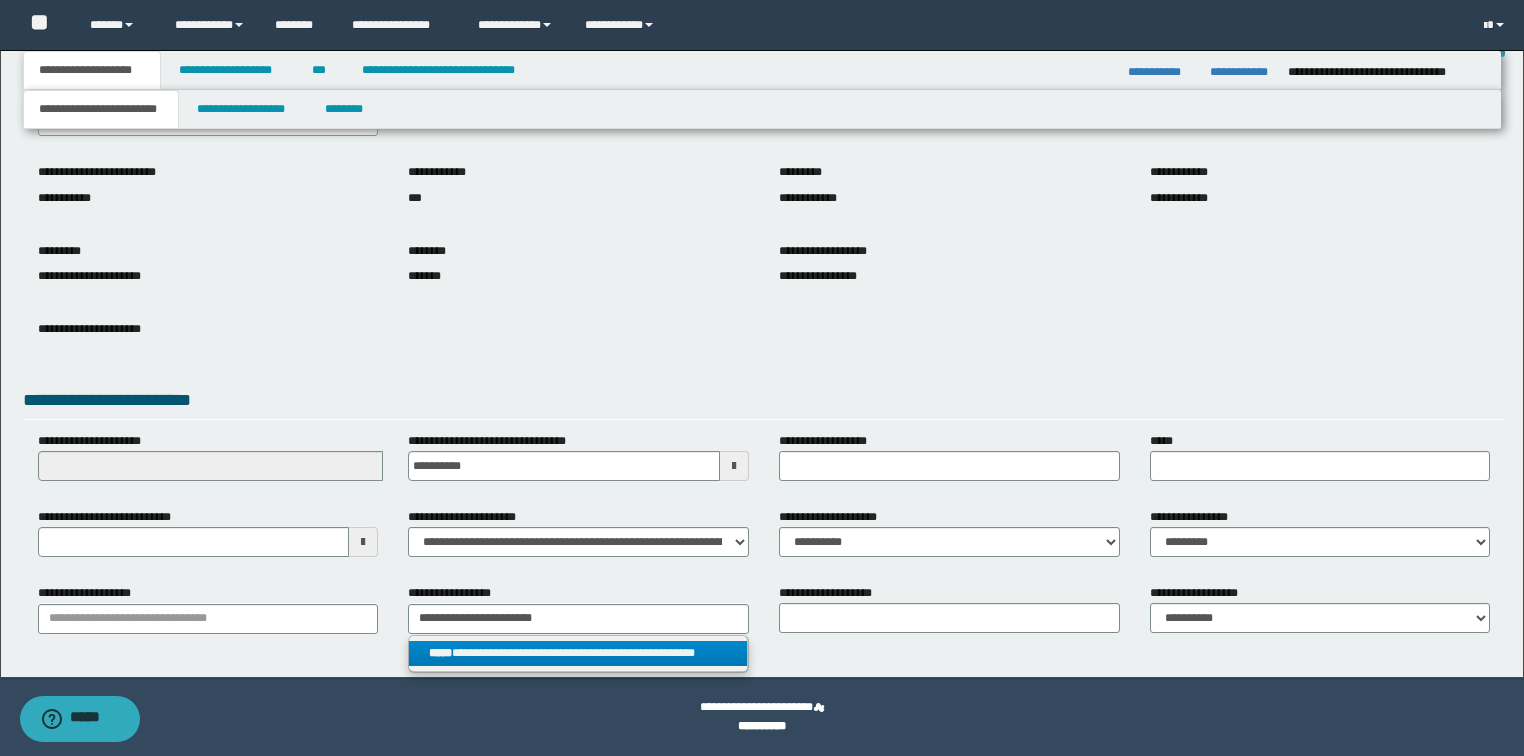 click on "**********" at bounding box center [578, 653] 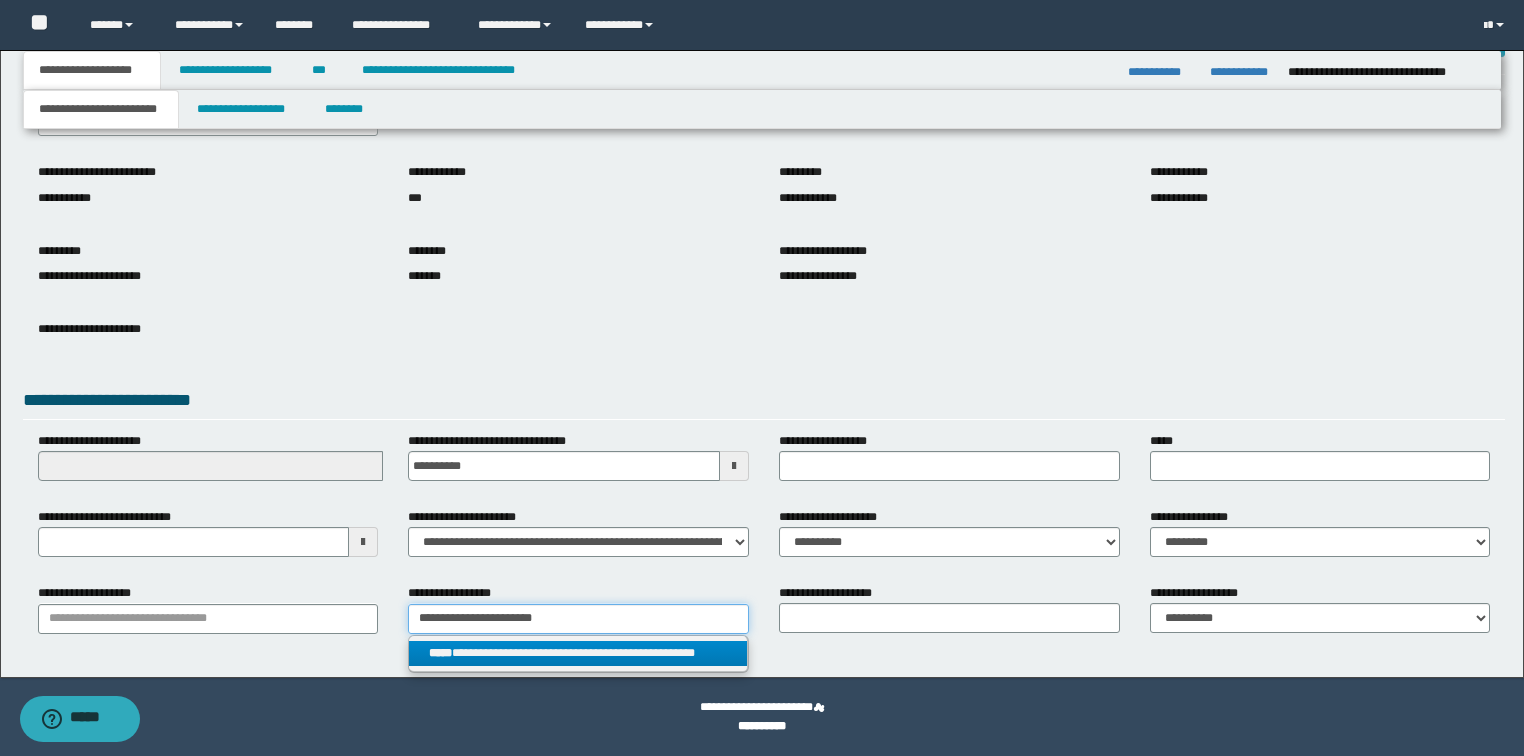 type 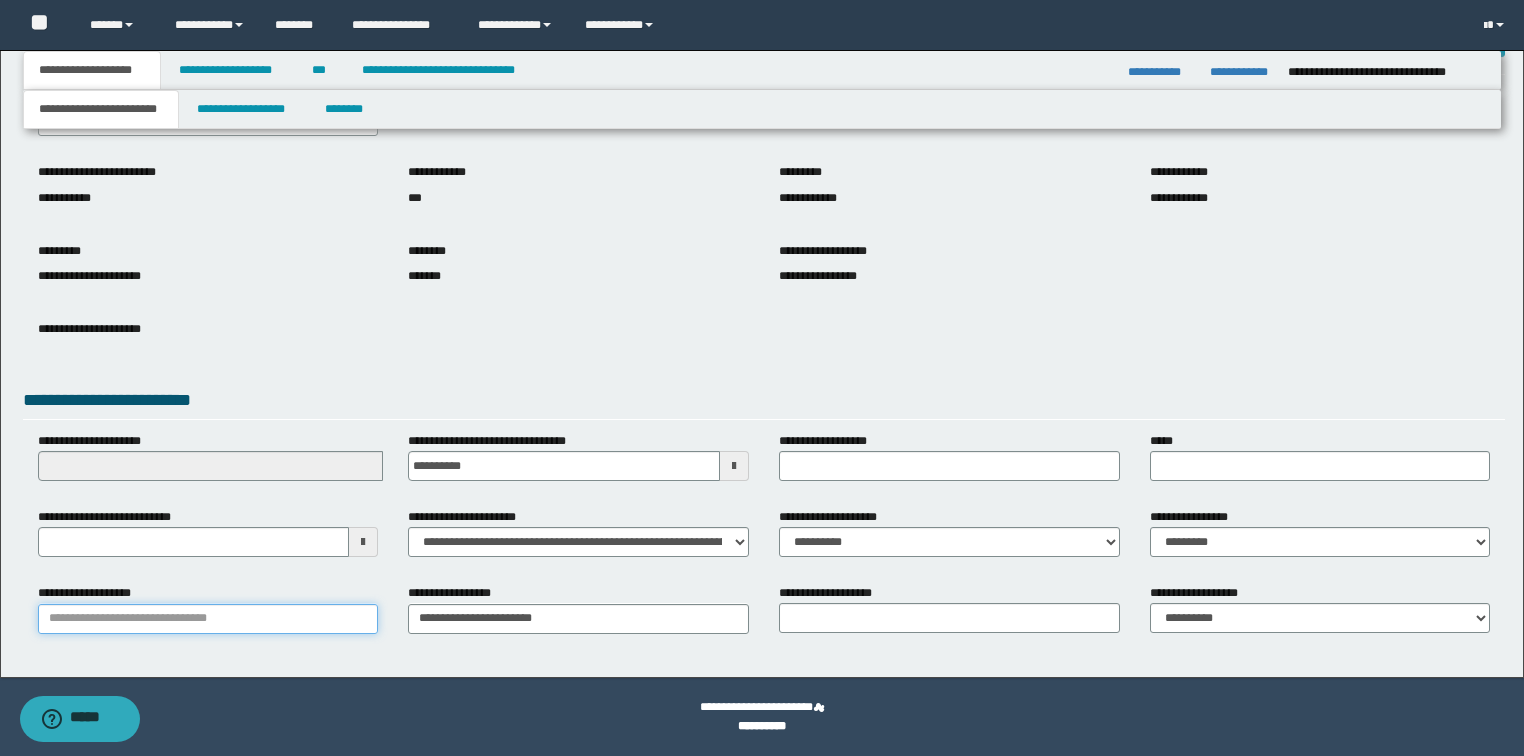 click on "**********" at bounding box center (208, 619) 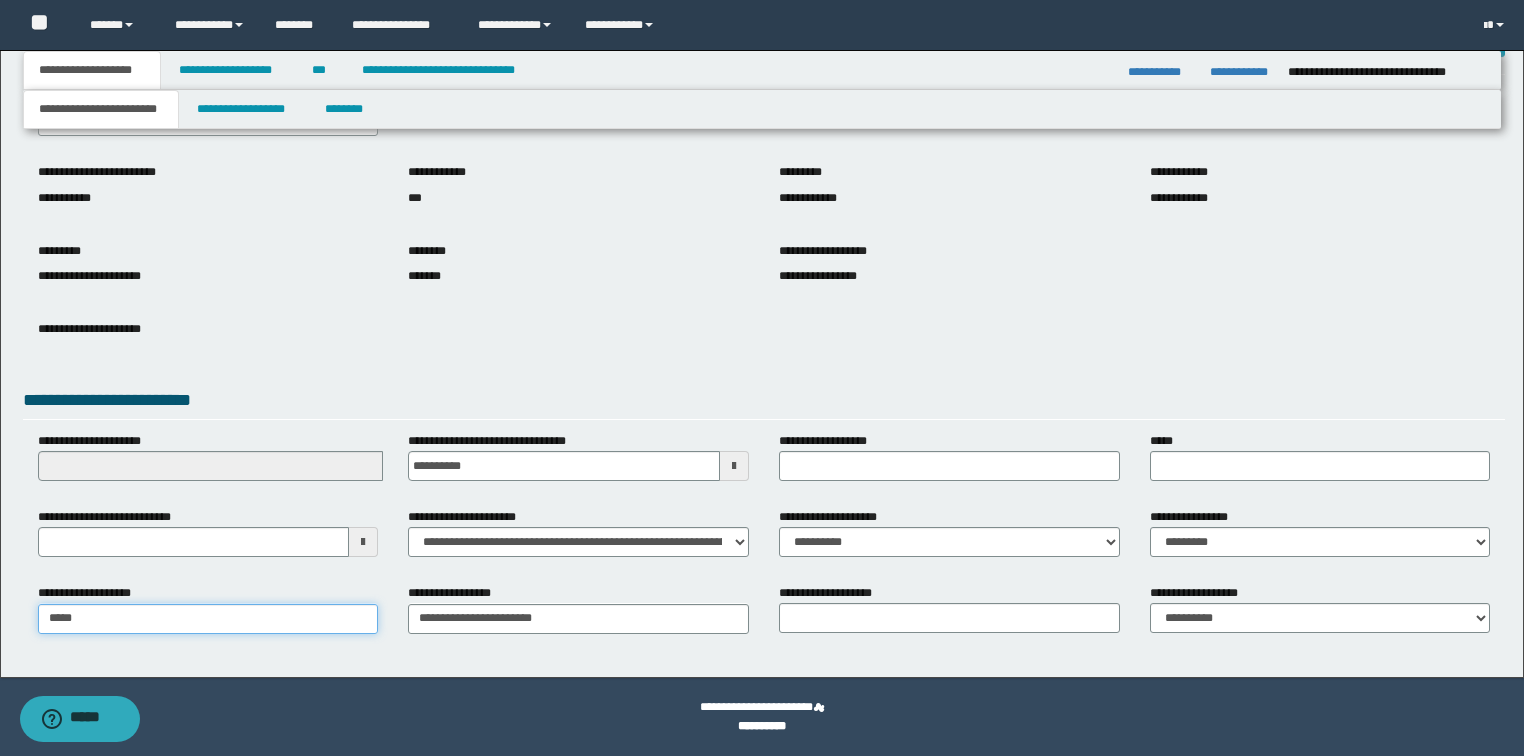 type on "******" 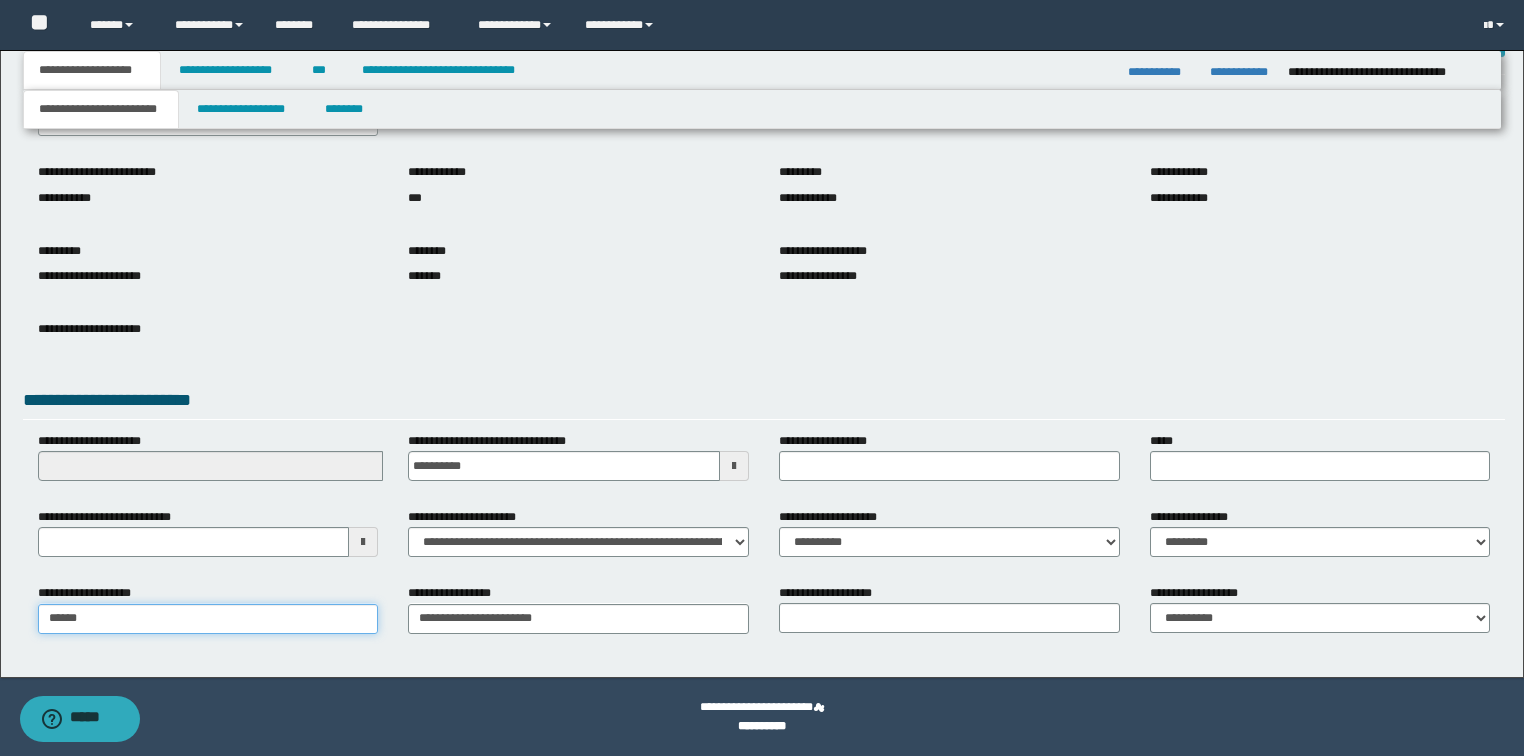type on "**********" 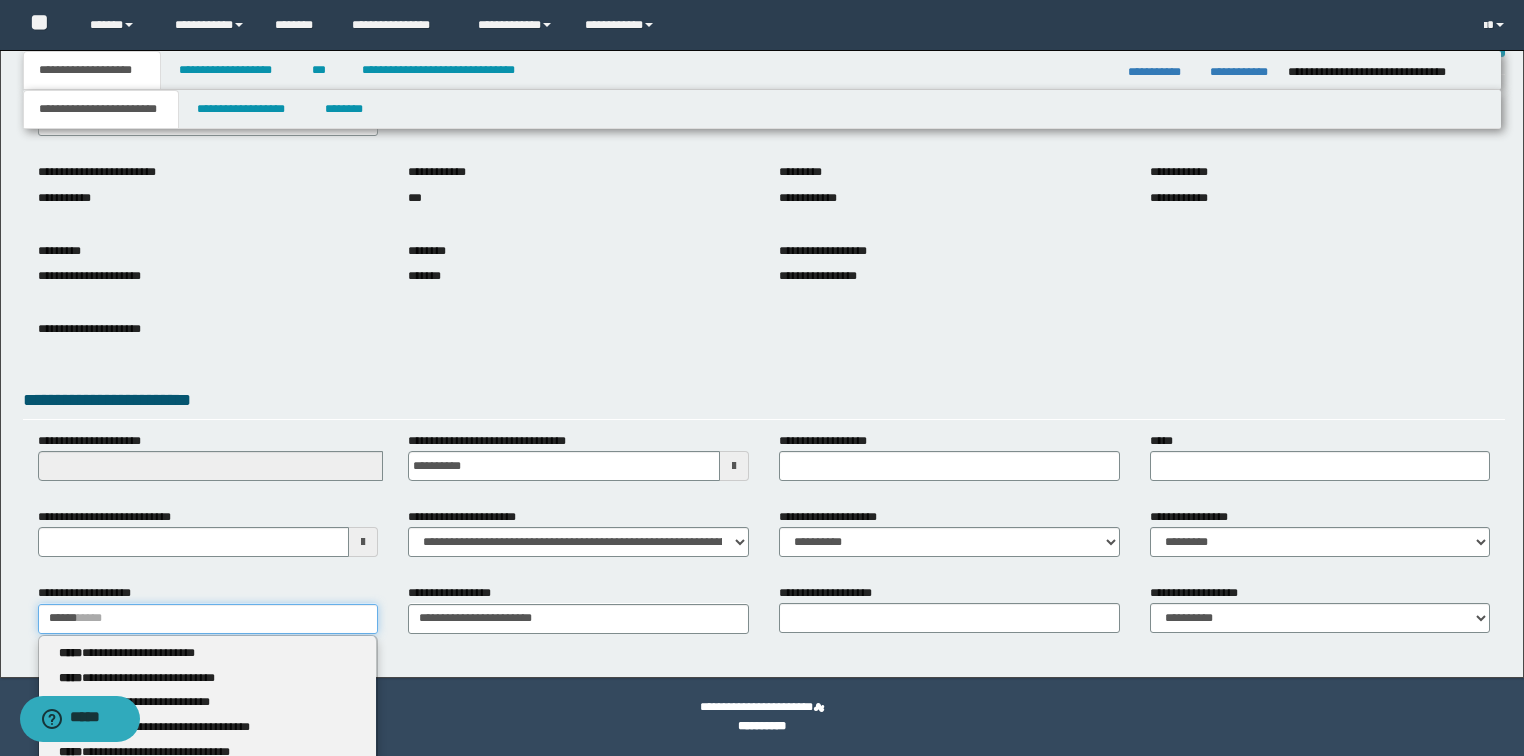 type 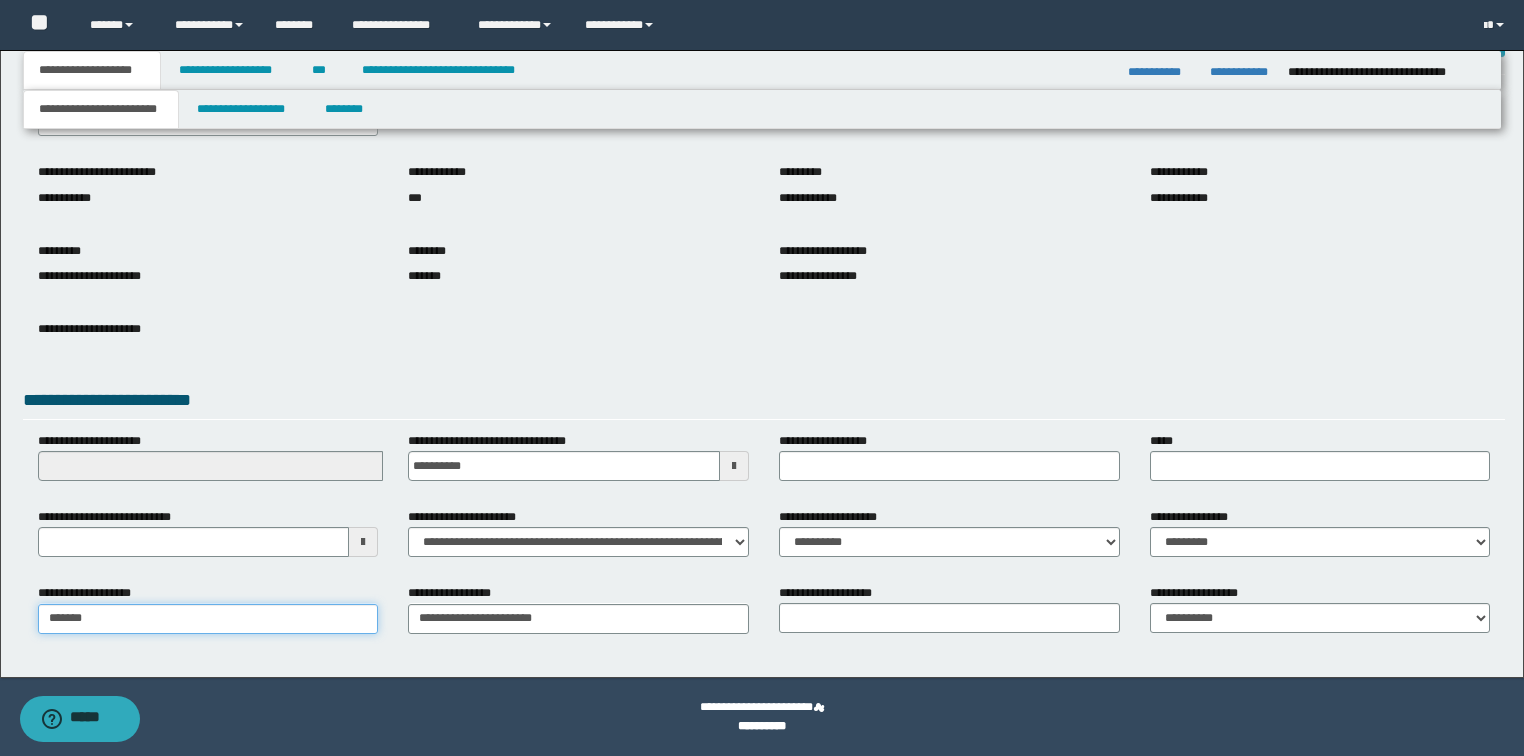 type on "**********" 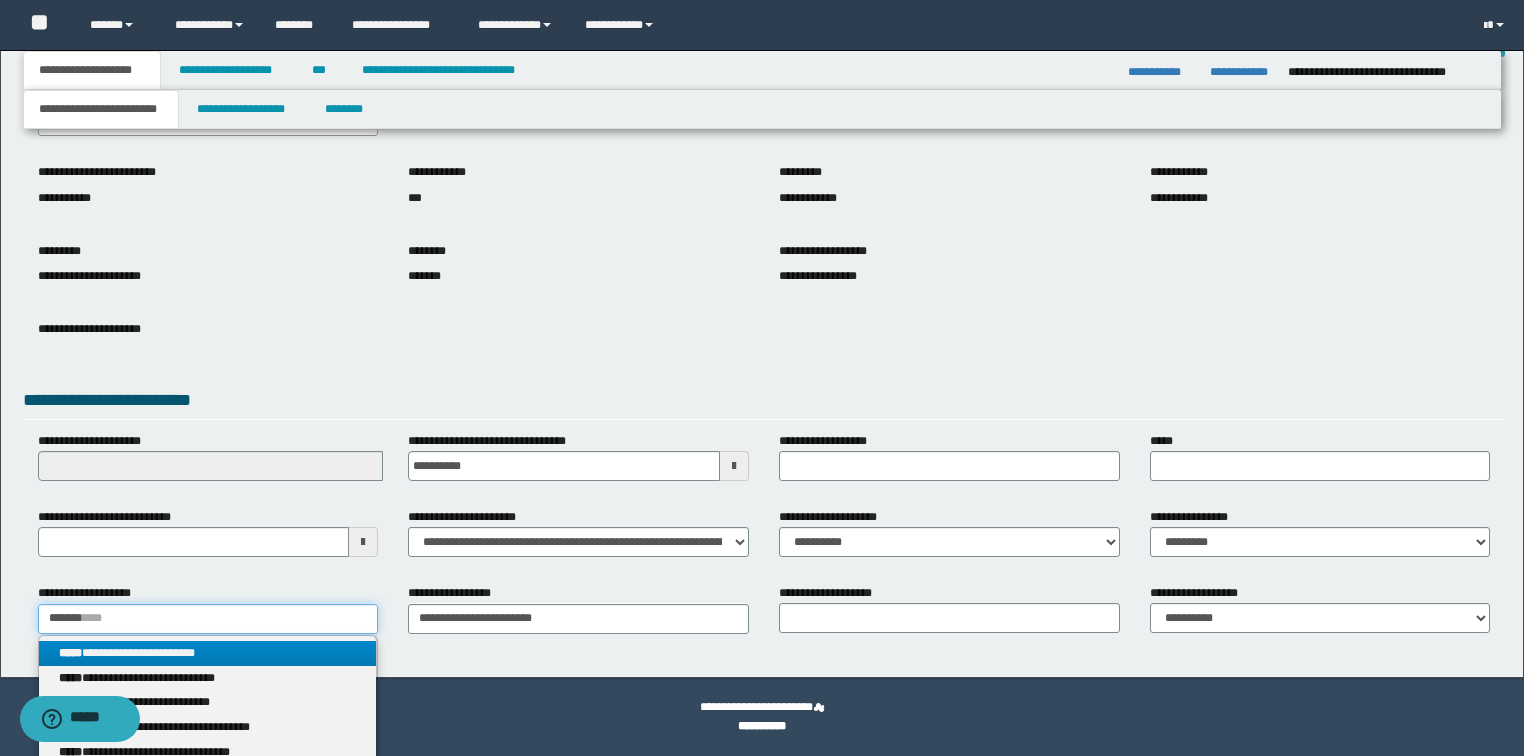 type on "*******" 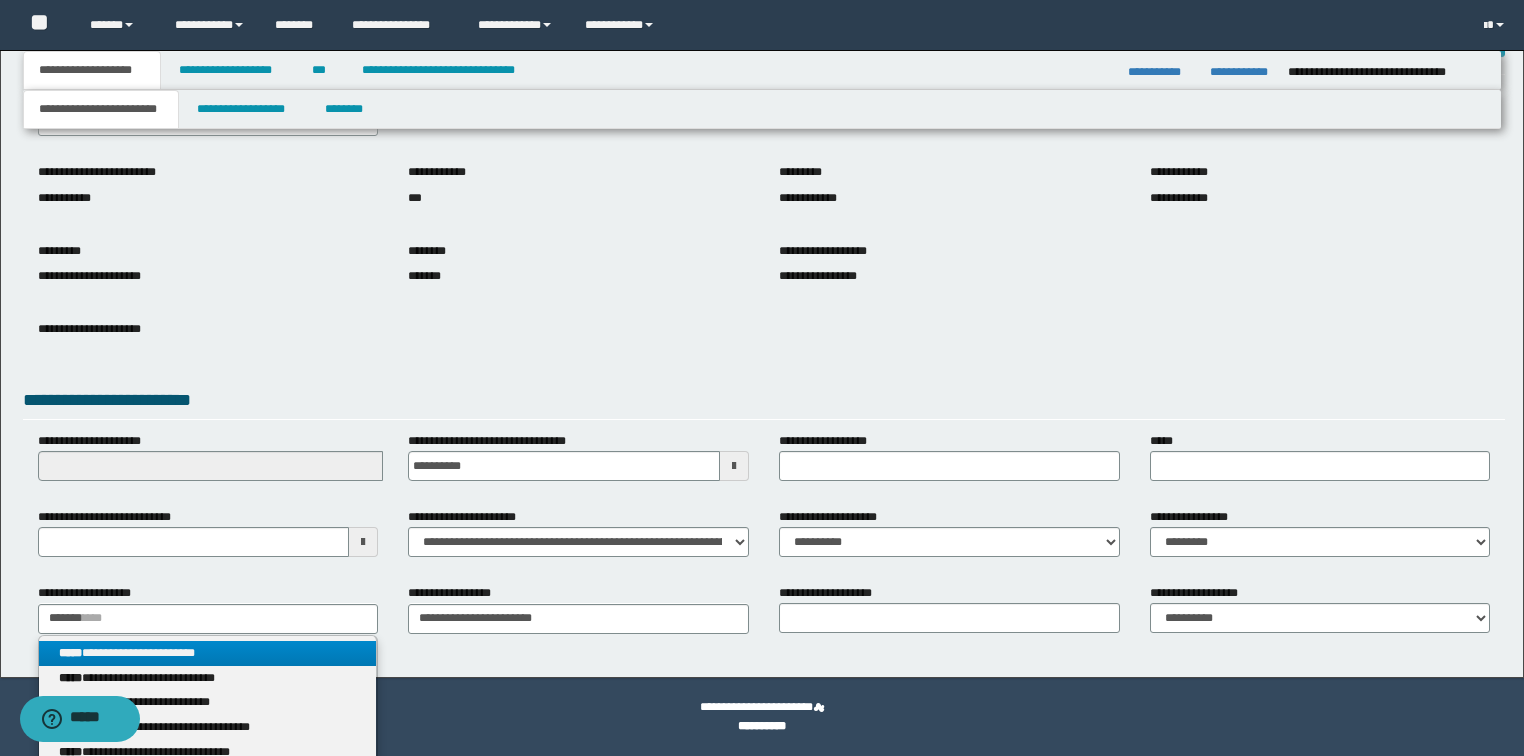 click on "**********" at bounding box center (208, 653) 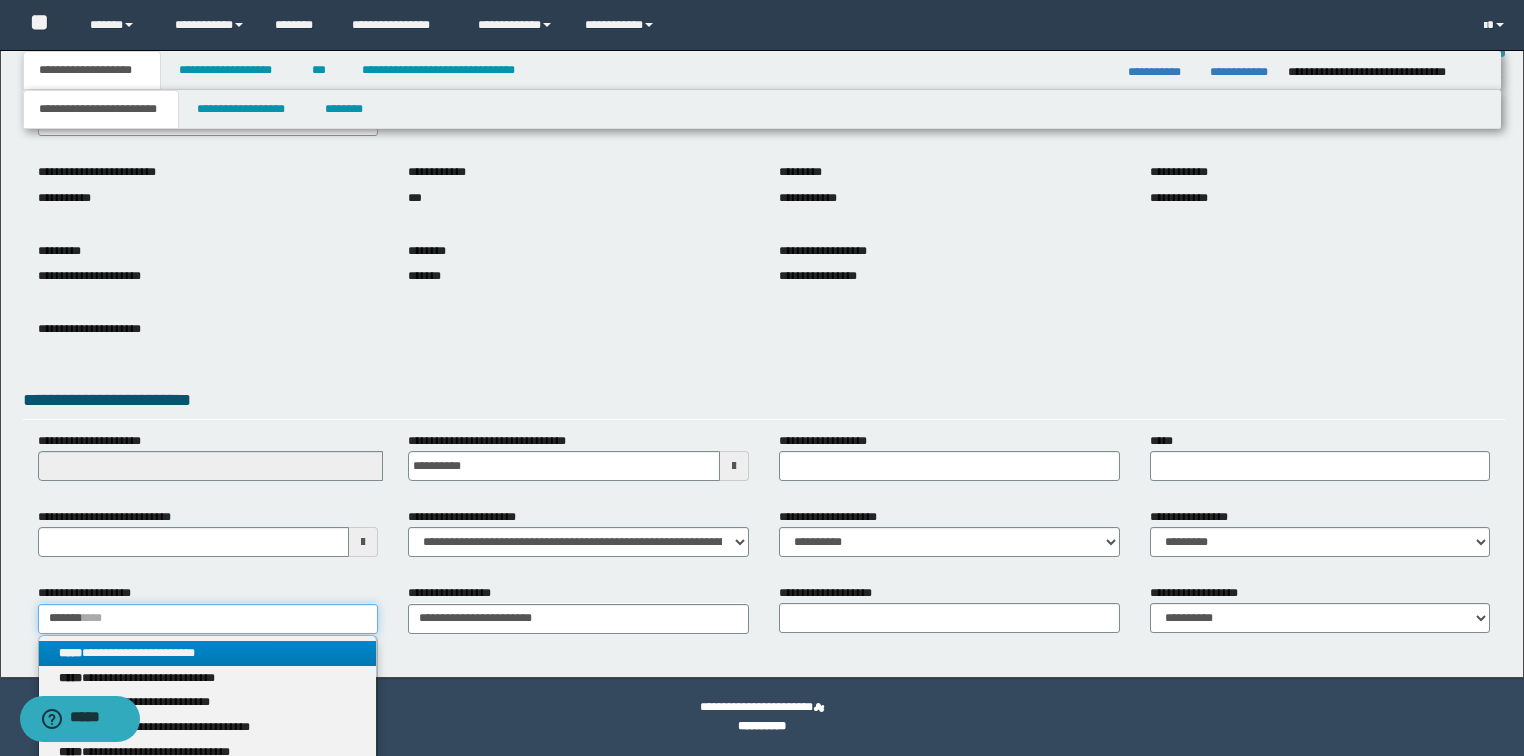 type 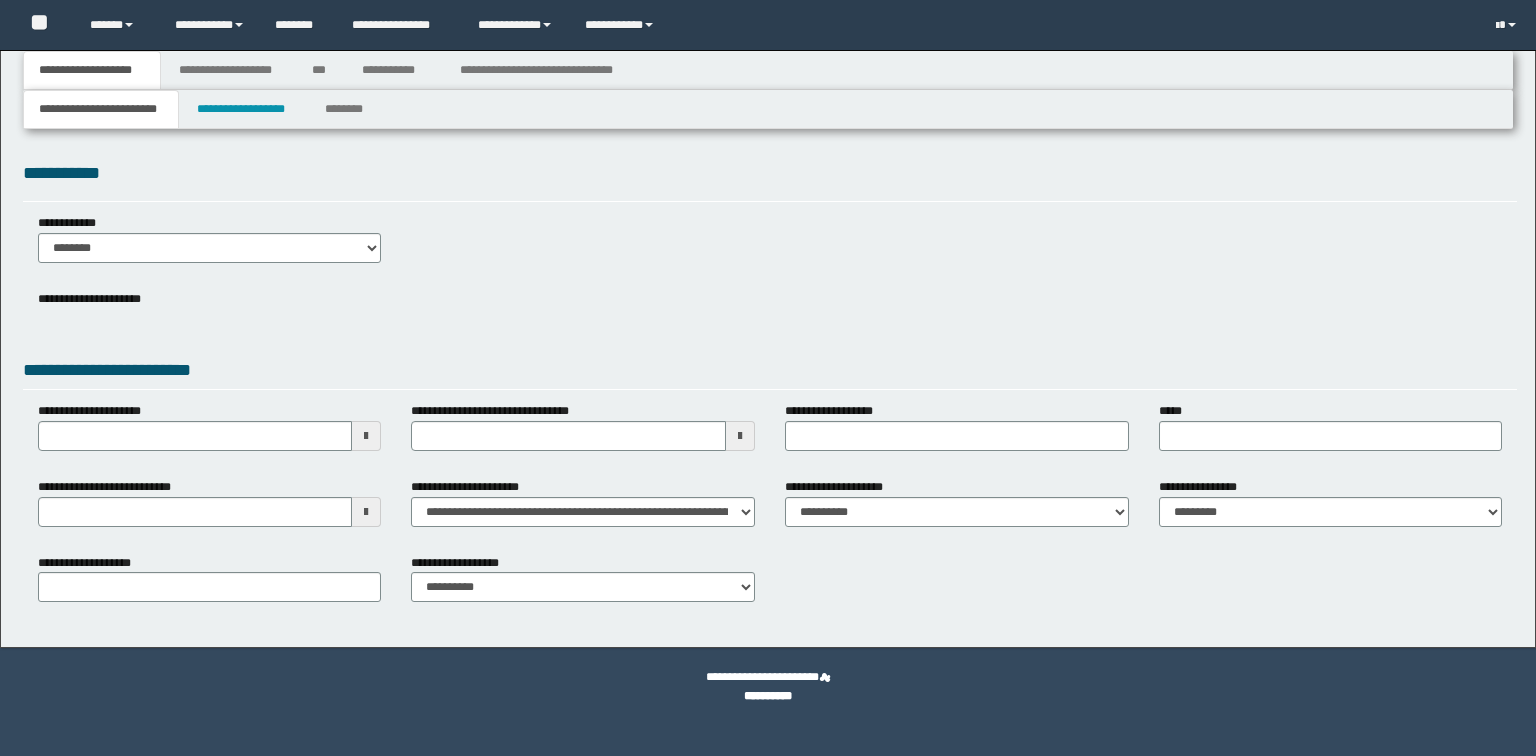 scroll, scrollTop: 0, scrollLeft: 0, axis: both 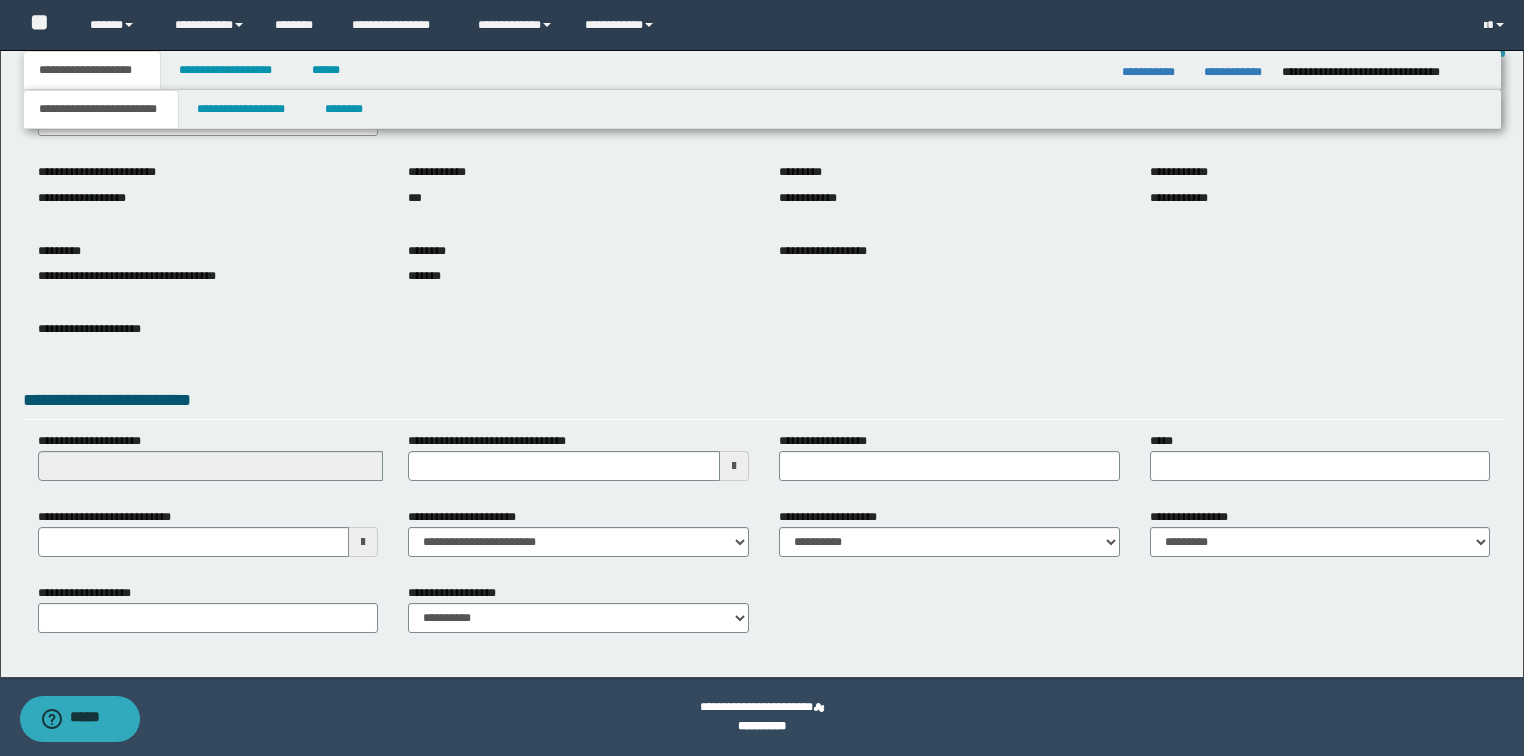 click on "**********" at bounding box center [762, 300] 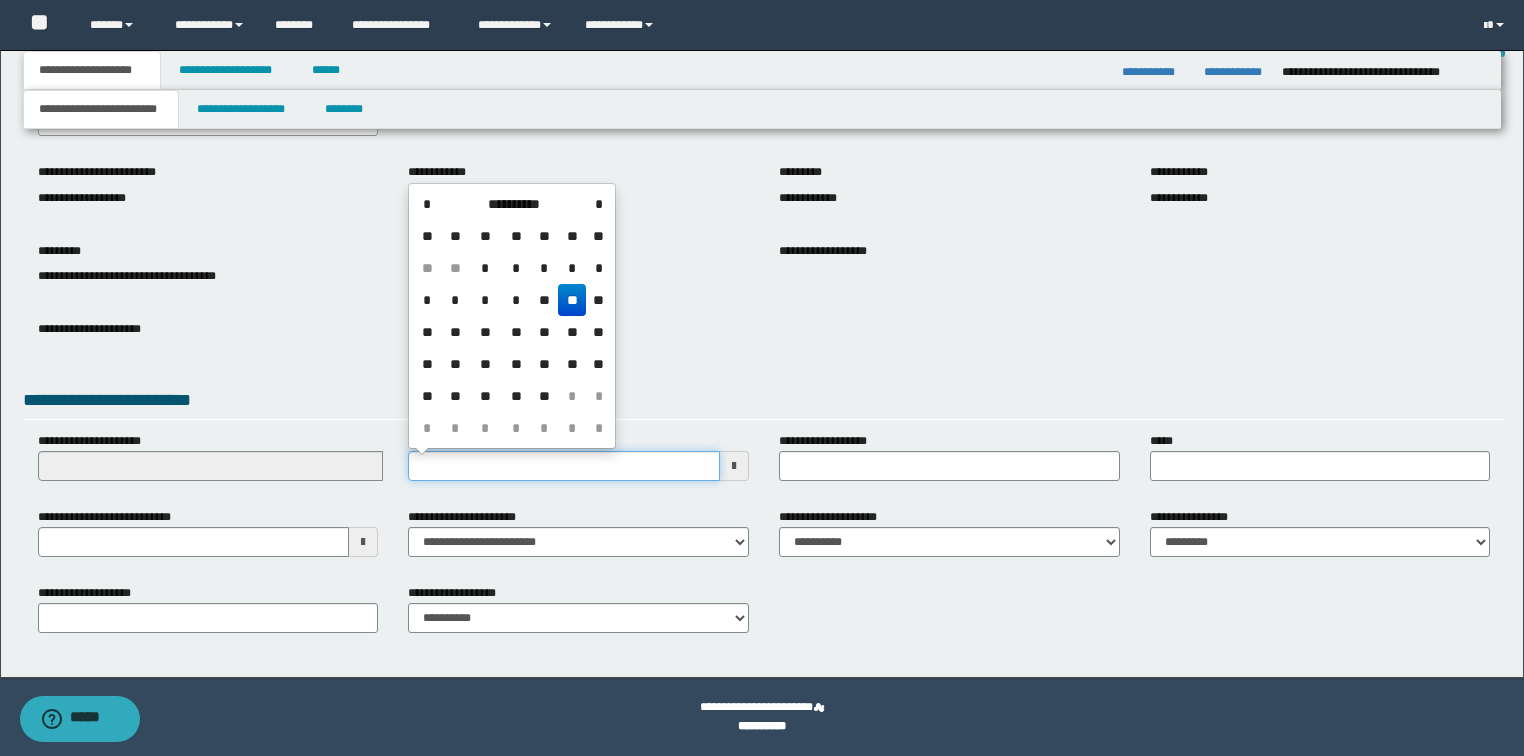 type on "**********" 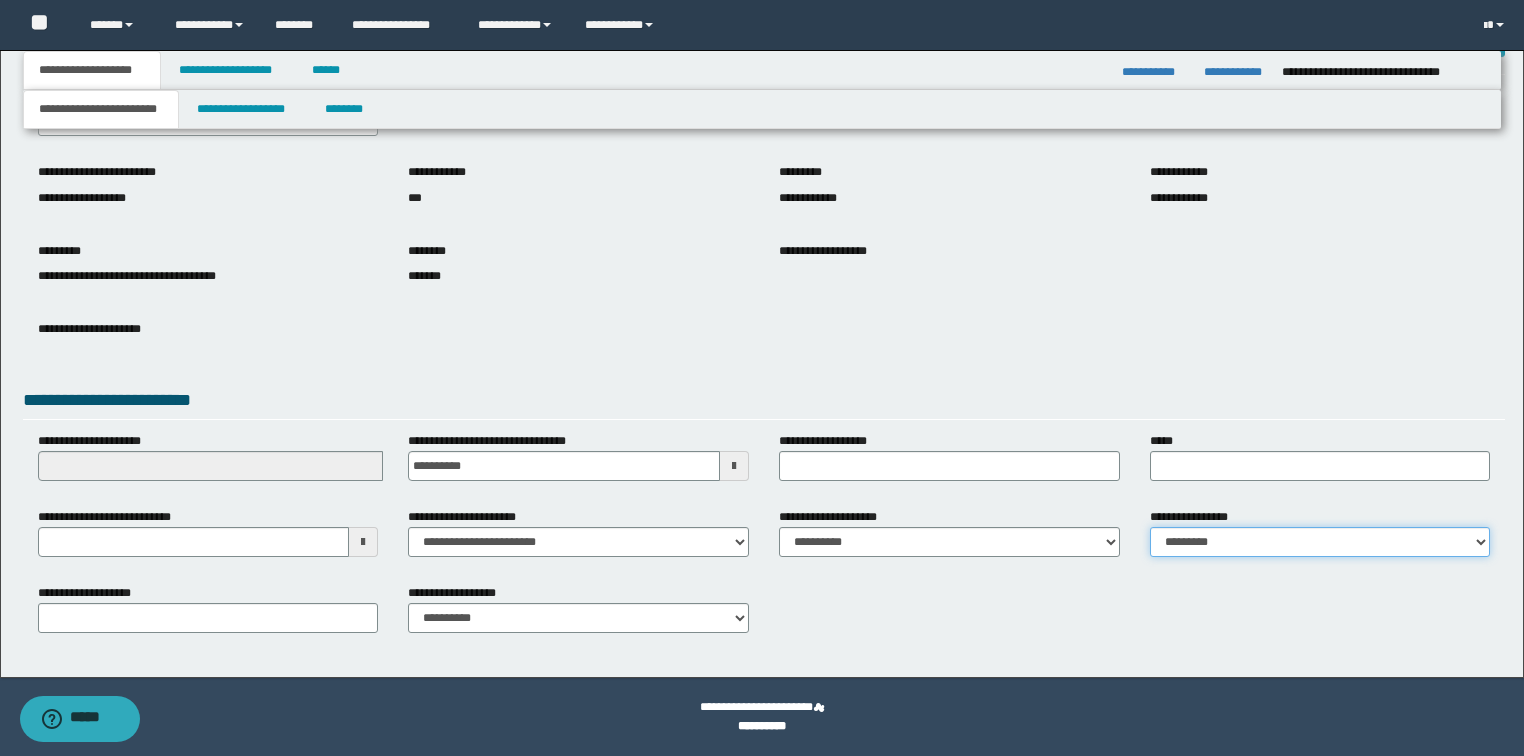 click on "**********" at bounding box center (1320, 542) 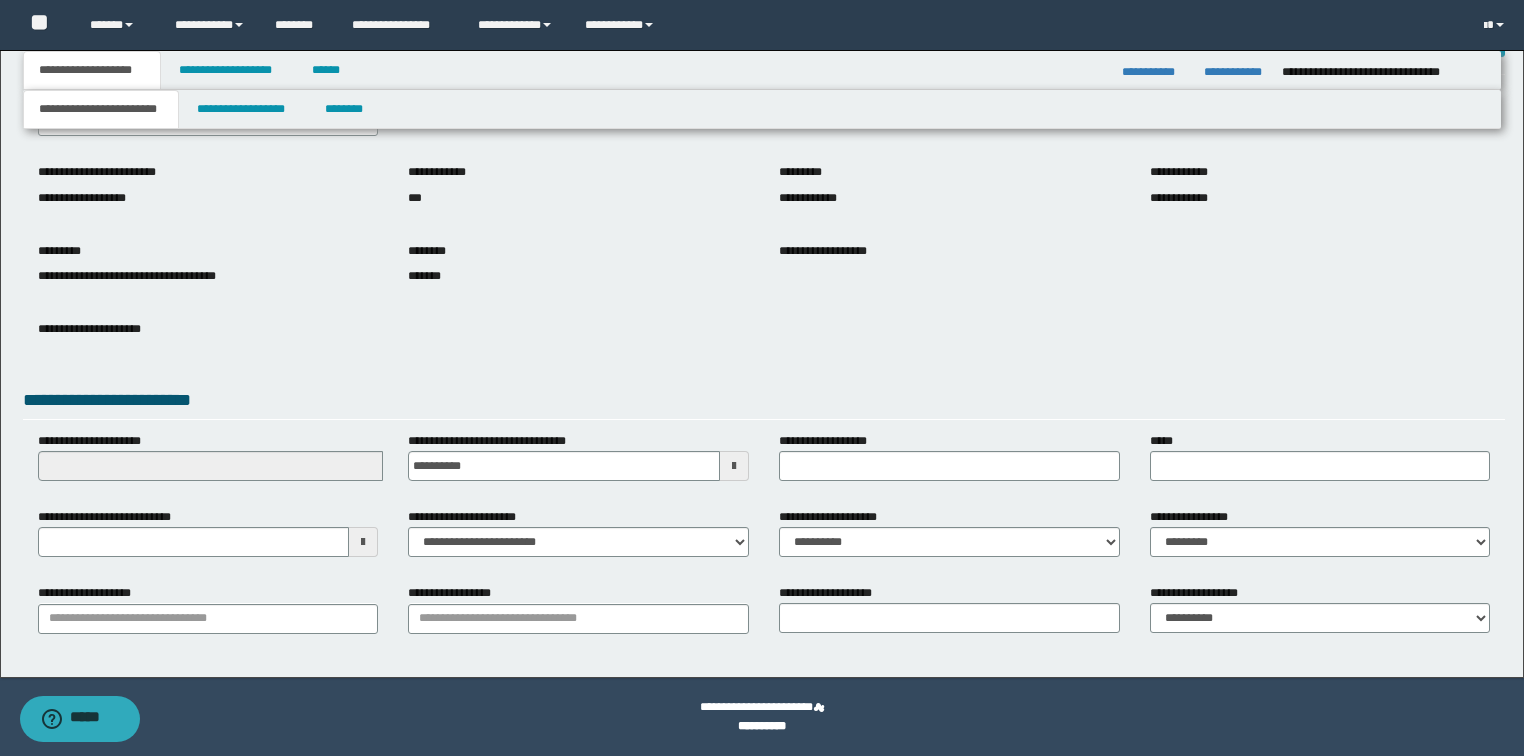 click at bounding box center (363, 542) 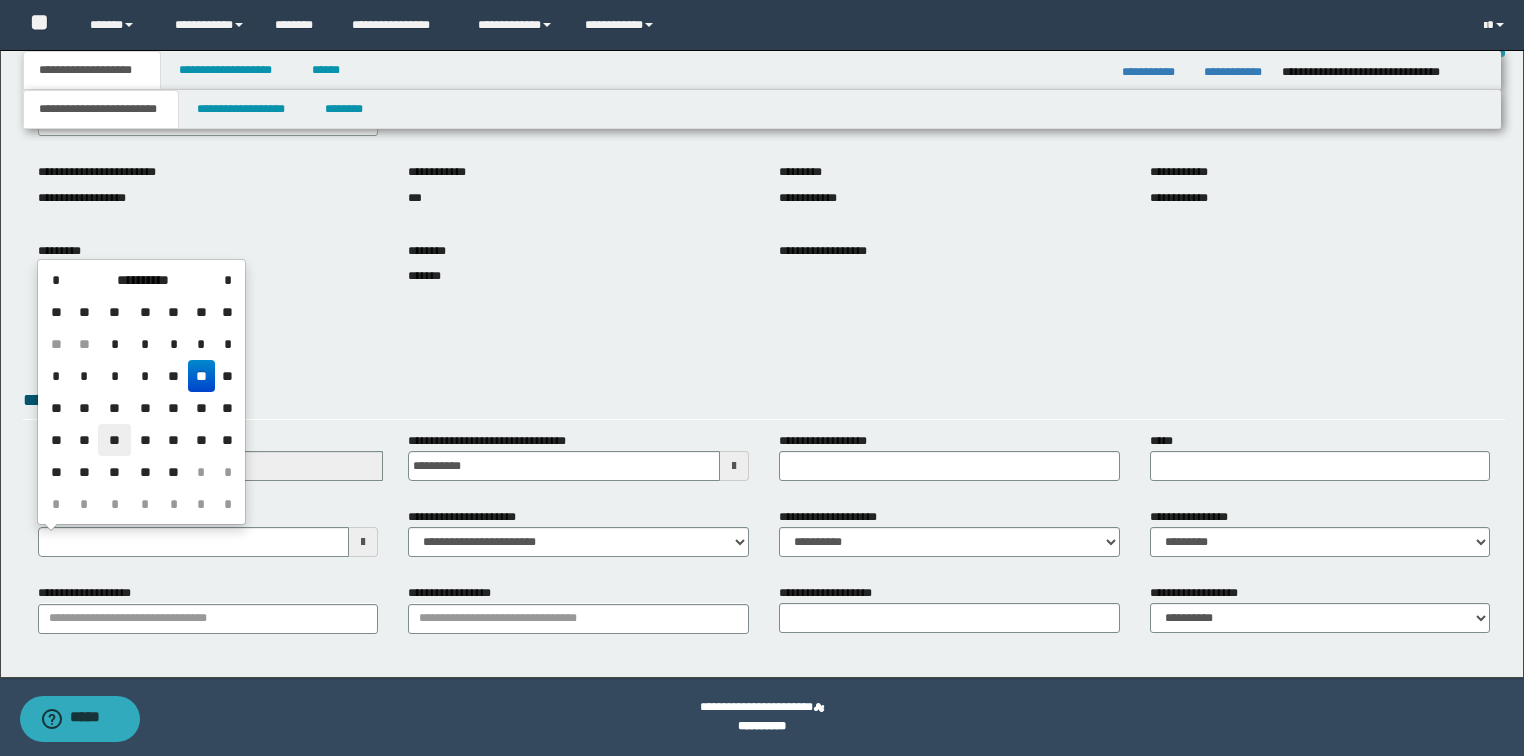 click on "**" at bounding box center (114, 440) 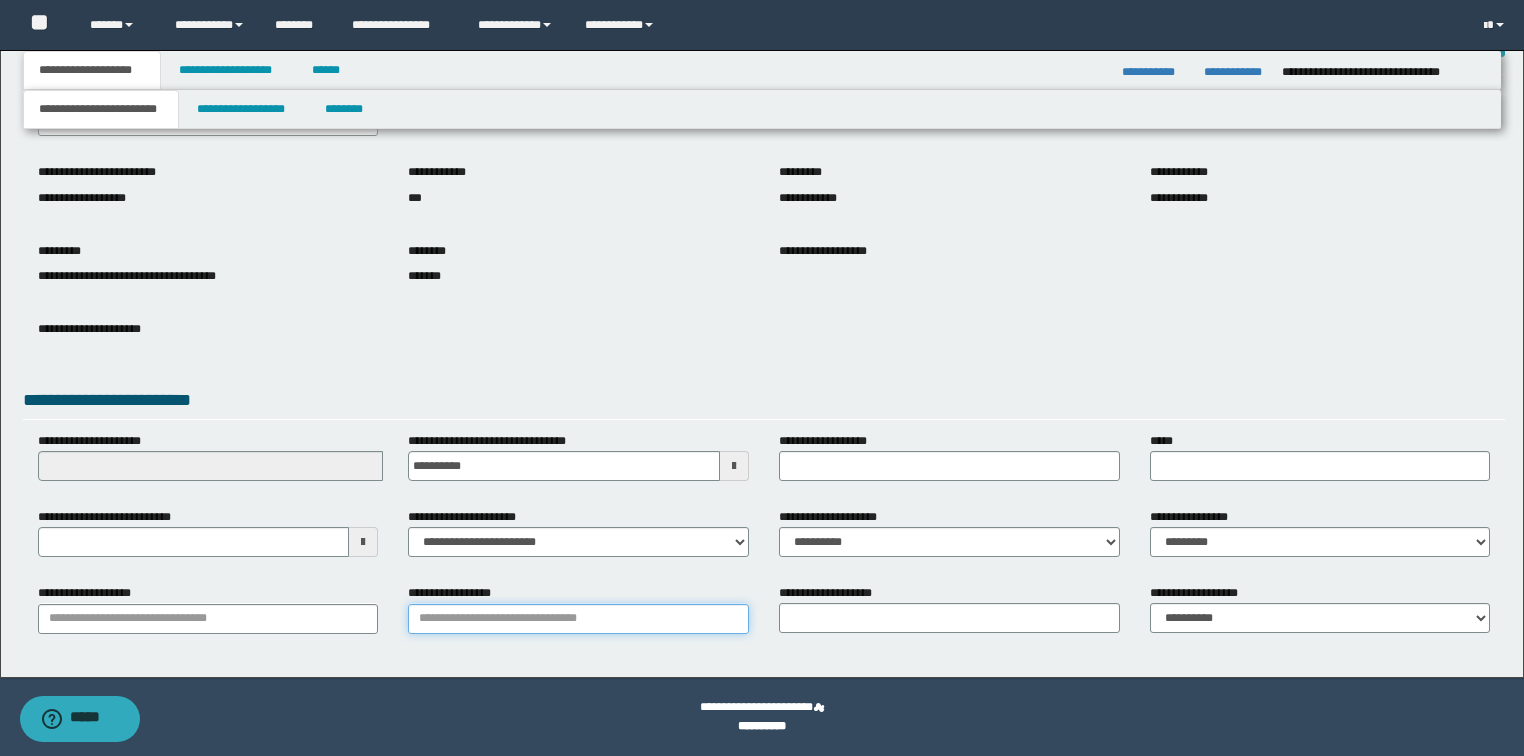 click on "**********" at bounding box center (578, 619) 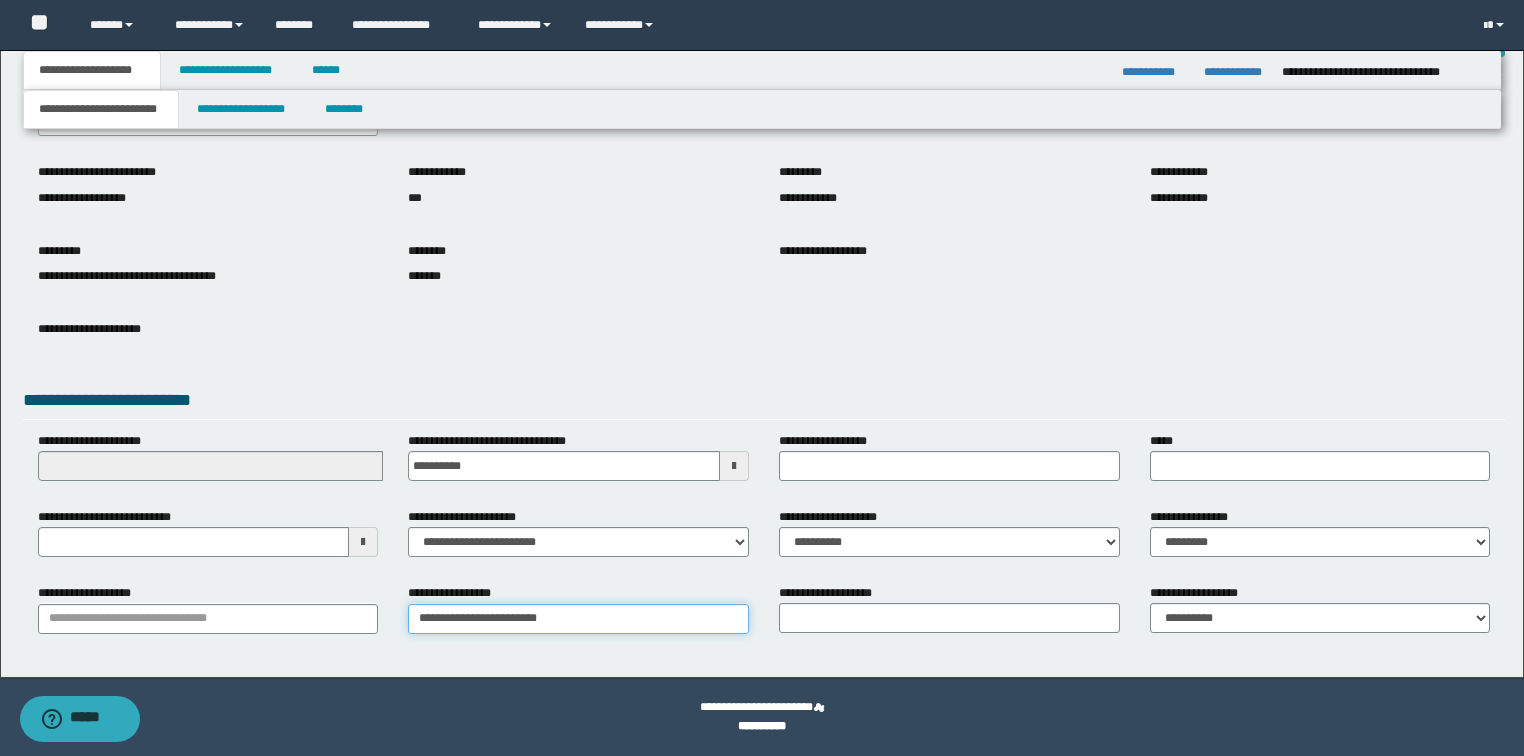 type on "**********" 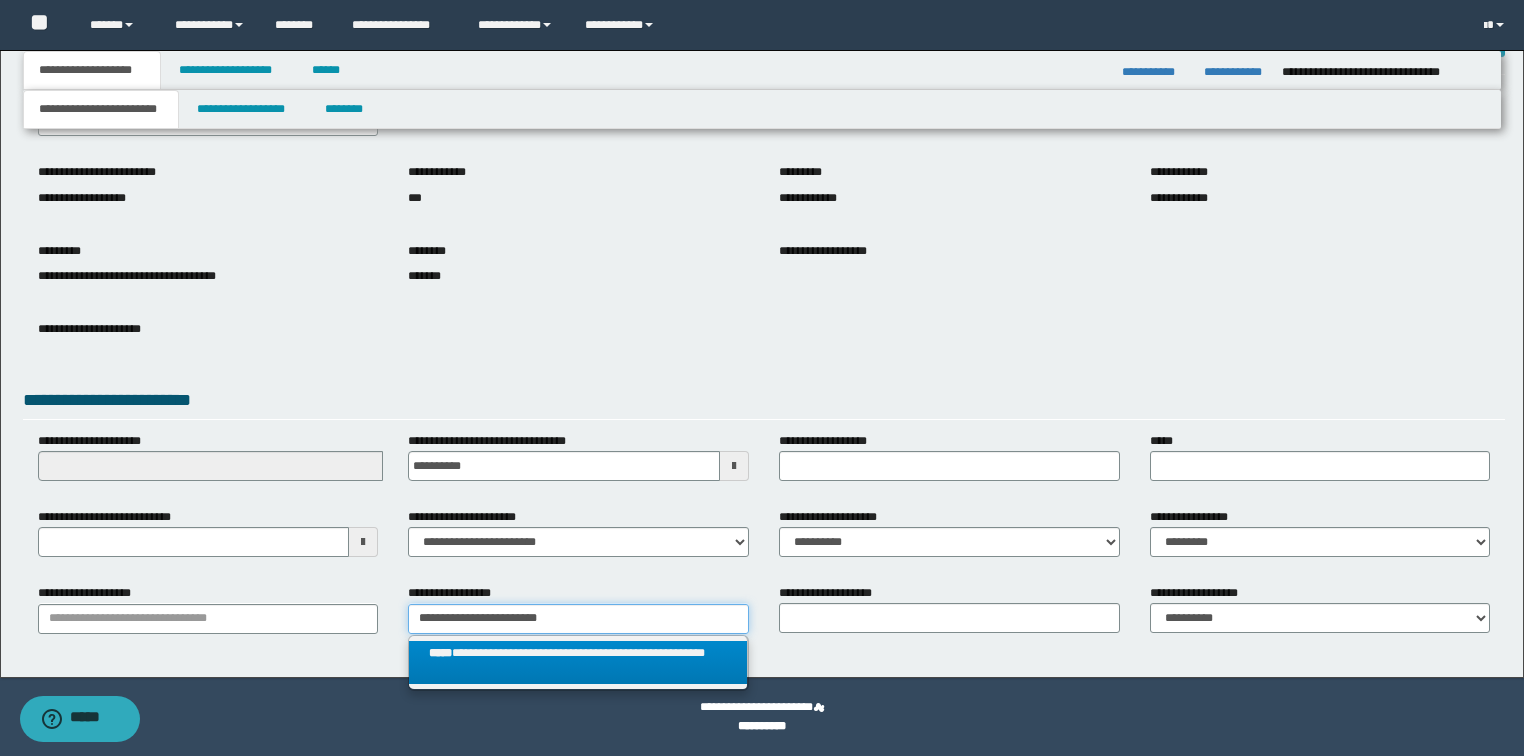 type on "**********" 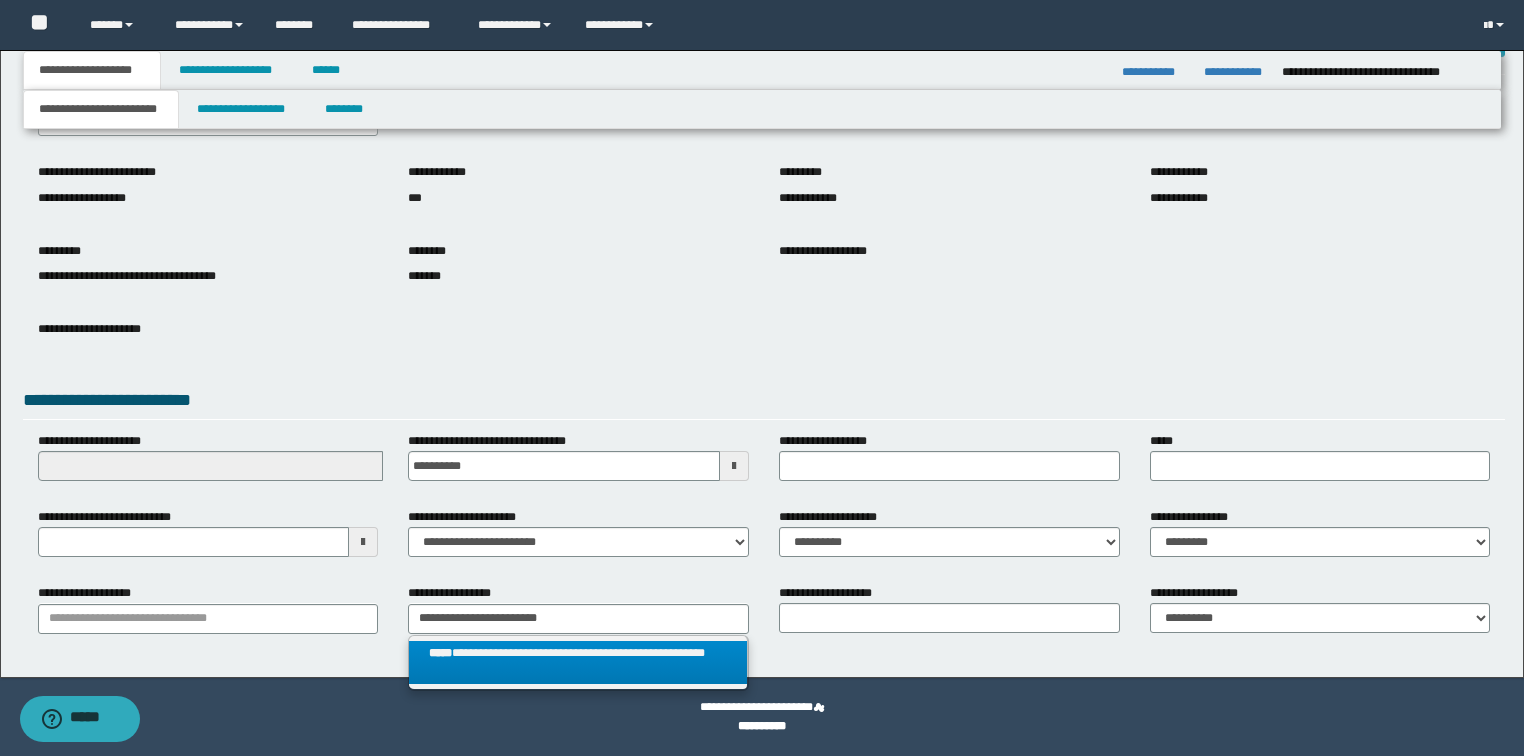 click on "**********" at bounding box center (578, 663) 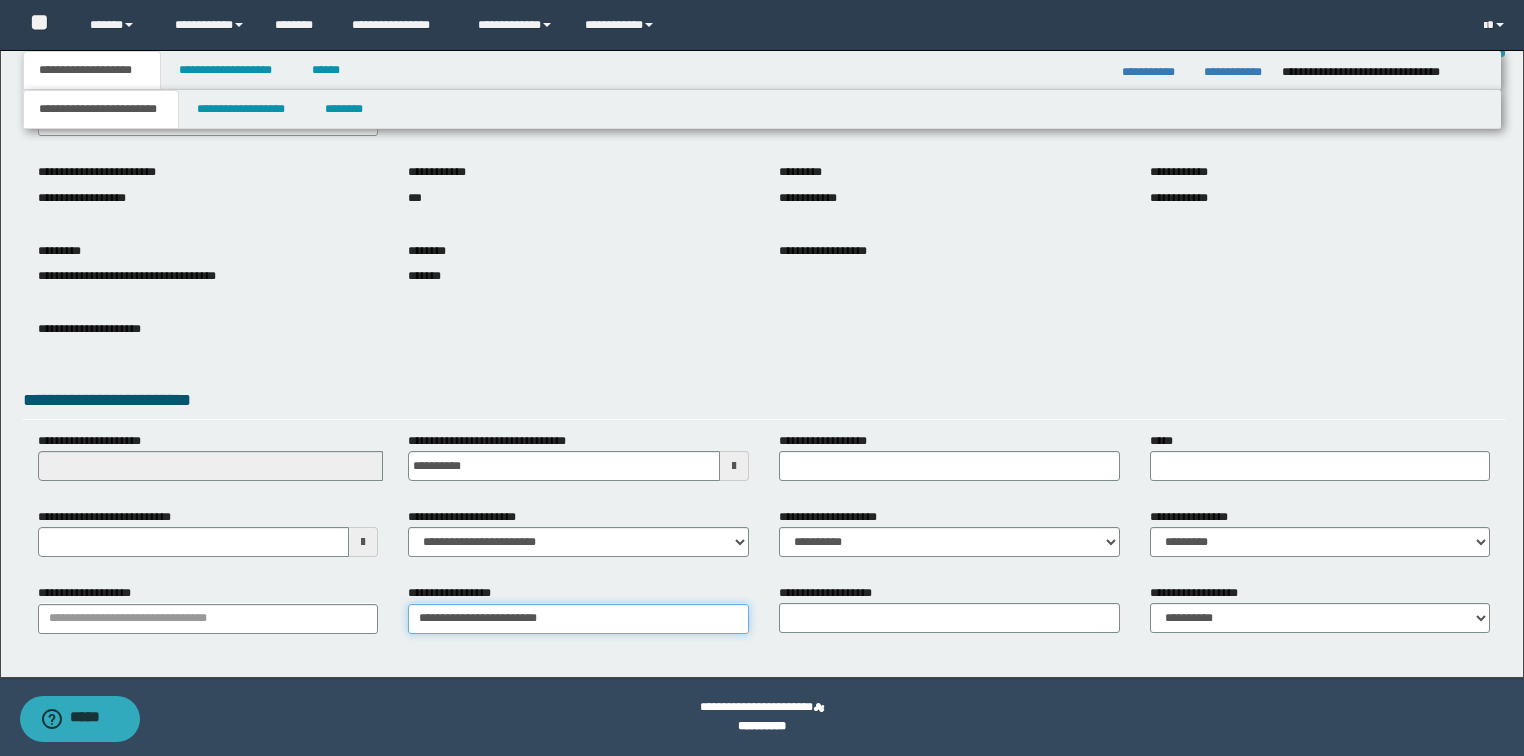 type on "**********" 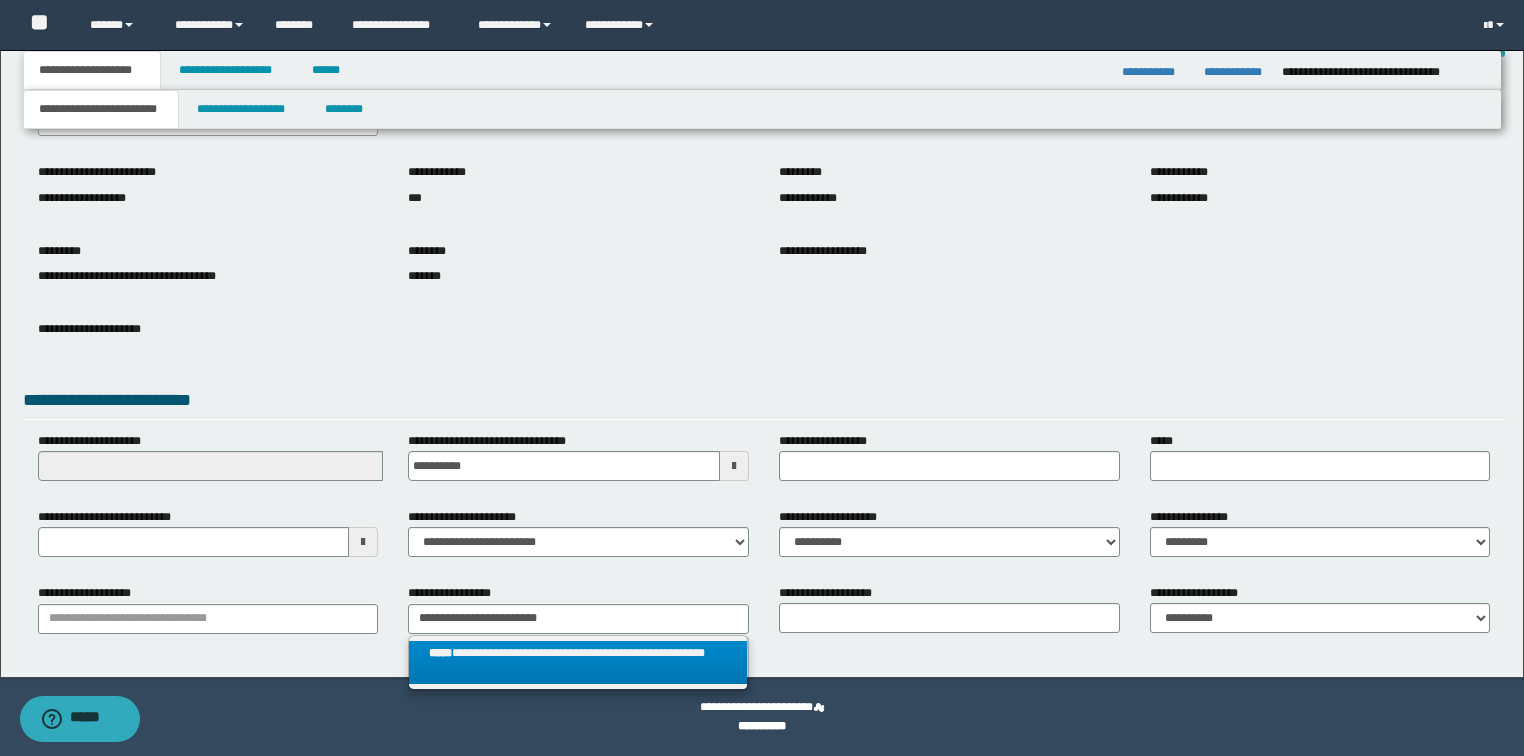 click on "**********" at bounding box center [578, 663] 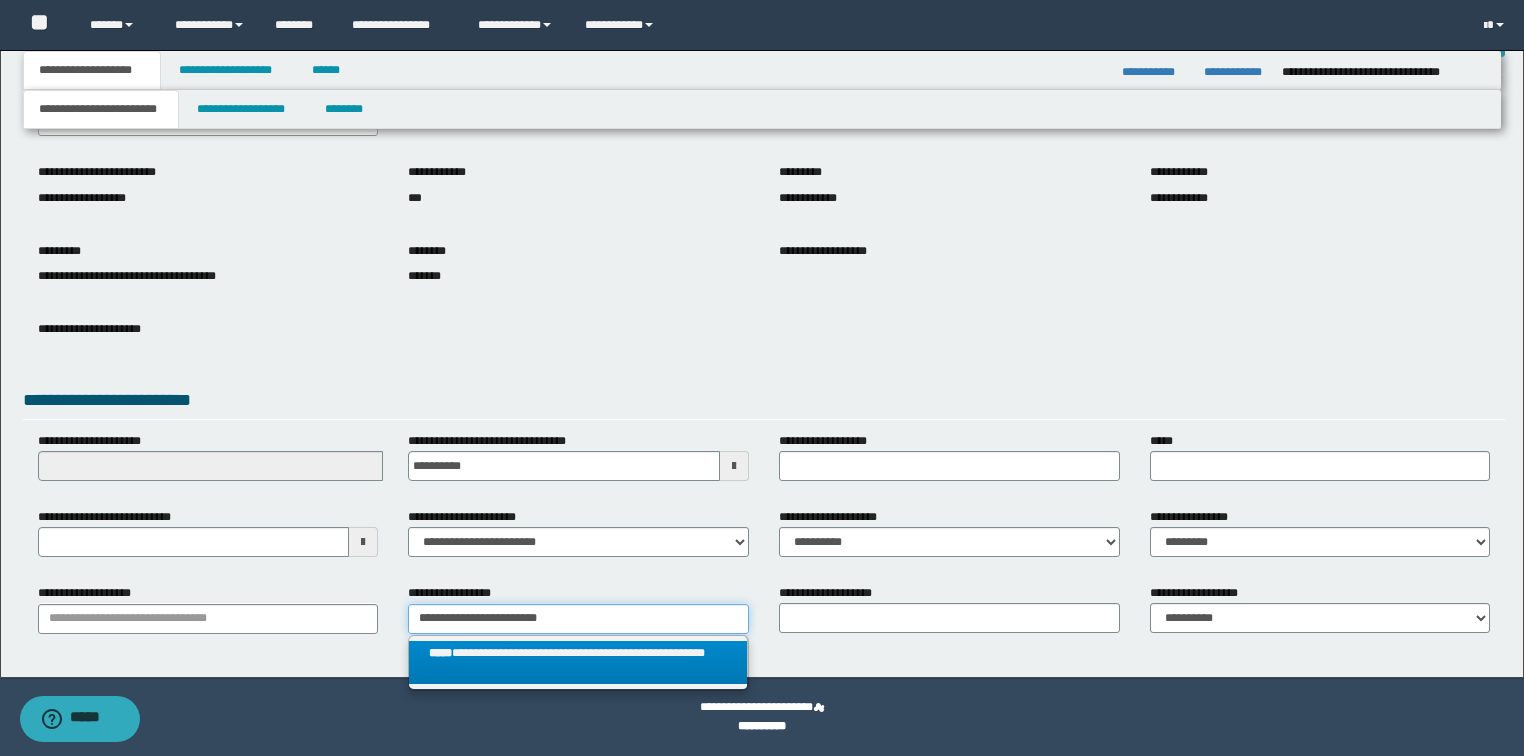 type 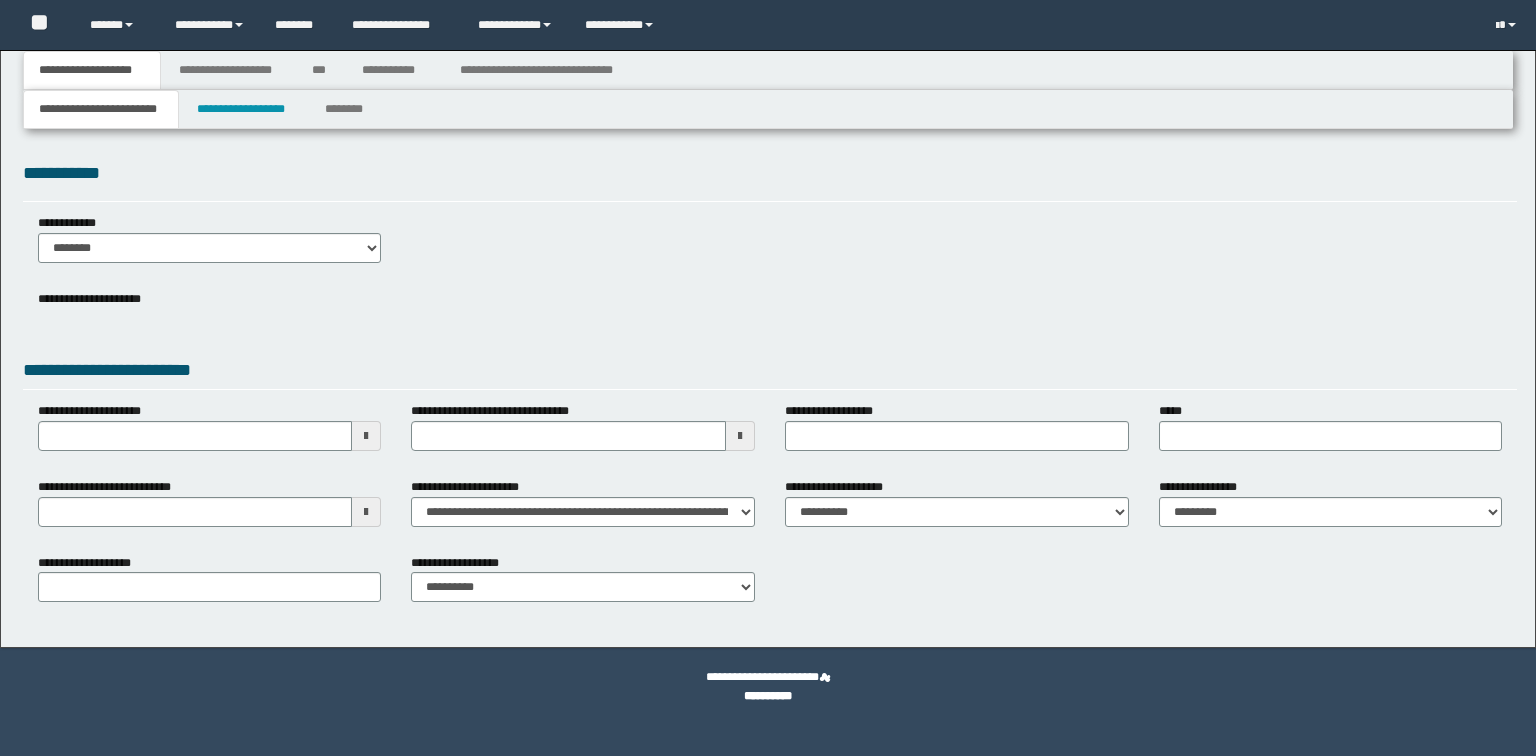 scroll, scrollTop: 0, scrollLeft: 0, axis: both 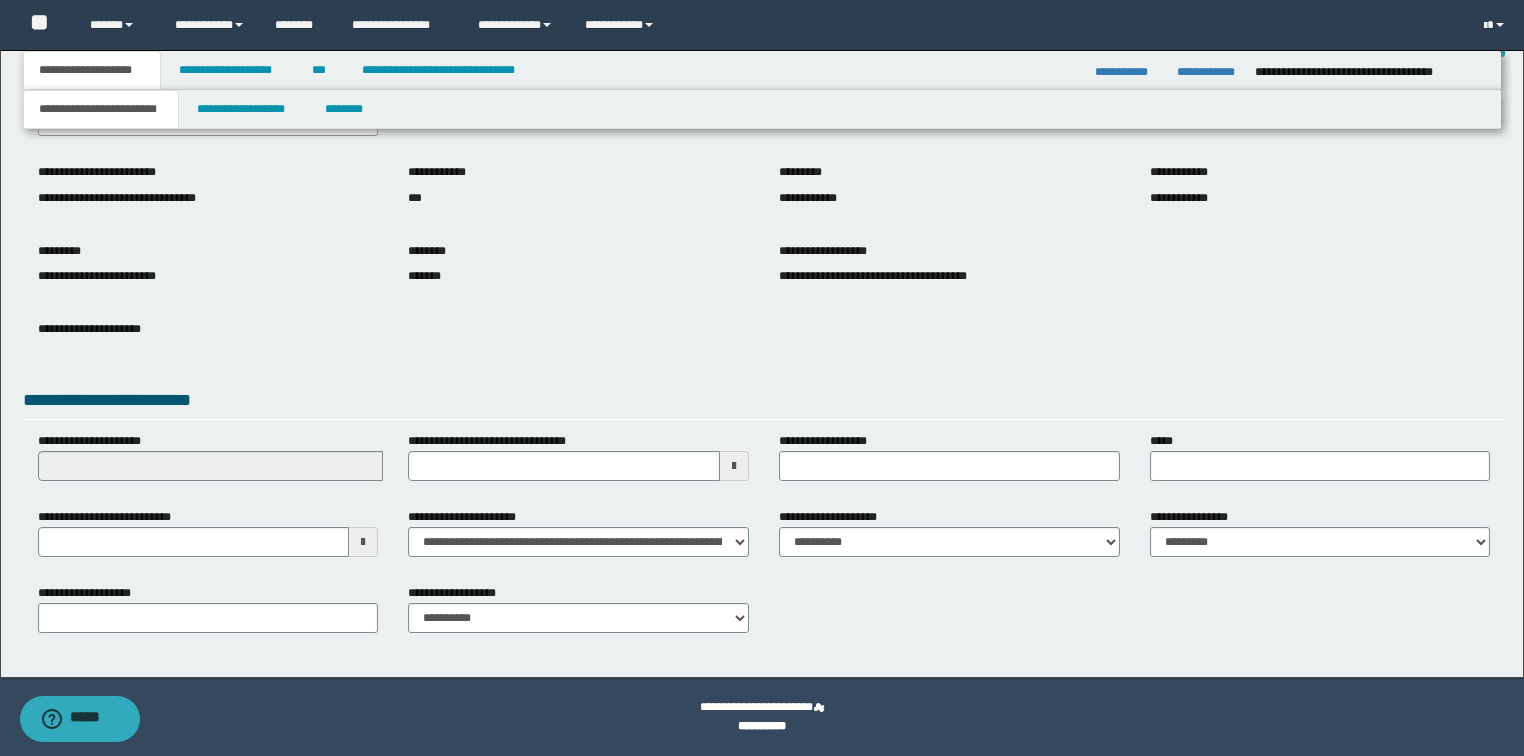 click on "**********" at bounding box center [762, 300] 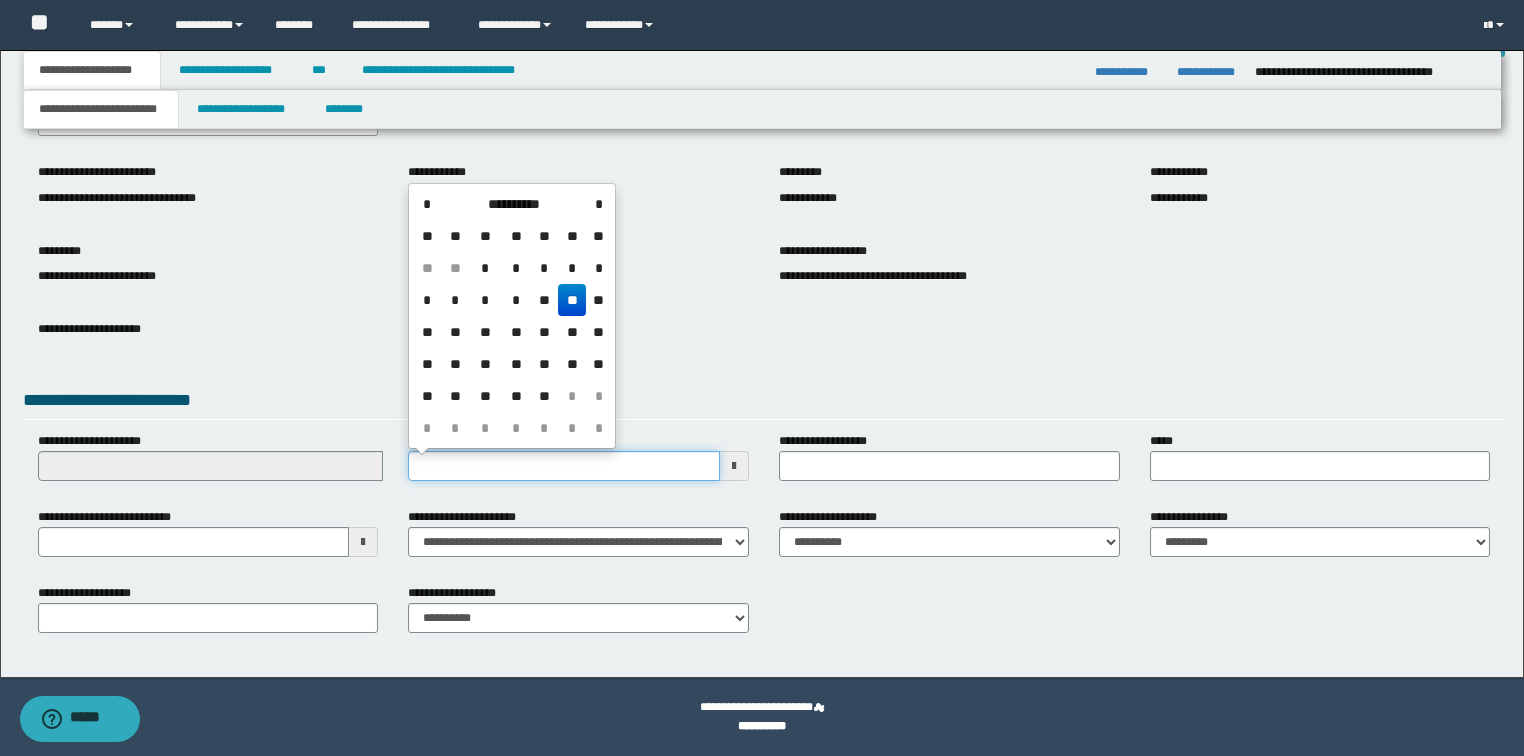 type on "**********" 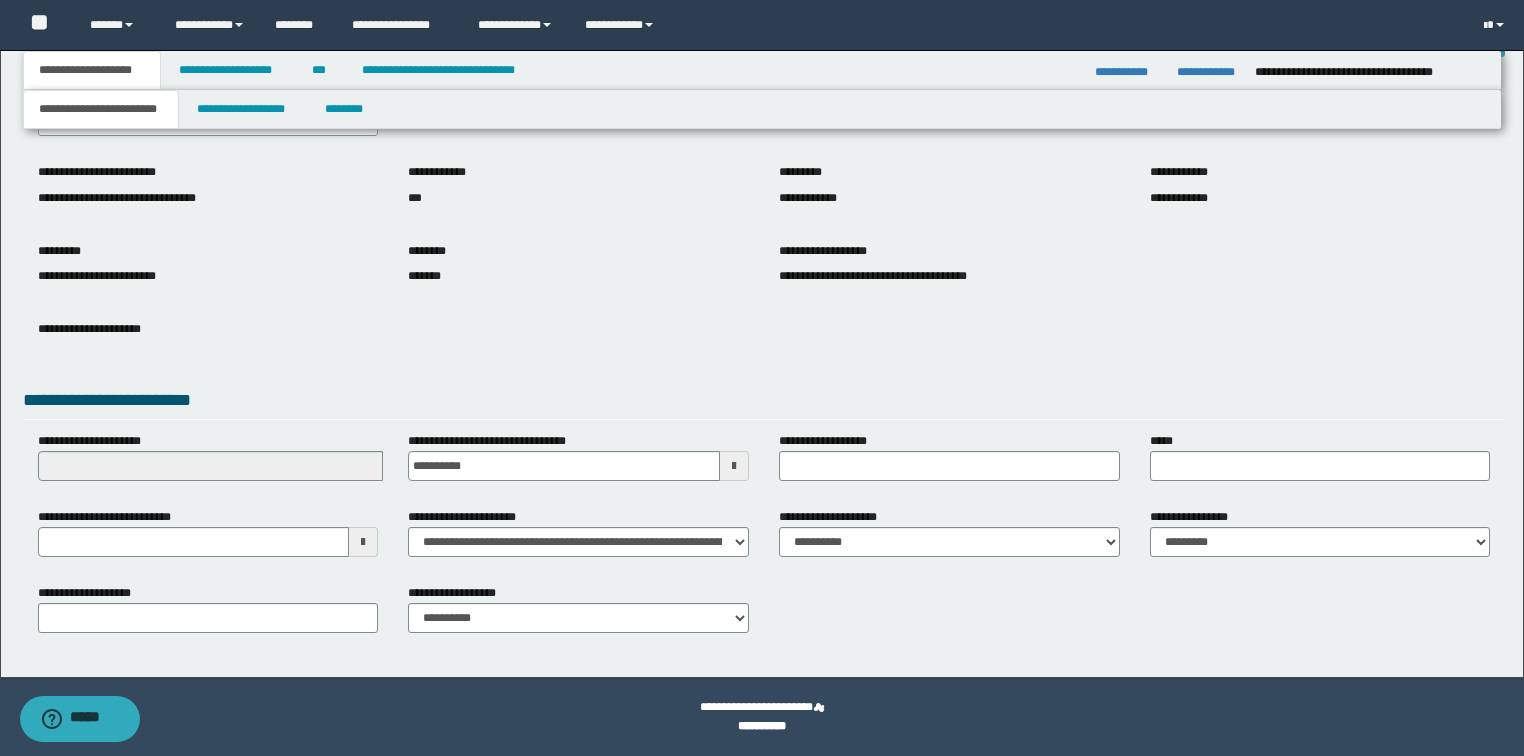 click on "**********" at bounding box center [1320, 540] 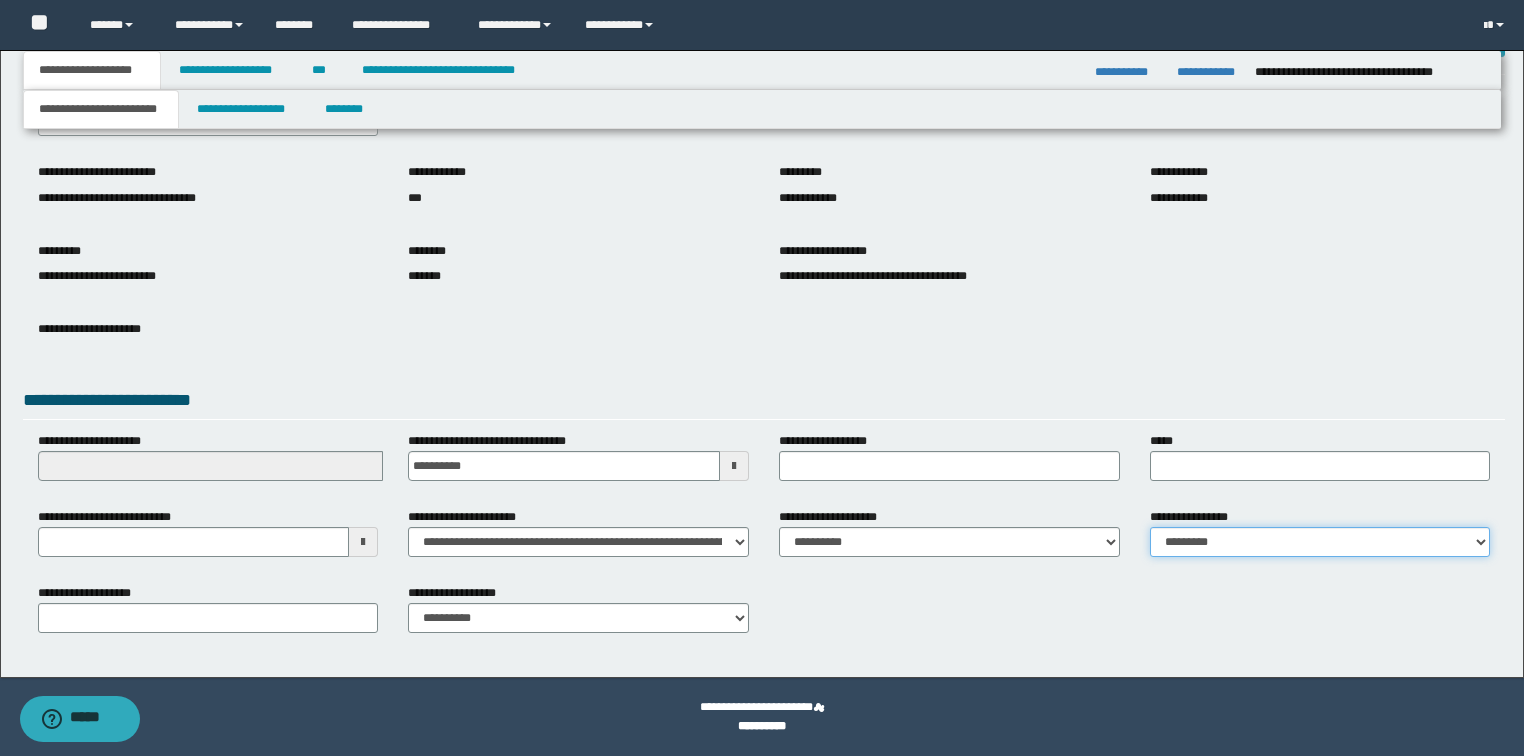 click on "**********" at bounding box center [1320, 542] 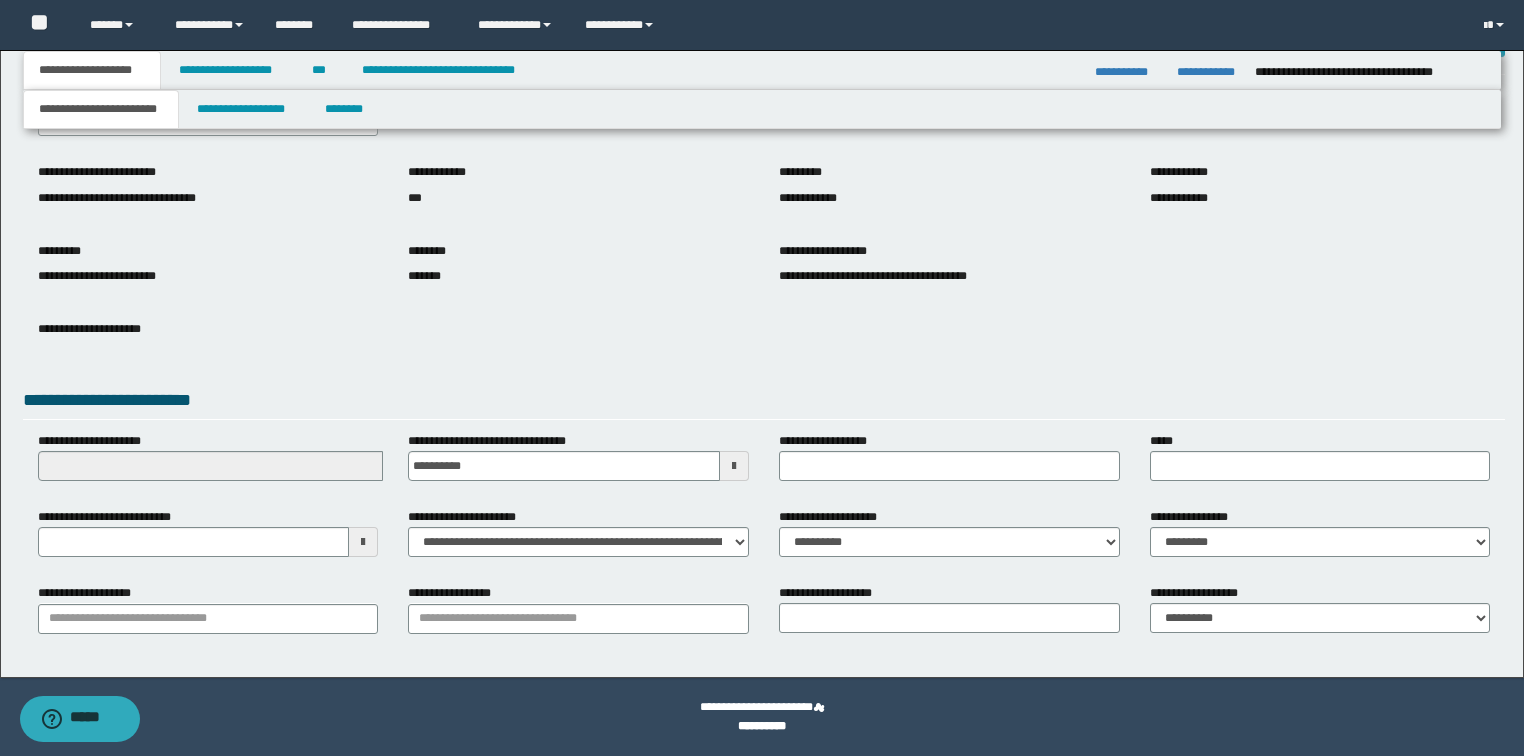 click at bounding box center (363, 542) 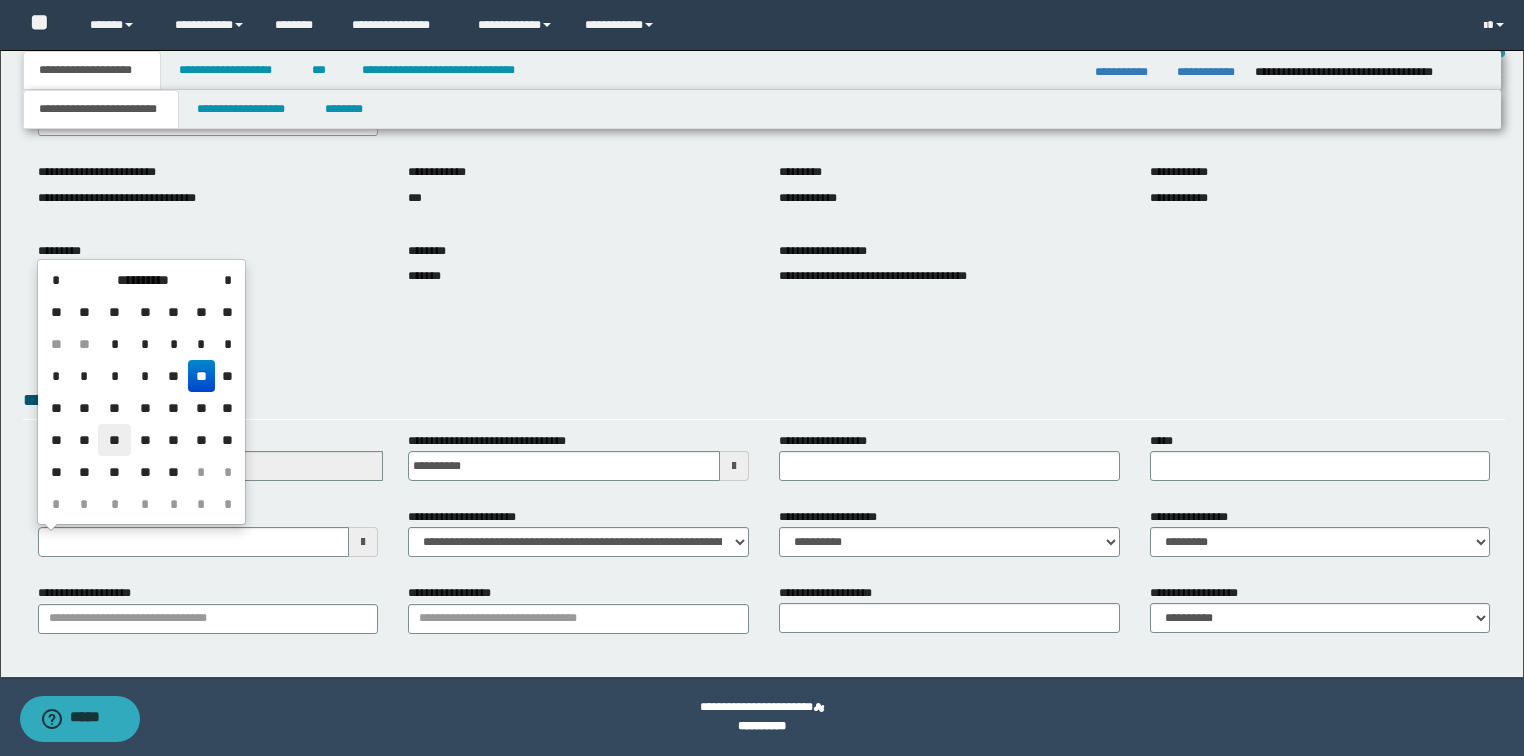 click on "**" at bounding box center [114, 440] 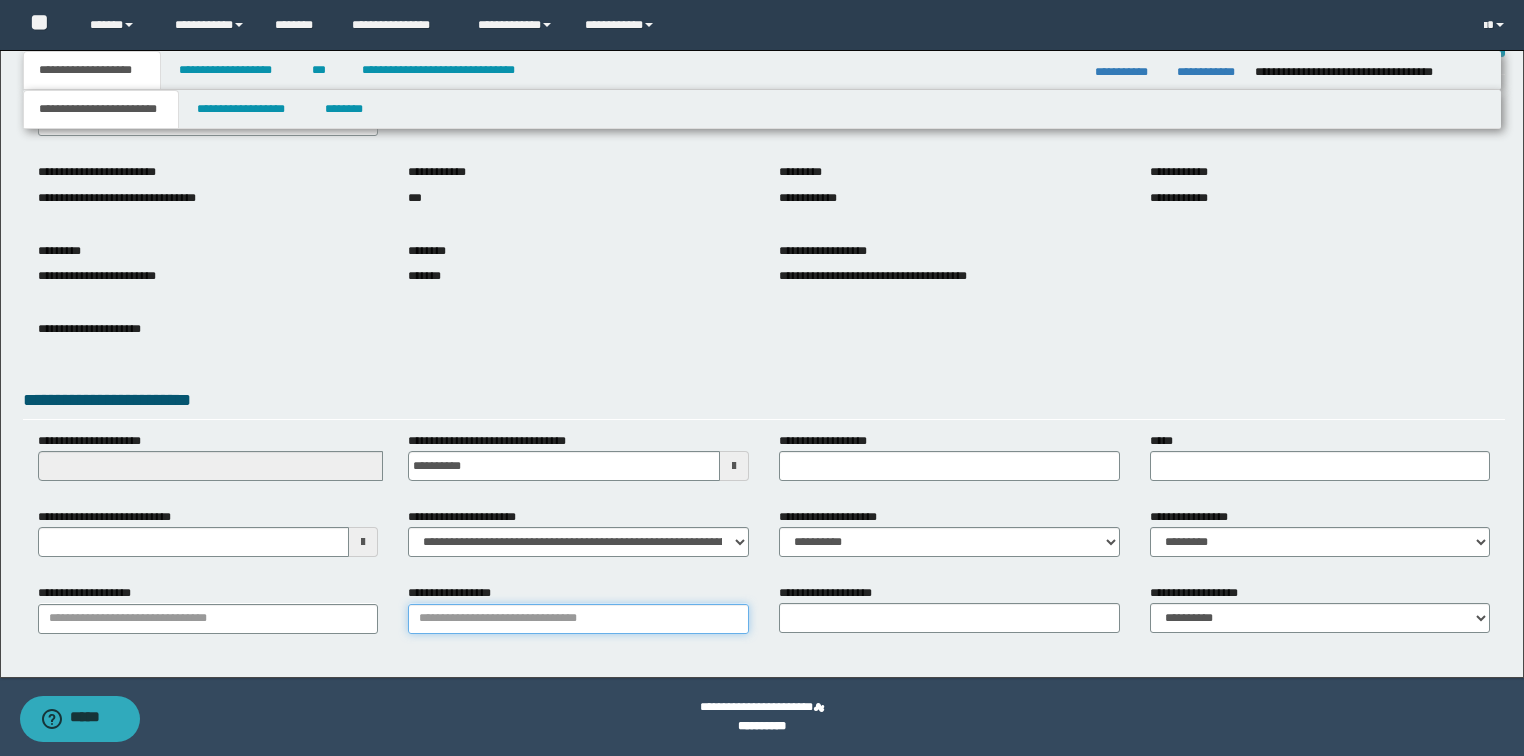 click on "**********" at bounding box center (578, 619) 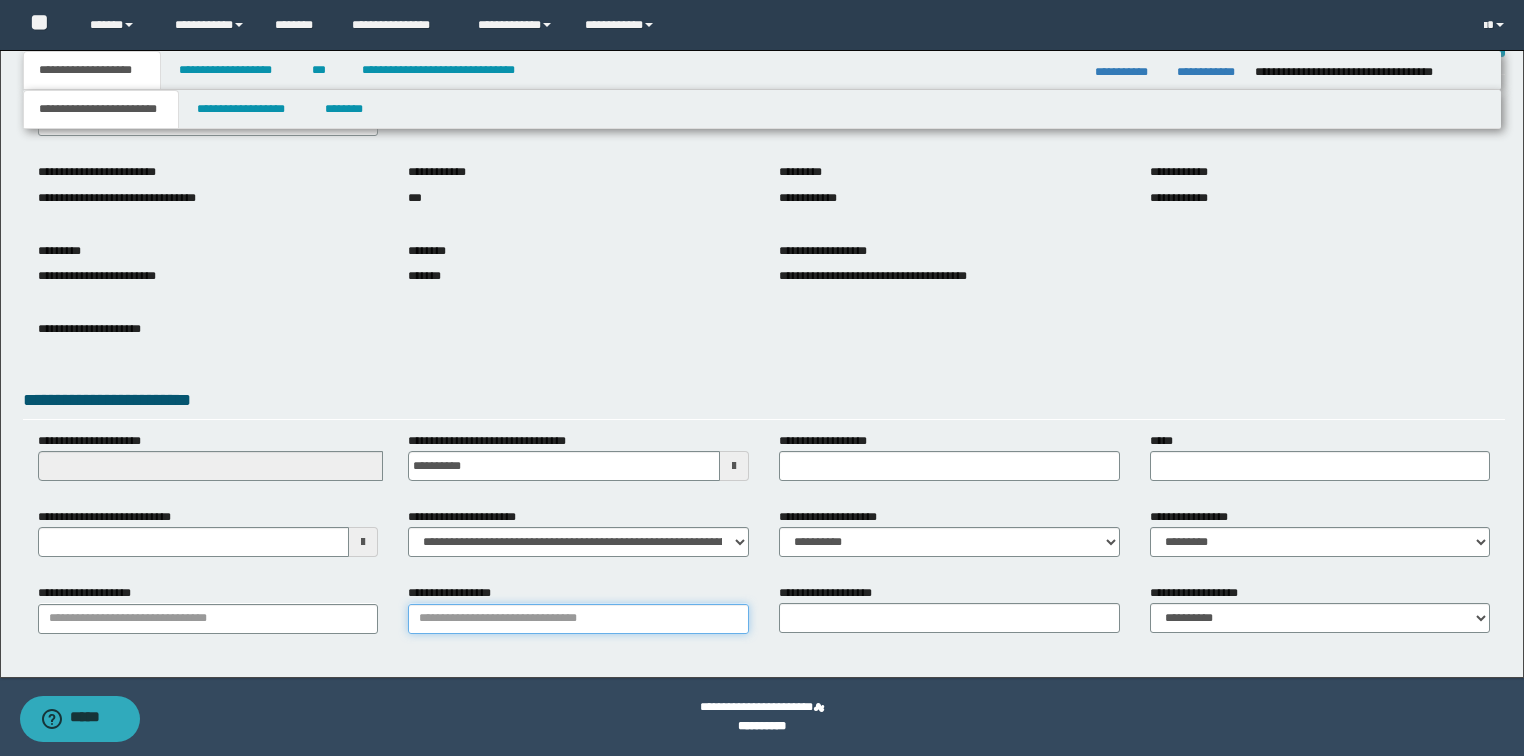 paste on "**********" 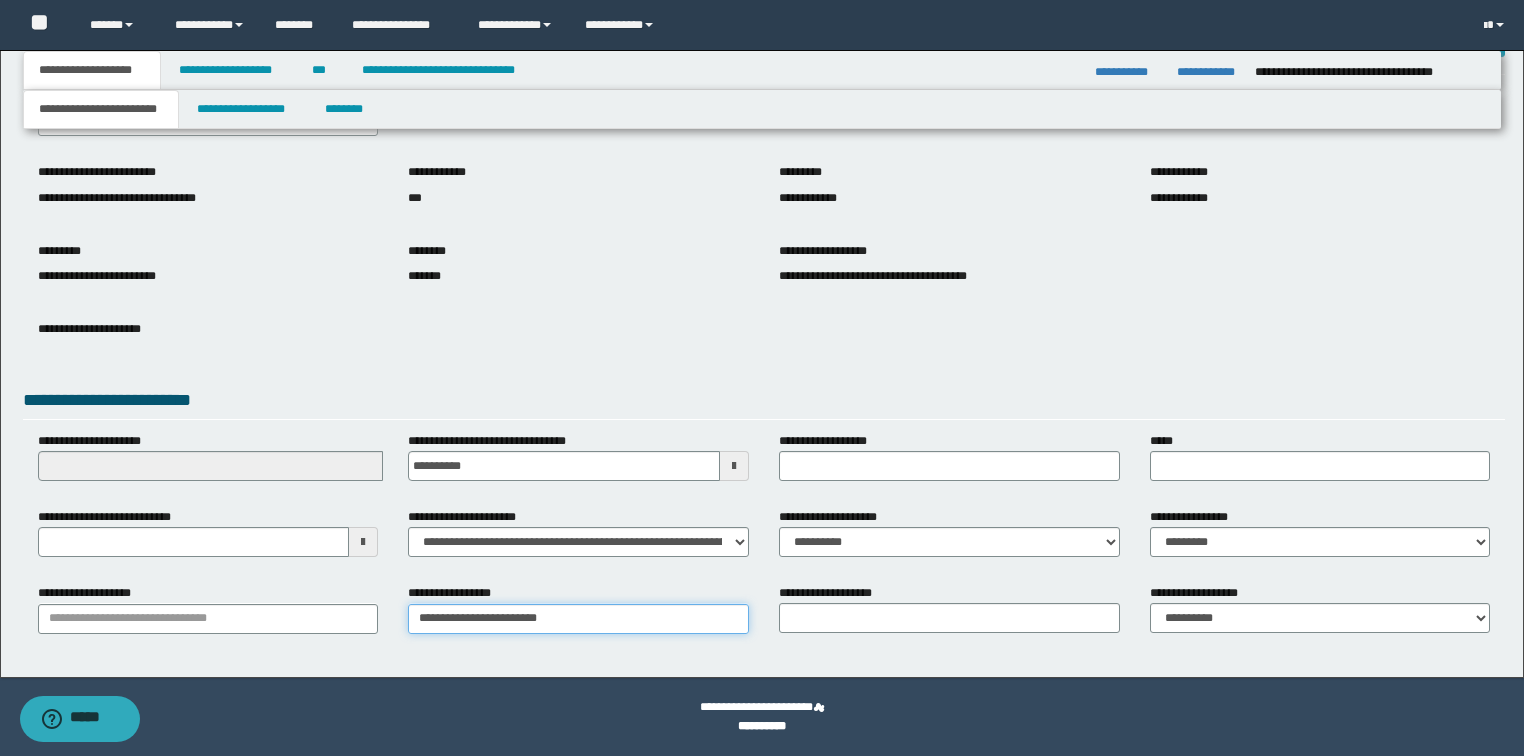 type on "**********" 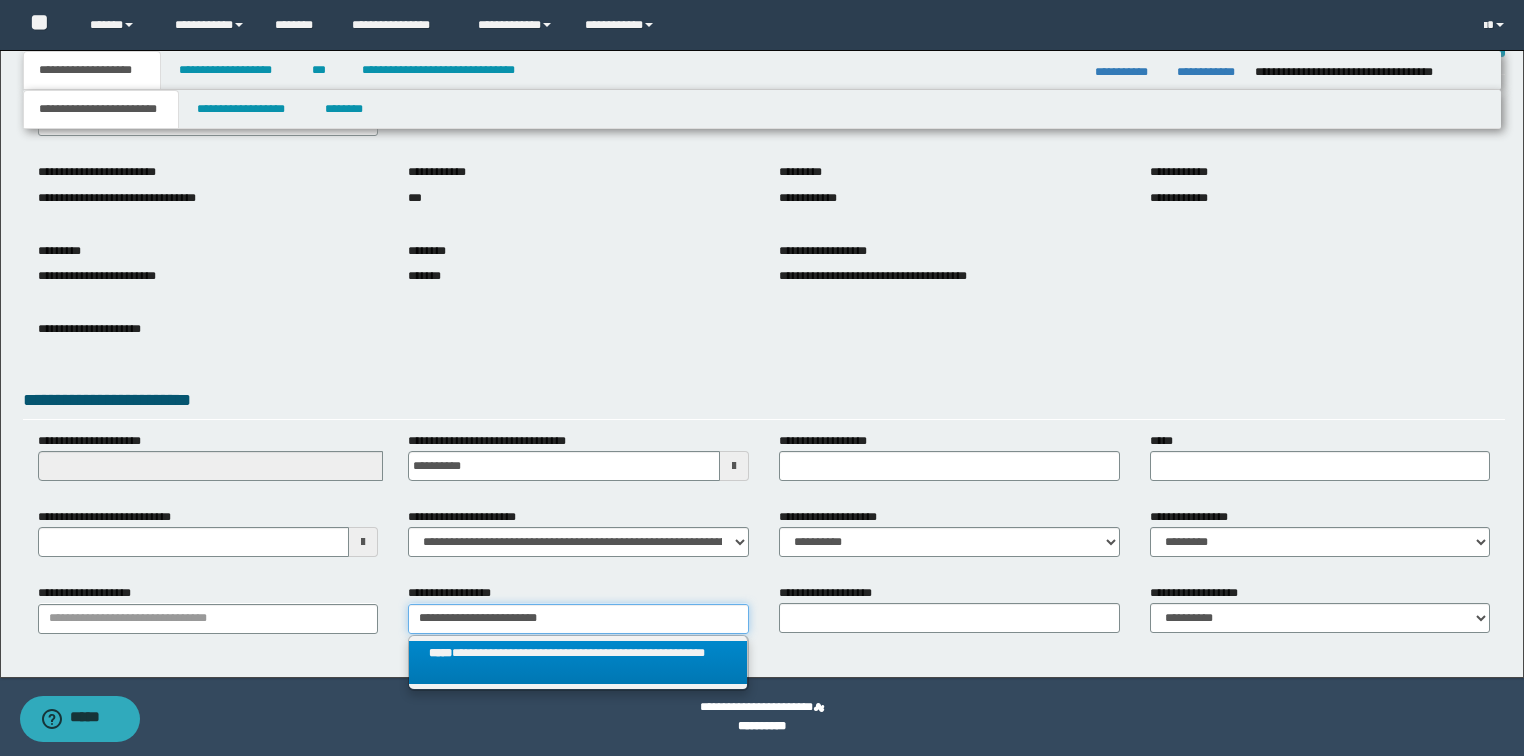 type on "**********" 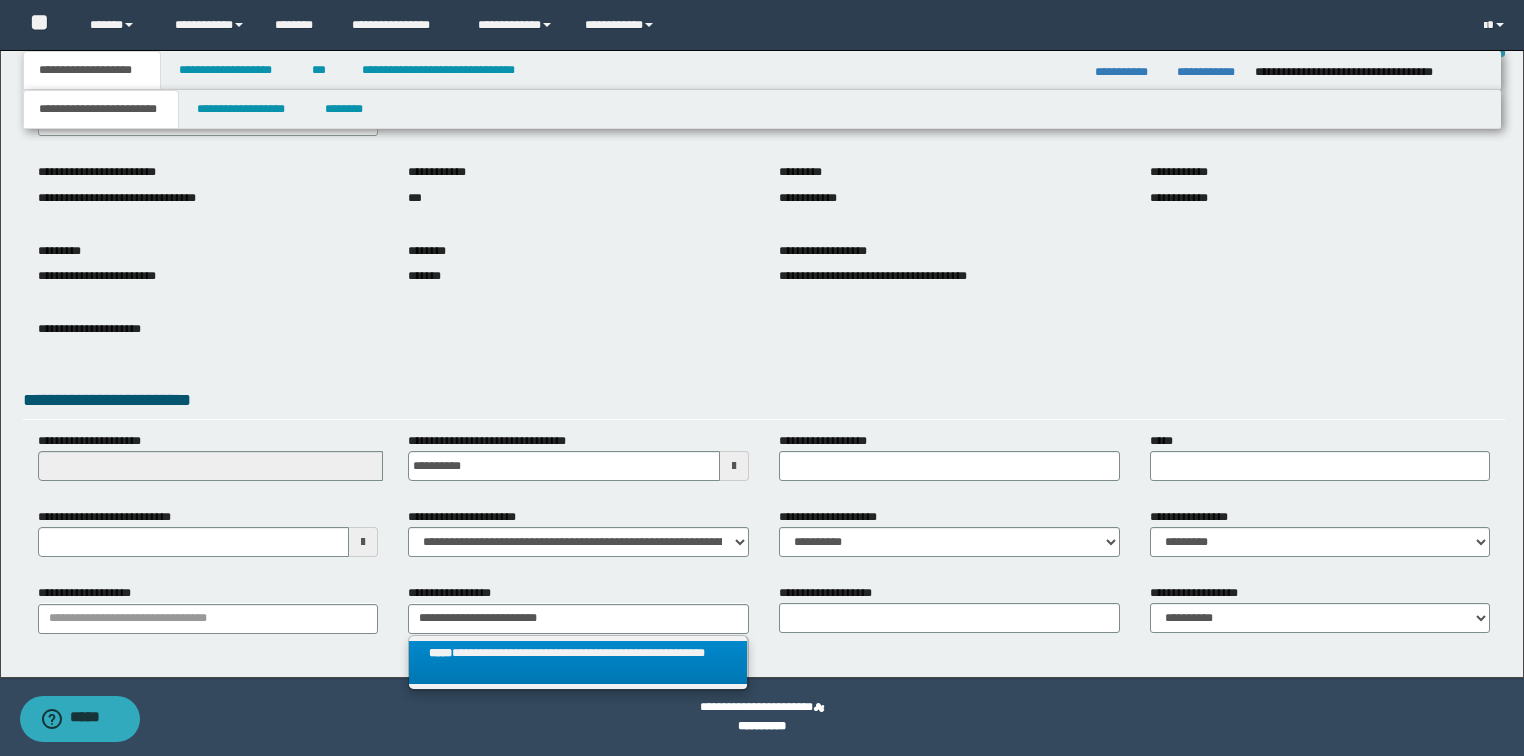 click on "**********" at bounding box center (578, 663) 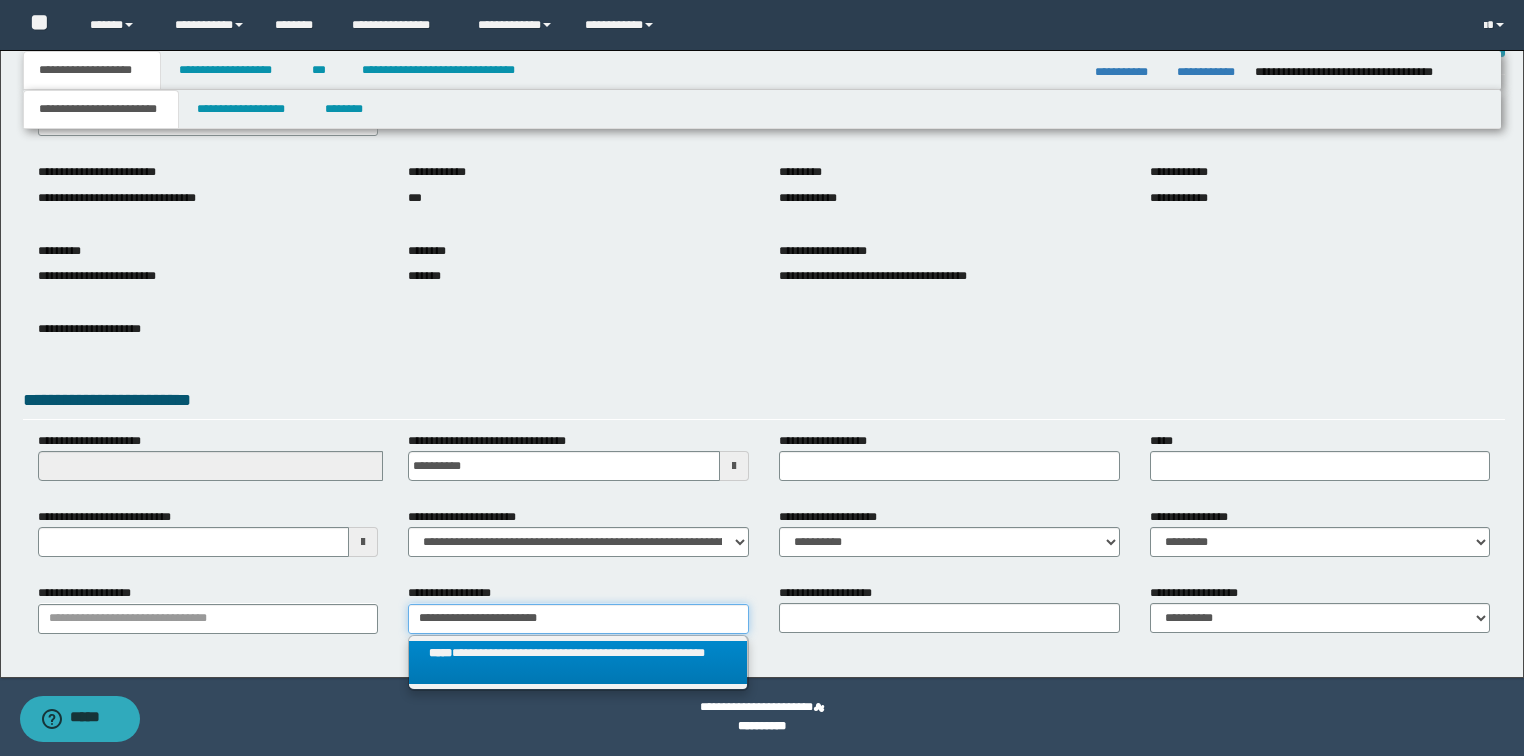 type 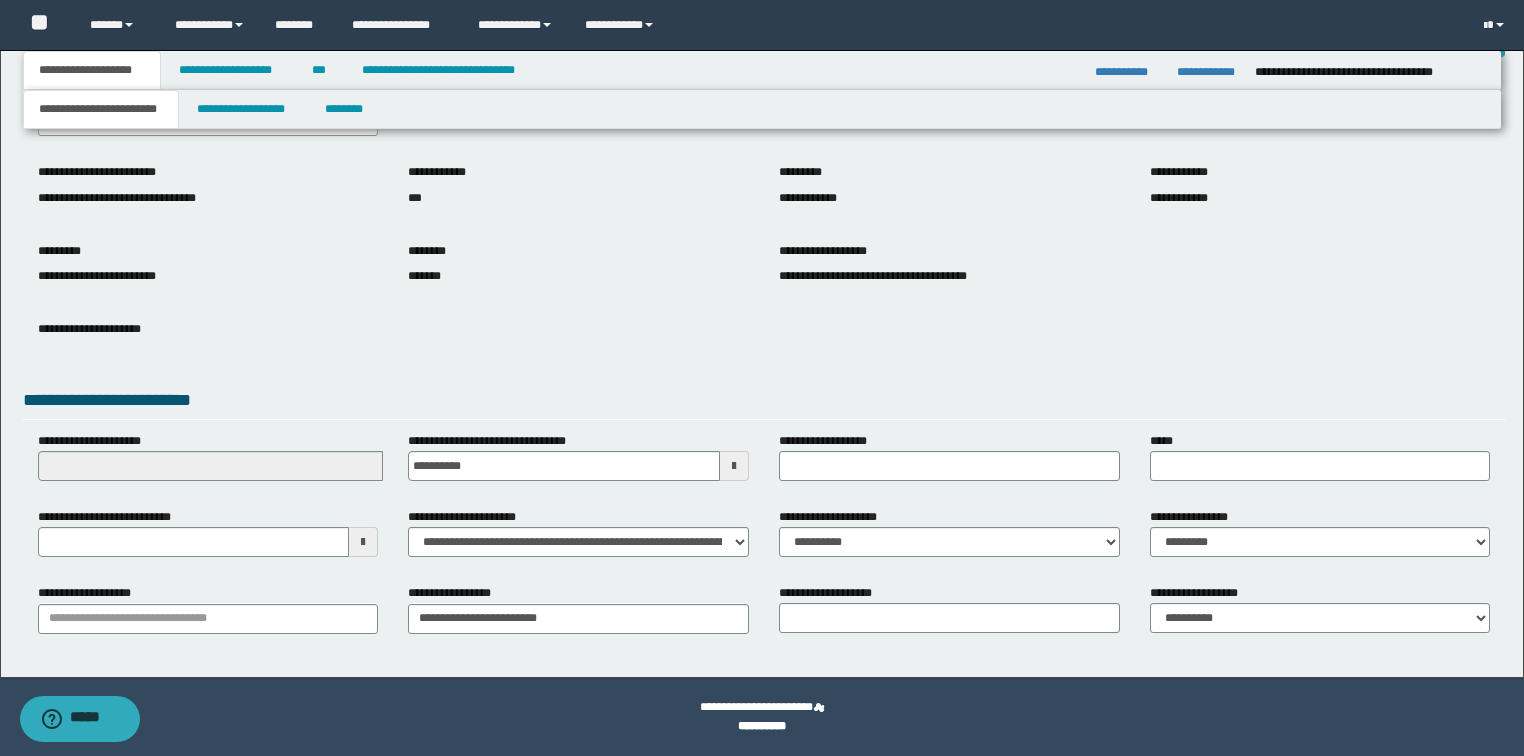 click on "**********" at bounding box center [208, 344] 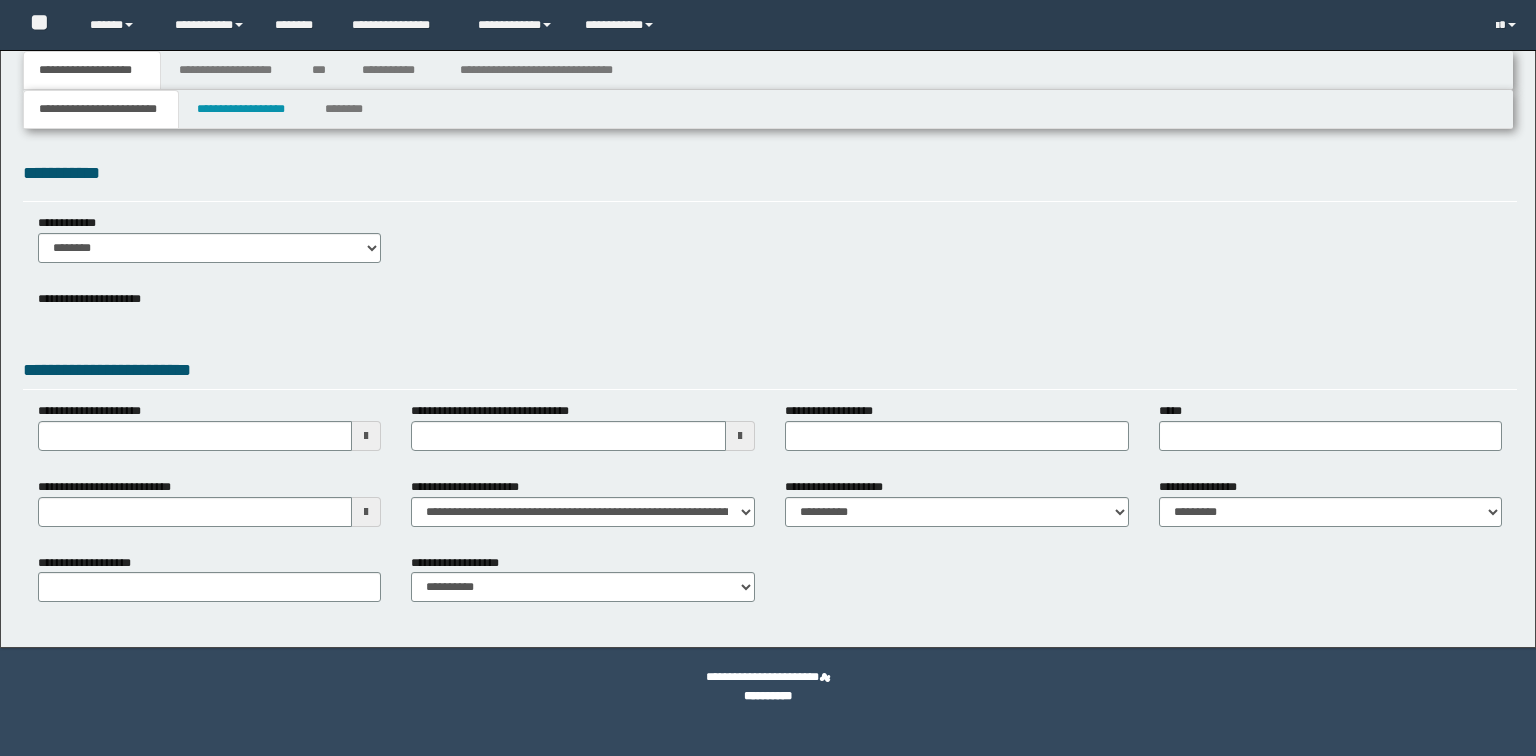 scroll, scrollTop: 0, scrollLeft: 0, axis: both 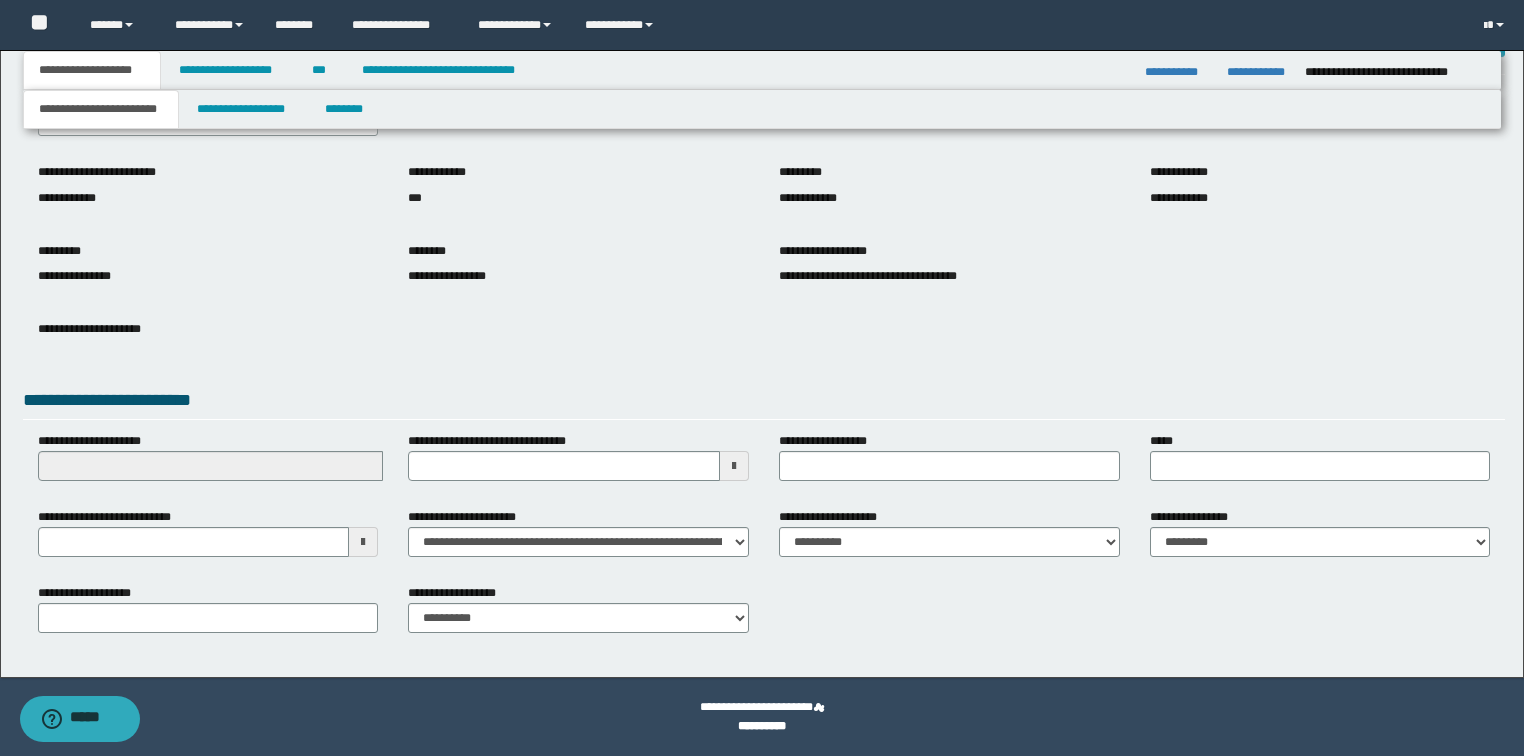 click on "**********" at bounding box center [762, 300] 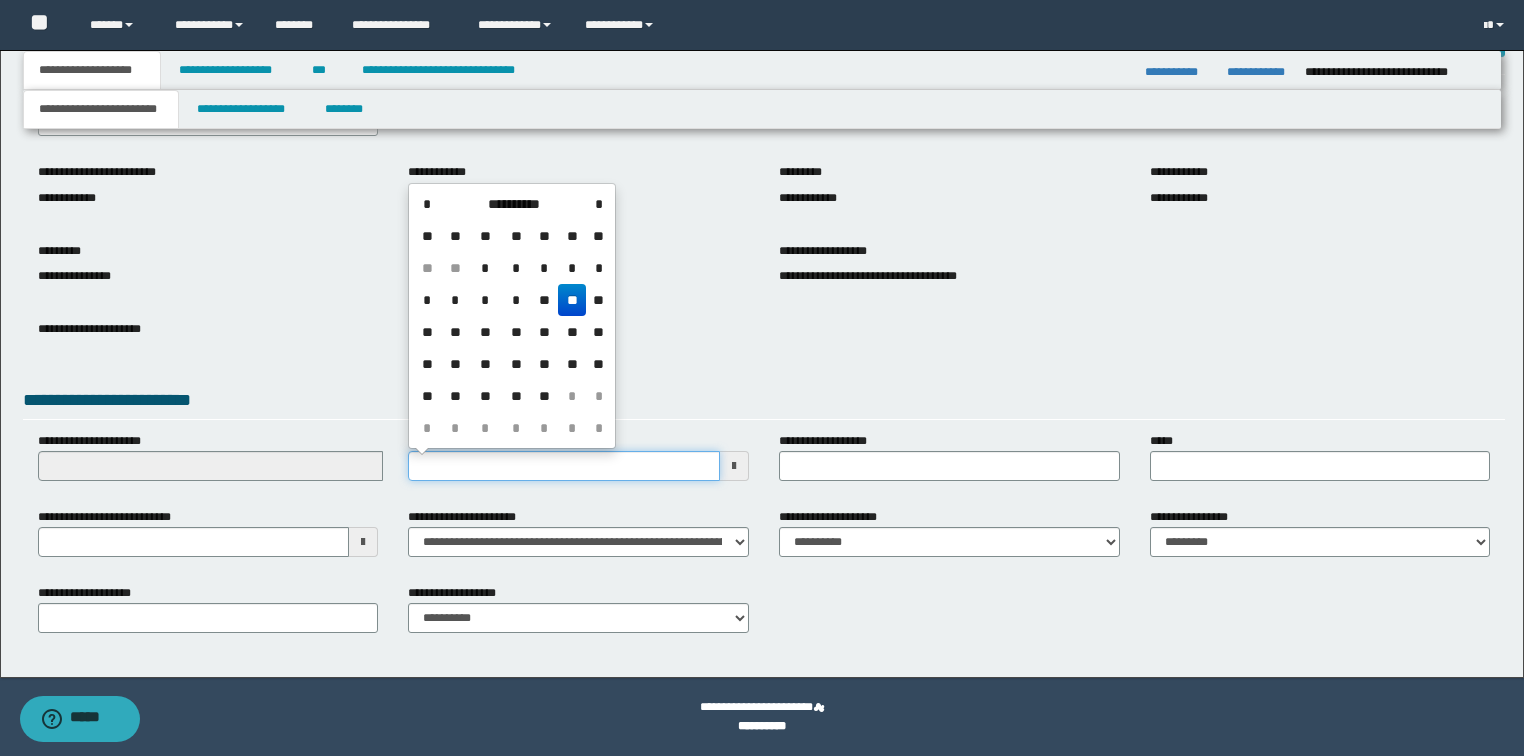 type on "**********" 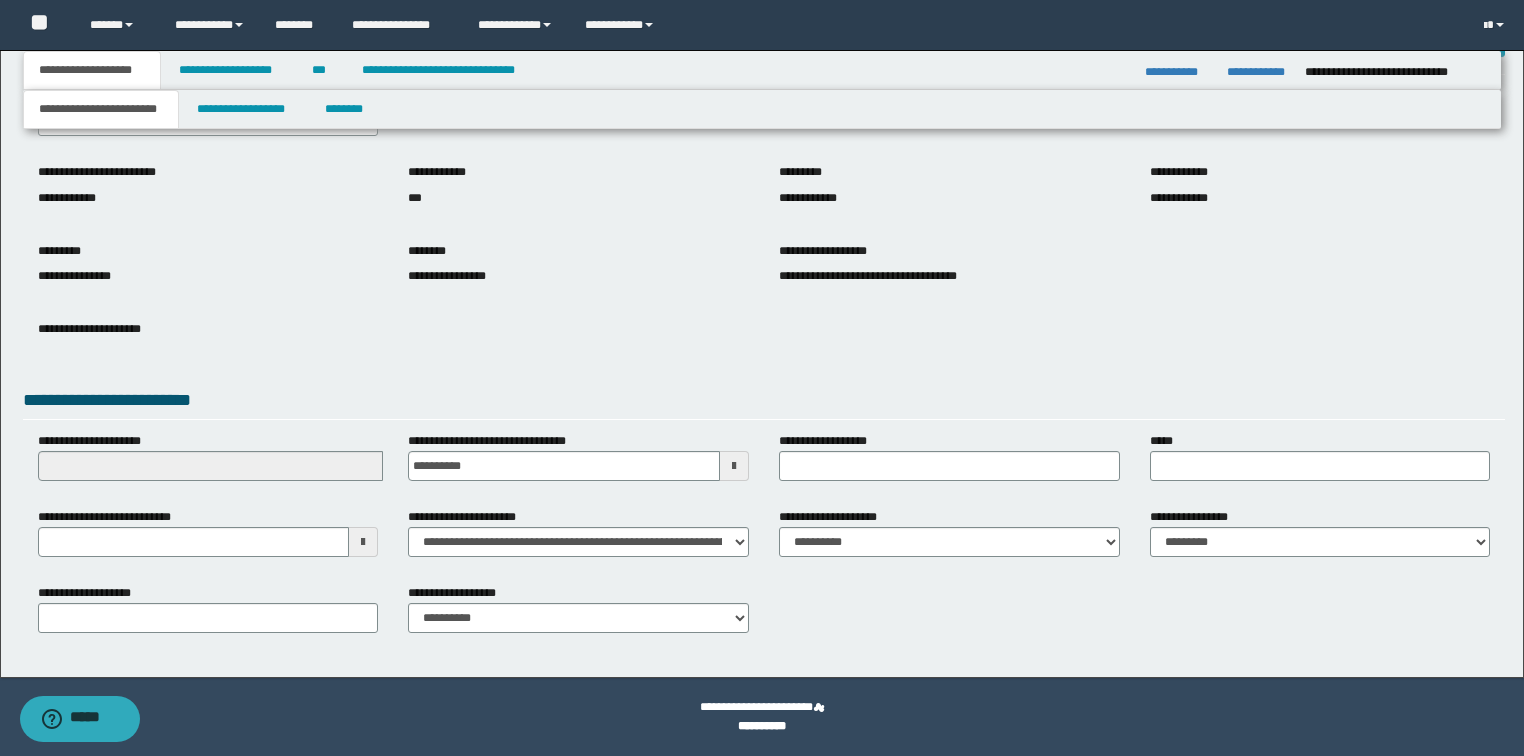 click on "**********" at bounding box center [1320, 540] 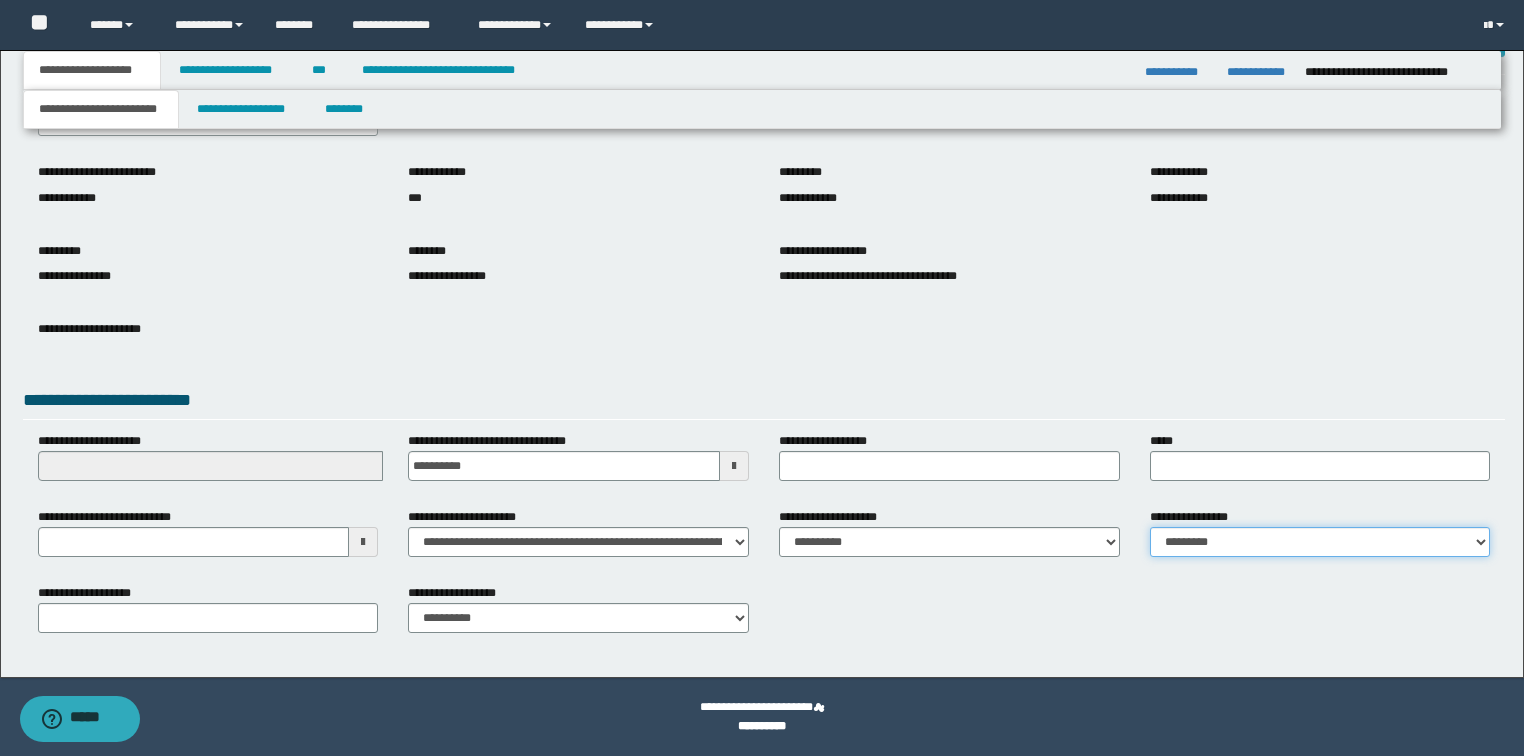 click on "**********" at bounding box center (1320, 542) 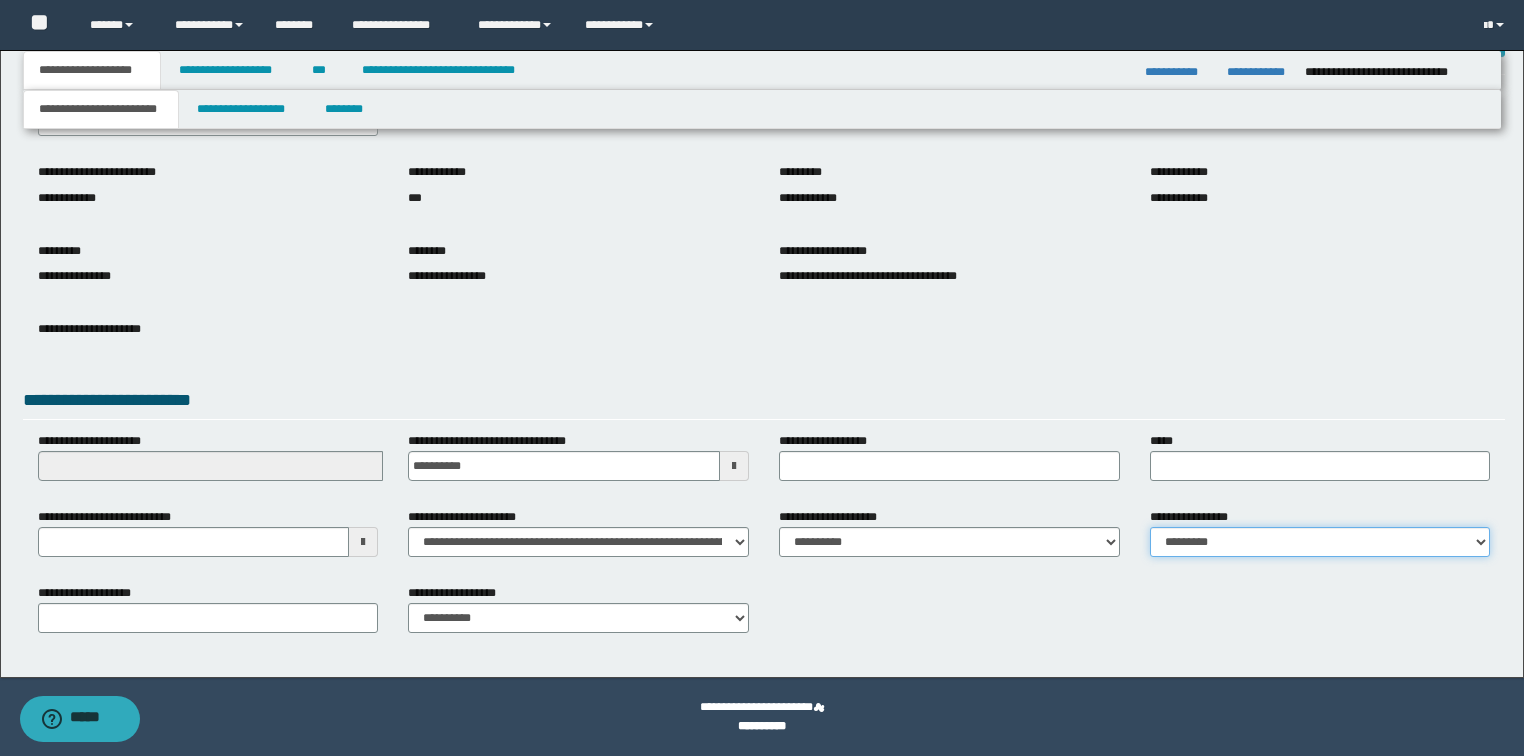 click on "**********" at bounding box center (1320, 542) 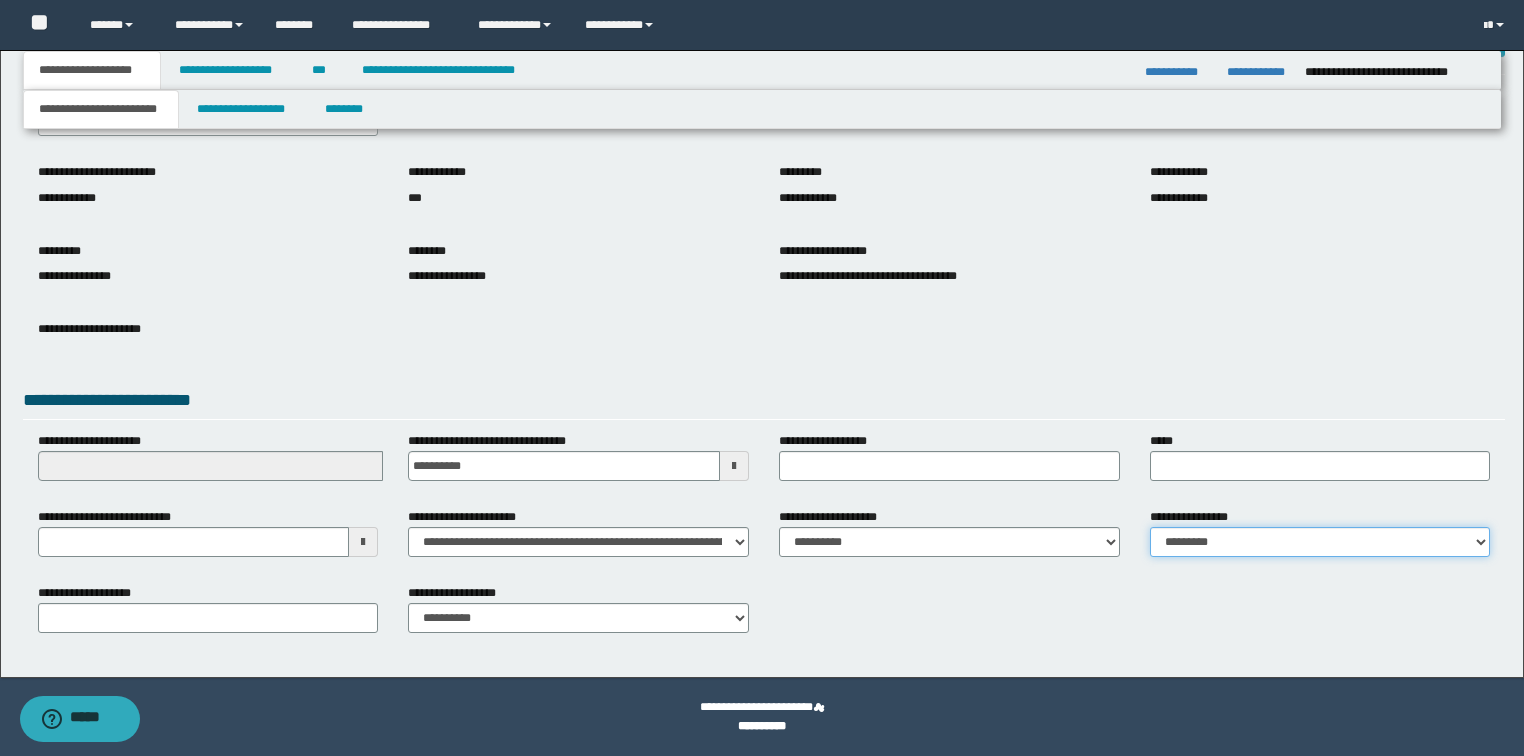 click on "**********" at bounding box center [1320, 542] 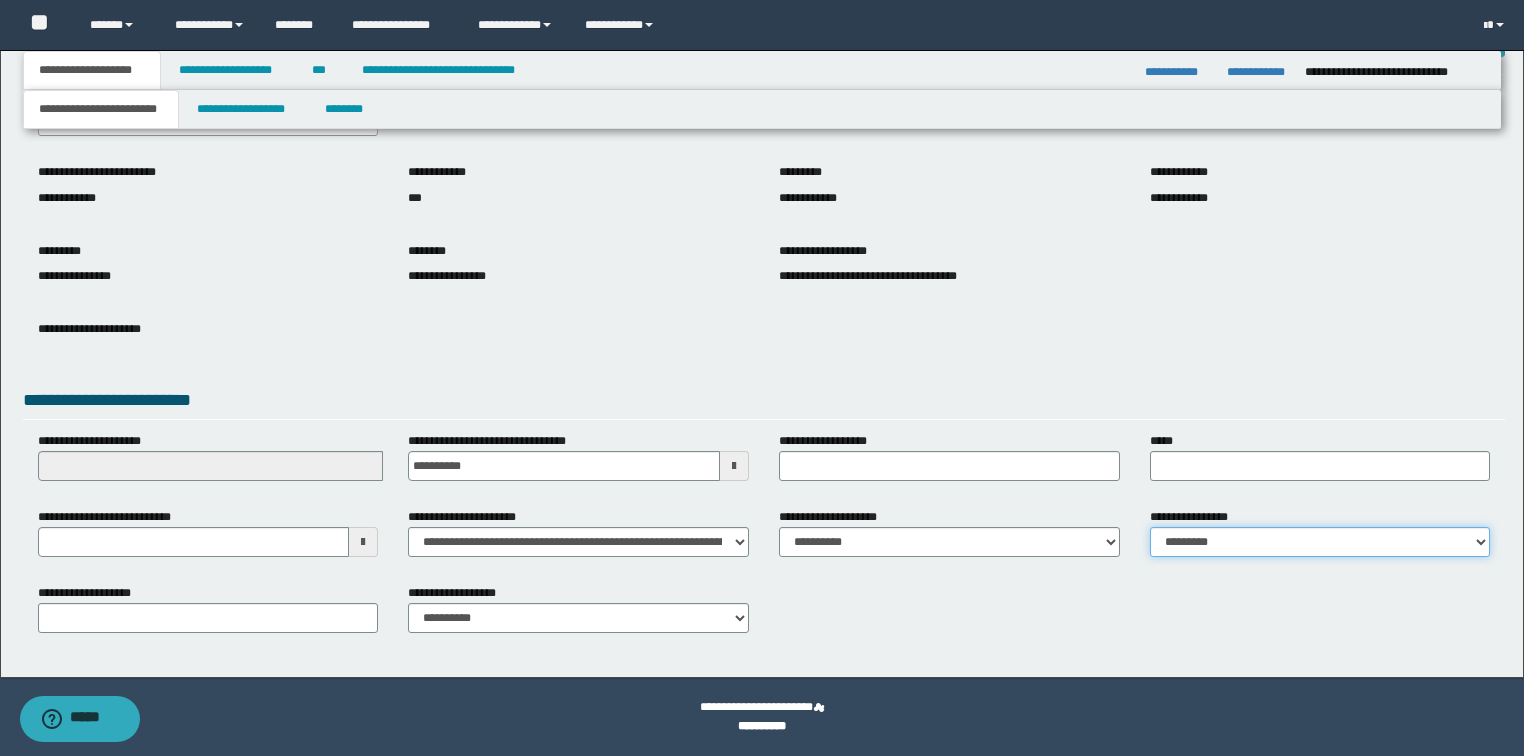 select on "*" 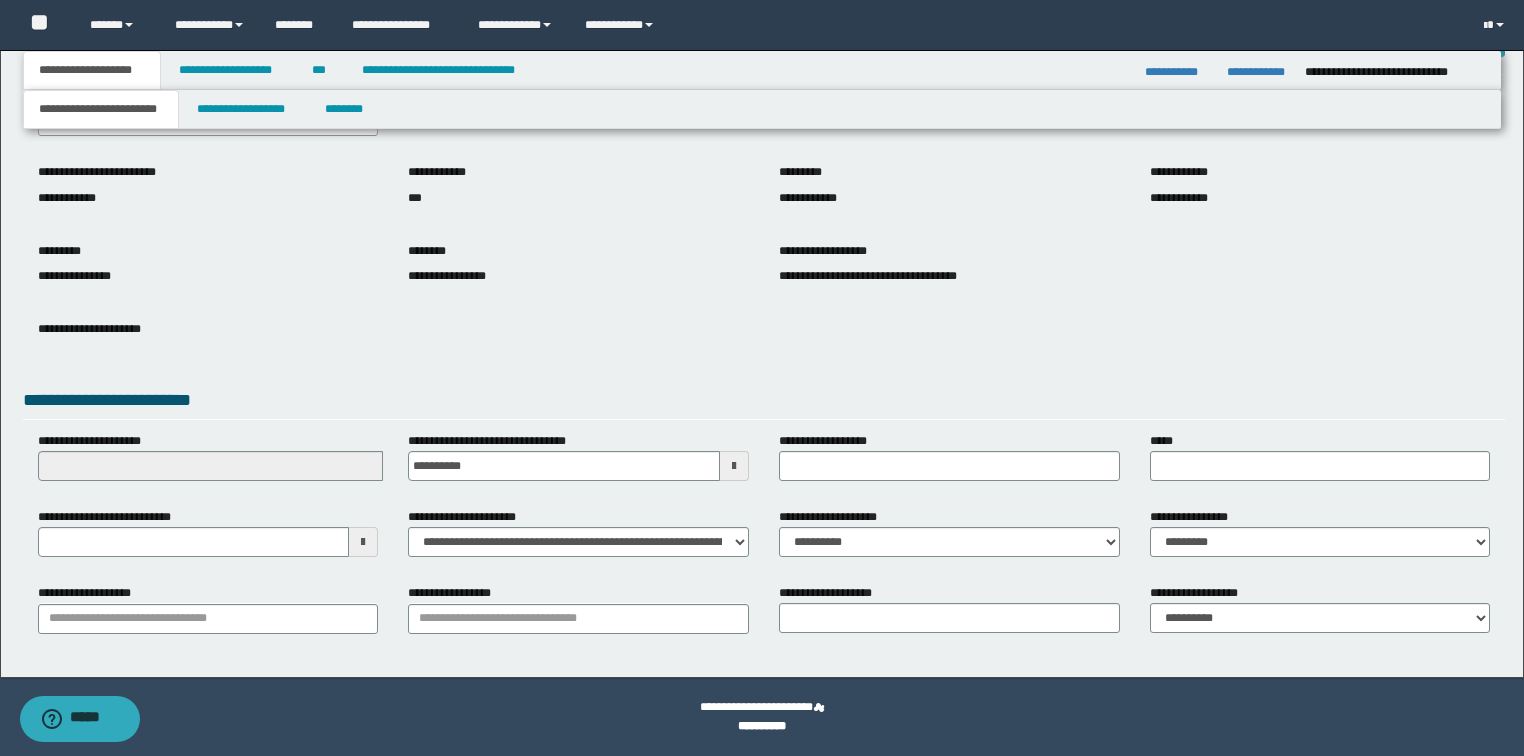 click at bounding box center [363, 542] 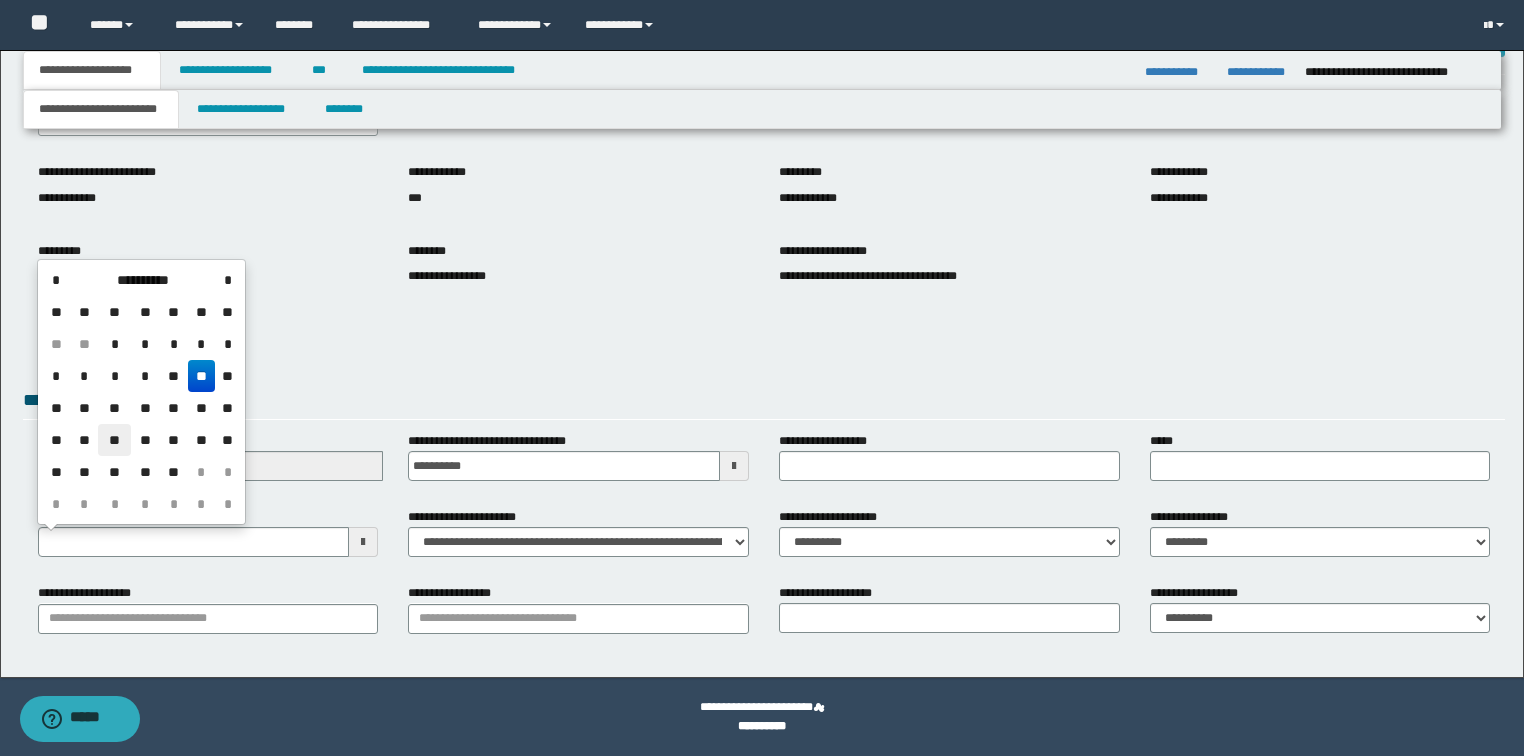 click on "**" at bounding box center [114, 440] 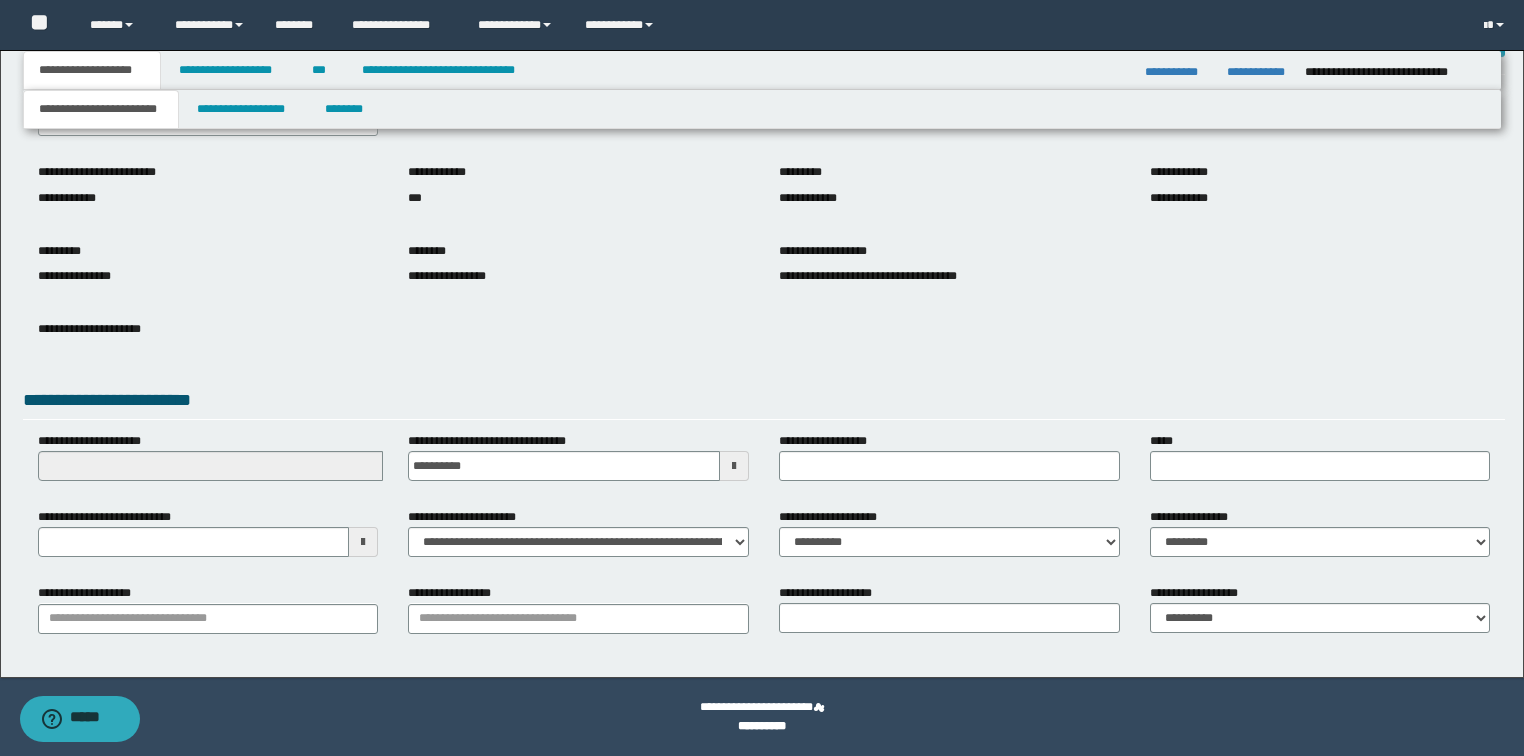 click on "**********" at bounding box center [578, 616] 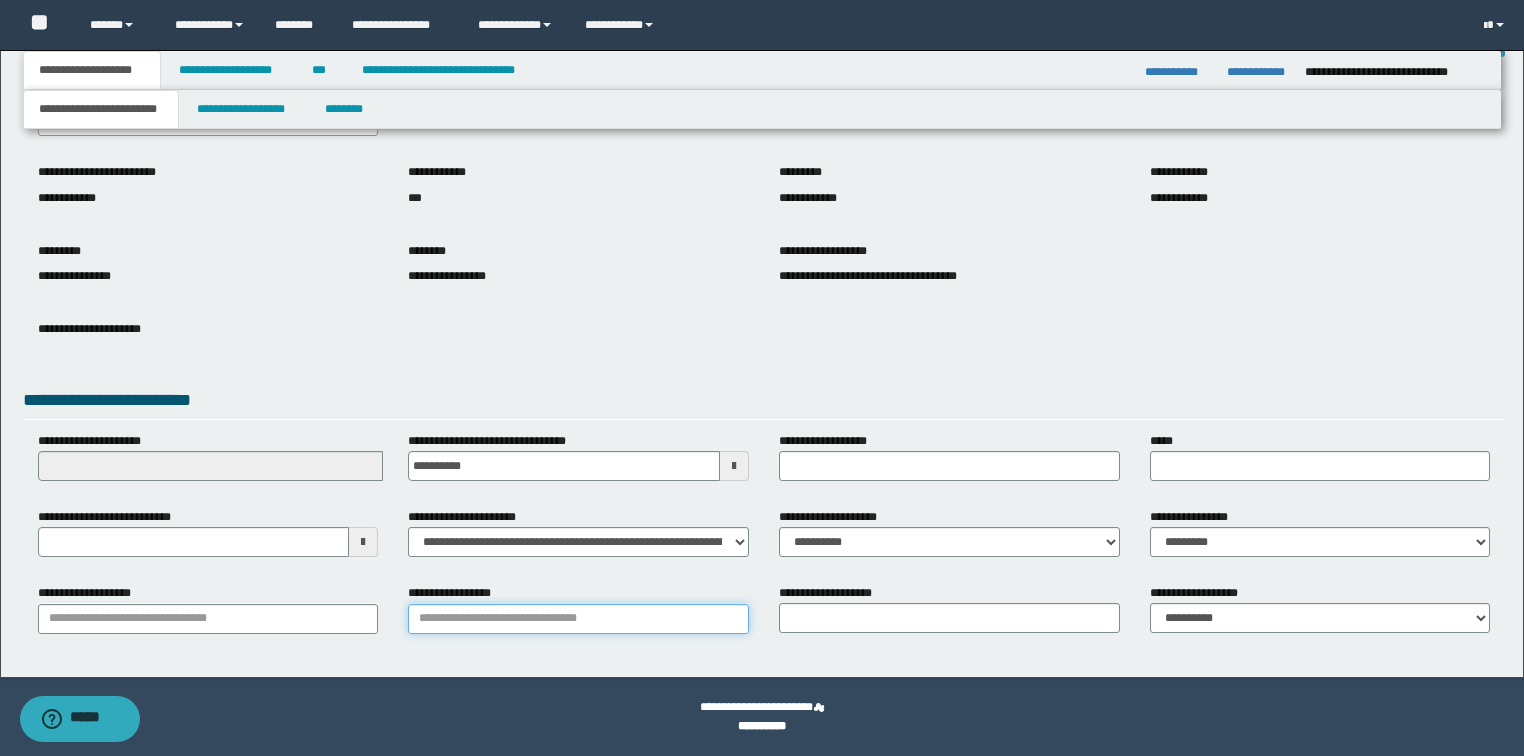 click on "**********" at bounding box center (578, 619) 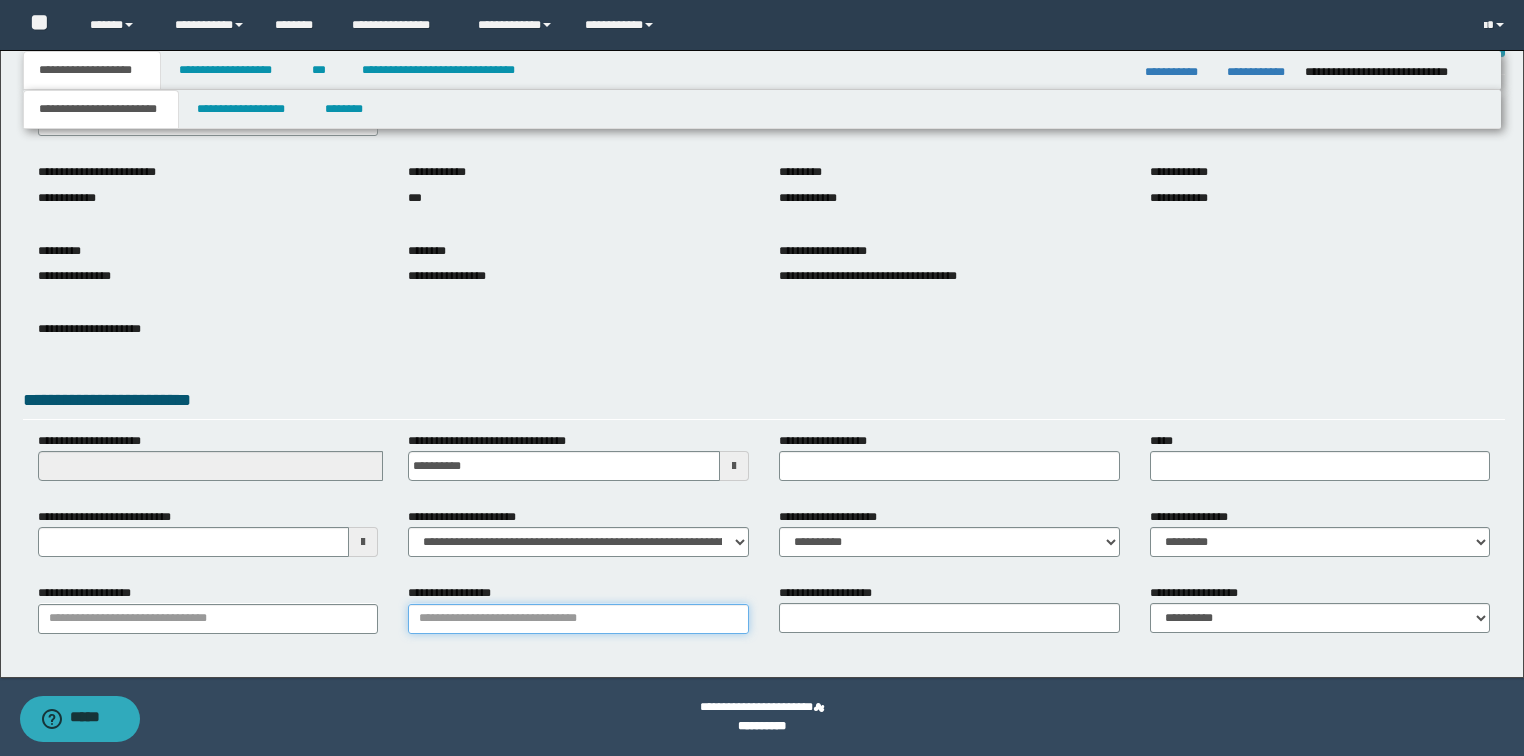 paste on "**********" 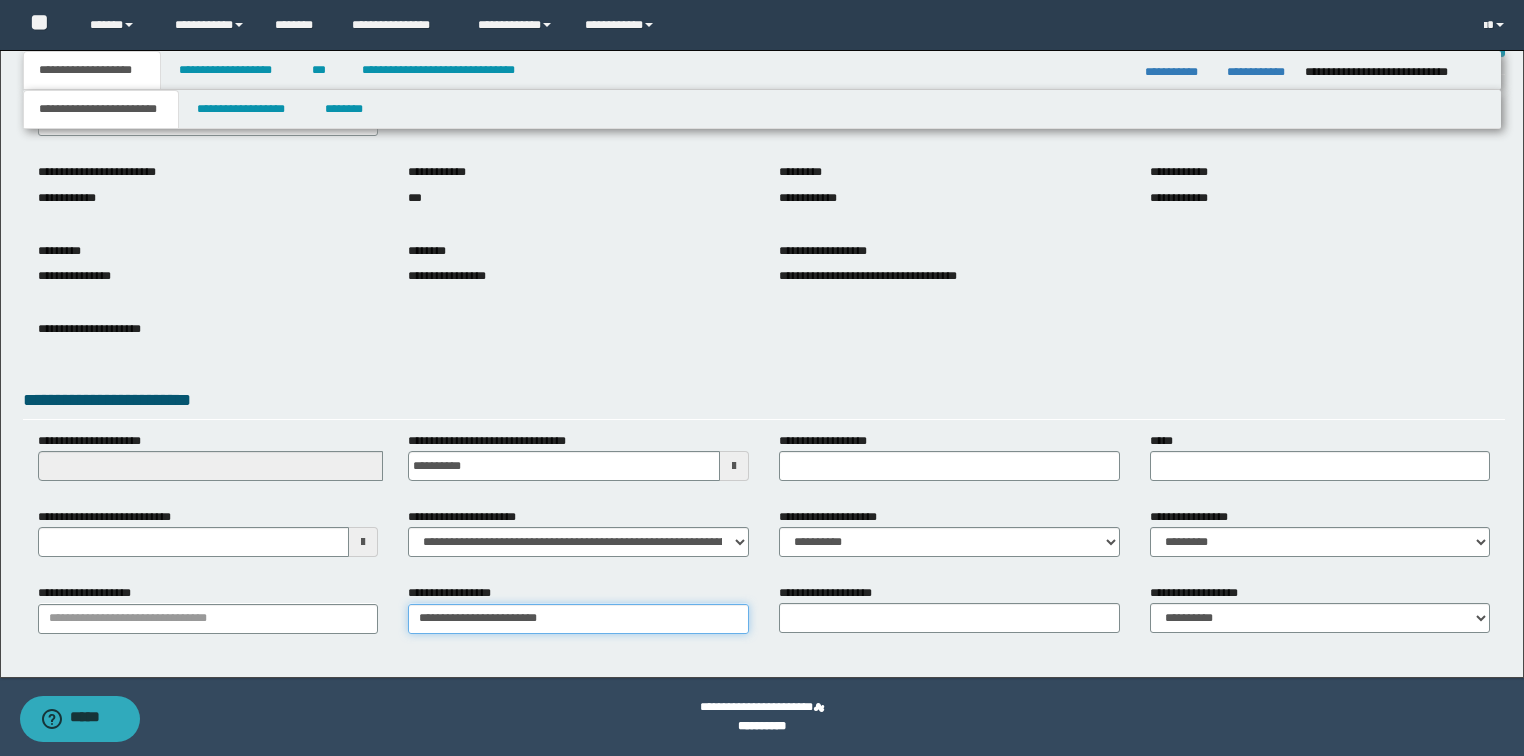 type on "**********" 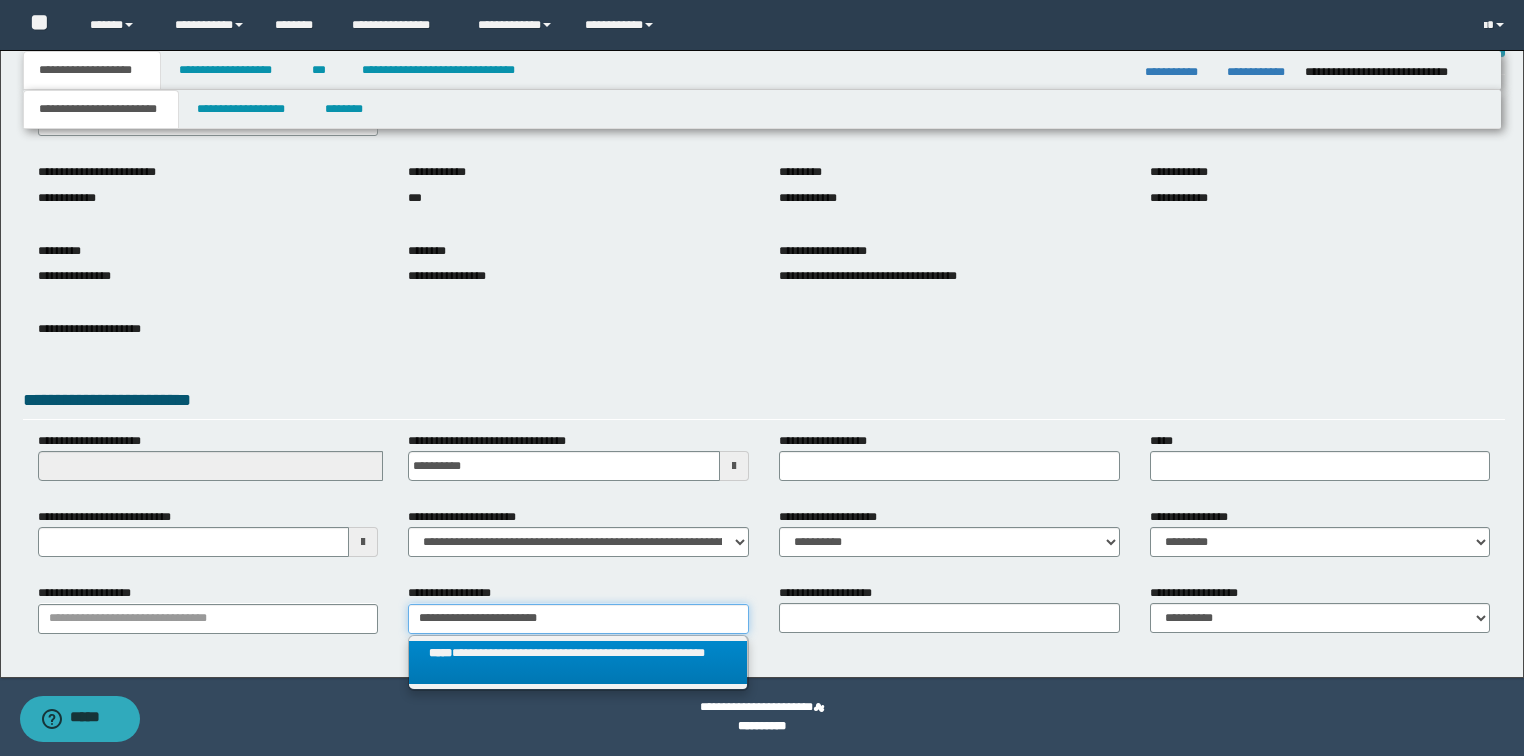 type on "**********" 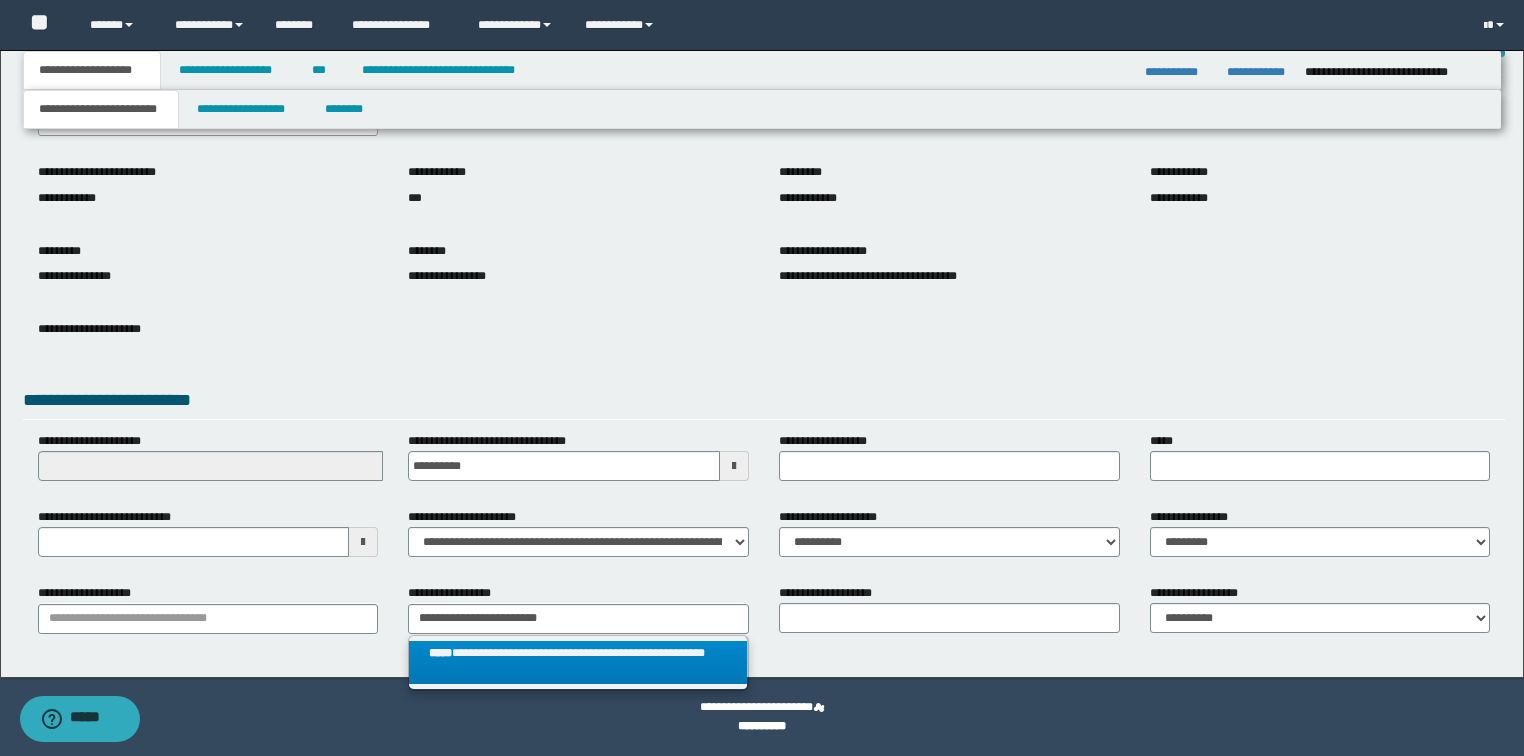 click on "**********" at bounding box center [578, 663] 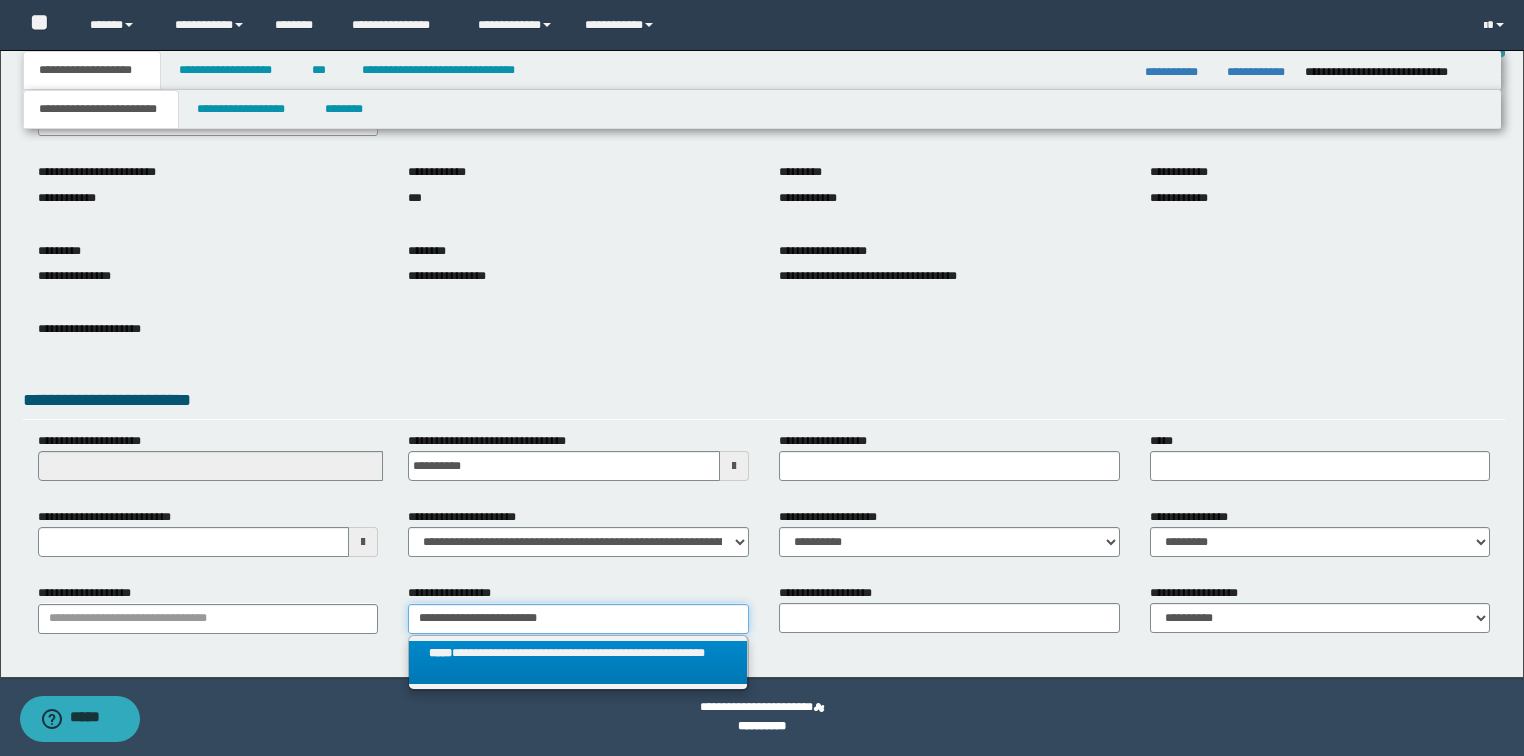 type 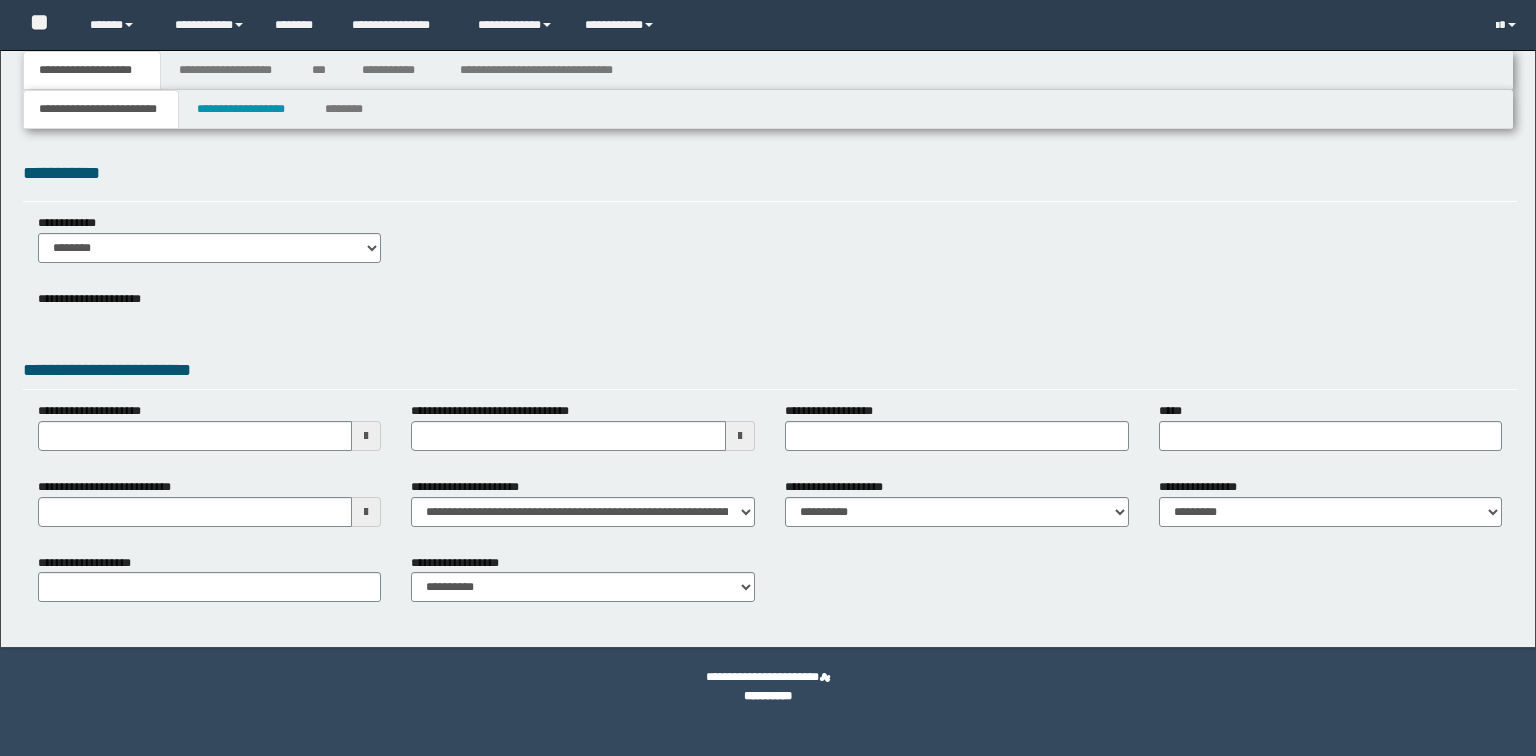 scroll, scrollTop: 0, scrollLeft: 0, axis: both 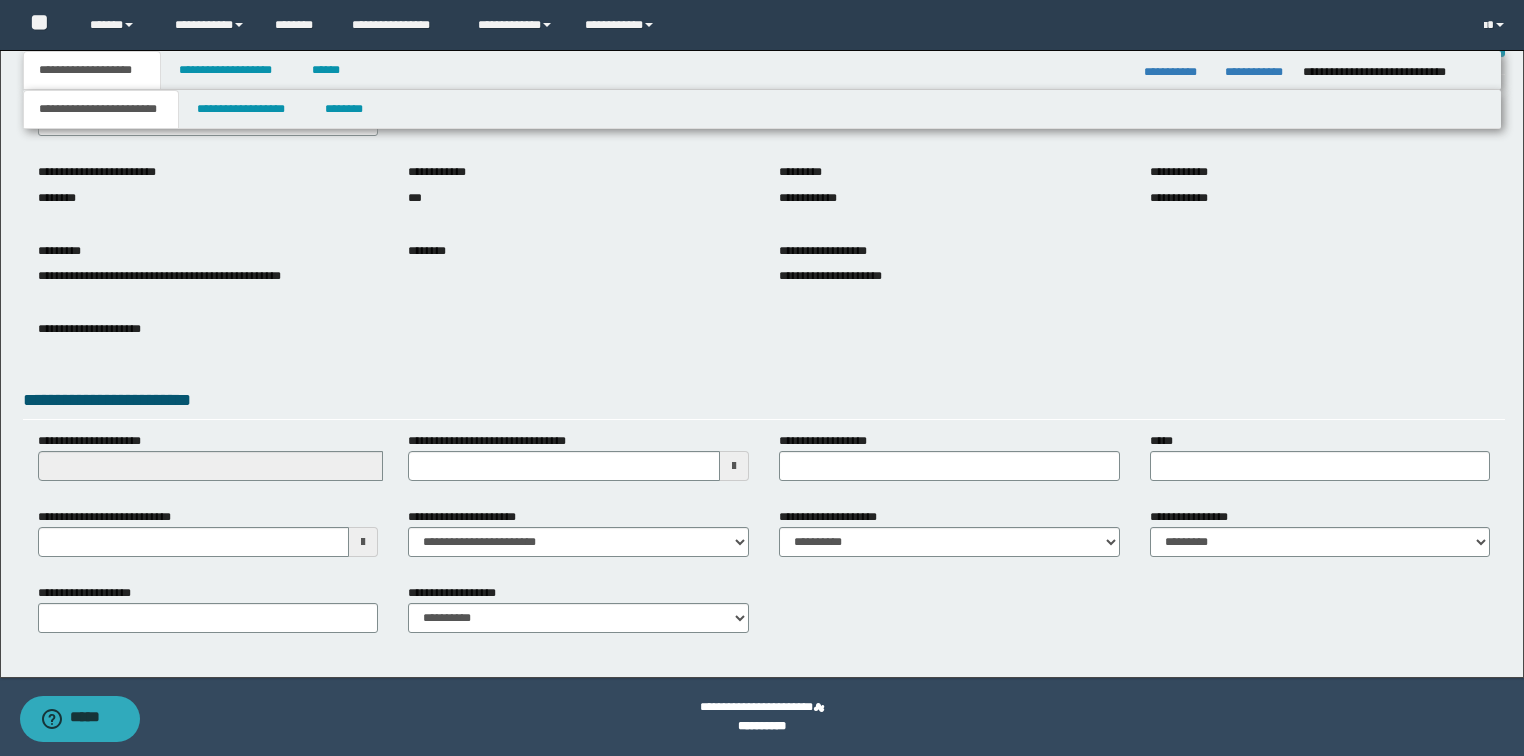 click on "**********" at bounding box center (762, 300) 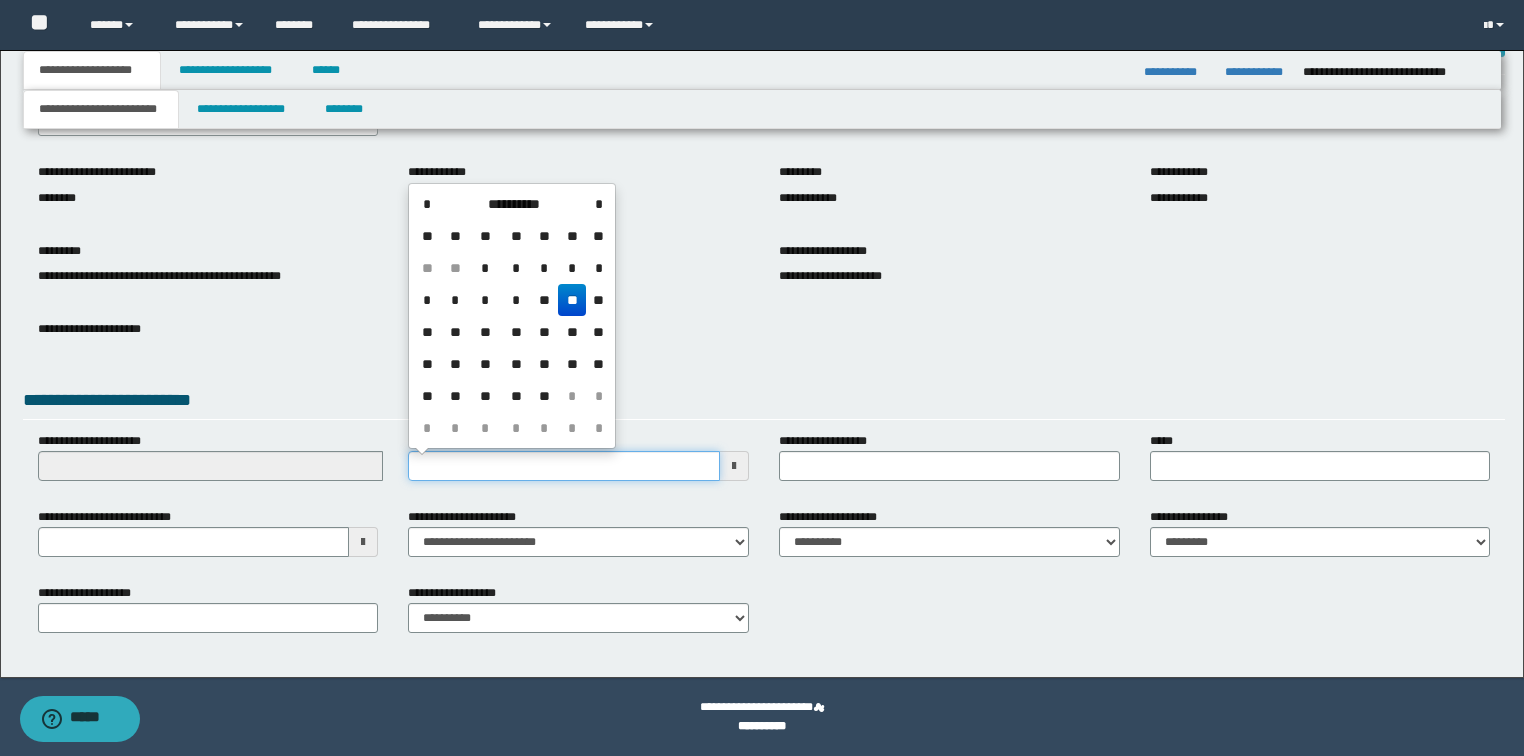 type on "**********" 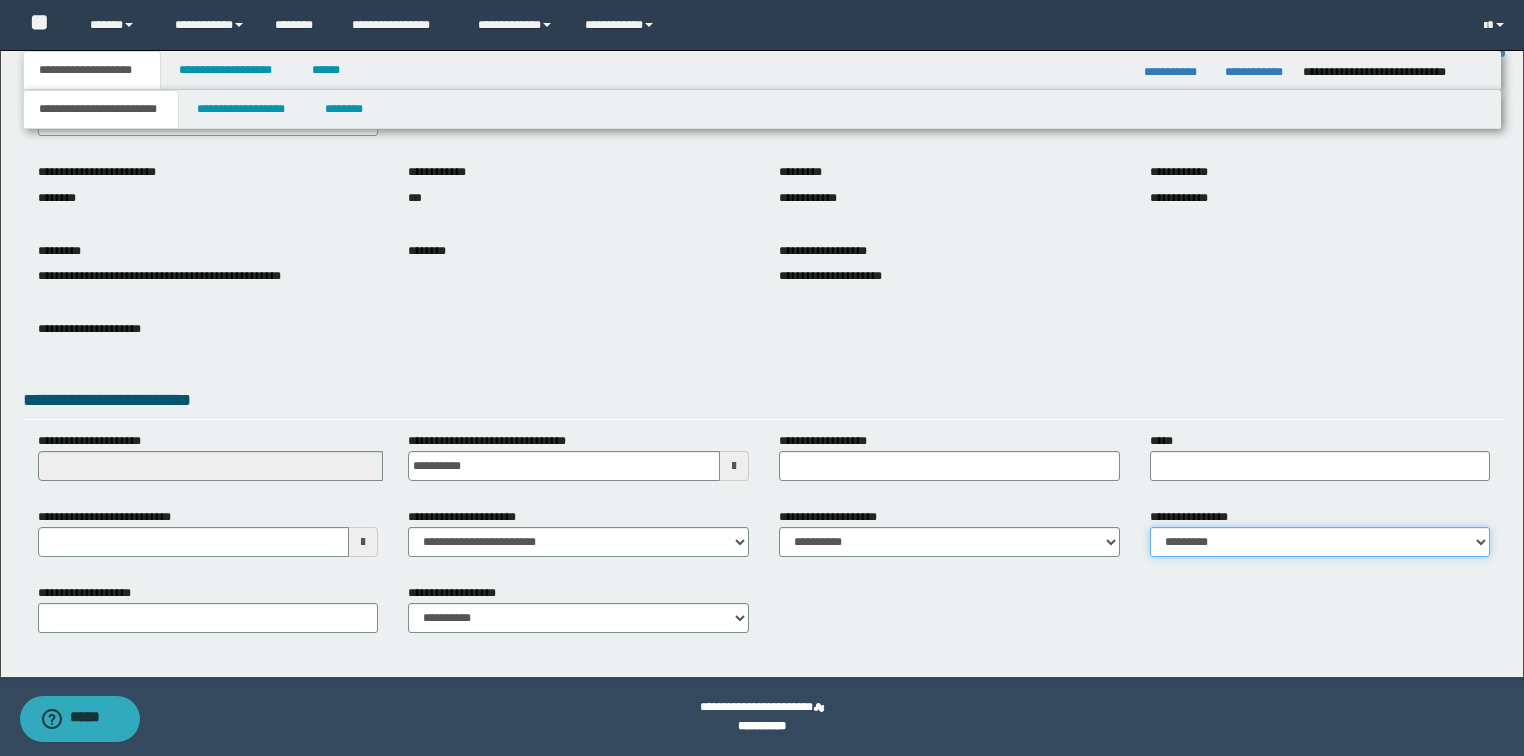 click on "**********" at bounding box center [1320, 542] 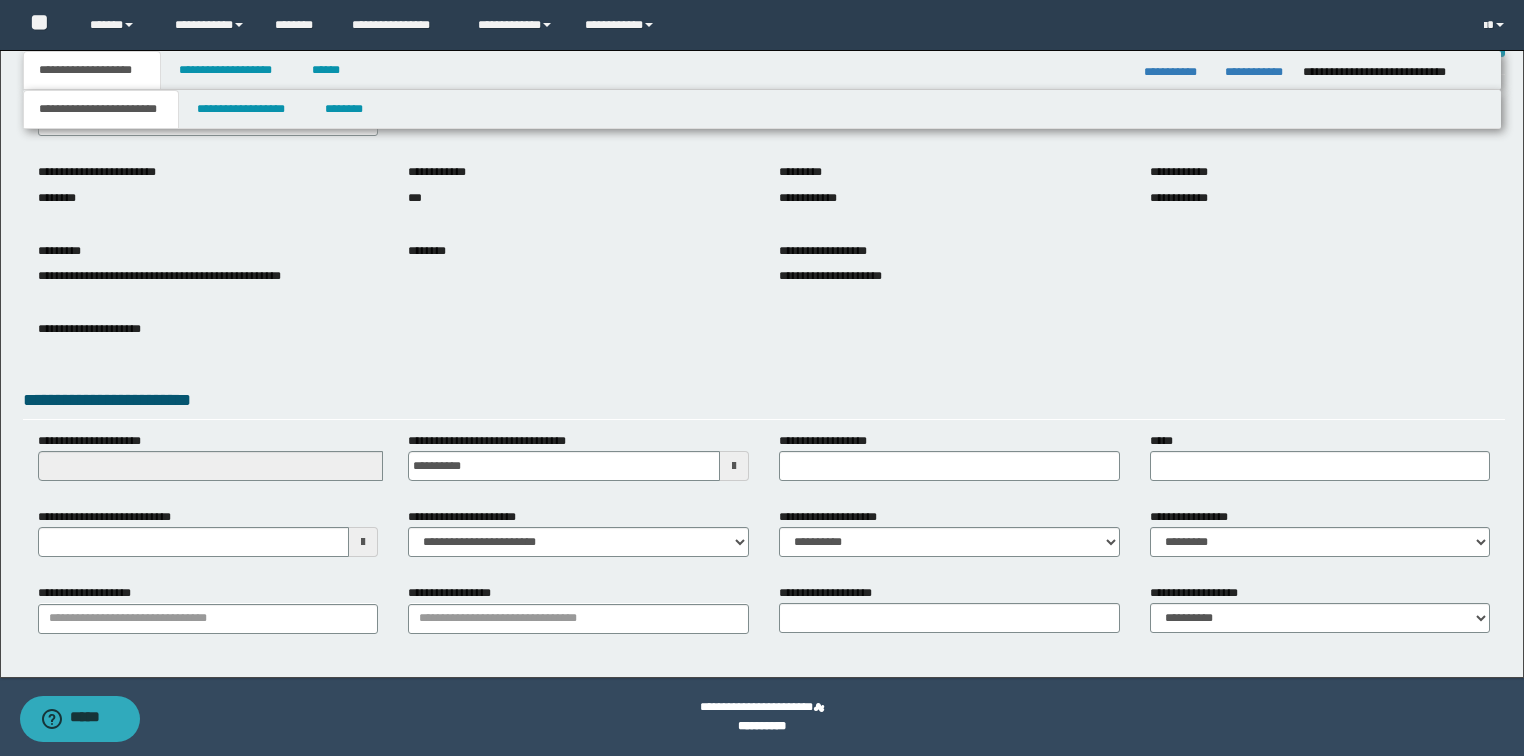click at bounding box center [363, 542] 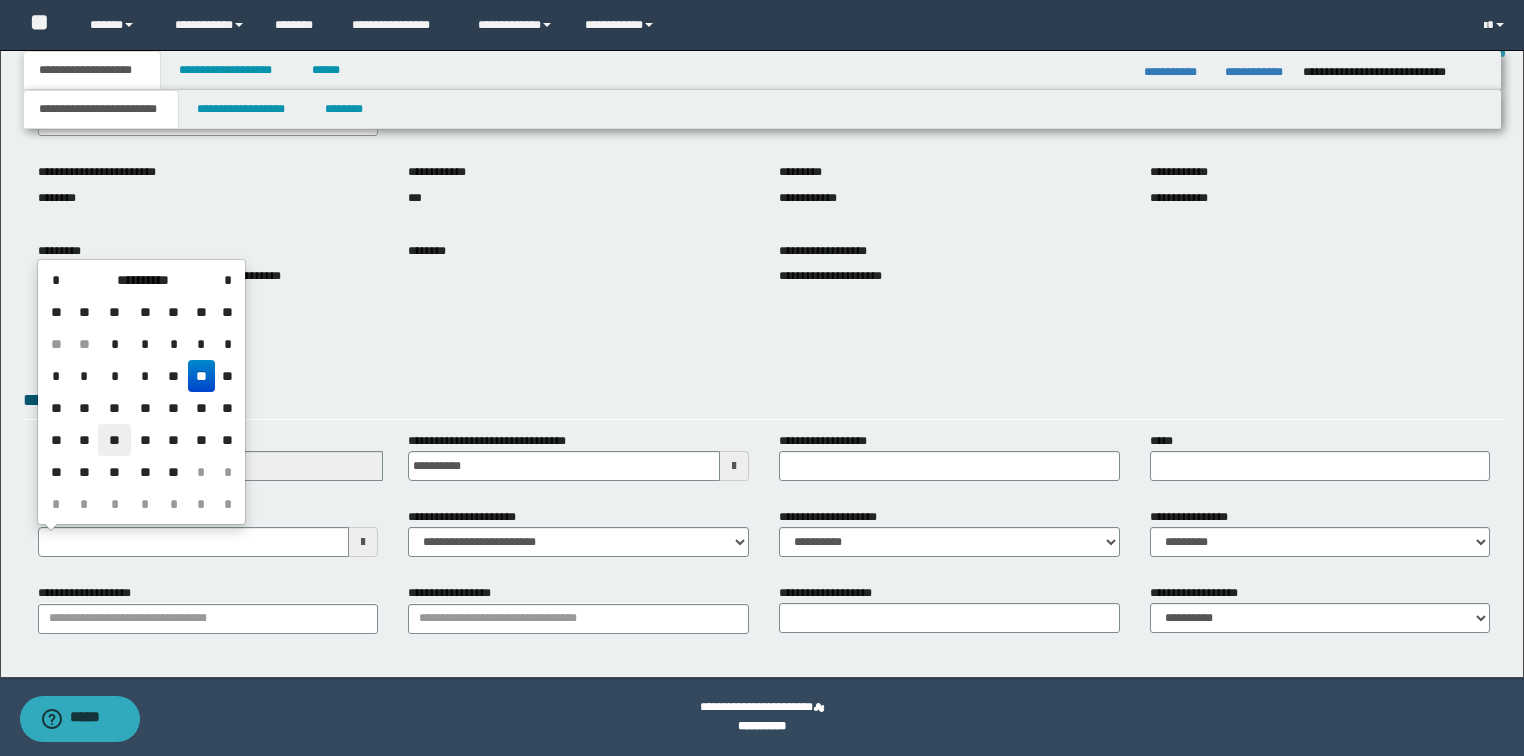 click on "**" at bounding box center (114, 440) 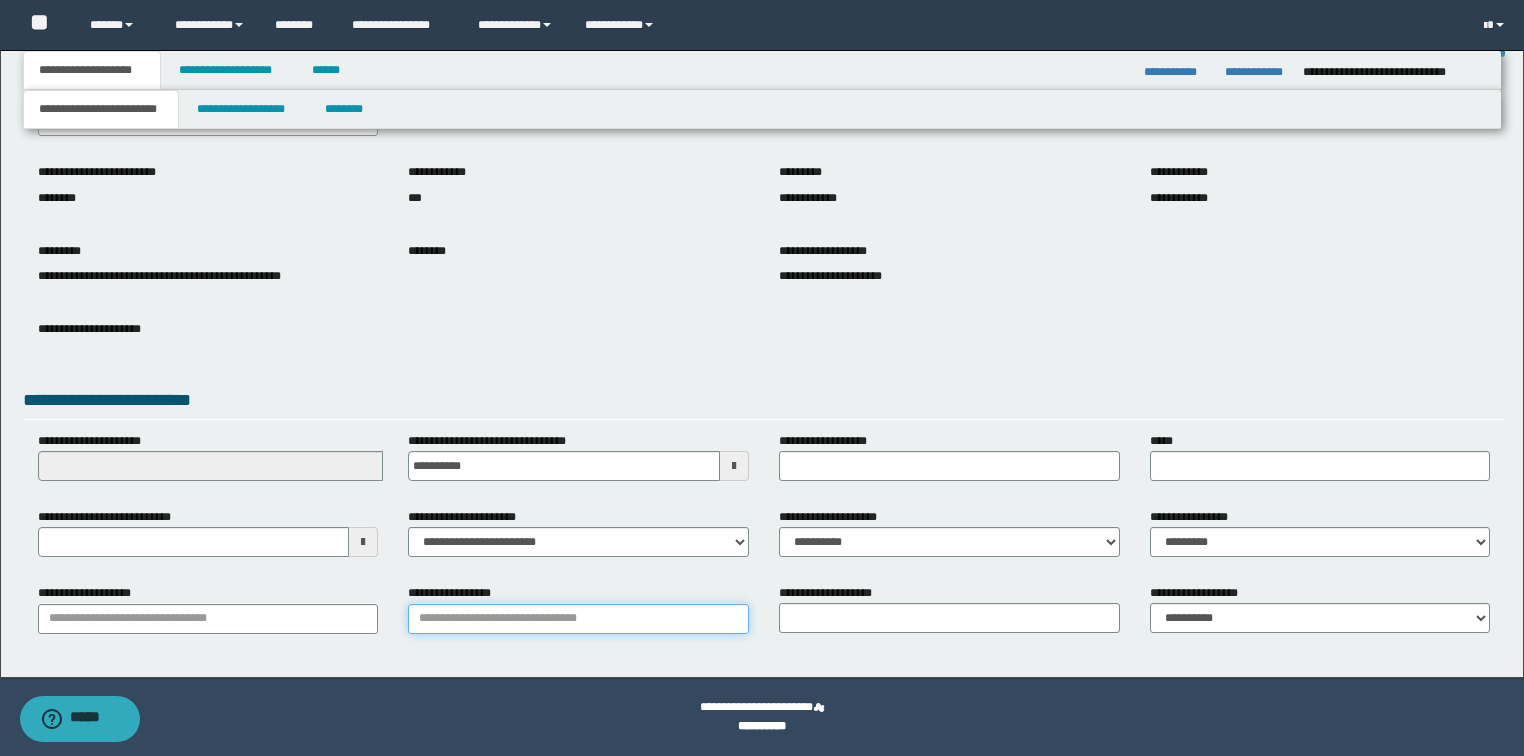 click on "**********" at bounding box center [578, 619] 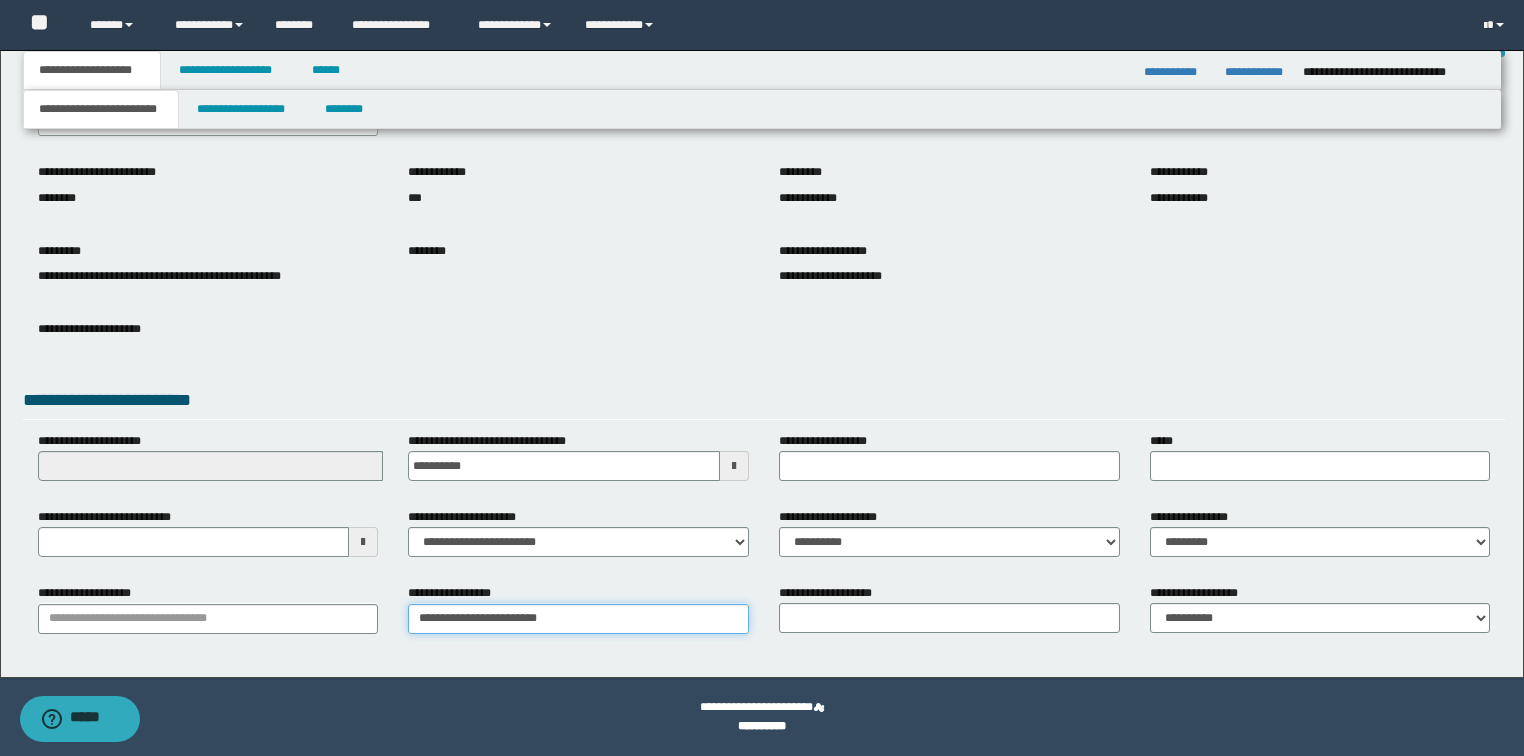 type on "**********" 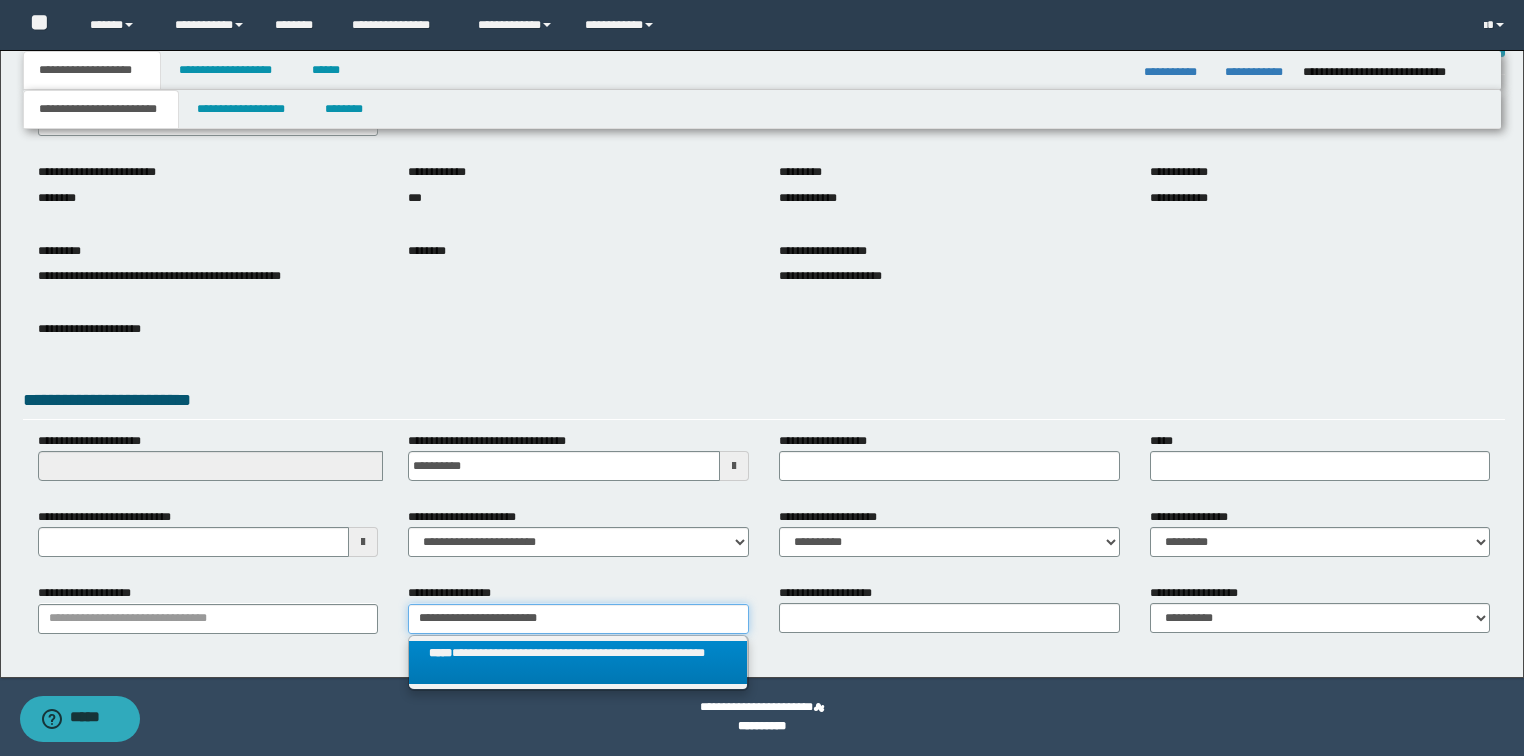 type on "**********" 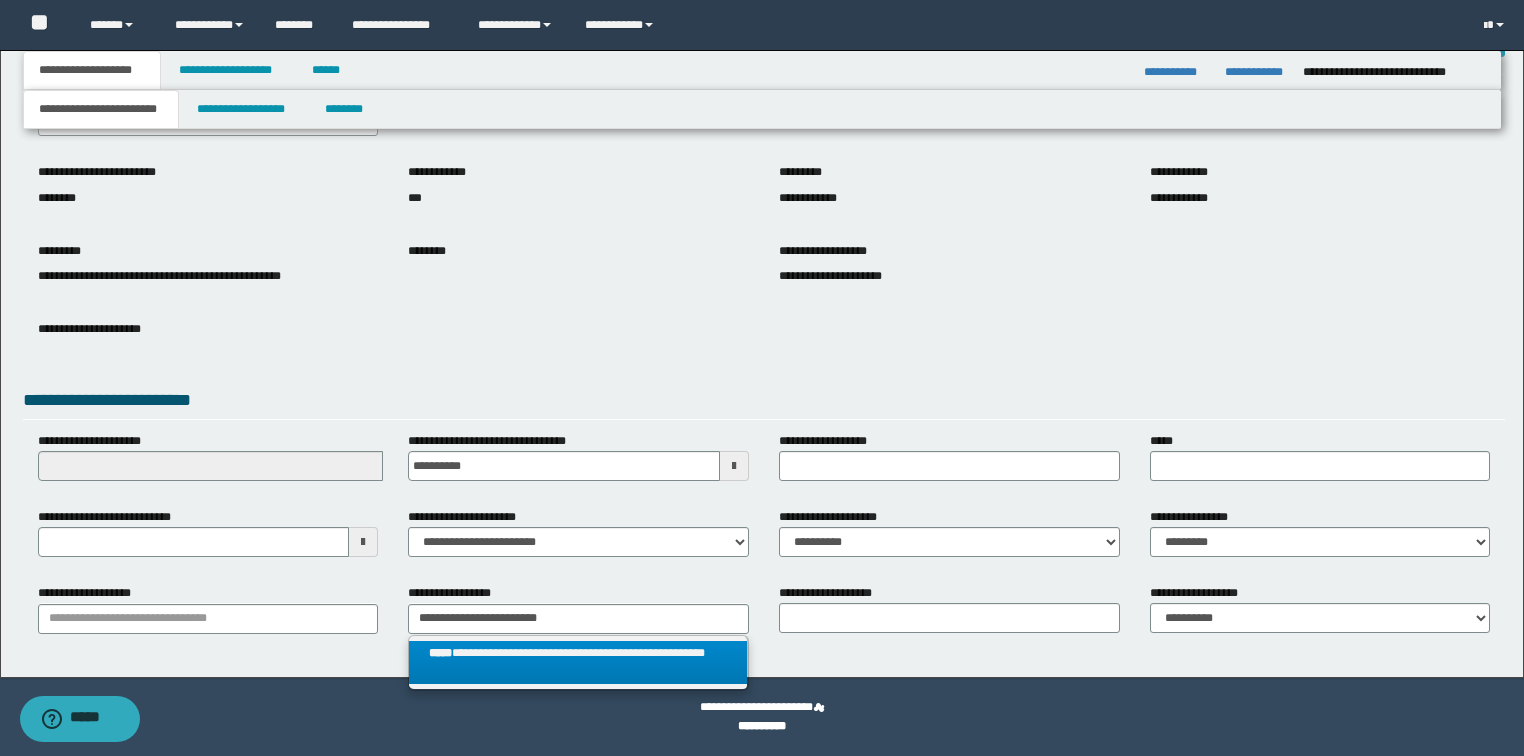 click on "**********" at bounding box center (578, 663) 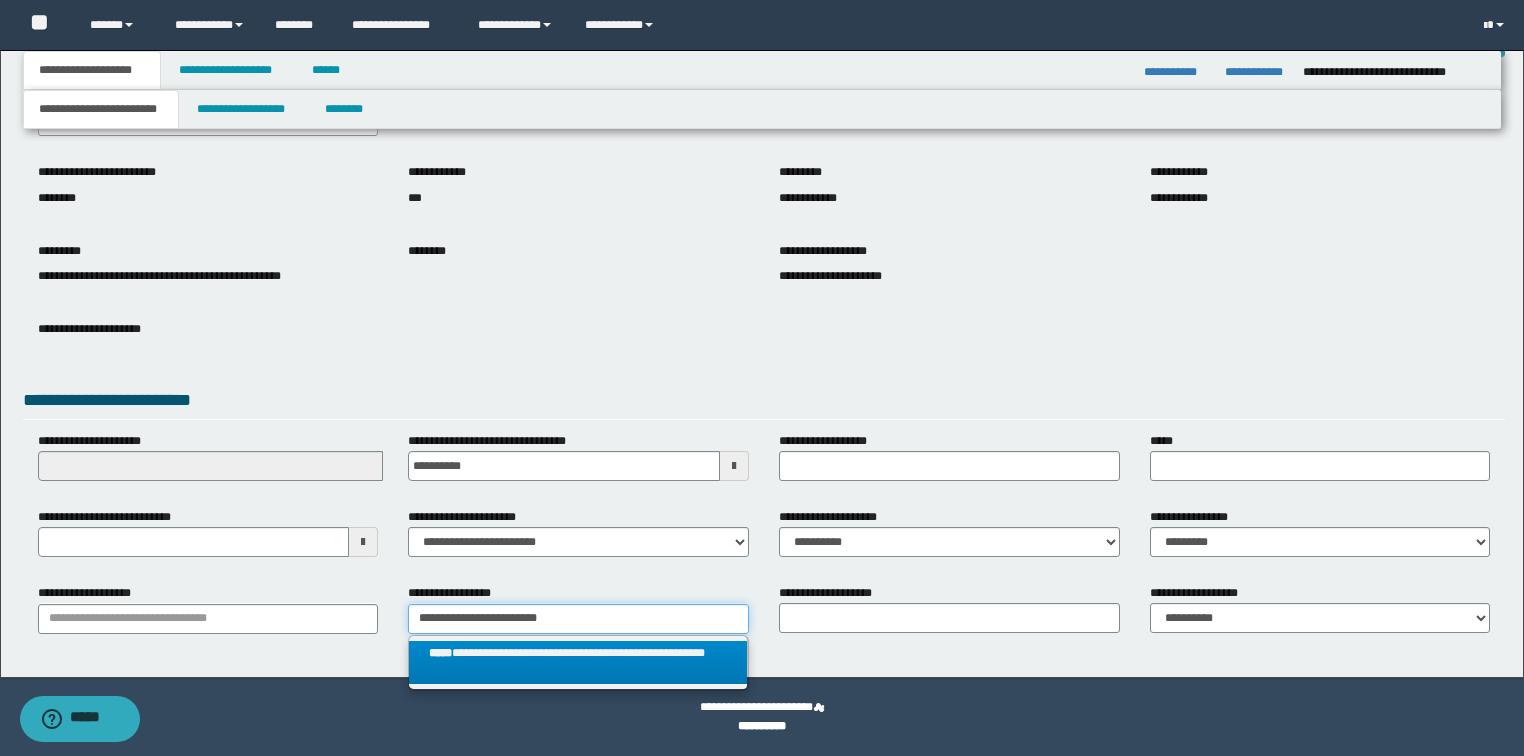 type 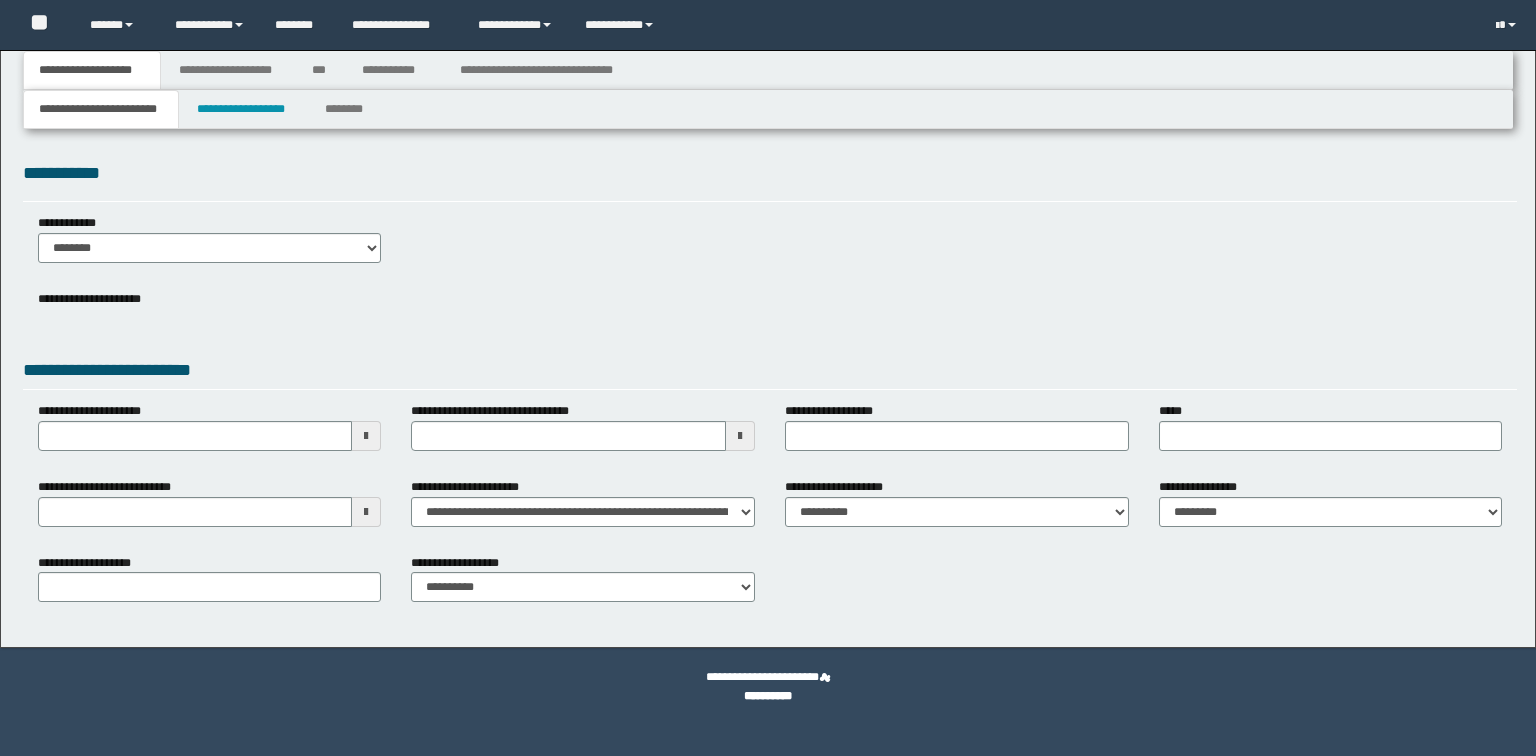 scroll, scrollTop: 0, scrollLeft: 0, axis: both 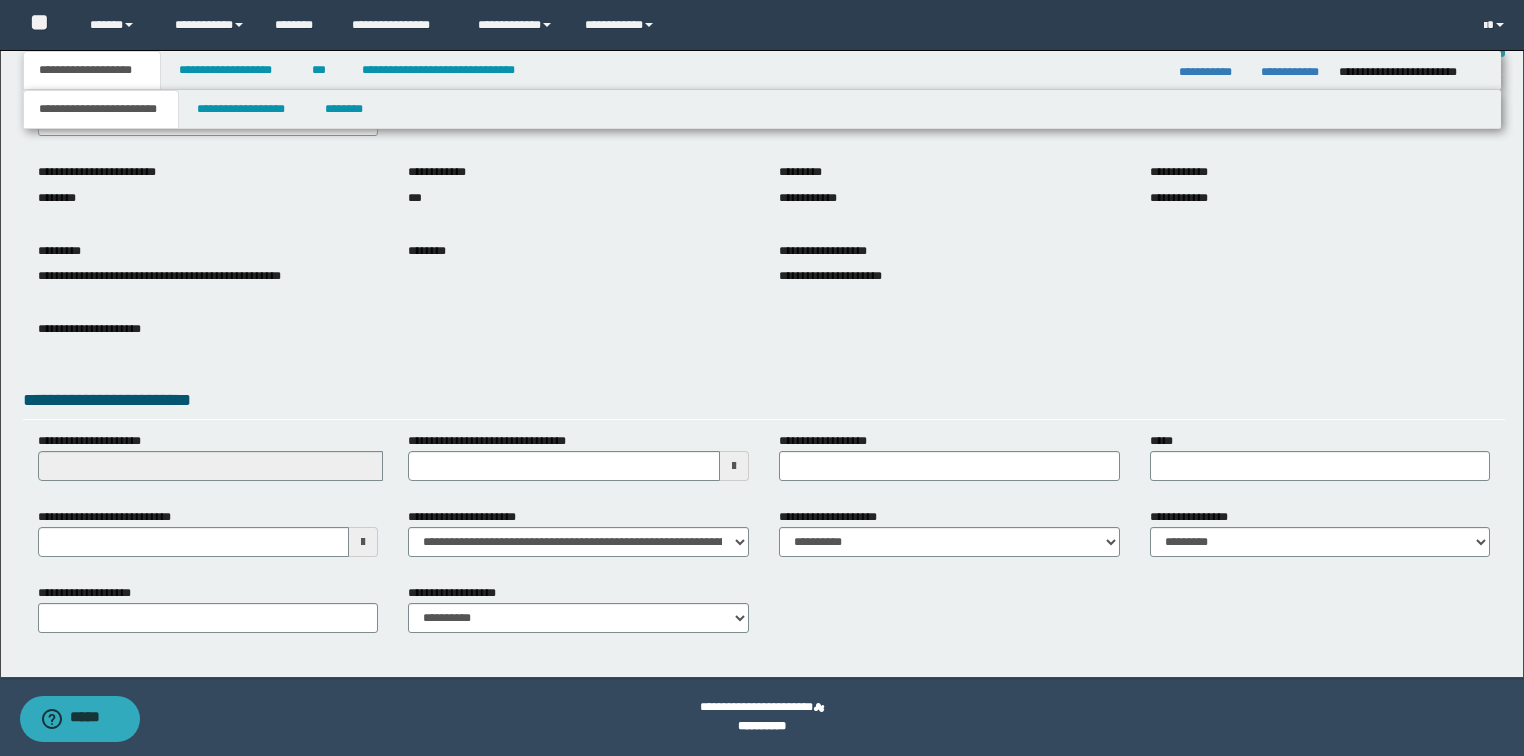 click on "**********" at bounding box center (762, 300) 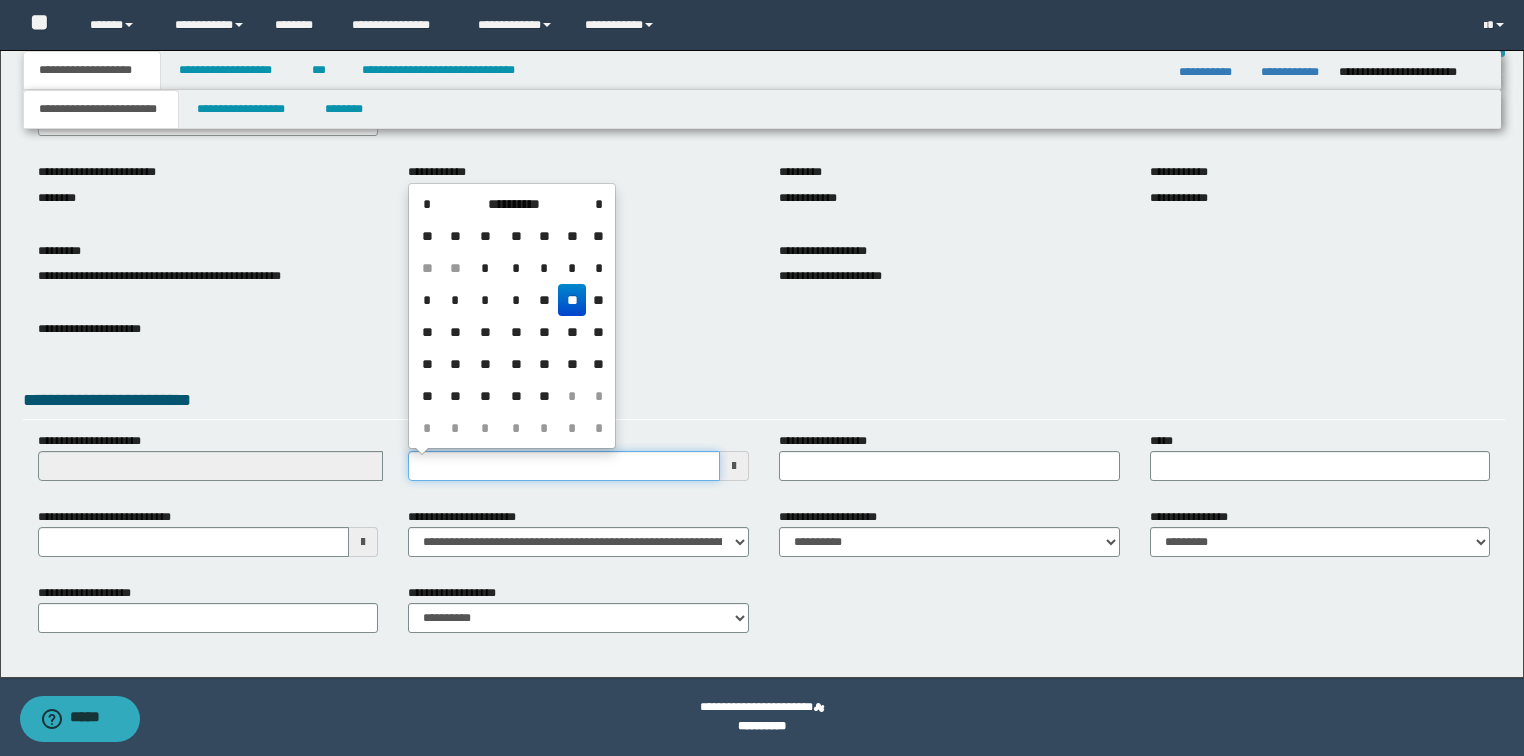 type on "**********" 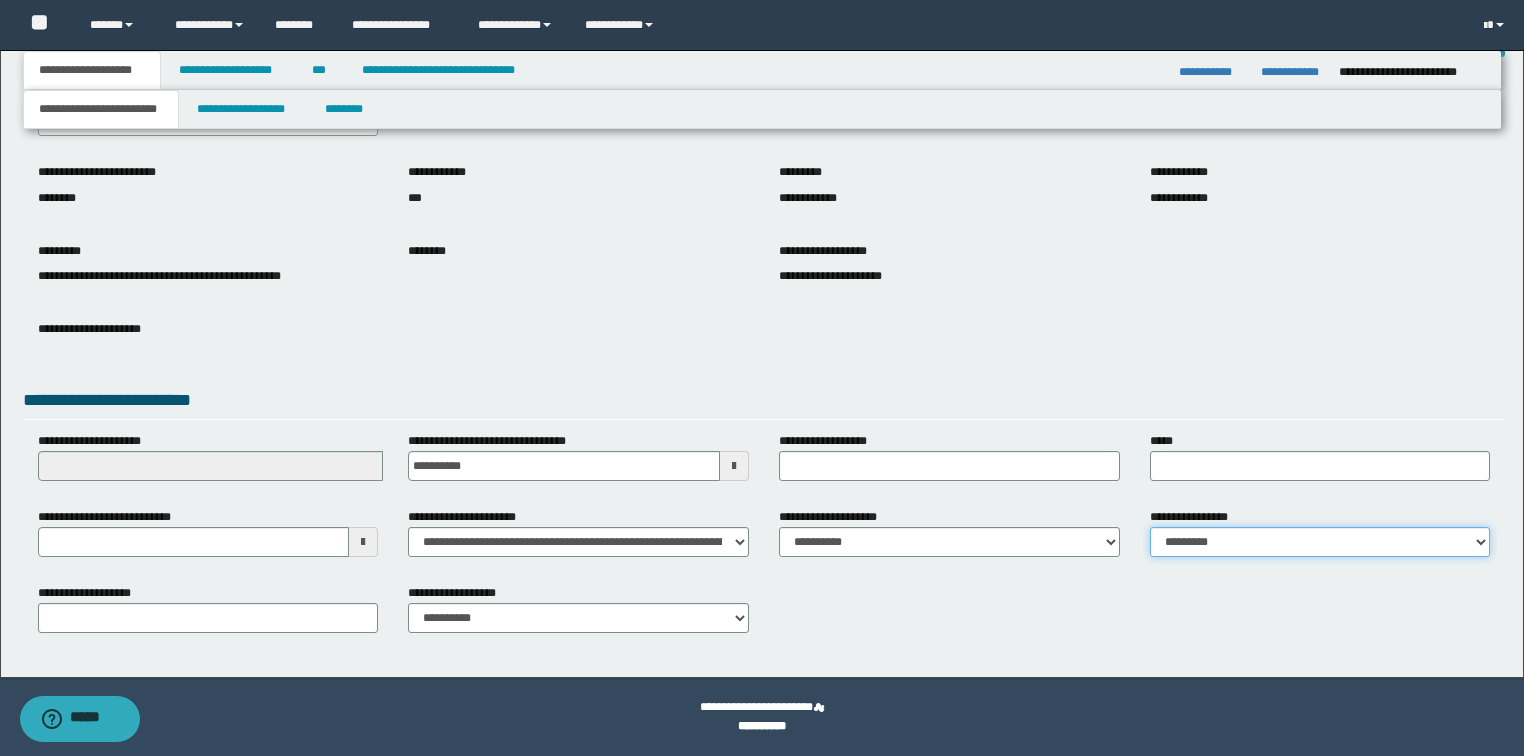 click on "**********" at bounding box center (1320, 542) 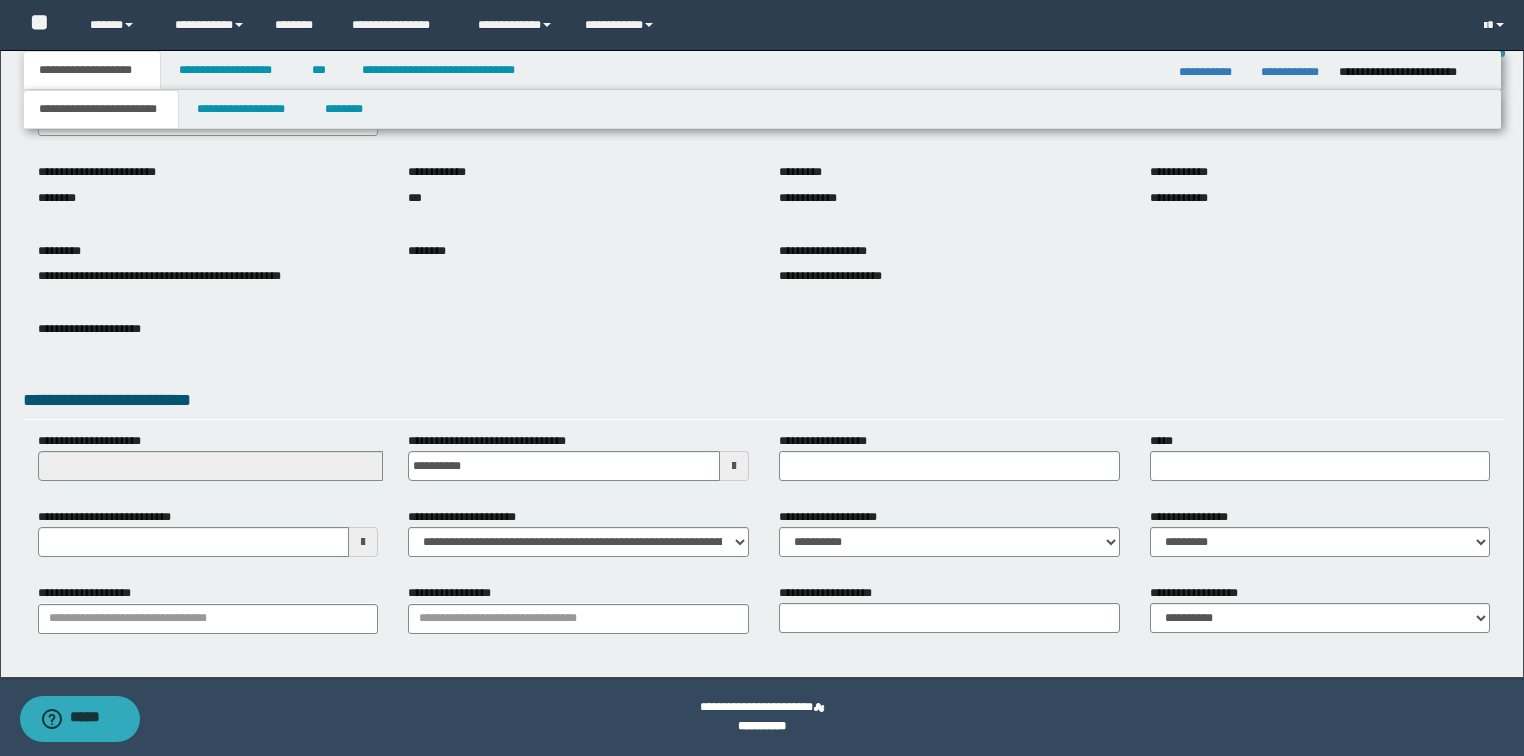 click at bounding box center (363, 542) 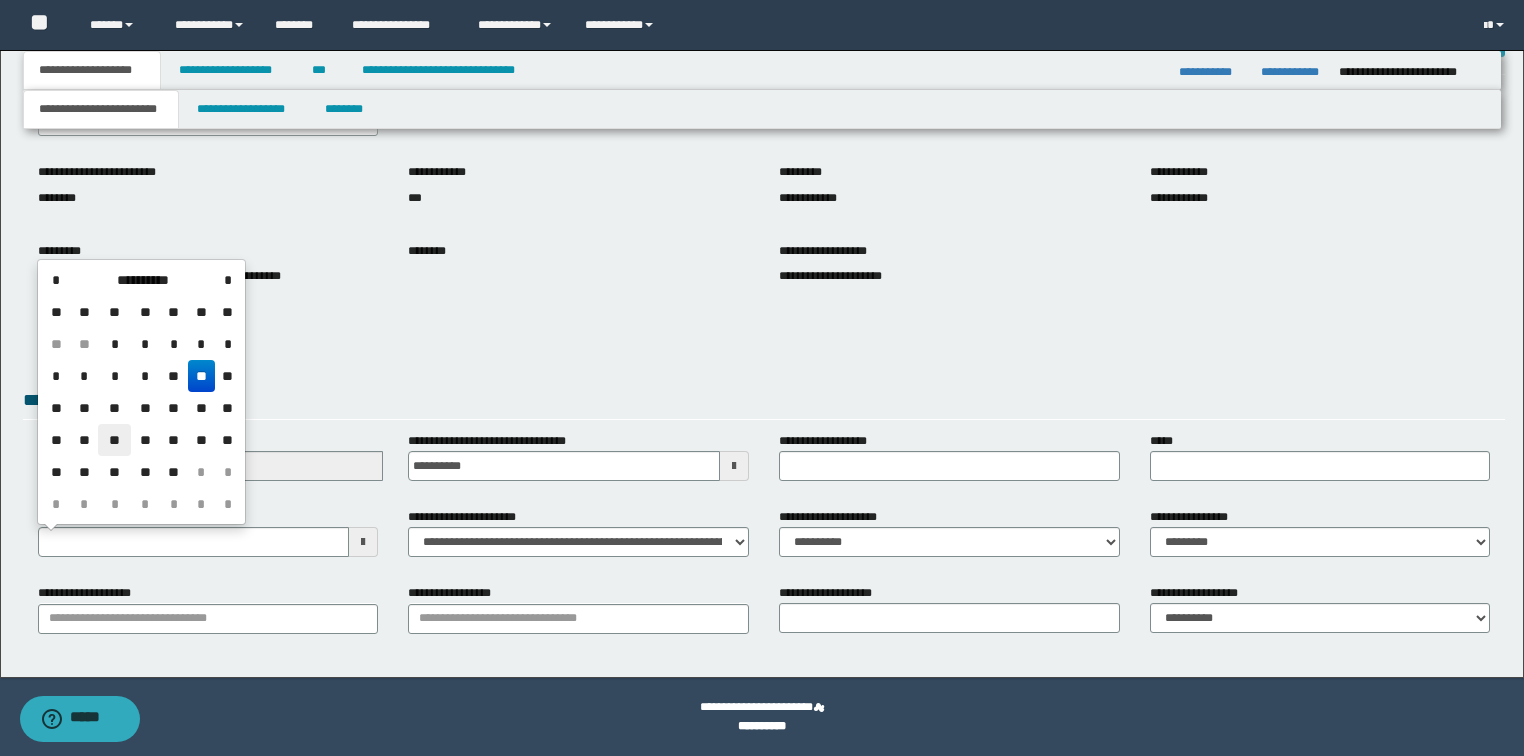 click on "**" at bounding box center [114, 440] 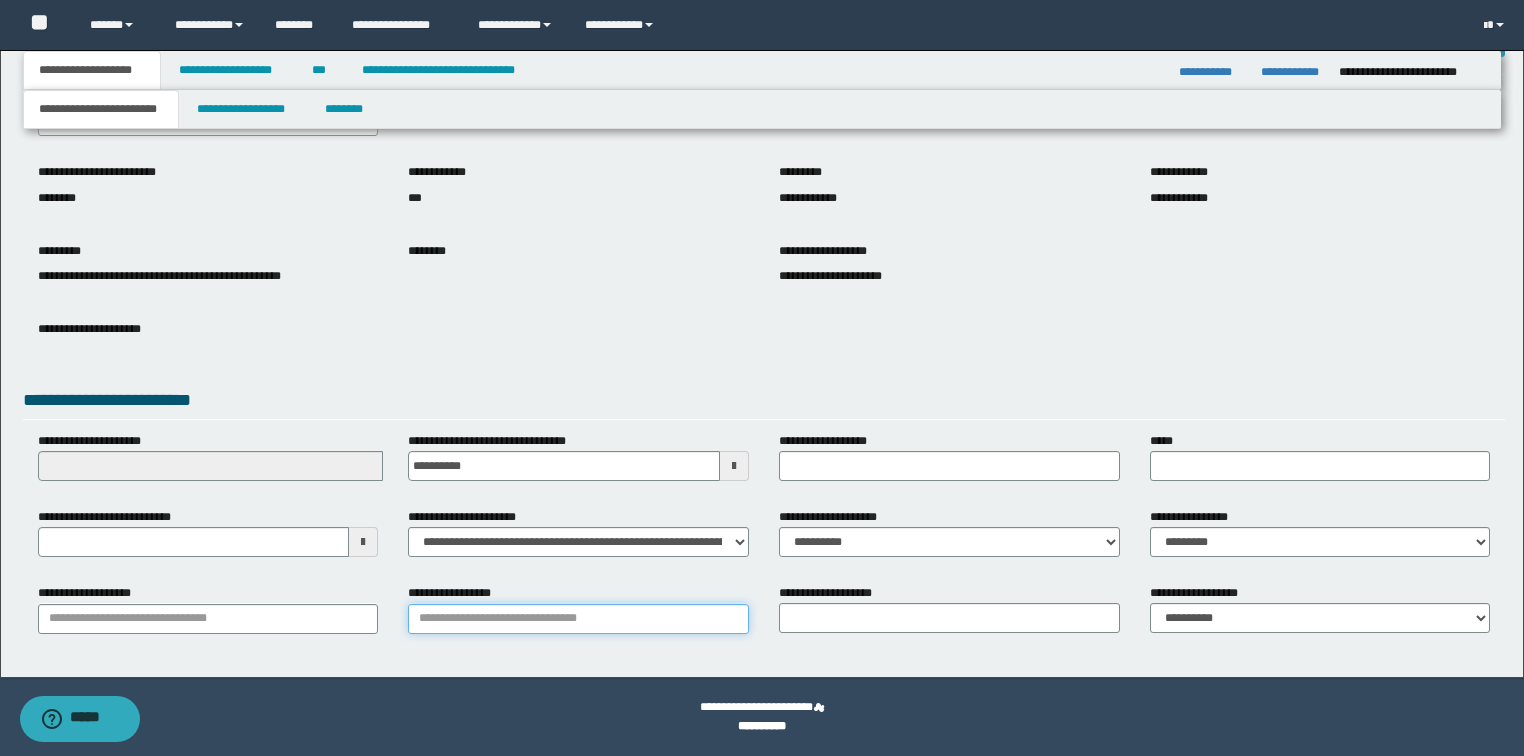 click on "**********" at bounding box center (578, 619) 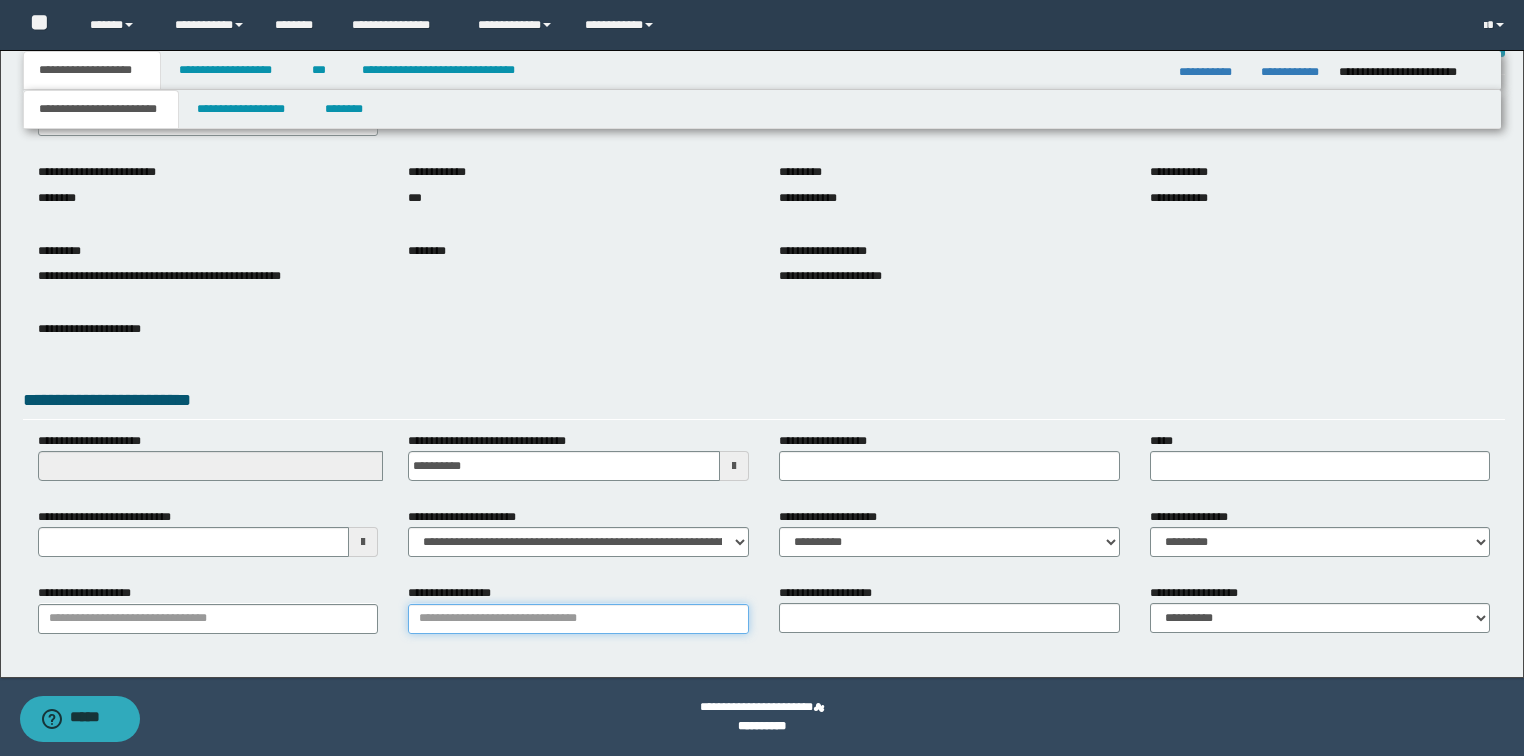 paste on "**********" 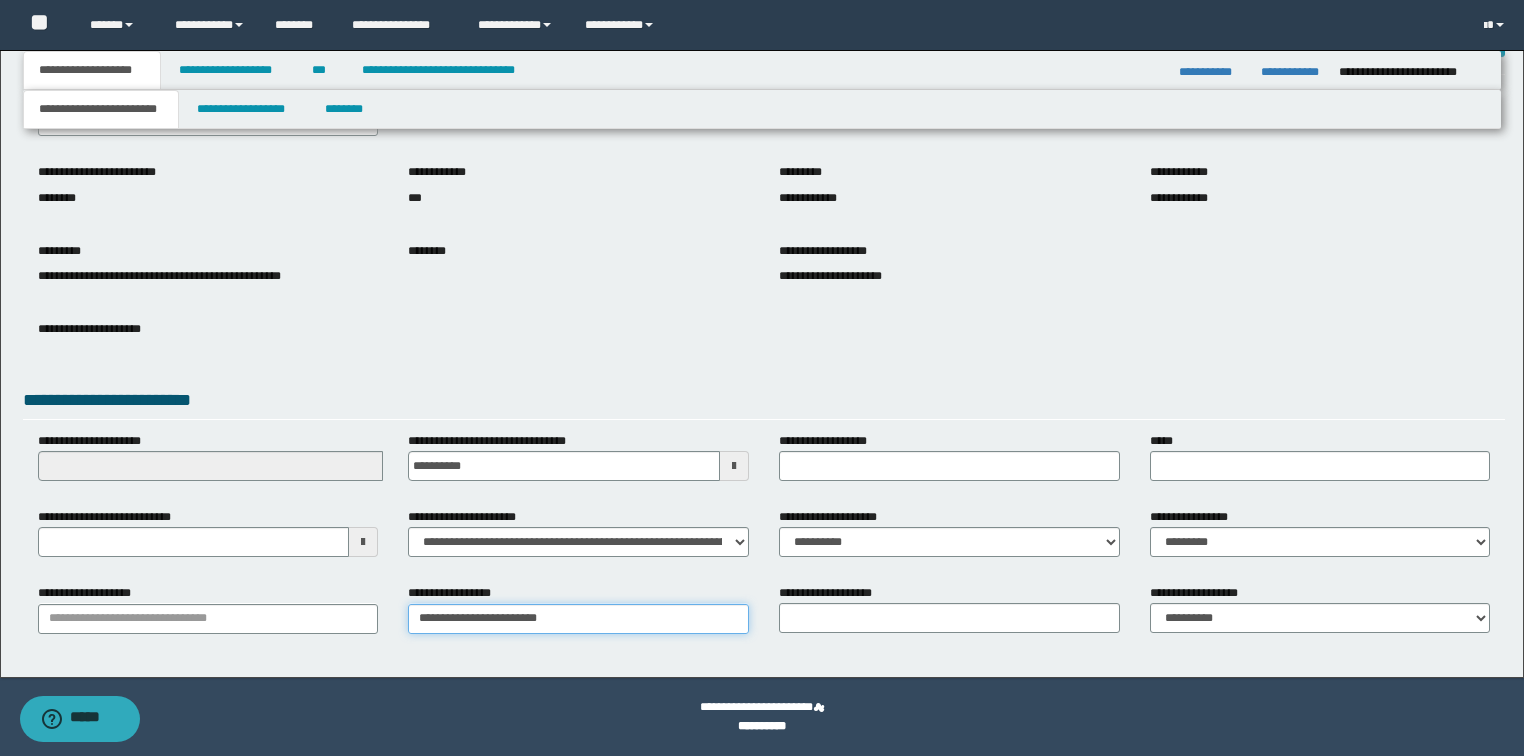 type on "**********" 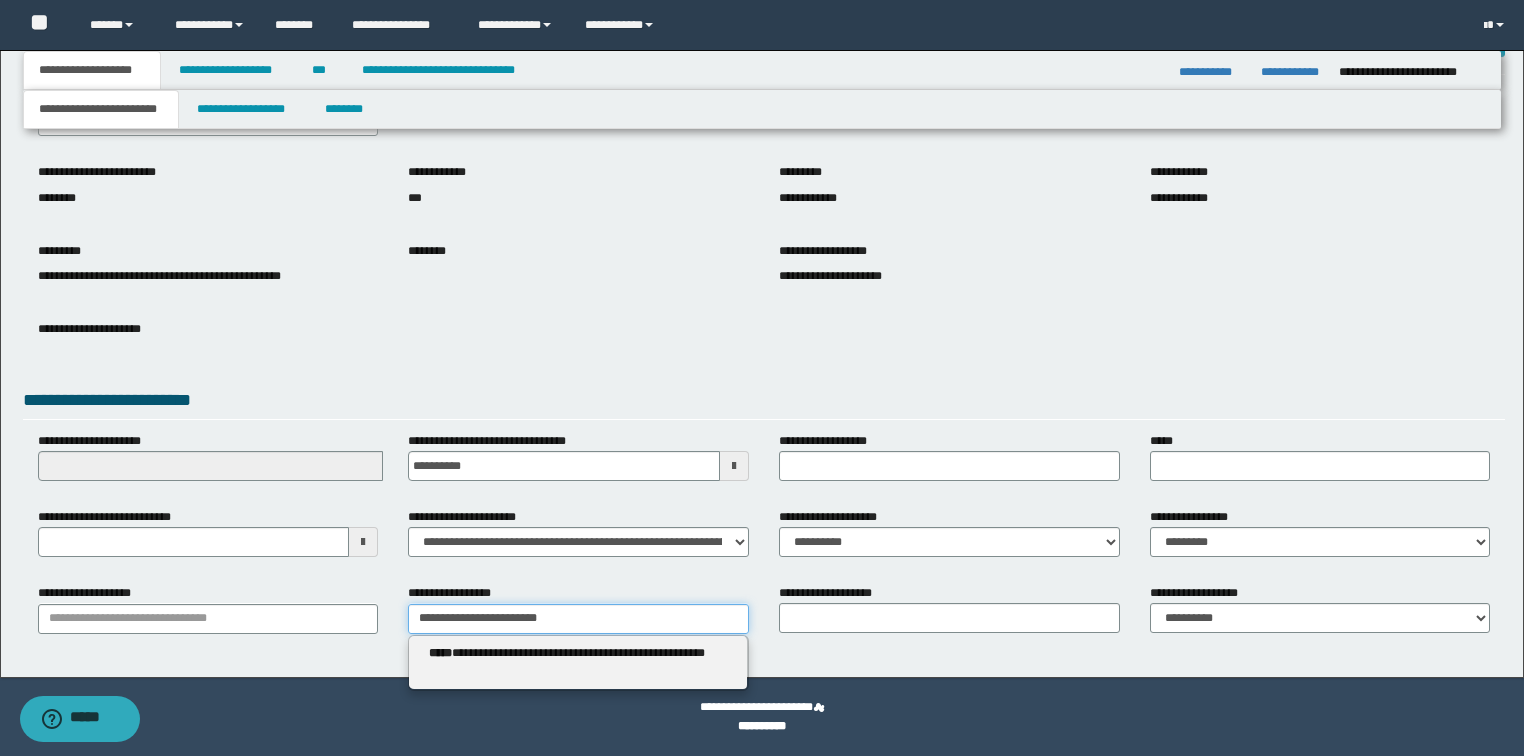 type on "**********" 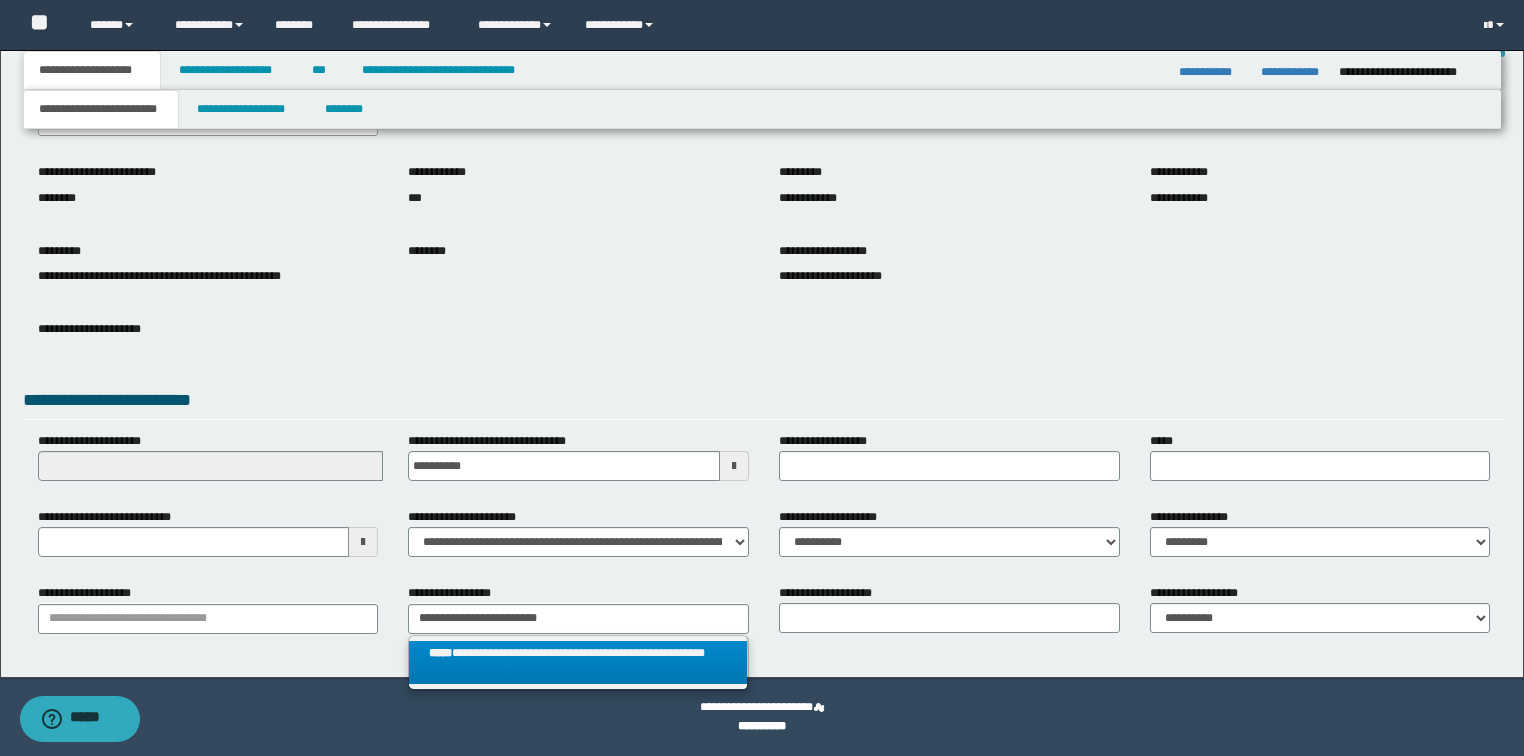 click on "**********" at bounding box center [578, 663] 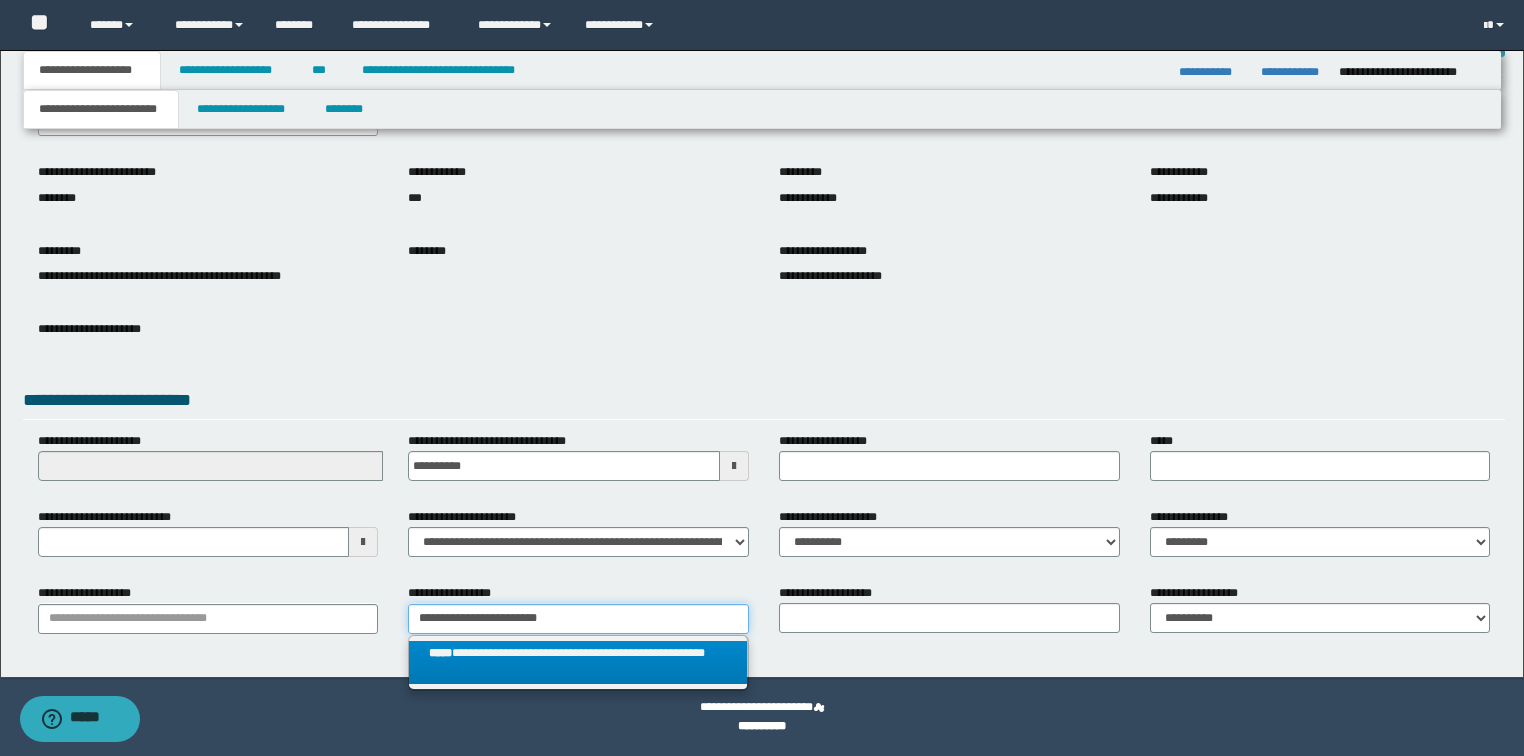 type 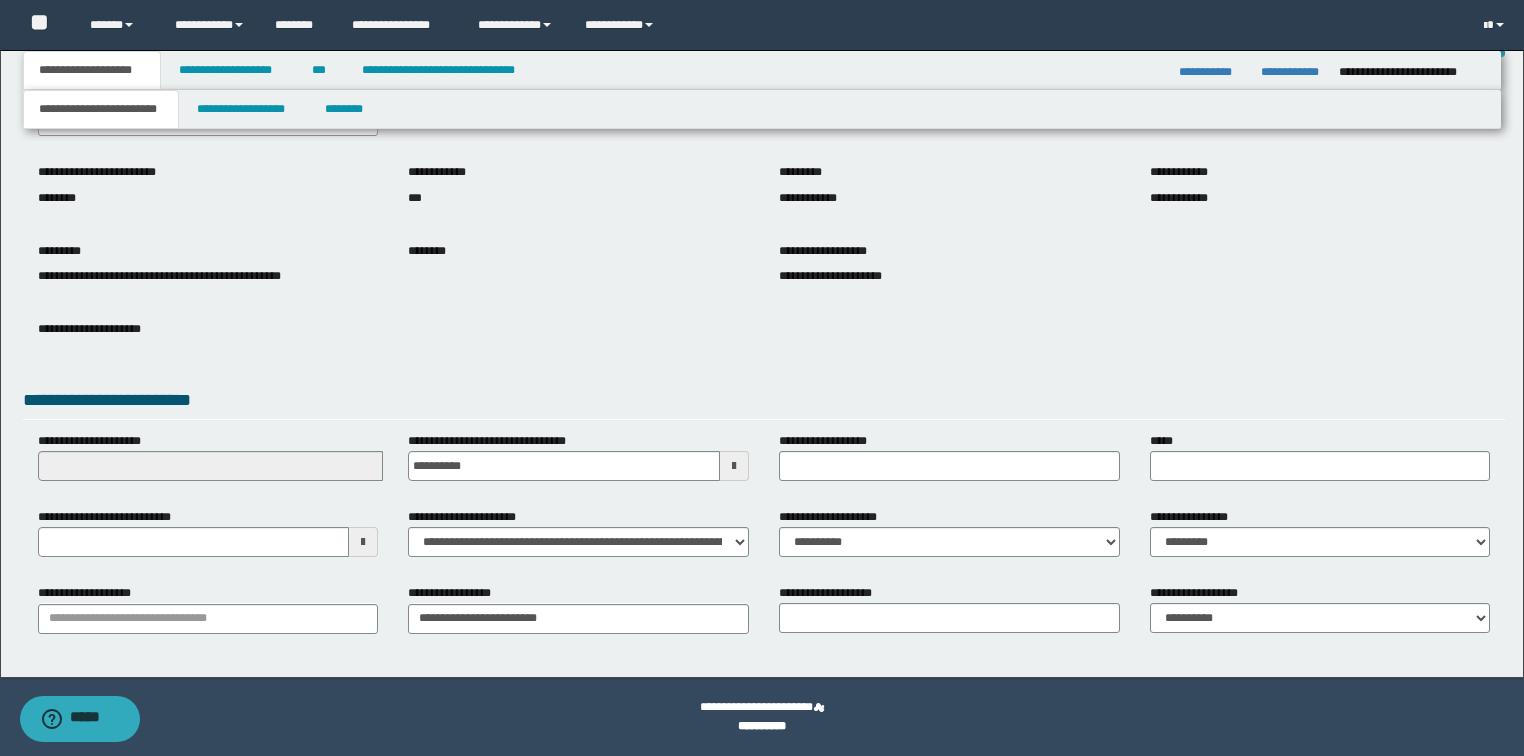 click at bounding box center (208, 346) 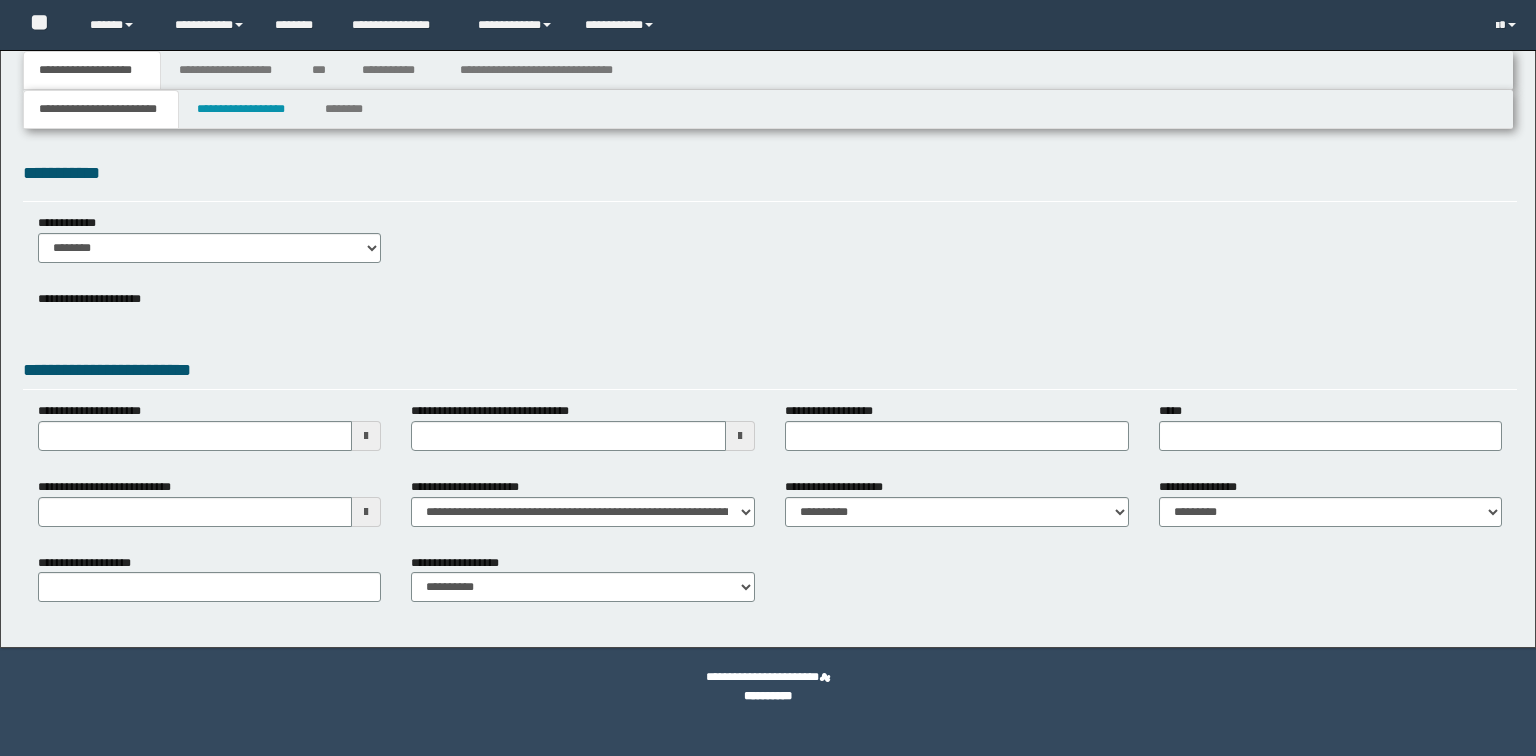 scroll, scrollTop: 0, scrollLeft: 0, axis: both 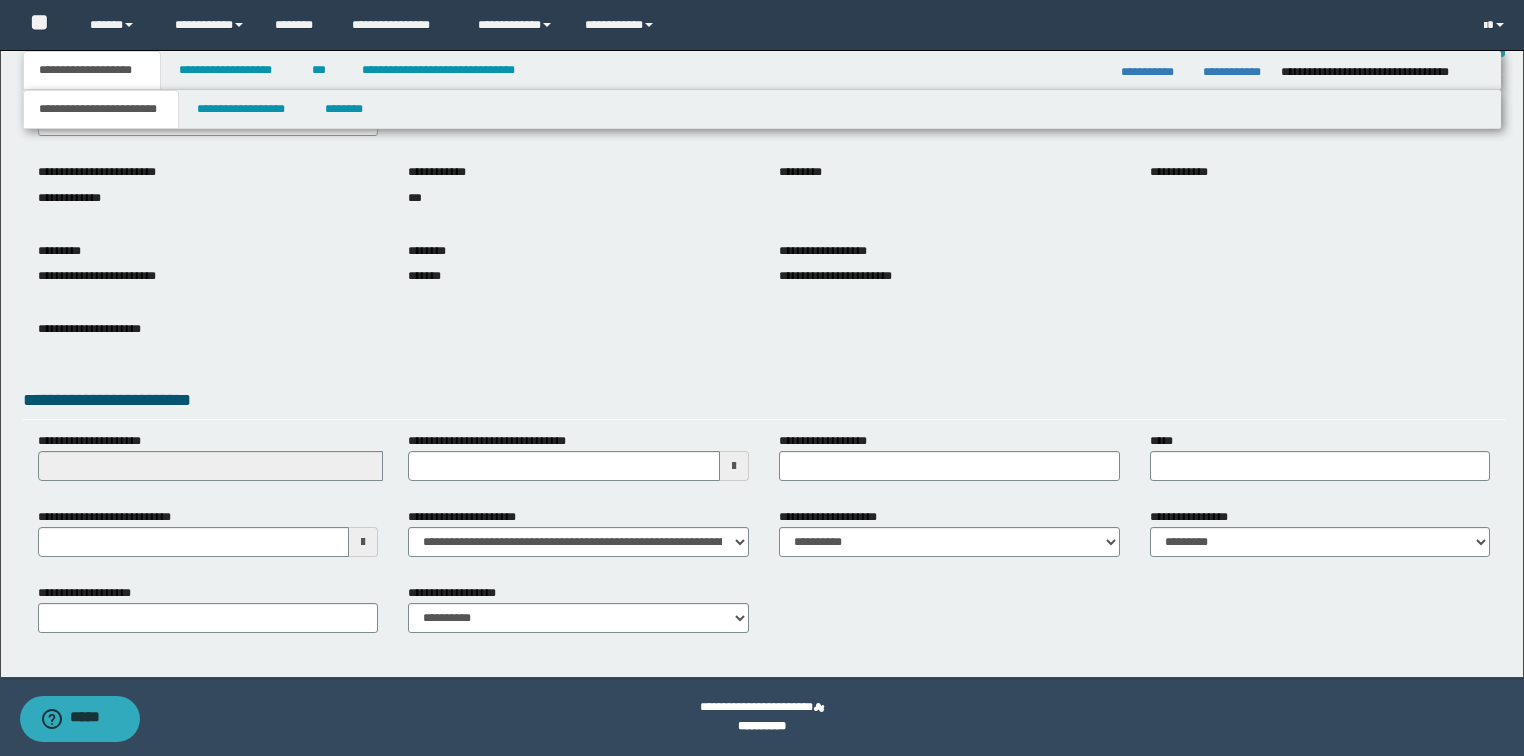 click on "**********" at bounding box center (762, 300) 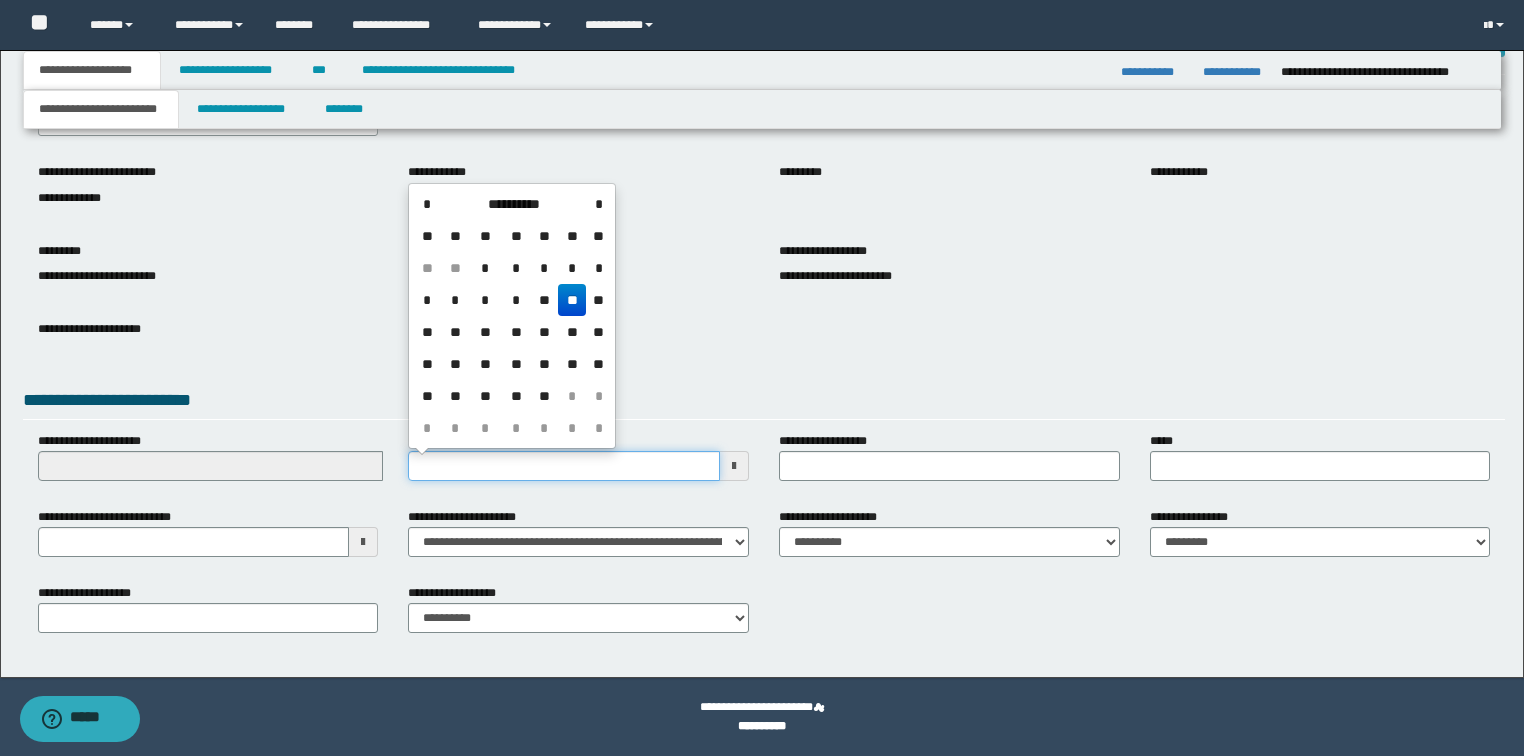 type on "**********" 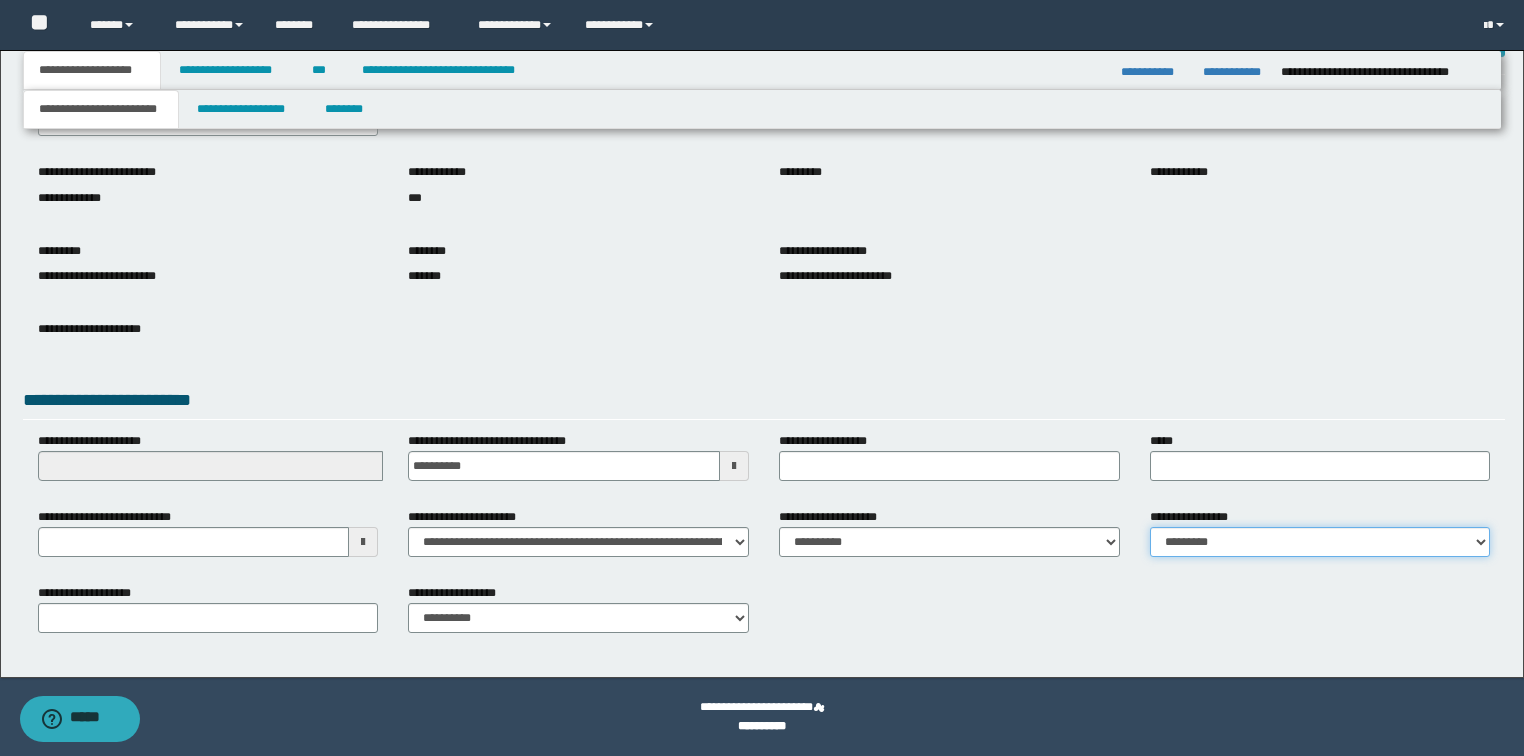 click on "**********" at bounding box center (1320, 542) 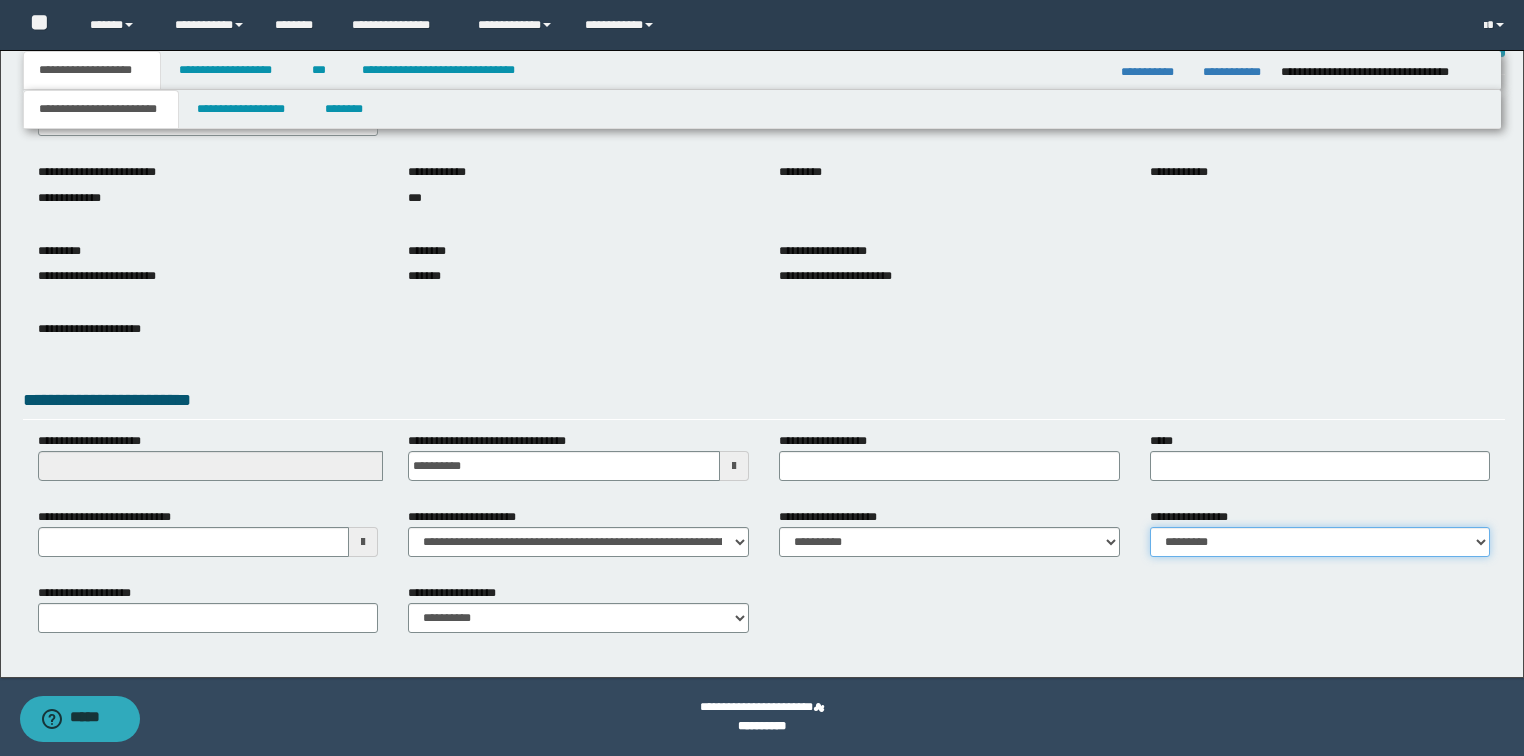 select on "*" 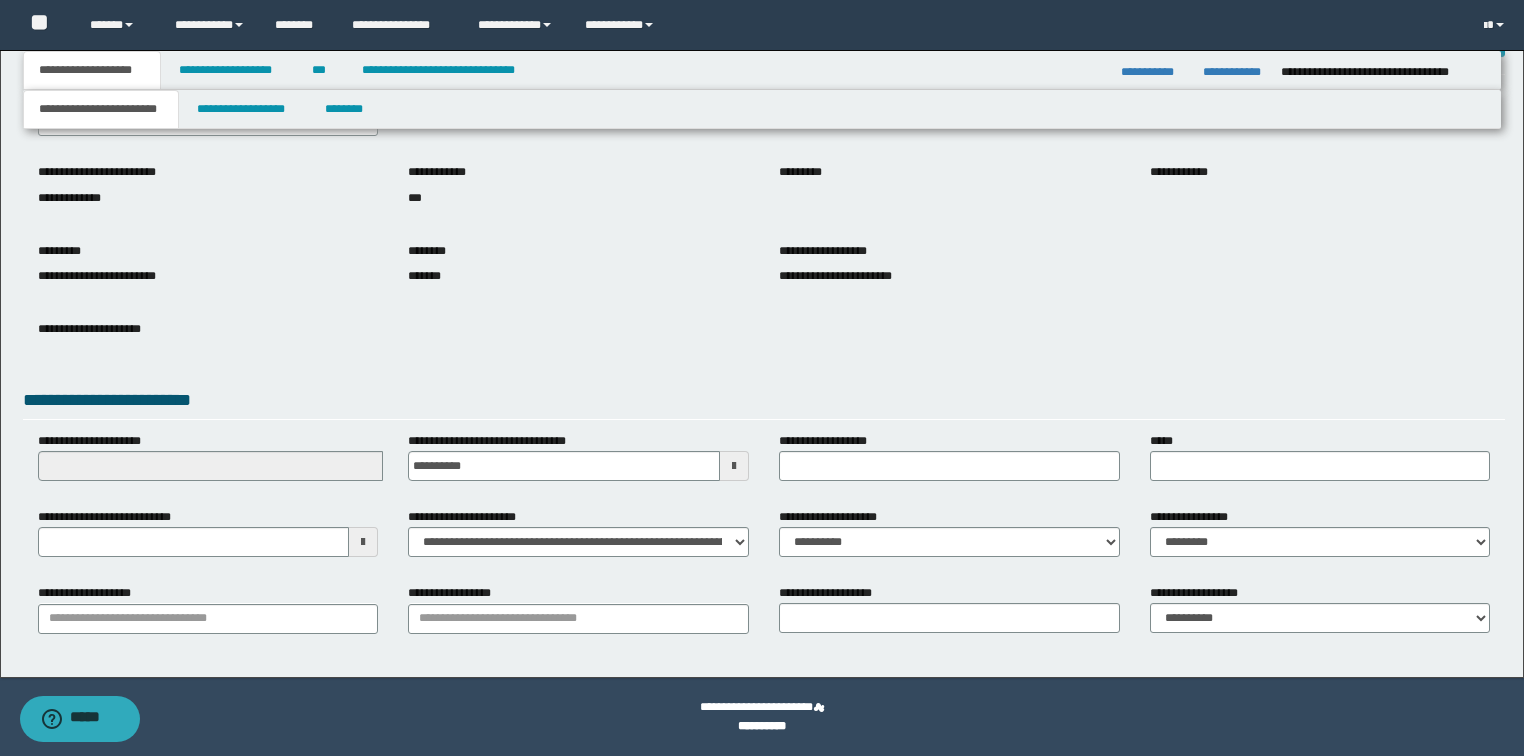 click at bounding box center (363, 542) 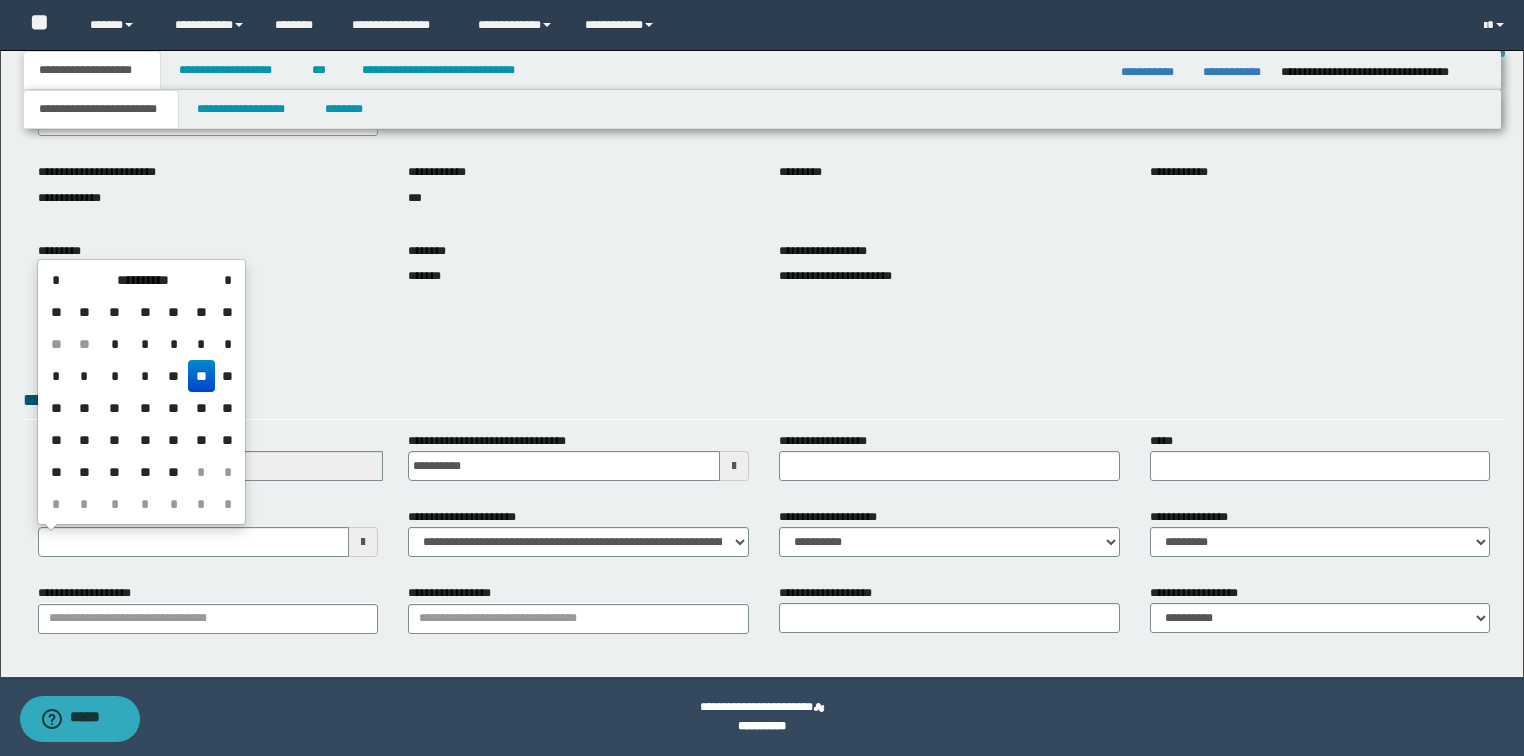 click on "**" at bounding box center (114, 440) 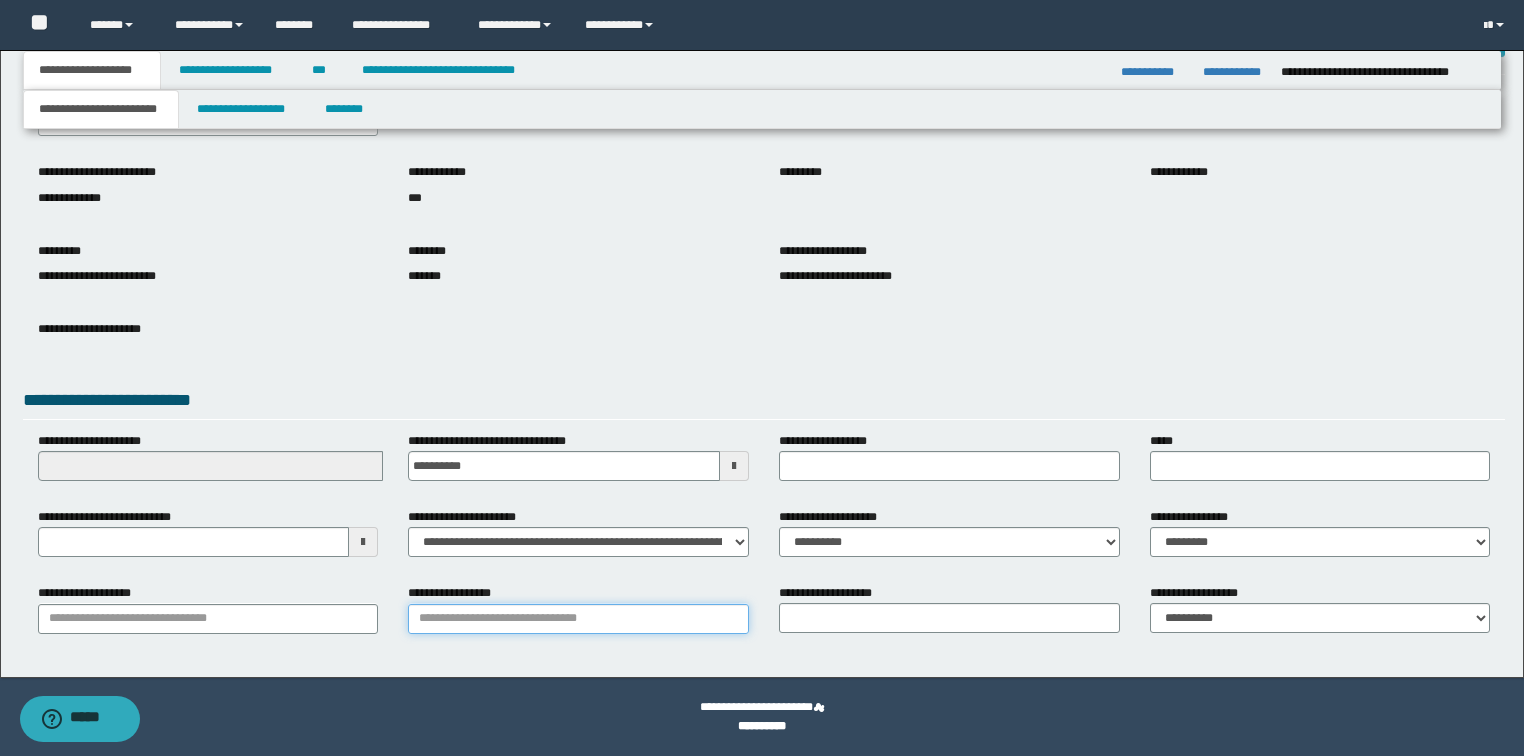 click on "**********" at bounding box center (578, 619) 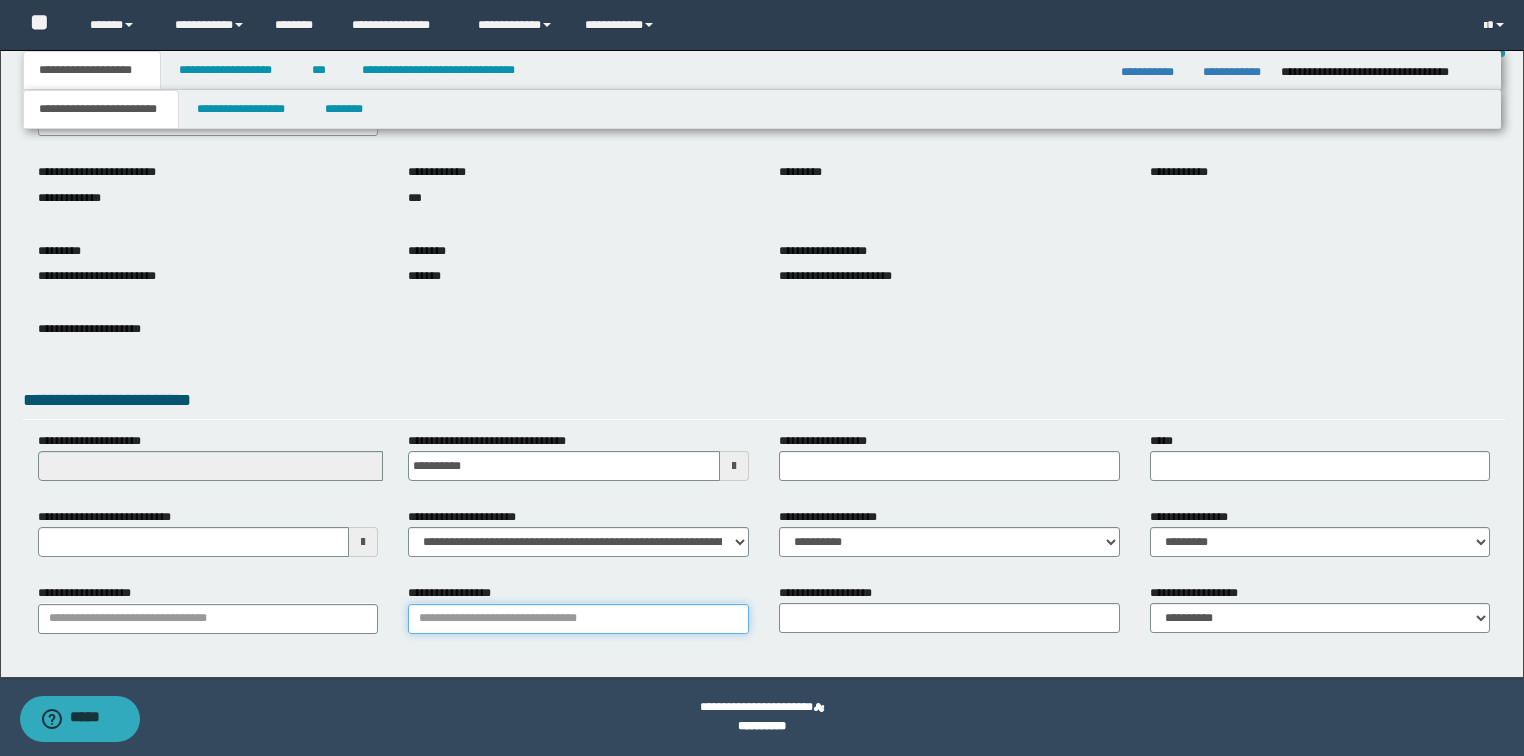 paste on "**********" 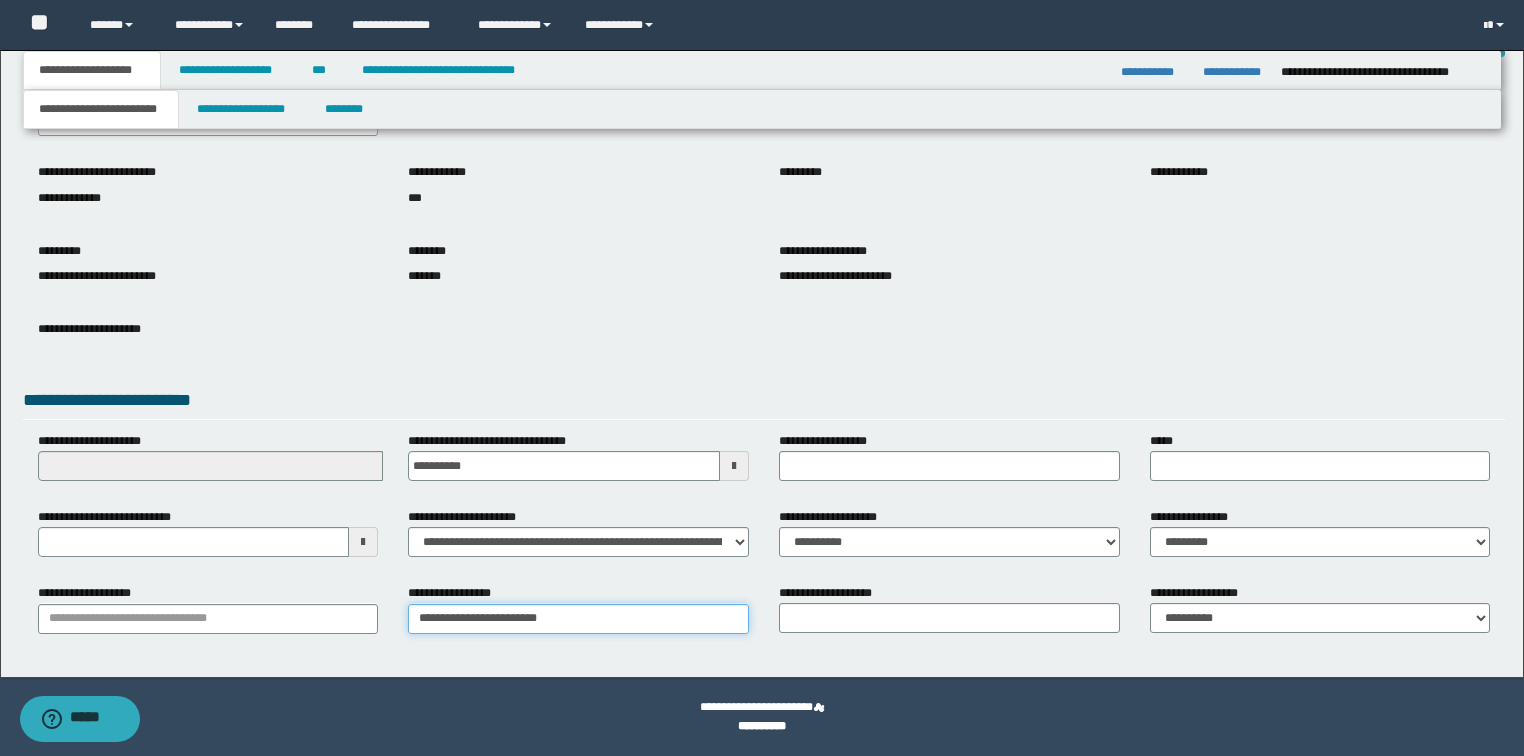 type on "**********" 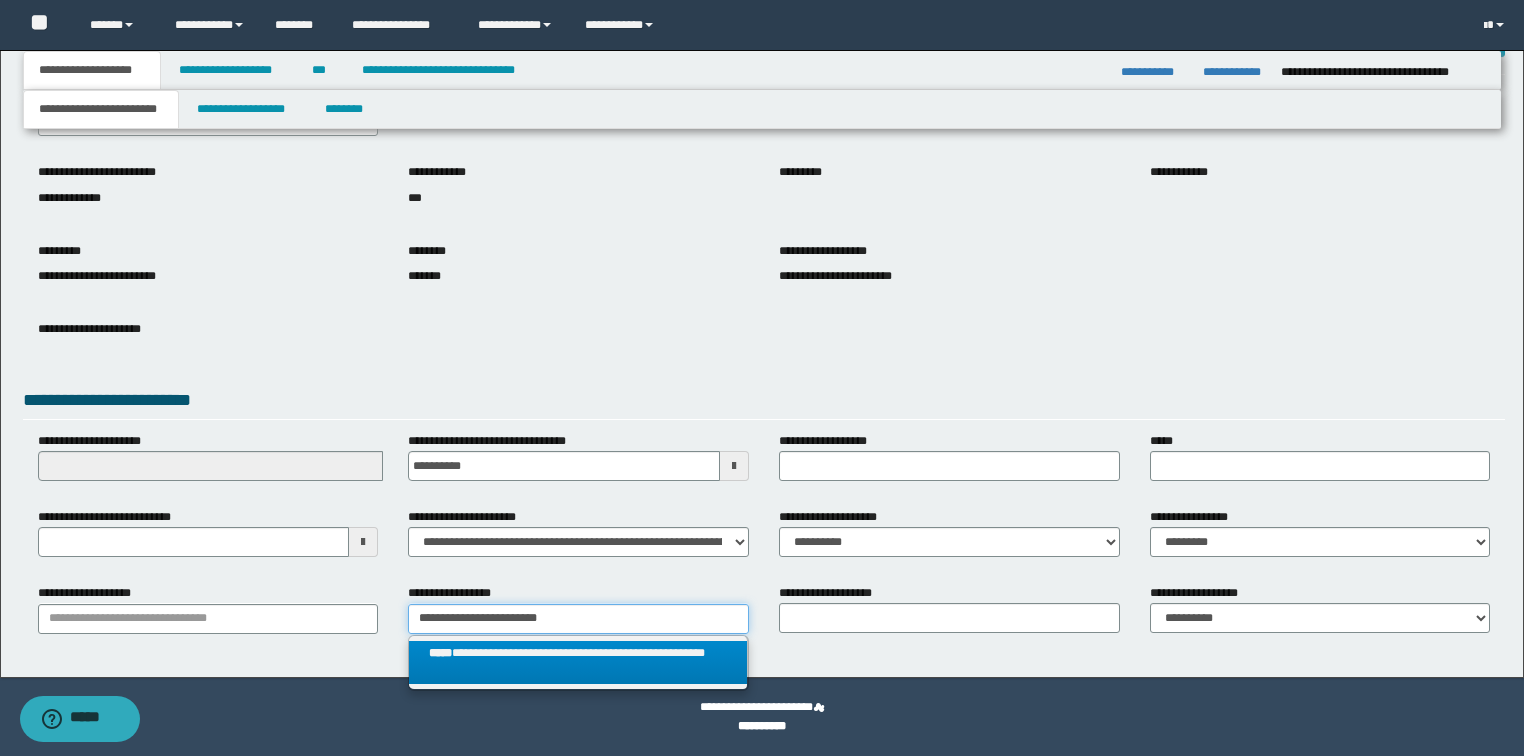 type on "**********" 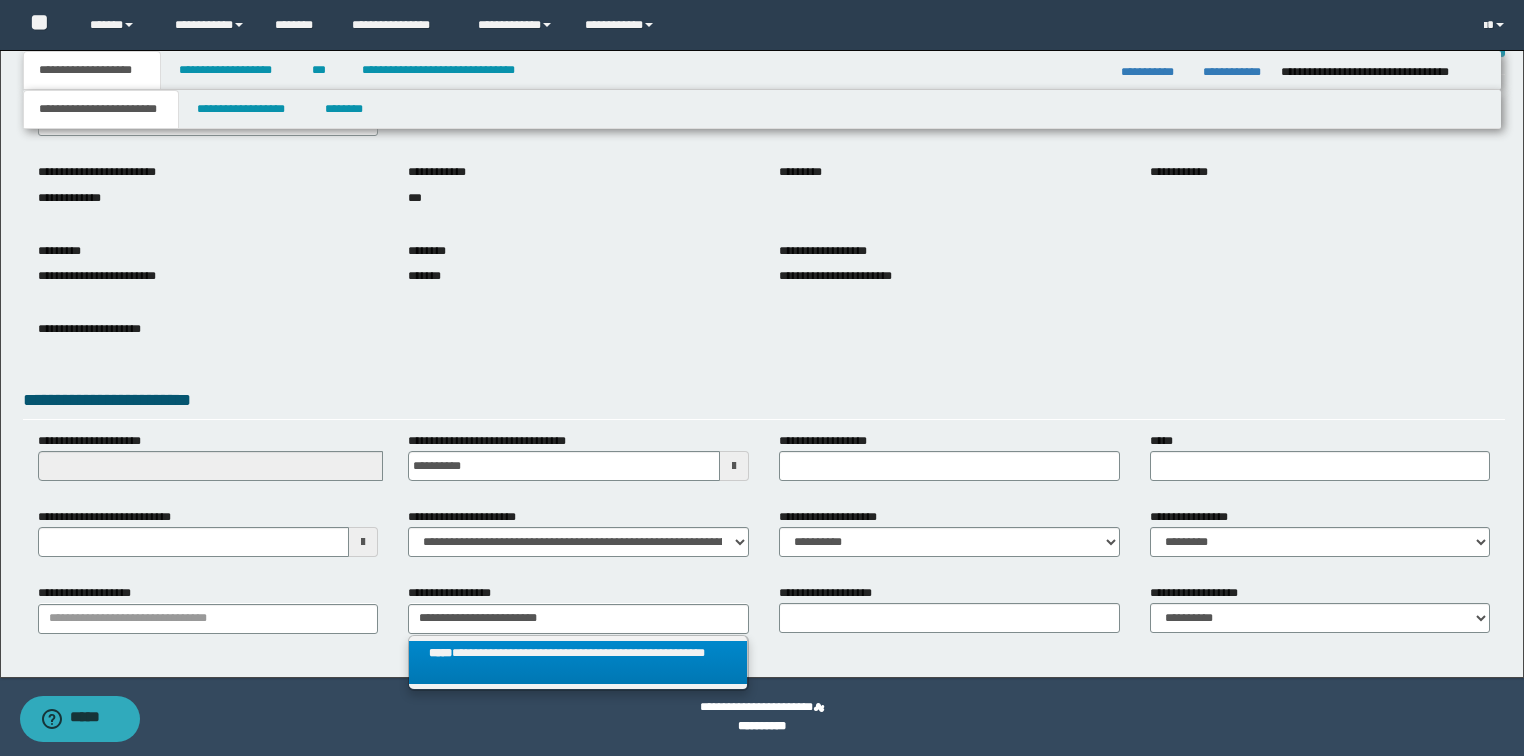 click on "**********" at bounding box center (578, 663) 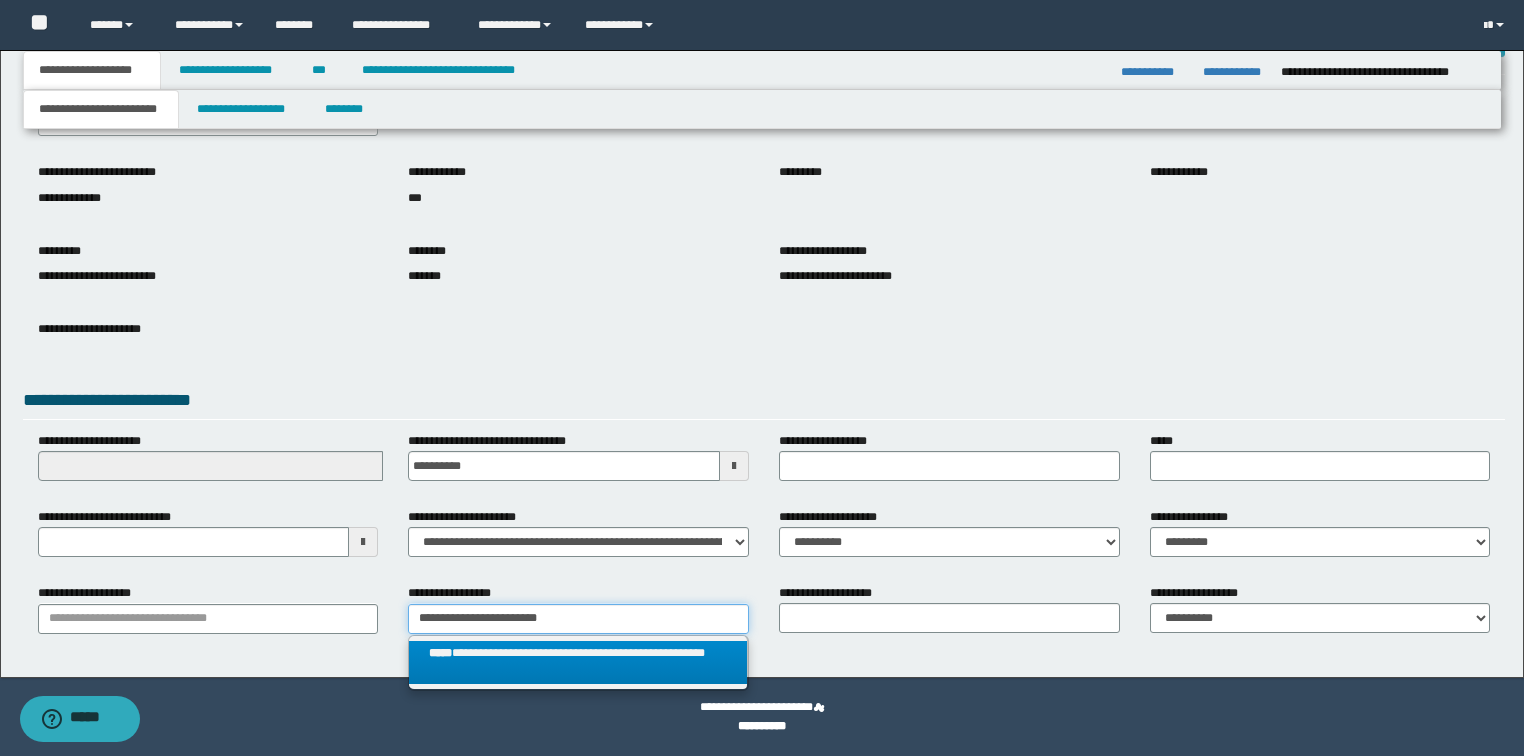 type 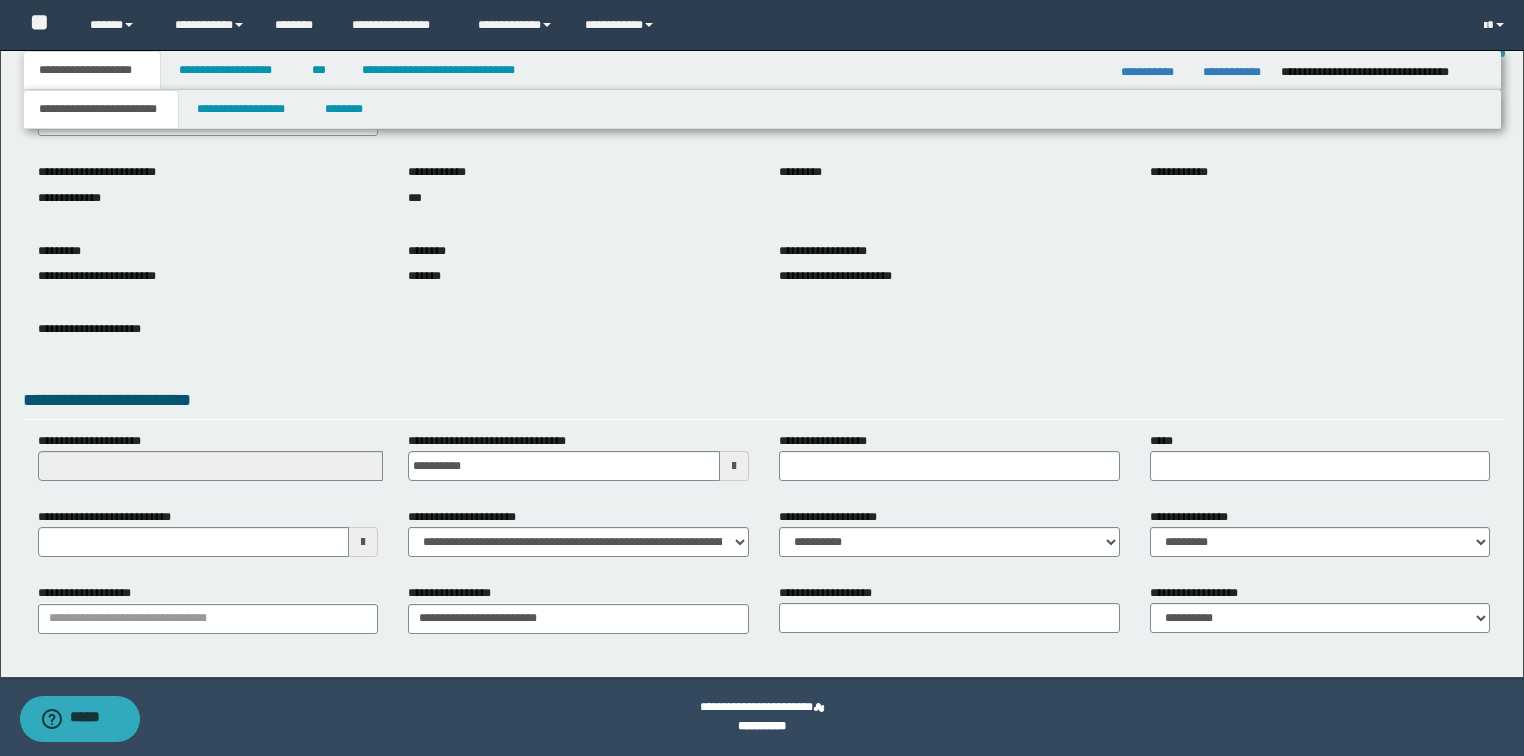 click on "**********" at bounding box center [764, 344] 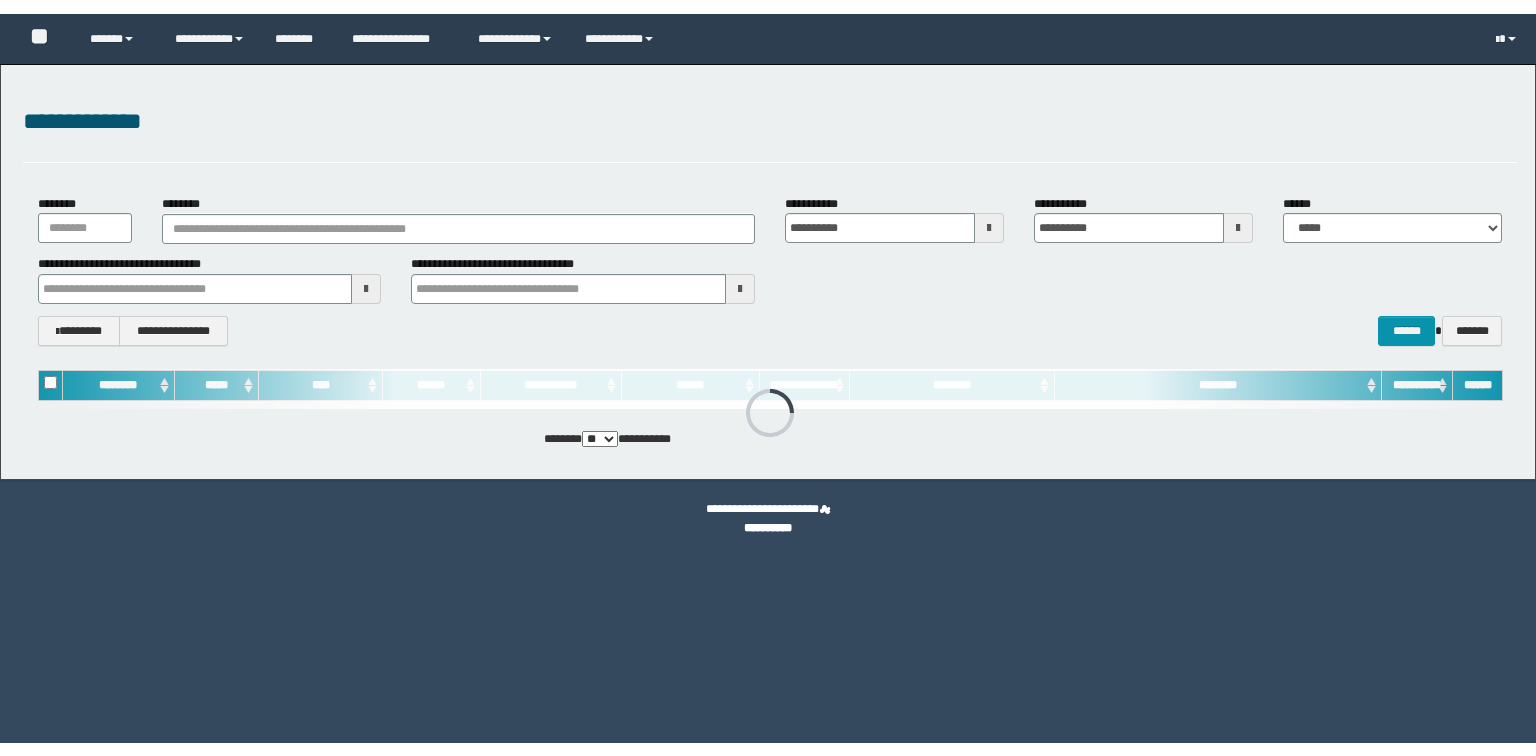 scroll, scrollTop: 0, scrollLeft: 0, axis: both 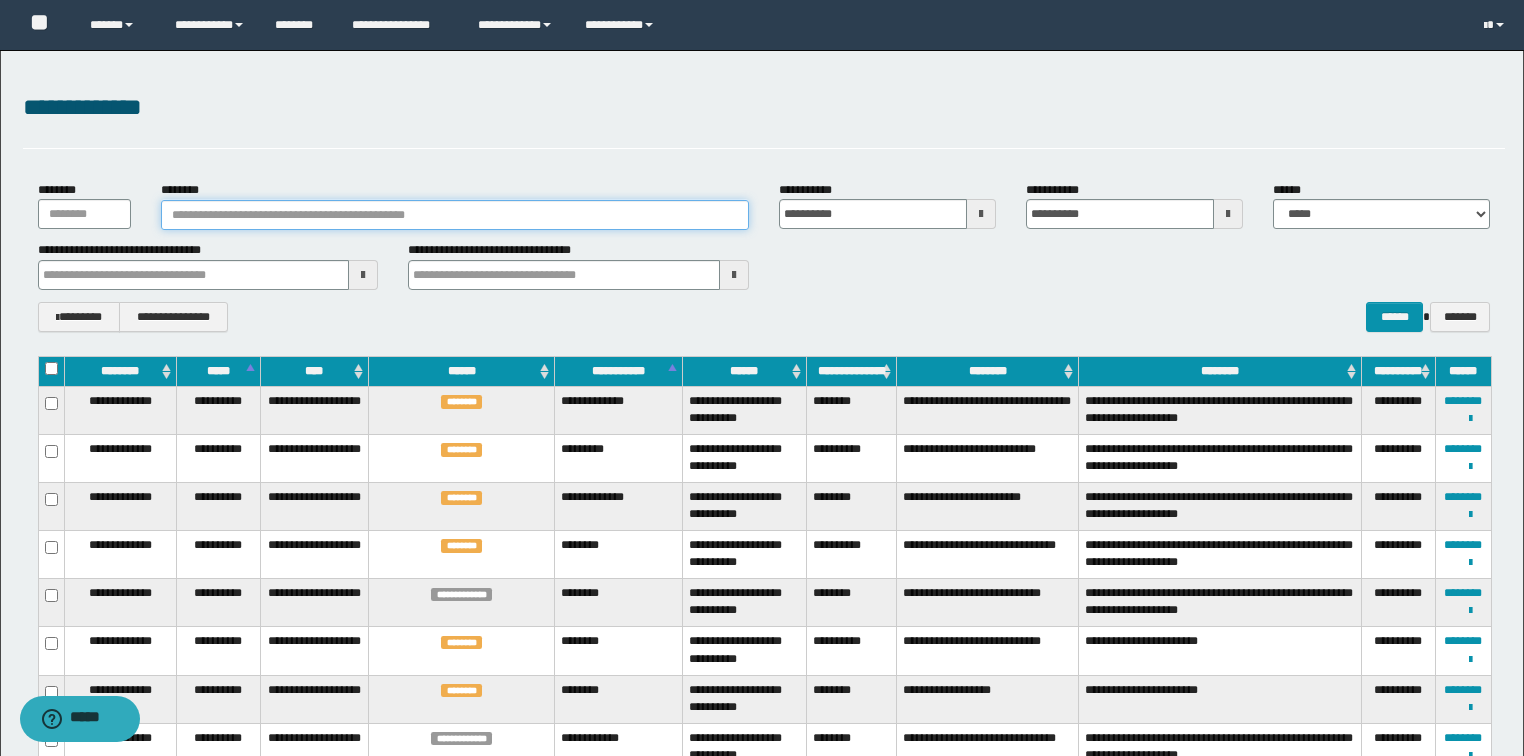 click on "********" at bounding box center [455, 215] 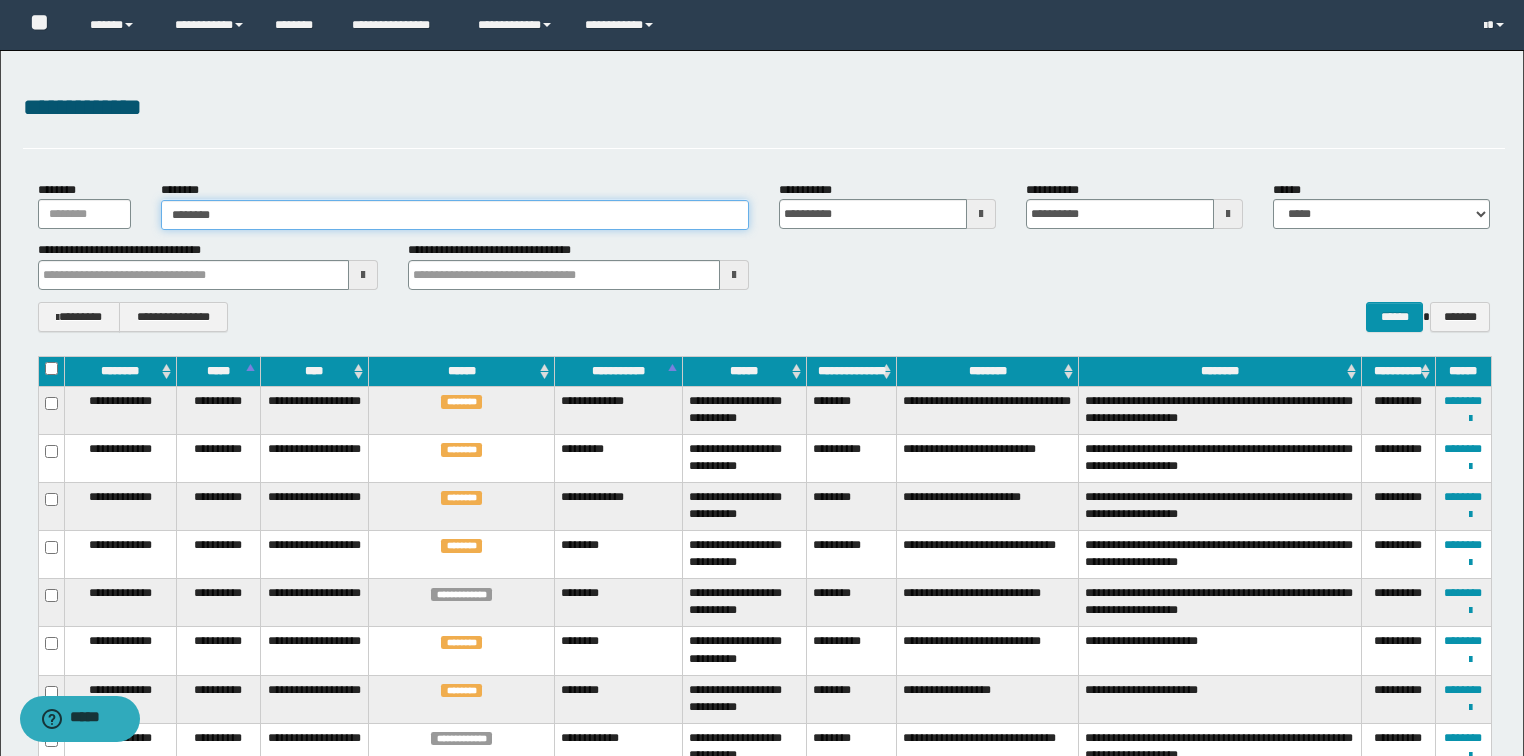type on "********" 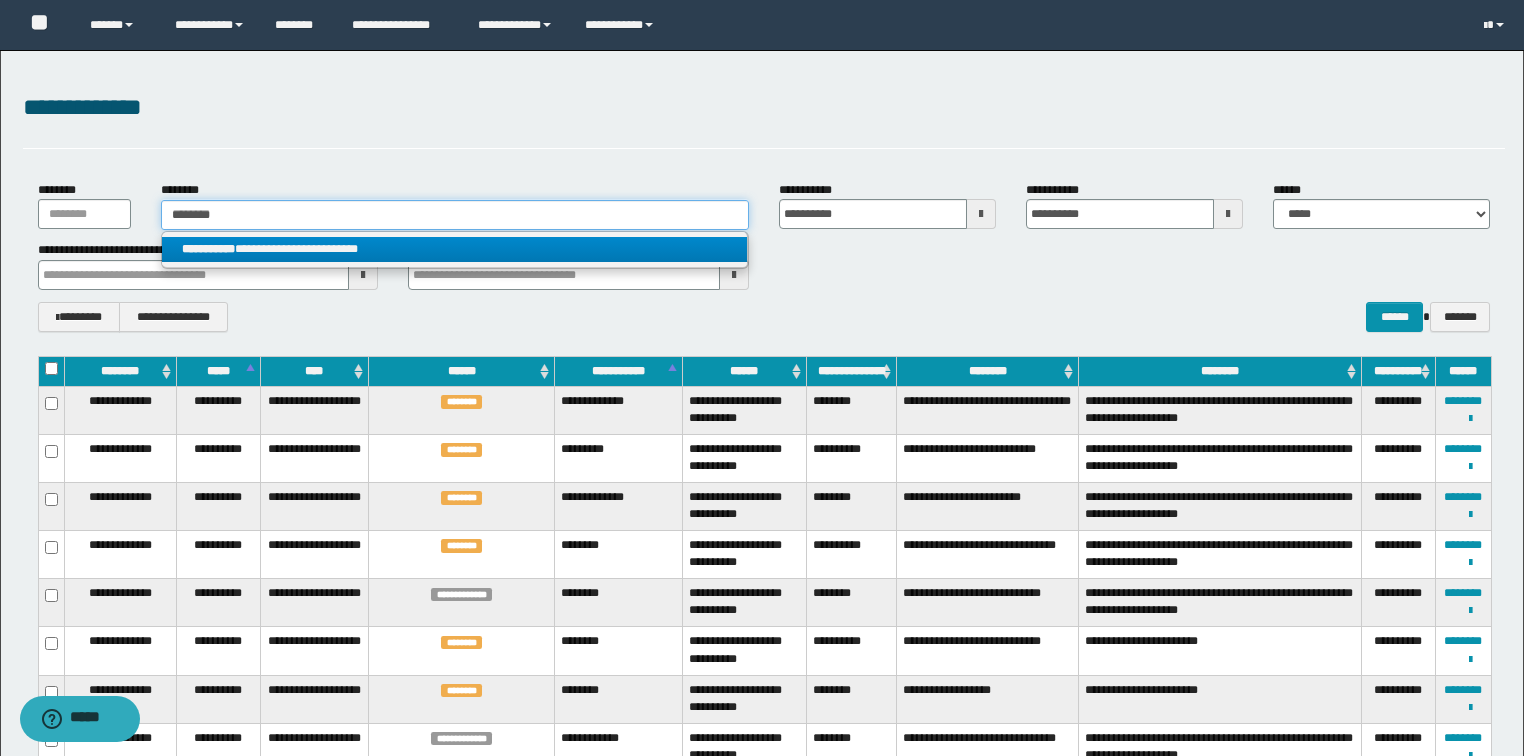 type on "********" 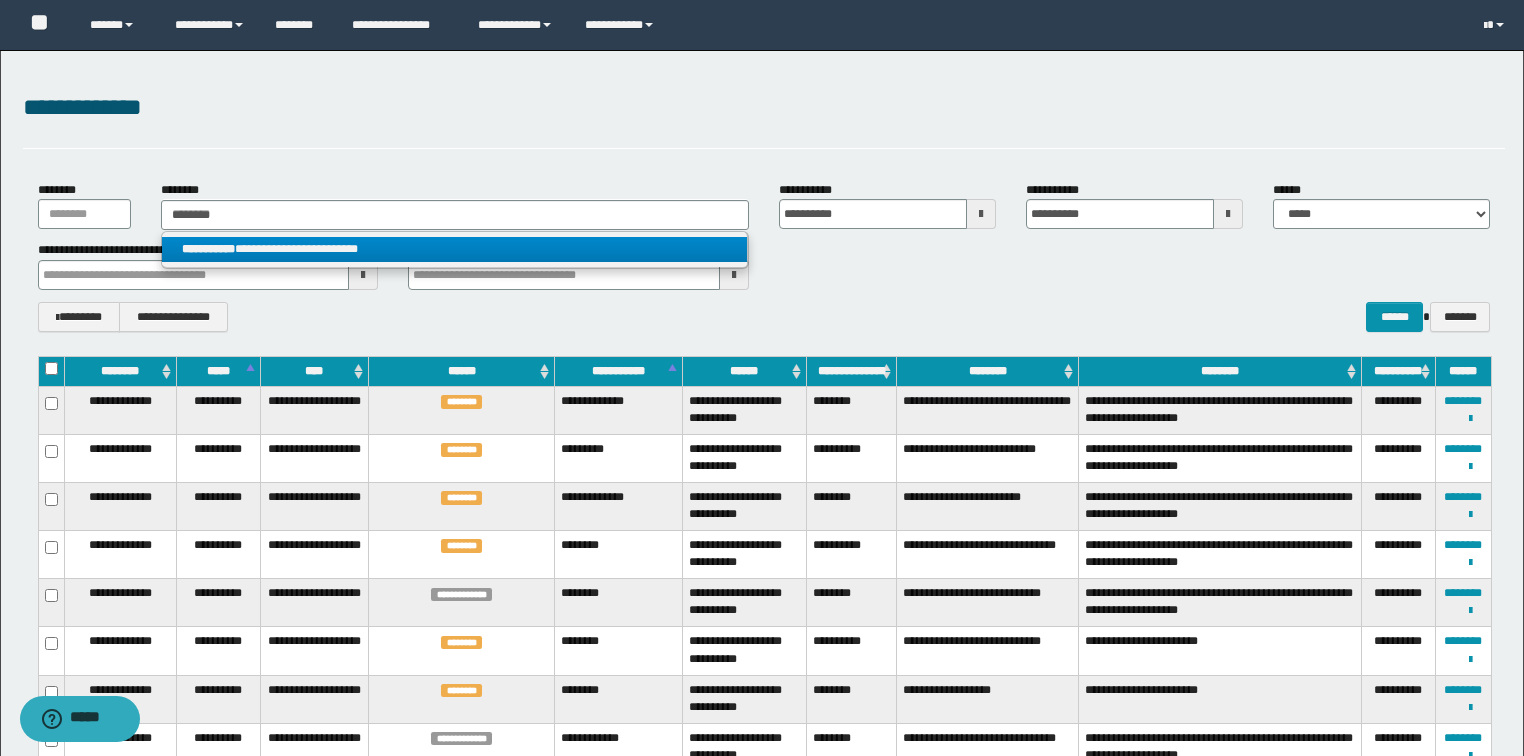 click on "**********" at bounding box center (454, 249) 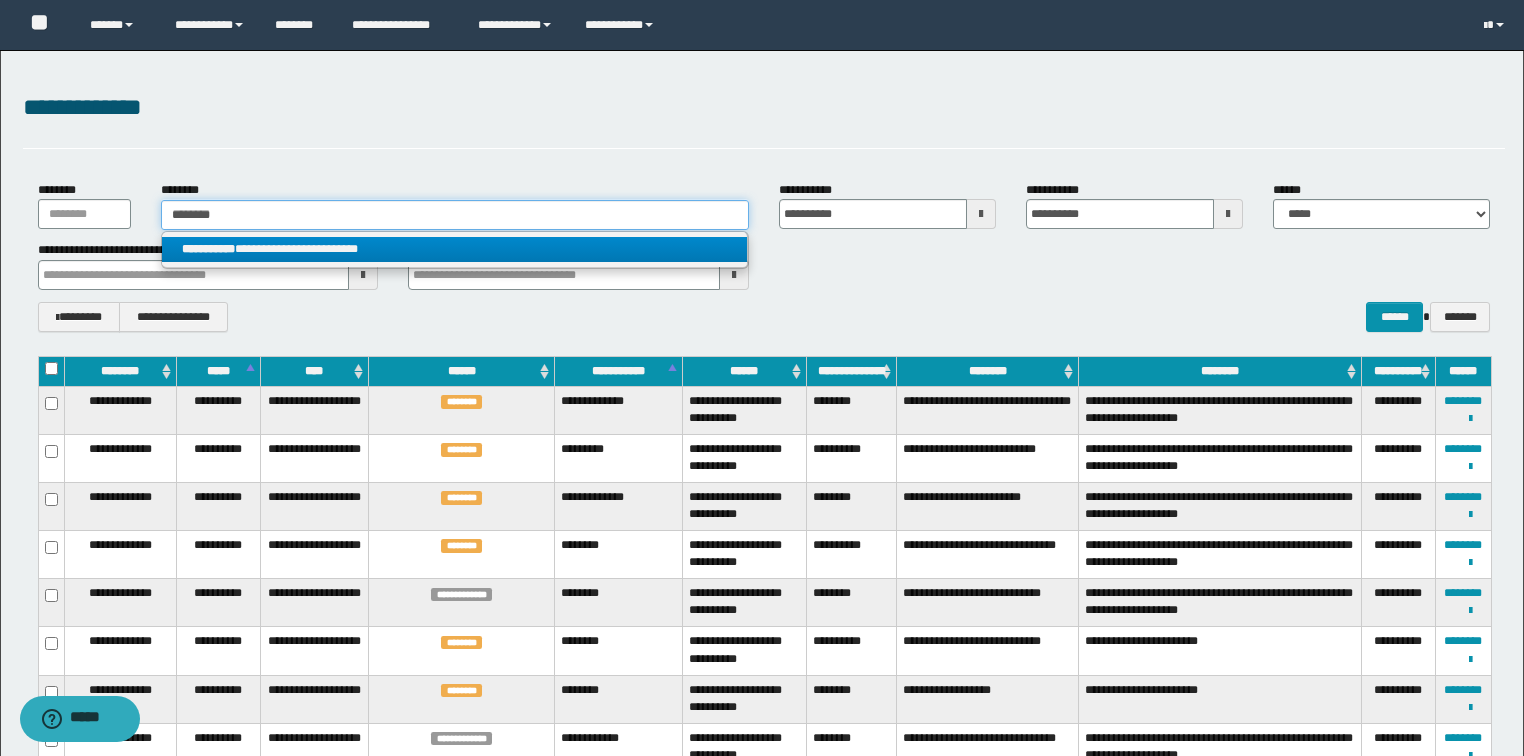 type 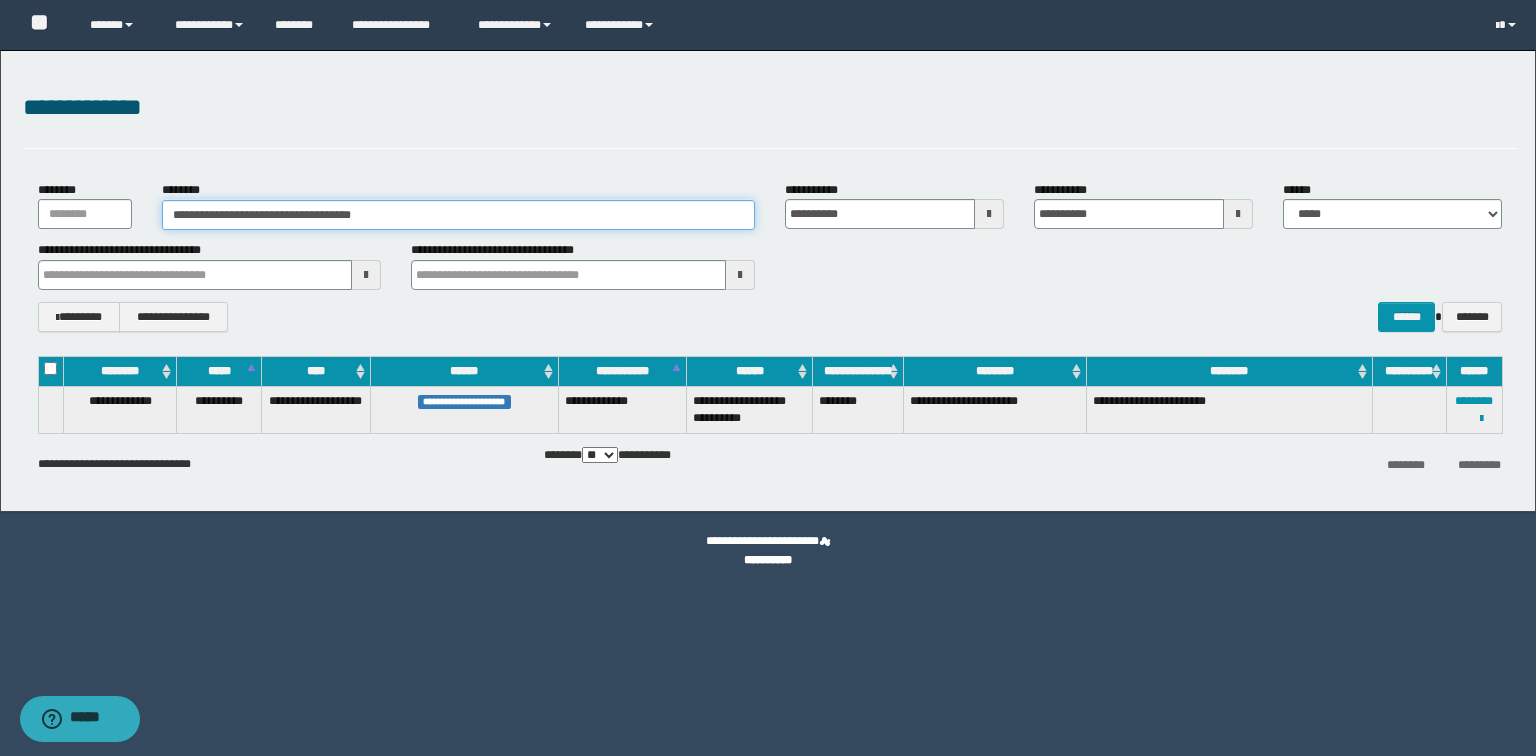 drag, startPoint x: 400, startPoint y: 213, endPoint x: 0, endPoint y: 107, distance: 413.80673 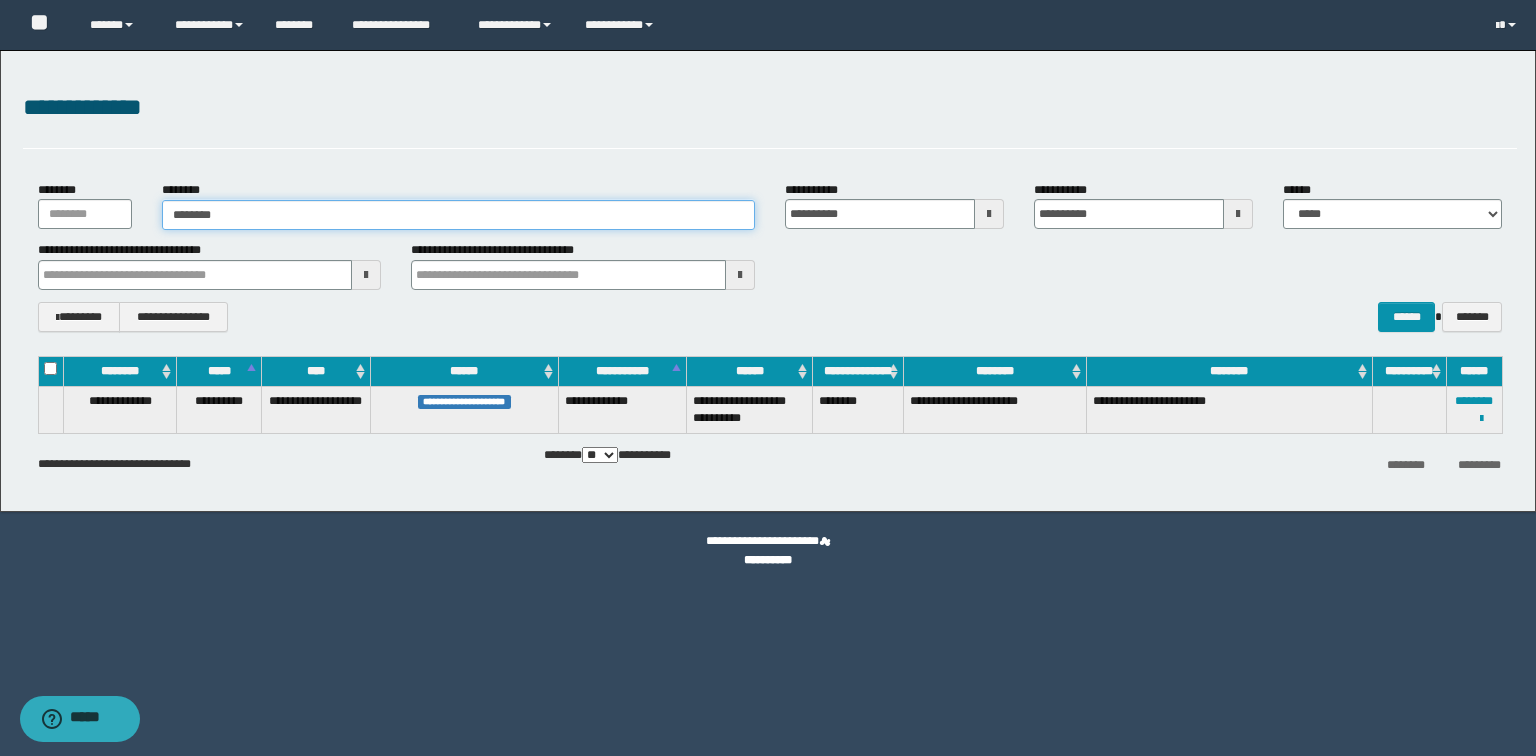 type on "********" 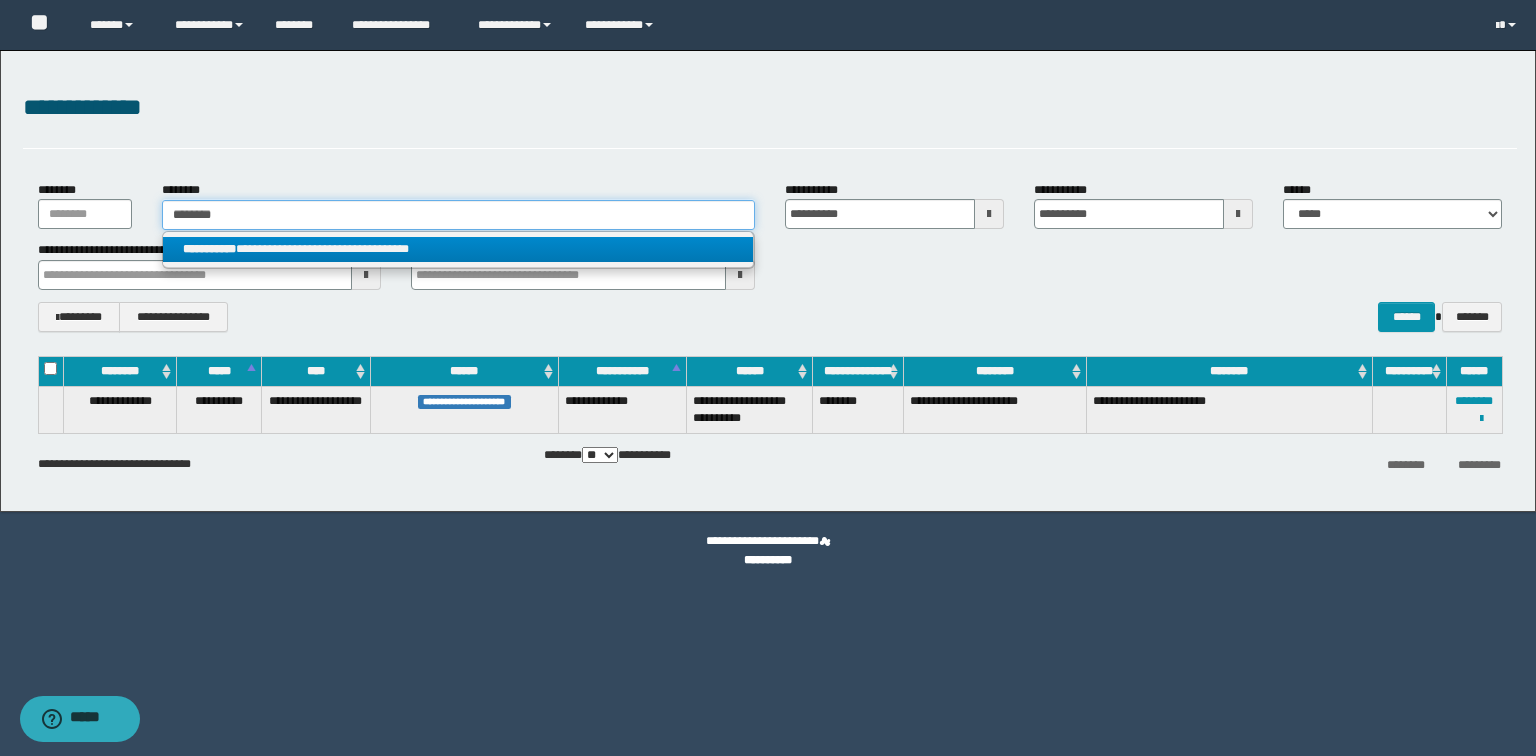 type on "********" 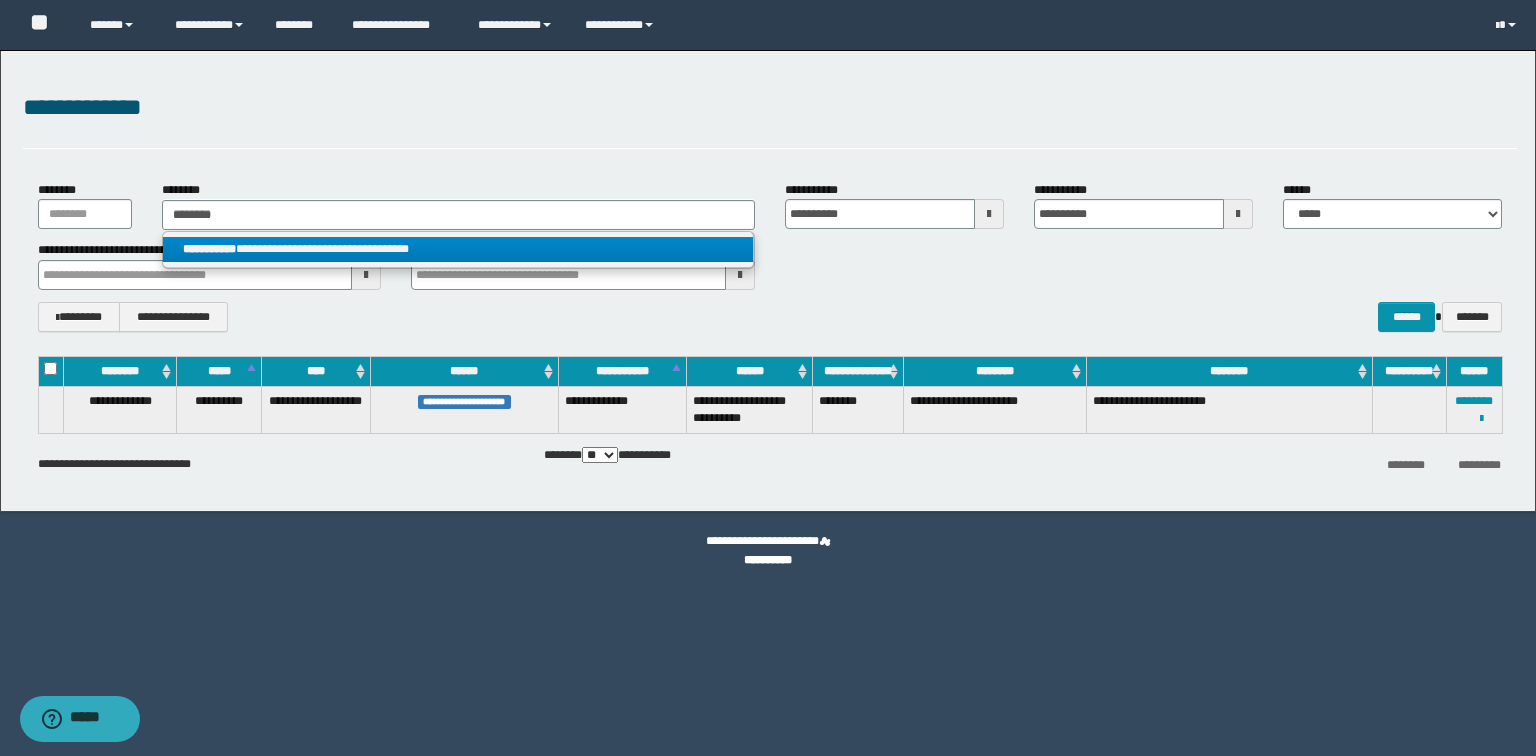 click on "**********" at bounding box center [458, 249] 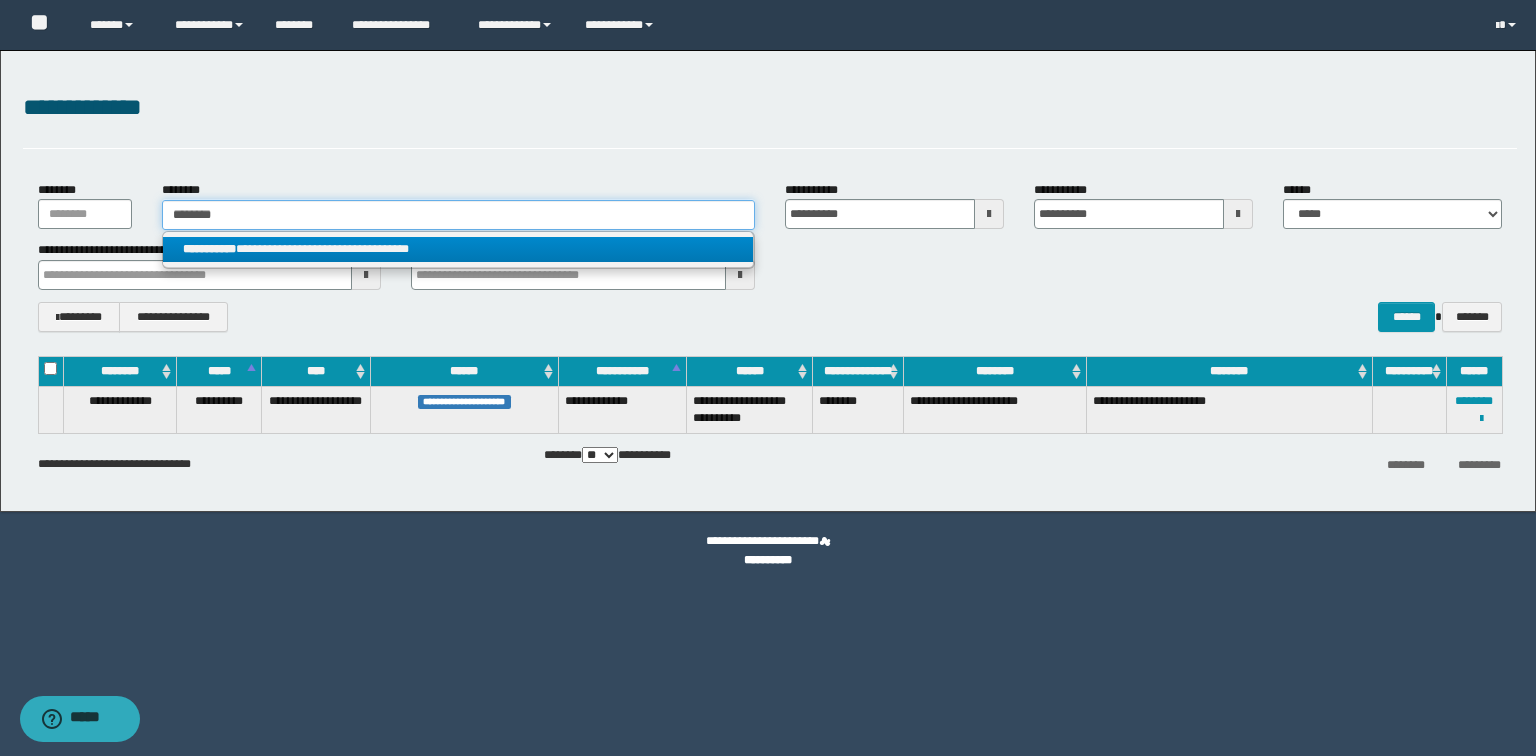 type 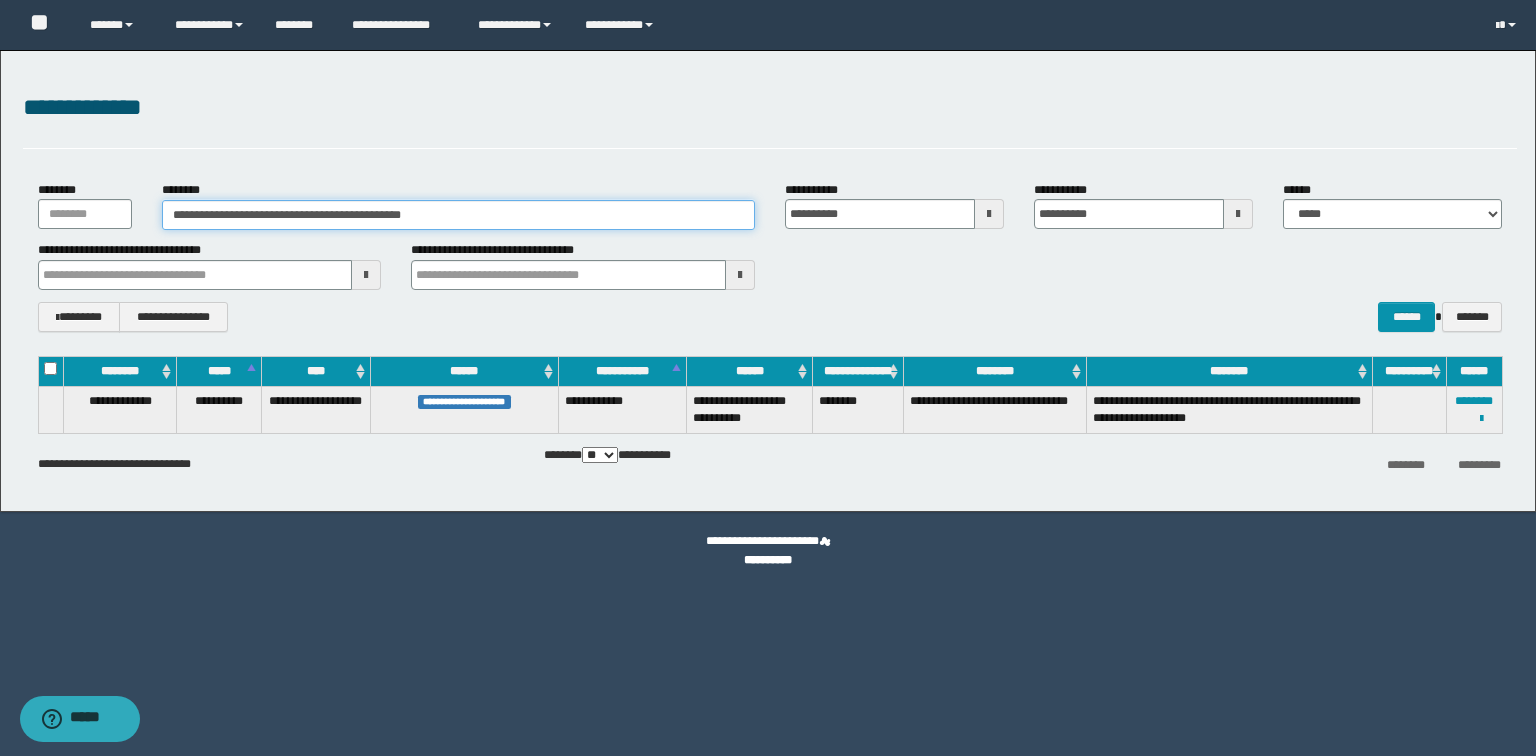 drag, startPoint x: 490, startPoint y: 216, endPoint x: 0, endPoint y: 131, distance: 497.3178 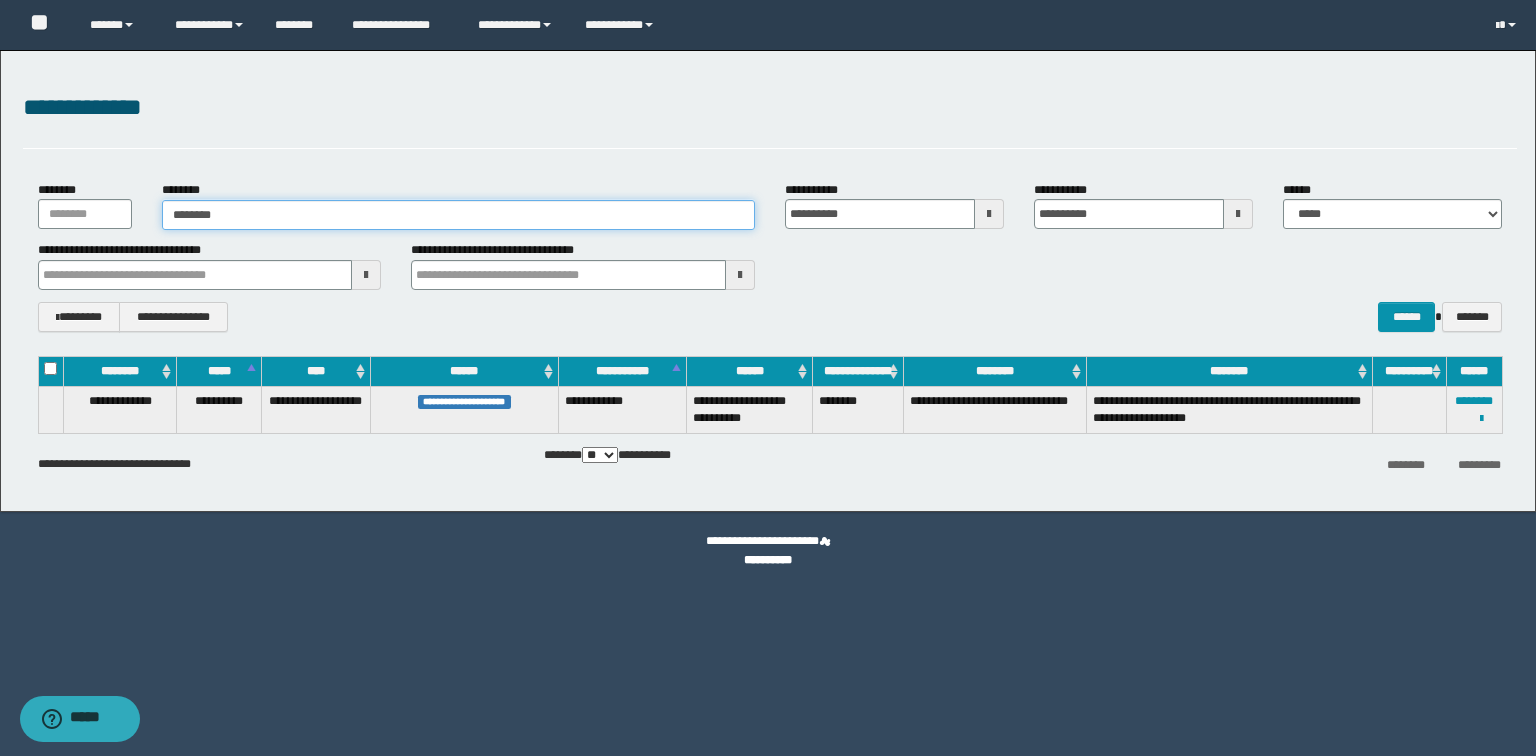 type on "********" 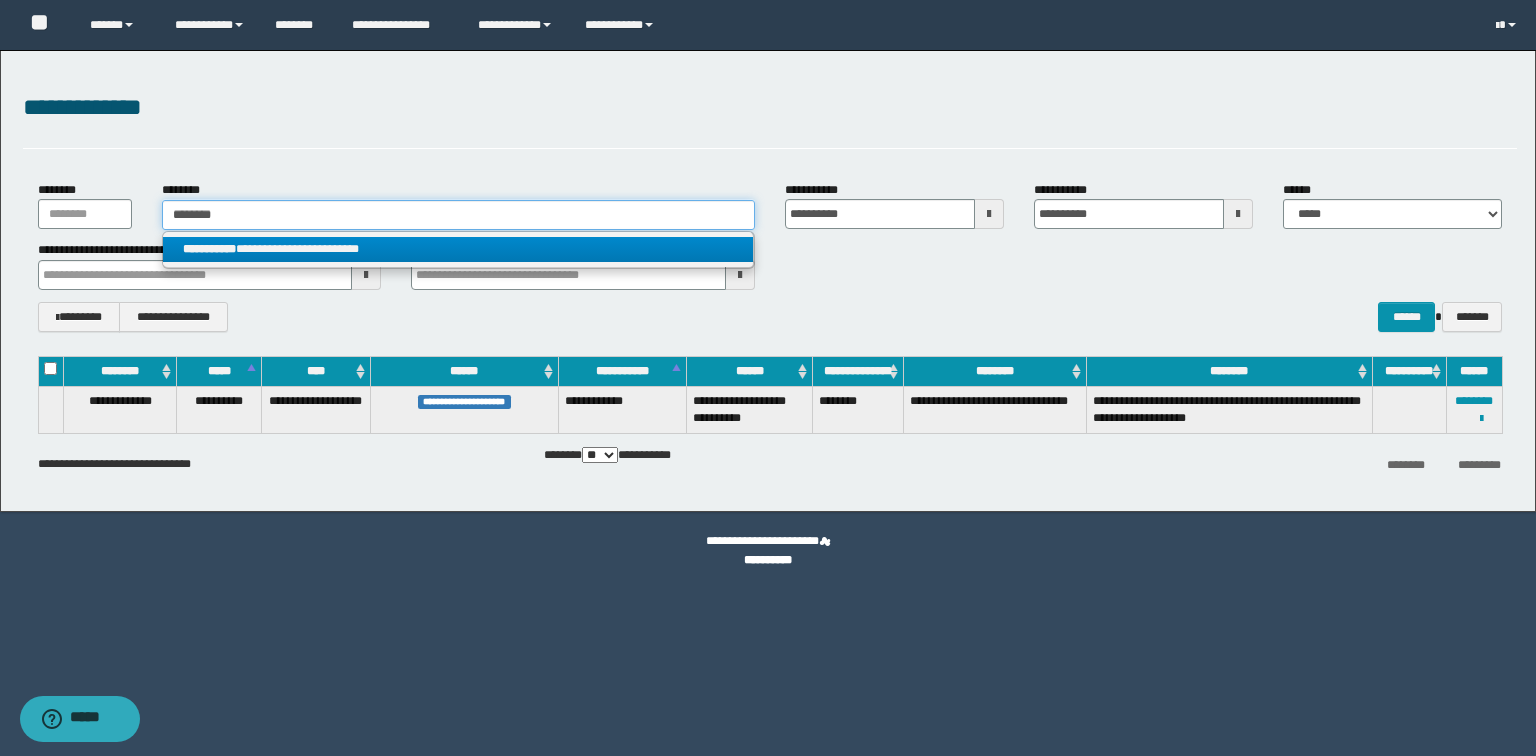 type on "********" 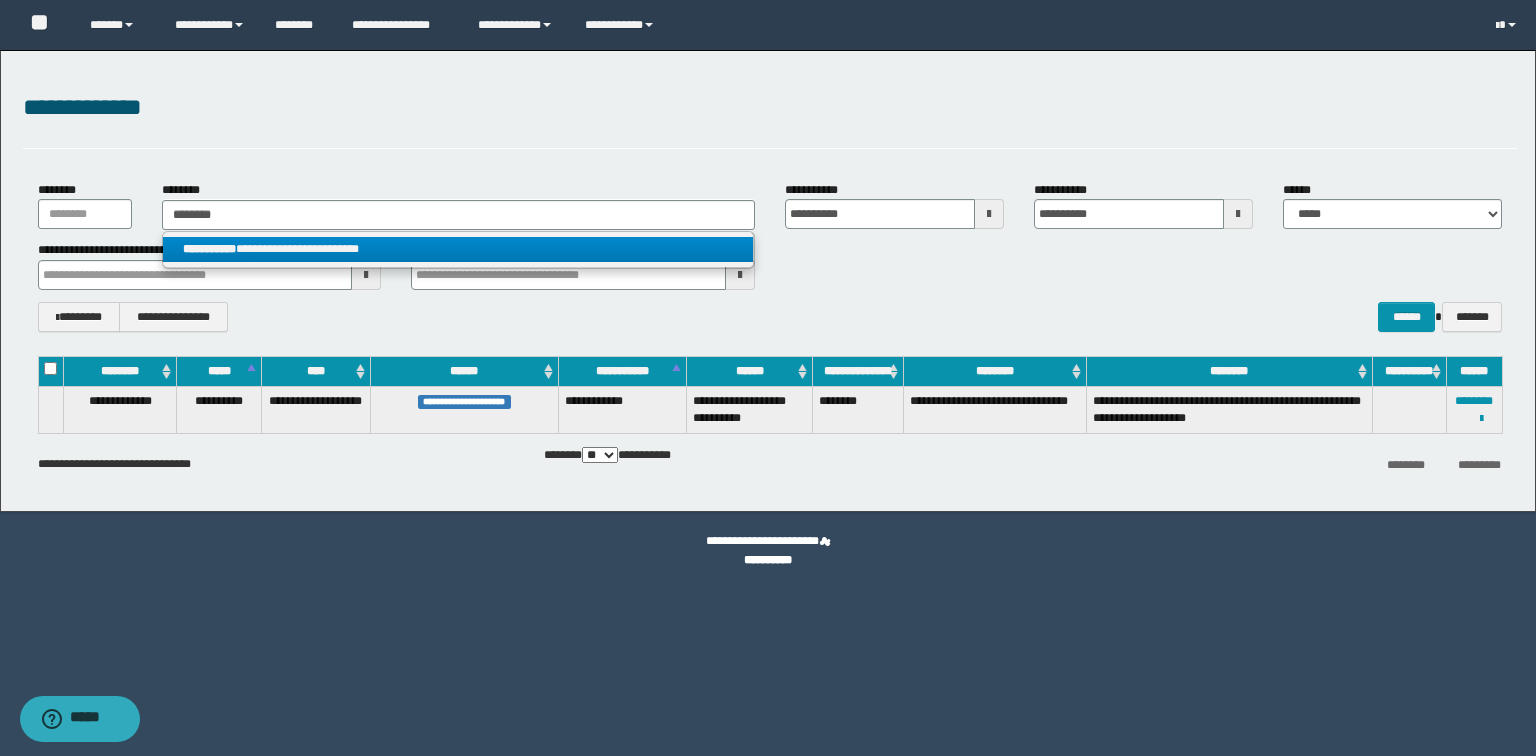 click on "**********" at bounding box center (458, 249) 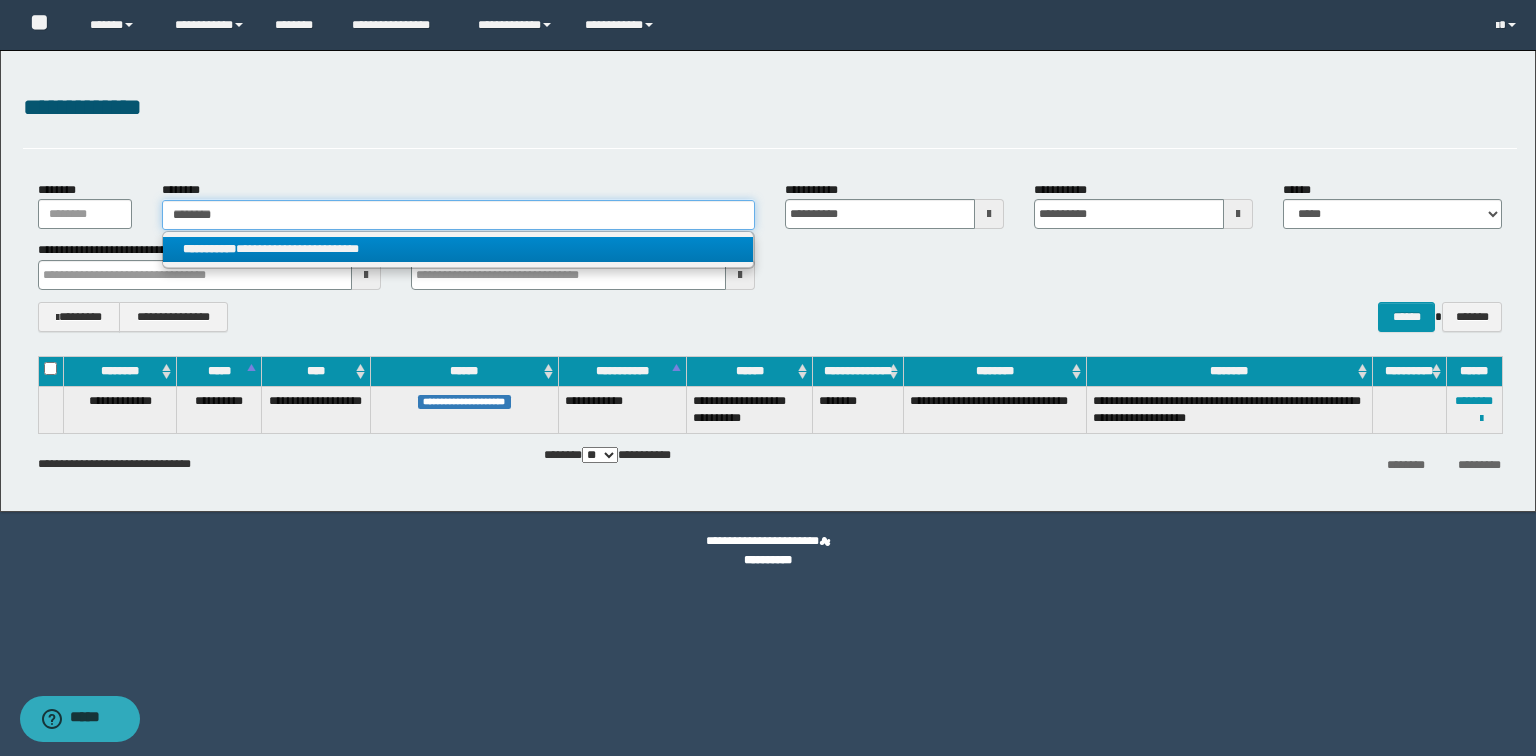 type 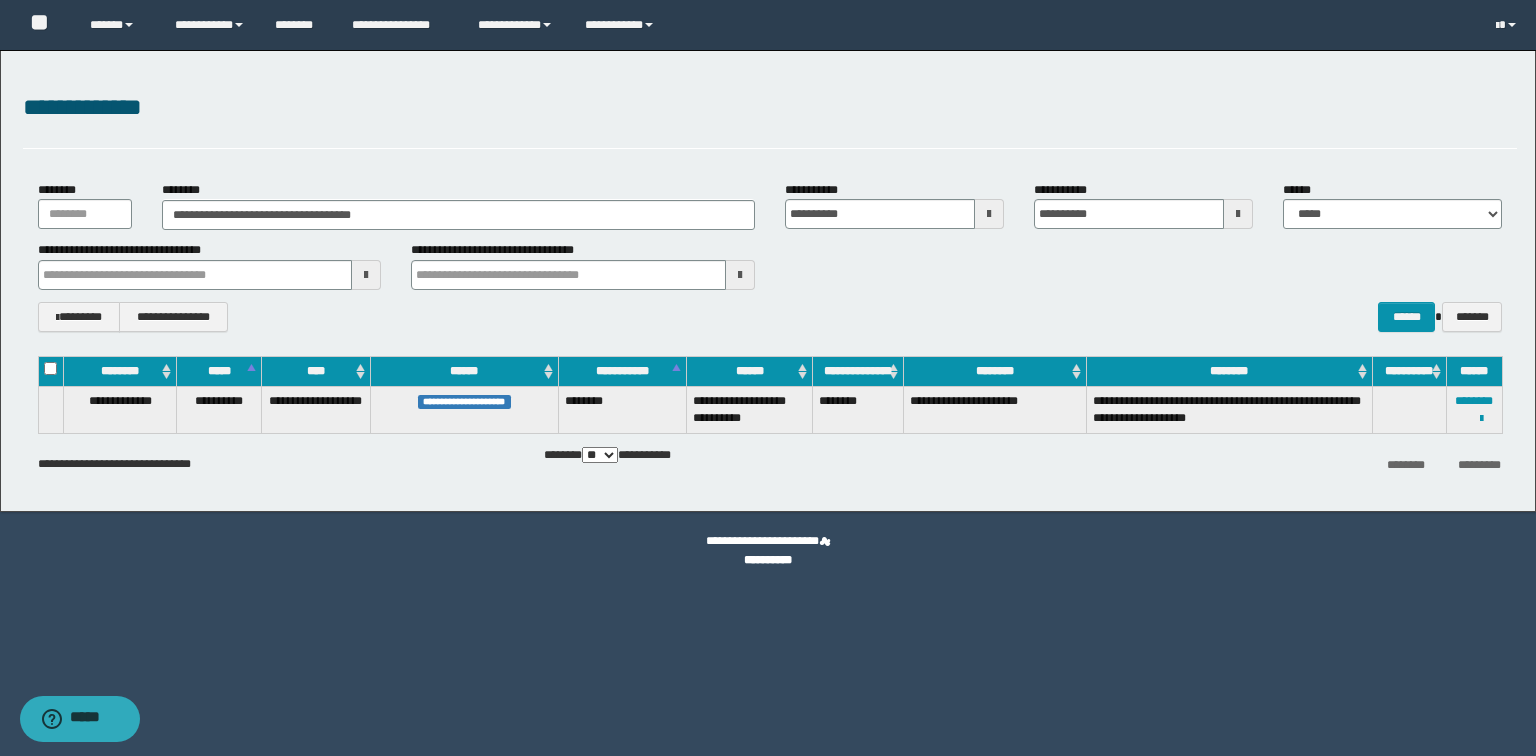 click on "**********" at bounding box center [768, 281] 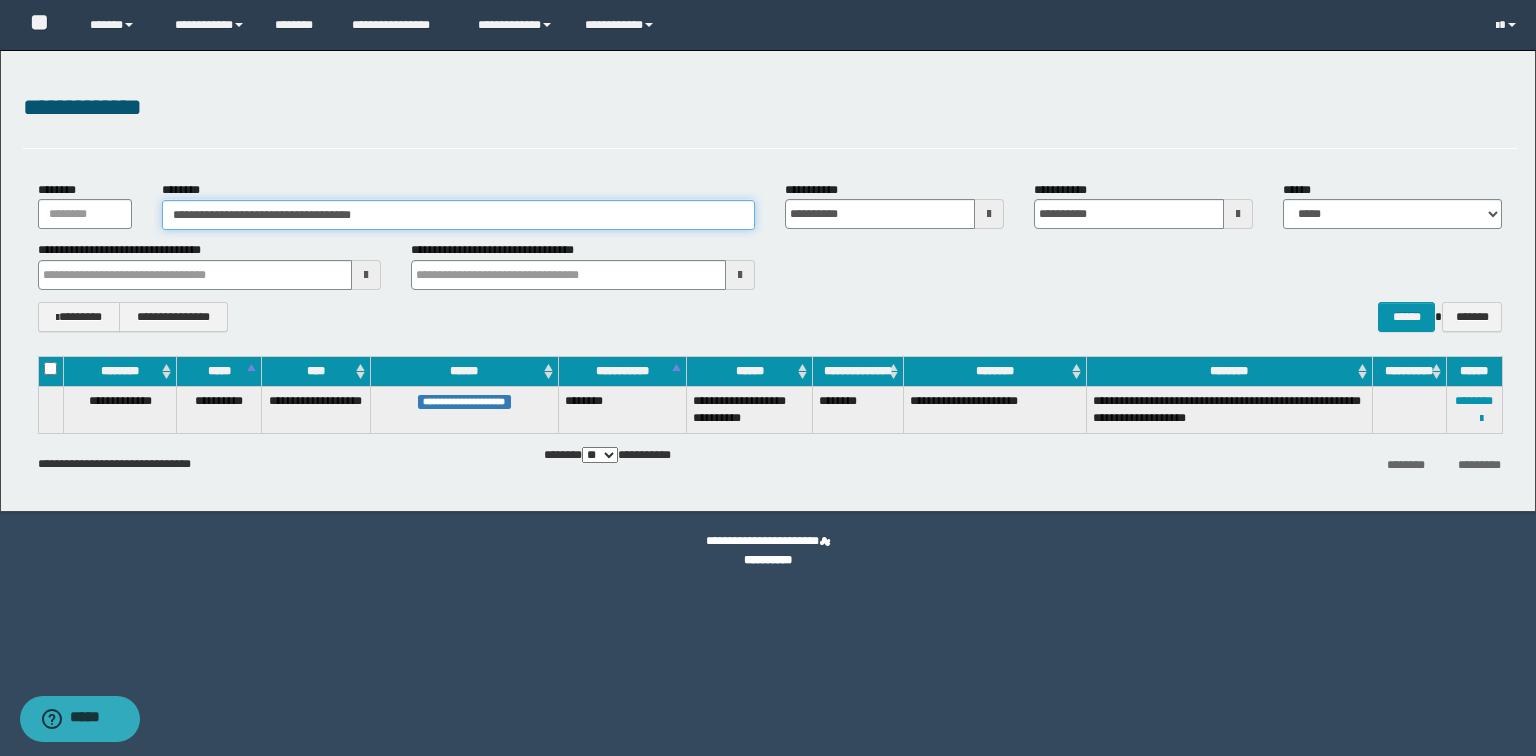 drag, startPoint x: 577, startPoint y: 216, endPoint x: 0, endPoint y: 194, distance: 577.41925 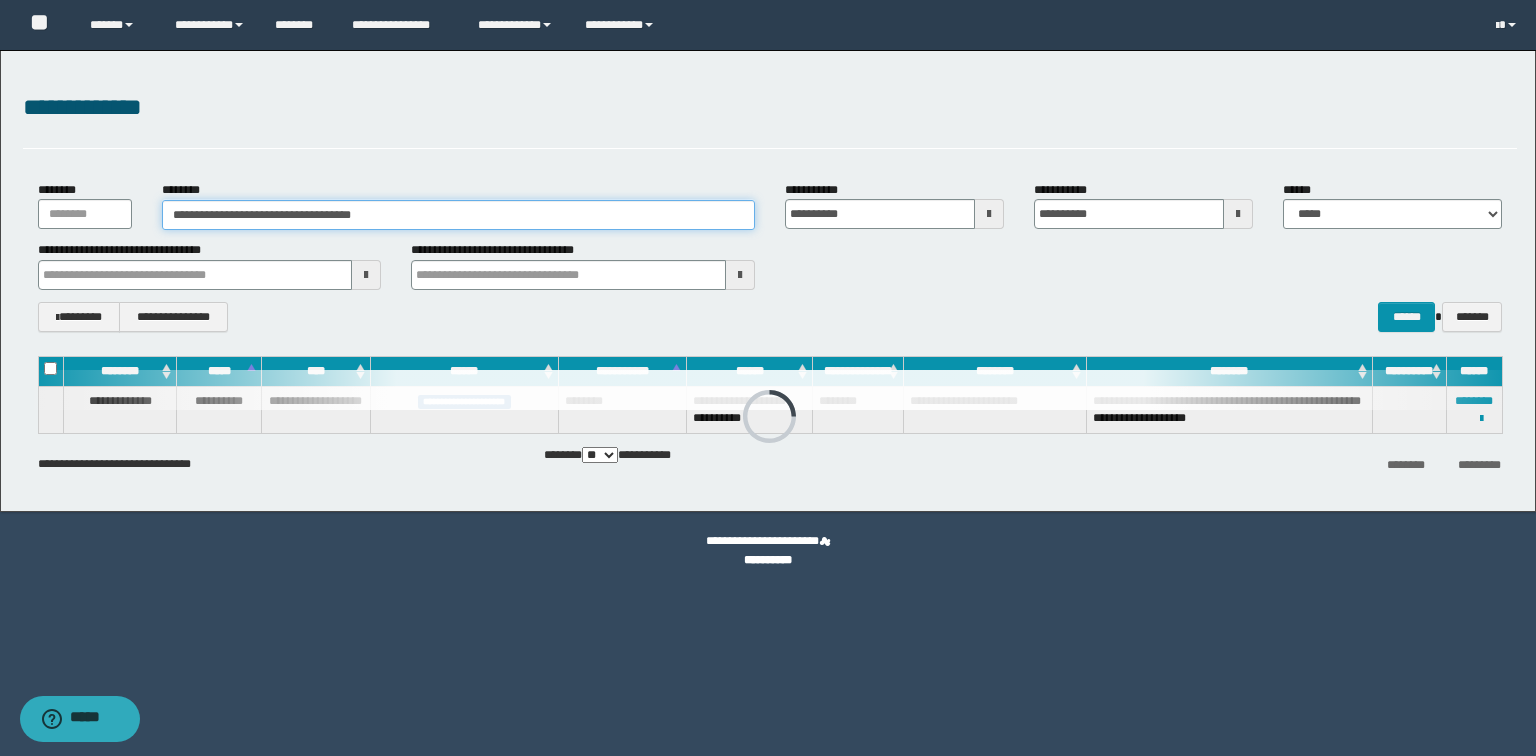 paste 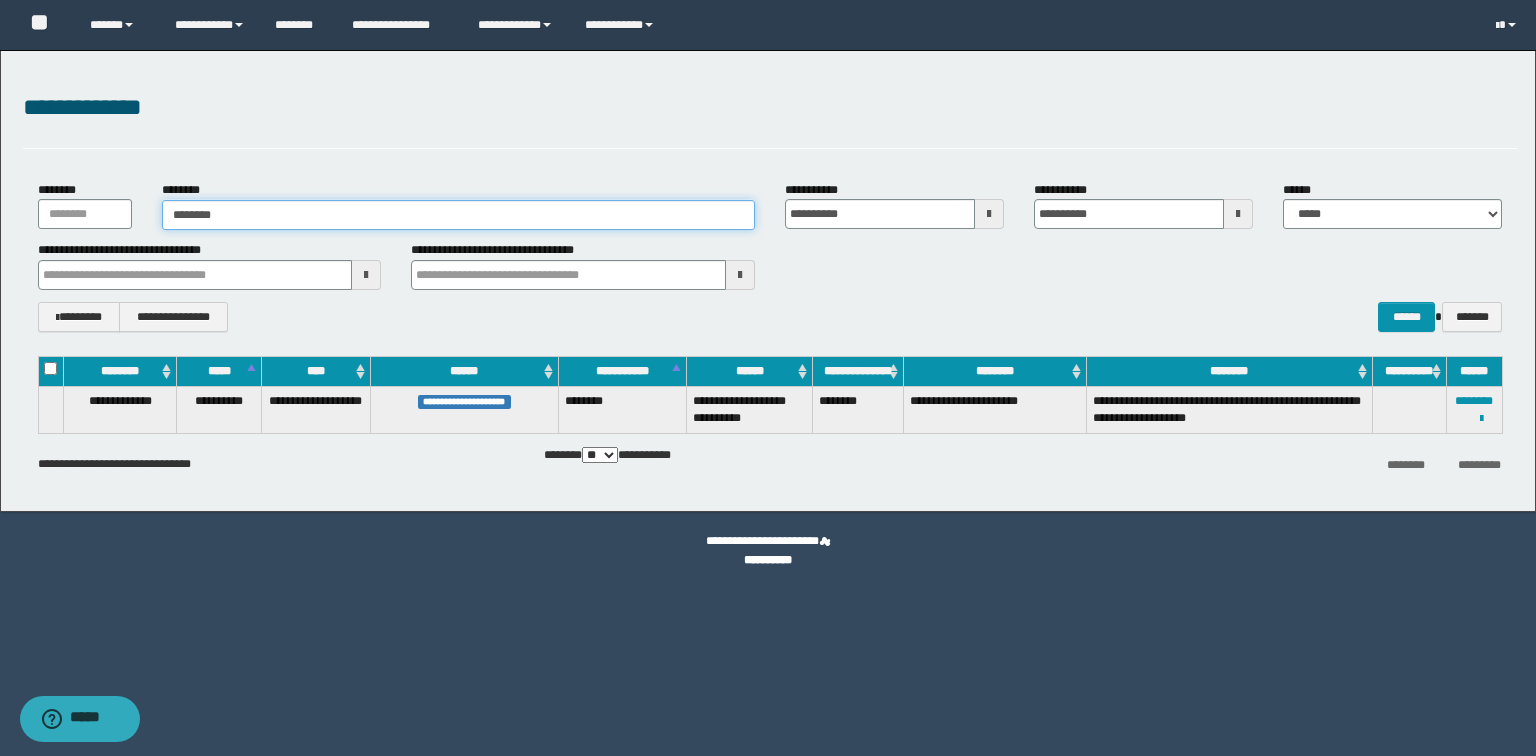 type on "********" 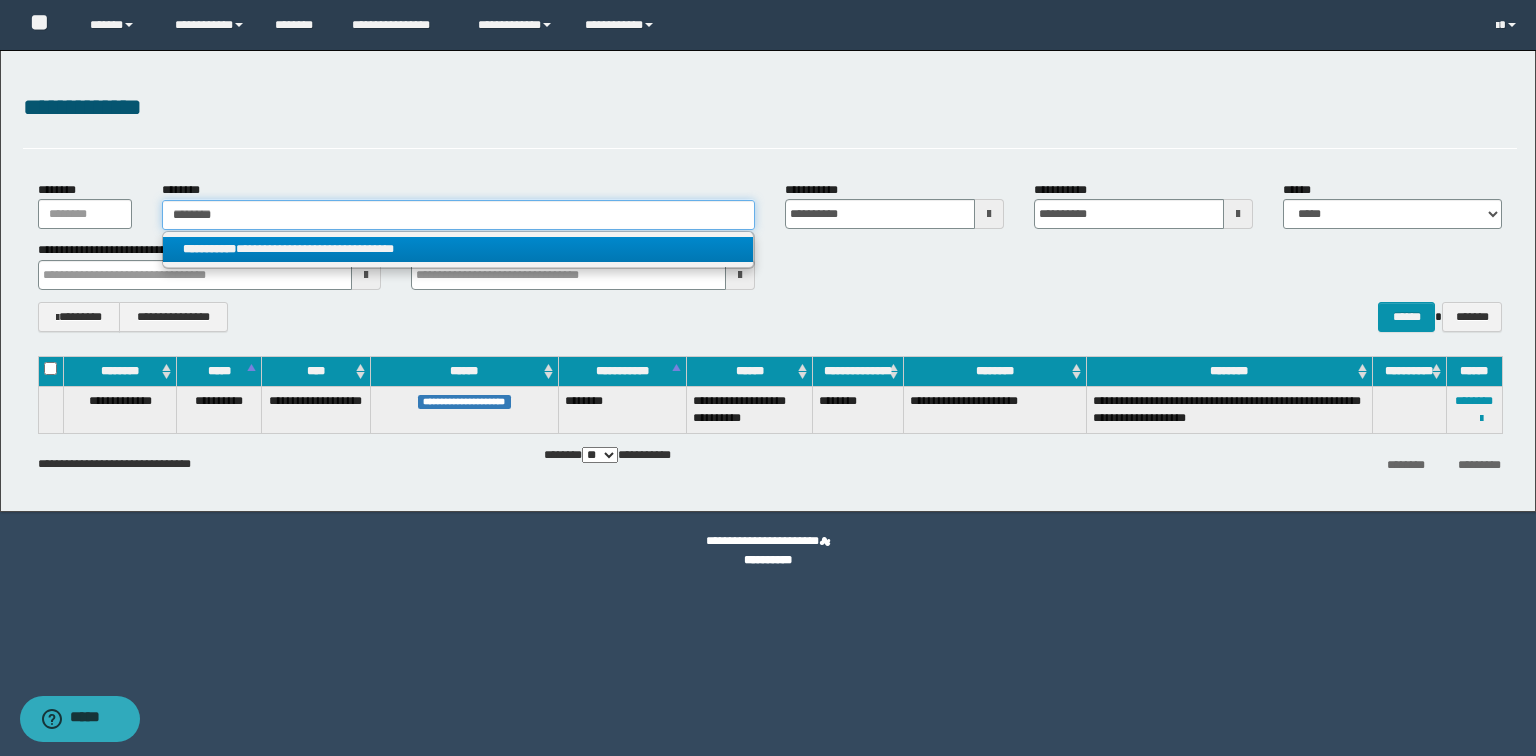 type on "********" 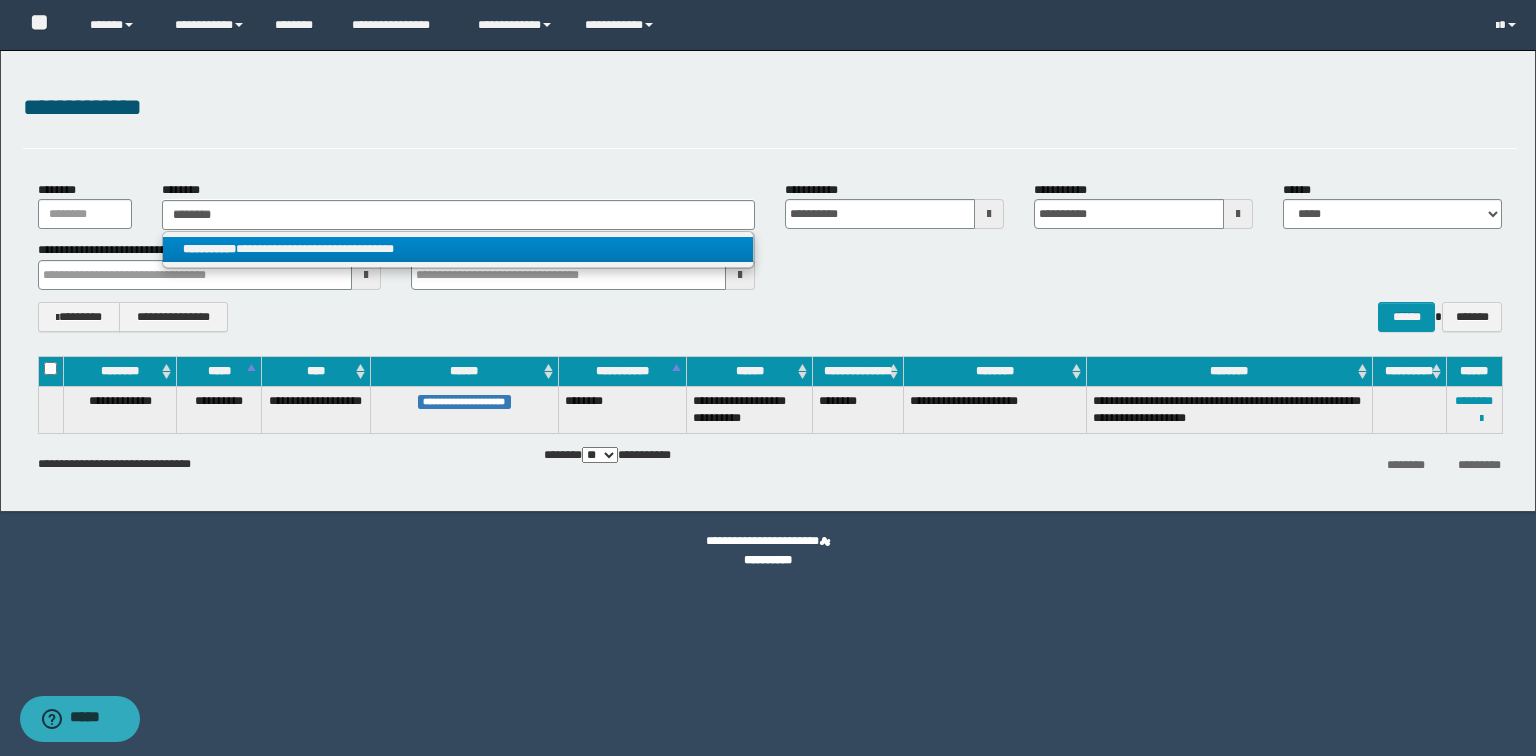 click on "**********" at bounding box center [458, 249] 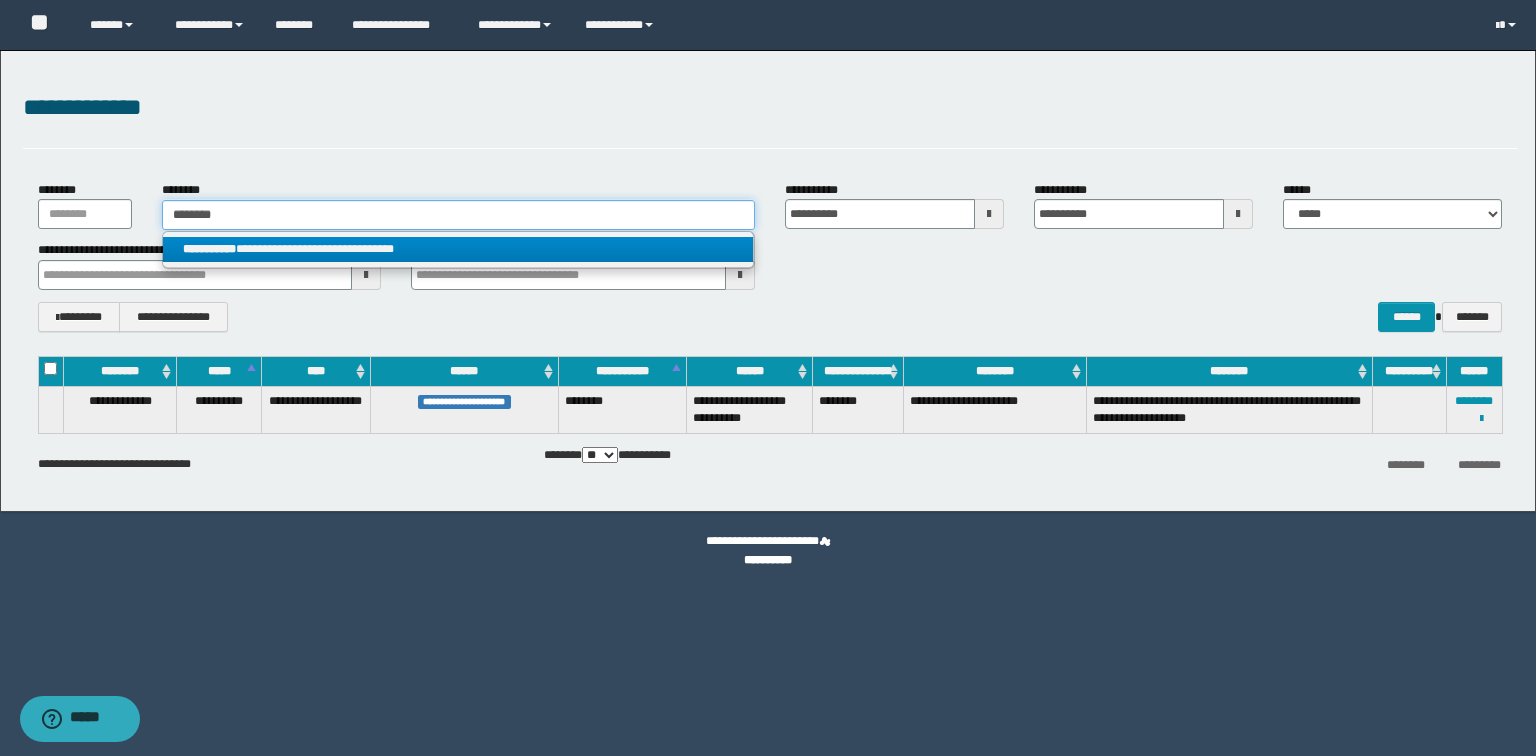 type 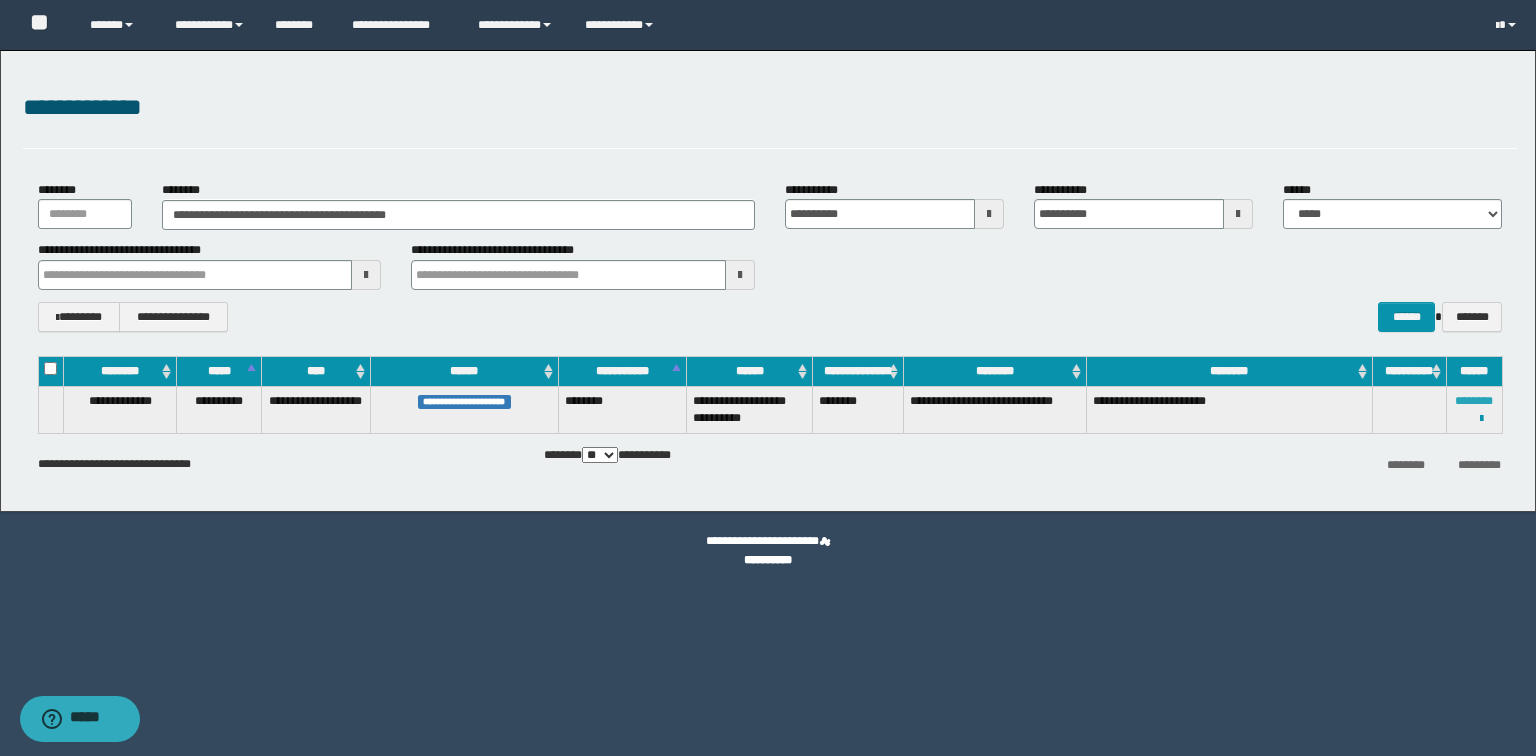 click on "********" at bounding box center (1474, 401) 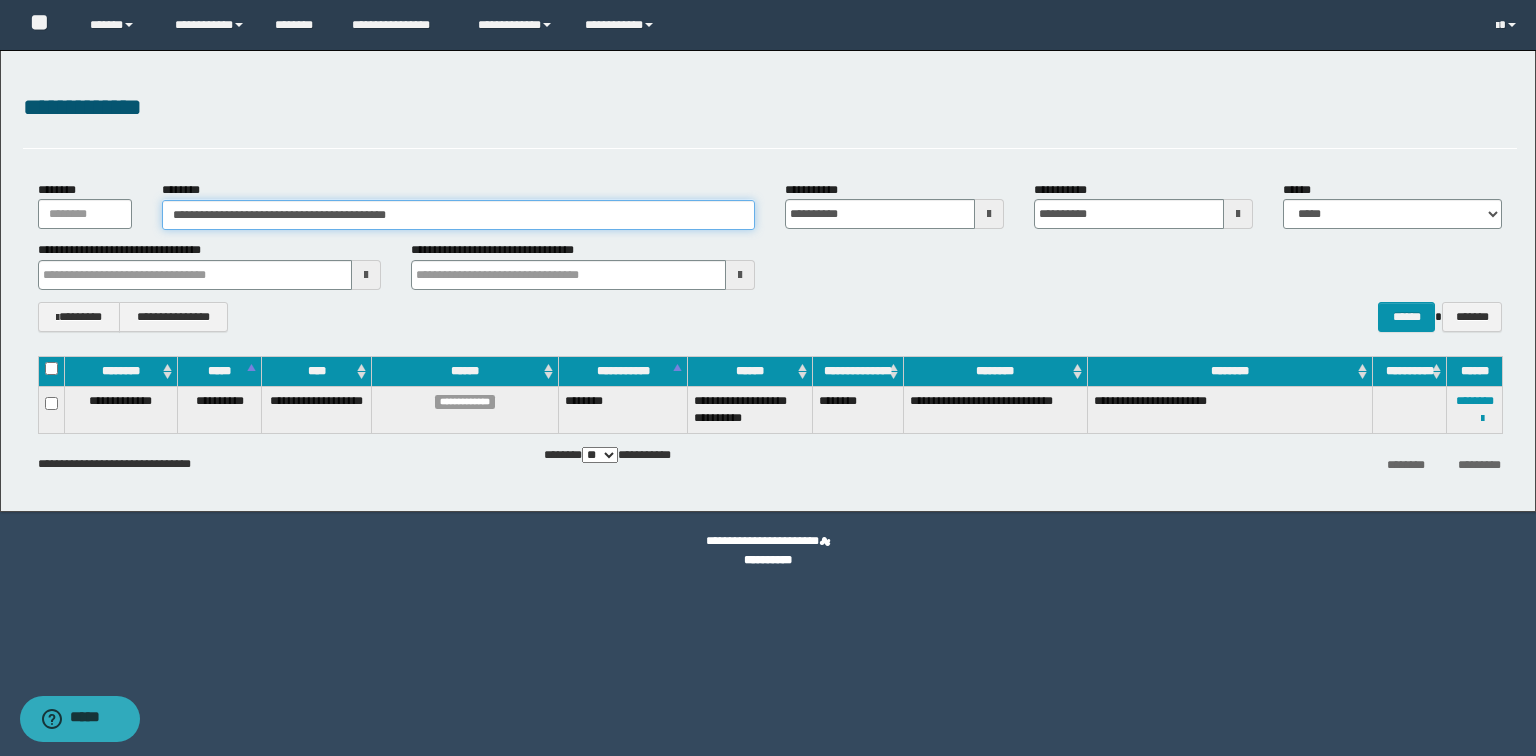 drag, startPoint x: 483, startPoint y: 217, endPoint x: 0, endPoint y: 220, distance: 483.0093 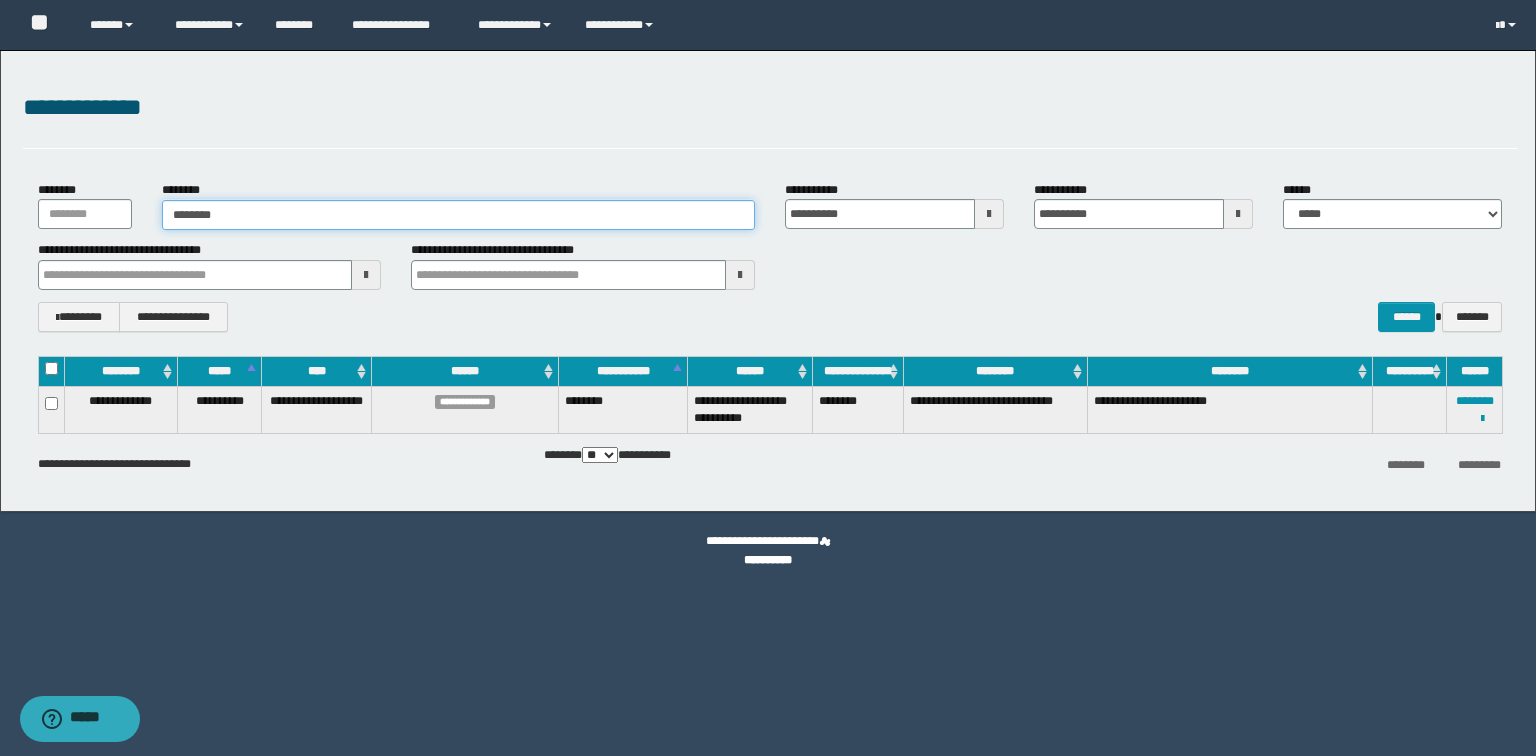 type on "********" 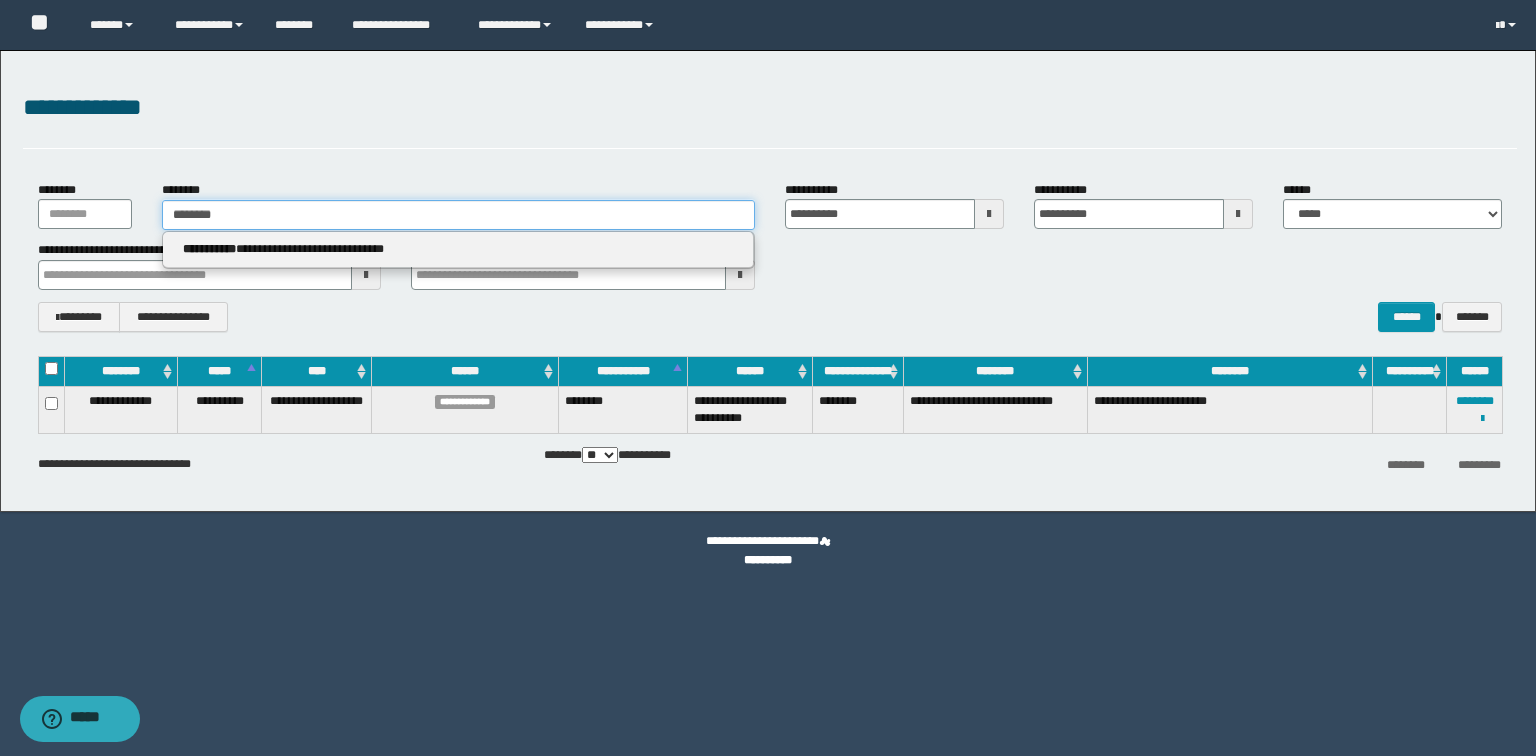 type on "********" 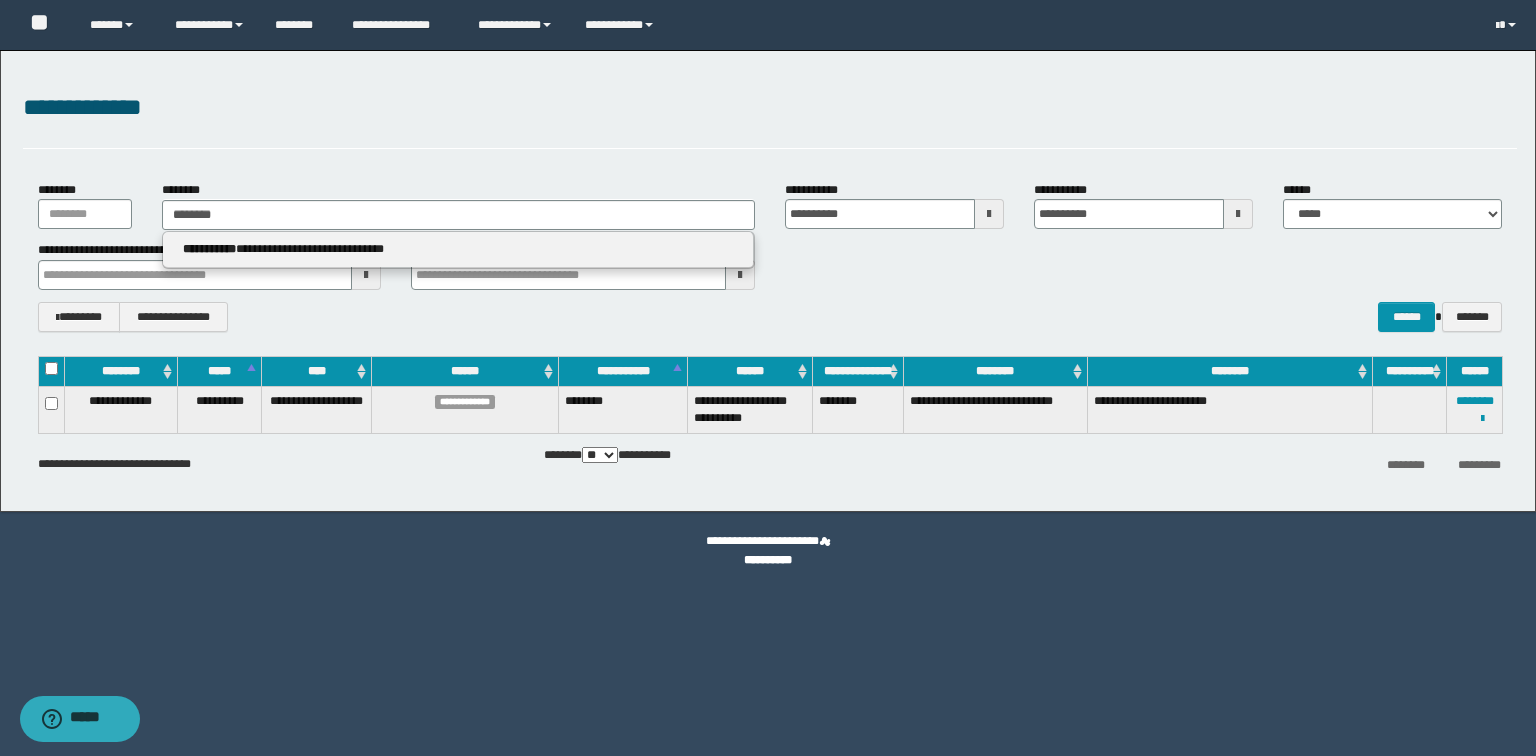 click on "**********" at bounding box center (458, 250) 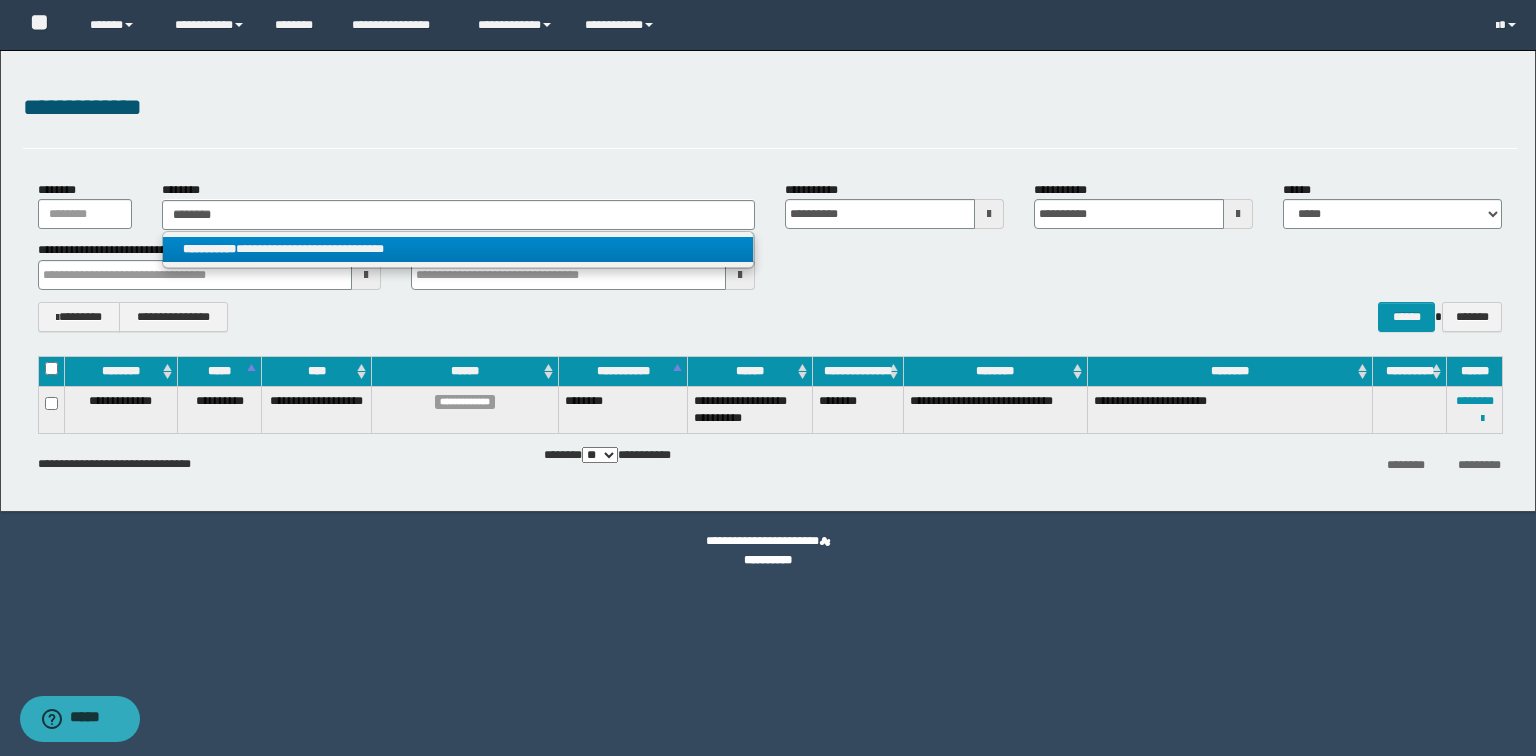 click on "**********" at bounding box center (458, 249) 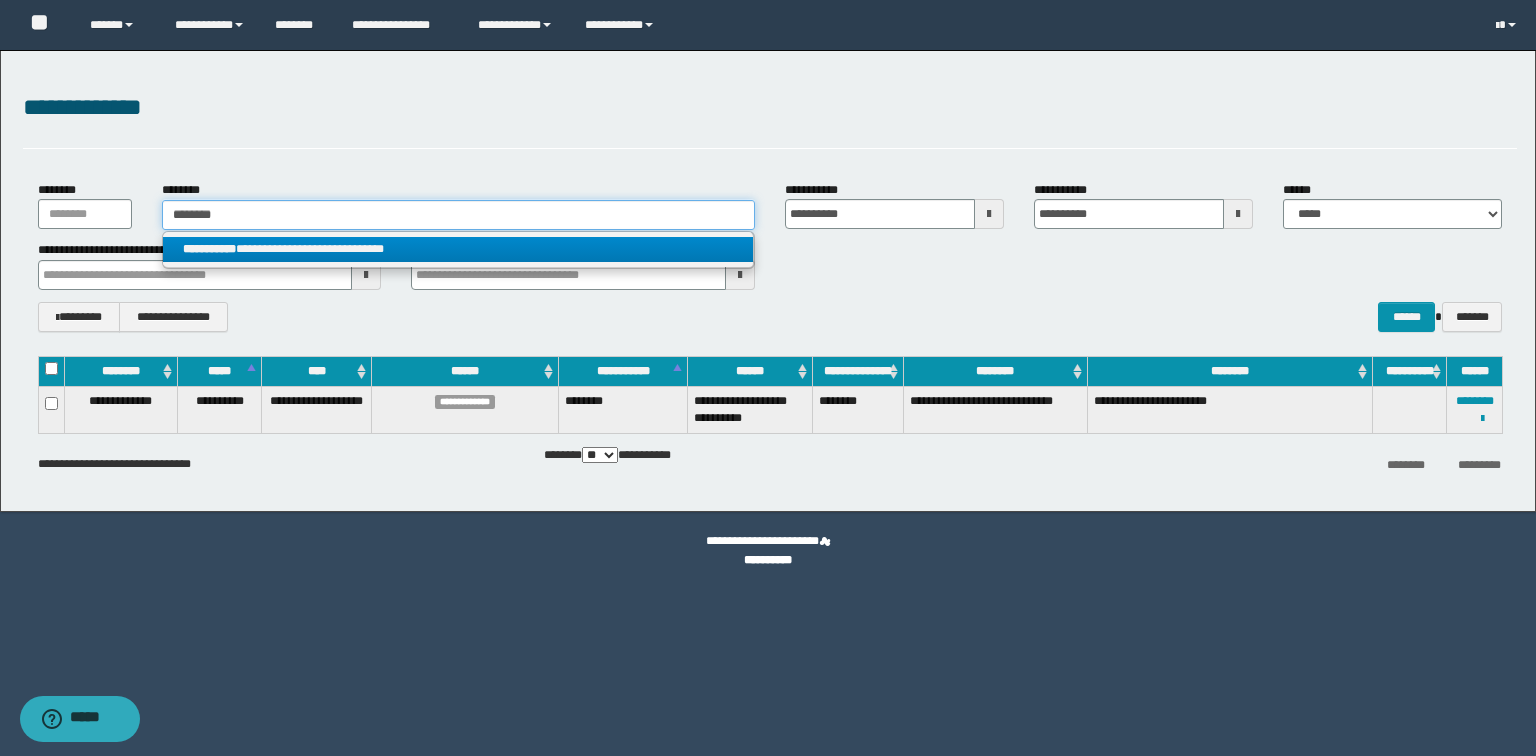 type 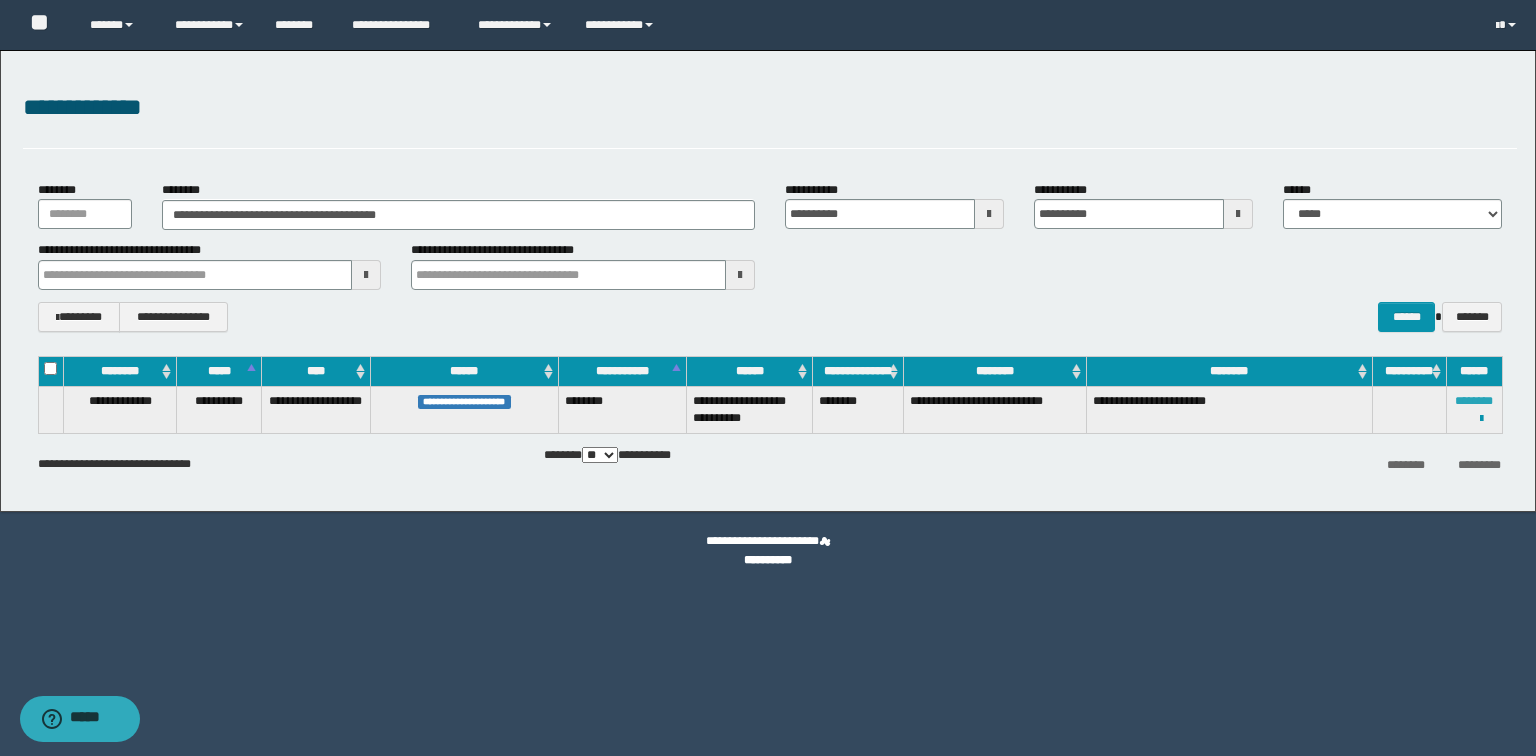 click on "********" at bounding box center [1474, 401] 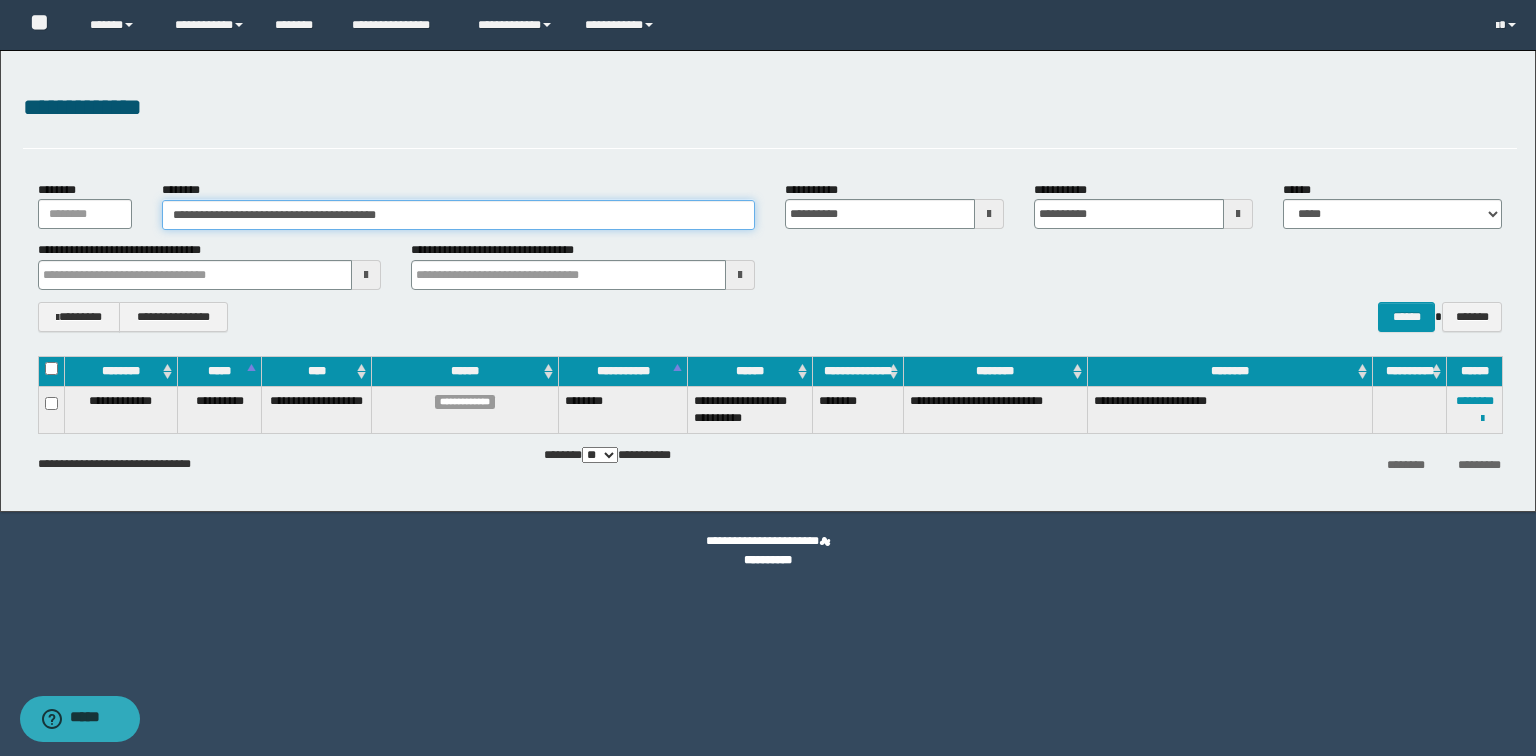 drag, startPoint x: 456, startPoint y: 212, endPoint x: 0, endPoint y: 159, distance: 459.0697 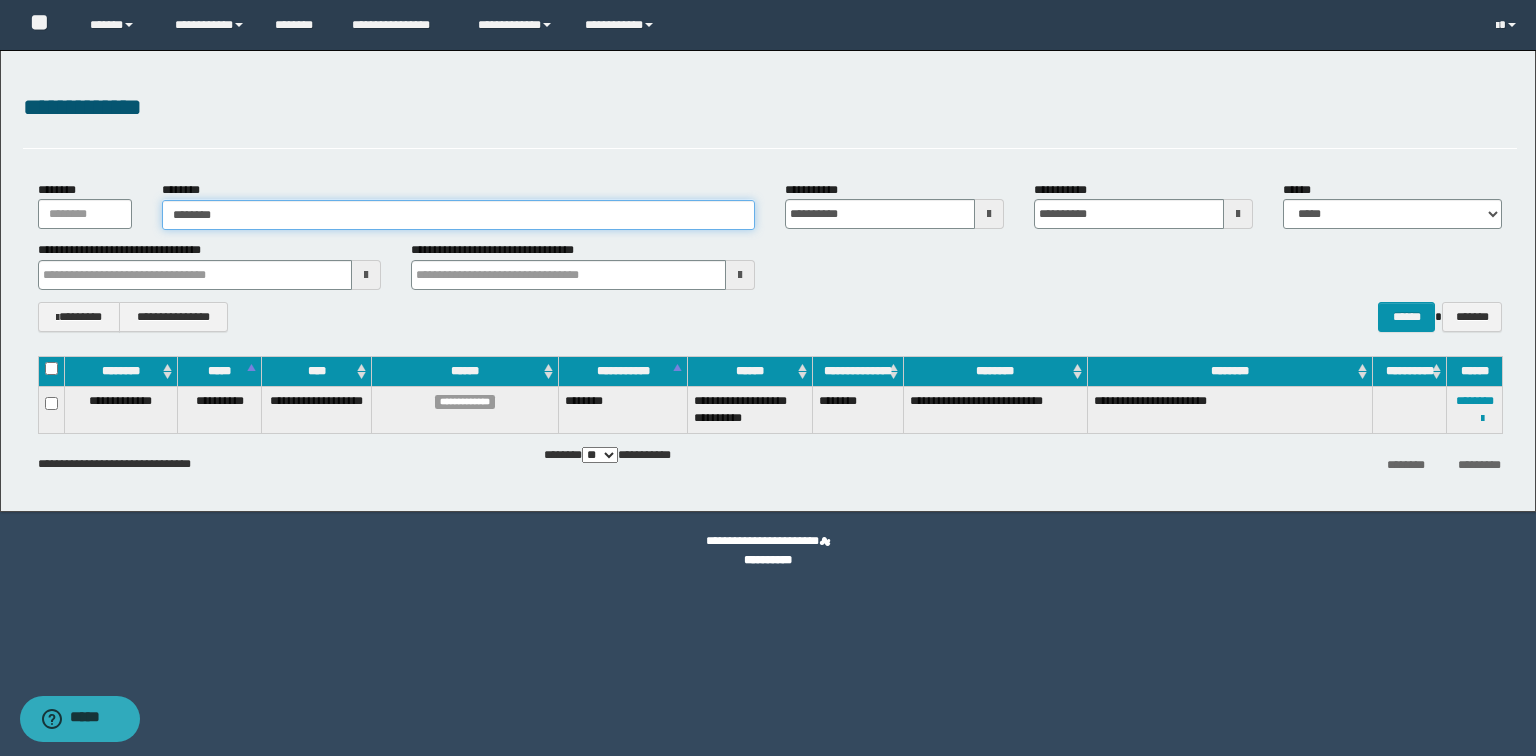 type on "********" 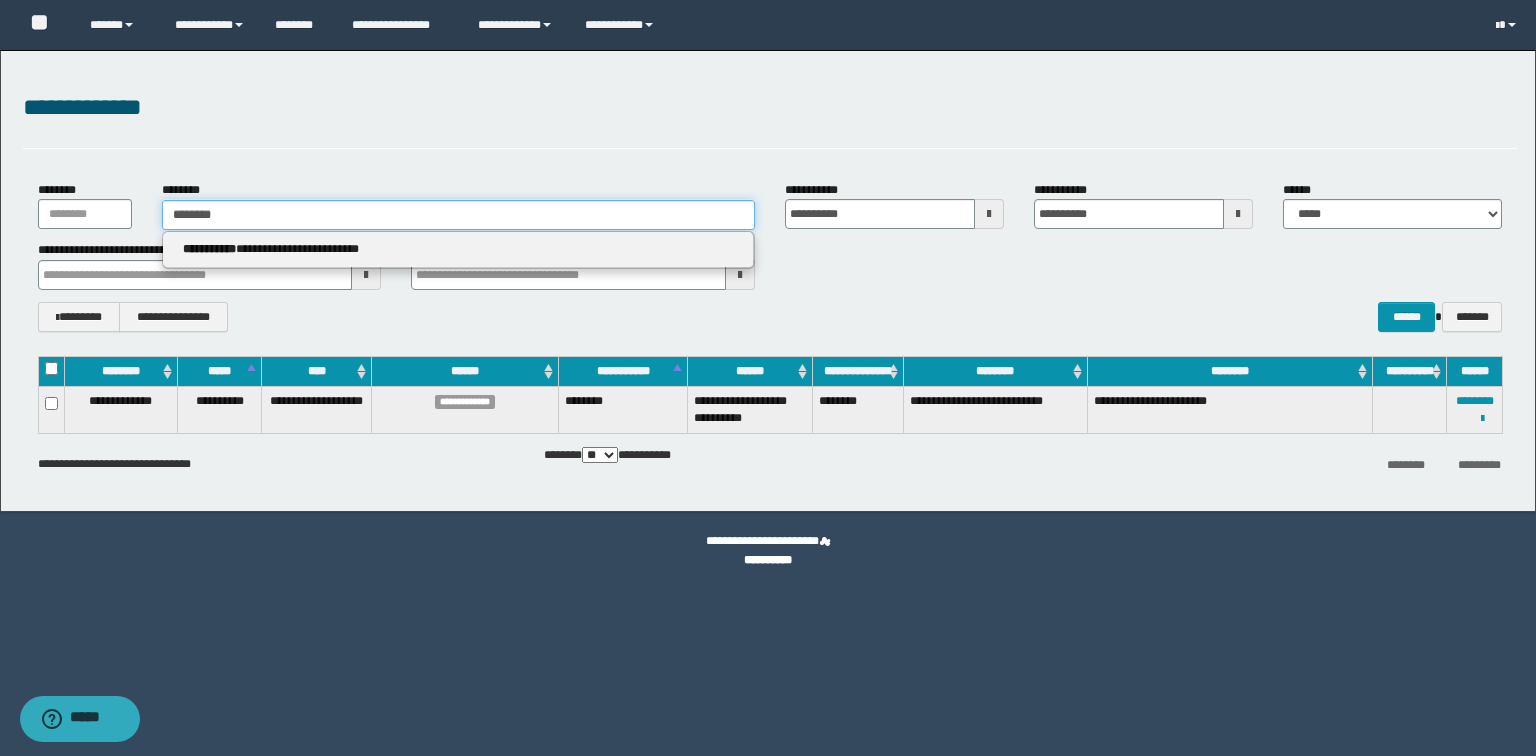 type on "********" 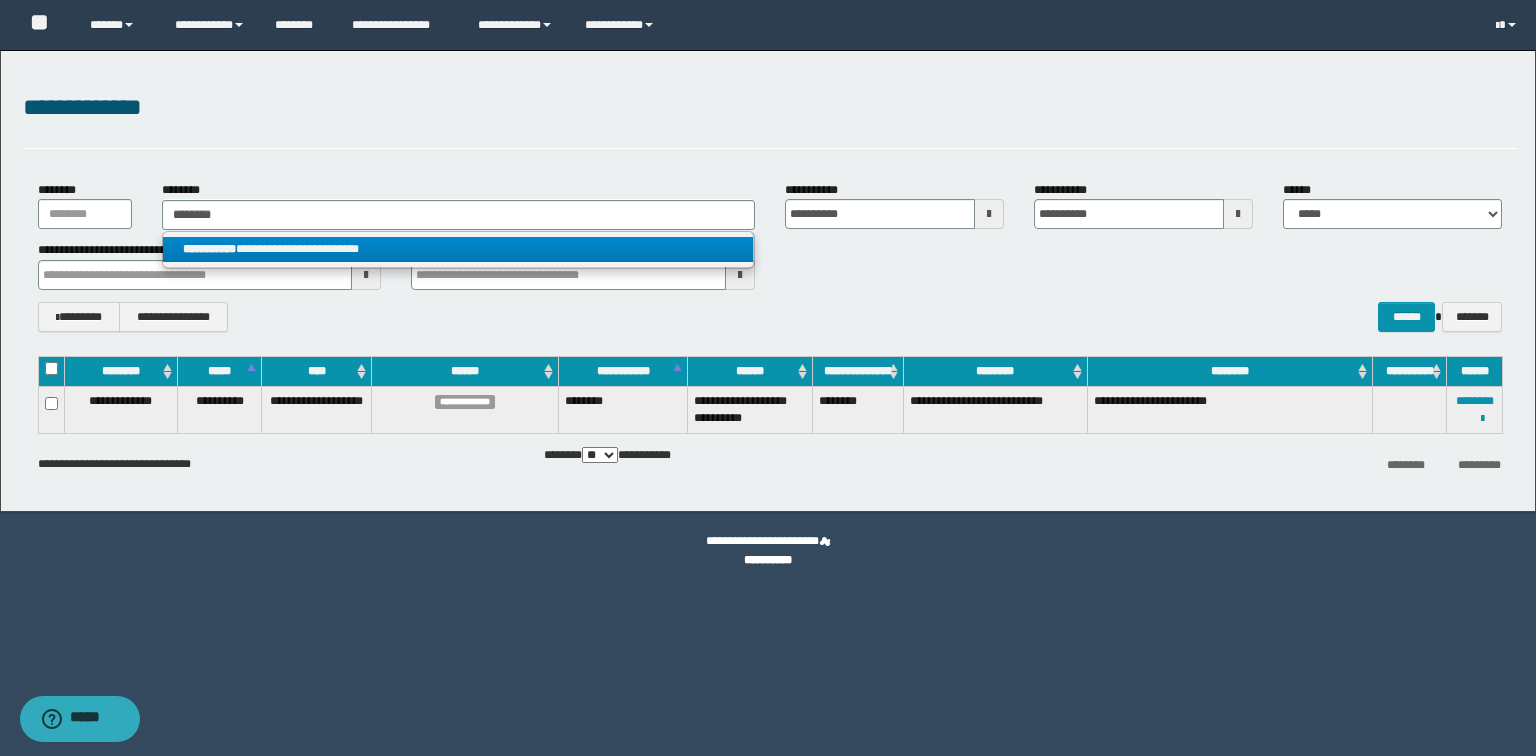 click on "**********" at bounding box center (458, 249) 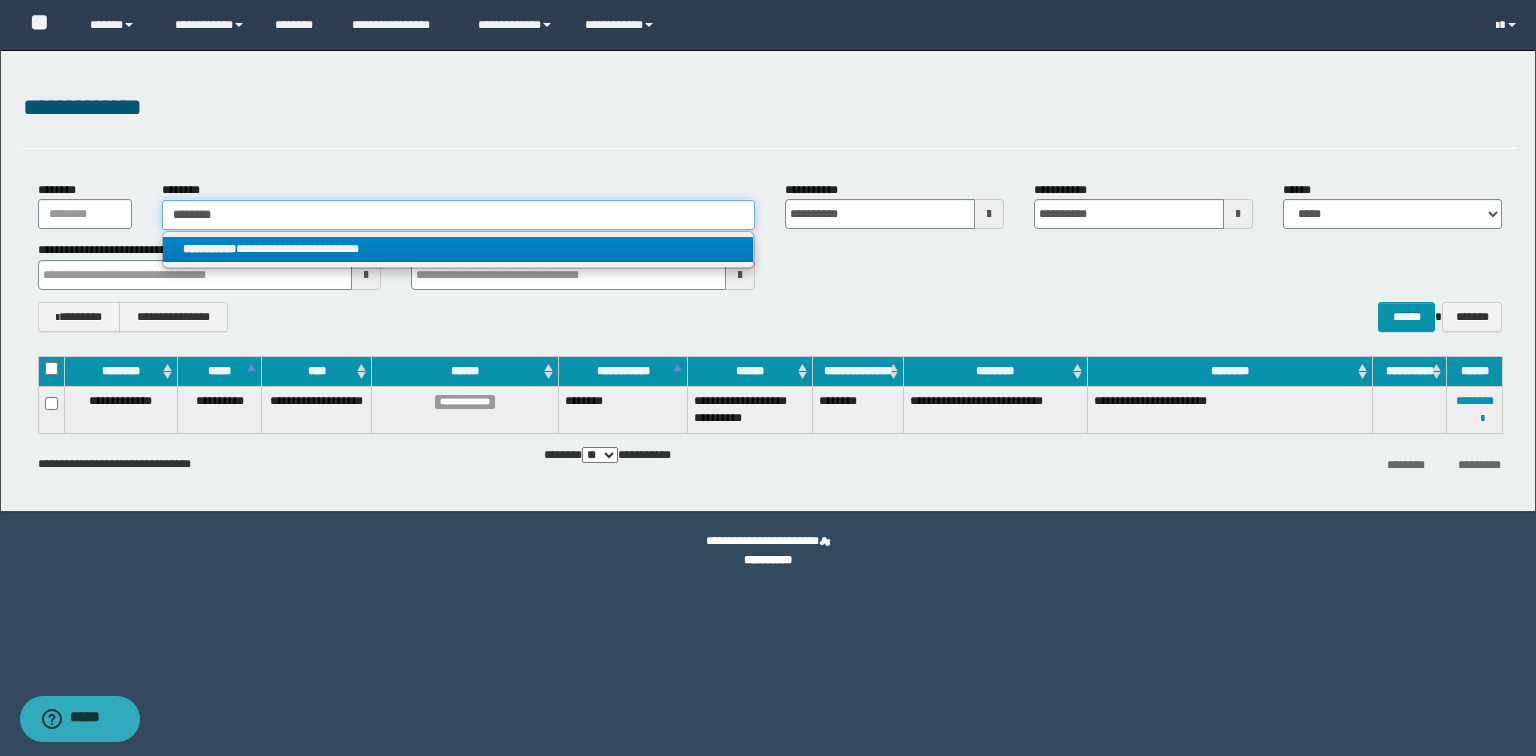 type 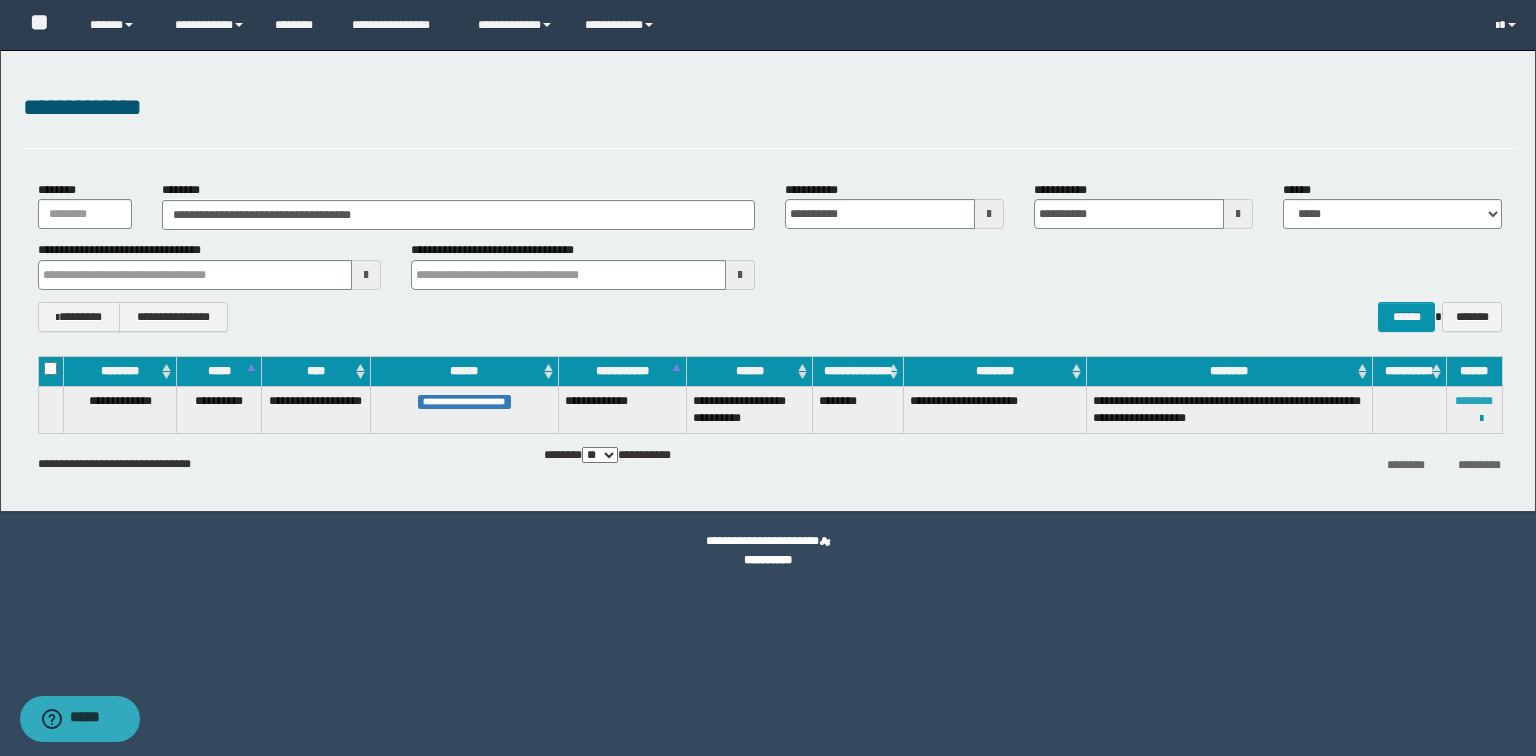 click on "********" at bounding box center (1474, 401) 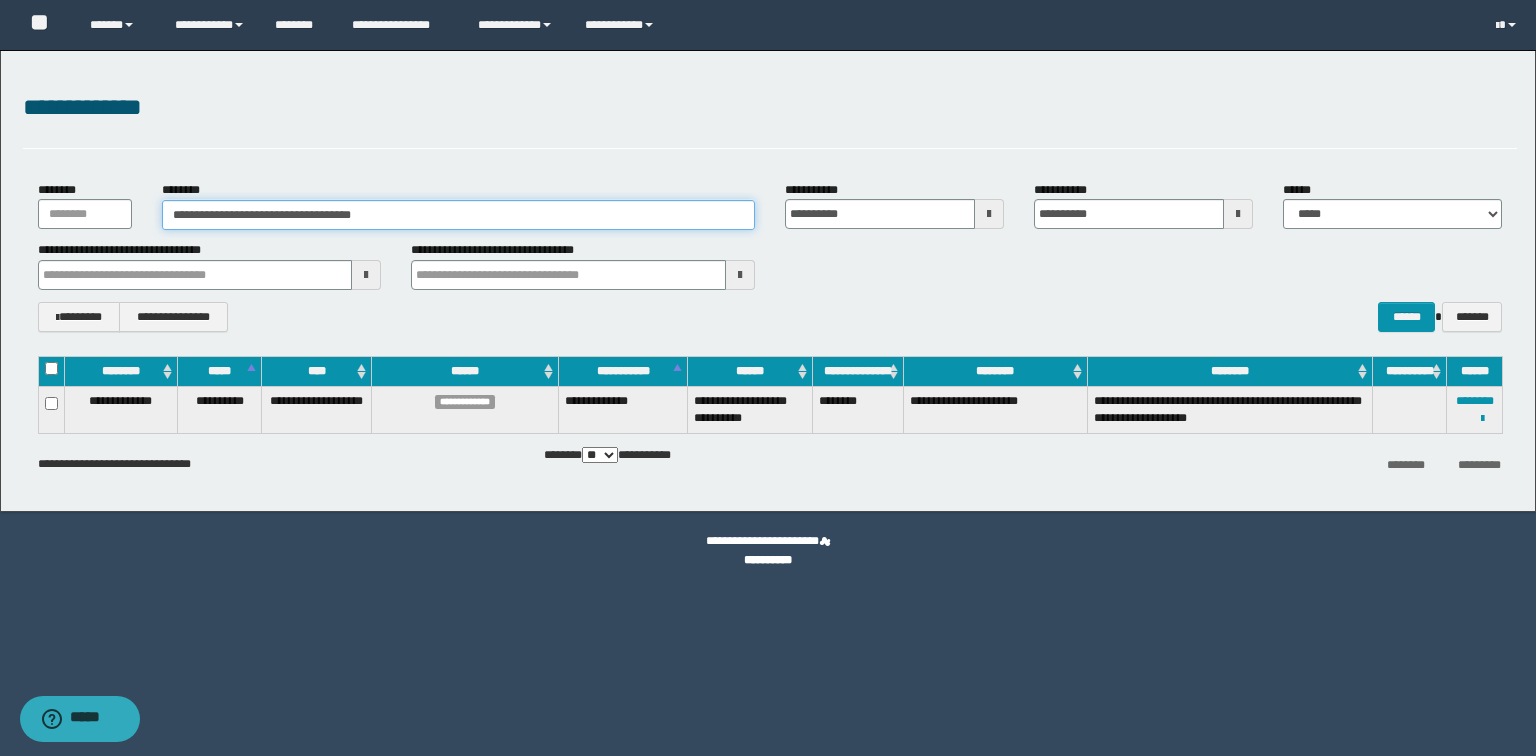 drag, startPoint x: 439, startPoint y: 220, endPoint x: 0, endPoint y: 196, distance: 439.65555 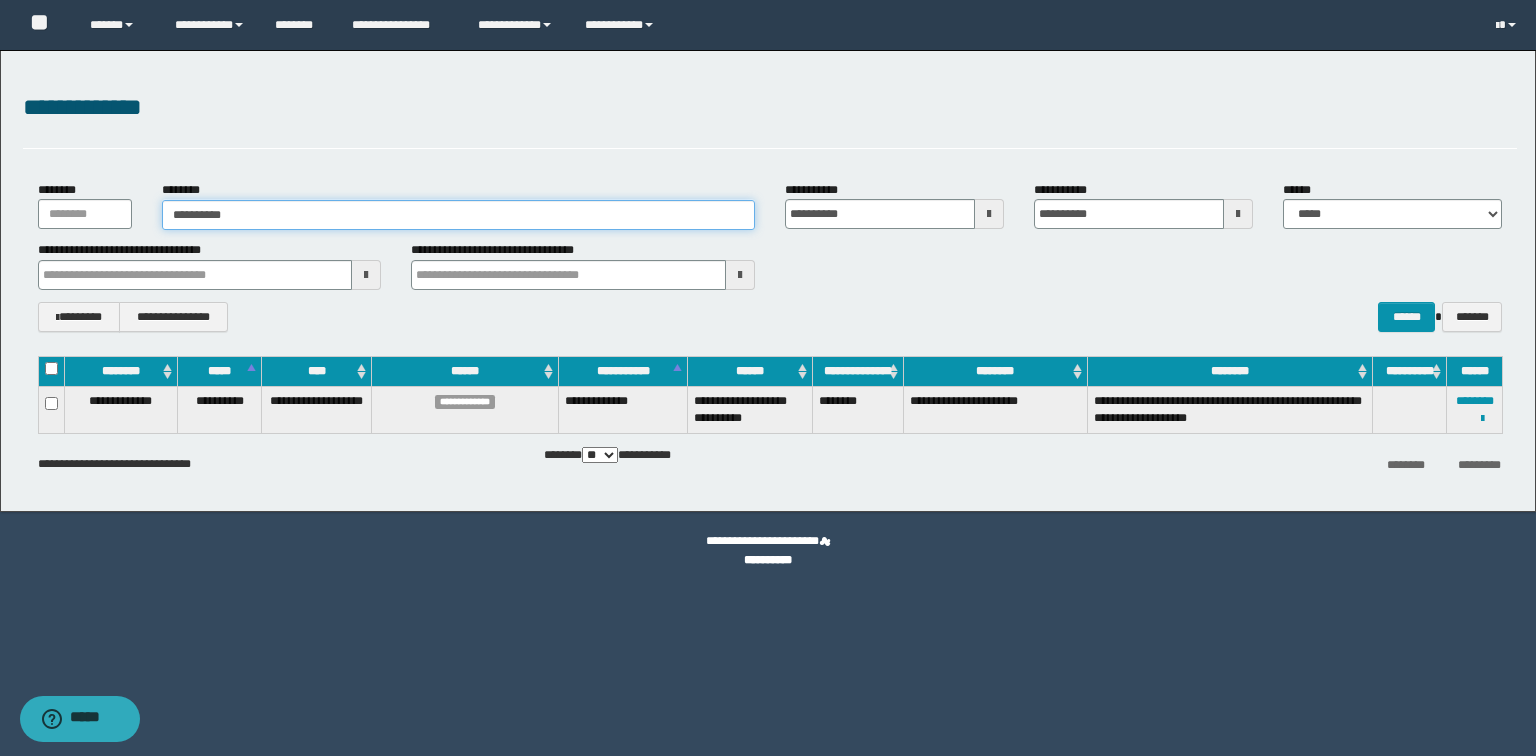 type on "**********" 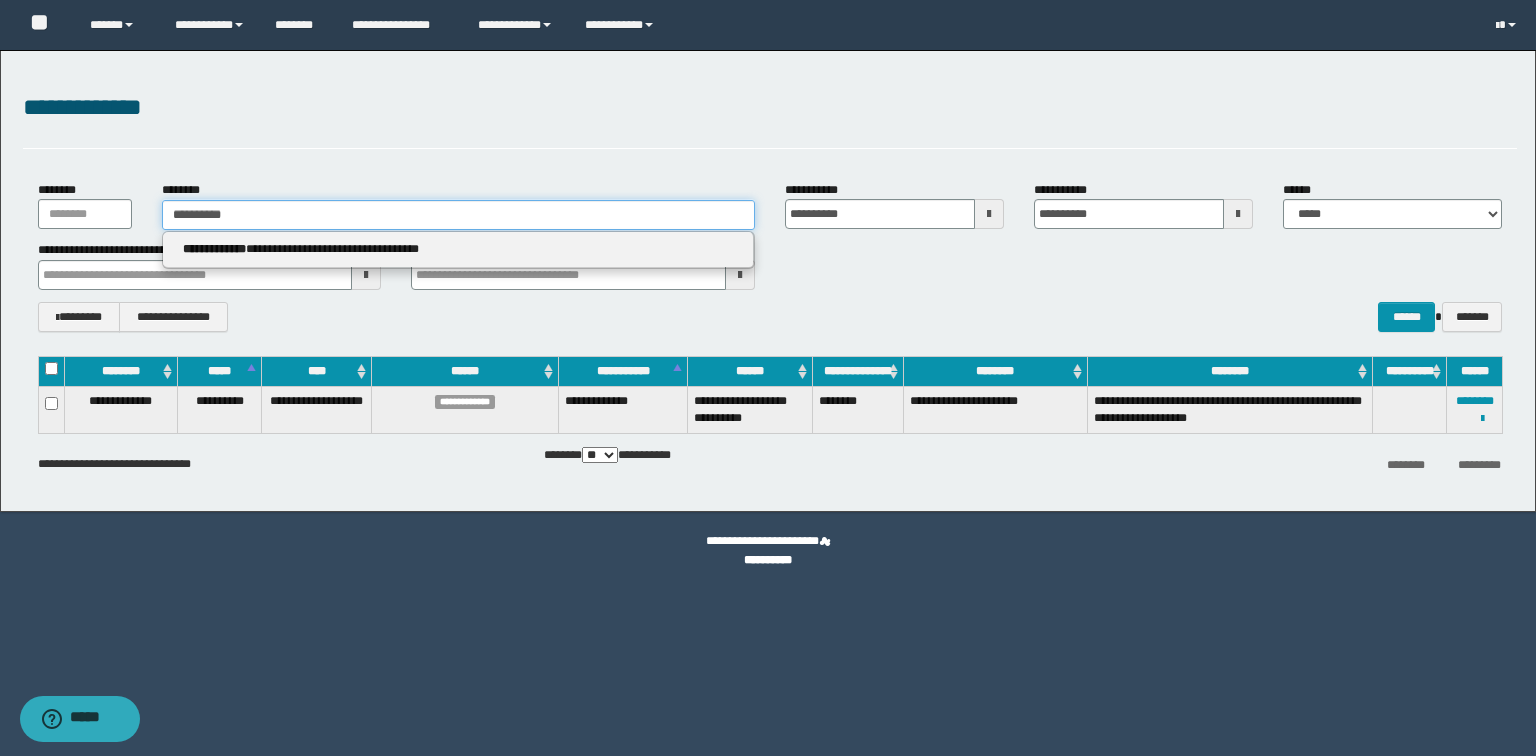 type on "**********" 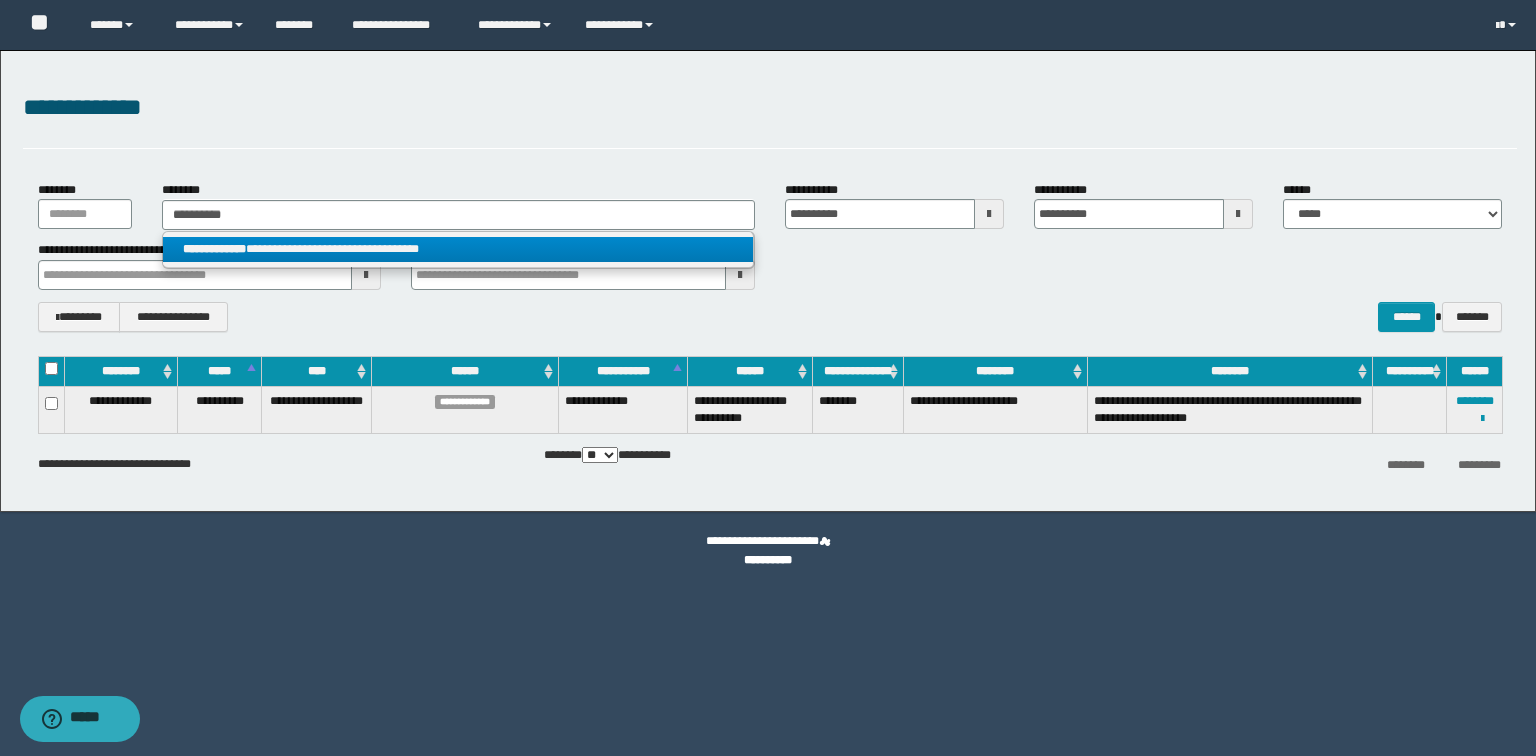 click on "**********" at bounding box center [458, 249] 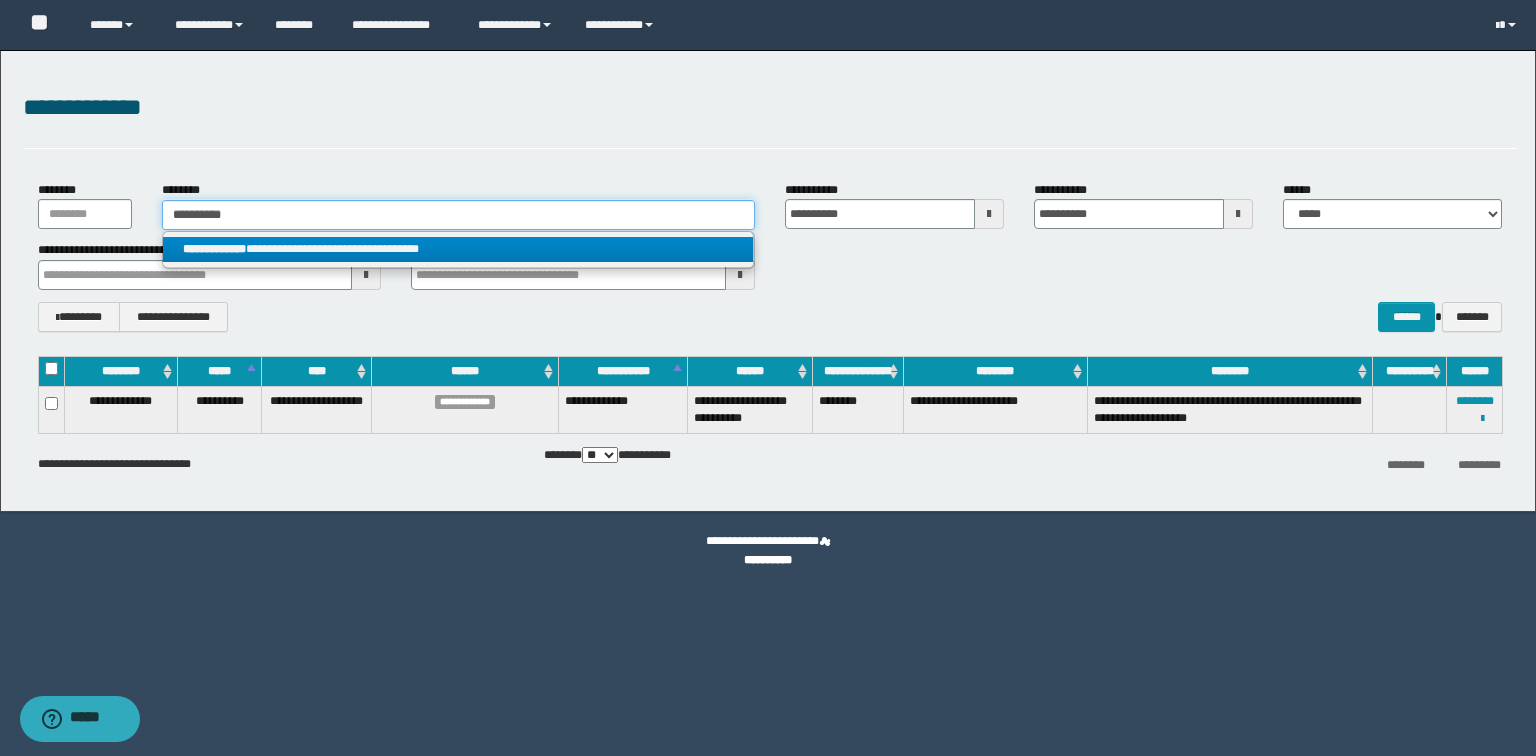 type 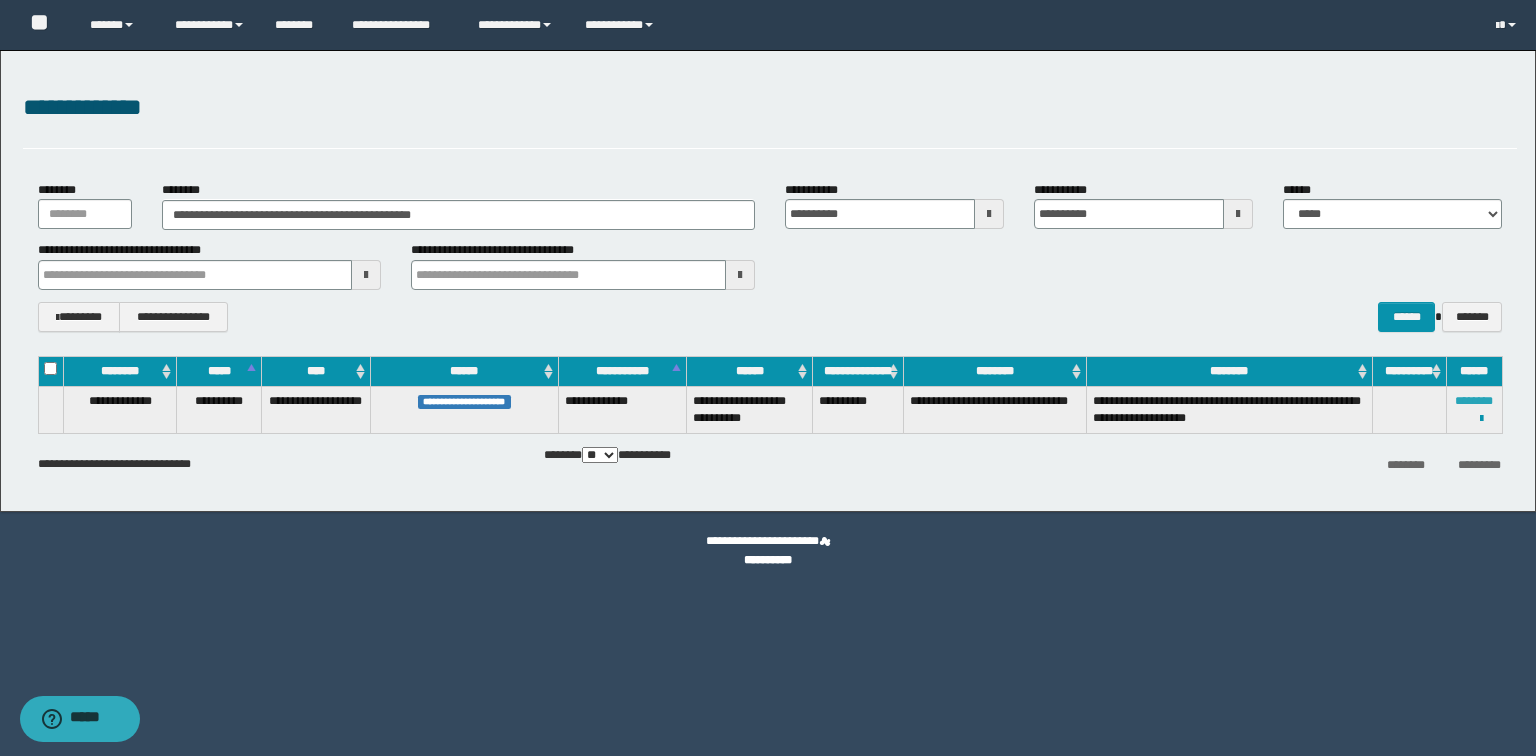 click on "********" at bounding box center (1474, 401) 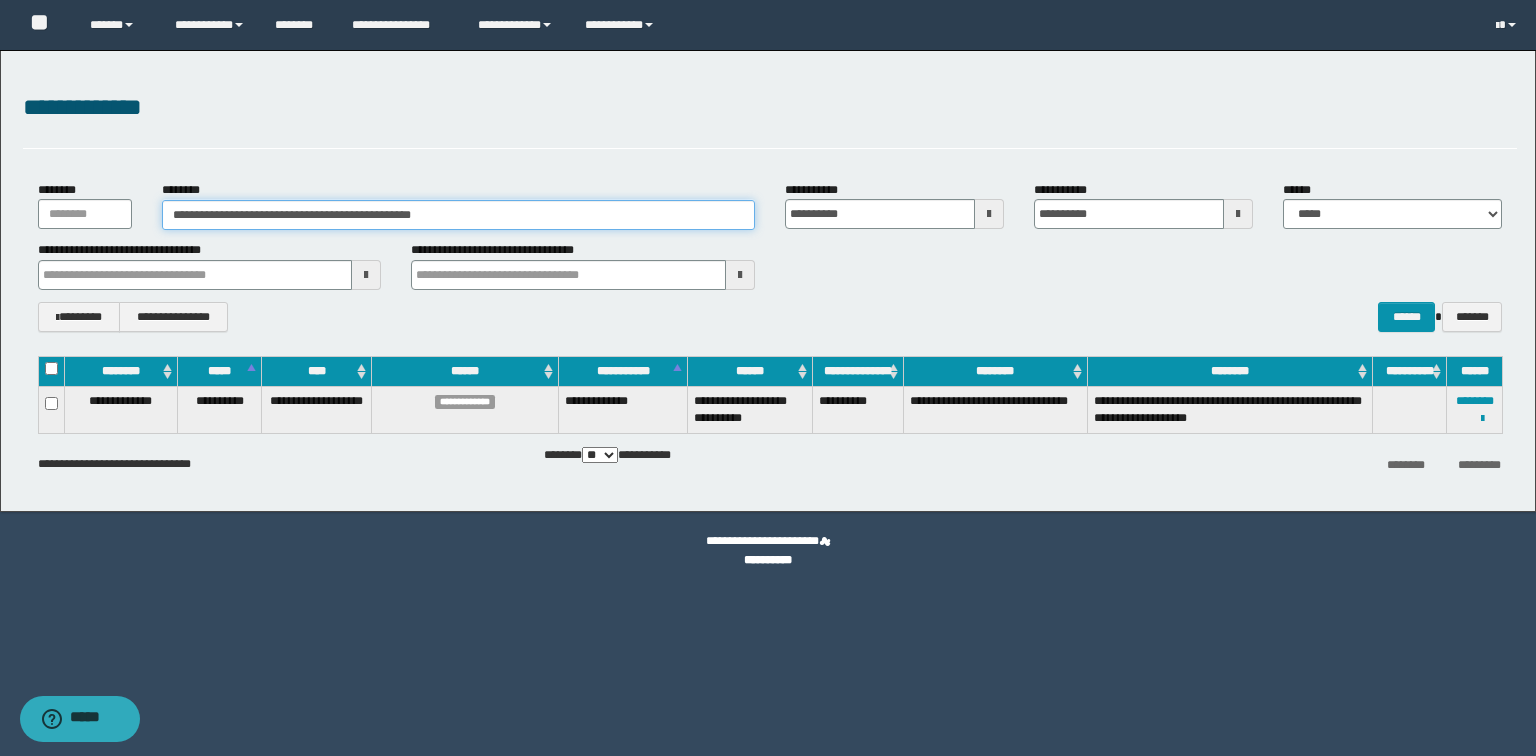 drag, startPoint x: 543, startPoint y: 206, endPoint x: 0, endPoint y: 129, distance: 548.4323 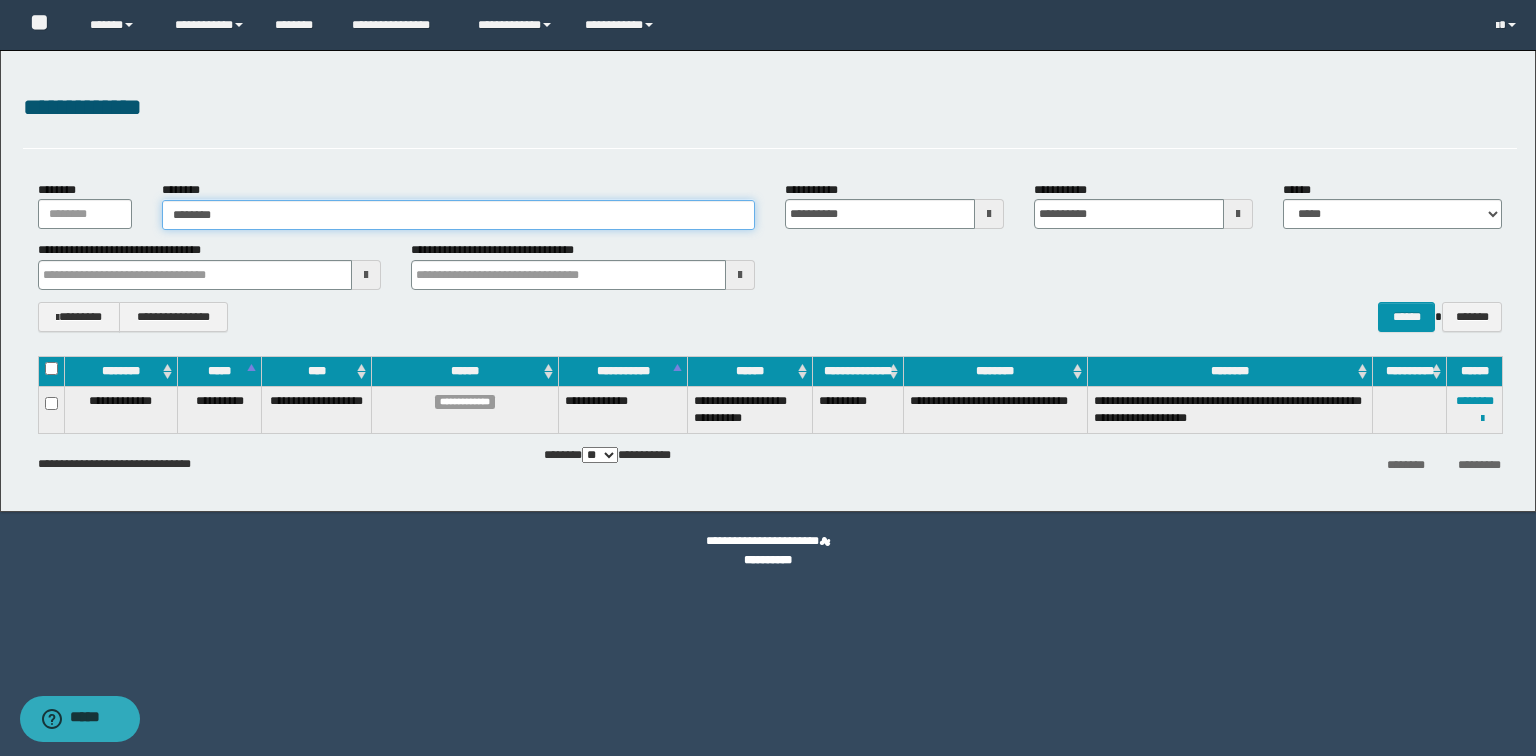 type on "********" 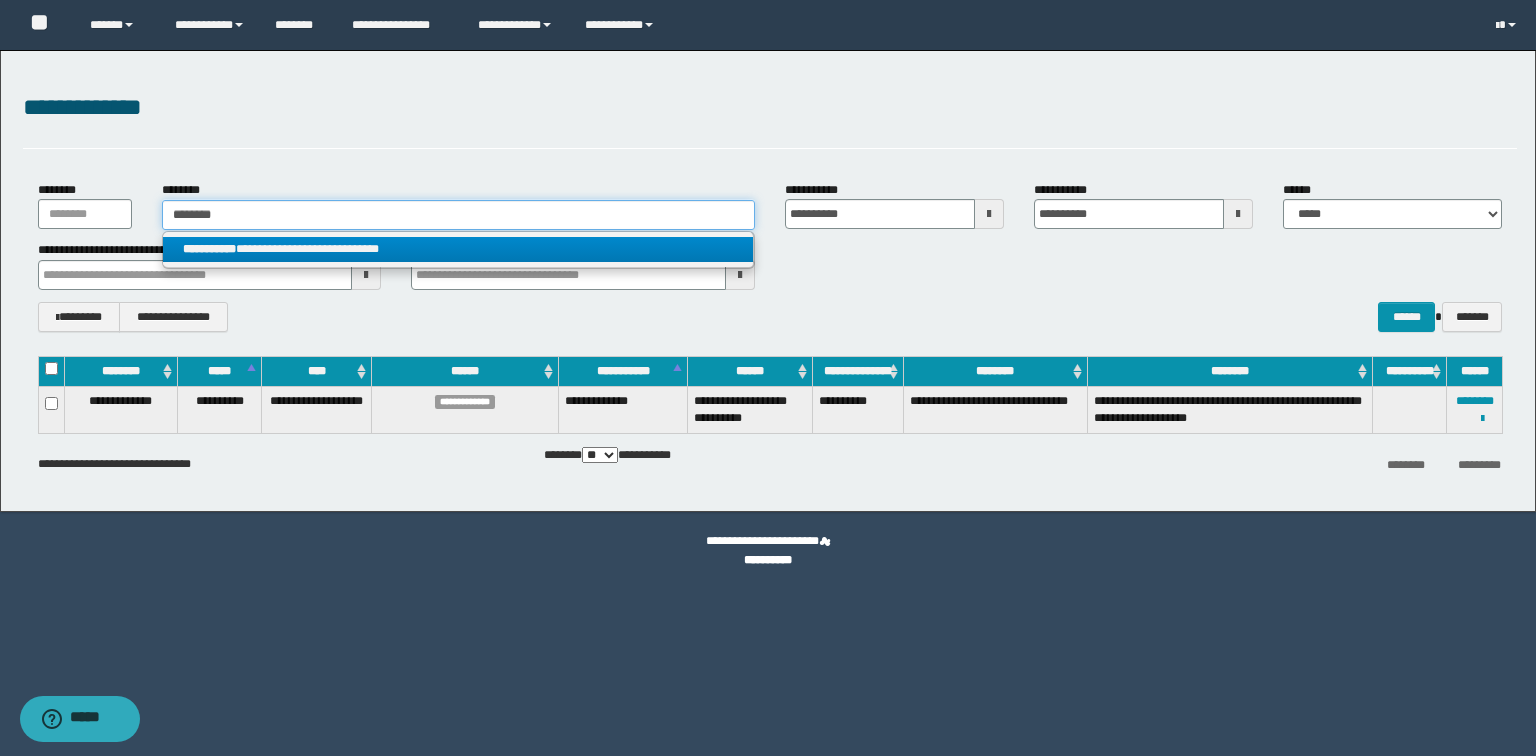 type on "********" 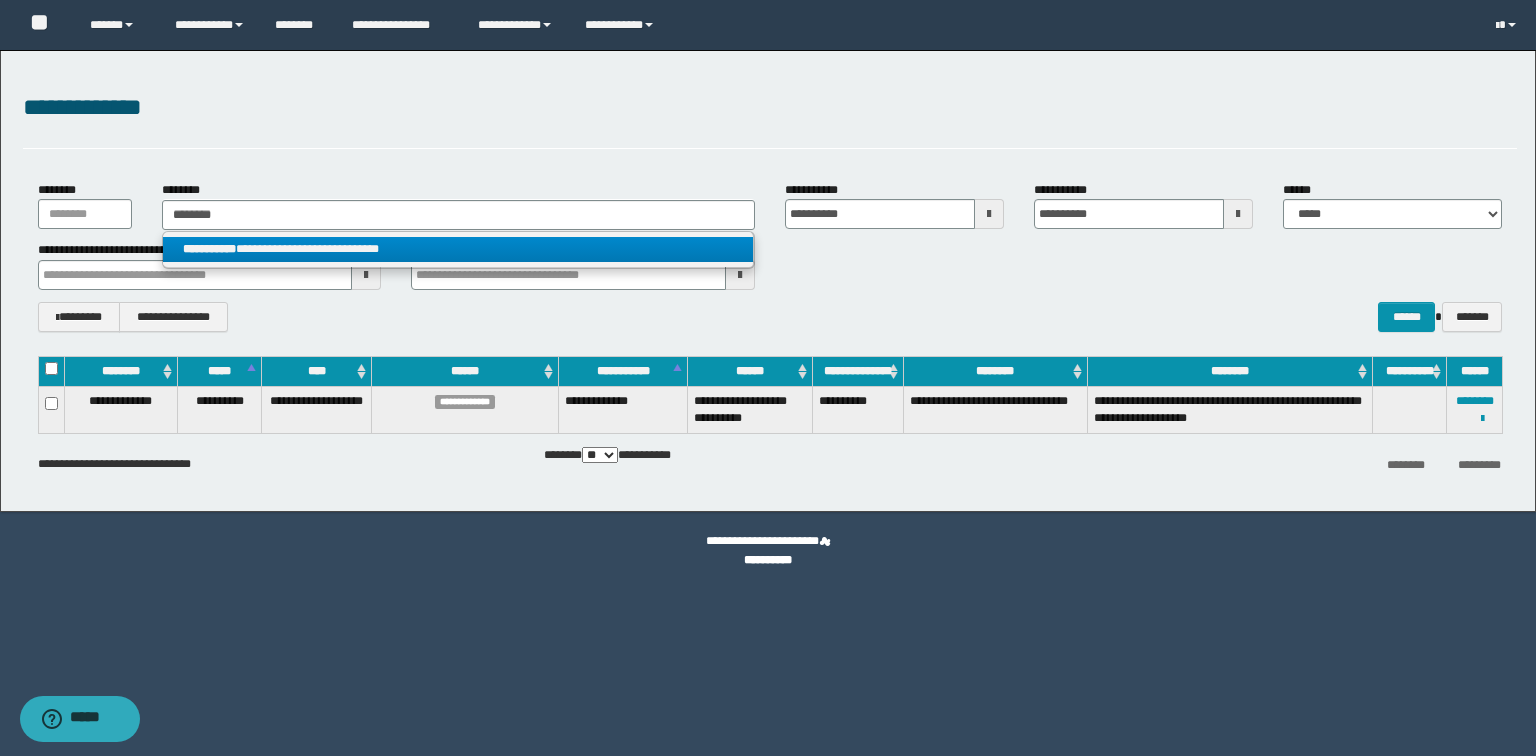 click on "**********" at bounding box center (458, 249) 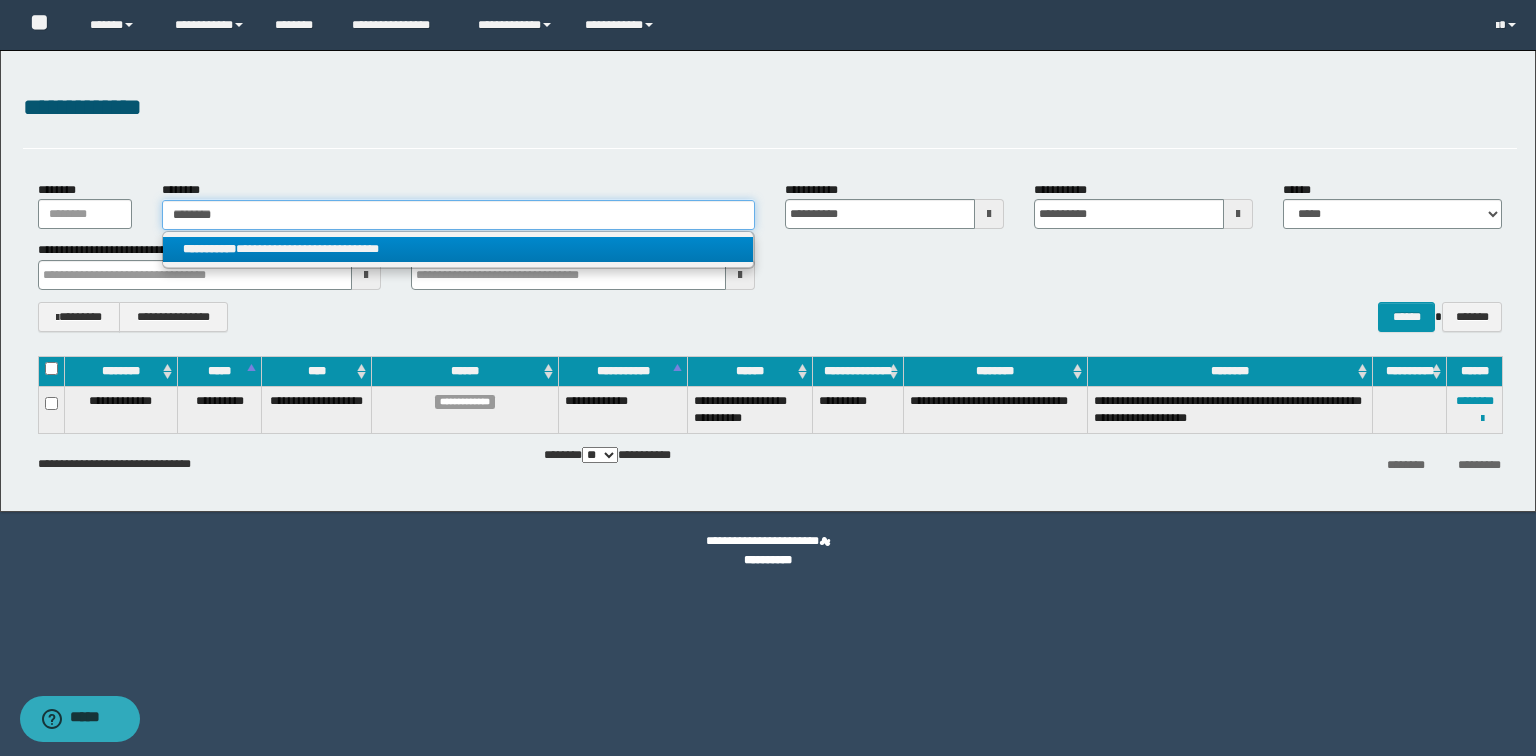 type 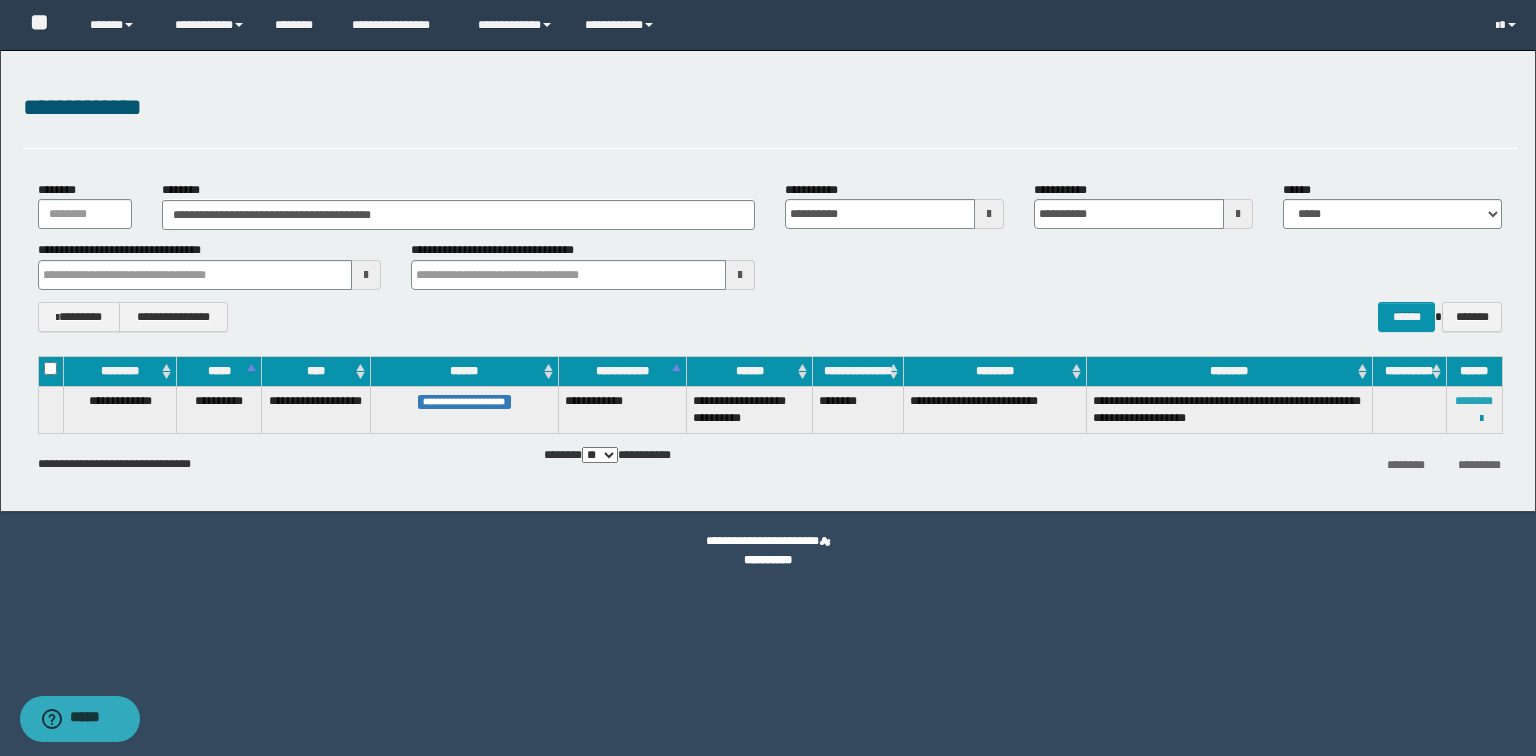 click on "********" at bounding box center [1474, 401] 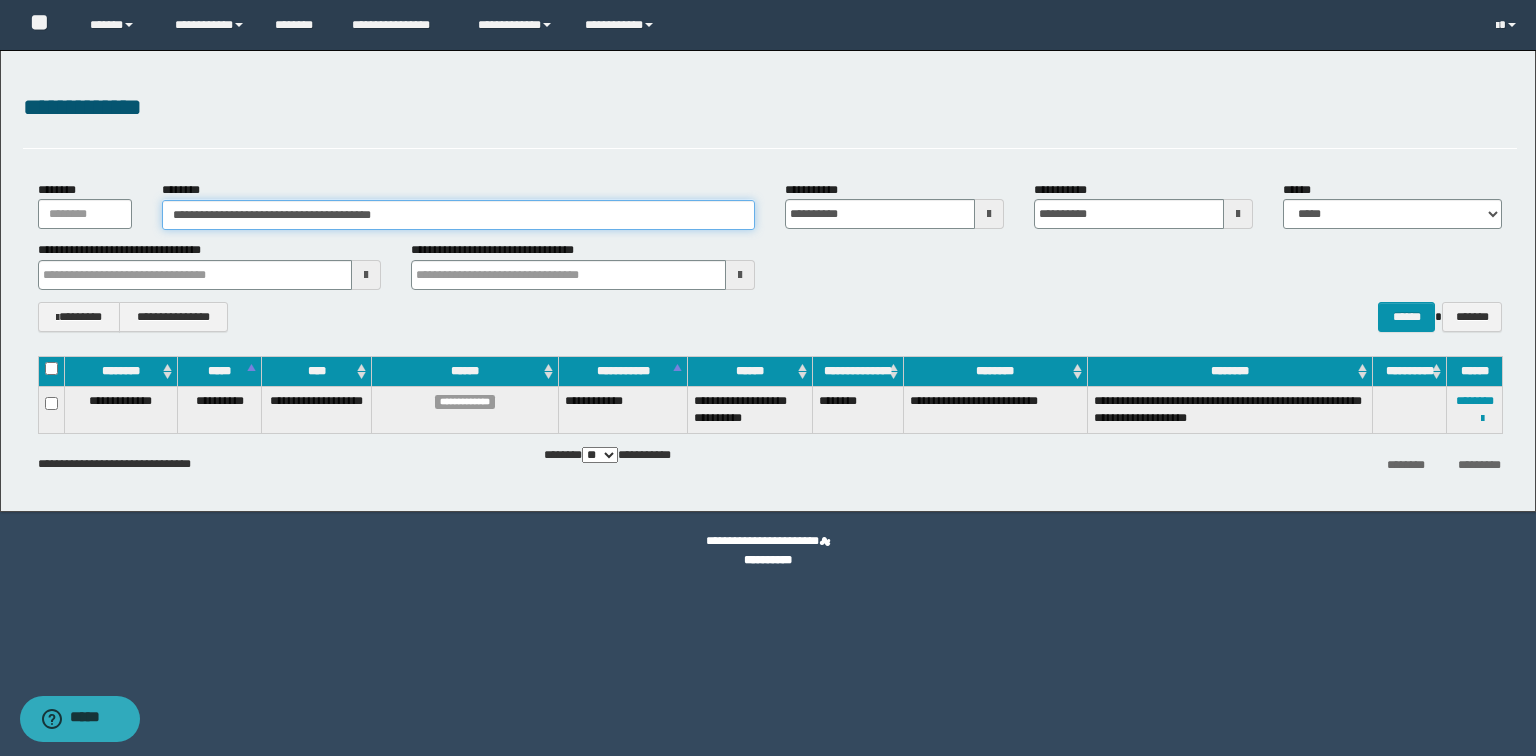 drag, startPoint x: 448, startPoint y: 210, endPoint x: 0, endPoint y: 188, distance: 448.53986 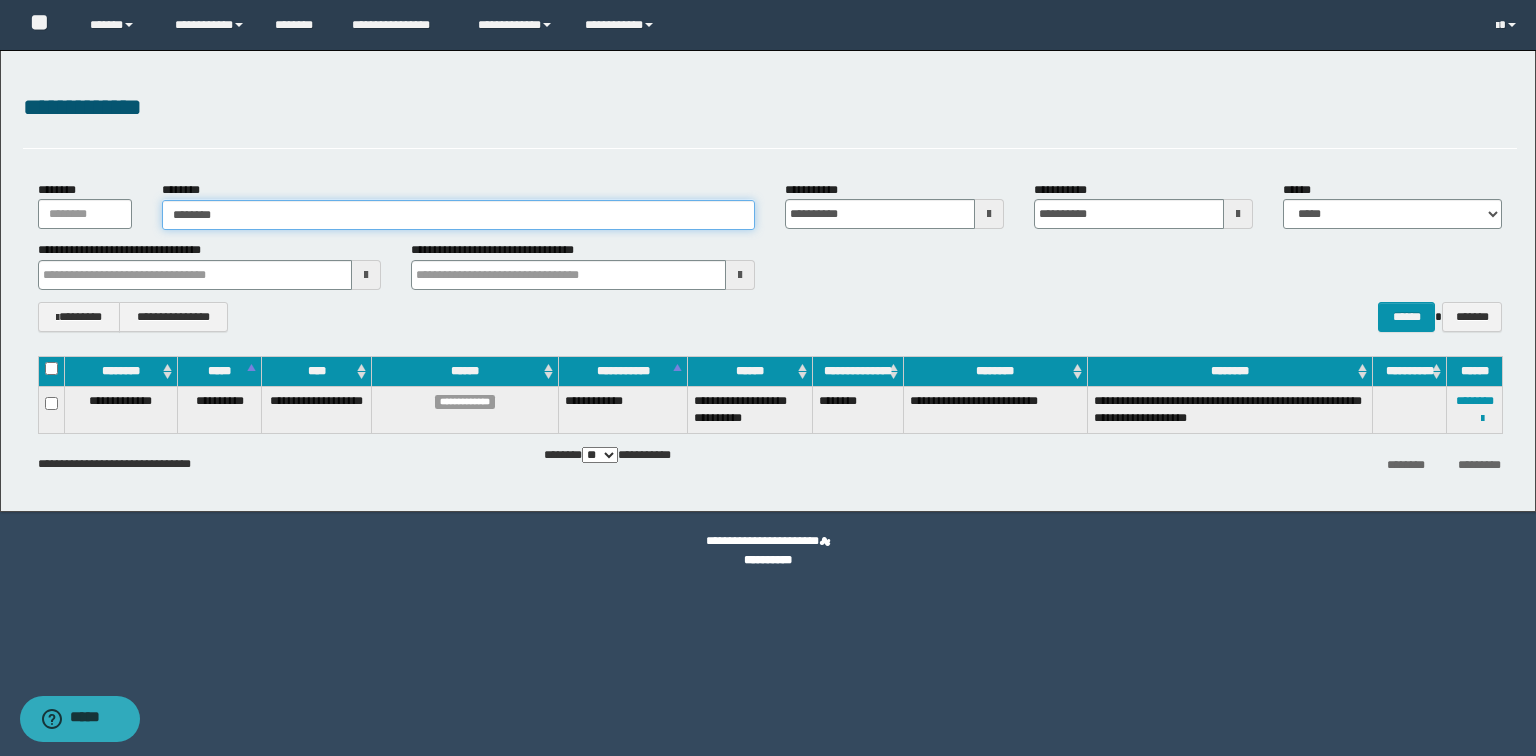 type on "********" 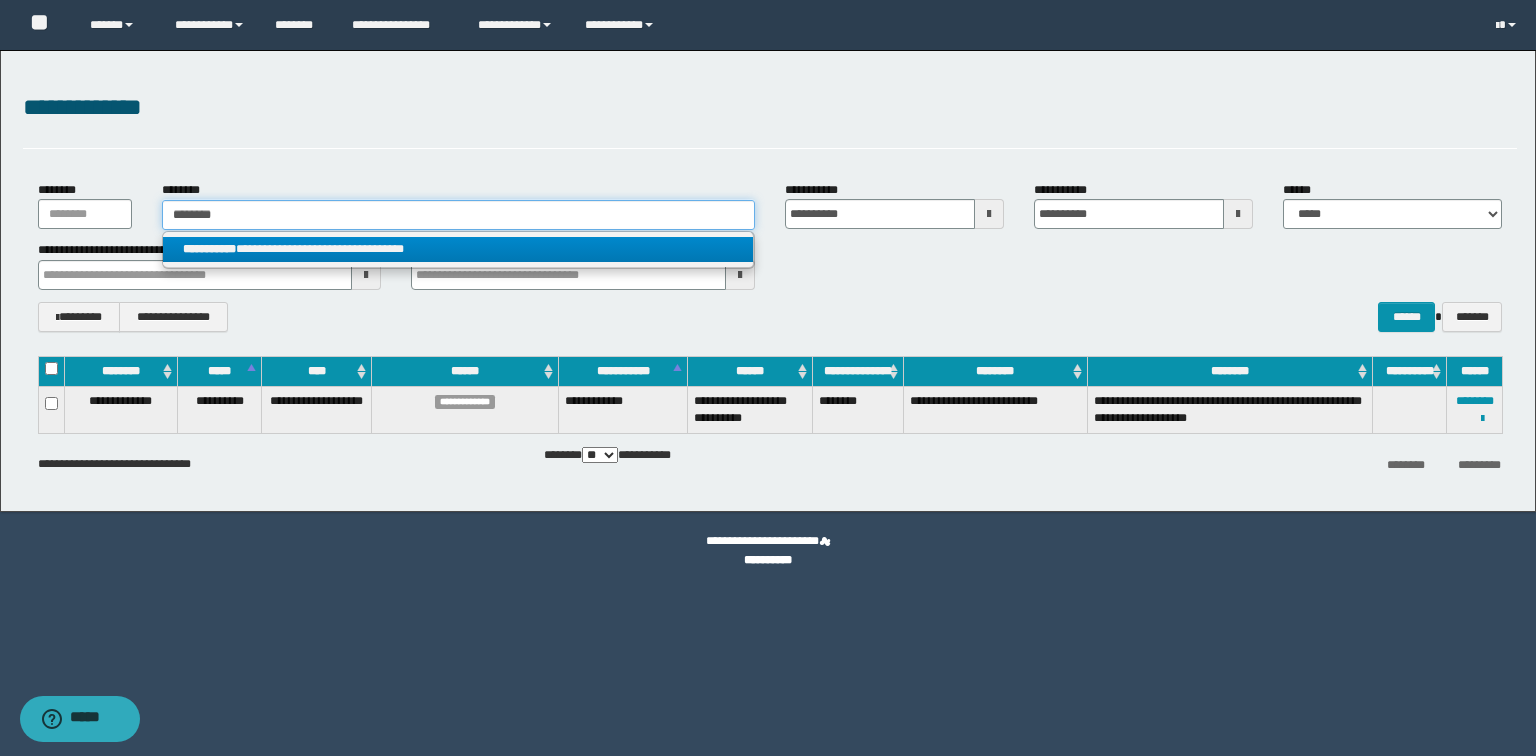 type on "********" 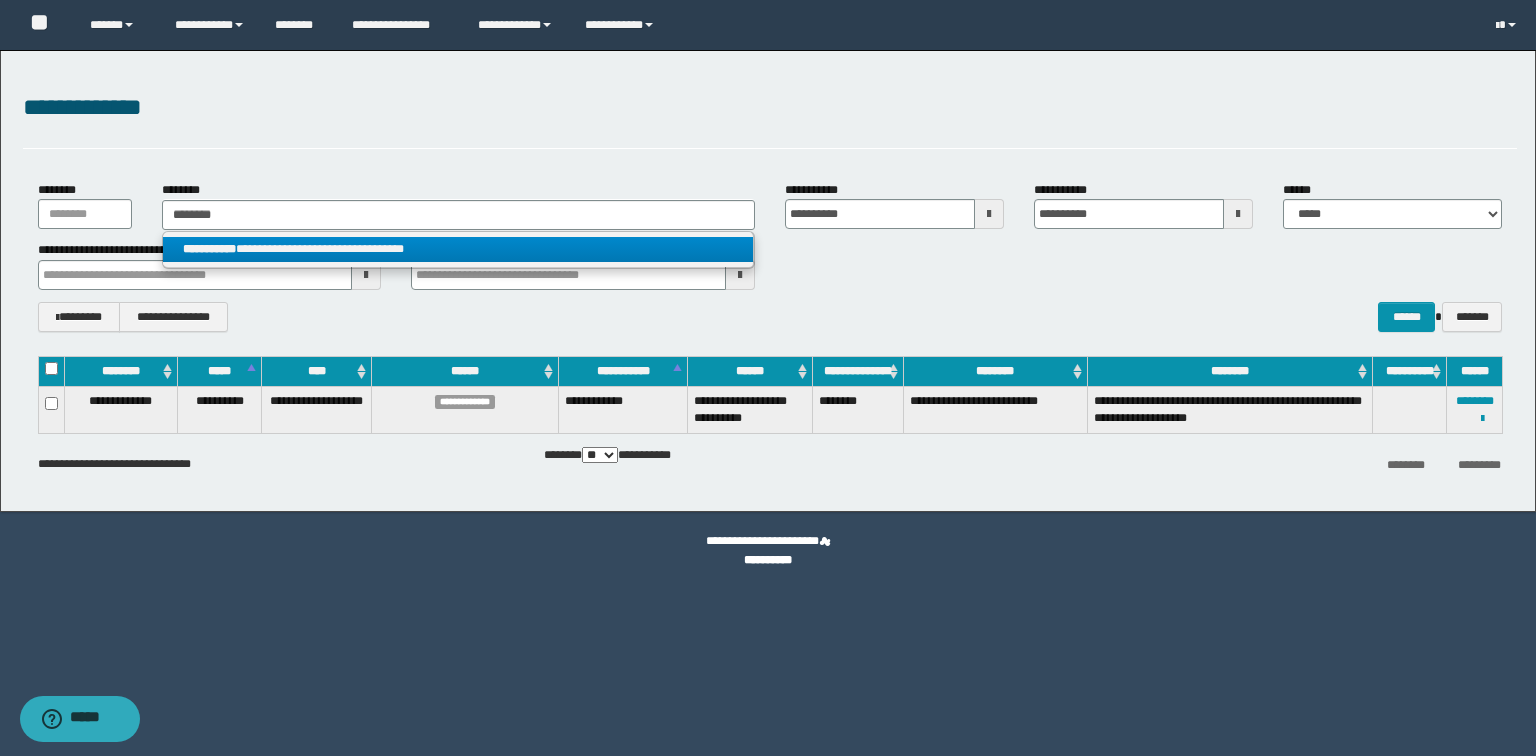 click on "**********" at bounding box center [458, 249] 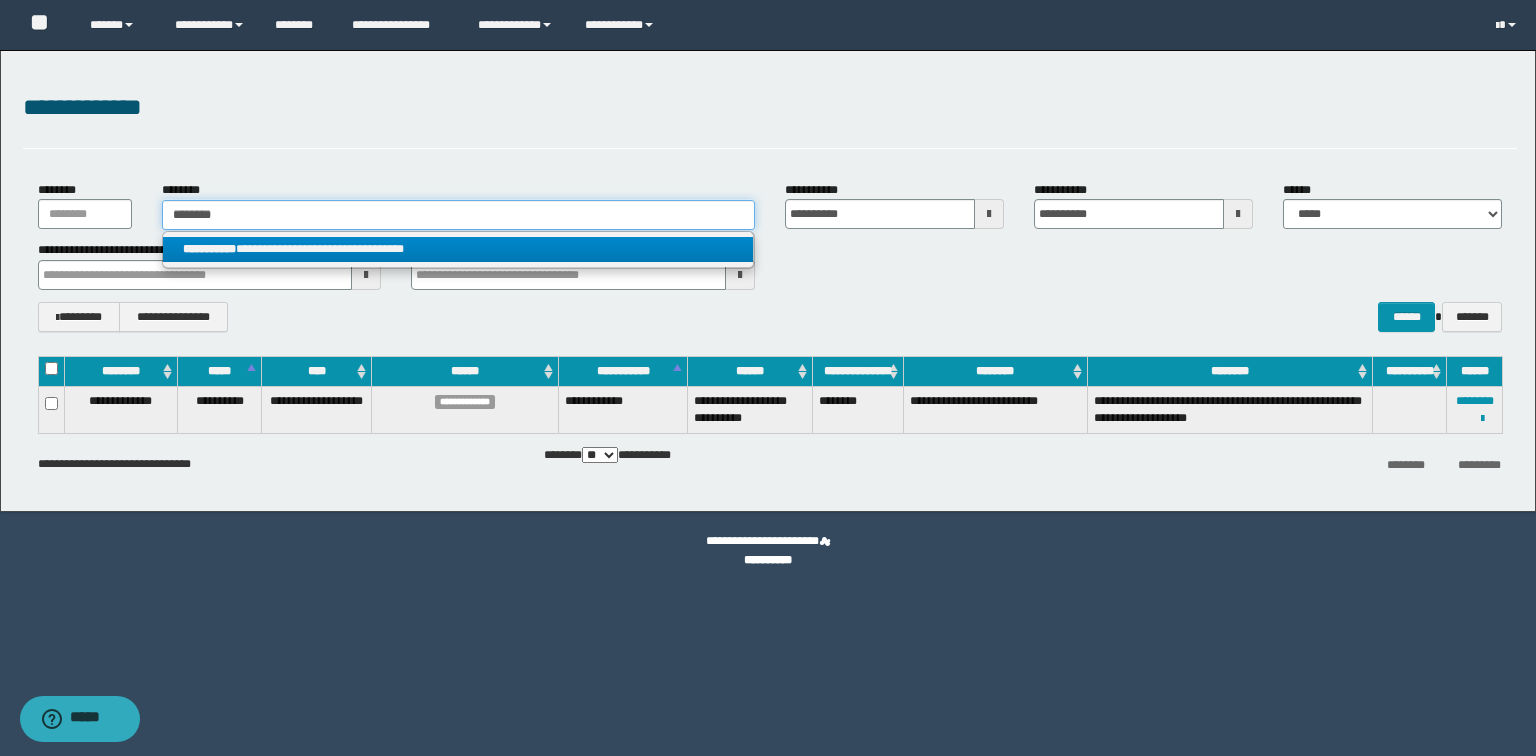 type 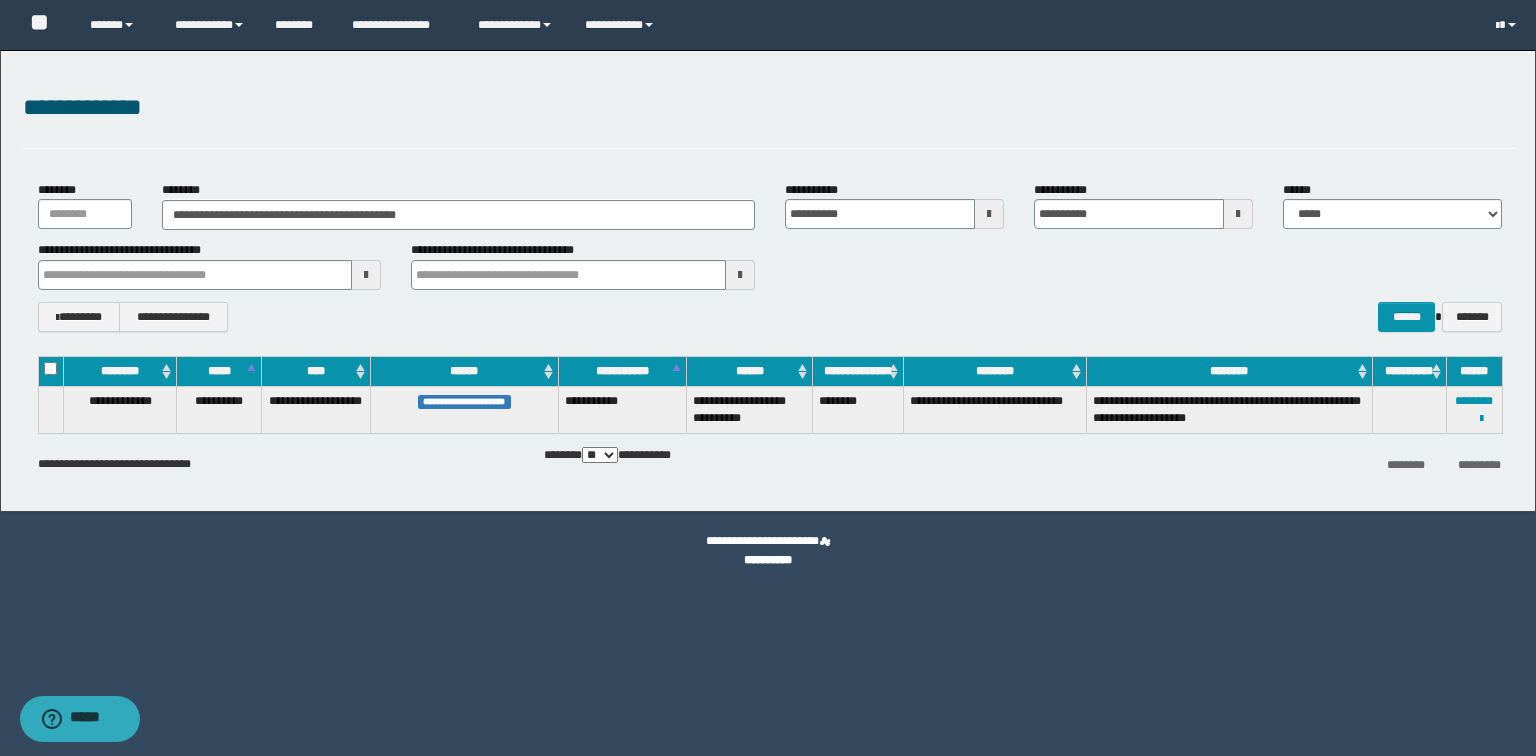 click on "**********" at bounding box center [1474, 409] 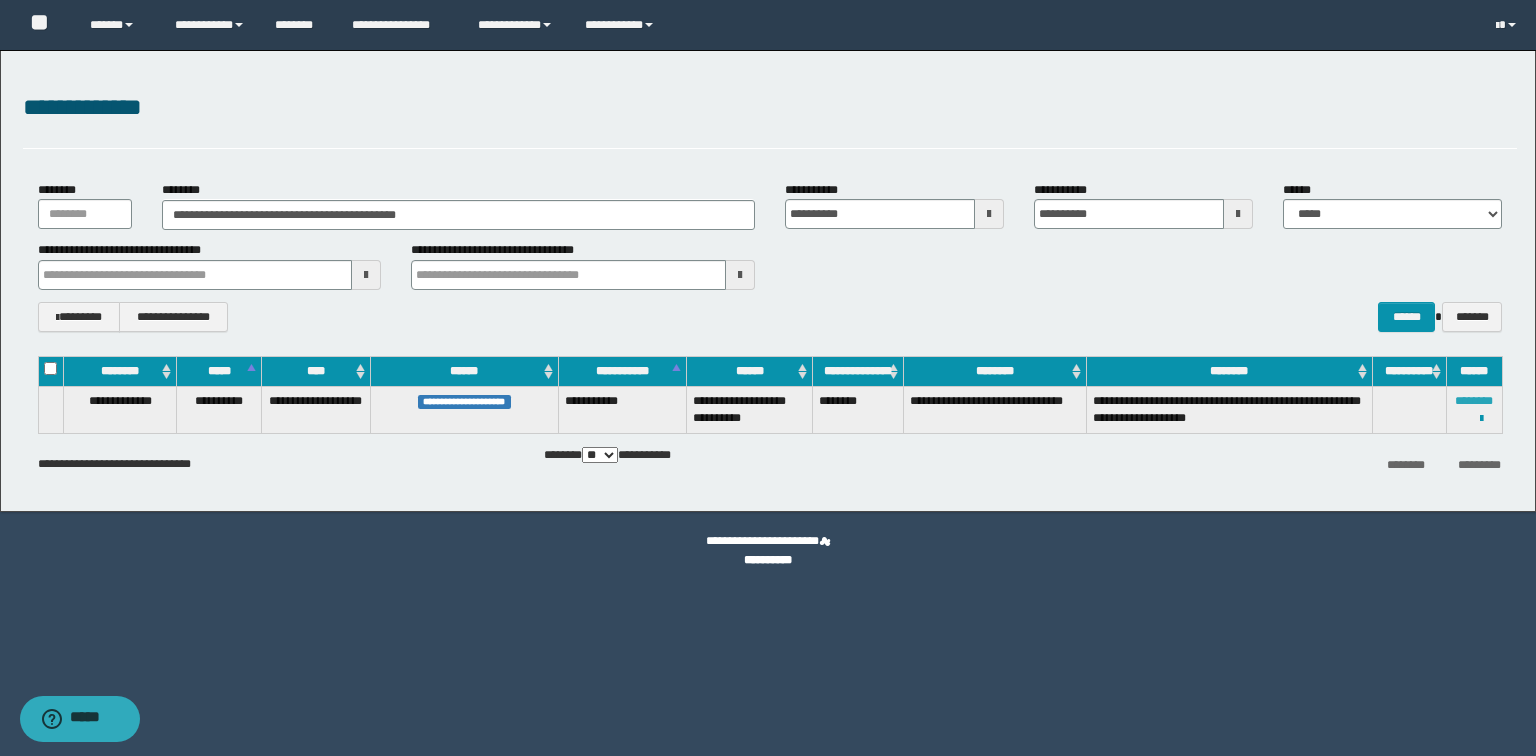 click on "********" at bounding box center (1474, 401) 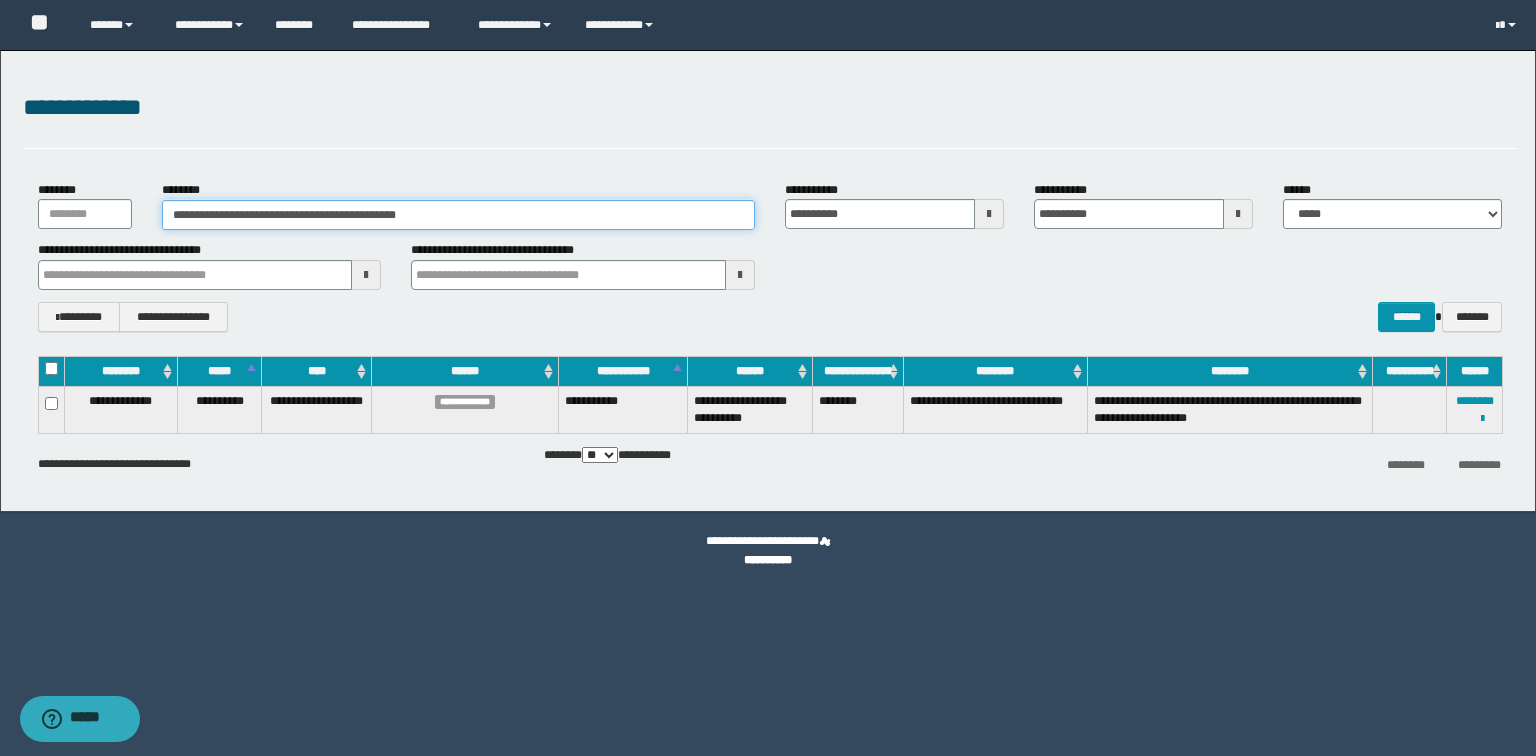 drag, startPoint x: 500, startPoint y: 217, endPoint x: 0, endPoint y: 116, distance: 510.099 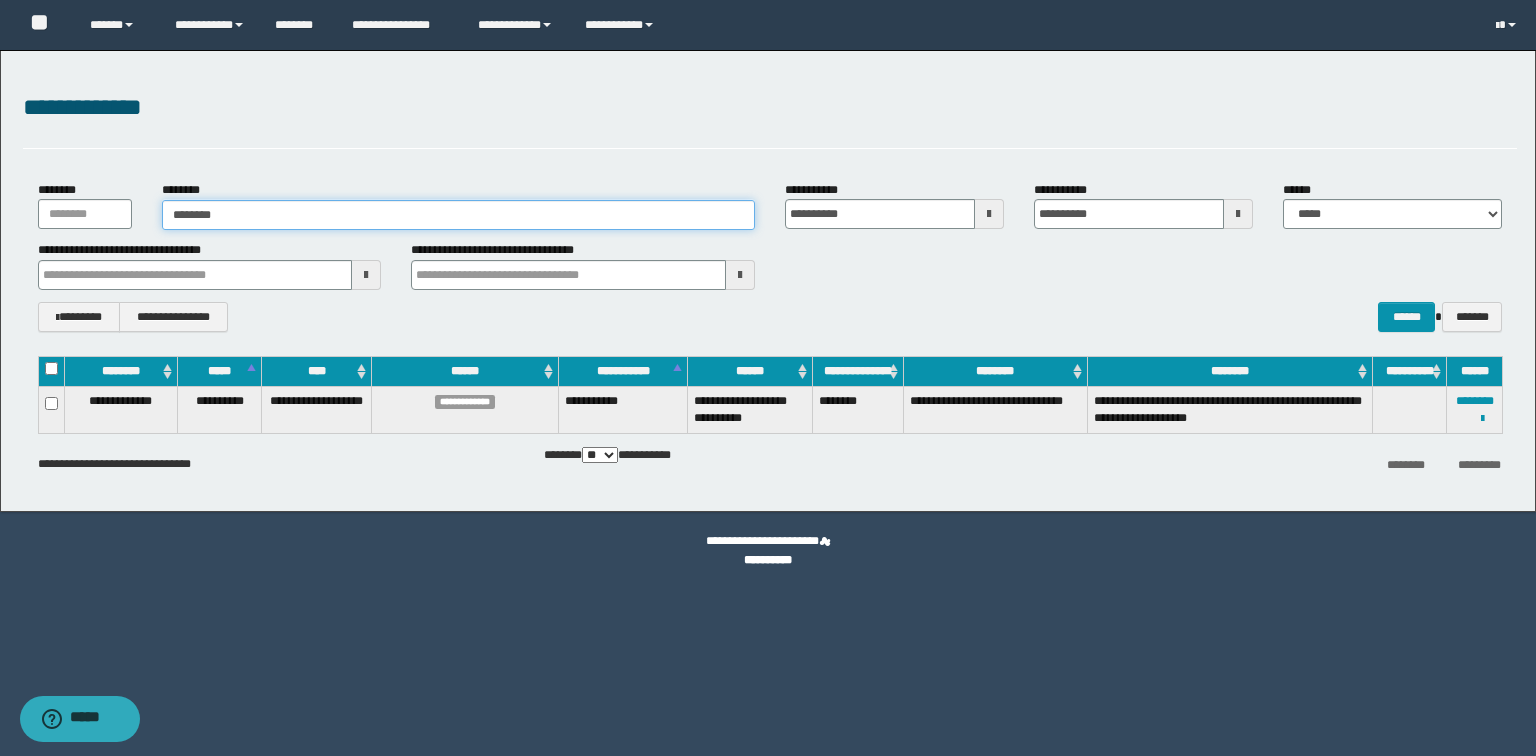 type on "********" 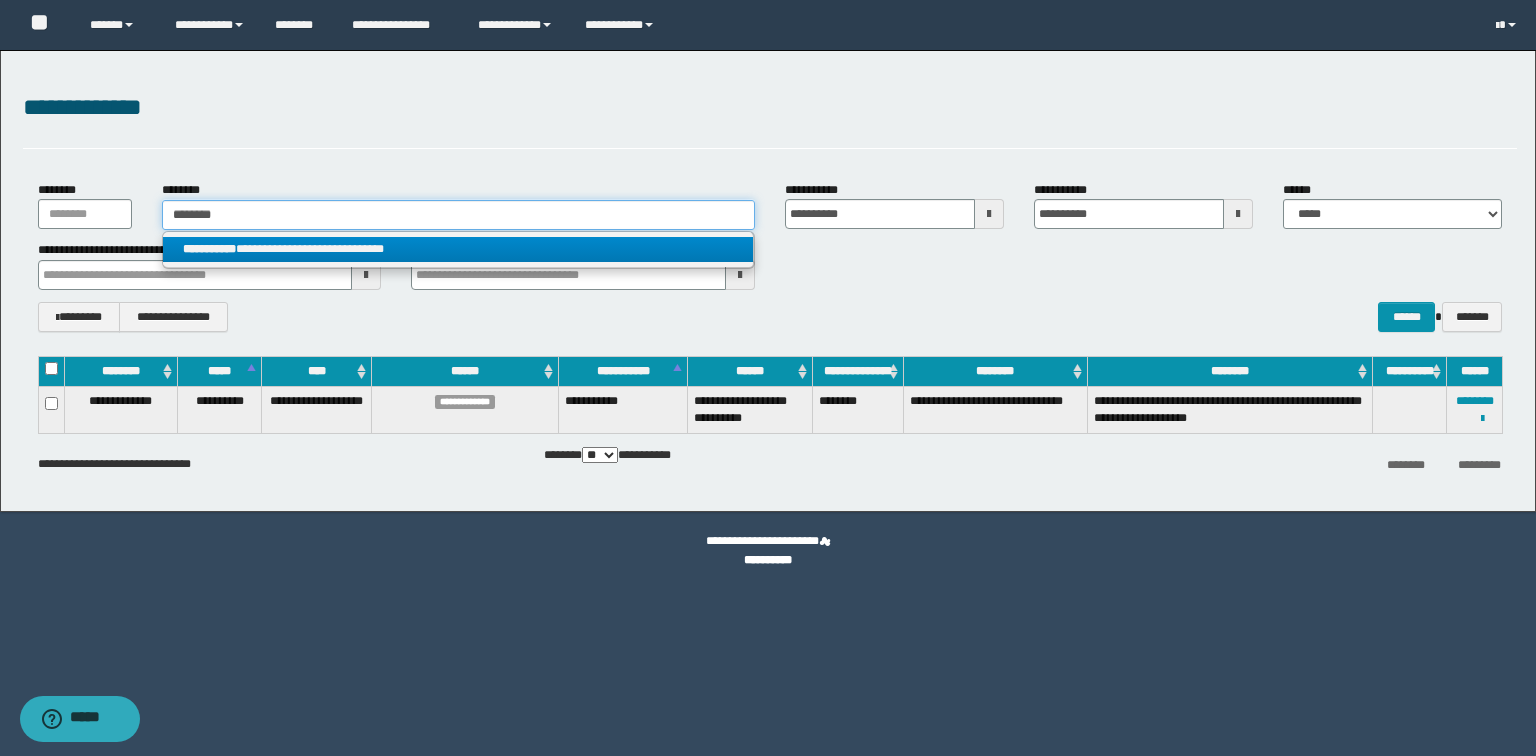 type on "********" 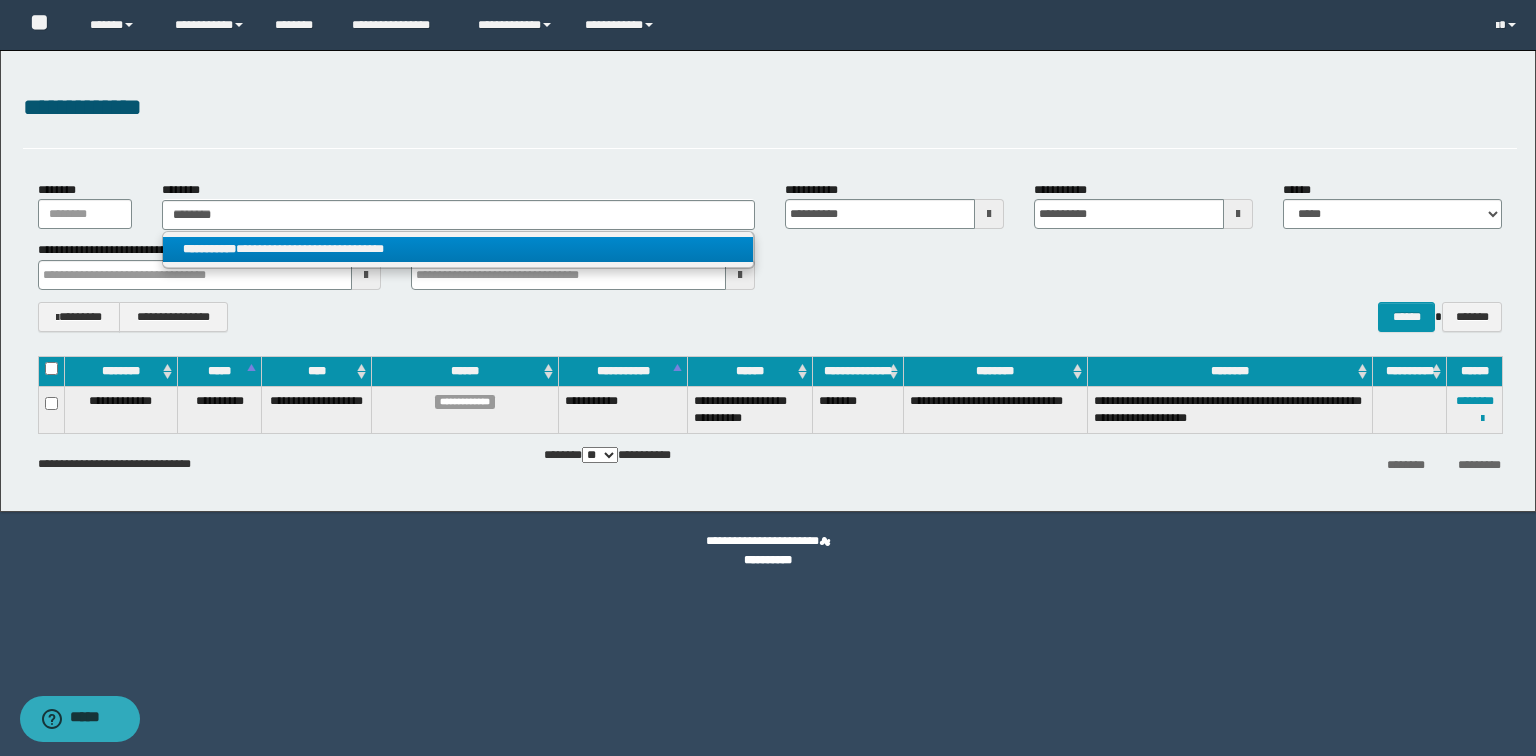 click on "**********" at bounding box center [458, 249] 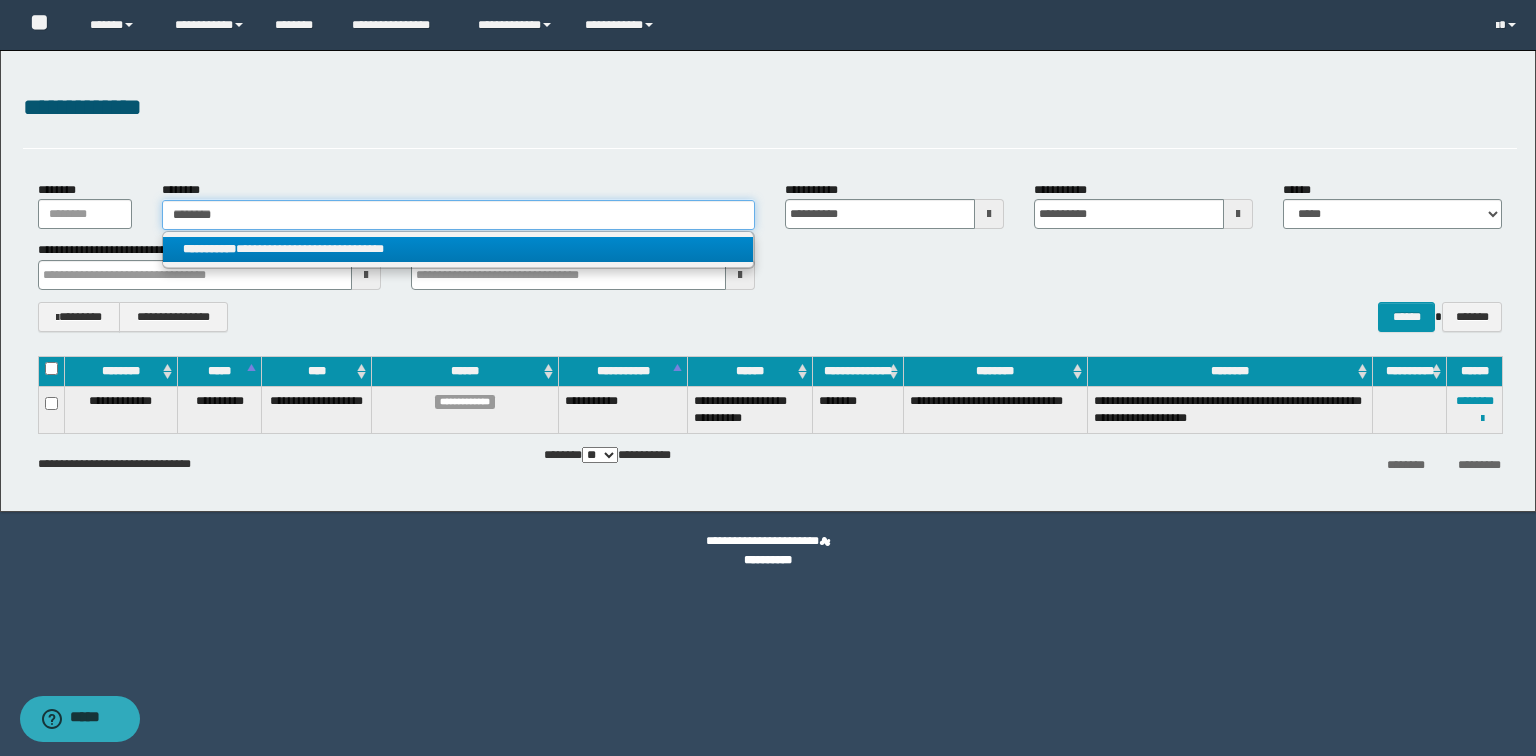 type 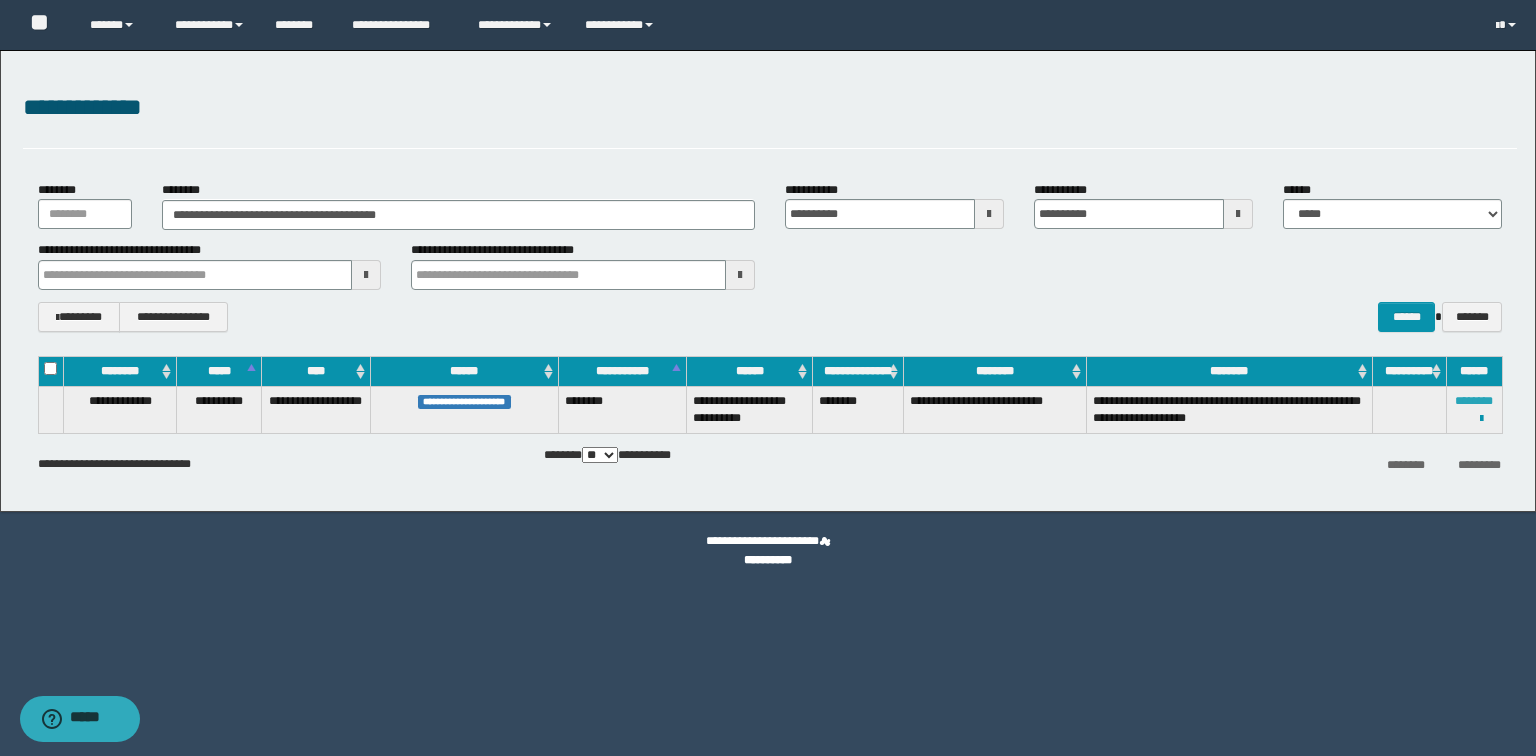 click on "********" at bounding box center (1474, 401) 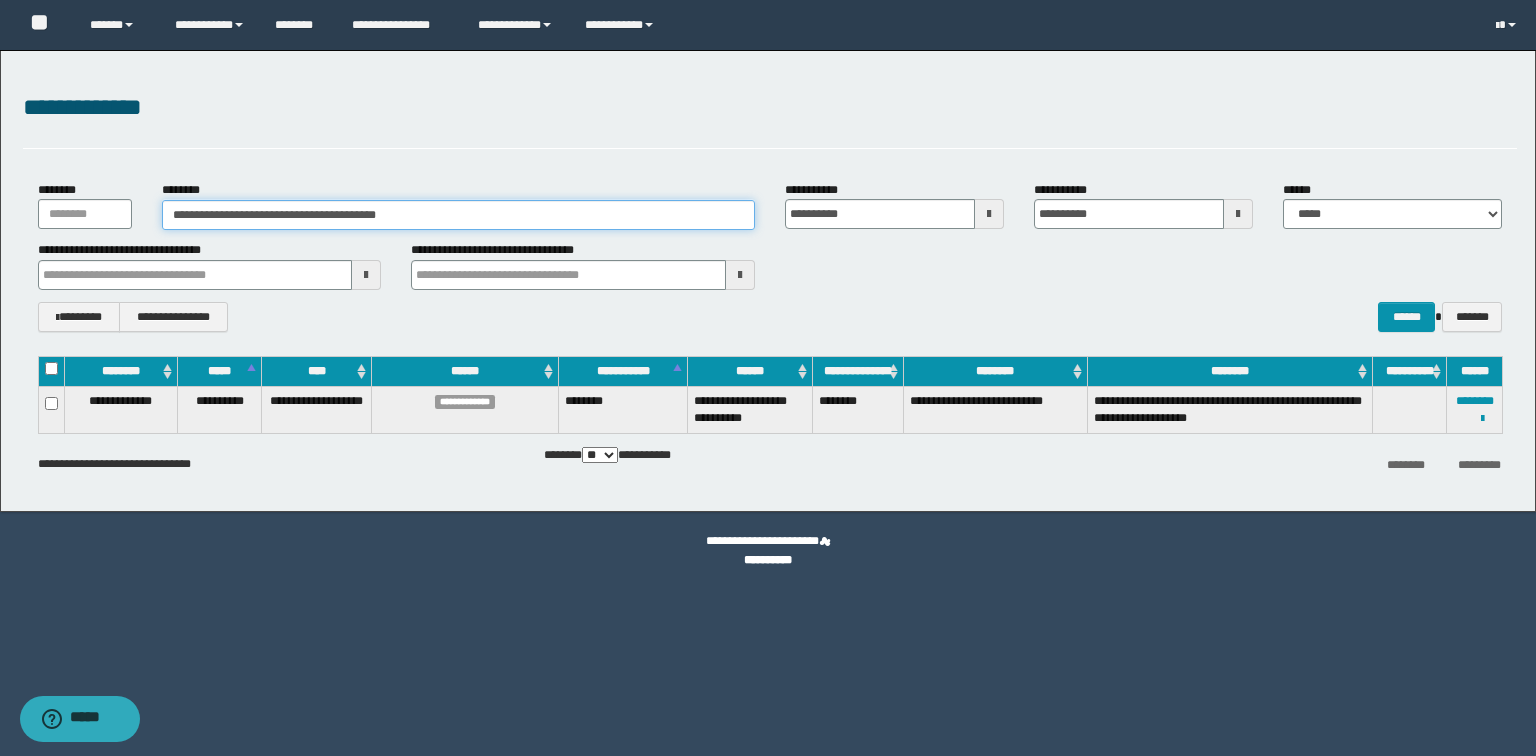 drag, startPoint x: 466, startPoint y: 221, endPoint x: 0, endPoint y: 178, distance: 467.9797 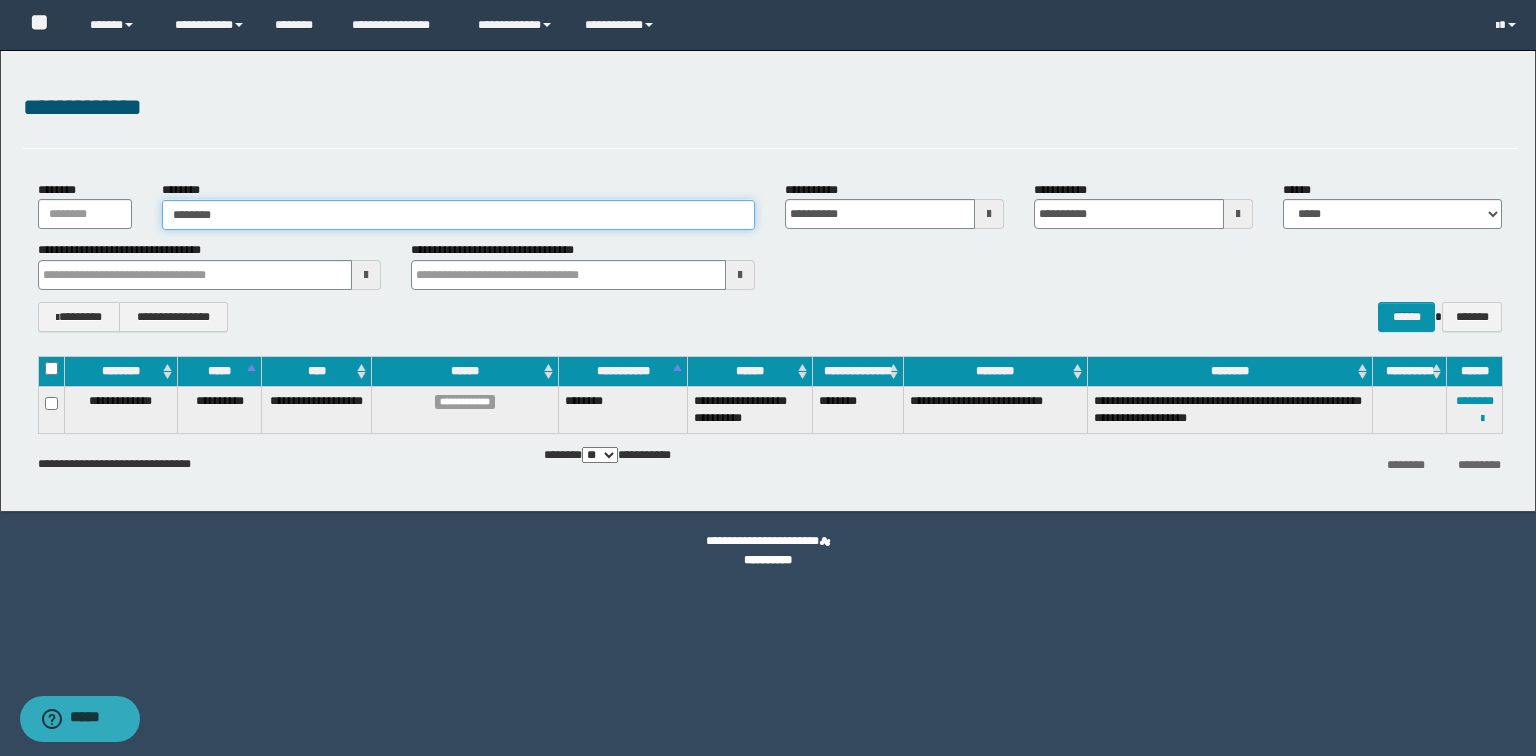 type on "********" 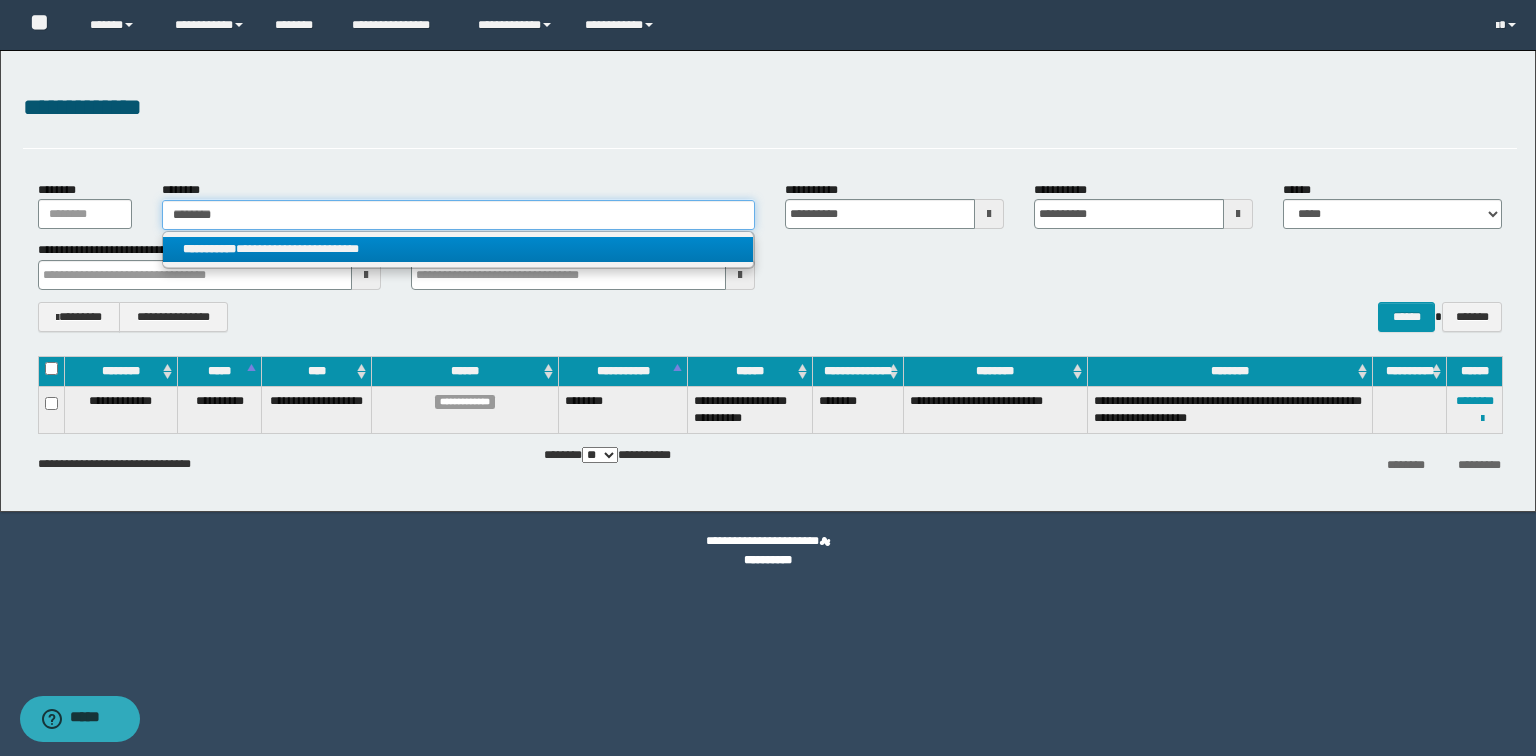 type on "********" 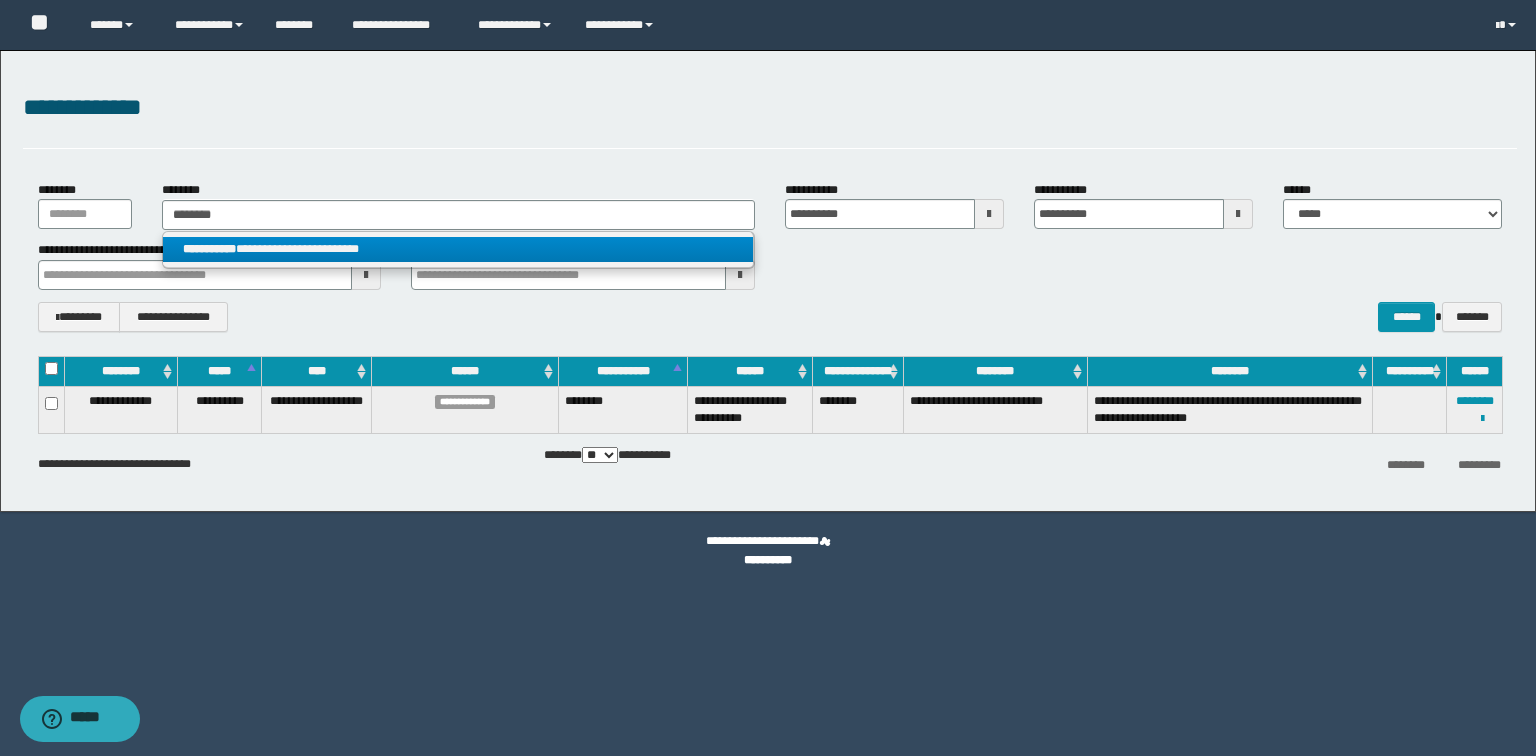 click on "**********" at bounding box center [458, 250] 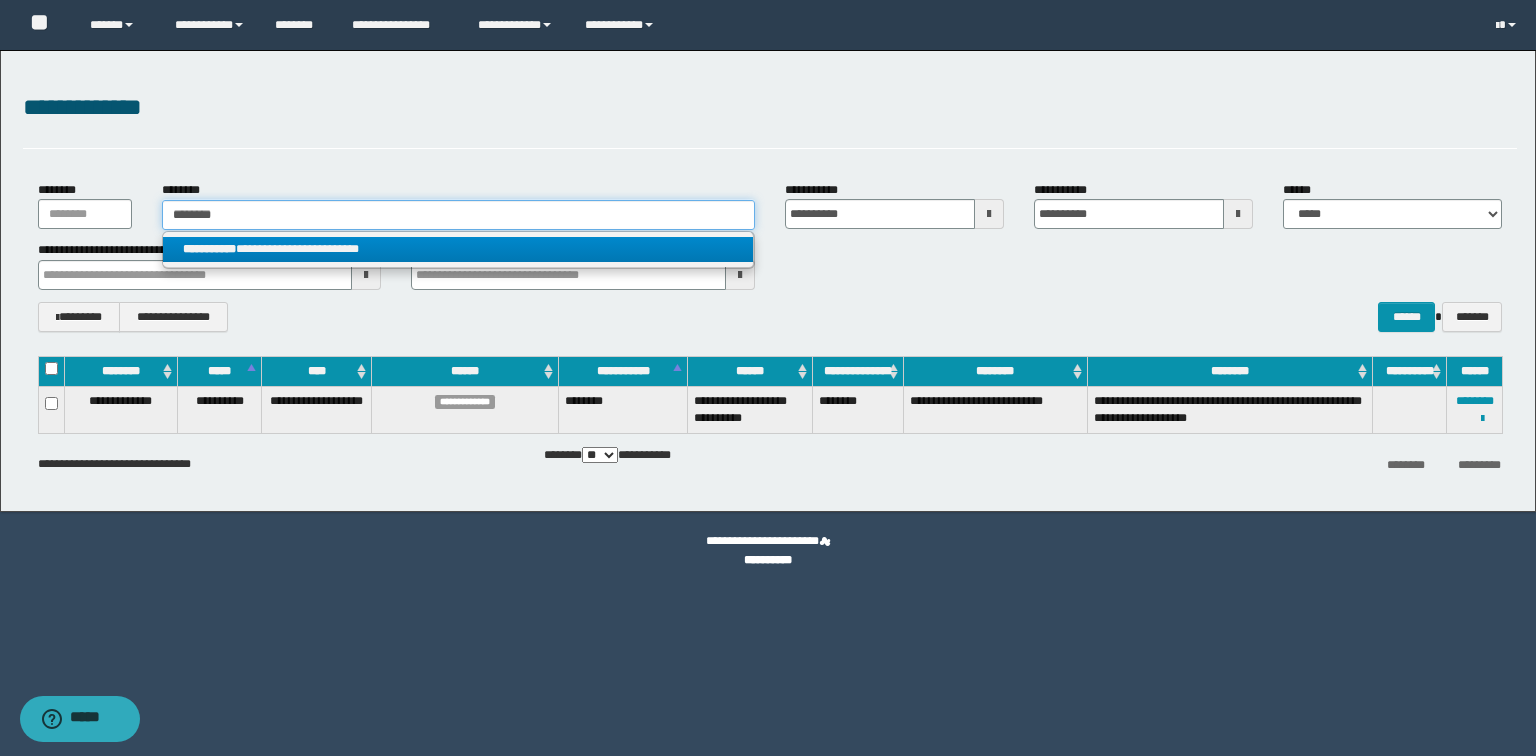 type 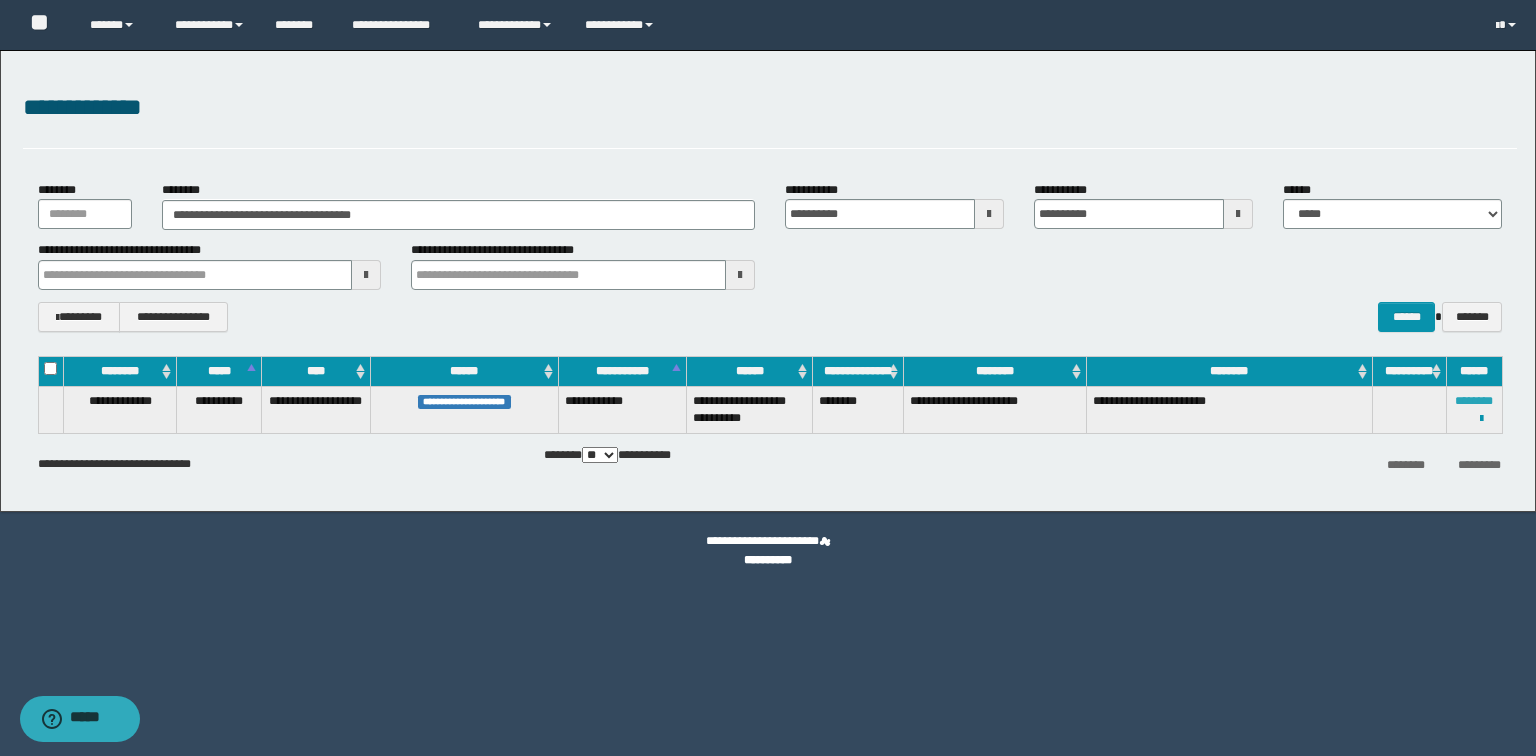 click on "********" at bounding box center (1474, 401) 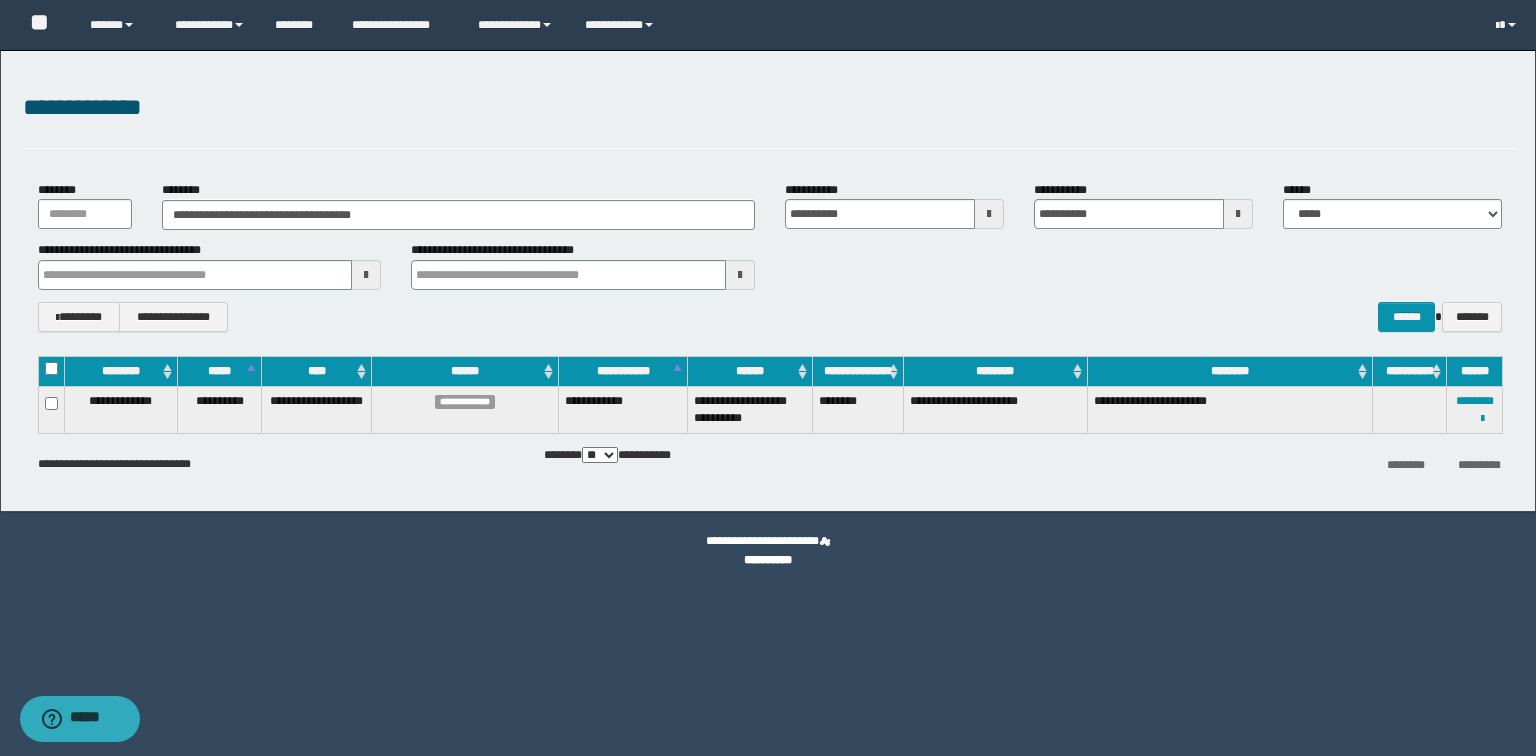click on "**********" at bounding box center (768, 281) 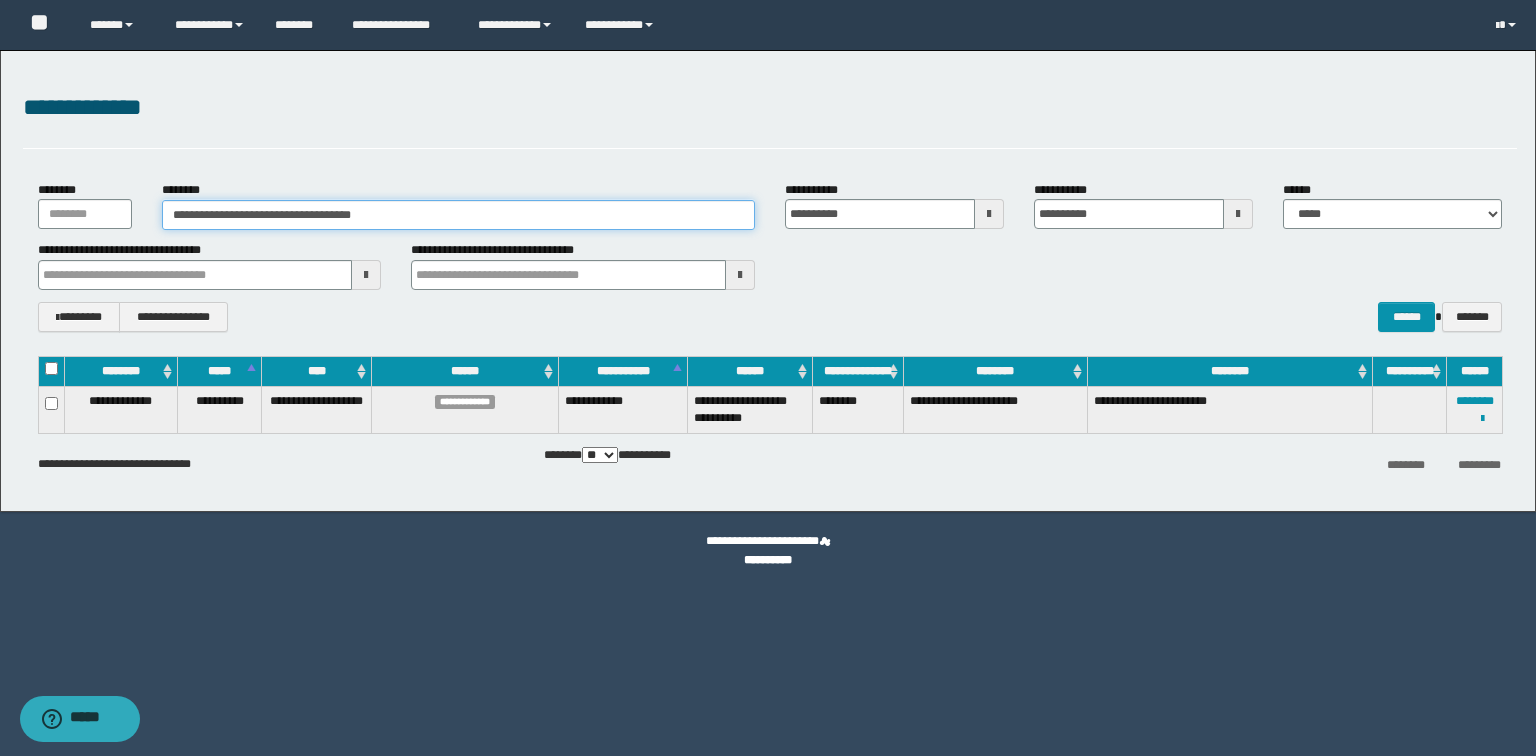 click on "**********" at bounding box center (458, 215) 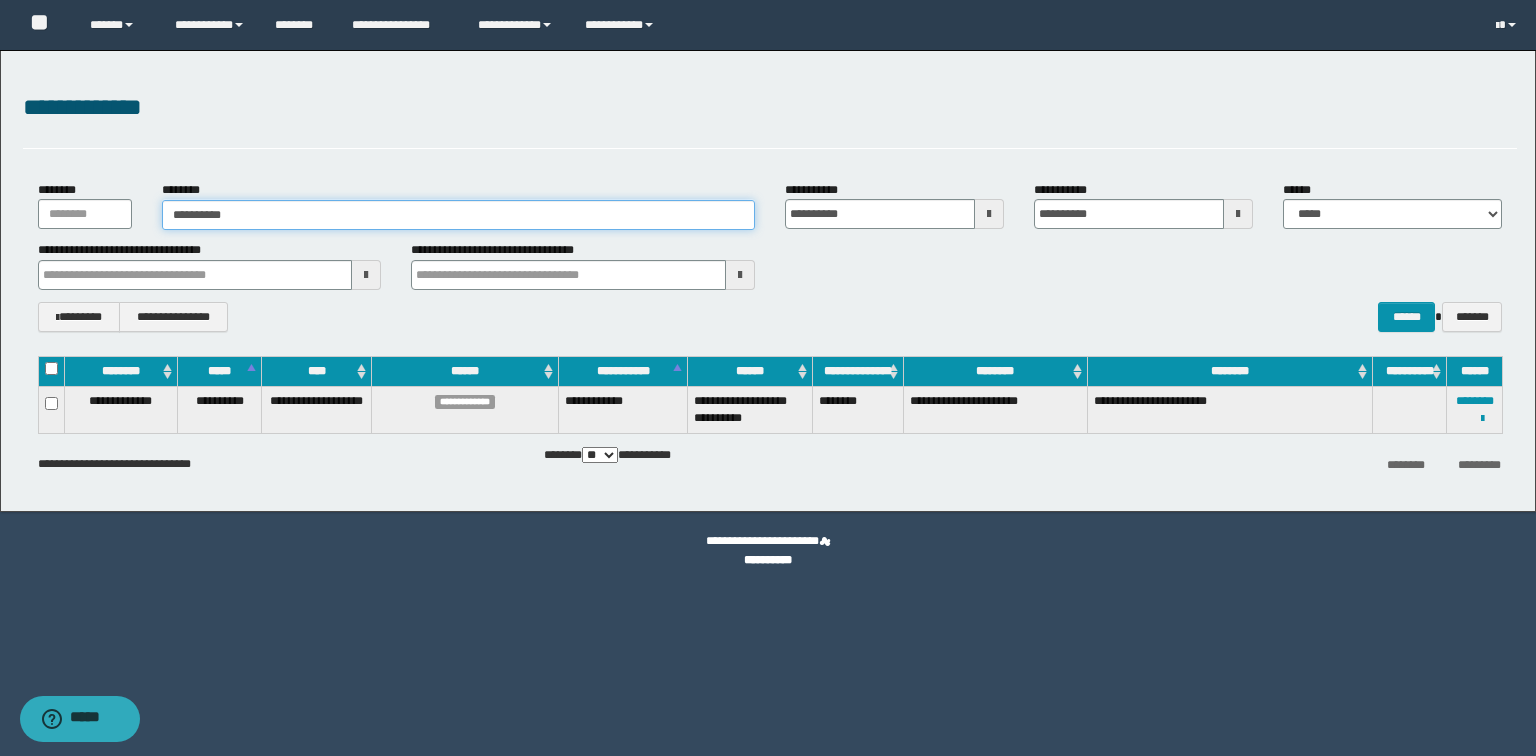 type on "**********" 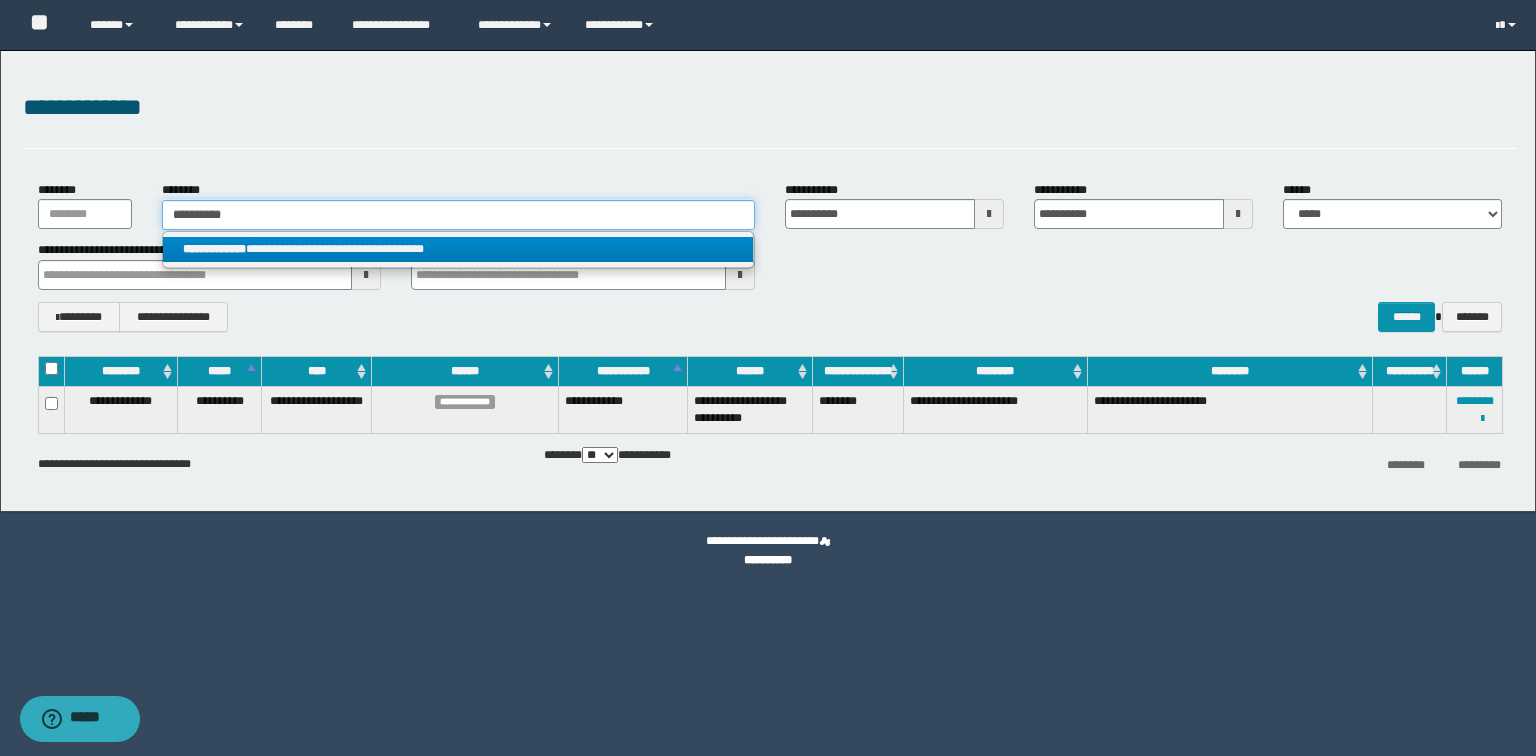 type on "**********" 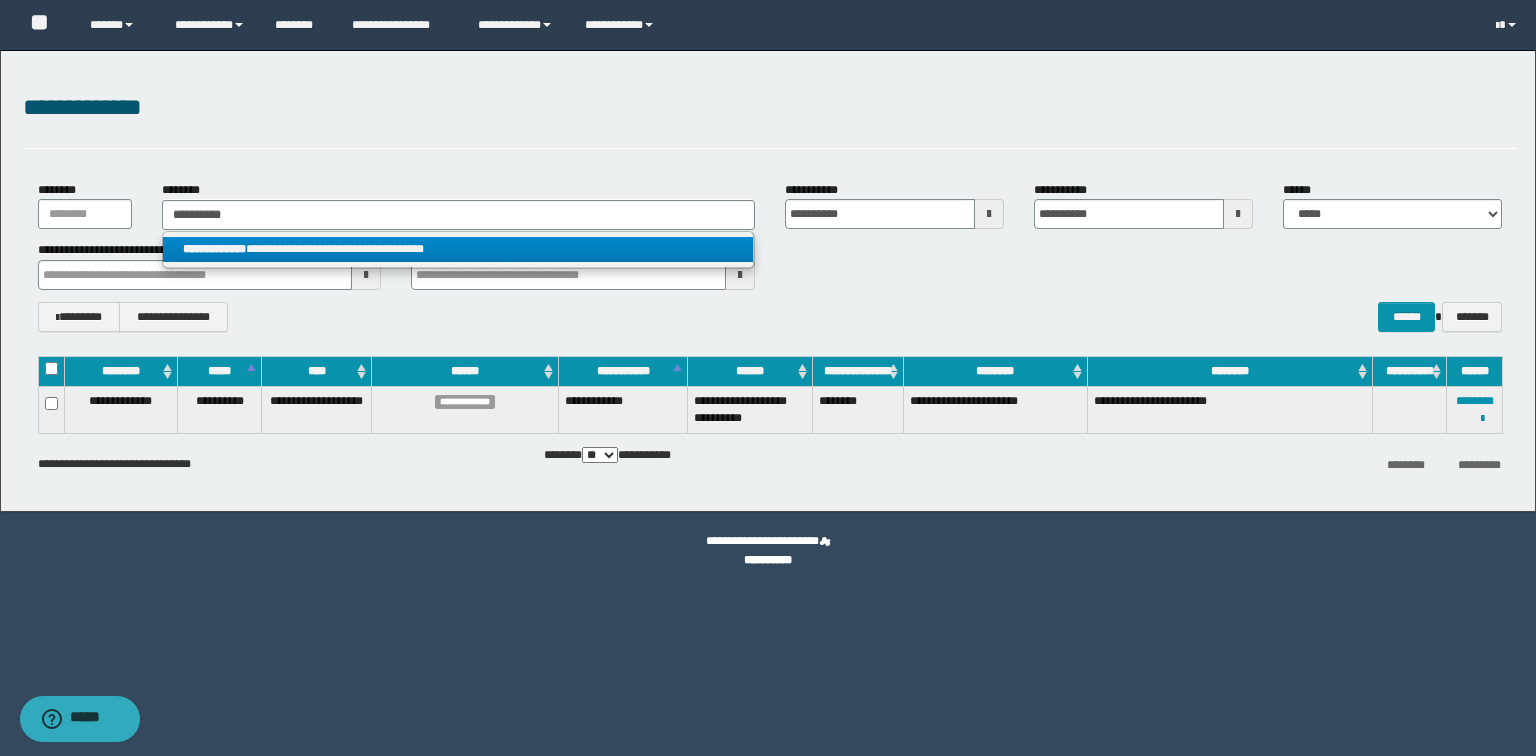 click on "**********" at bounding box center [214, 249] 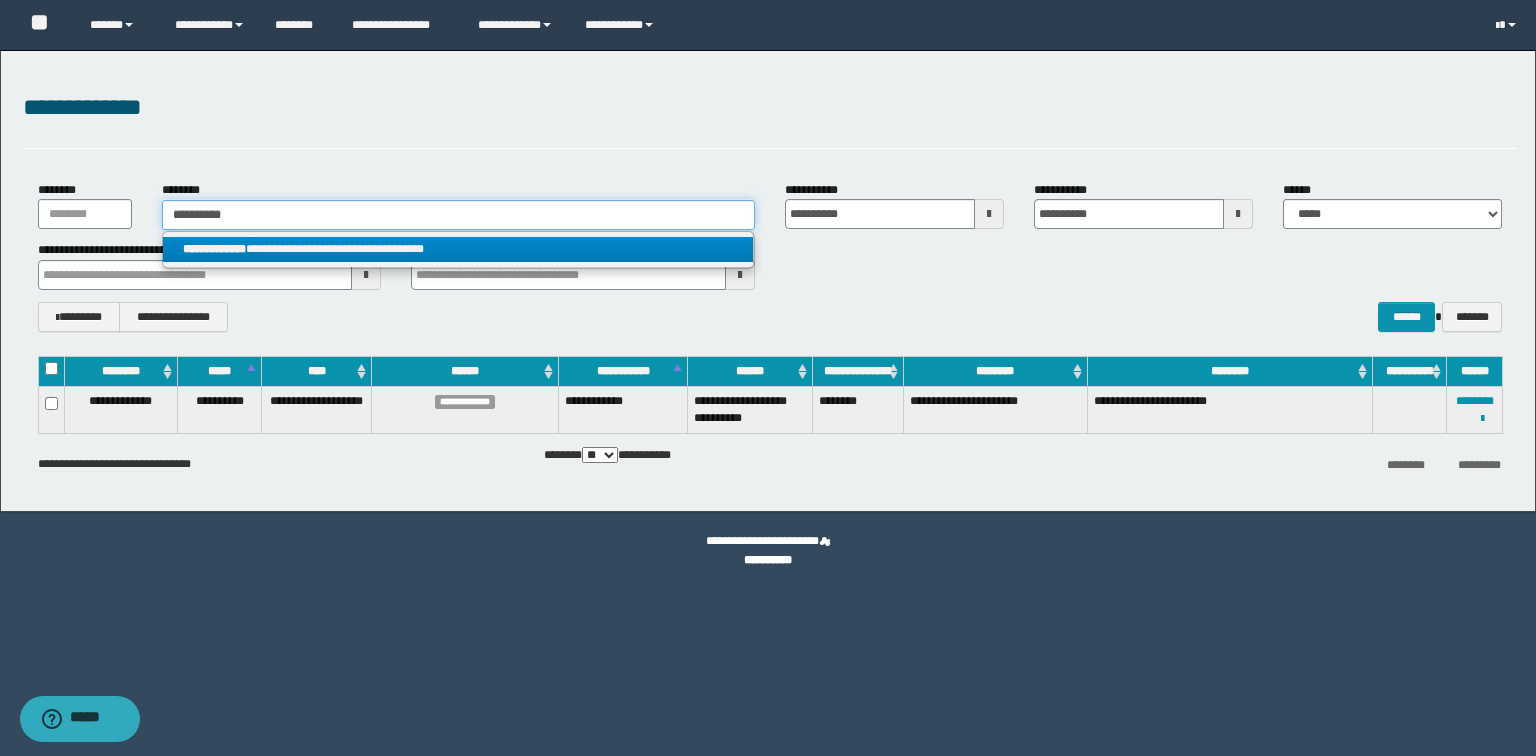 type 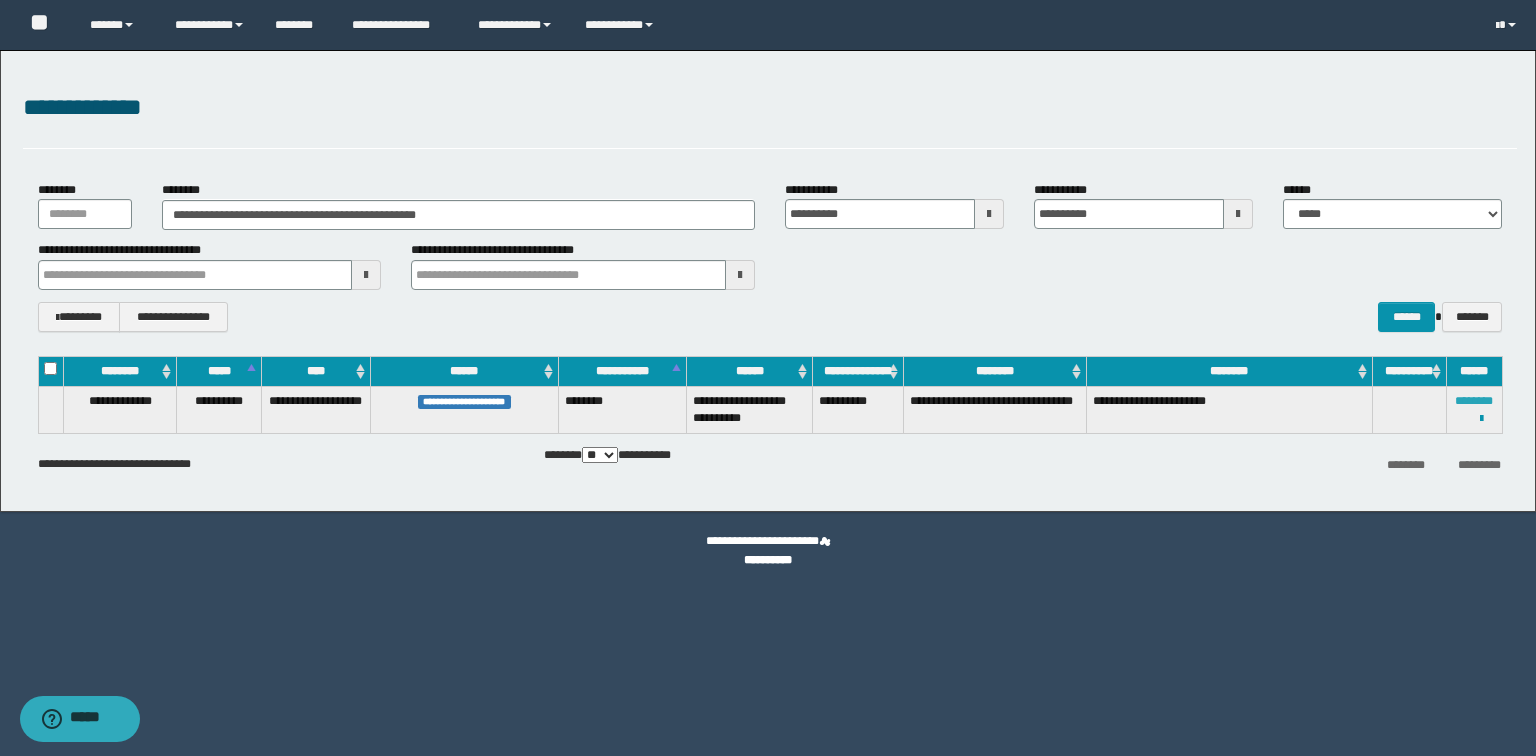 click on "********" at bounding box center (1474, 401) 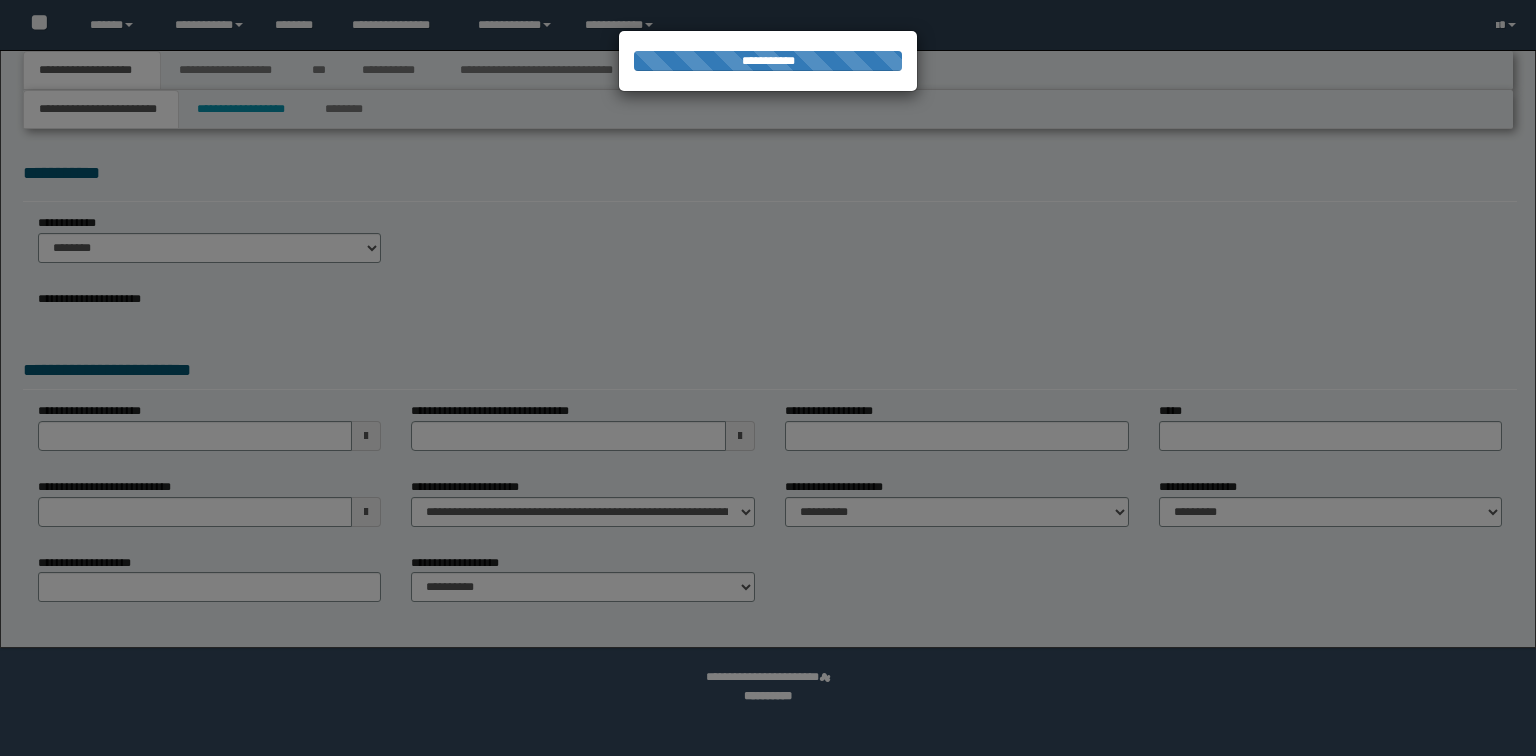 scroll, scrollTop: 0, scrollLeft: 0, axis: both 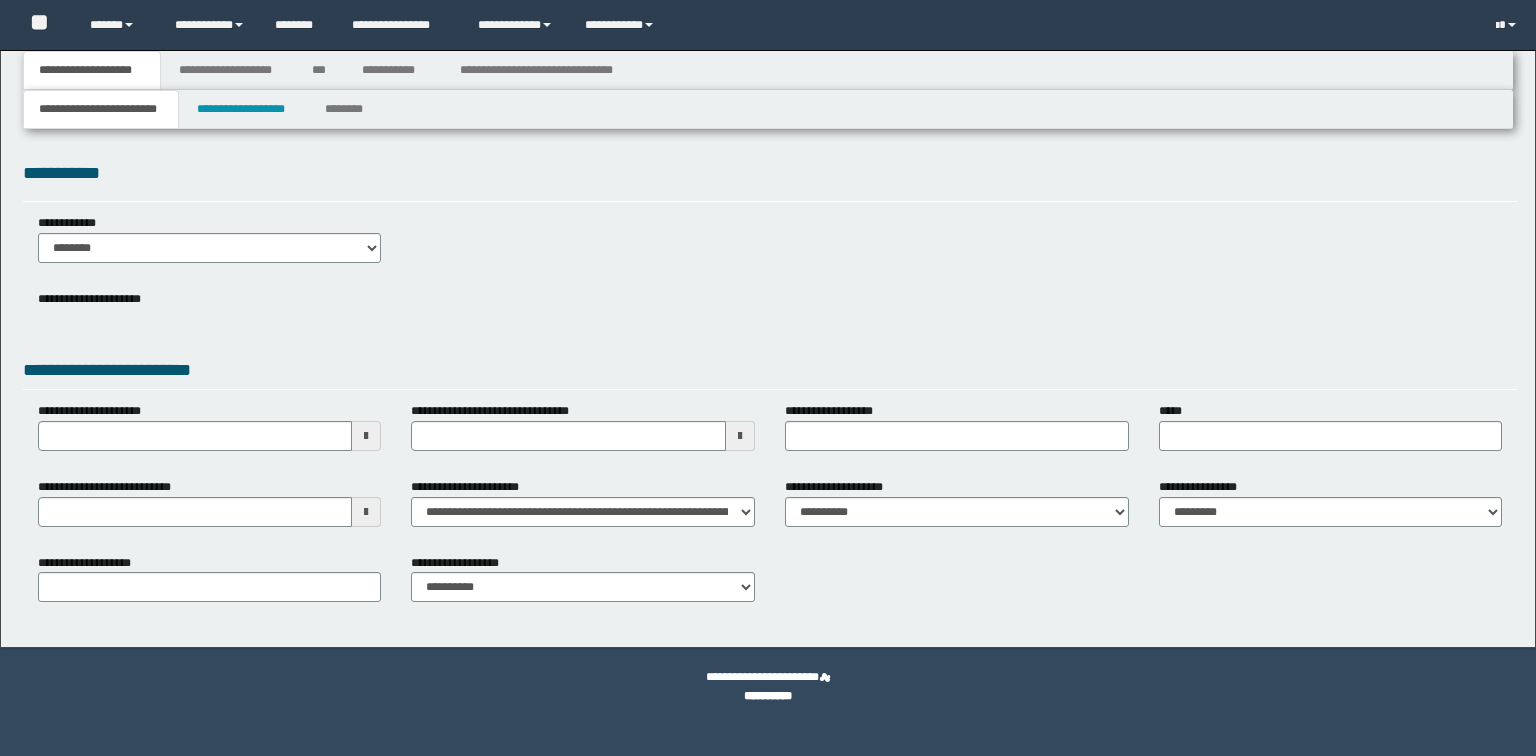 select on "*" 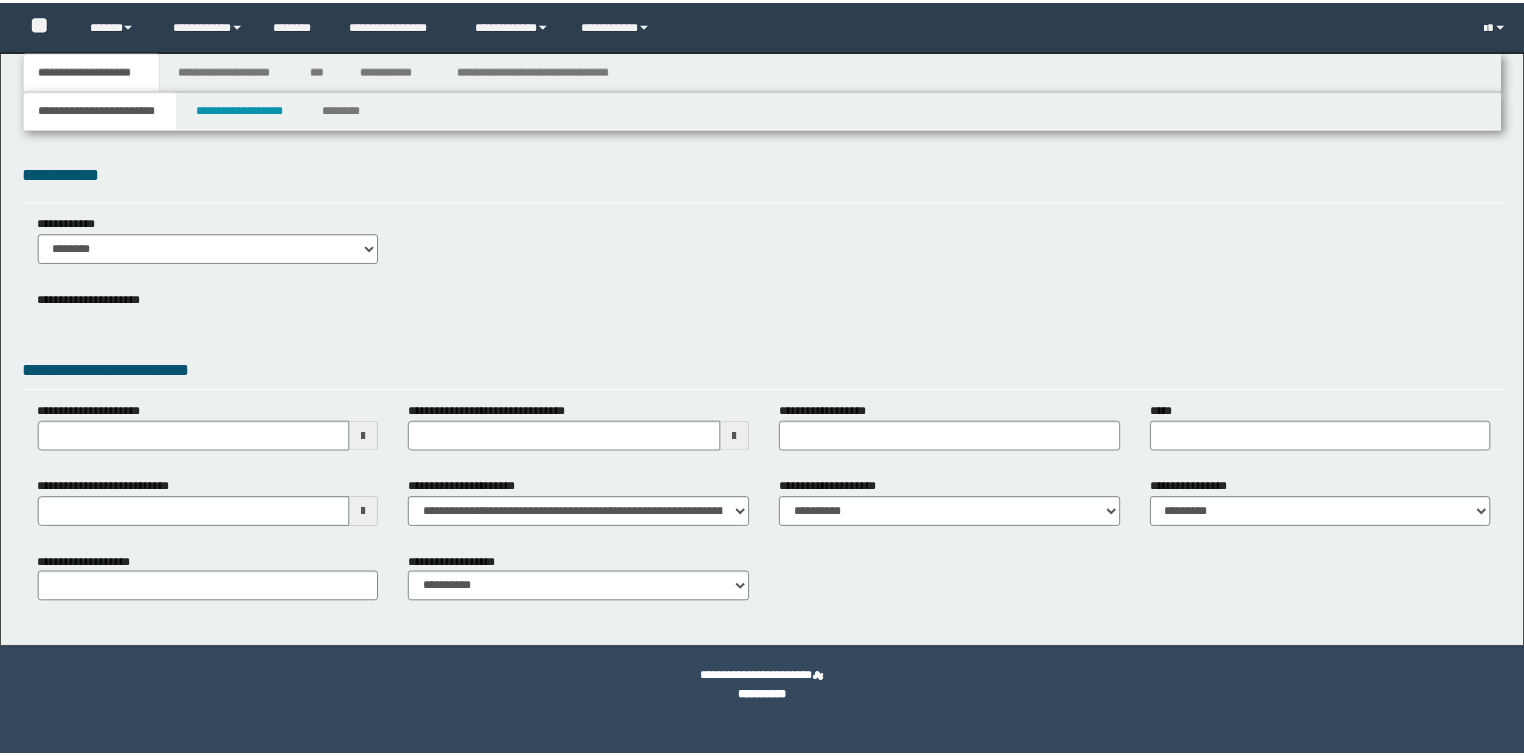scroll, scrollTop: 0, scrollLeft: 0, axis: both 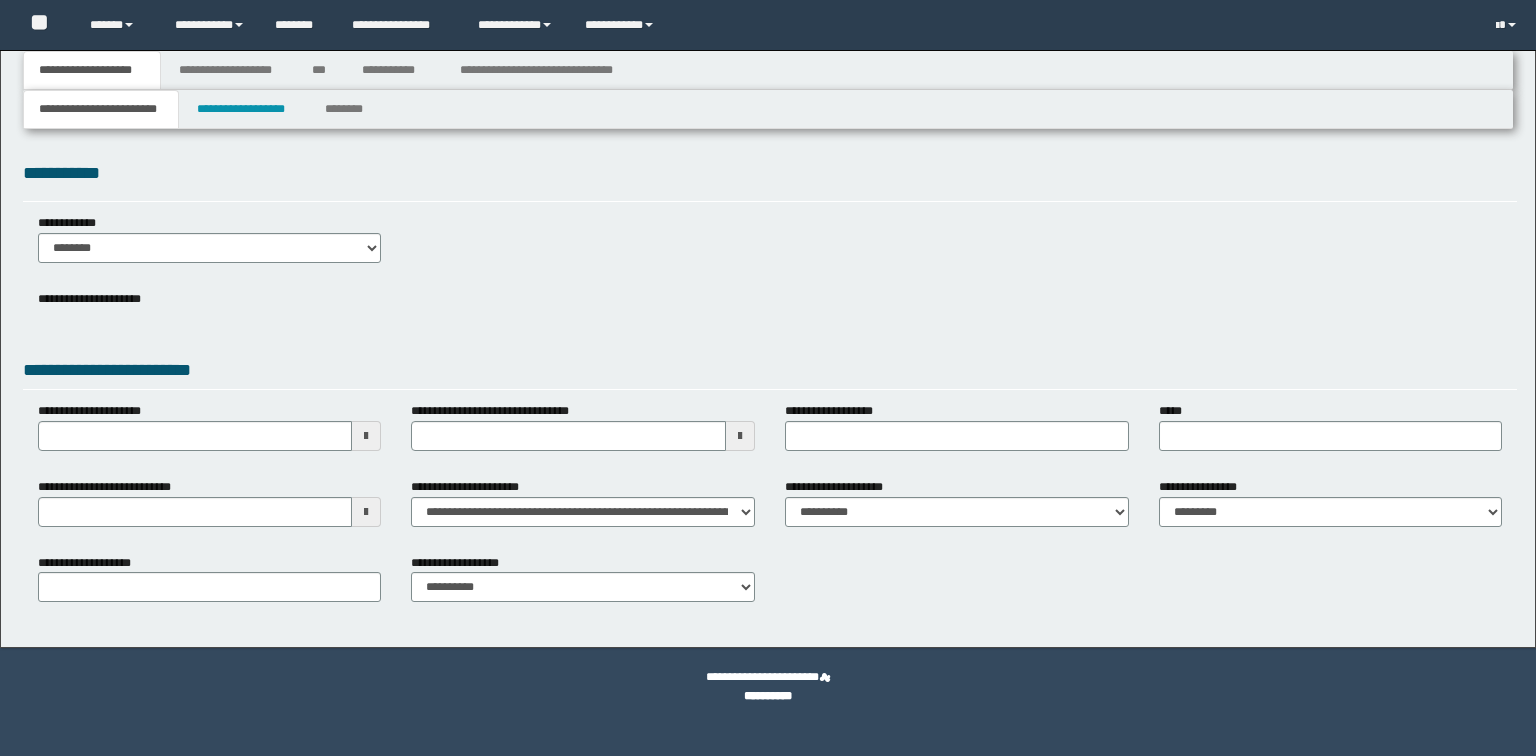 select on "*" 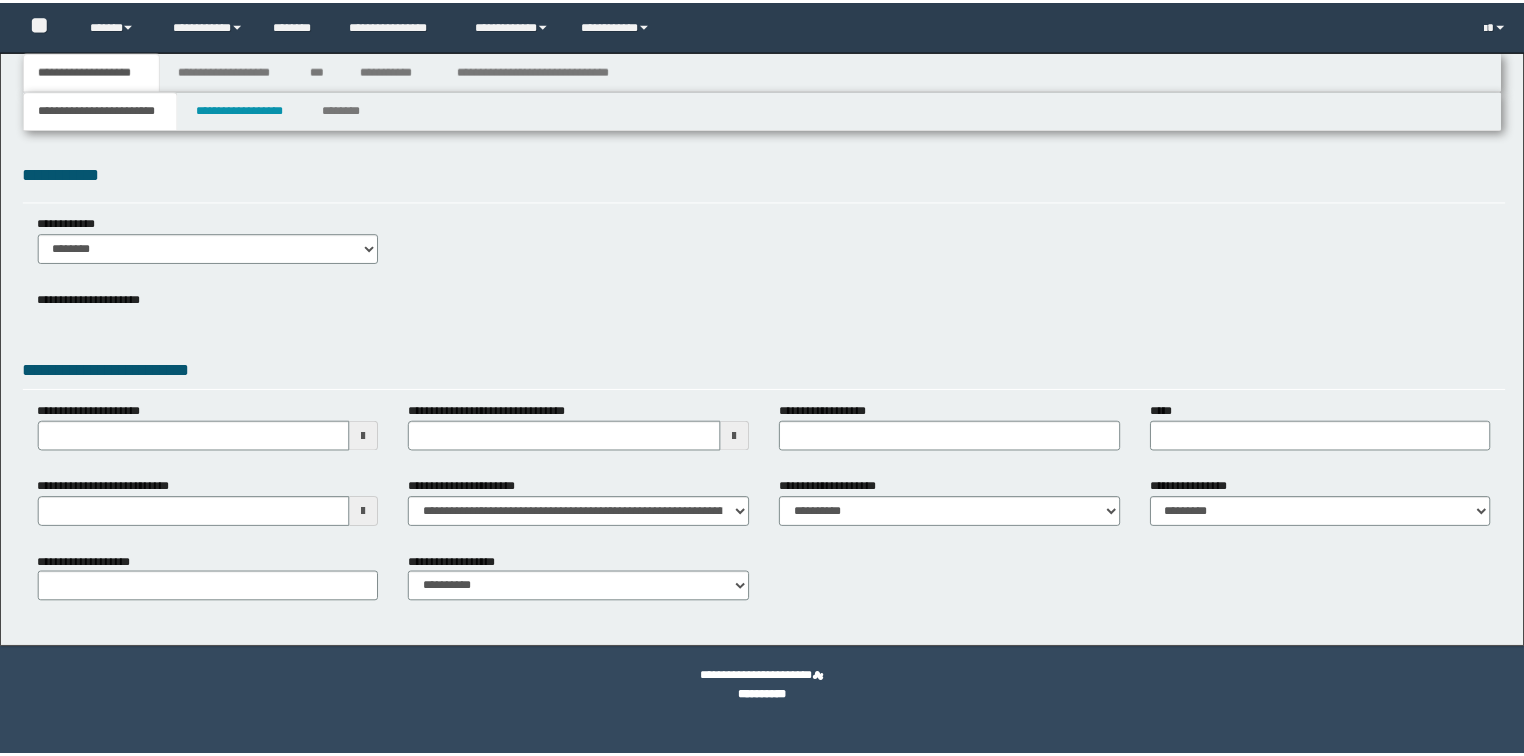 scroll, scrollTop: 0, scrollLeft: 0, axis: both 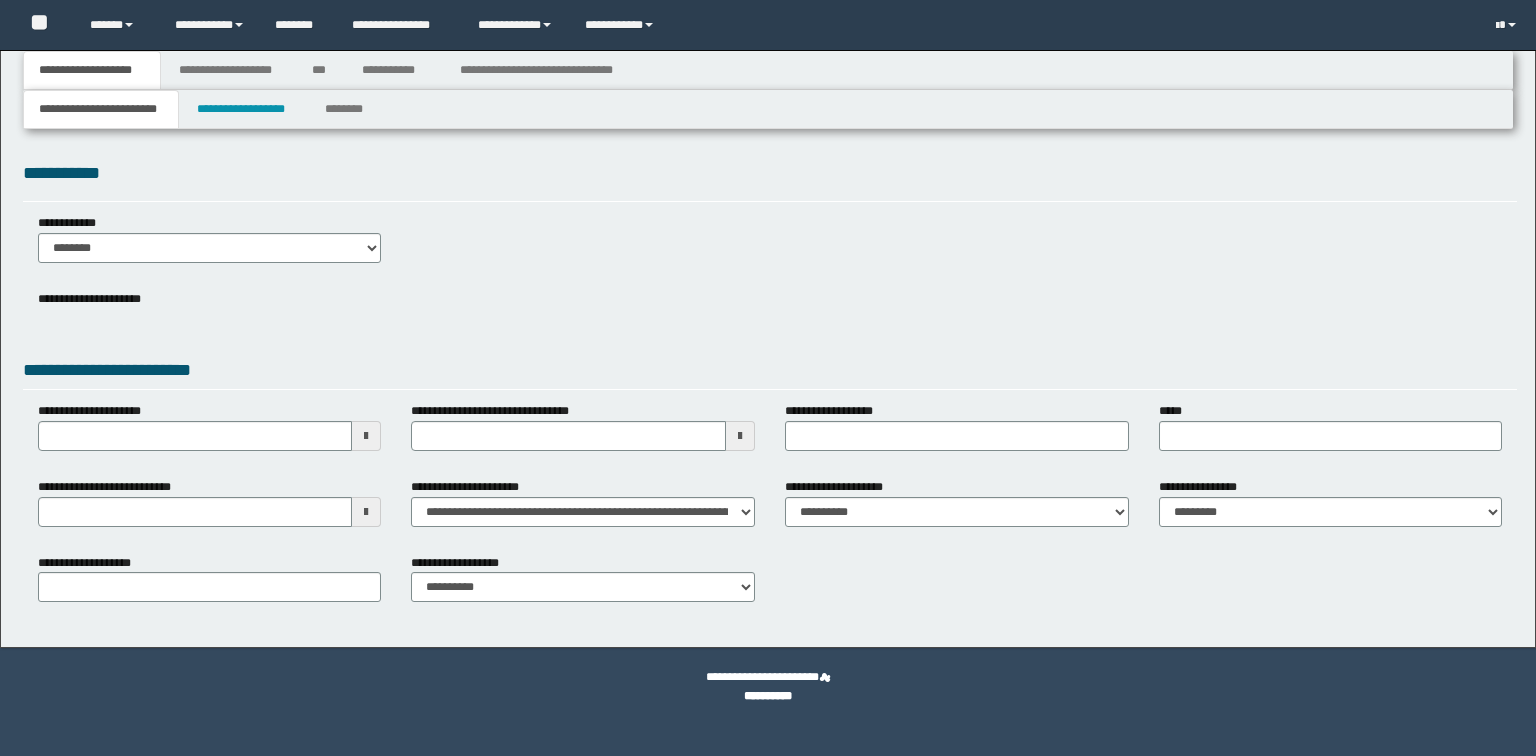 select on "*" 